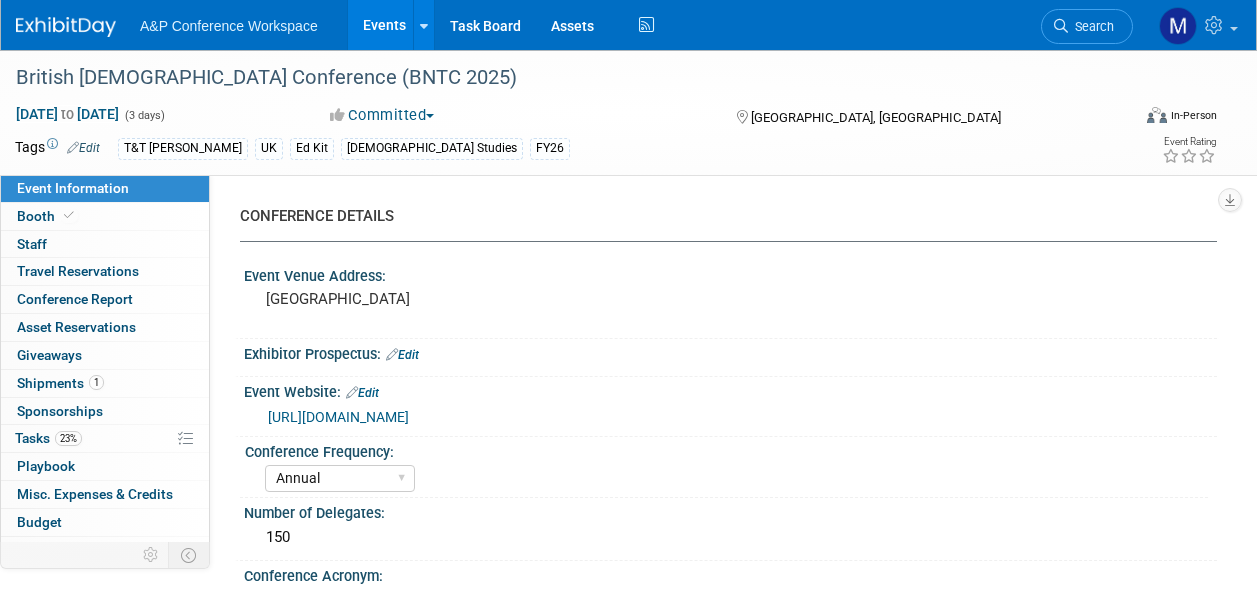 select on "Annual" 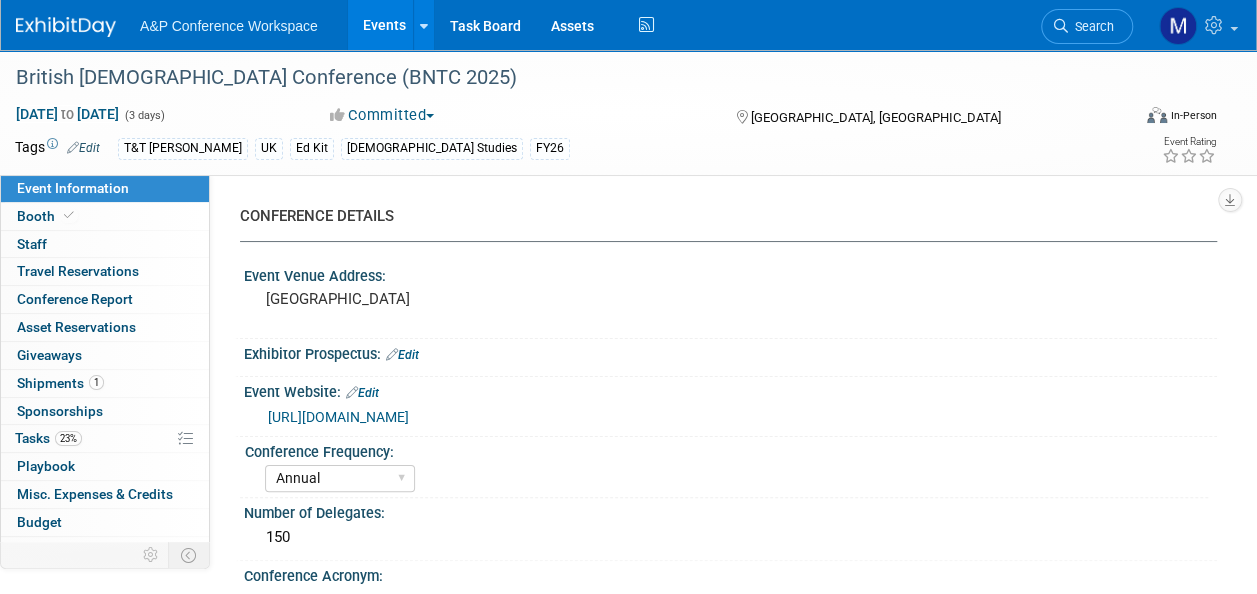 scroll, scrollTop: 0, scrollLeft: 0, axis: both 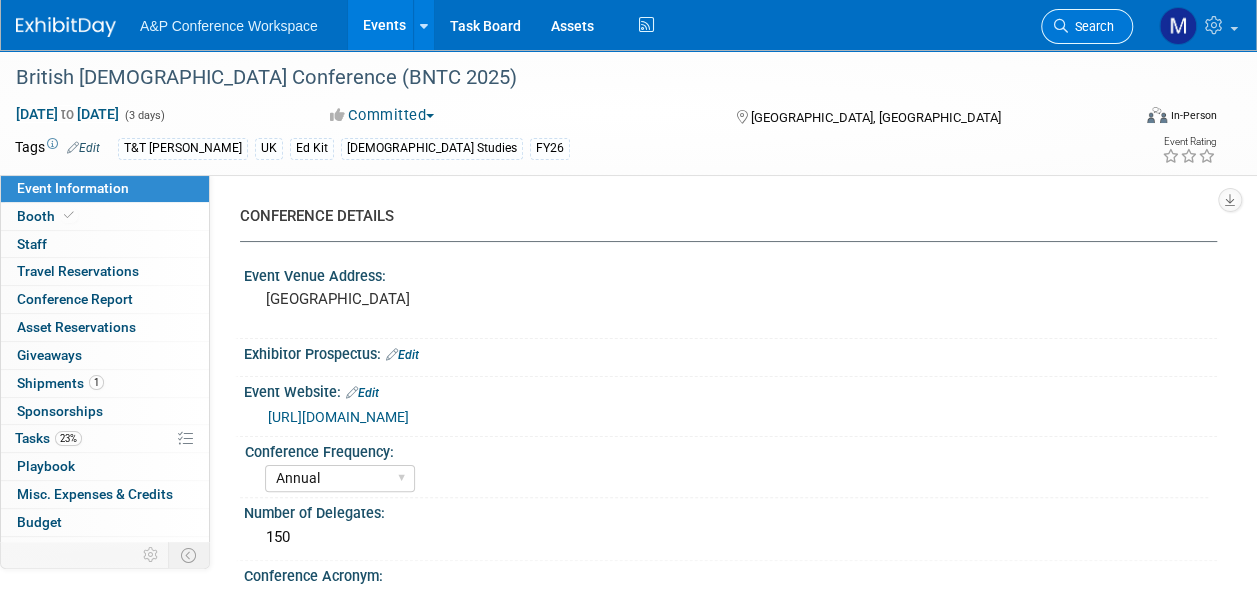 click on "Search" at bounding box center [1091, 26] 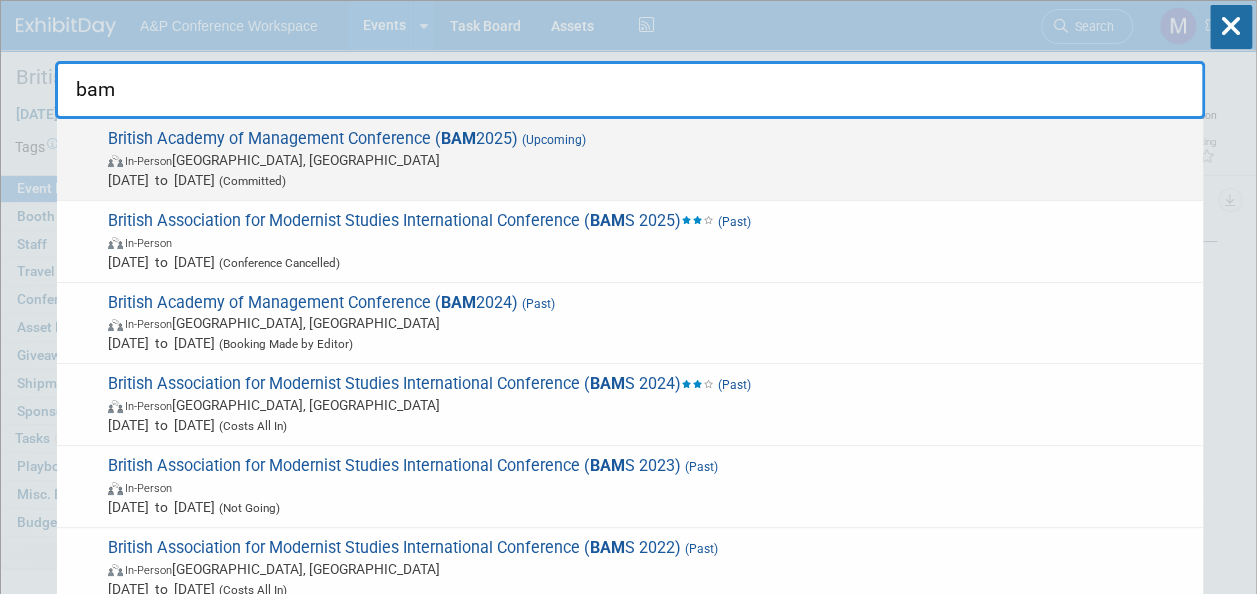 type on "bam" 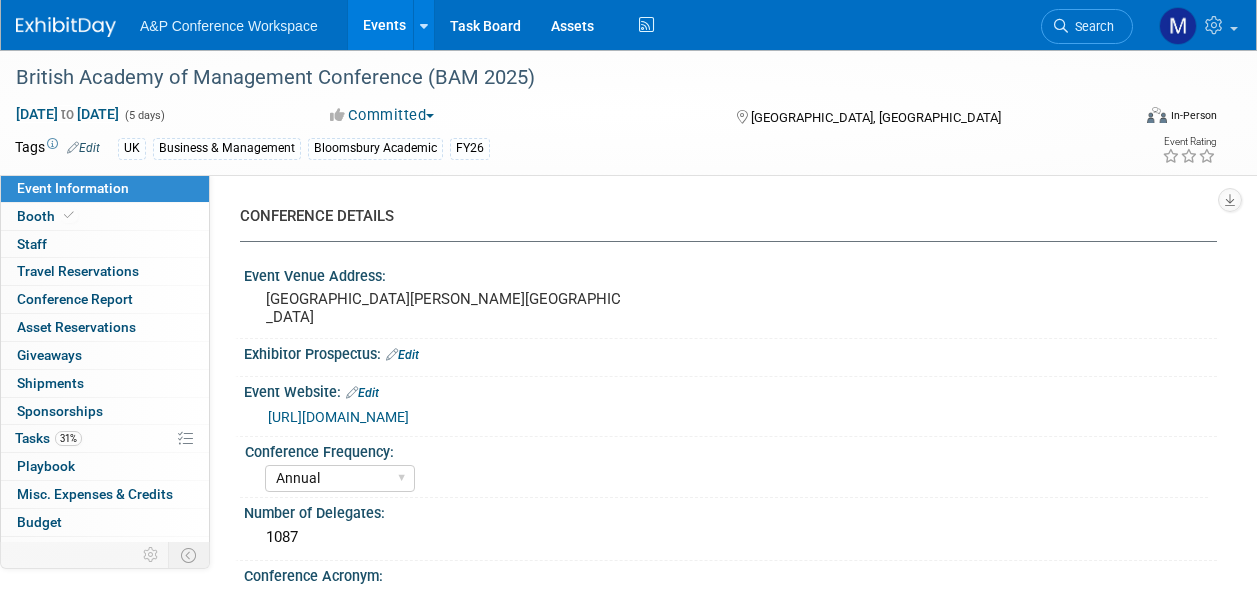 select on "Annual" 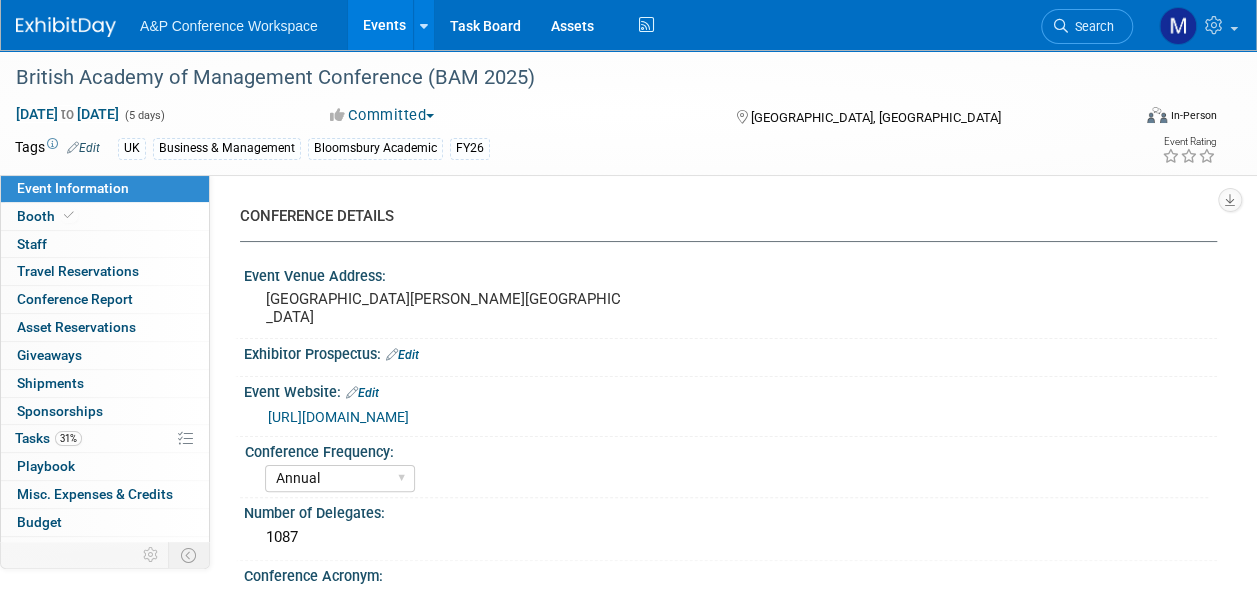 scroll, scrollTop: 0, scrollLeft: 0, axis: both 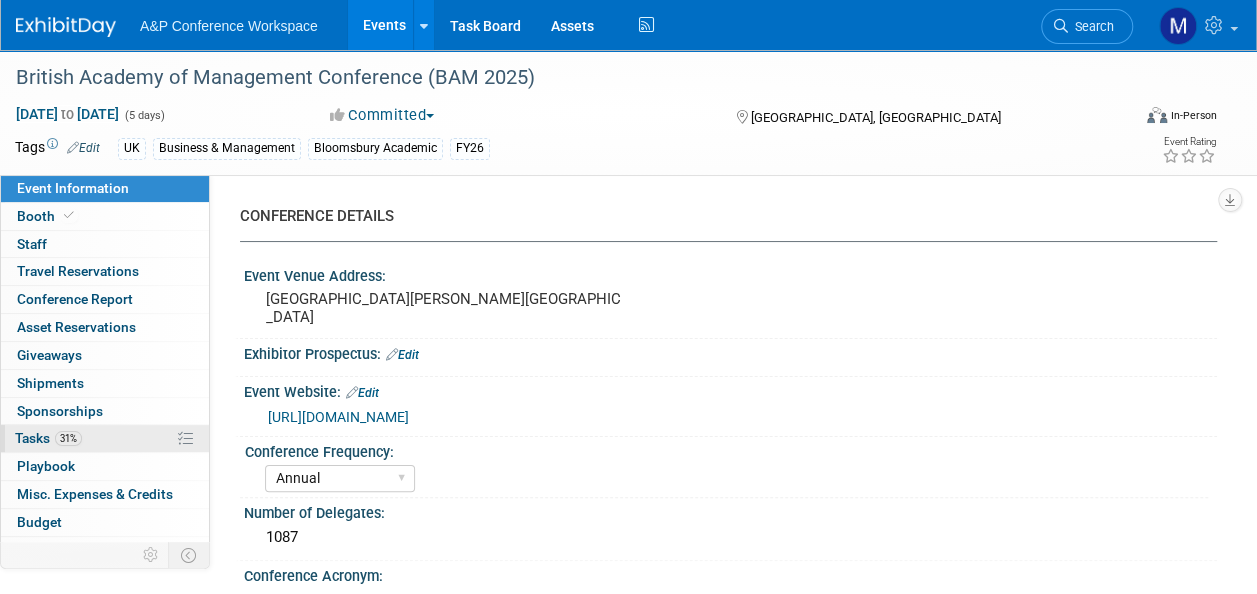 drag, startPoint x: 0, startPoint y: 0, endPoint x: 102, endPoint y: 428, distance: 439.98636 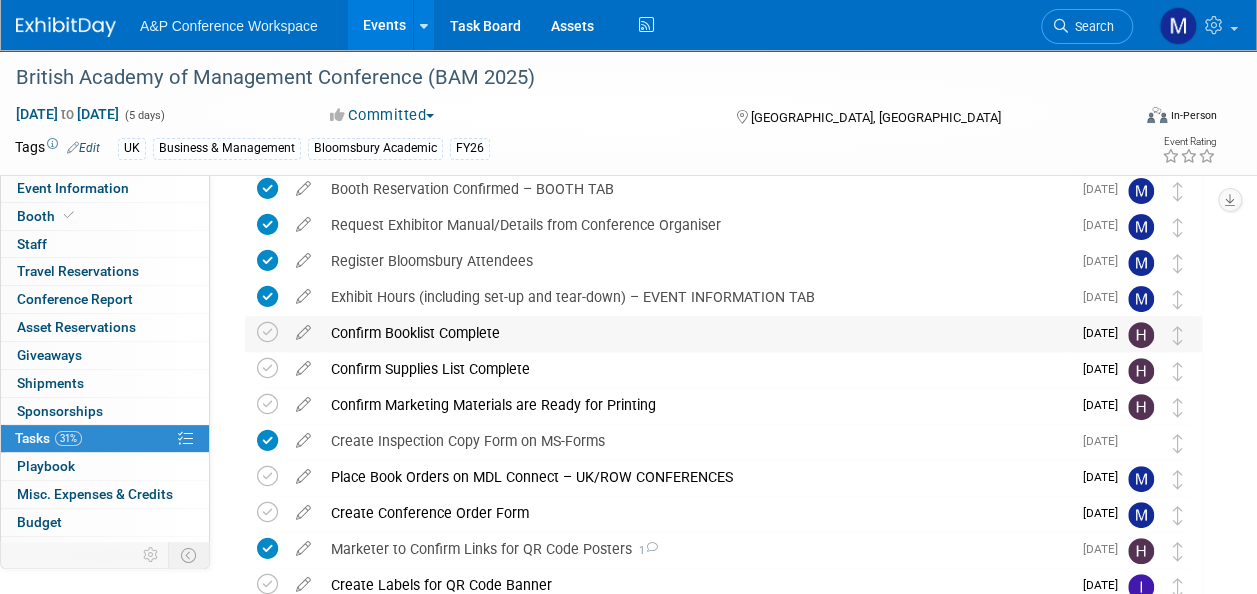 scroll, scrollTop: 200, scrollLeft: 0, axis: vertical 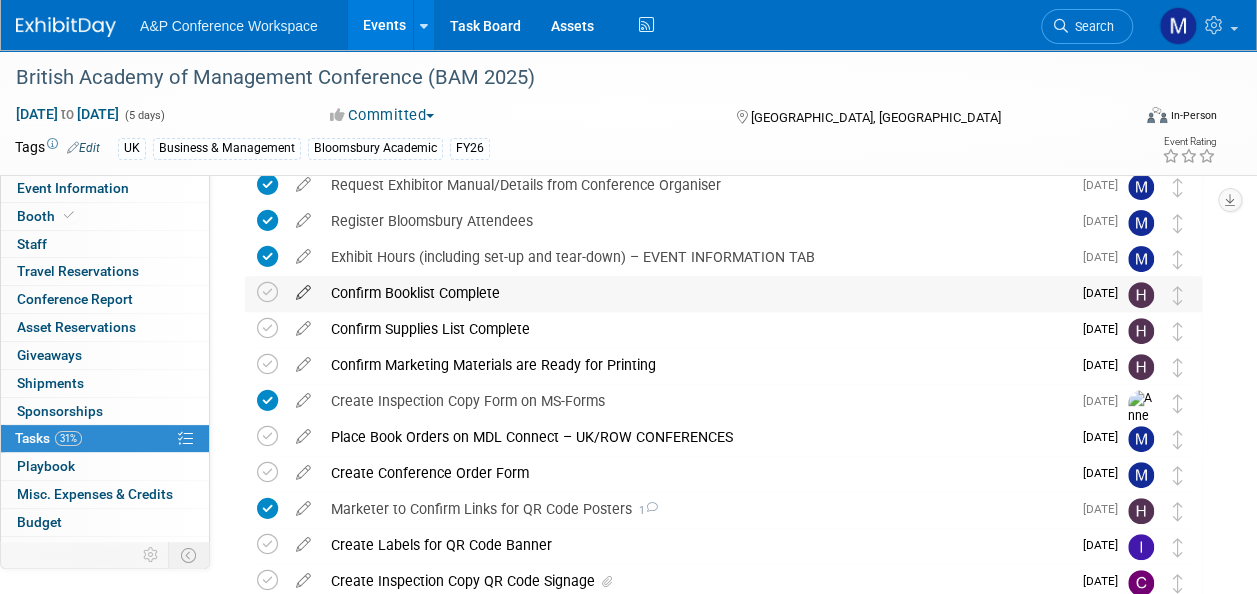 click at bounding box center [303, 288] 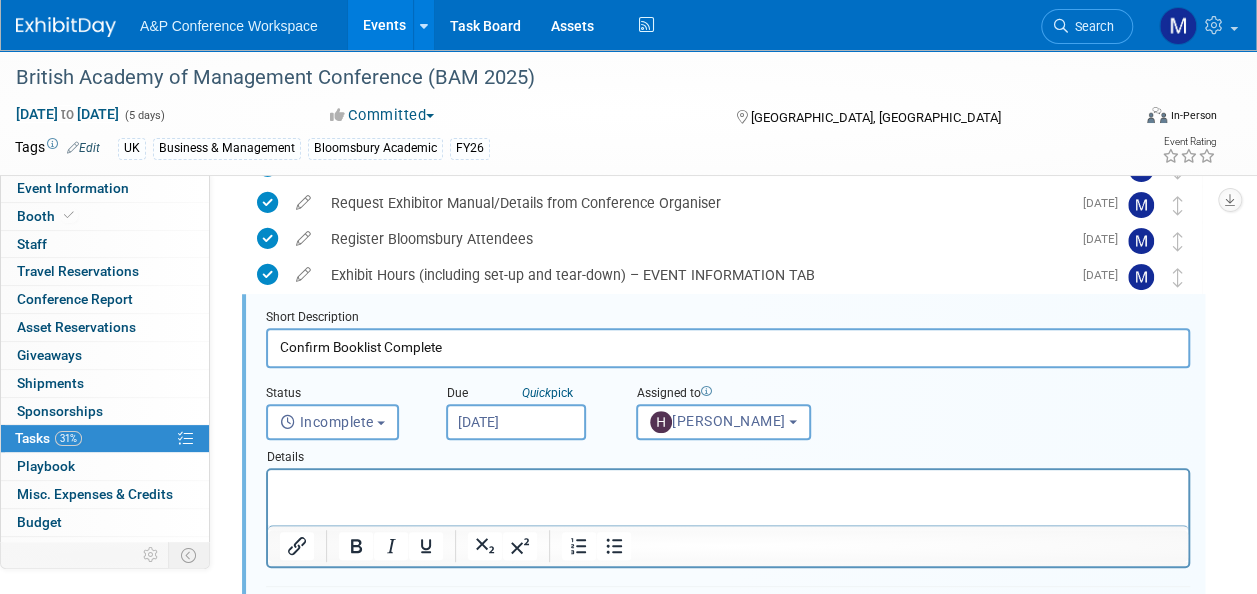 scroll, scrollTop: 0, scrollLeft: 0, axis: both 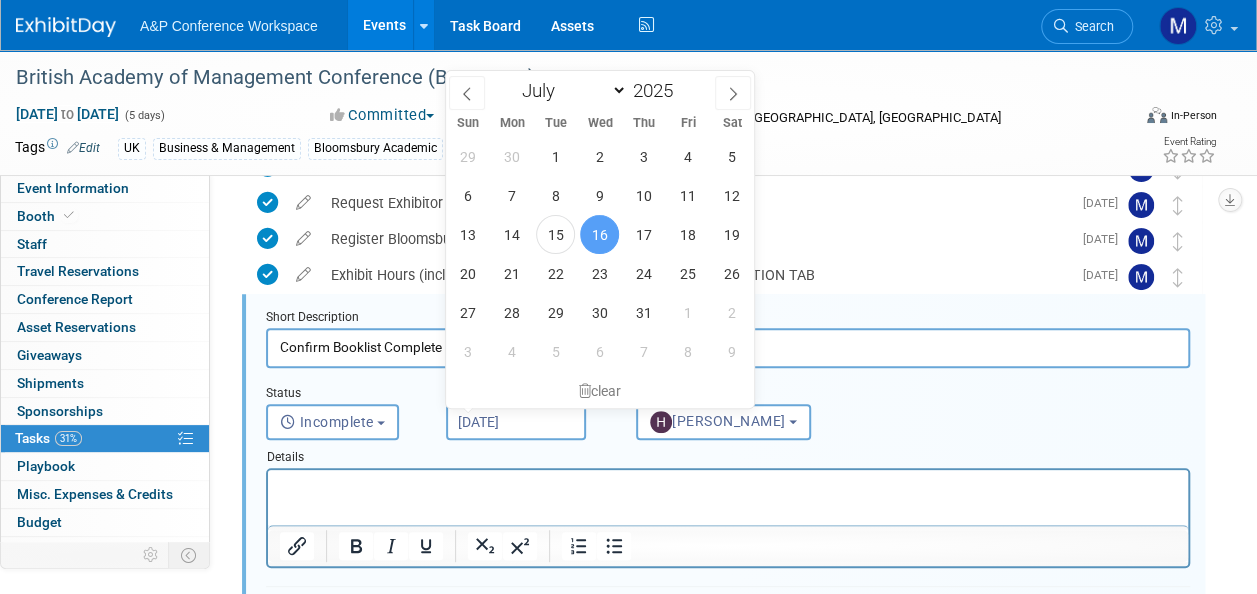 click on "Jul 16, 2025" at bounding box center (516, 422) 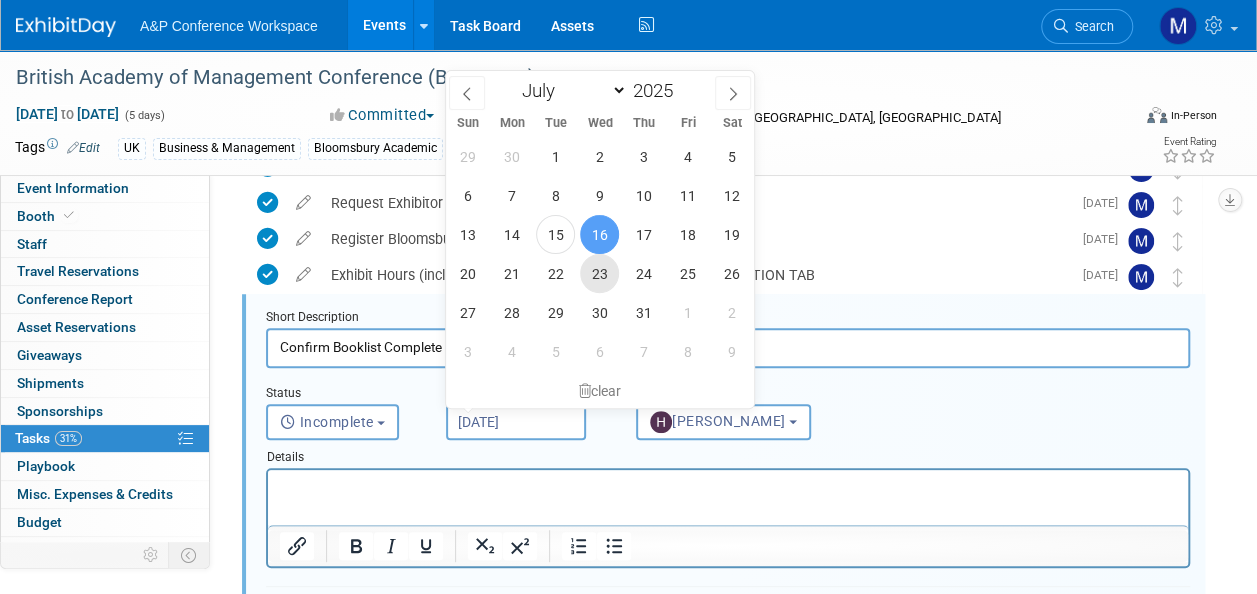 click on "23" at bounding box center (599, 273) 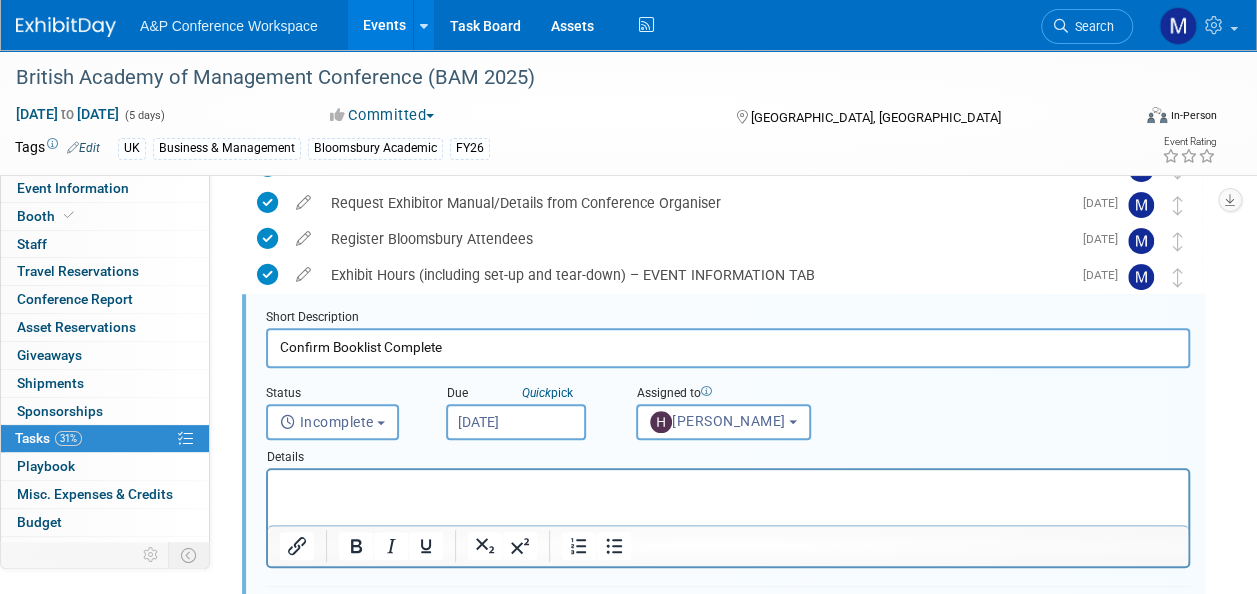 click at bounding box center [728, 487] 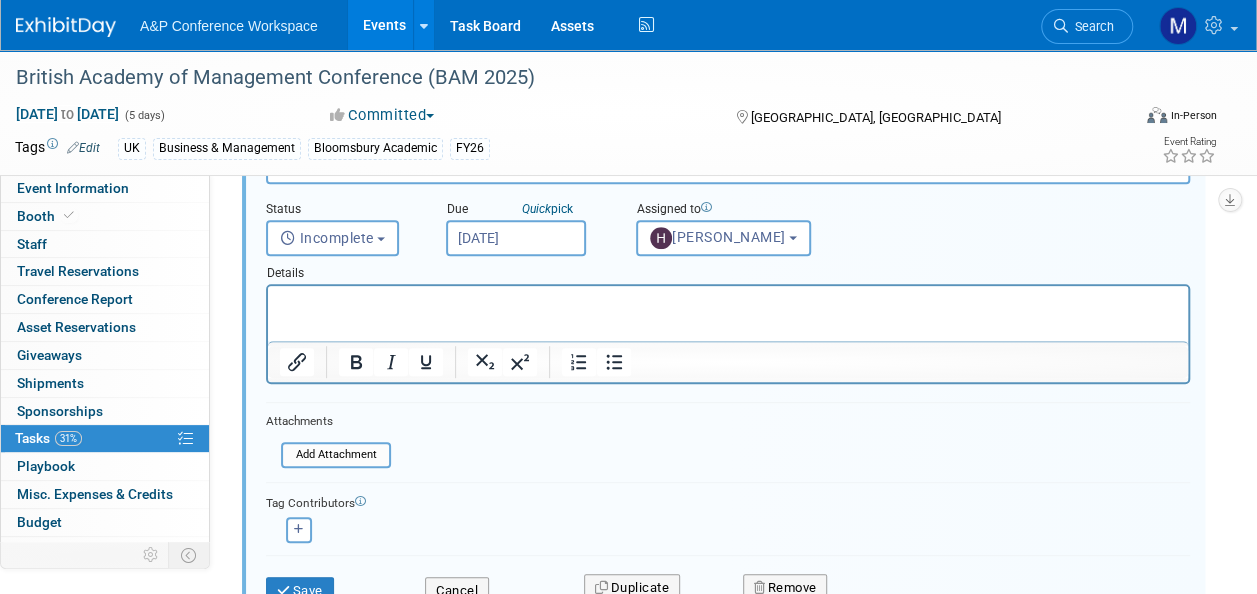 scroll, scrollTop: 482, scrollLeft: 0, axis: vertical 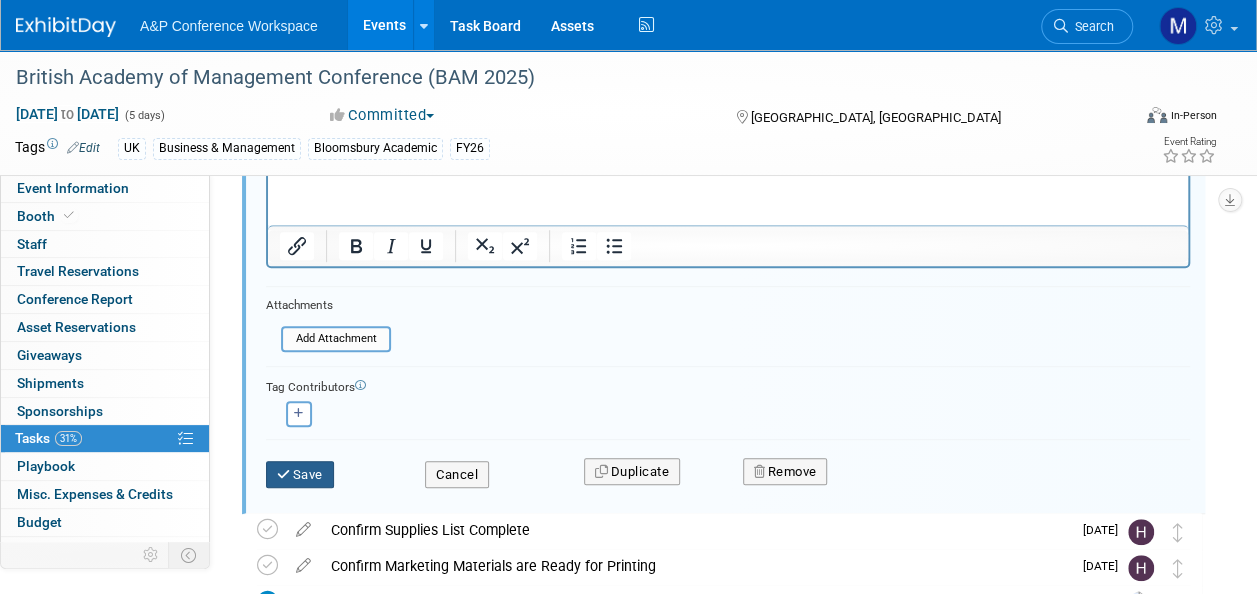 click on "Save" at bounding box center [300, 475] 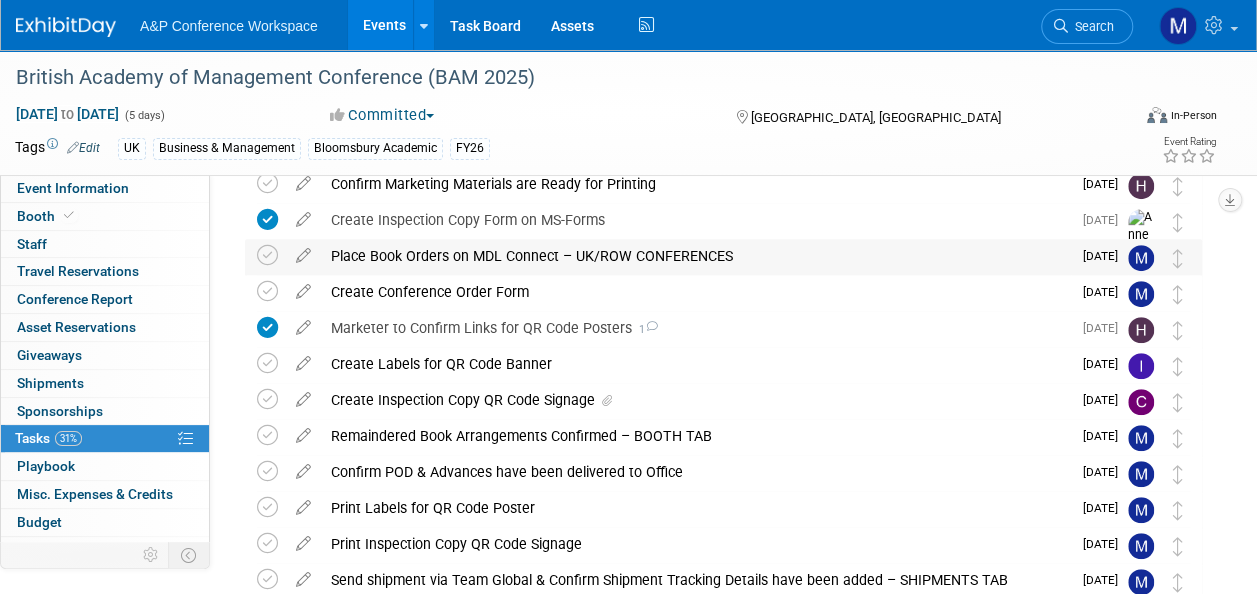 scroll, scrollTop: 282, scrollLeft: 0, axis: vertical 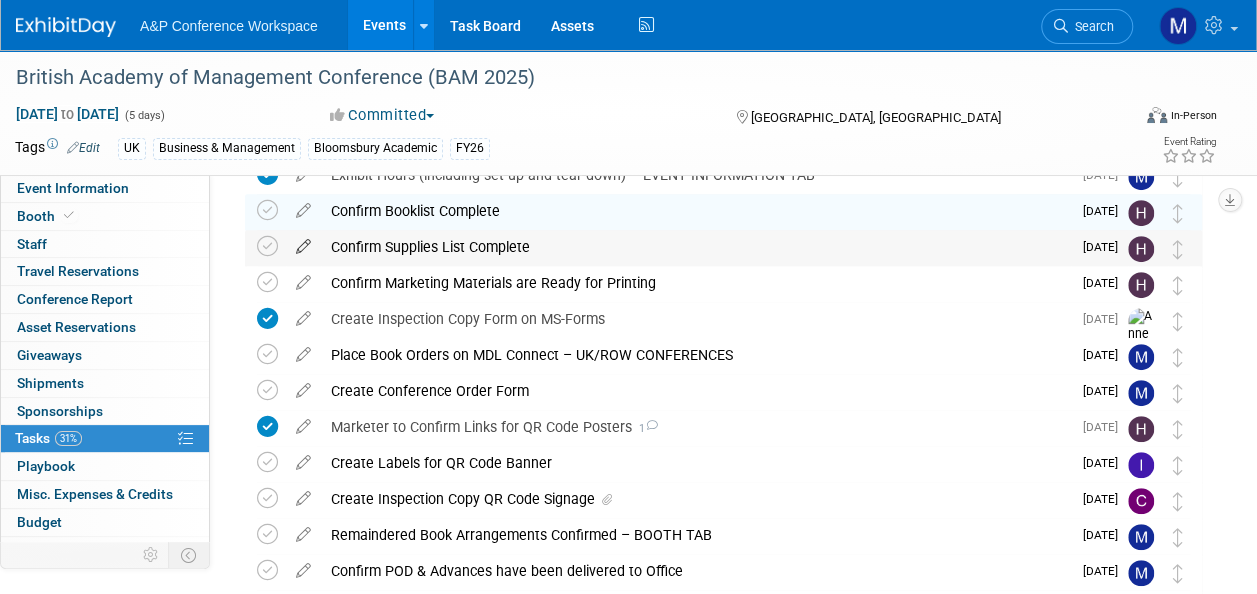 click at bounding box center [303, 242] 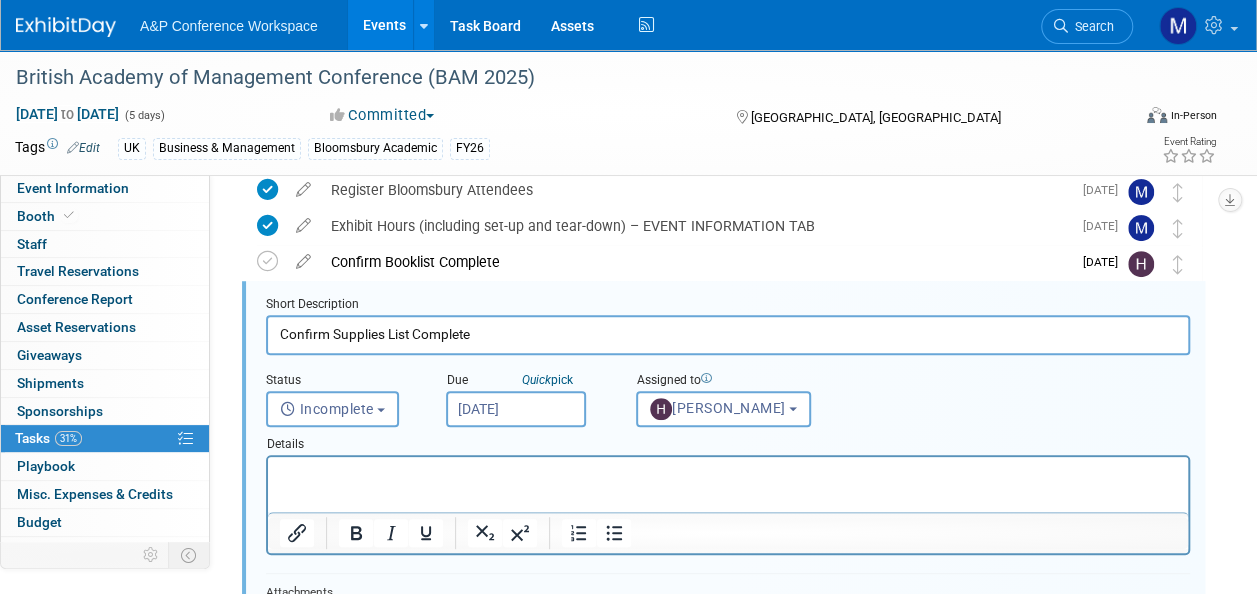 scroll, scrollTop: 218, scrollLeft: 0, axis: vertical 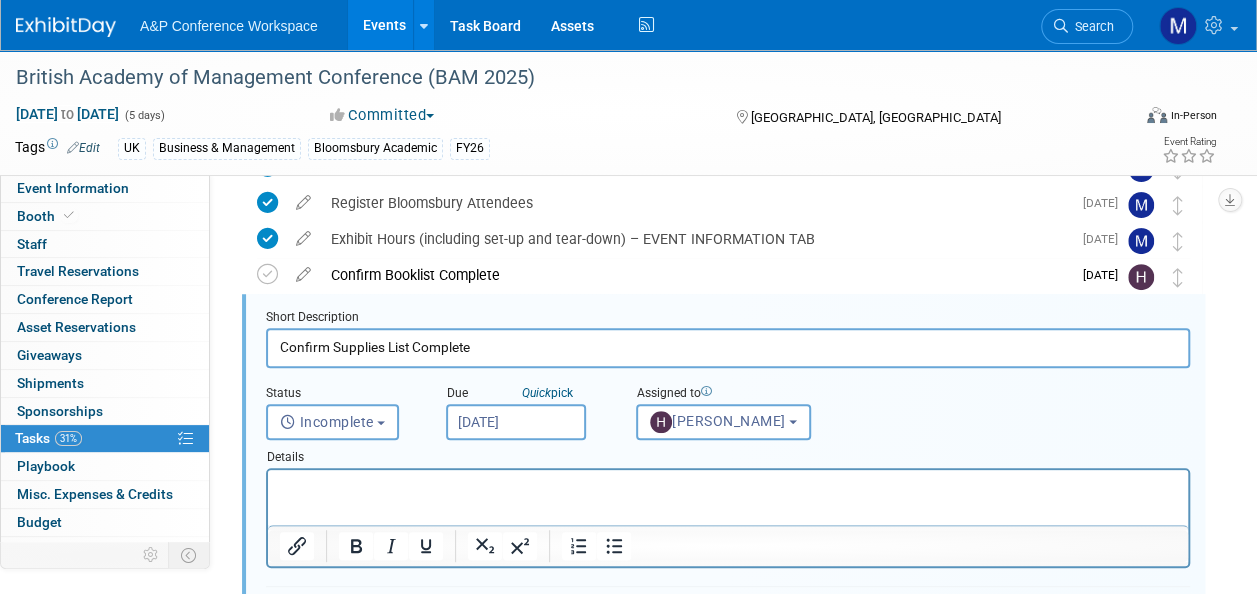 click on "Jul 16, 2025" at bounding box center [516, 422] 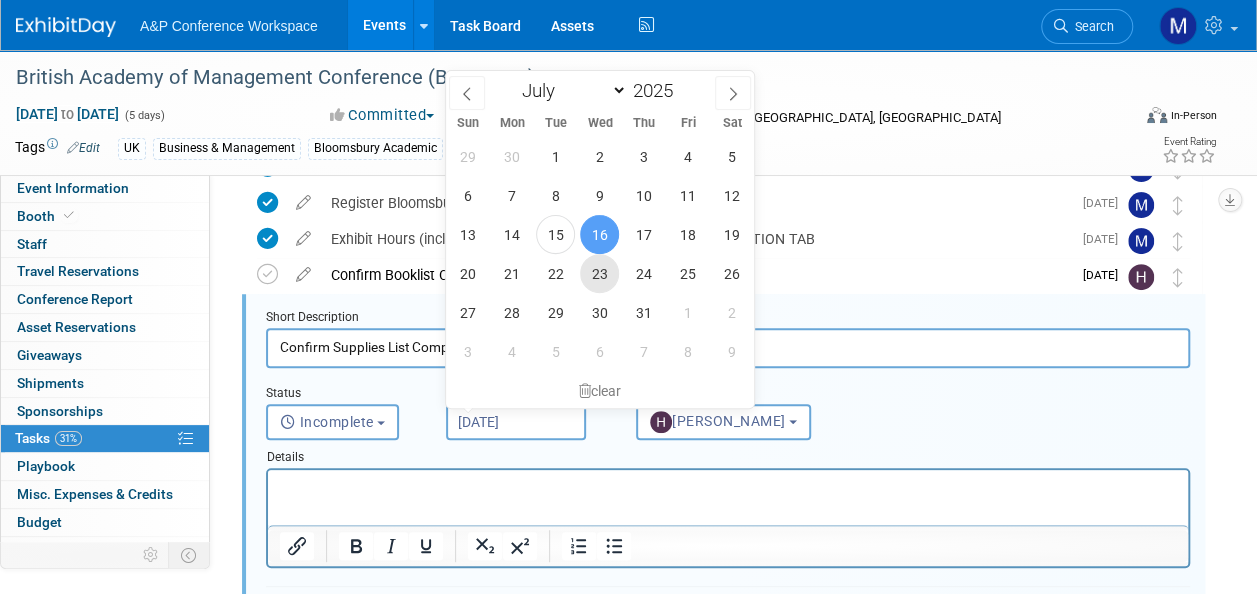 click on "23" at bounding box center (599, 273) 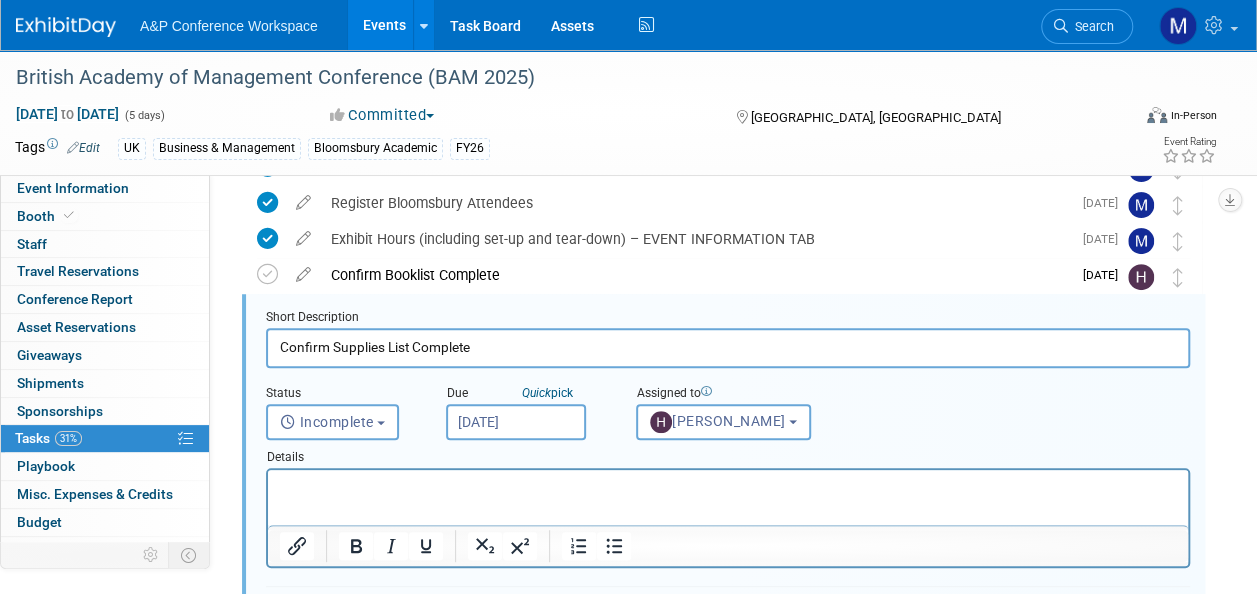 click at bounding box center [728, 483] 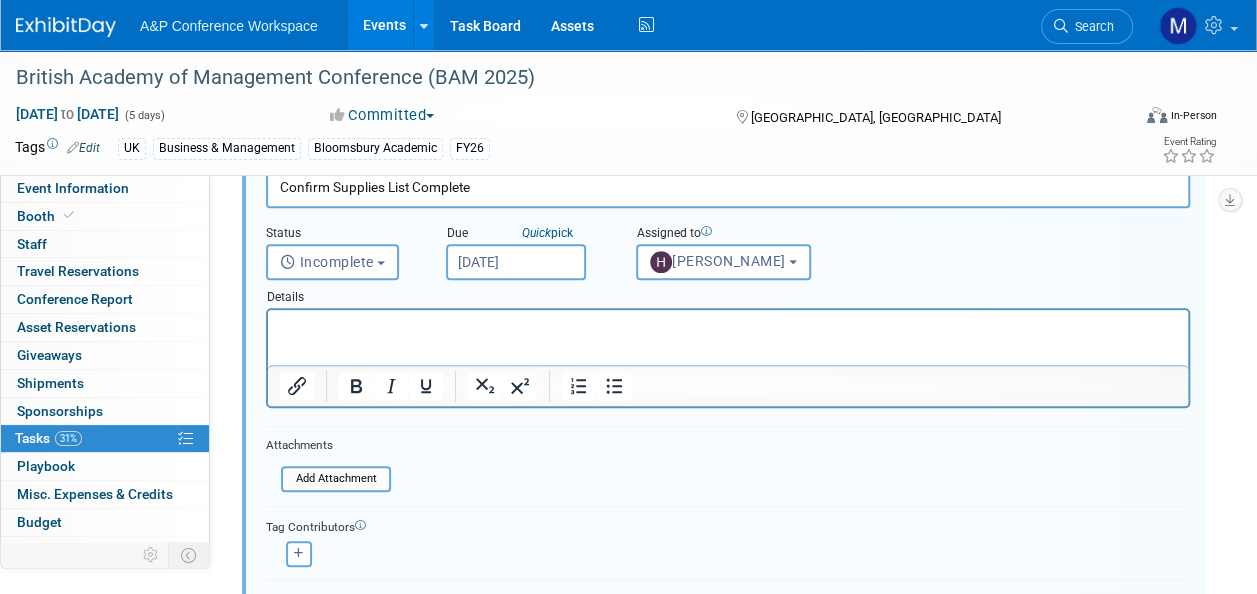 scroll, scrollTop: 518, scrollLeft: 0, axis: vertical 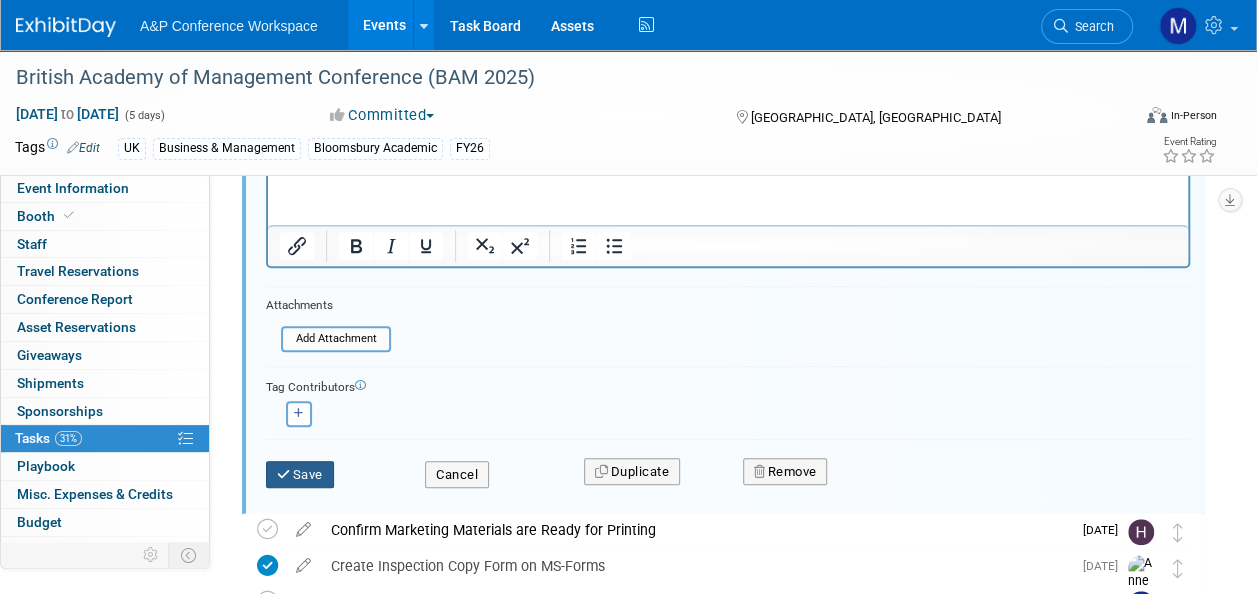 click on "Save" at bounding box center [300, 475] 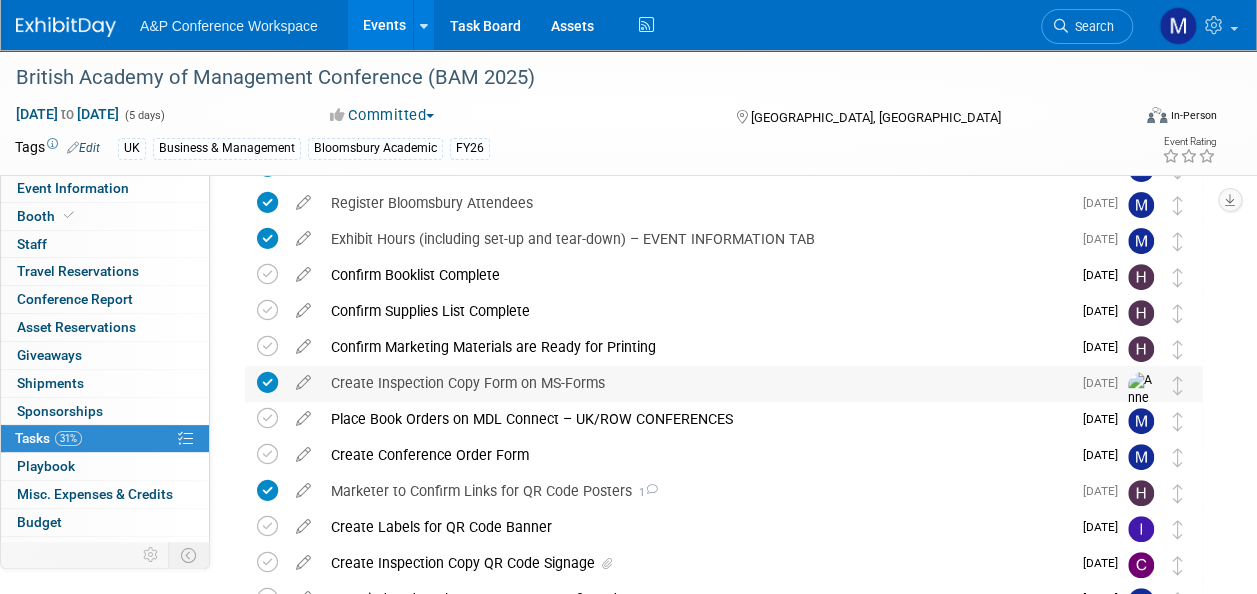 scroll, scrollTop: 318, scrollLeft: 0, axis: vertical 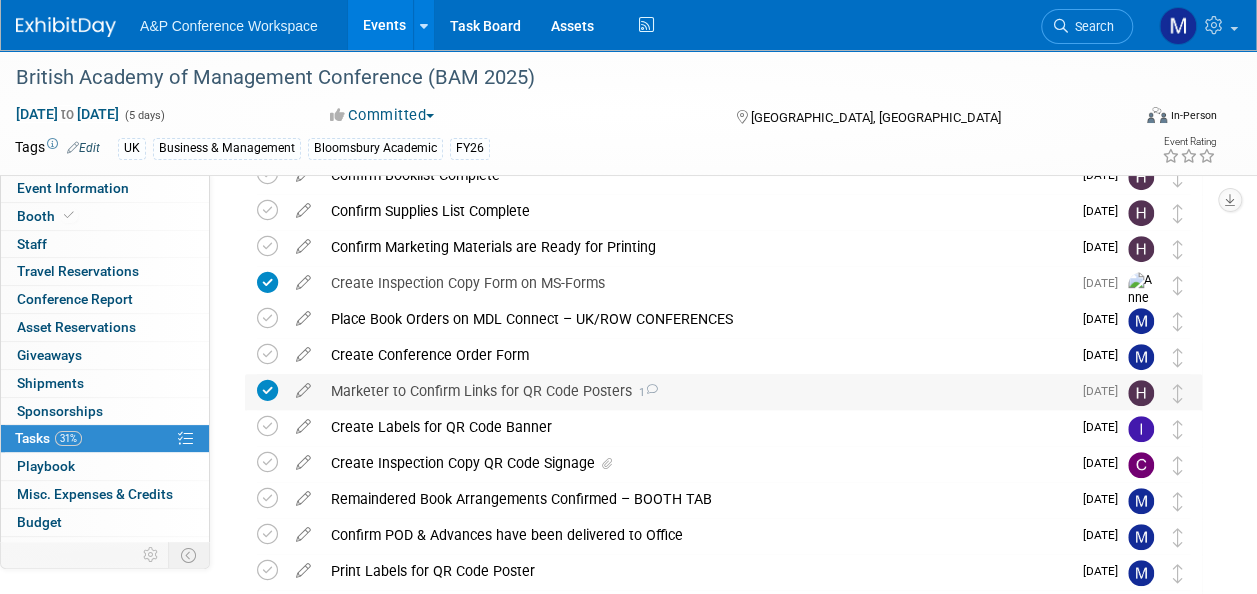 click on "1" at bounding box center [645, 392] 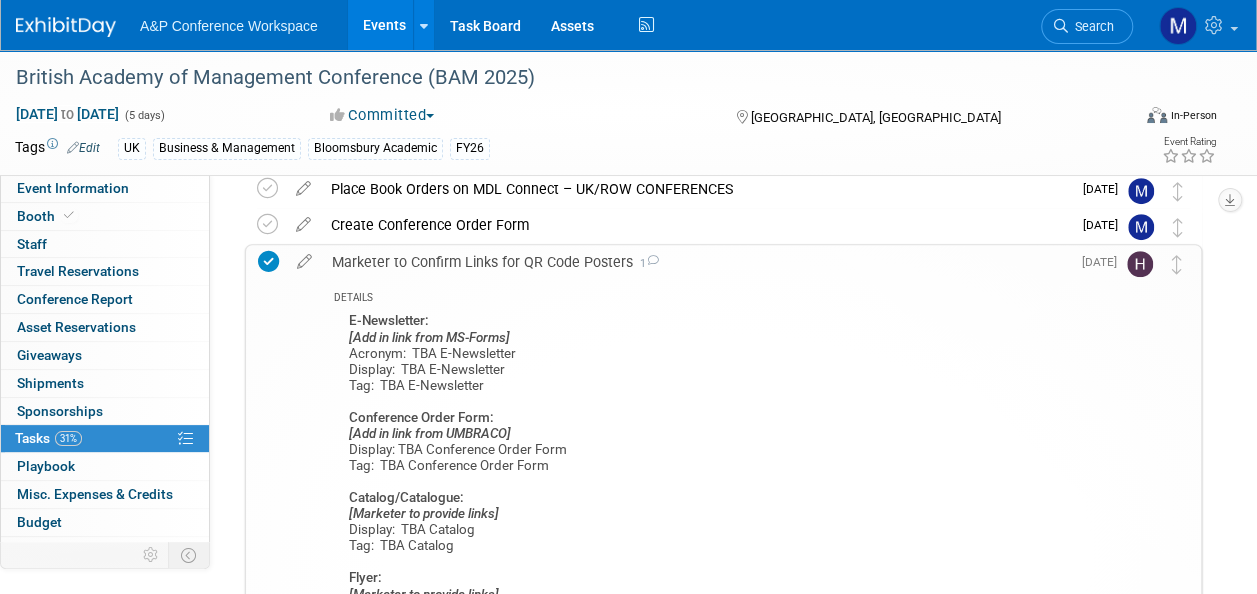 scroll, scrollTop: 418, scrollLeft: 0, axis: vertical 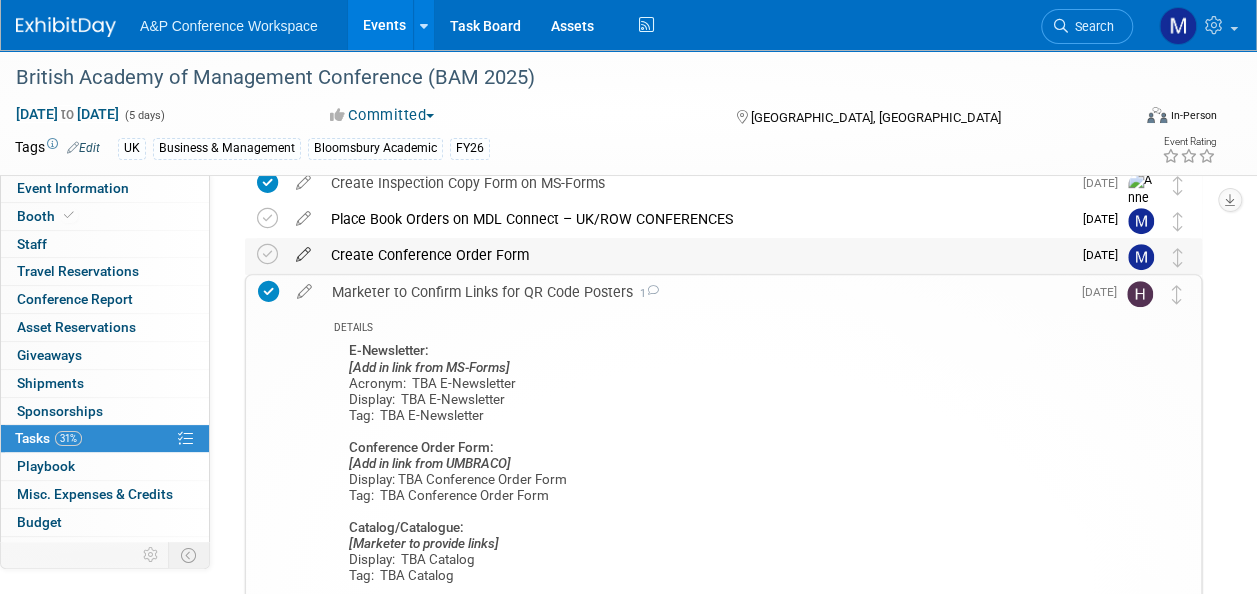 click at bounding box center [303, 250] 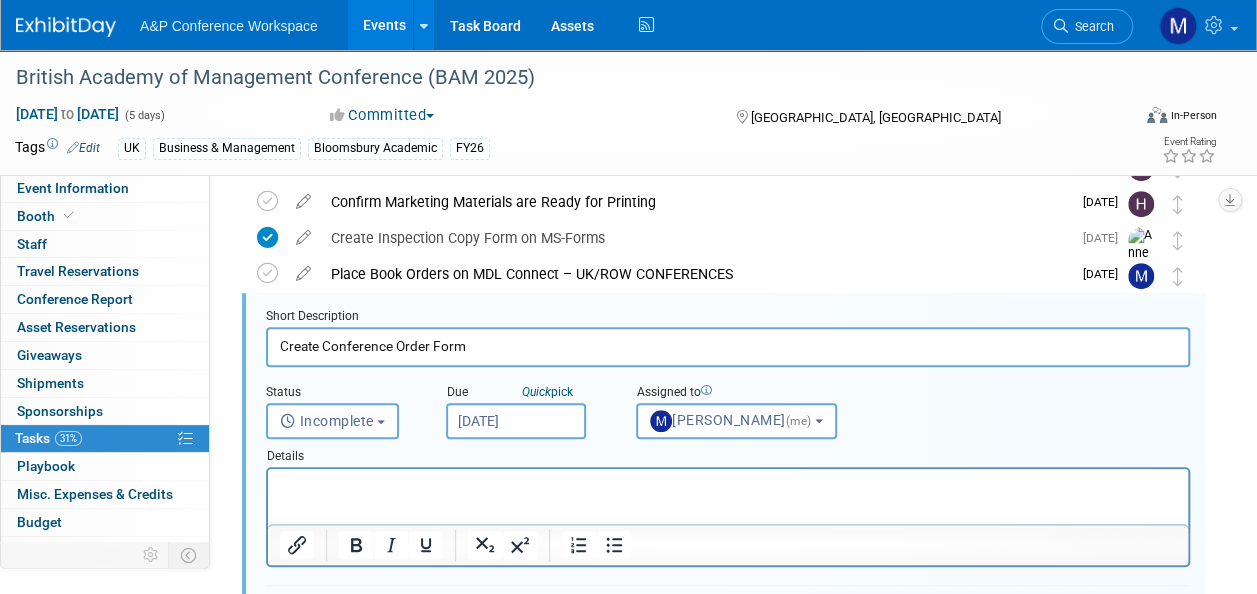 scroll, scrollTop: 362, scrollLeft: 0, axis: vertical 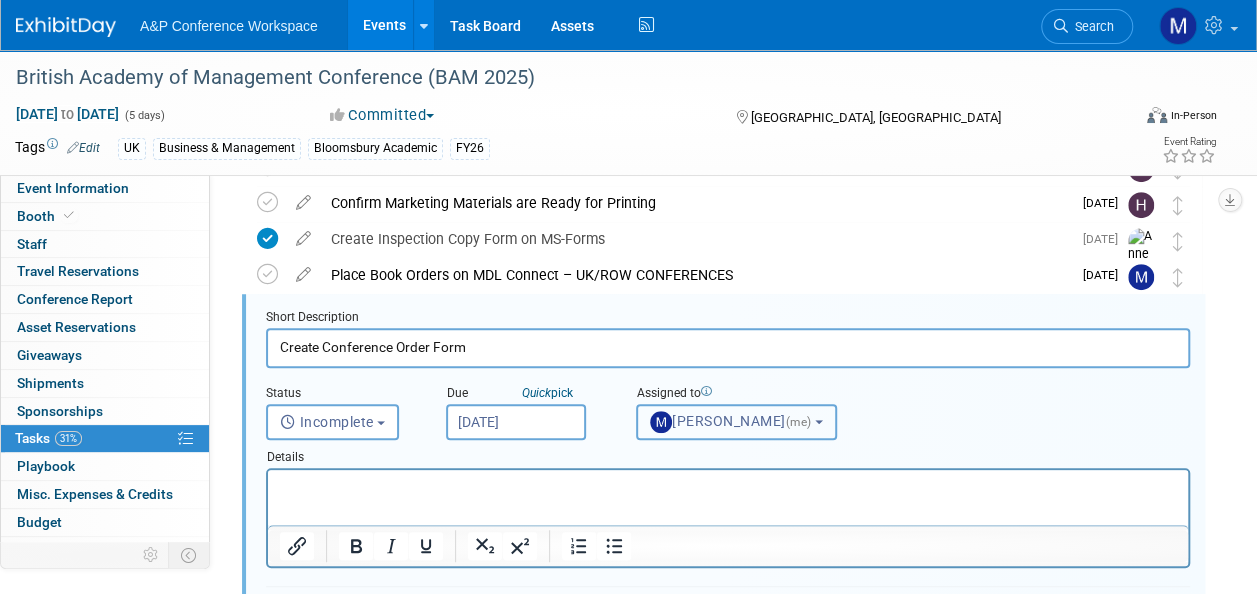 click on "Matt Hambridge
(me)" at bounding box center (732, 421) 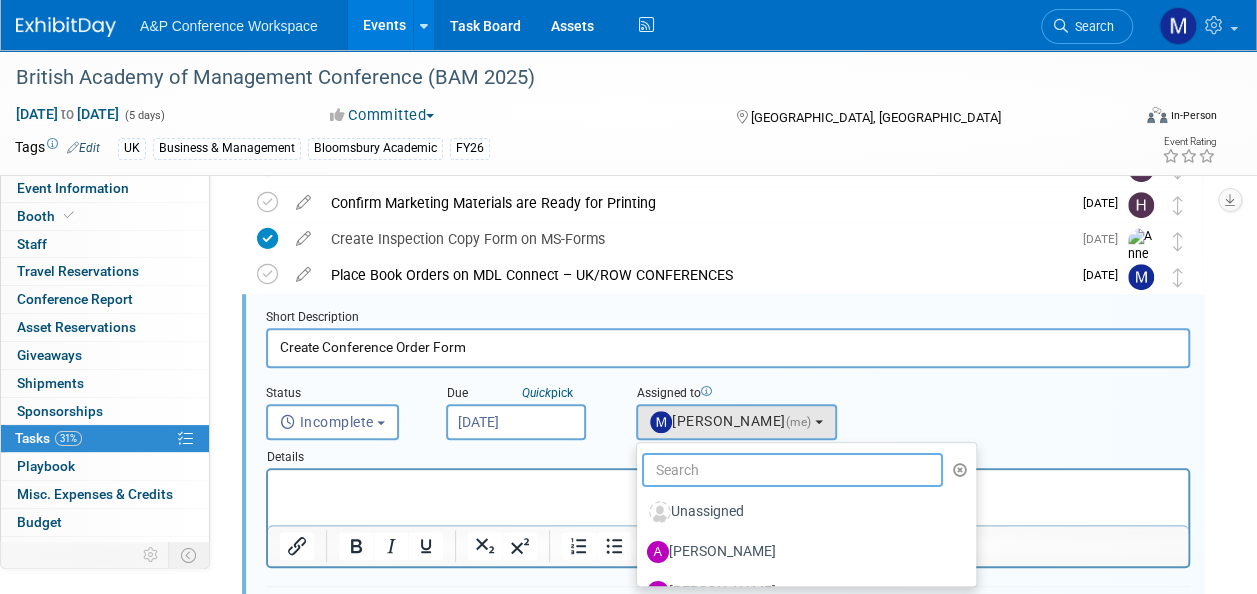 click at bounding box center (792, 470) 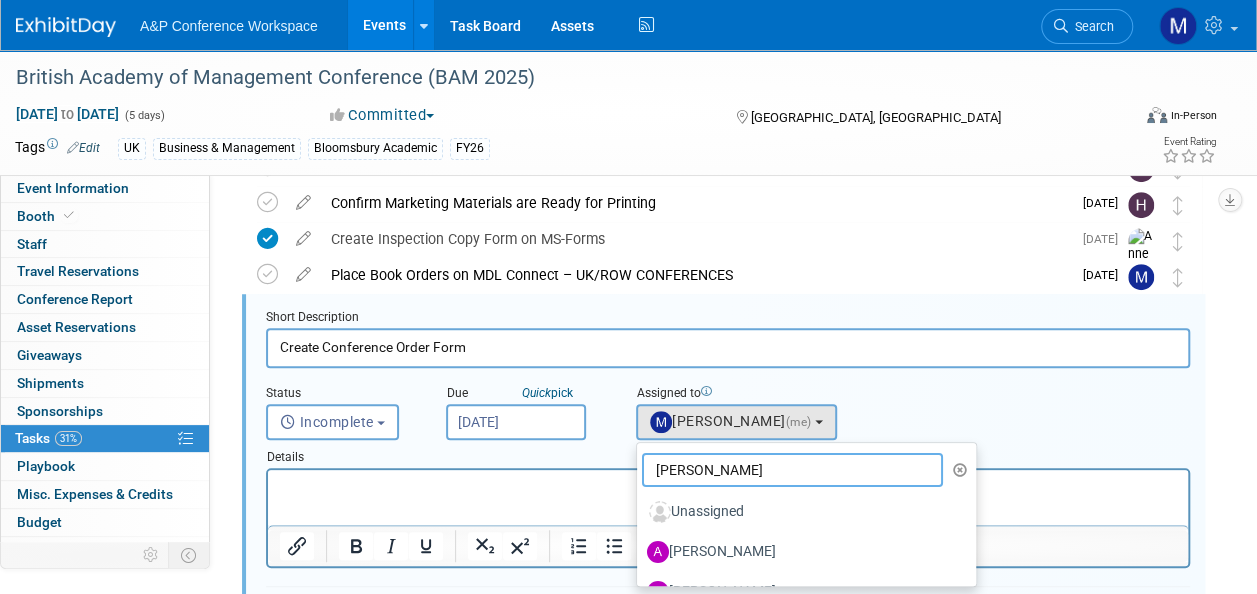 type on "hannah" 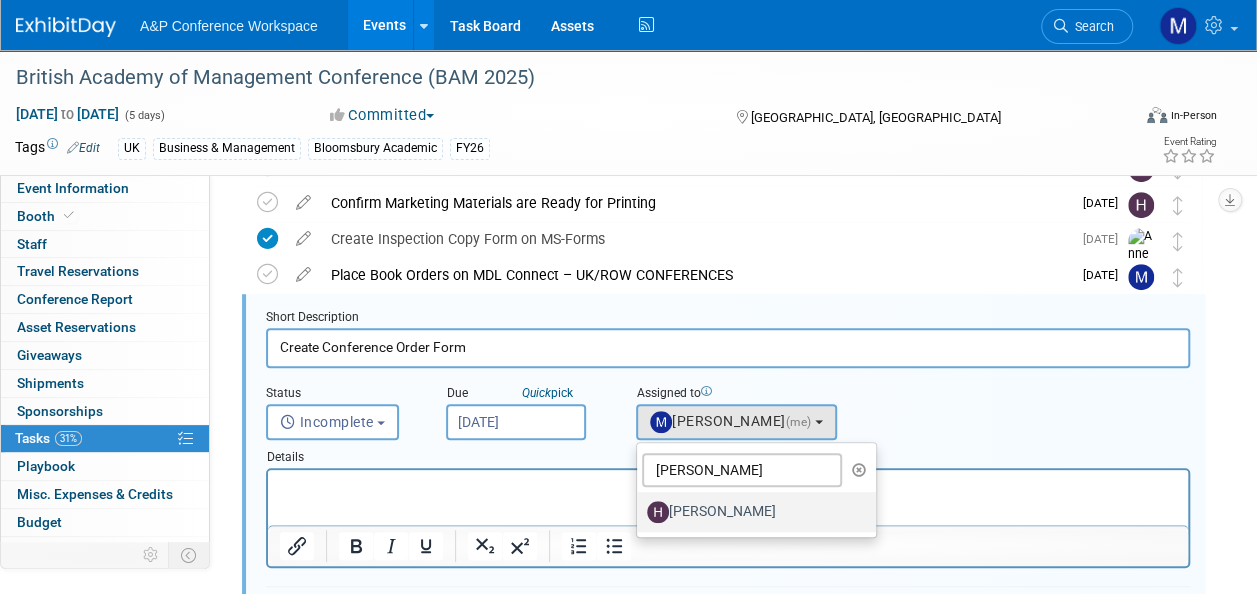 click on "[PERSON_NAME]" at bounding box center (751, 512) 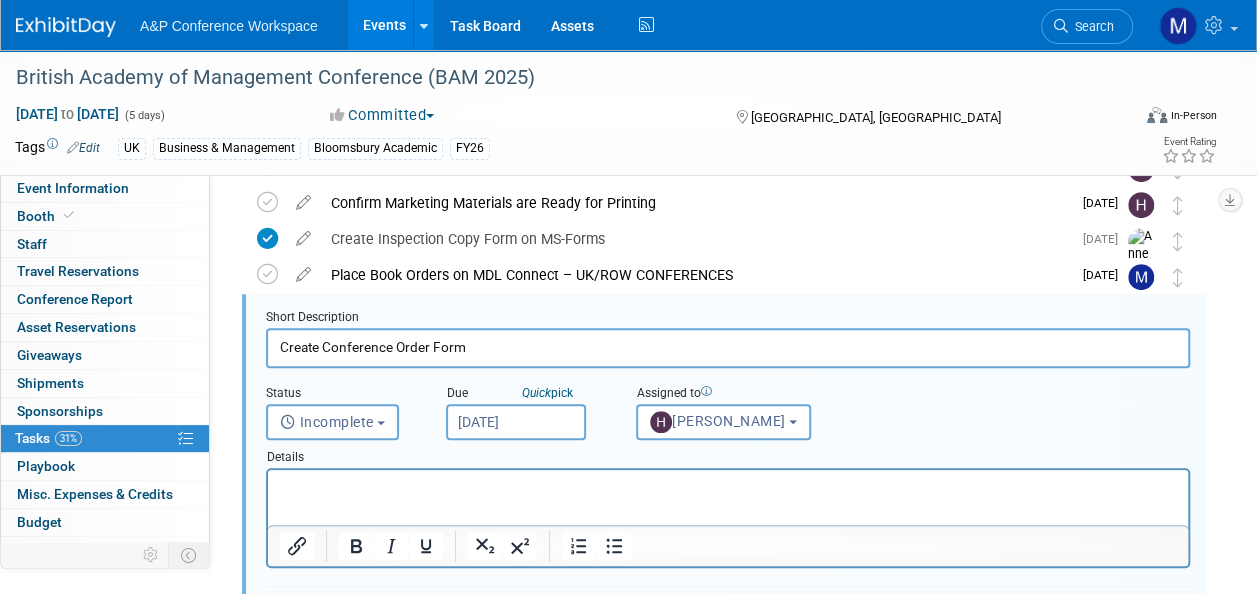 click at bounding box center (728, 487) 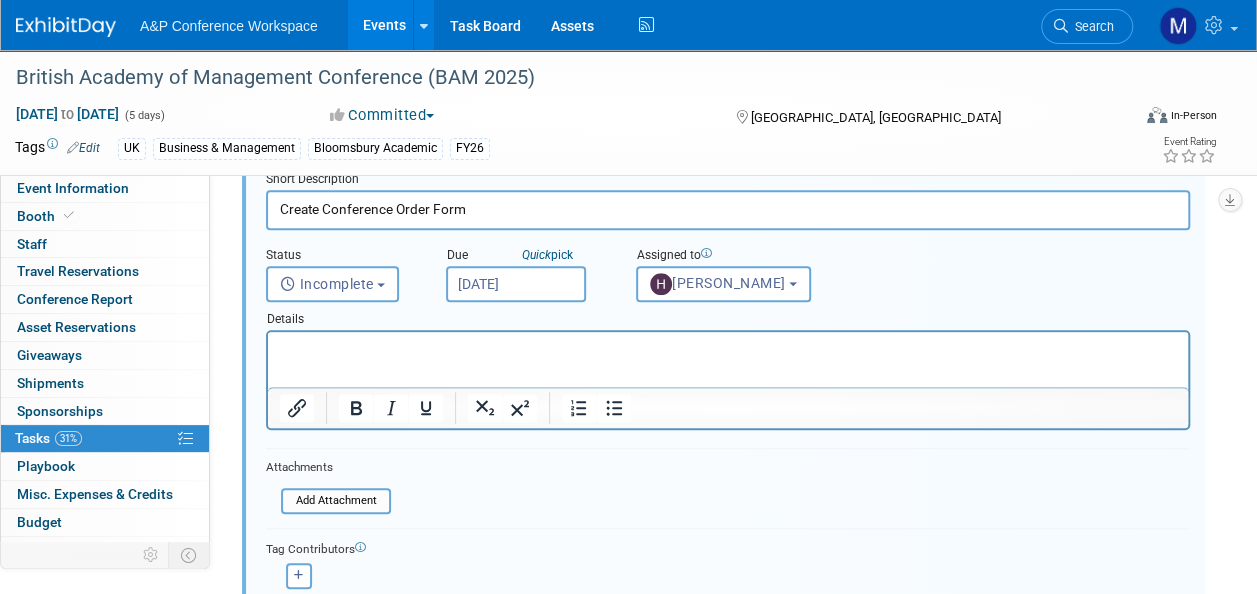 scroll, scrollTop: 662, scrollLeft: 0, axis: vertical 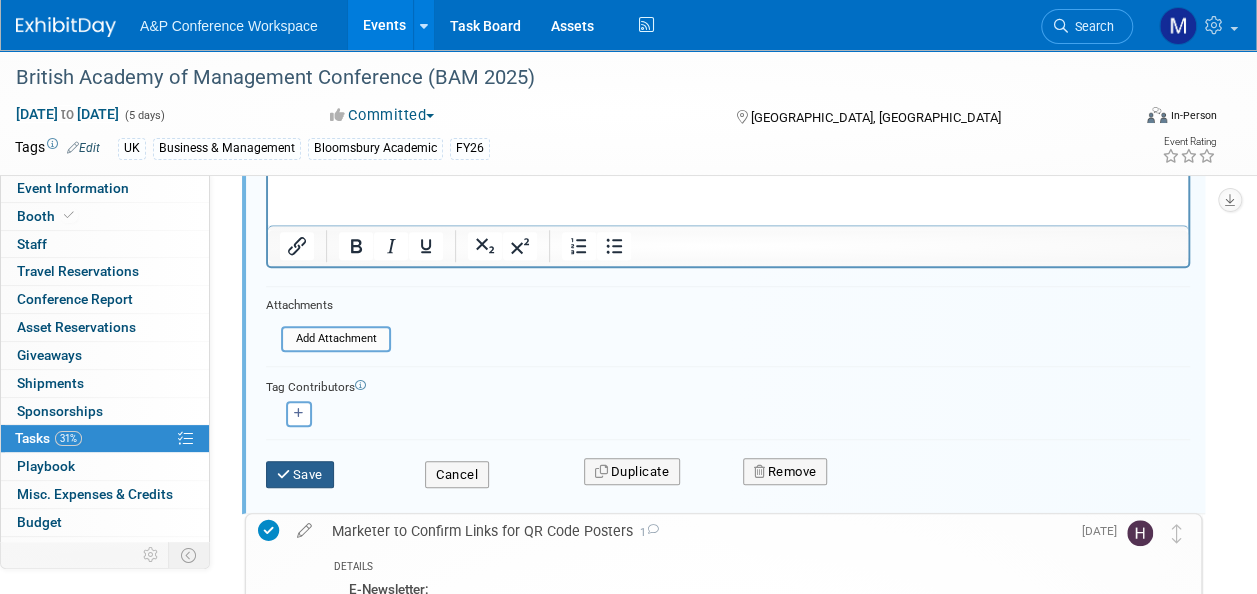 click on "Save" at bounding box center [300, 475] 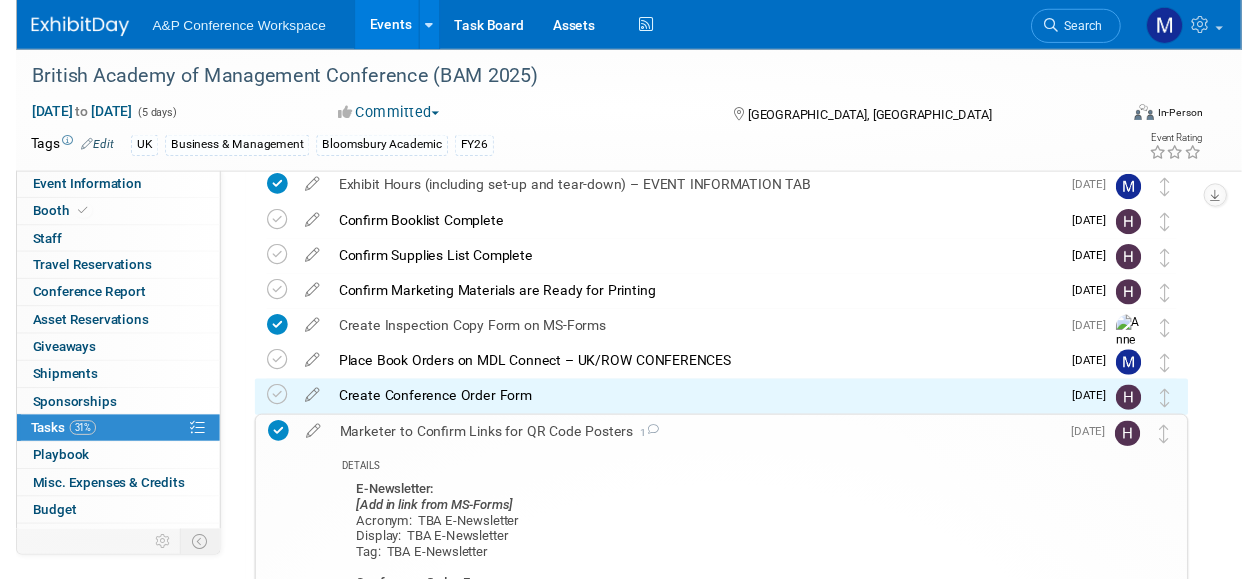 scroll, scrollTop: 262, scrollLeft: 0, axis: vertical 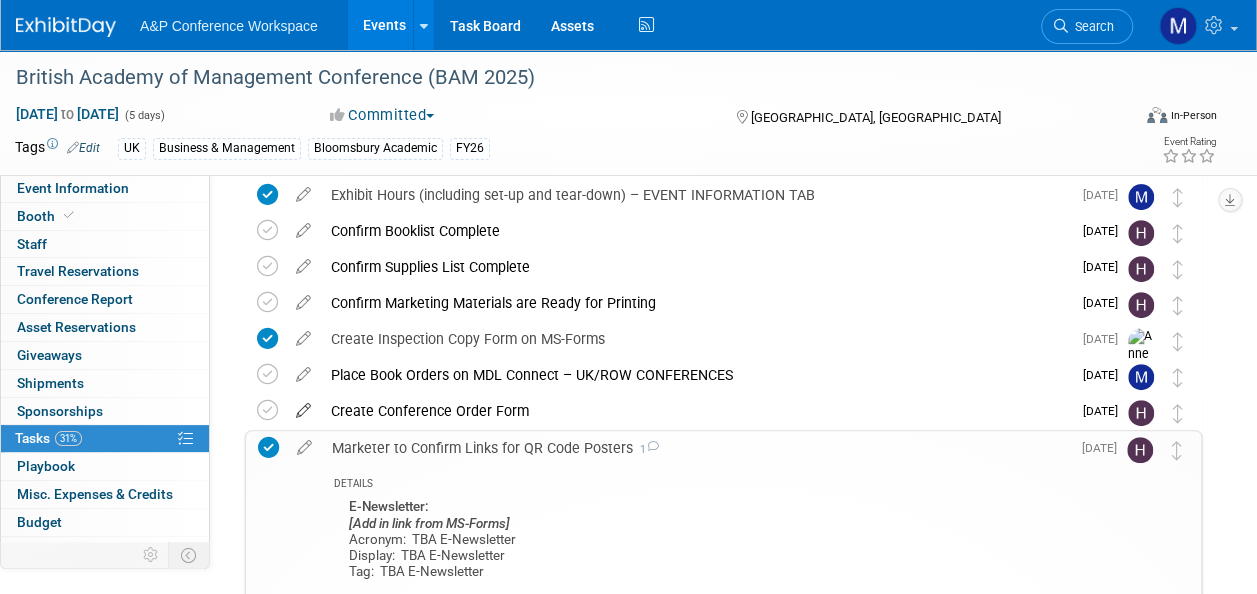 click at bounding box center [303, 406] 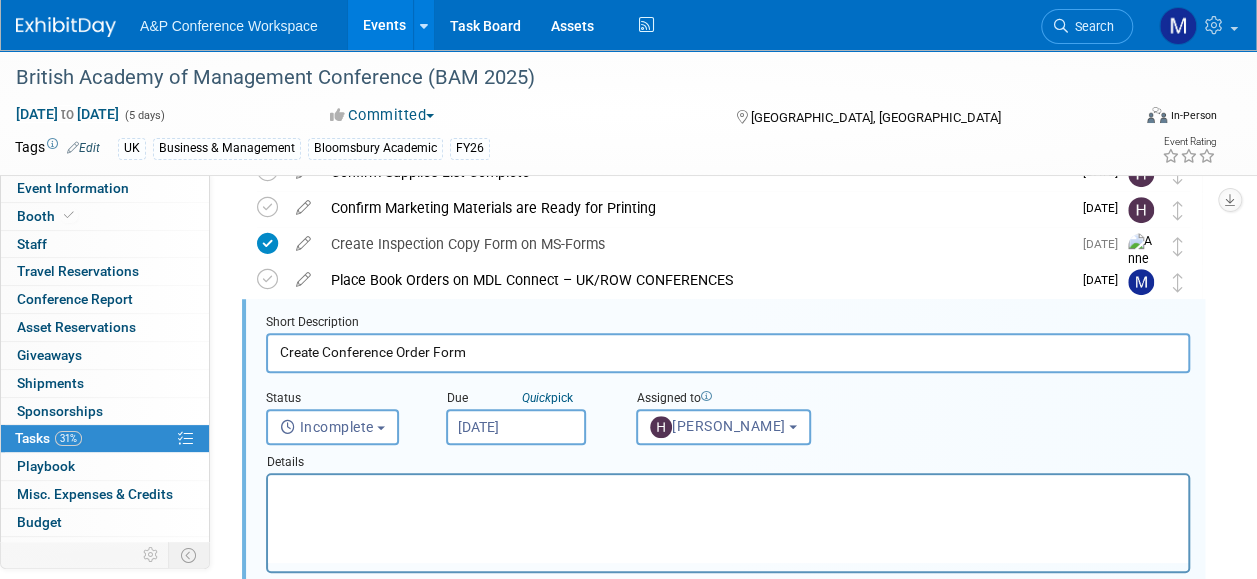 scroll, scrollTop: 362, scrollLeft: 0, axis: vertical 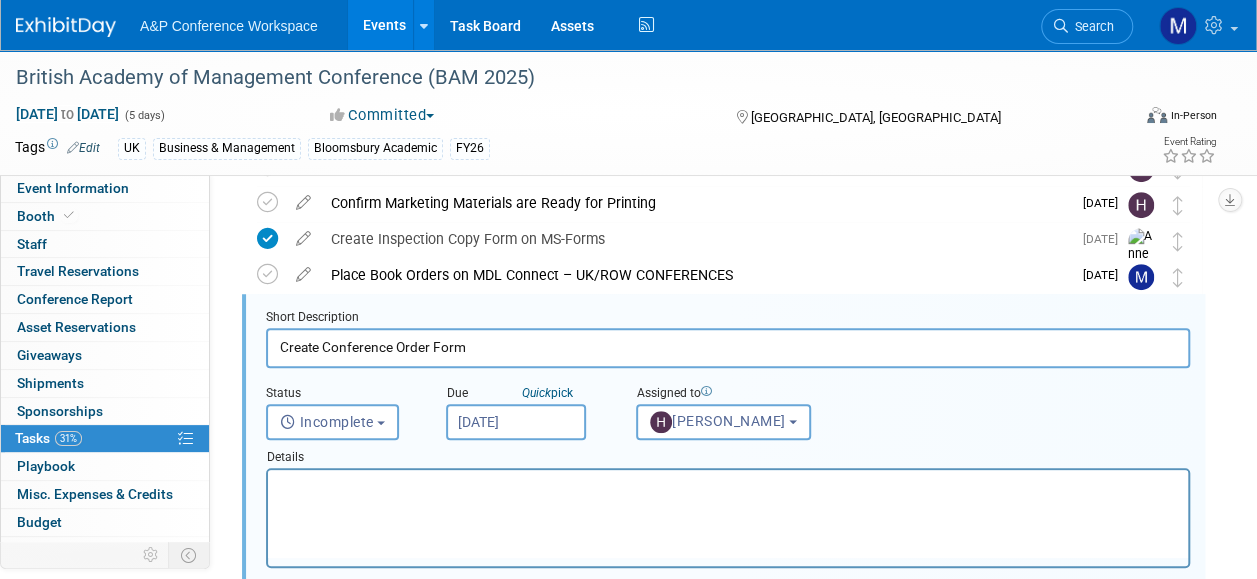 click on "Jul 17, 2025" at bounding box center [516, 422] 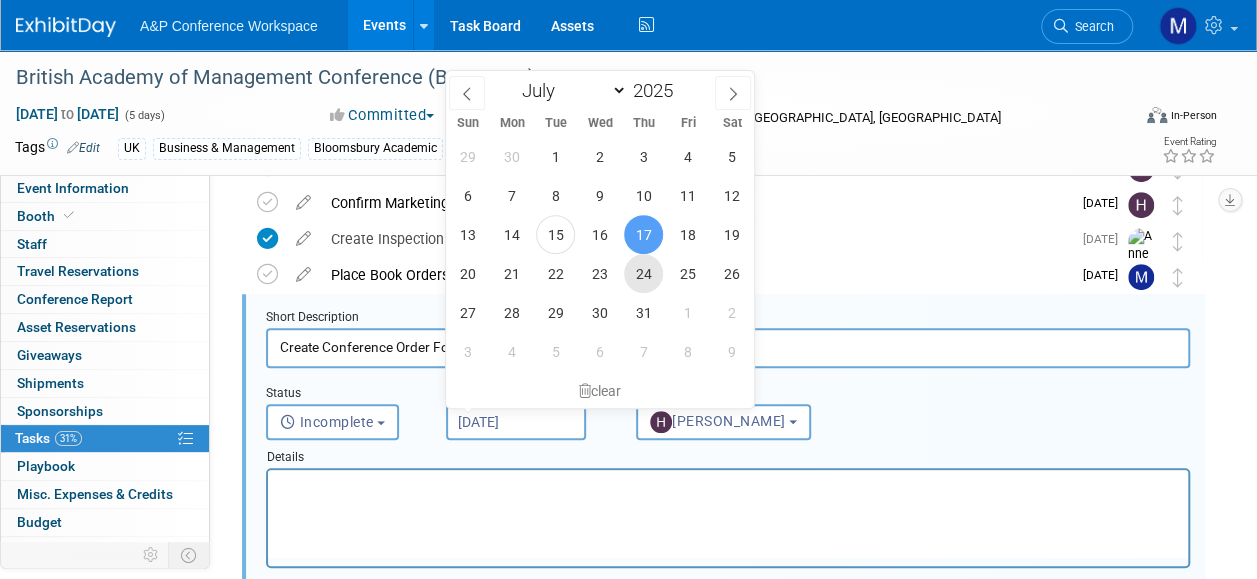 click on "24" at bounding box center [643, 273] 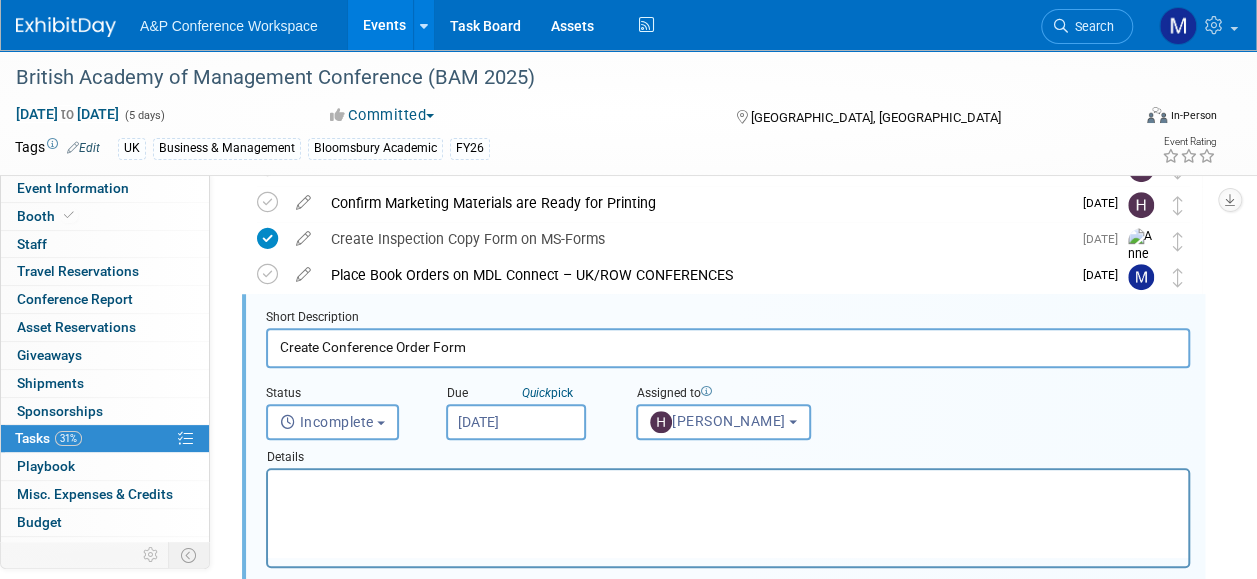 click at bounding box center [728, 487] 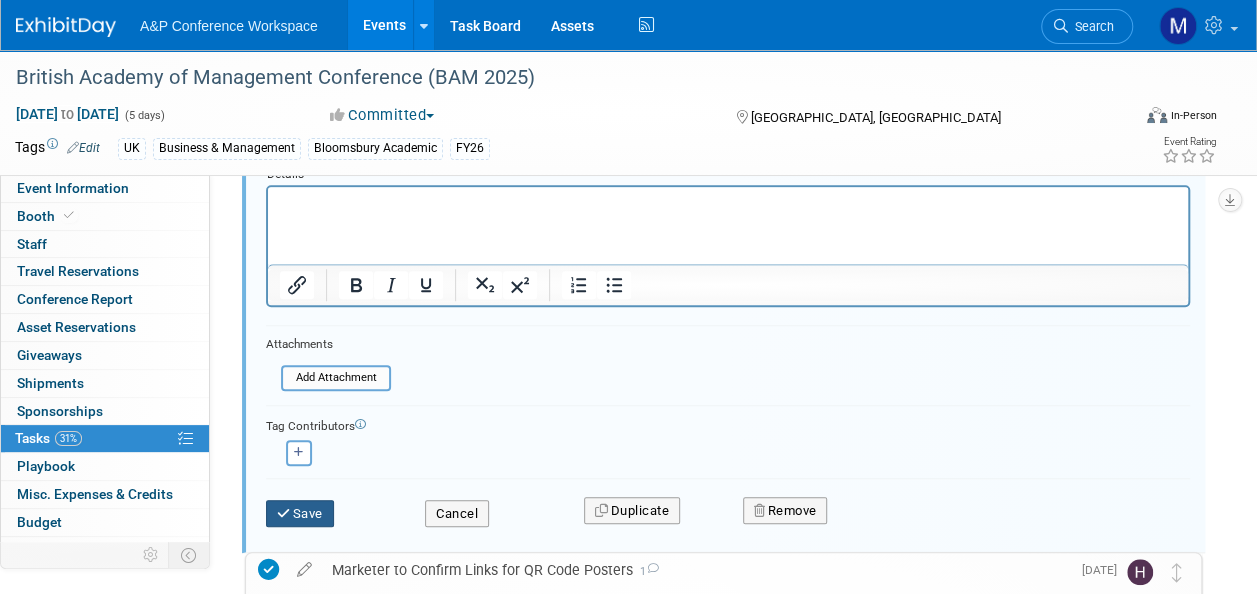 scroll, scrollTop: 662, scrollLeft: 0, axis: vertical 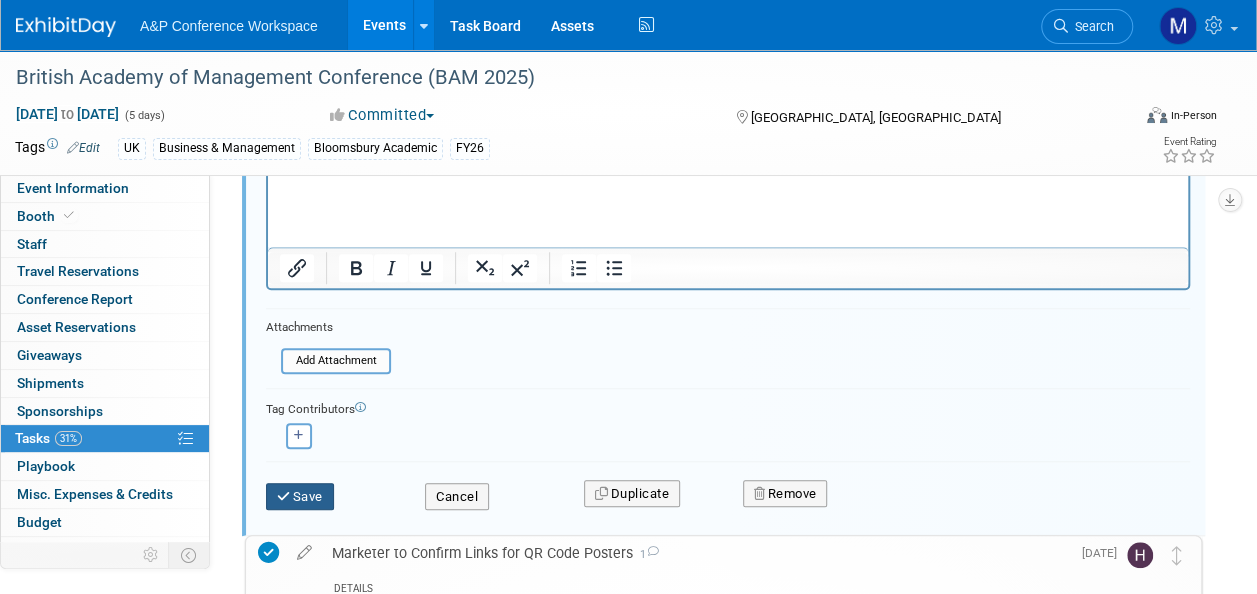 click on "Save" at bounding box center [300, 497] 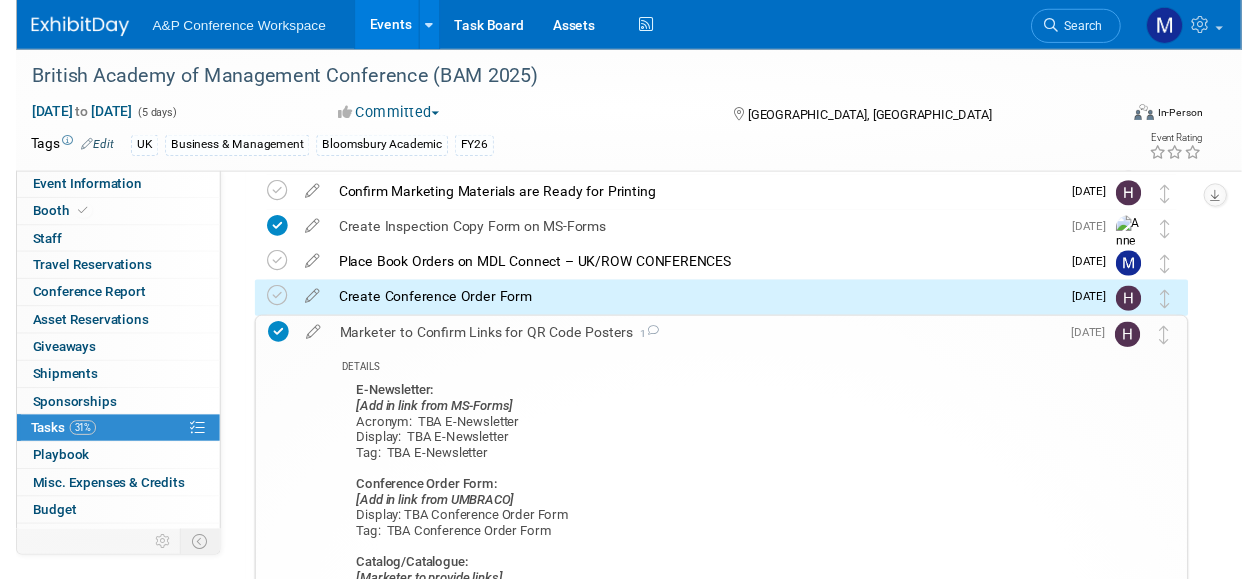 scroll, scrollTop: 362, scrollLeft: 0, axis: vertical 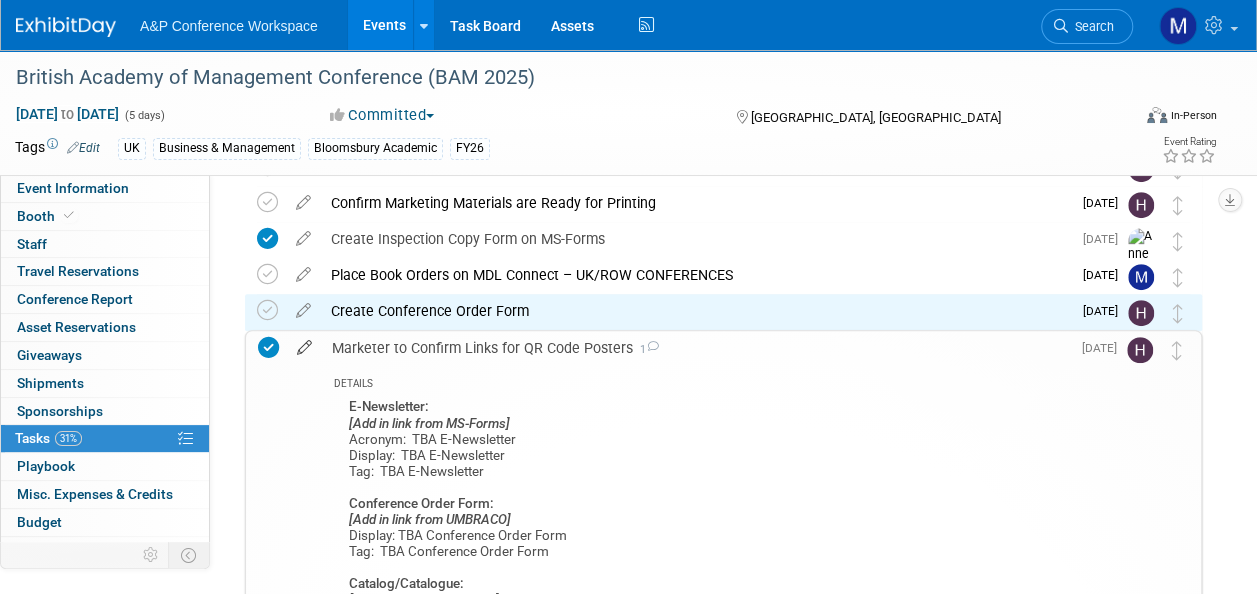 click at bounding box center [304, 343] 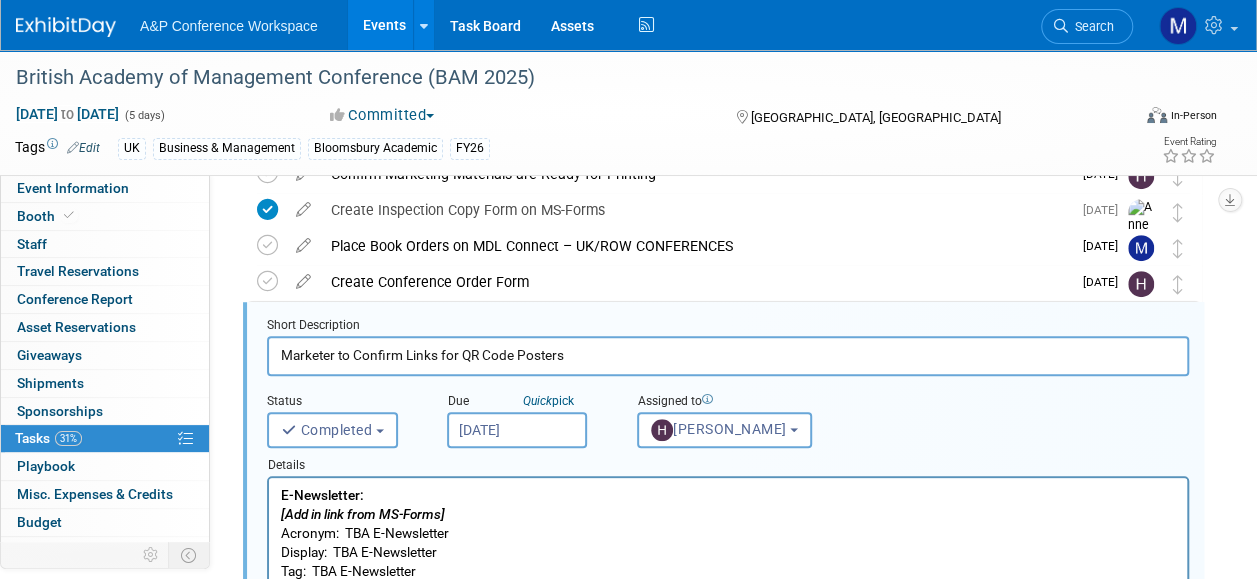 scroll, scrollTop: 399, scrollLeft: 0, axis: vertical 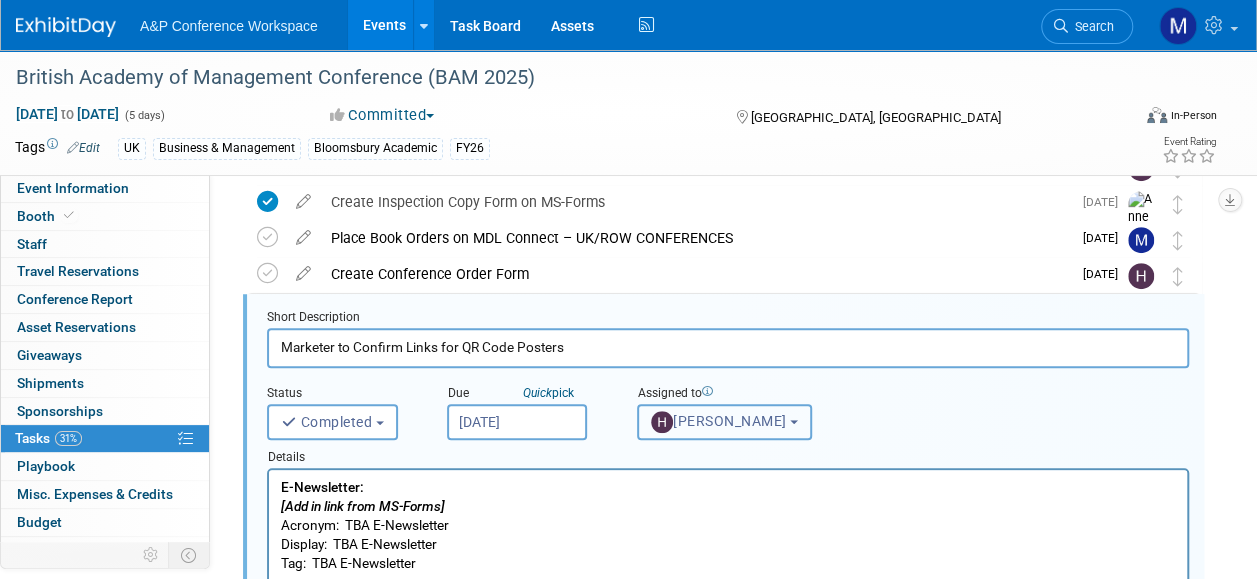 click on "[PERSON_NAME]" at bounding box center (719, 421) 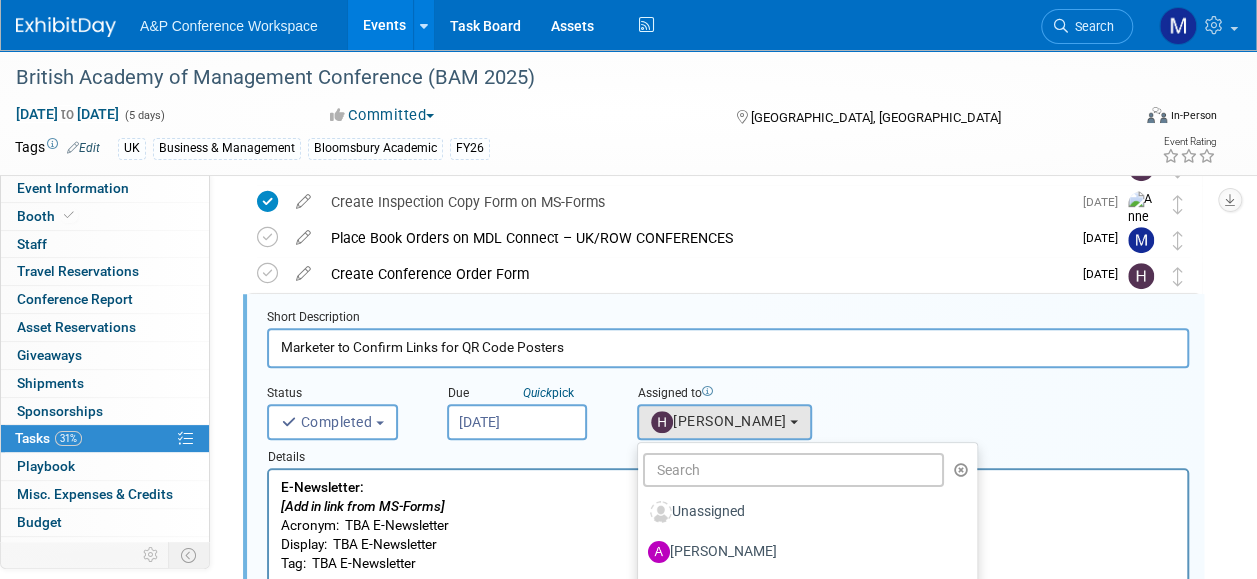 click on "E-Newsletter: [Add in link from MS-Forms] Acronym:  TBA E-Newsletter Display:  TBA E-Newsletter Tag:  TBA E-Newsletter Conference Order Form: [Add in link from UMBRACO] Display: TBA Conference Order Form Tag:  TBA Conference Order Form Catalog/Catalogue: [Marketer to provide links] Display:  TBA Catalog Tag:  TBA Catalog Flyer: [Marketer to provide links] Display:  TBA Flyer Tag:  TBA Flyer" at bounding box center [728, 669] 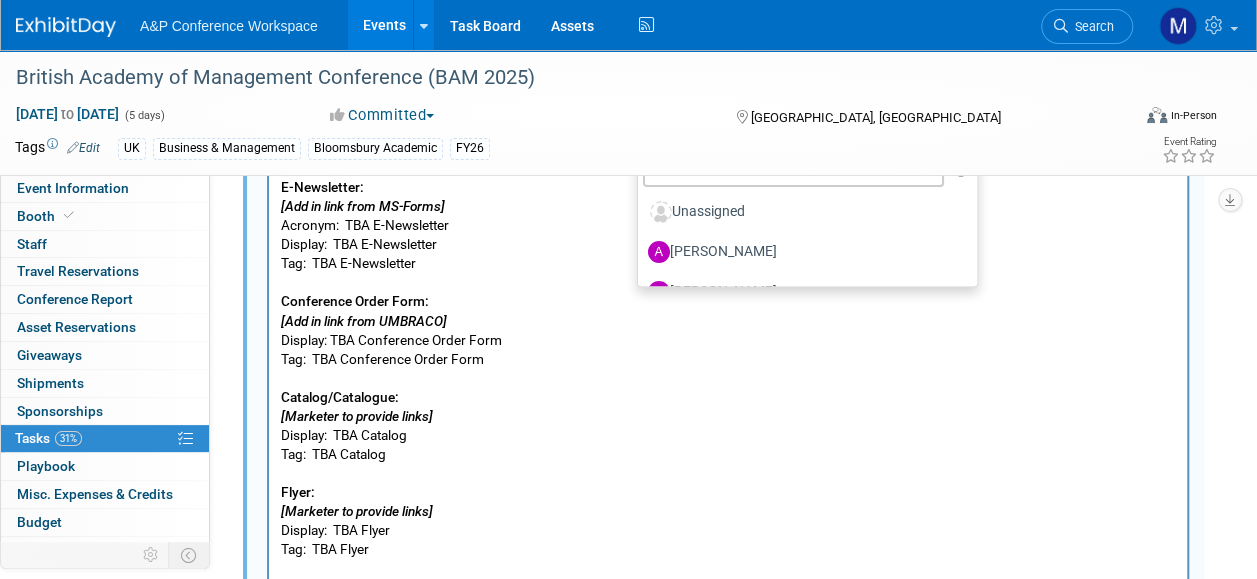 scroll, scrollTop: 499, scrollLeft: 0, axis: vertical 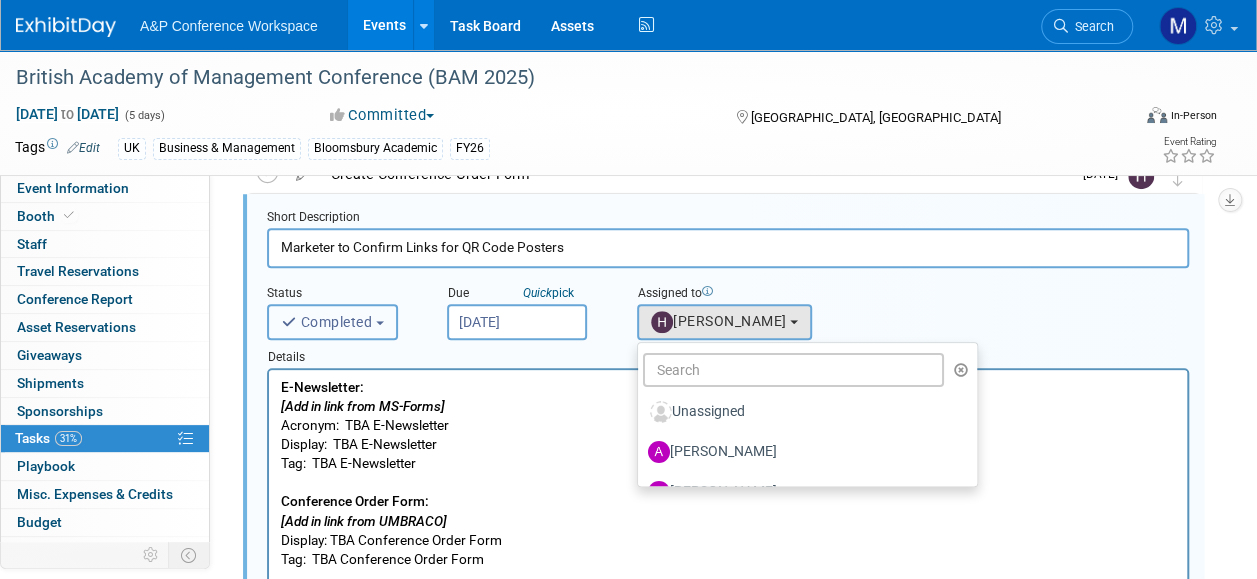 click on "Completed" at bounding box center (332, 322) 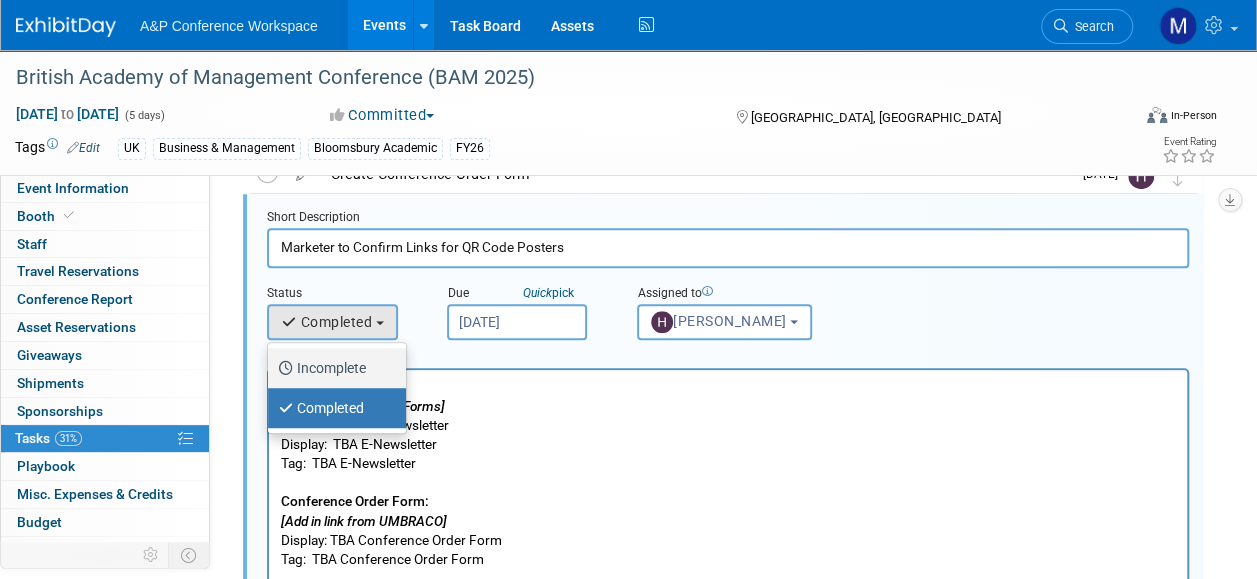 click on "Incomplete" at bounding box center (332, 368) 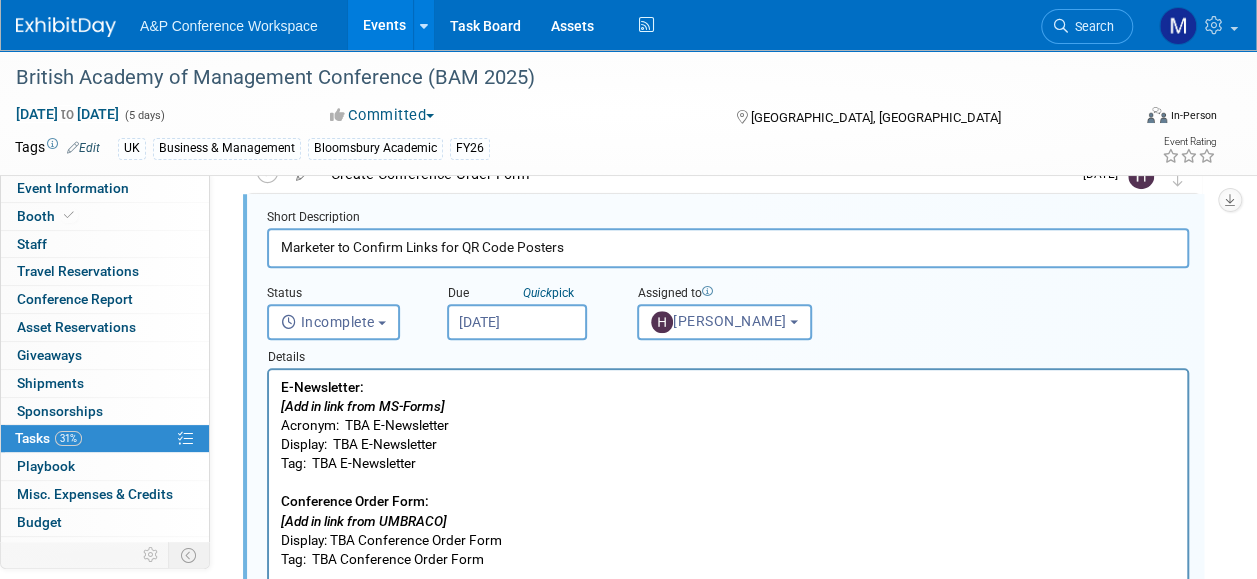 click on "E-Newsletter: [Add in link from MS-Forms] Acronym:  TBA E-Newsletter Display:  TBA E-Newsletter Tag:  TBA E-Newsletter Conference Order Form: [Add in link from UMBRACO] Display: TBA Conference Order Form Tag:  TBA Conference Order Form Catalog/Catalogue: [Marketer to provide links] Display:  TBA Catalog Tag:  TBA Catalog Flyer: [Marketer to provide links] Display:  TBA Flyer Tag:  TBA Flyer" at bounding box center [728, 569] 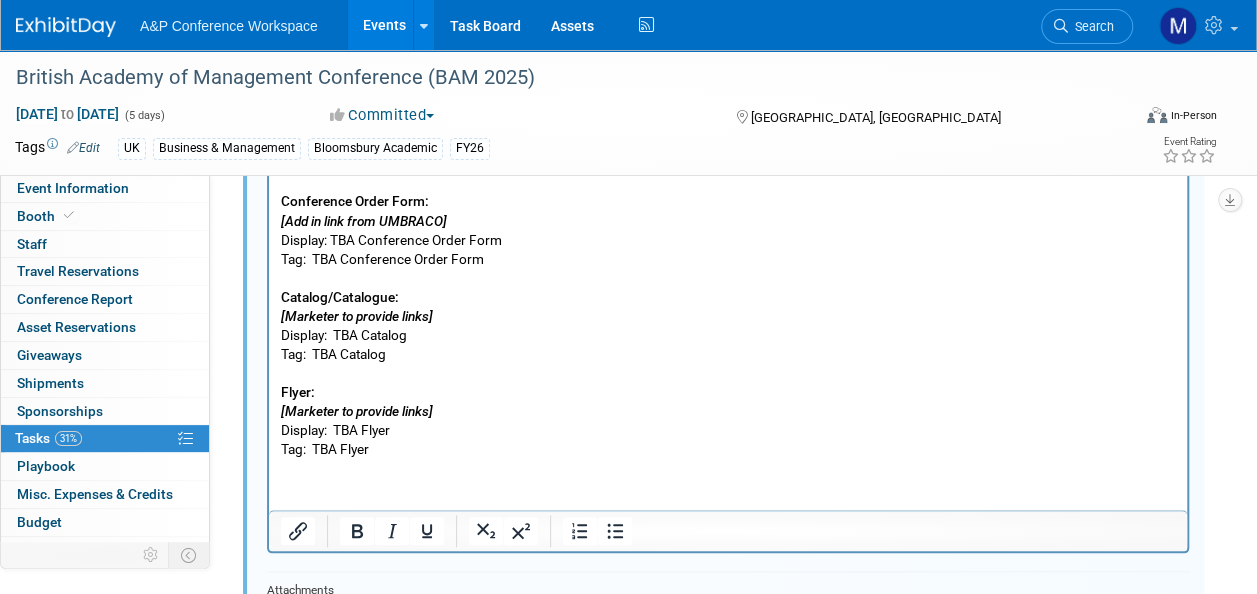 scroll, scrollTop: 999, scrollLeft: 0, axis: vertical 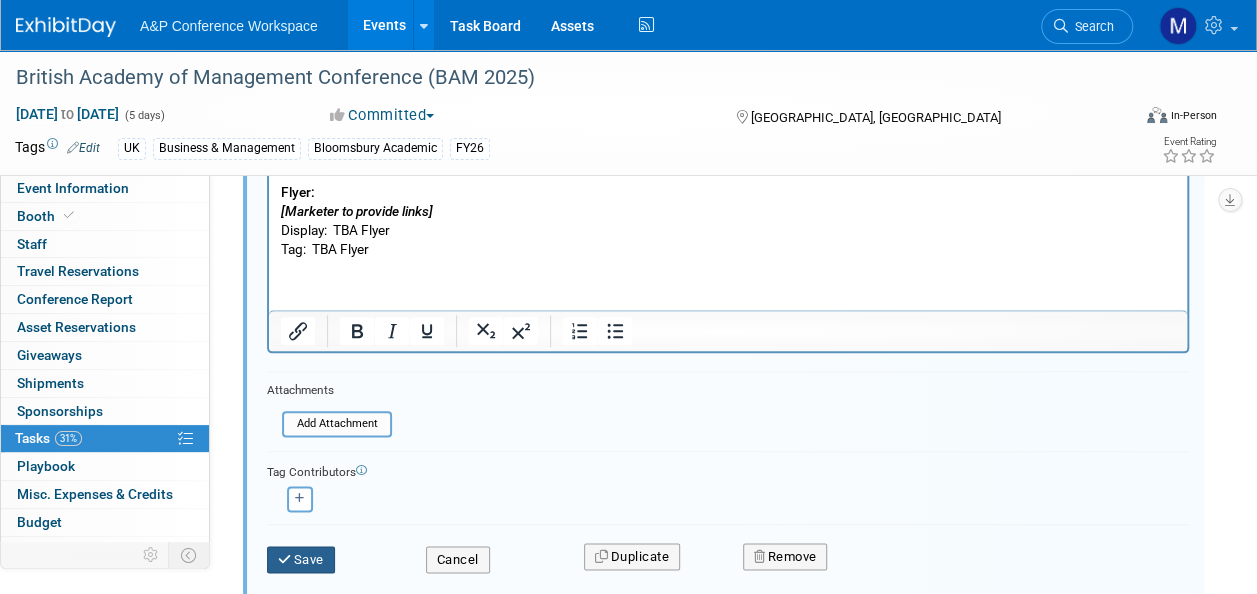 click on "Save" at bounding box center [301, 560] 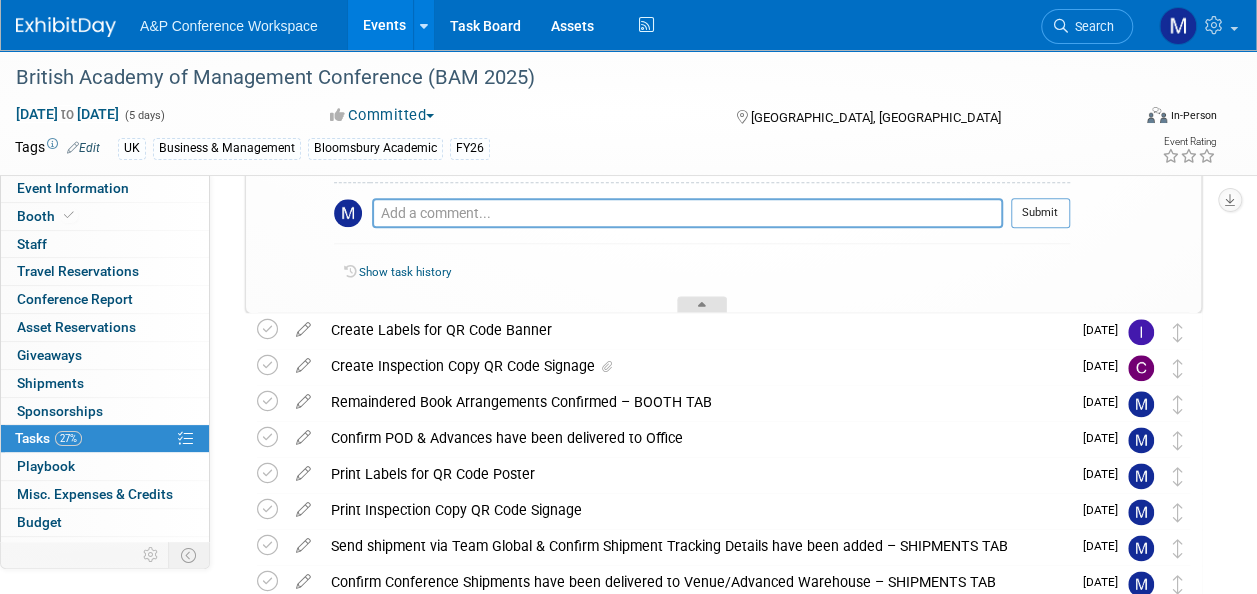 click at bounding box center (702, 308) 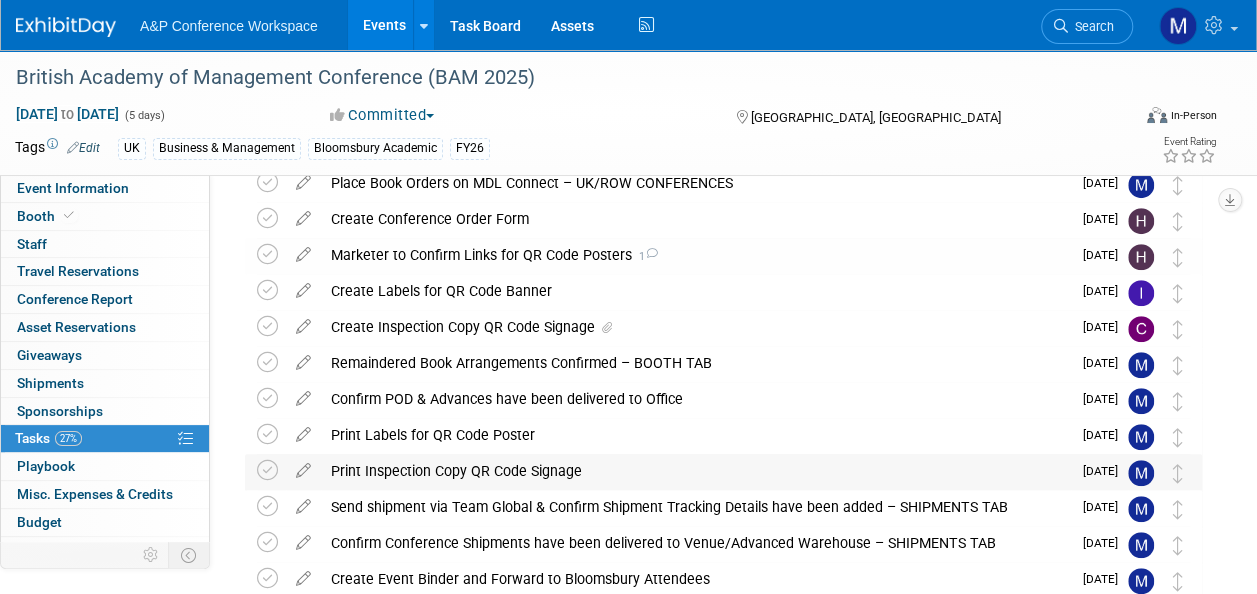 scroll, scrollTop: 423, scrollLeft: 0, axis: vertical 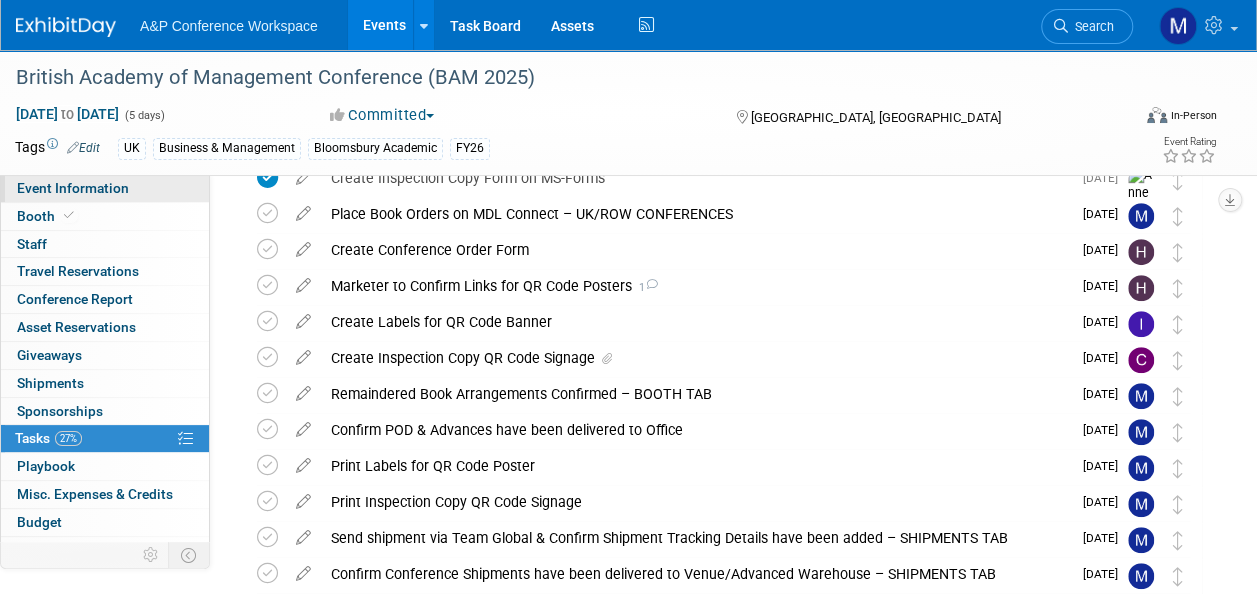 click on "Event Information" at bounding box center (105, 188) 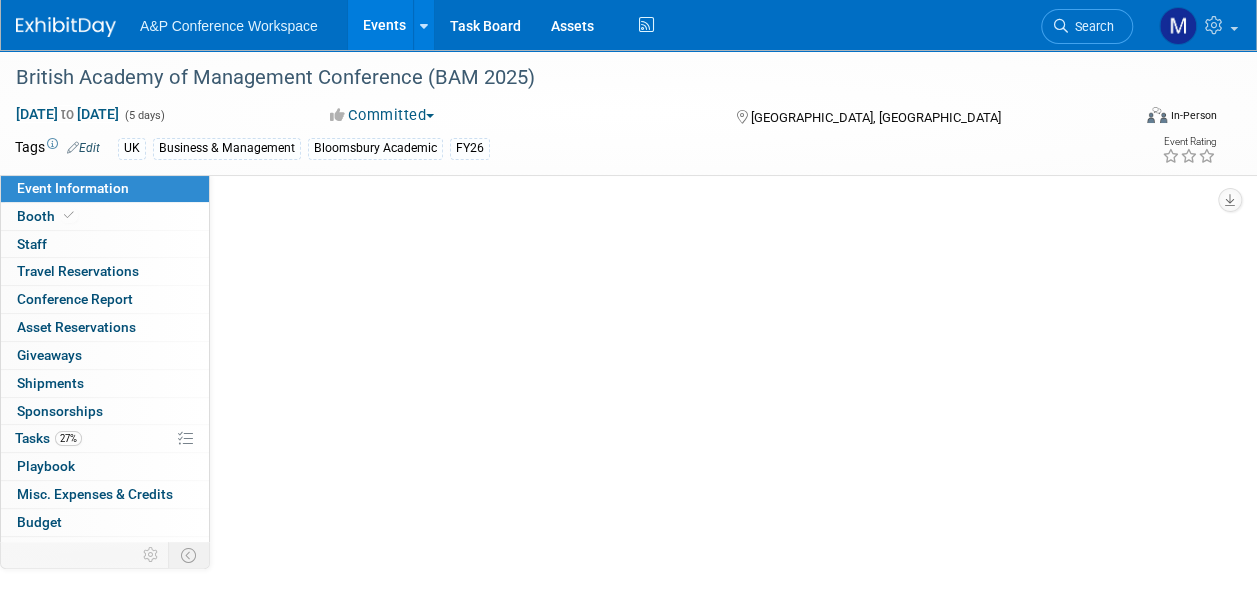 scroll, scrollTop: 0, scrollLeft: 0, axis: both 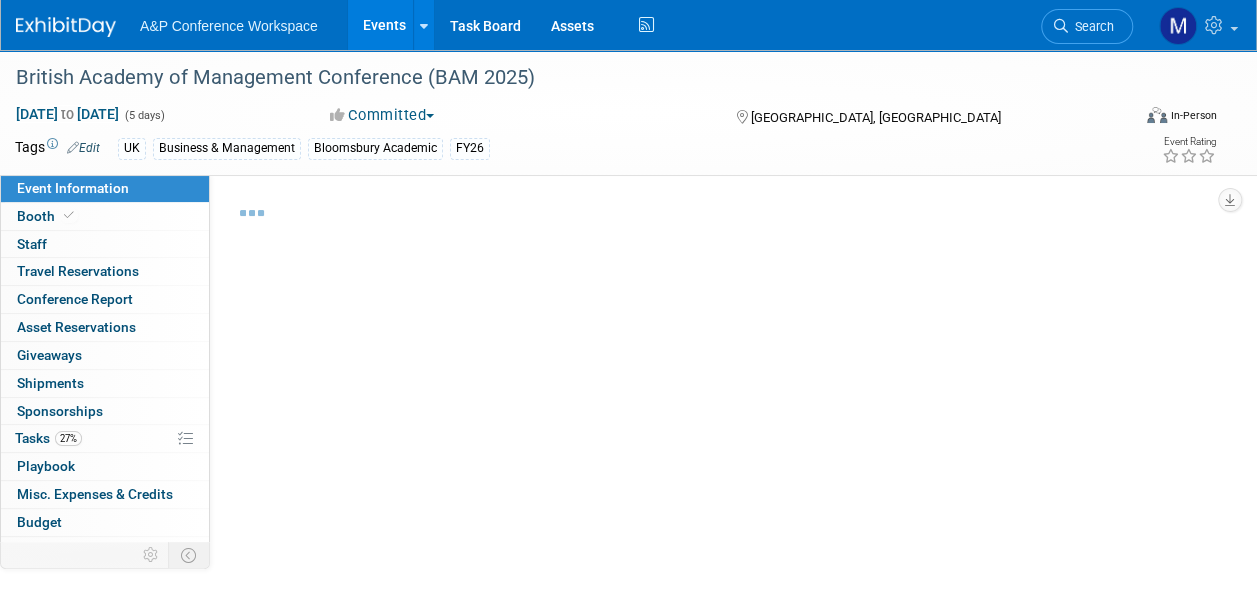 select on "Annual" 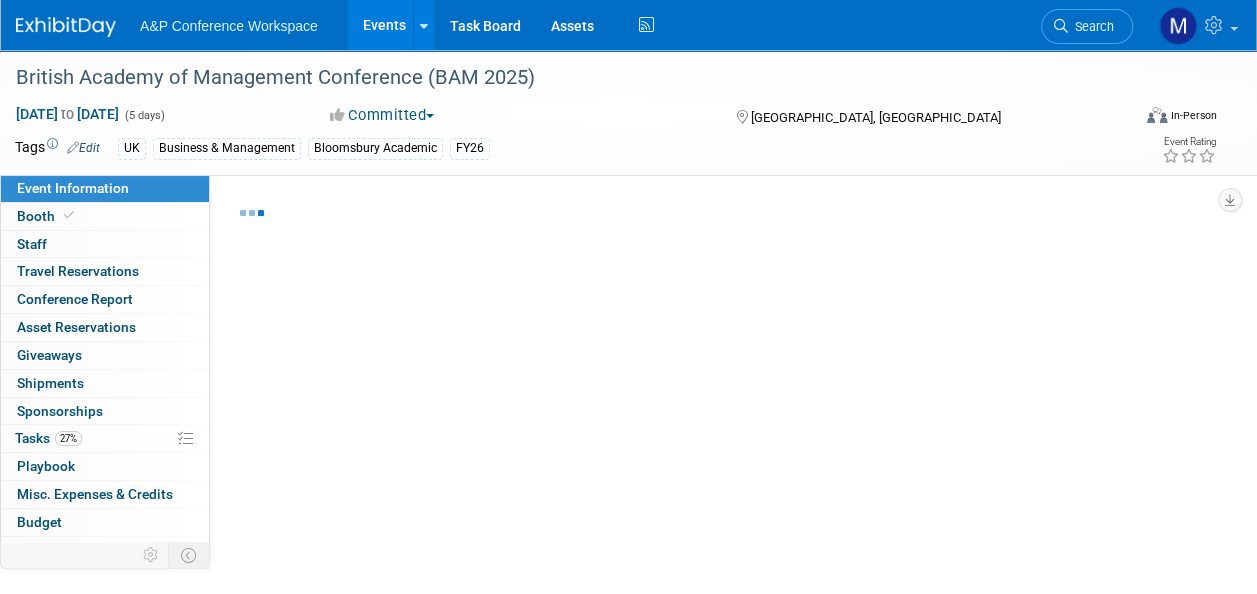 select on "Level 2" 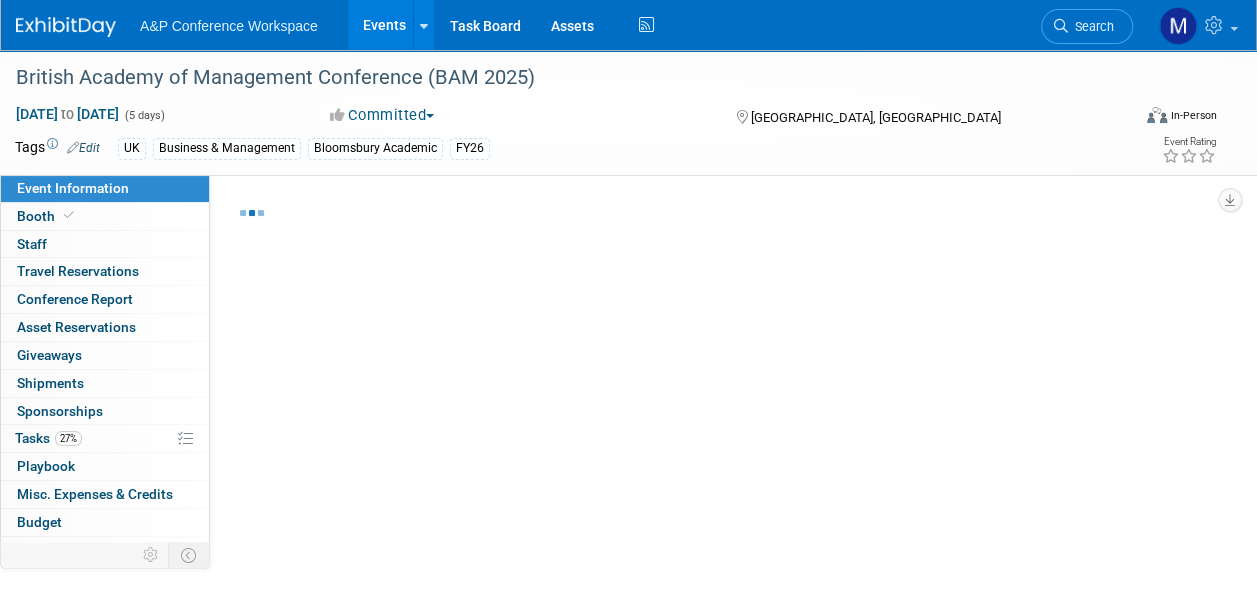 select on "In-Person Booth" 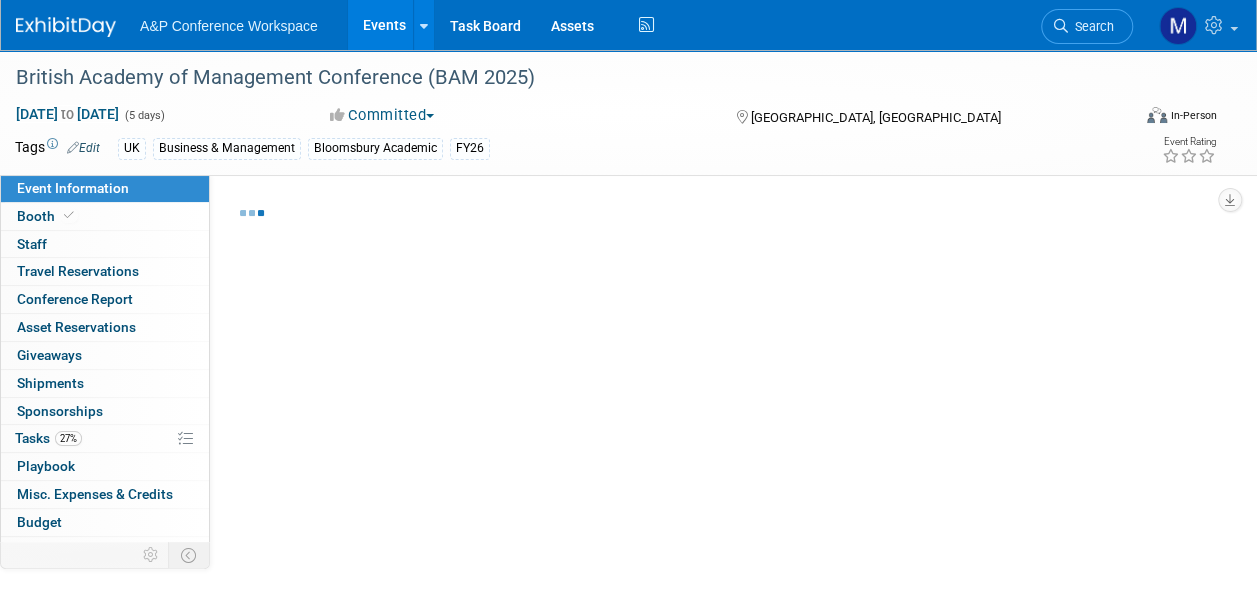 select on "[PERSON_NAME]" 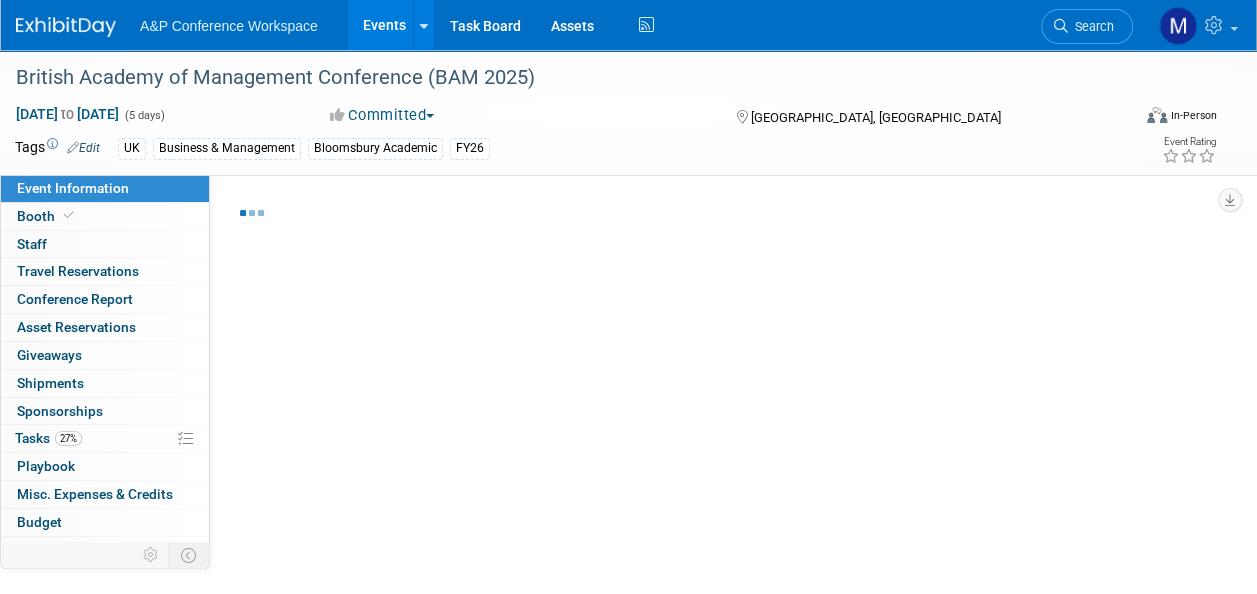 select on "[PERSON_NAME]" 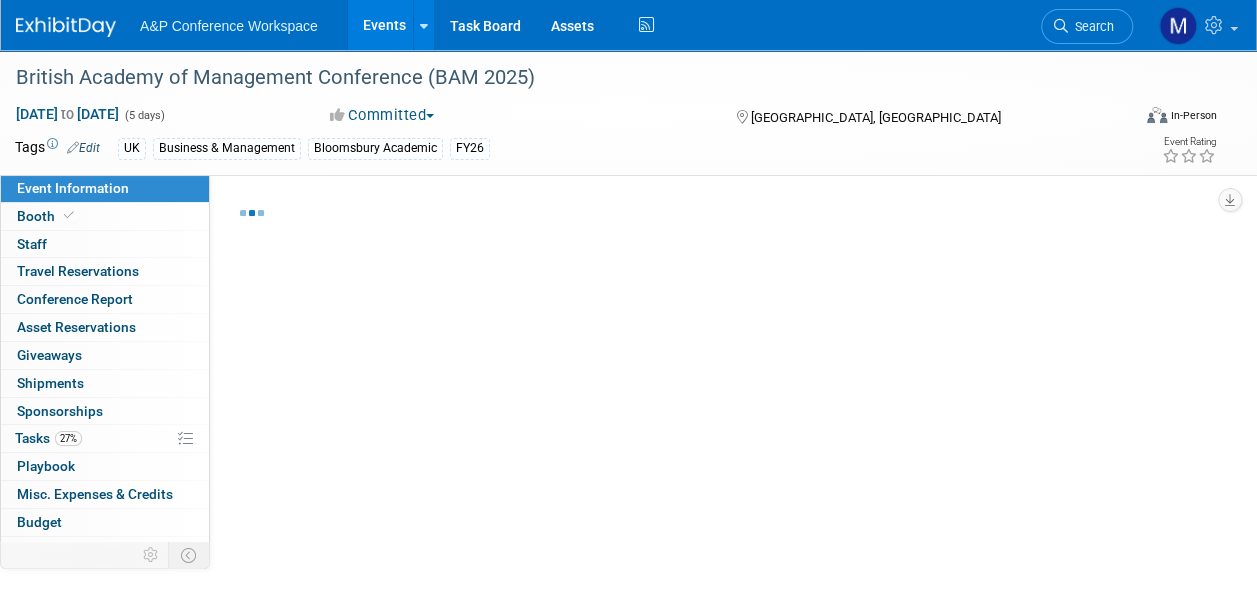 select on "Networking/Commissioning" 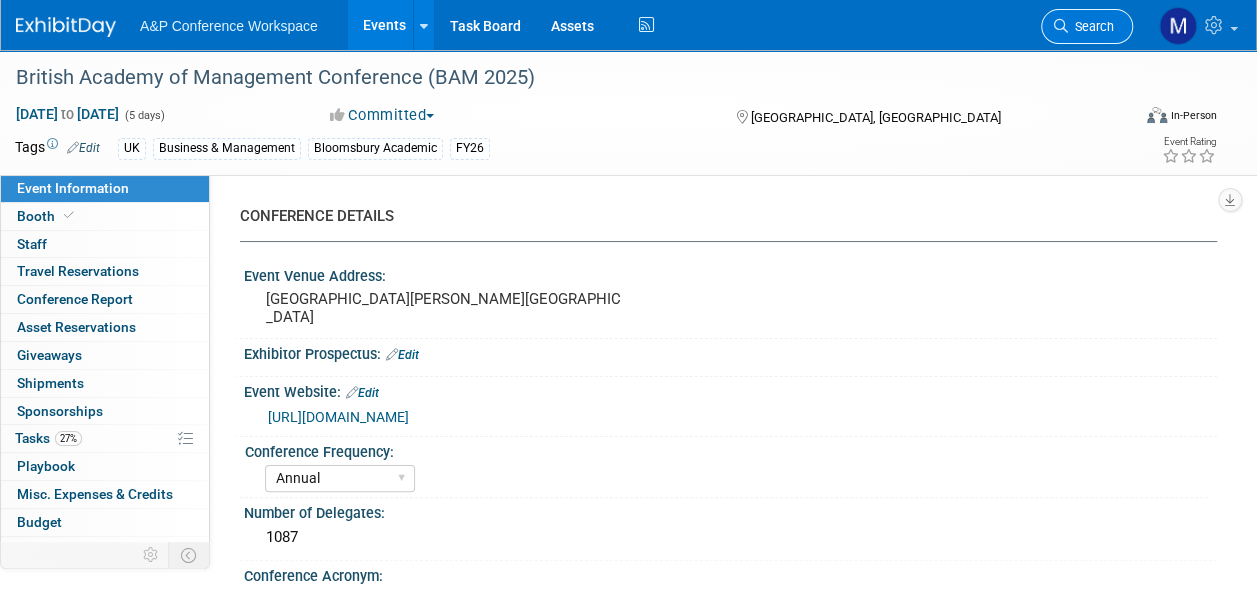 click on "Search" at bounding box center (1091, 26) 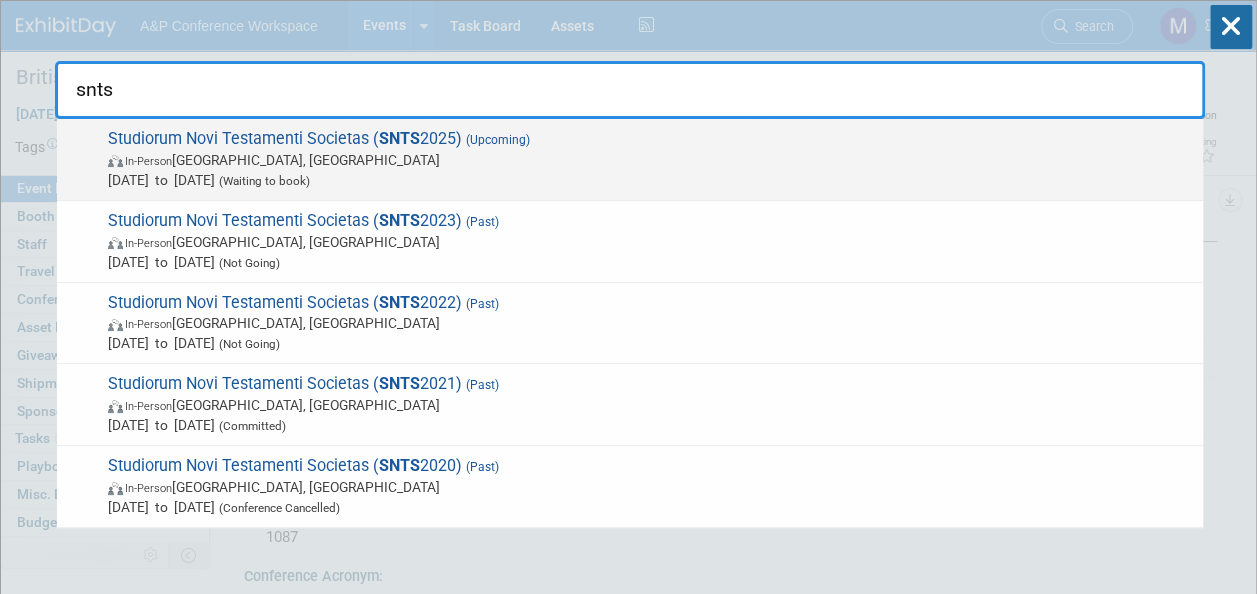 type on "snts" 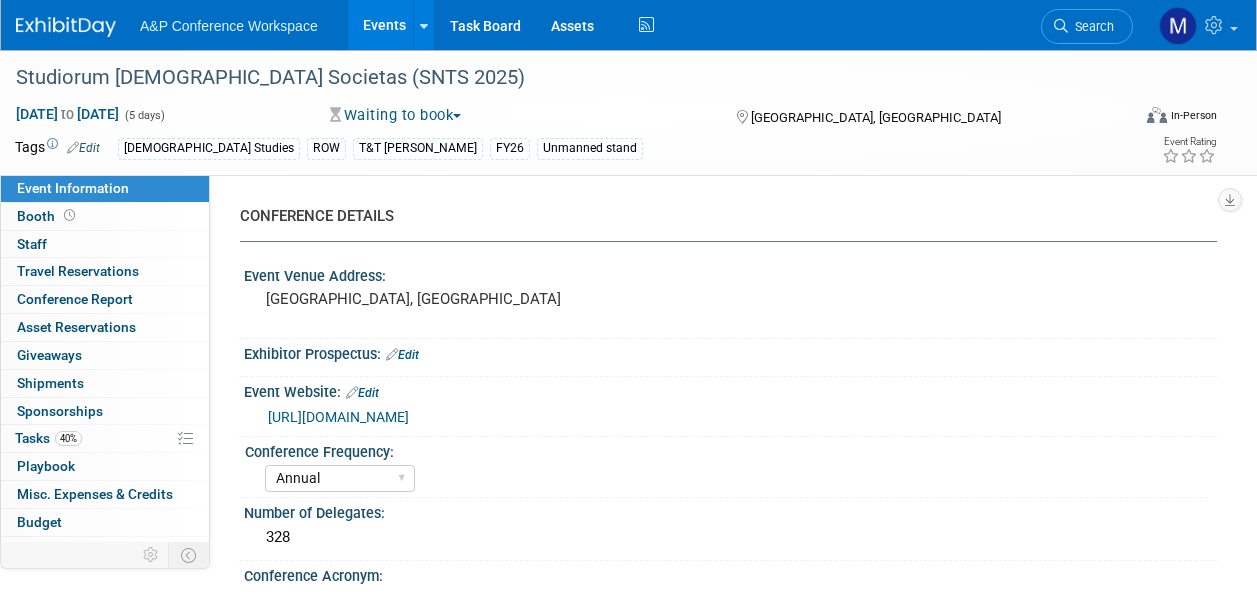 select on "Annual" 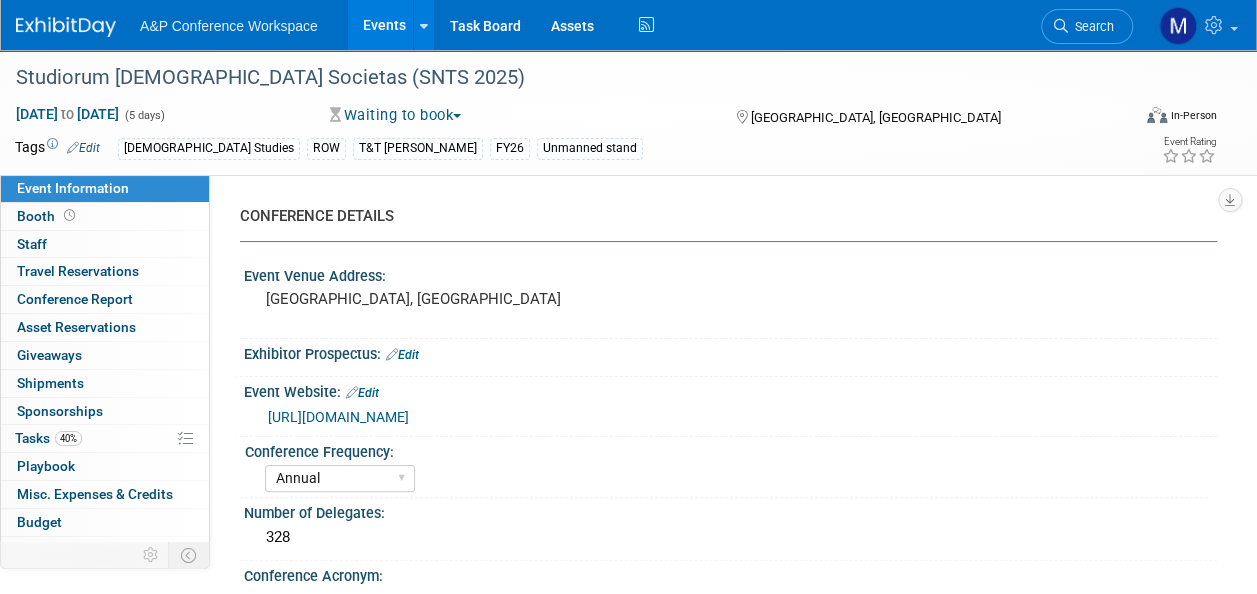 scroll, scrollTop: 0, scrollLeft: 0, axis: both 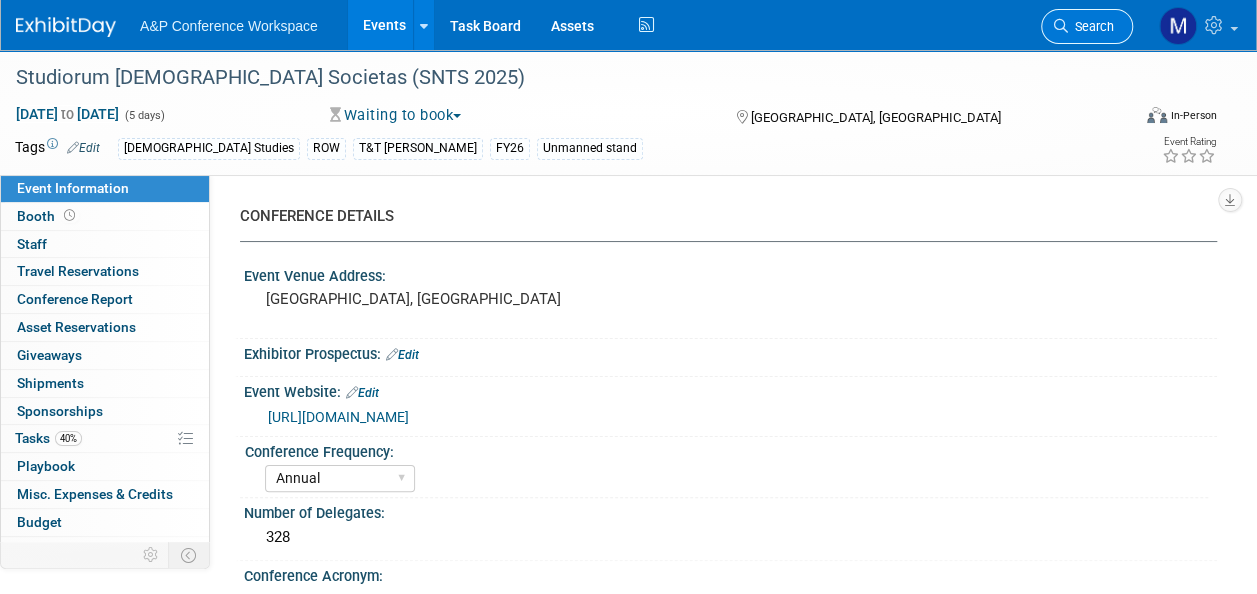 click on "Search" at bounding box center (1091, 26) 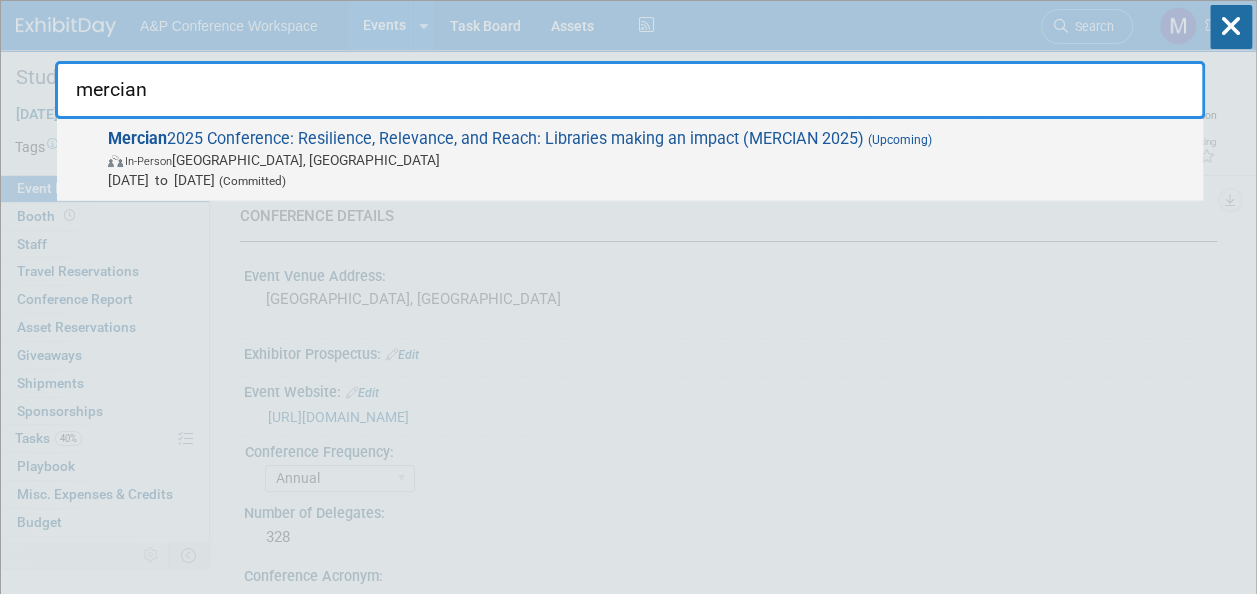 type on "mercian" 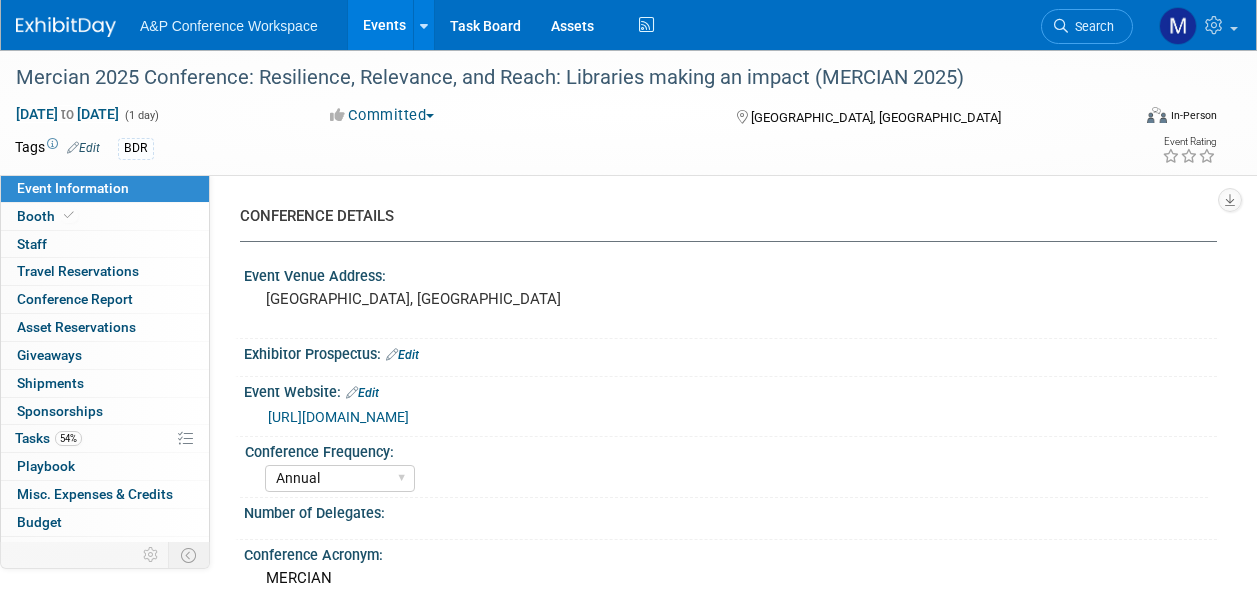 select on "Annual" 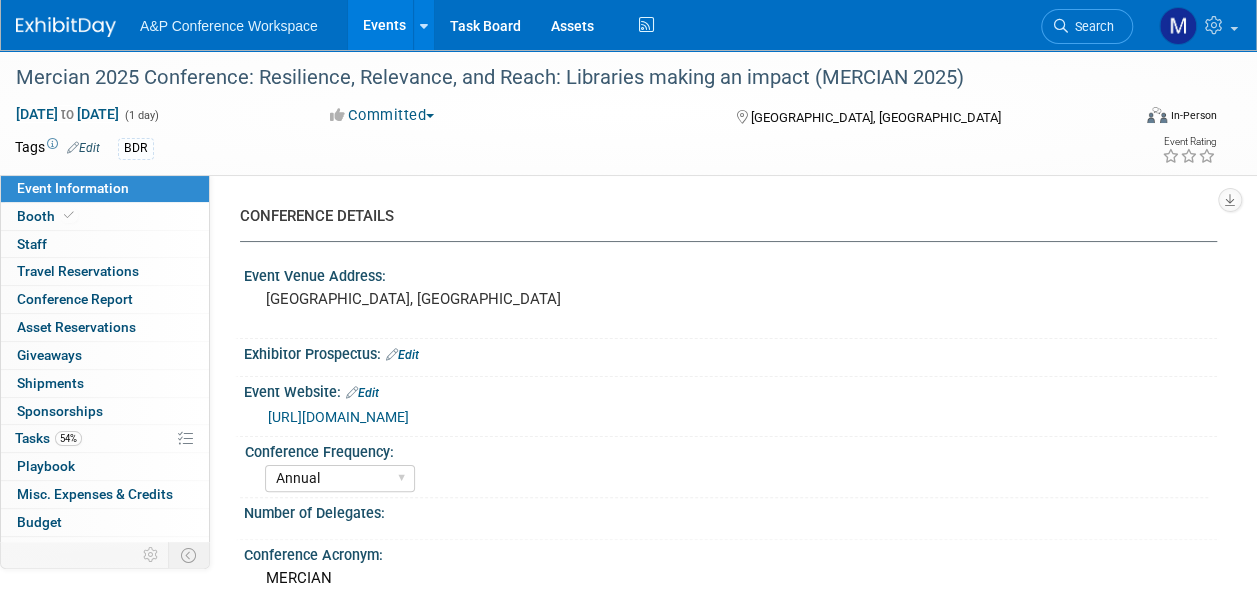 scroll, scrollTop: 0, scrollLeft: 0, axis: both 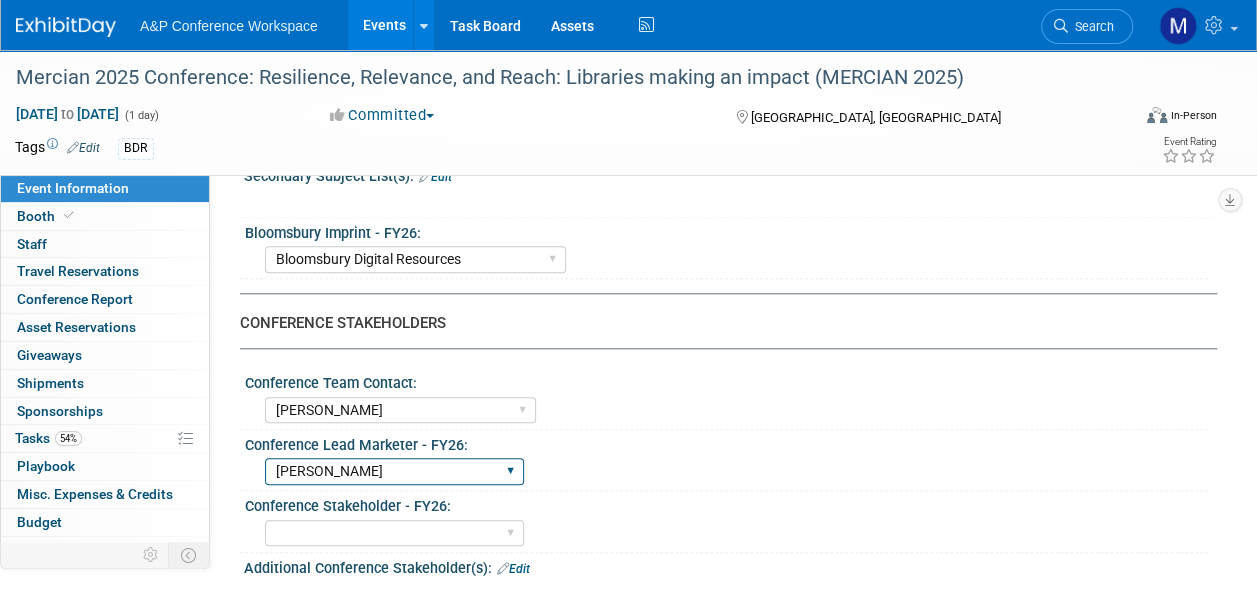 click on "Abigail Larkin
Alice Billington
Ami Reitmeier
Amy Suratia
Andy Boyd
Anna Roberts
Annie Lee
Brenna Akerman
Caitlin Flint
Carey Cameron
Carly Bull
Charlotte Unsworth
Eleanor Wilson
Emma Chonofsky
Erika Rollins
Helen Jackson
Jack Solloway
Jenny Liddiard
Joe Kreuser
Karen Reid
Katie Dean
Khadija Ahmed
Laura Montgomery
Lianna Iwanikiw
Louise Morgan
Maria Davies
Maria Rohde
Mark Strong
Mary Mahoney
McKenna Freiss
Michelle Kelly
OPEN POSITION
Paige Domantey
Phoebe Murphy-Dunn
Rachel Sherlock
Rebecca Callow
Ros Jubber
Rosalie Love
Sam Tilzey
Samantha Klein
Sarah Ruddock
Seth Taylor
Shereen Muhyeddeen
Sofie Logan
Sophia Hettler
Taylor Thompson
Teodora Rousseva
Tia Ali
Vanessa Taylor-Sharpe
Veronica Dove
Vivien Quick
NEW HIRE
Lynsay Williams
Lily Webber
Alex Kind" at bounding box center [394, 471] 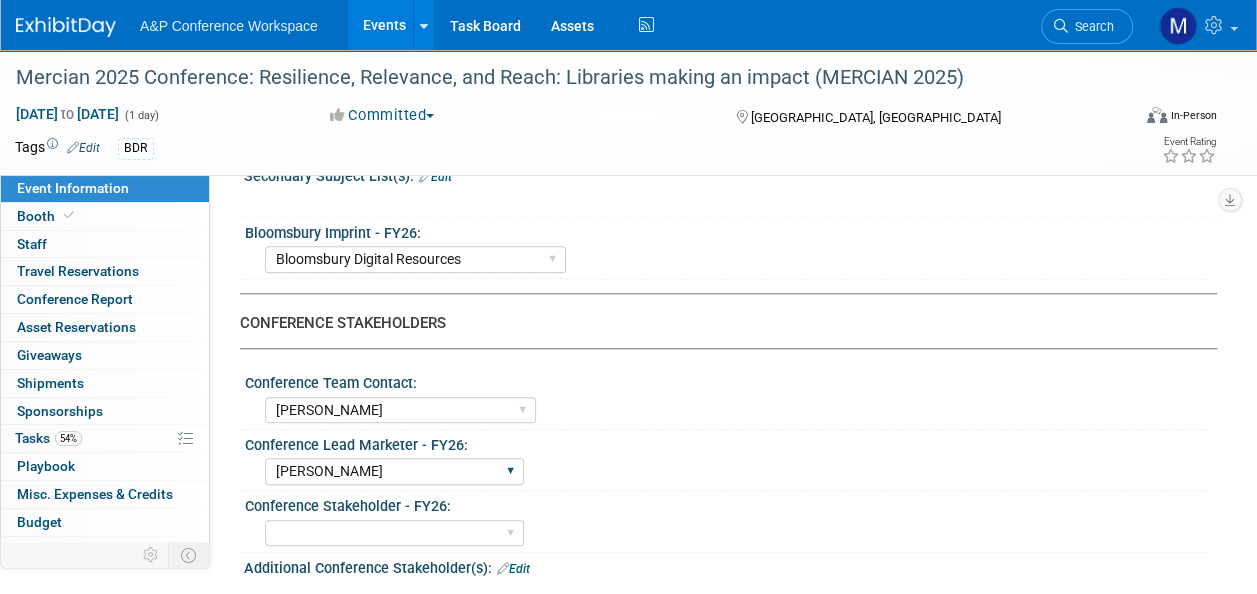click on "Abigail Larkin
Alice Billington
Ami Reitmeier
Amy Suratia
Andy Boyd
Anna Roberts
Annie Lee
Brenna Akerman
Caitlin Flint
Carey Cameron
Carly Bull
Charlotte Unsworth
Eleanor Wilson
Emma Chonofsky
Erika Rollins
Helen Jackson
Jack Solloway
Jenny Liddiard
Joe Kreuser
Karen Reid
Katie Dean
Khadija Ahmed
Laura Montgomery
Lianna Iwanikiw
Louise Morgan
Maria Davies
Maria Rohde
Mark Strong
Mary Mahoney
McKenna Freiss
Michelle Kelly
OPEN POSITION
Paige Domantey
Phoebe Murphy-Dunn
Rachel Sherlock
Rebecca Callow
Ros Jubber
Rosalie Love
Sam Tilzey
Samantha Klein
Sarah Ruddock
Seth Taylor
Shereen Muhyeddeen
Sofie Logan
Sophia Hettler
Taylor Thompson
Teodora Rousseva
Tia Ali
Vanessa Taylor-Sharpe
Veronica Dove
Vivien Quick
NEW HIRE
Lynsay Williams
Lily Webber
Alex Kind" at bounding box center [394, 471] 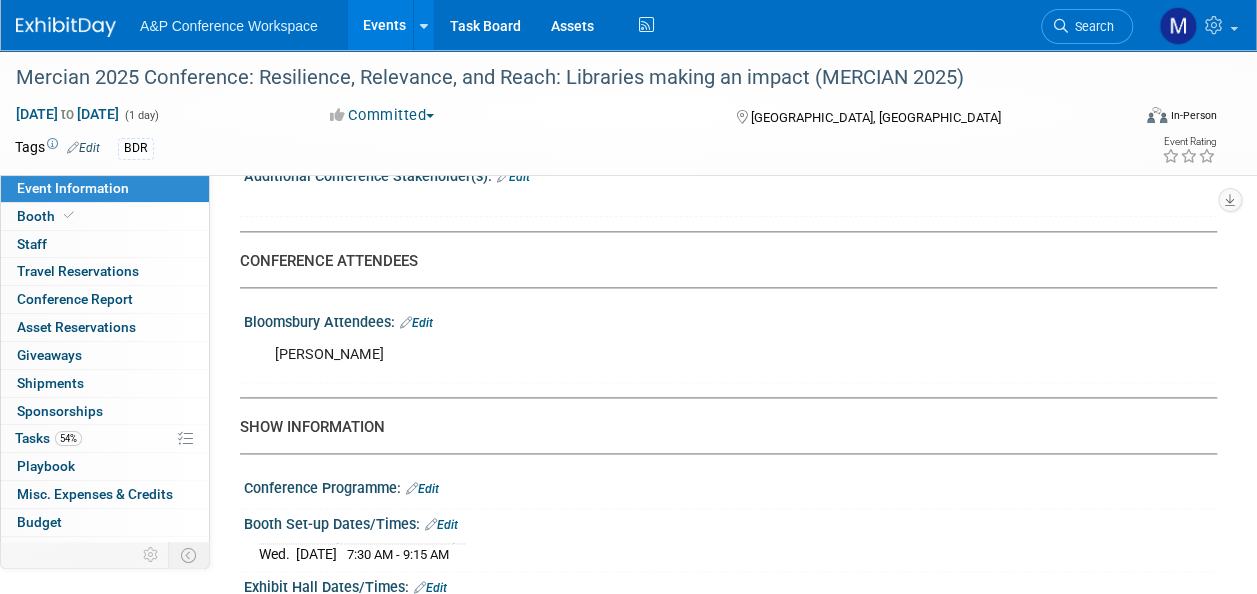 scroll, scrollTop: 1200, scrollLeft: 0, axis: vertical 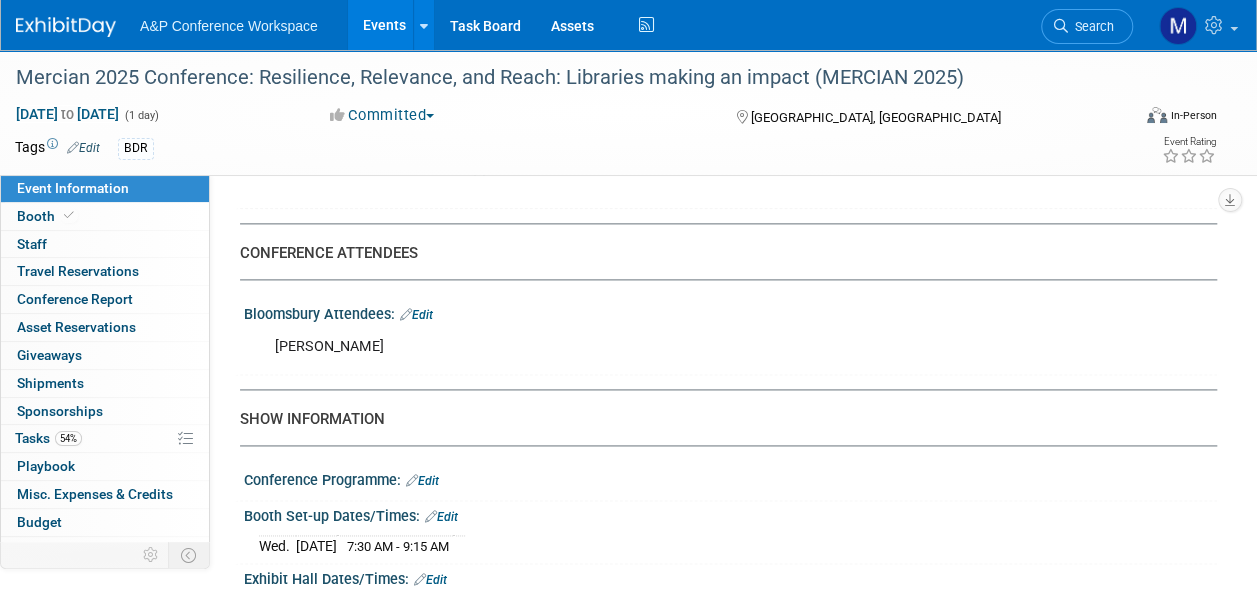 click on "Search" at bounding box center (1091, 26) 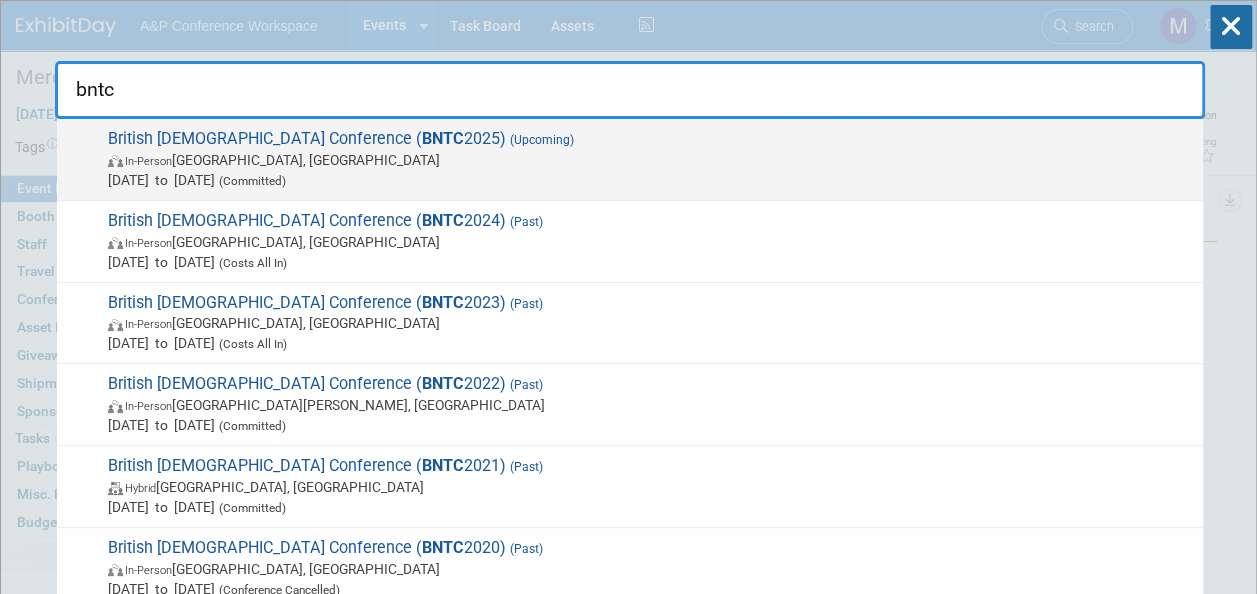 type on "bntc" 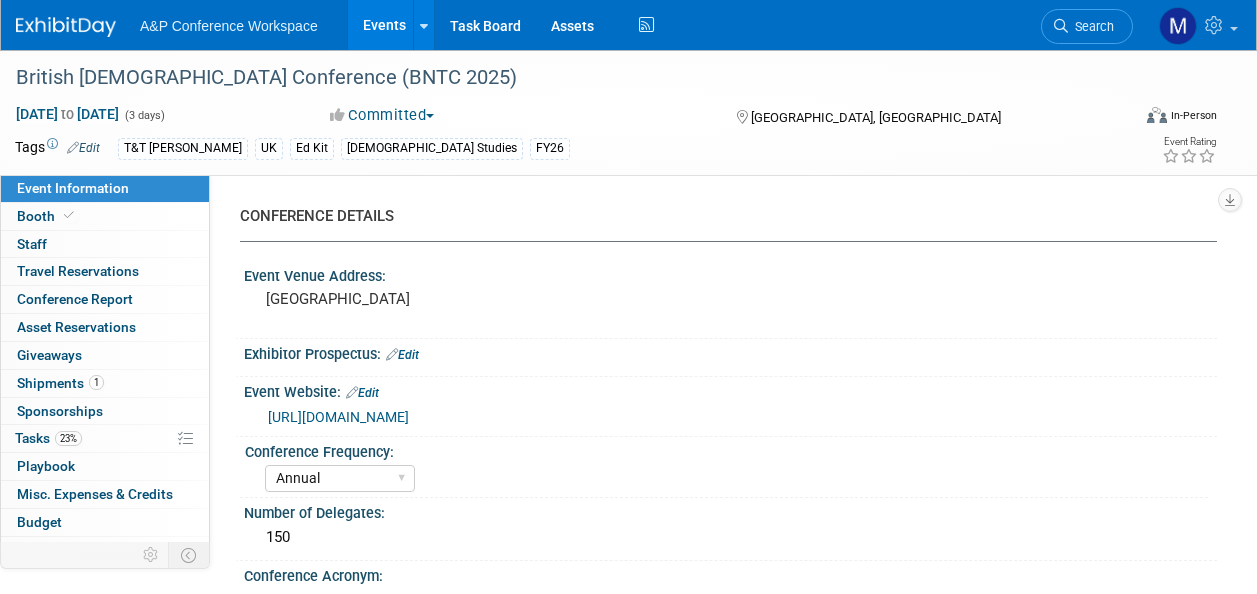 select on "Annual" 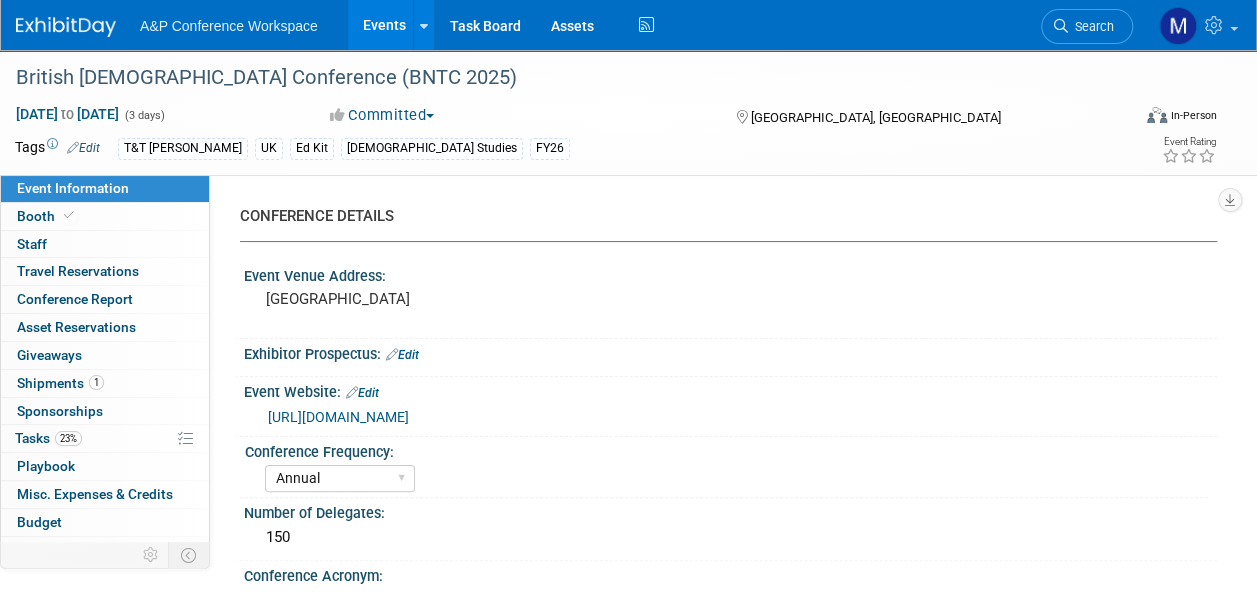scroll, scrollTop: 0, scrollLeft: 0, axis: both 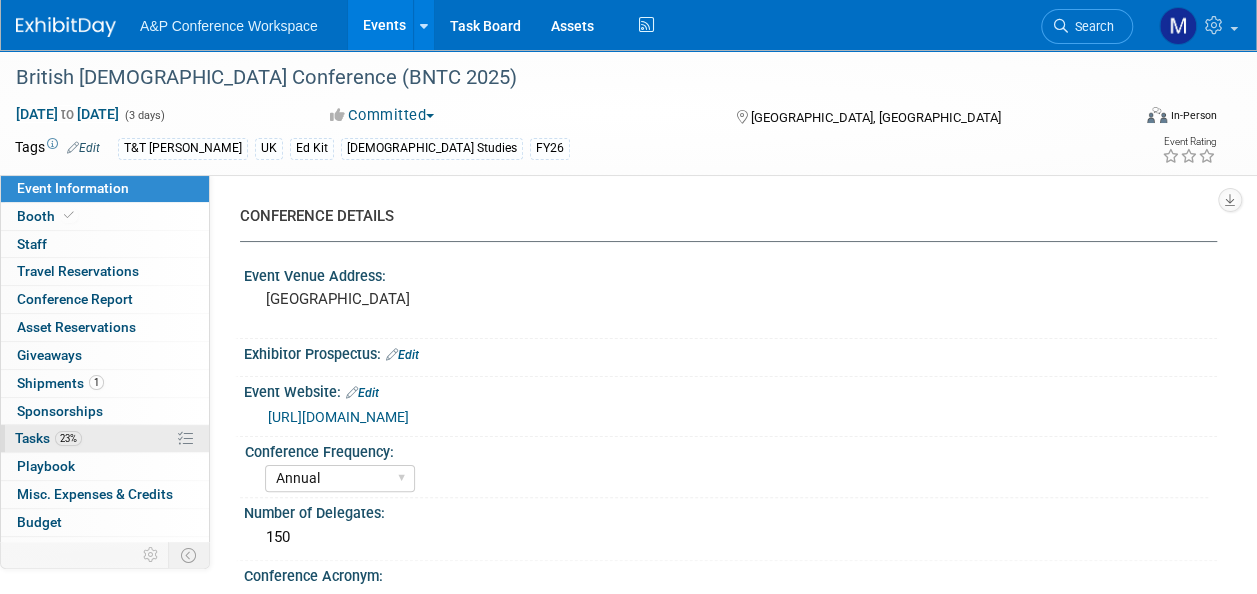 click on "23%
Tasks 23%" at bounding box center (105, 438) 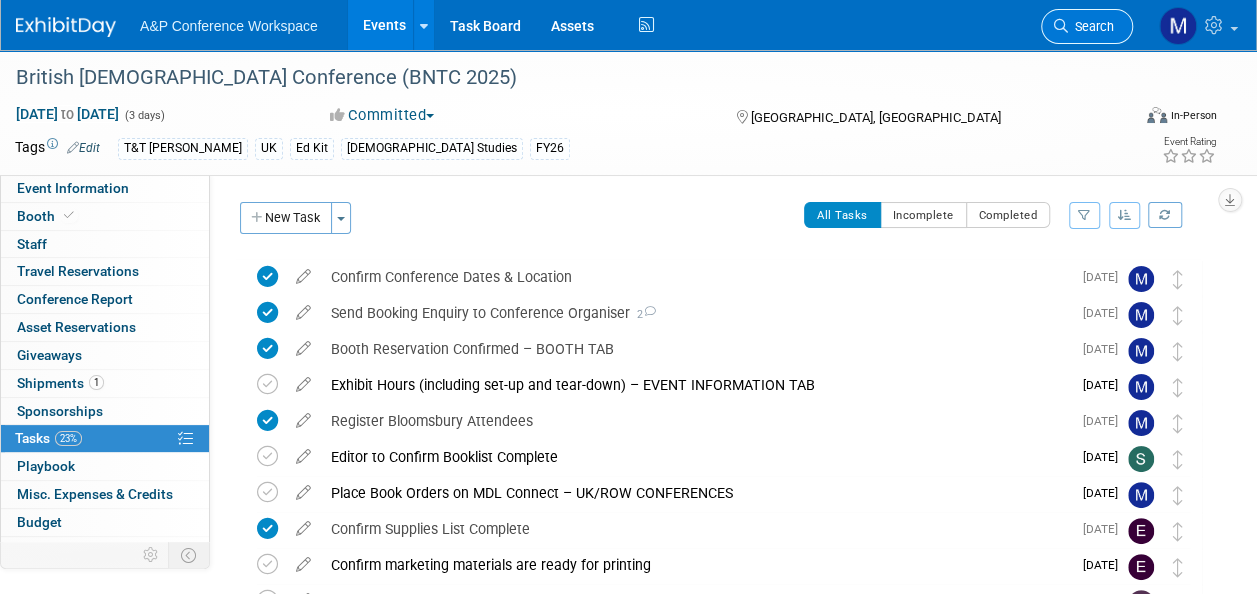 click on "Search" at bounding box center [1087, 26] 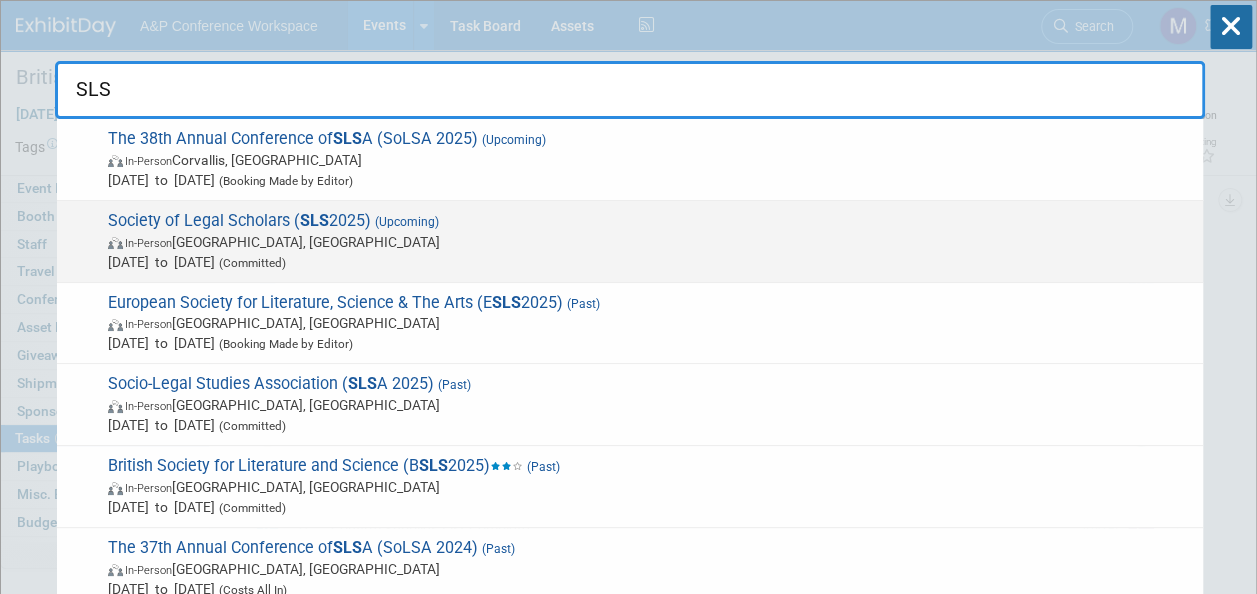type on "SLS" 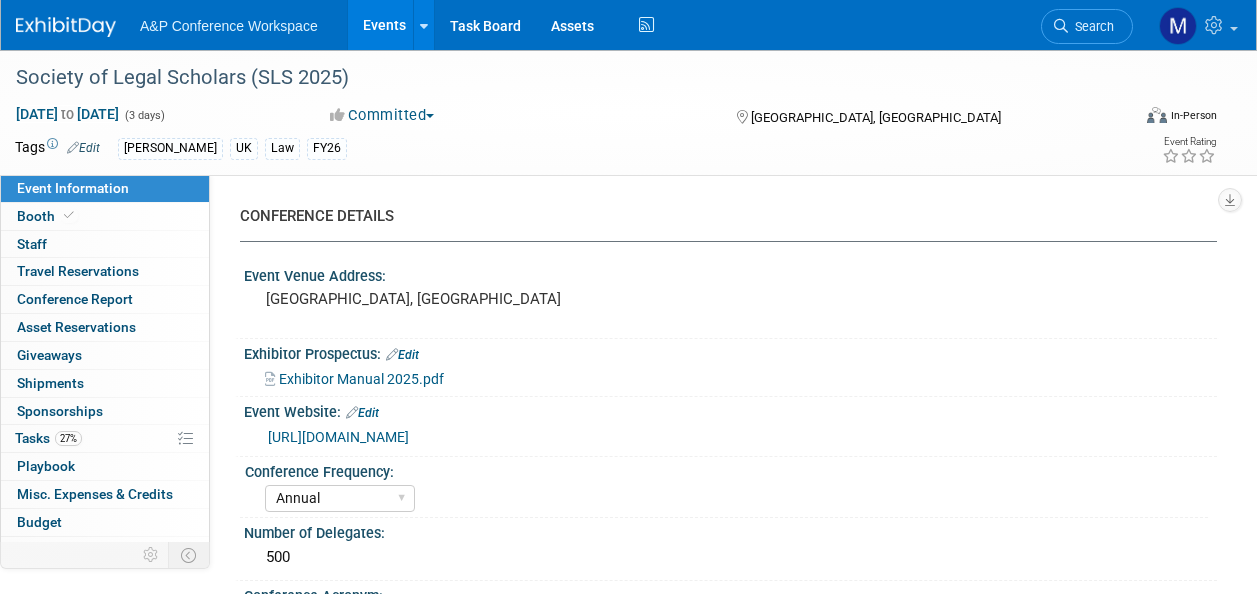 select on "Annual" 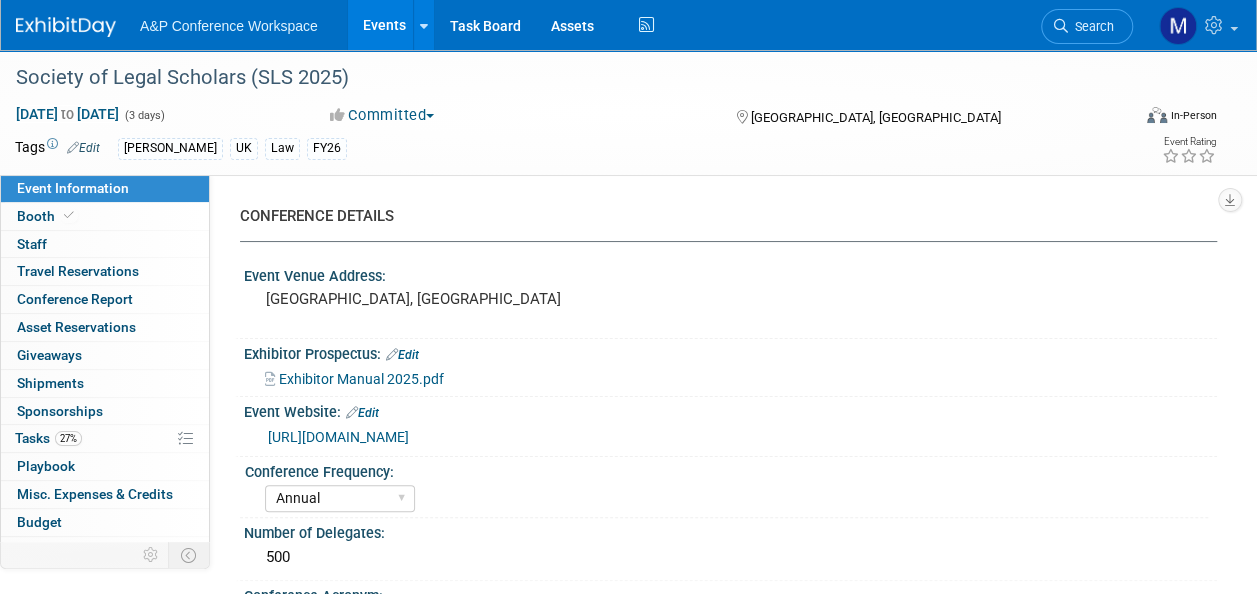 scroll, scrollTop: 0, scrollLeft: 0, axis: both 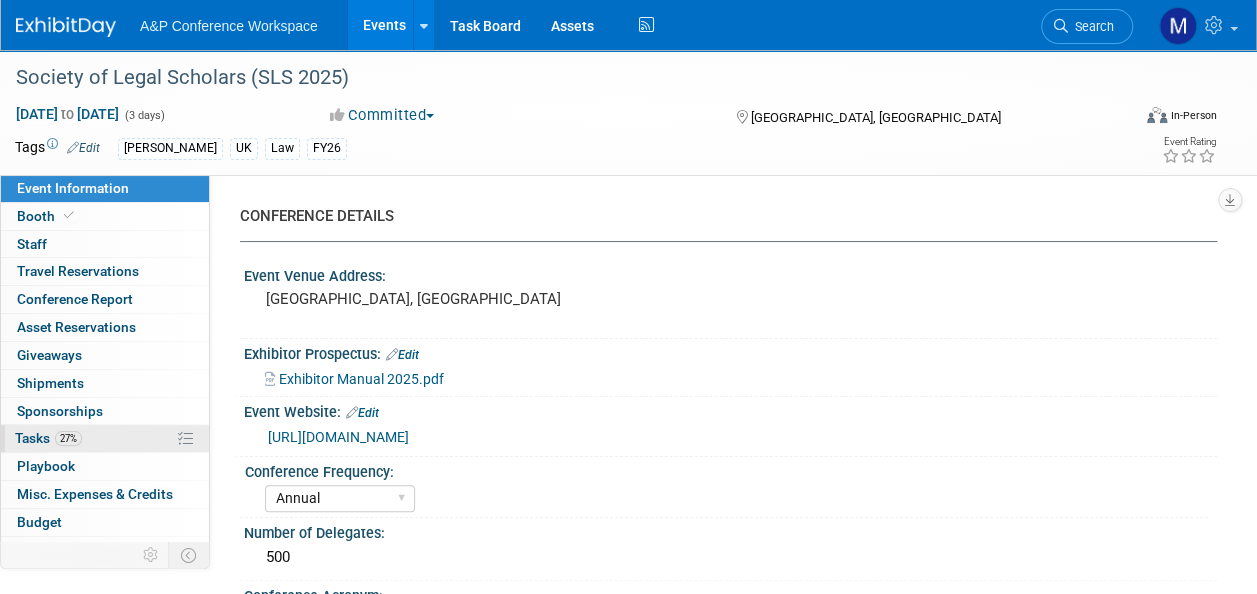click on "Tasks 27%" at bounding box center [48, 438] 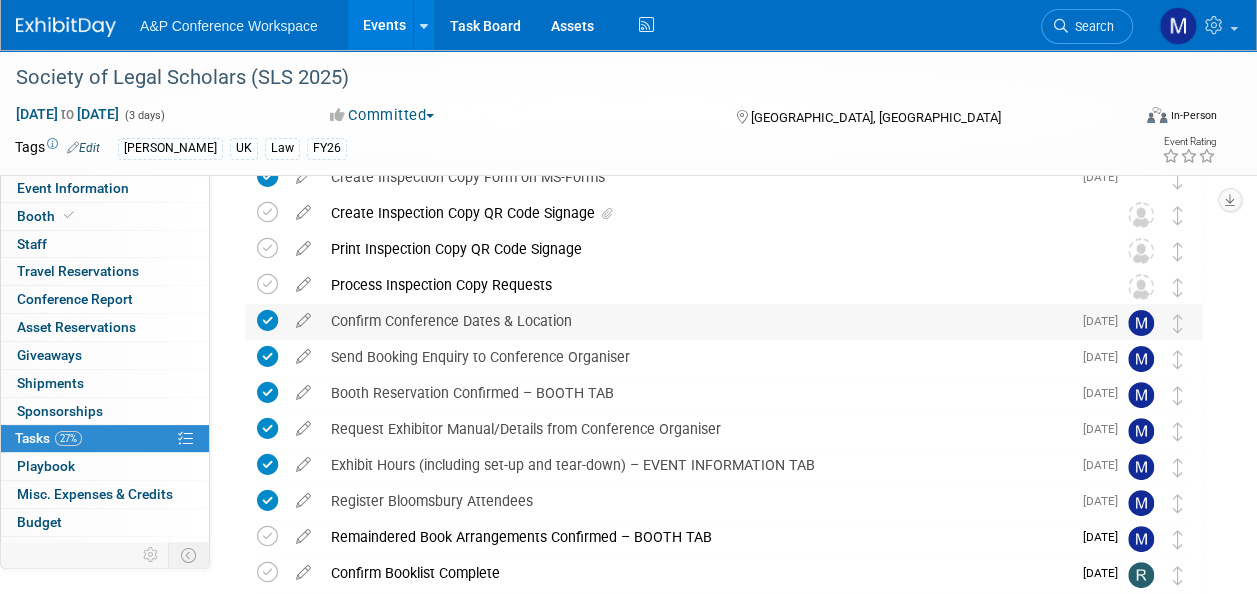 scroll, scrollTop: 0, scrollLeft: 0, axis: both 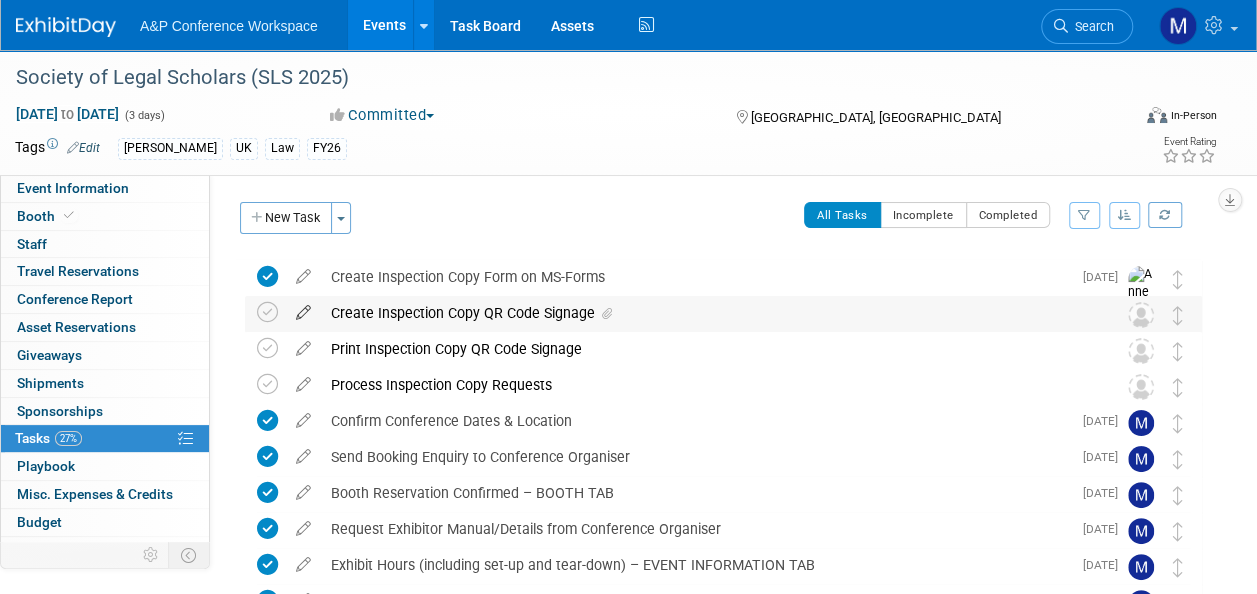 click at bounding box center [303, 308] 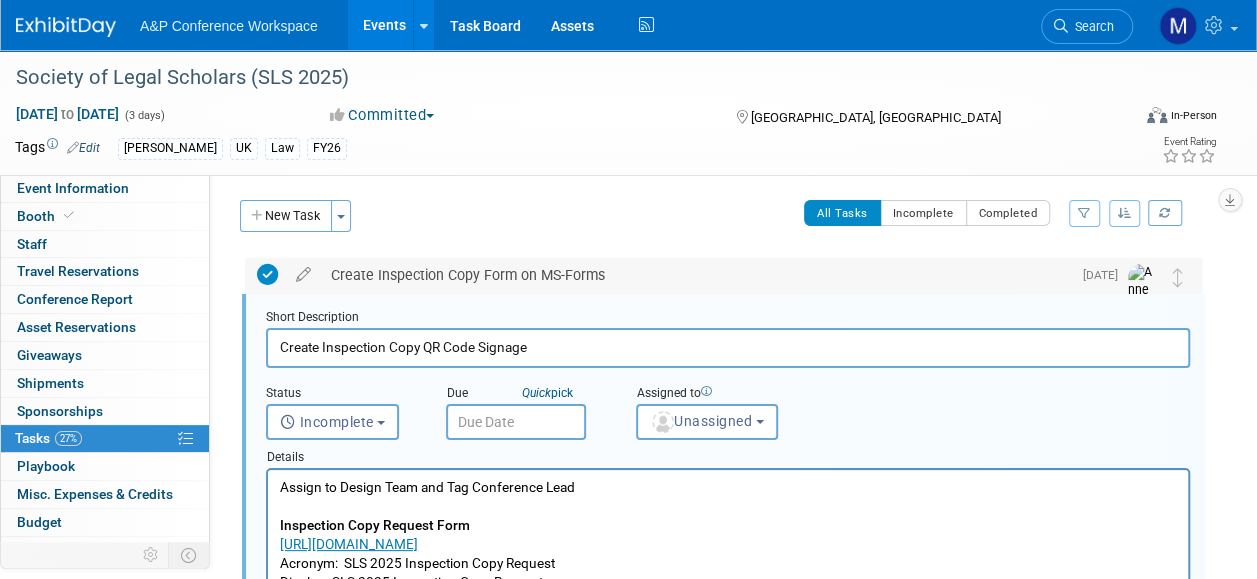 scroll, scrollTop: 0, scrollLeft: 0, axis: both 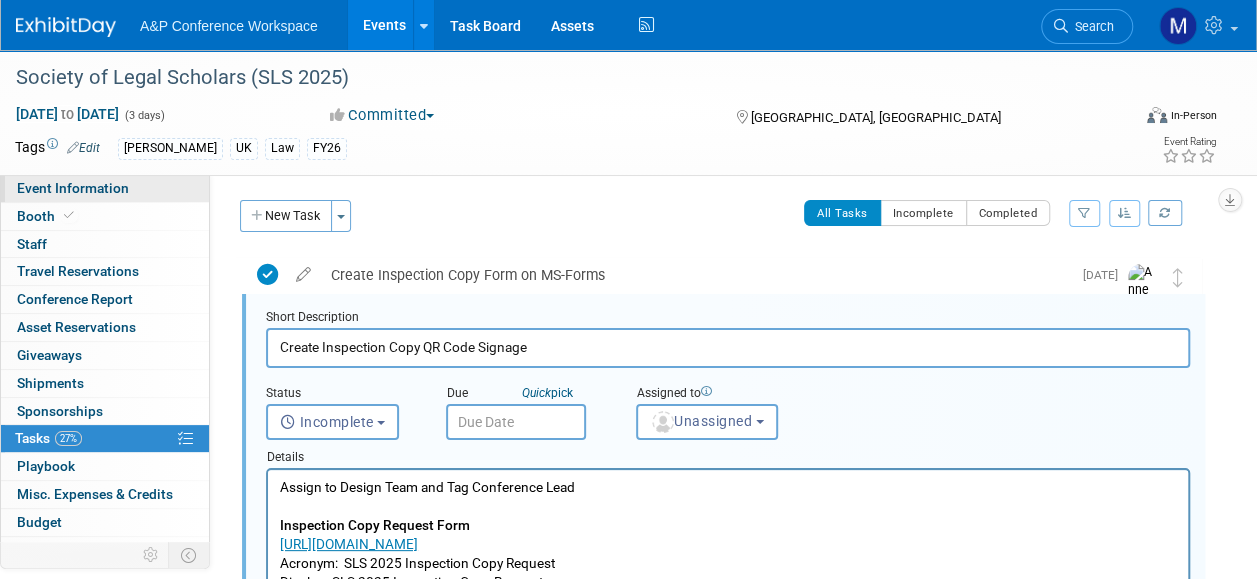 click on "Event Information" at bounding box center [105, 188] 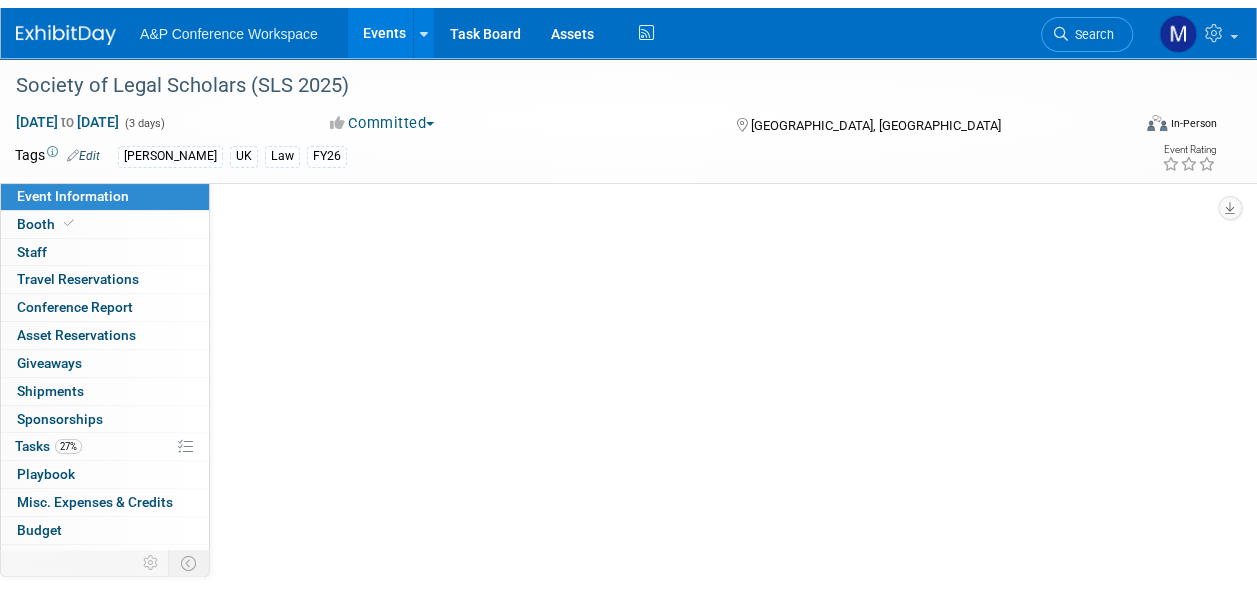 scroll, scrollTop: 0, scrollLeft: 0, axis: both 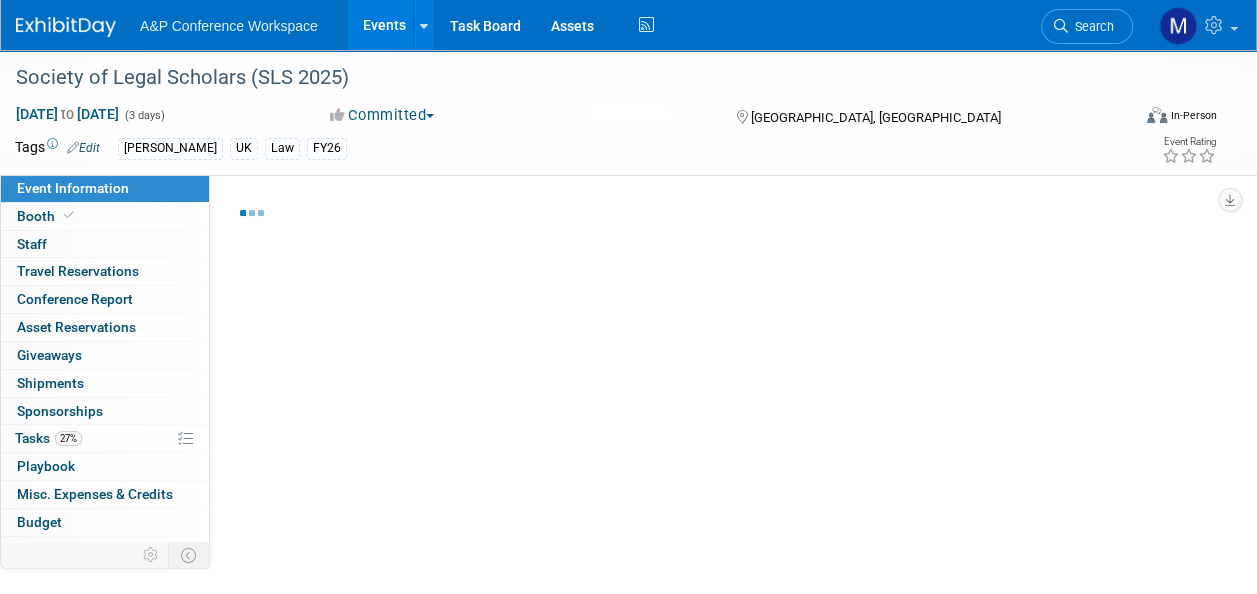 select on "Annual" 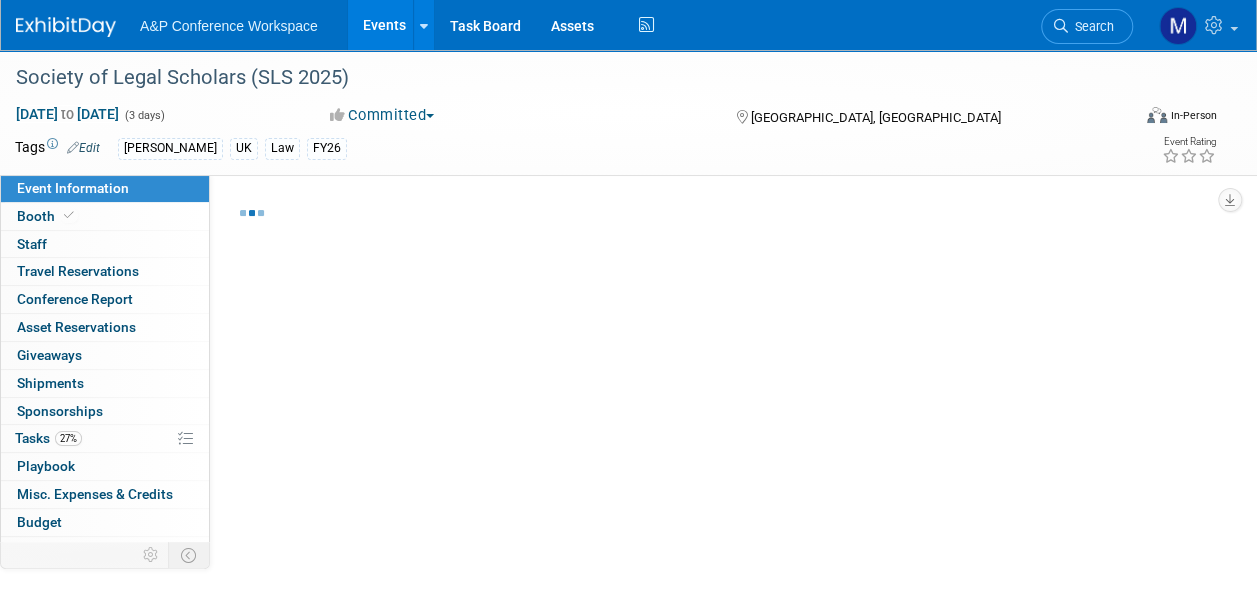 select on "Level 2" 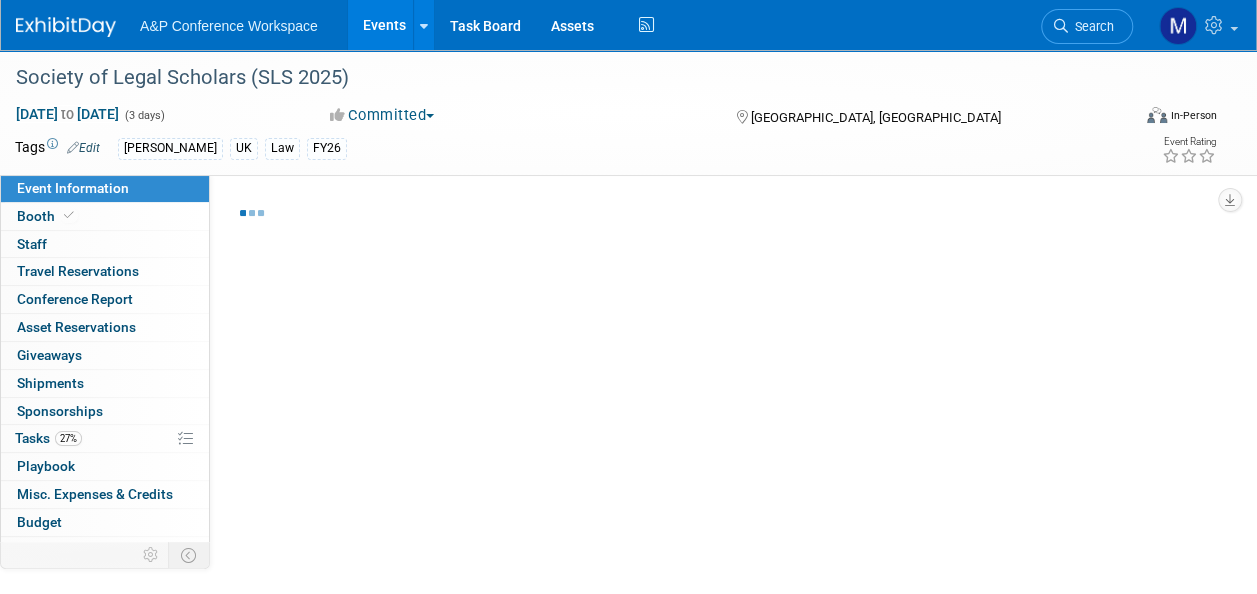 select on "In-Person Booth" 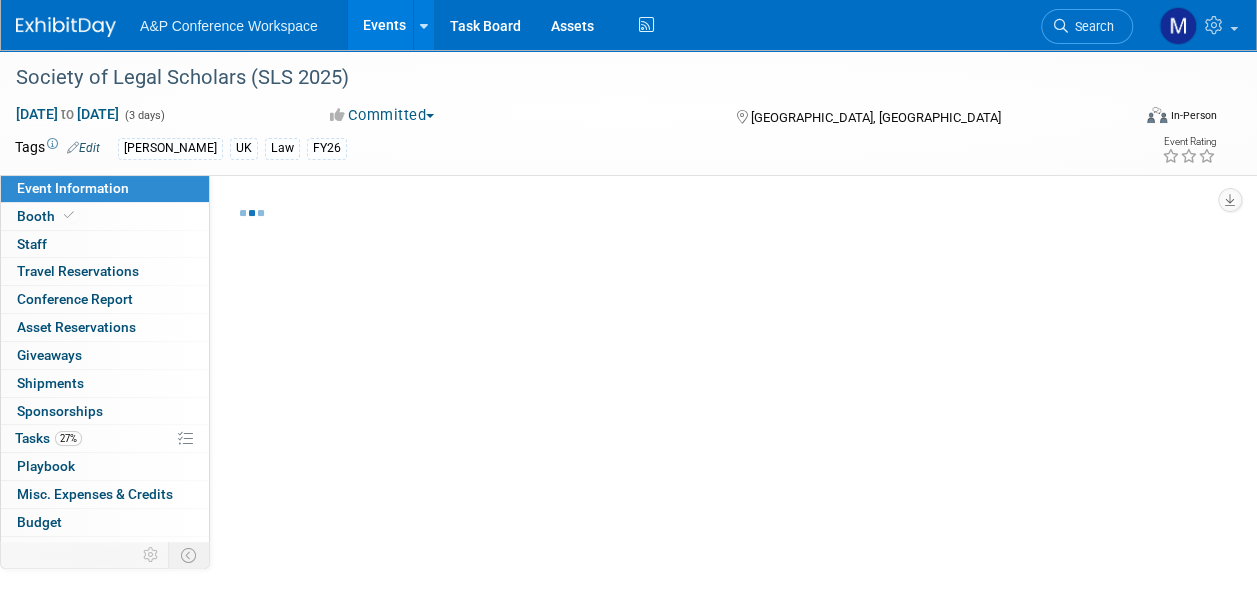 select on "Law" 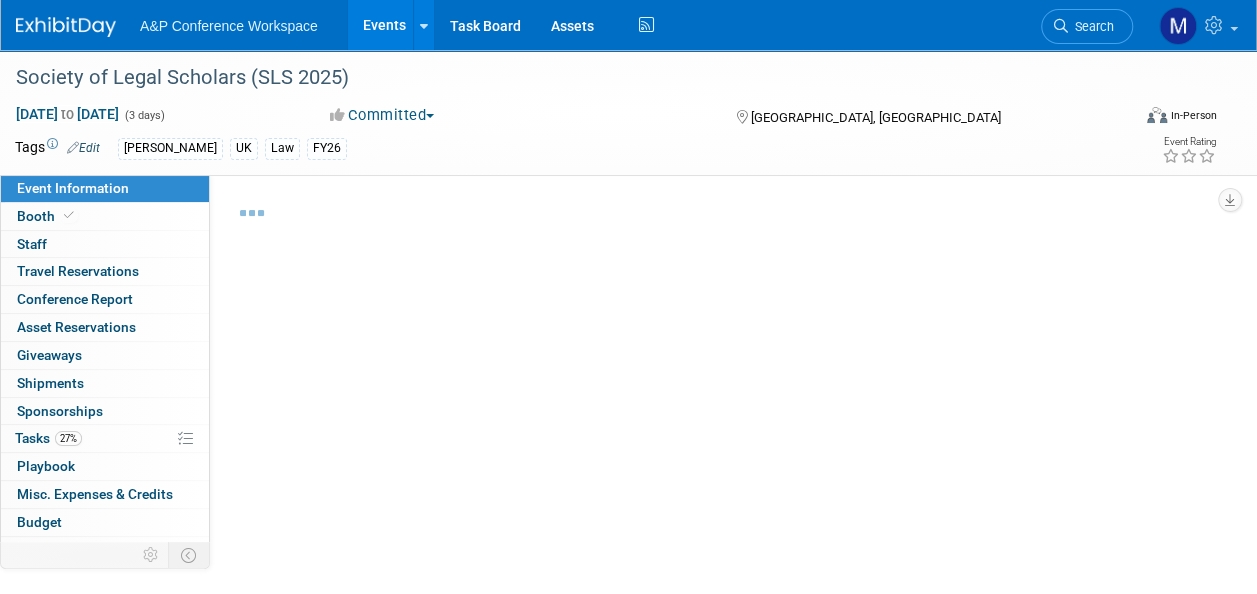 select on "[PERSON_NAME]" 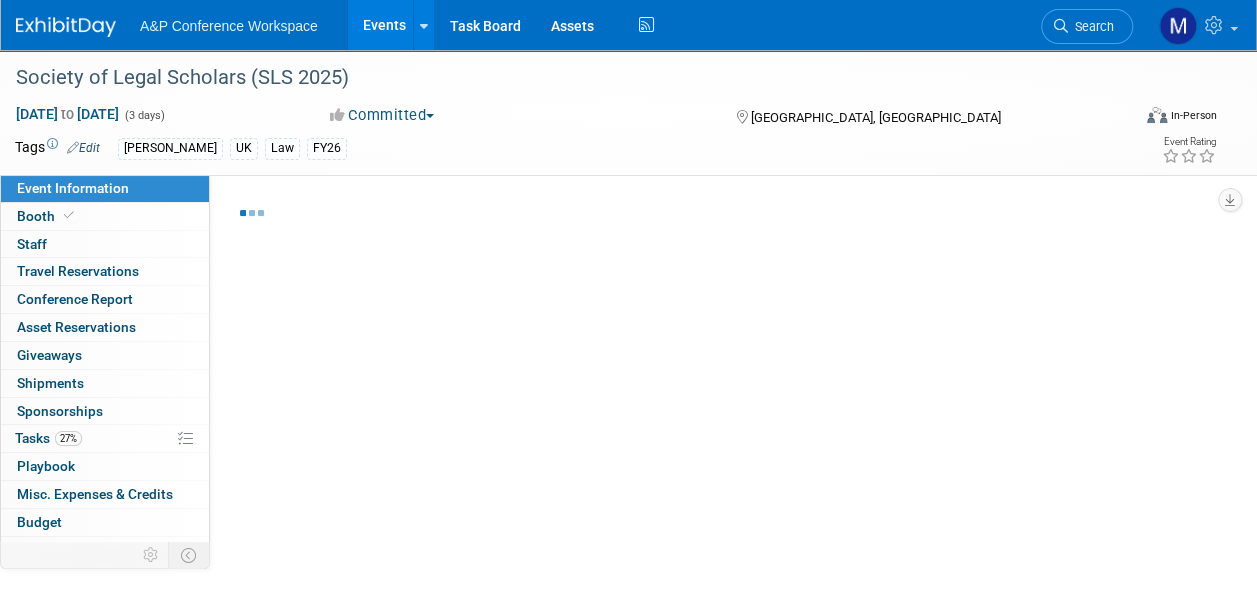 select on "Ros Jubber" 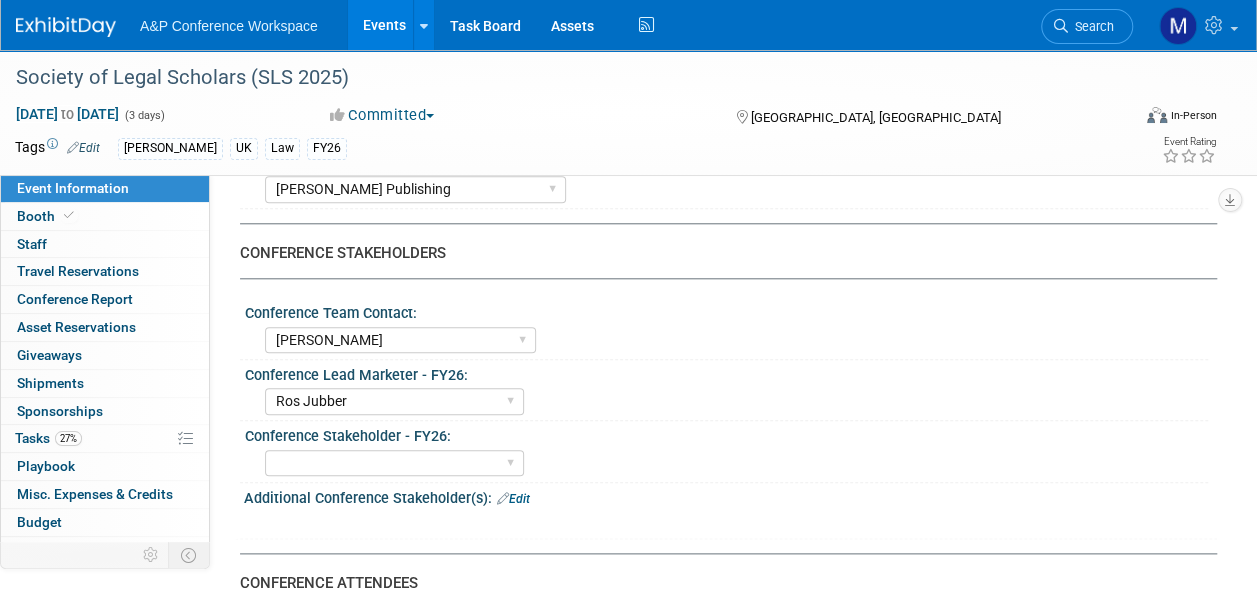 scroll, scrollTop: 800, scrollLeft: 0, axis: vertical 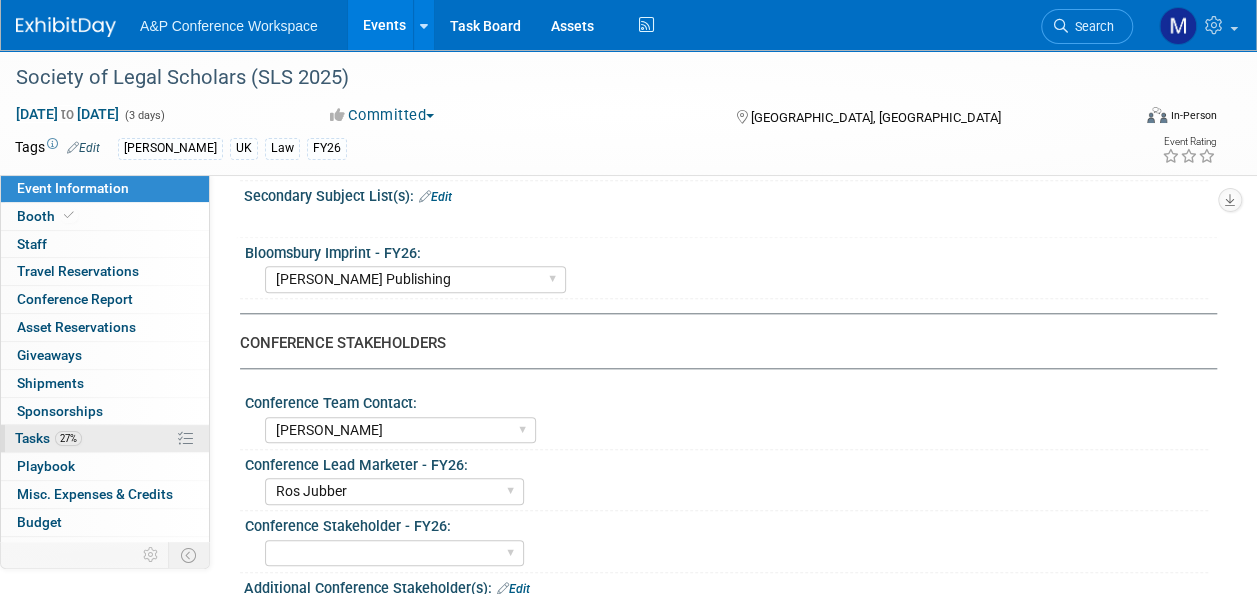 click on "27%
Tasks 27%" at bounding box center [105, 438] 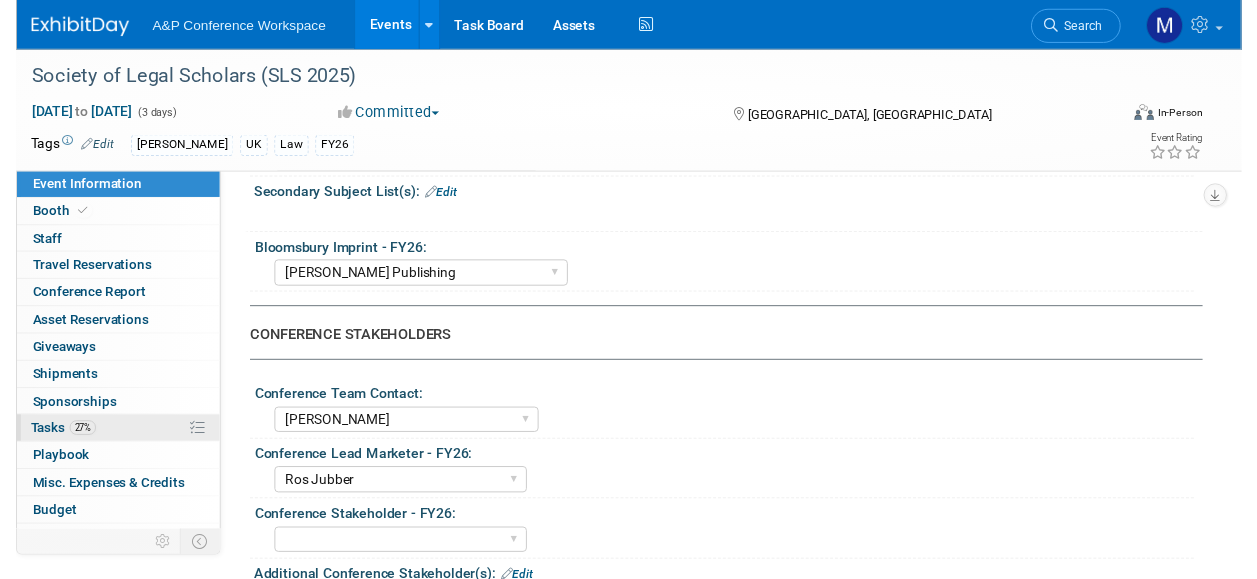 scroll, scrollTop: 0, scrollLeft: 0, axis: both 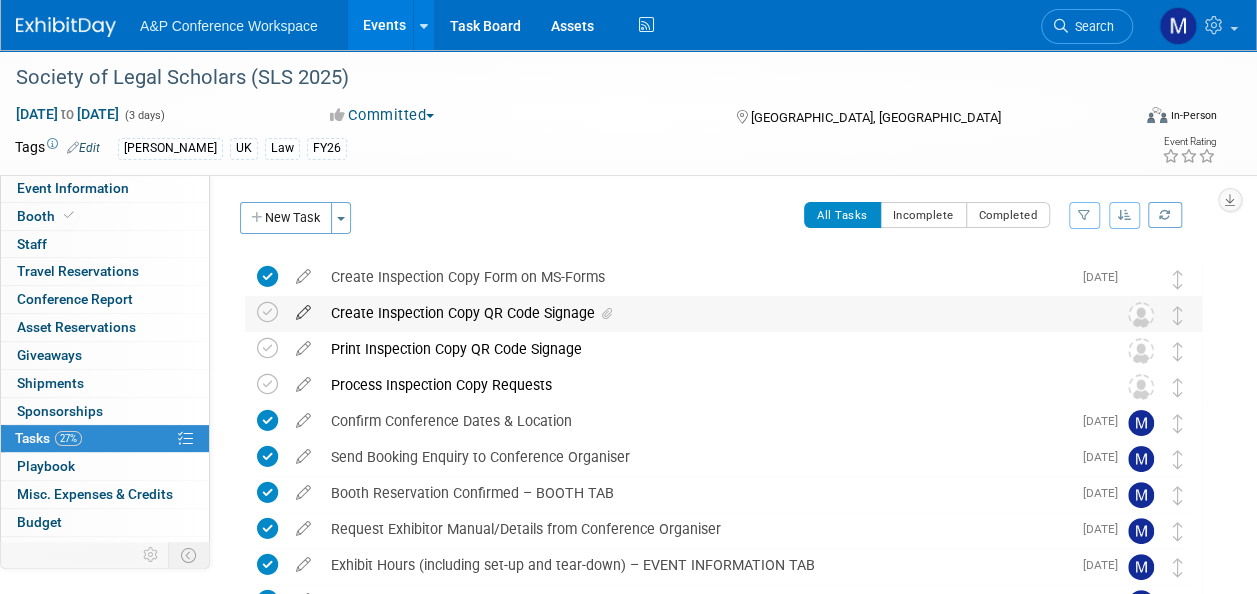 click at bounding box center (303, 308) 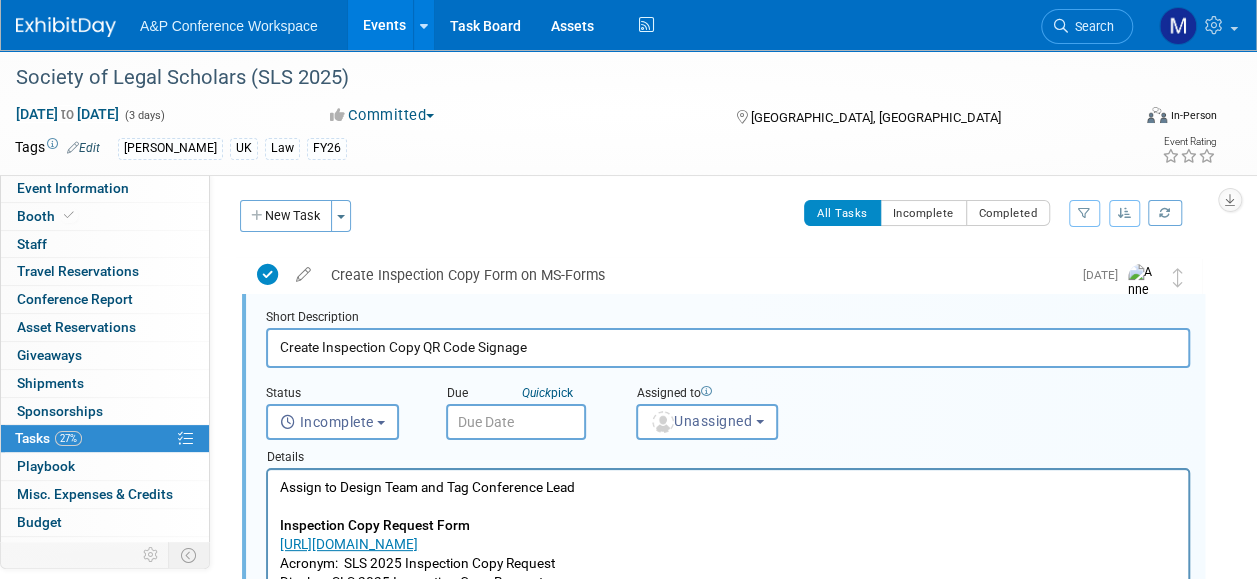 scroll, scrollTop: 2, scrollLeft: 0, axis: vertical 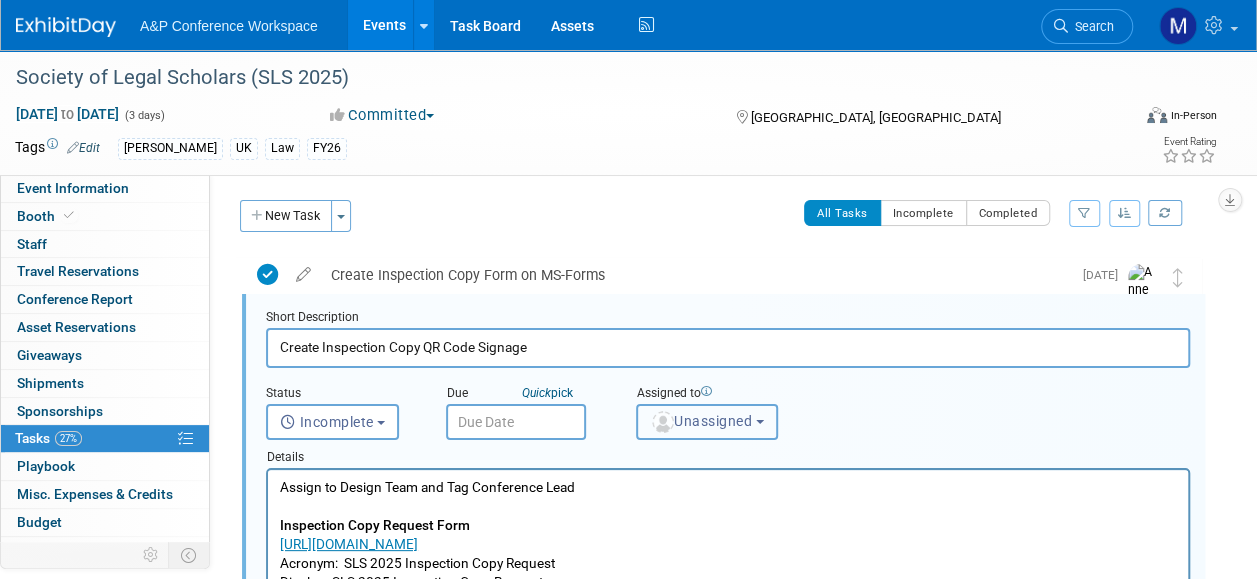 click on "Unassigned" at bounding box center (707, 422) 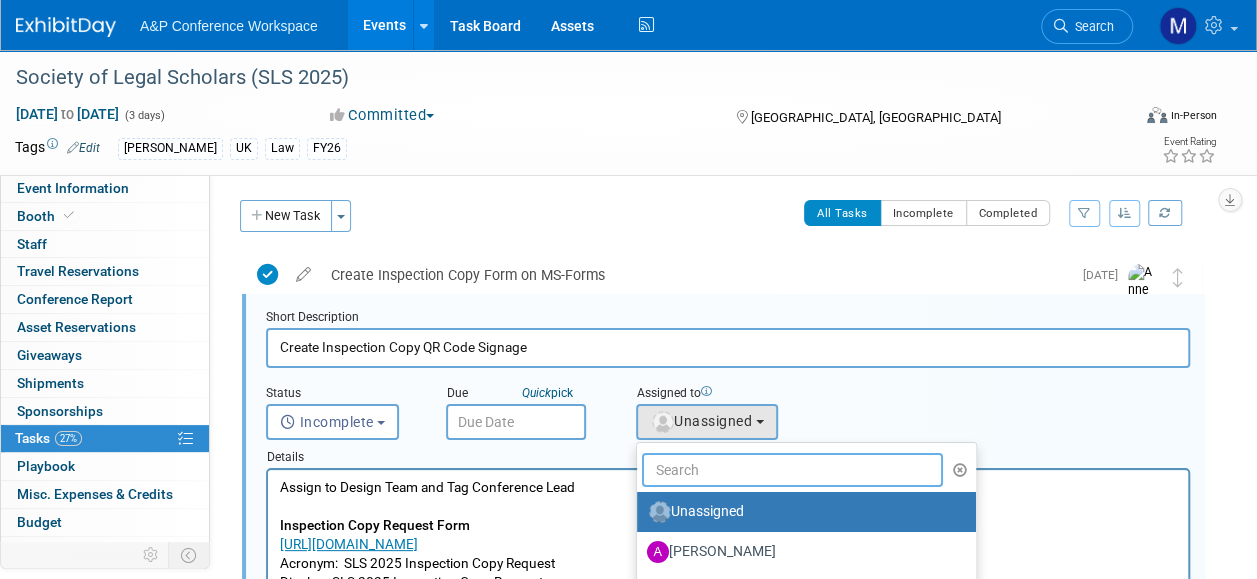 click at bounding box center (792, 470) 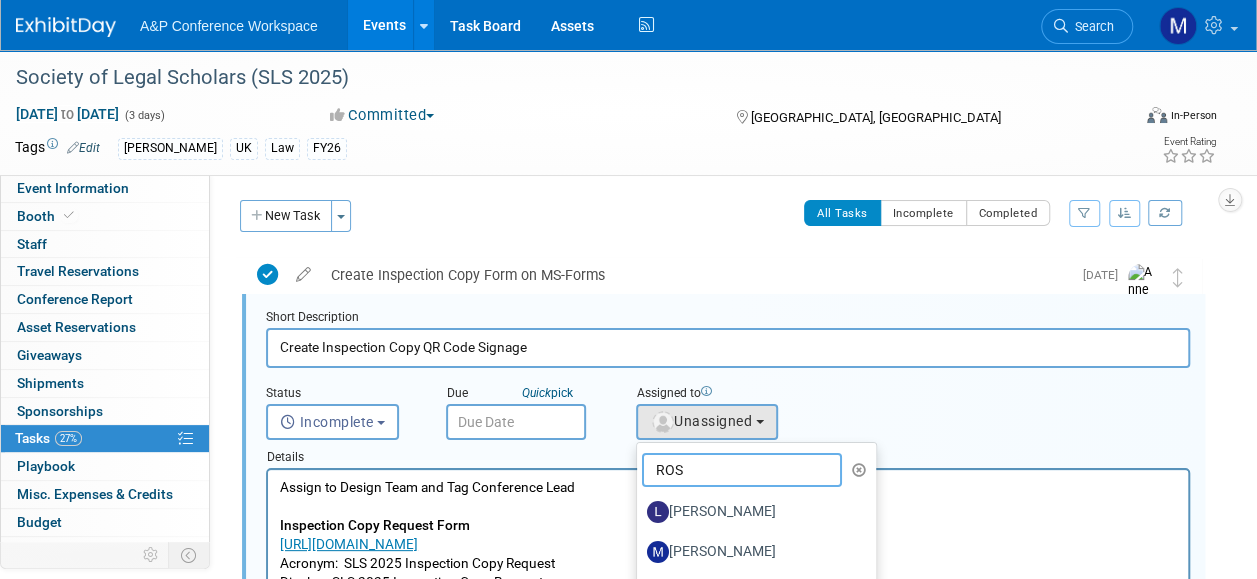 type on "ROSA" 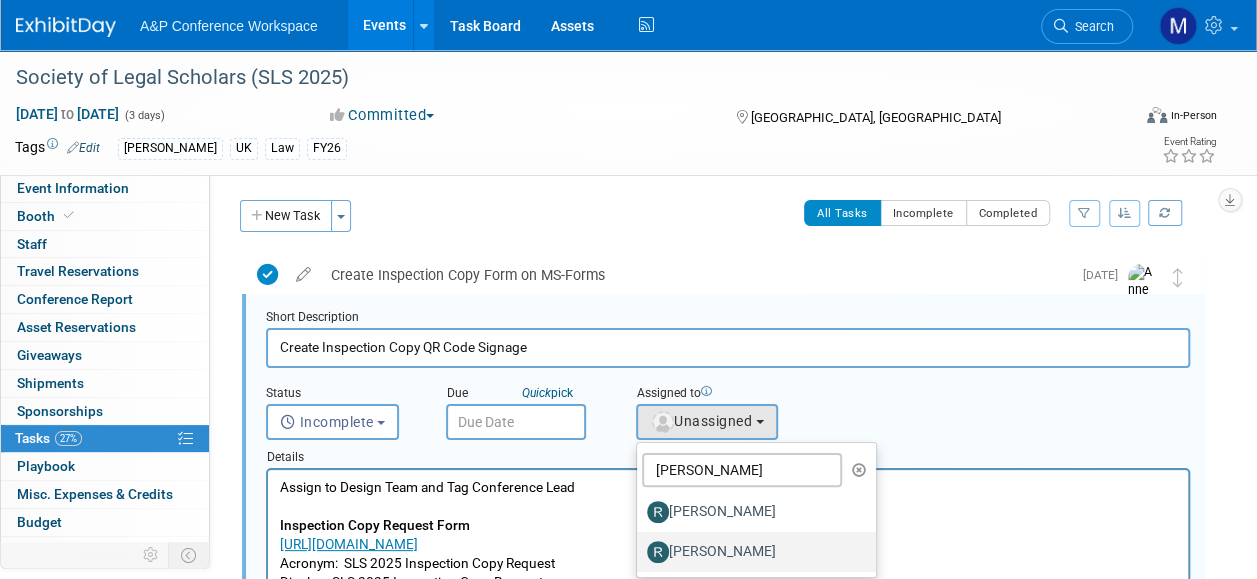 click on "[PERSON_NAME]" at bounding box center (751, 552) 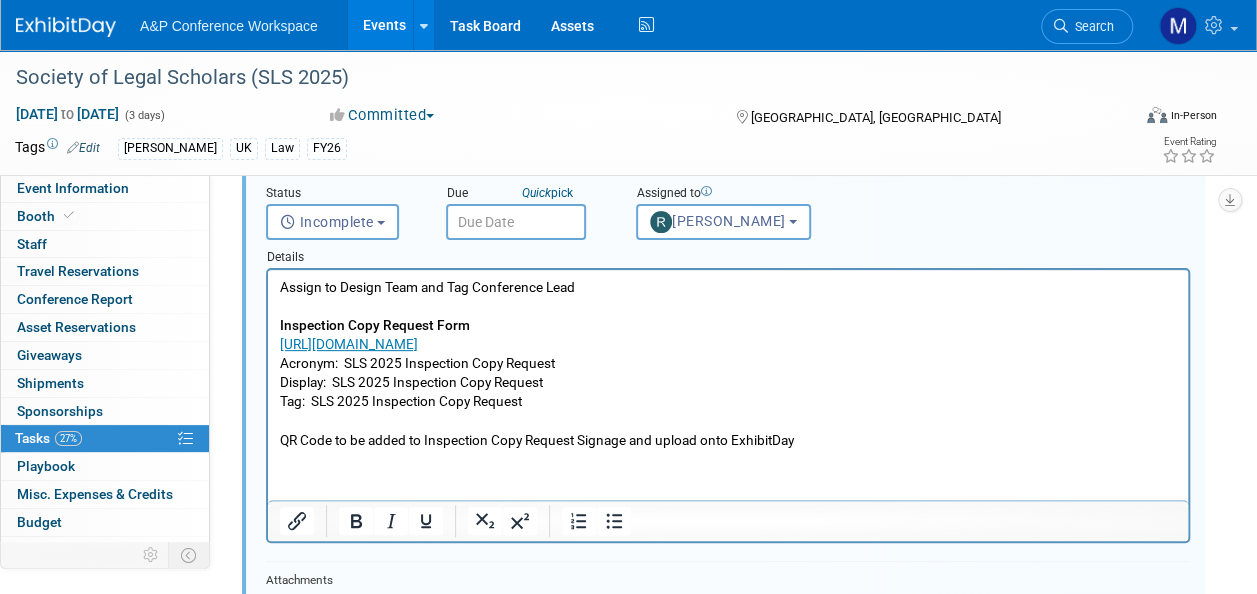 scroll, scrollTop: 402, scrollLeft: 0, axis: vertical 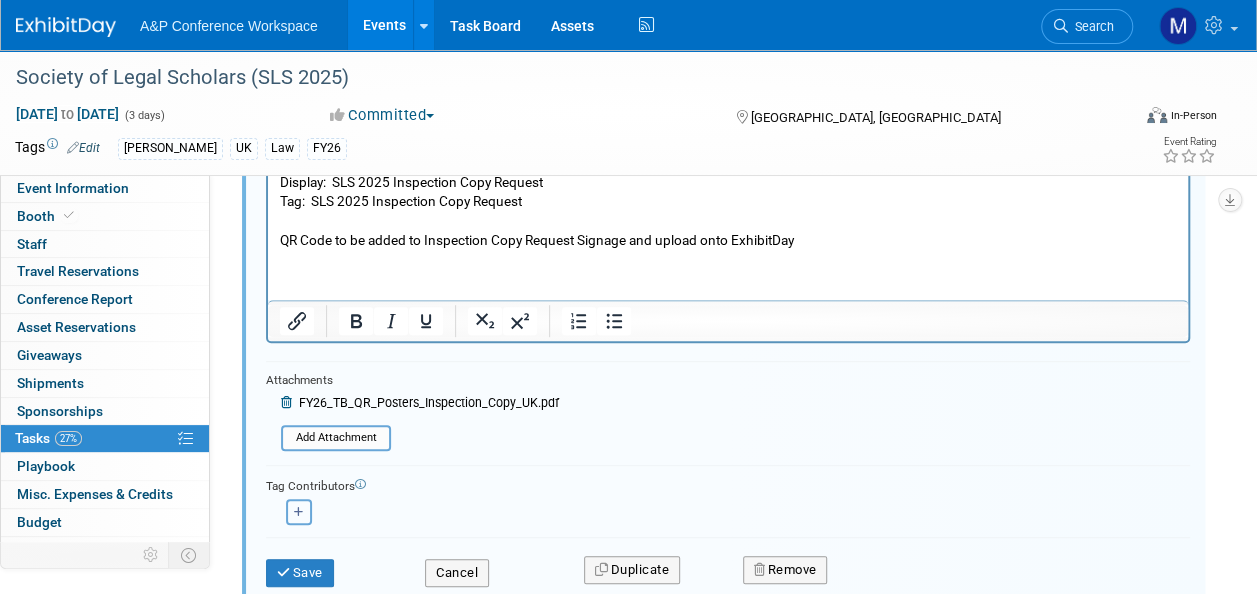 click at bounding box center (299, 512) 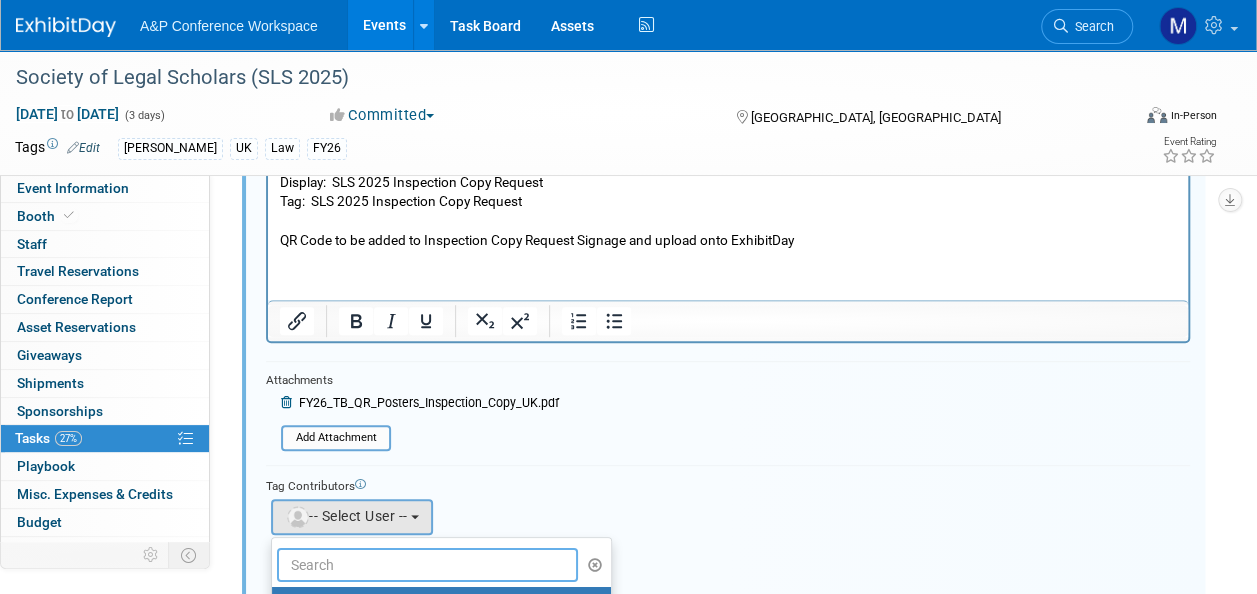 click at bounding box center [427, 565] 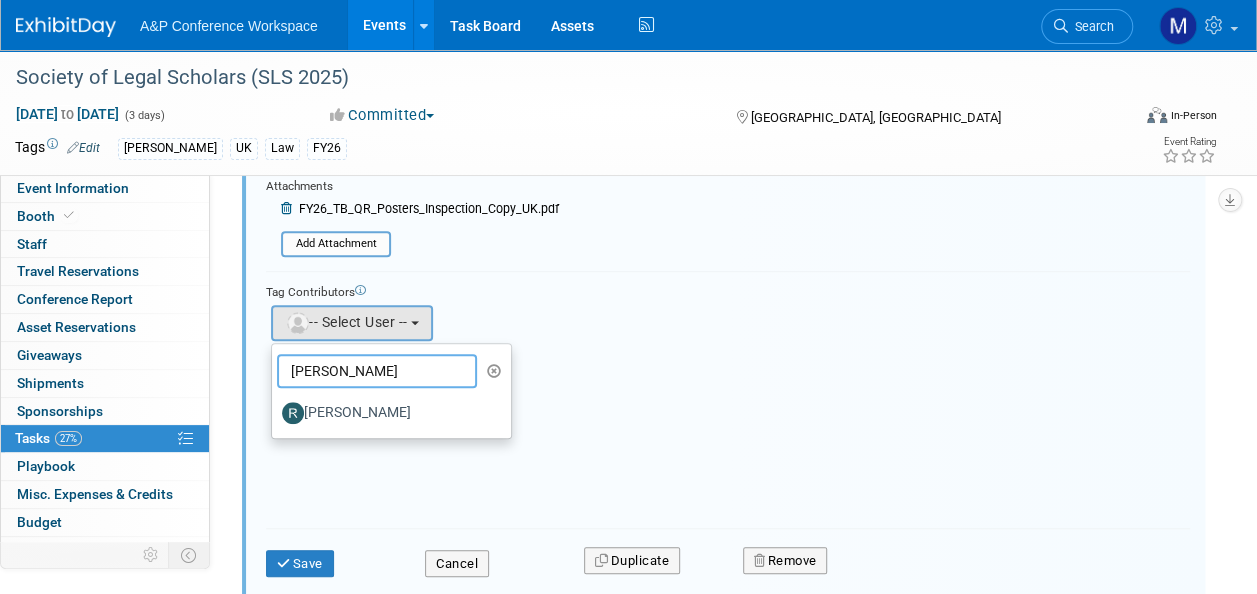 scroll, scrollTop: 602, scrollLeft: 0, axis: vertical 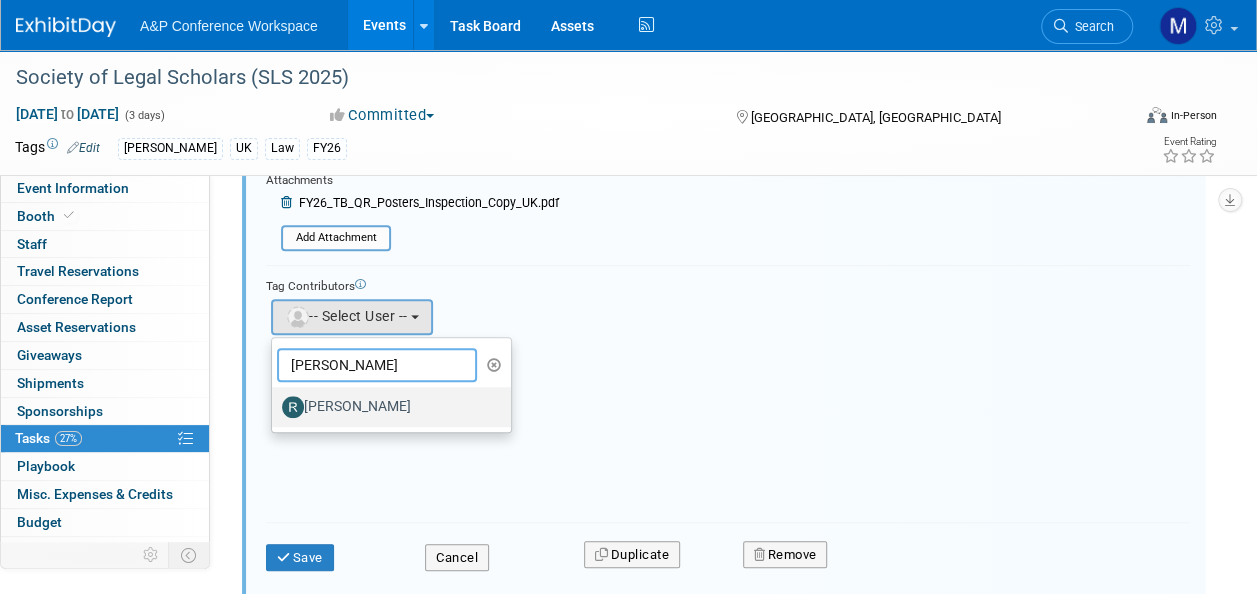 type on "ROSAMUND J" 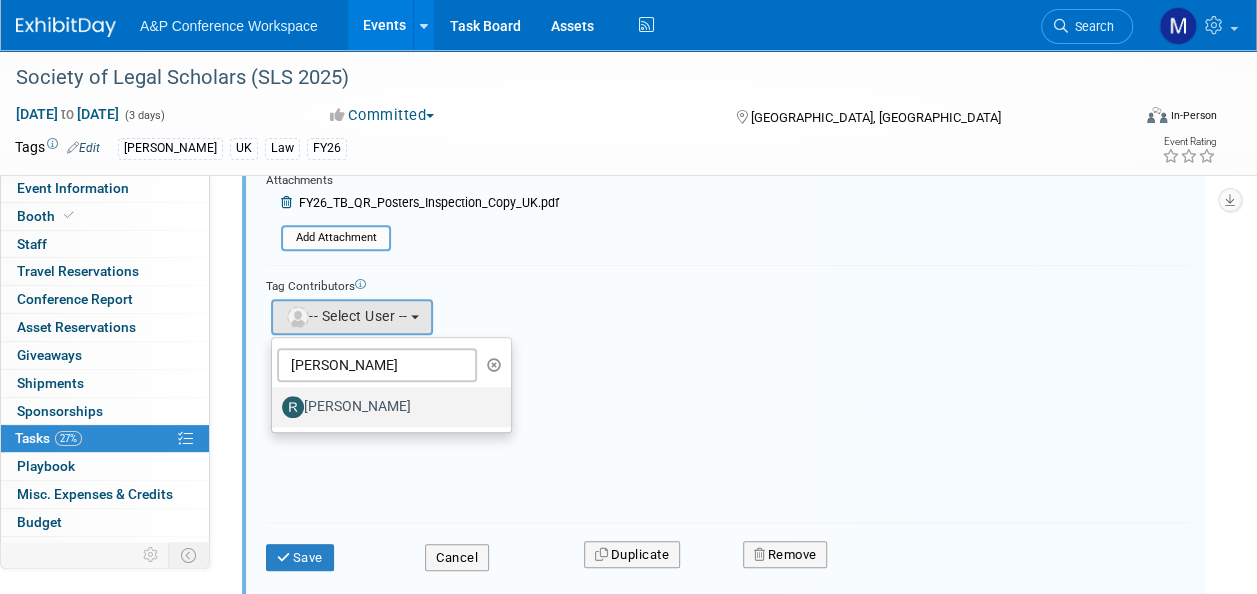 click on "[PERSON_NAME]" at bounding box center [386, 407] 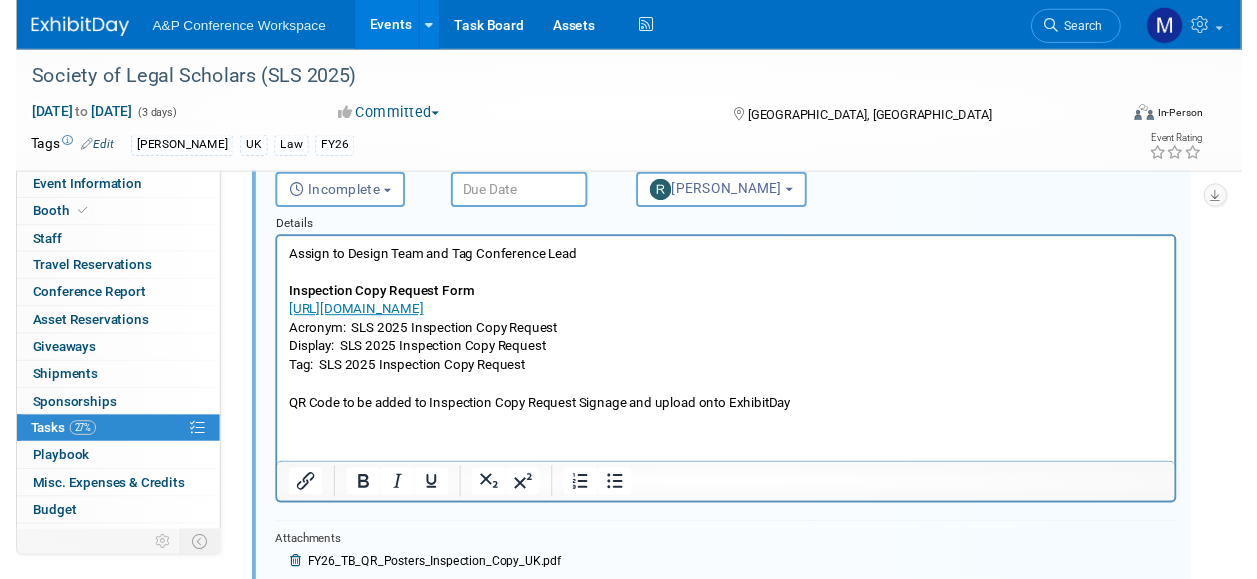 scroll, scrollTop: 102, scrollLeft: 0, axis: vertical 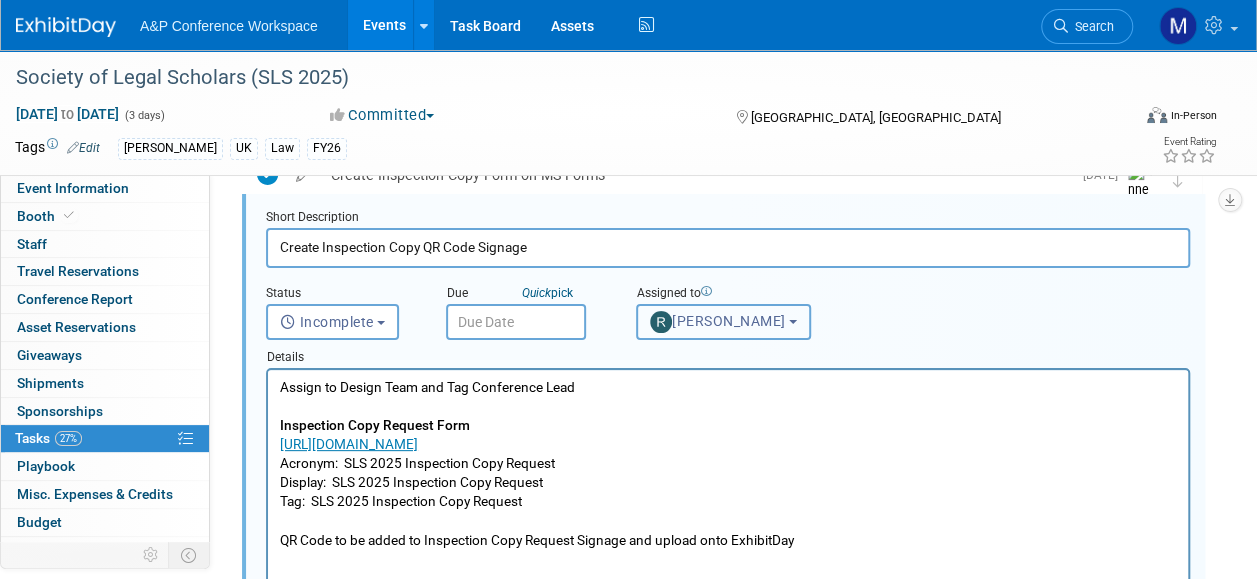 click on "[PERSON_NAME]" at bounding box center [723, 322] 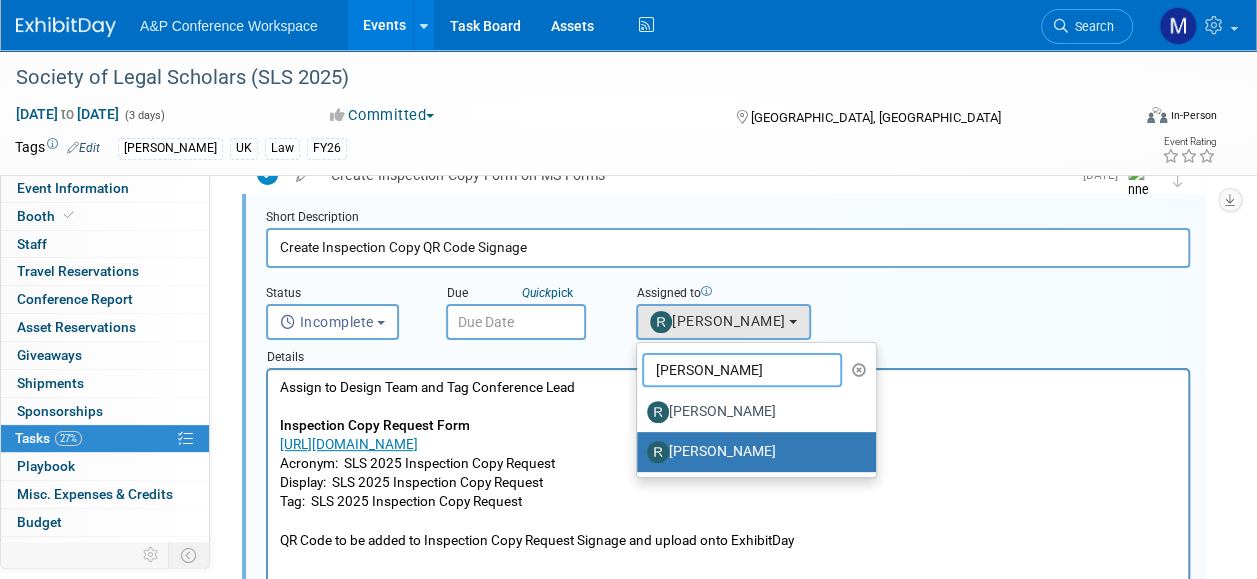 drag, startPoint x: 709, startPoint y: 363, endPoint x: 589, endPoint y: 362, distance: 120.004166 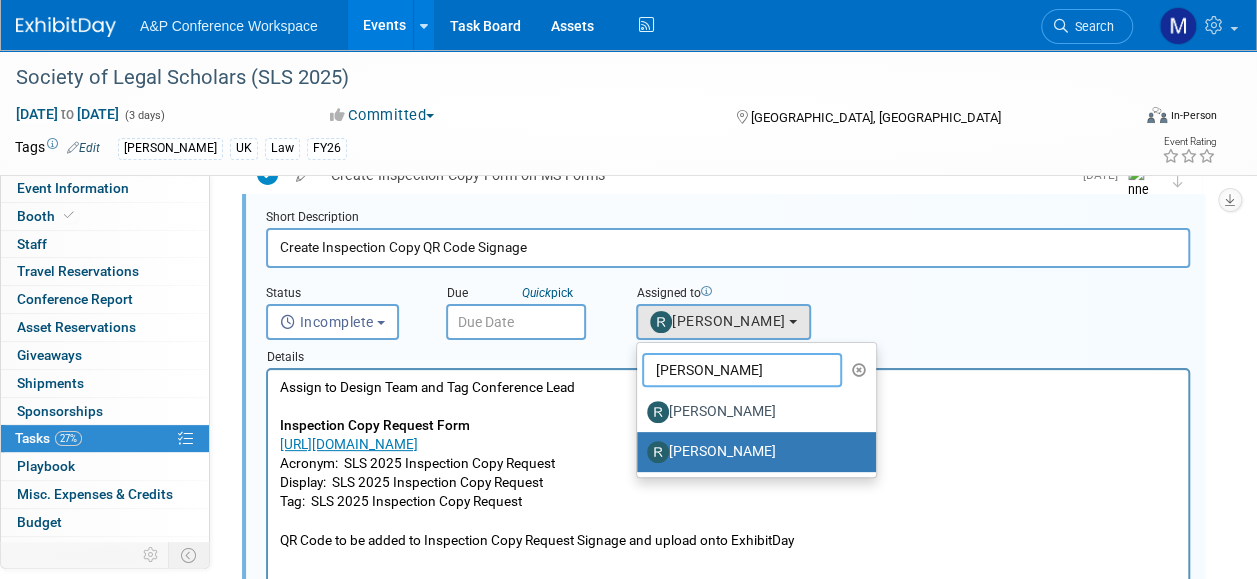 click on "Short Description
Create Inspection Copy QR Code Signage
Status
<i class="far fa-clock" style="padding: 6px 4px 6px 1px;"></i> Incomplete
<i class="fas fa-check" style="padding: 6px 4px 6px 1px;"></i> Completed
Incomplete      Incomplete    Completed
Quick  pick   ROSA" at bounding box center [728, 579] 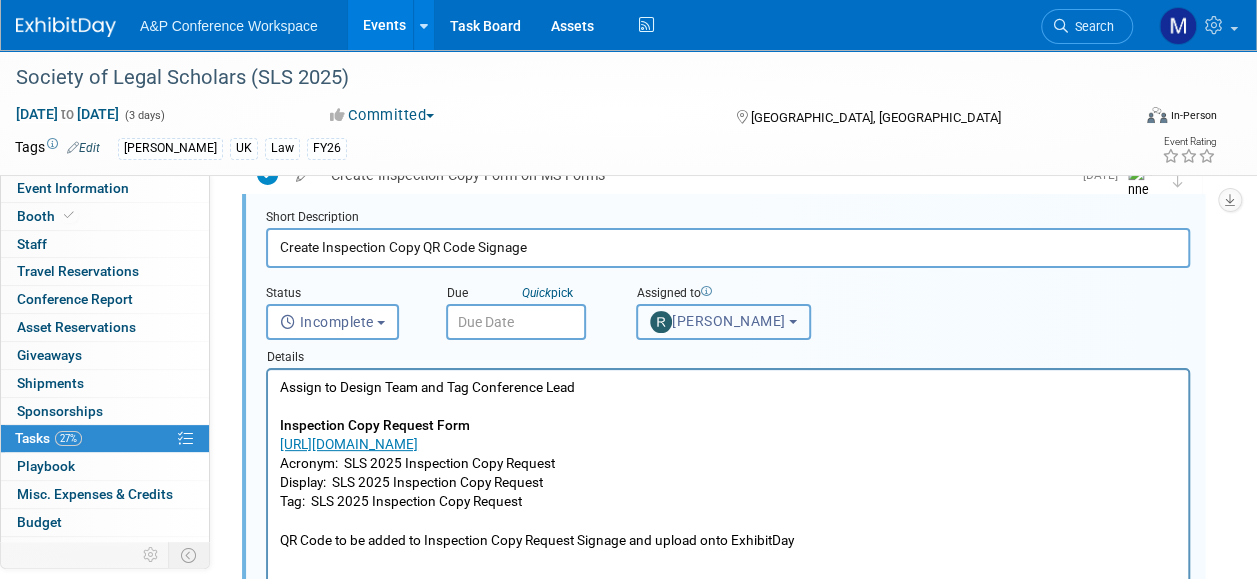 click on "[PERSON_NAME]" at bounding box center (718, 321) 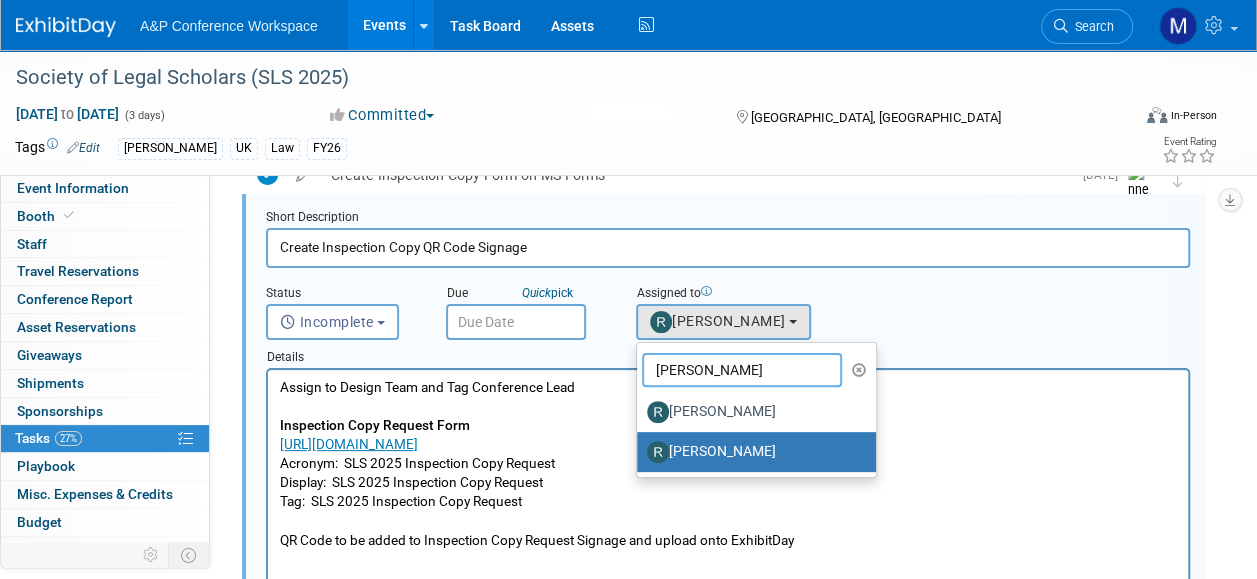 click on "ROSA" at bounding box center [742, 370] 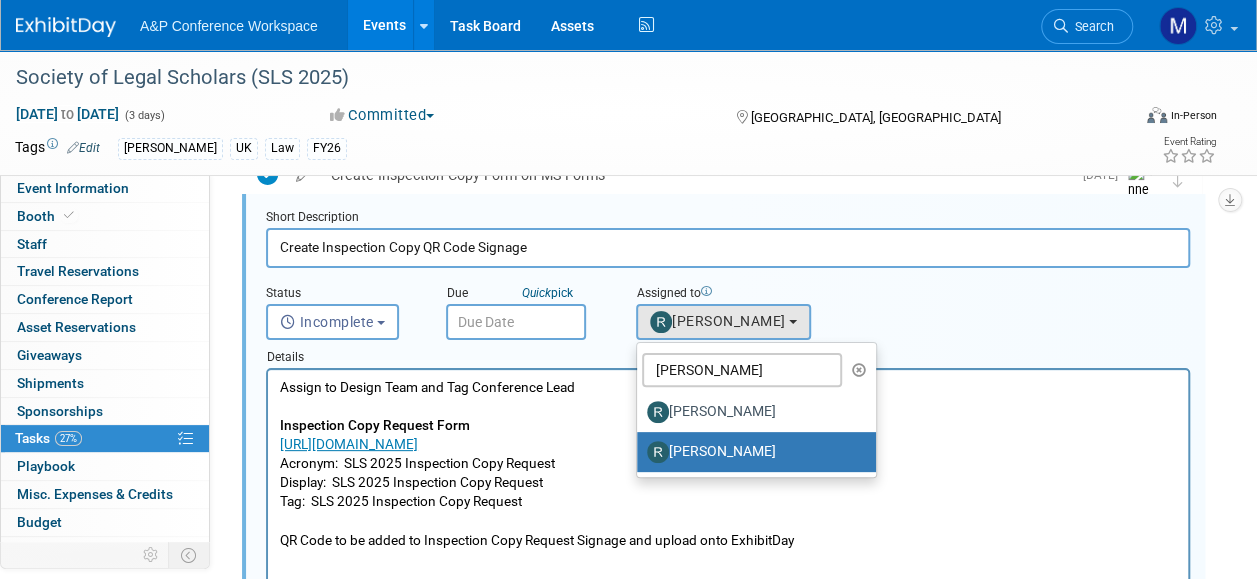 click at bounding box center (859, 370) 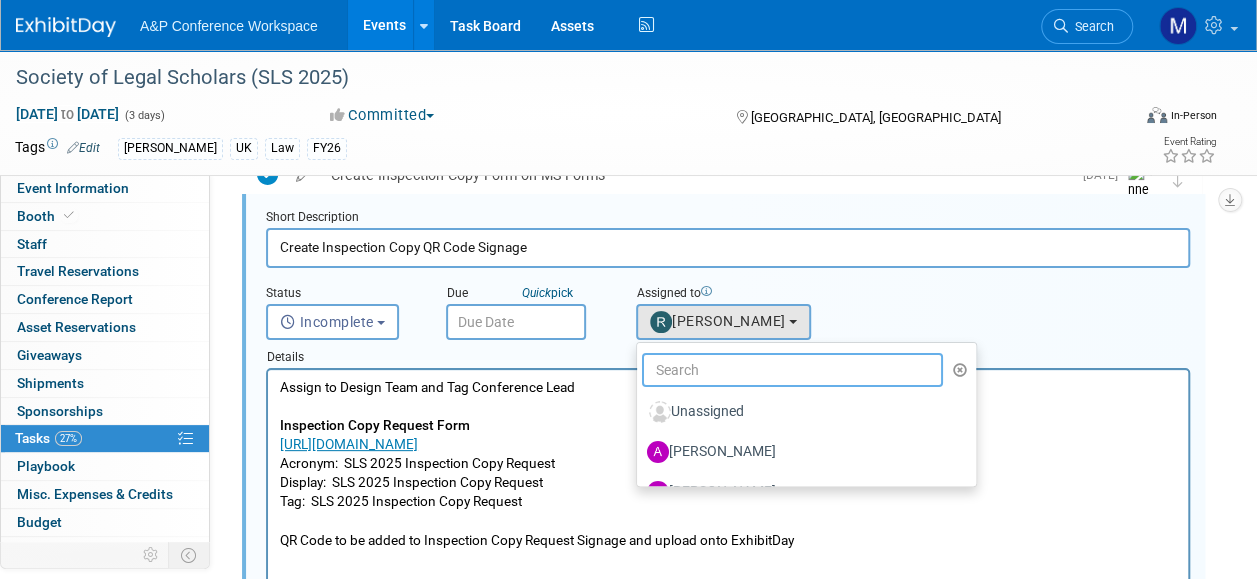click at bounding box center [792, 370] 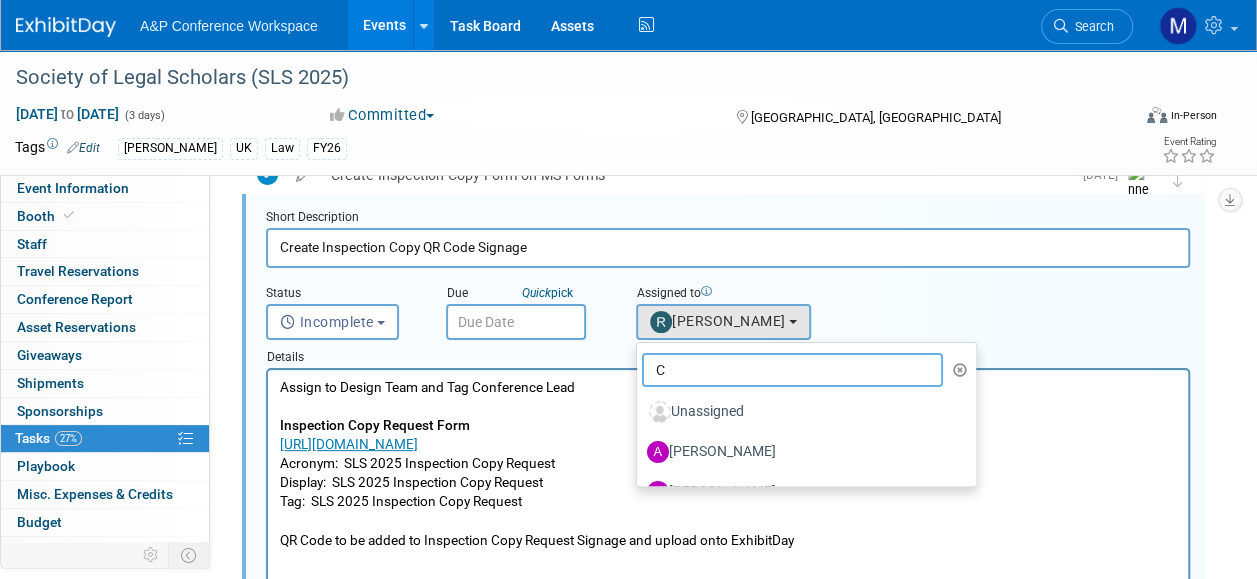 click on "C" at bounding box center [792, 370] 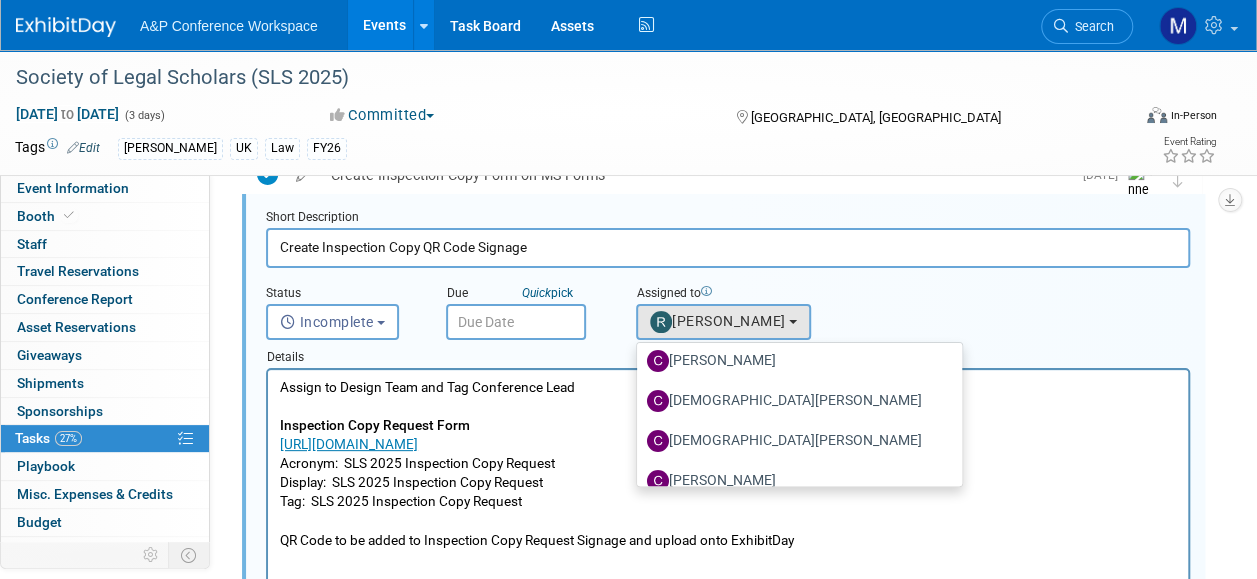 scroll, scrollTop: 190, scrollLeft: 0, axis: vertical 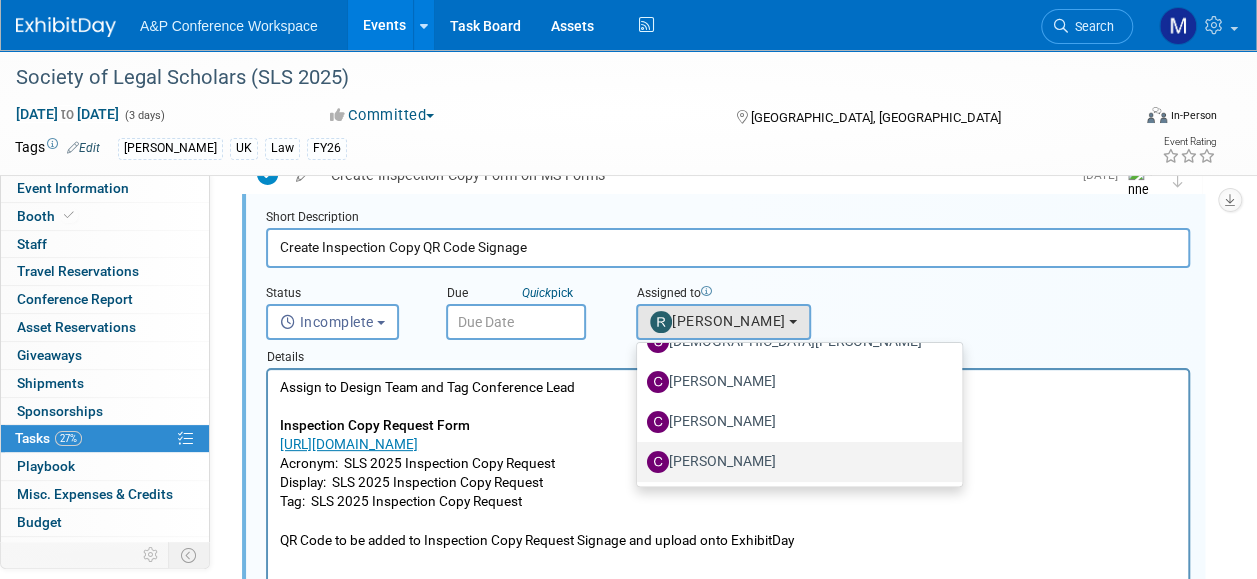type on "CHRI" 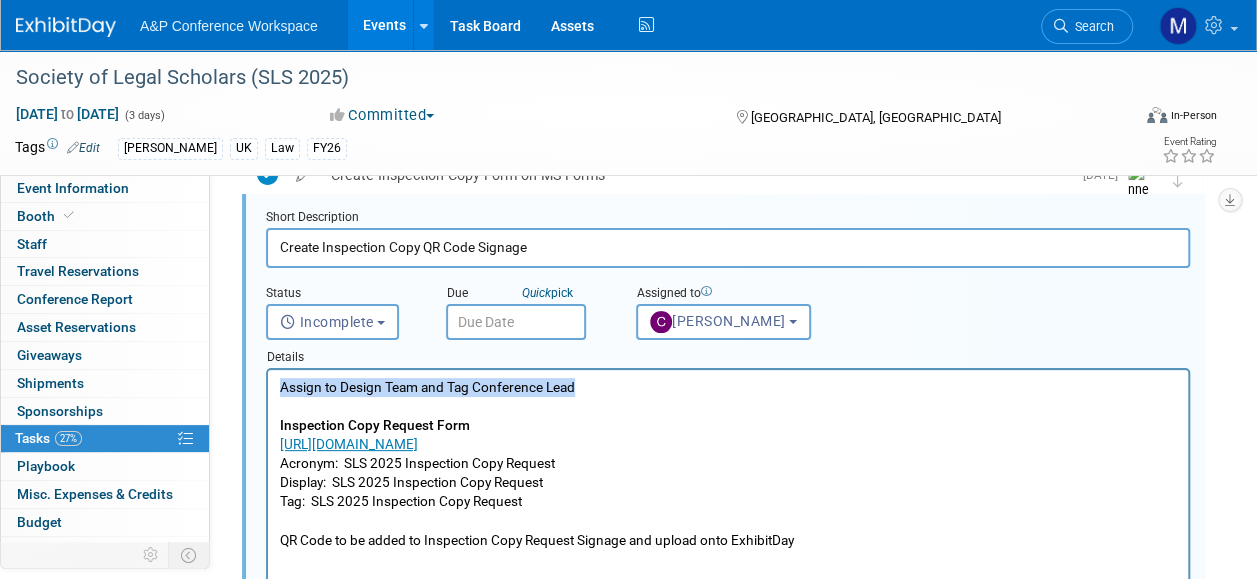drag, startPoint x: 593, startPoint y: 380, endPoint x: 271, endPoint y: 394, distance: 322.3042 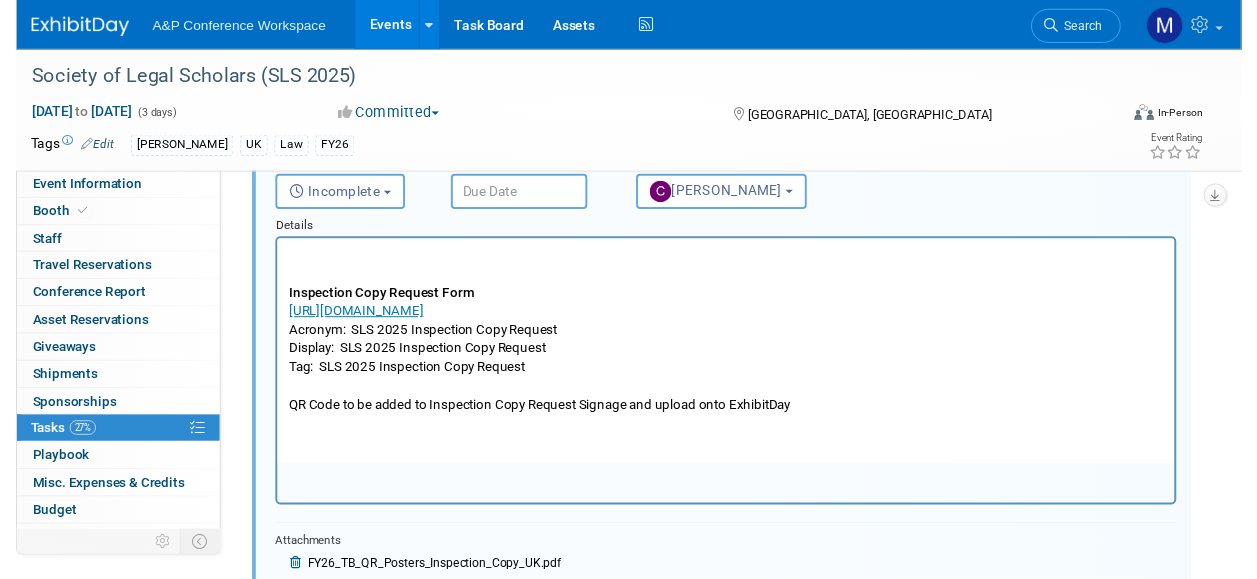 scroll, scrollTop: 102, scrollLeft: 0, axis: vertical 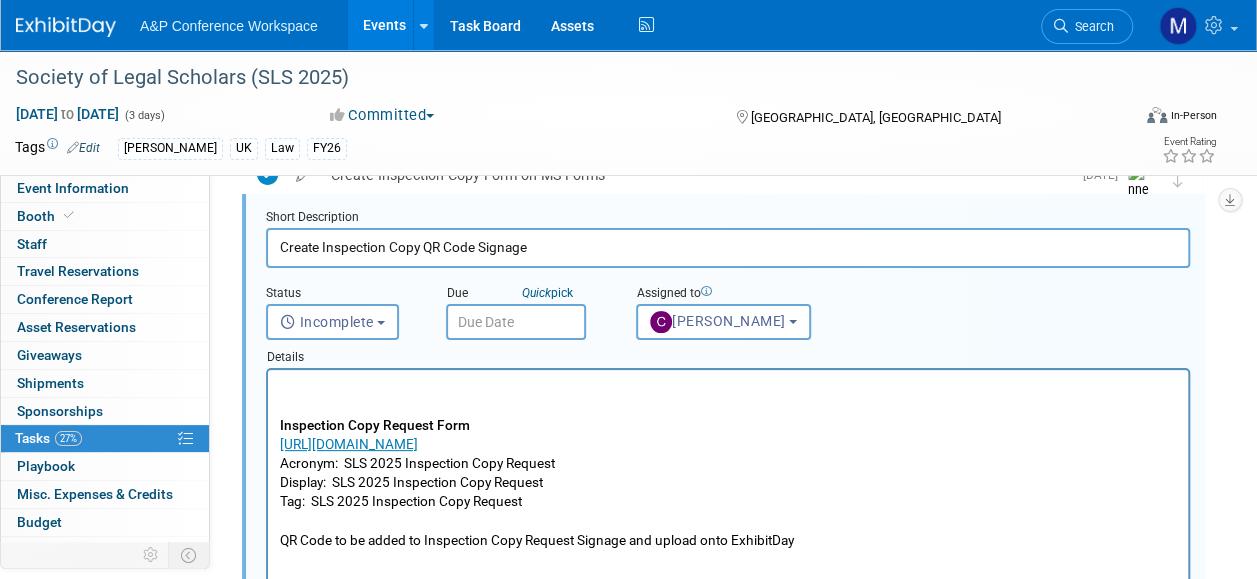 click at bounding box center (516, 322) 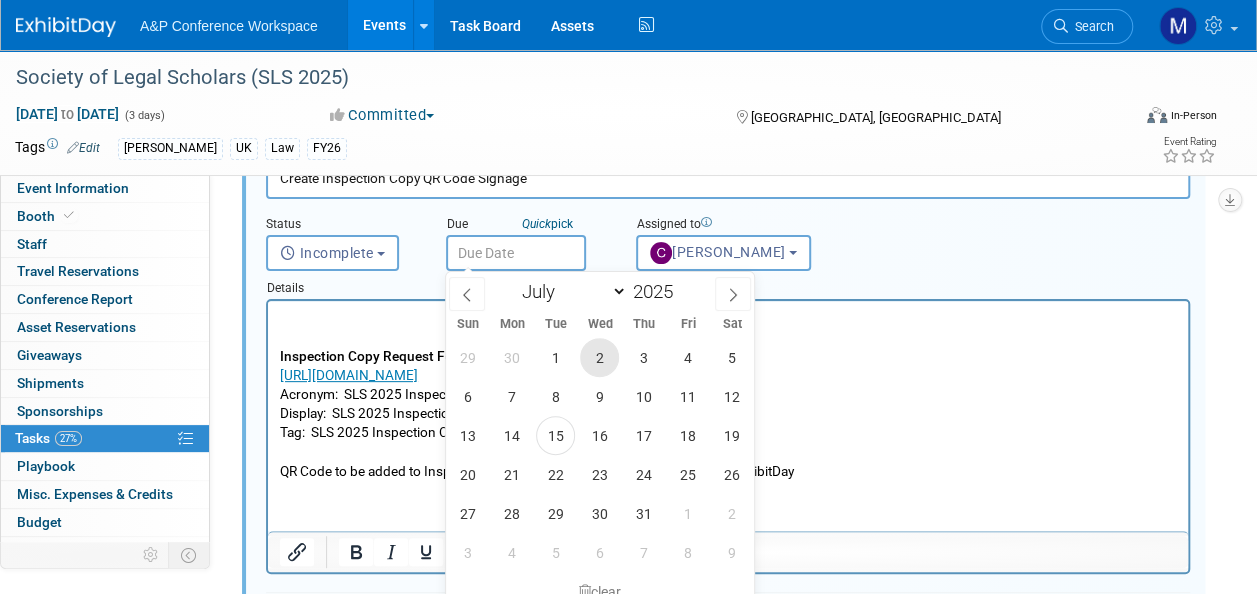 scroll, scrollTop: 202, scrollLeft: 0, axis: vertical 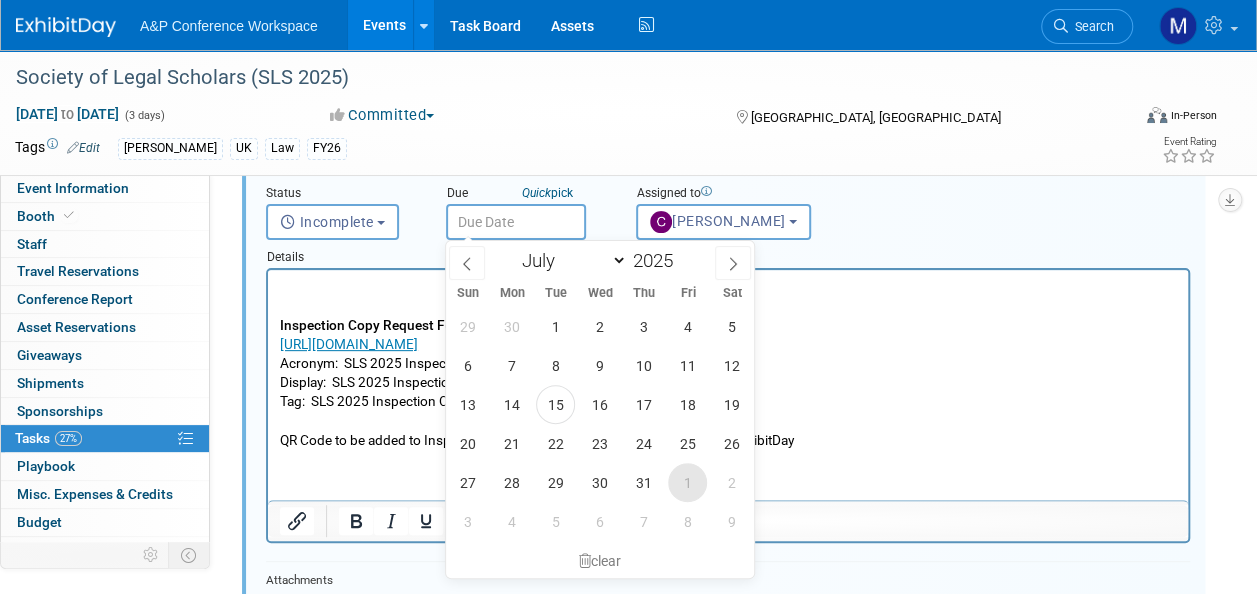 click on "1" at bounding box center [687, 482] 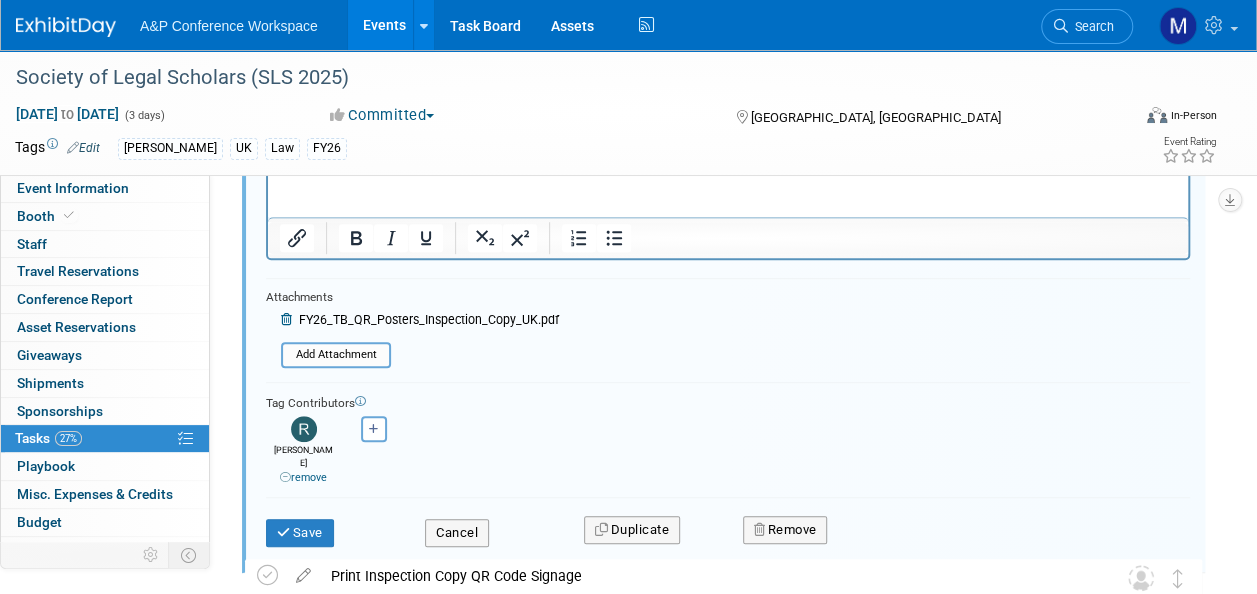 scroll, scrollTop: 502, scrollLeft: 0, axis: vertical 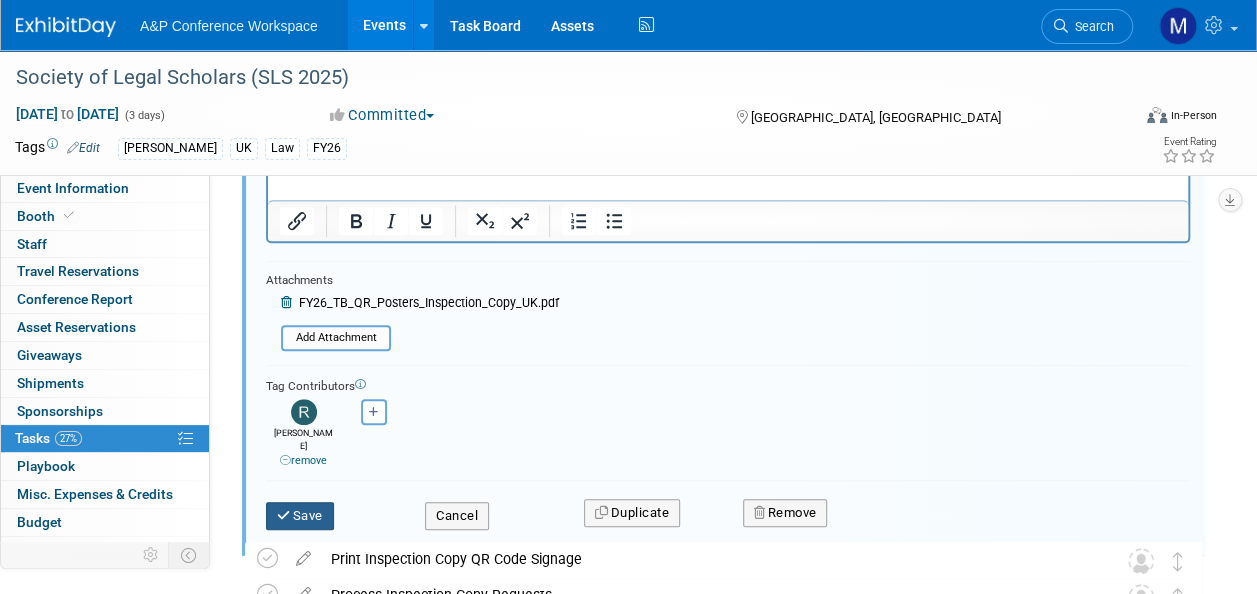 click on "Save" at bounding box center [300, 516] 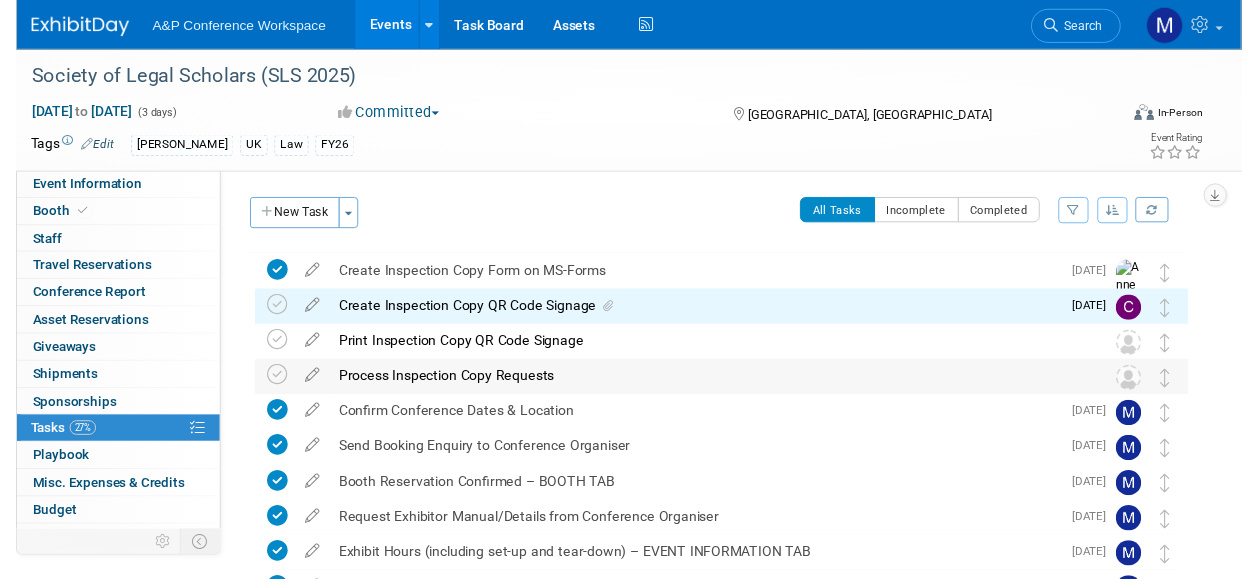 scroll, scrollTop: 0, scrollLeft: 0, axis: both 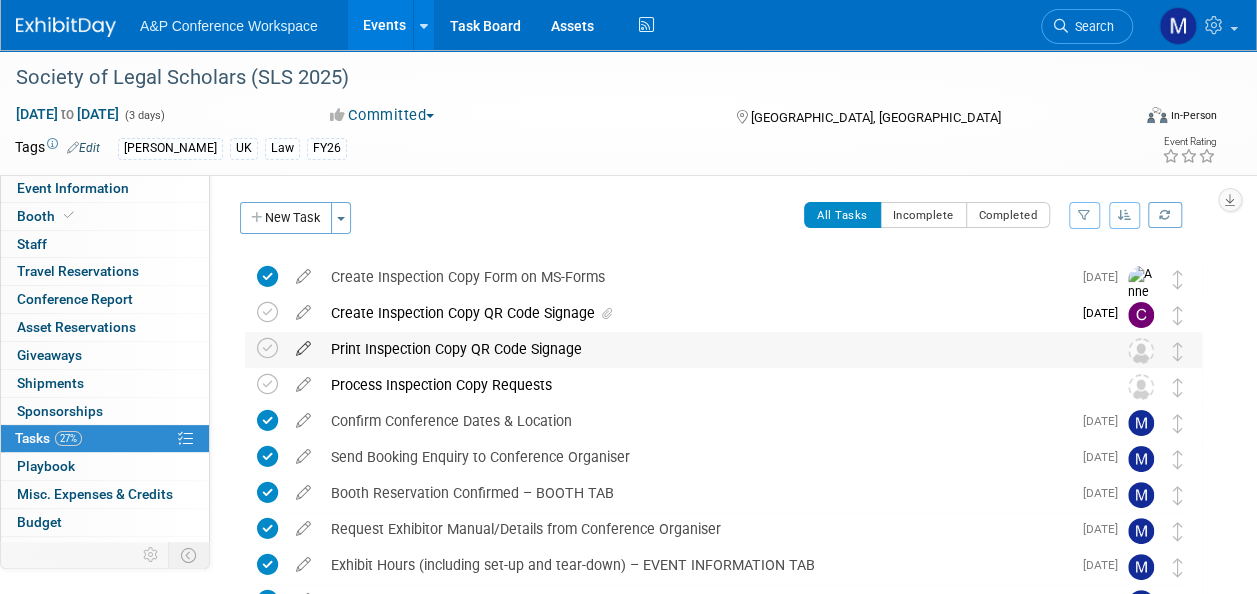 click at bounding box center (303, 344) 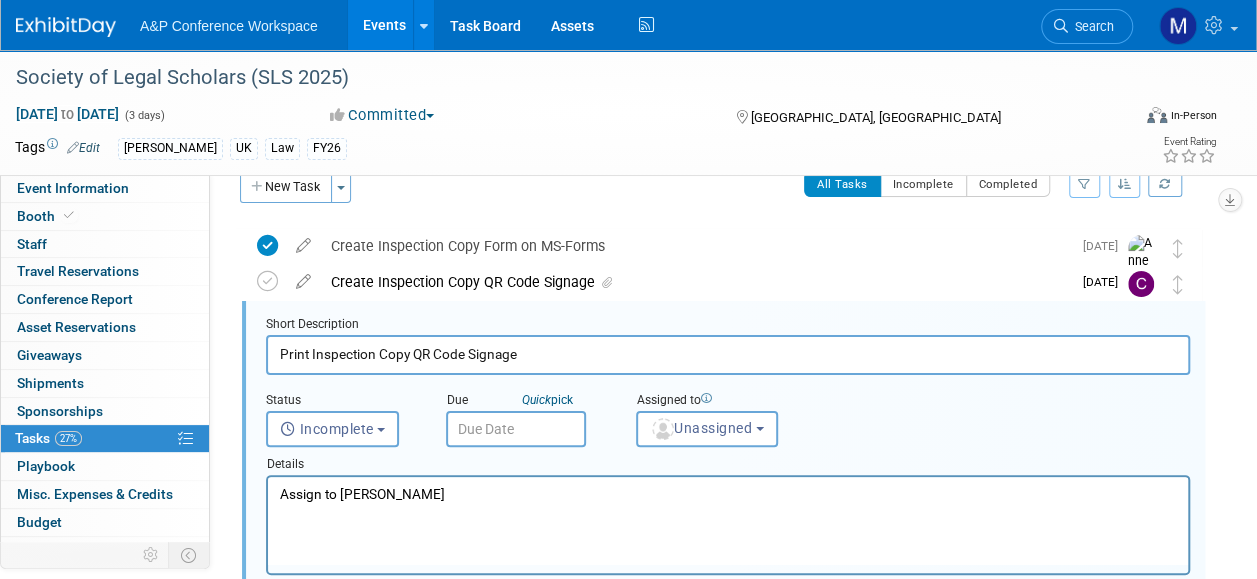 scroll, scrollTop: 38, scrollLeft: 0, axis: vertical 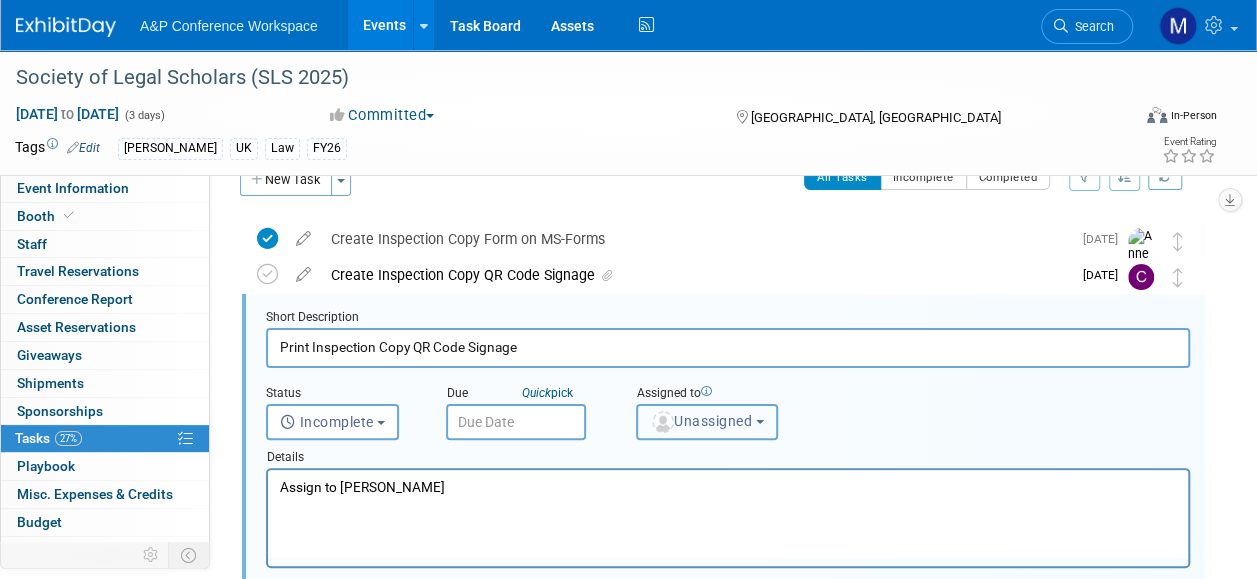 click on "Unassigned" at bounding box center [701, 421] 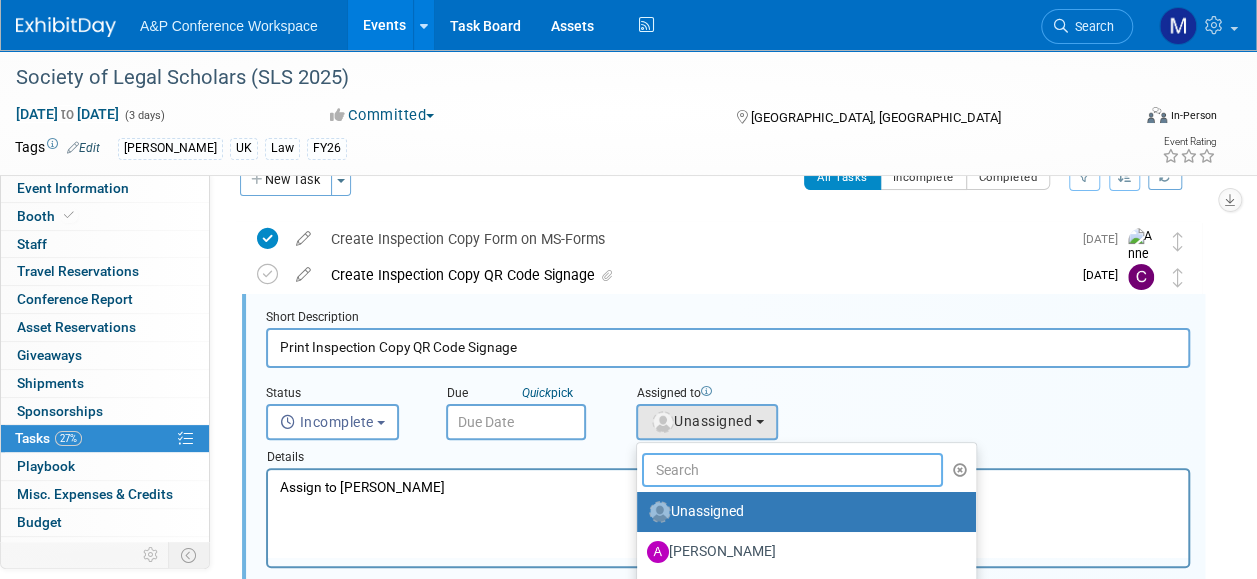 click at bounding box center (792, 470) 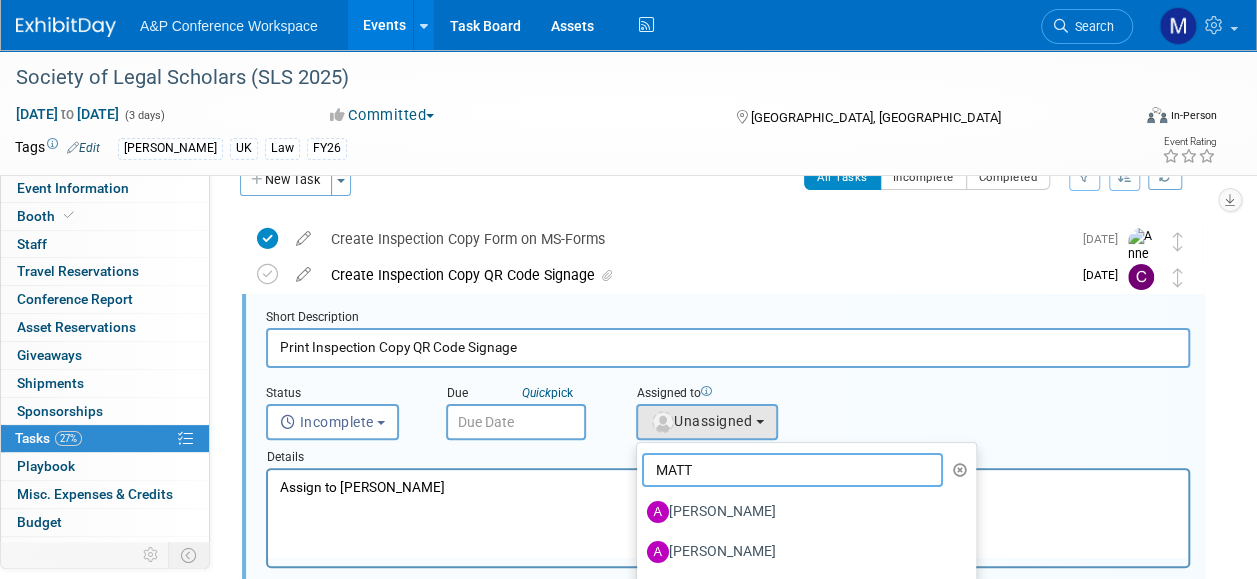 type on "MATT H" 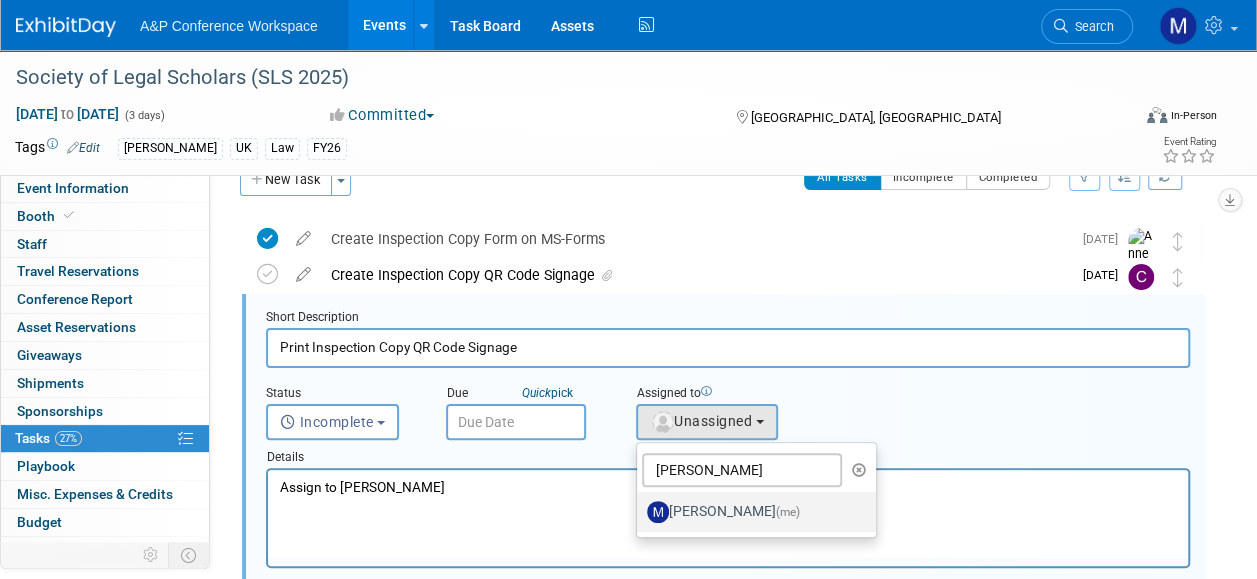 click on "[PERSON_NAME]
(me)" at bounding box center [751, 512] 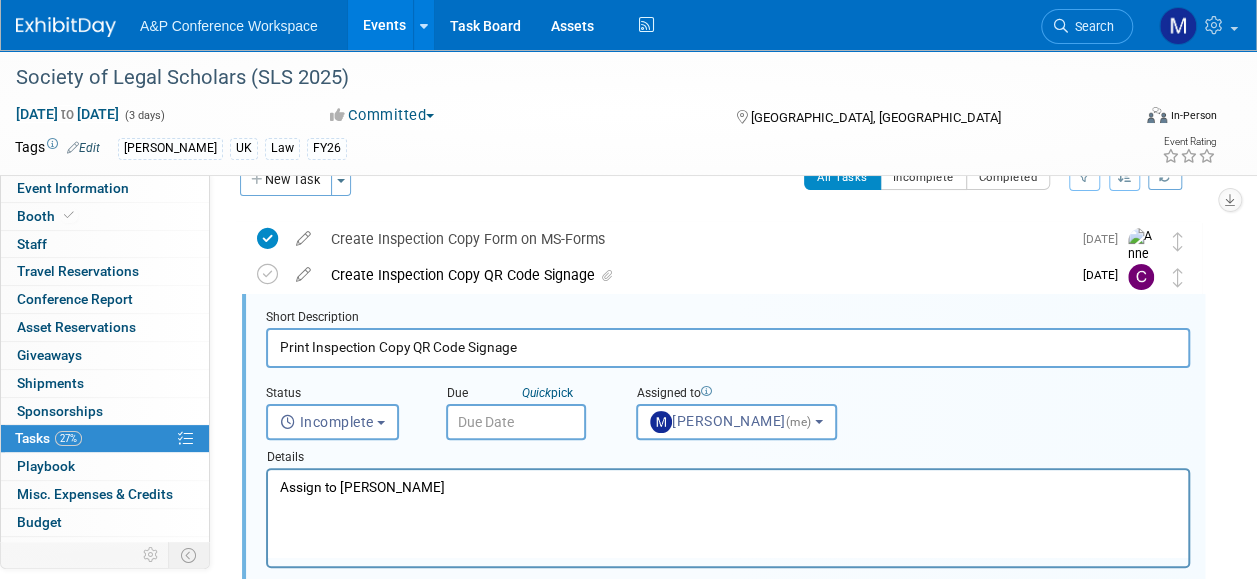 drag, startPoint x: 484, startPoint y: 482, endPoint x: 250, endPoint y: 485, distance: 234.01923 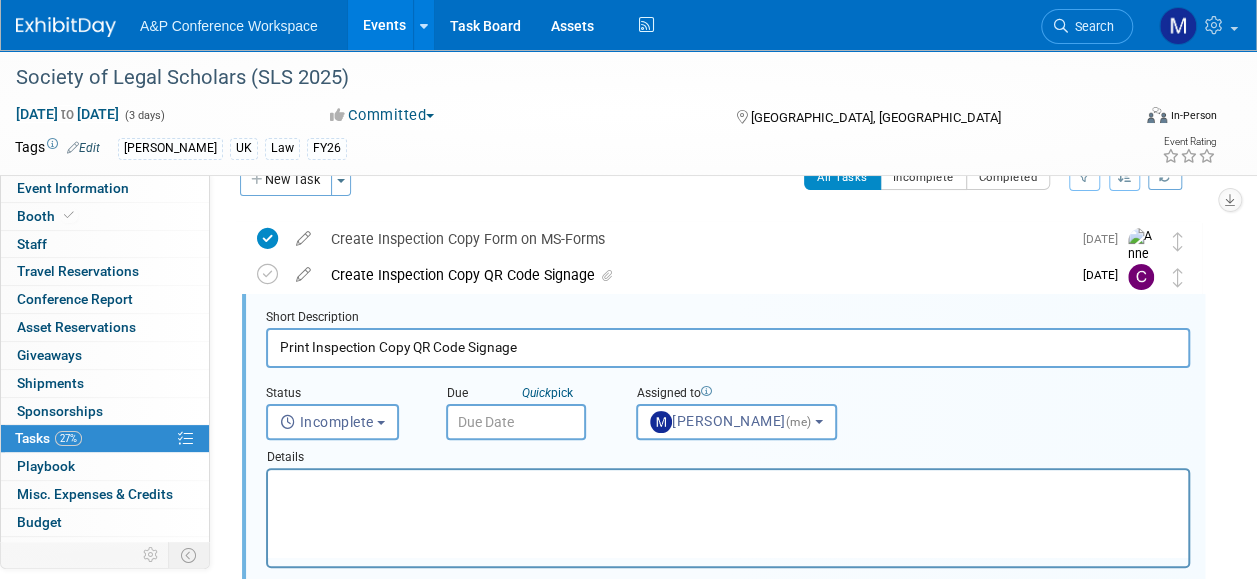 click at bounding box center (516, 422) 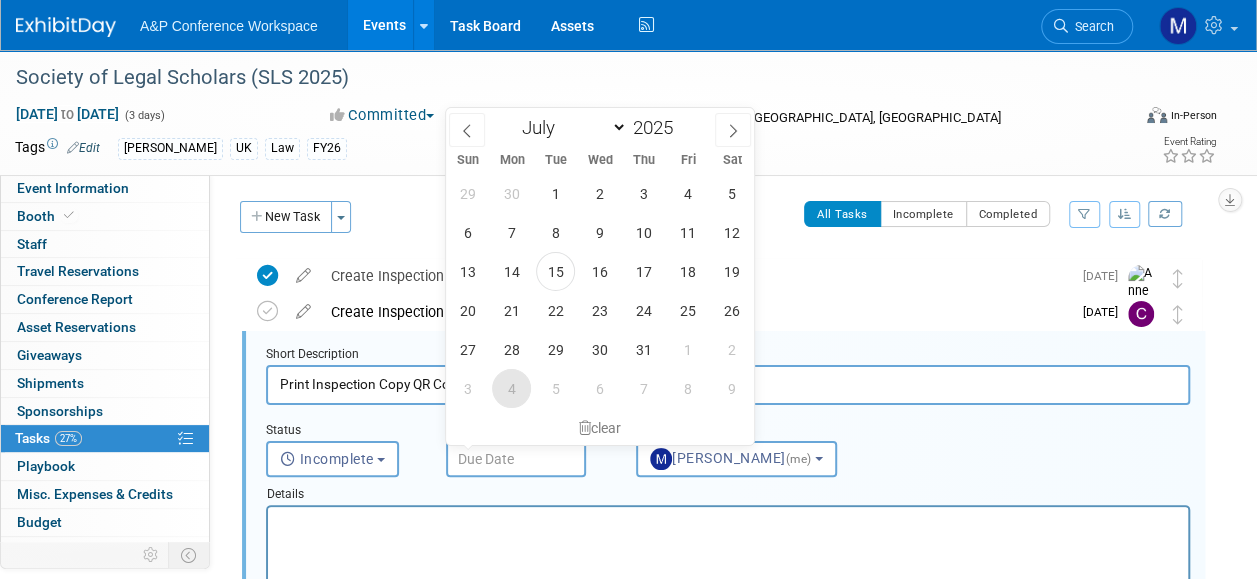 scroll, scrollTop: 0, scrollLeft: 0, axis: both 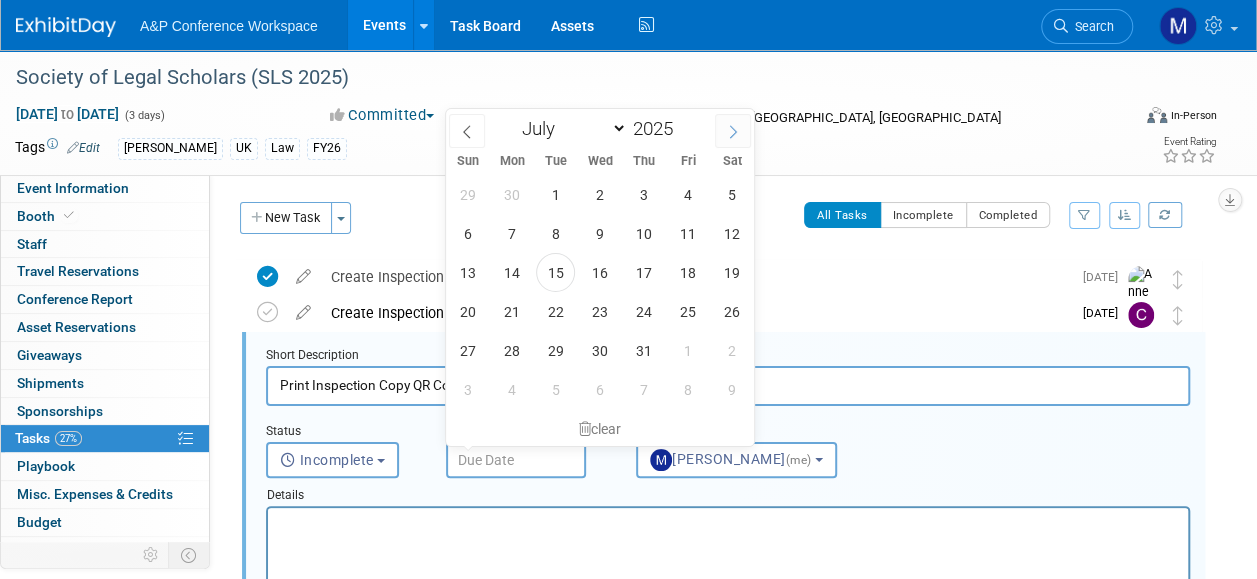 click at bounding box center [733, 131] 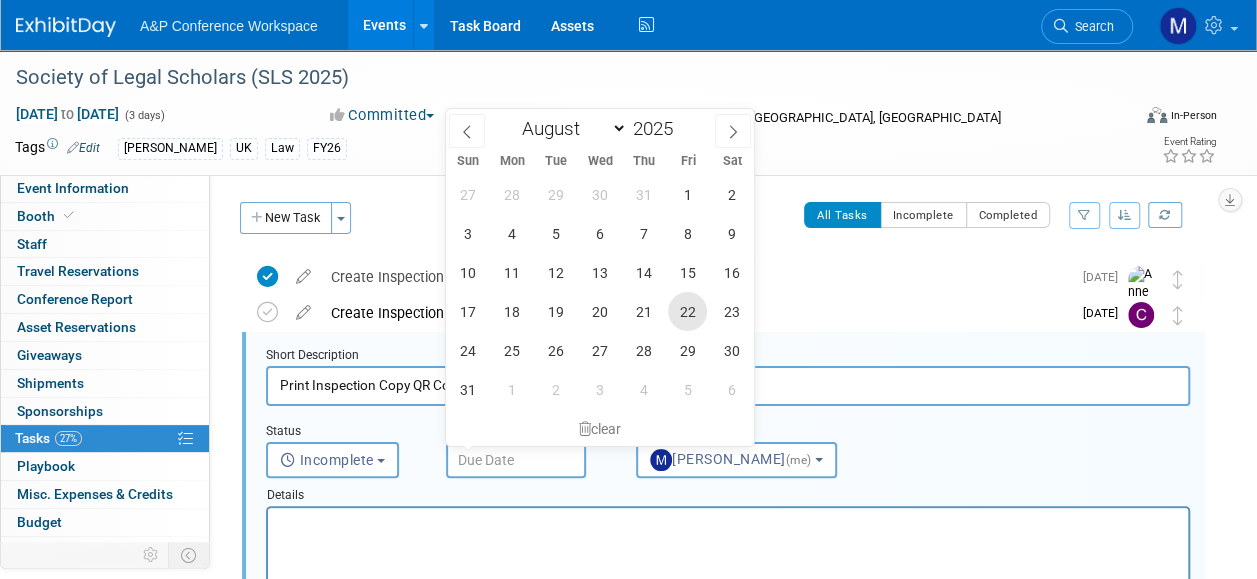 click on "22" at bounding box center (687, 311) 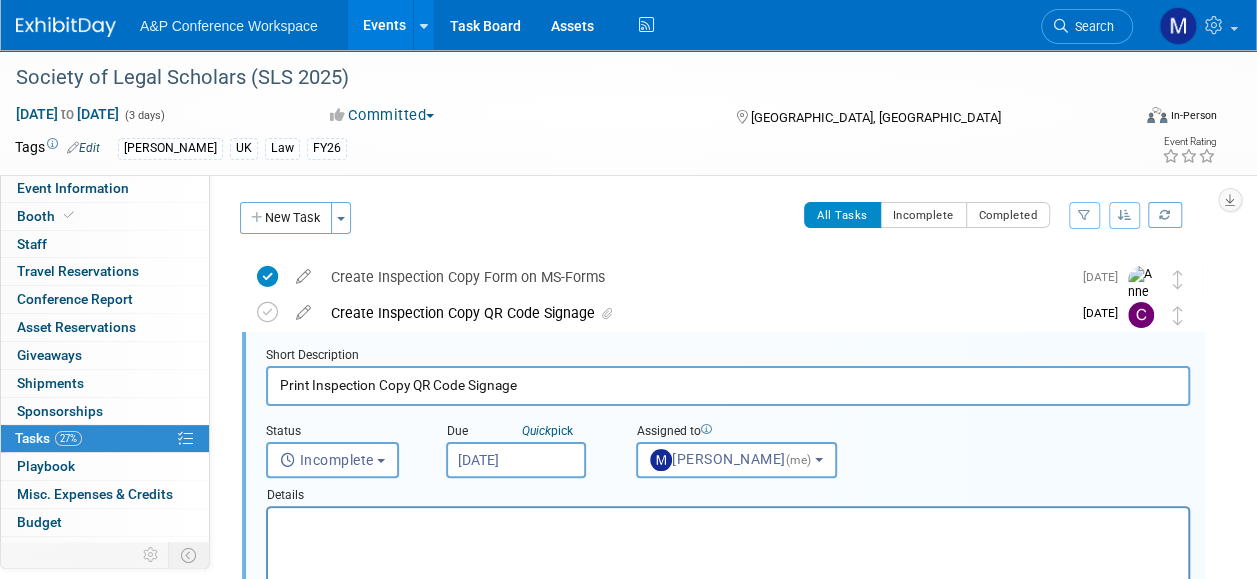 click at bounding box center [728, 525] 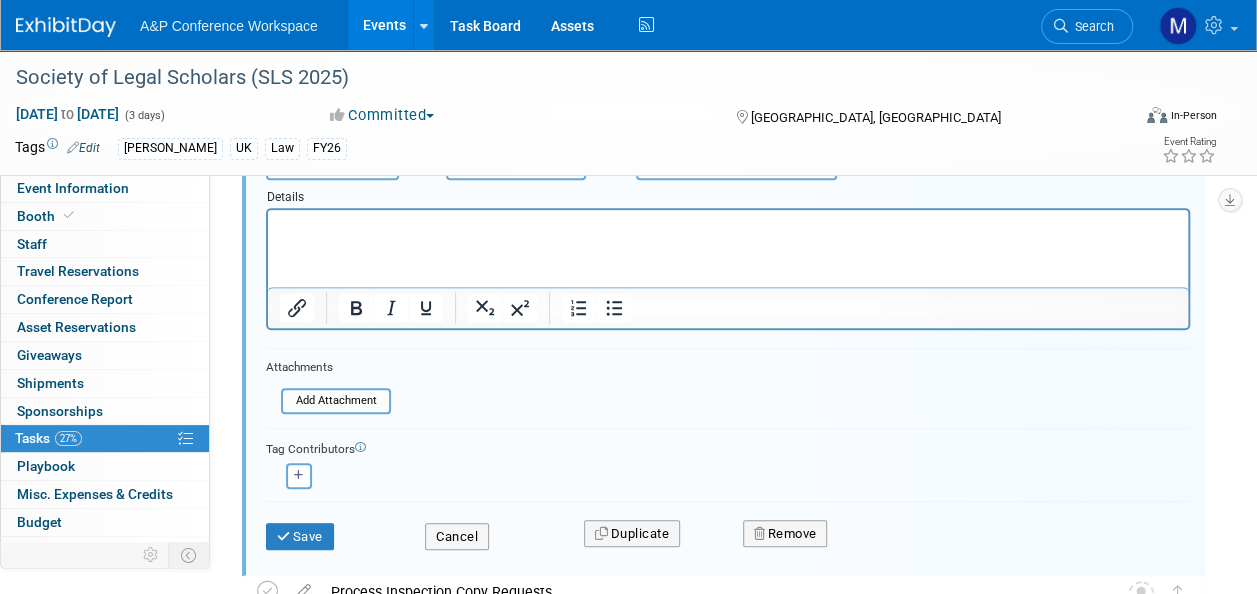 scroll, scrollTop: 300, scrollLeft: 0, axis: vertical 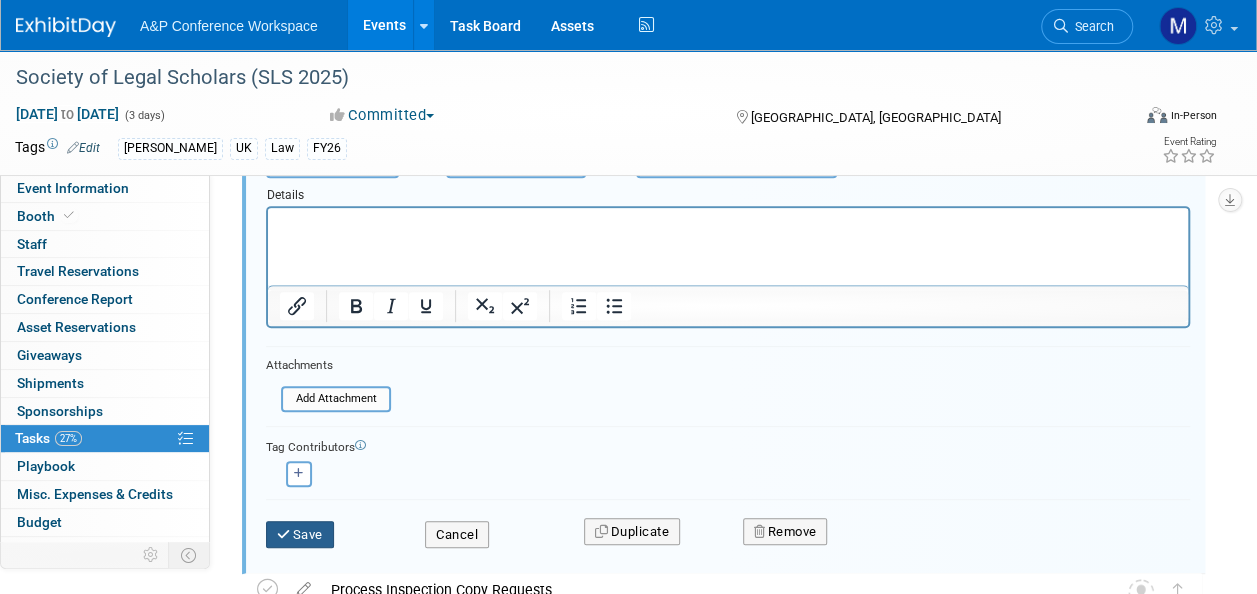 click on "Save" at bounding box center [300, 535] 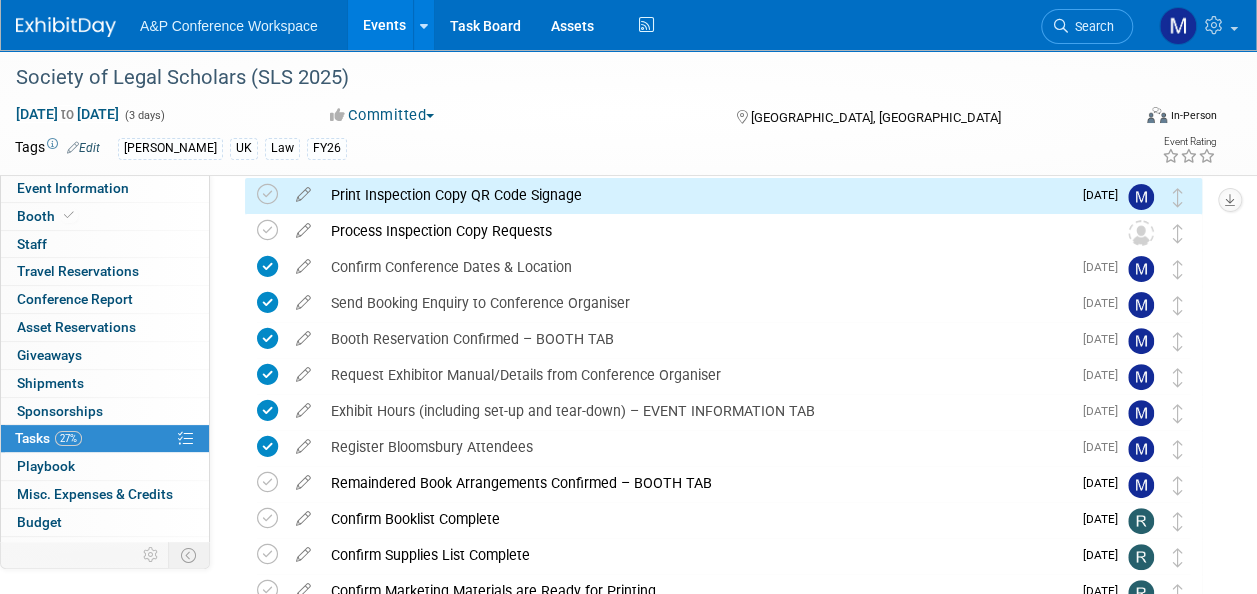 scroll, scrollTop: 0, scrollLeft: 0, axis: both 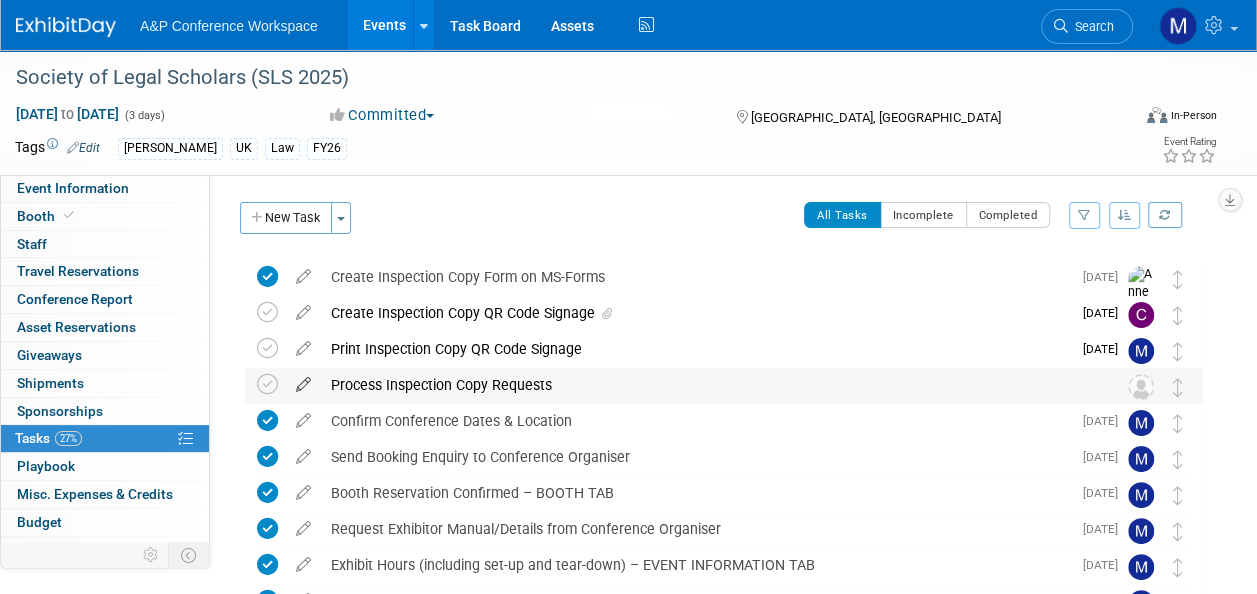 click at bounding box center (303, 380) 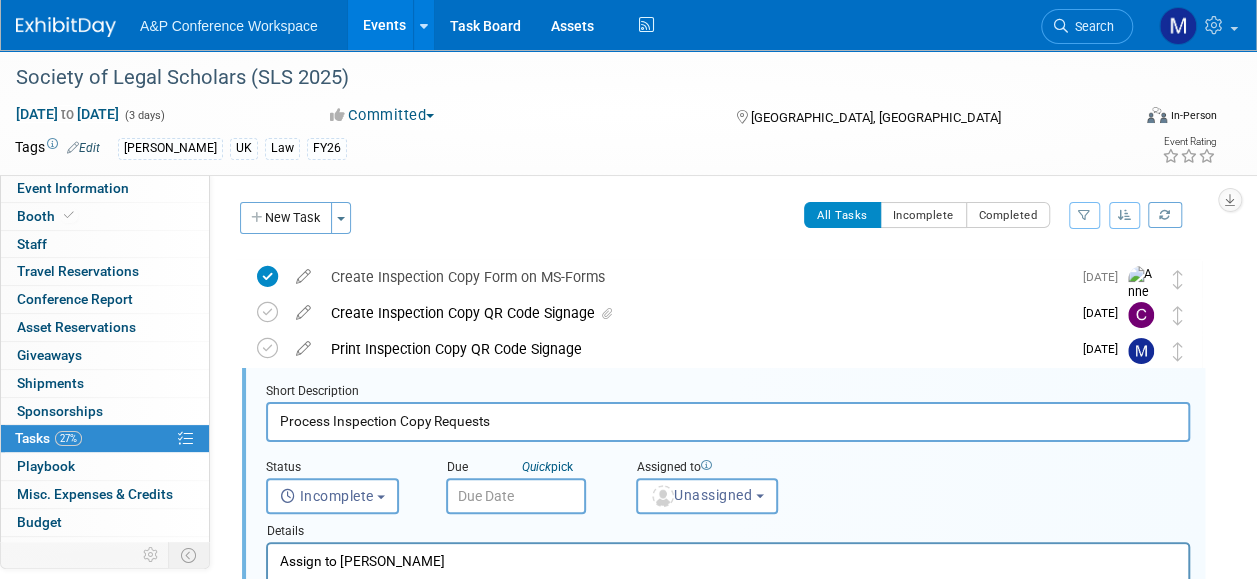 scroll, scrollTop: 74, scrollLeft: 0, axis: vertical 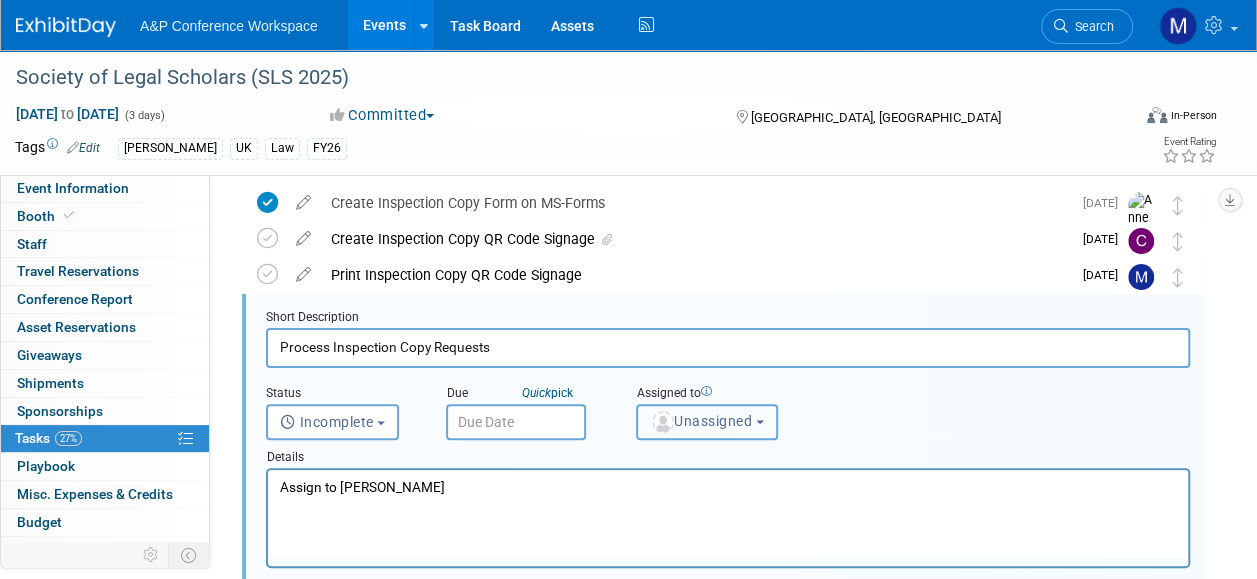 click on "Unassigned" at bounding box center (707, 422) 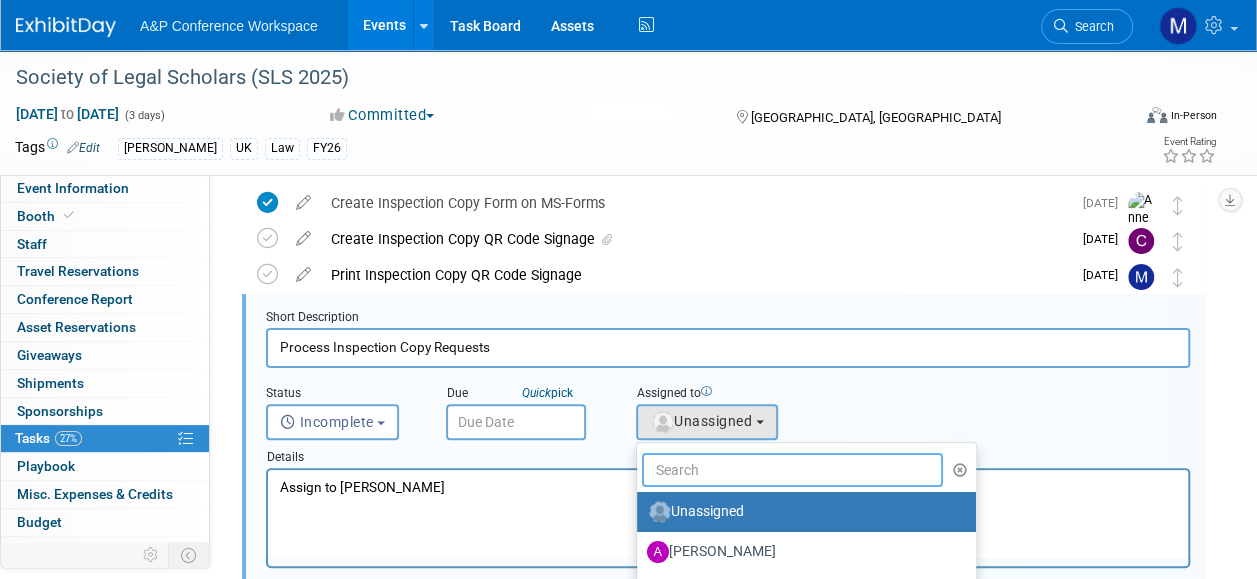 click at bounding box center [792, 470] 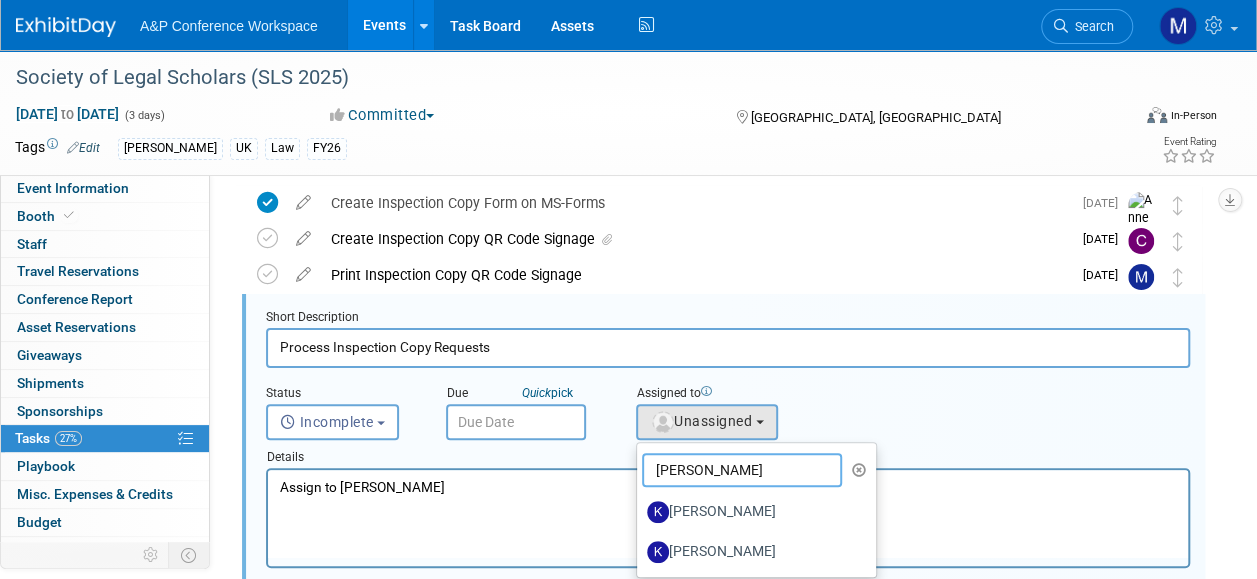 type on "KATE HU" 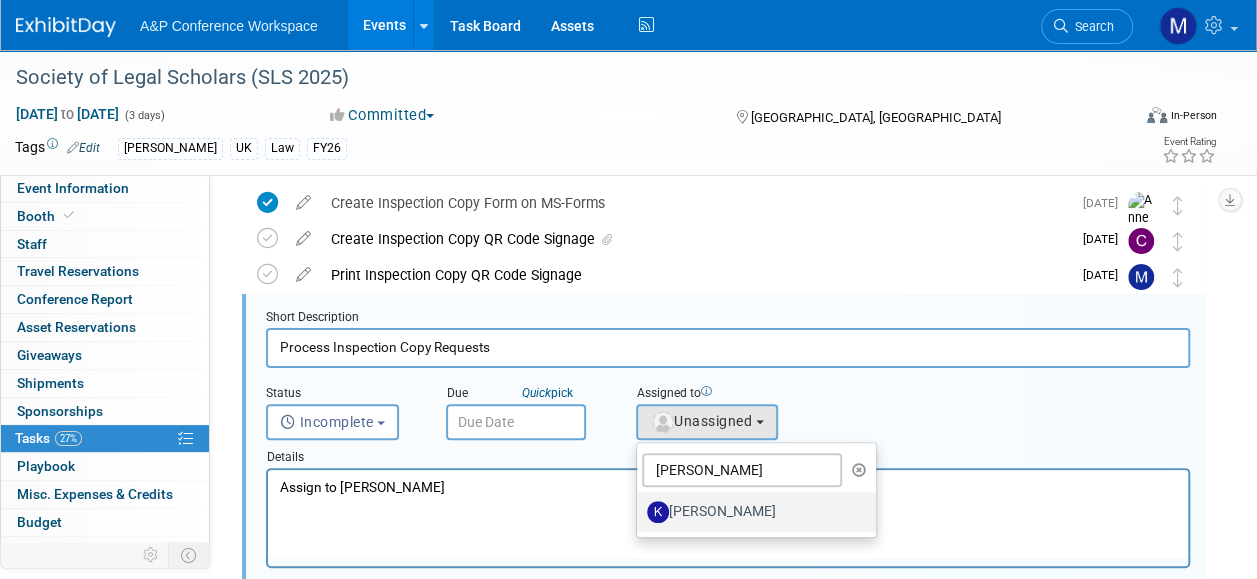 click on "[PERSON_NAME]" at bounding box center [751, 512] 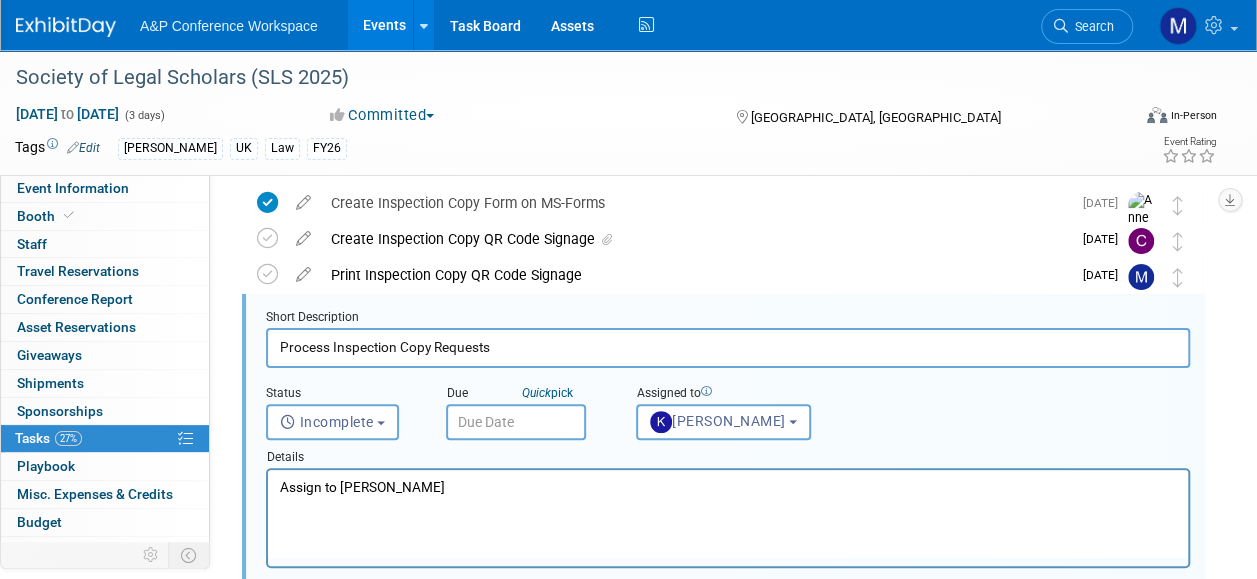 drag, startPoint x: 468, startPoint y: 485, endPoint x: 156, endPoint y: 519, distance: 313.8471 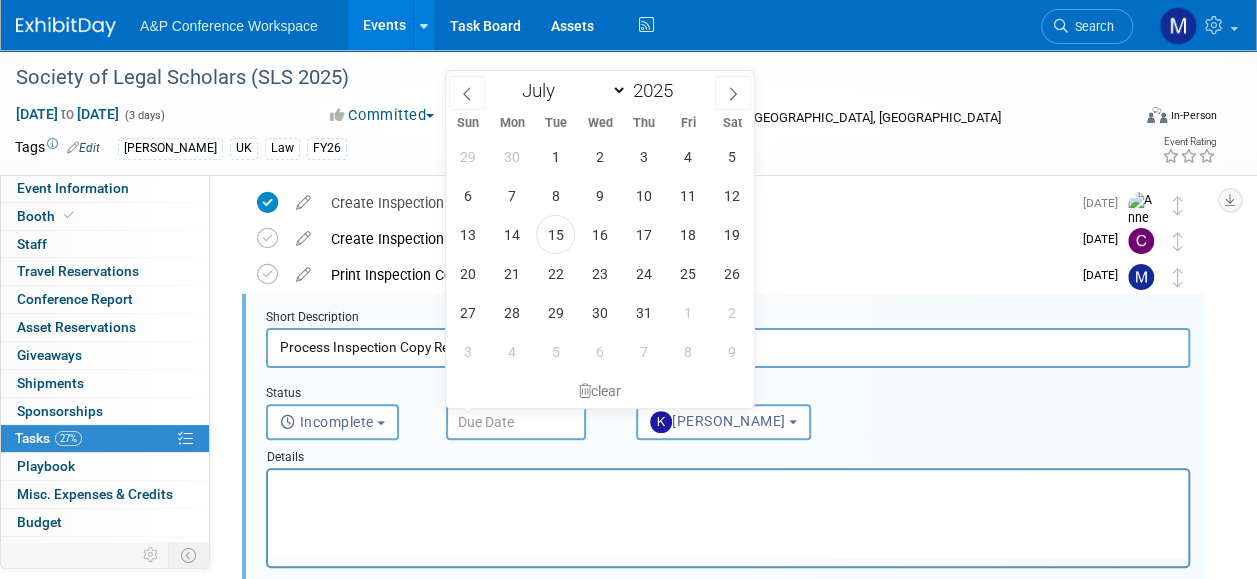 click at bounding box center (516, 422) 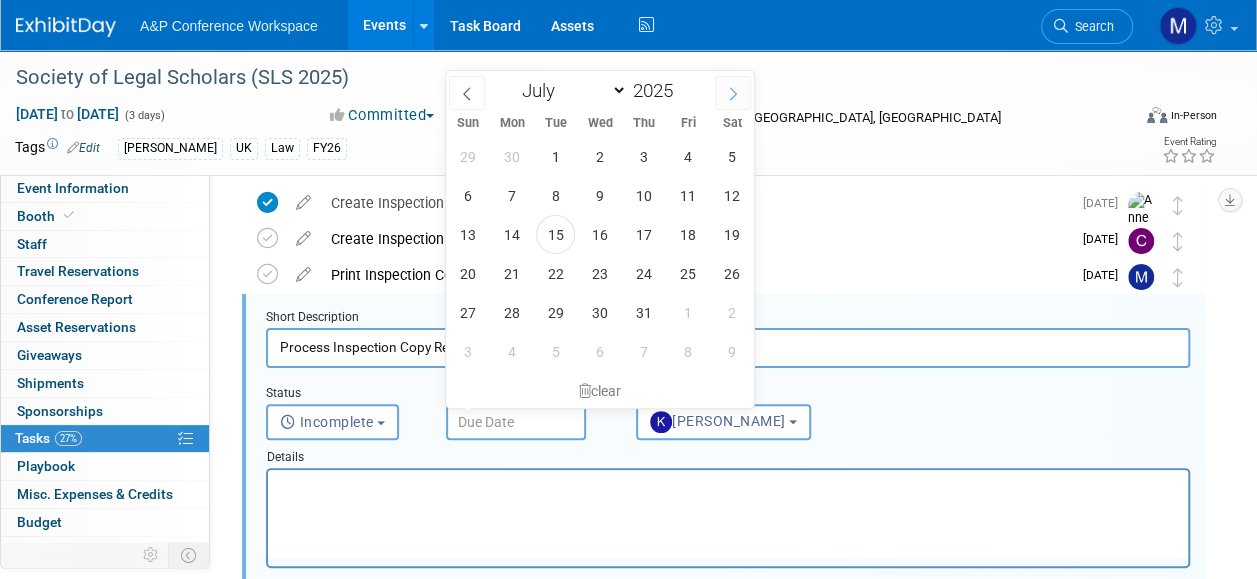 click at bounding box center (733, 93) 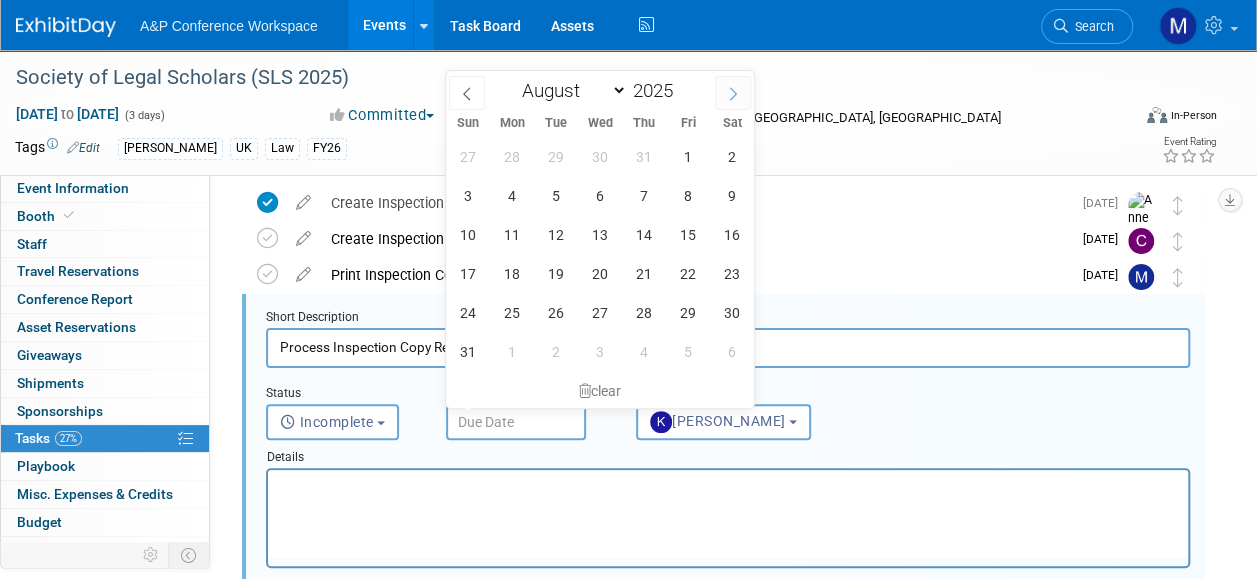 click at bounding box center [733, 93] 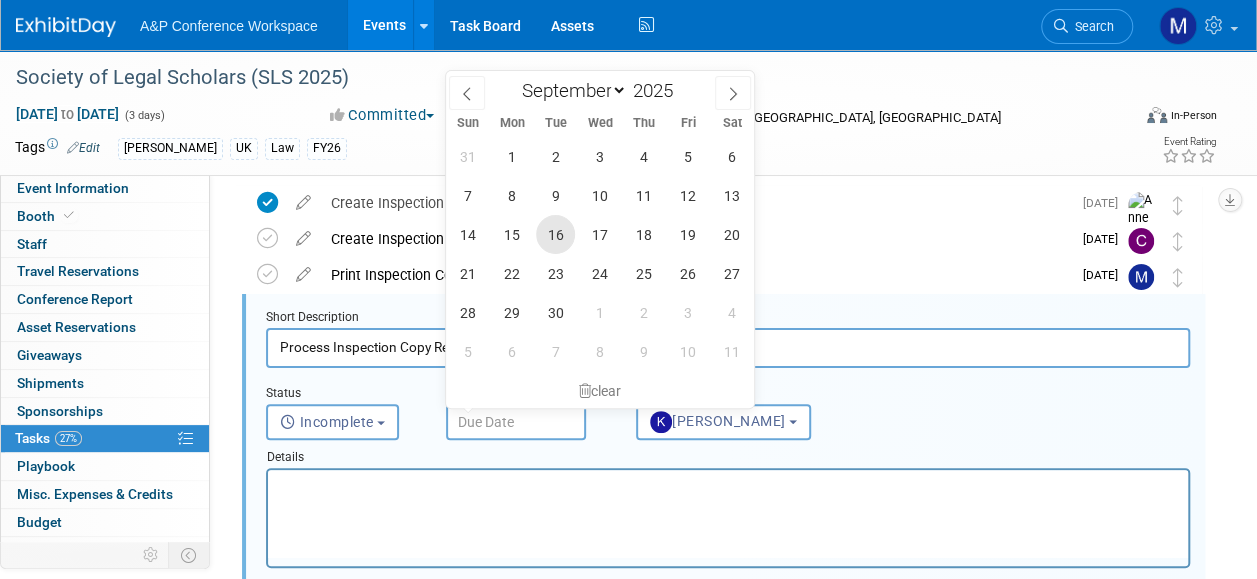 click on "16" at bounding box center (555, 234) 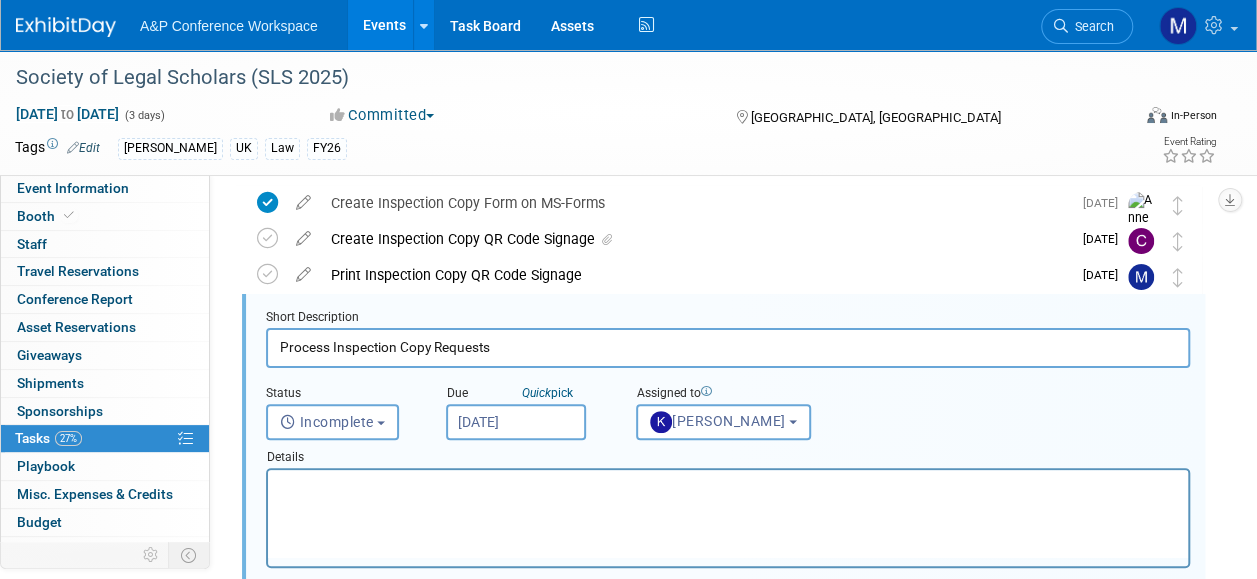 click at bounding box center [728, 483] 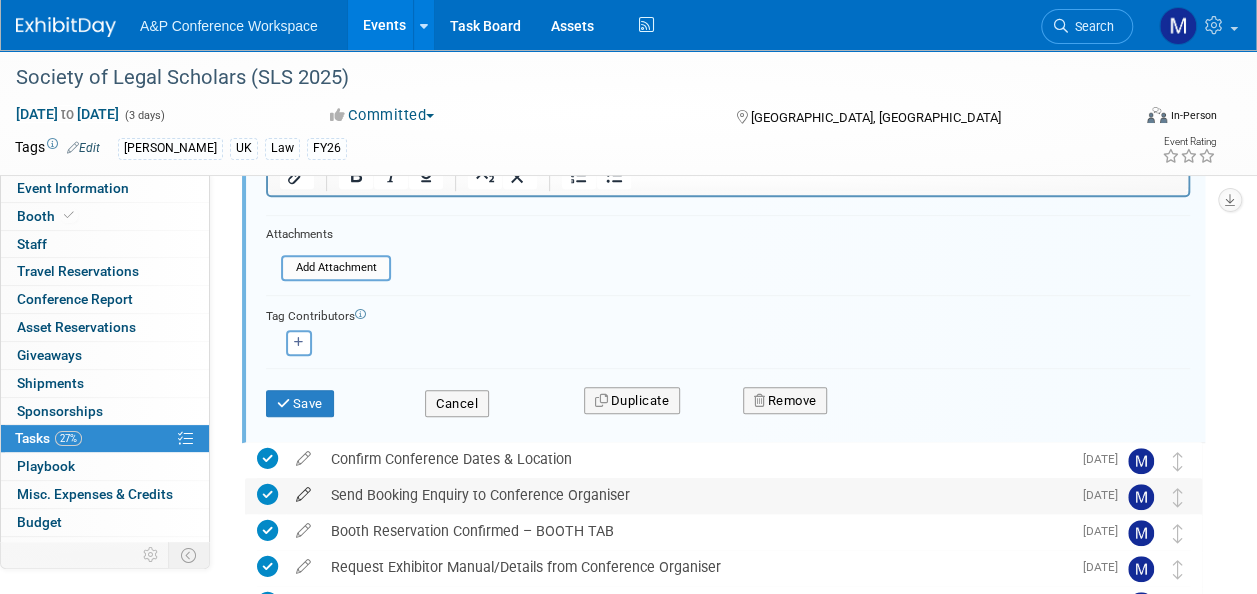 scroll, scrollTop: 474, scrollLeft: 0, axis: vertical 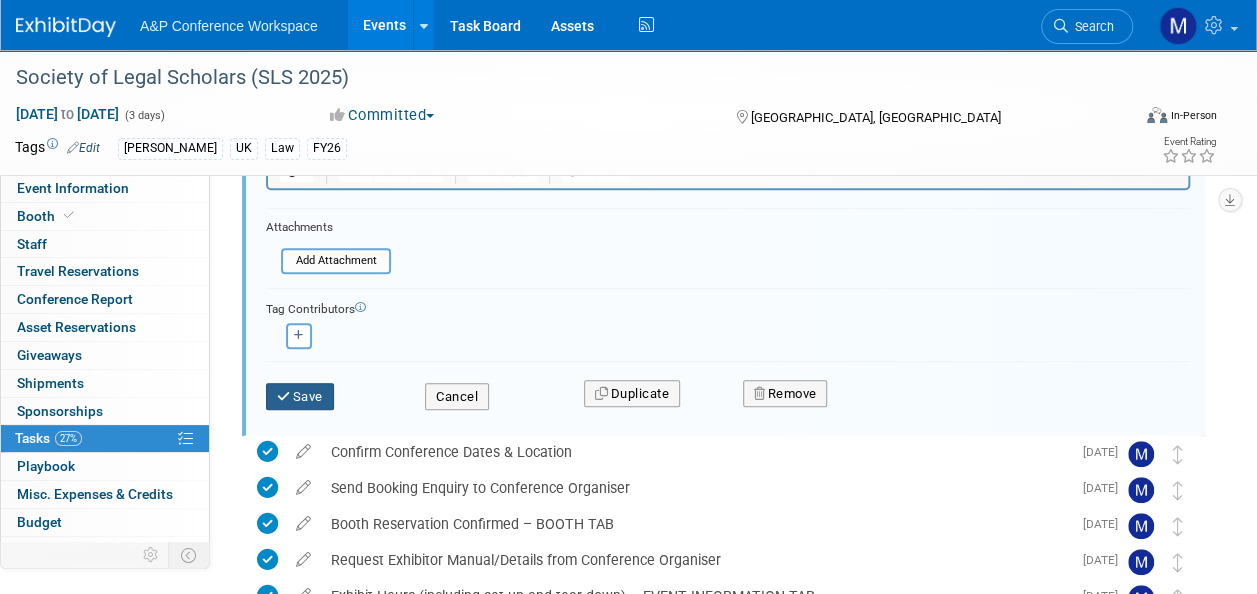 click on "Save" at bounding box center (300, 397) 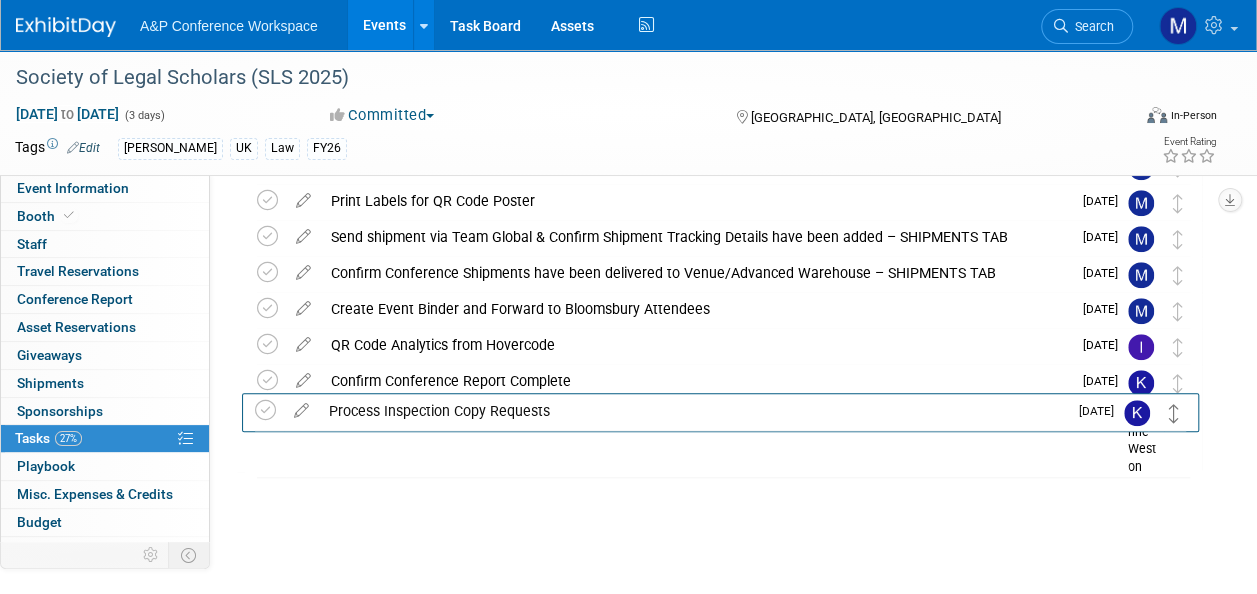 scroll, scrollTop: 723, scrollLeft: 0, axis: vertical 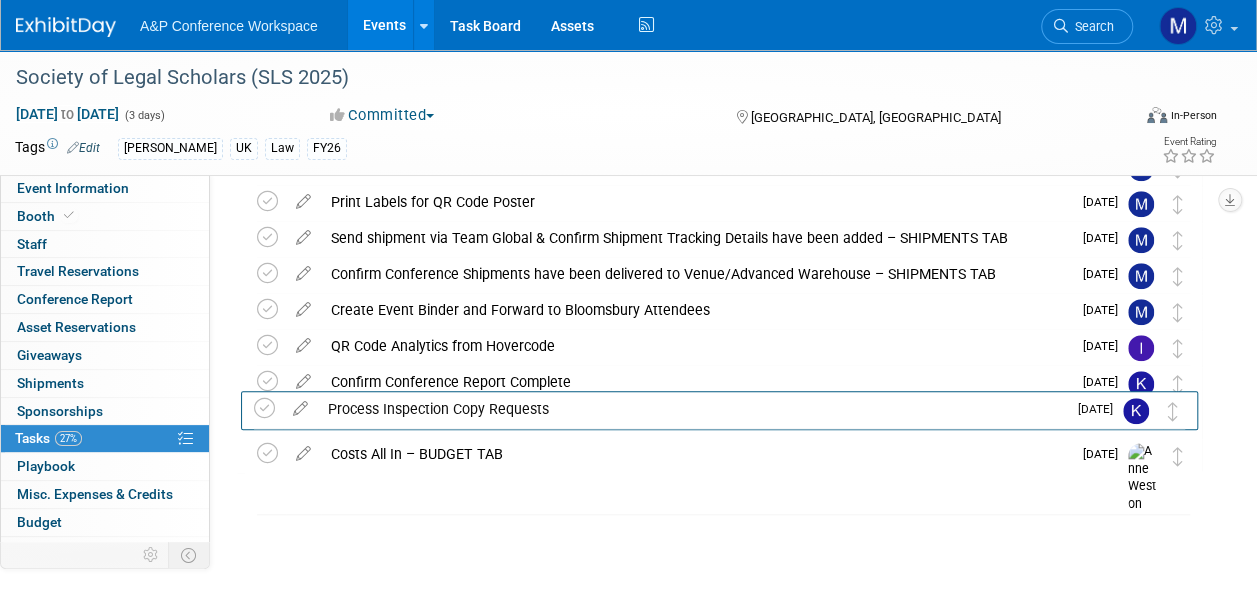 drag, startPoint x: 1180, startPoint y: 314, endPoint x: 1177, endPoint y: 424, distance: 110.0409 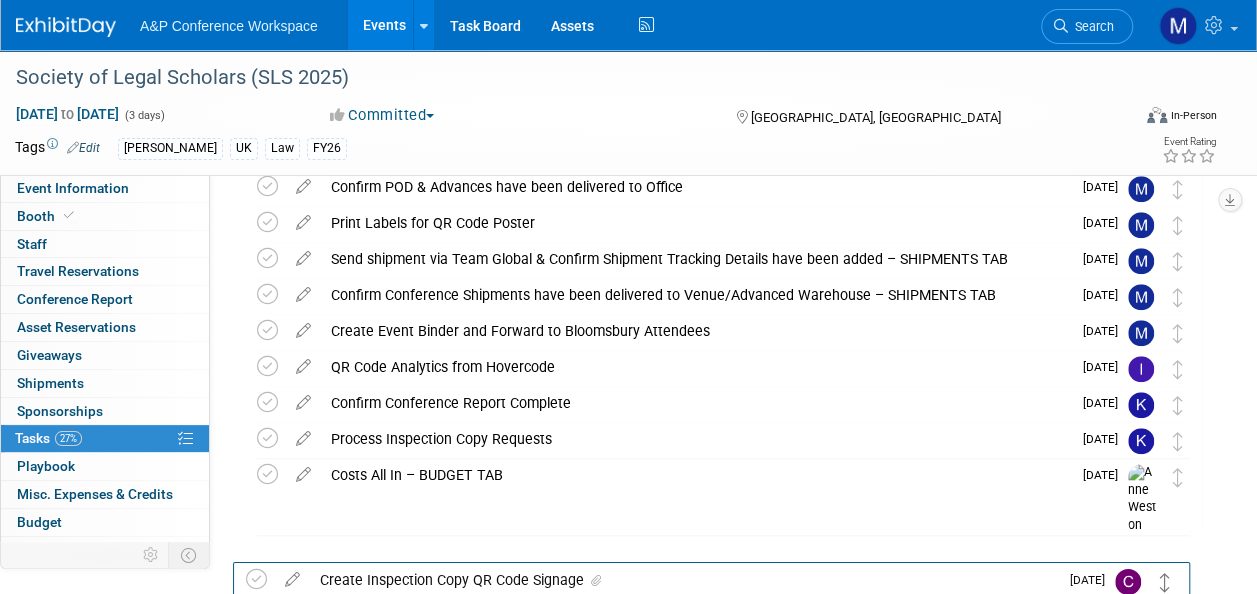 scroll, scrollTop: 723, scrollLeft: 0, axis: vertical 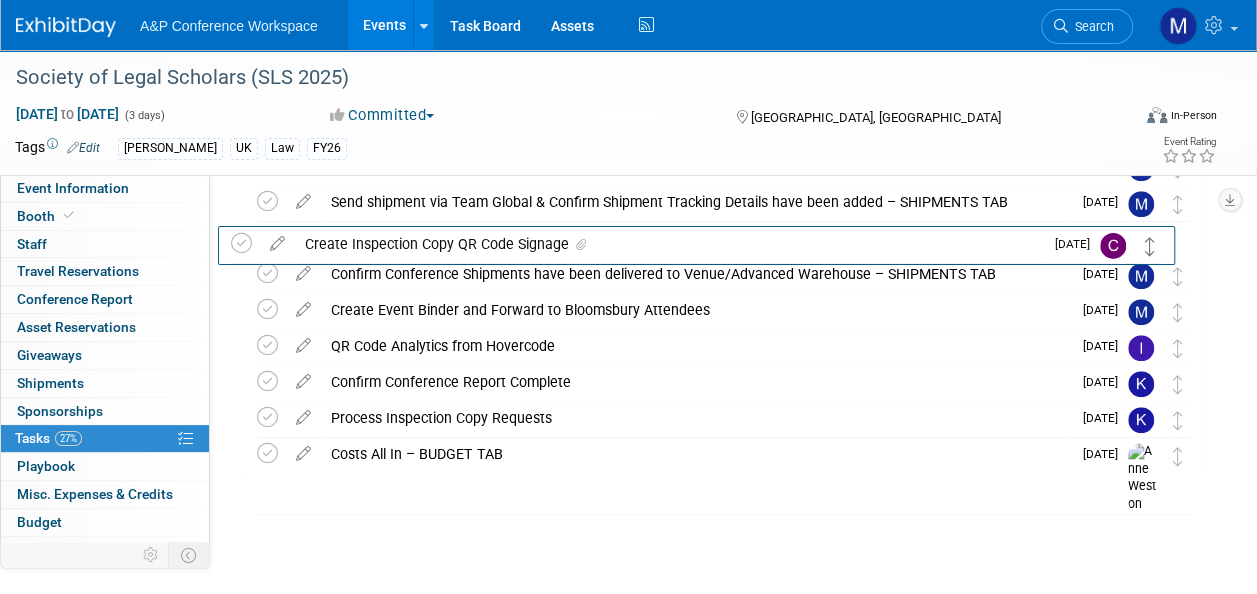 drag, startPoint x: 1180, startPoint y: 282, endPoint x: 1154, endPoint y: 255, distance: 37.48333 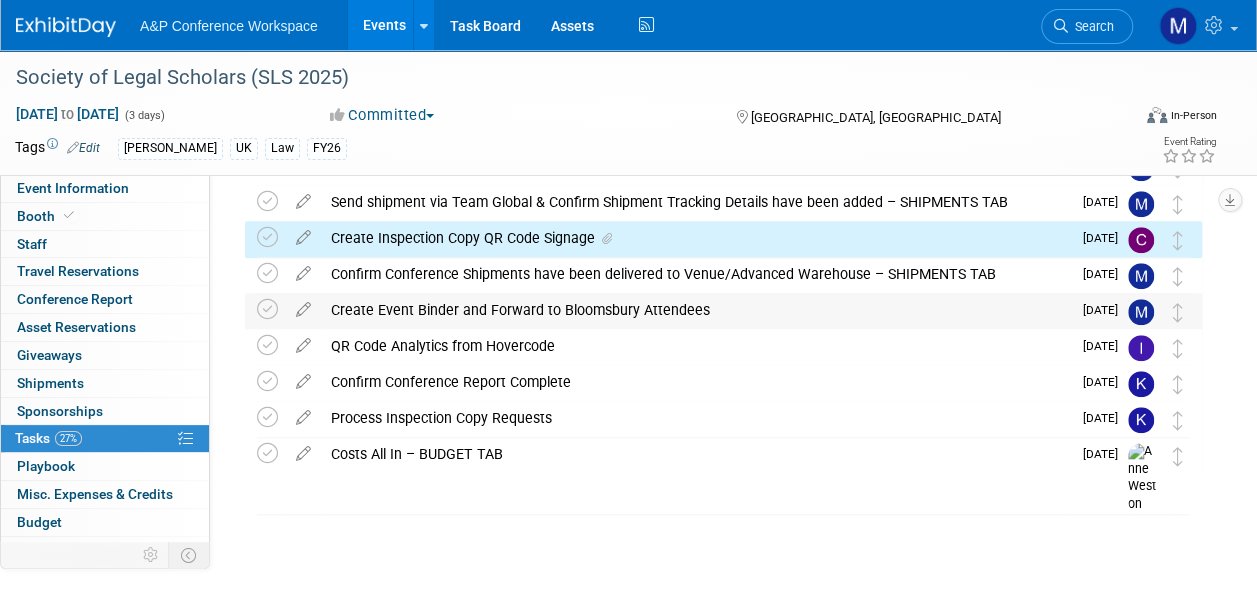 scroll, scrollTop: 623, scrollLeft: 0, axis: vertical 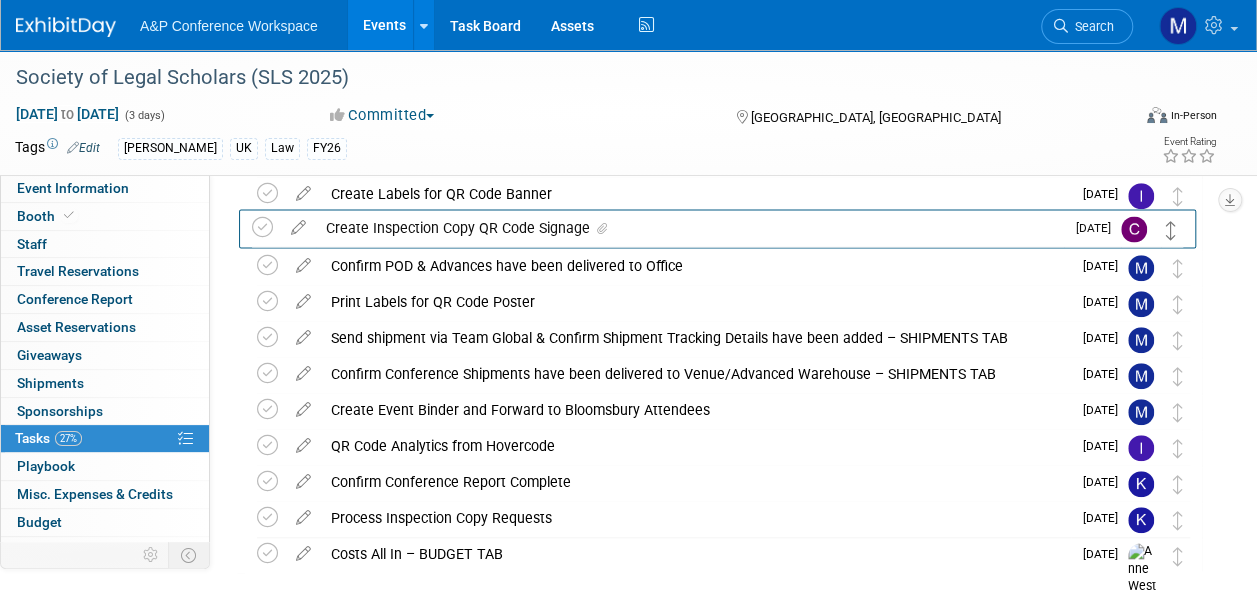 drag, startPoint x: 1181, startPoint y: 345, endPoint x: 1175, endPoint y: 232, distance: 113.15918 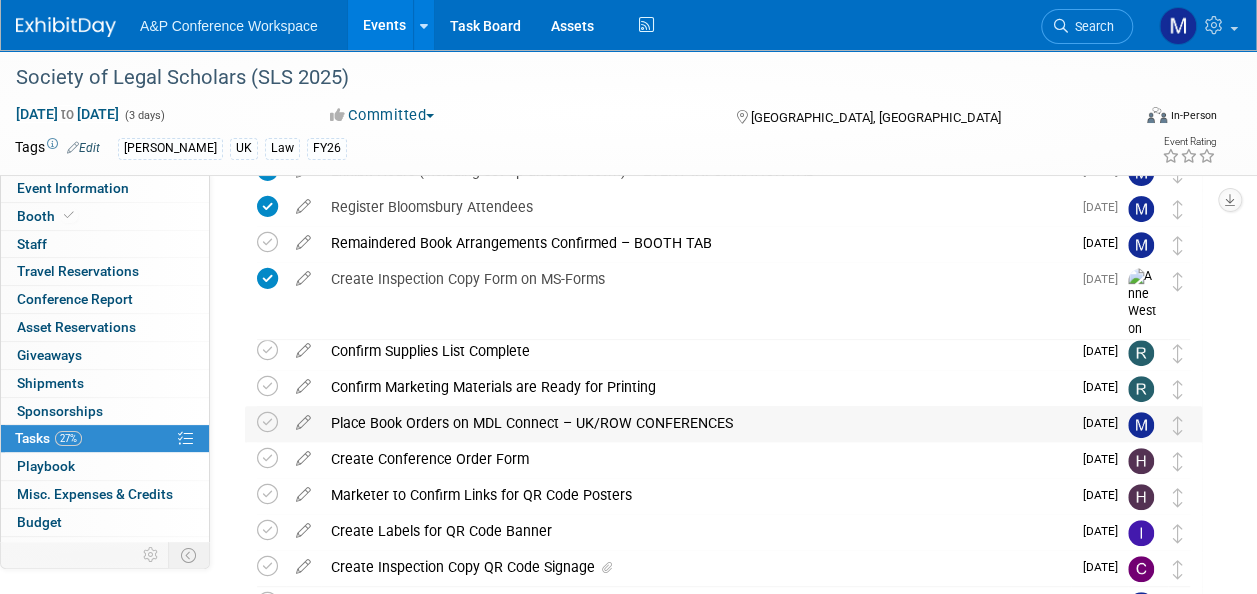 scroll, scrollTop: 474, scrollLeft: 0, axis: vertical 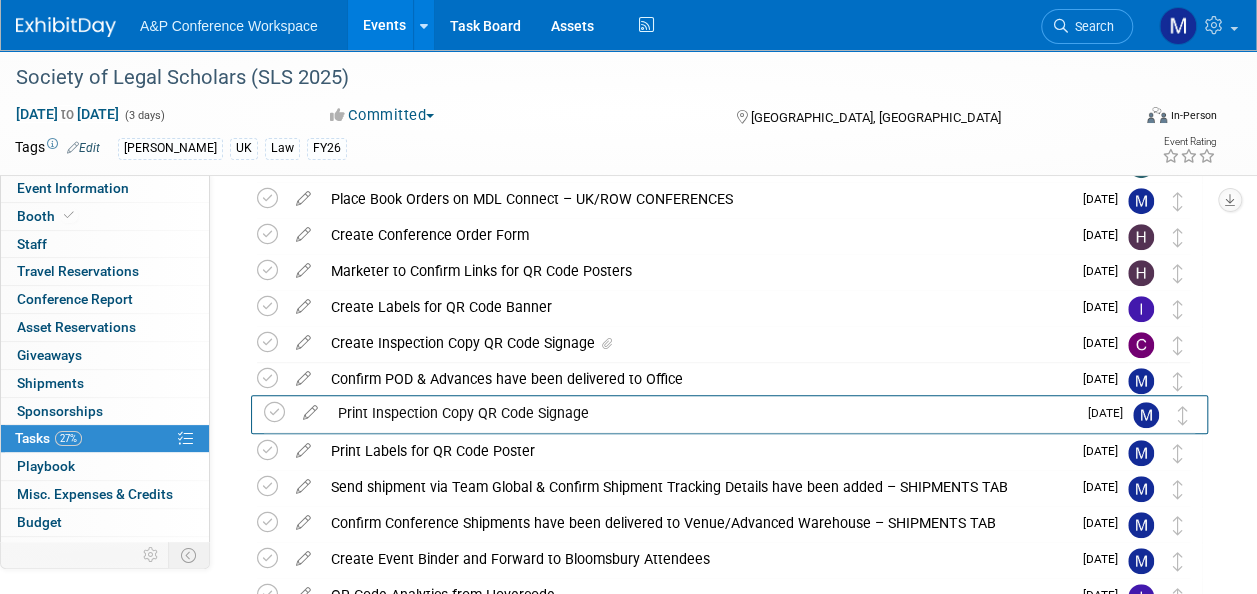 drag, startPoint x: 1178, startPoint y: 279, endPoint x: 1186, endPoint y: 431, distance: 152.21039 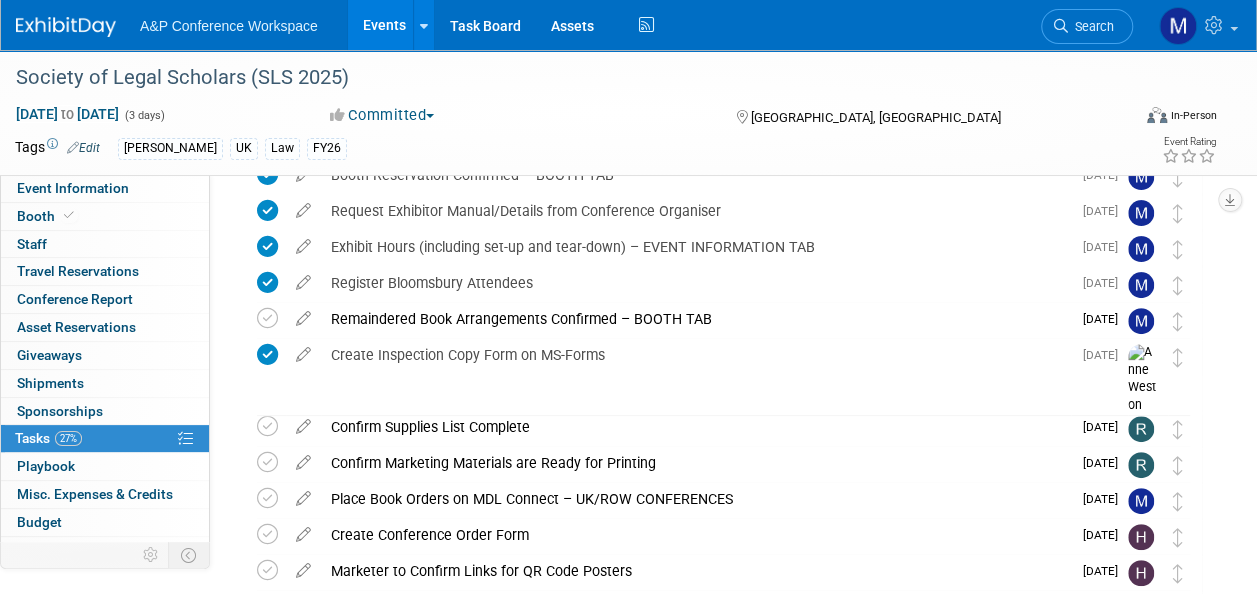 scroll, scrollTop: 0, scrollLeft: 0, axis: both 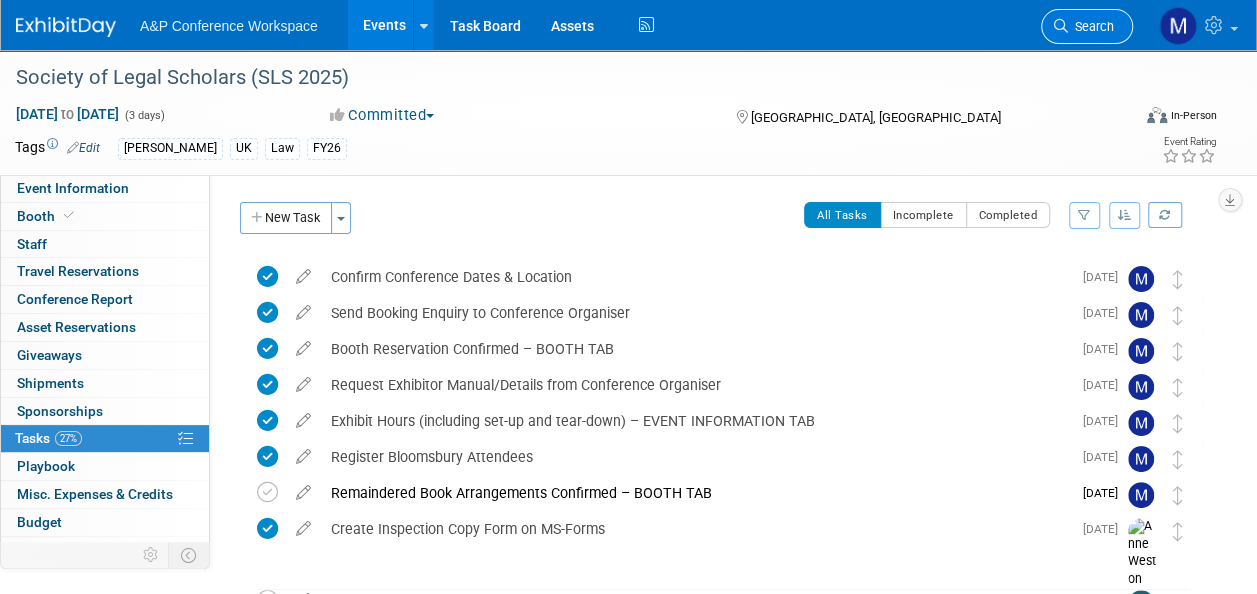 click on "Search" at bounding box center (1091, 26) 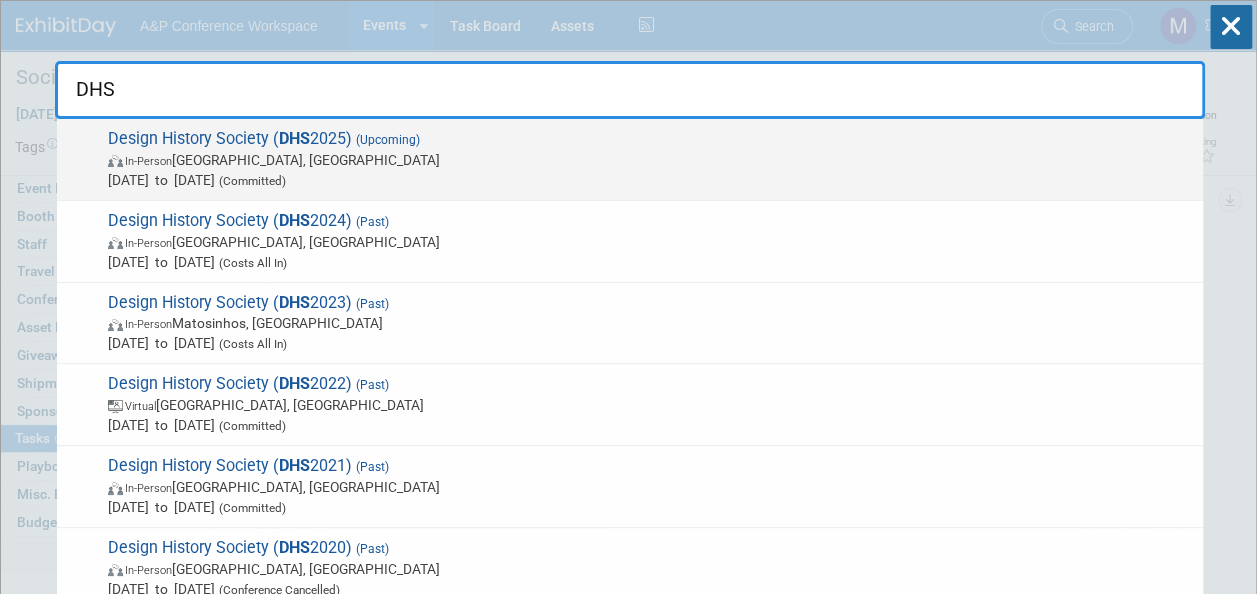 type on "DHS" 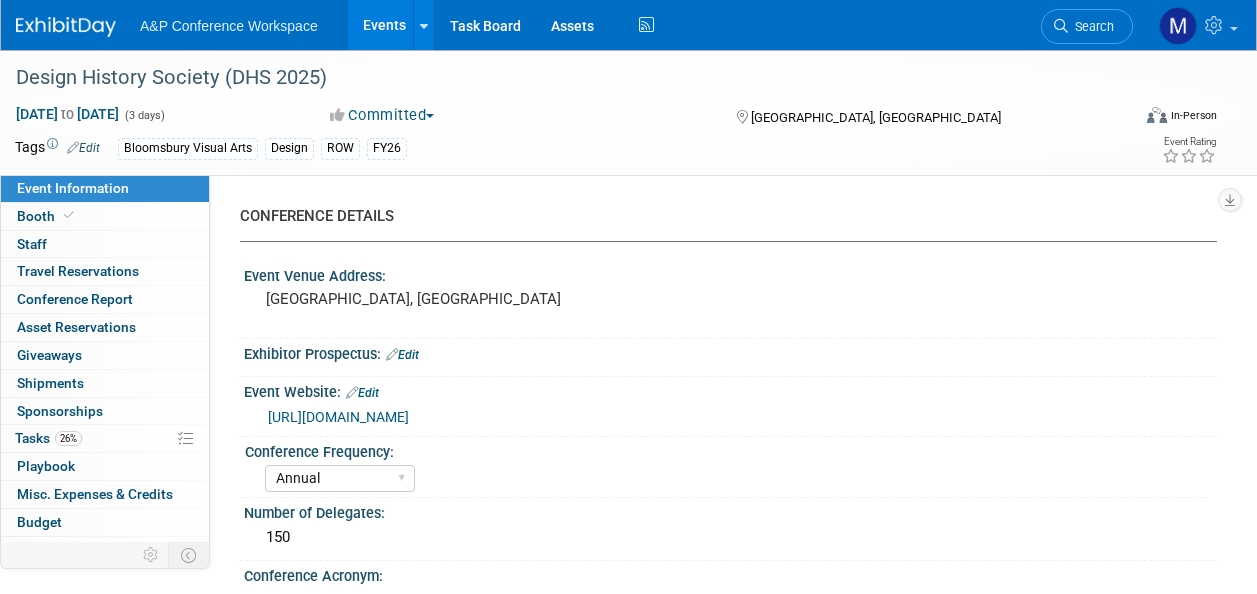 select on "Annual" 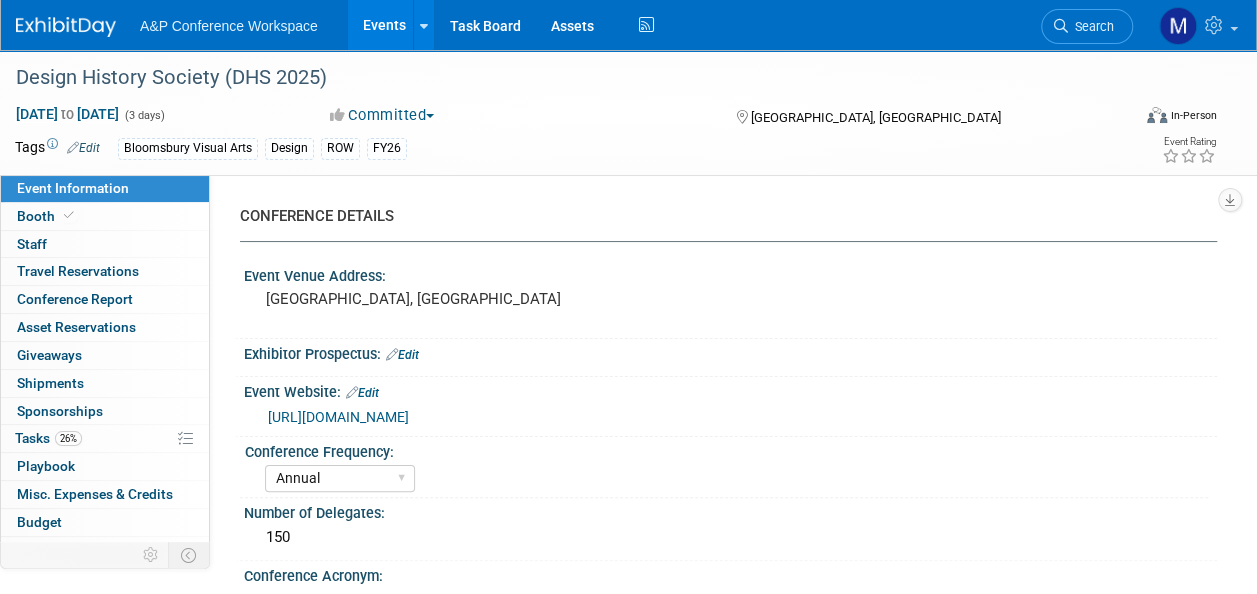 scroll, scrollTop: 0, scrollLeft: 0, axis: both 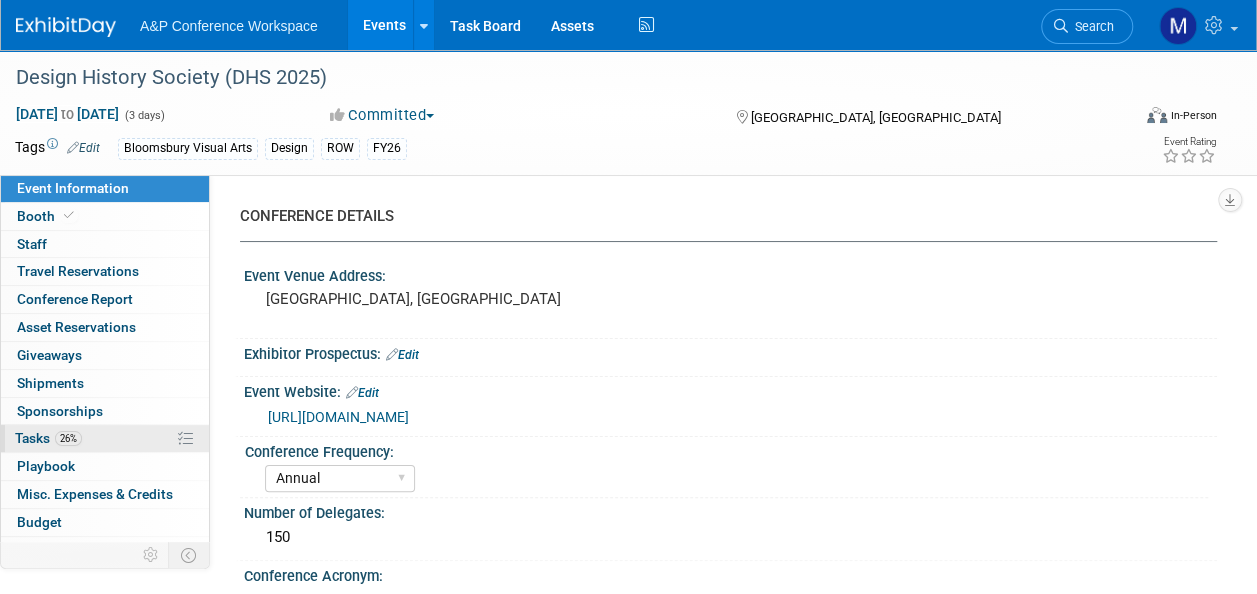 click on "26%
Tasks 26%" at bounding box center [105, 438] 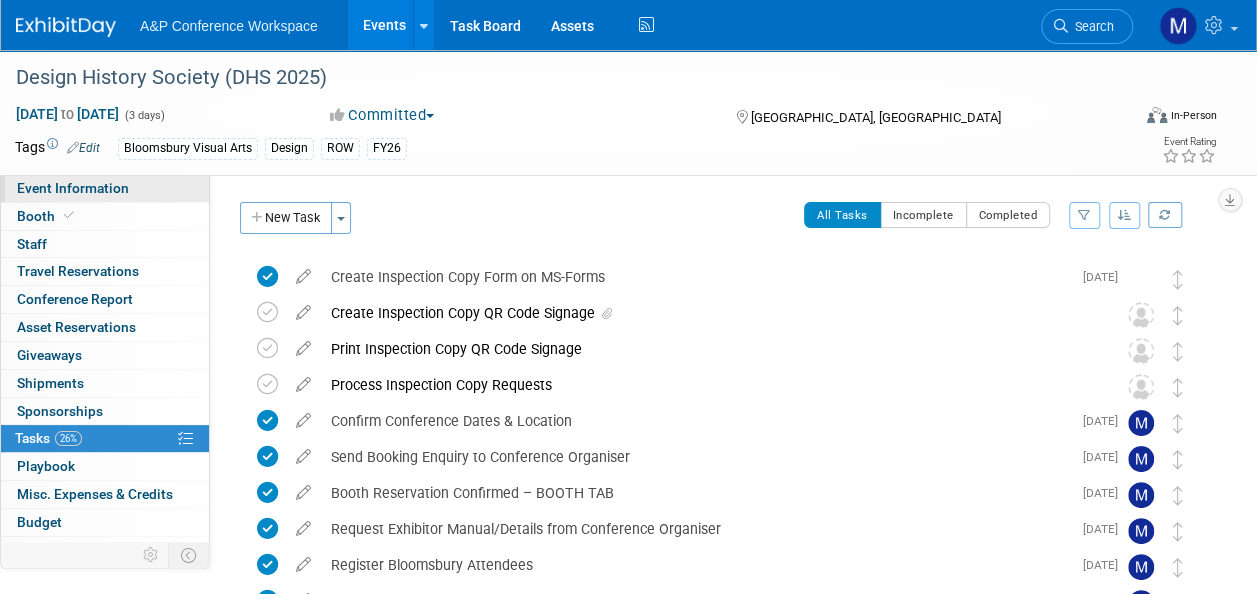 click on "Event Information" at bounding box center (105, 188) 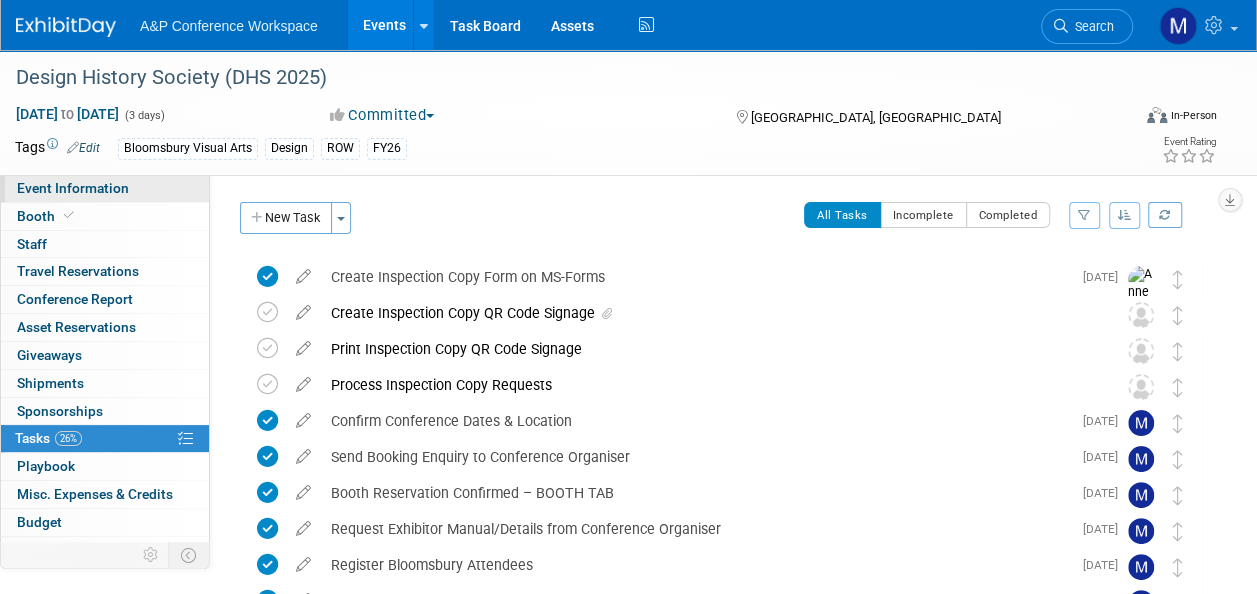 select on "Annual" 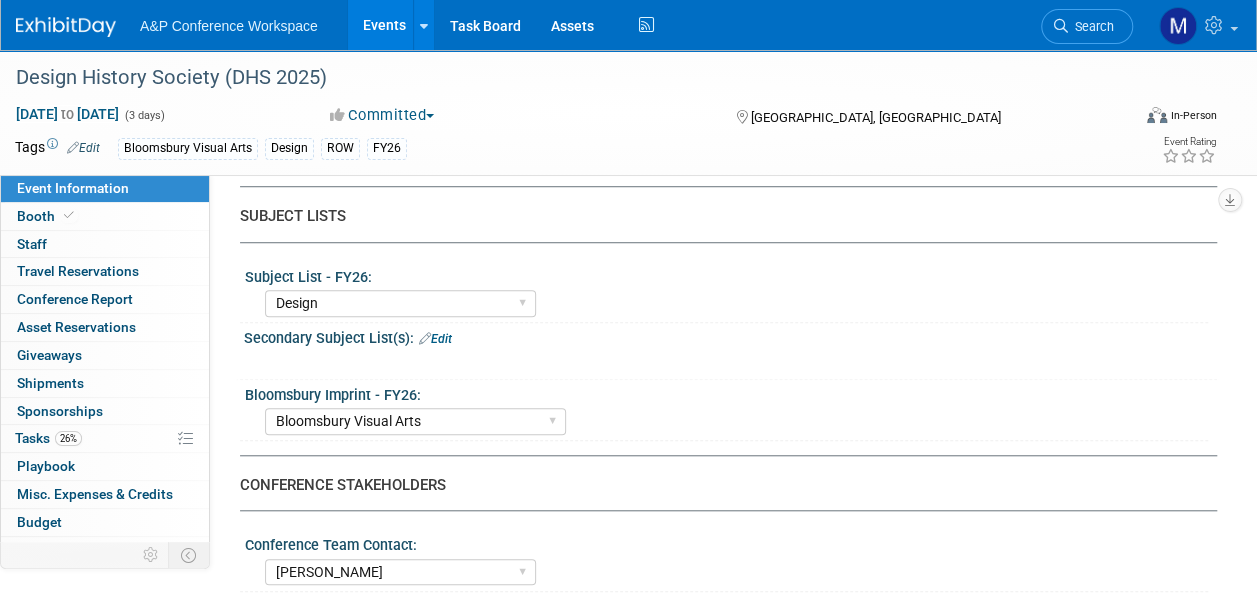 scroll, scrollTop: 500, scrollLeft: 0, axis: vertical 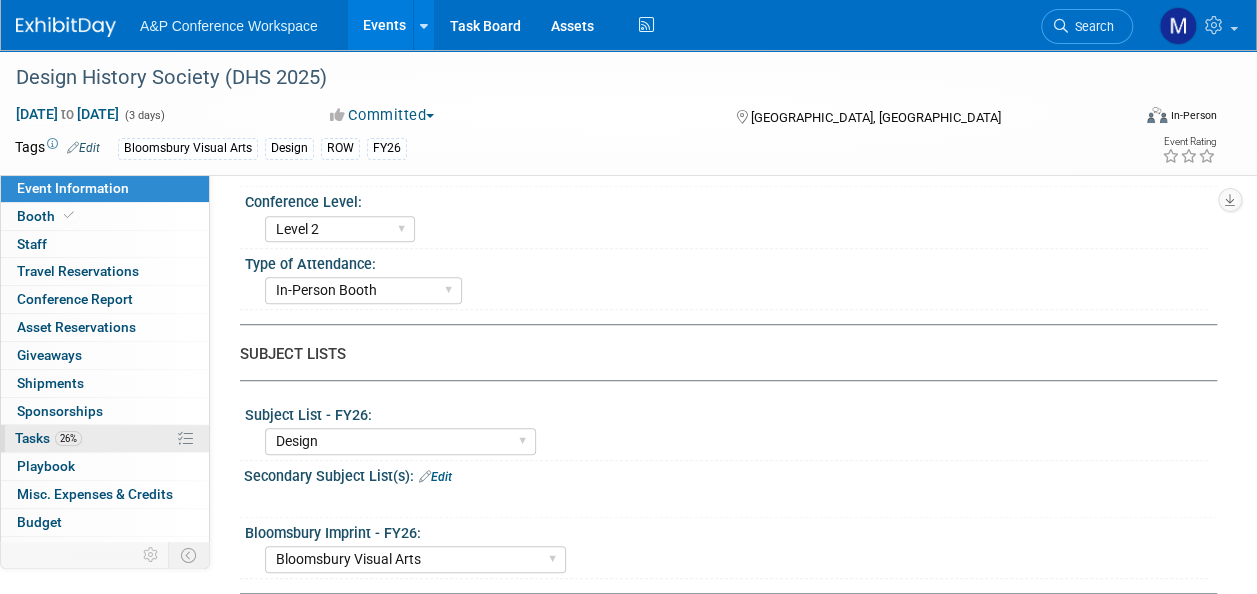 click on "26%
Tasks 26%" at bounding box center (105, 438) 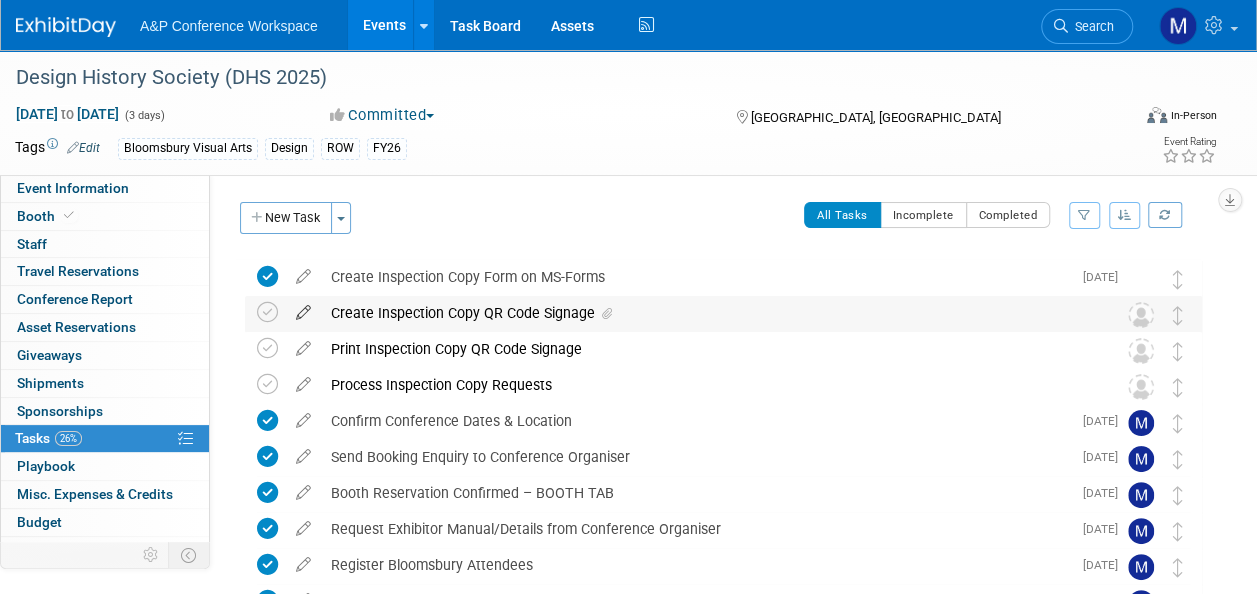 click at bounding box center [303, 308] 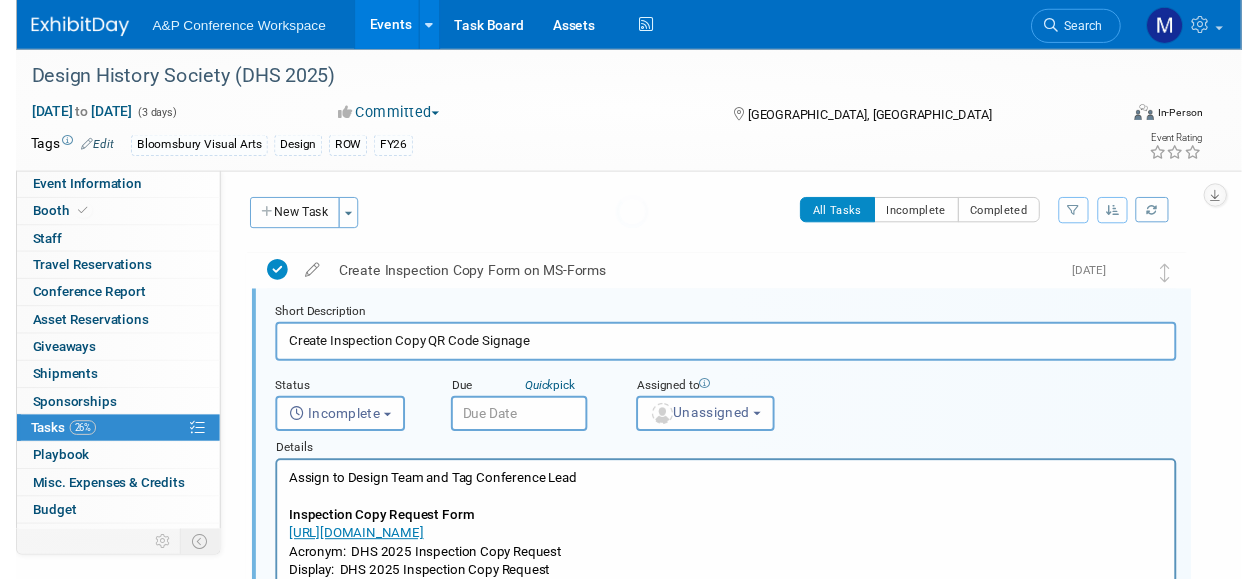 scroll, scrollTop: 2, scrollLeft: 0, axis: vertical 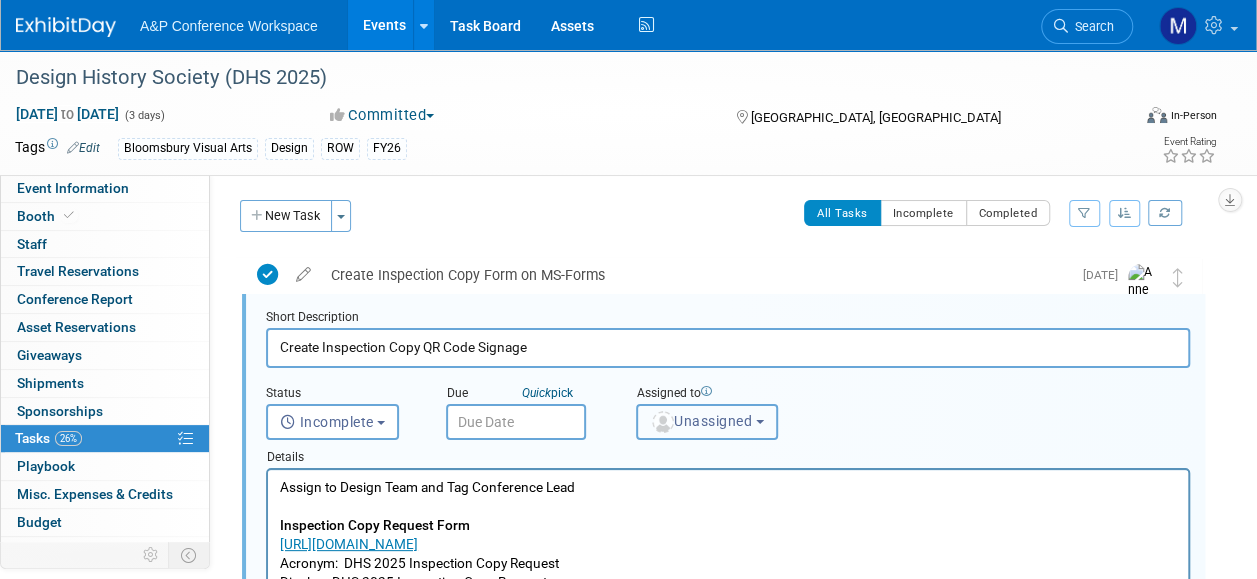 click on "Unassigned" at bounding box center (707, 422) 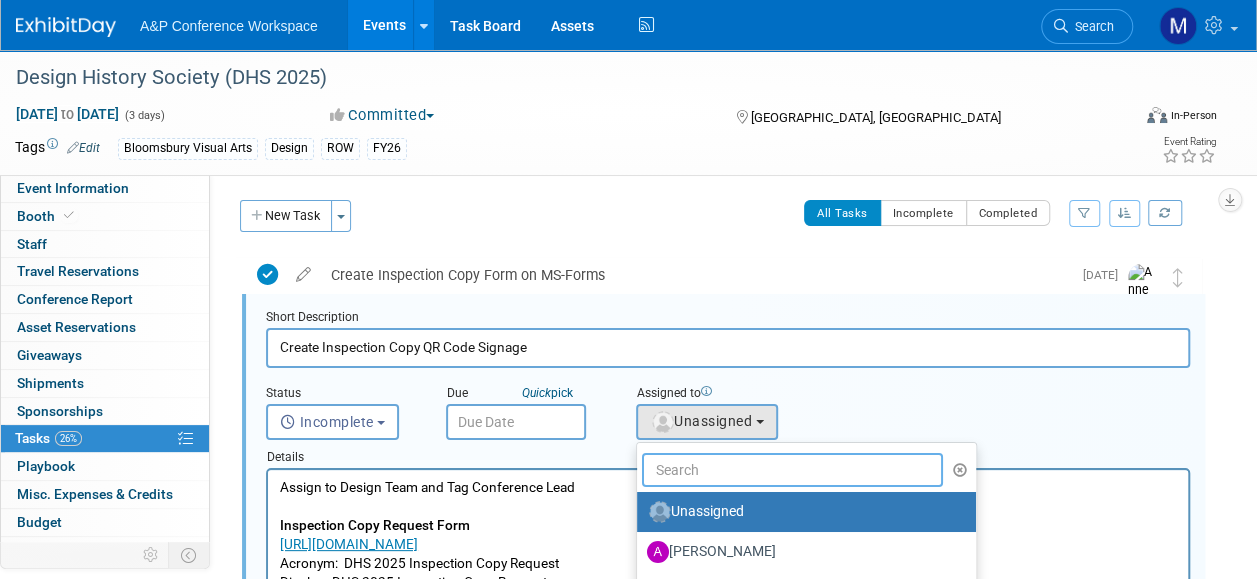 click at bounding box center (792, 470) 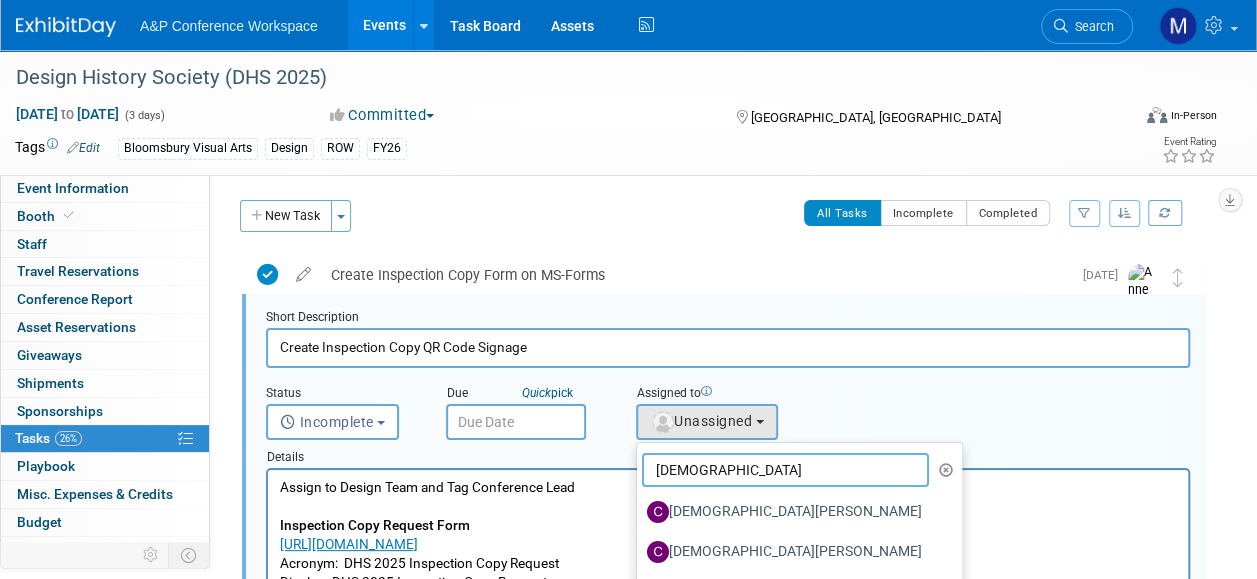 type on "CHRISTI" 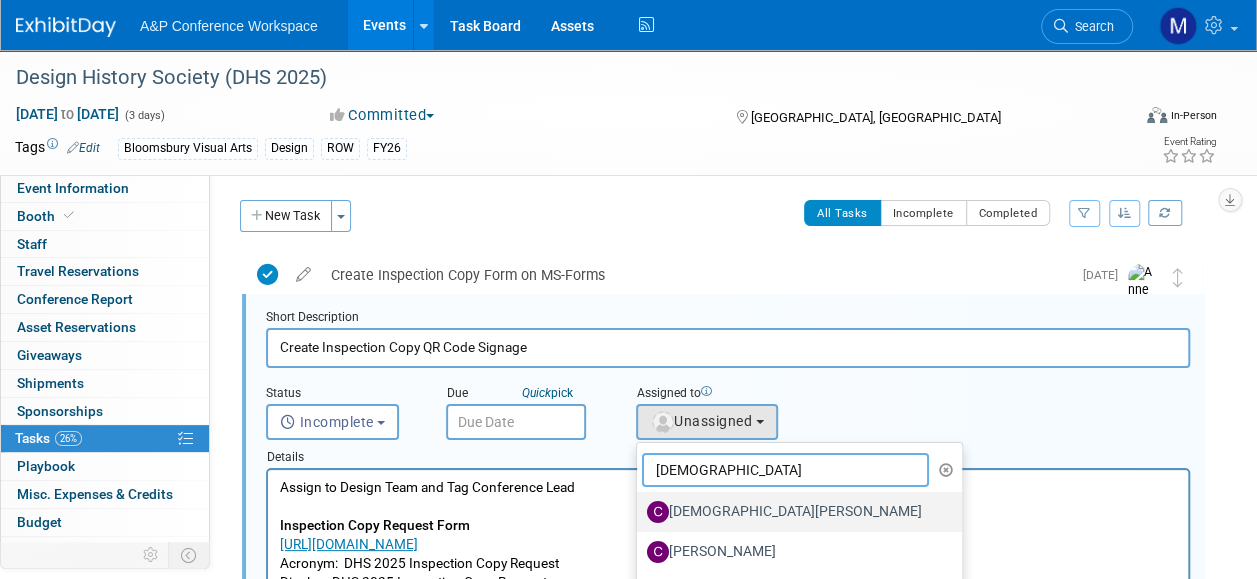 scroll, scrollTop: 70, scrollLeft: 0, axis: vertical 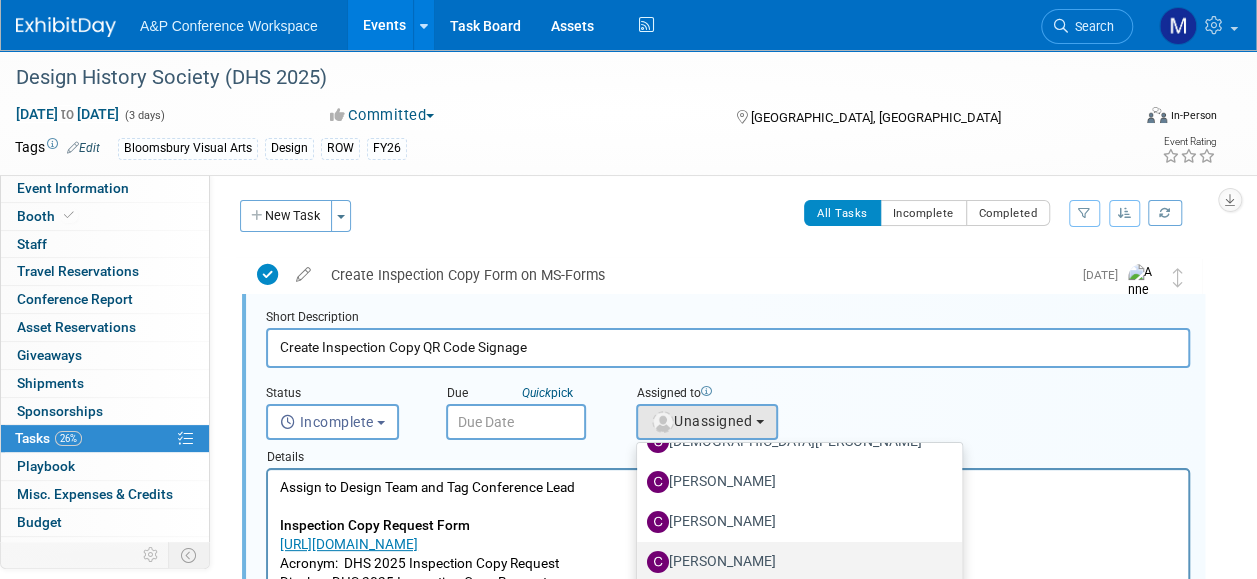 click on "[PERSON_NAME]" at bounding box center (794, 562) 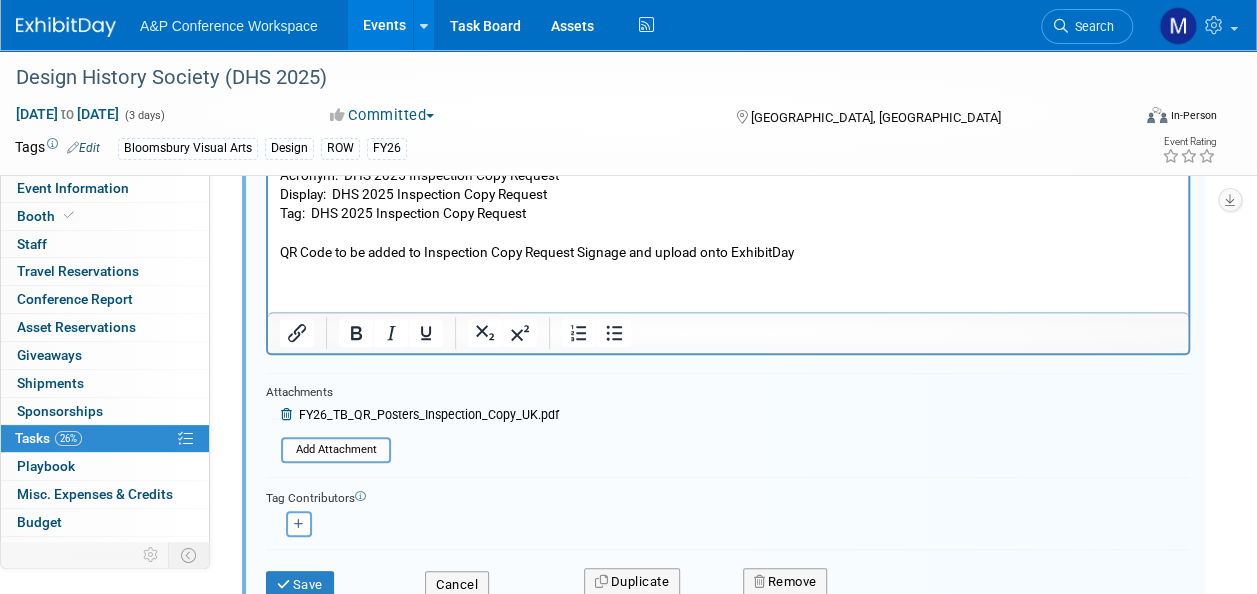 scroll, scrollTop: 502, scrollLeft: 0, axis: vertical 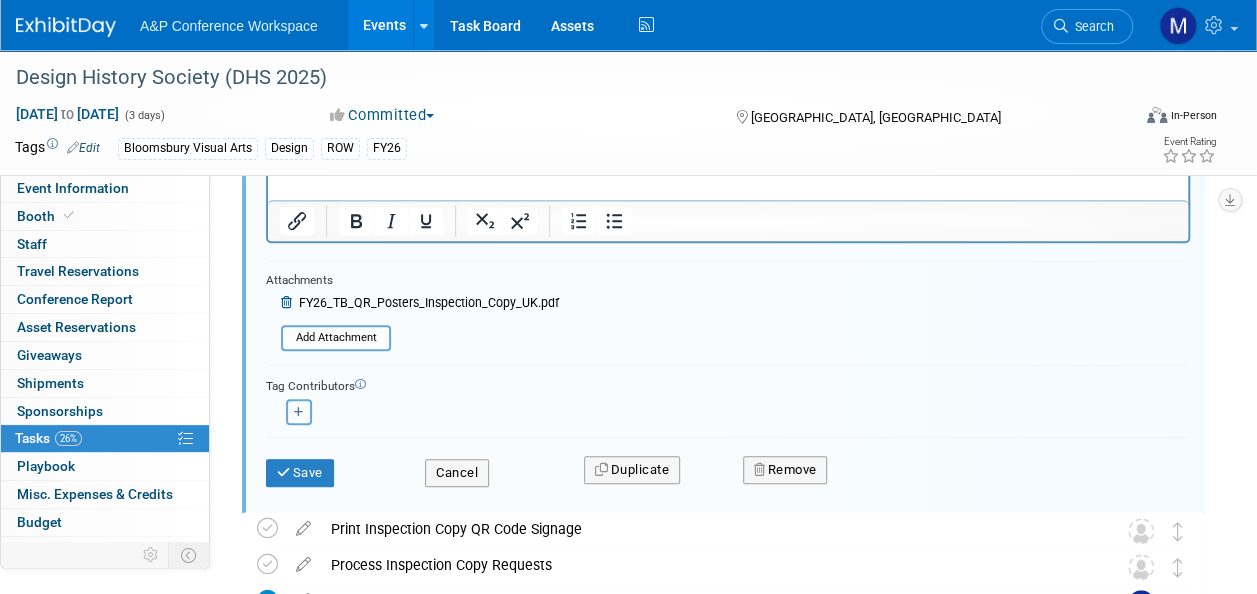 click at bounding box center (299, 412) 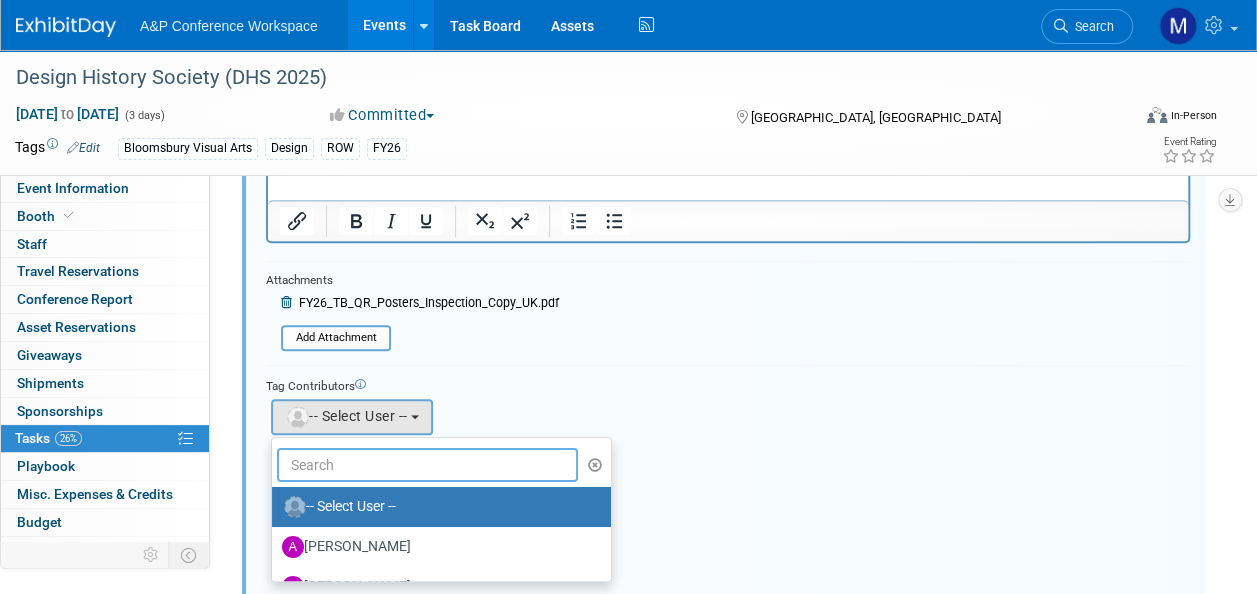 click at bounding box center (427, 465) 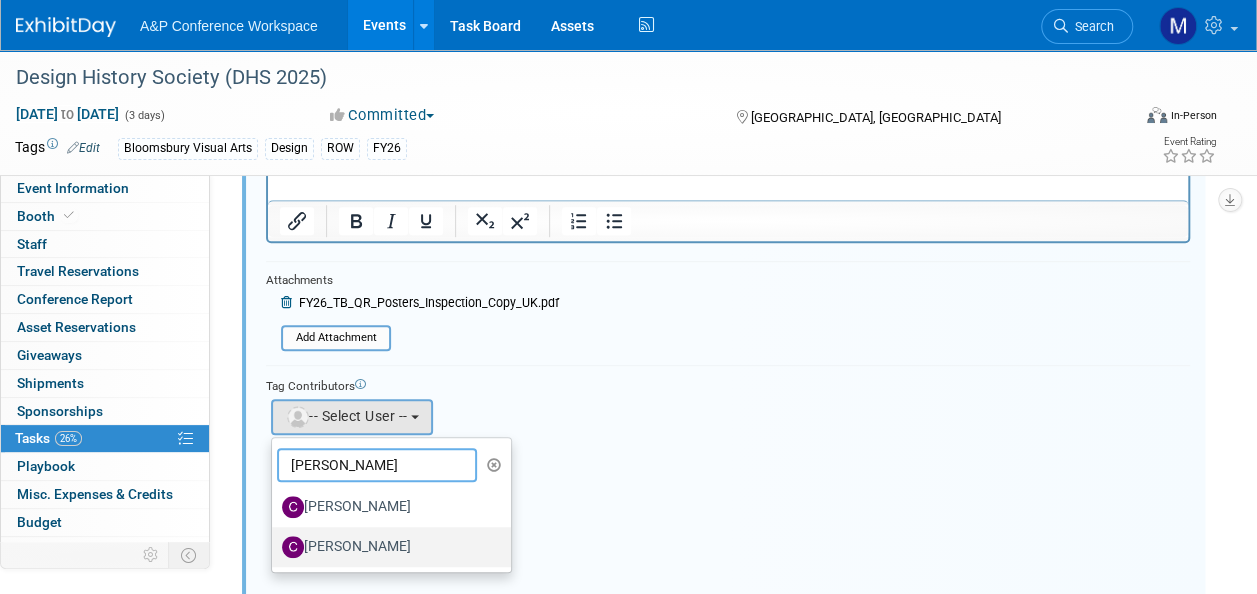 type on "CARL" 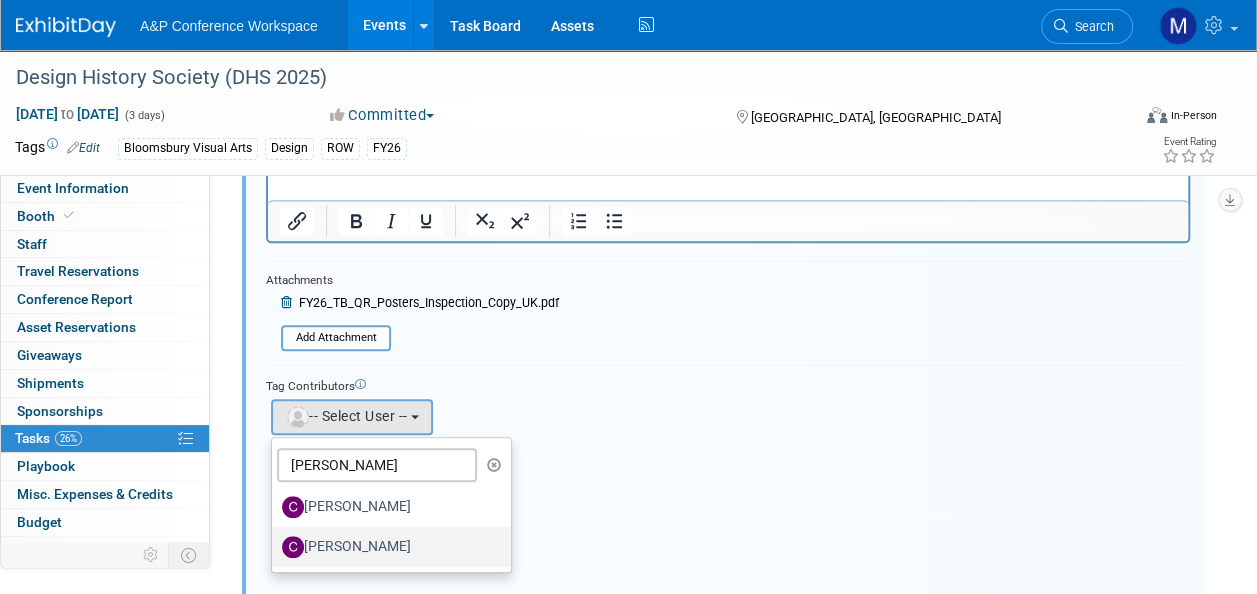 click on "[PERSON_NAME]" at bounding box center (386, 547) 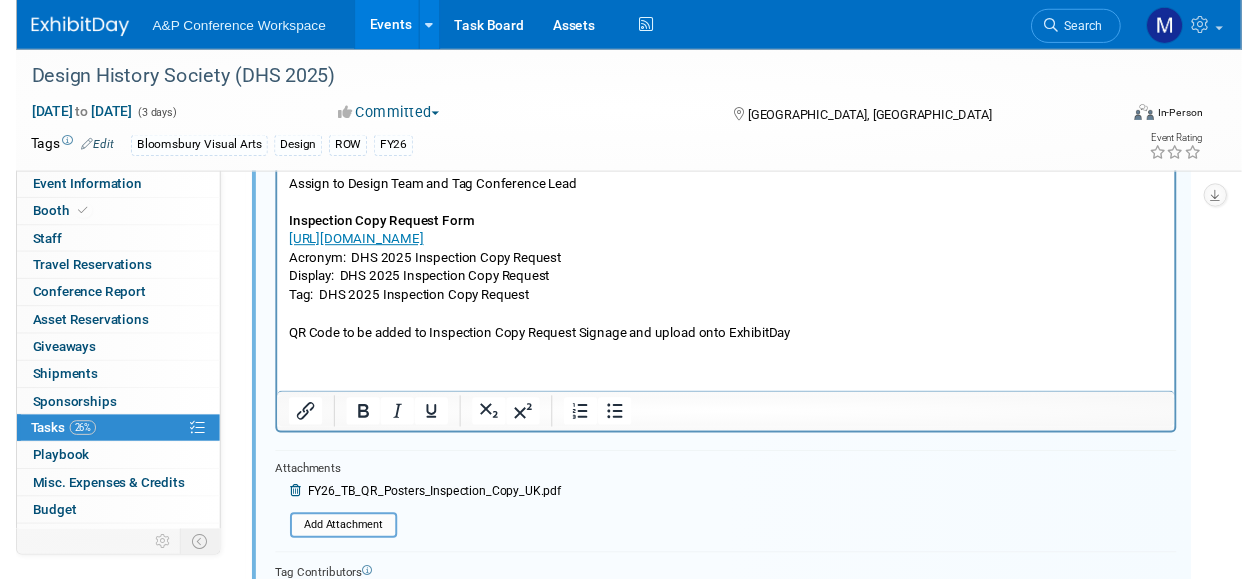 scroll, scrollTop: 102, scrollLeft: 0, axis: vertical 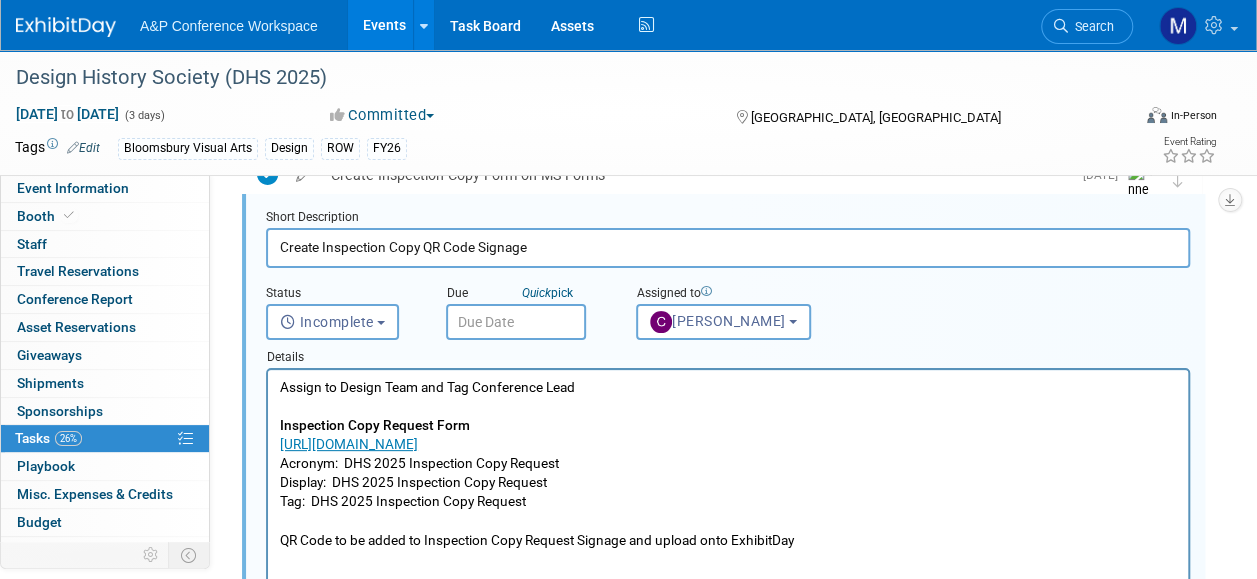 click at bounding box center [516, 322] 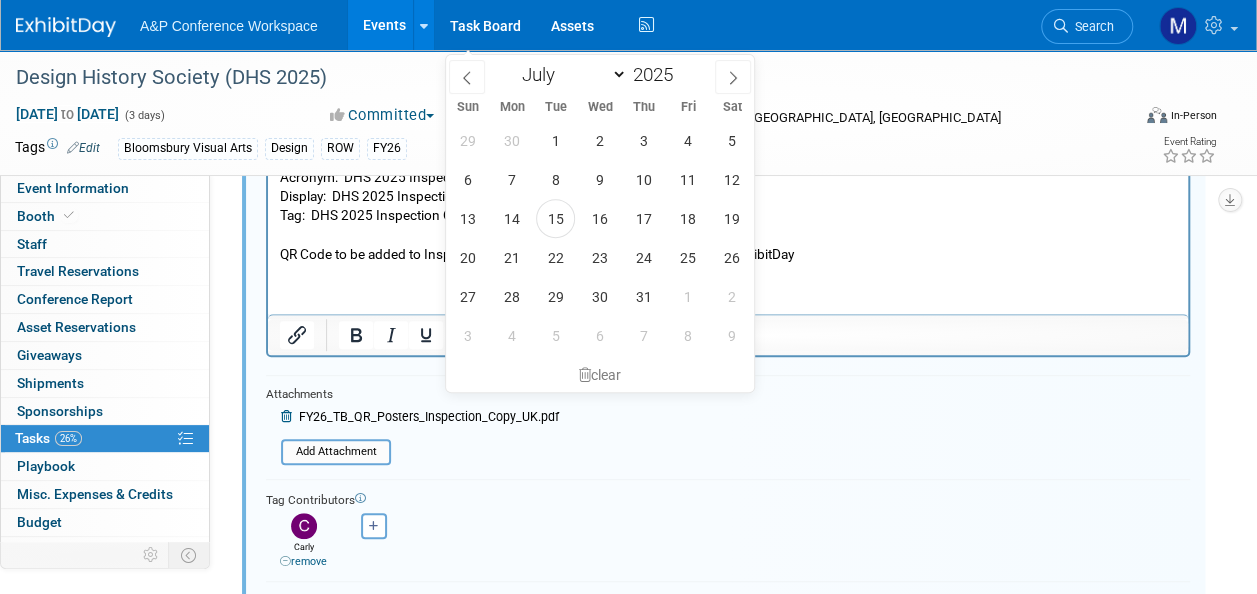 scroll, scrollTop: 302, scrollLeft: 0, axis: vertical 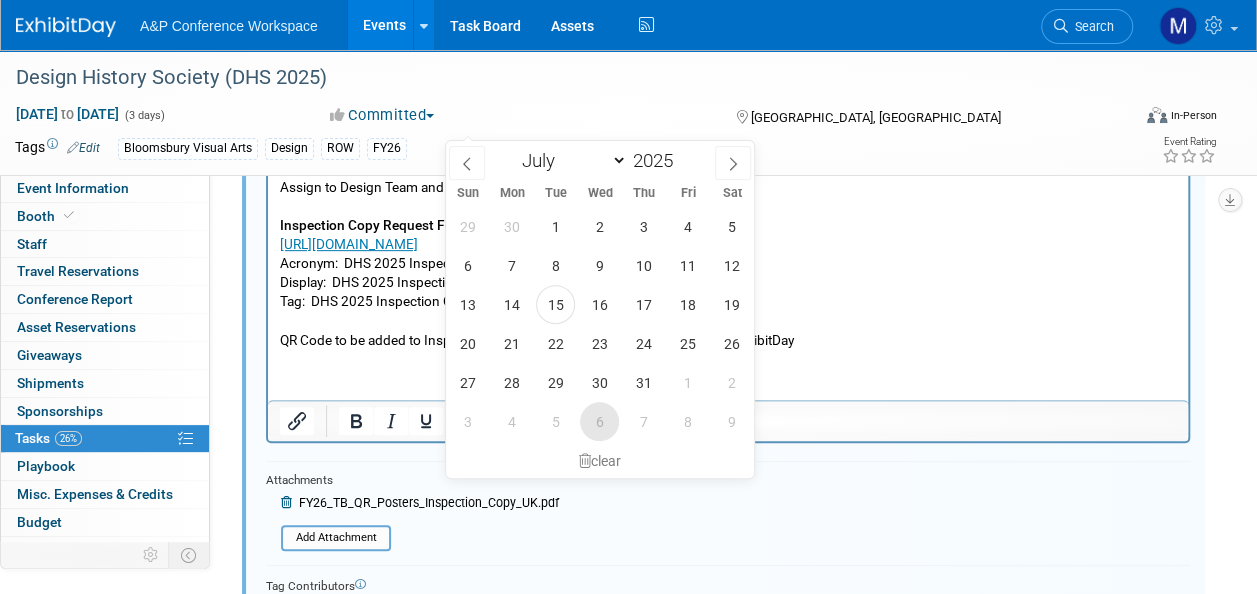 click on "6" at bounding box center [599, 421] 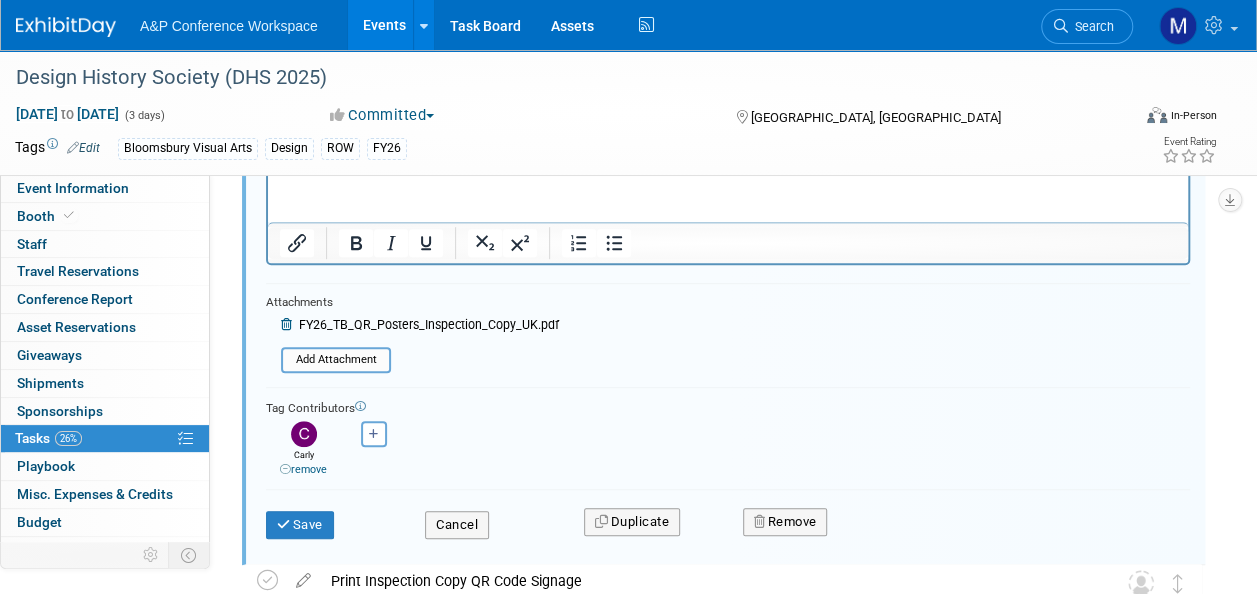 scroll, scrollTop: 502, scrollLeft: 0, axis: vertical 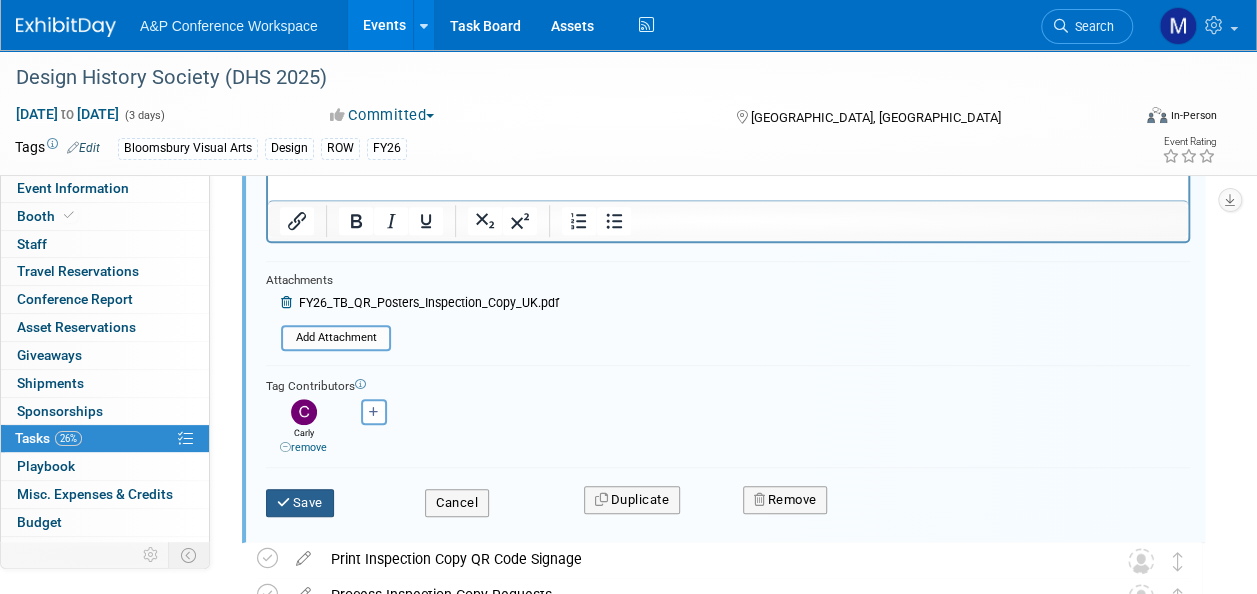 click on "Save" at bounding box center (300, 503) 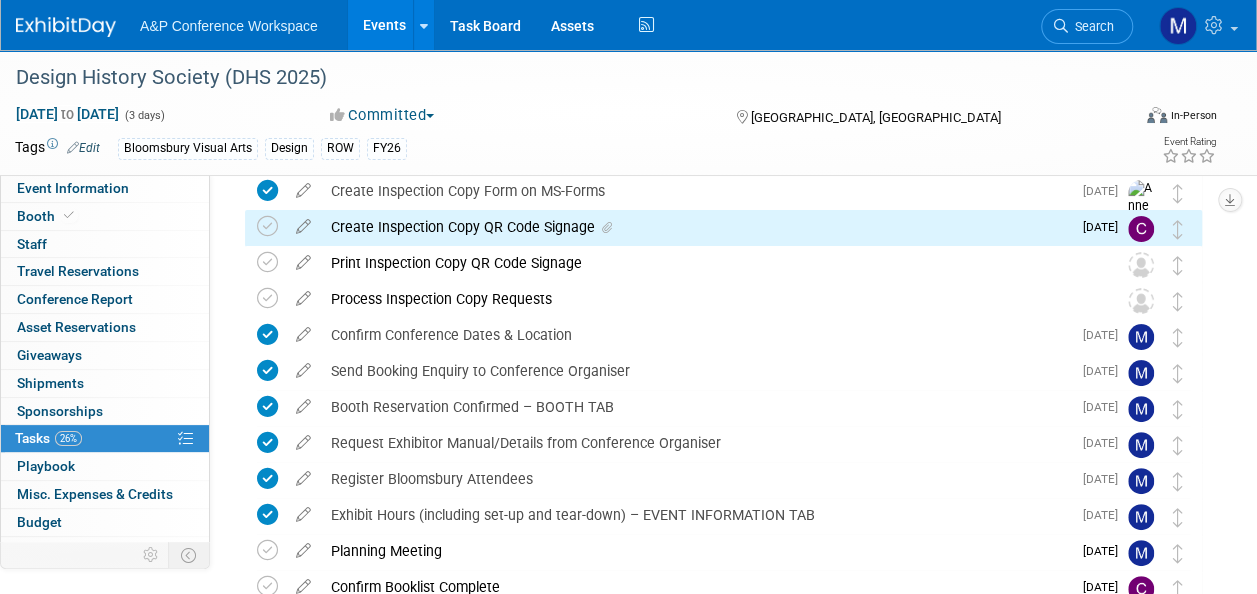 scroll, scrollTop: 0, scrollLeft: 0, axis: both 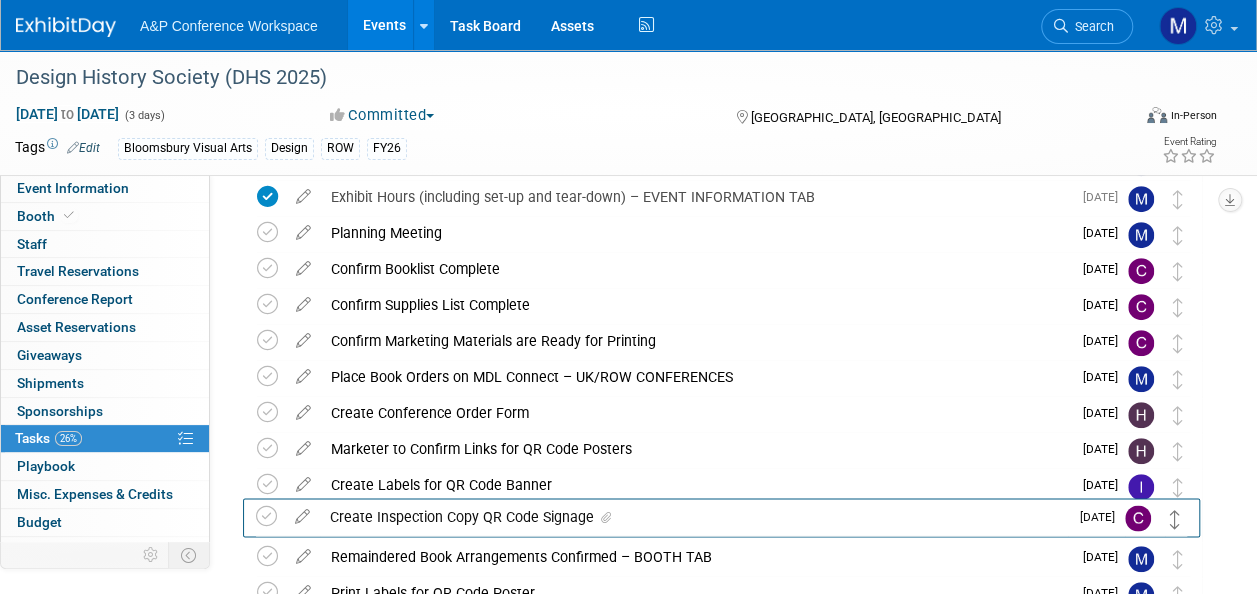 drag, startPoint x: 1178, startPoint y: 314, endPoint x: 1177, endPoint y: 520, distance: 206.00243 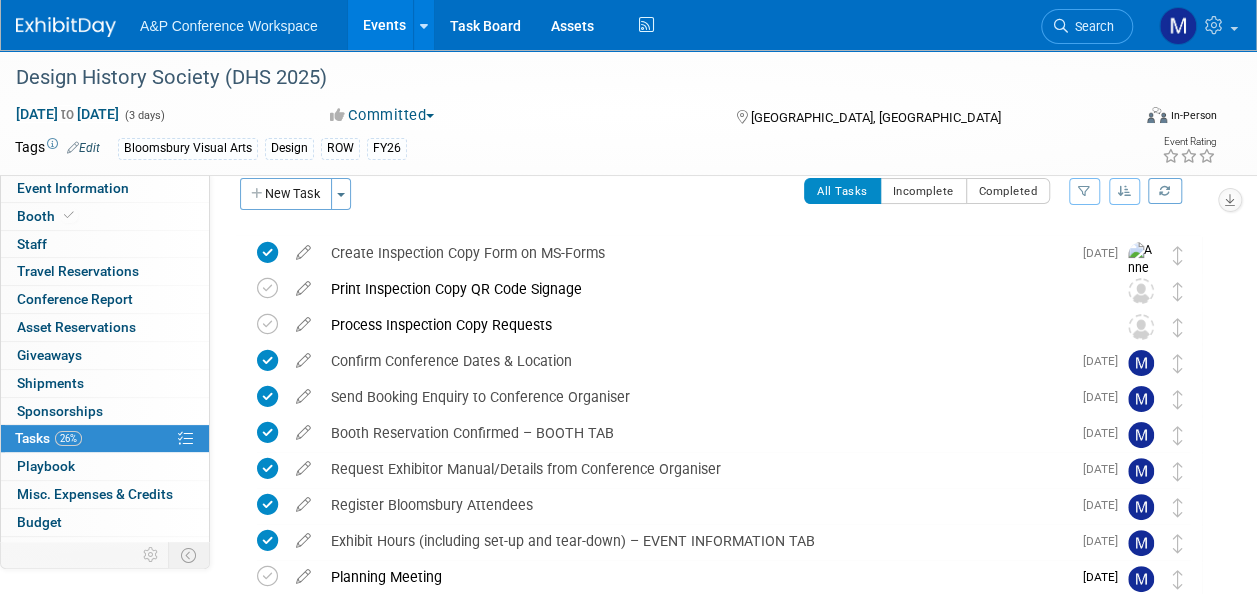 scroll, scrollTop: 0, scrollLeft: 0, axis: both 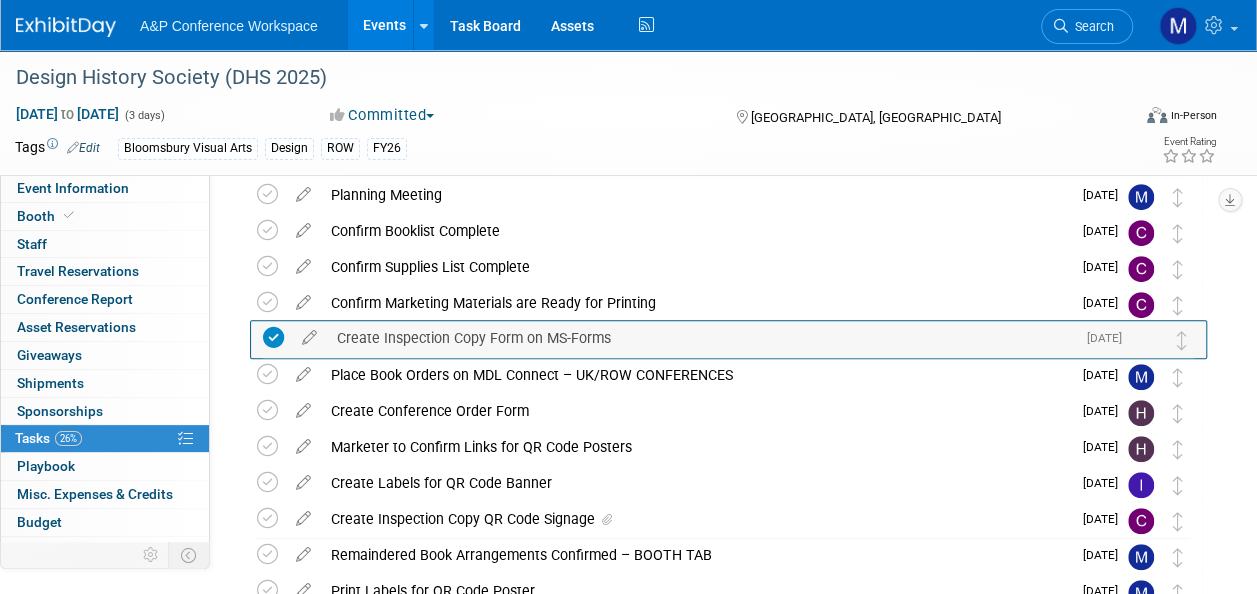 drag, startPoint x: 1182, startPoint y: 282, endPoint x: 1188, endPoint y: 348, distance: 66.27216 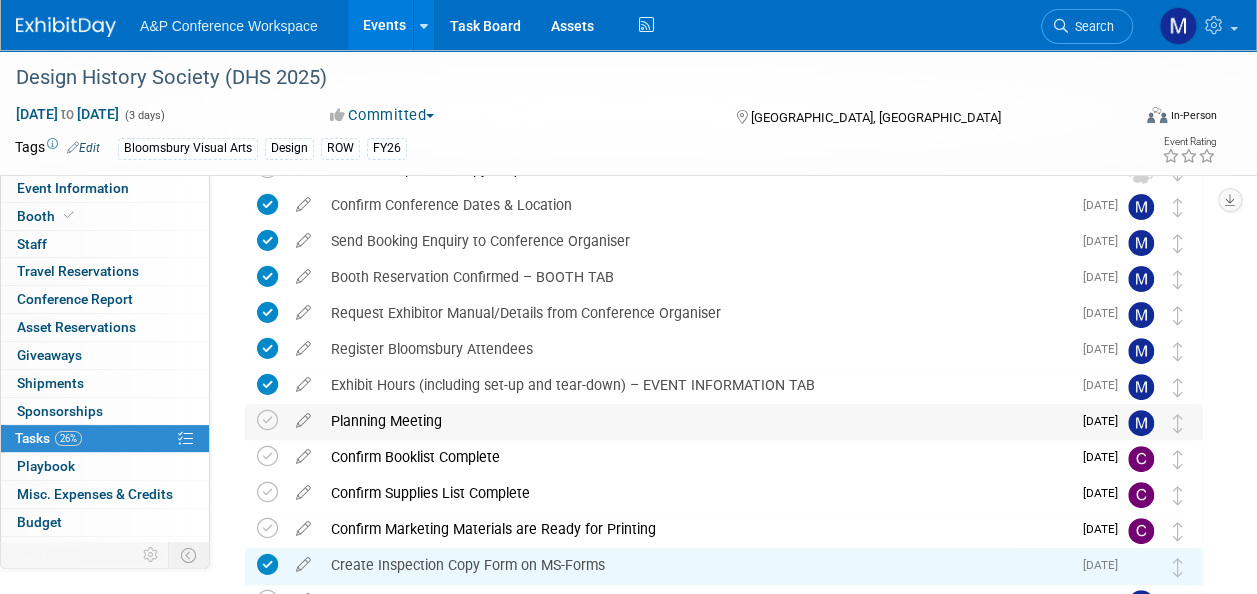 scroll, scrollTop: 0, scrollLeft: 0, axis: both 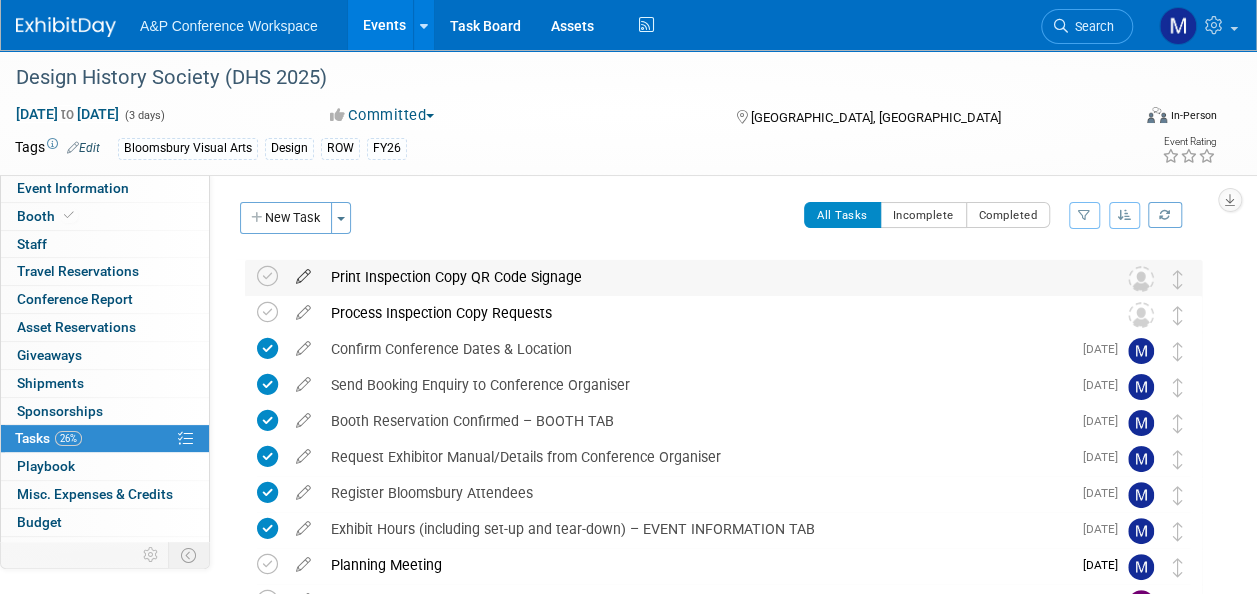 click at bounding box center [303, 272] 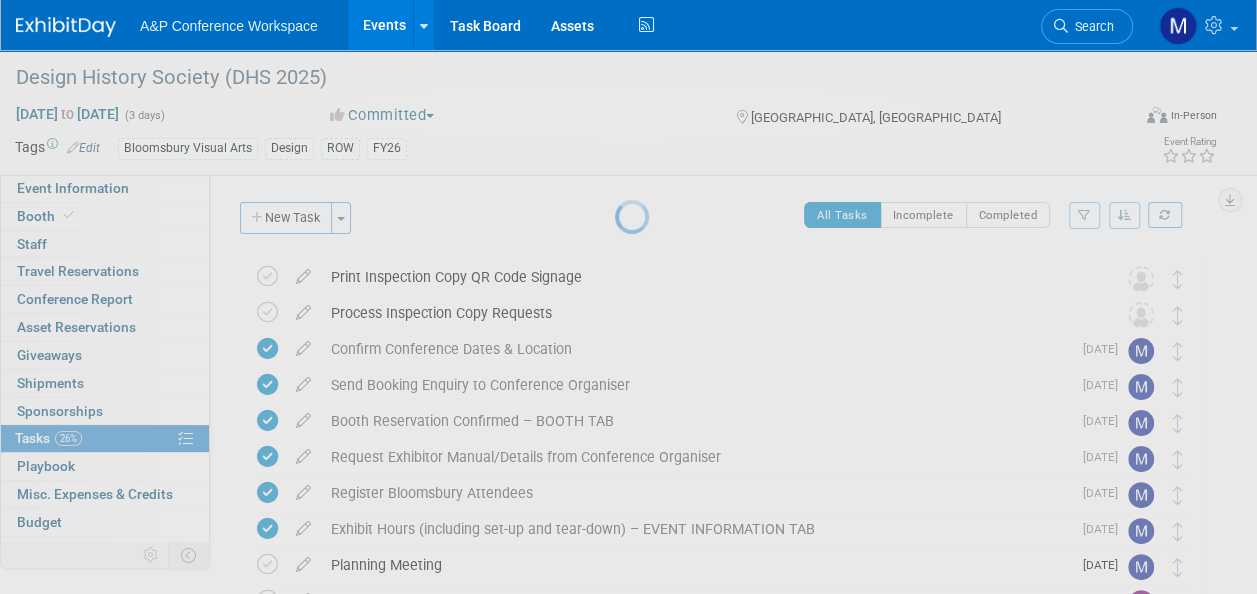 select on "6" 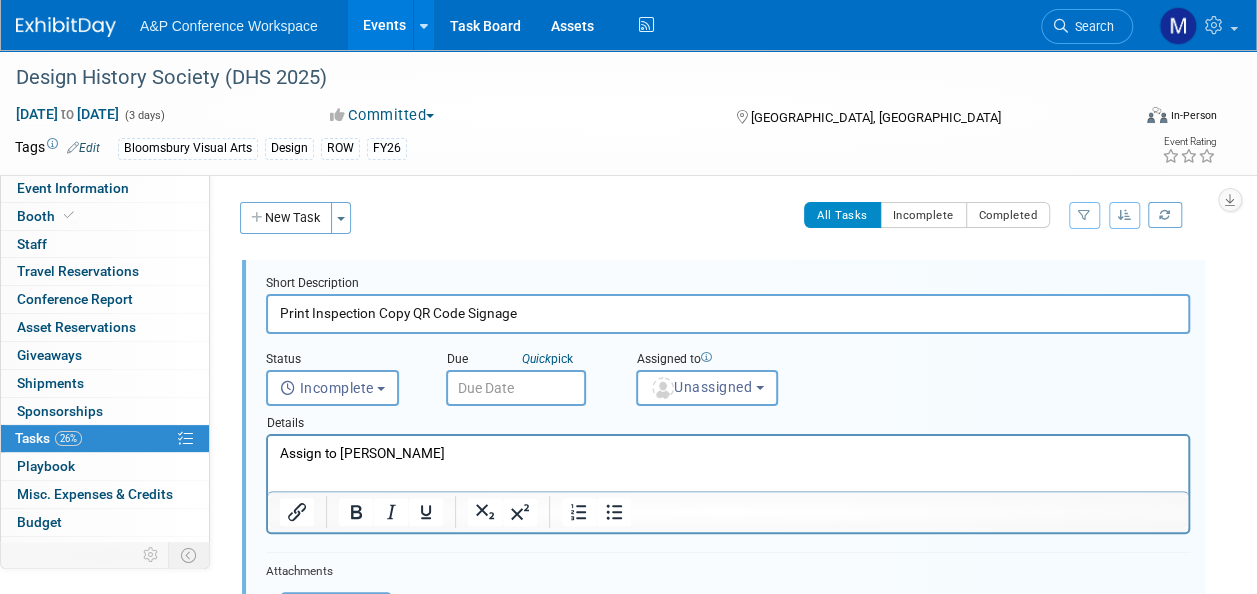 scroll, scrollTop: 0, scrollLeft: 0, axis: both 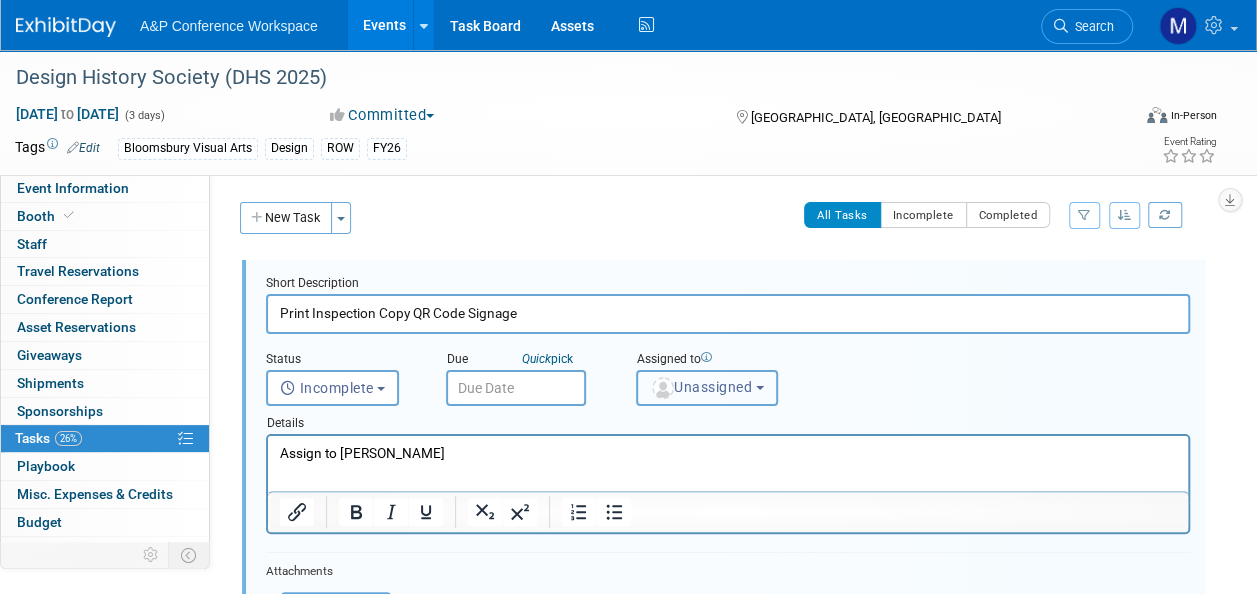 click on "Unassigned" at bounding box center (707, 388) 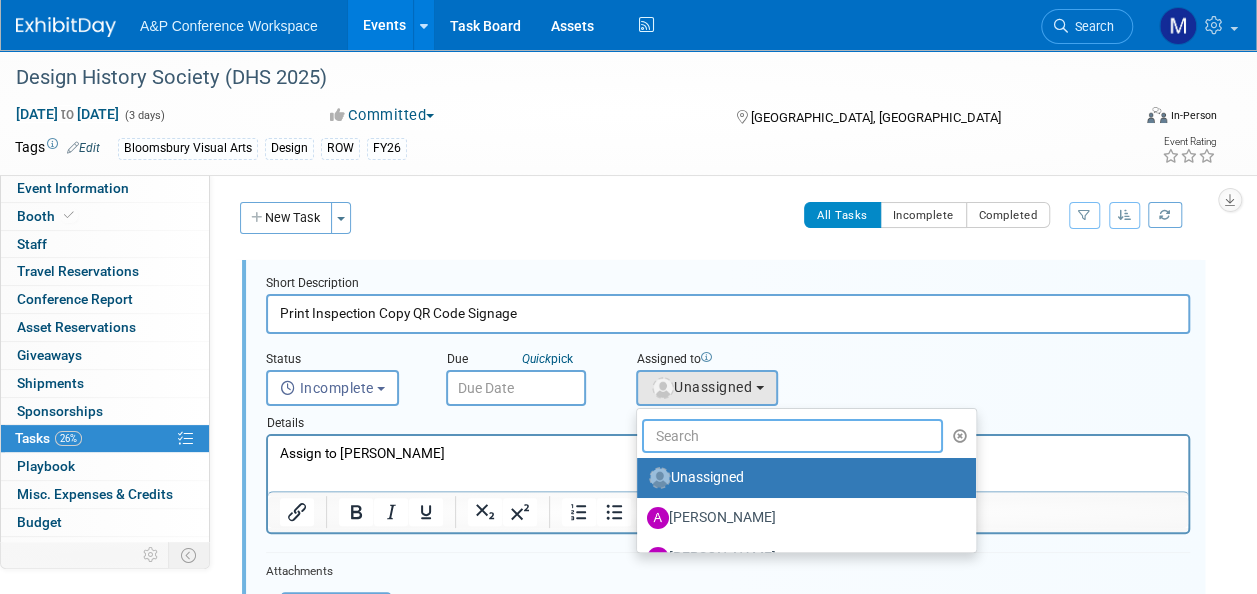 click at bounding box center [792, 436] 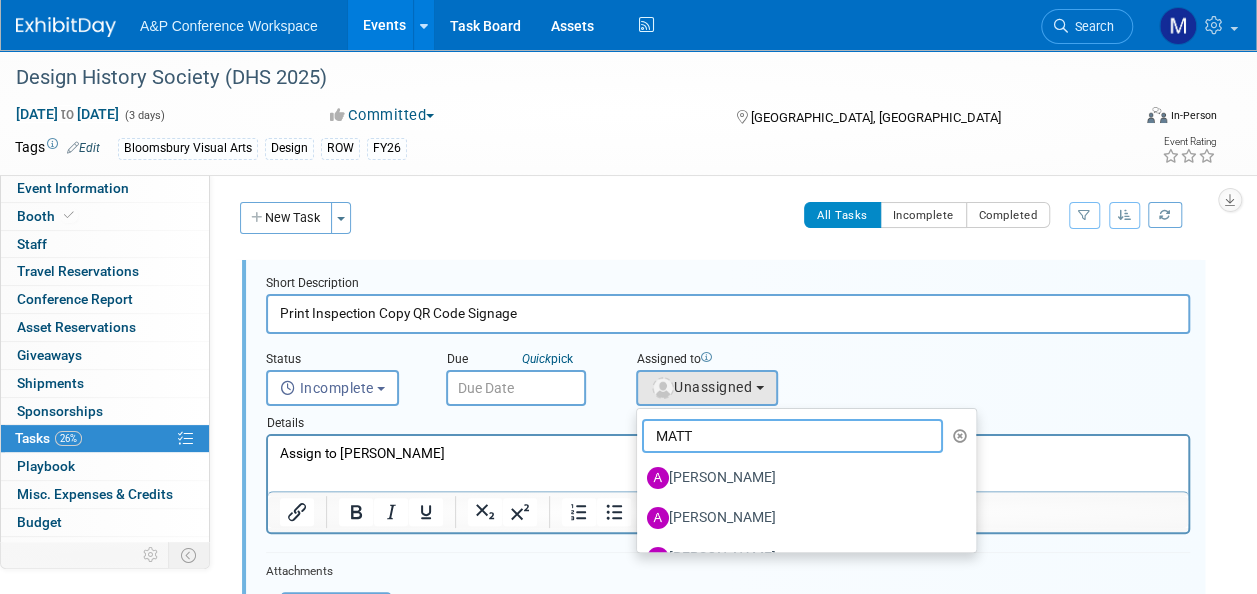 type on "MATT H" 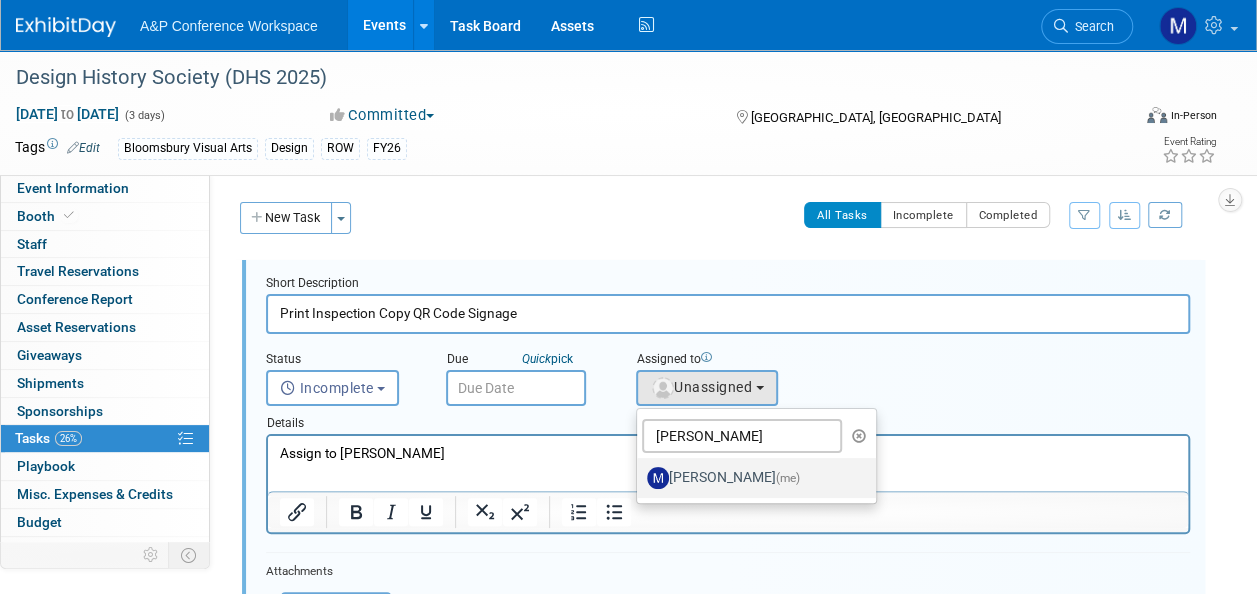 click on "Matt Hambridge
(me)" at bounding box center [751, 478] 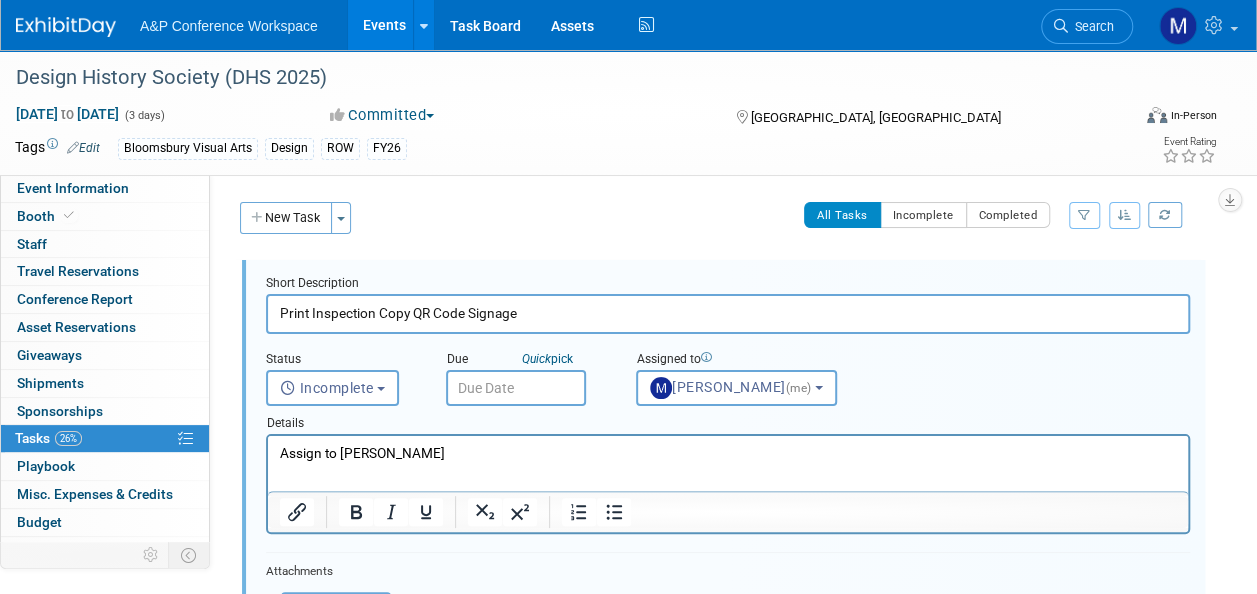 drag, startPoint x: 470, startPoint y: 451, endPoint x: 244, endPoint y: 456, distance: 226.0553 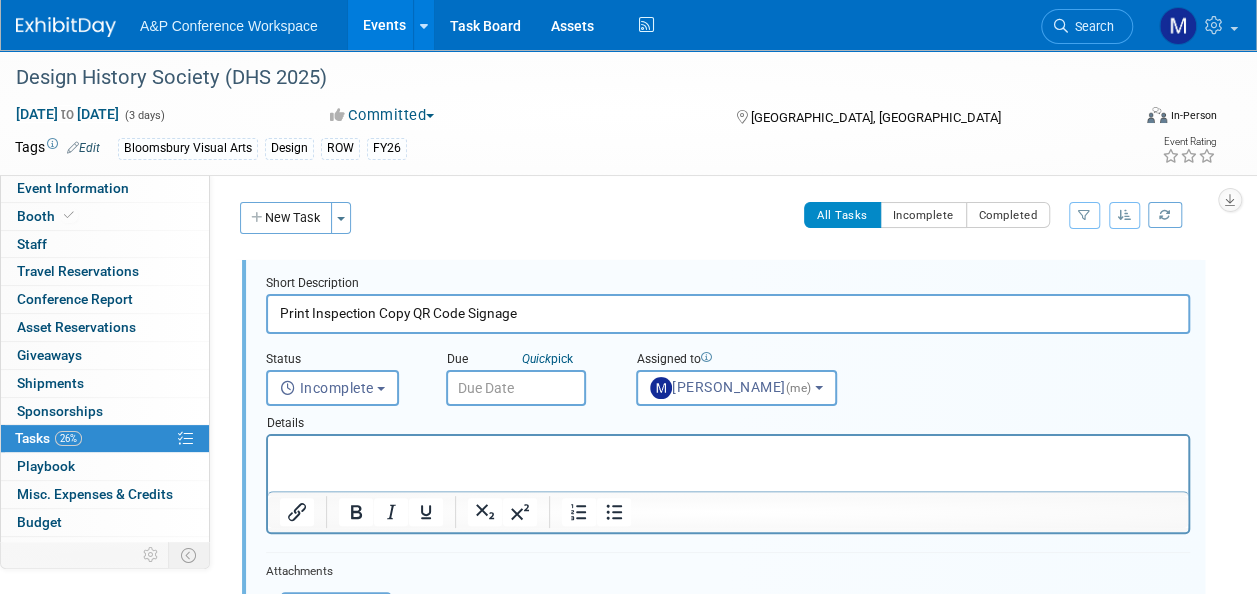 click at bounding box center [516, 388] 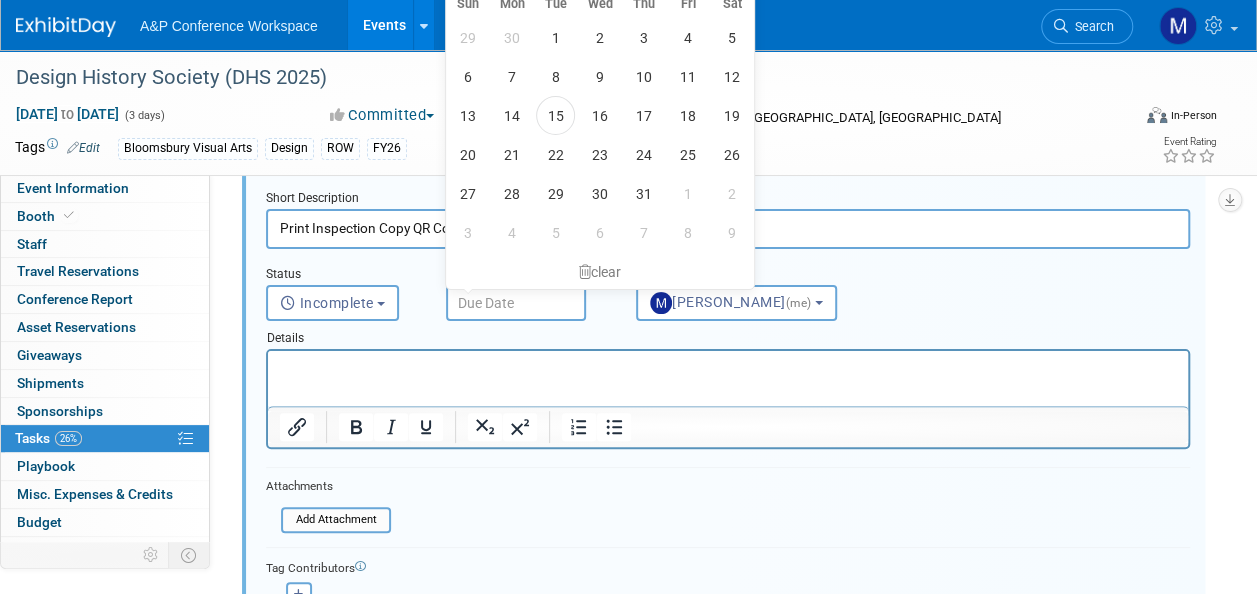 scroll, scrollTop: 0, scrollLeft: 0, axis: both 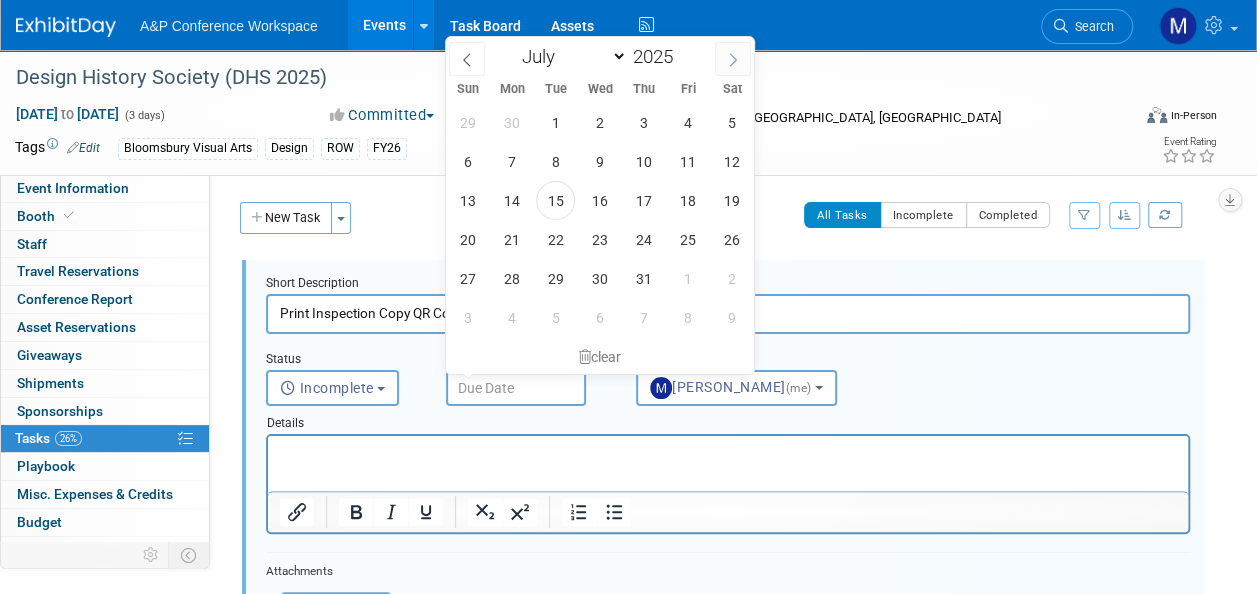 click 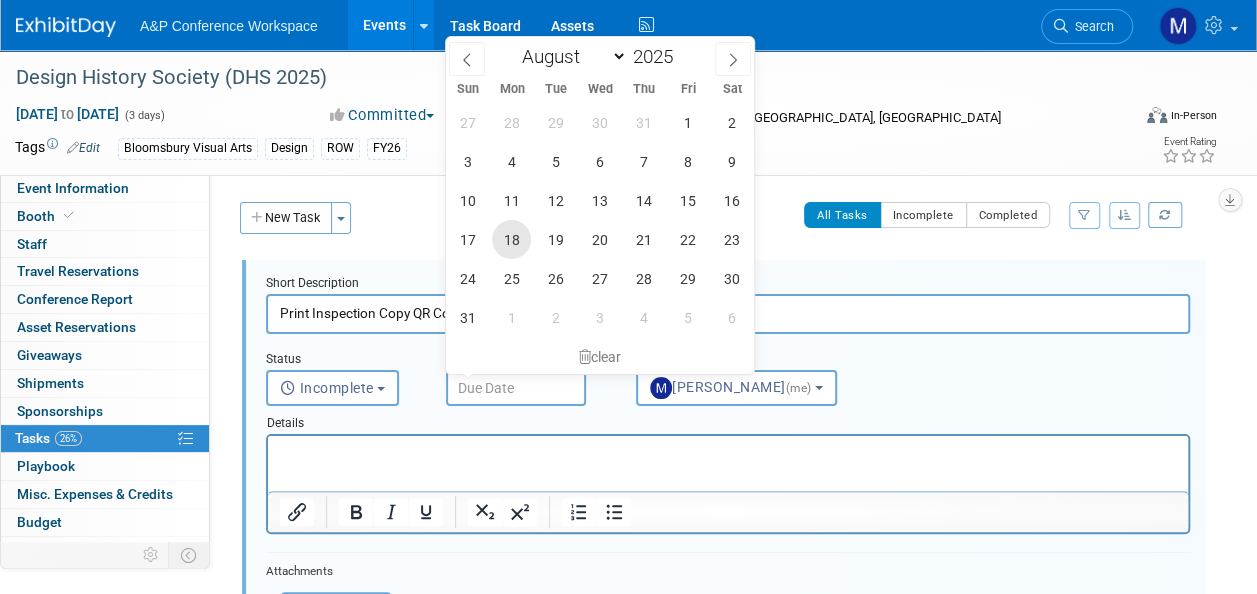 click on "18" at bounding box center [511, 239] 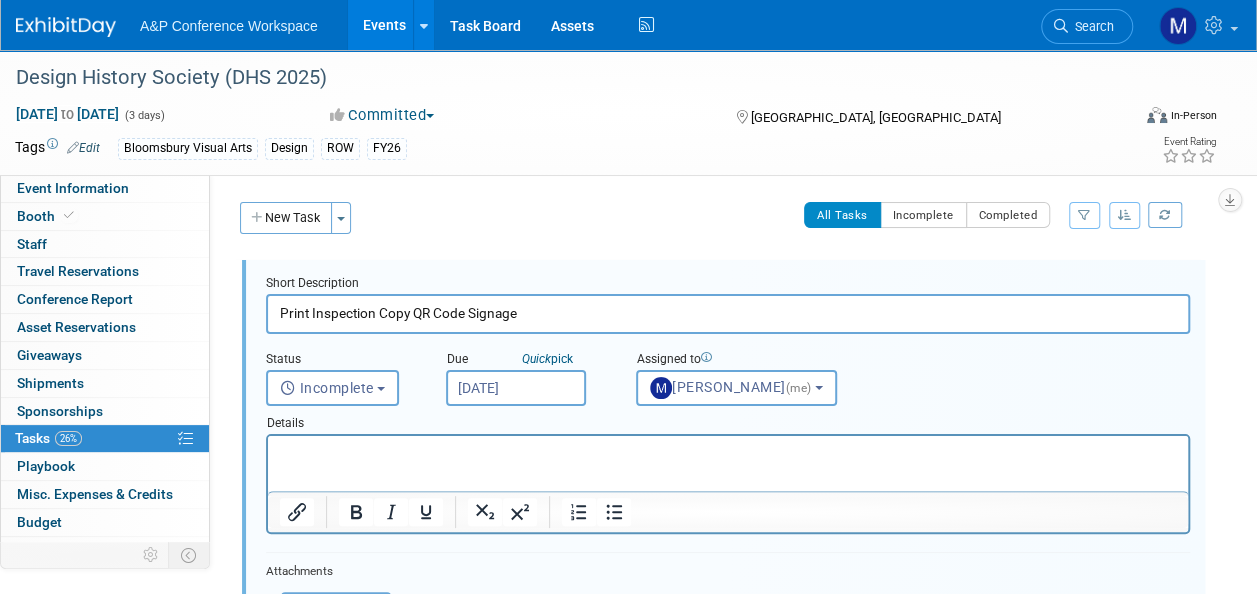 click at bounding box center (728, 449) 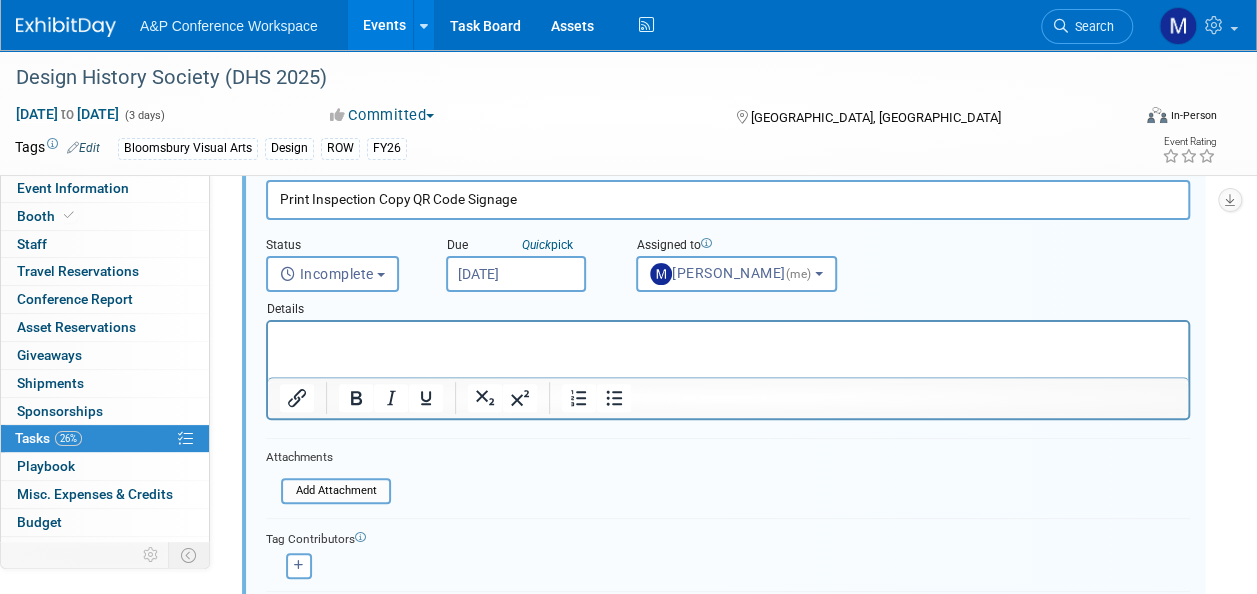 scroll, scrollTop: 300, scrollLeft: 0, axis: vertical 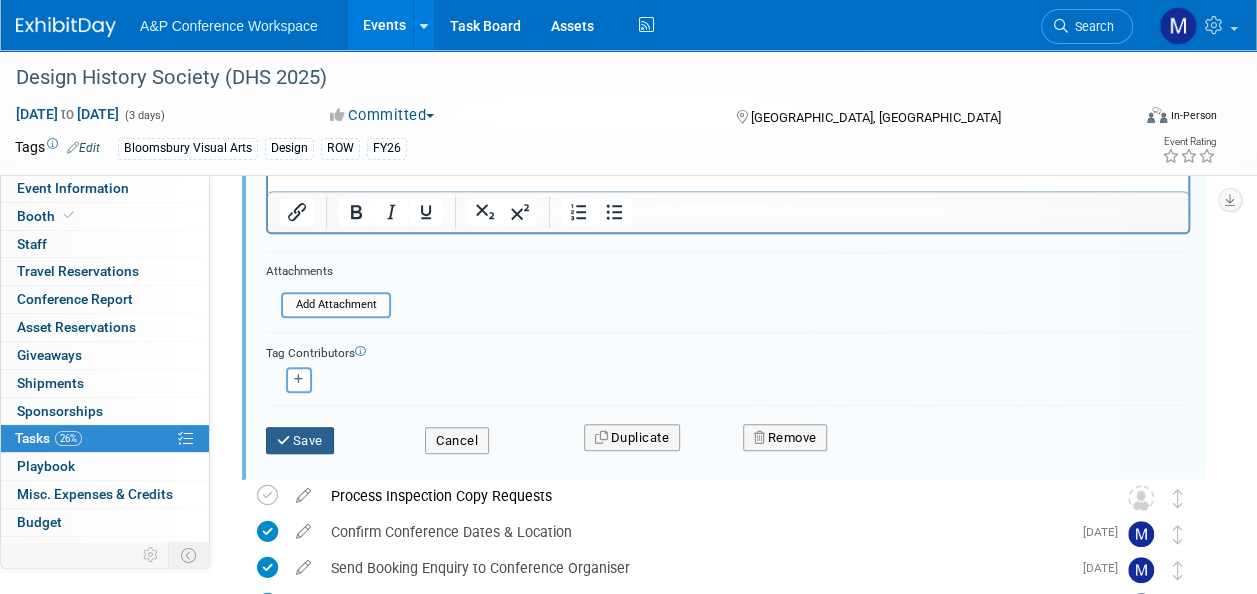click on "Save" at bounding box center (300, 441) 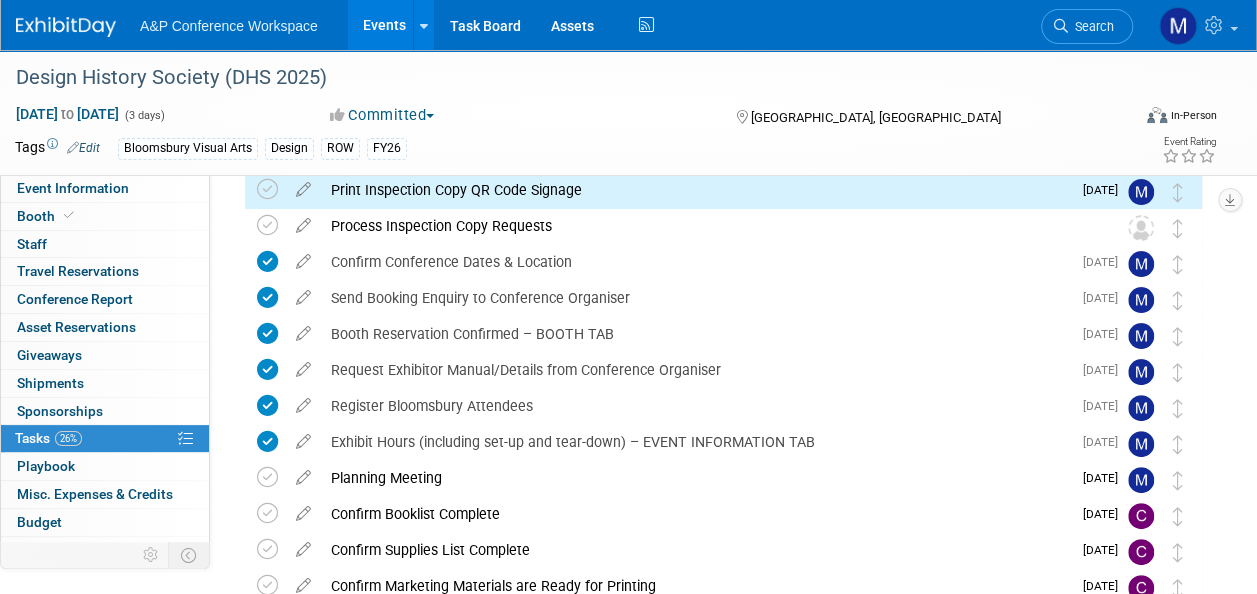 scroll, scrollTop: 0, scrollLeft: 0, axis: both 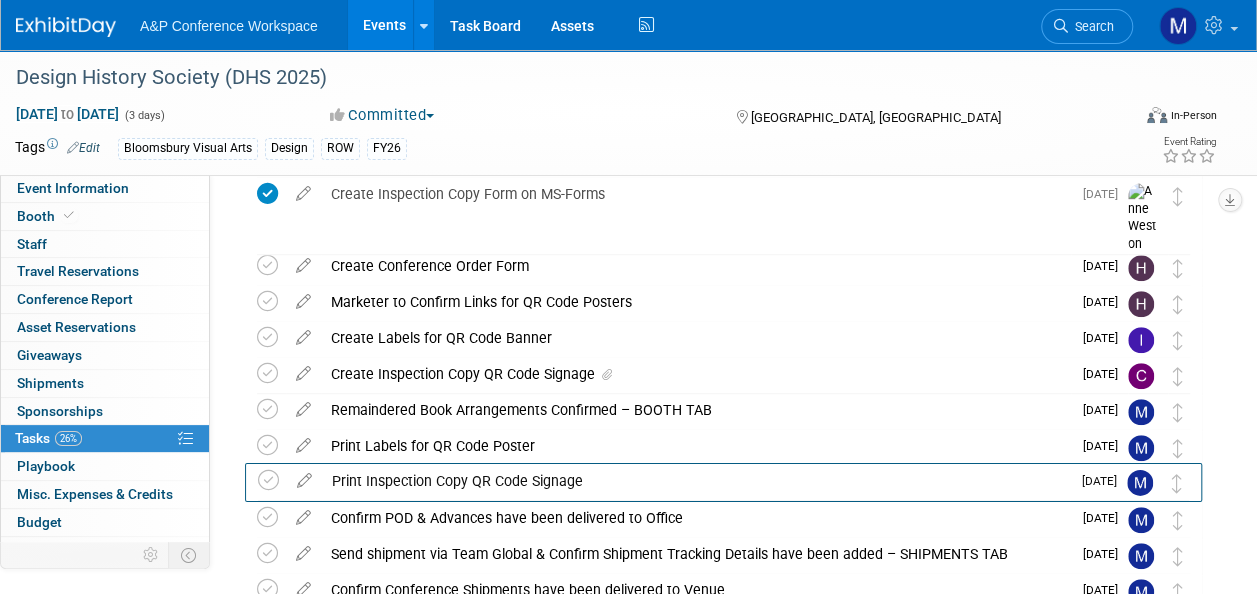 drag, startPoint x: 1181, startPoint y: 276, endPoint x: 1183, endPoint y: 484, distance: 208.00961 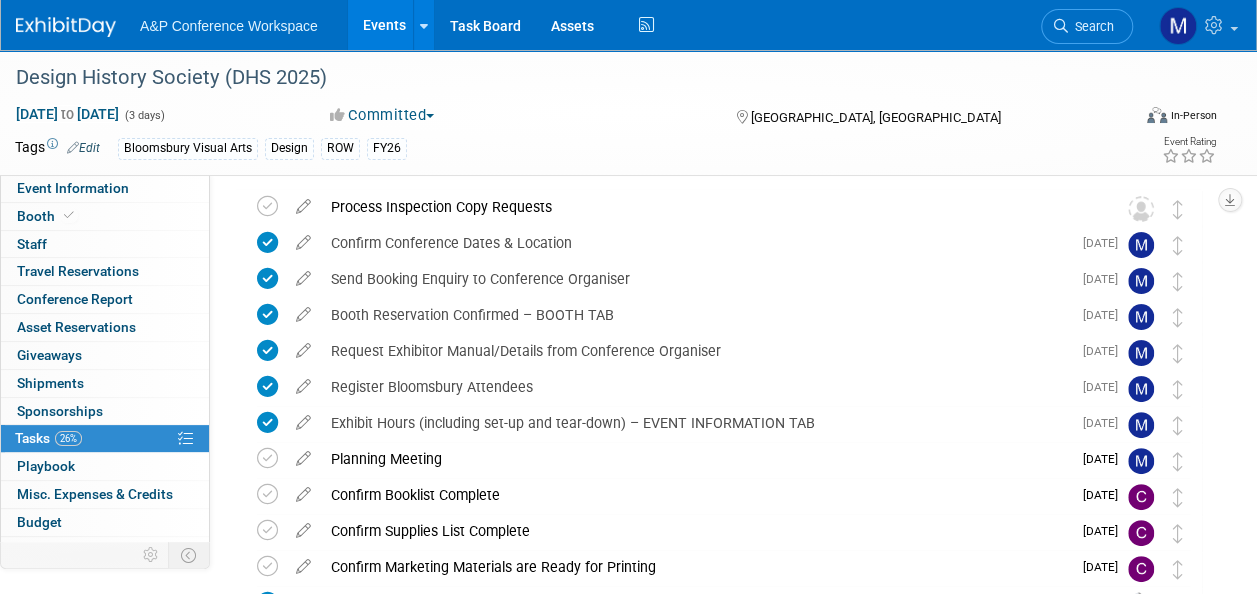 scroll, scrollTop: 0, scrollLeft: 0, axis: both 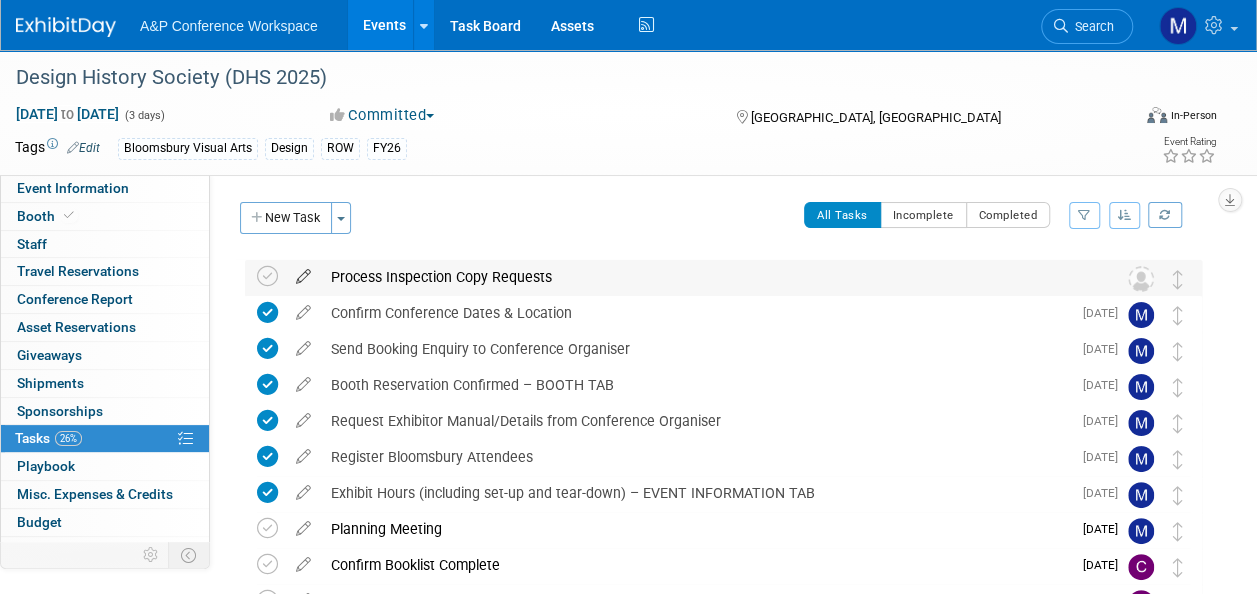 click at bounding box center (303, 272) 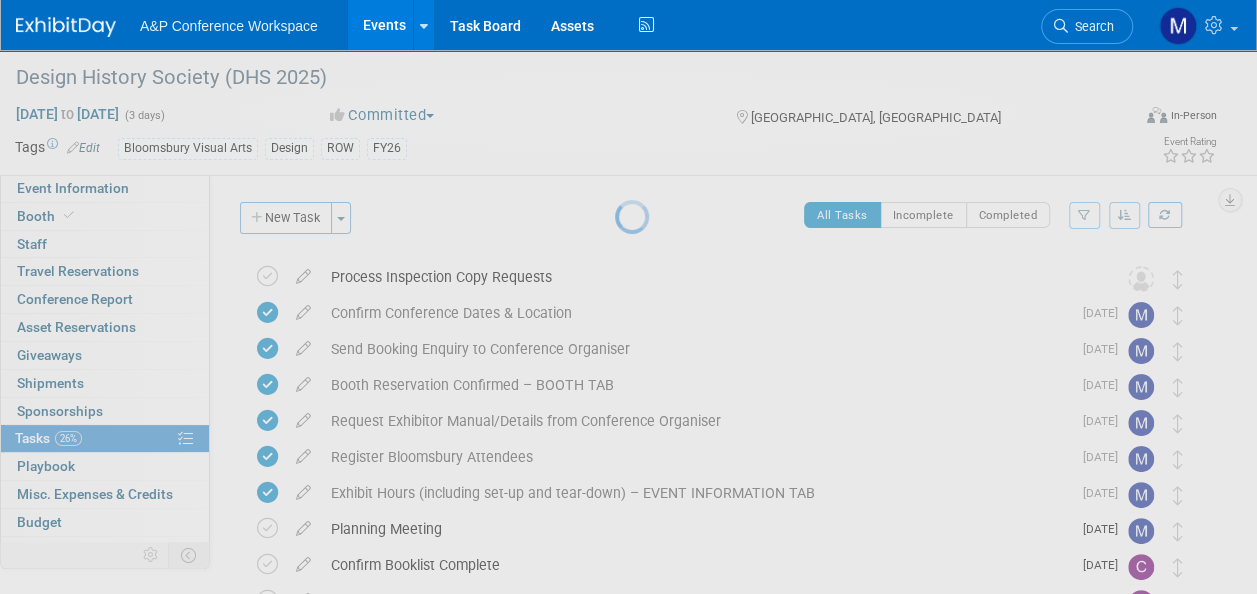 select on "6" 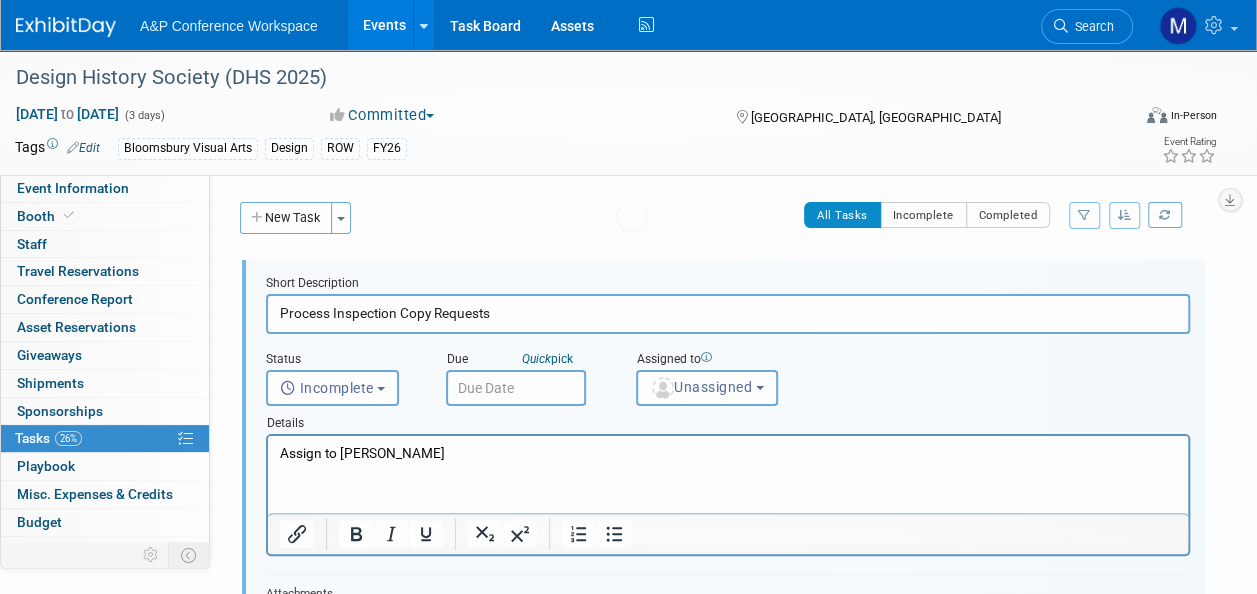 scroll, scrollTop: 0, scrollLeft: 0, axis: both 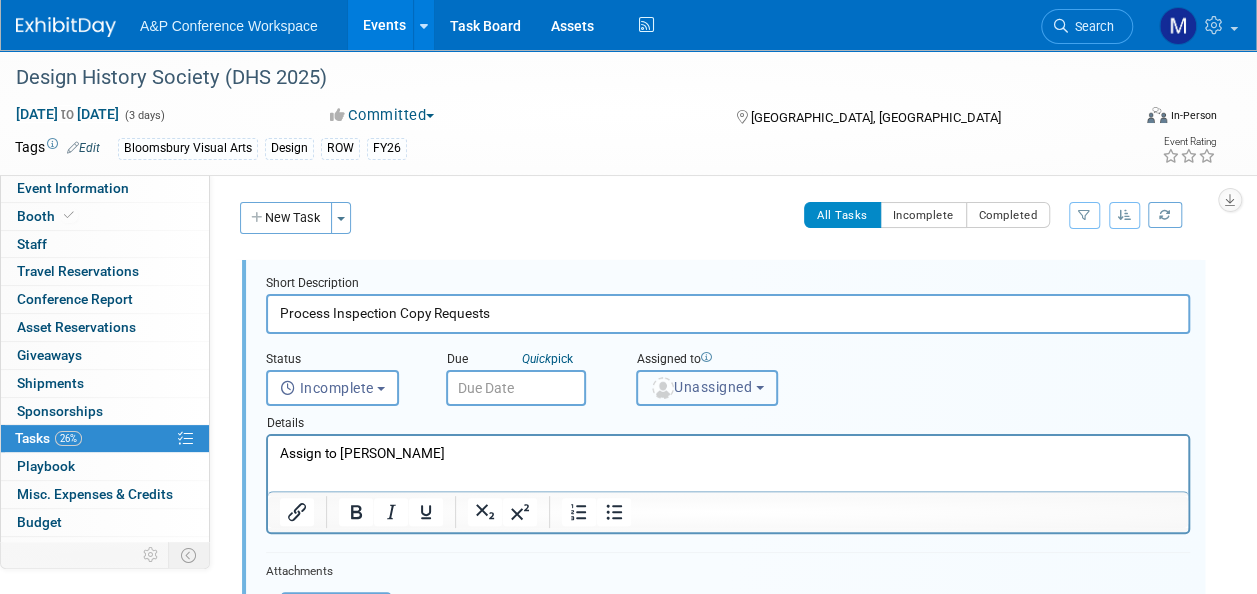 click on "Unassigned" at bounding box center (701, 387) 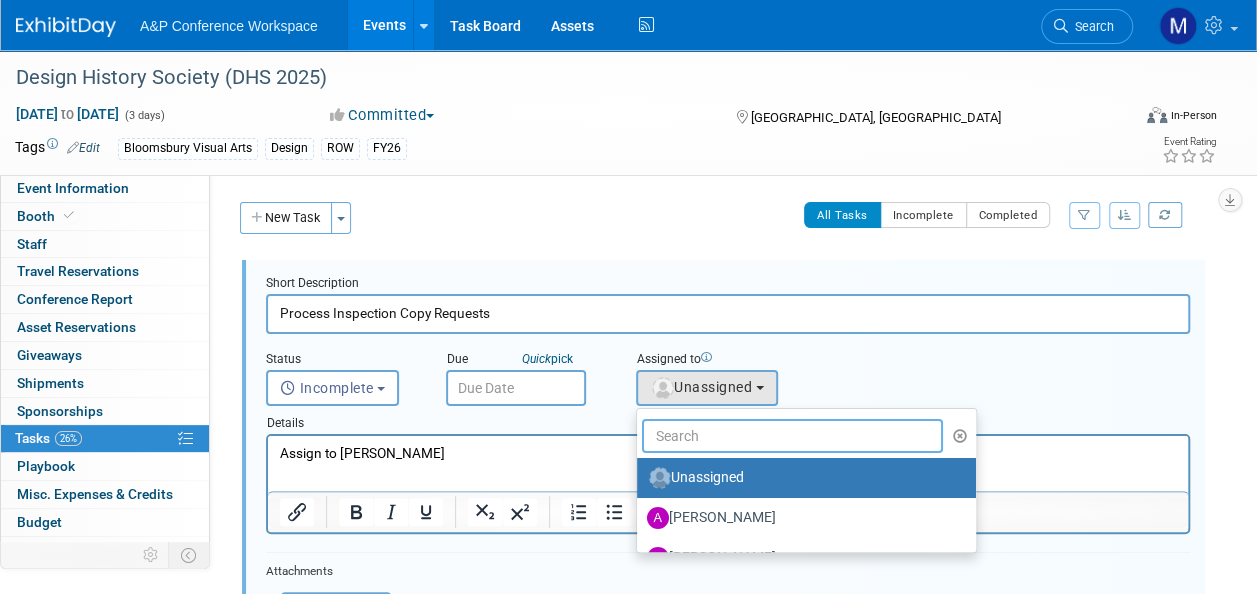 click at bounding box center [792, 436] 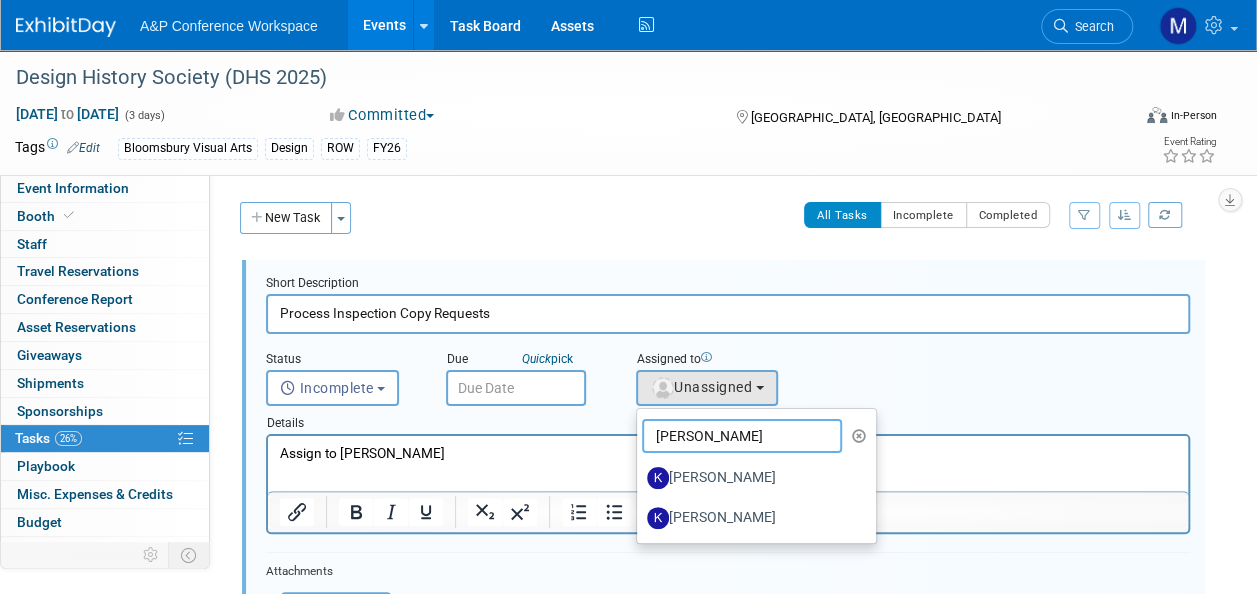 type on "KATE HUN" 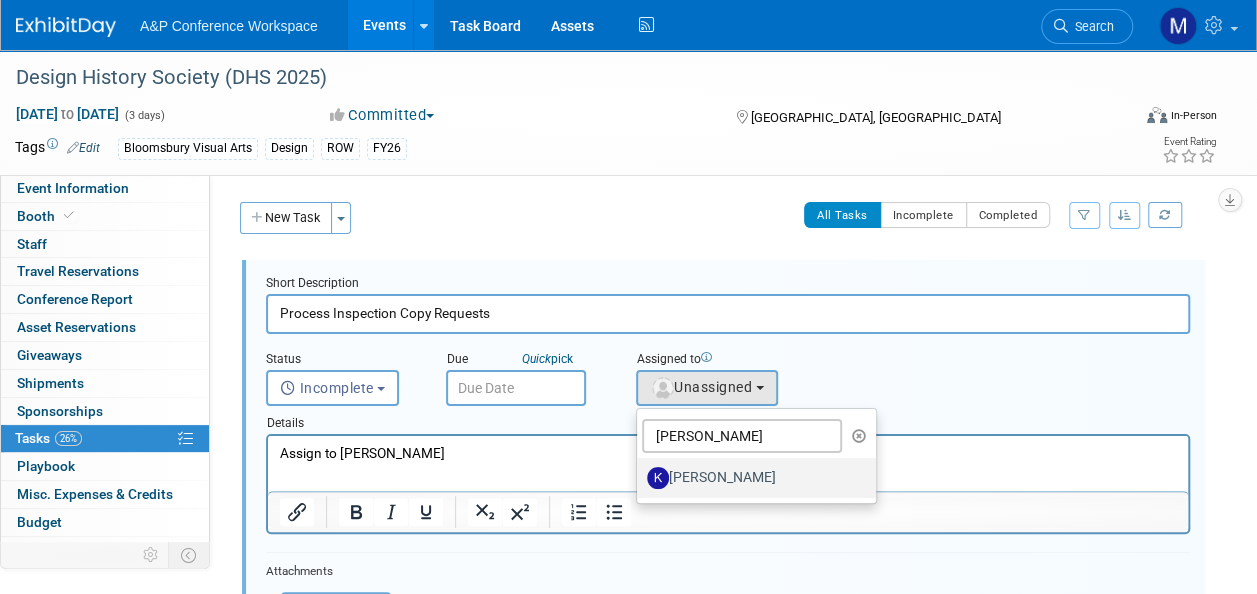 click on "[PERSON_NAME]" at bounding box center (751, 478) 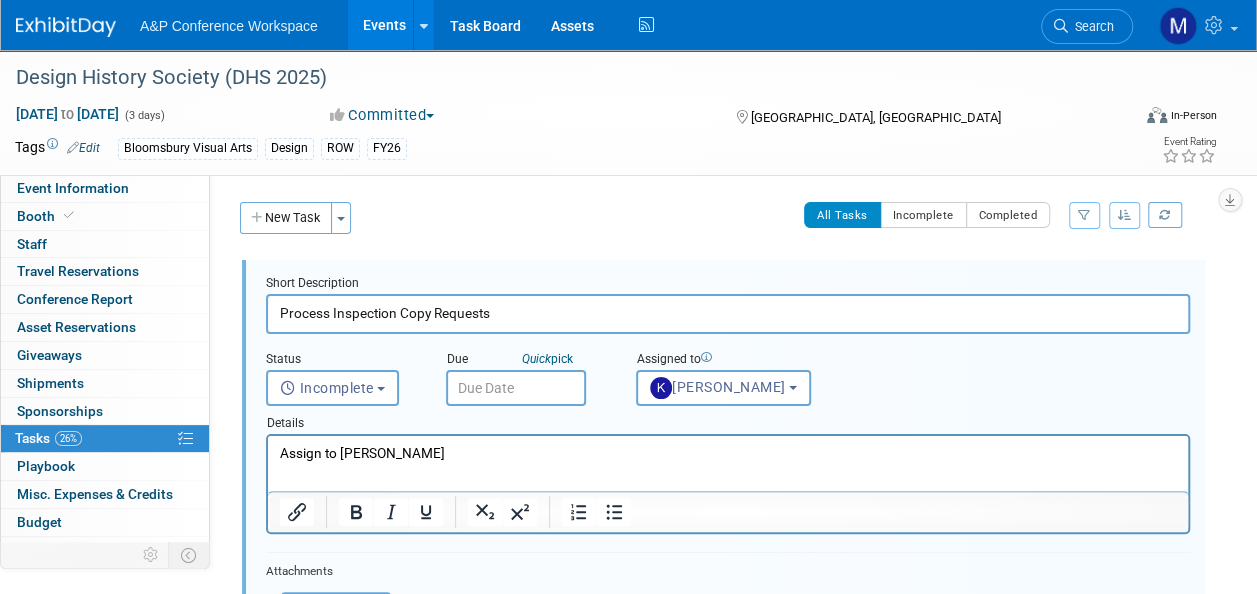 drag, startPoint x: 460, startPoint y: 451, endPoint x: 184, endPoint y: 453, distance: 276.00723 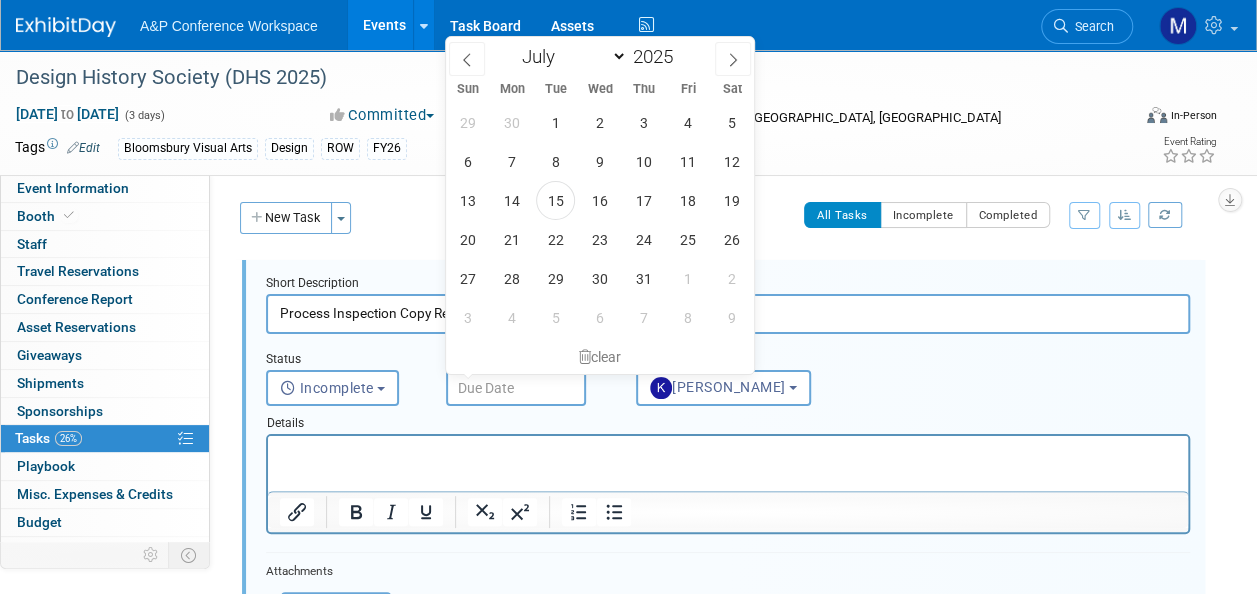 click at bounding box center (516, 388) 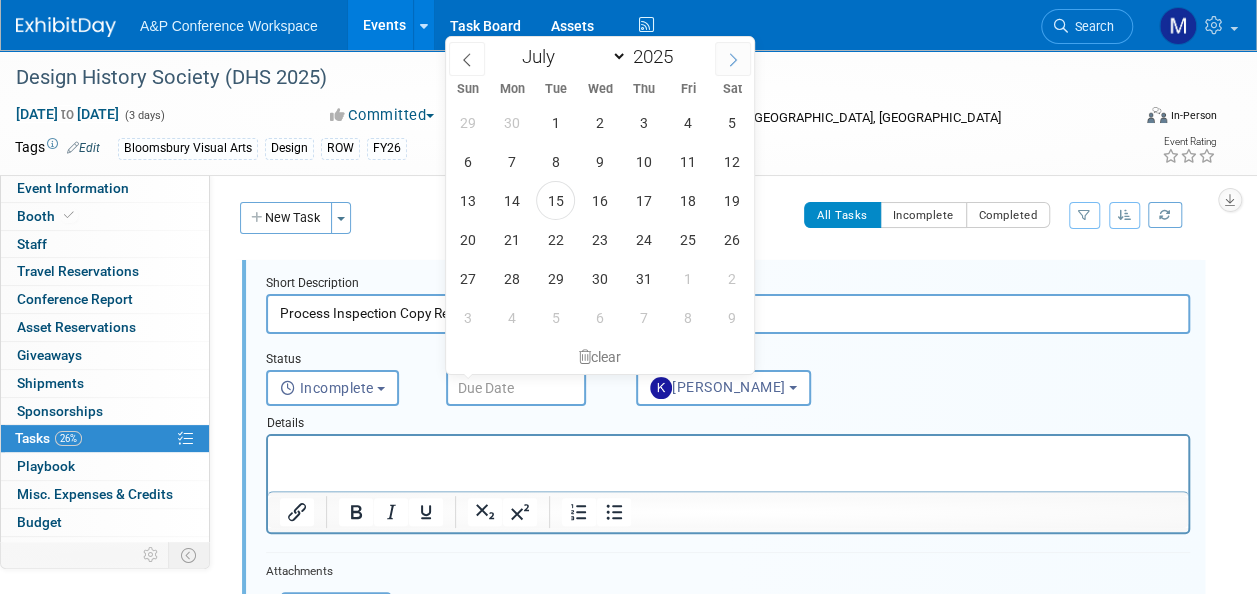 click 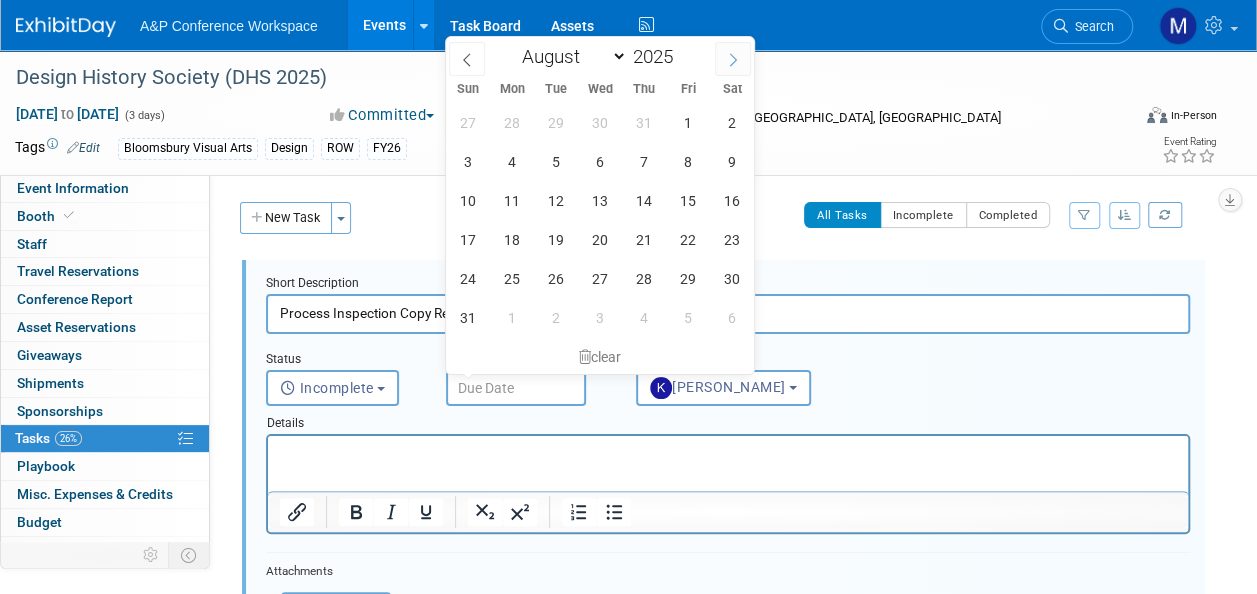 click 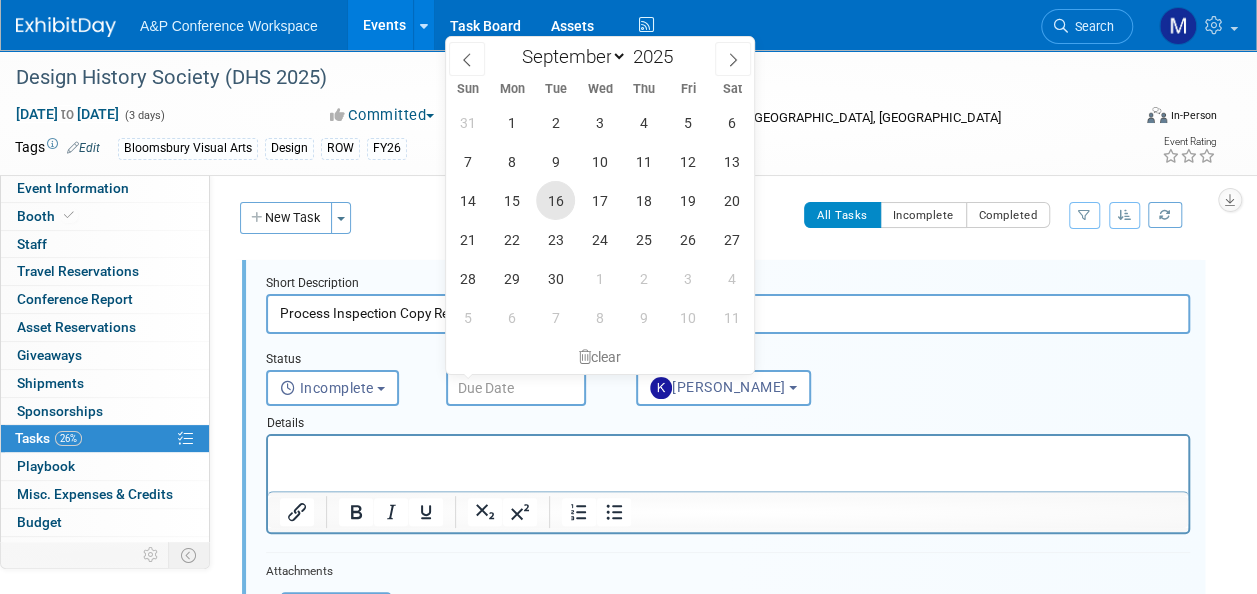 click on "16" at bounding box center (555, 200) 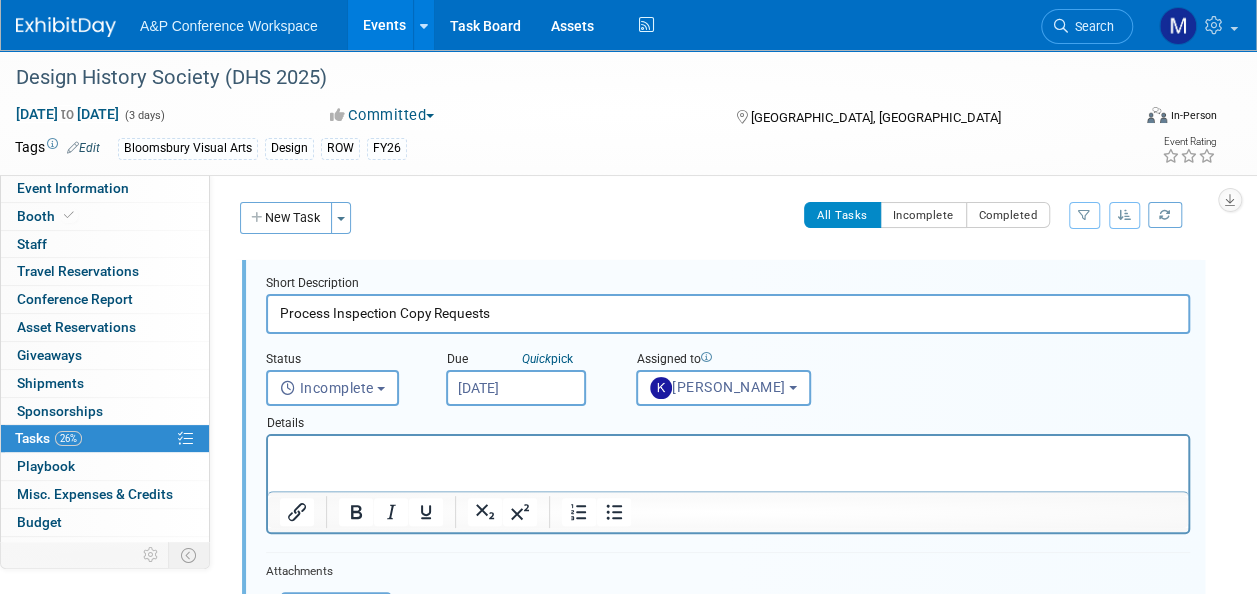 click at bounding box center [728, 453] 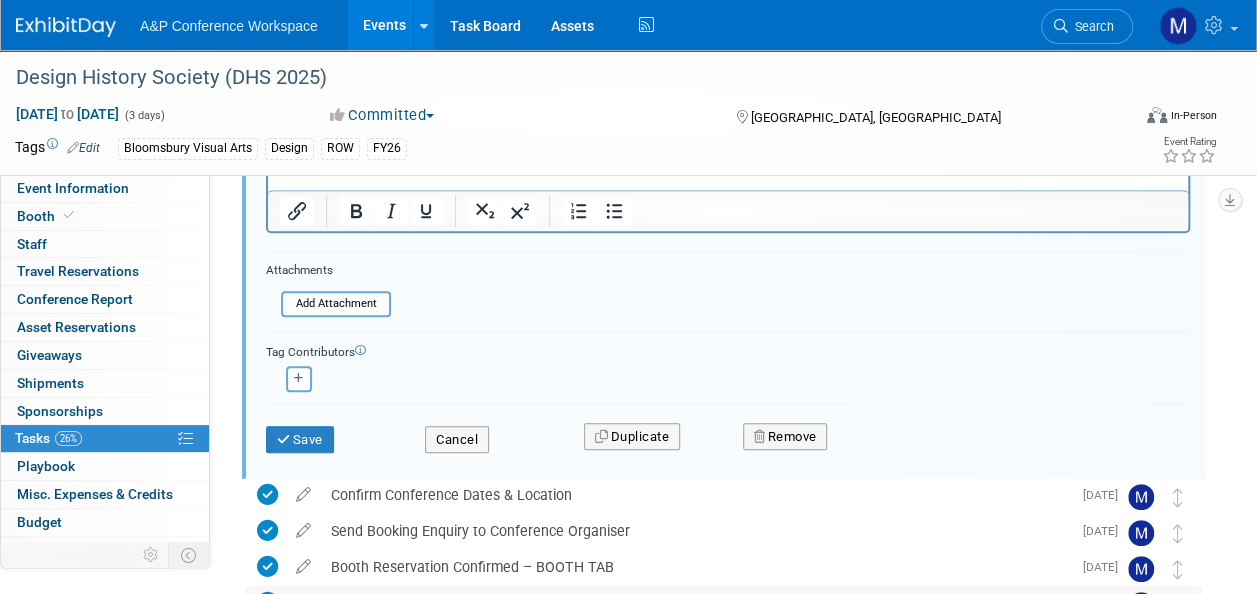 scroll, scrollTop: 400, scrollLeft: 0, axis: vertical 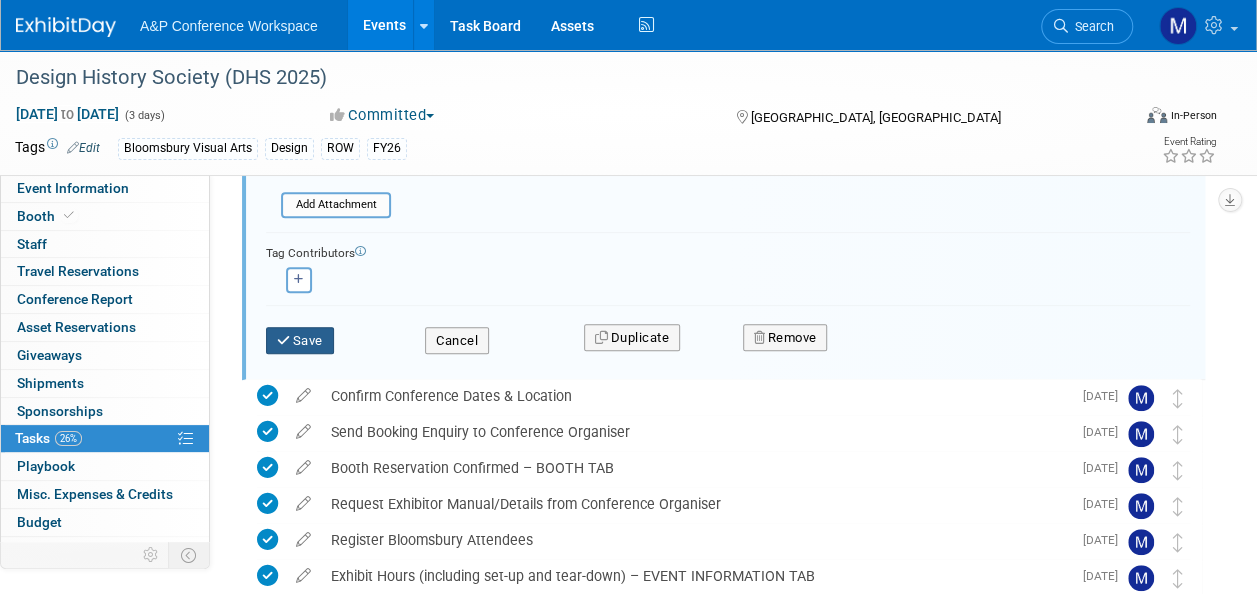 click on "Save" at bounding box center (300, 341) 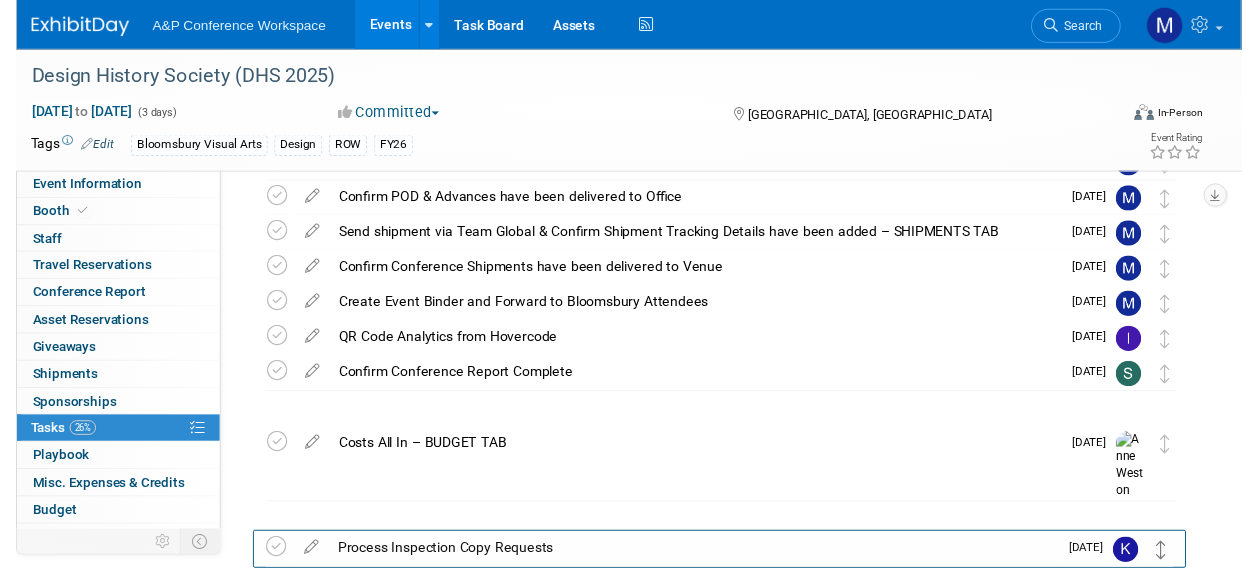 scroll, scrollTop: 759, scrollLeft: 0, axis: vertical 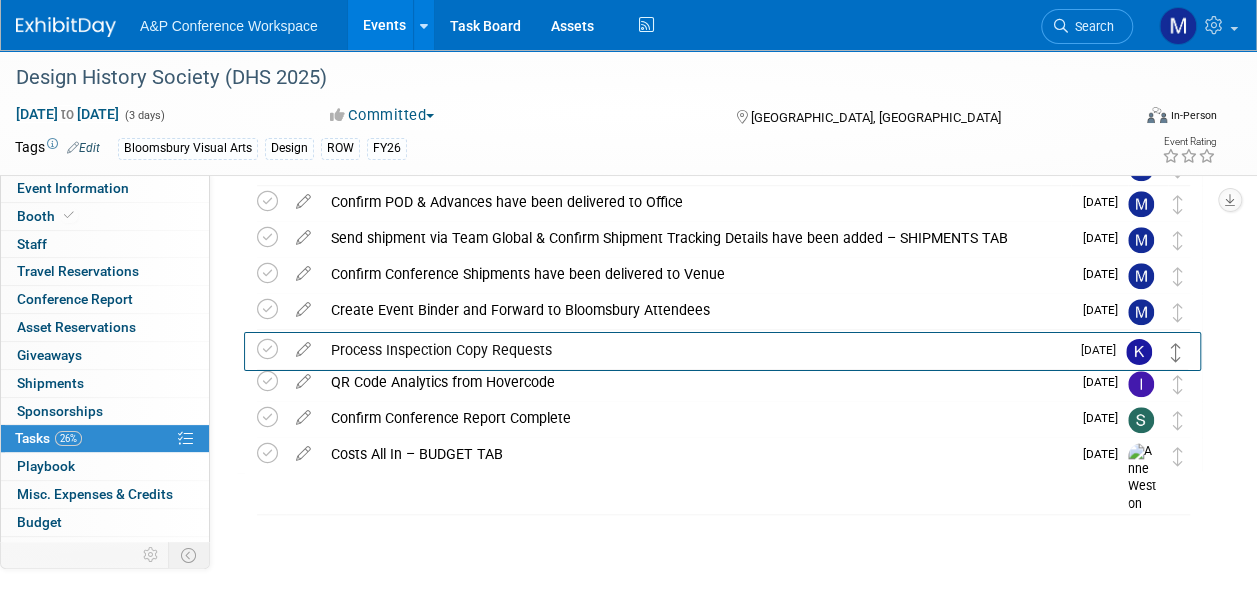 drag, startPoint x: 1179, startPoint y: 276, endPoint x: 1178, endPoint y: 352, distance: 76.00658 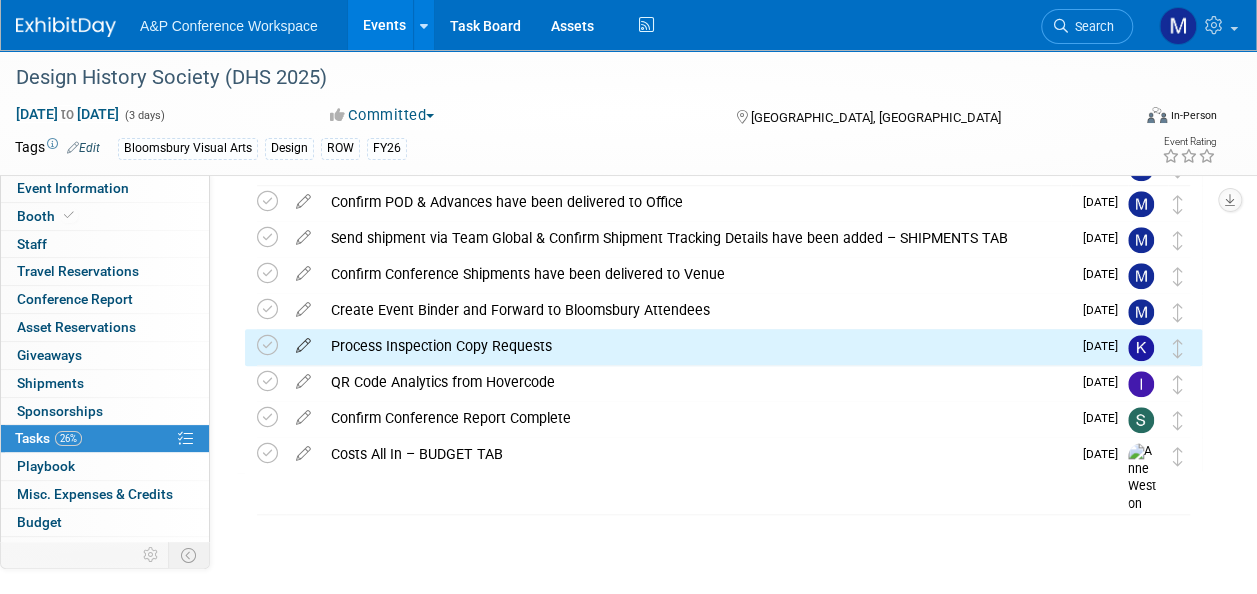 click at bounding box center (303, 341) 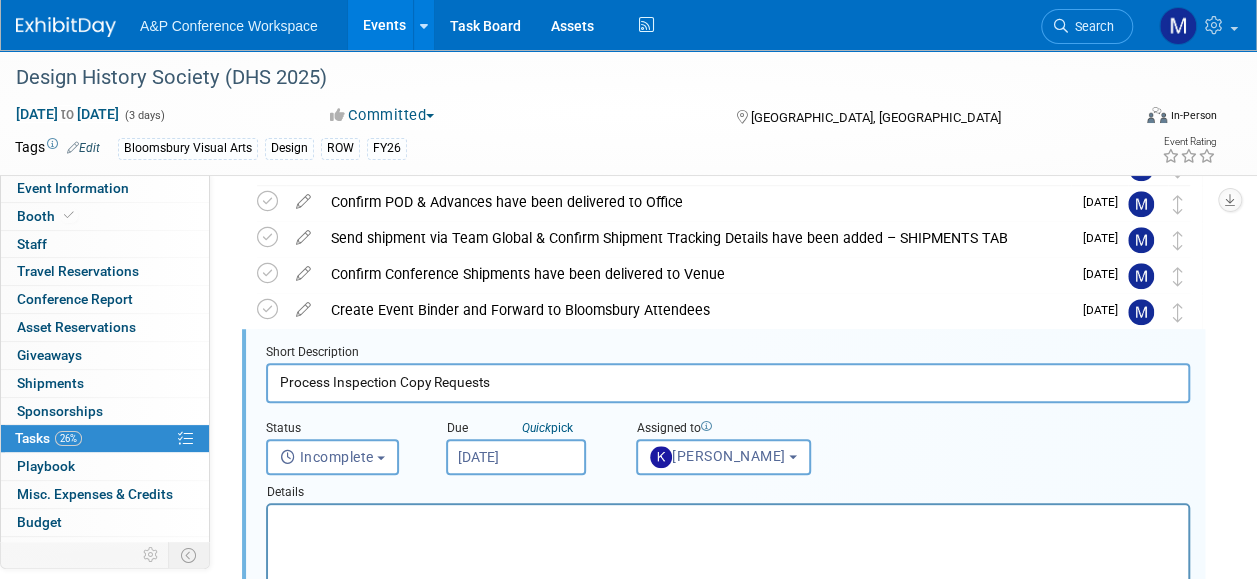 scroll, scrollTop: 794, scrollLeft: 0, axis: vertical 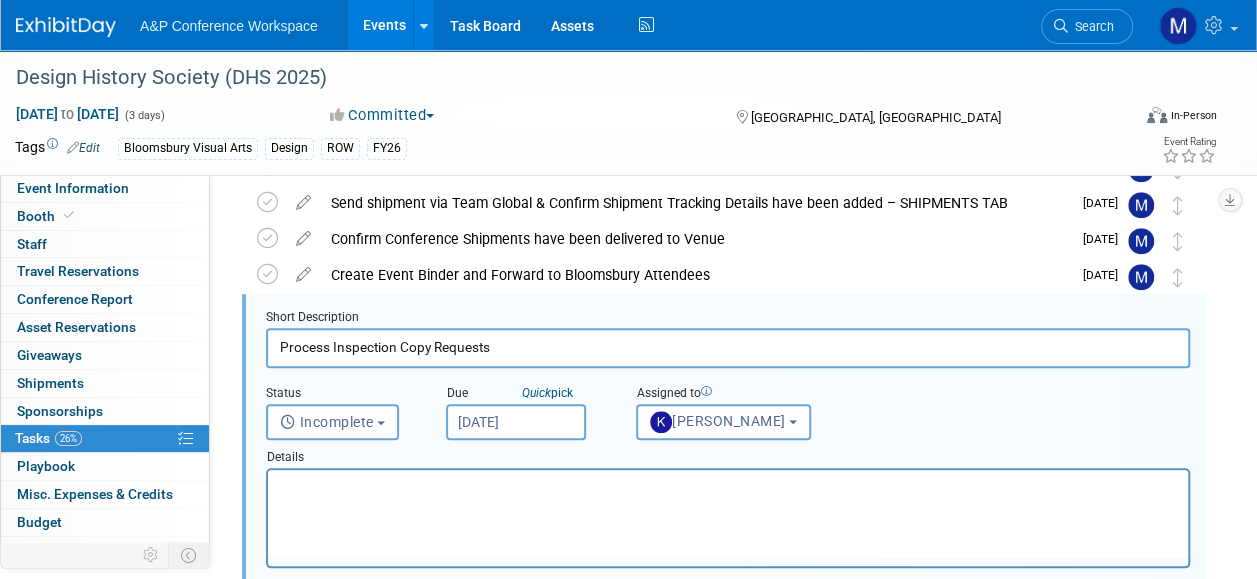 click on "Sep 16, 2025" at bounding box center (516, 422) 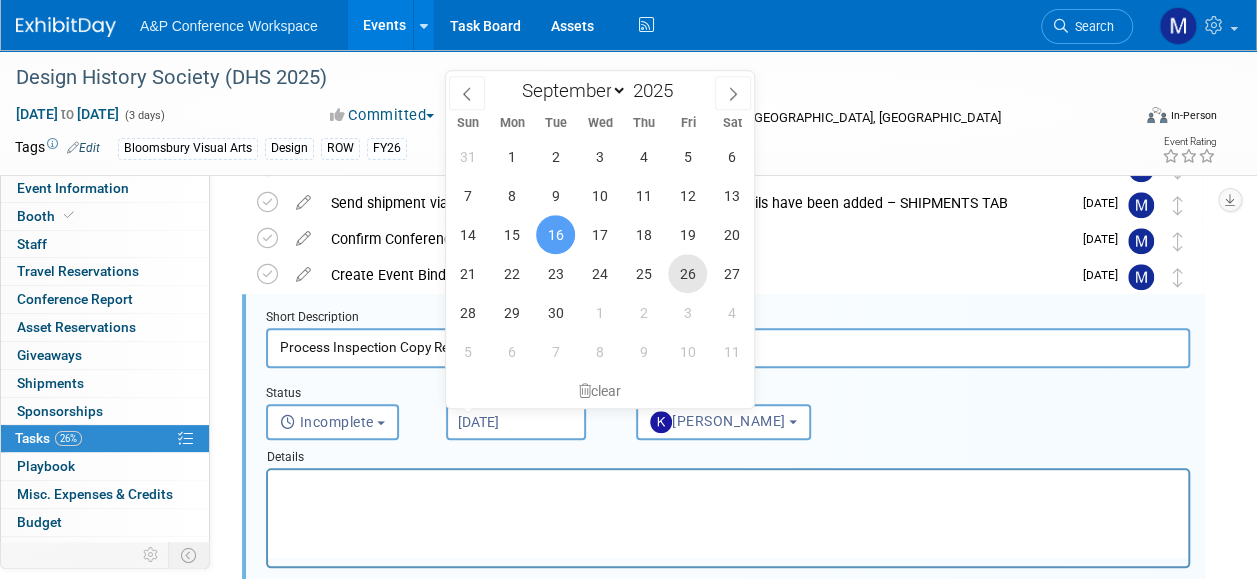 click on "26" at bounding box center [687, 273] 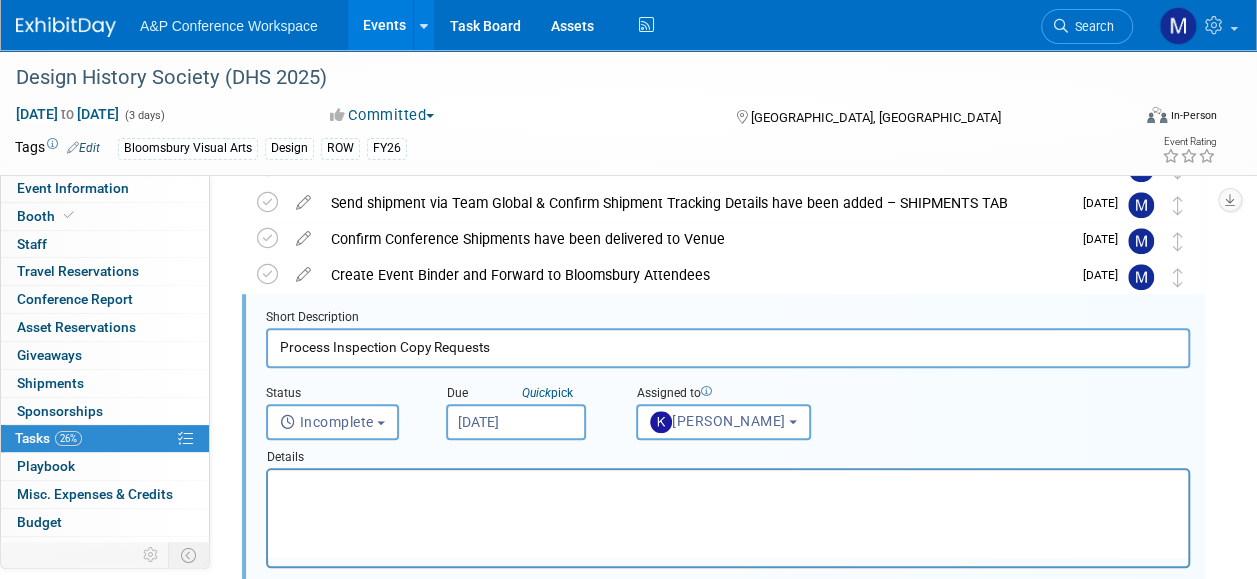 click at bounding box center (728, 483) 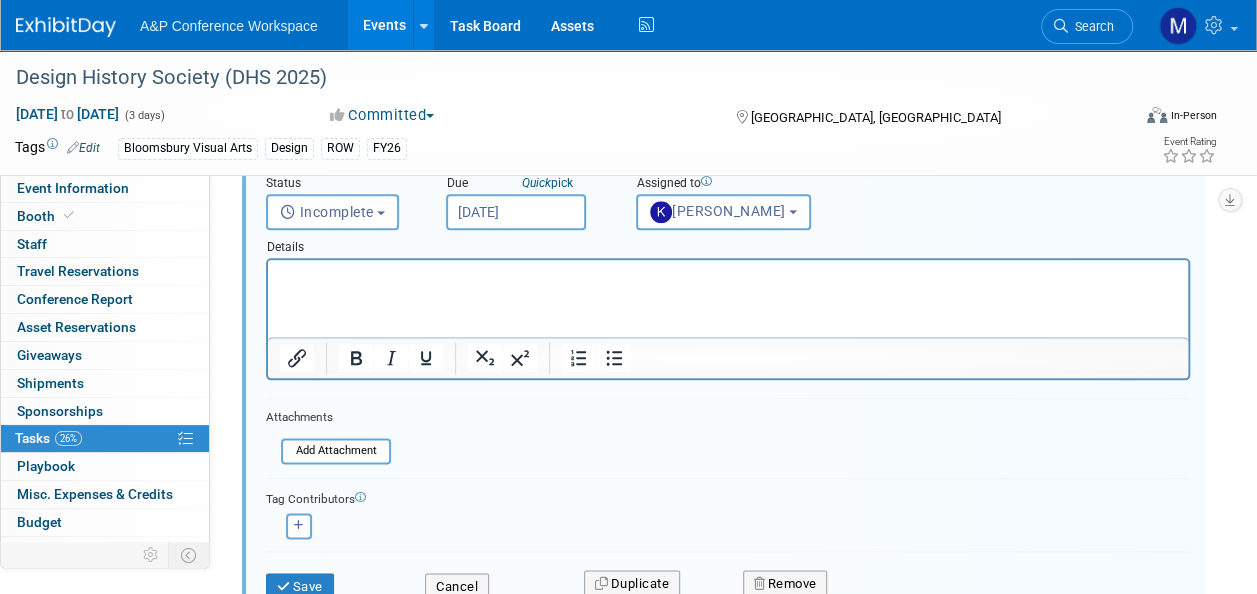 scroll, scrollTop: 1094, scrollLeft: 0, axis: vertical 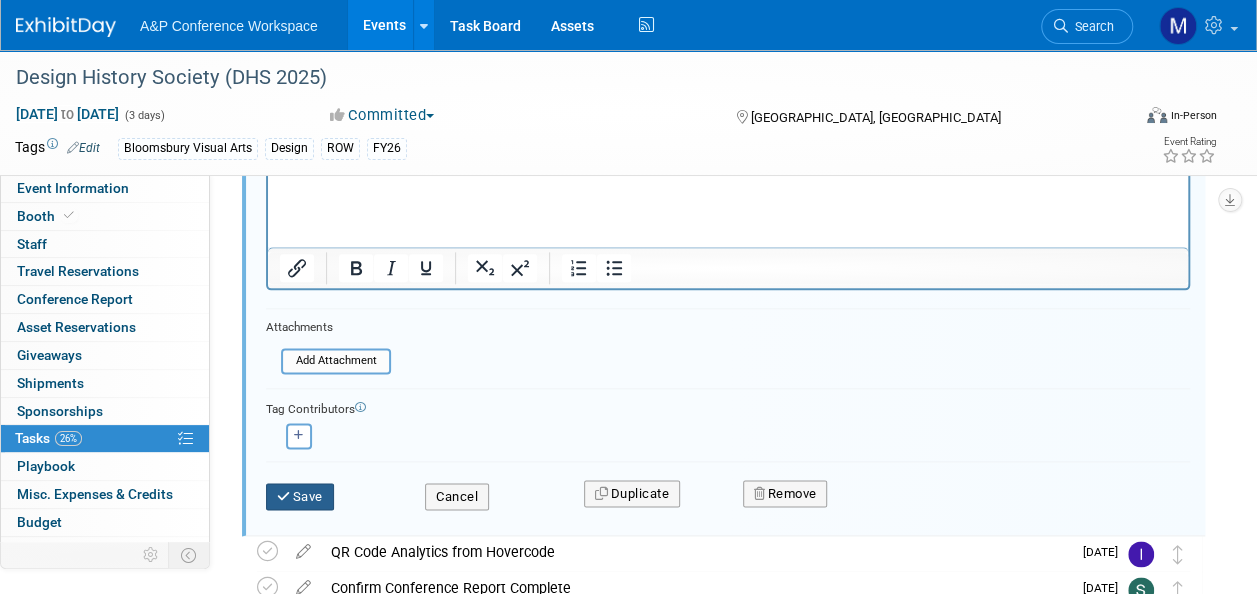 click on "Save" at bounding box center (300, 497) 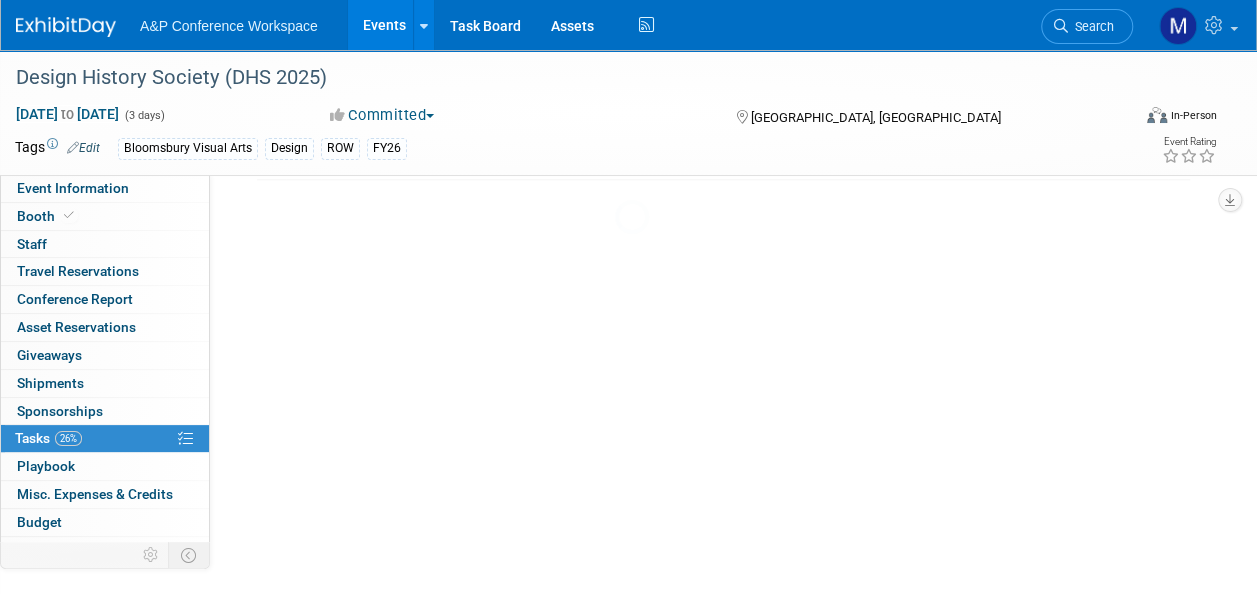 scroll, scrollTop: 759, scrollLeft: 0, axis: vertical 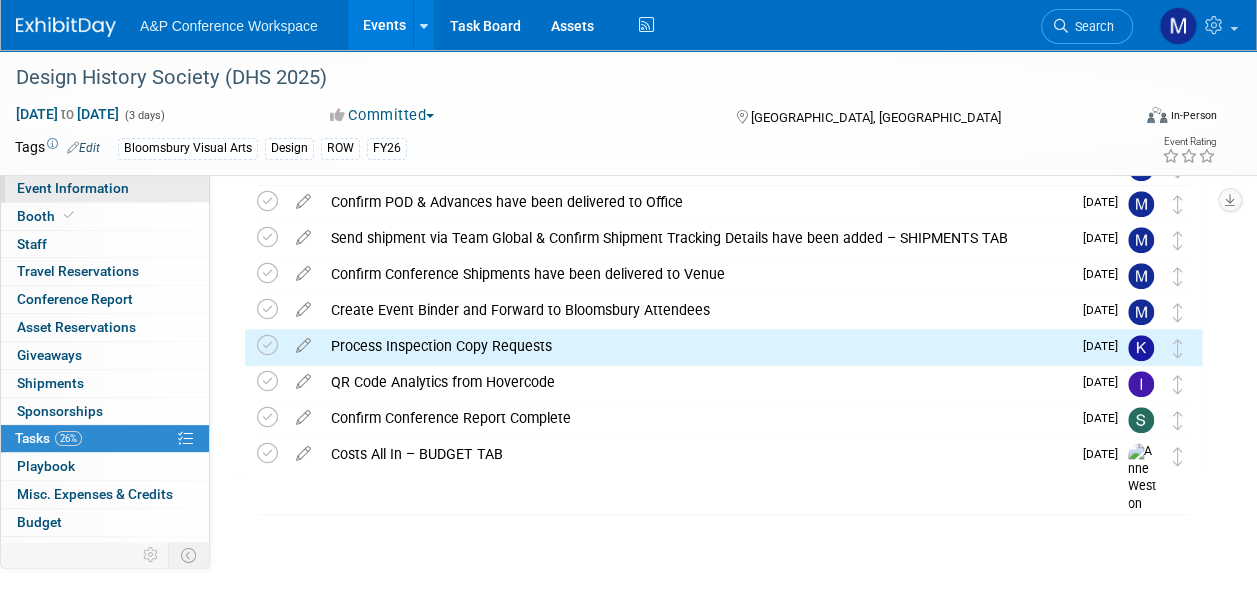 click on "Event Information" at bounding box center (105, 188) 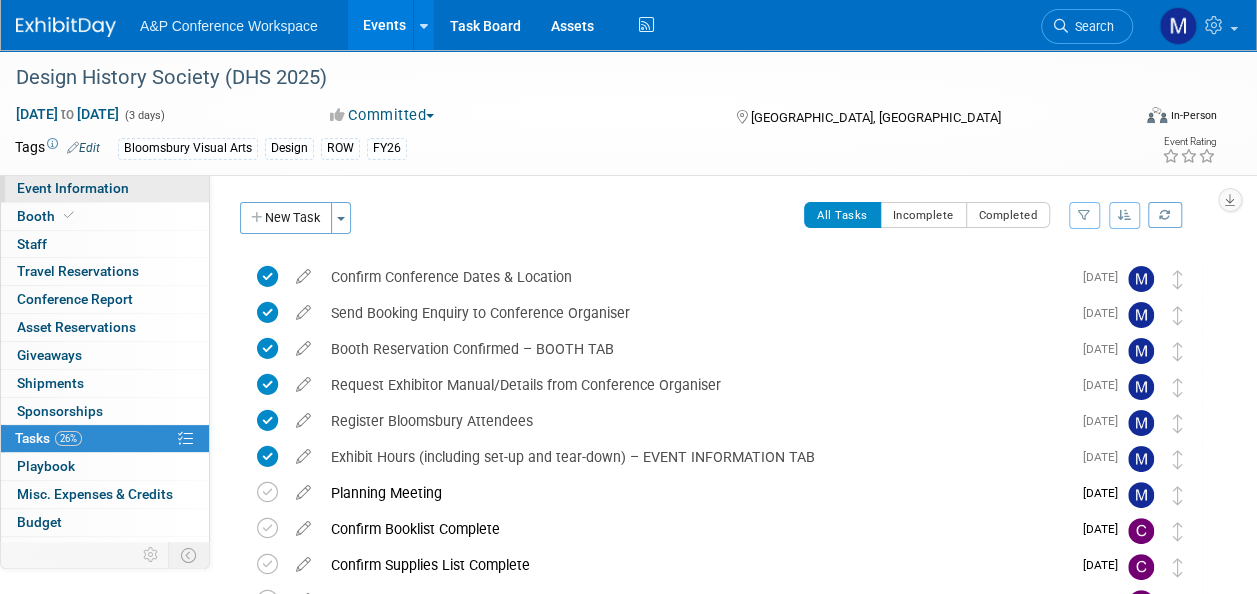 select on "Annual" 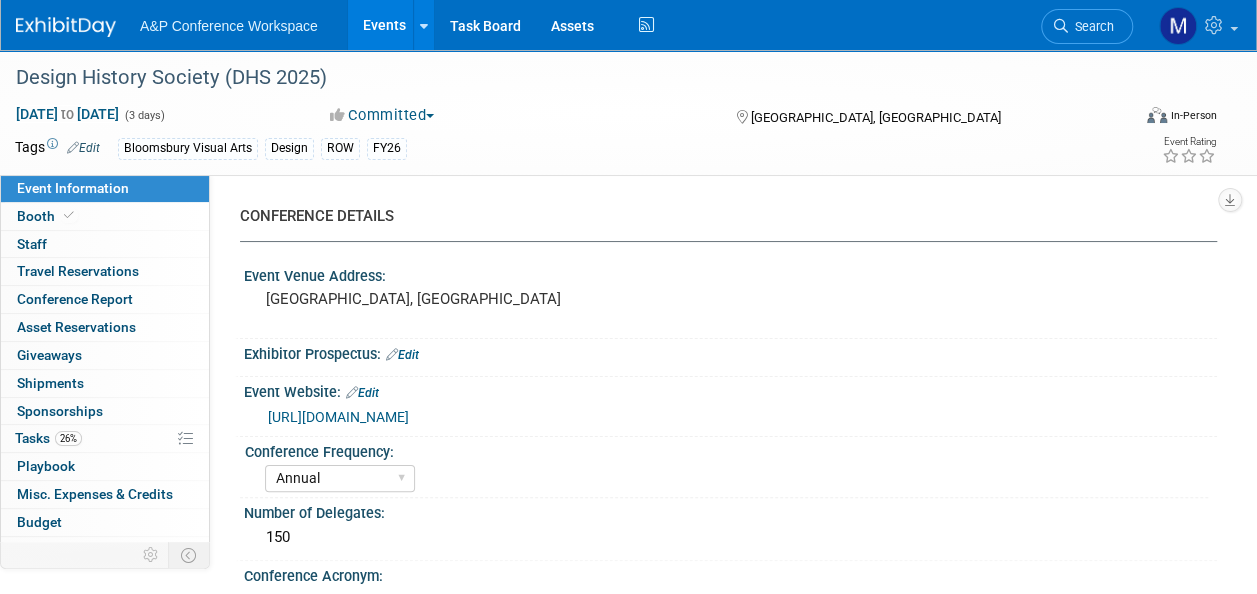click on "Search" at bounding box center (1087, 24) 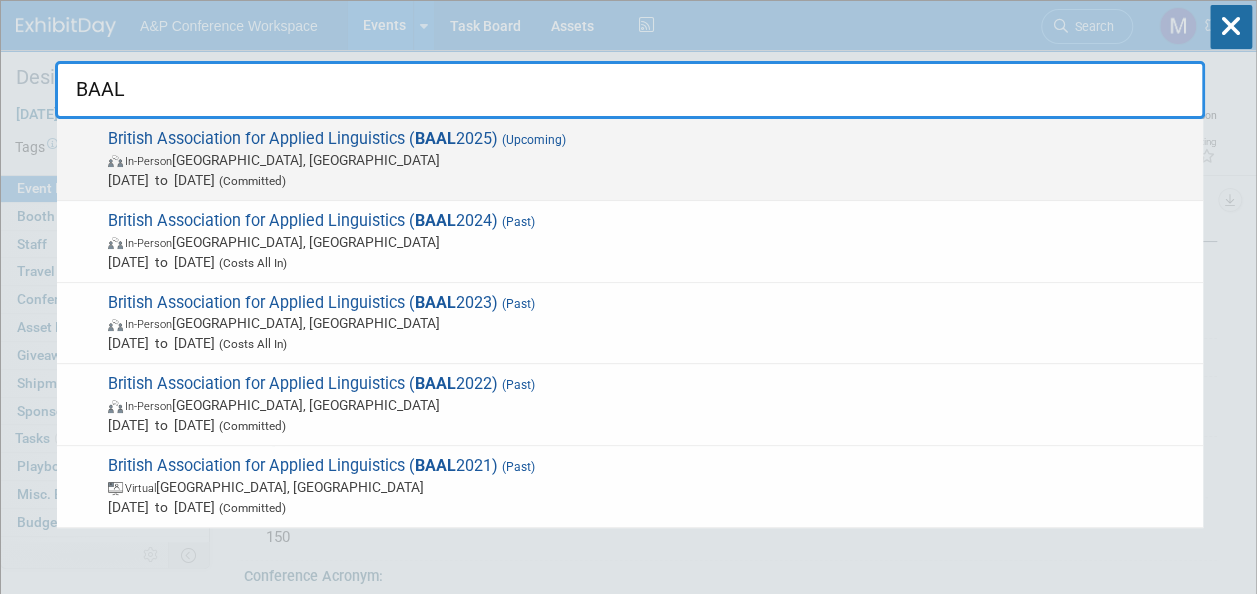type on "BAAL" 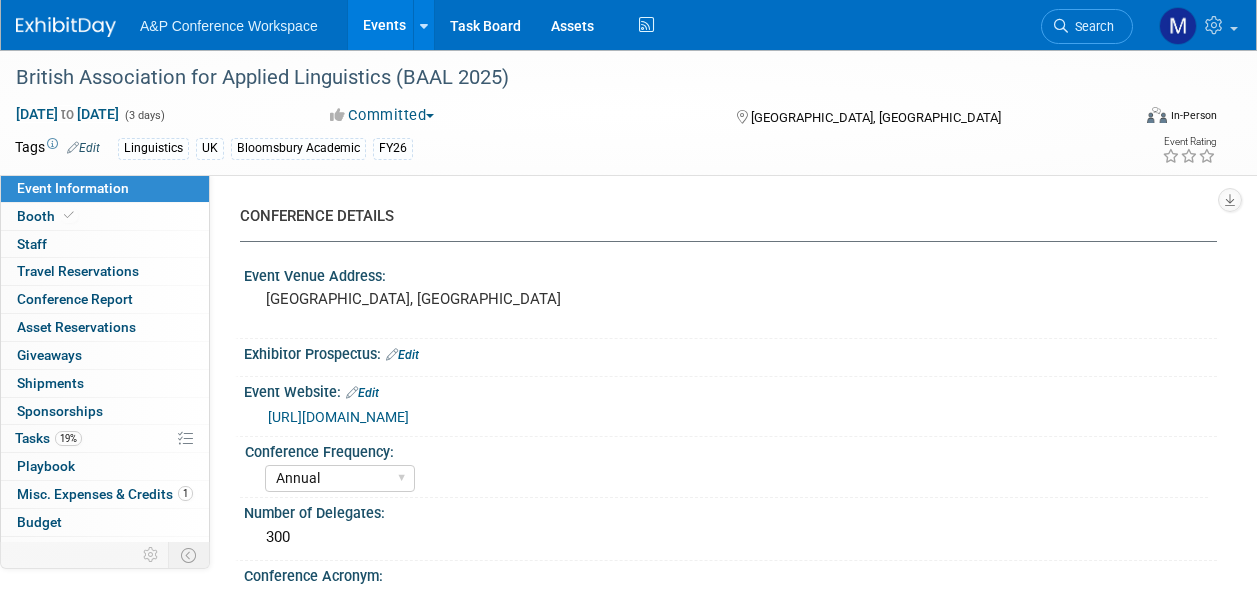 select on "Annual" 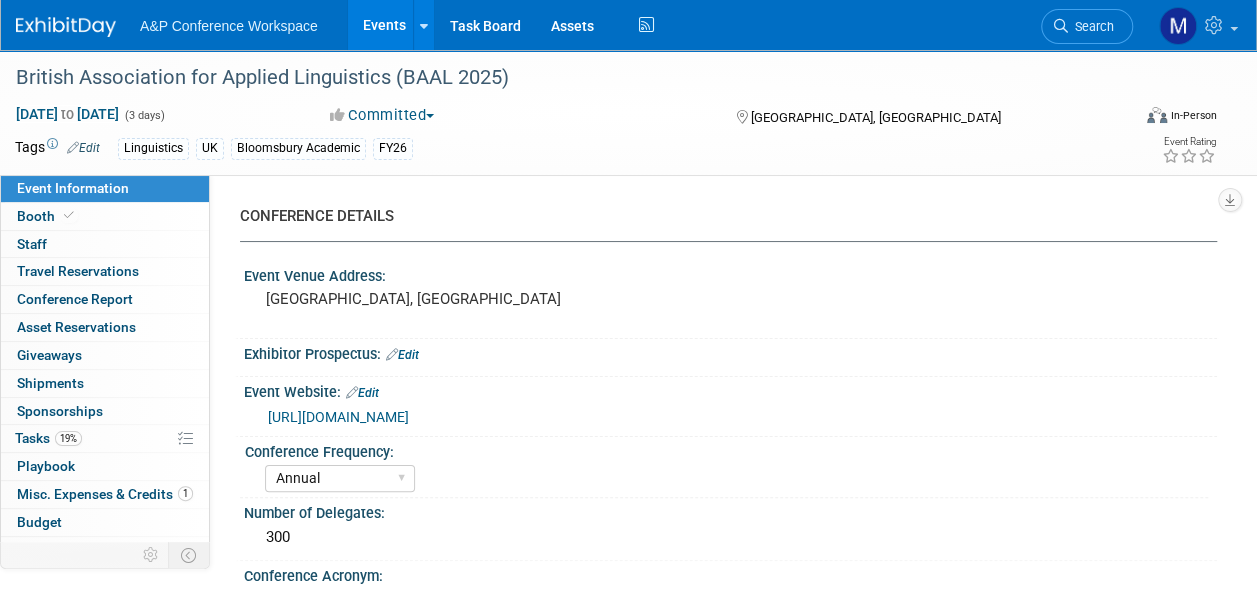 scroll, scrollTop: 0, scrollLeft: 0, axis: both 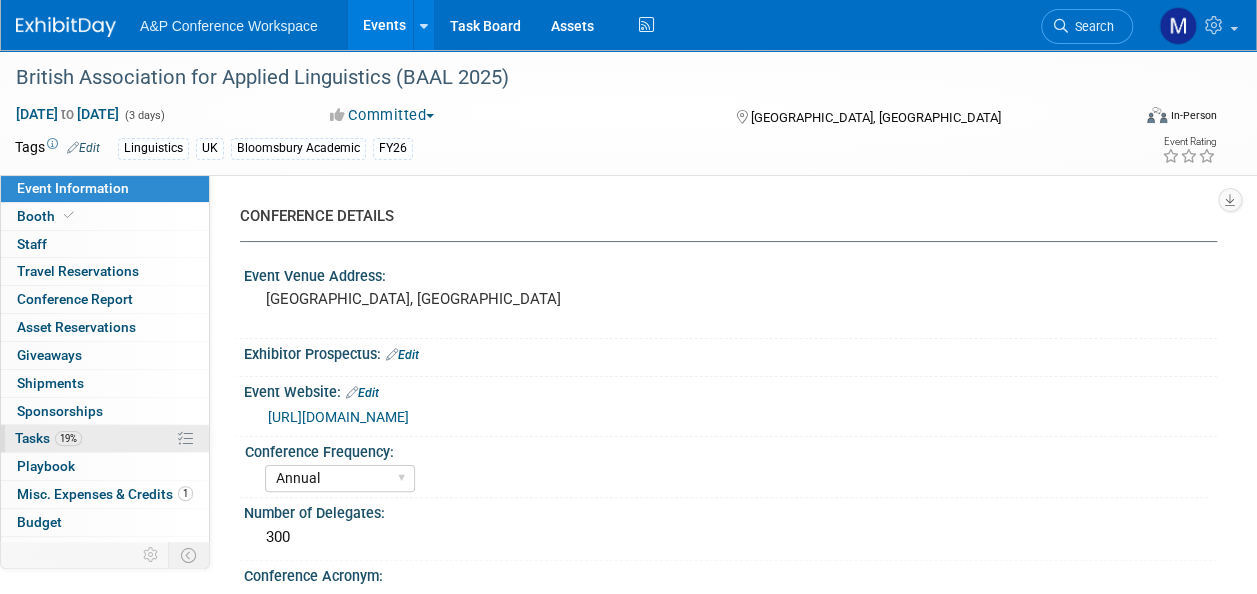 click on "19%
Tasks 19%" at bounding box center [105, 438] 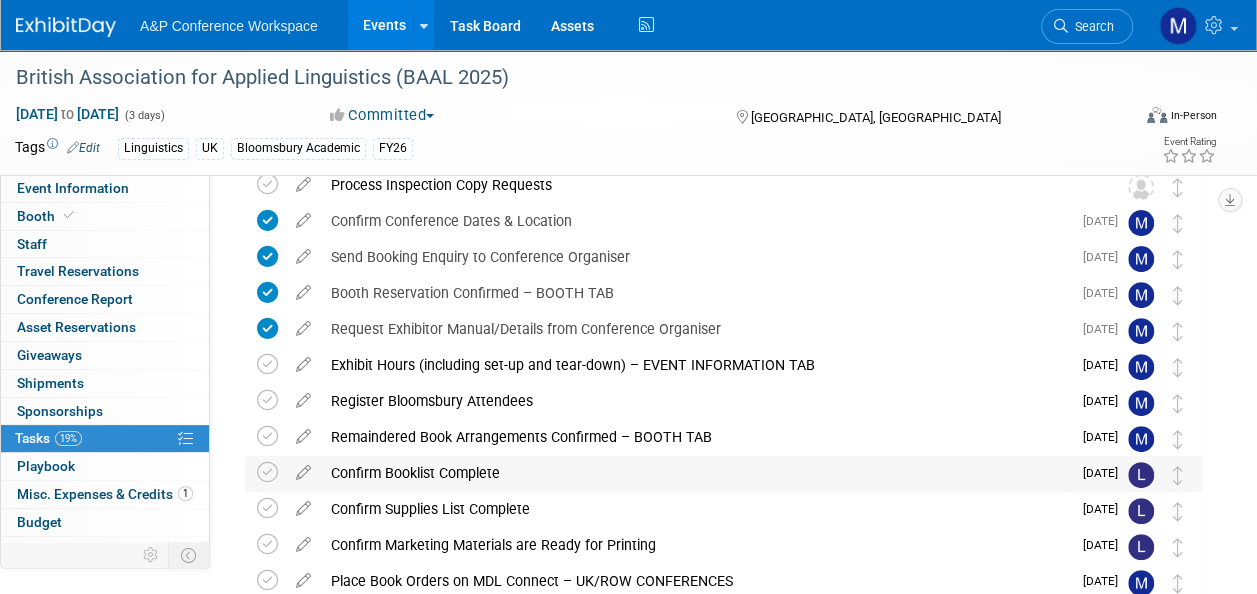 scroll, scrollTop: 0, scrollLeft: 0, axis: both 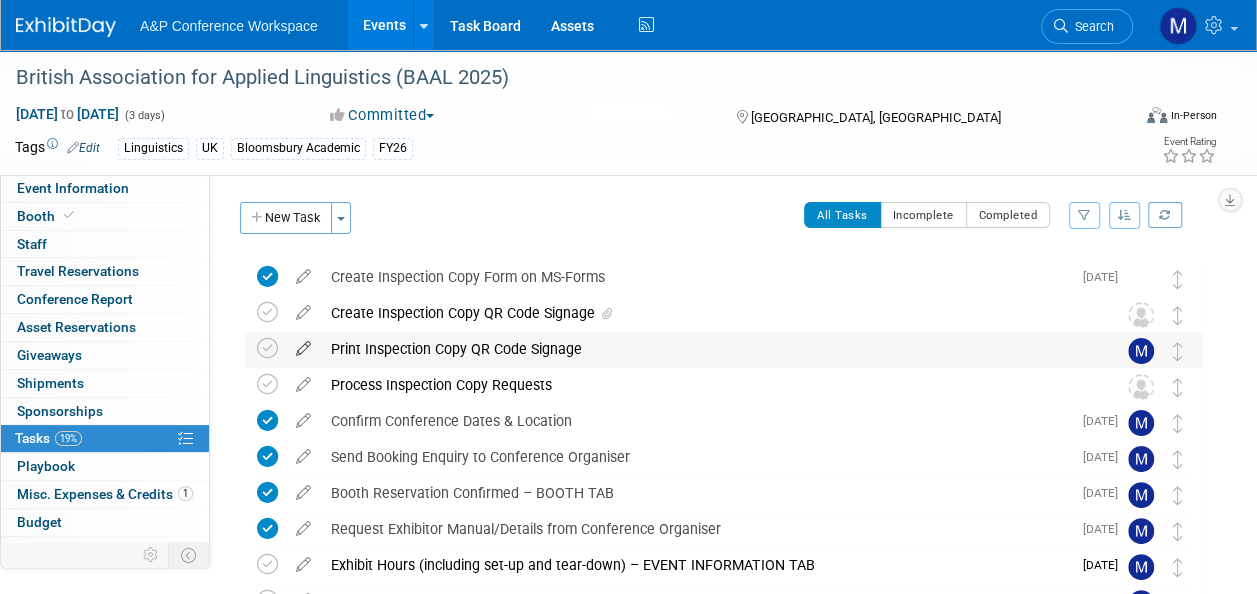 click at bounding box center [303, 344] 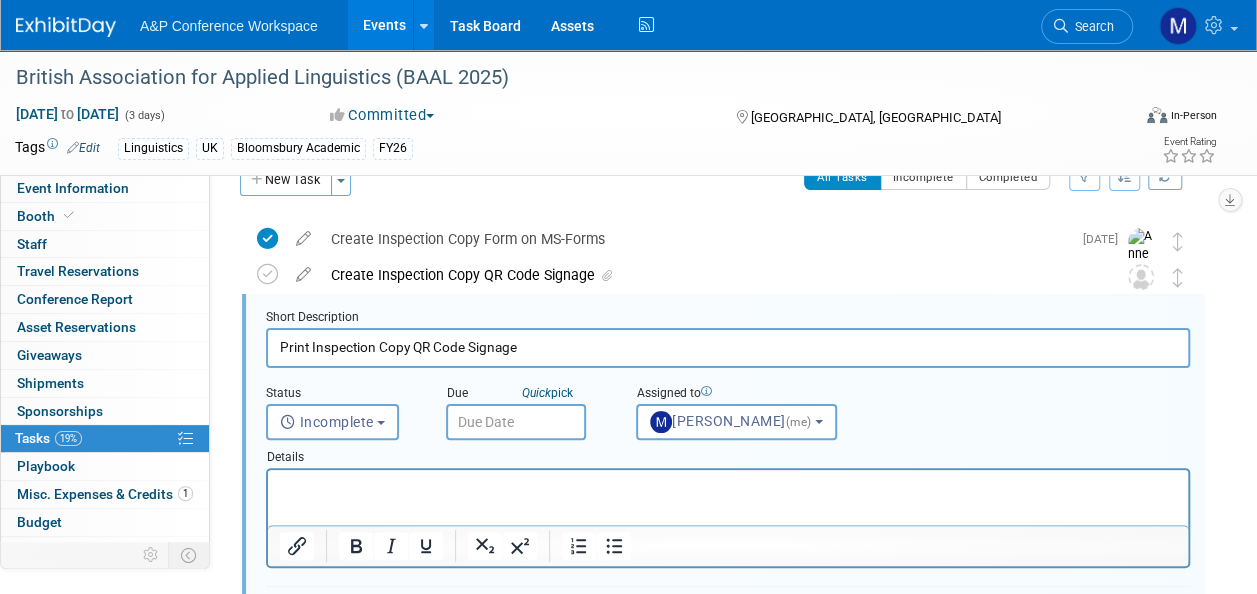 scroll, scrollTop: 0, scrollLeft: 0, axis: both 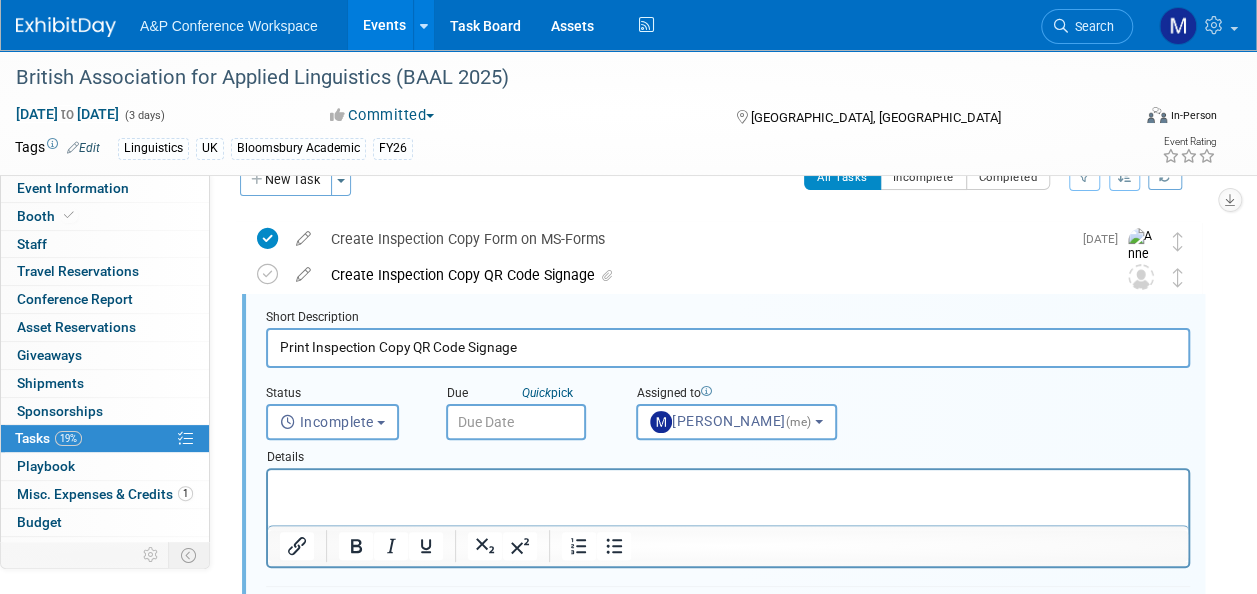 click at bounding box center [516, 422] 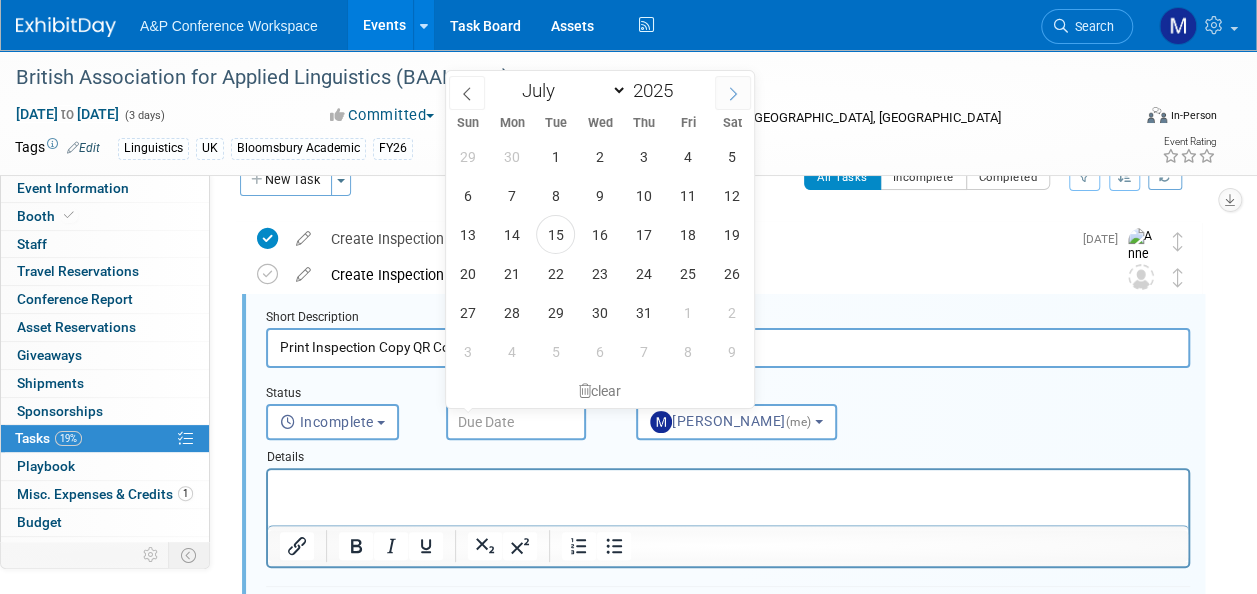click at bounding box center [733, 93] 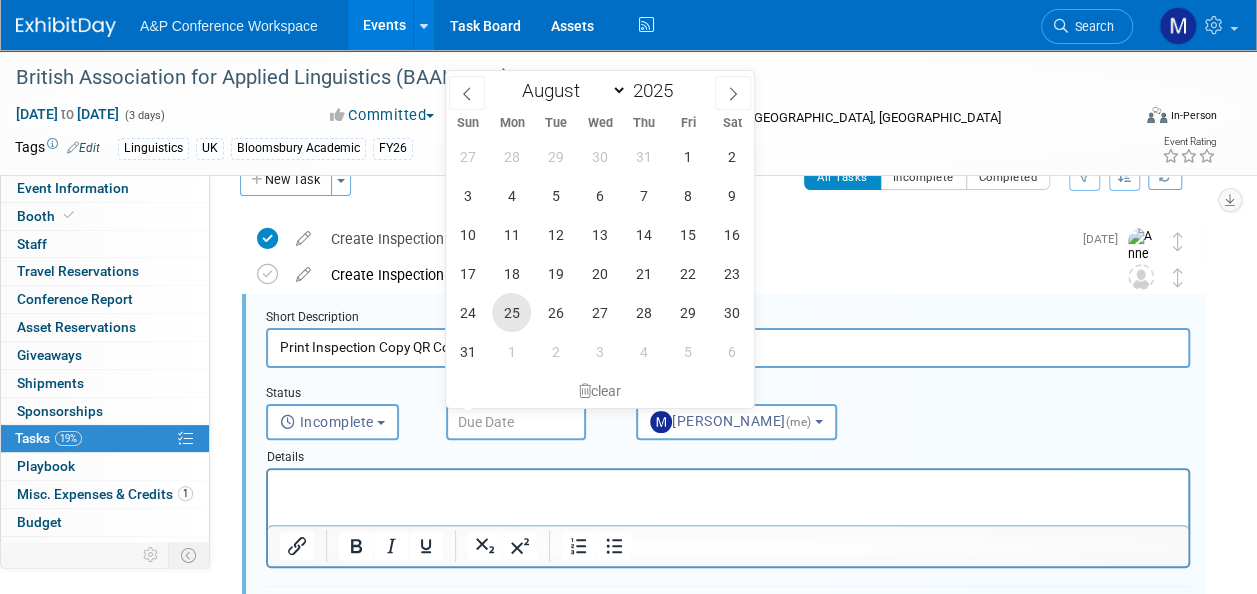 click on "25" at bounding box center [511, 312] 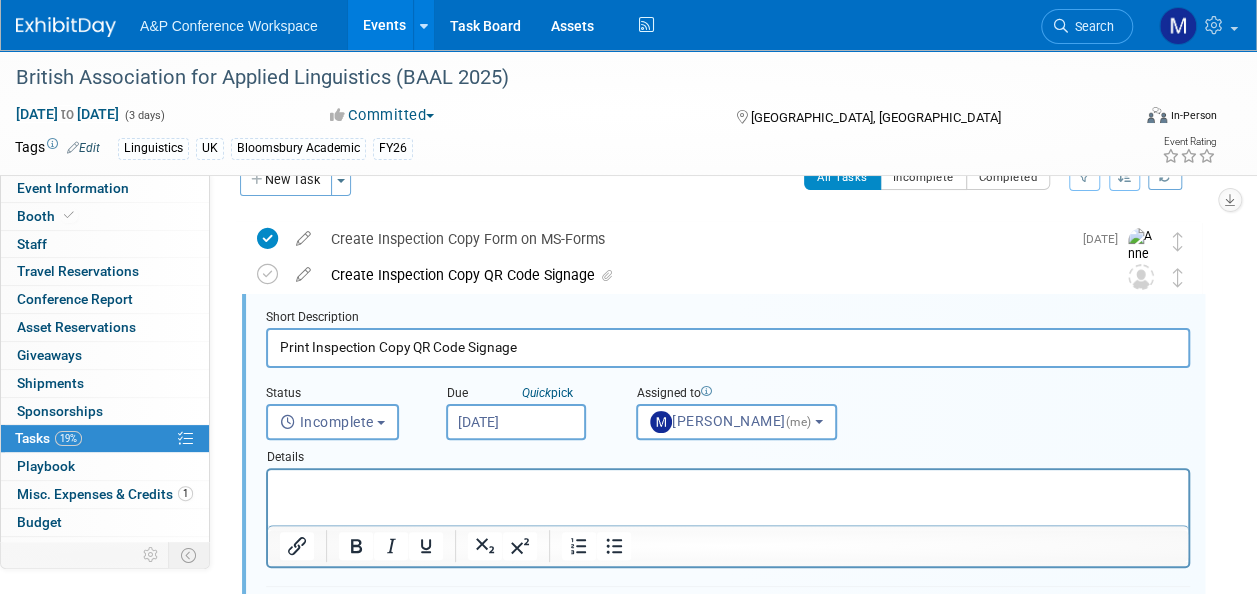 click at bounding box center [728, 487] 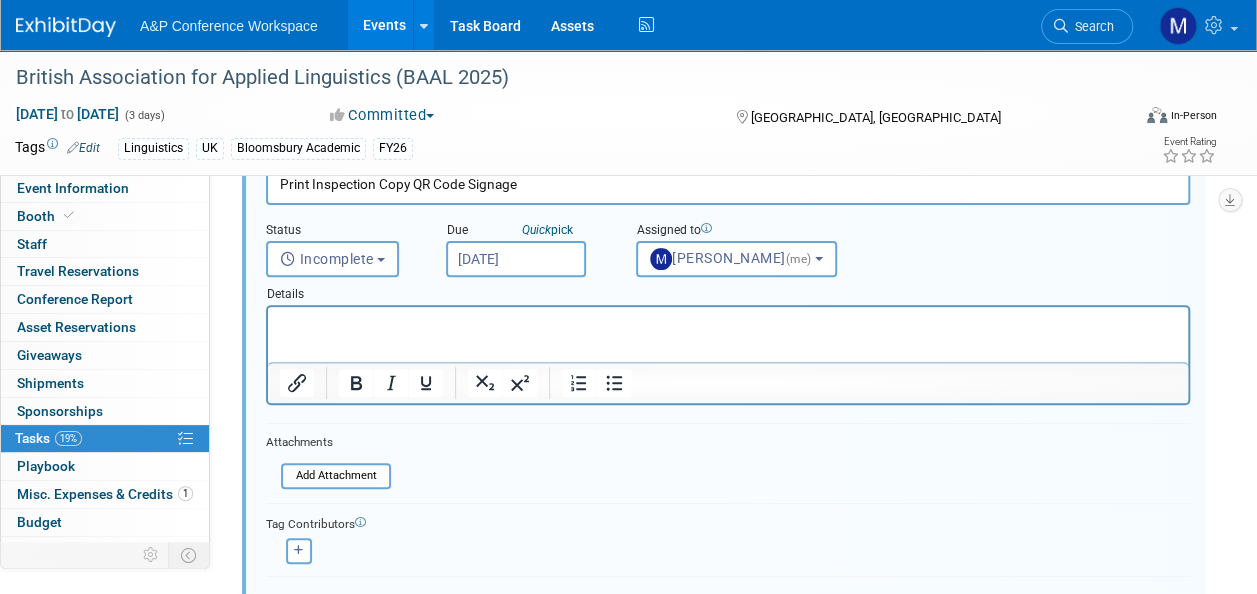 scroll, scrollTop: 338, scrollLeft: 0, axis: vertical 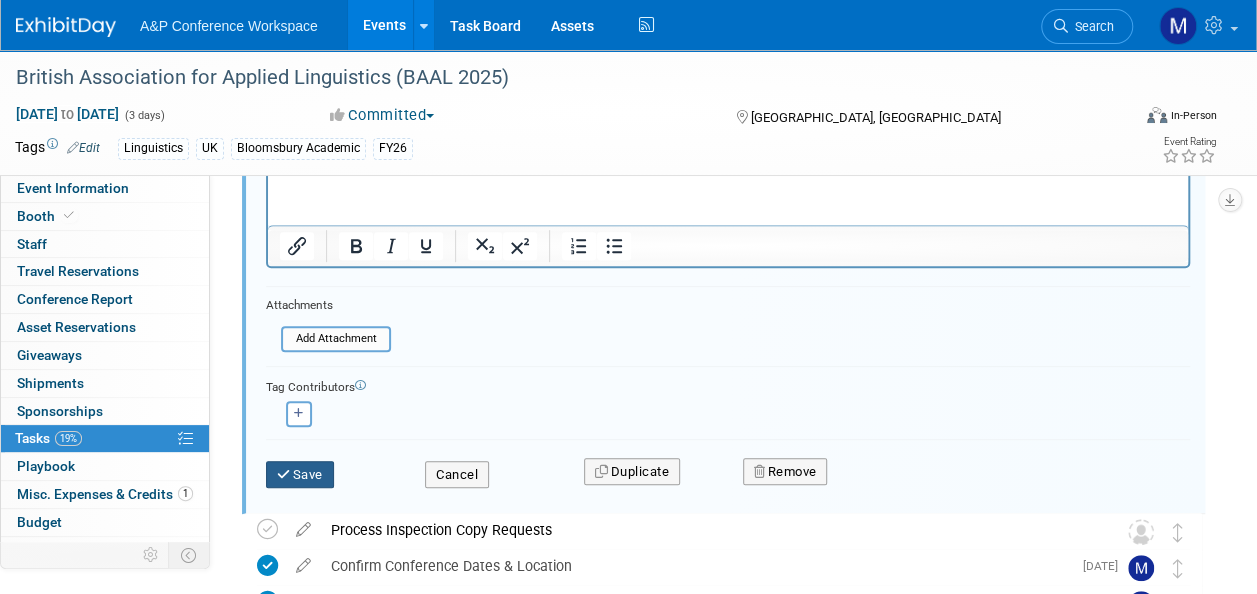click on "Save" at bounding box center (300, 475) 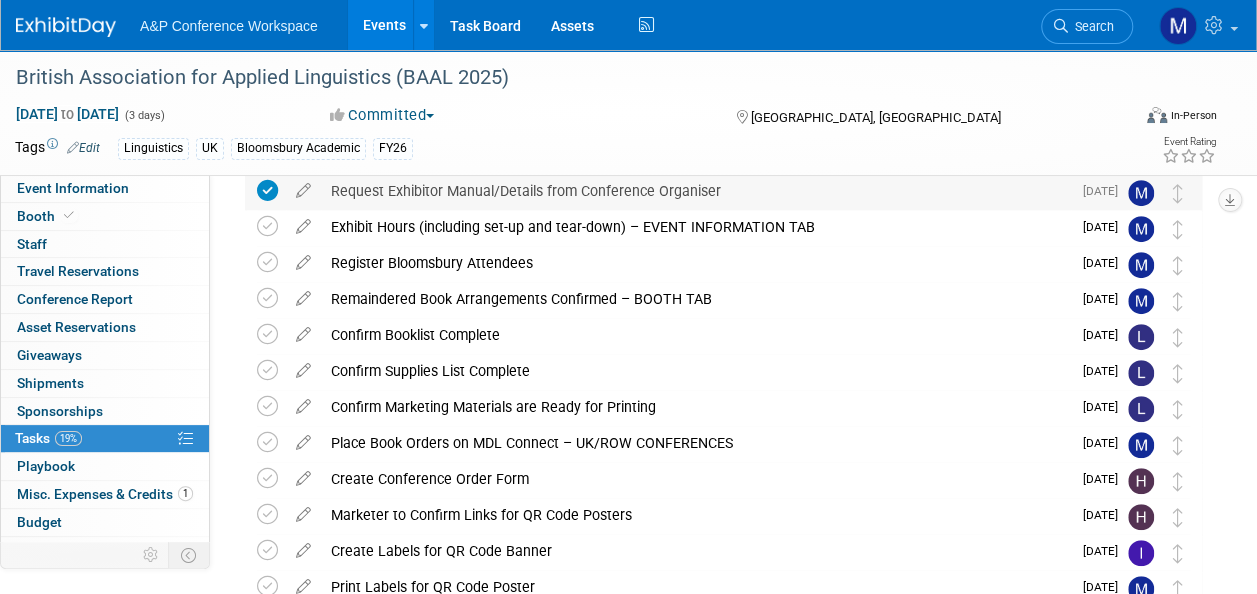 scroll, scrollTop: 38, scrollLeft: 0, axis: vertical 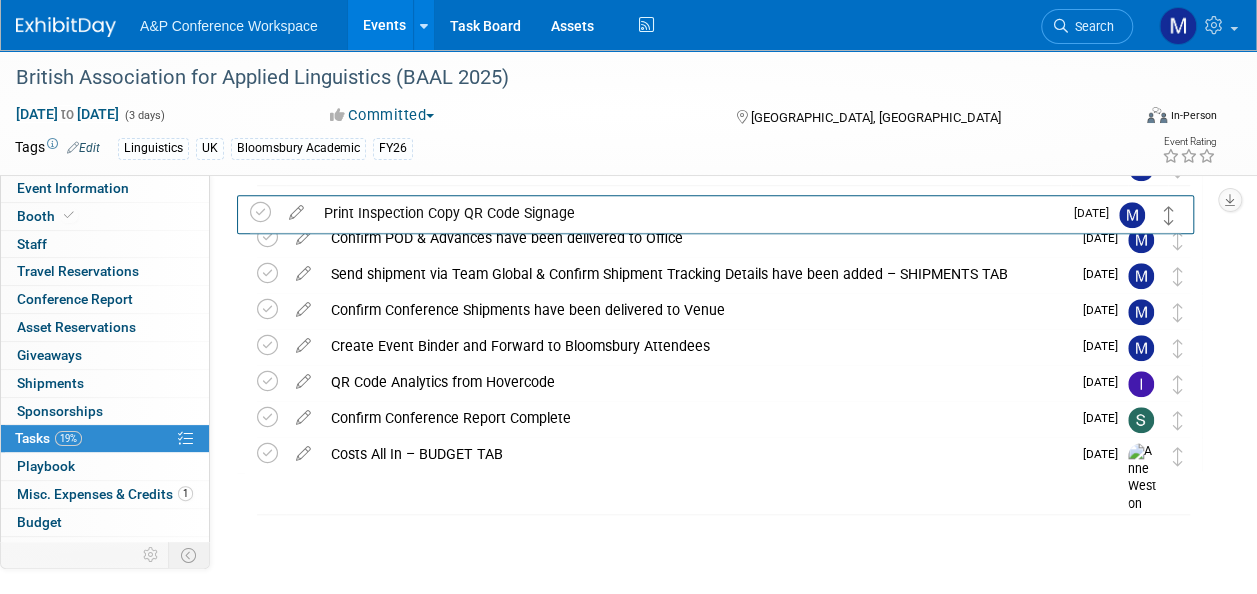 drag, startPoint x: 1178, startPoint y: 309, endPoint x: 1170, endPoint y: 213, distance: 96.332756 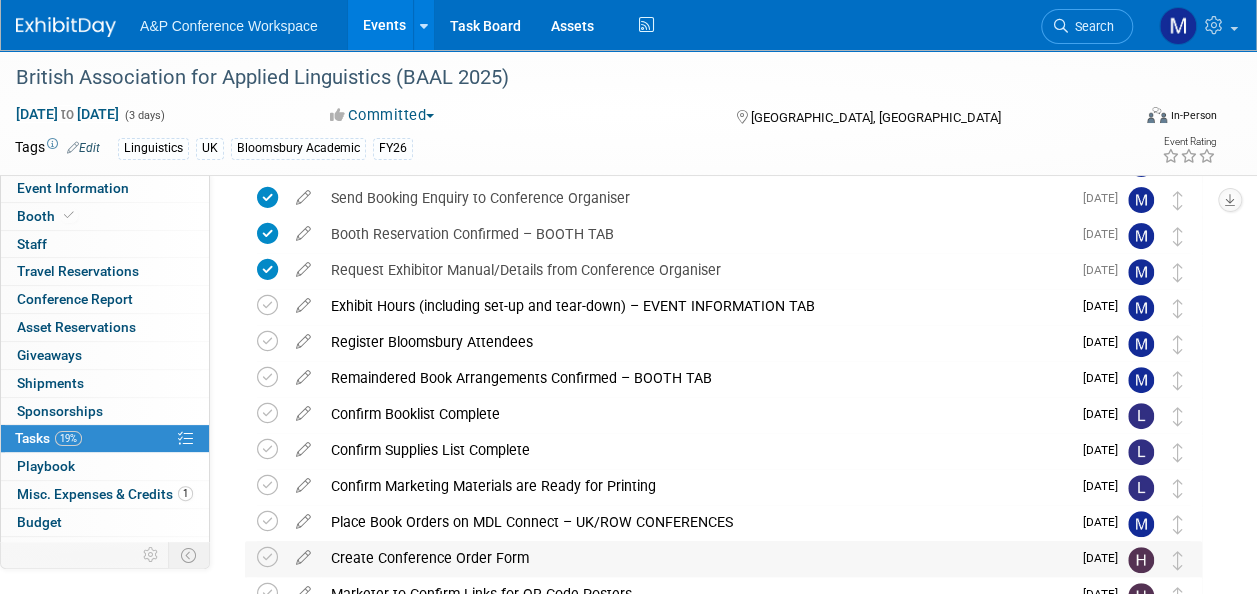 scroll, scrollTop: 0, scrollLeft: 0, axis: both 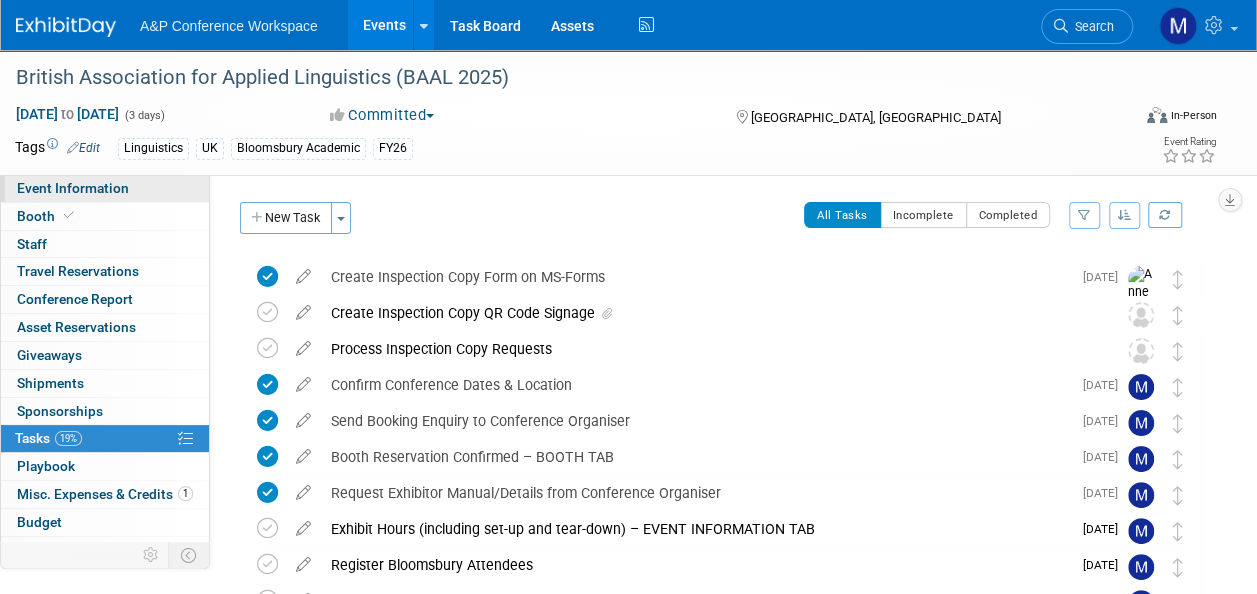 click on "Event Information" at bounding box center [105, 188] 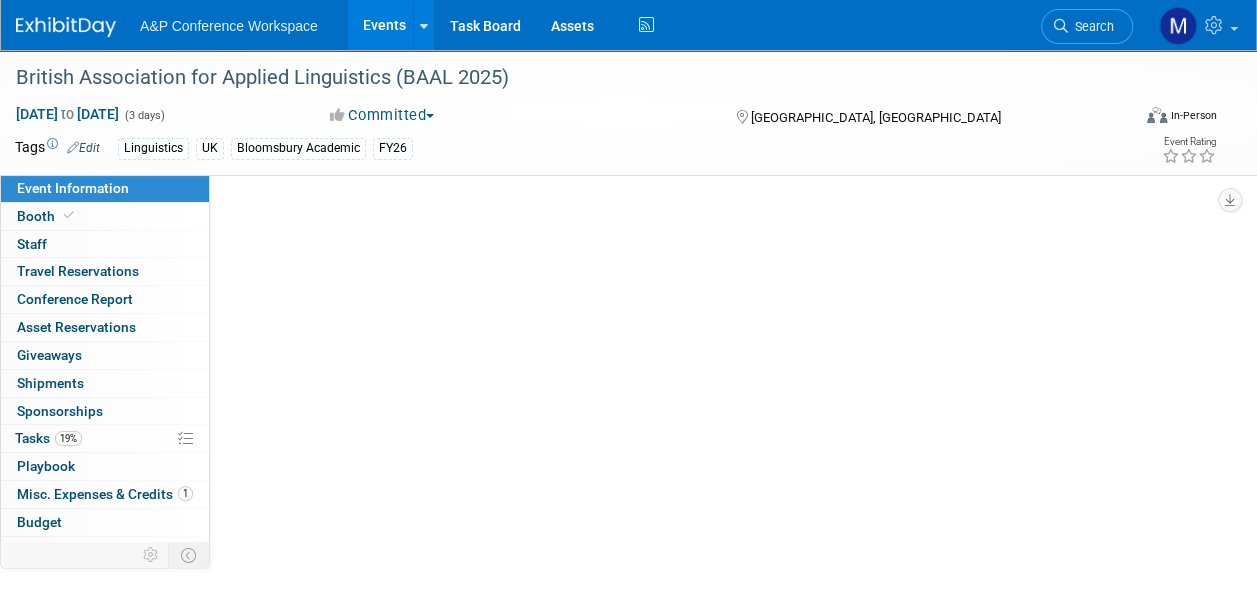 select on "Annual" 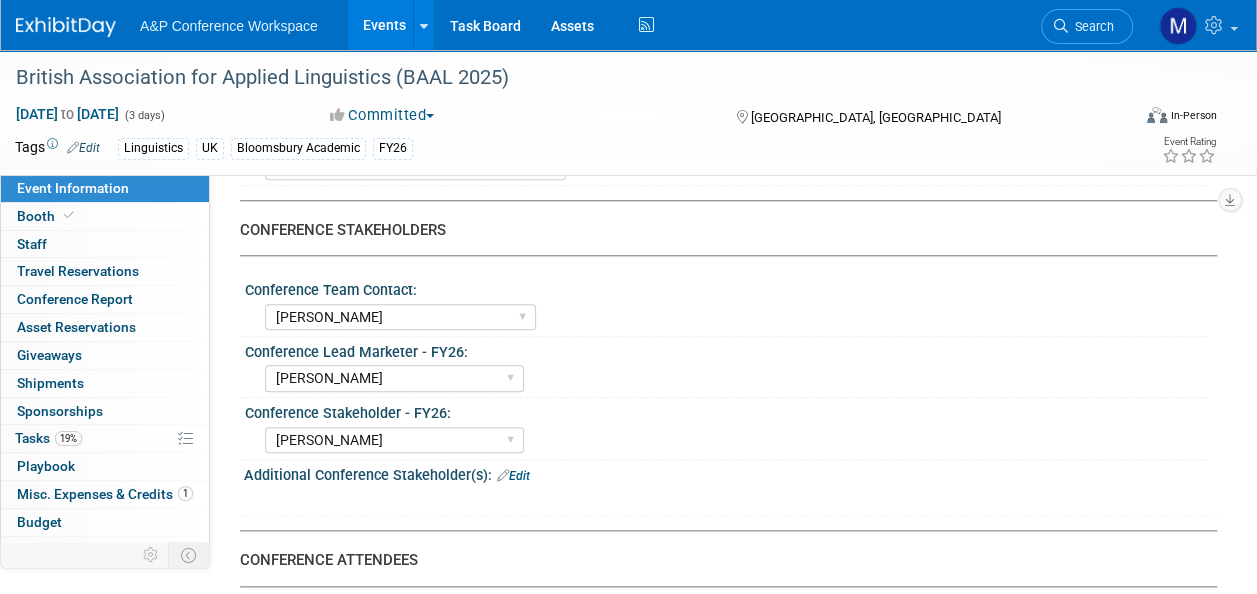 scroll, scrollTop: 900, scrollLeft: 0, axis: vertical 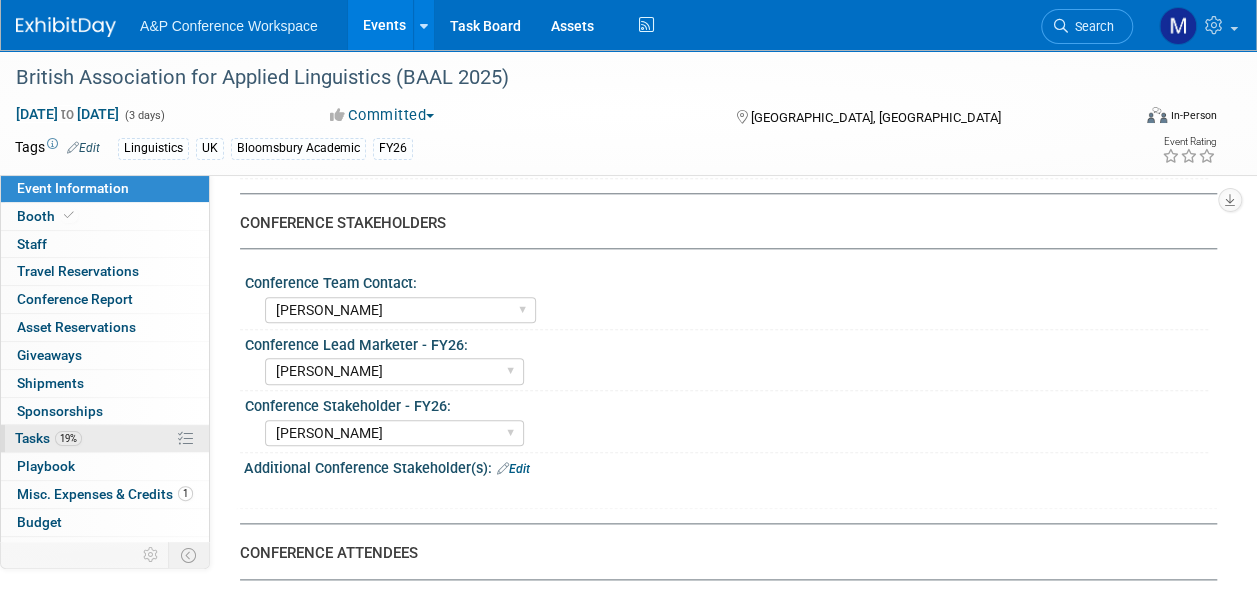 click on "19%
Tasks 19%" at bounding box center [105, 438] 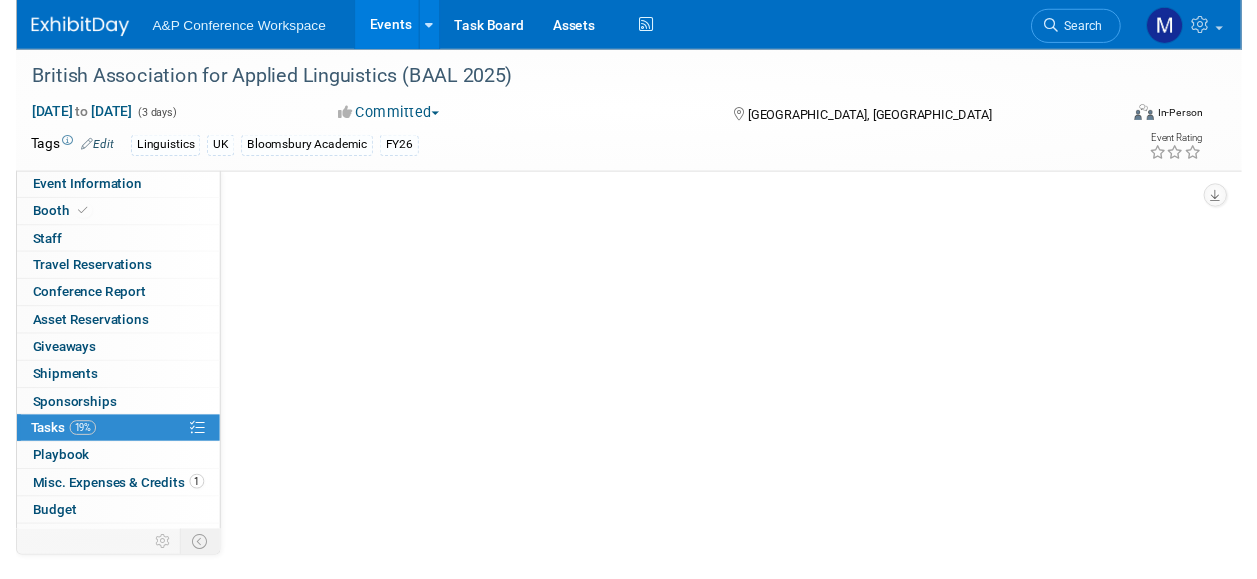 scroll, scrollTop: 0, scrollLeft: 0, axis: both 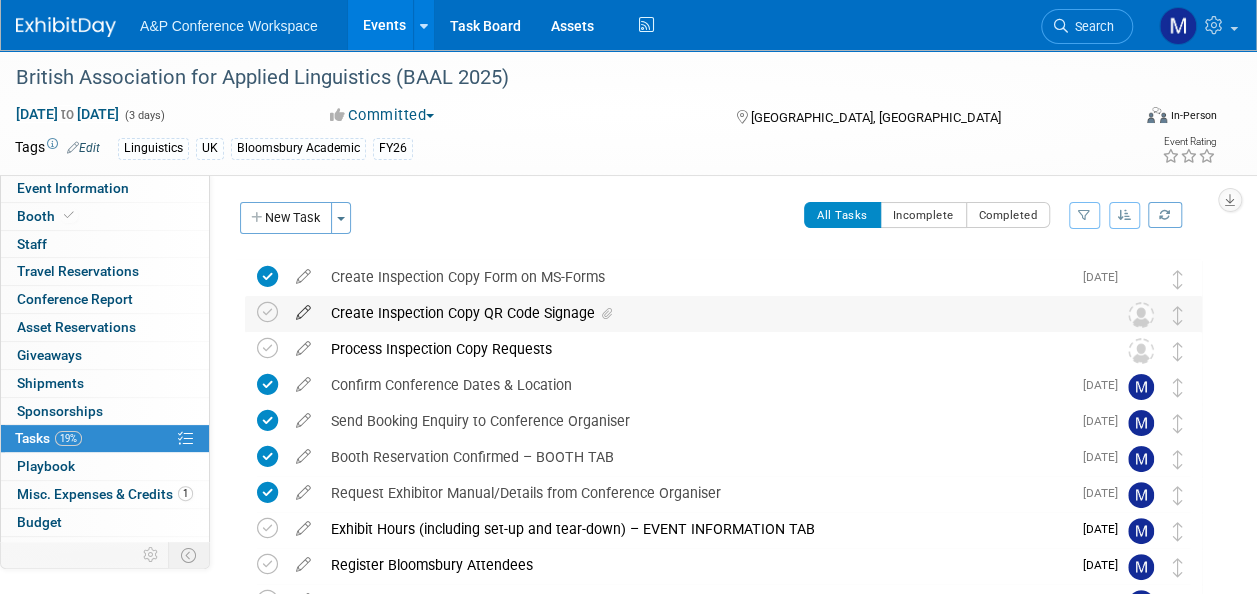 click at bounding box center [303, 308] 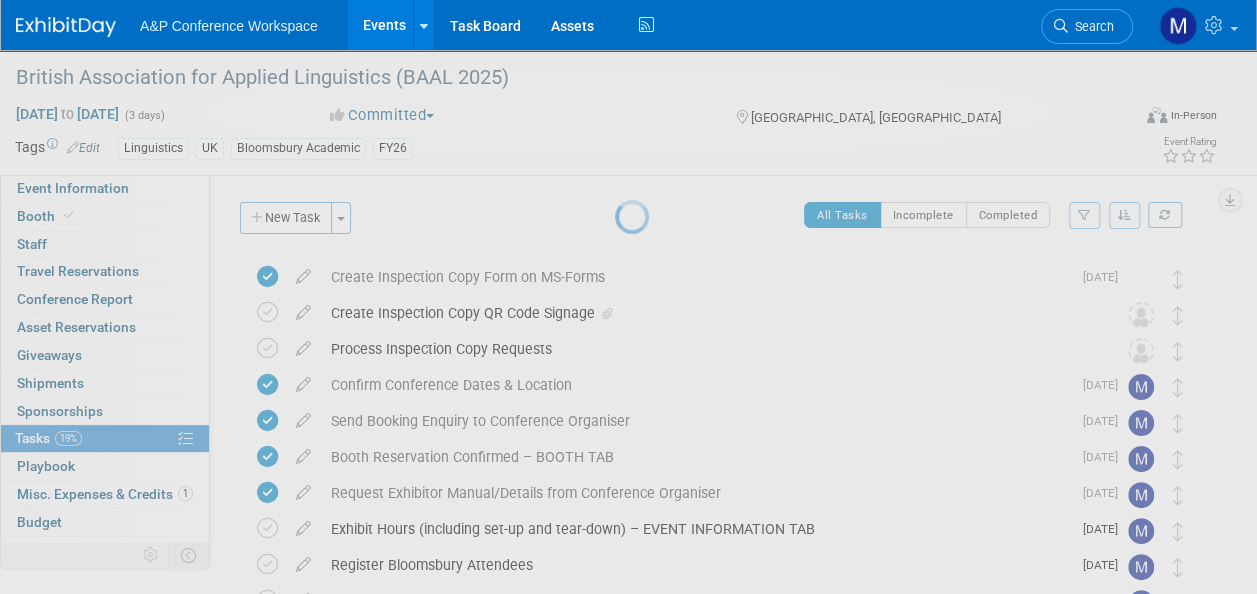 select on "70502f5a-e233-48a7-af51-1db25fd93eb2" 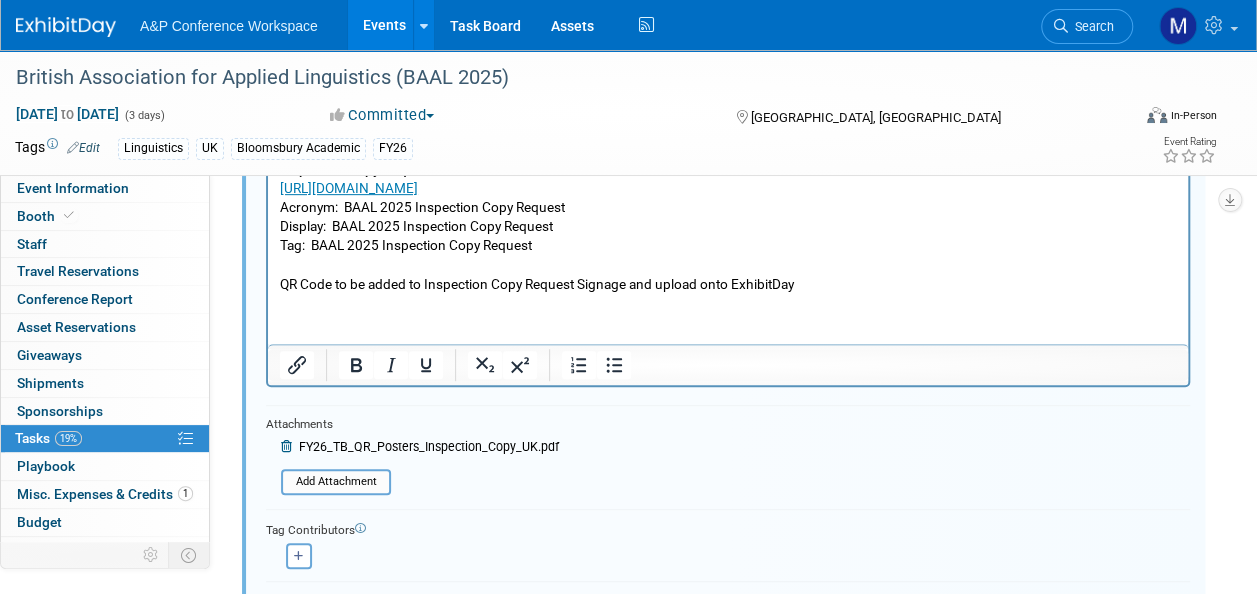 scroll, scrollTop: 402, scrollLeft: 0, axis: vertical 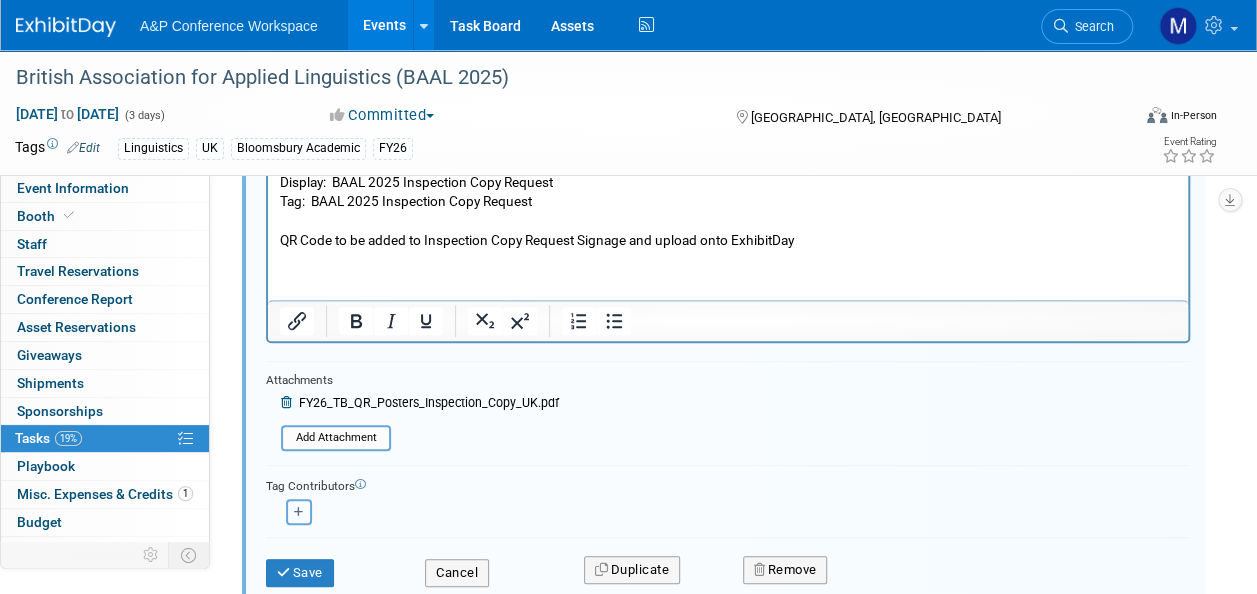 click at bounding box center [299, 512] 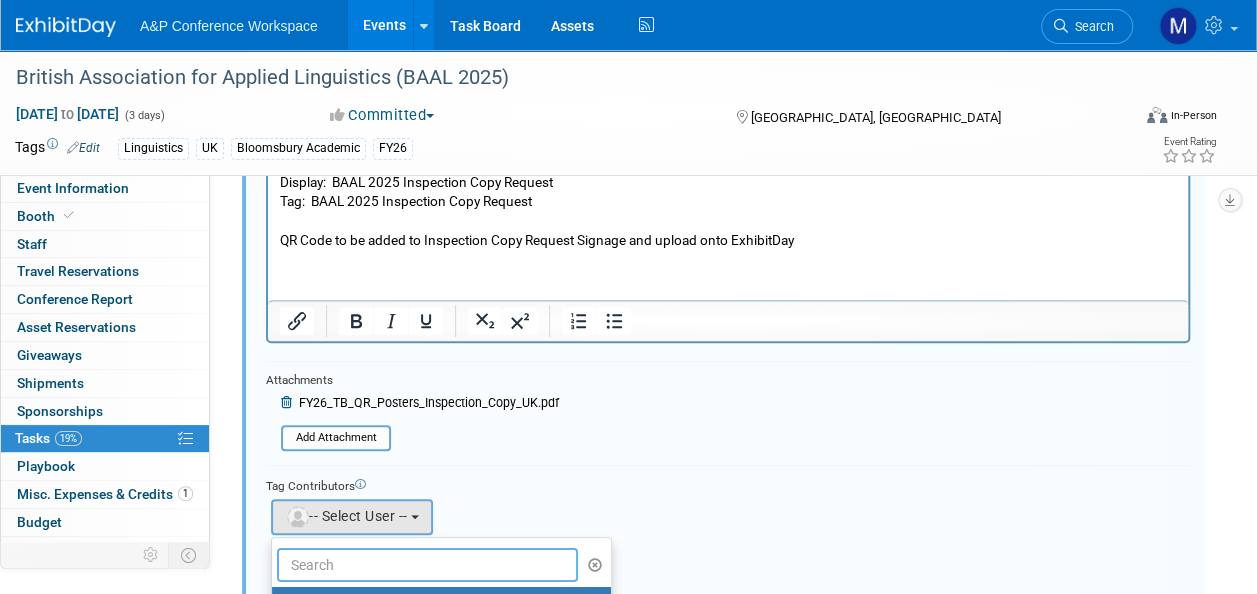 click at bounding box center [427, 565] 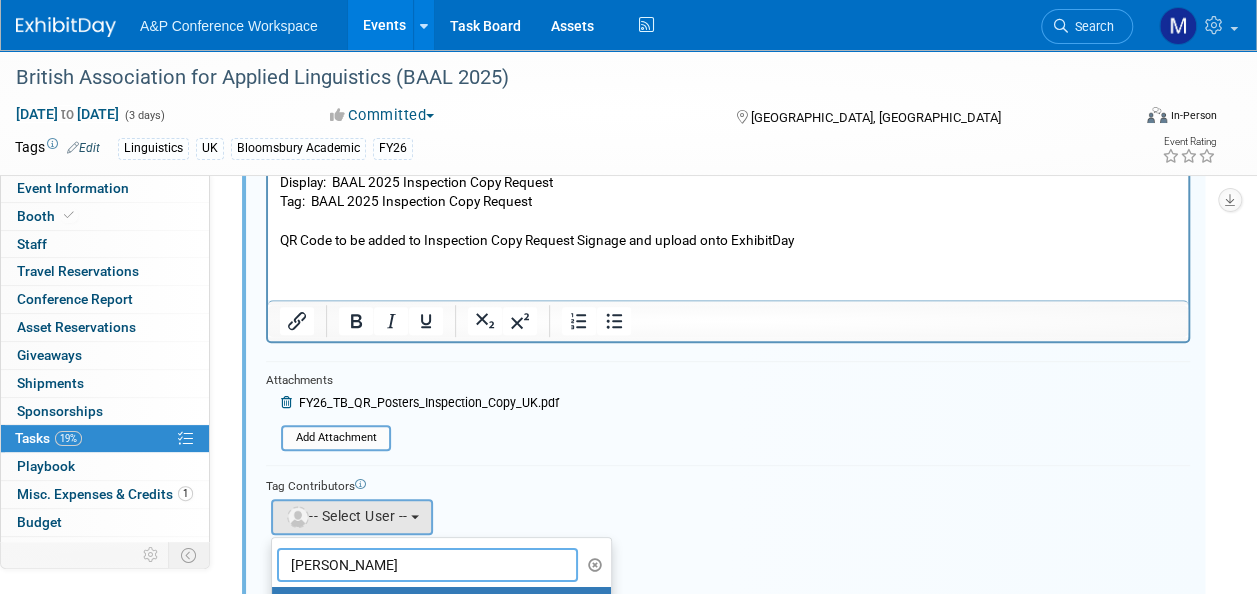 type on "lianna" 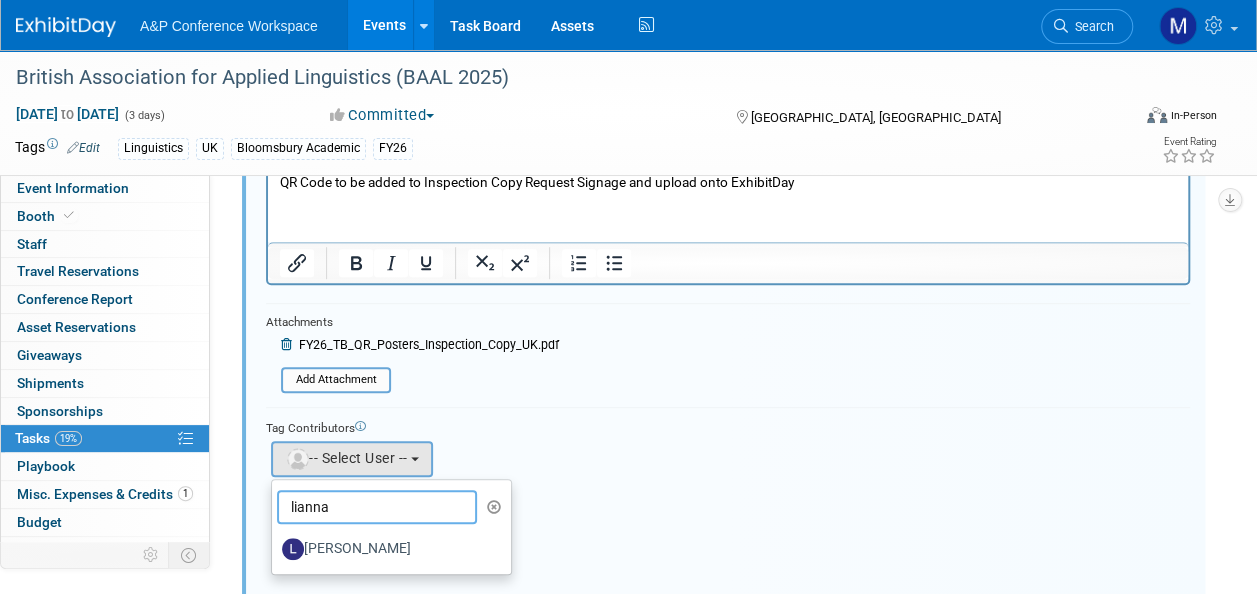 scroll, scrollTop: 502, scrollLeft: 0, axis: vertical 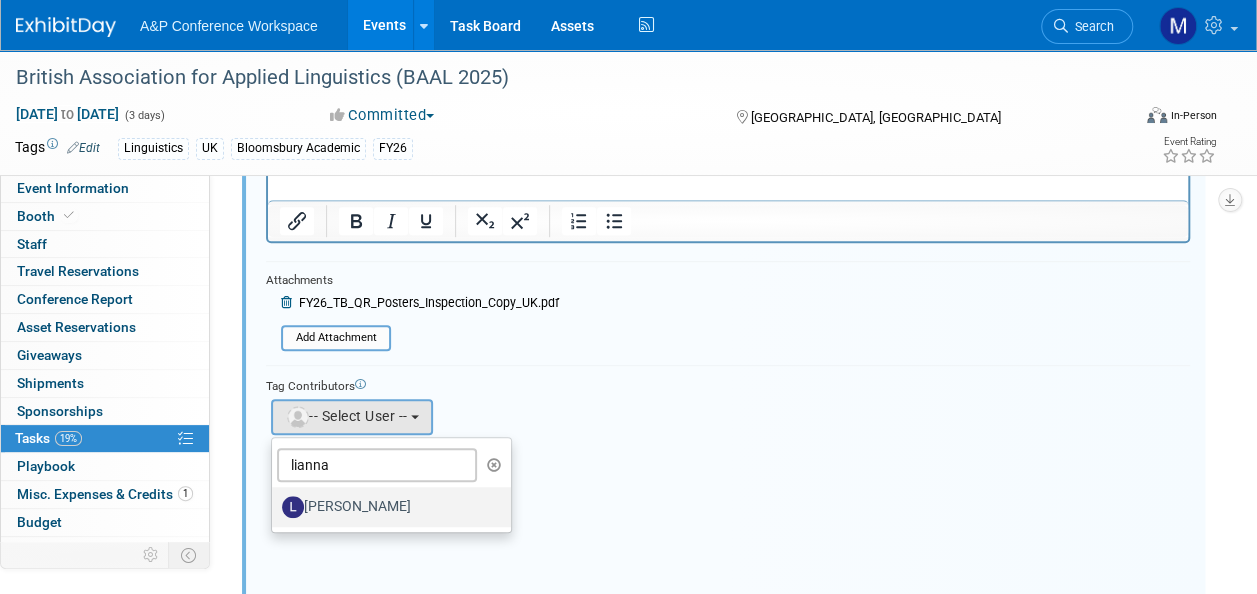 click on "[PERSON_NAME]" at bounding box center [386, 507] 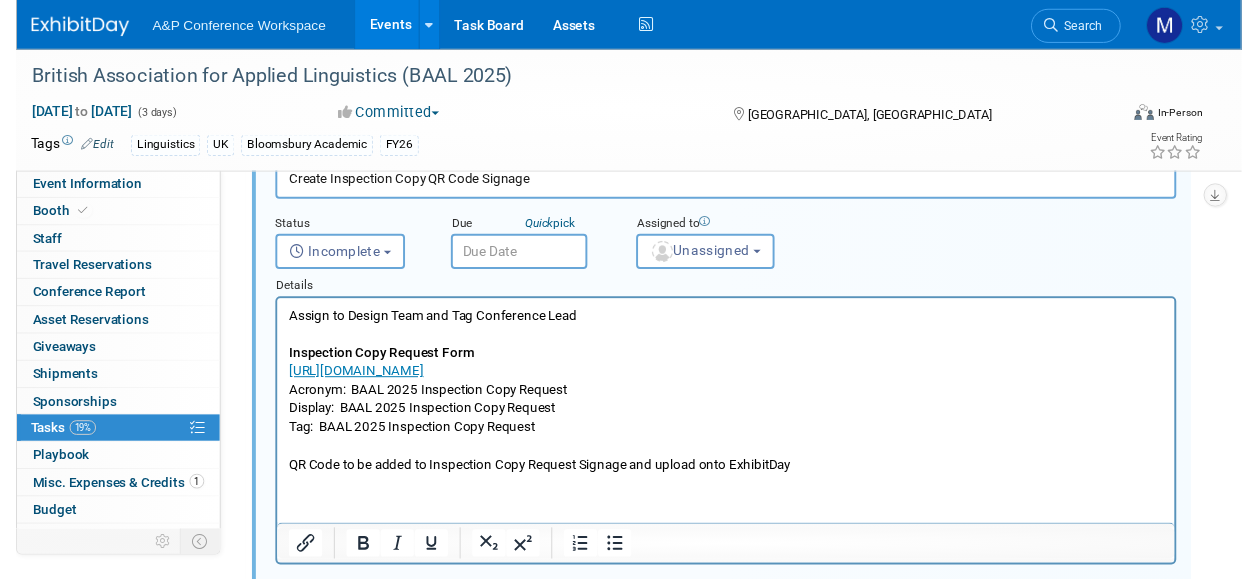 scroll, scrollTop: 102, scrollLeft: 0, axis: vertical 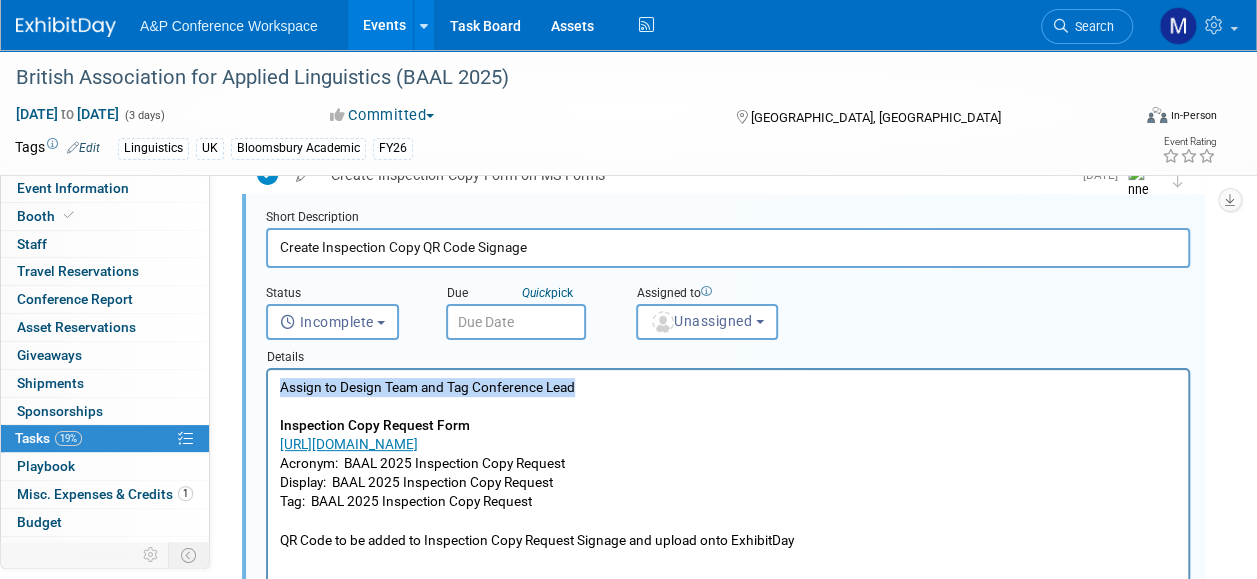 drag, startPoint x: 622, startPoint y: 389, endPoint x: 161, endPoint y: 375, distance: 461.21252 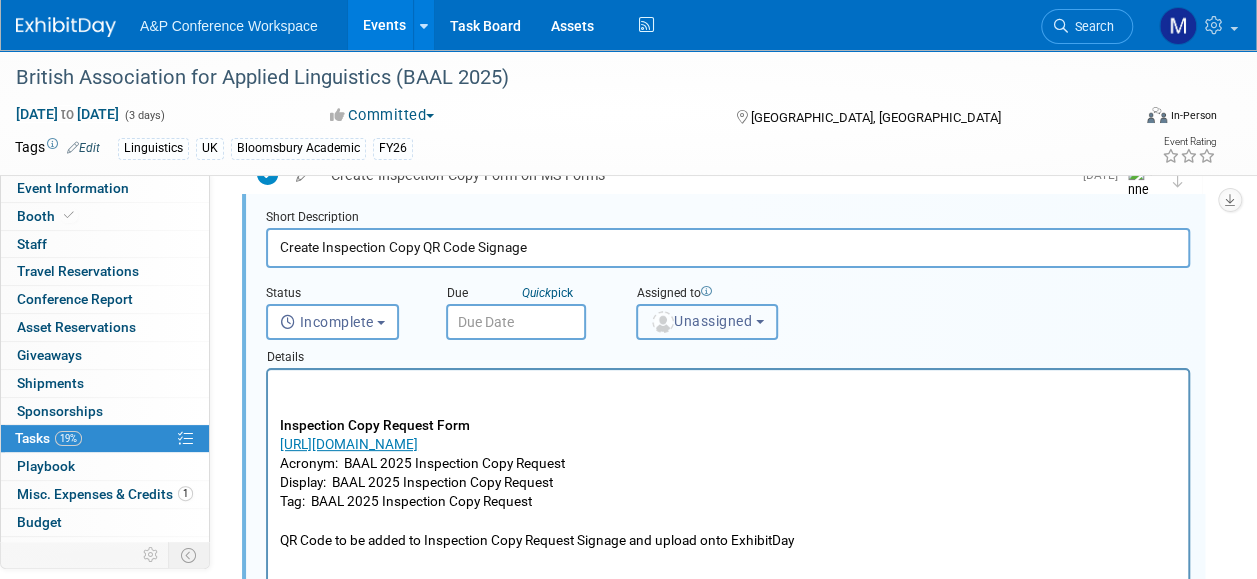 click on "Unassigned" at bounding box center [707, 322] 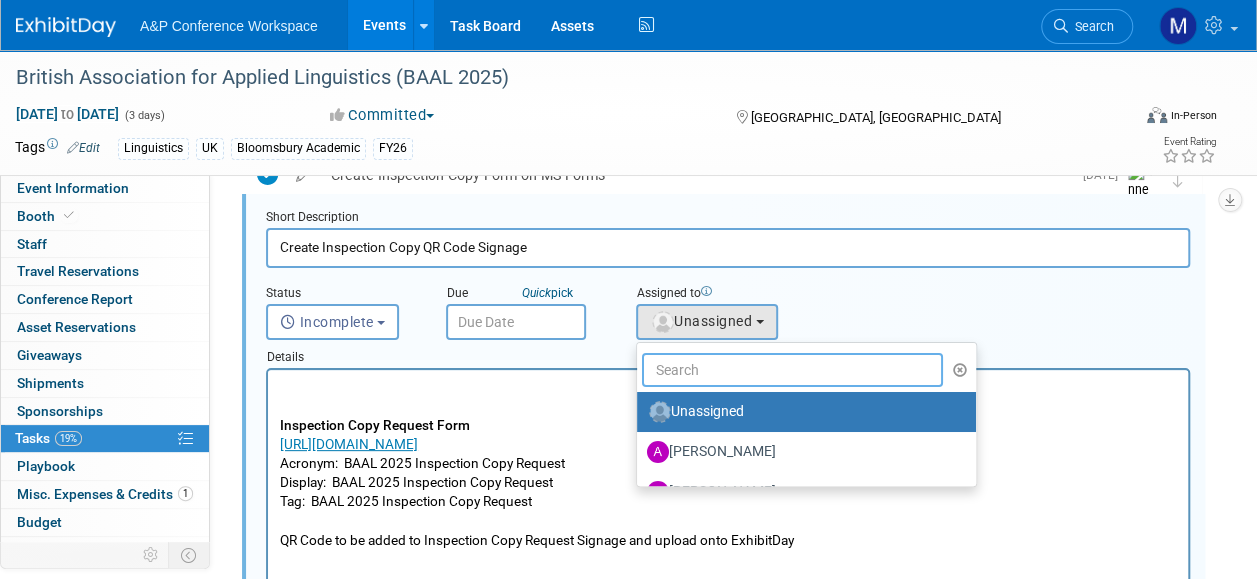 click at bounding box center [792, 370] 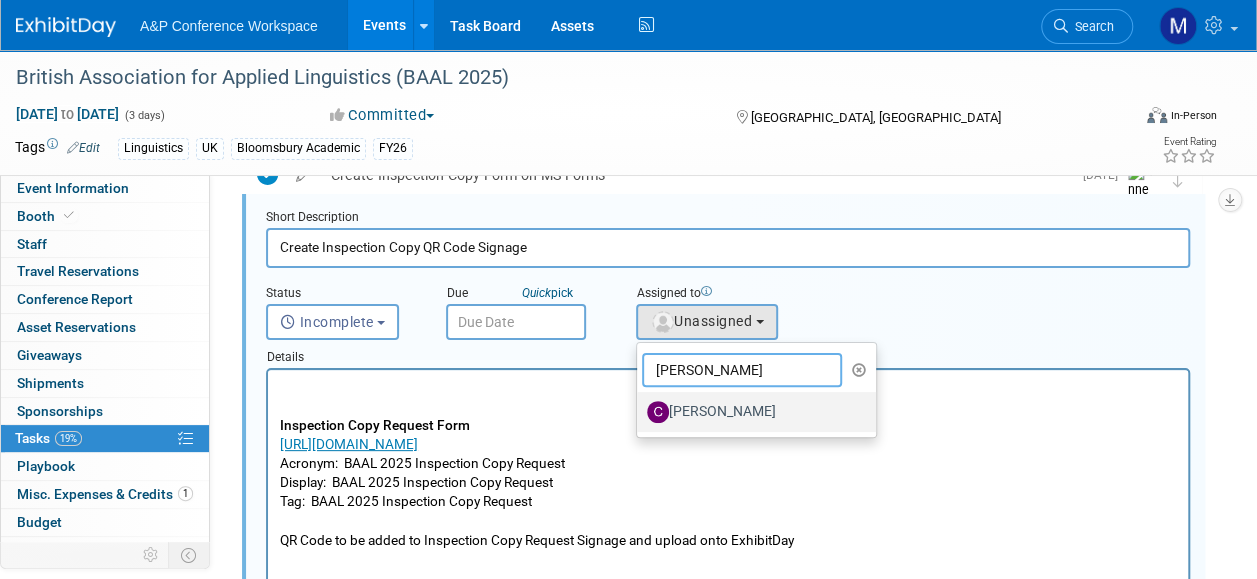 type on "[PERSON_NAME]" 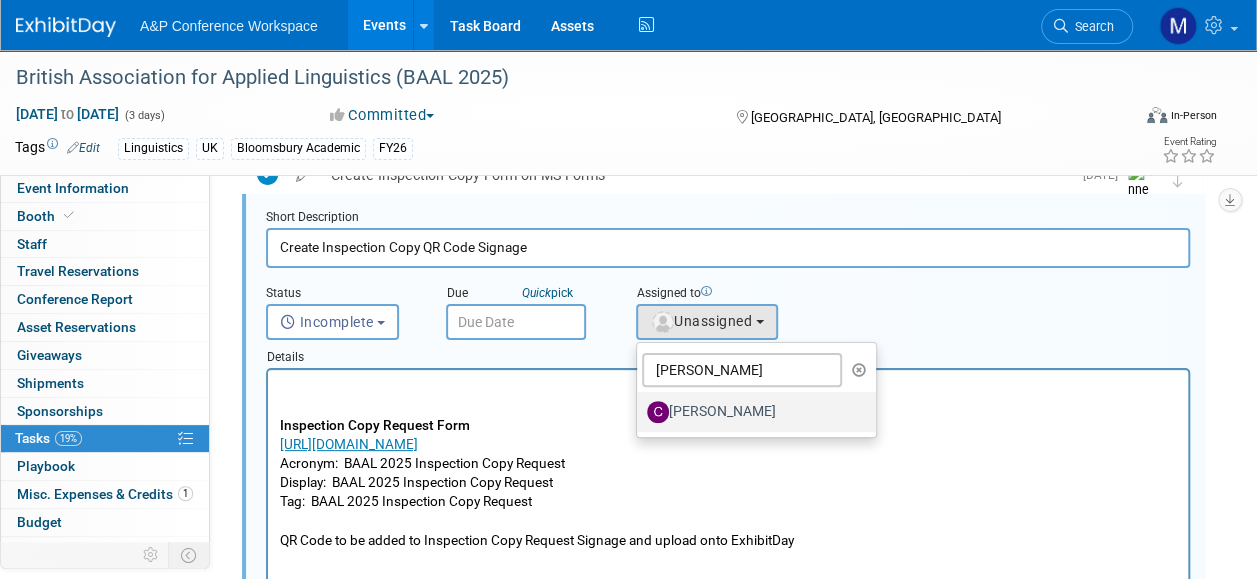click on "[PERSON_NAME]" at bounding box center (751, 412) 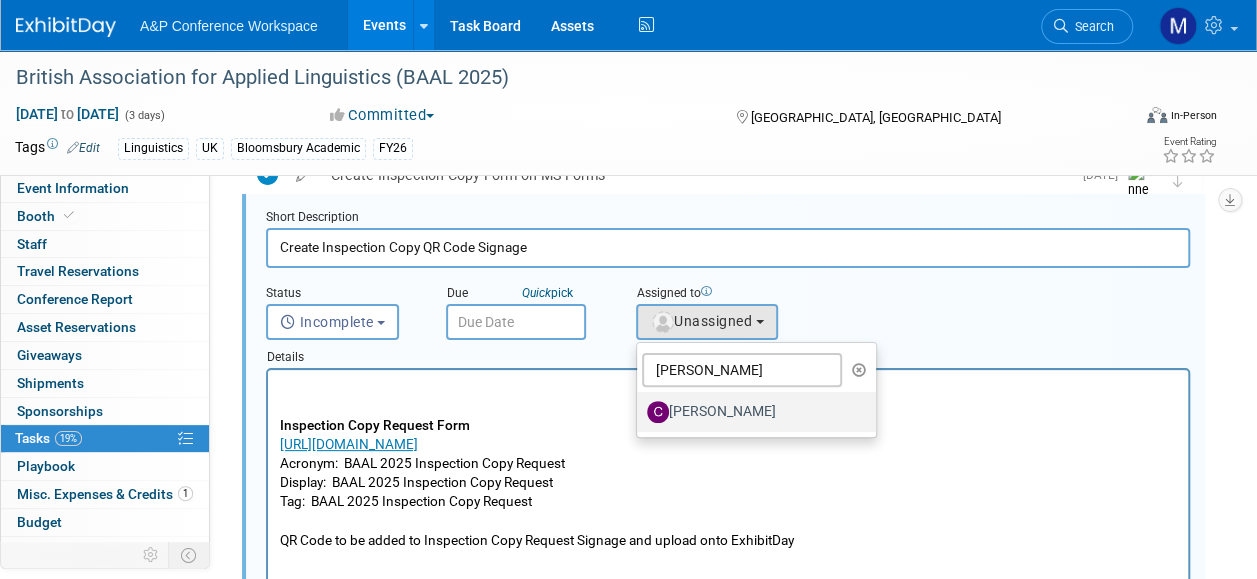 select on "1a58e6ac-2dfa-429d-b54a-9dc2e557f424" 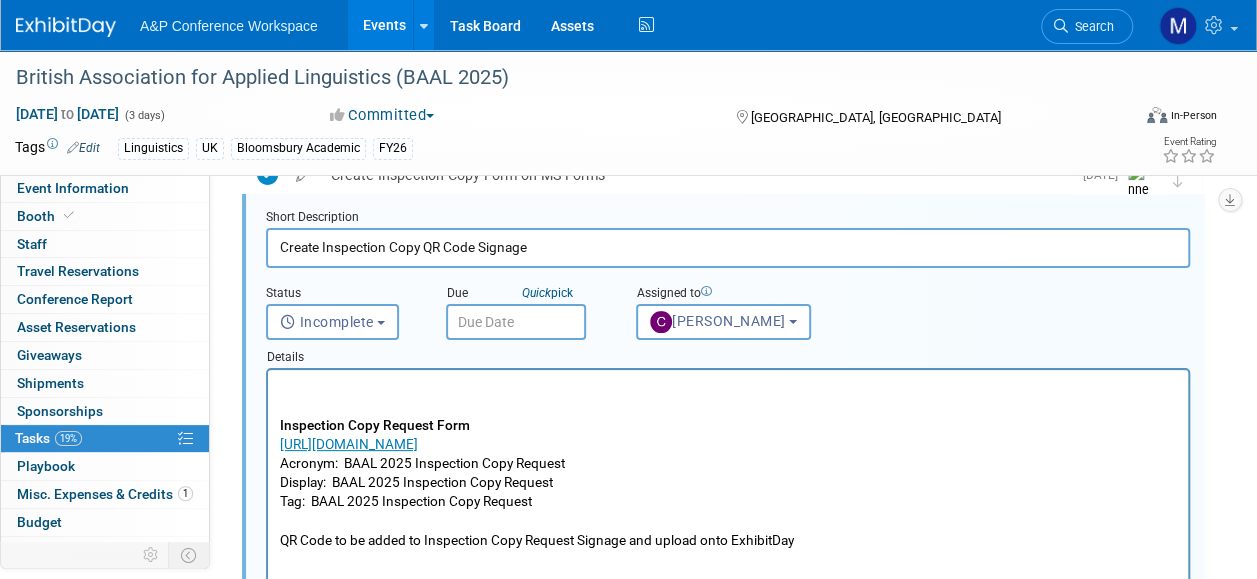 click at bounding box center (516, 322) 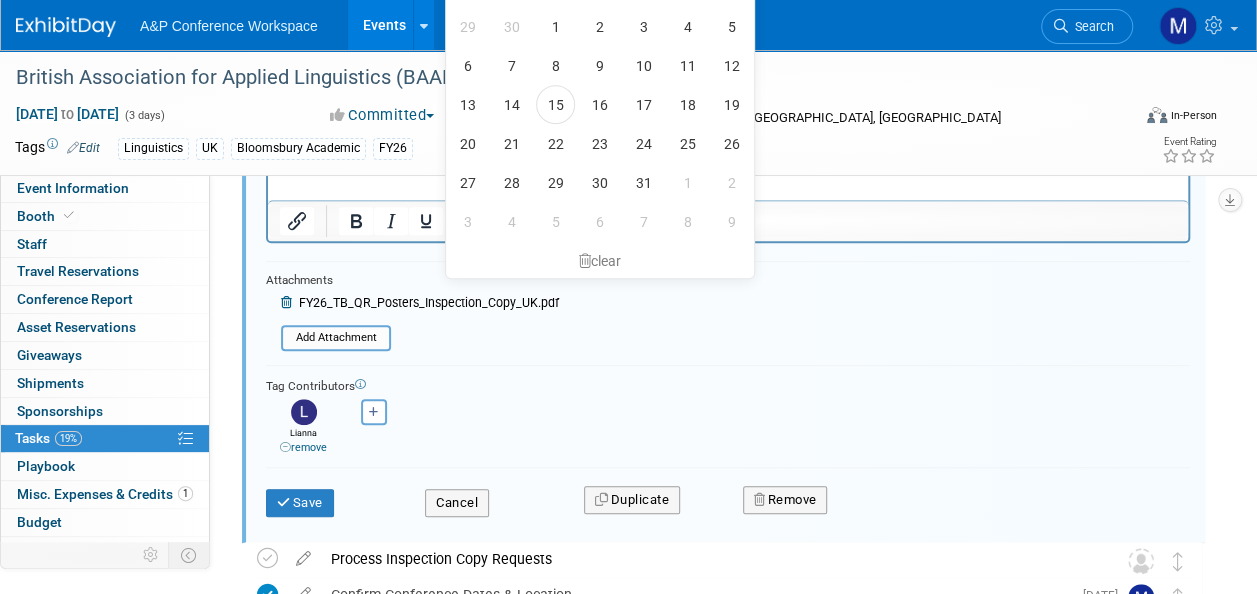 scroll, scrollTop: 202, scrollLeft: 0, axis: vertical 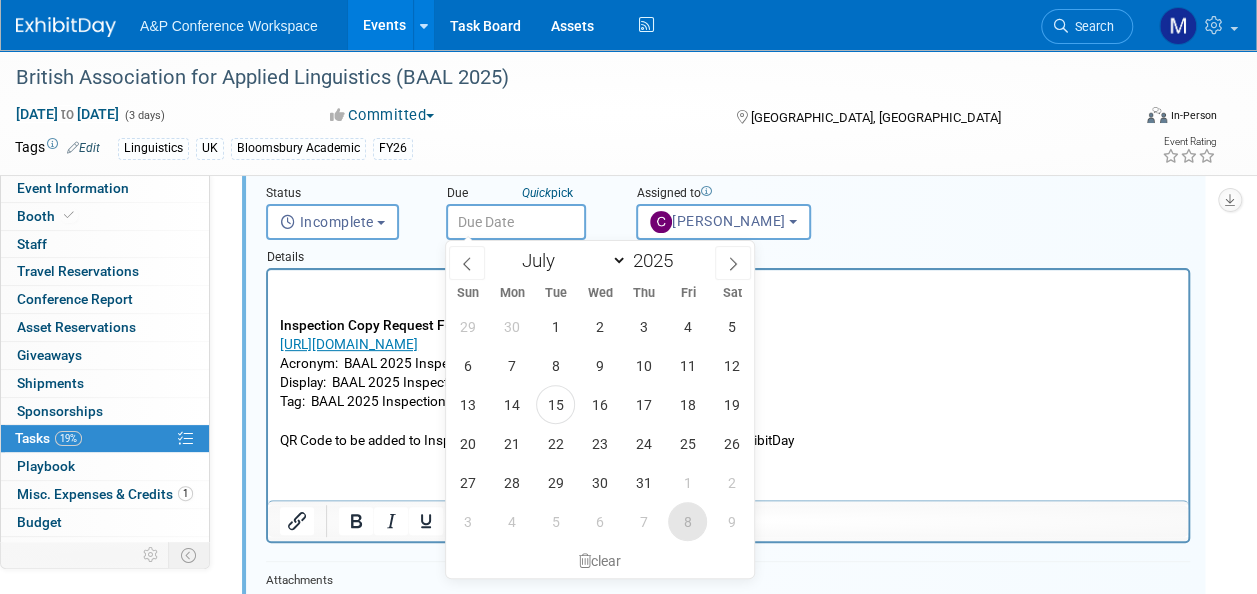 click on "8" at bounding box center (687, 521) 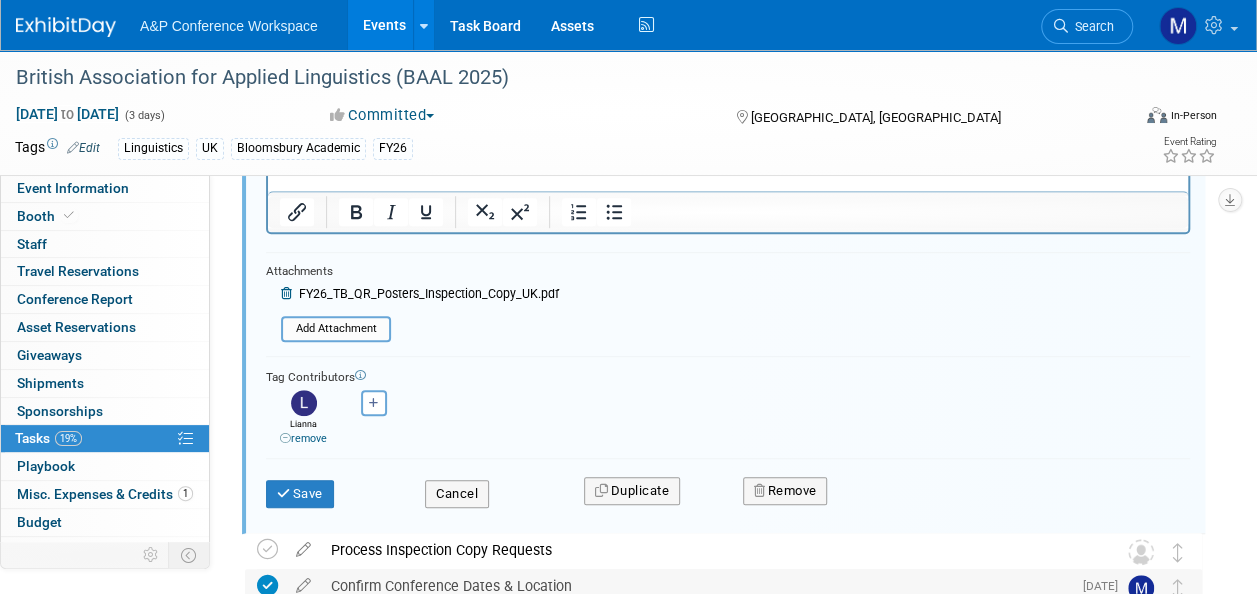 scroll, scrollTop: 602, scrollLeft: 0, axis: vertical 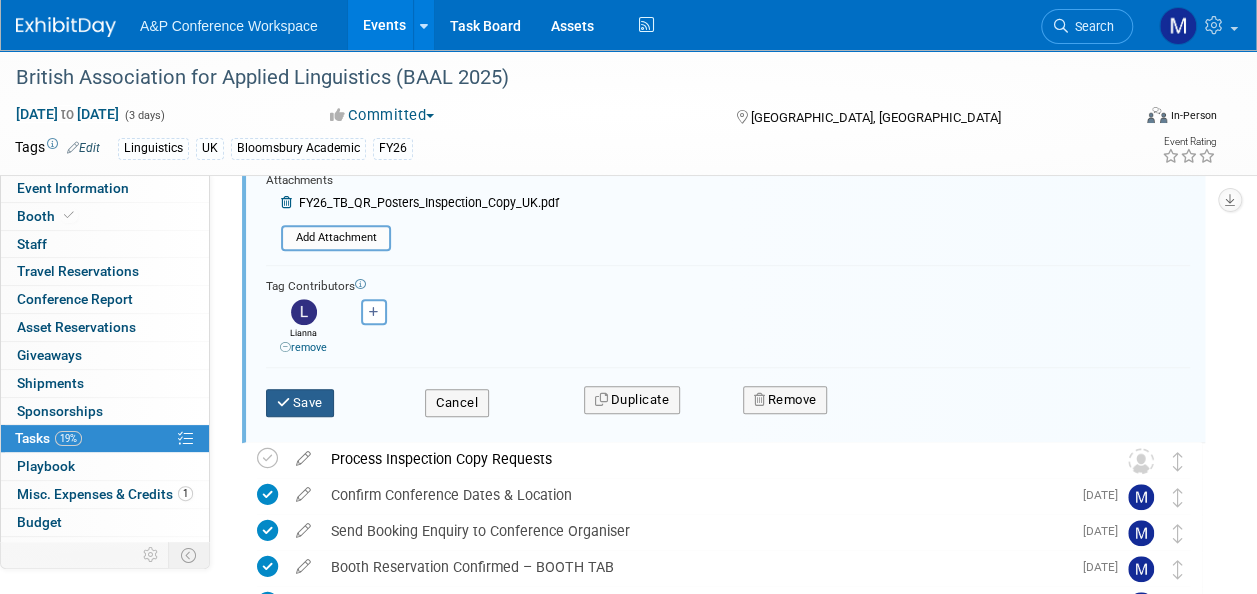 click on "Save" at bounding box center (300, 403) 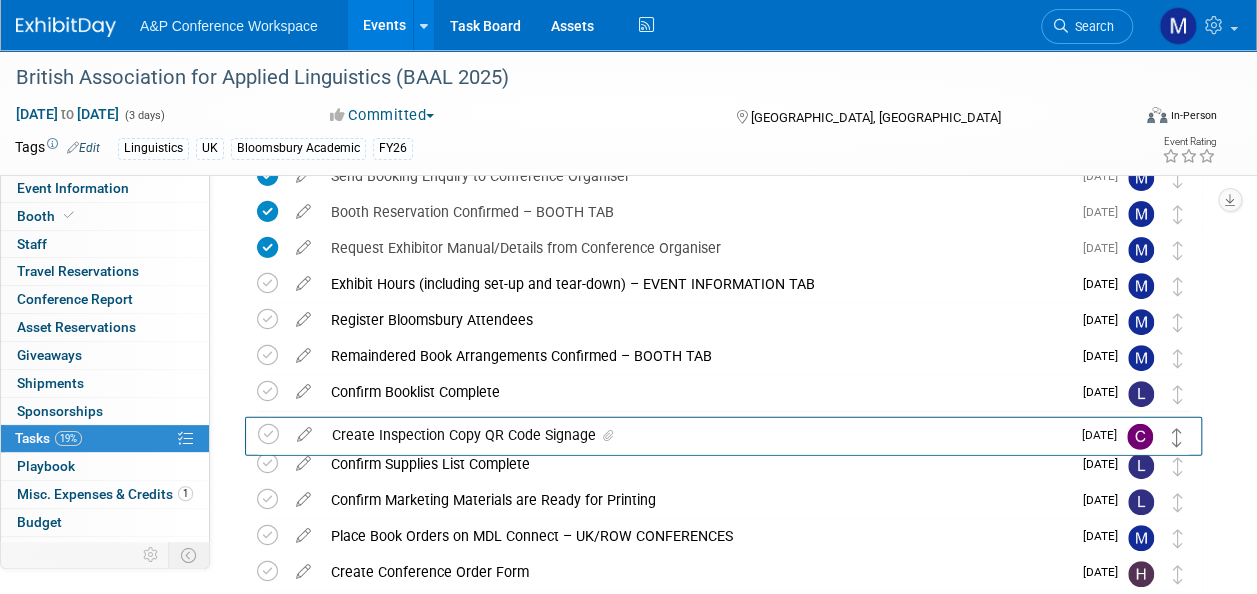 scroll, scrollTop: 293, scrollLeft: 0, axis: vertical 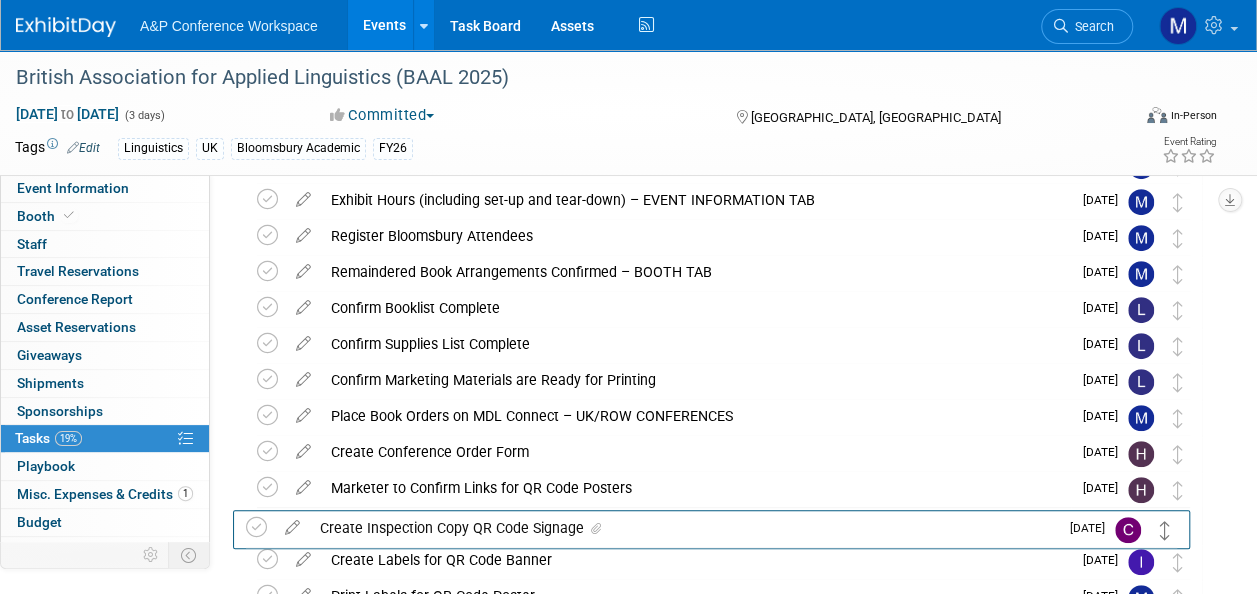 drag, startPoint x: 1179, startPoint y: 315, endPoint x: 1169, endPoint y: 539, distance: 224.2231 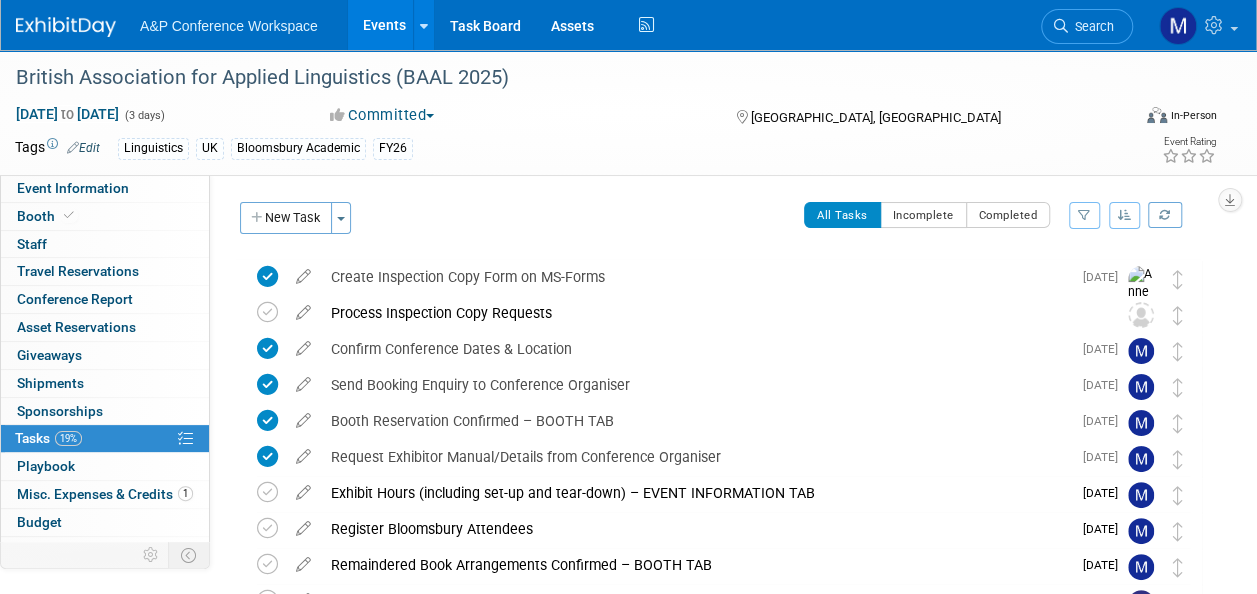 scroll, scrollTop: 0, scrollLeft: 0, axis: both 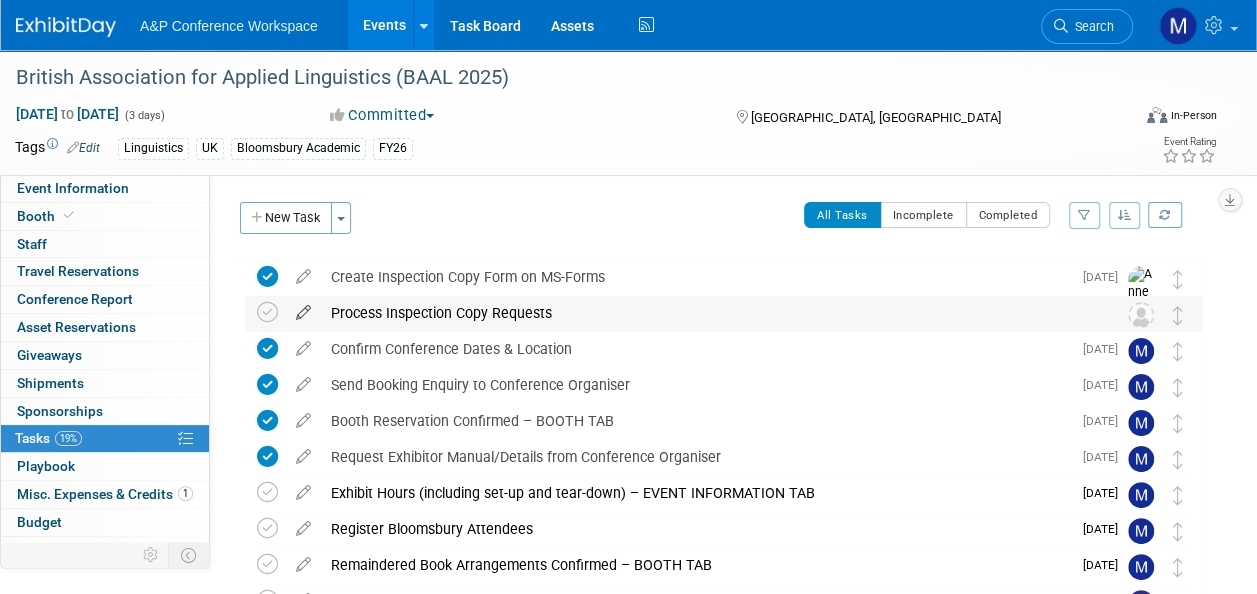 click at bounding box center [303, 308] 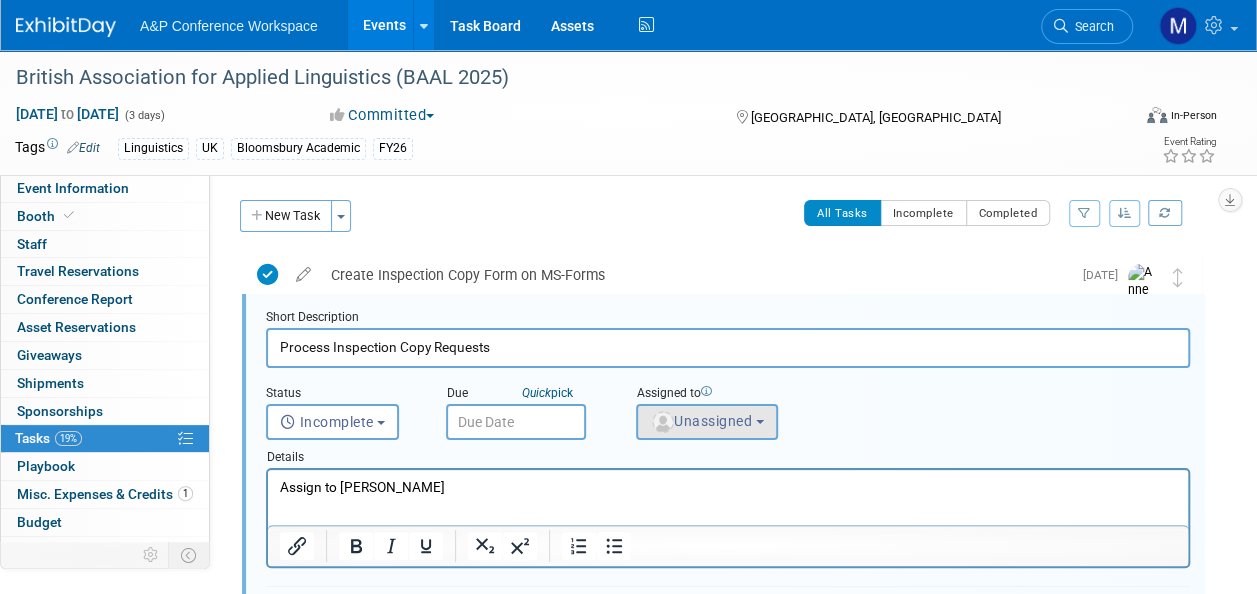 scroll, scrollTop: 2, scrollLeft: 0, axis: vertical 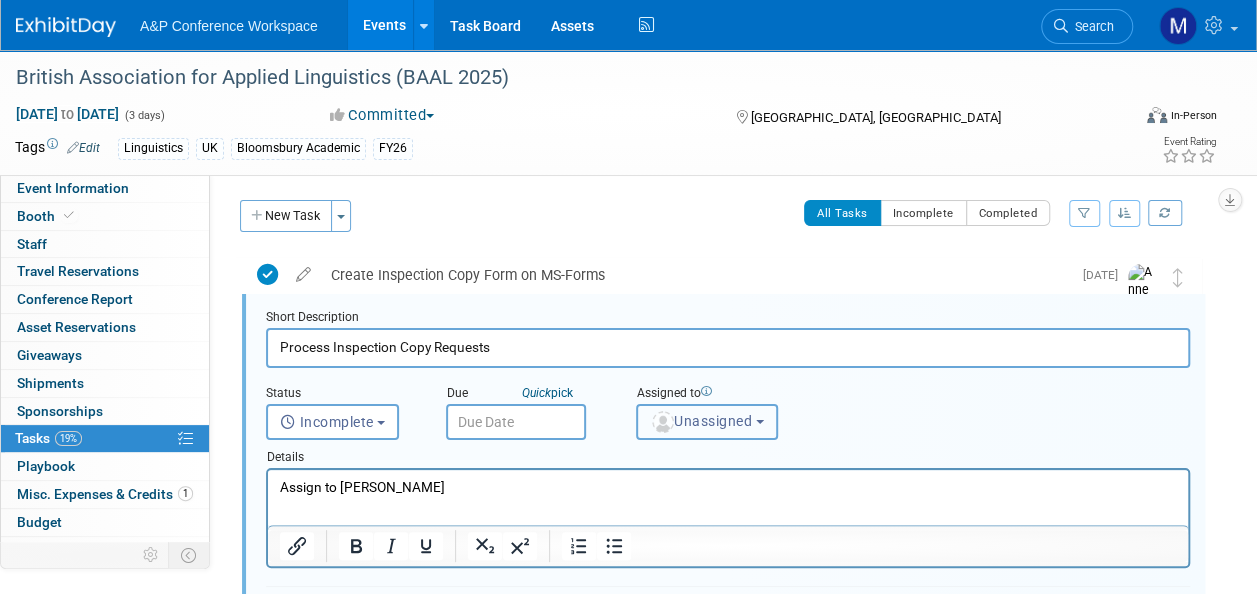 click on "Unassigned" at bounding box center (701, 421) 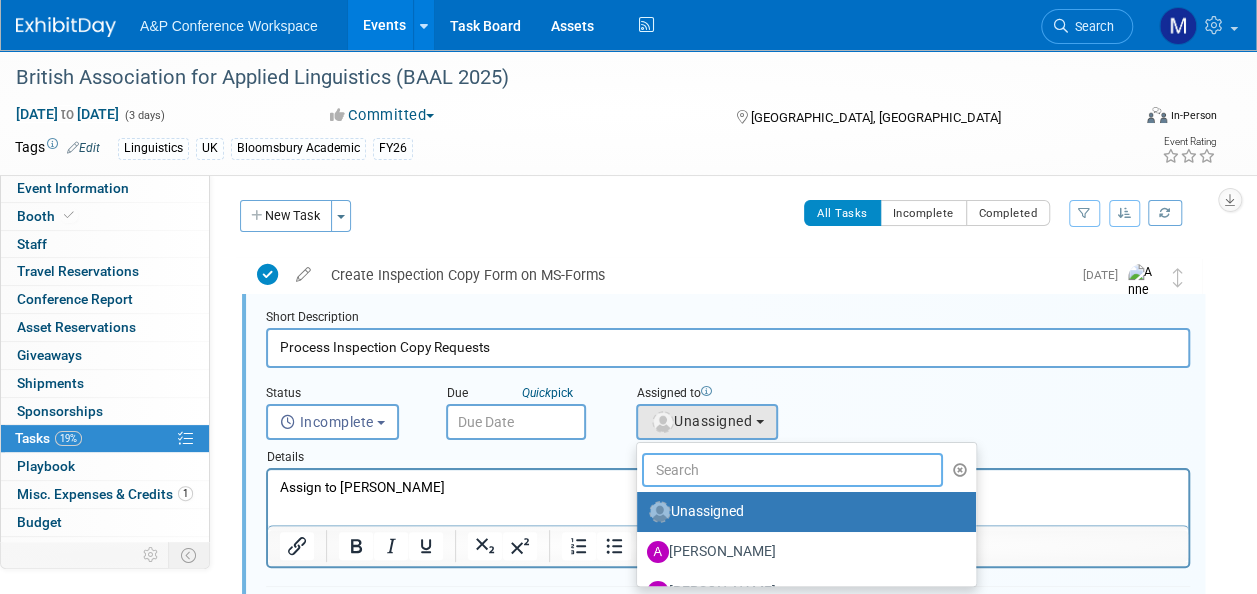 click at bounding box center [792, 470] 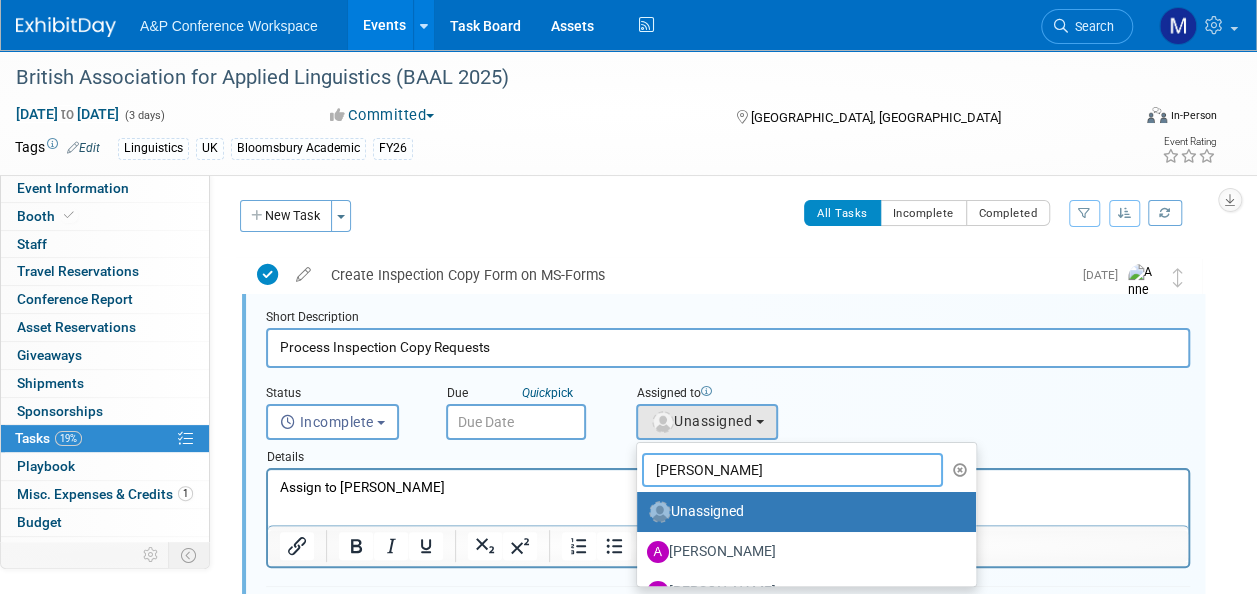 type on "kate hun" 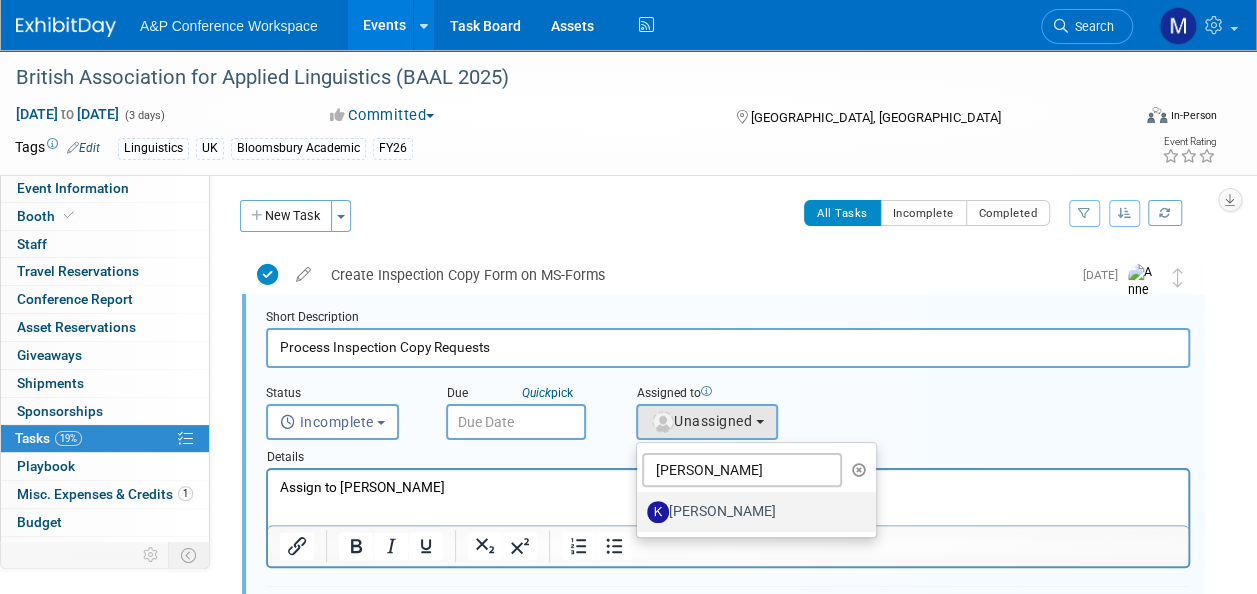 click on "[PERSON_NAME]" at bounding box center [751, 512] 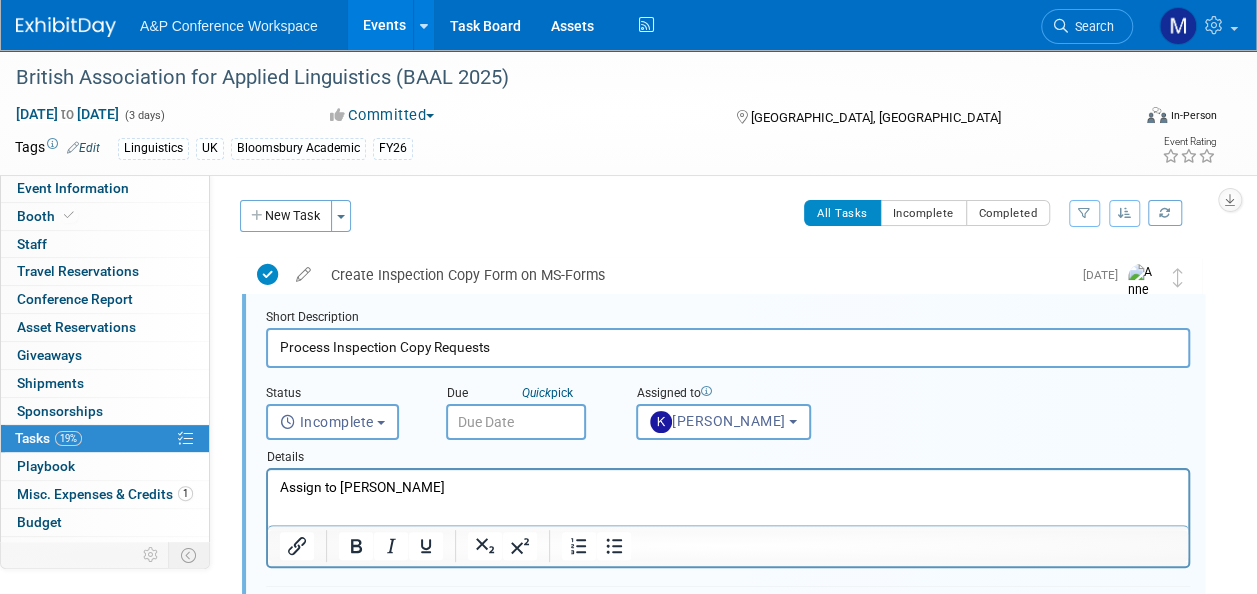 drag, startPoint x: 462, startPoint y: 481, endPoint x: 262, endPoint y: 483, distance: 200.01 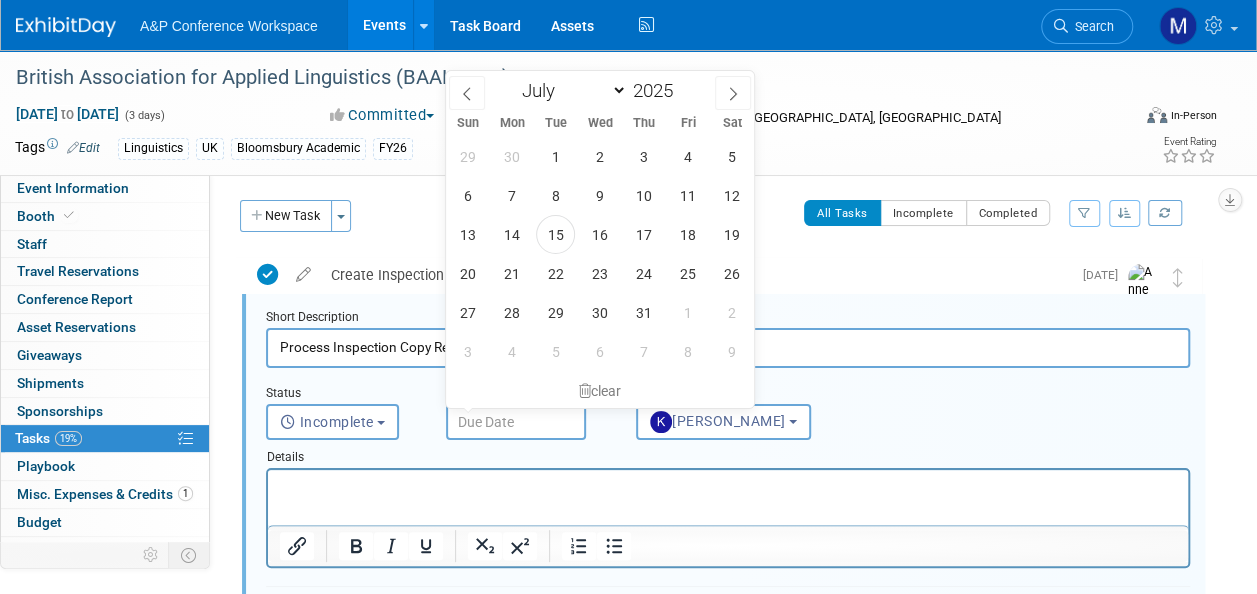 click at bounding box center (516, 422) 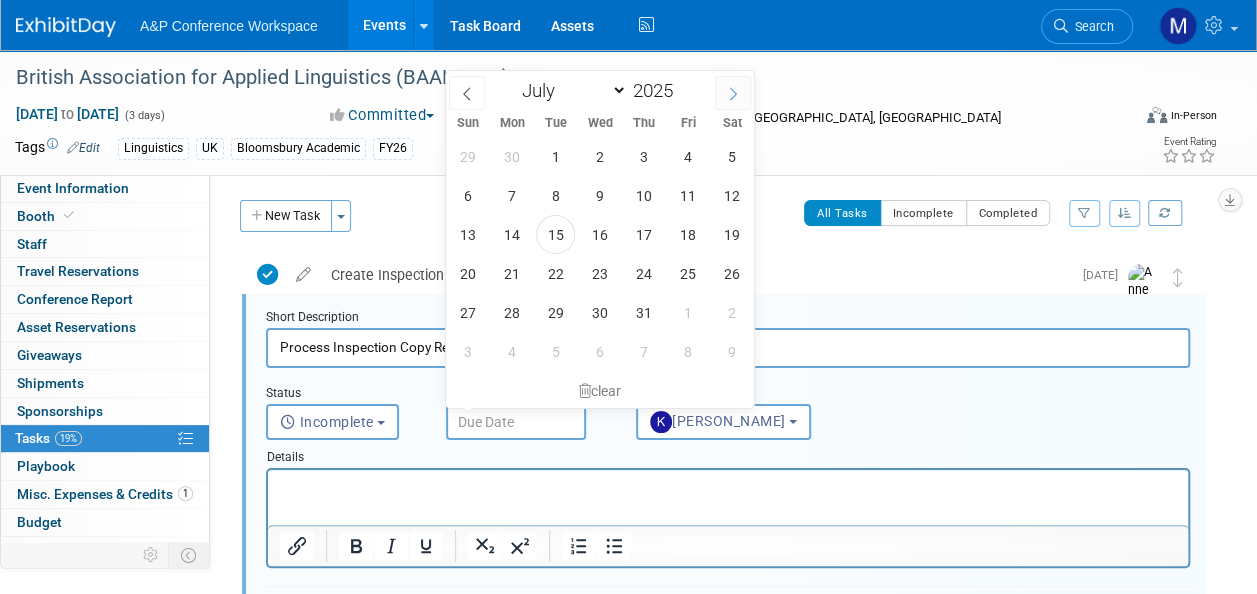 click 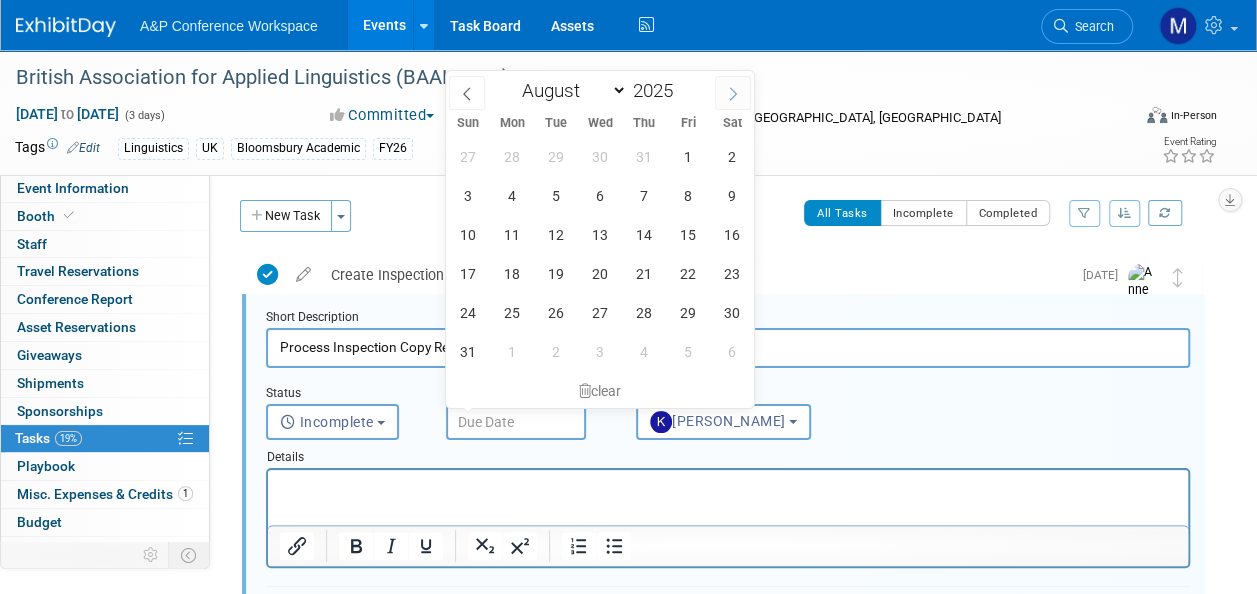 click 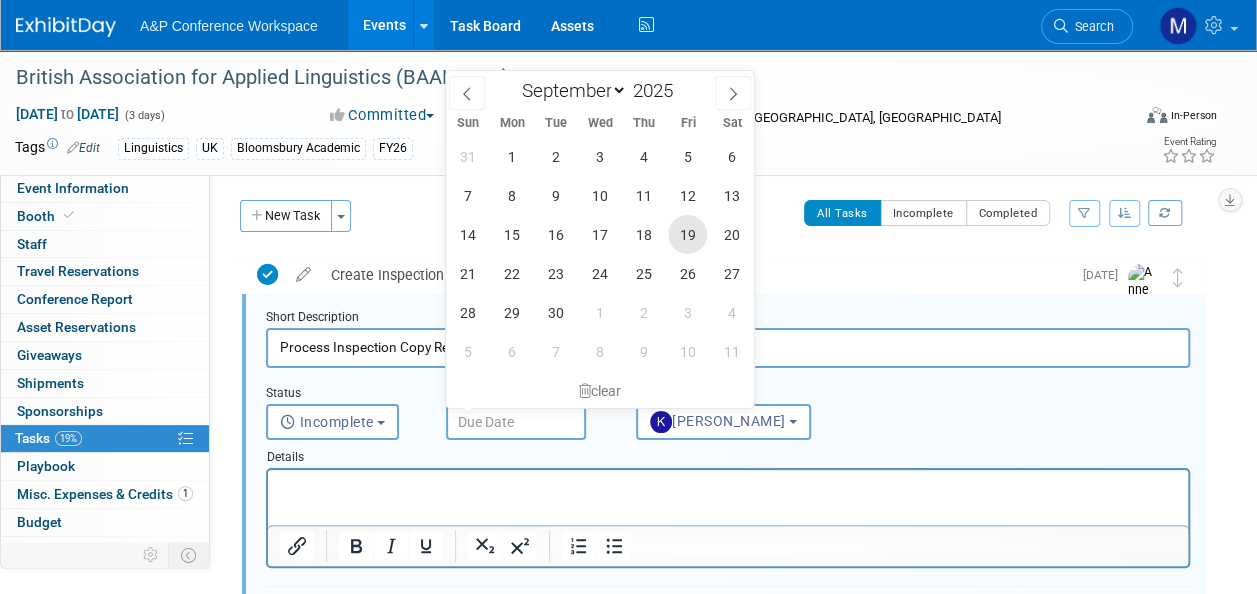 click on "19" at bounding box center (687, 234) 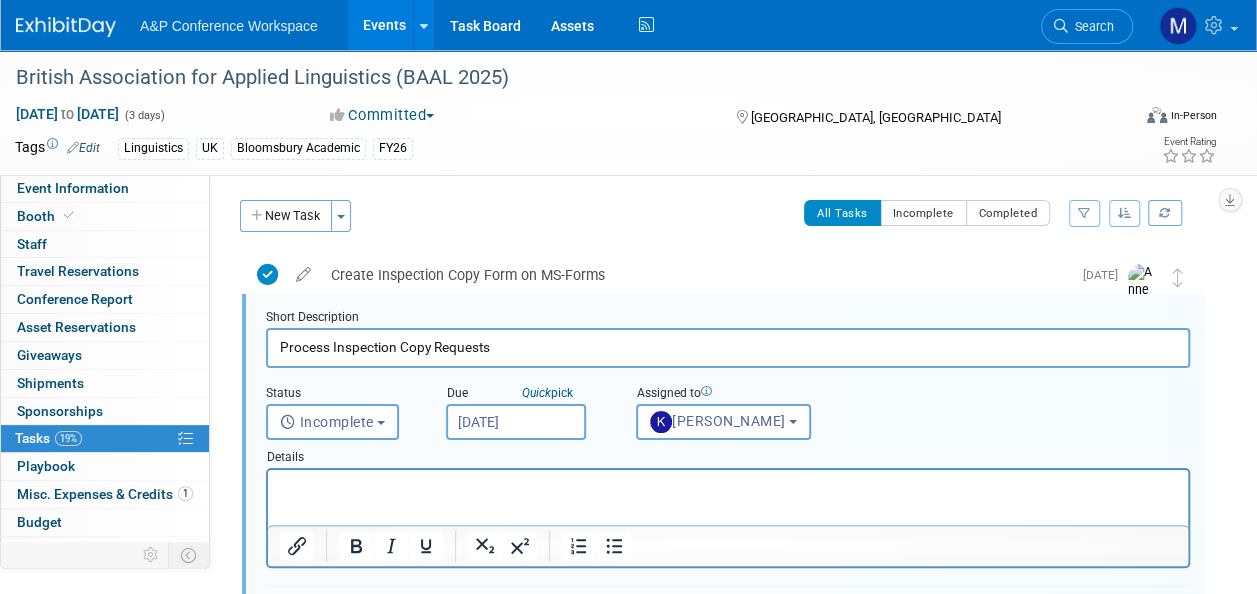 click at bounding box center [728, 483] 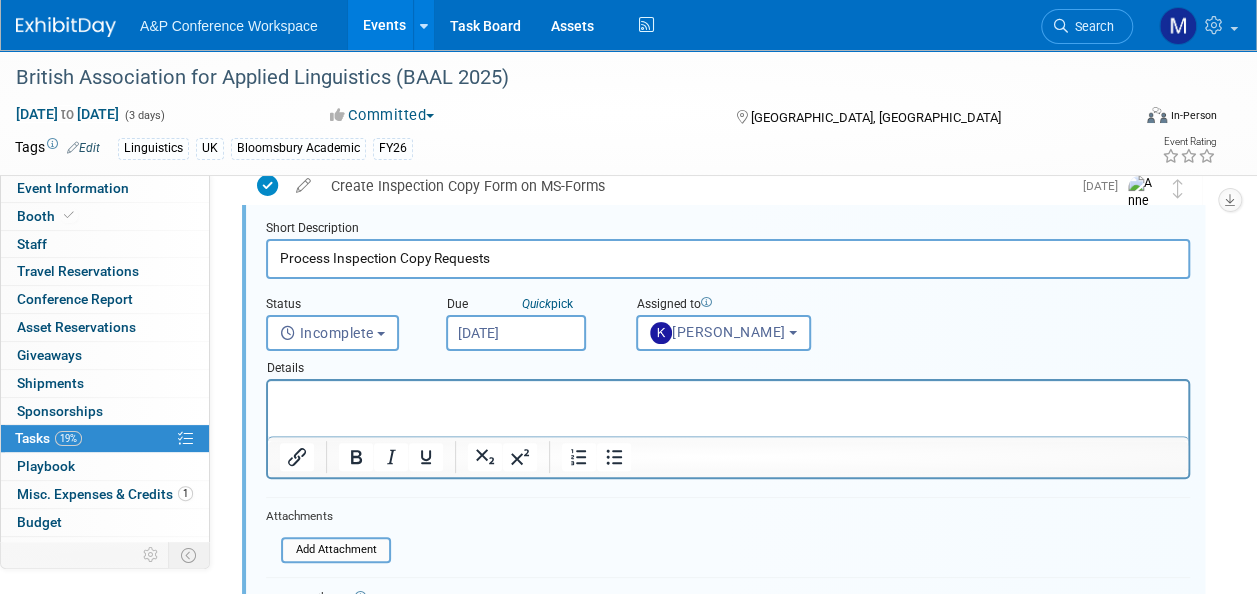 scroll, scrollTop: 202, scrollLeft: 0, axis: vertical 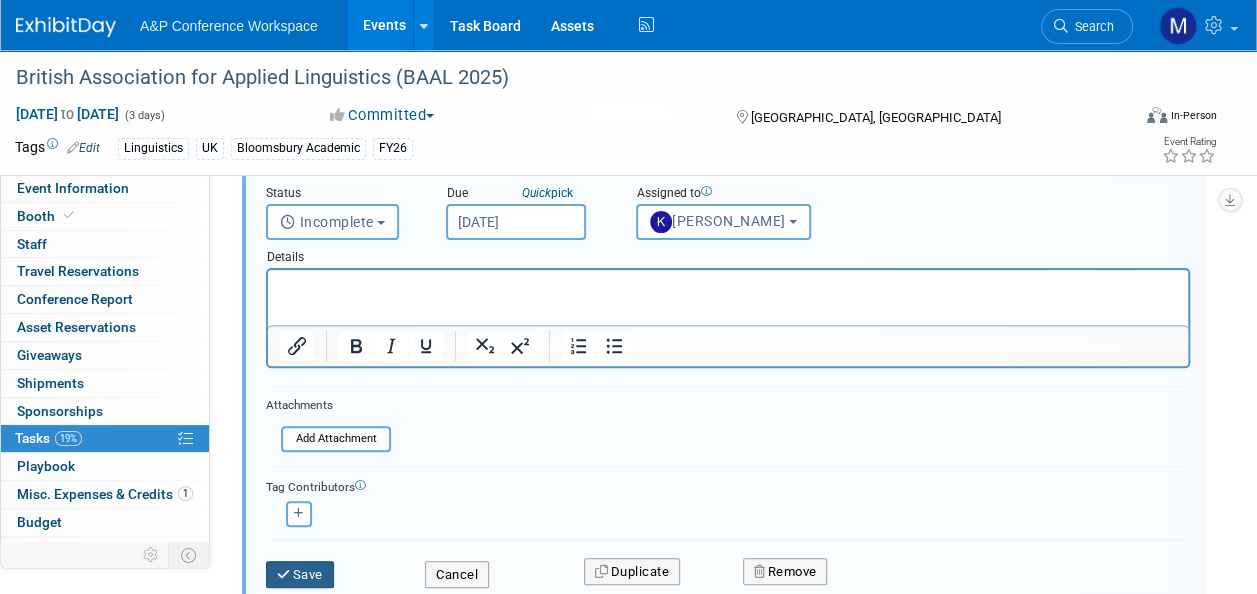 click on "Save" at bounding box center (300, 575) 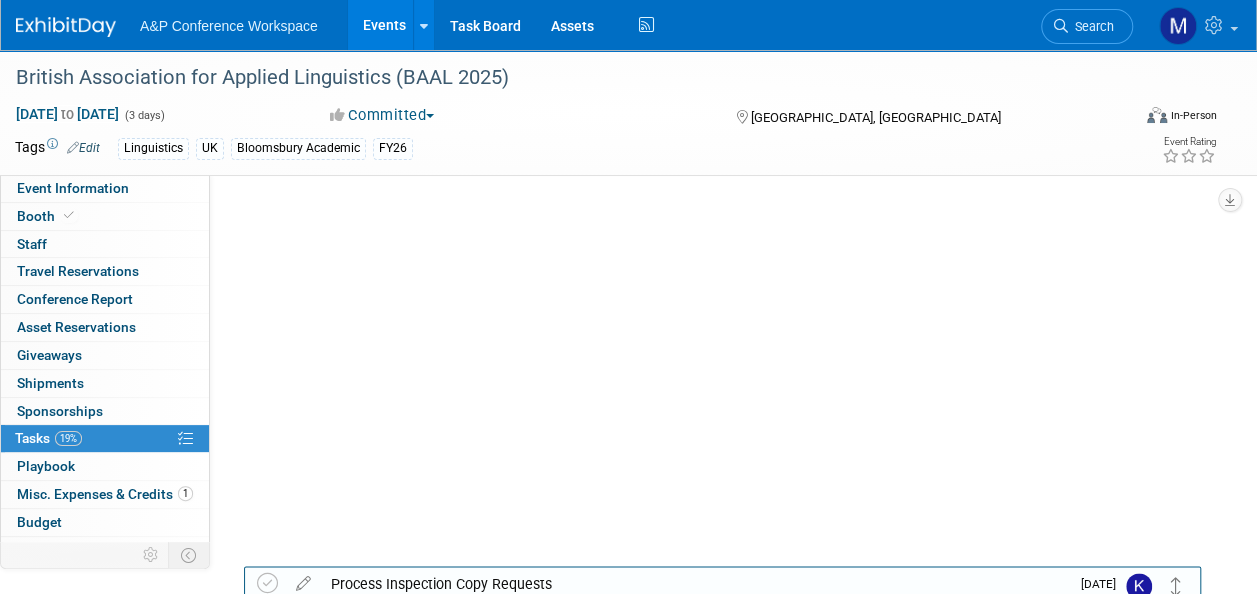 scroll, scrollTop: 723, scrollLeft: 0, axis: vertical 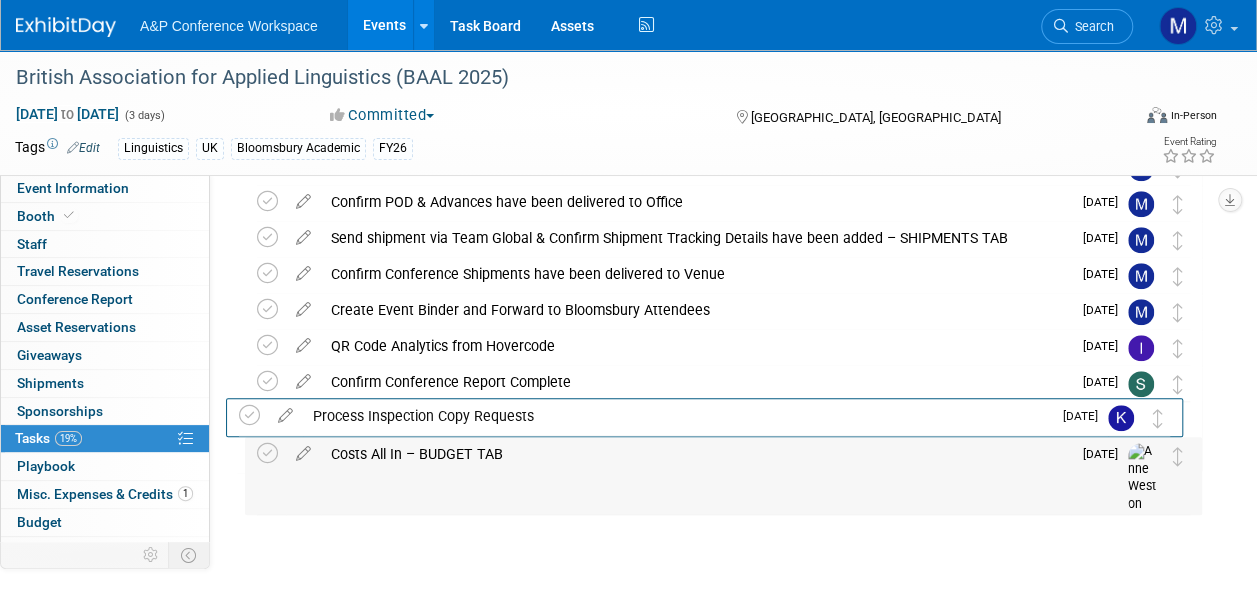 drag, startPoint x: 1178, startPoint y: 316, endPoint x: 1164, endPoint y: 438, distance: 122.80065 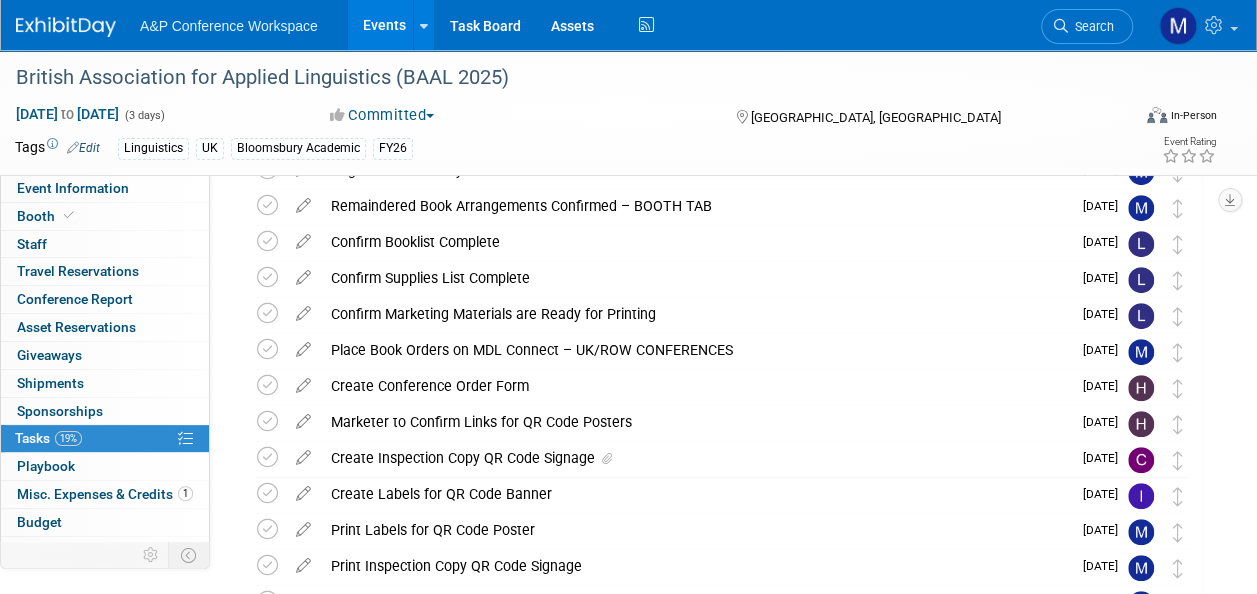 scroll, scrollTop: 23, scrollLeft: 0, axis: vertical 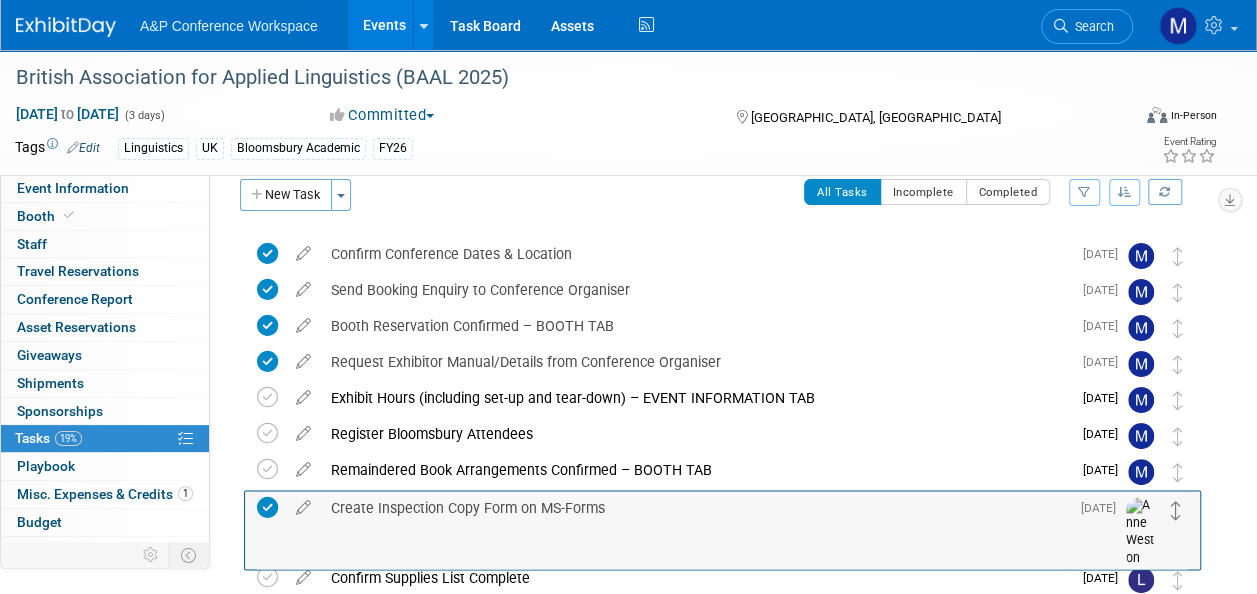 drag, startPoint x: 1174, startPoint y: 256, endPoint x: 1174, endPoint y: 510, distance: 254 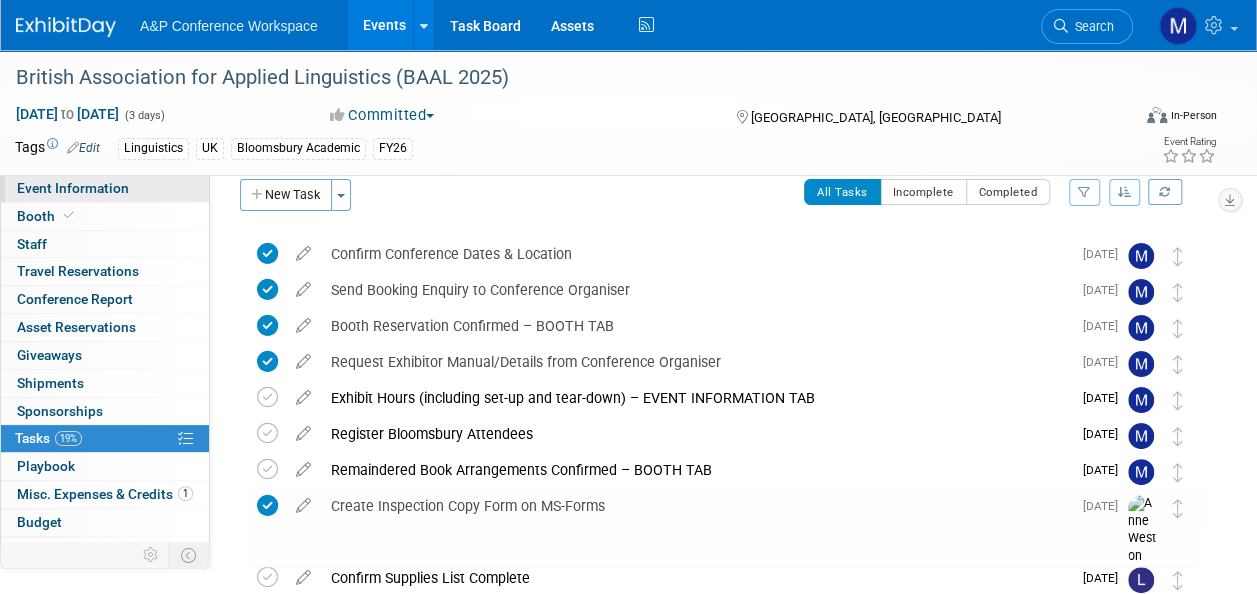 click on "Event Information" at bounding box center (105, 188) 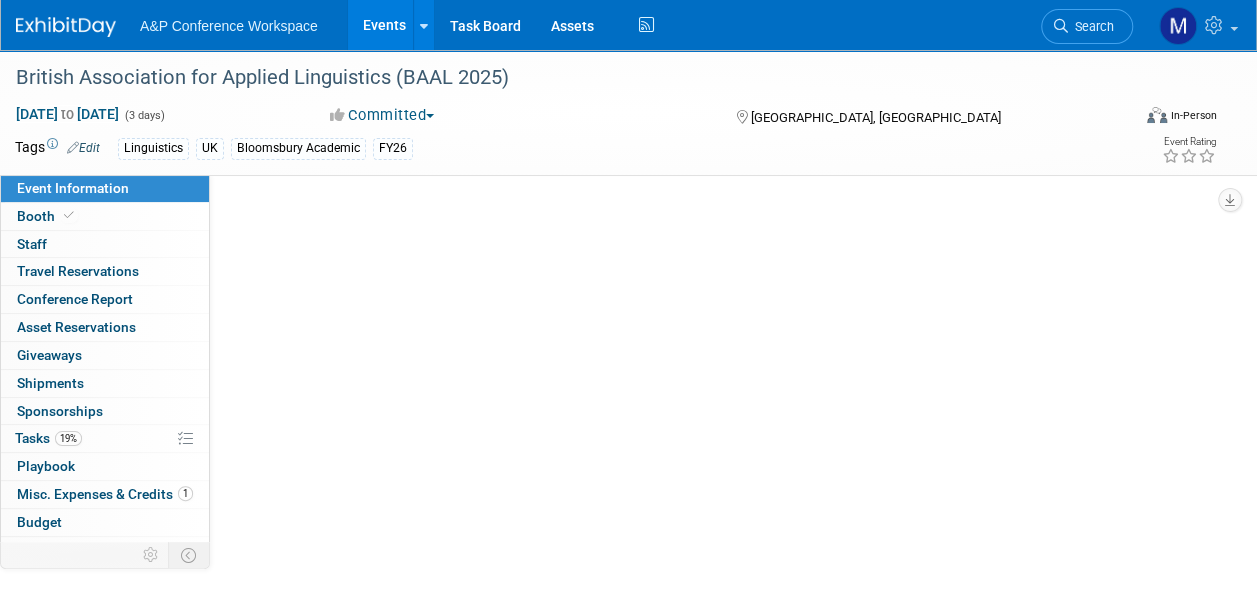 select on "Annual" 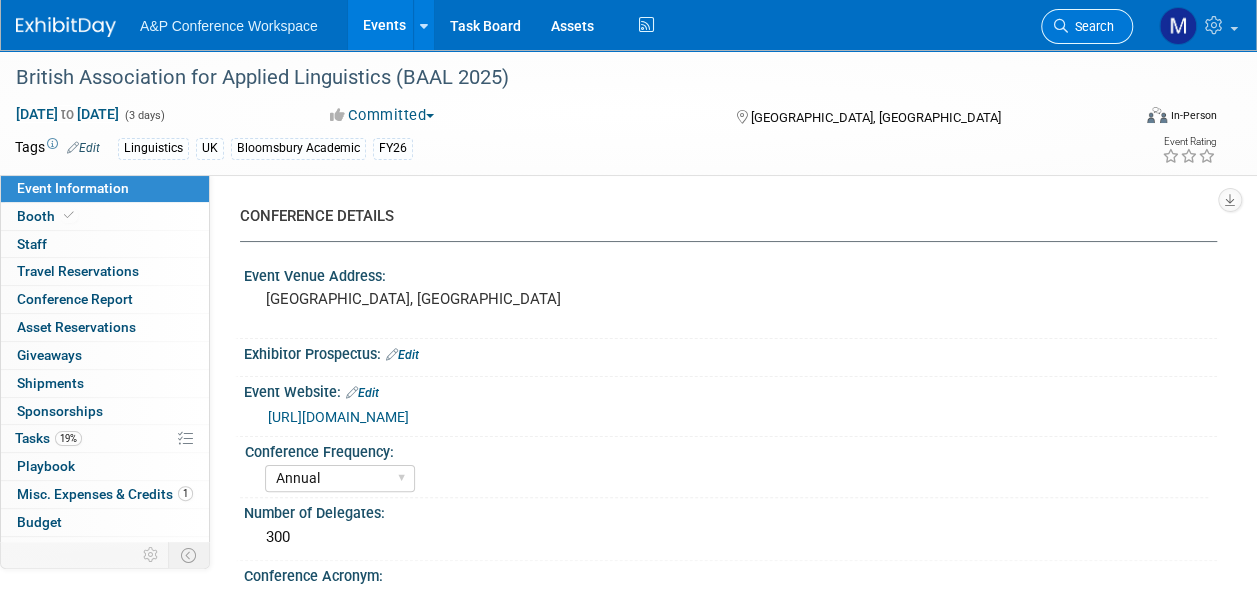 click on "Search" at bounding box center (1091, 26) 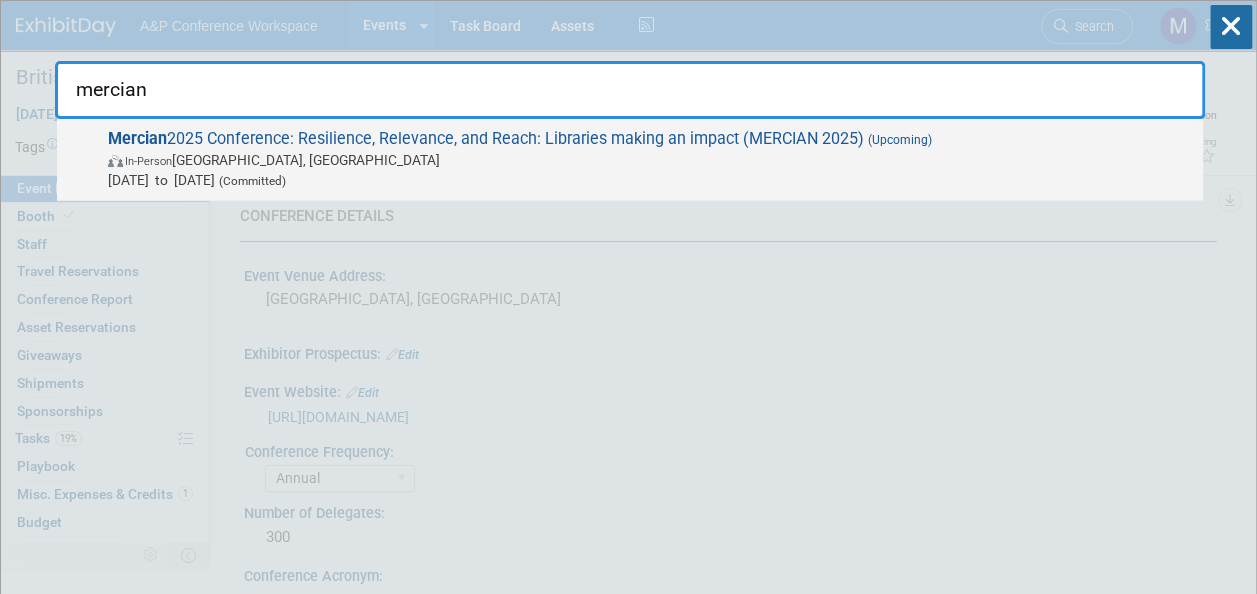 type on "mercian" 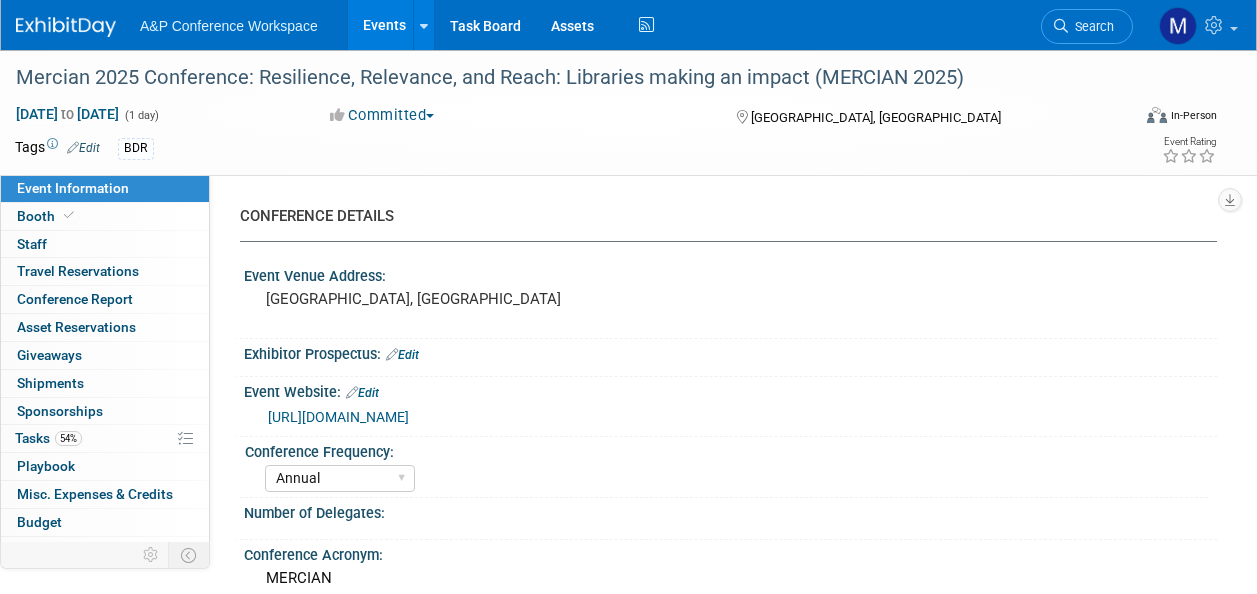 select on "Annual" 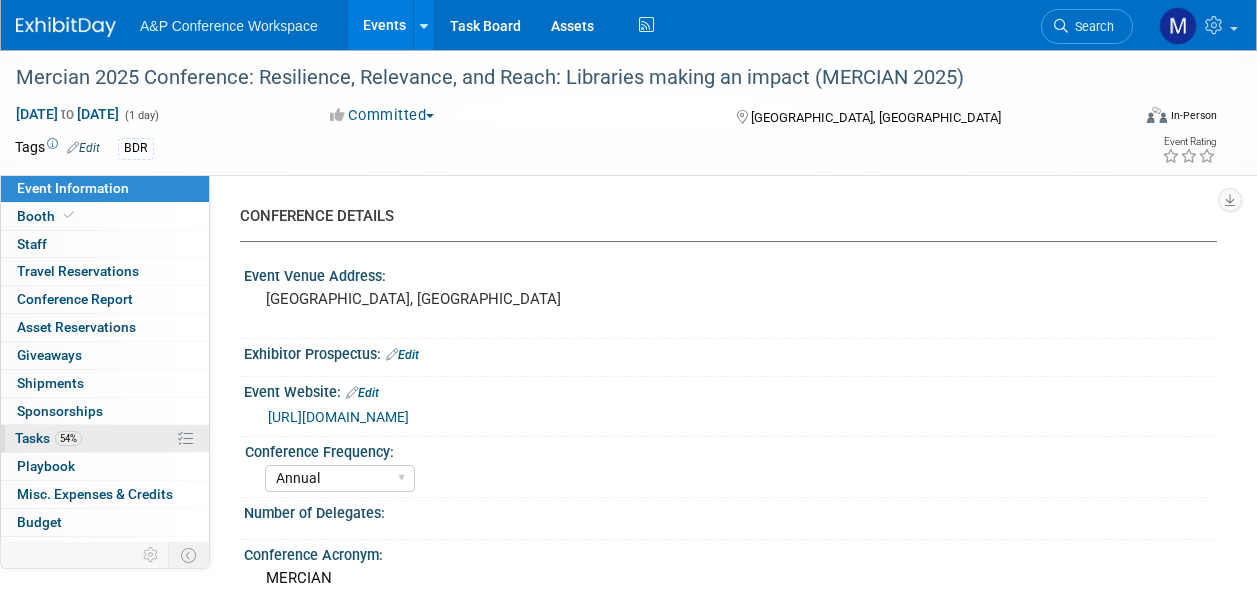scroll, scrollTop: 0, scrollLeft: 0, axis: both 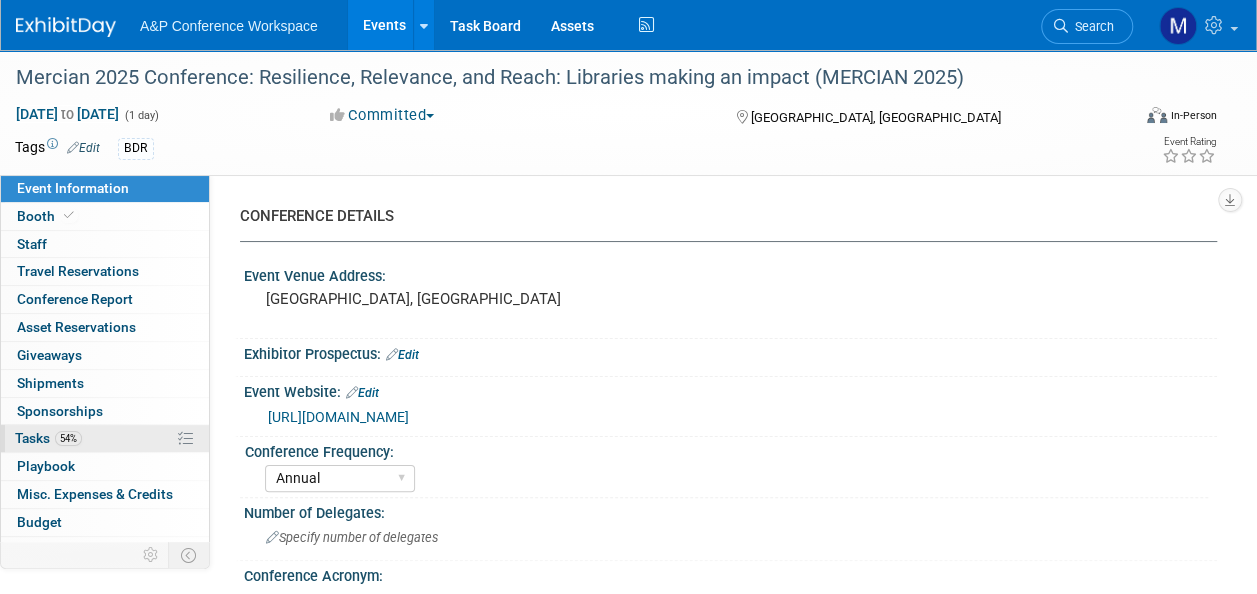 click on "54%
Tasks 54%" at bounding box center [105, 438] 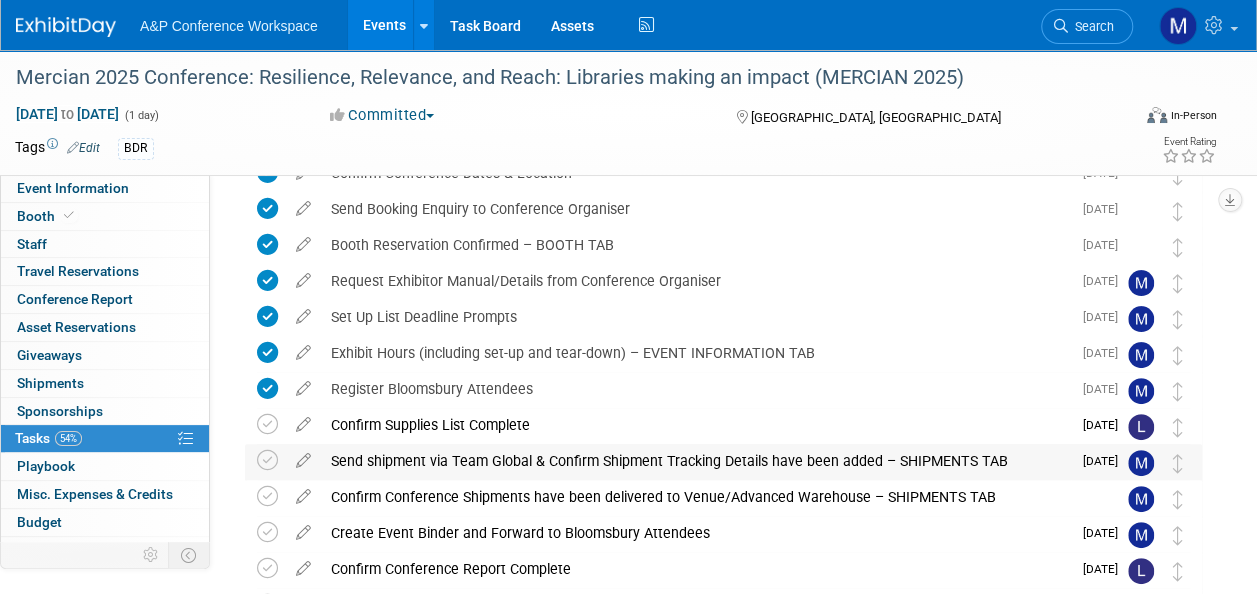 scroll, scrollTop: 0, scrollLeft: 0, axis: both 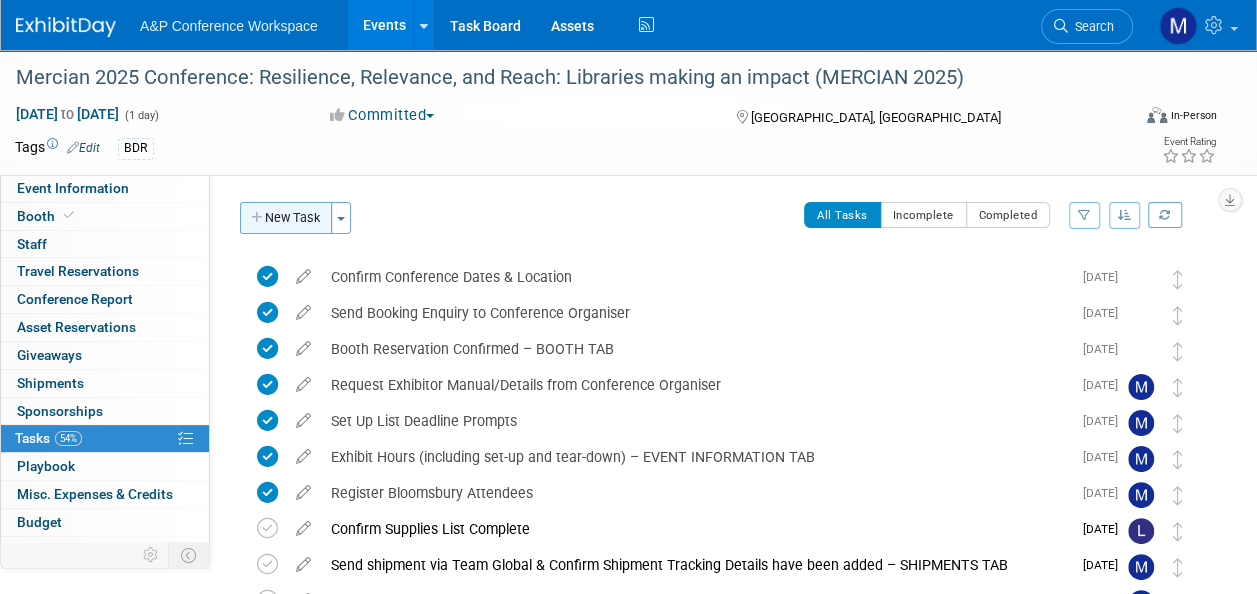 click on "New Task" at bounding box center [286, 218] 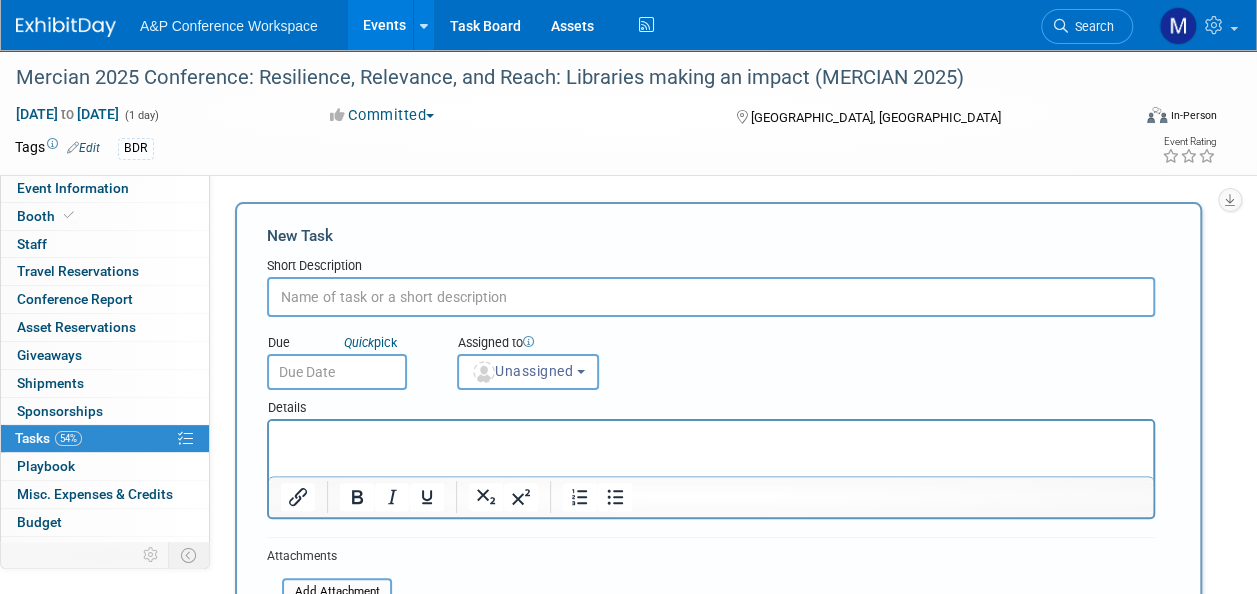 scroll, scrollTop: 0, scrollLeft: 0, axis: both 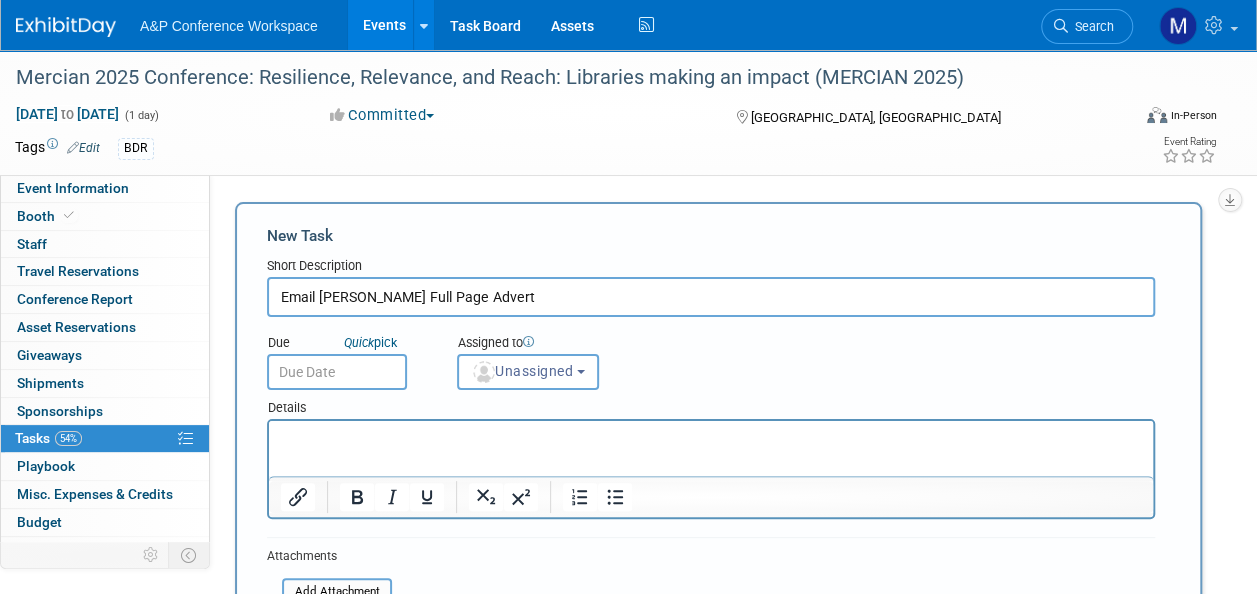 click on "Email [PERSON_NAME] Full Page Advert" at bounding box center [711, 297] 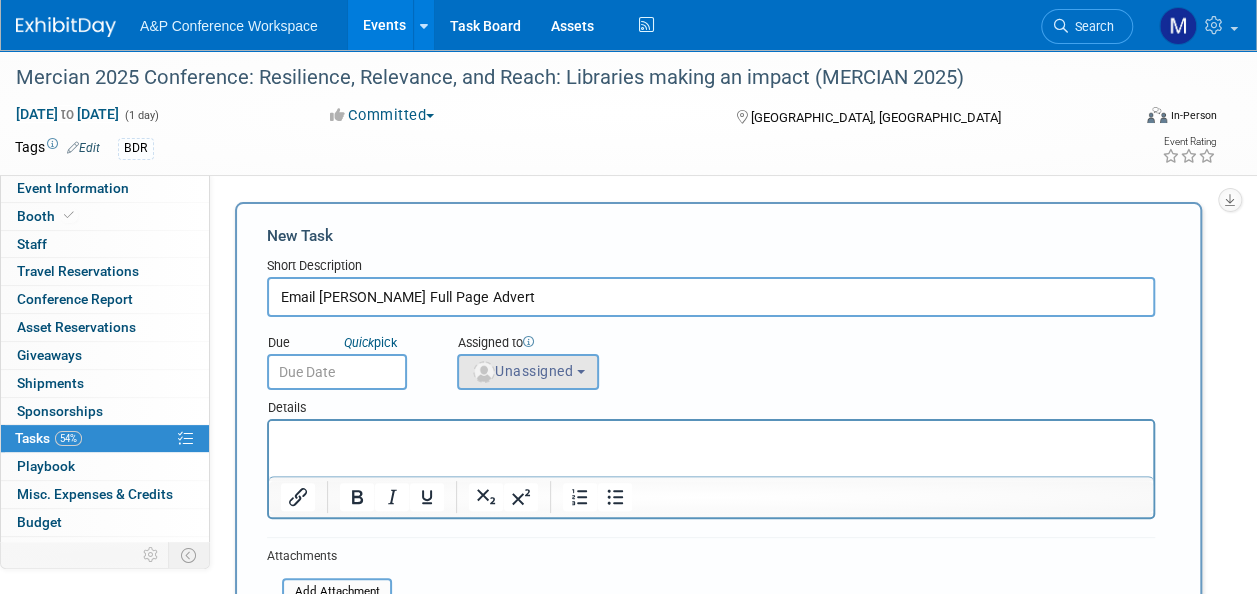 type on "Email [PERSON_NAME] Full Page Advert" 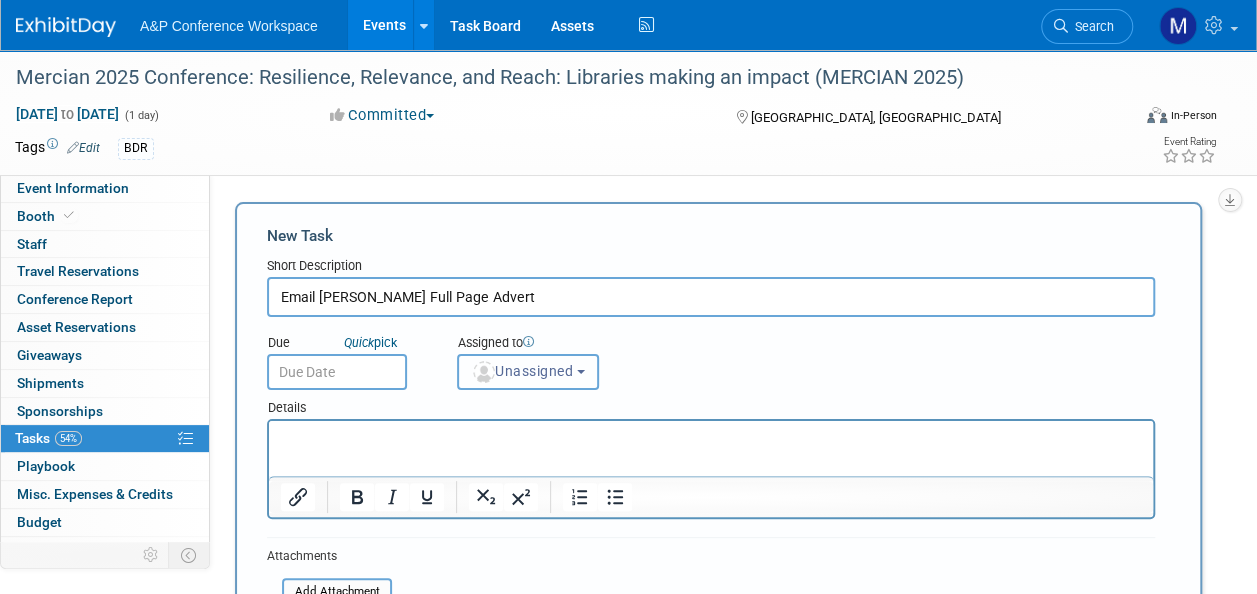 drag, startPoint x: 558, startPoint y: 370, endPoint x: 552, endPoint y: 390, distance: 20.880613 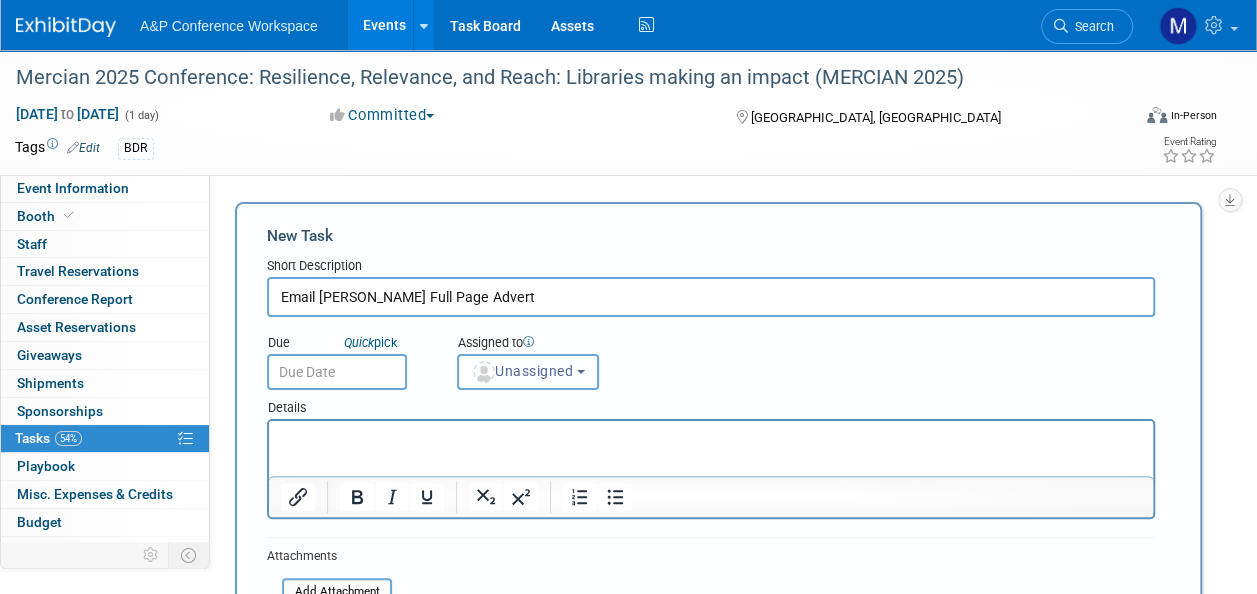 click on "Unassigned" at bounding box center (522, 371) 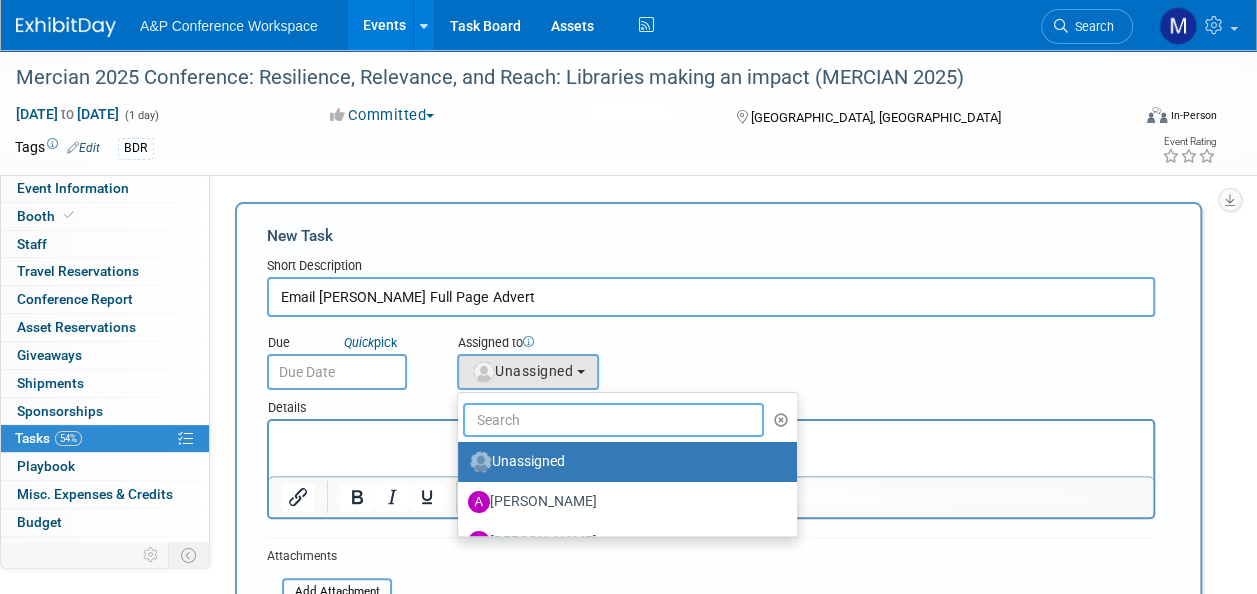 click at bounding box center (613, 420) 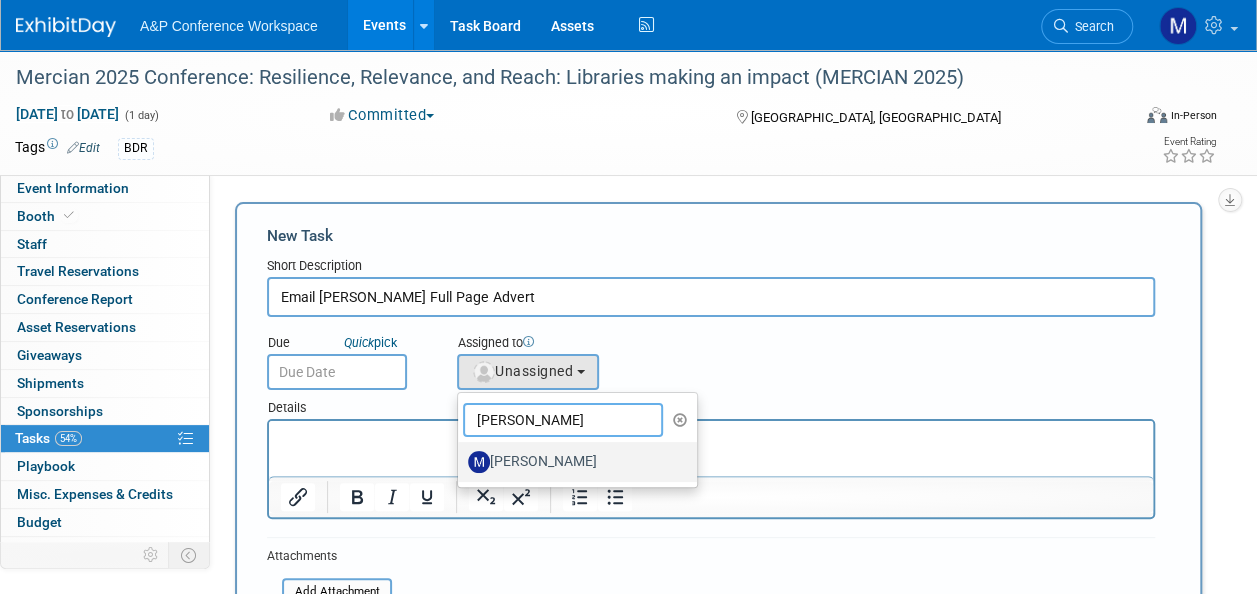 type on "[PERSON_NAME]" 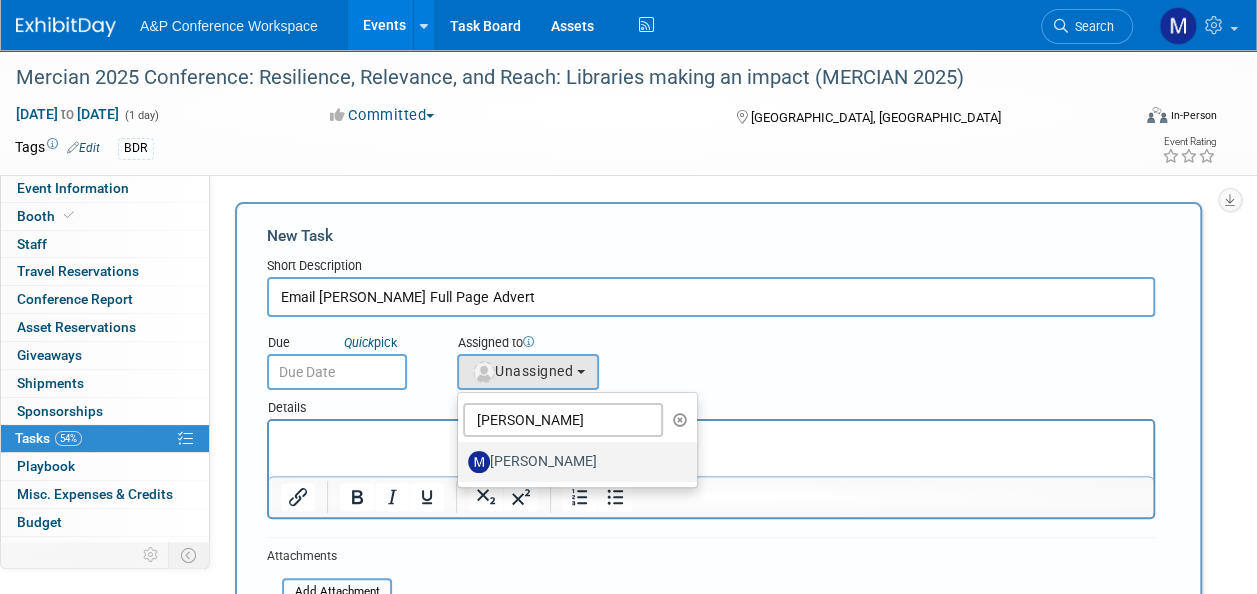 click on "[PERSON_NAME]" at bounding box center [572, 462] 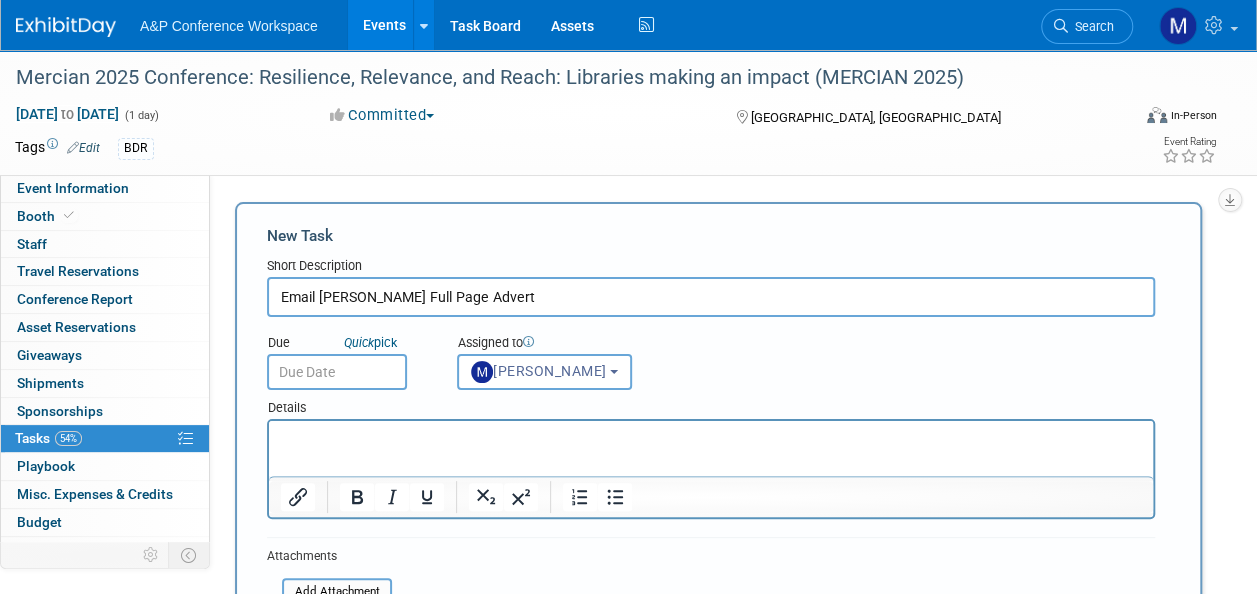 click at bounding box center [337, 372] 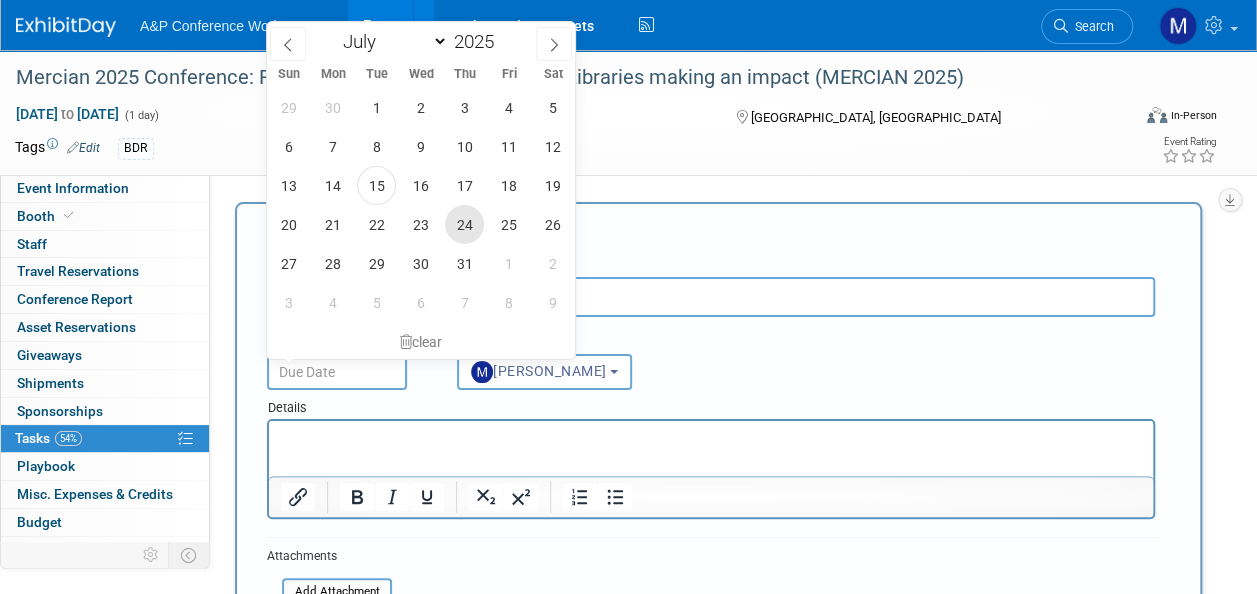 click on "24" at bounding box center (464, 224) 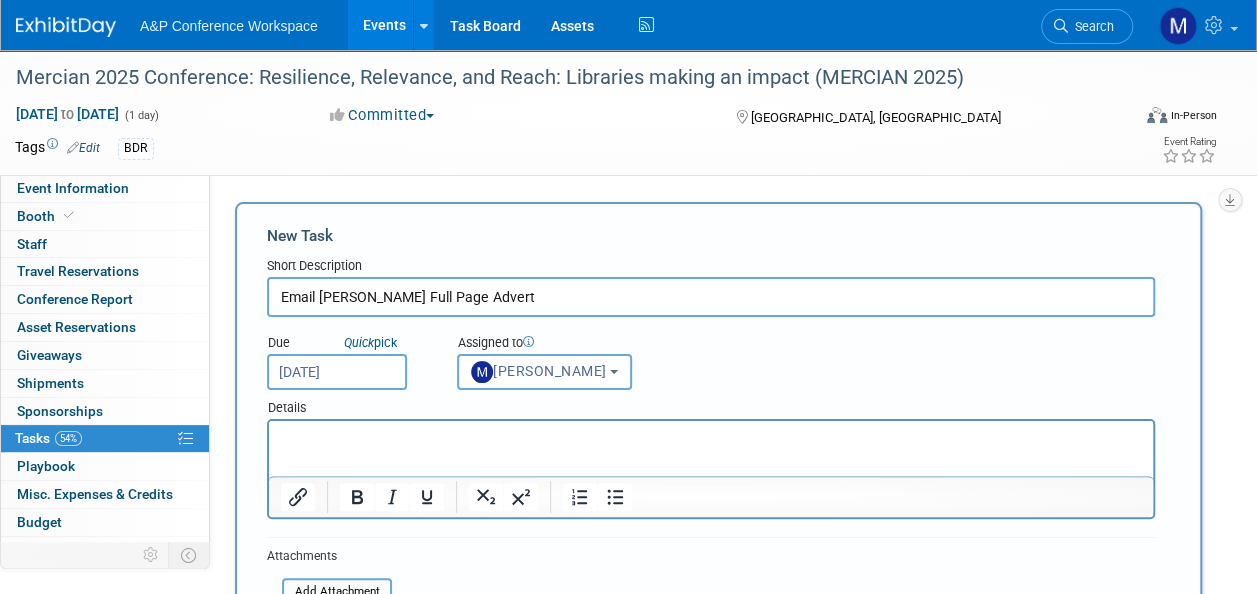 click at bounding box center (711, 439) 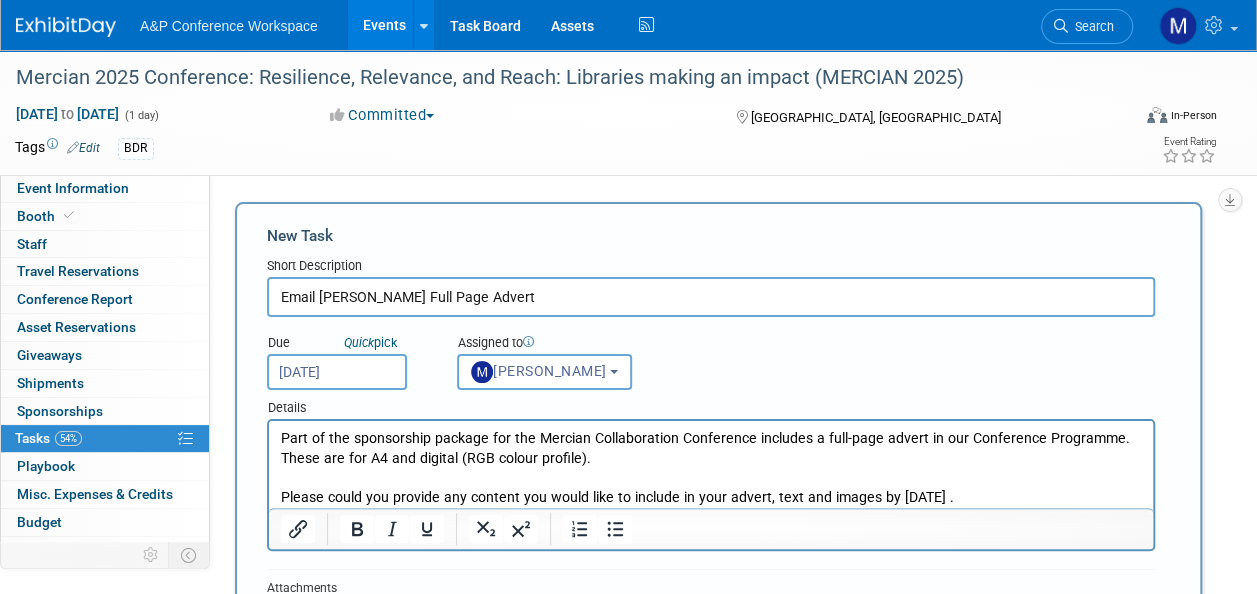 drag, startPoint x: 908, startPoint y: 501, endPoint x: 1182, endPoint y: 944, distance: 520.8887 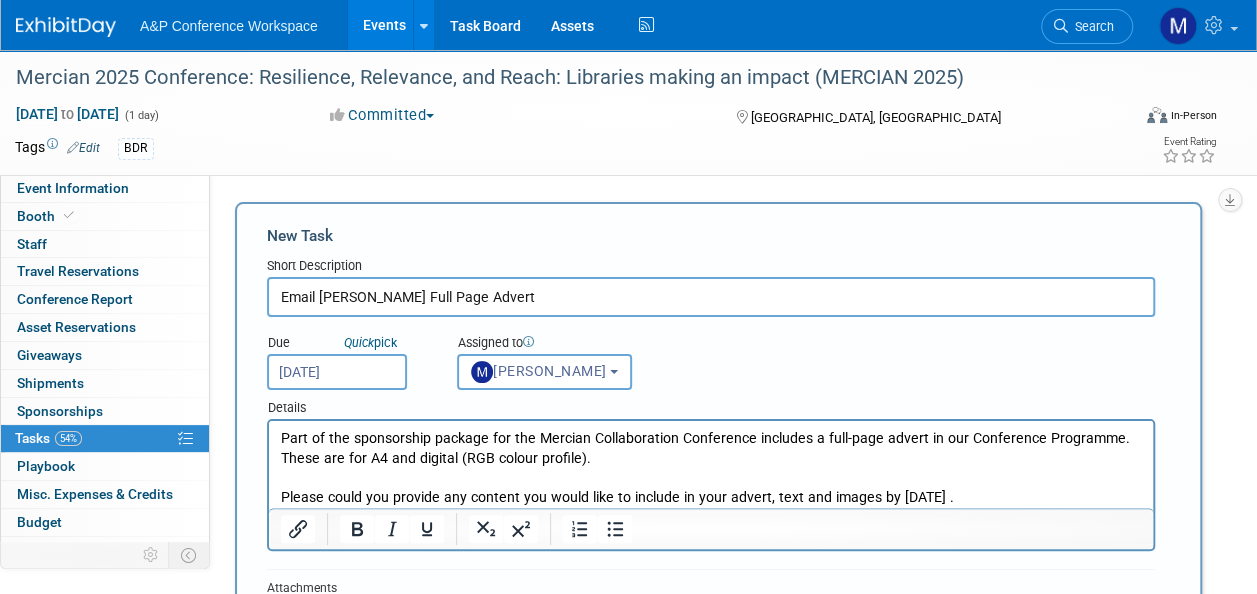 type 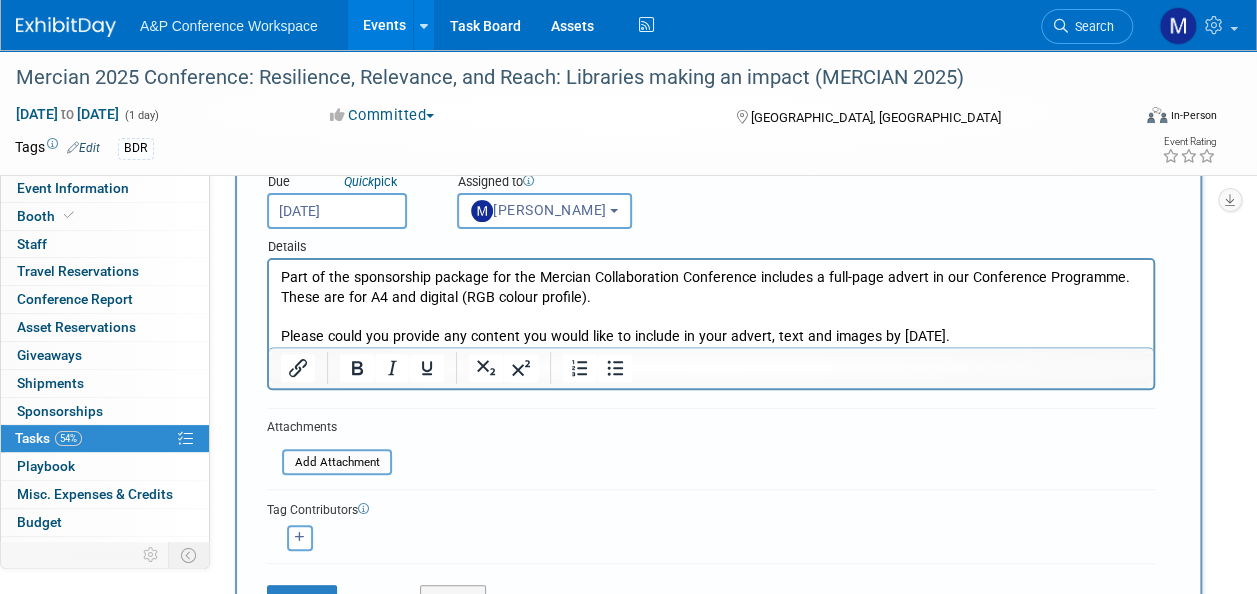 scroll, scrollTop: 300, scrollLeft: 0, axis: vertical 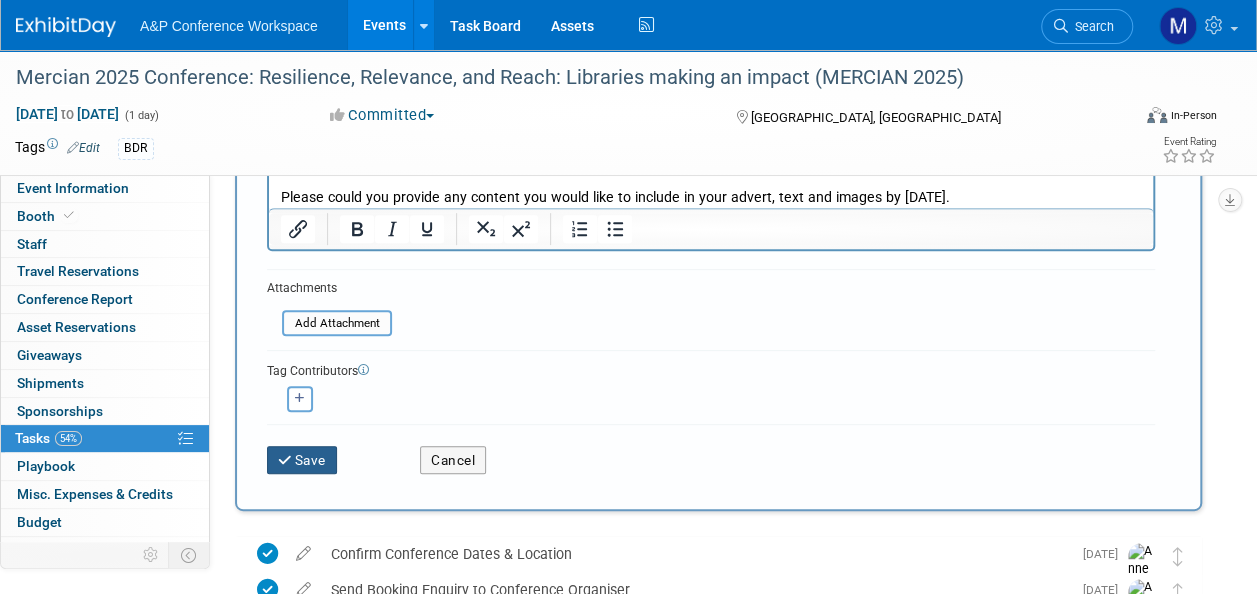 click on "Save" at bounding box center [302, 460] 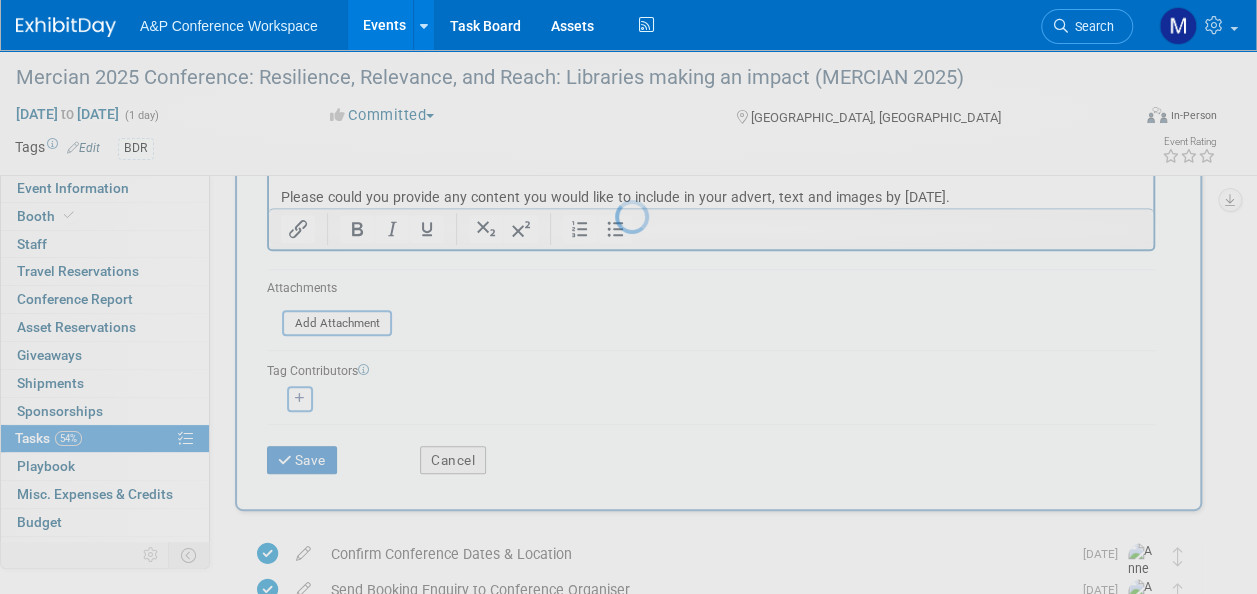 scroll, scrollTop: 61, scrollLeft: 0, axis: vertical 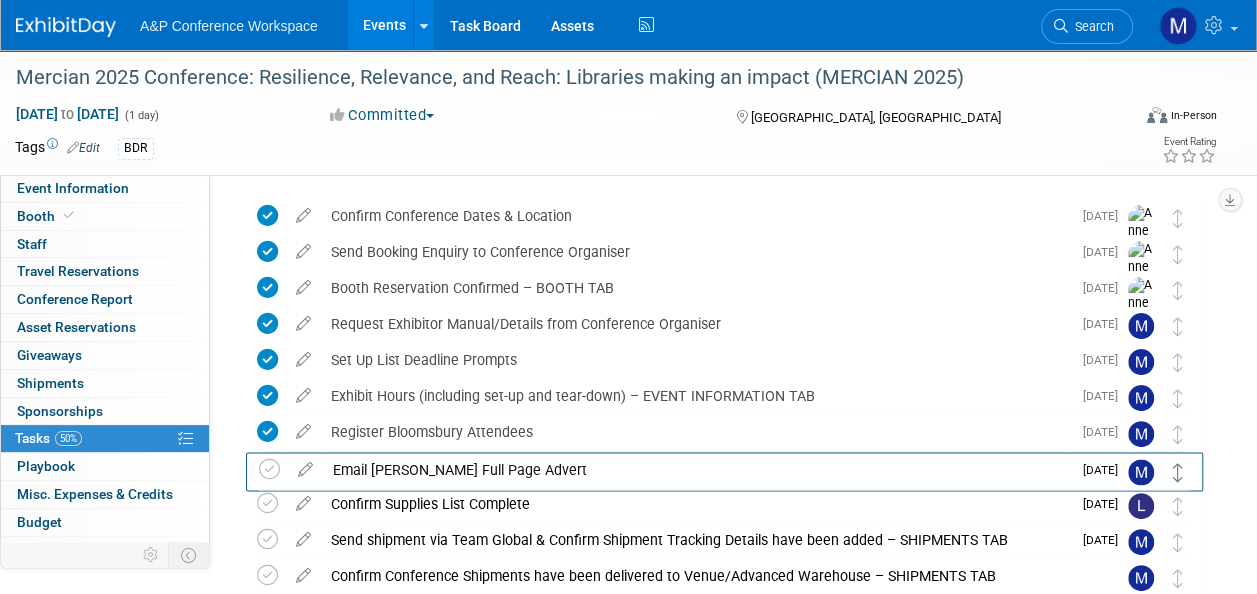 drag, startPoint x: 1176, startPoint y: 224, endPoint x: 1176, endPoint y: 478, distance: 254 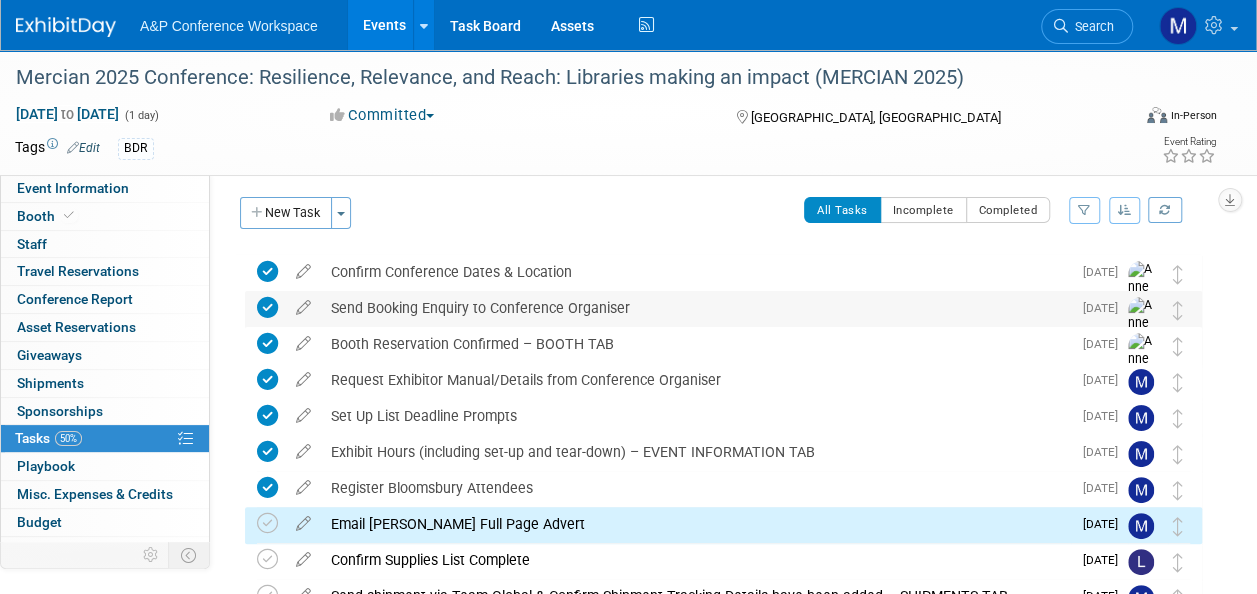 scroll, scrollTop: 0, scrollLeft: 0, axis: both 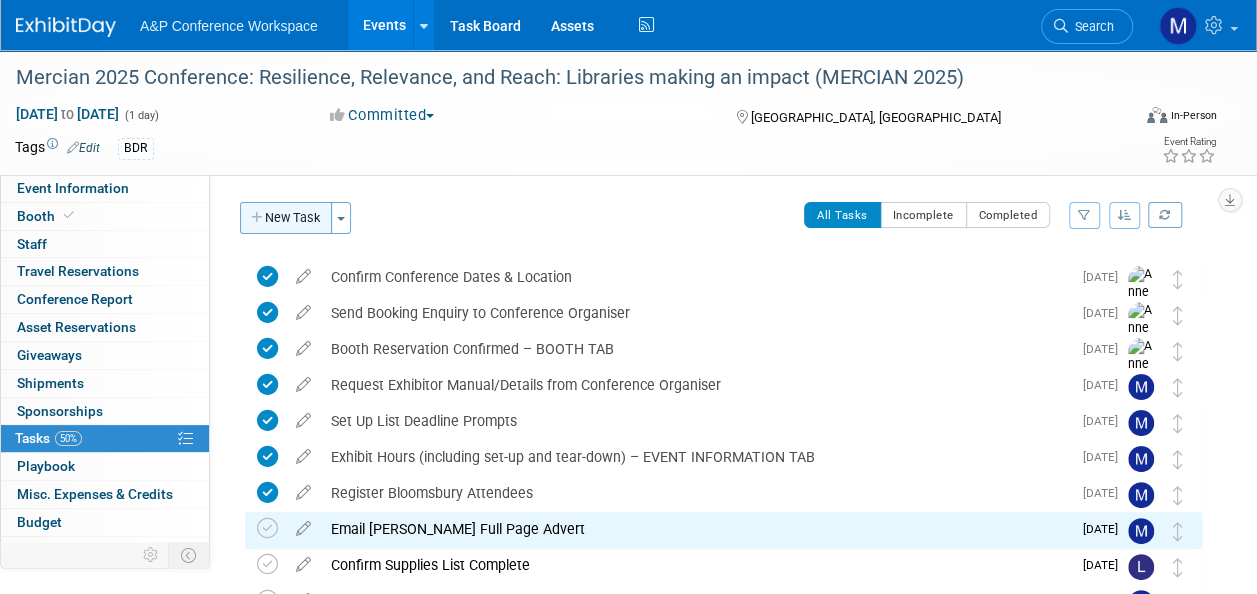 click on "New Task" at bounding box center (286, 218) 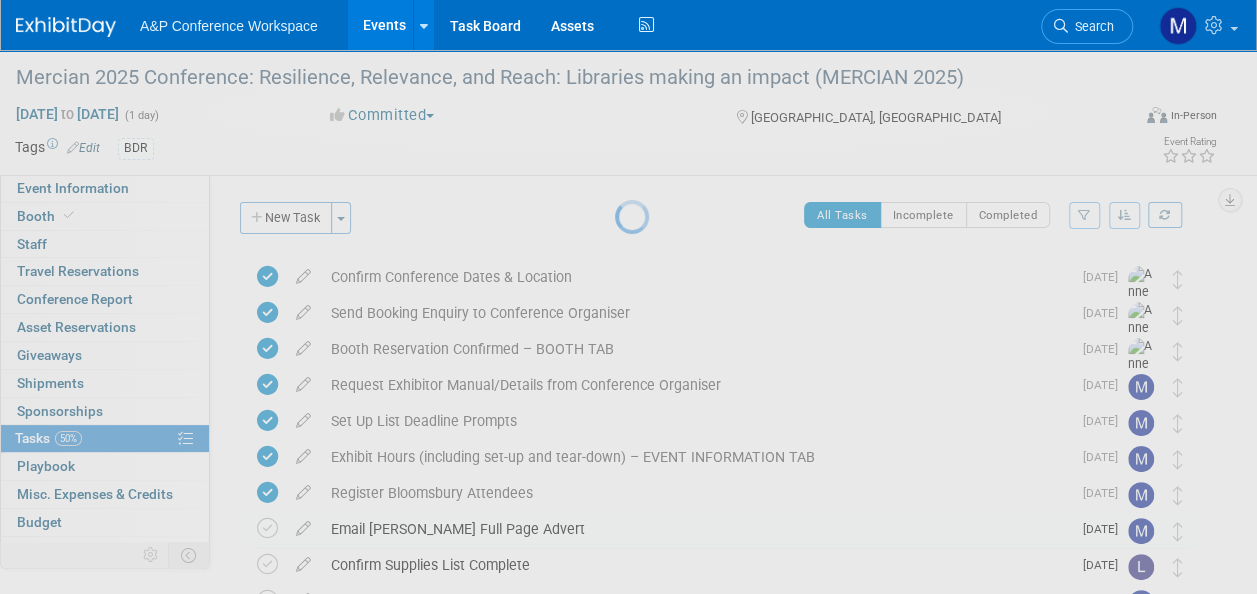 type 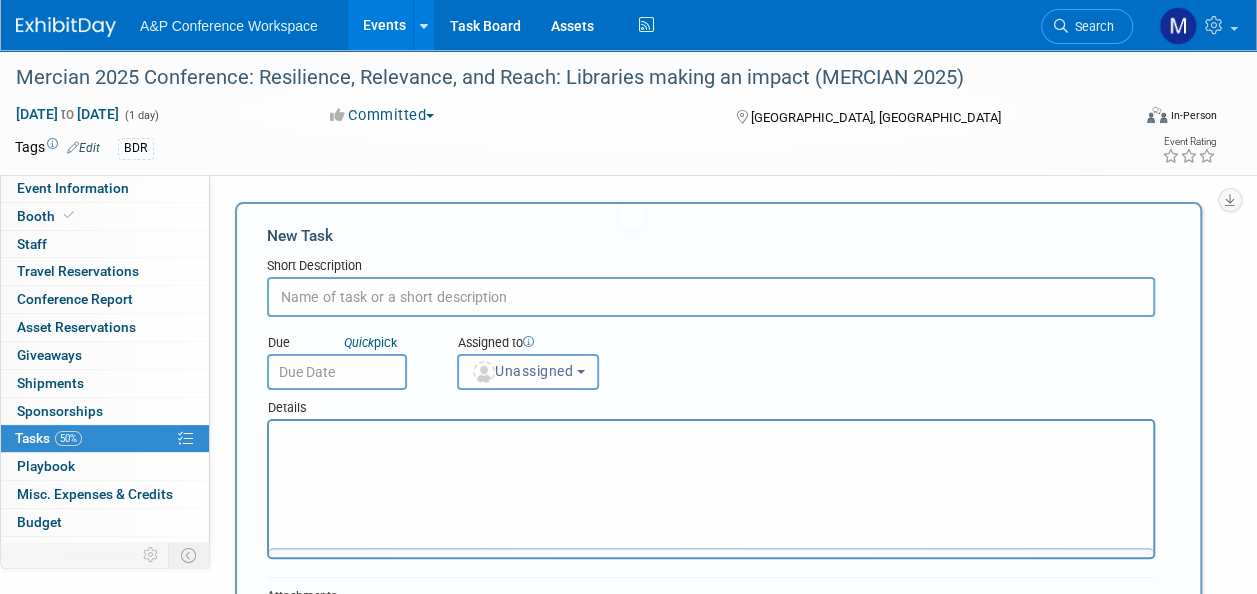 scroll, scrollTop: 0, scrollLeft: 0, axis: both 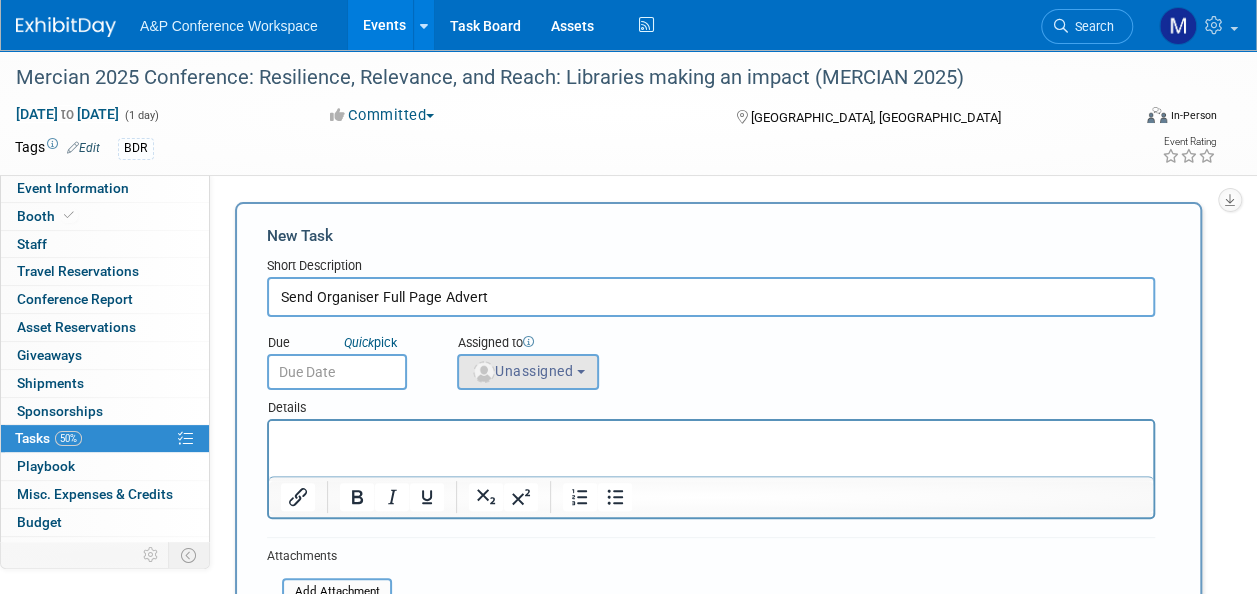 type on "Send Organiser Full Page Advert" 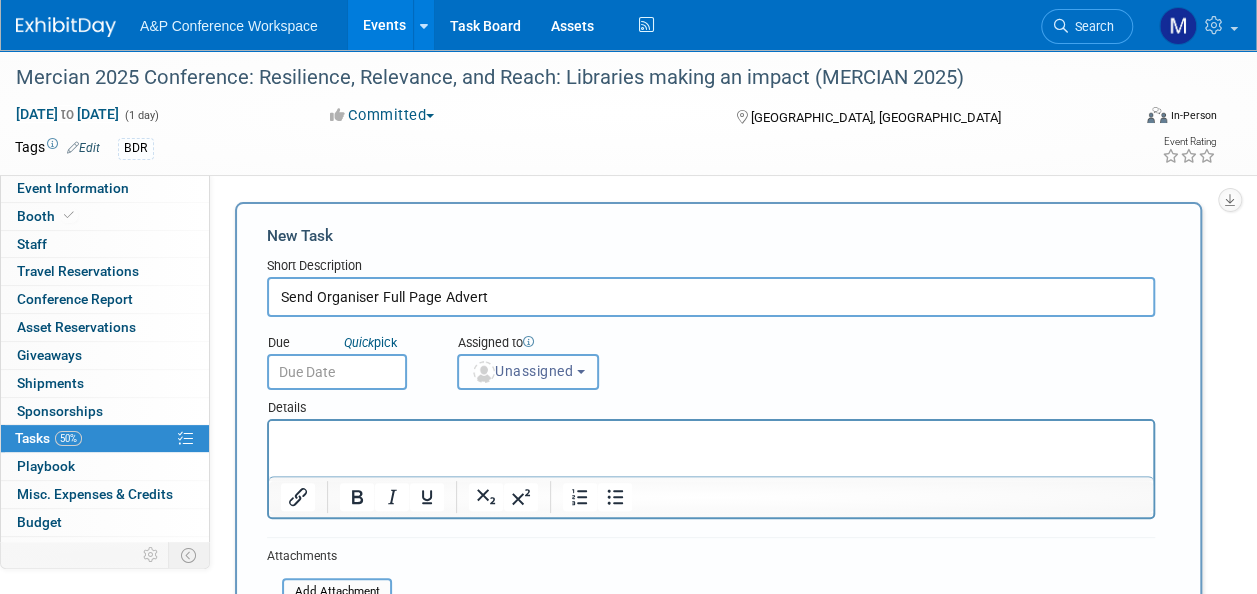 click on "Unassigned" at bounding box center [528, 372] 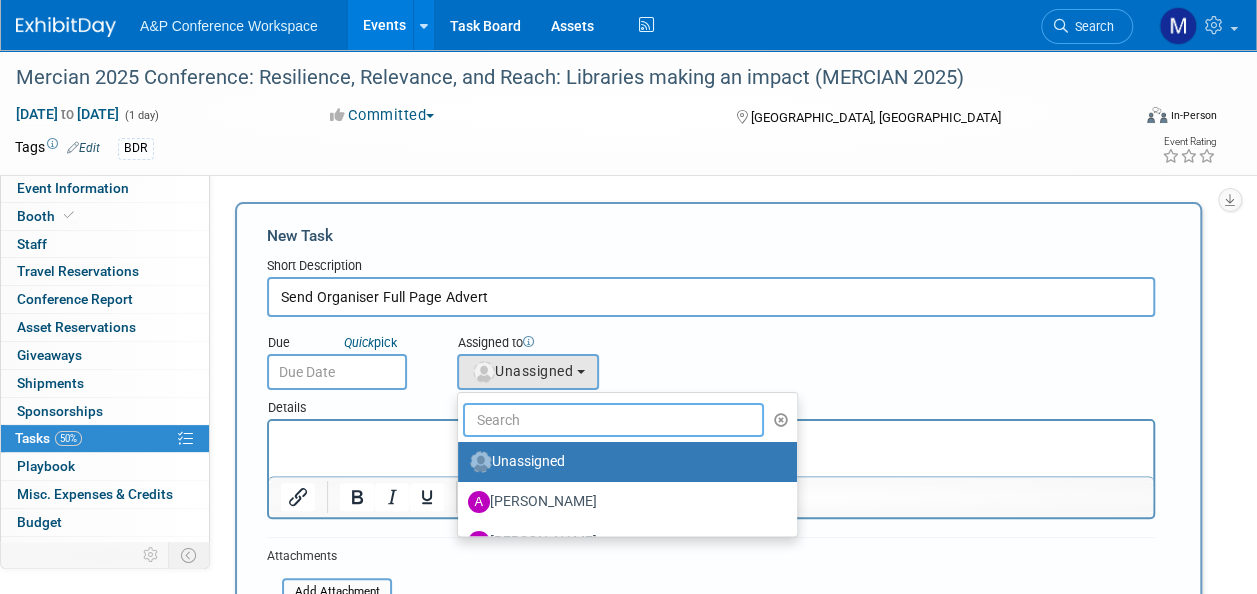 click at bounding box center (613, 420) 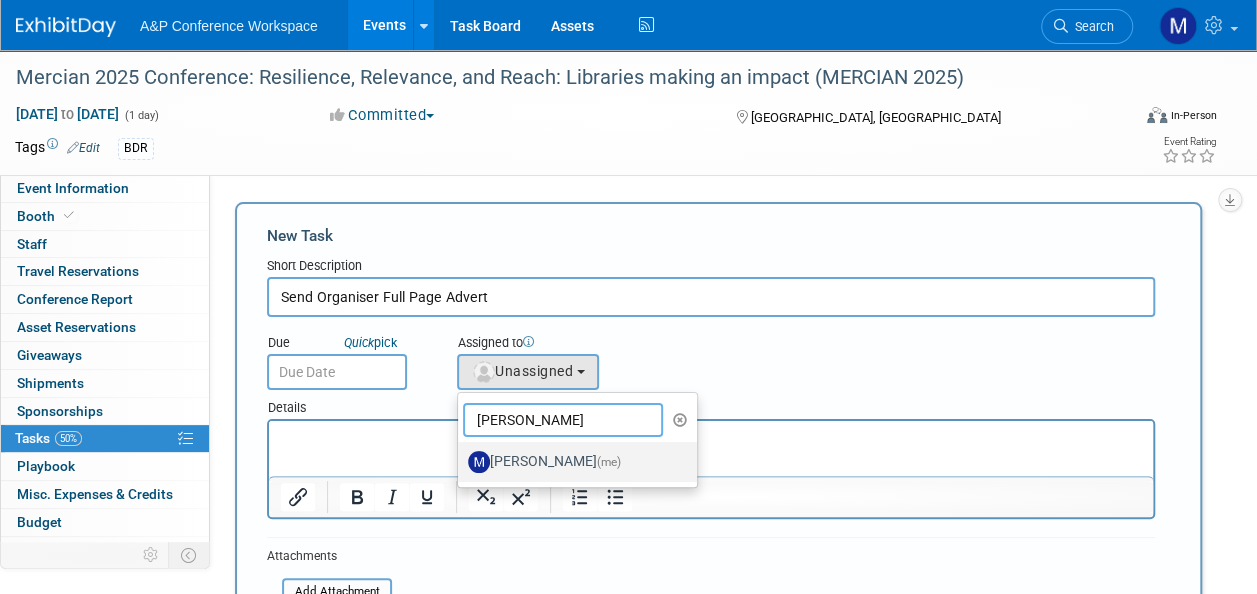 type on "[PERSON_NAME]" 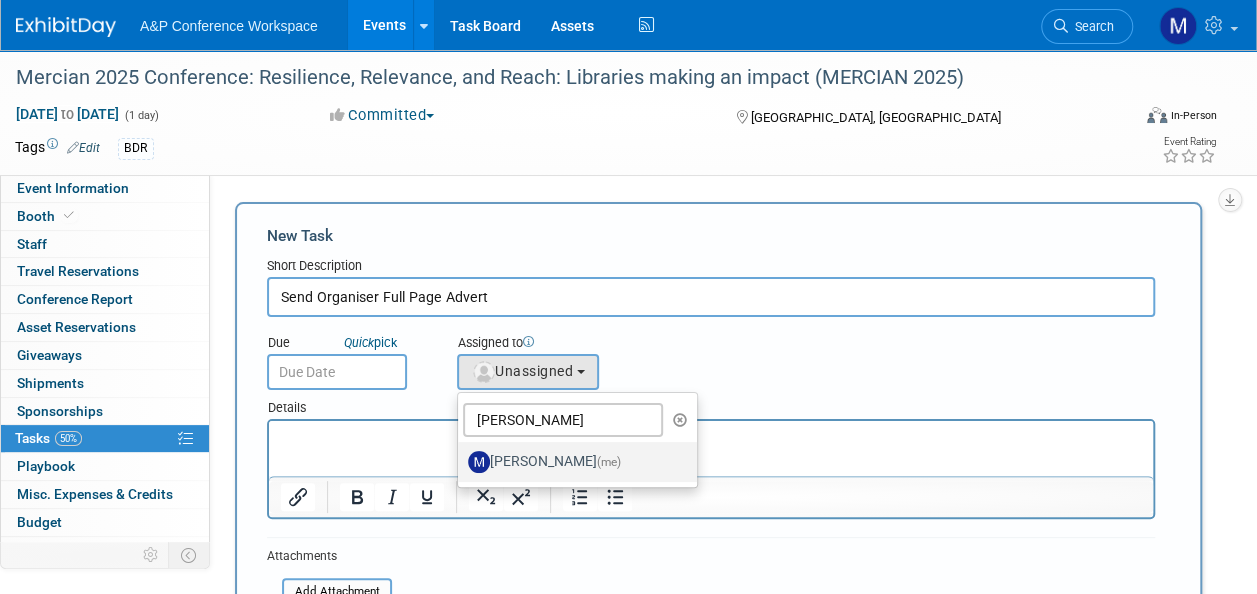 click on "[PERSON_NAME]
(me)" at bounding box center [572, 462] 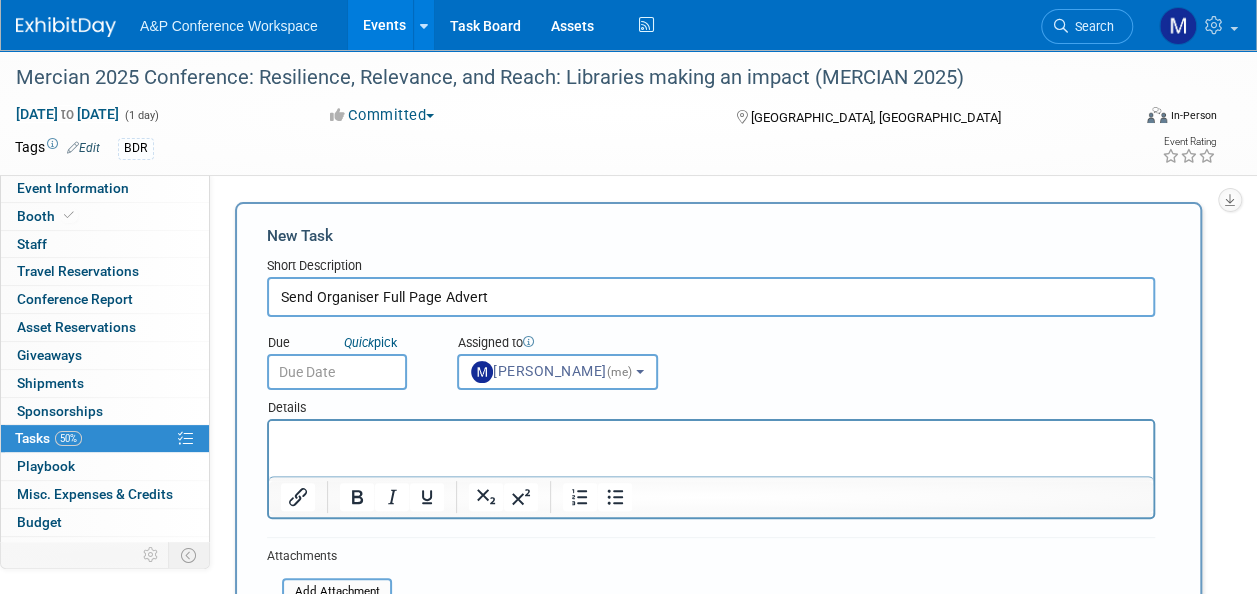 click at bounding box center (337, 372) 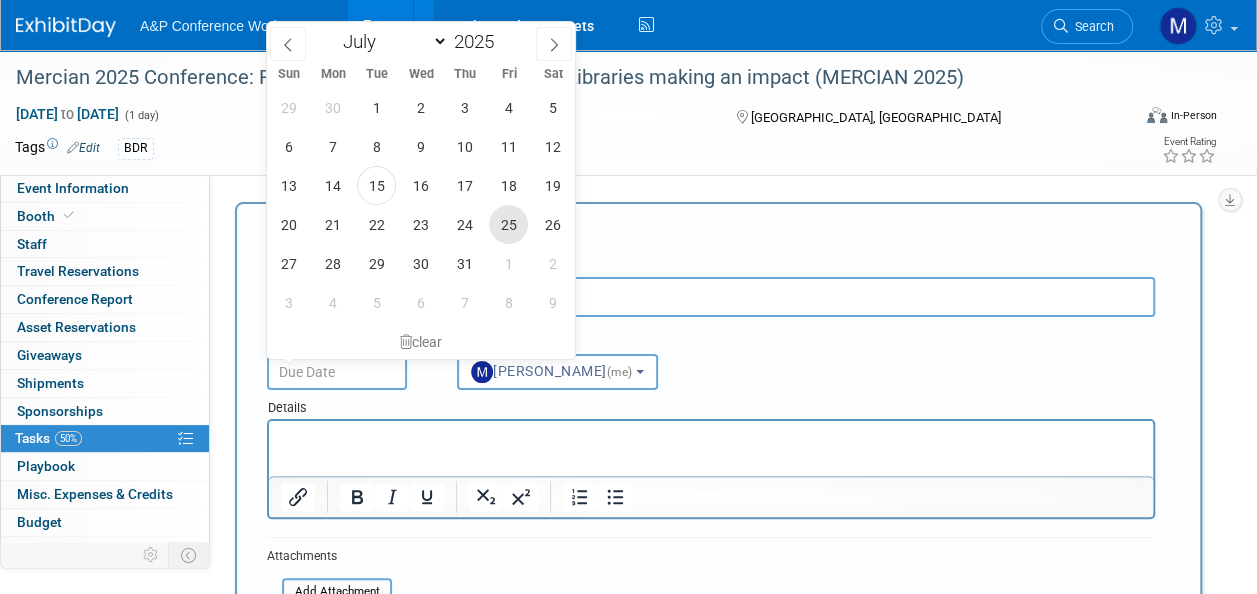click on "25" at bounding box center [508, 224] 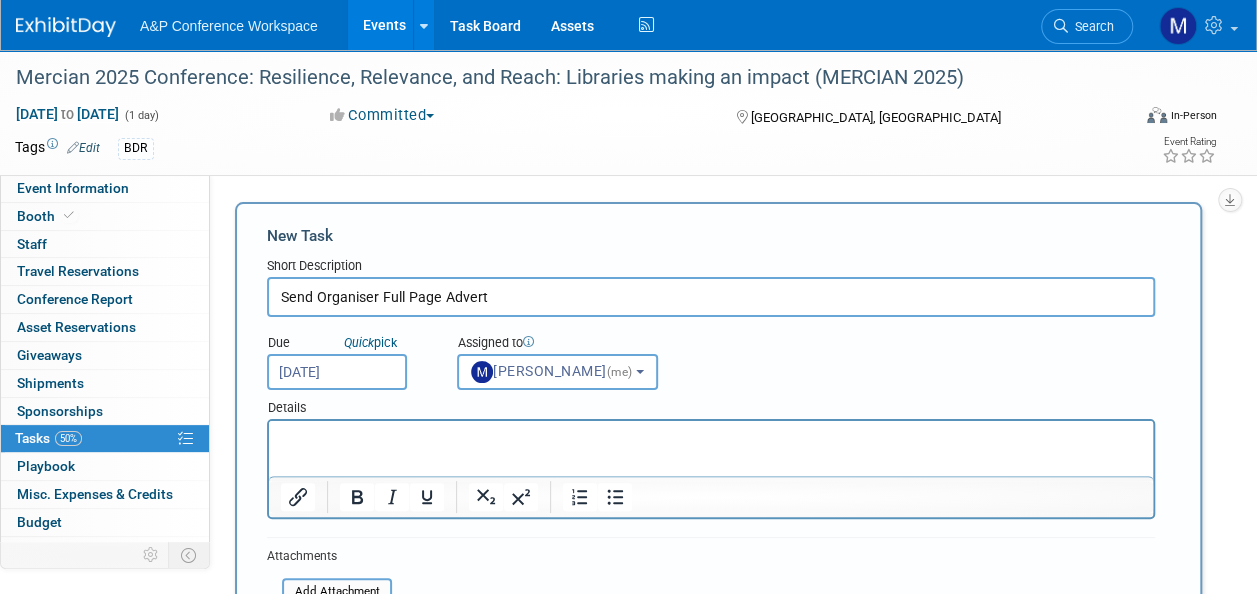 click at bounding box center [711, 439] 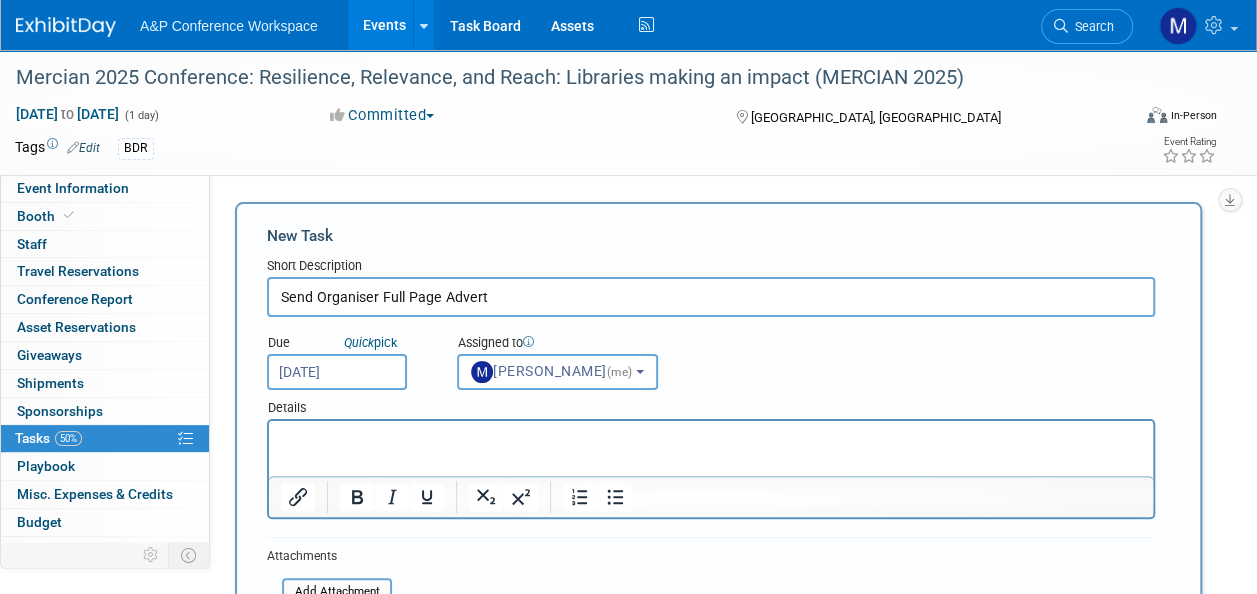 paste 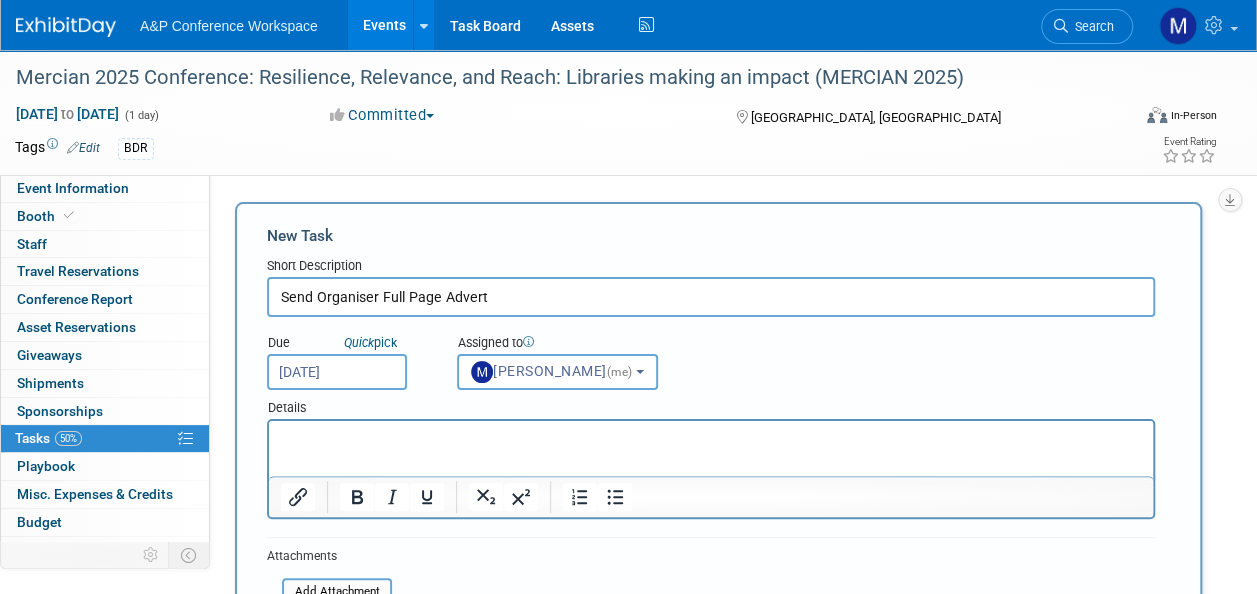 type 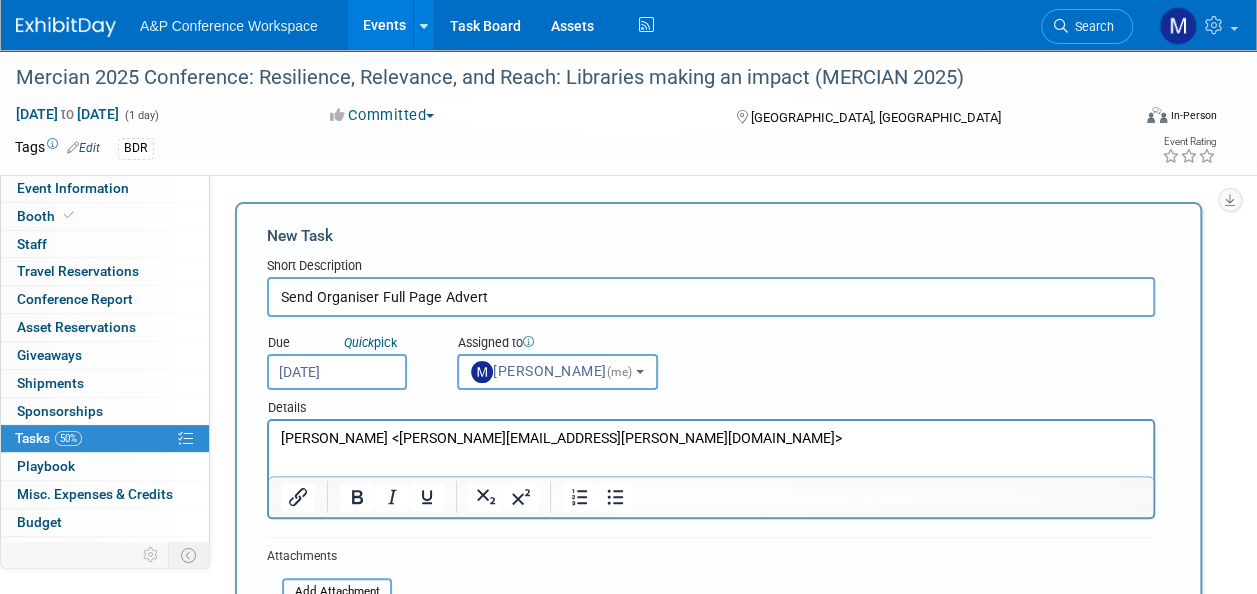drag, startPoint x: 363, startPoint y: 439, endPoint x: 365, endPoint y: 463, distance: 24.083189 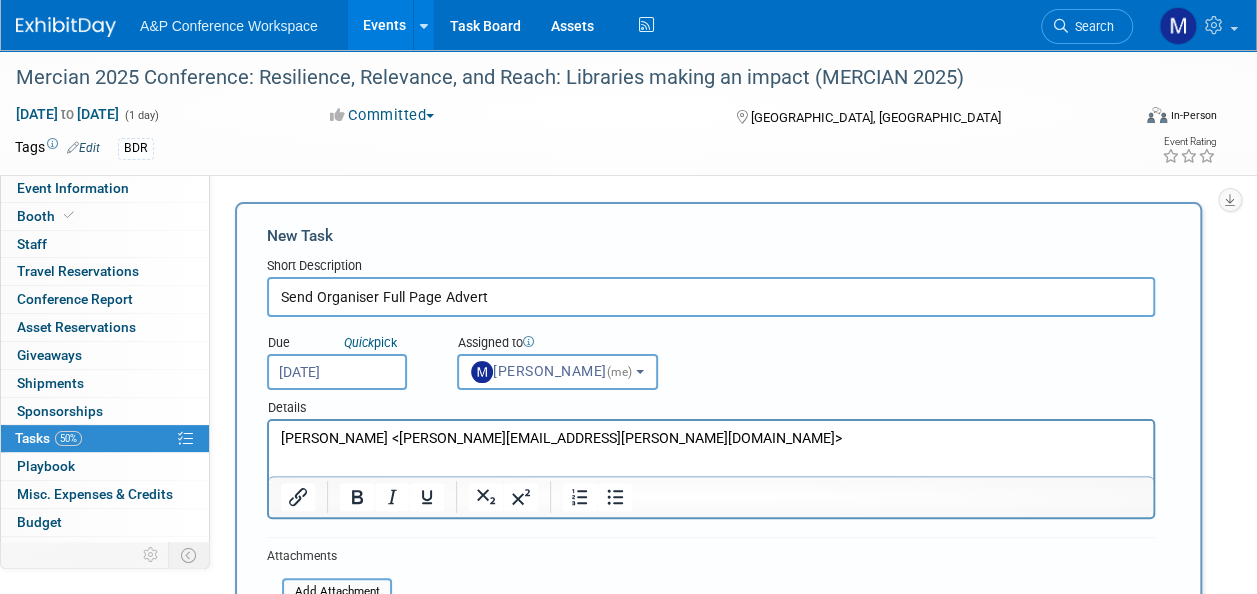 click on "Jodie Heap <j.heap@keele.ac.uk>" at bounding box center (711, 439) 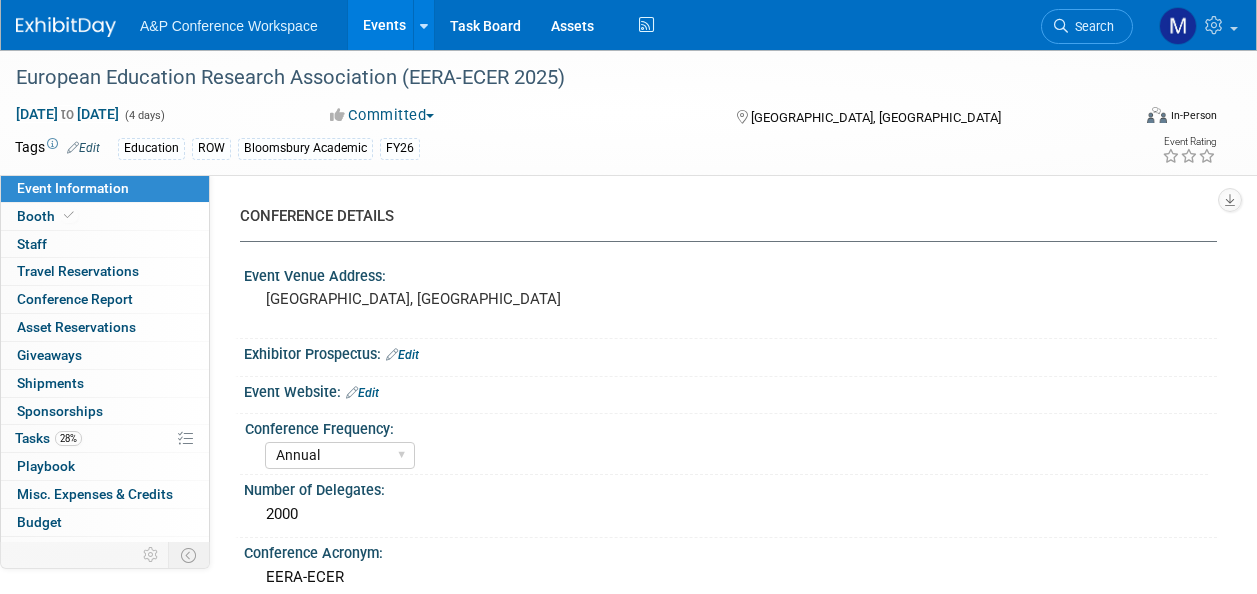 select on "Annual" 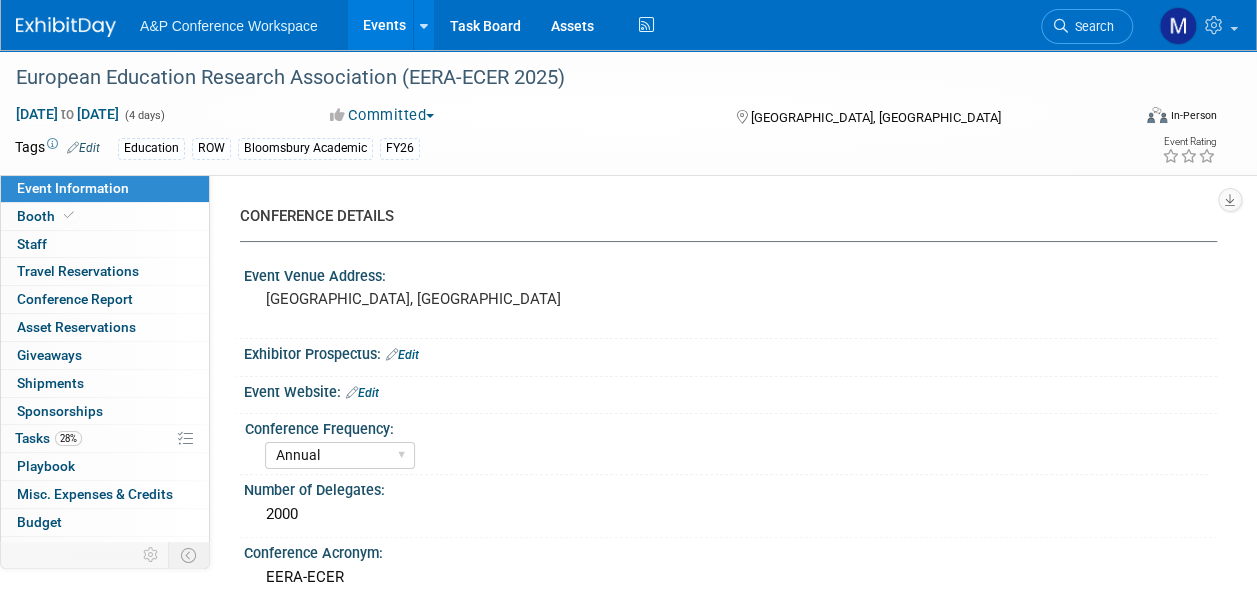 scroll, scrollTop: 0, scrollLeft: 0, axis: both 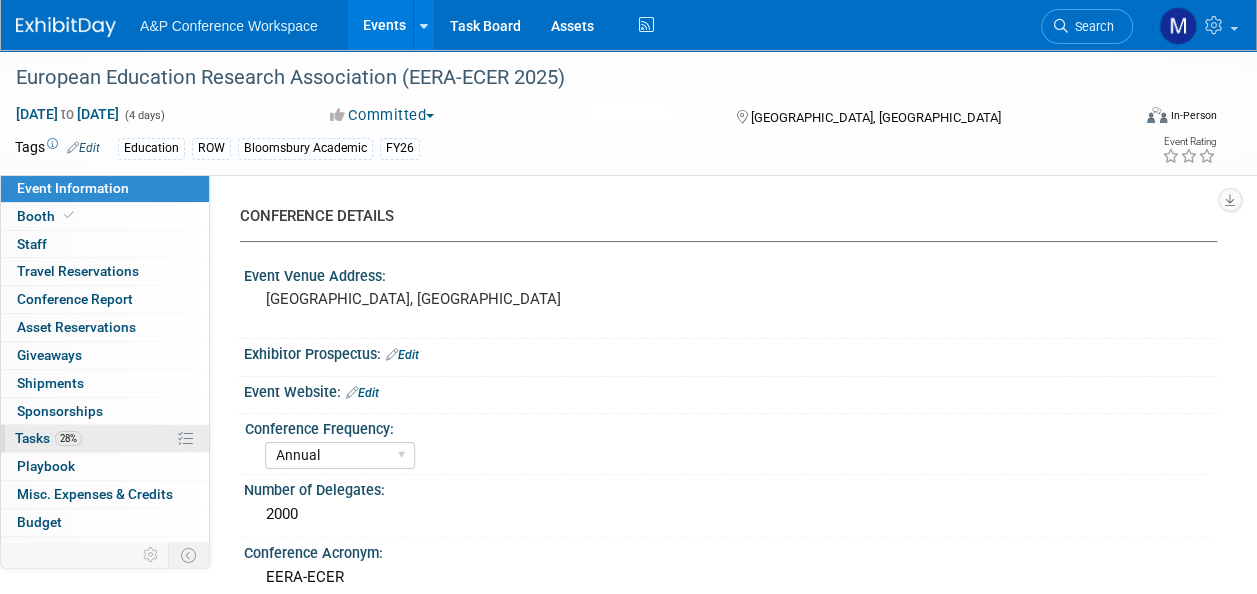click on "28%
Tasks 28%" at bounding box center [105, 438] 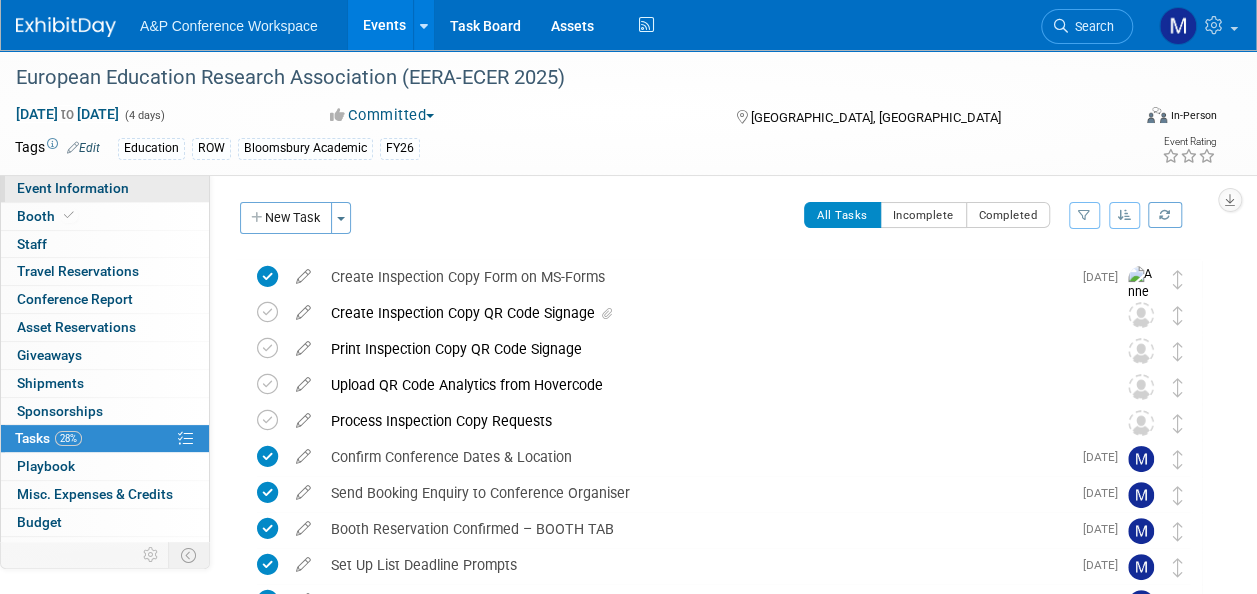 click on "Event Information" at bounding box center (105, 188) 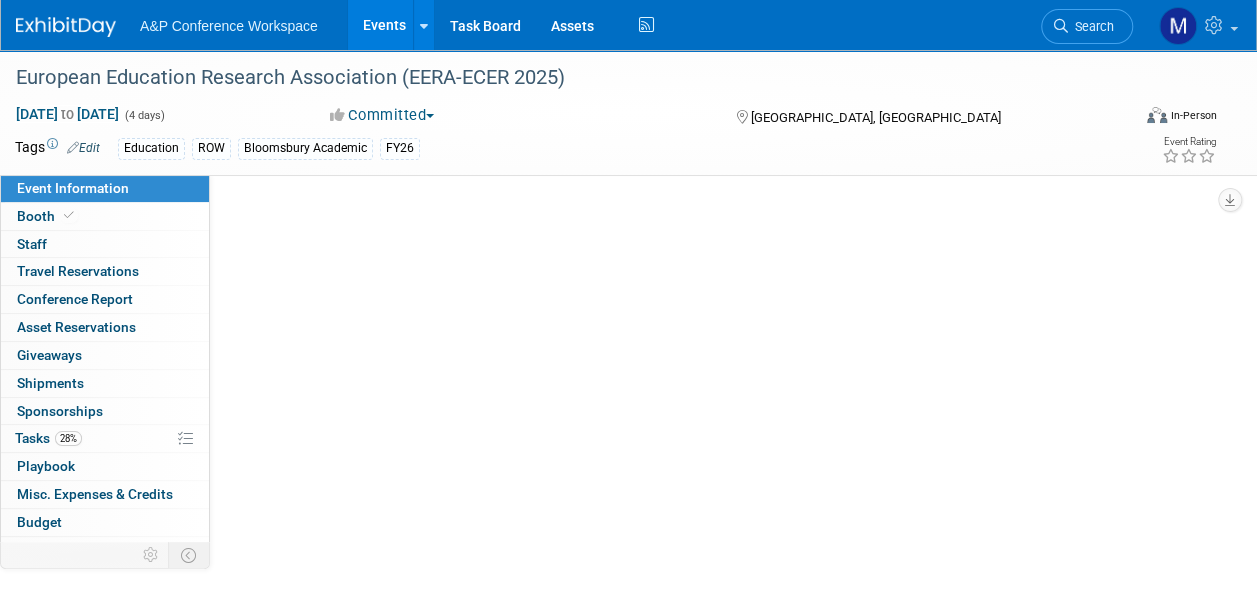 select on "Annual" 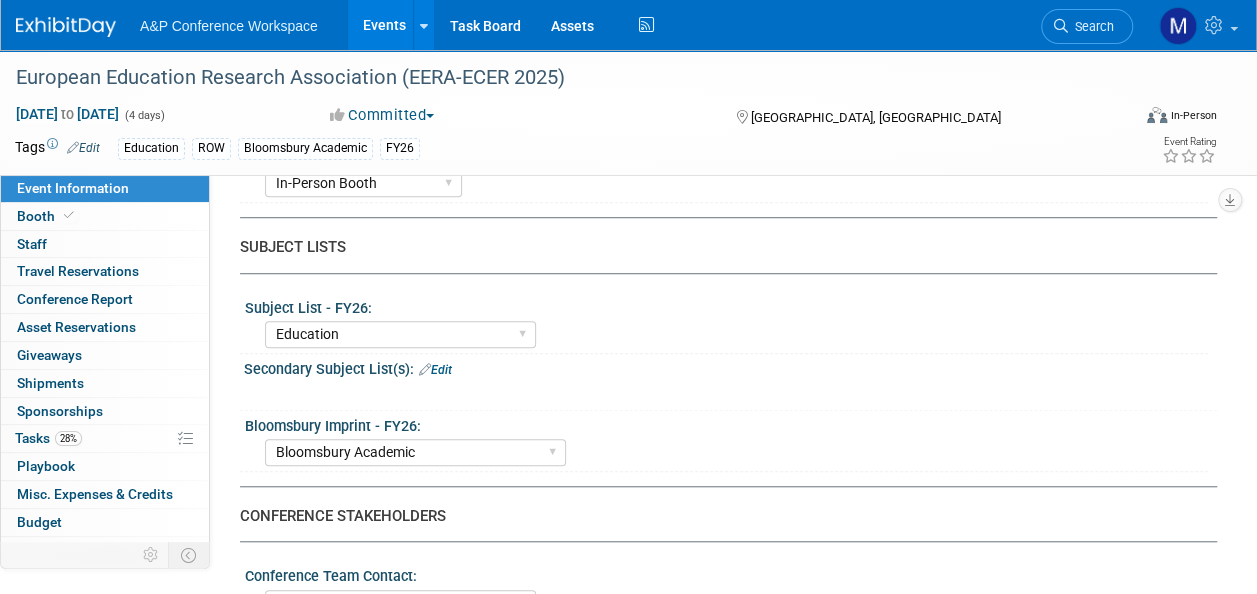 scroll, scrollTop: 800, scrollLeft: 0, axis: vertical 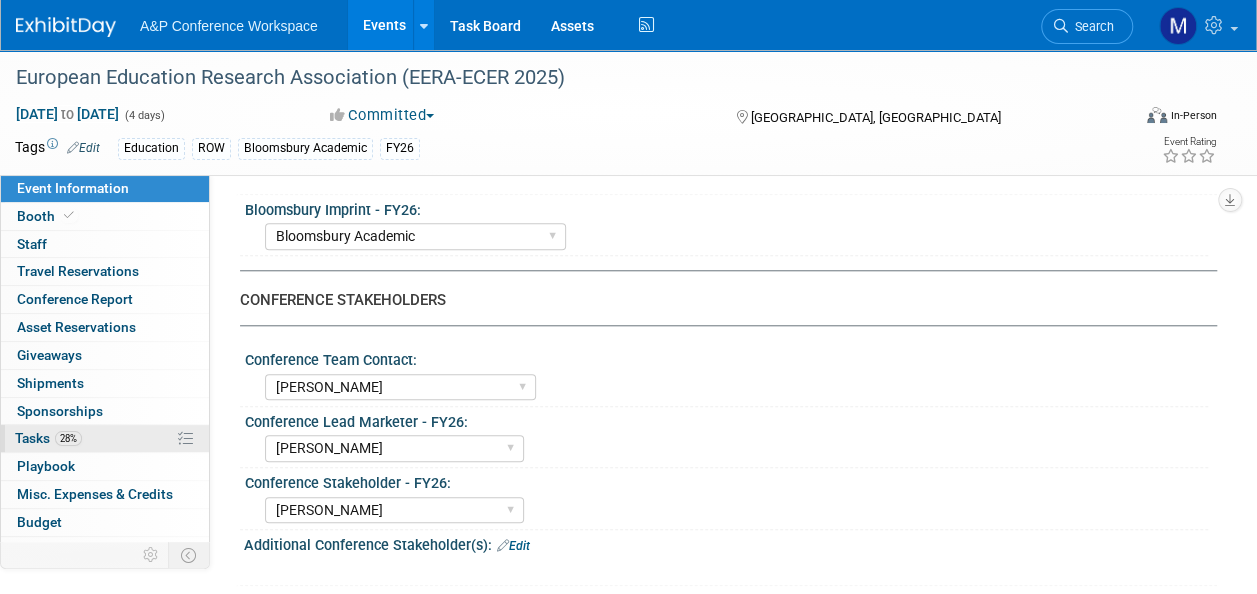 click on "28%
Tasks 28%" at bounding box center (105, 438) 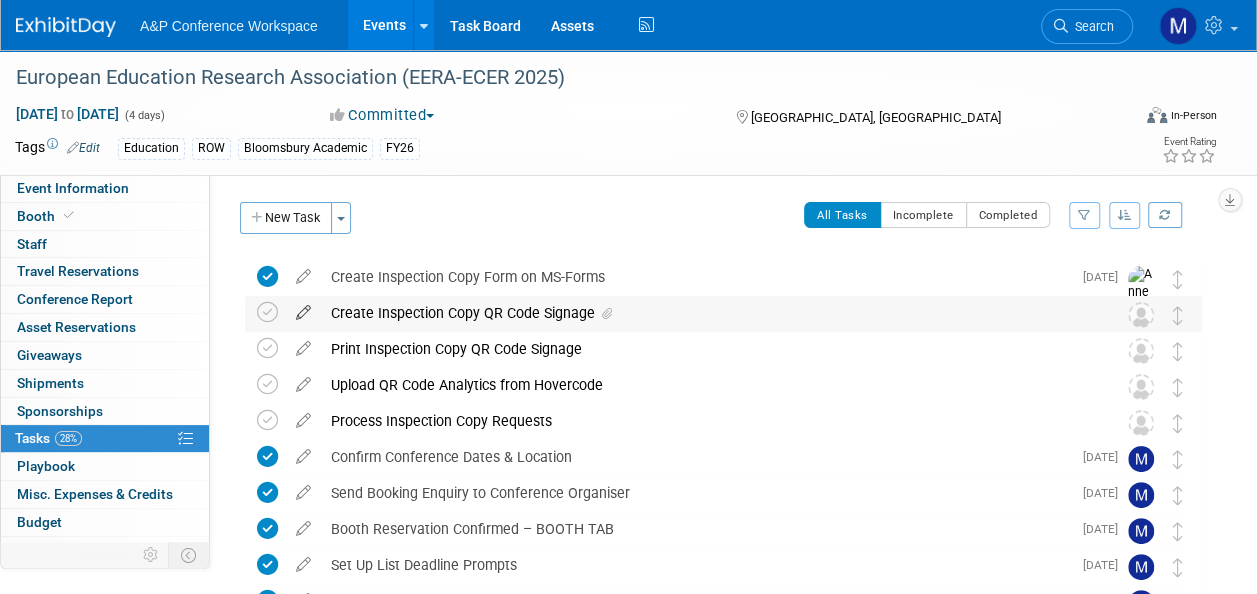 click at bounding box center (303, 308) 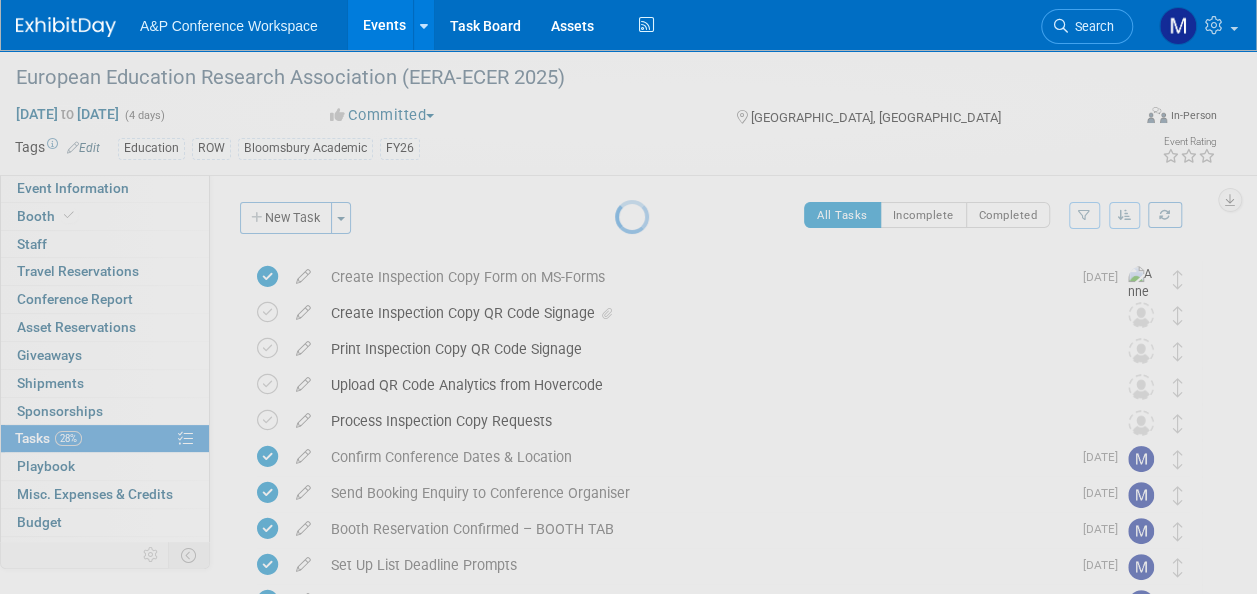 select on "70502f5a-e233-48a7-af51-1db25fd93eb2" 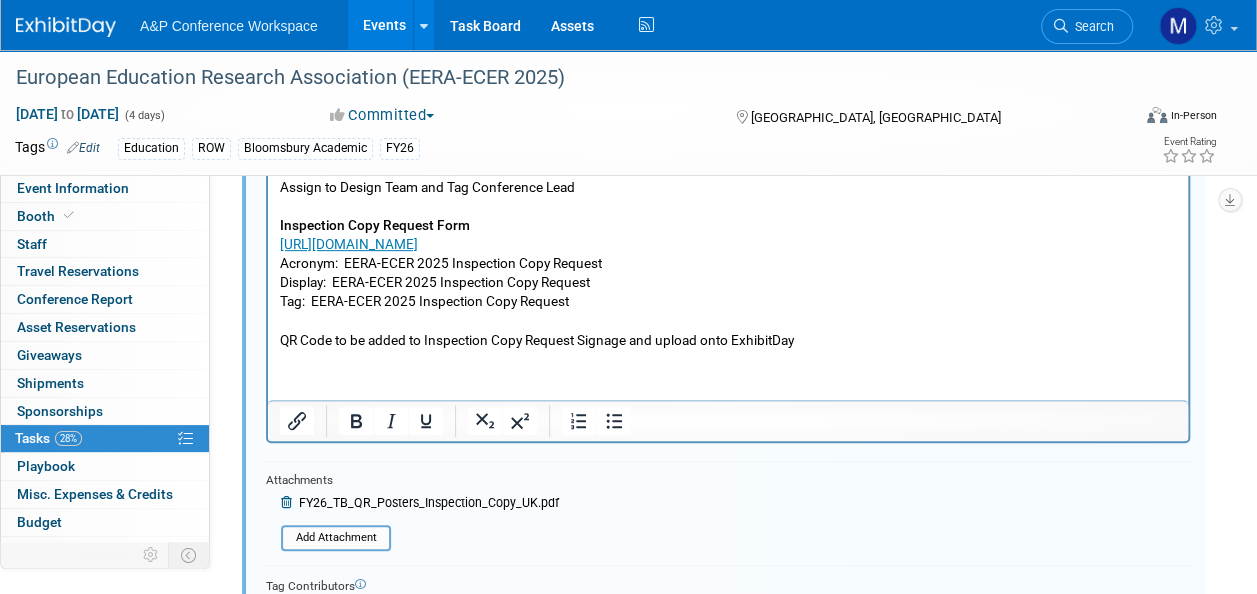 scroll, scrollTop: 602, scrollLeft: 0, axis: vertical 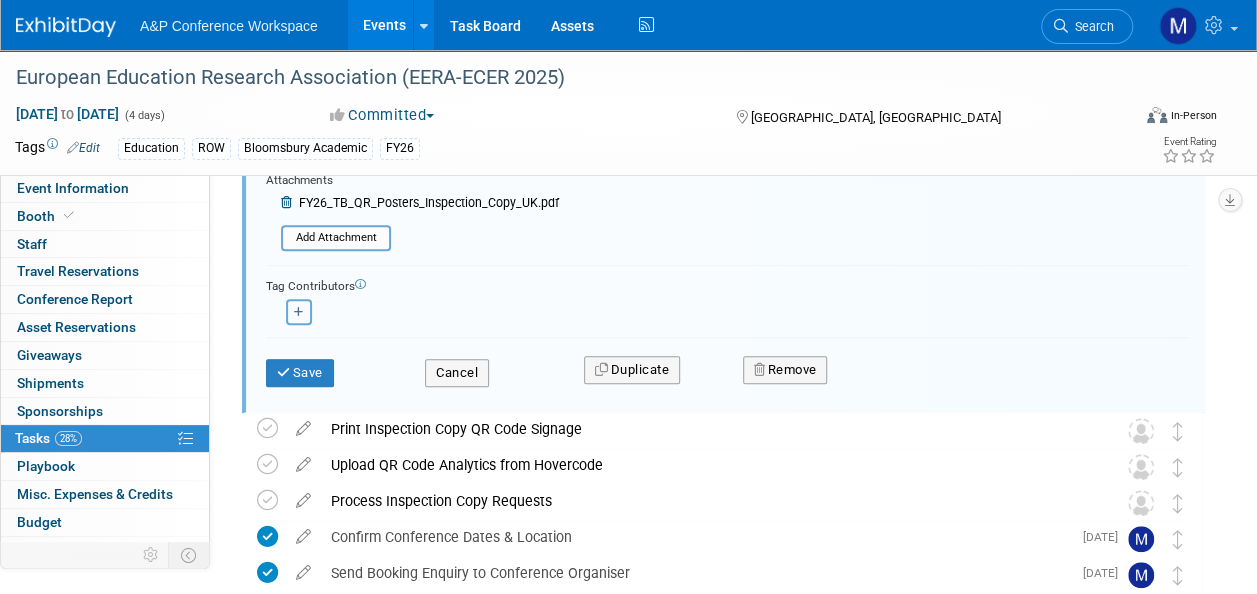 click at bounding box center [299, 312] 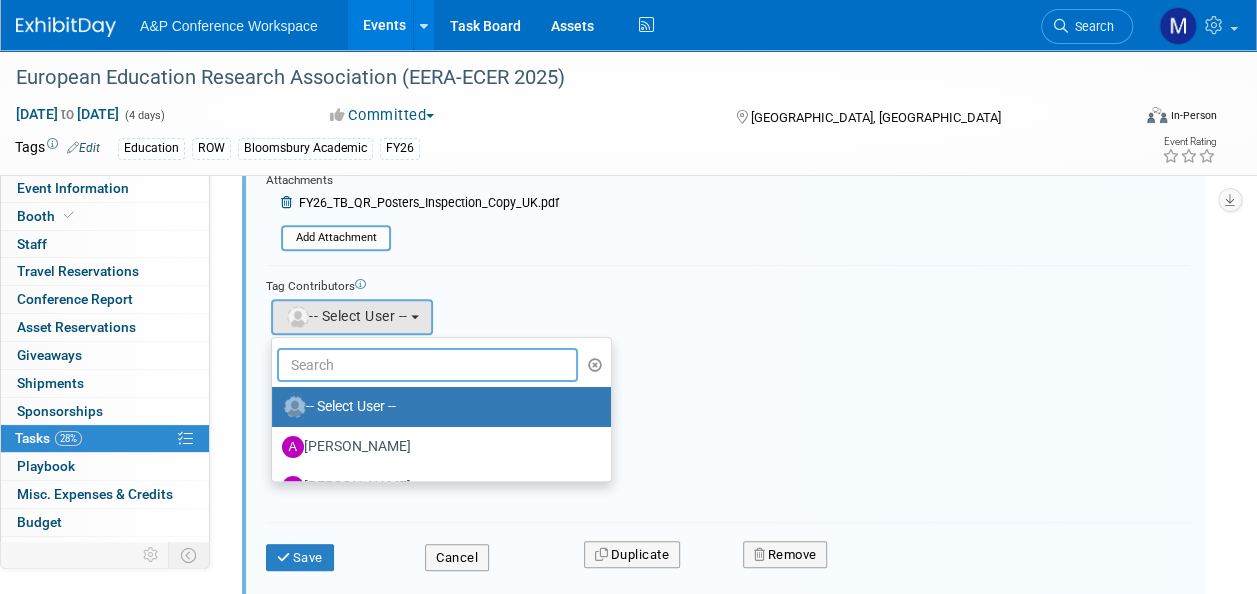 click at bounding box center (427, 365) 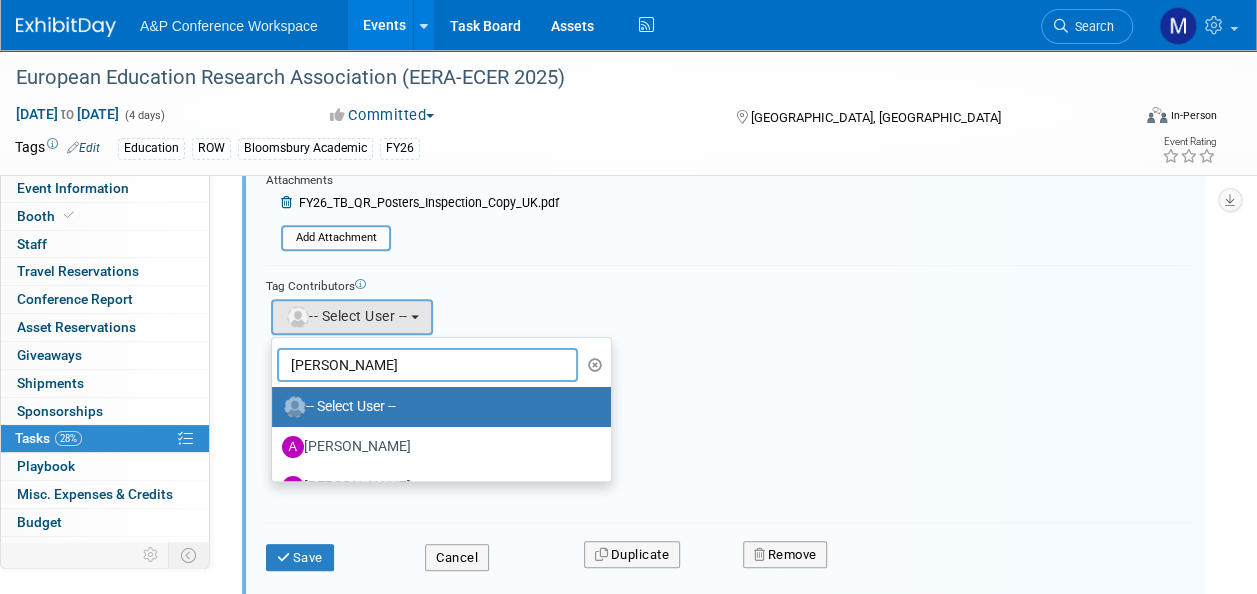 type on "lianna" 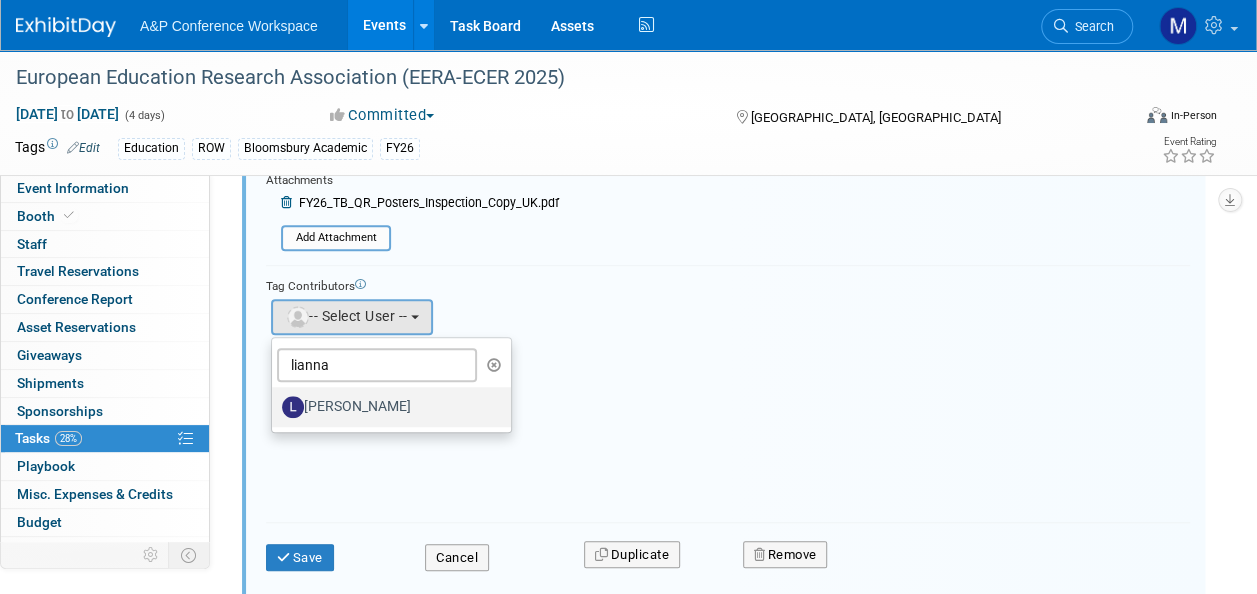 click on "[PERSON_NAME]" at bounding box center (386, 407) 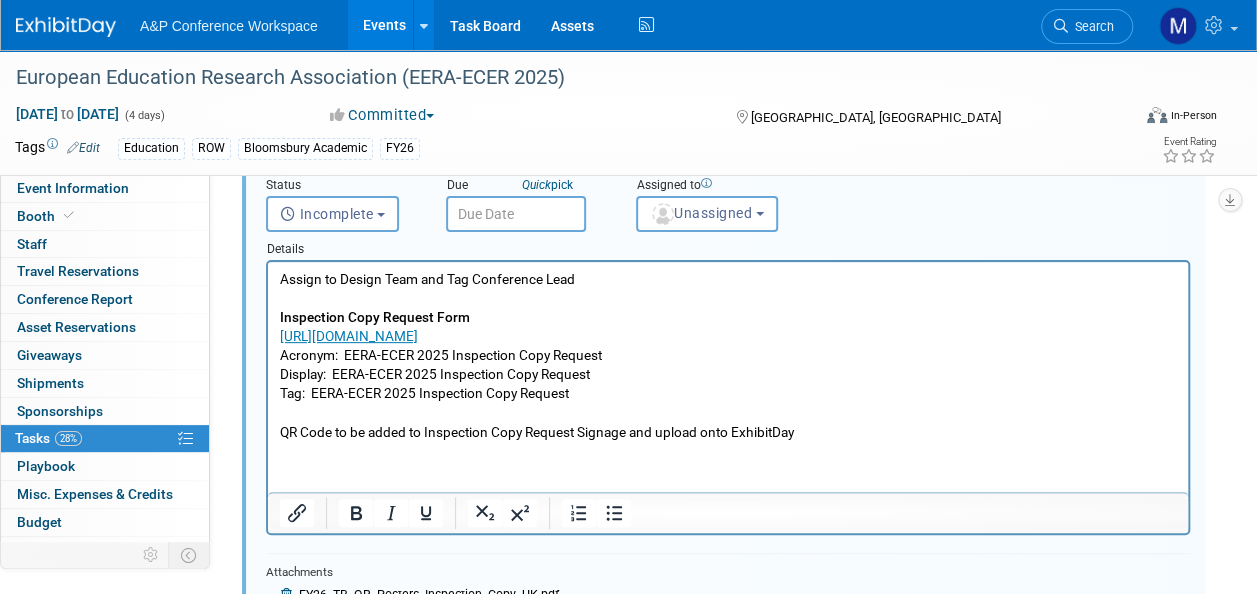 scroll, scrollTop: 202, scrollLeft: 0, axis: vertical 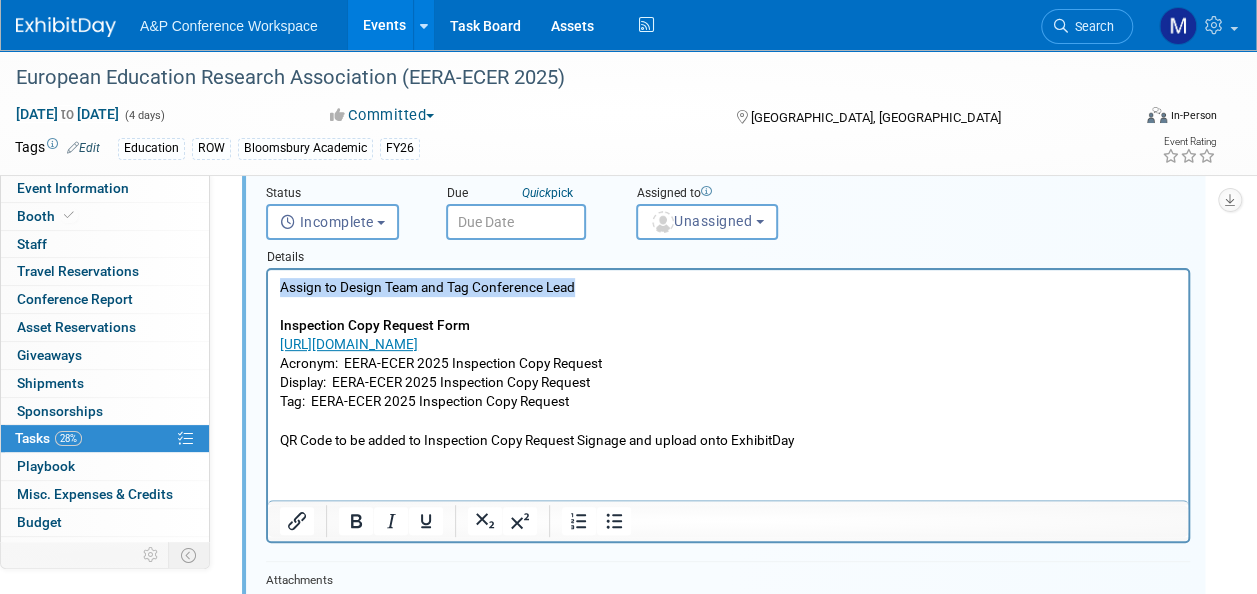 drag, startPoint x: 589, startPoint y: 290, endPoint x: 272, endPoint y: 295, distance: 317.03943 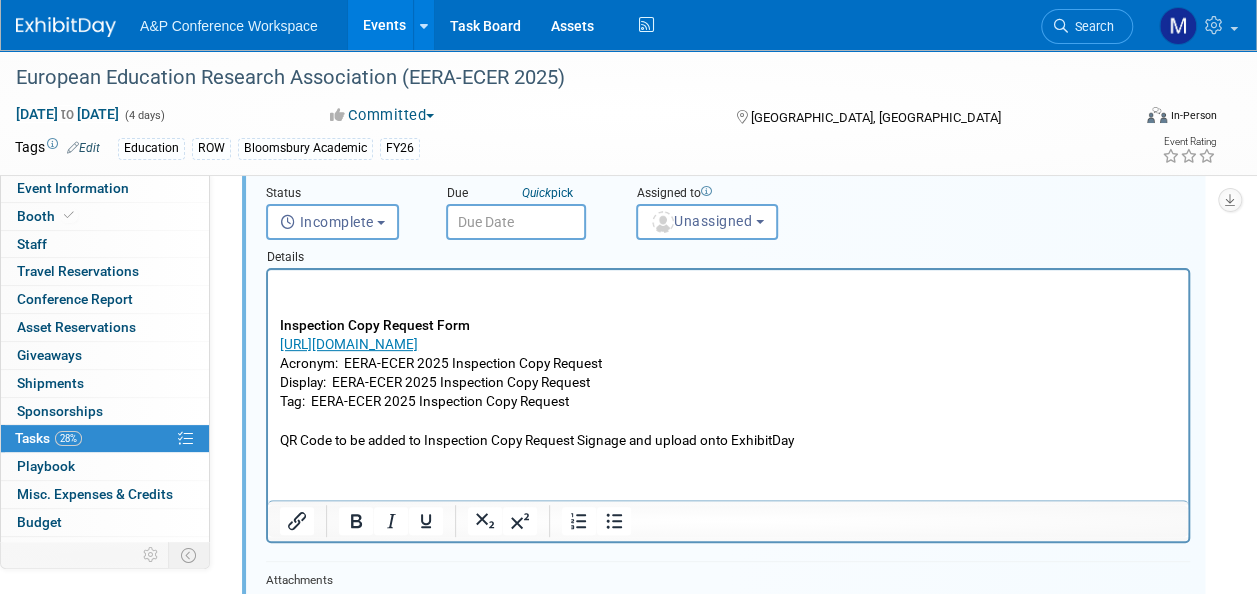 click on "Inspection Copy Request Form https://forms.office.com/e/cUH0f32fQG Acronym:  EERA-ECER 2025 Inspection Copy Request Display:  EERA-ECER 2025 Inspection Copy Request Tag:  EERA-ECER 2025 Inspection Copy Request QR Code to be added to Inspection Copy Request Signage and upload onto ExhibitDay" at bounding box center (728, 364) 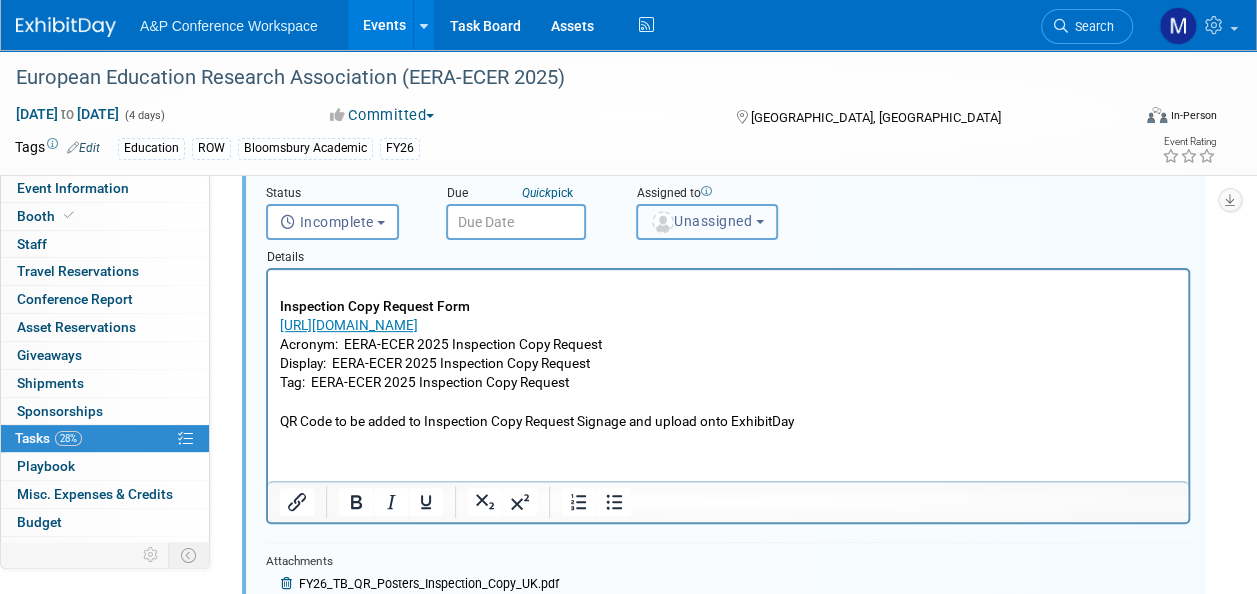 click at bounding box center (663, 222) 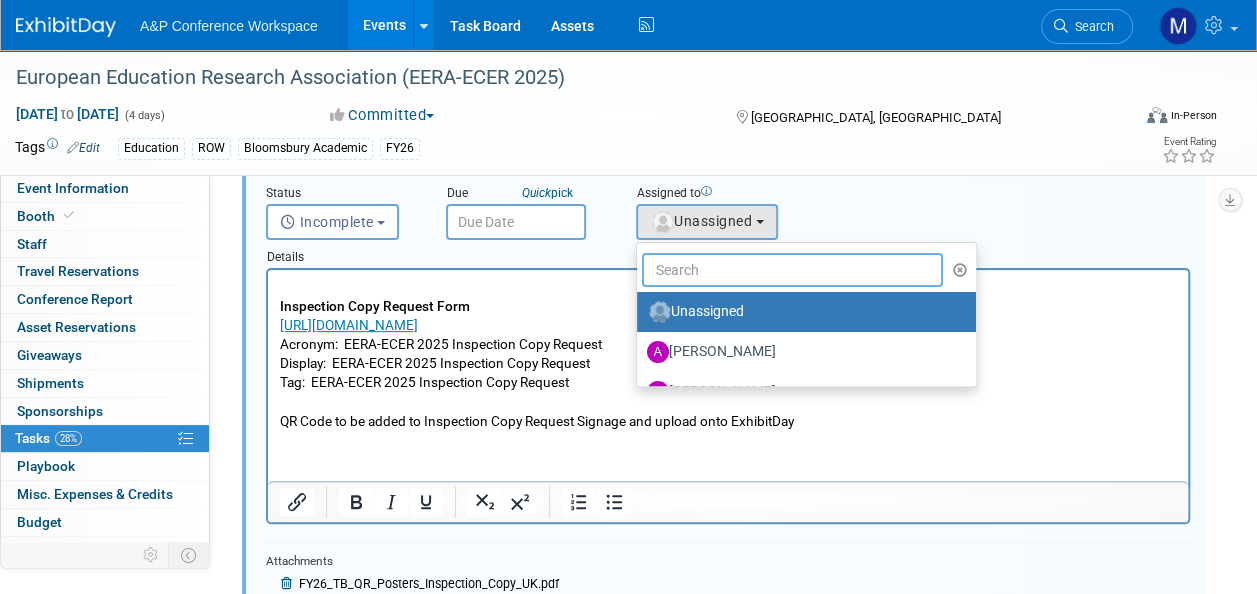 click at bounding box center [792, 270] 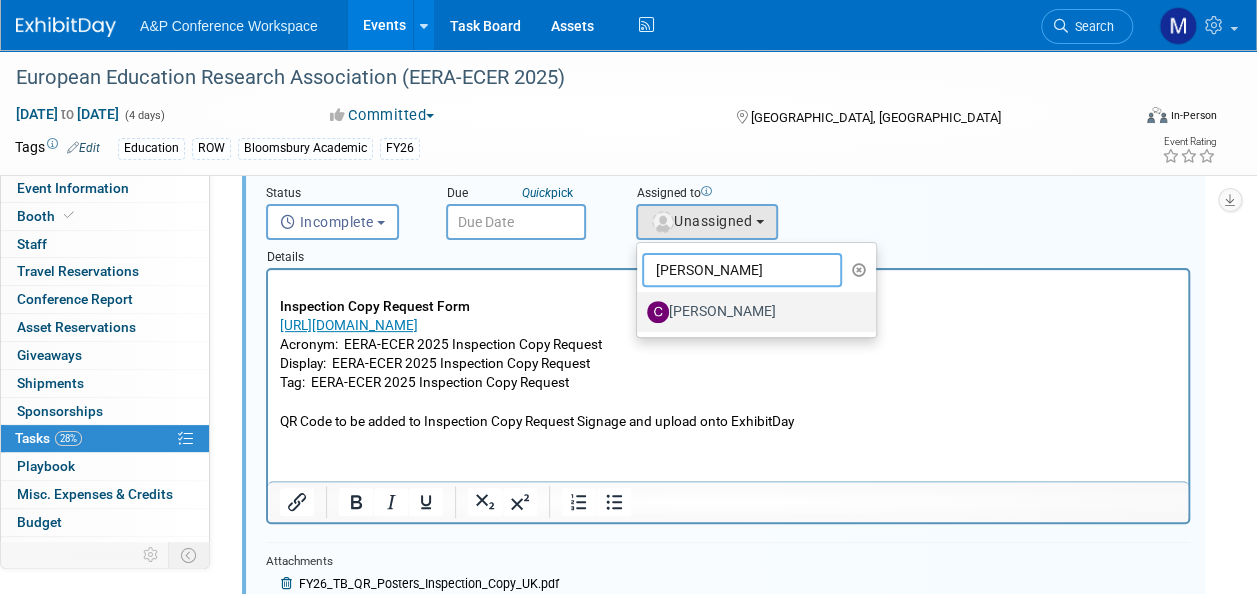 type on "christine ri" 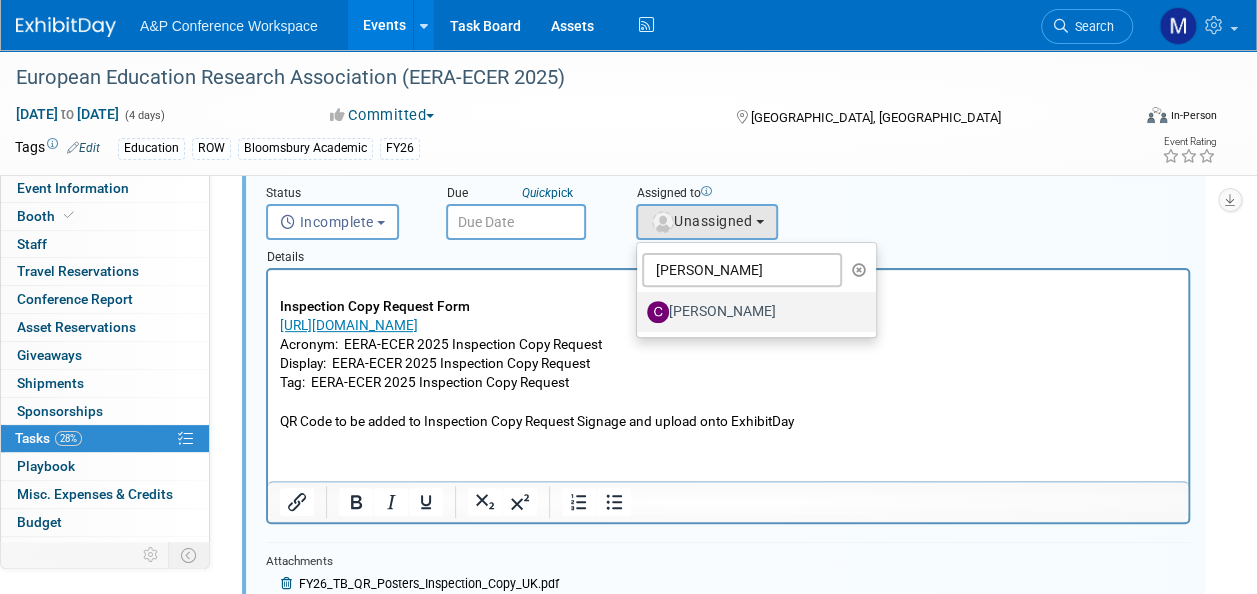 click on "[PERSON_NAME]" at bounding box center (751, 312) 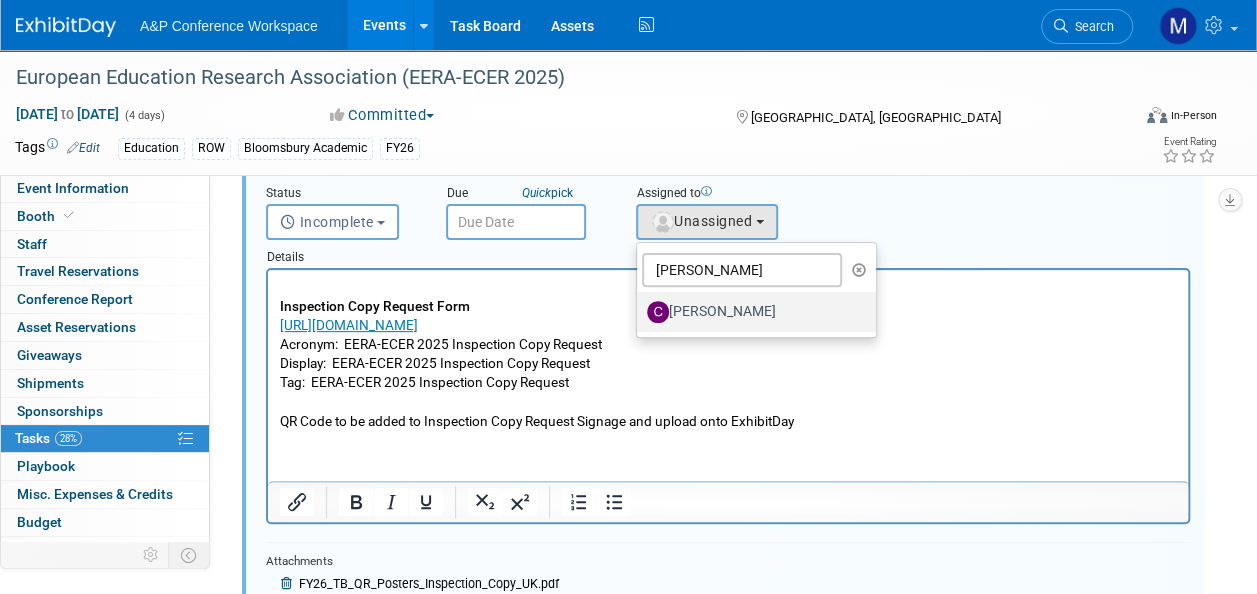 select on "1a58e6ac-2dfa-429d-b54a-9dc2e557f424" 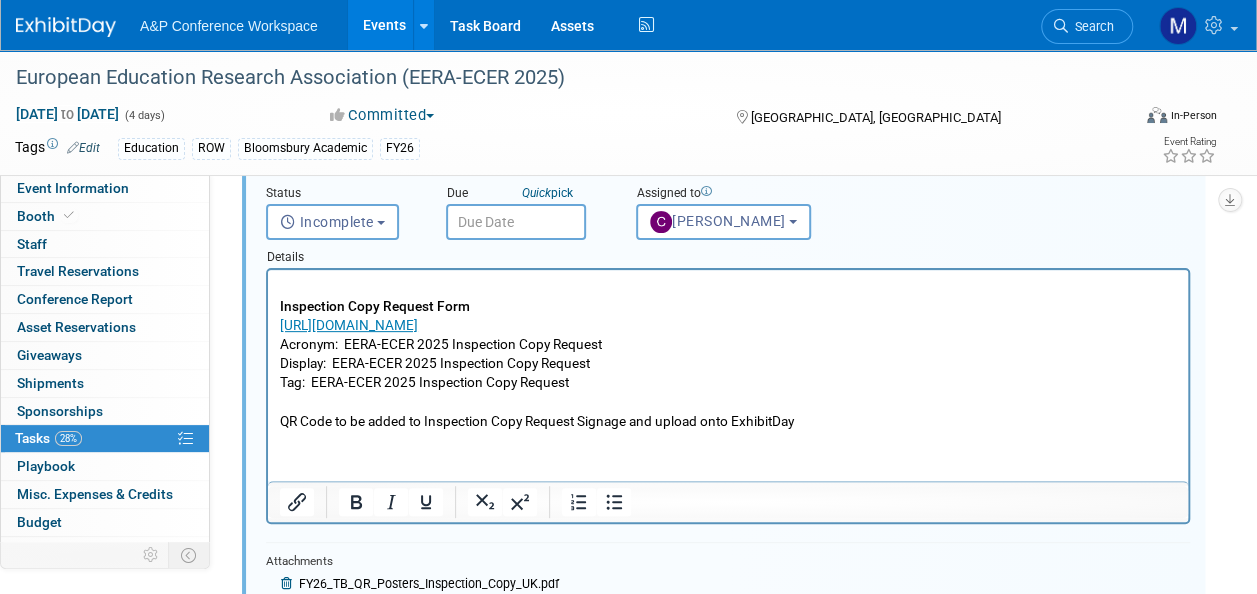 click at bounding box center (516, 222) 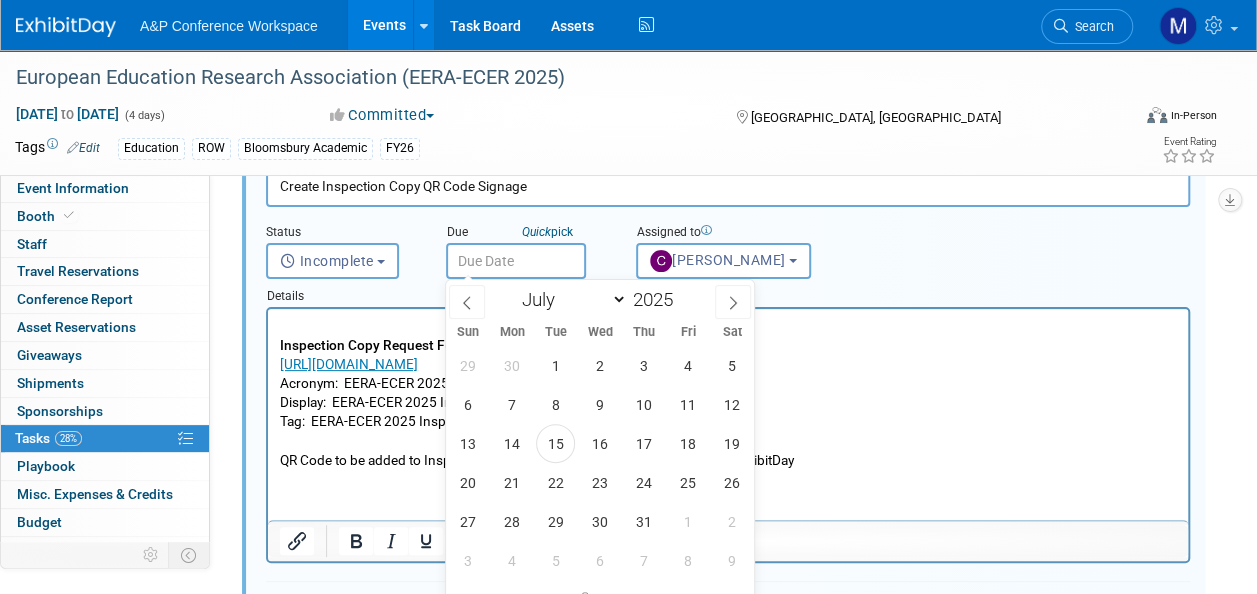 scroll, scrollTop: 202, scrollLeft: 0, axis: vertical 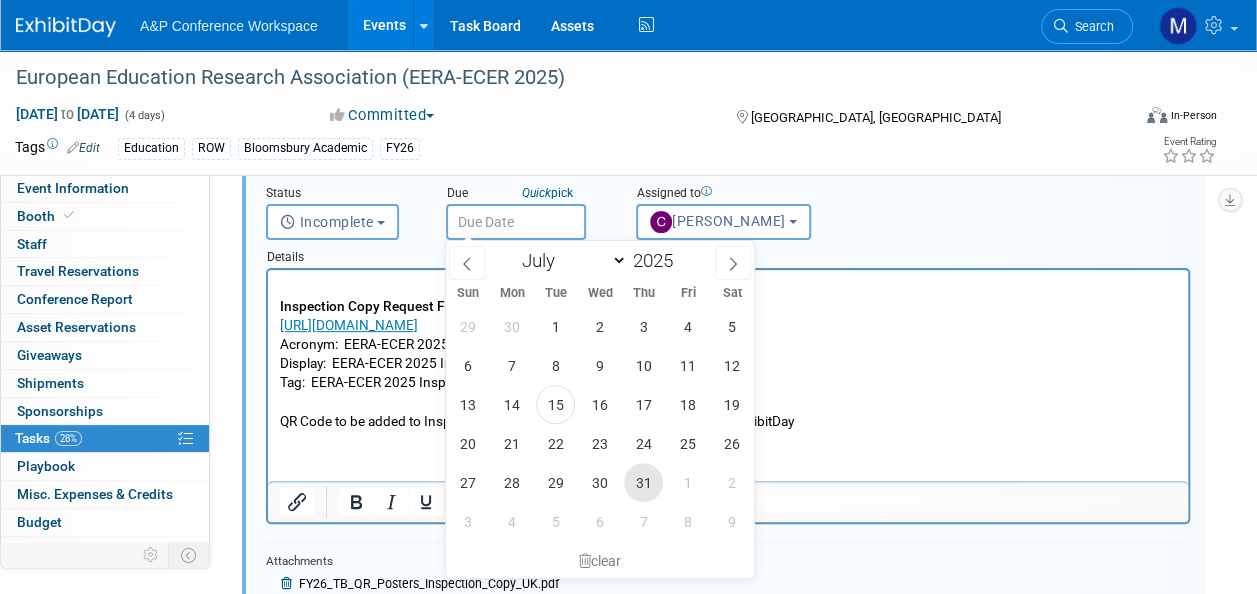 click on "31" at bounding box center (643, 482) 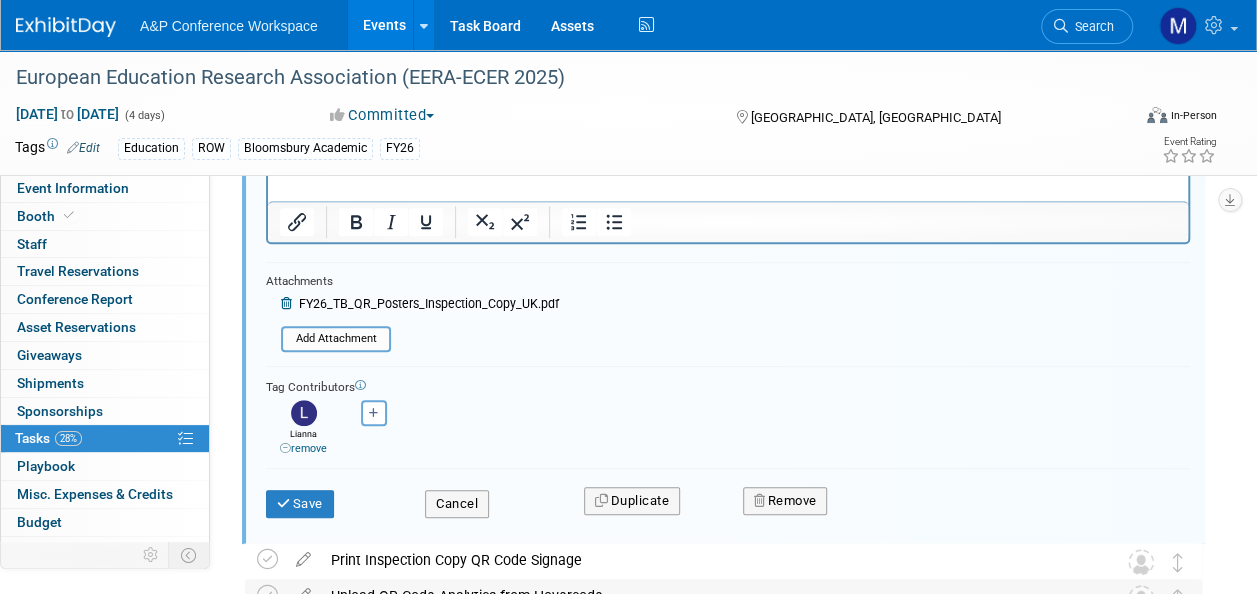 scroll, scrollTop: 602, scrollLeft: 0, axis: vertical 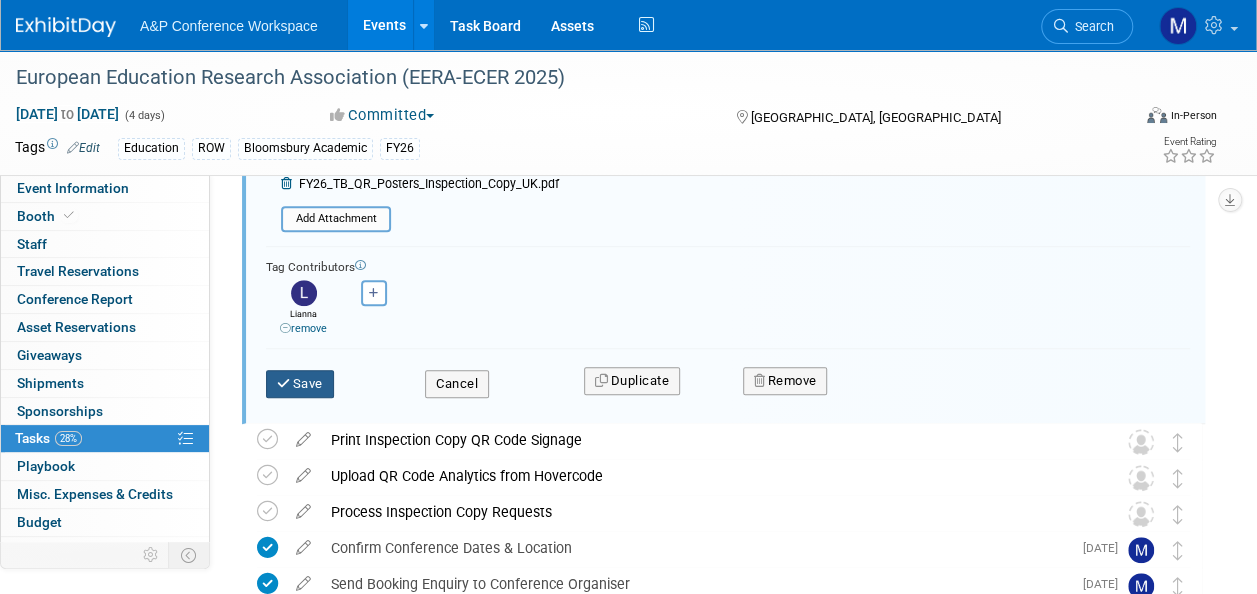 click on "Save" at bounding box center (300, 384) 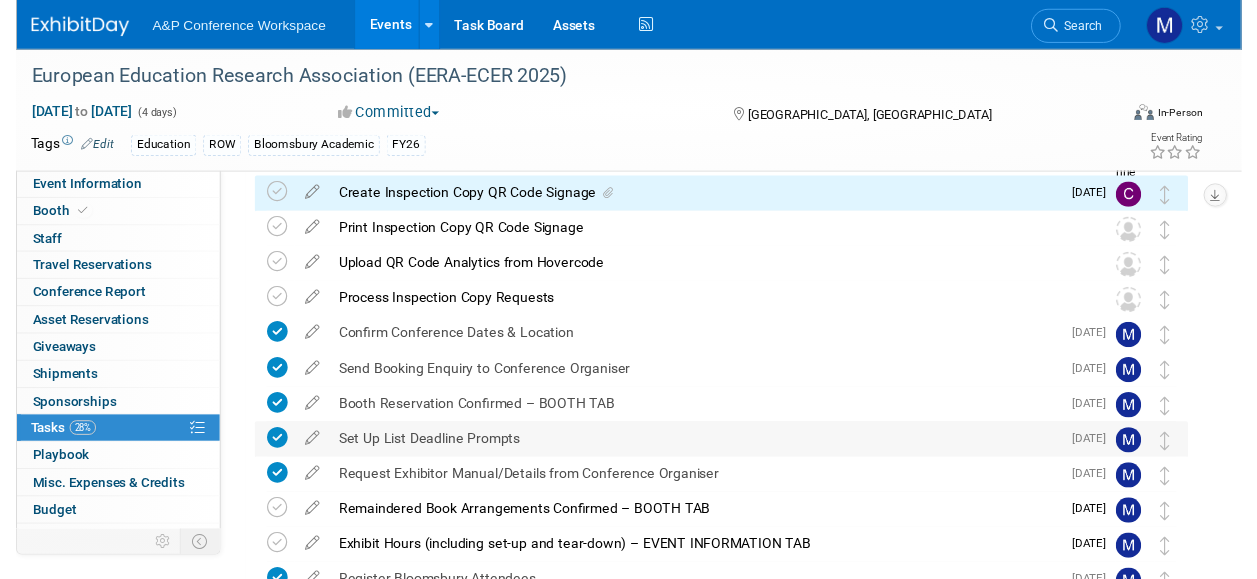 scroll, scrollTop: 2, scrollLeft: 0, axis: vertical 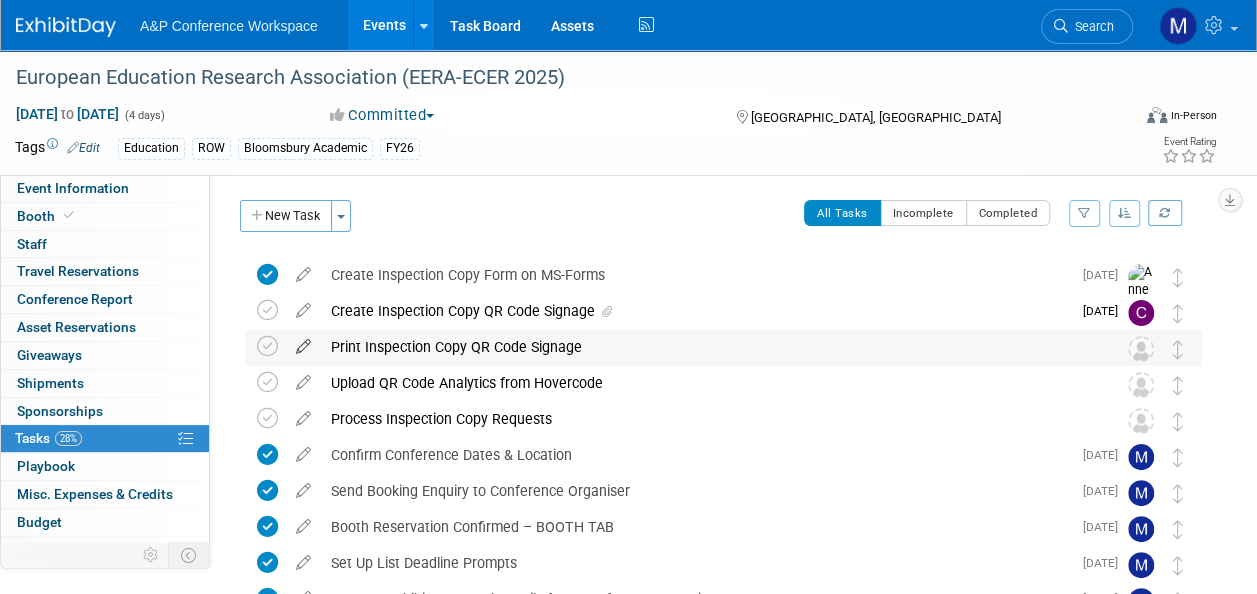 click at bounding box center (303, 342) 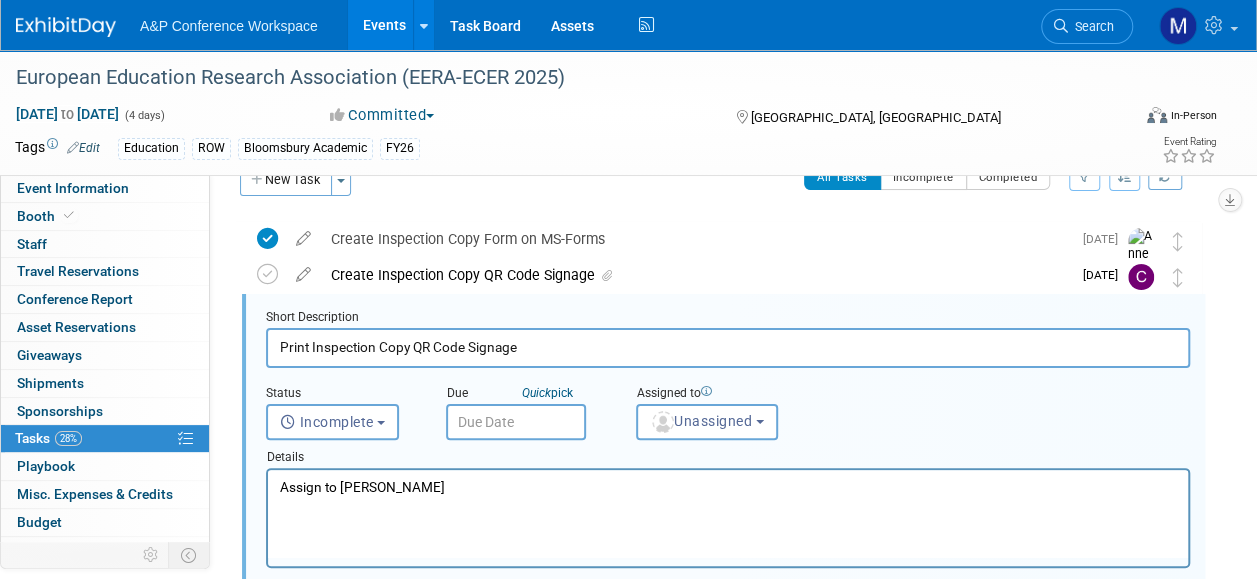 scroll, scrollTop: 0, scrollLeft: 0, axis: both 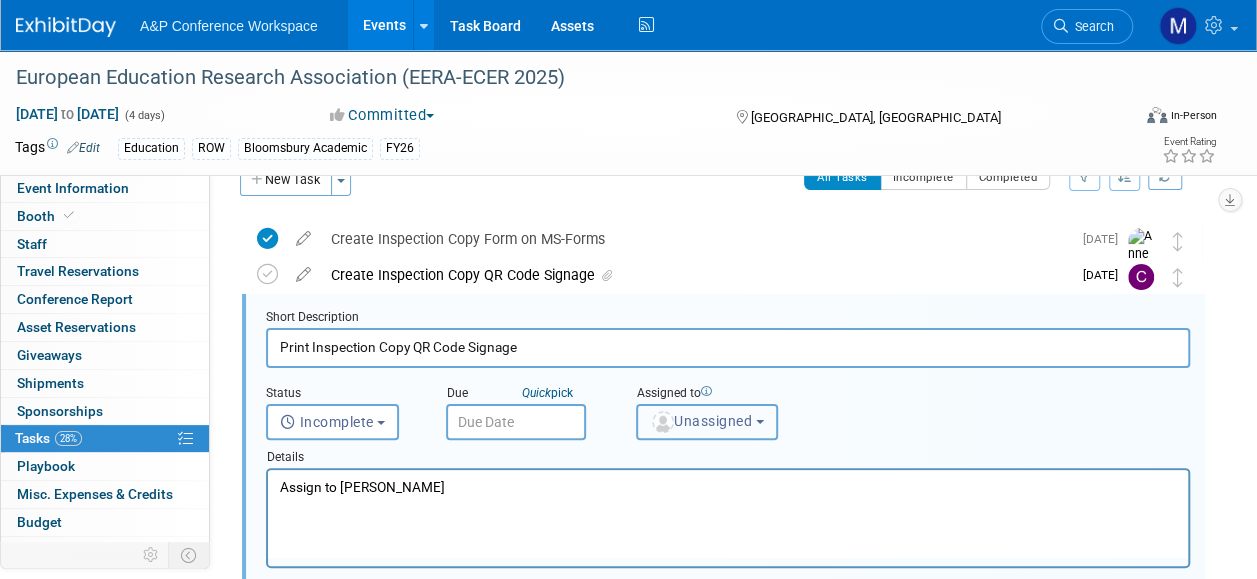 click on "Unassigned" at bounding box center (707, 422) 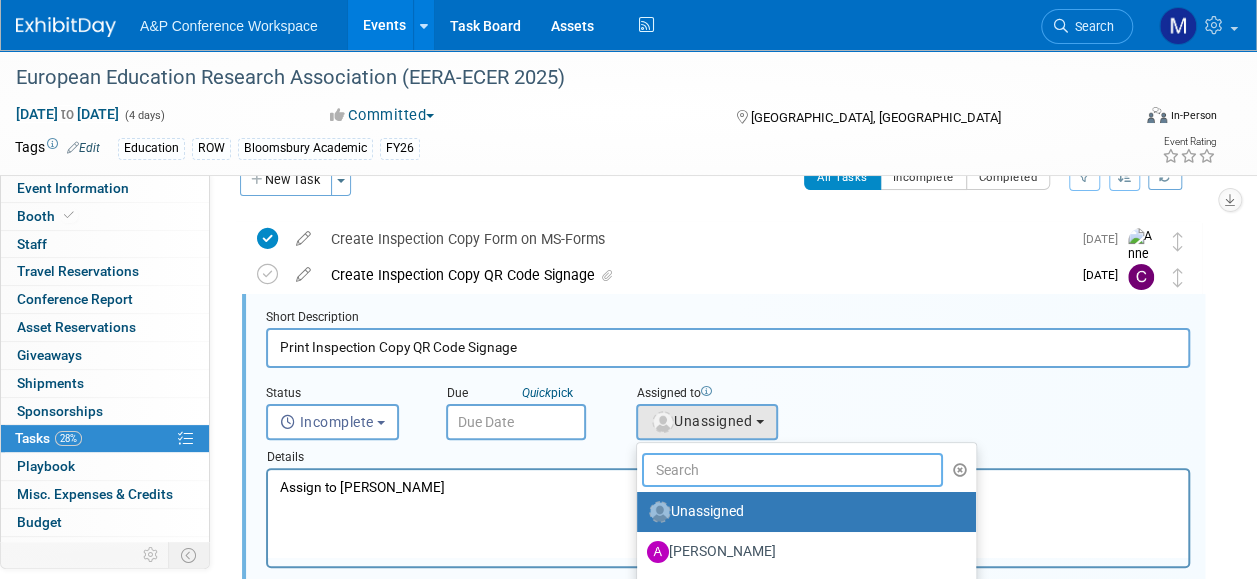 click at bounding box center [792, 470] 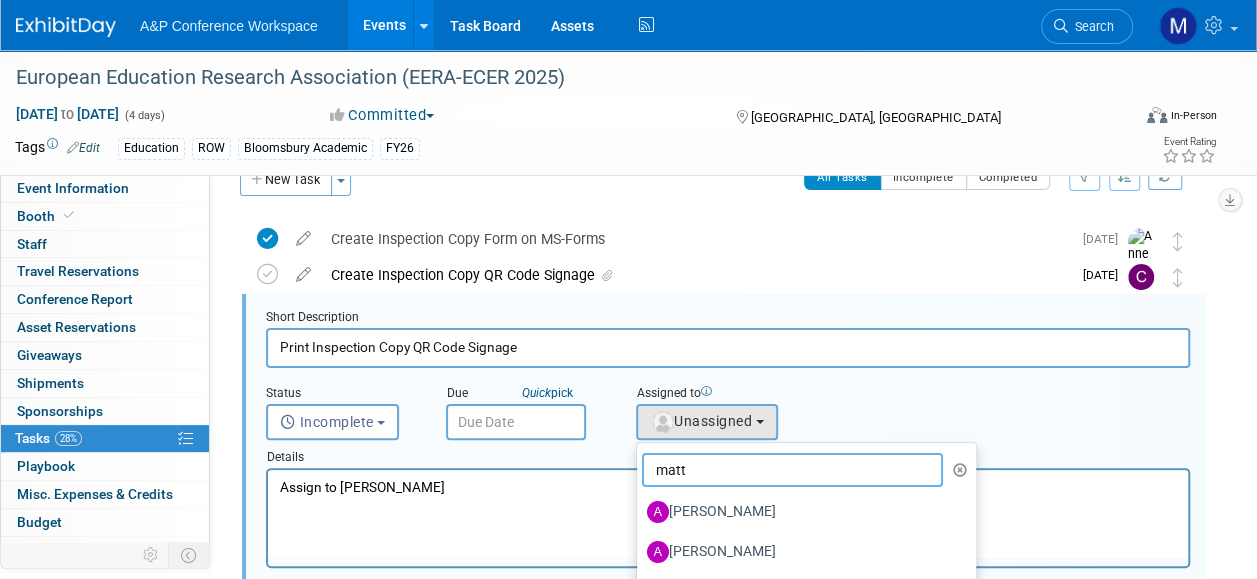 type on "matt h" 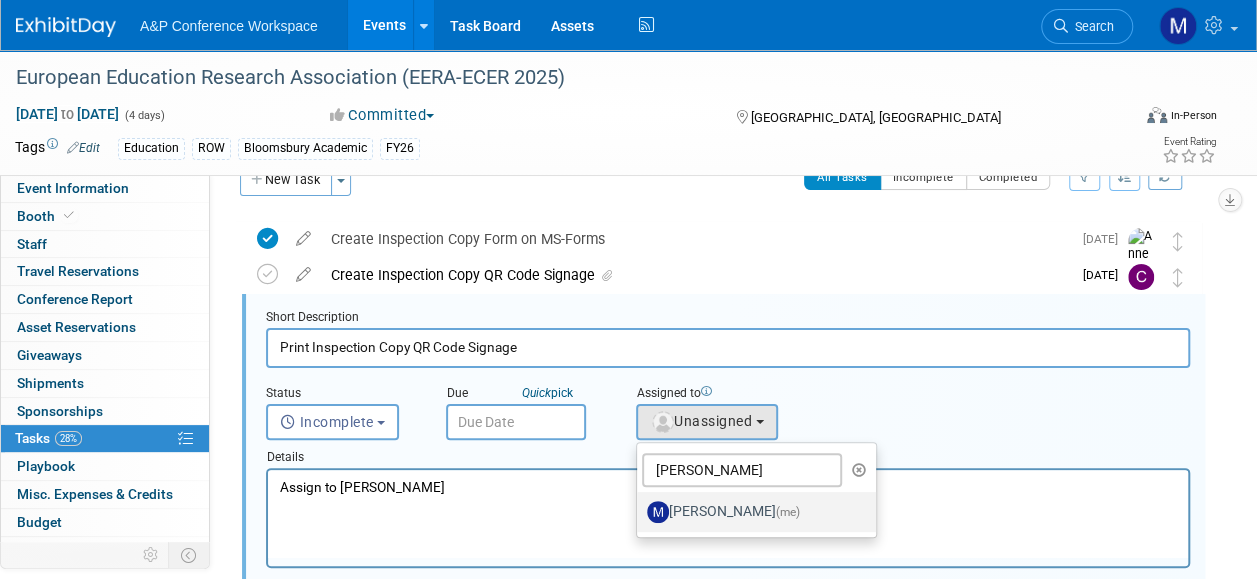click on "Matt Hambridge
(me)" at bounding box center (751, 512) 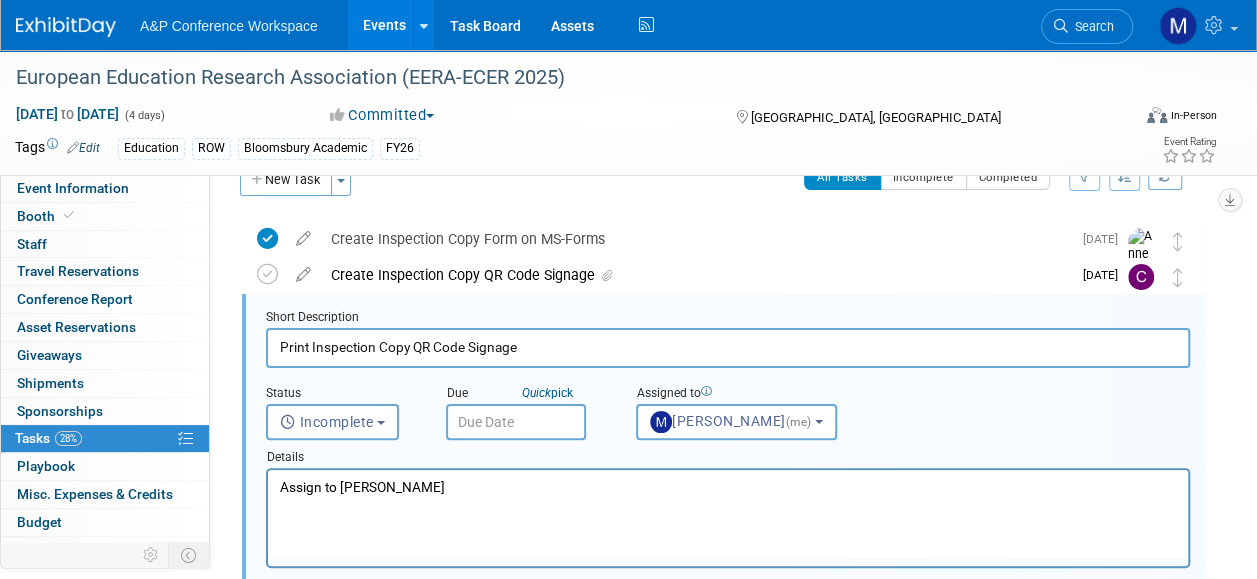 drag, startPoint x: 502, startPoint y: 485, endPoint x: 250, endPoint y: 493, distance: 252.12695 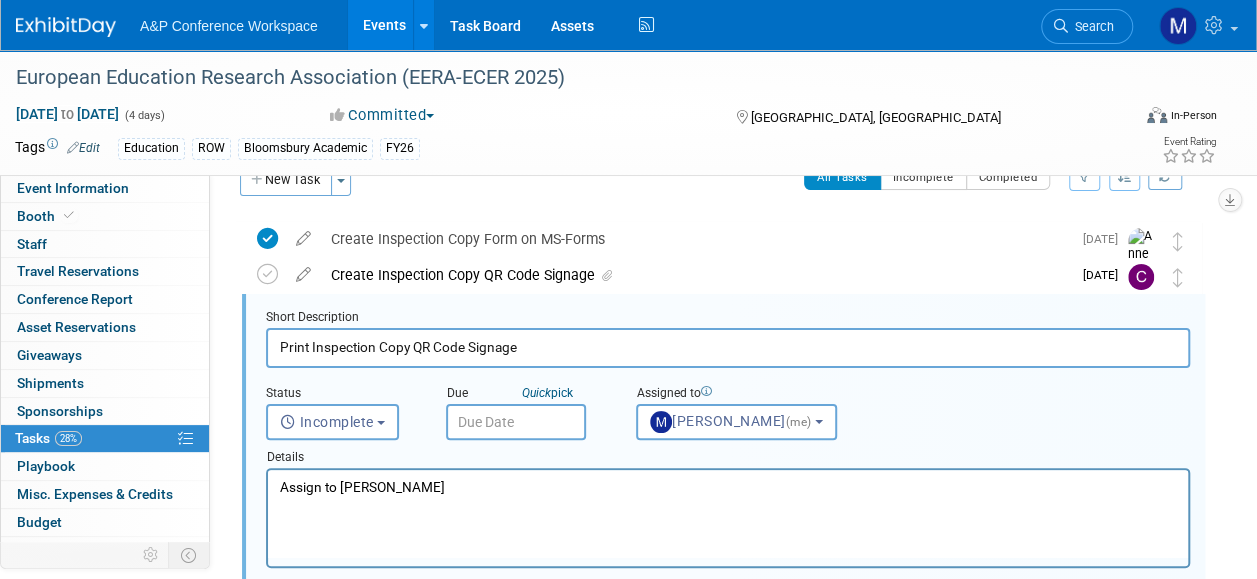 click on "Assign to Matt Hambridge" at bounding box center [728, 483] 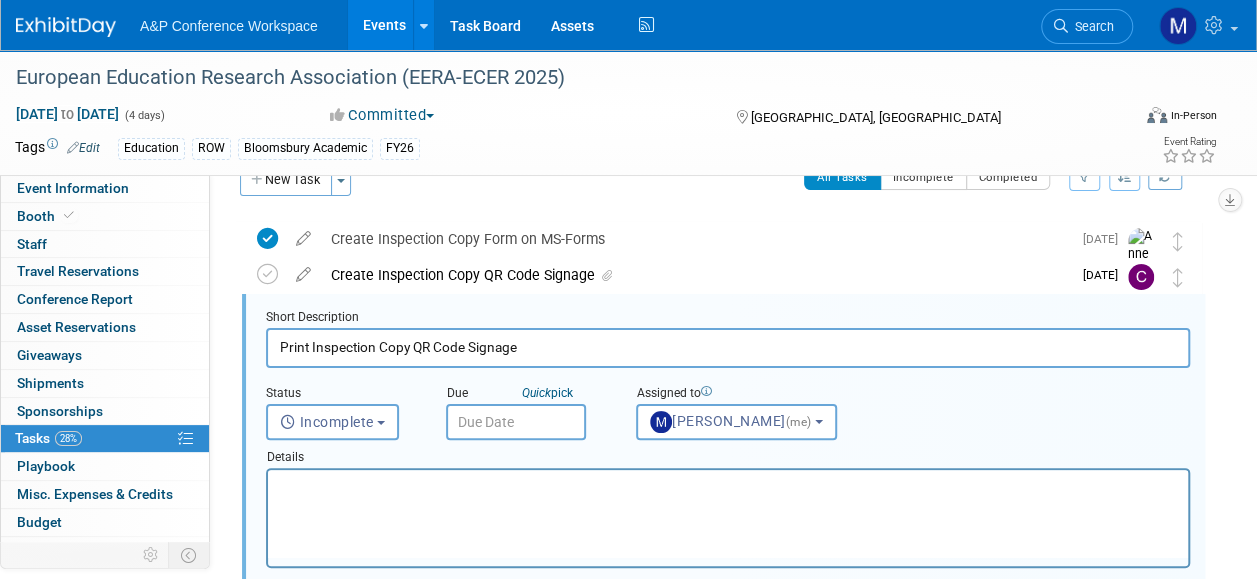 click at bounding box center [516, 422] 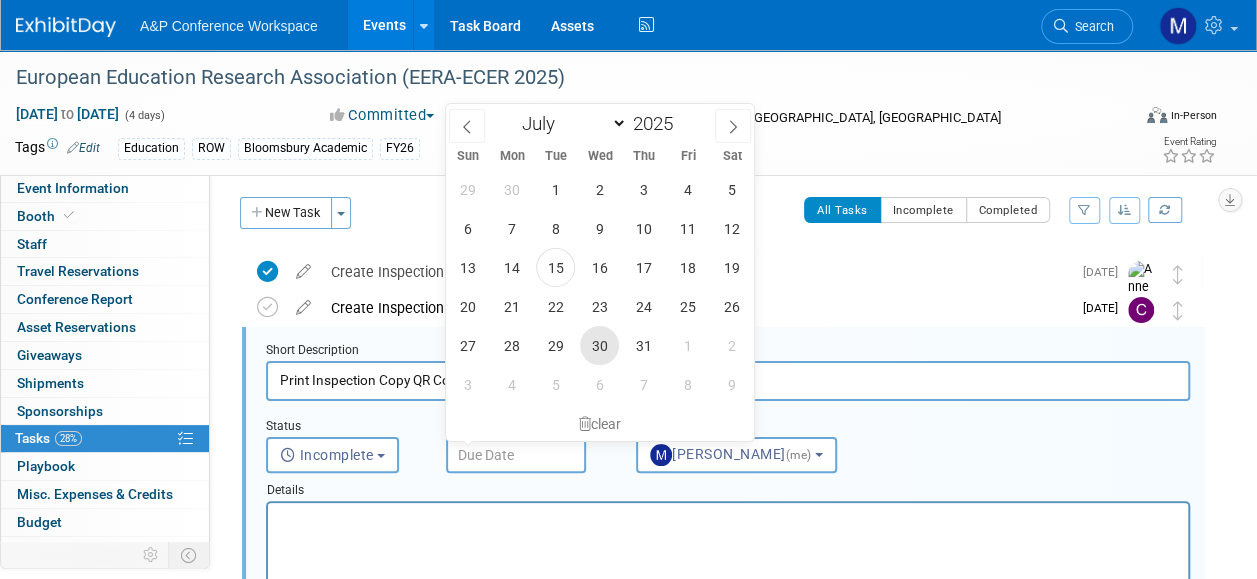 scroll, scrollTop: 0, scrollLeft: 0, axis: both 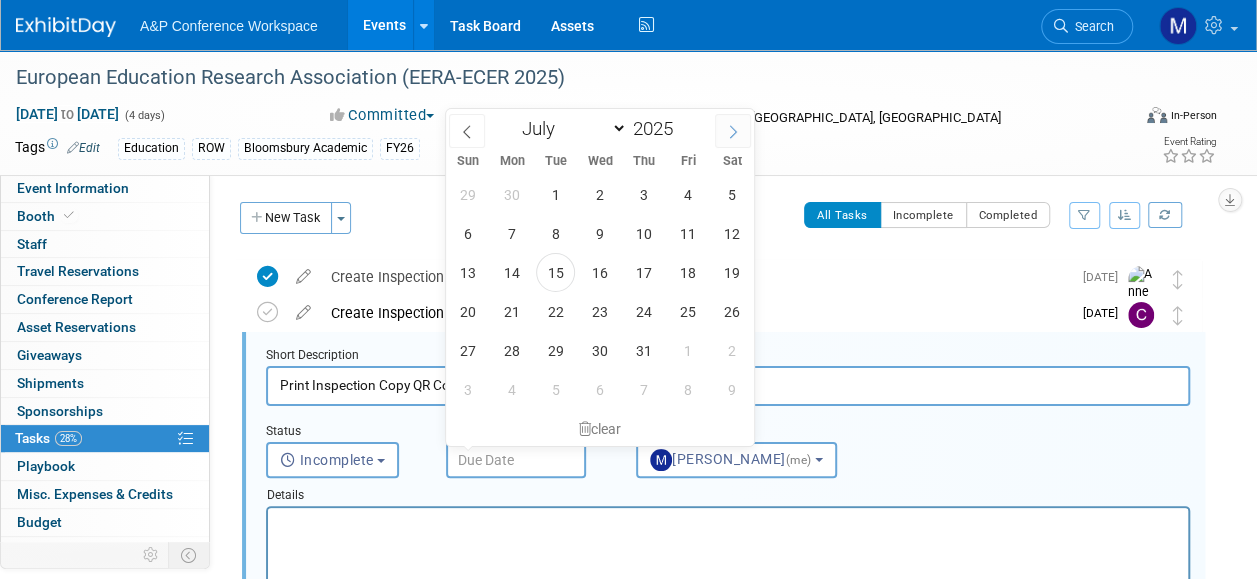 click 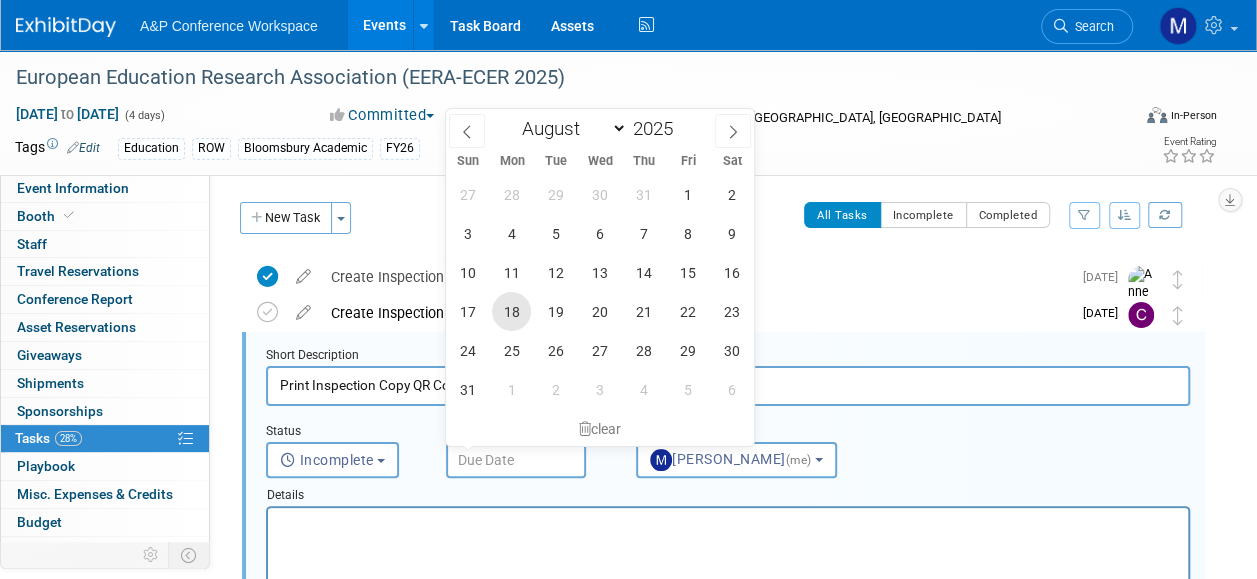 click on "18" at bounding box center (511, 311) 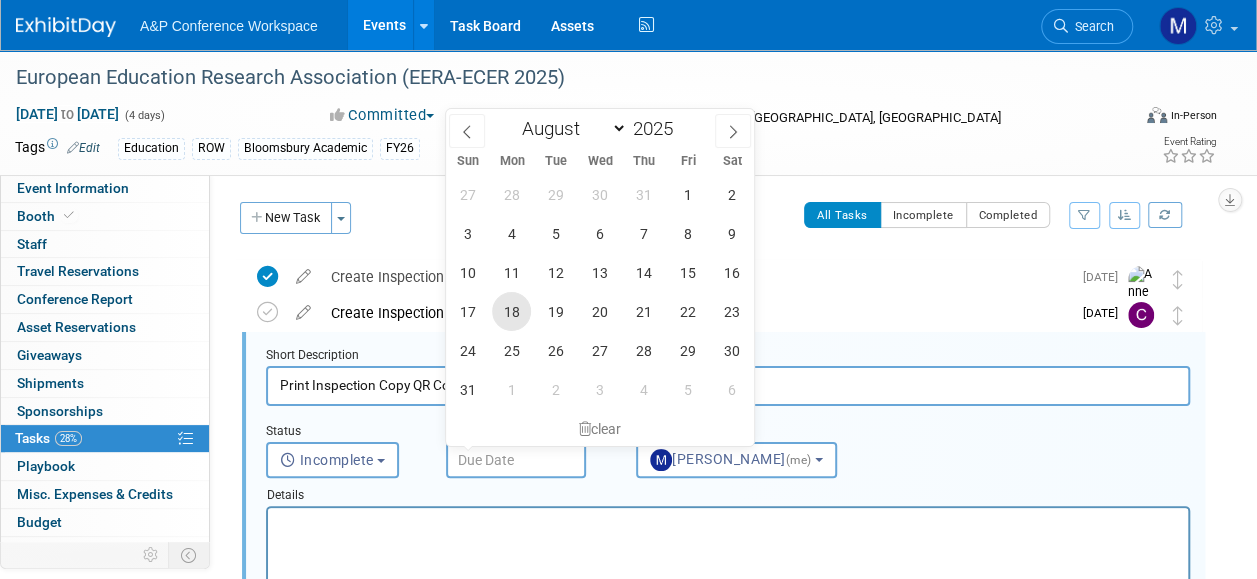 type on "Aug 18, 2025" 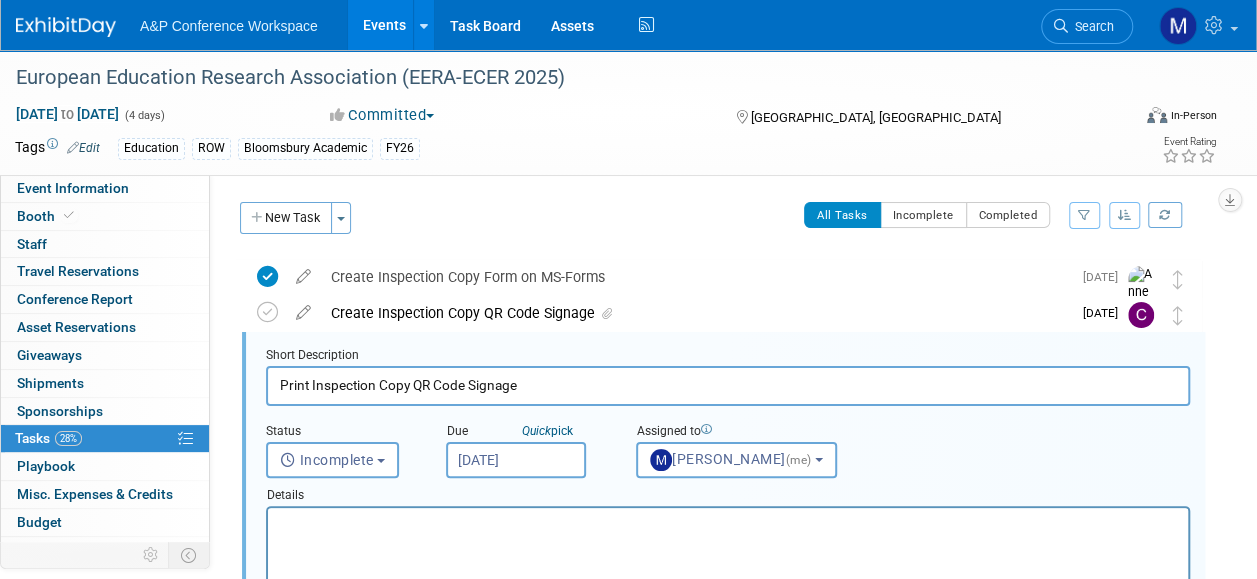 click at bounding box center [728, 525] 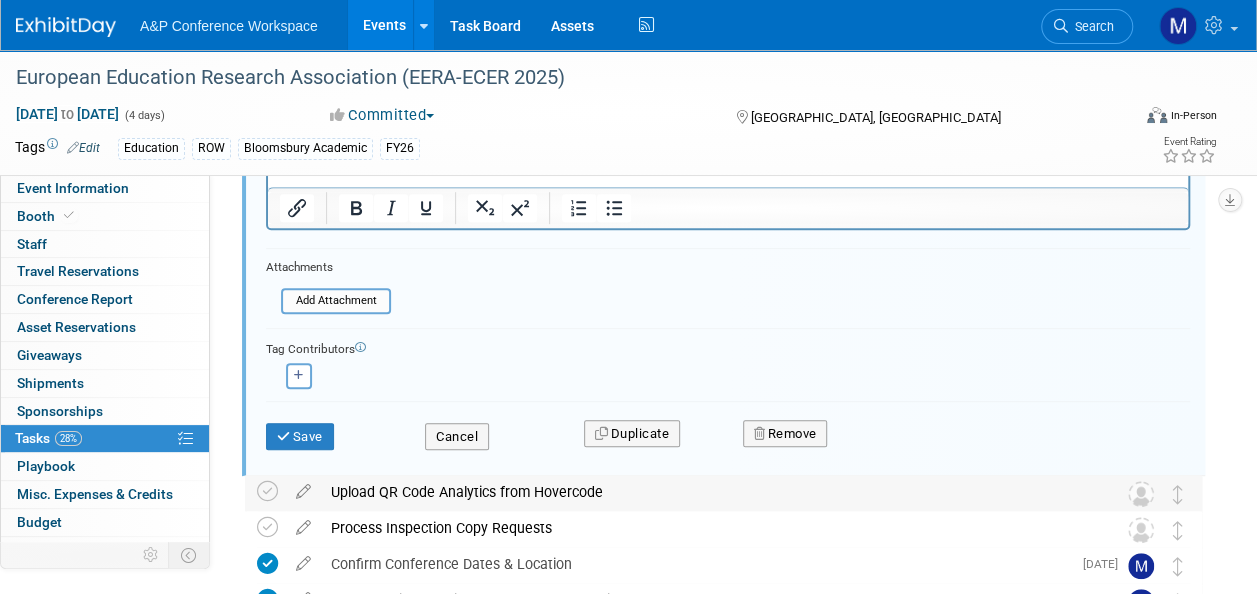 scroll, scrollTop: 400, scrollLeft: 0, axis: vertical 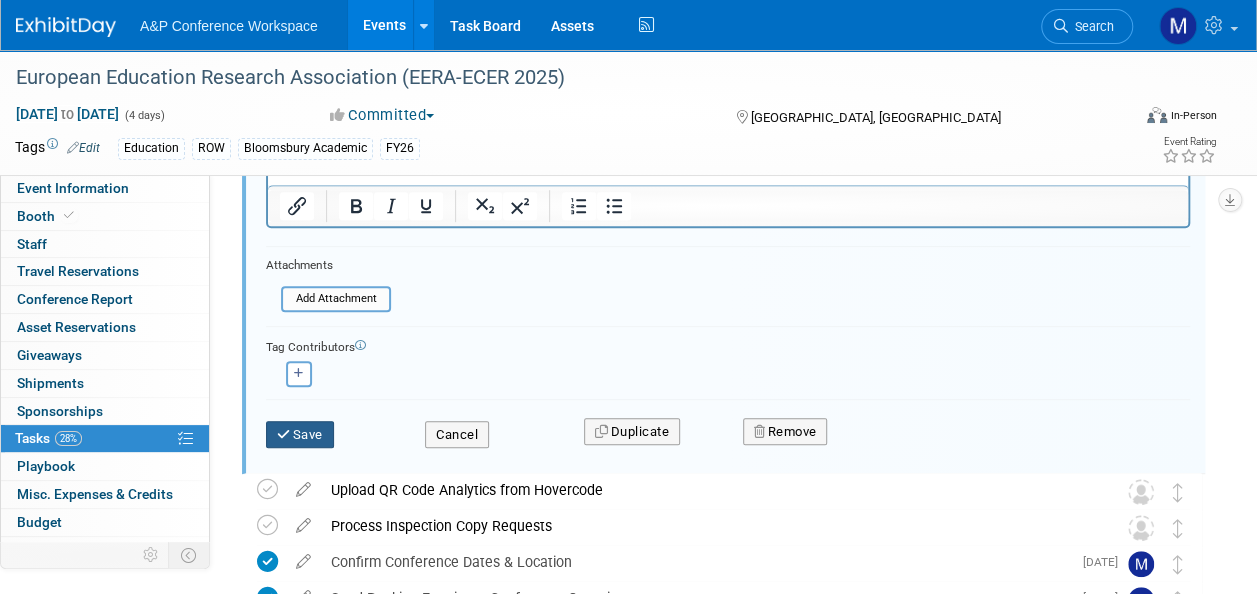 click on "Save" at bounding box center [300, 435] 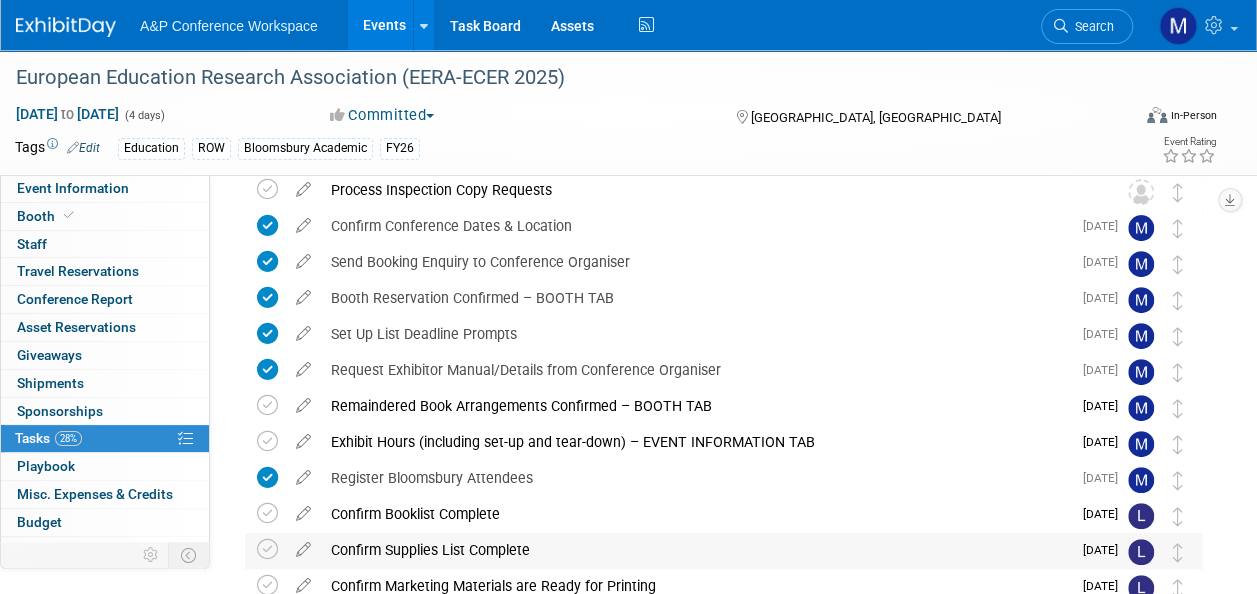 scroll, scrollTop: 100, scrollLeft: 0, axis: vertical 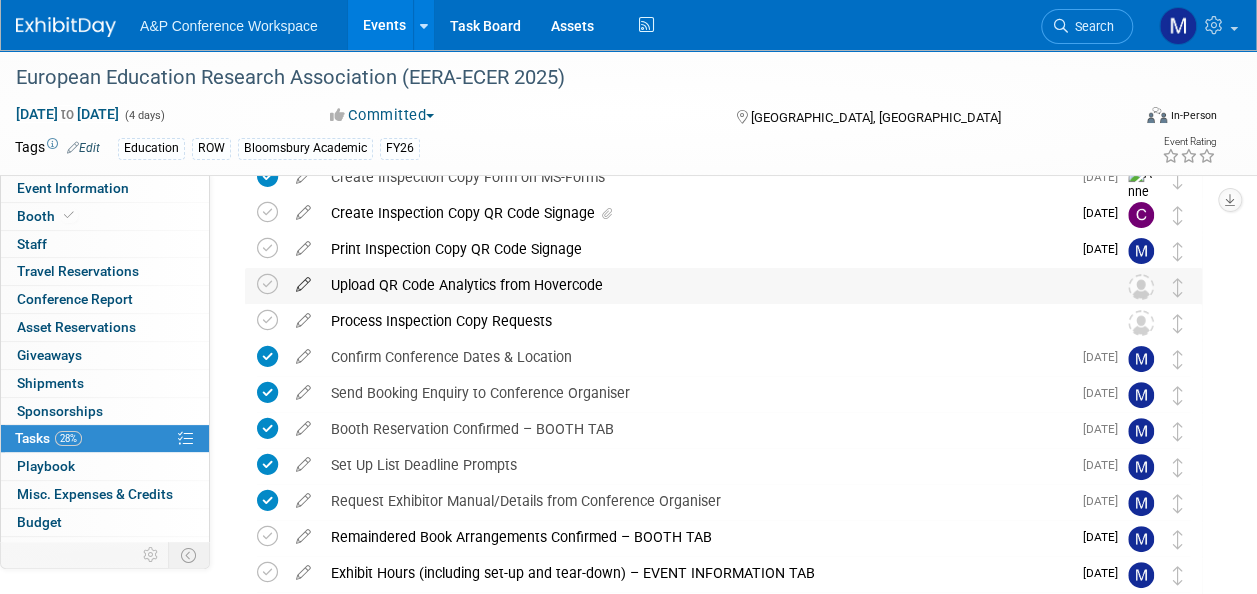 click at bounding box center [303, 280] 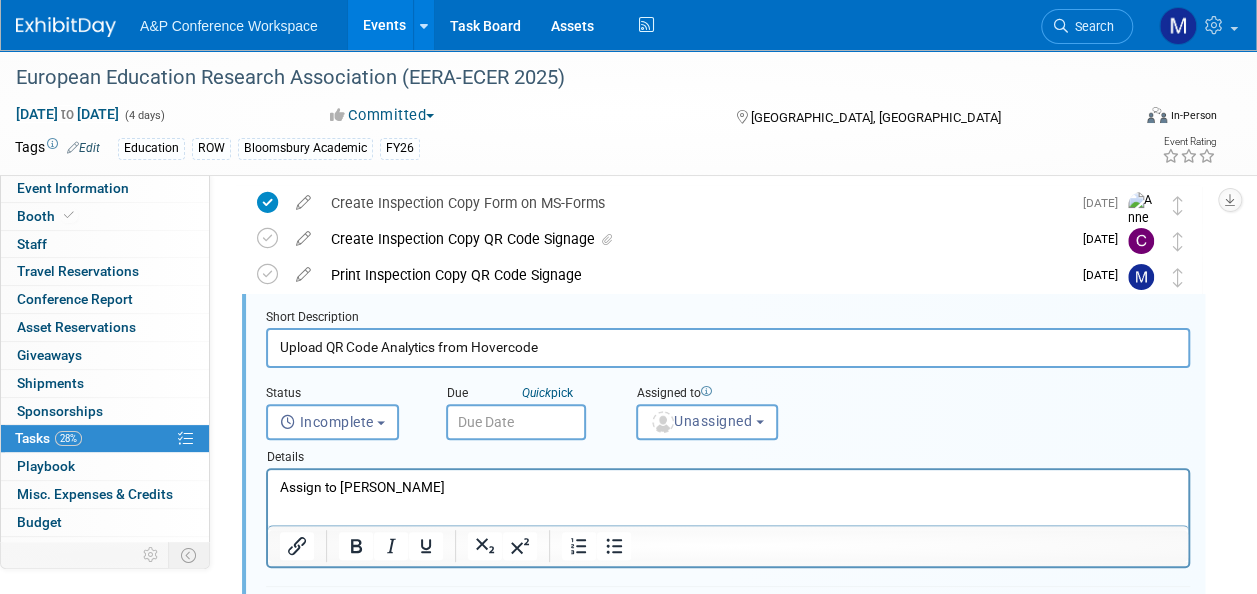 scroll, scrollTop: 0, scrollLeft: 0, axis: both 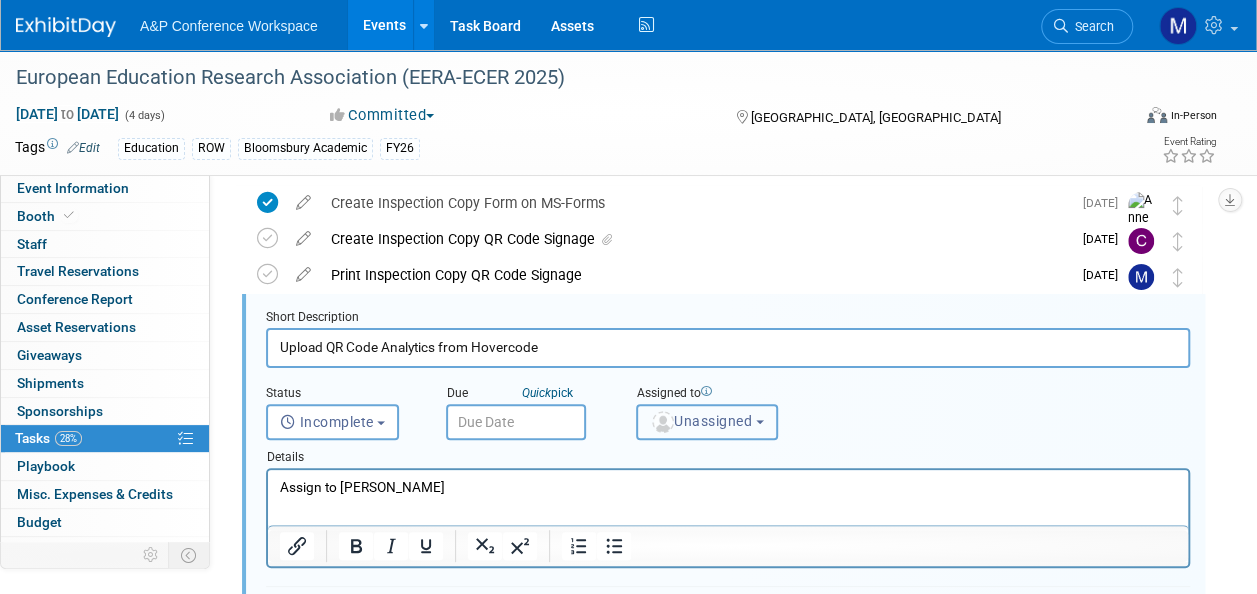click on "Unassigned" at bounding box center (701, 421) 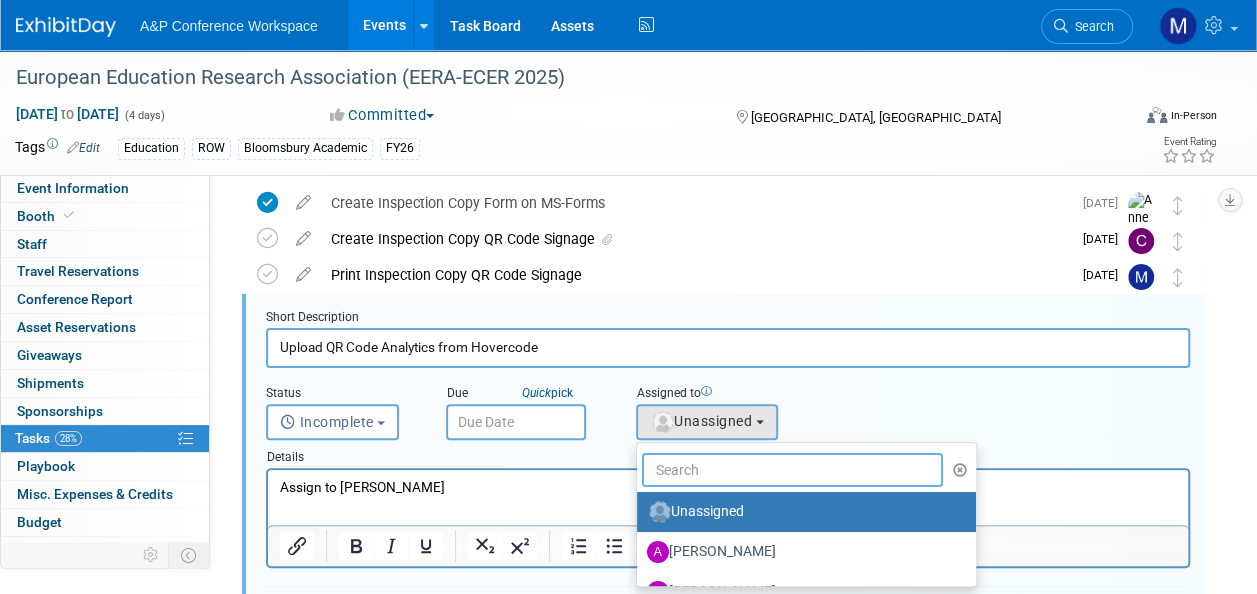 click at bounding box center (792, 470) 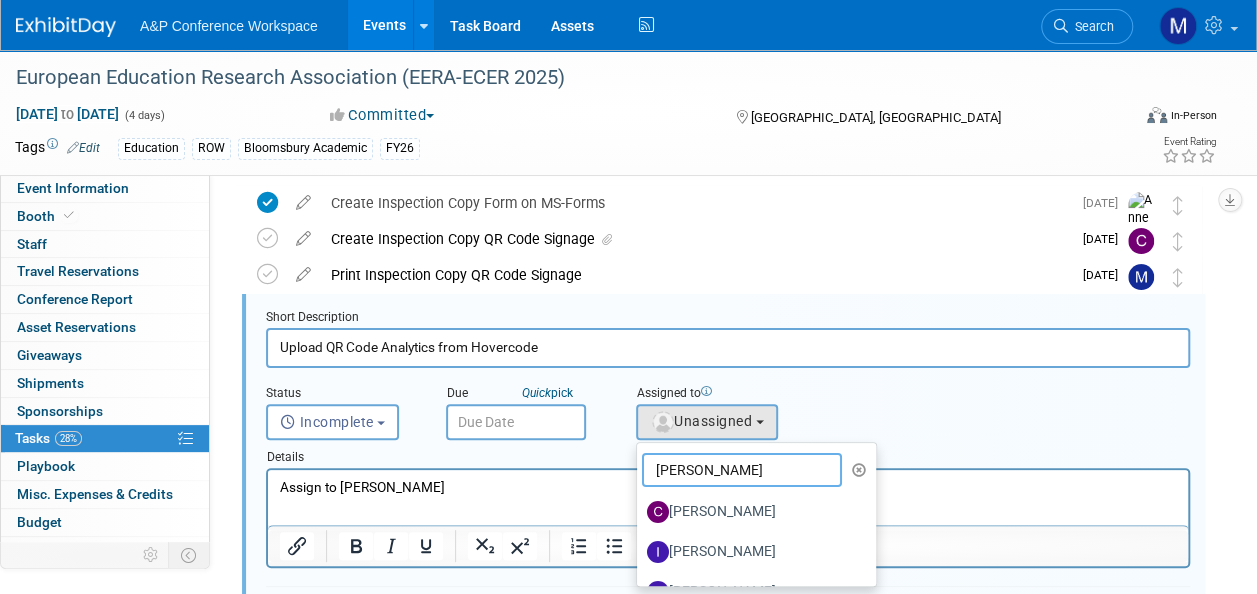 type on "ira su" 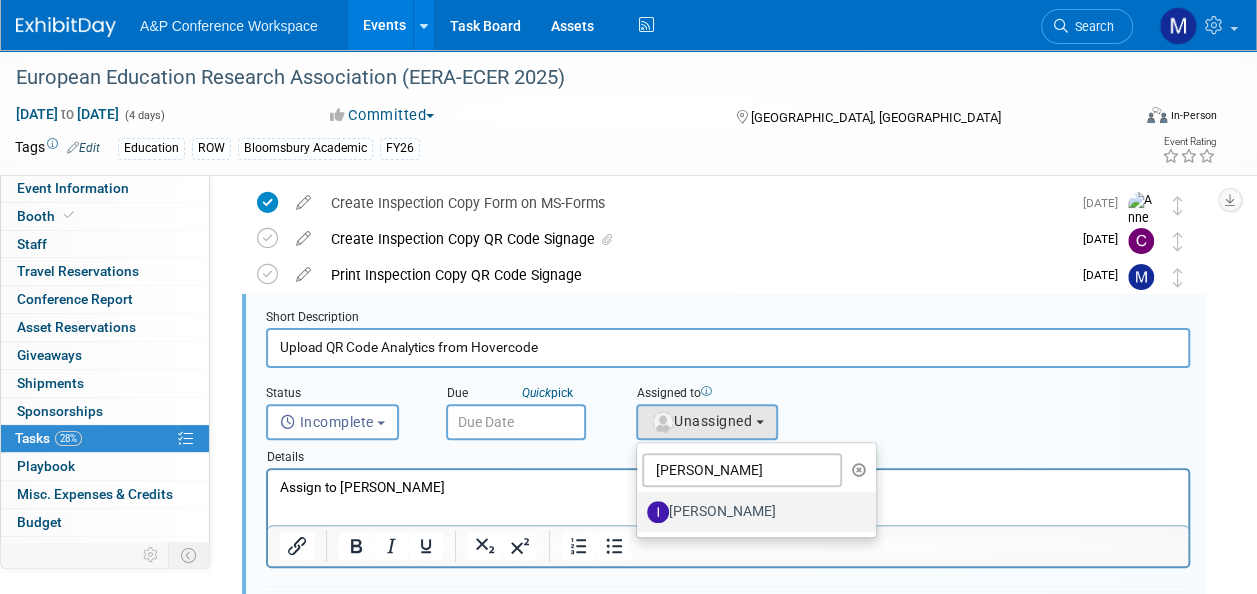 click on "[PERSON_NAME]" at bounding box center [751, 512] 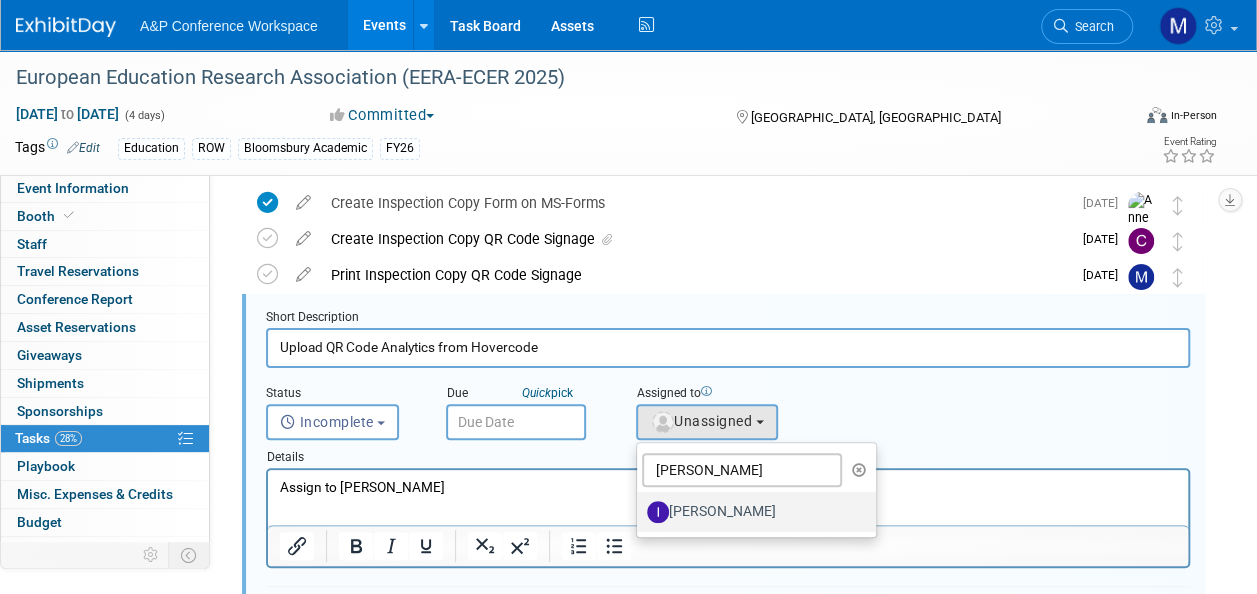 click on "[PERSON_NAME]" at bounding box center [633, 509] 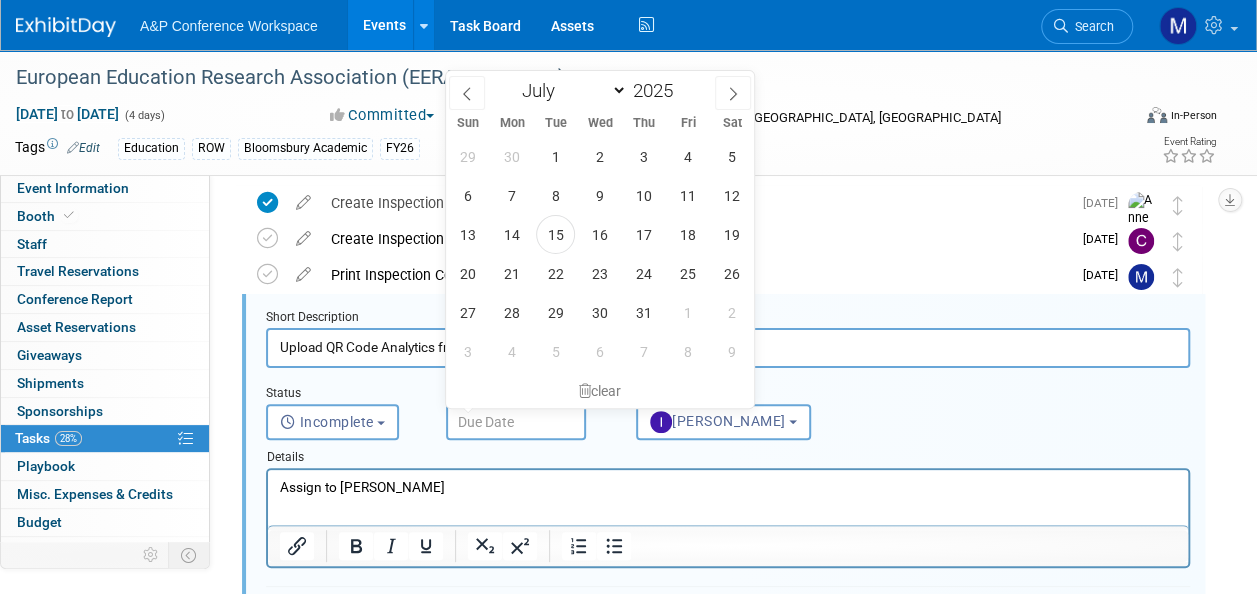 click at bounding box center [516, 422] 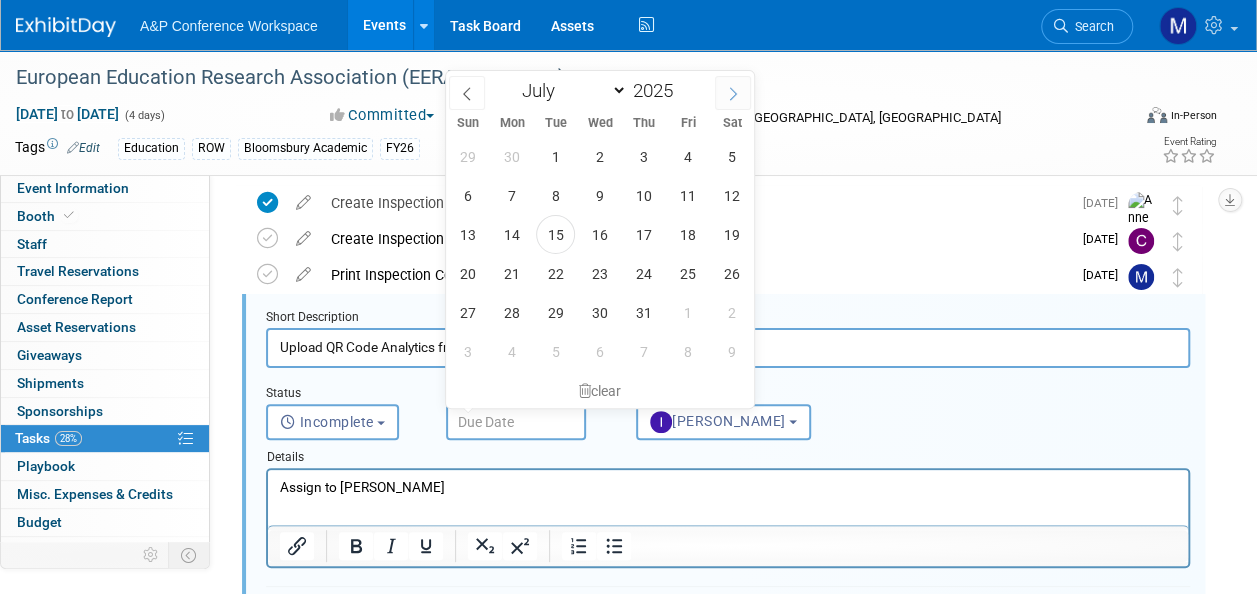 click at bounding box center [733, 93] 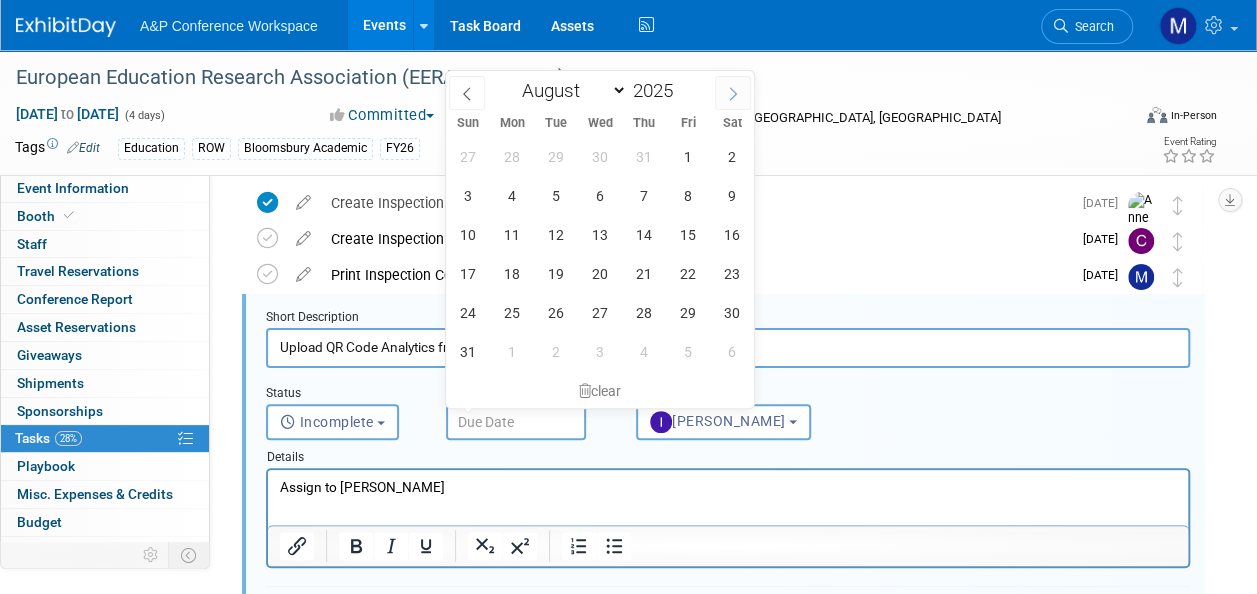 click at bounding box center [733, 93] 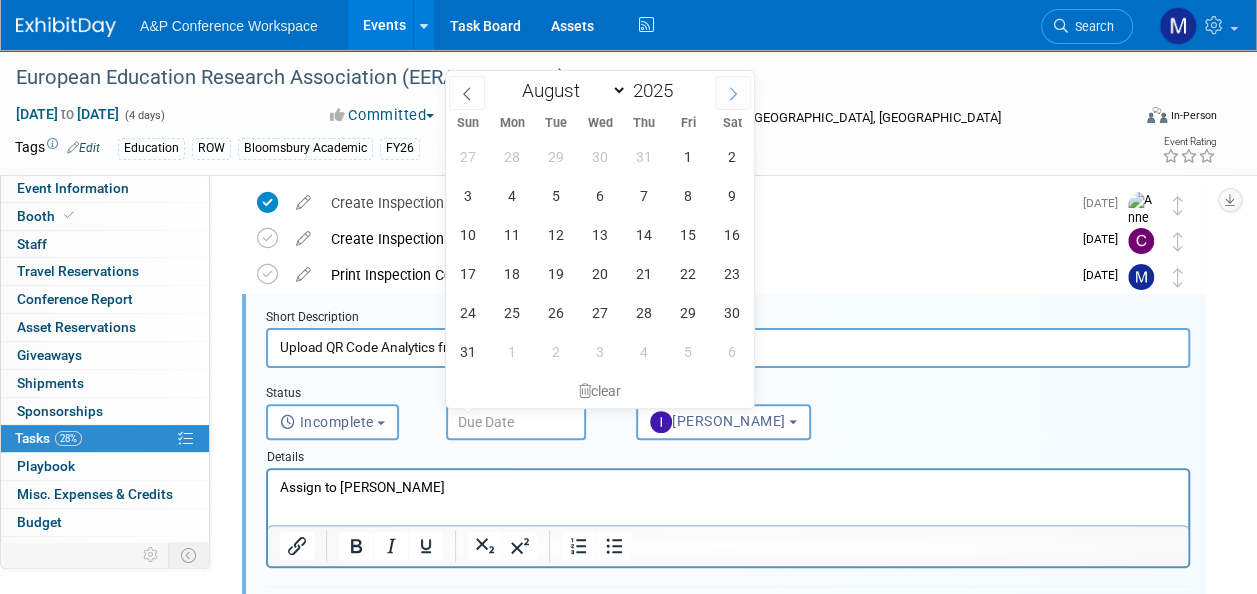 select on "8" 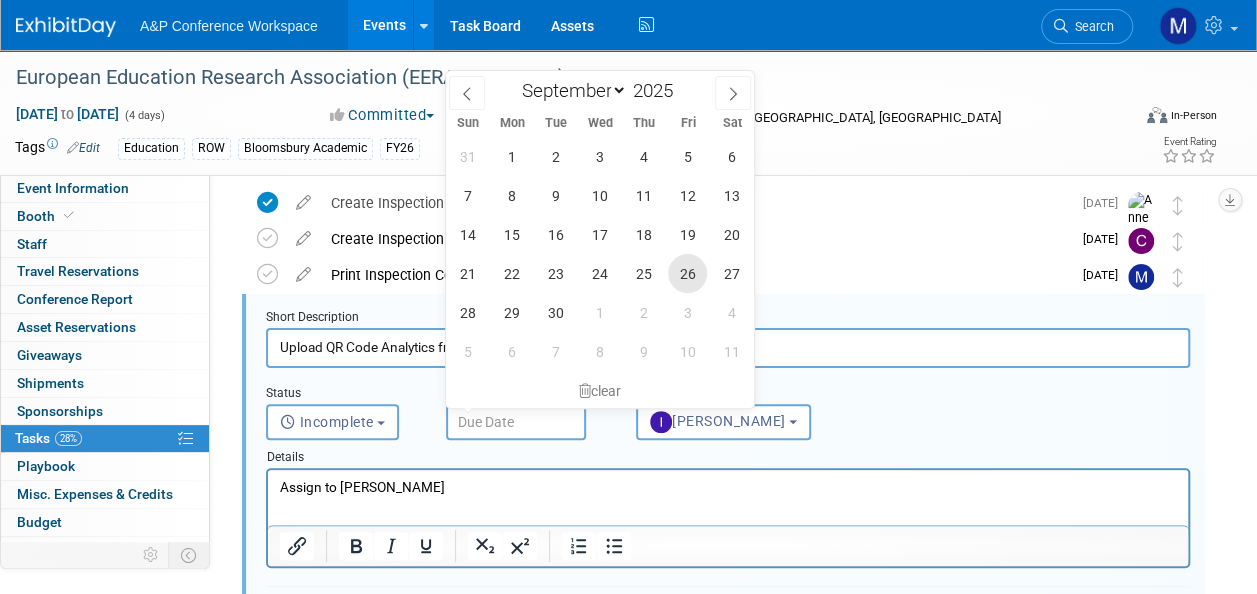 click on "26" at bounding box center (687, 273) 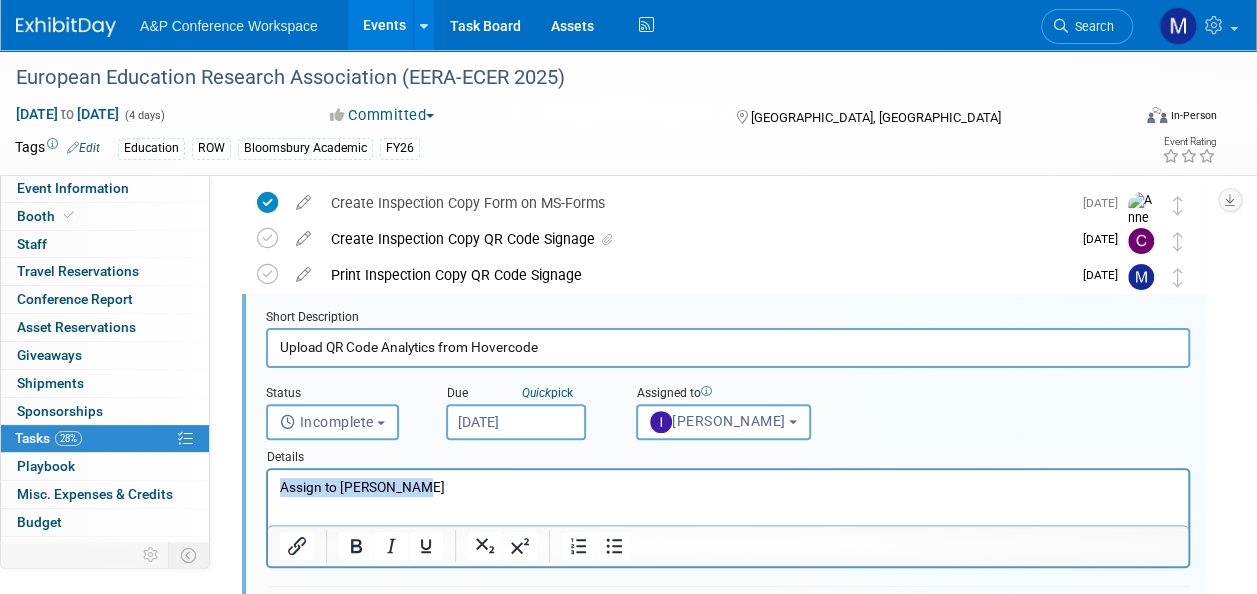 drag, startPoint x: 524, startPoint y: 485, endPoint x: 268, endPoint y: 499, distance: 256.38254 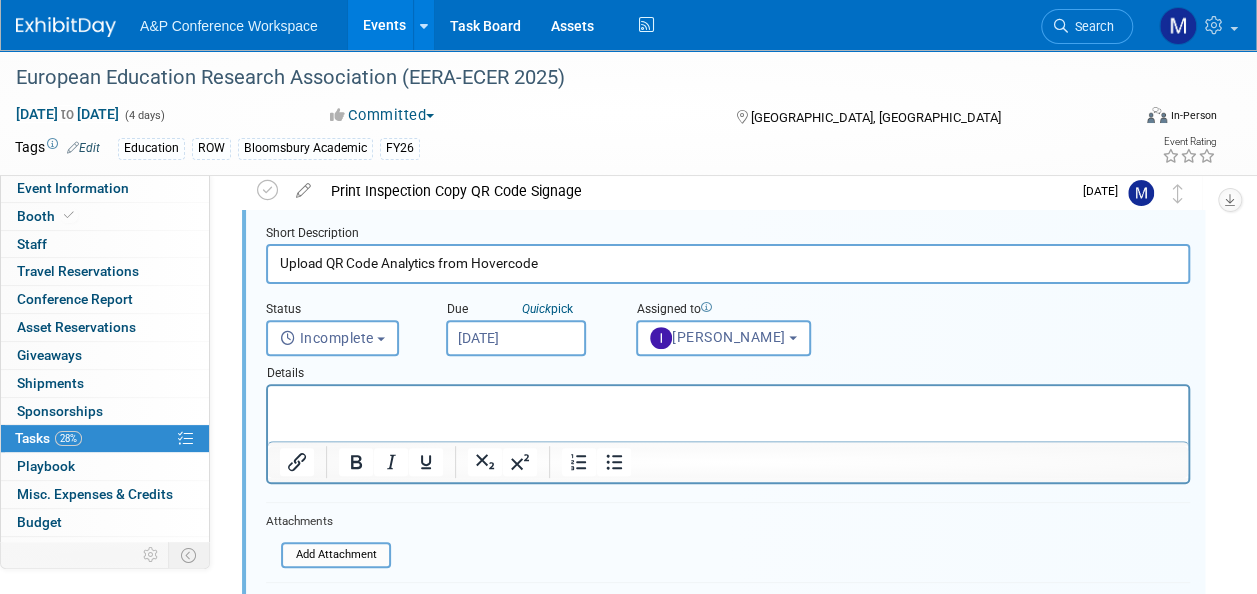 scroll, scrollTop: 274, scrollLeft: 0, axis: vertical 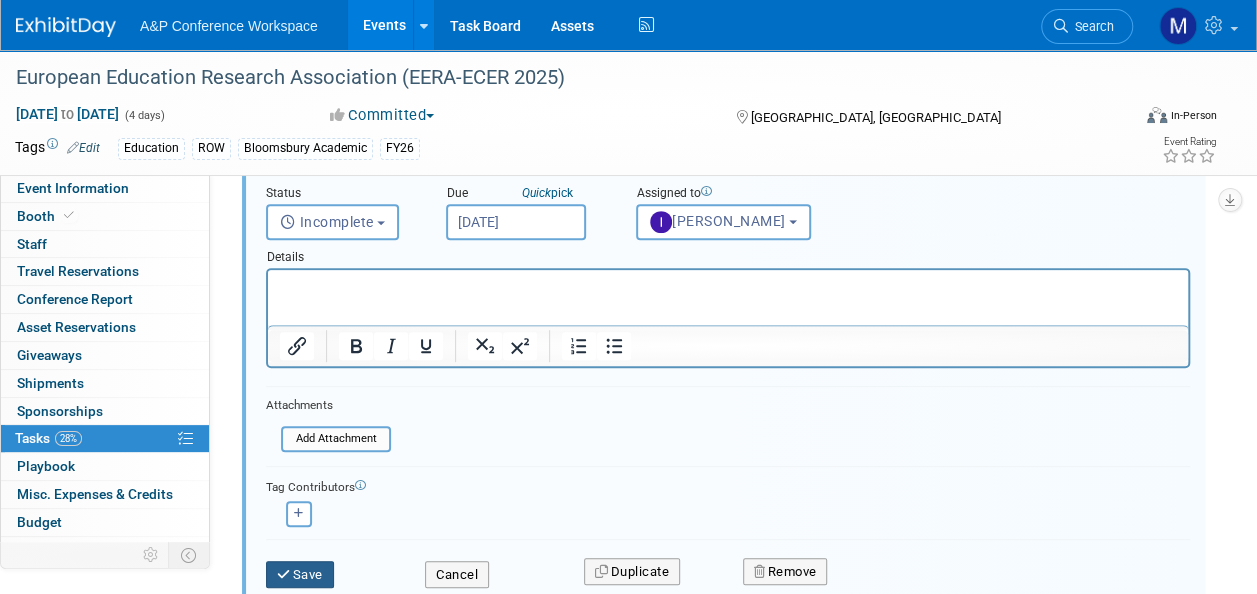 click on "Save" at bounding box center (300, 575) 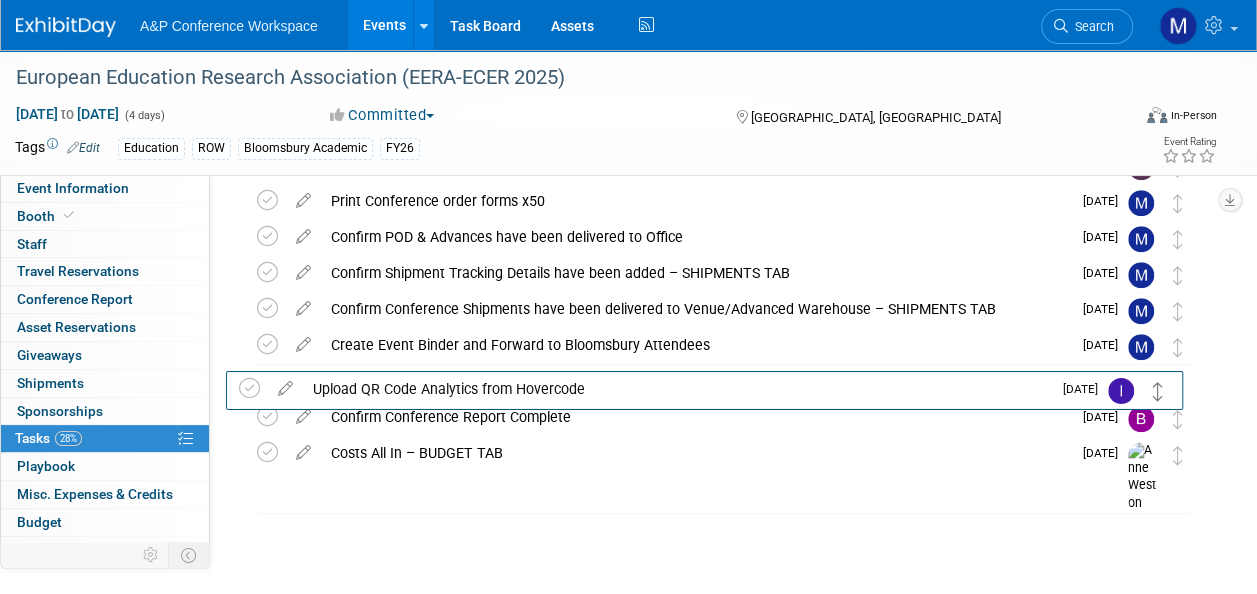 scroll, scrollTop: 687, scrollLeft: 0, axis: vertical 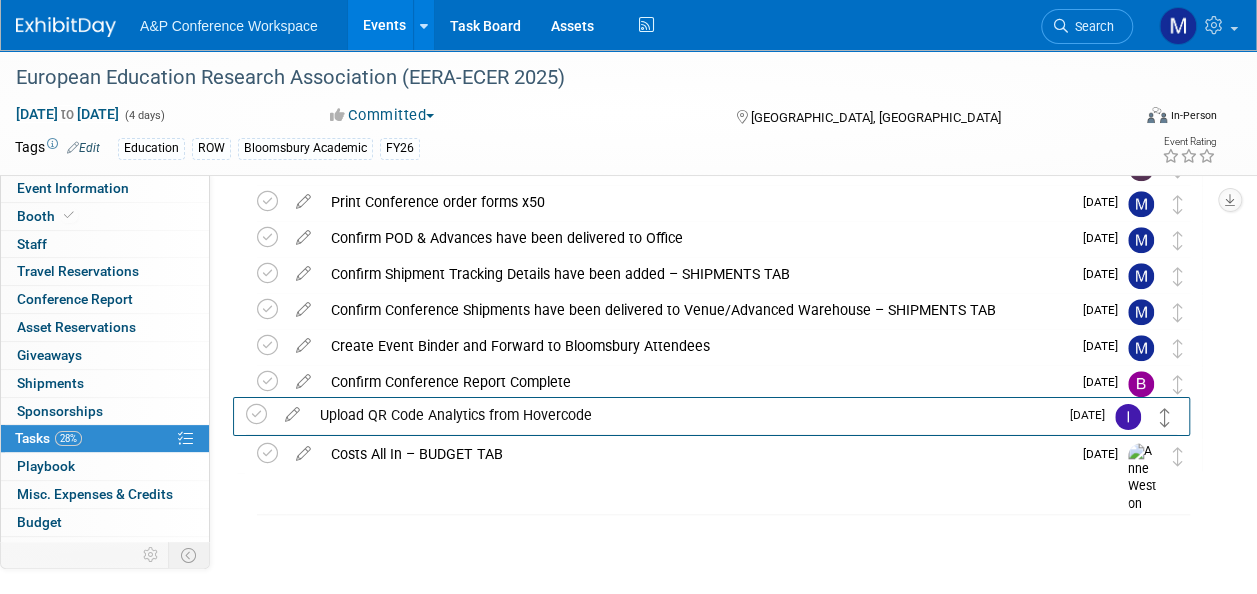 drag, startPoint x: 1176, startPoint y: 387, endPoint x: 1164, endPoint y: 420, distance: 35.1141 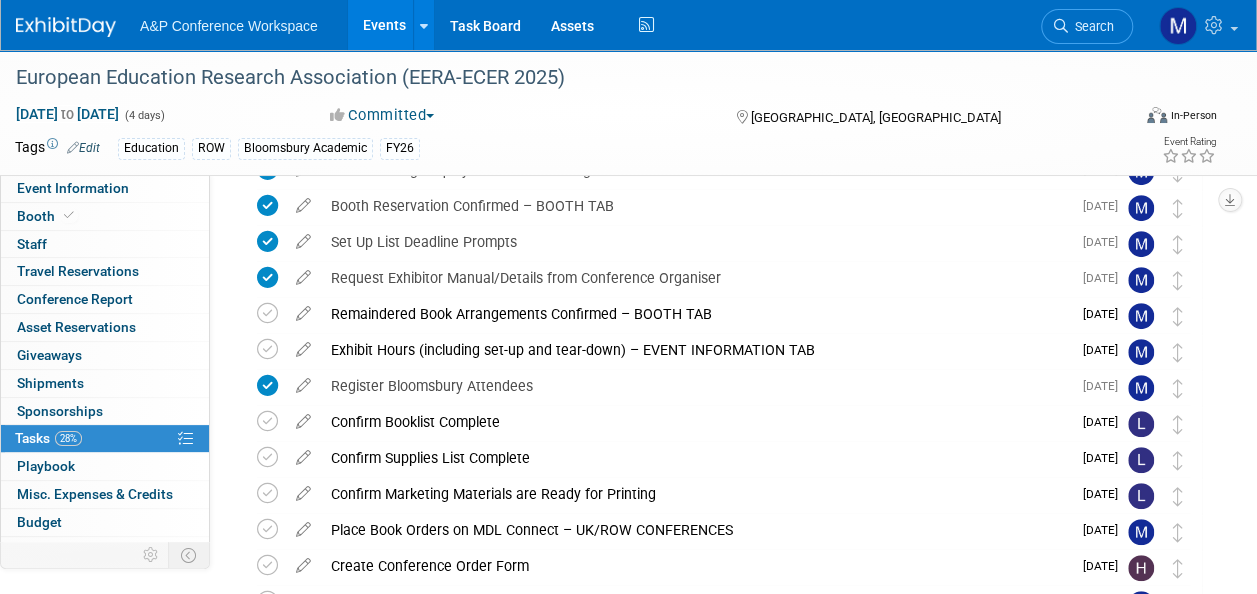 scroll, scrollTop: 0, scrollLeft: 0, axis: both 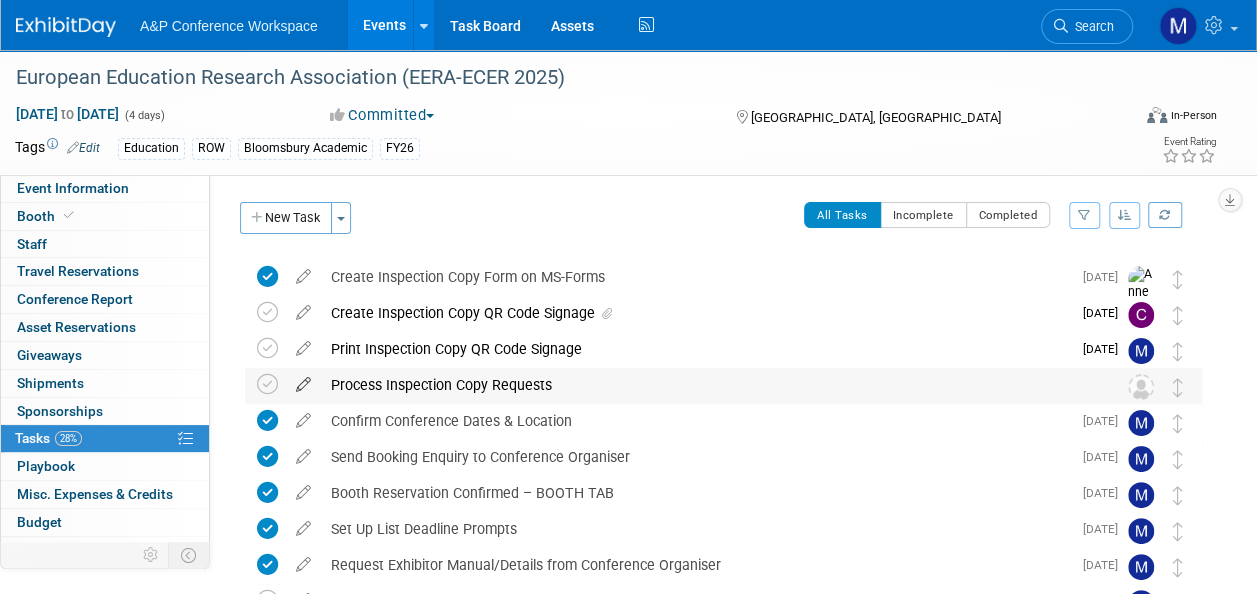 click at bounding box center [303, 380] 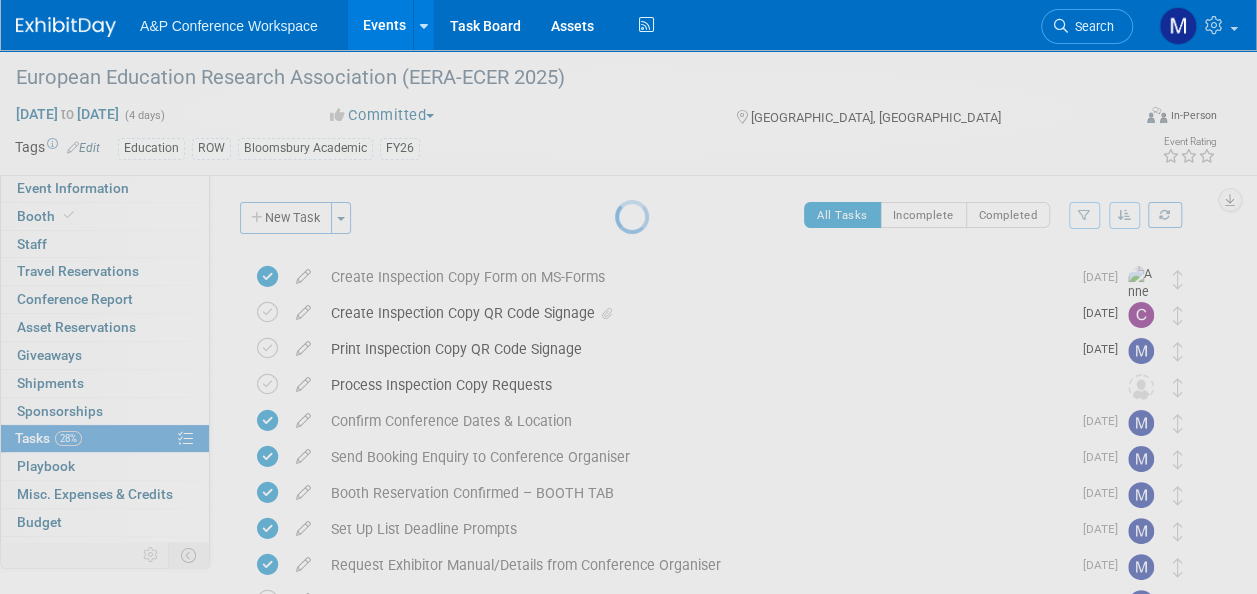select on "6" 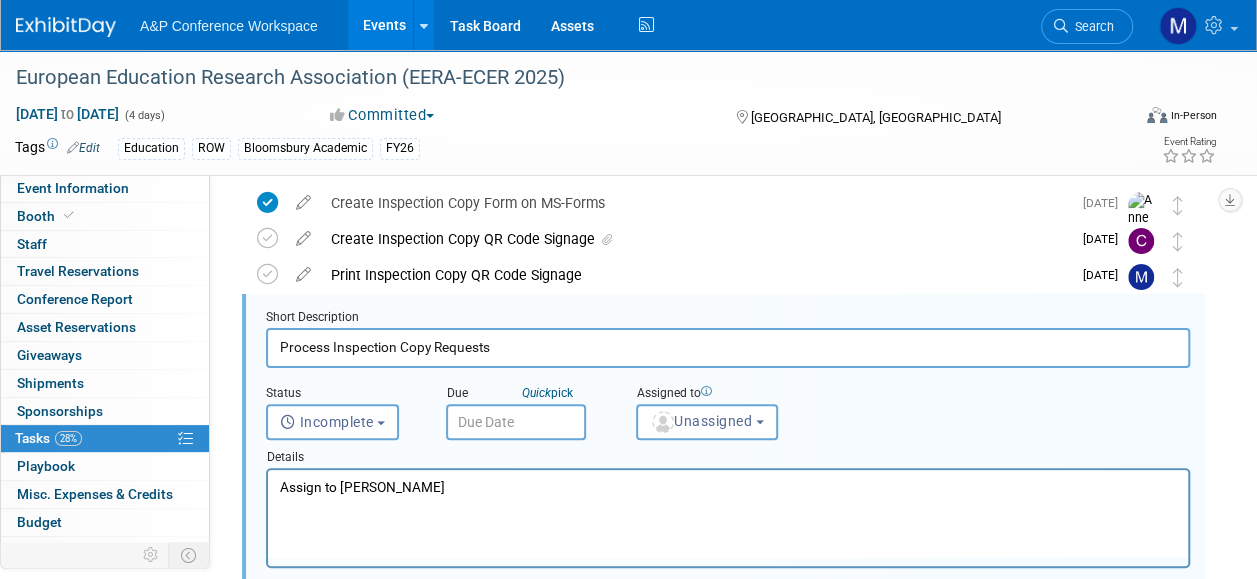 scroll, scrollTop: 0, scrollLeft: 0, axis: both 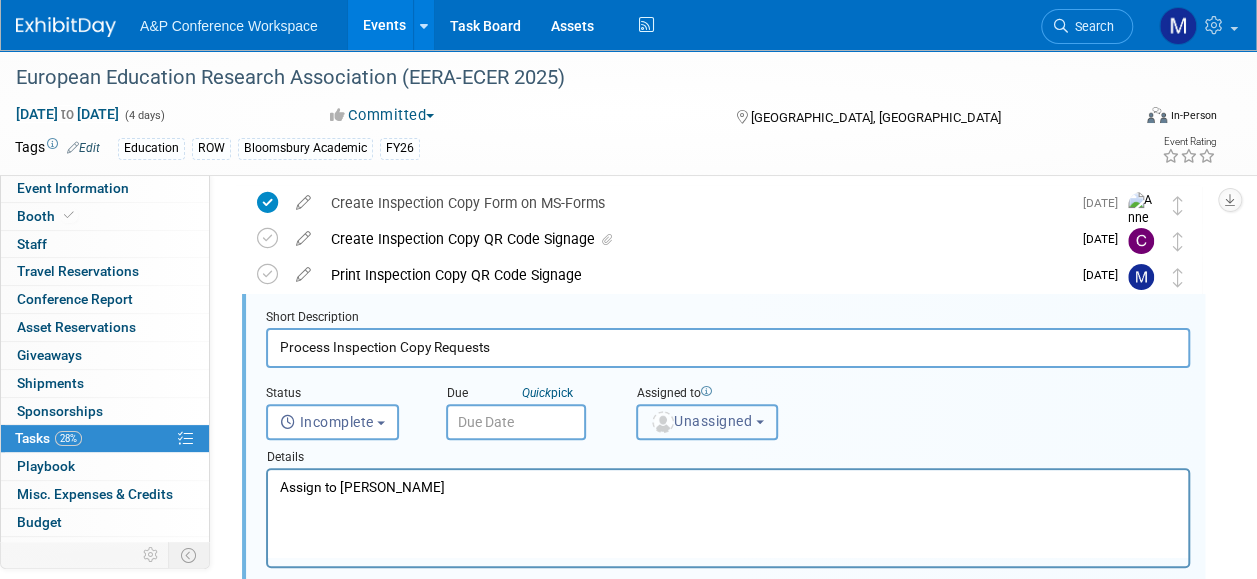 click on "Unassigned" at bounding box center [701, 421] 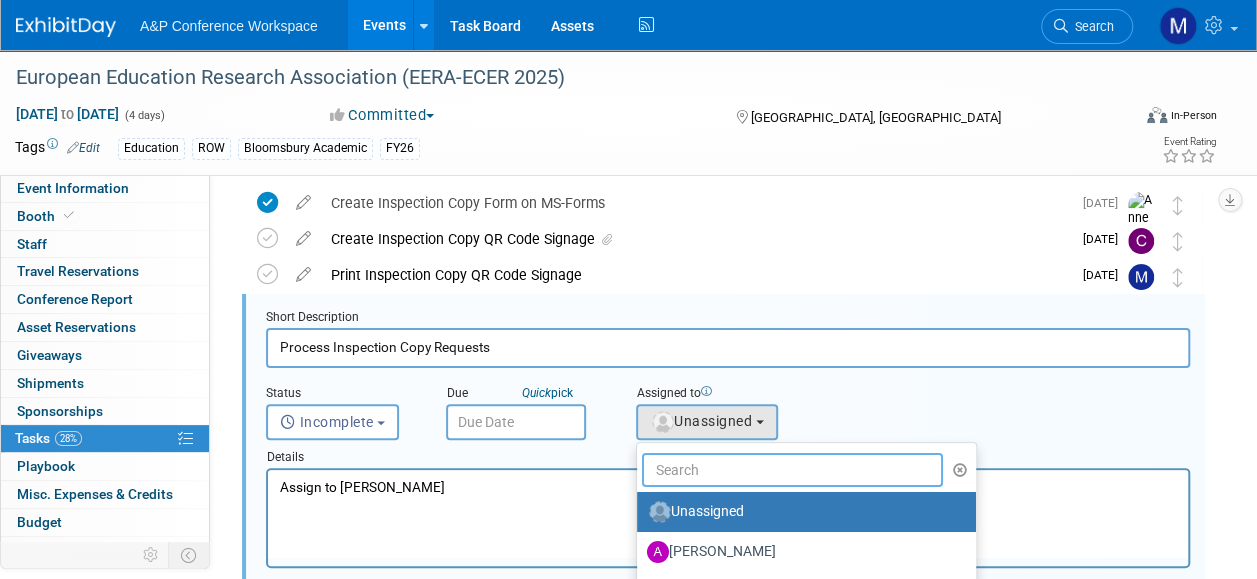 click at bounding box center [792, 470] 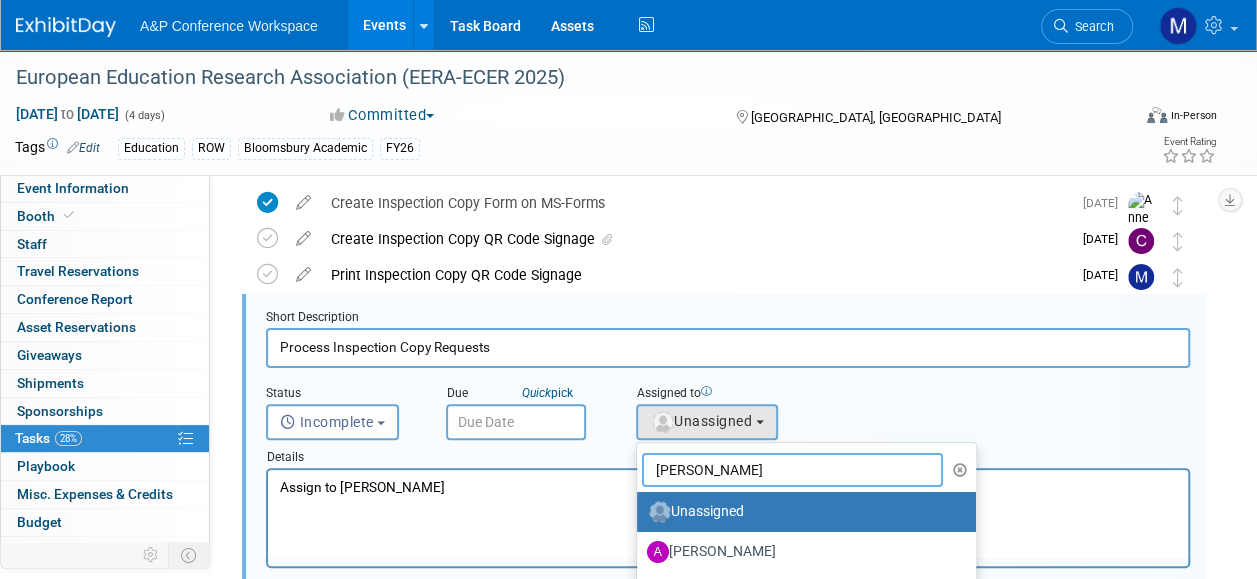 type on "kate hun" 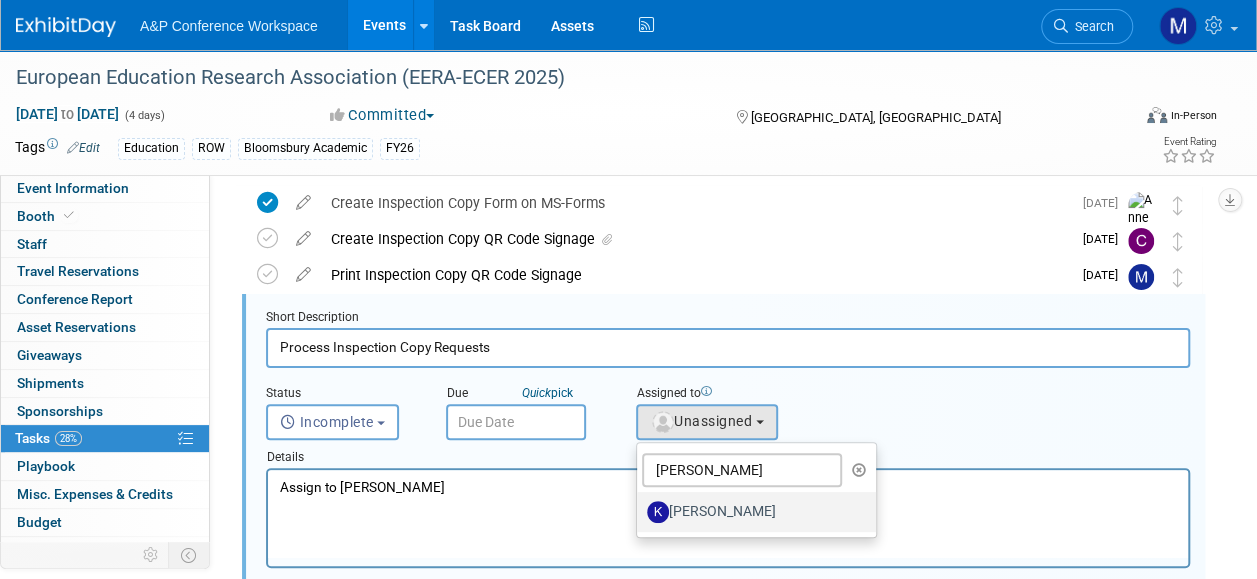 click on "[PERSON_NAME]" at bounding box center (751, 512) 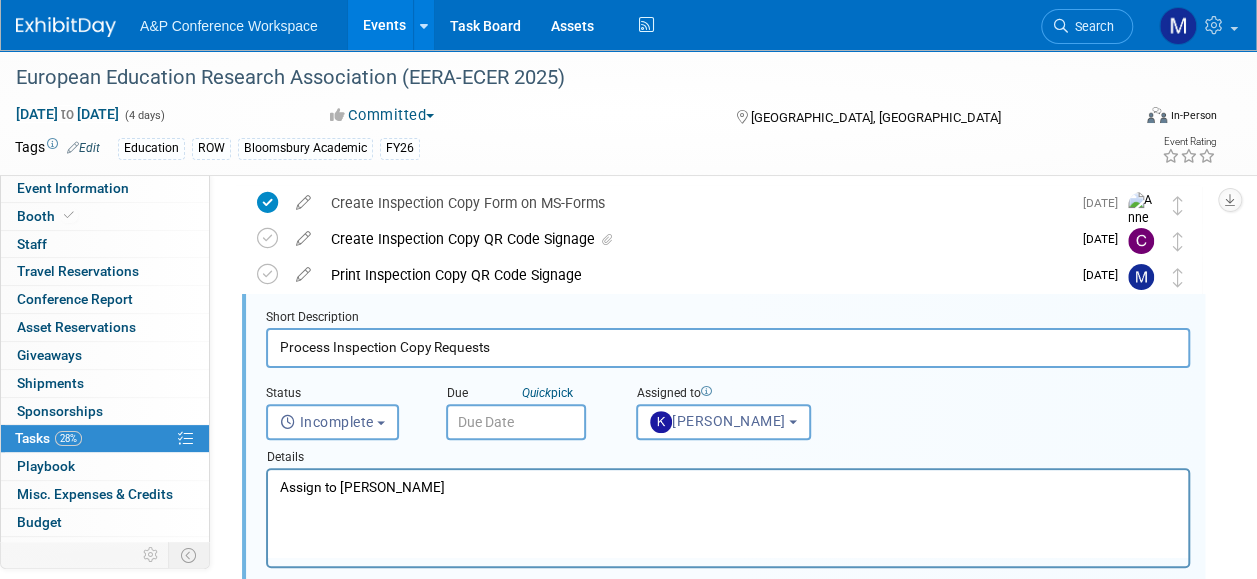 drag, startPoint x: 495, startPoint y: 493, endPoint x: 248, endPoint y: 493, distance: 247 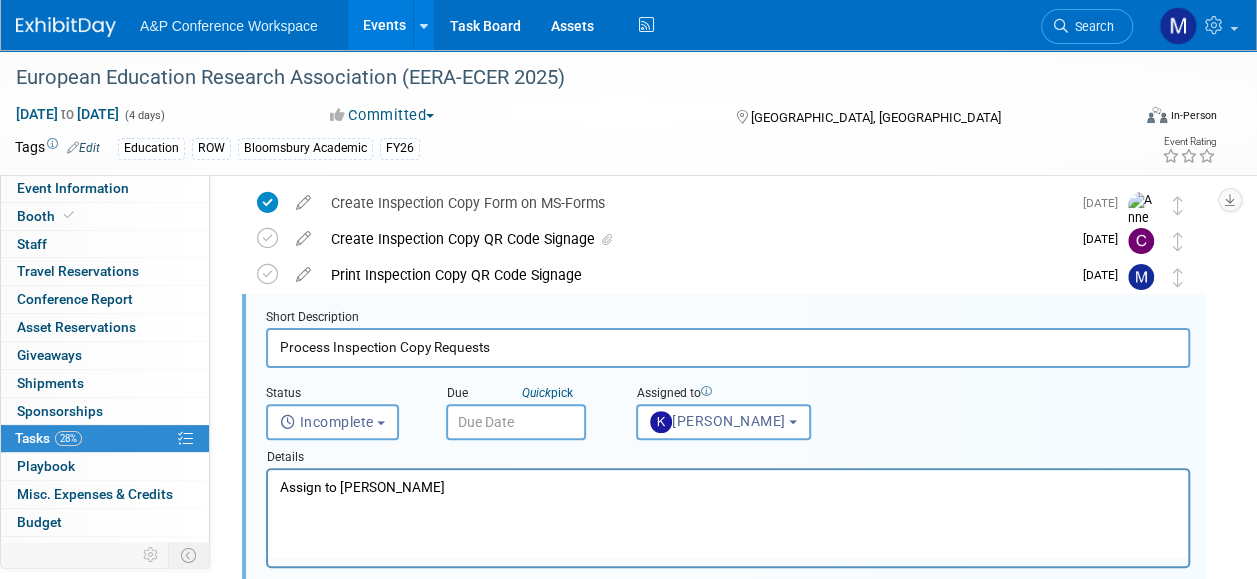 click on "Assign to [PERSON_NAME]" at bounding box center [728, 483] 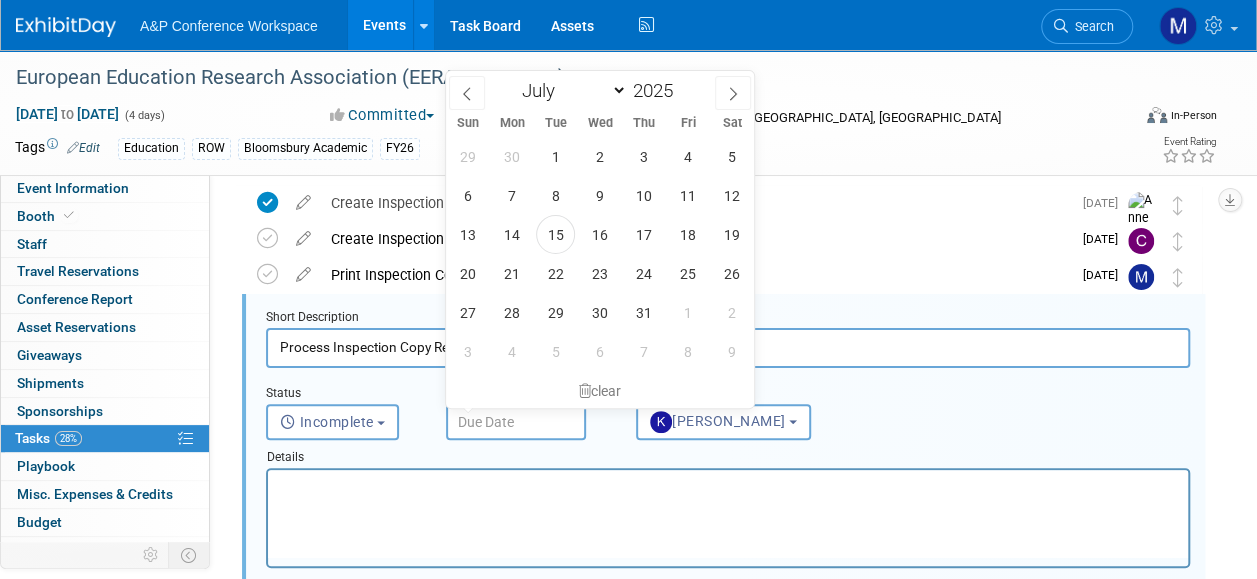 click at bounding box center (516, 422) 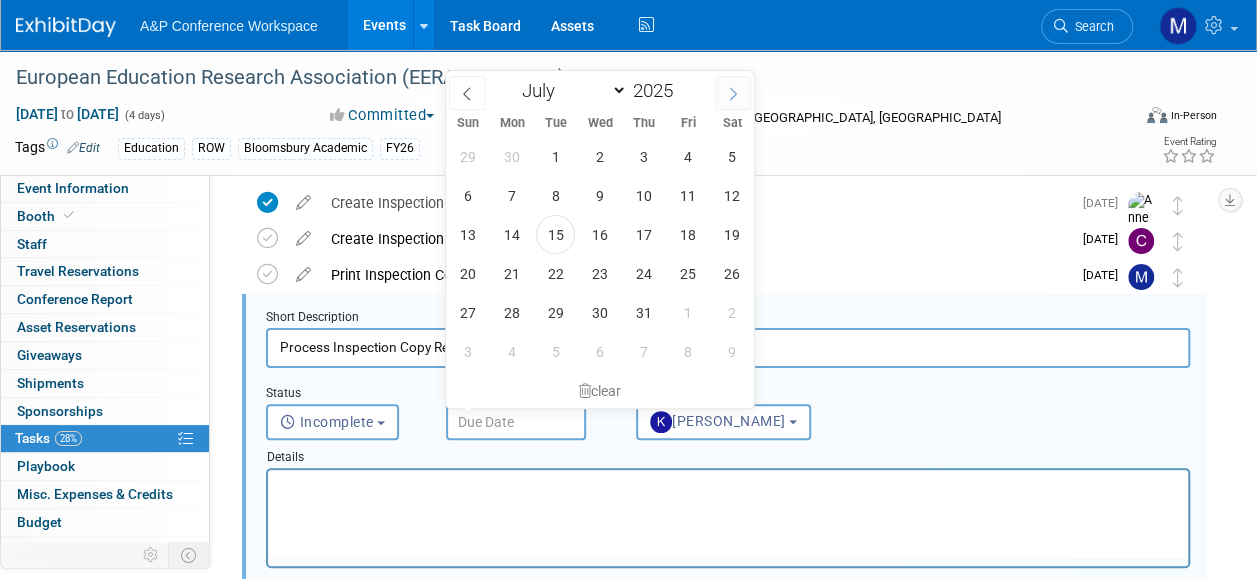 click 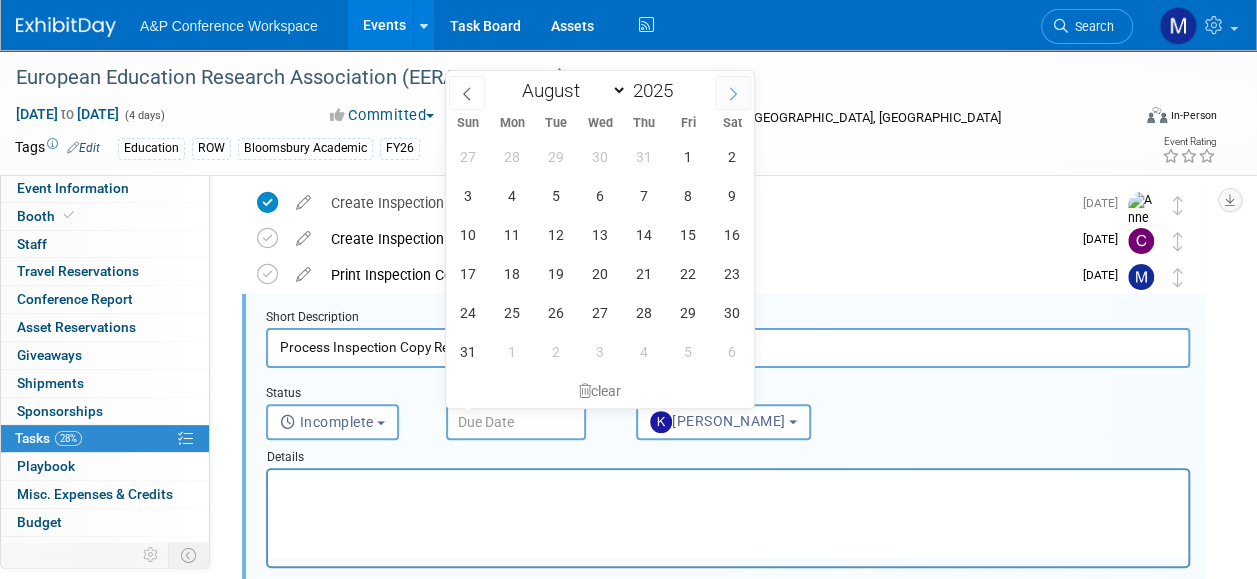click 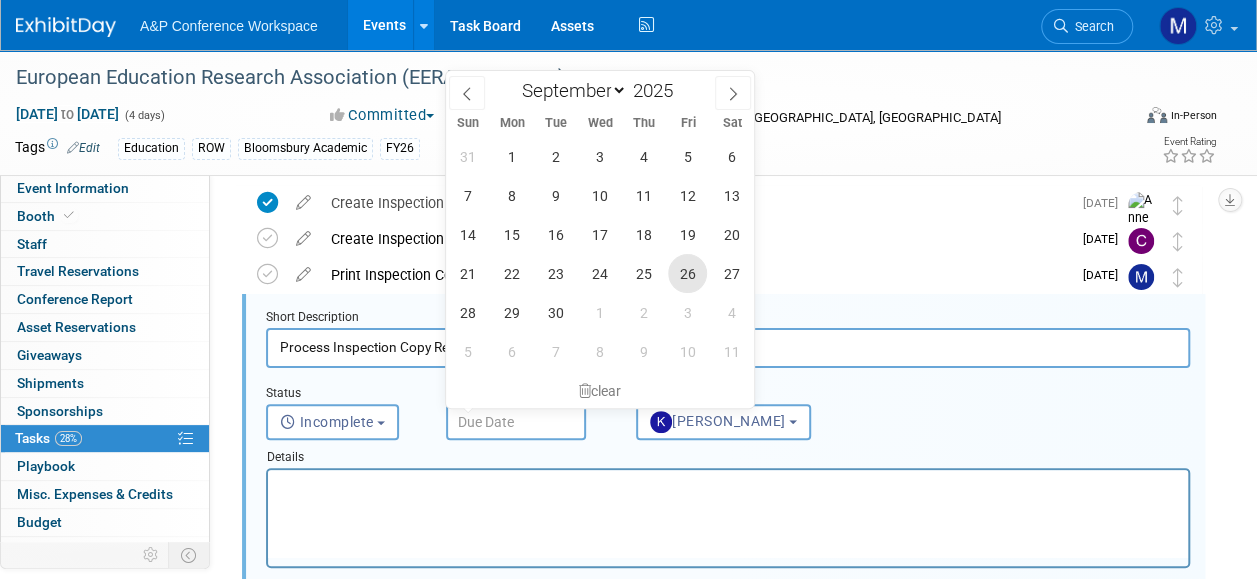 click on "26" at bounding box center [687, 273] 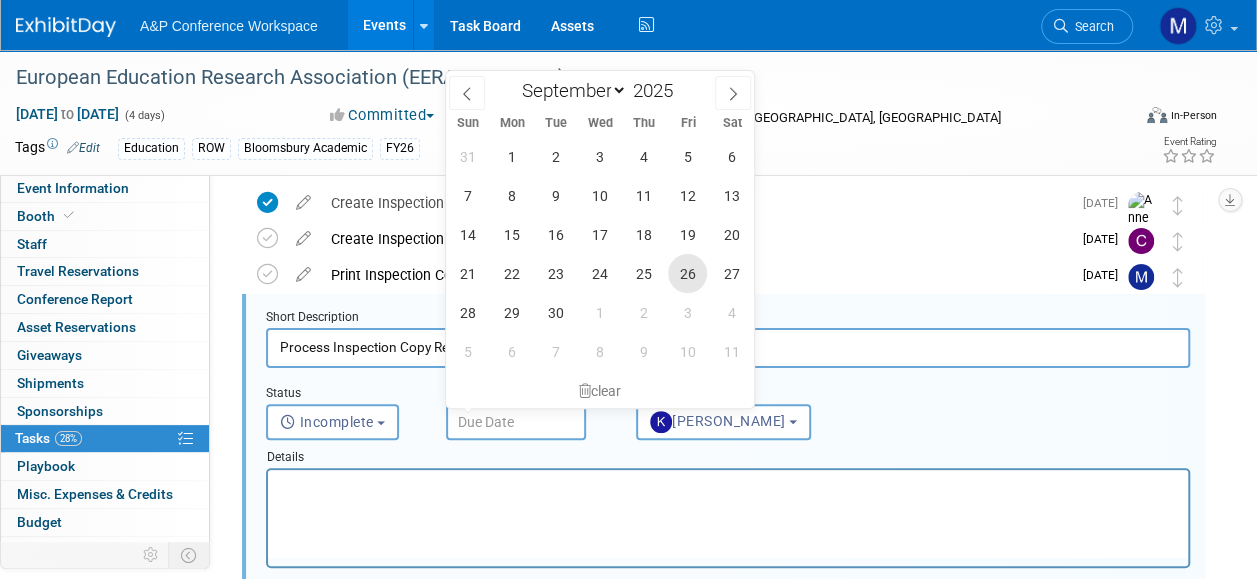 type on "Sep 26, 2025" 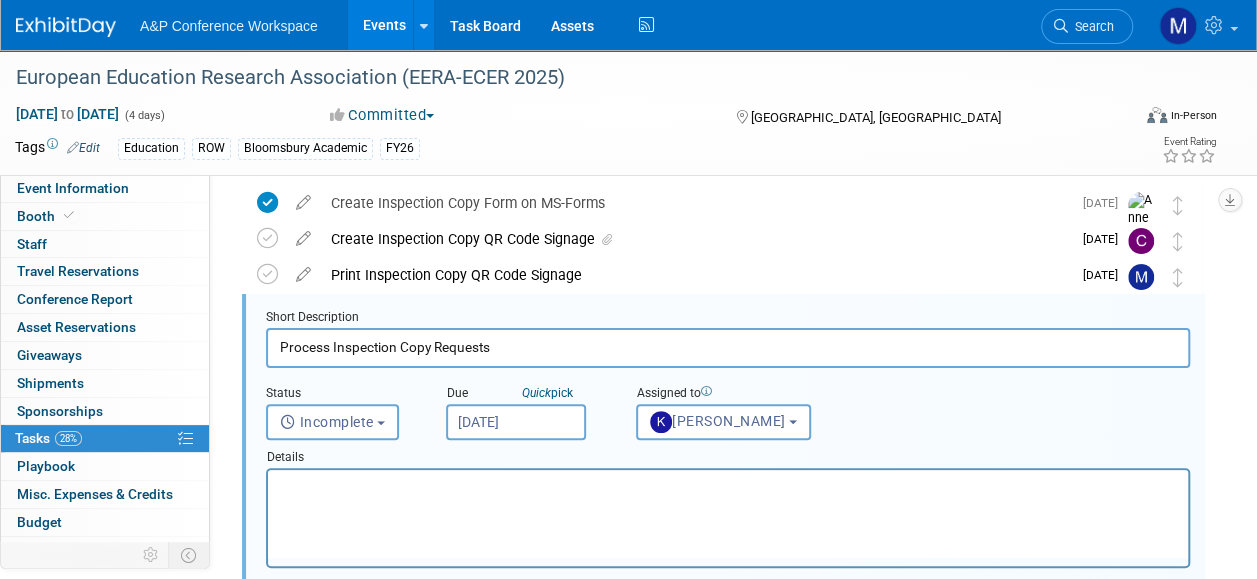 click at bounding box center (728, 487) 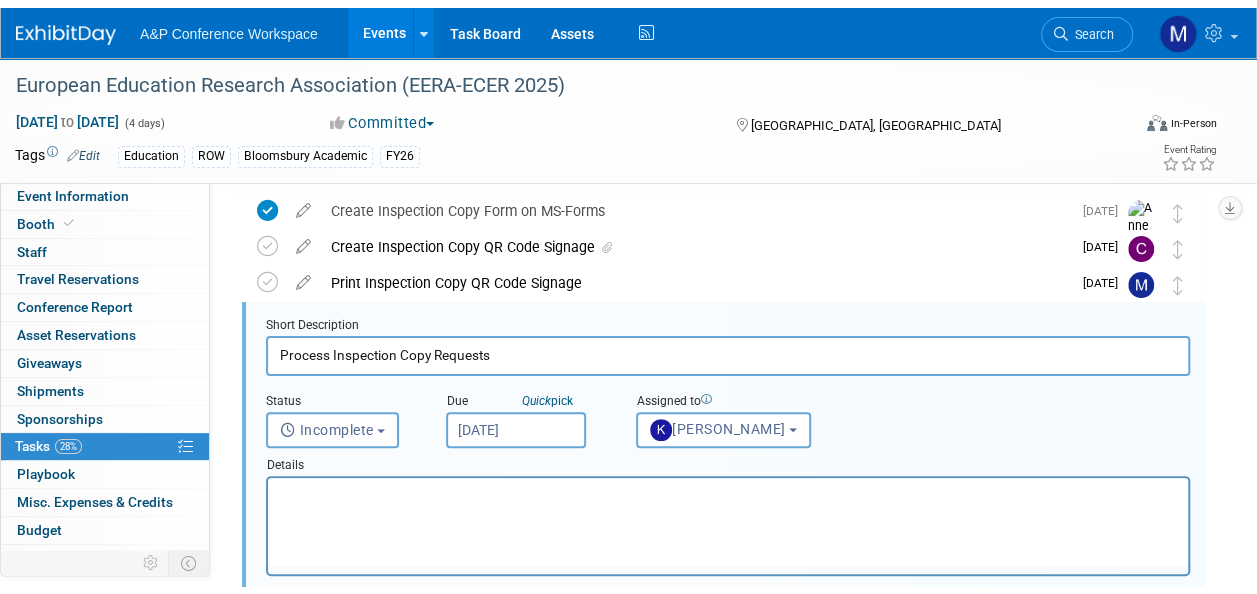 scroll, scrollTop: 374, scrollLeft: 0, axis: vertical 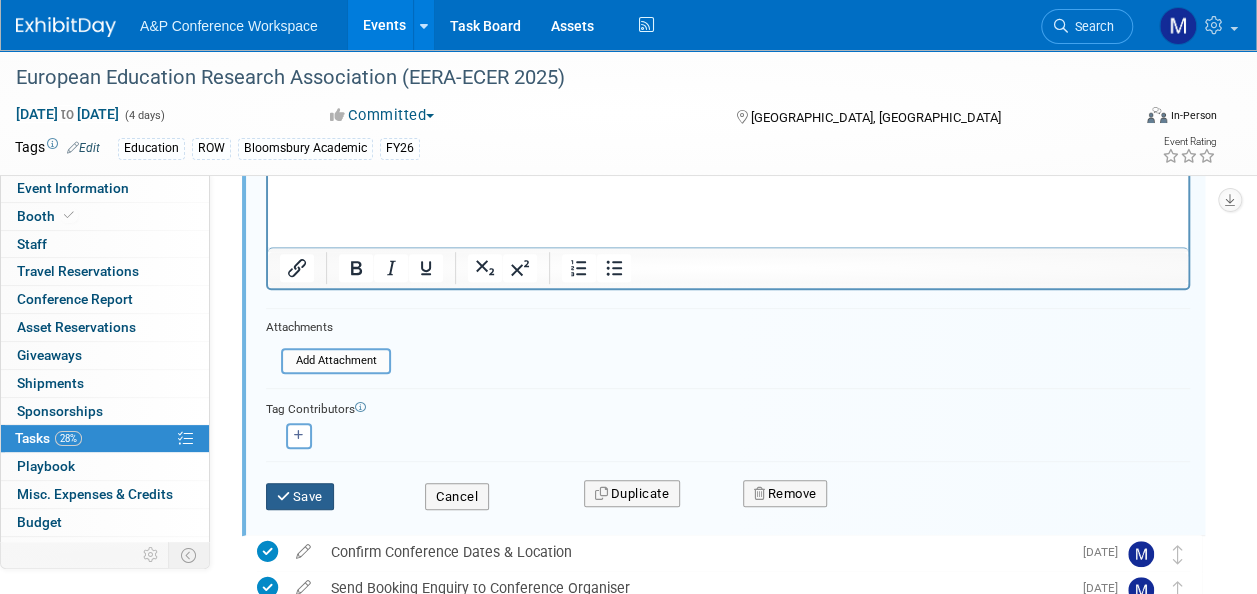 click on "Save" at bounding box center (300, 497) 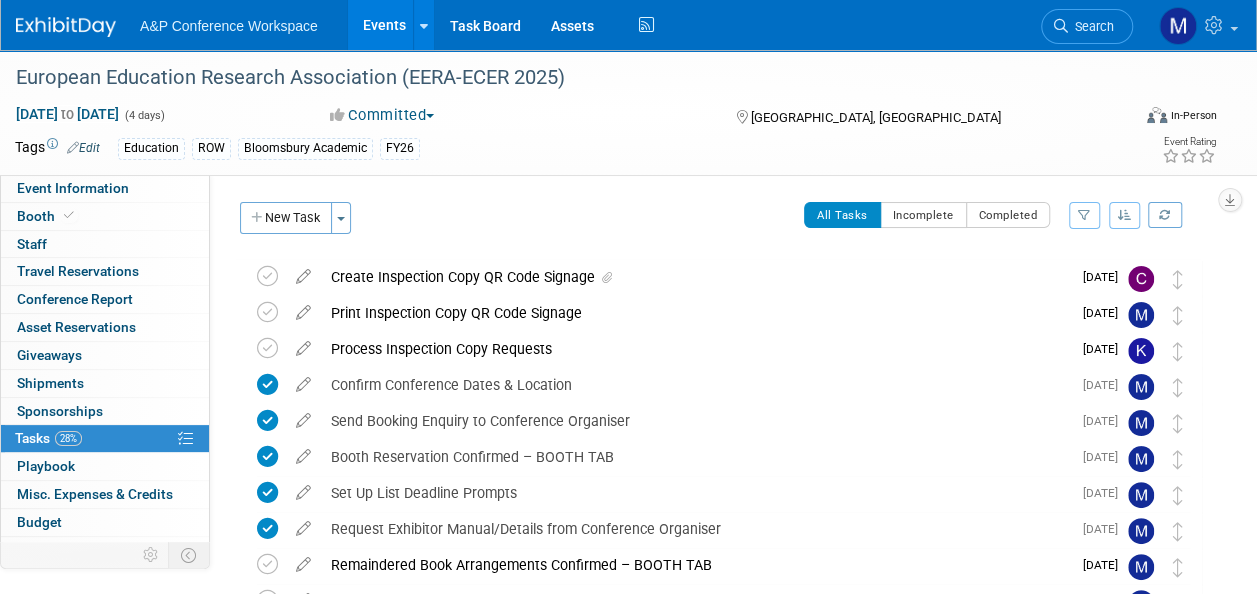 scroll, scrollTop: 301, scrollLeft: 0, axis: vertical 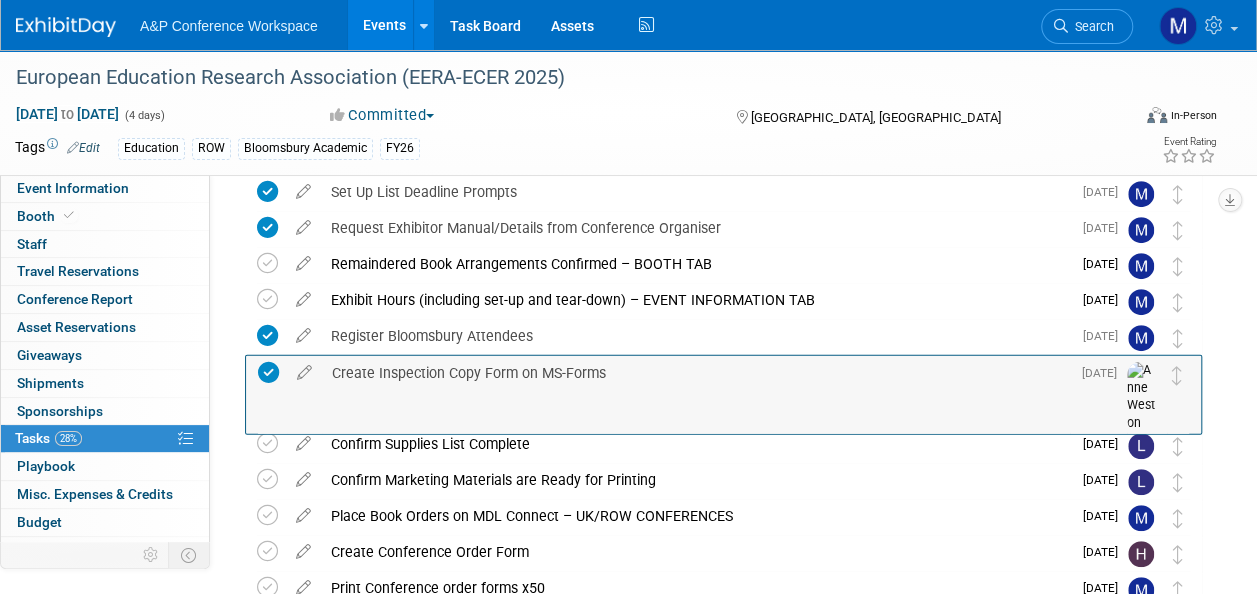 drag, startPoint x: 1184, startPoint y: 283, endPoint x: 1184, endPoint y: 386, distance: 103 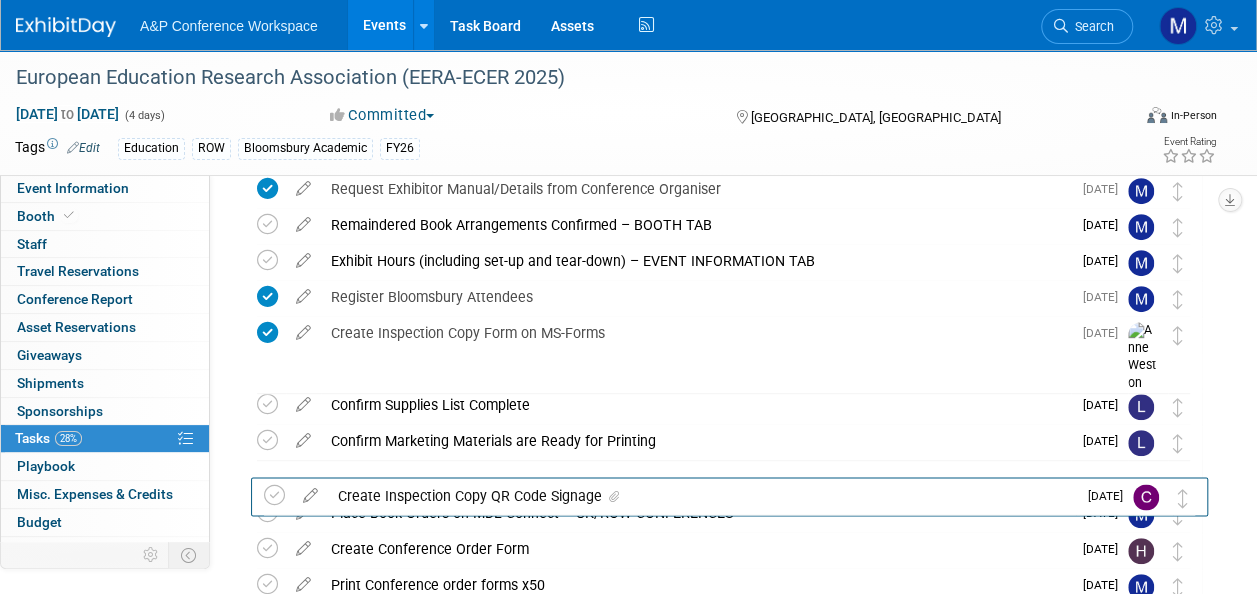 scroll, scrollTop: 344, scrollLeft: 0, axis: vertical 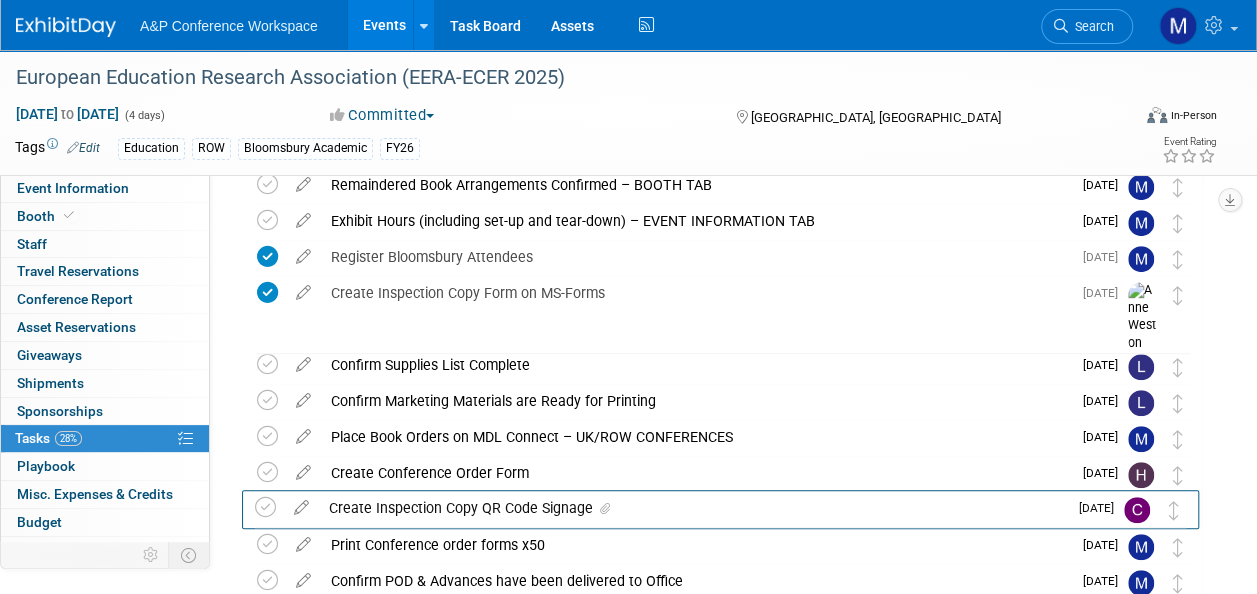 drag, startPoint x: 1177, startPoint y: 282, endPoint x: 1176, endPoint y: 525, distance: 243.00206 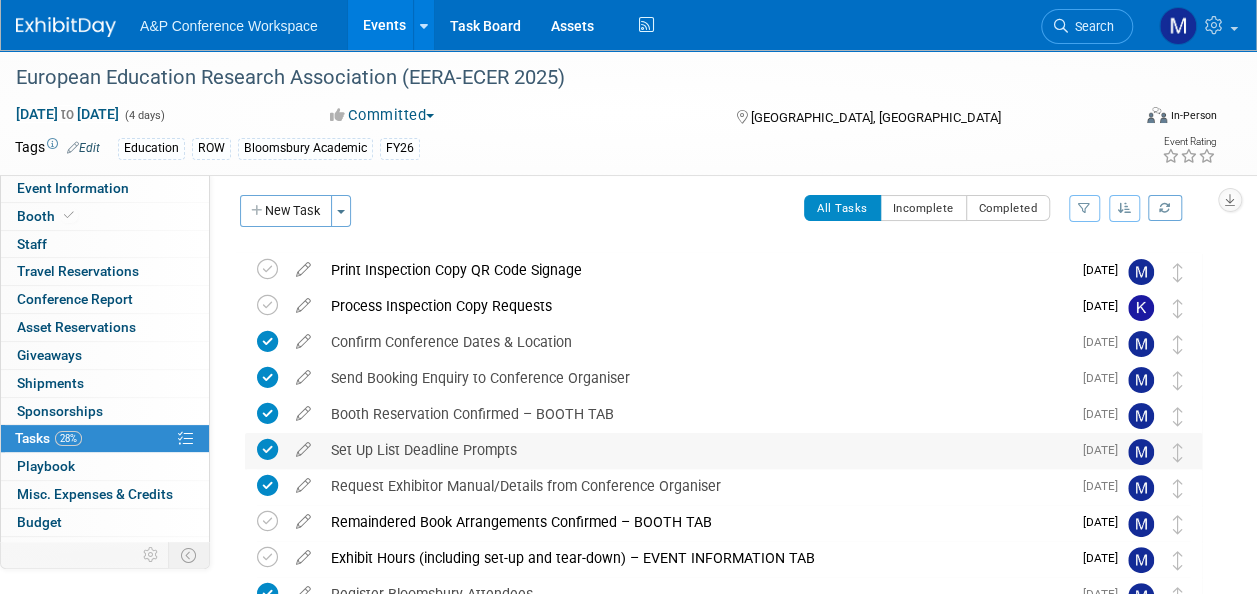 scroll, scrollTop: 0, scrollLeft: 0, axis: both 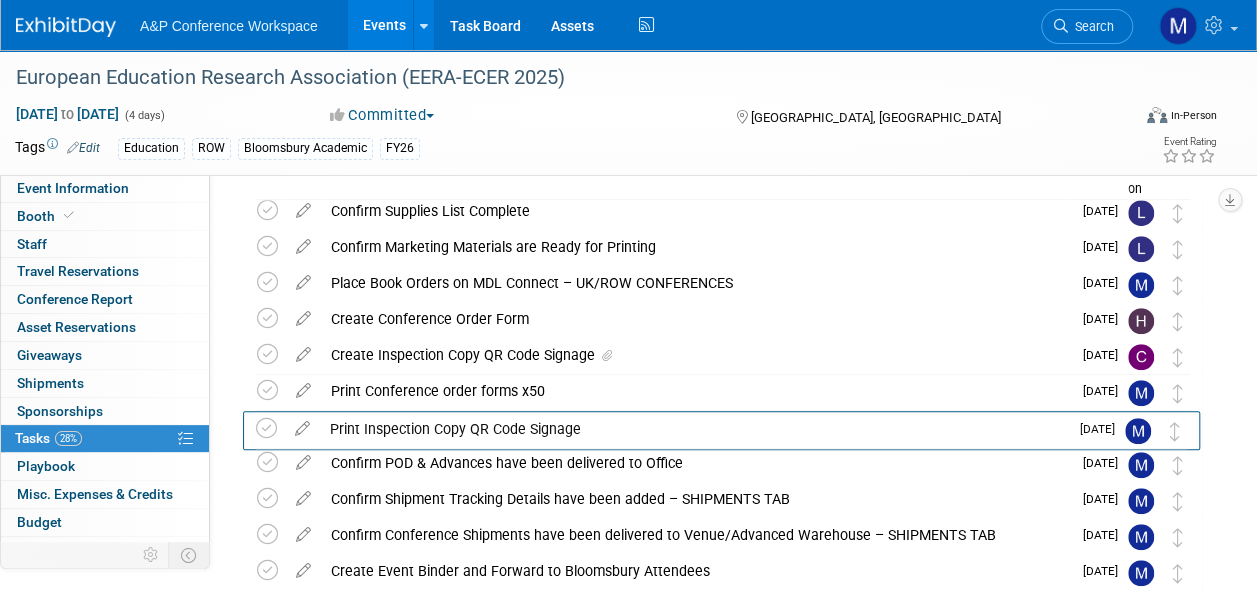 drag, startPoint x: 1180, startPoint y: 277, endPoint x: 1180, endPoint y: 437, distance: 160 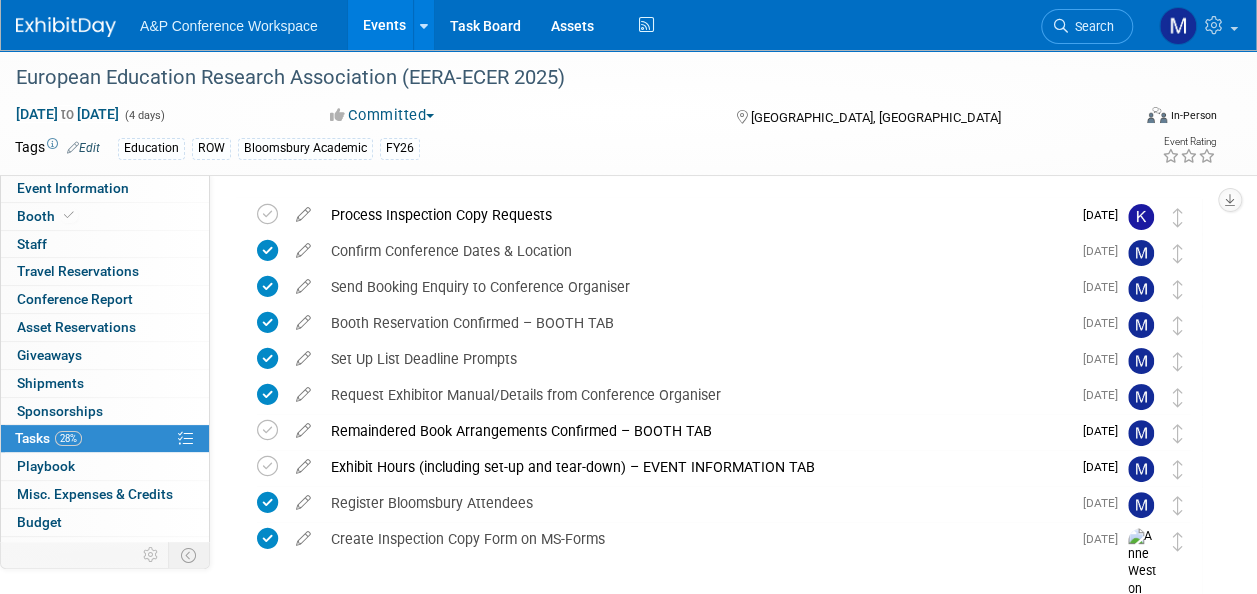 scroll, scrollTop: 0, scrollLeft: 0, axis: both 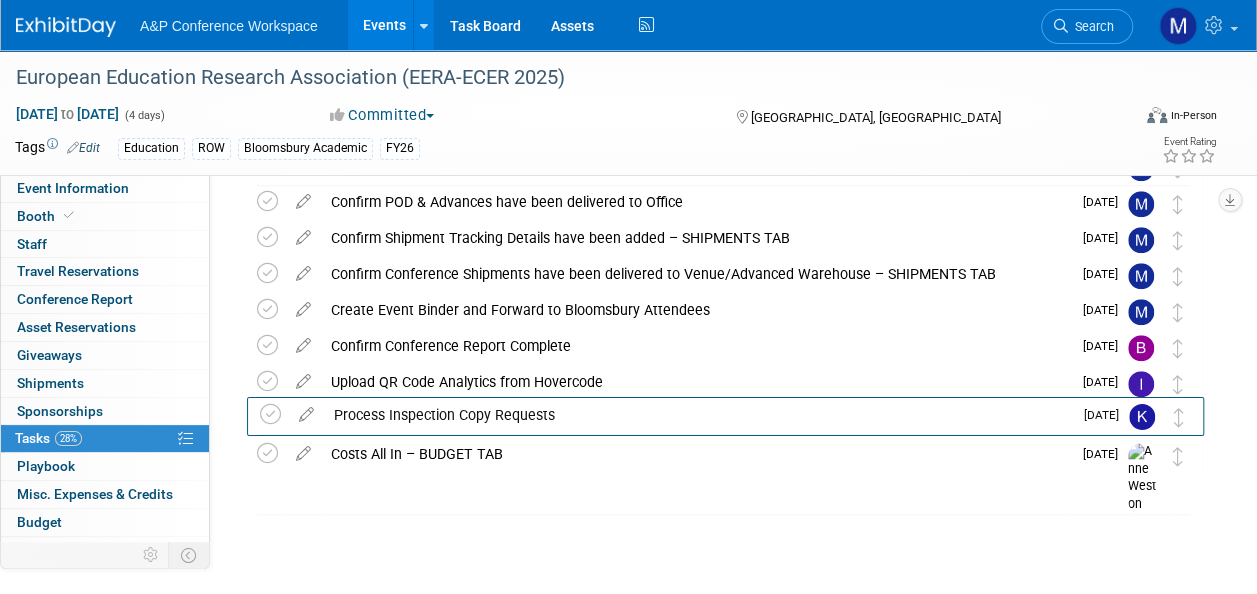 drag, startPoint x: 1179, startPoint y: 282, endPoint x: 1175, endPoint y: 428, distance: 146.05478 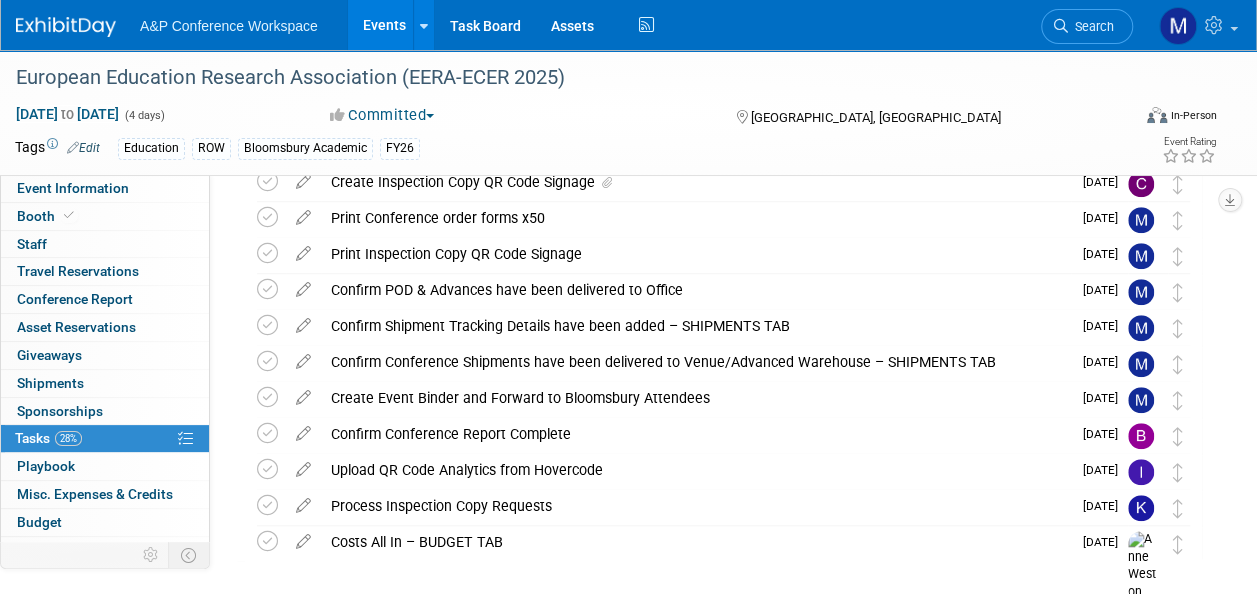 scroll, scrollTop: 600, scrollLeft: 0, axis: vertical 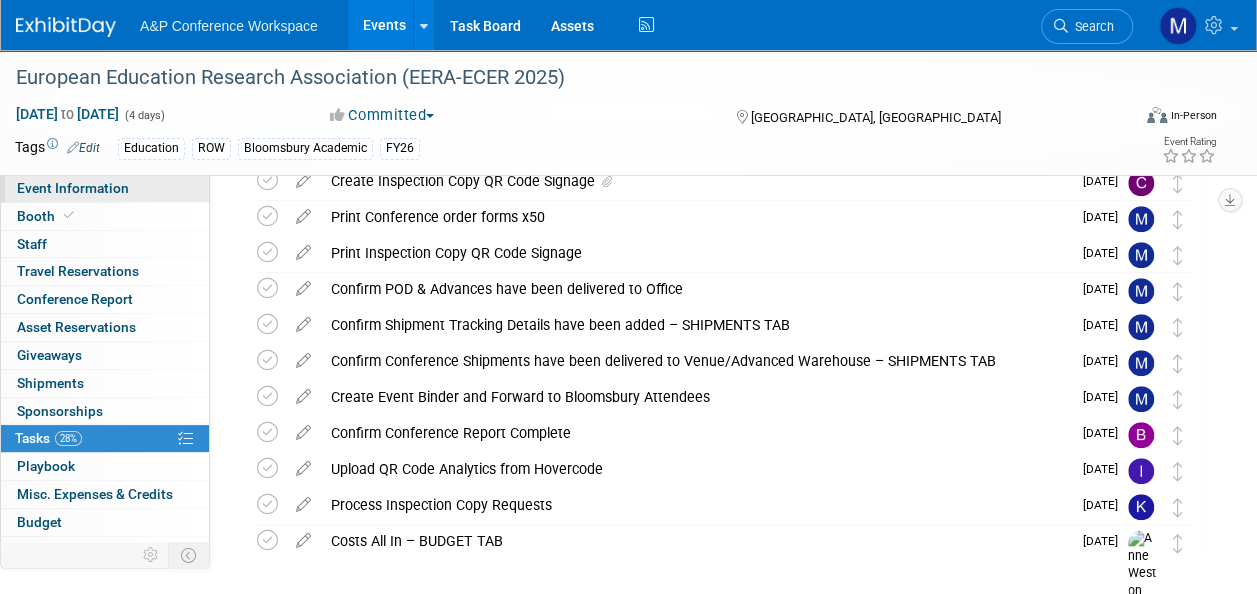 click on "Event Information" at bounding box center [105, 188] 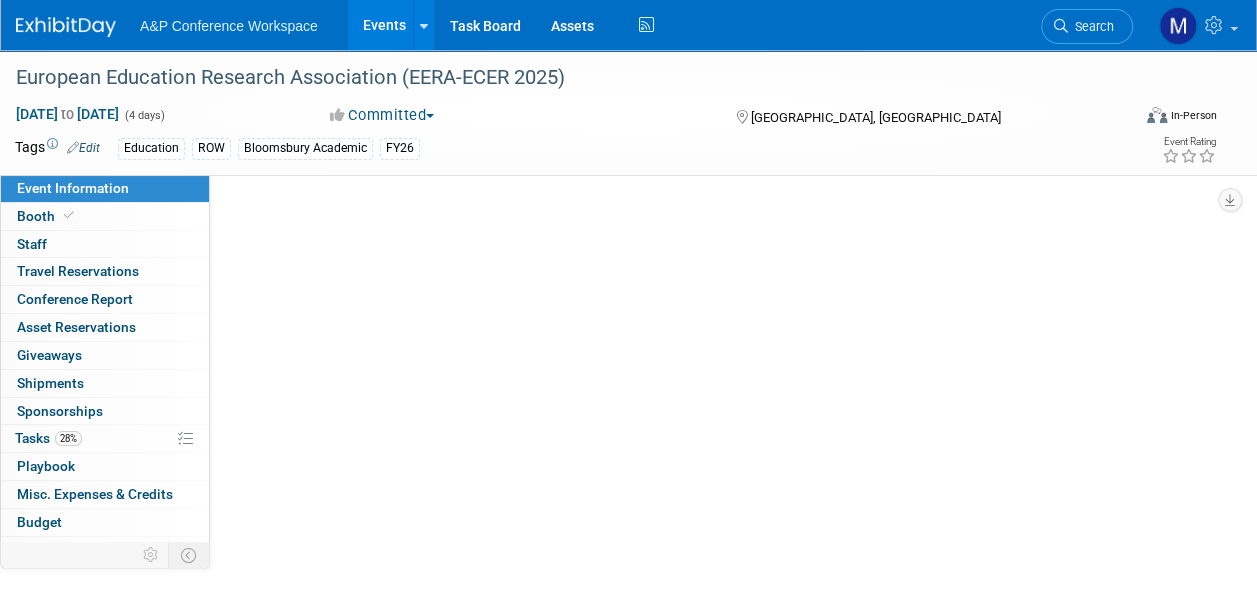 scroll, scrollTop: 0, scrollLeft: 0, axis: both 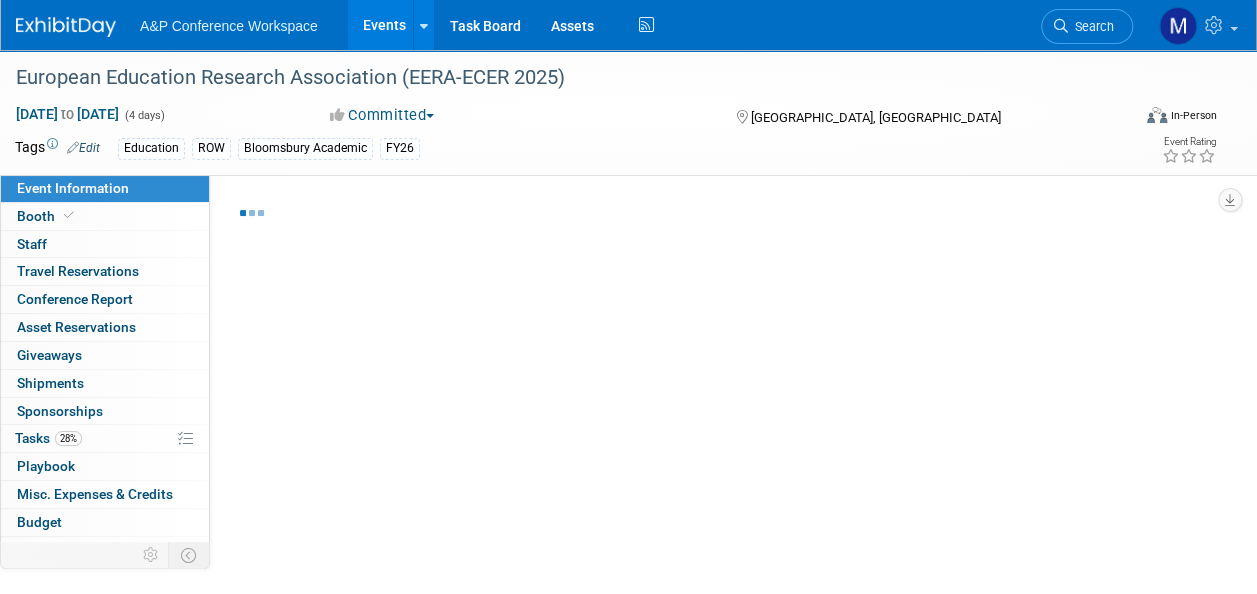 select on "Annual" 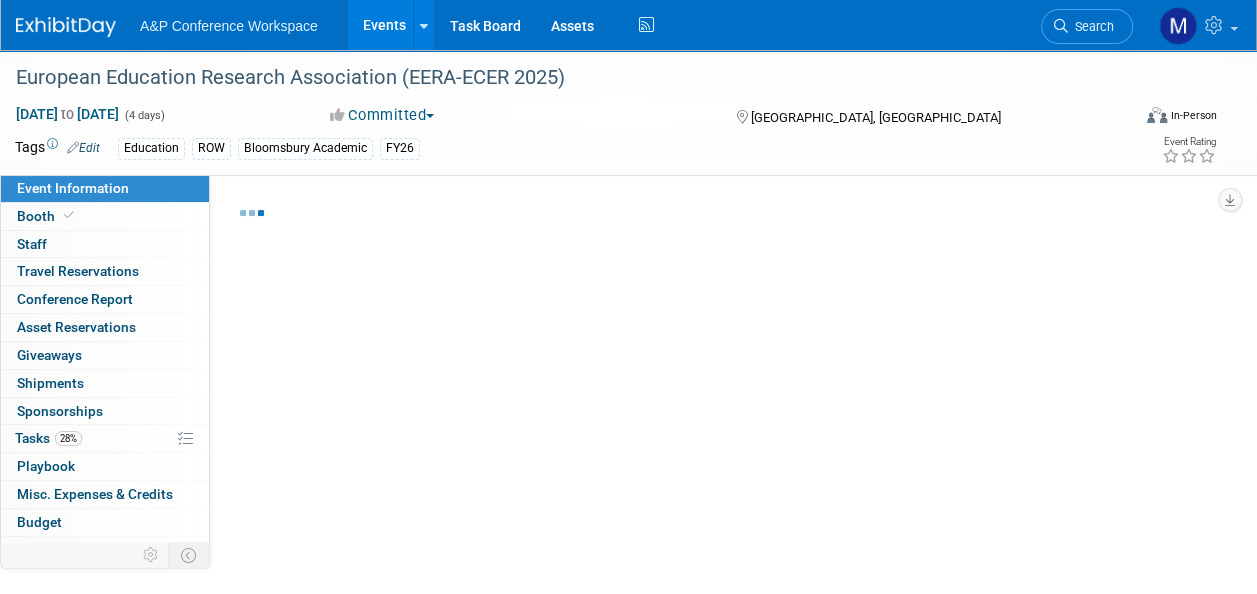 select on "Level 2" 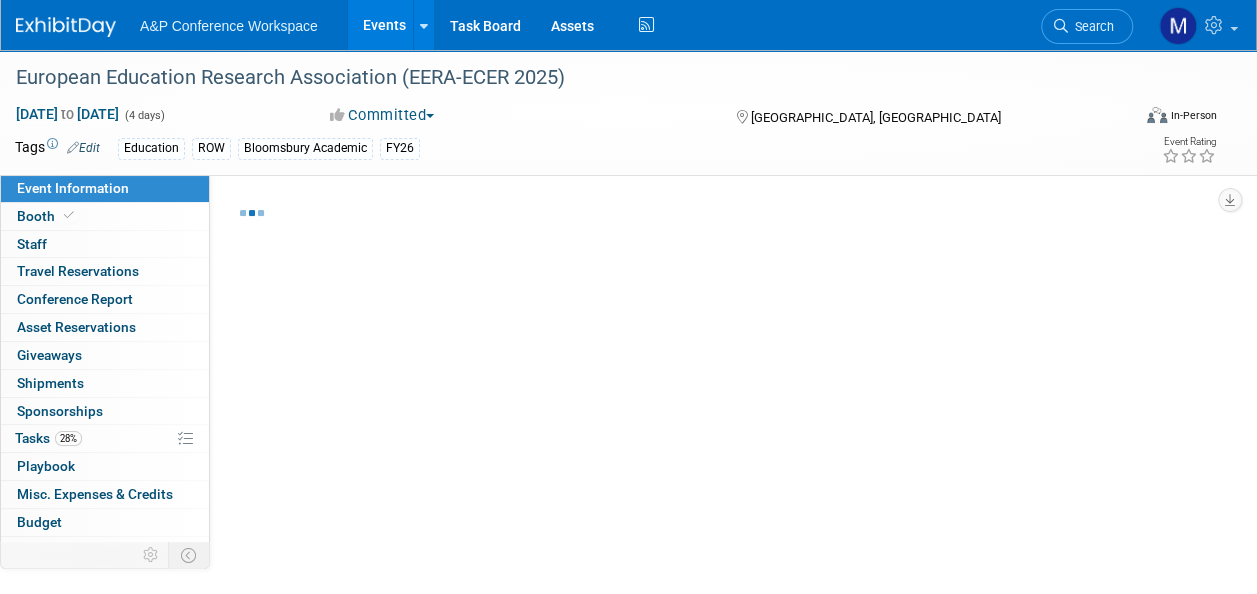 select on "In-Person Booth" 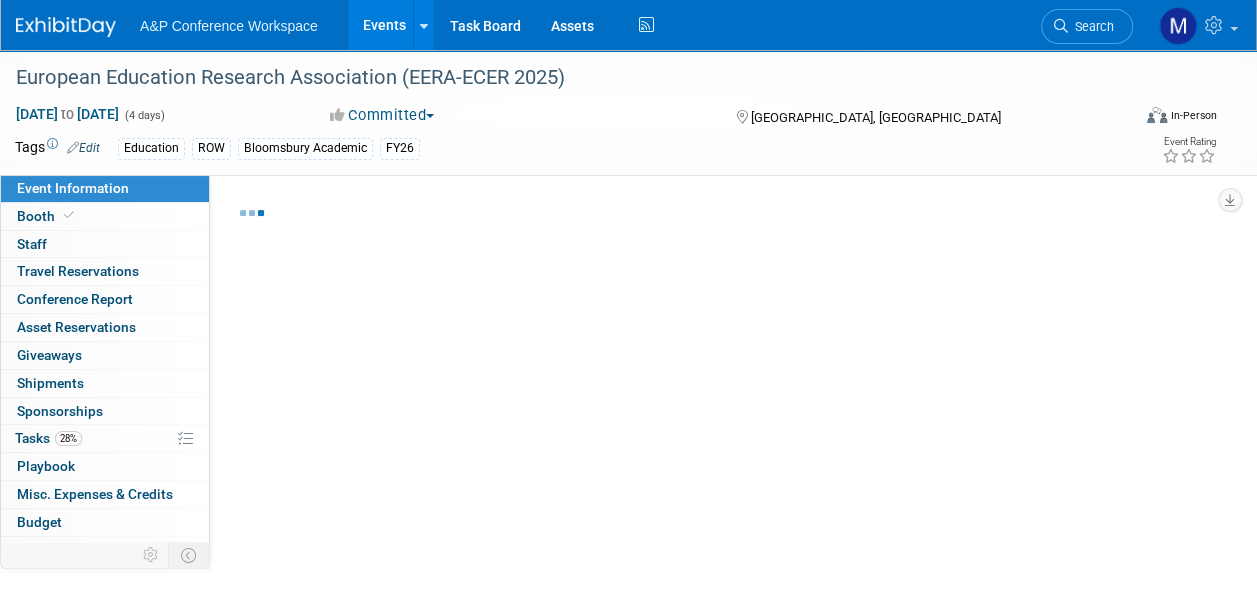 select on "Education" 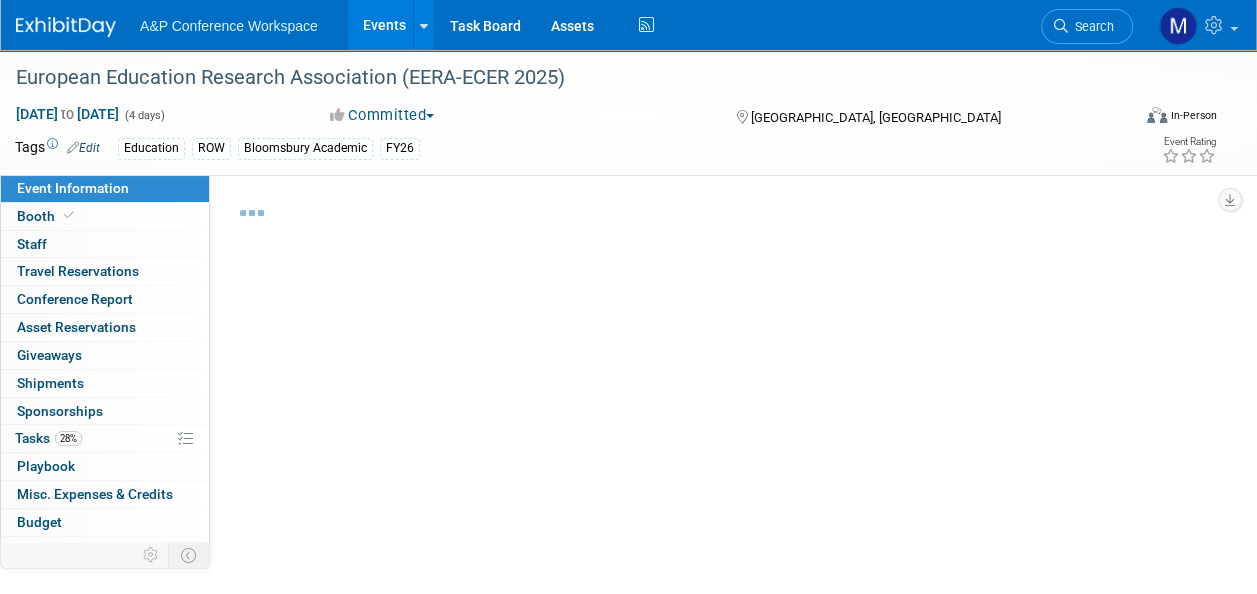 select on "Bloomsbury Academic" 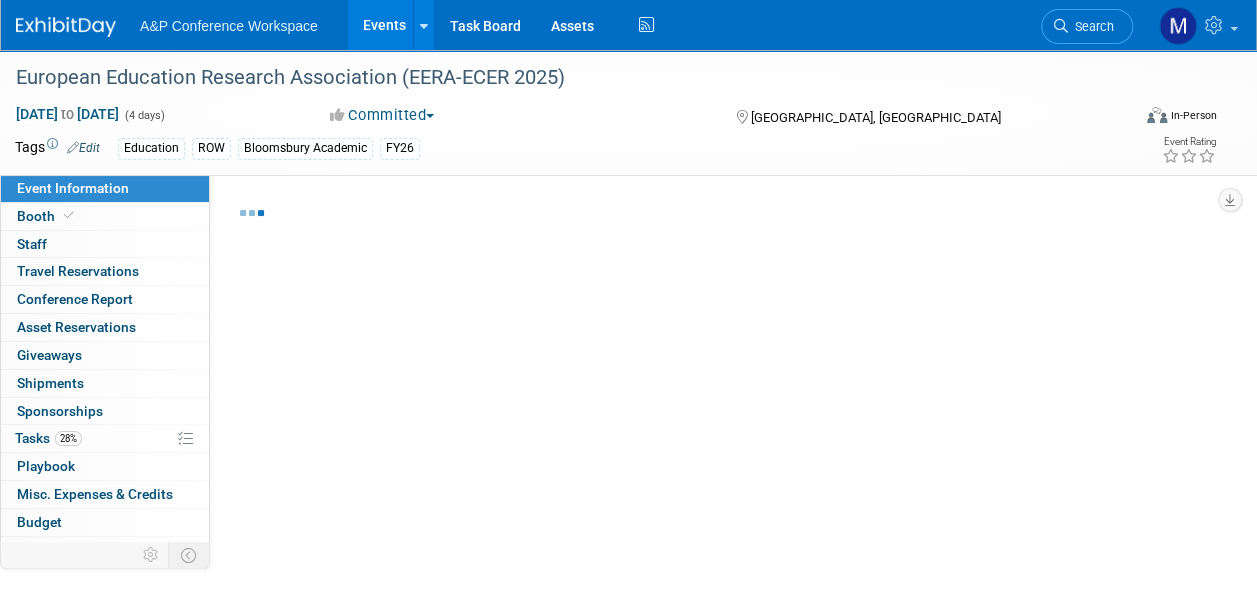 select on "[PERSON_NAME]" 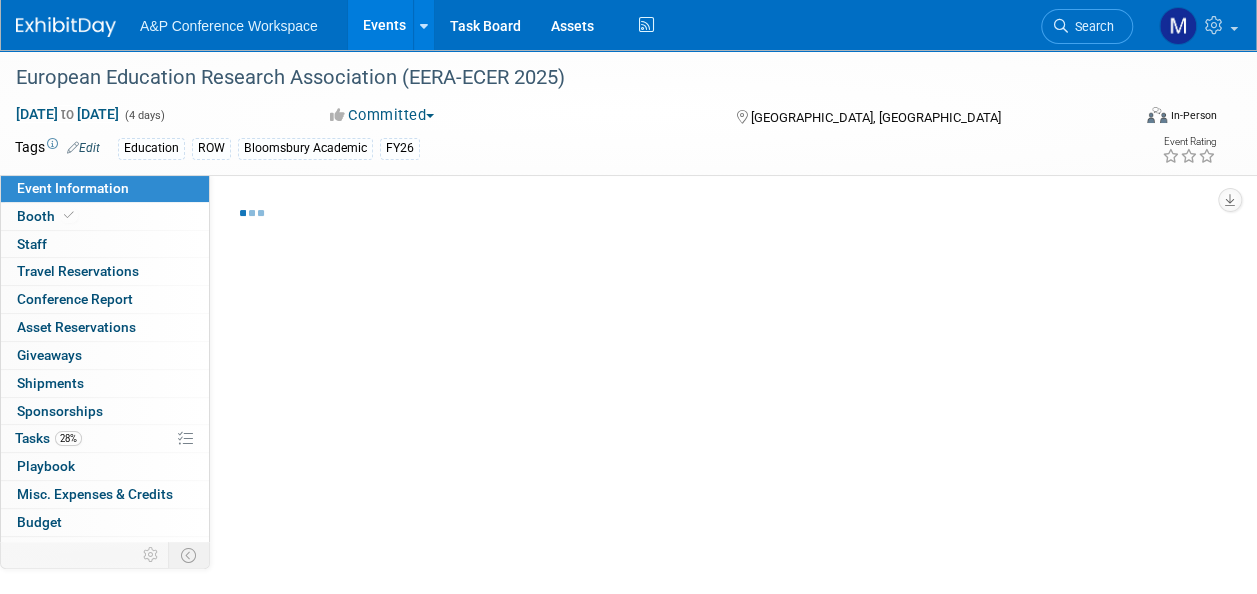 select on "[PERSON_NAME]" 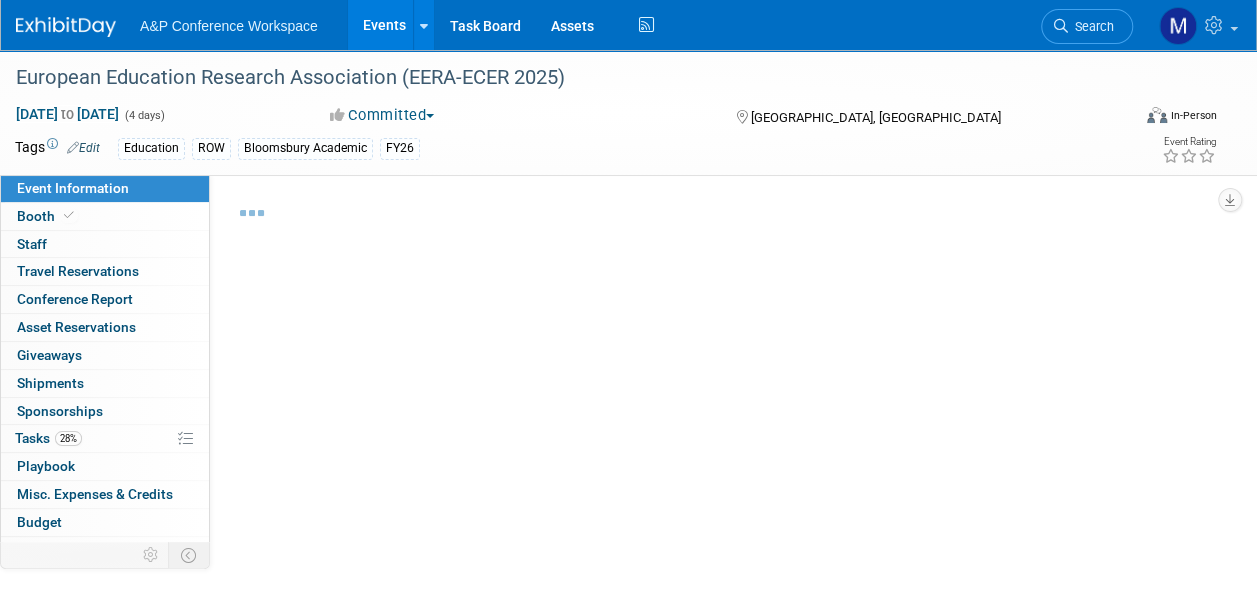select on "[PERSON_NAME]" 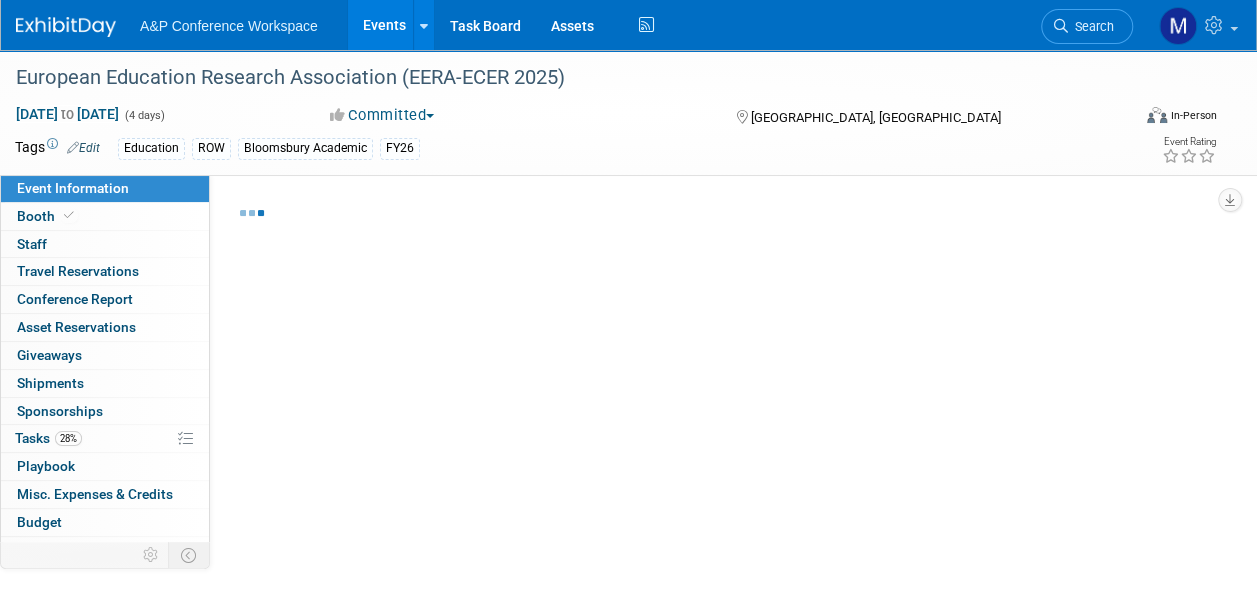 select on "Networking/Commissioning" 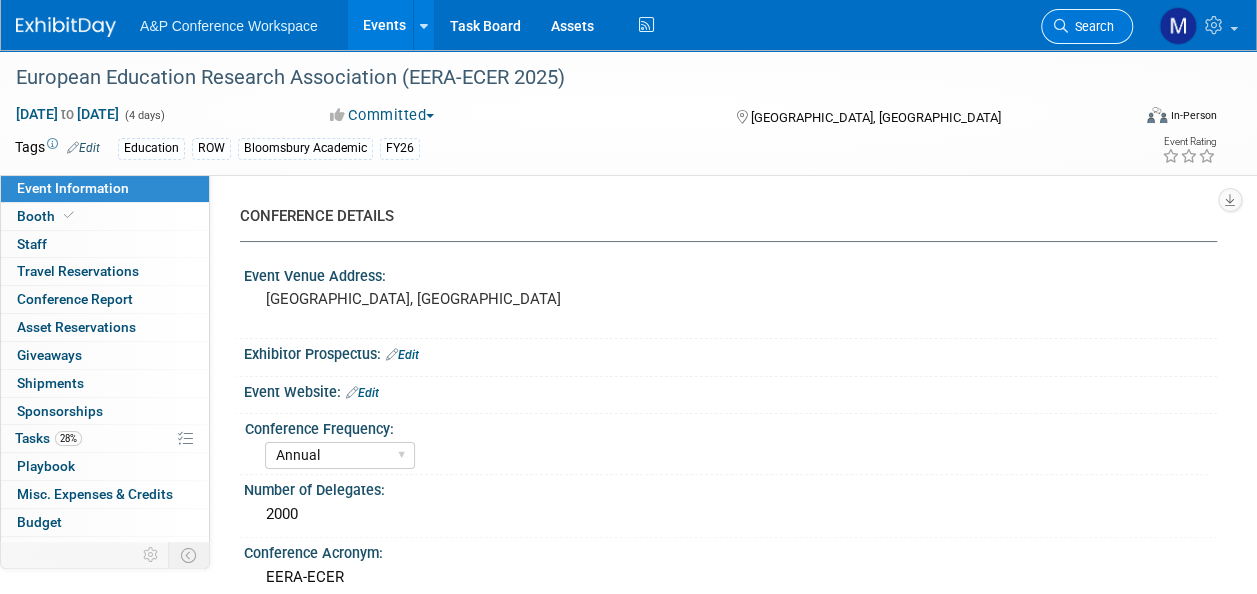 click on "Search" at bounding box center [1087, 26] 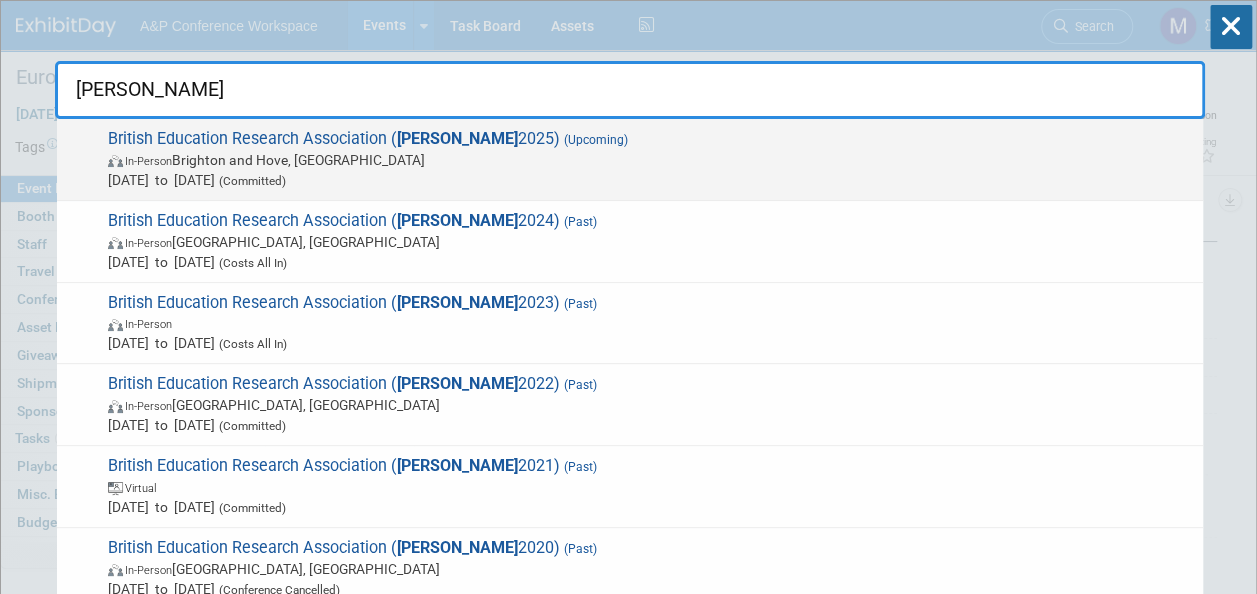 type on "bera" 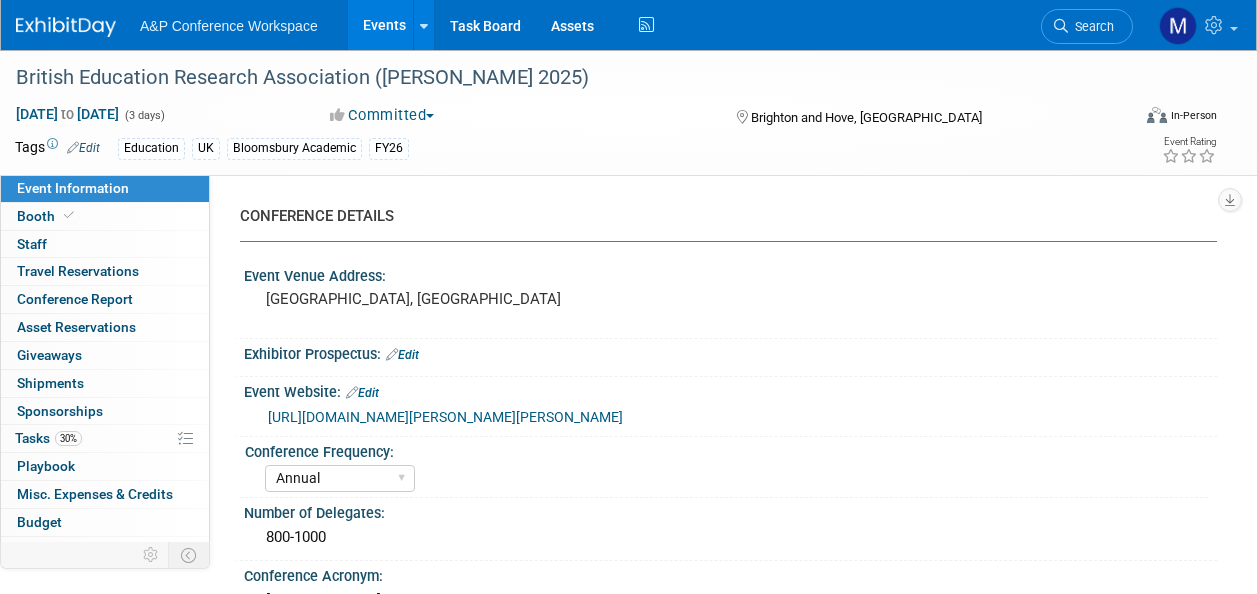 select on "Annual" 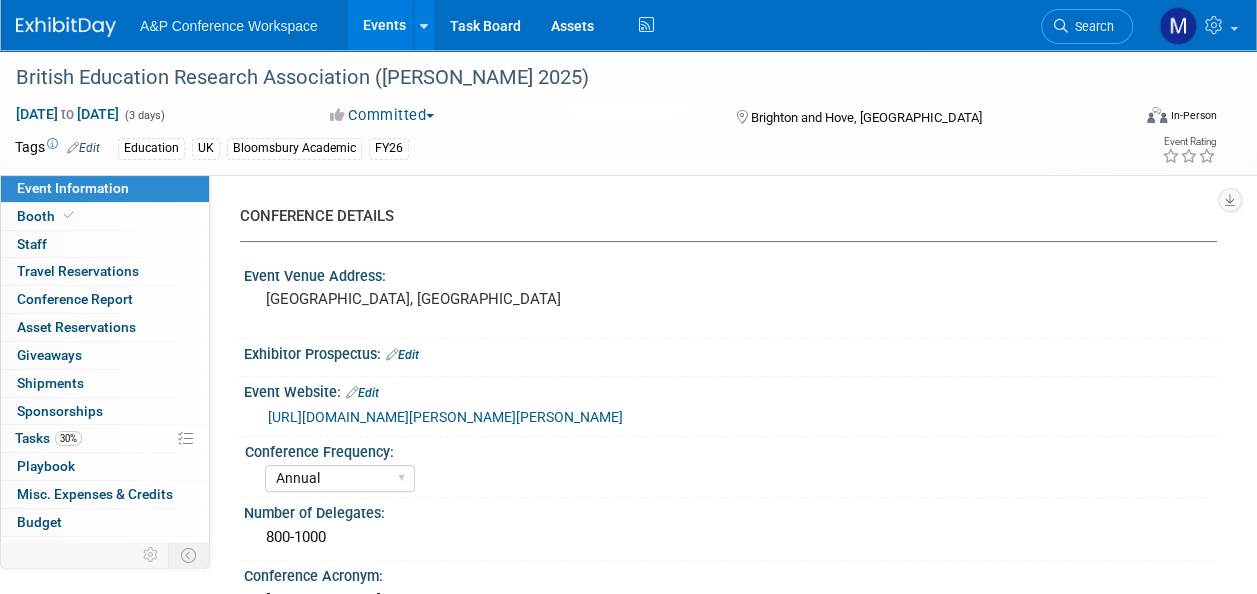 scroll, scrollTop: 0, scrollLeft: 0, axis: both 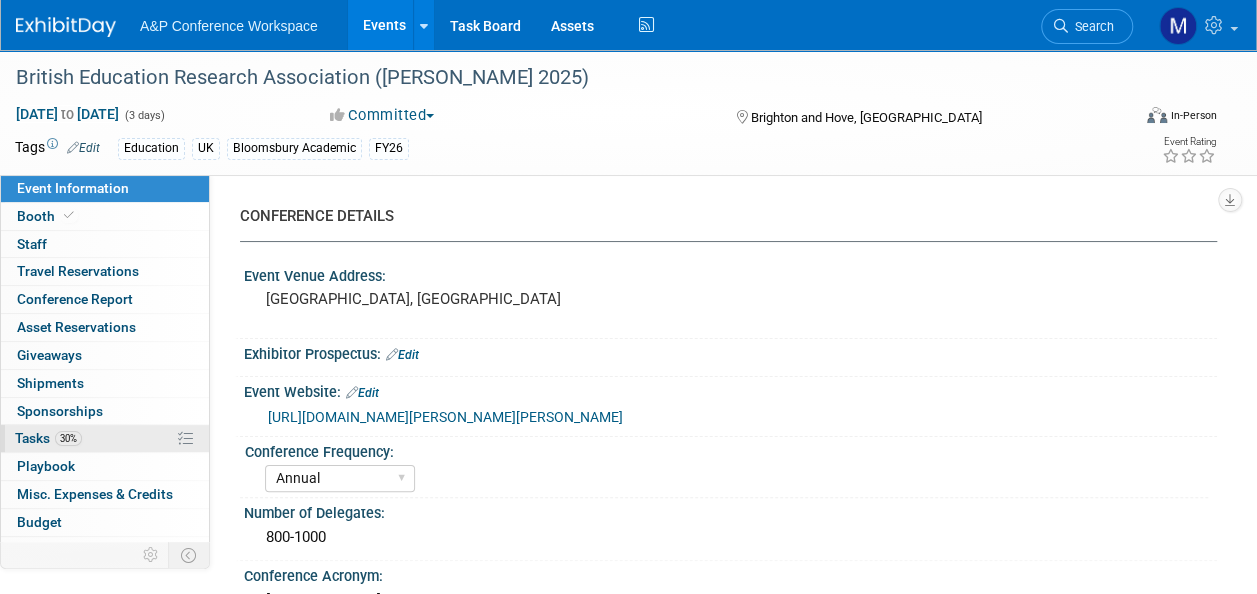 click on "30%
Tasks 30%" at bounding box center [105, 438] 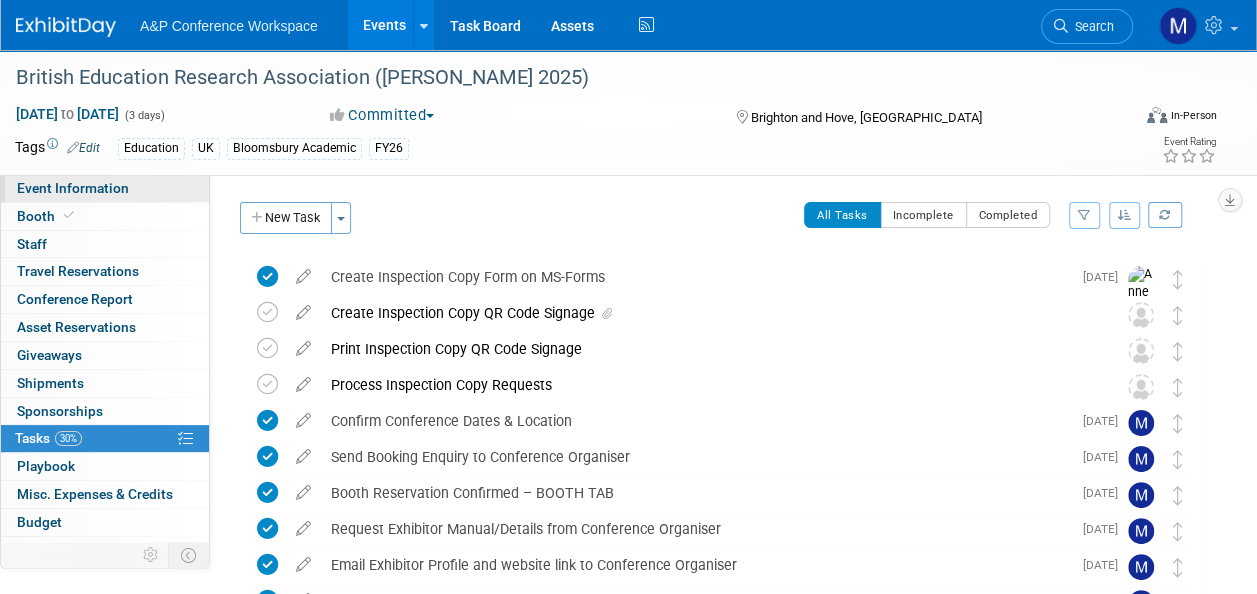 click on "Event Information" at bounding box center (105, 188) 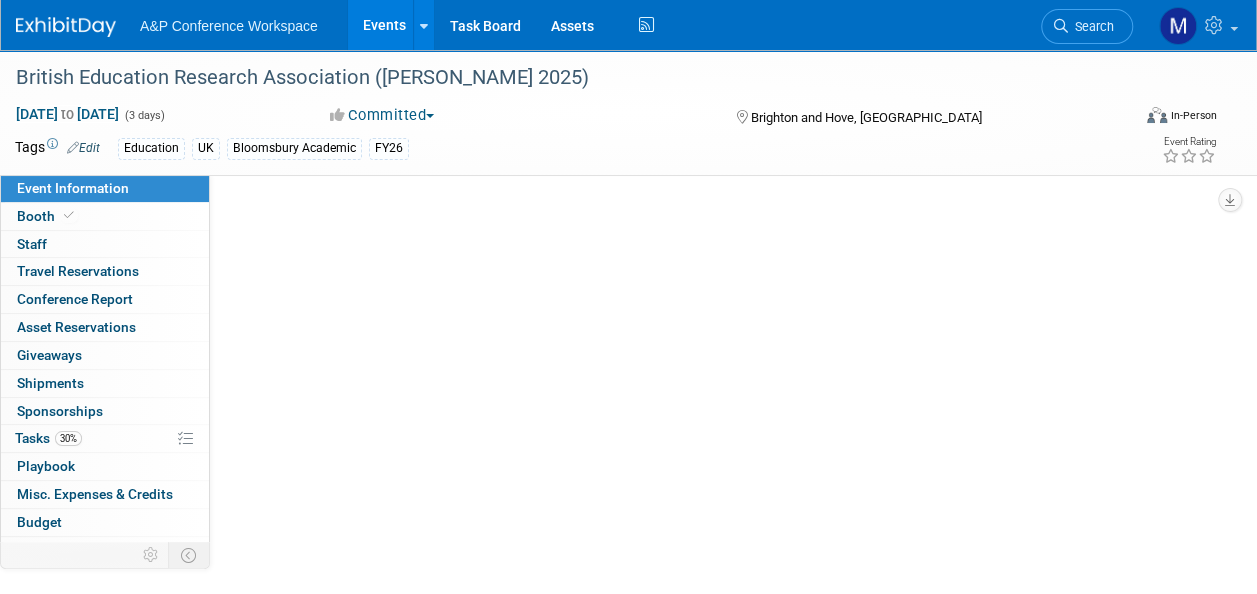 select on "Annual" 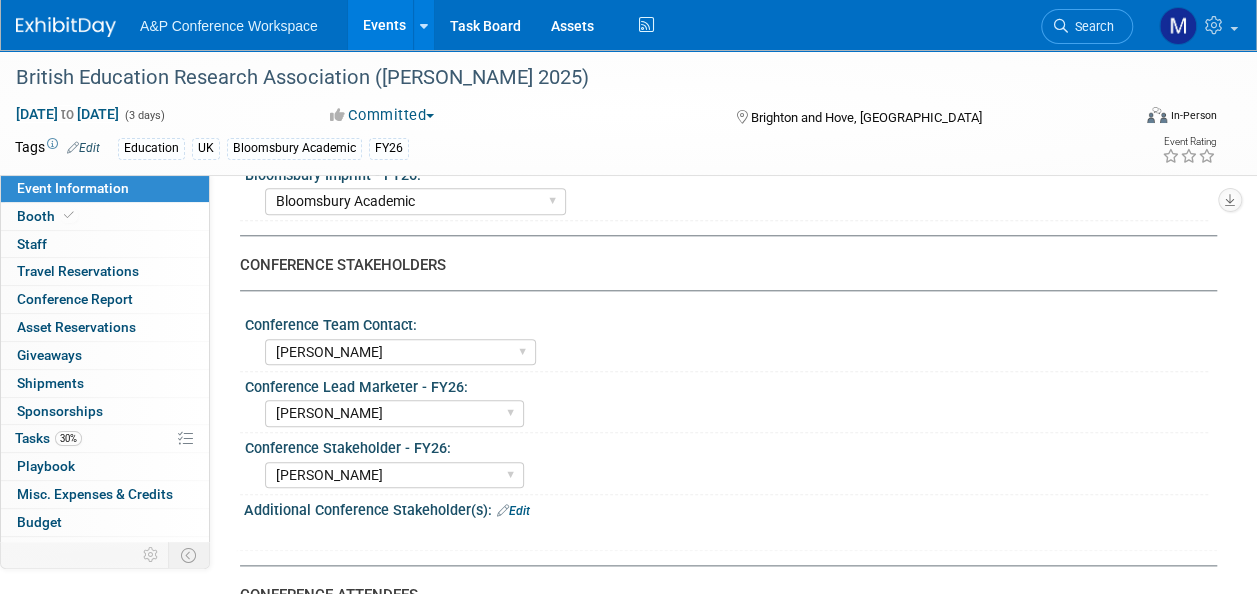 scroll, scrollTop: 900, scrollLeft: 0, axis: vertical 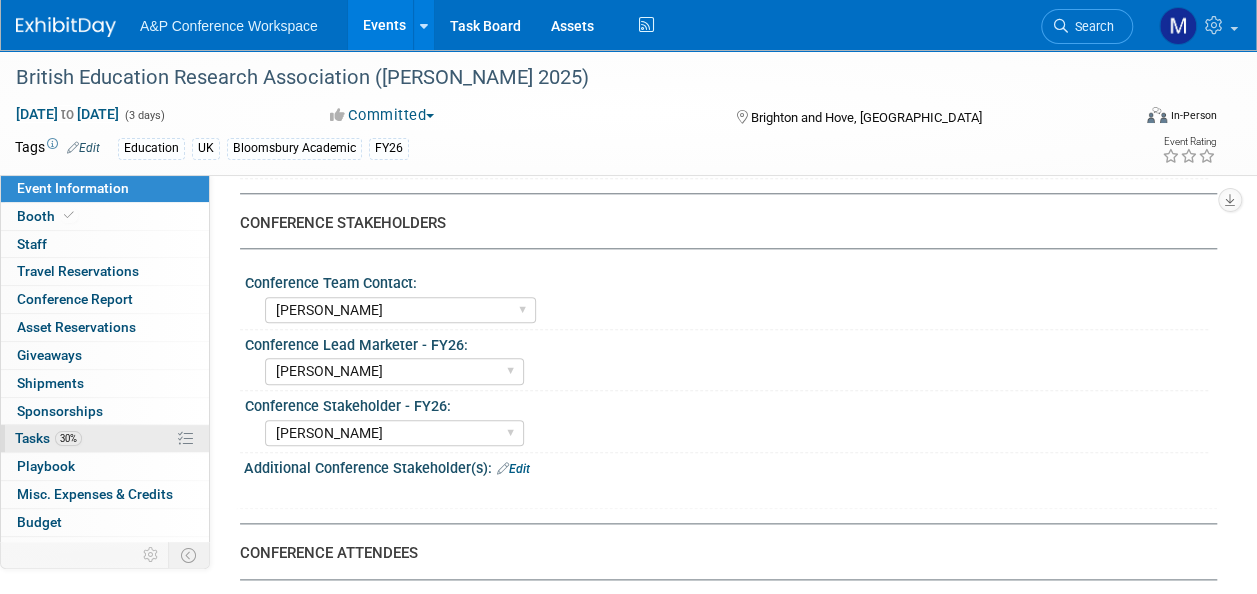 click on "30%
Tasks 30%" at bounding box center (105, 438) 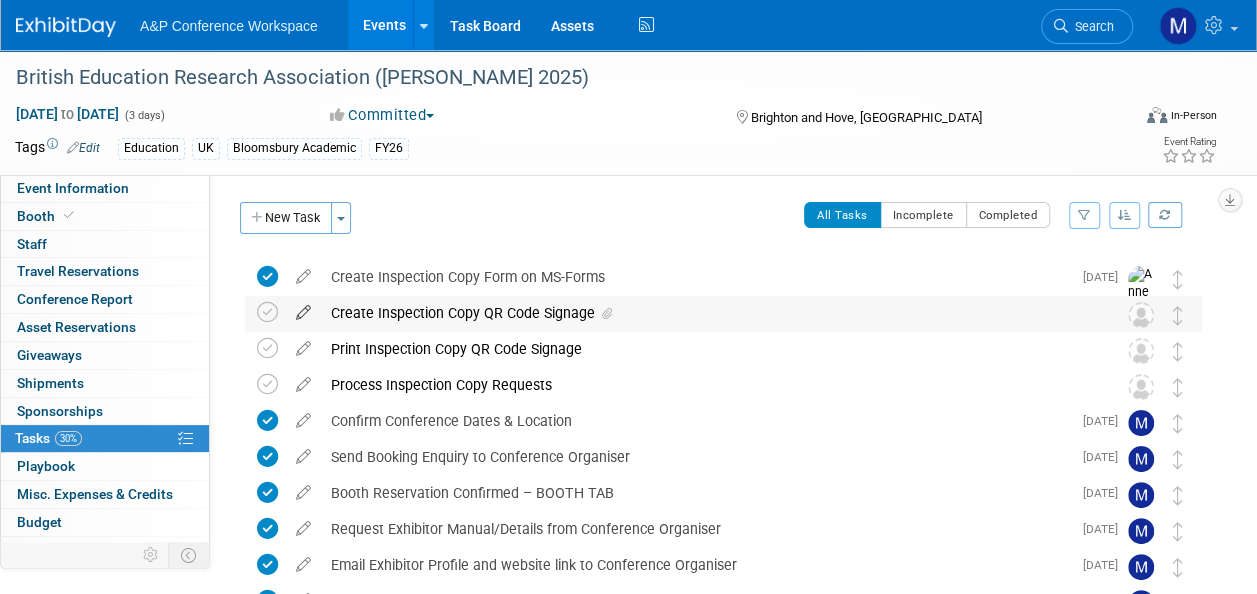 click at bounding box center (303, 308) 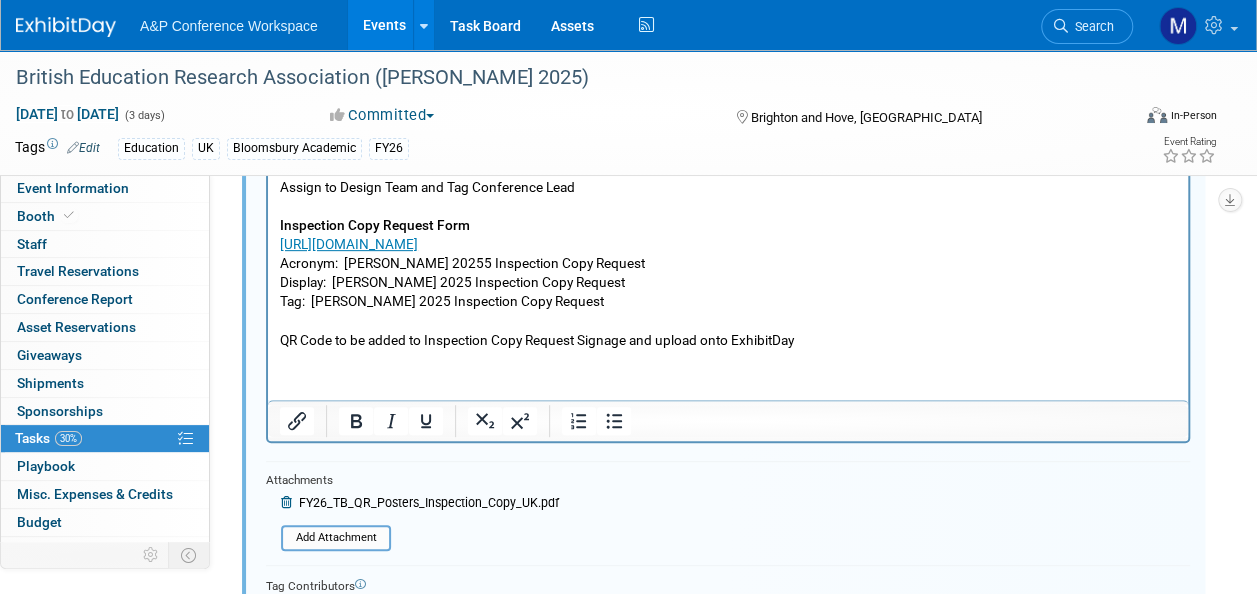 scroll, scrollTop: 402, scrollLeft: 0, axis: vertical 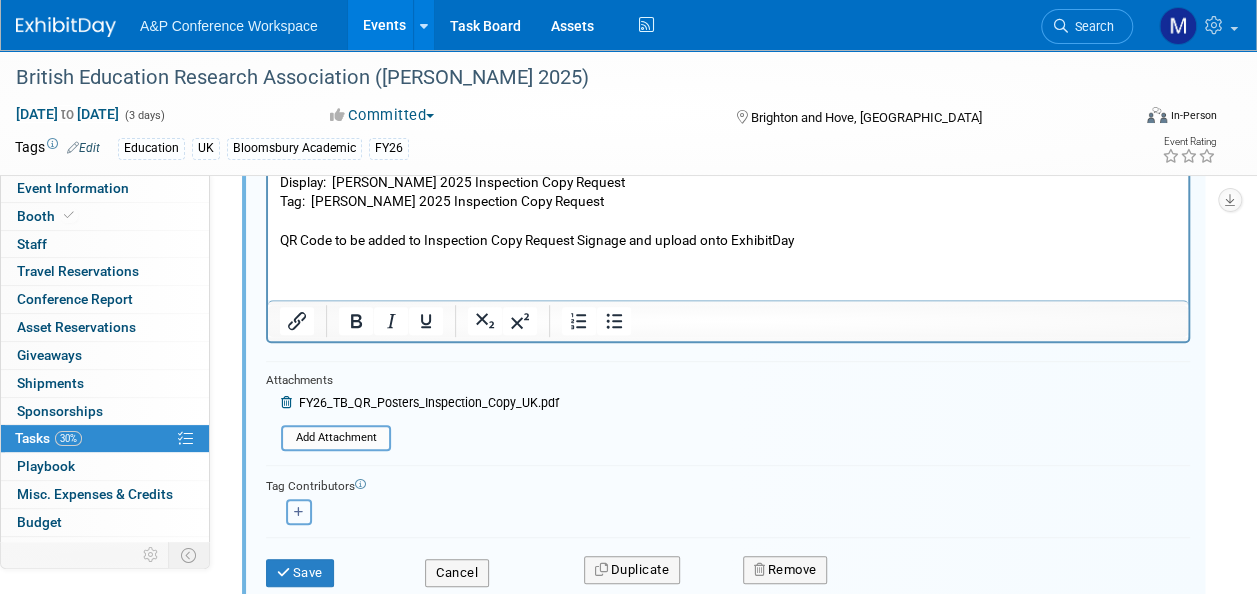 click at bounding box center [299, 512] 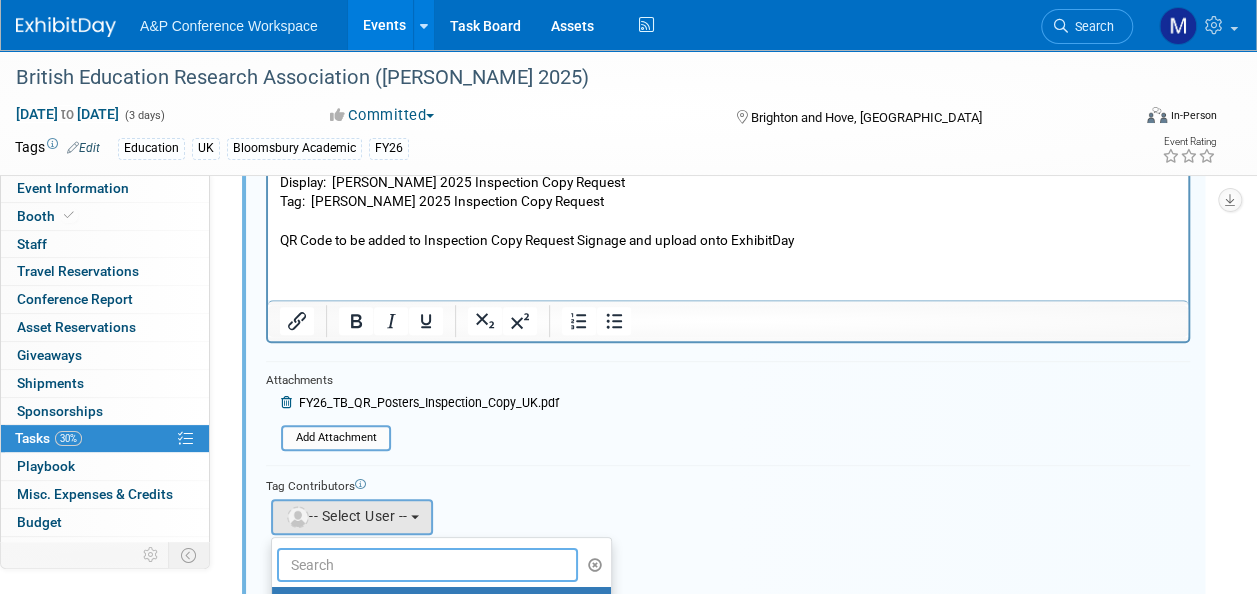 click at bounding box center [427, 565] 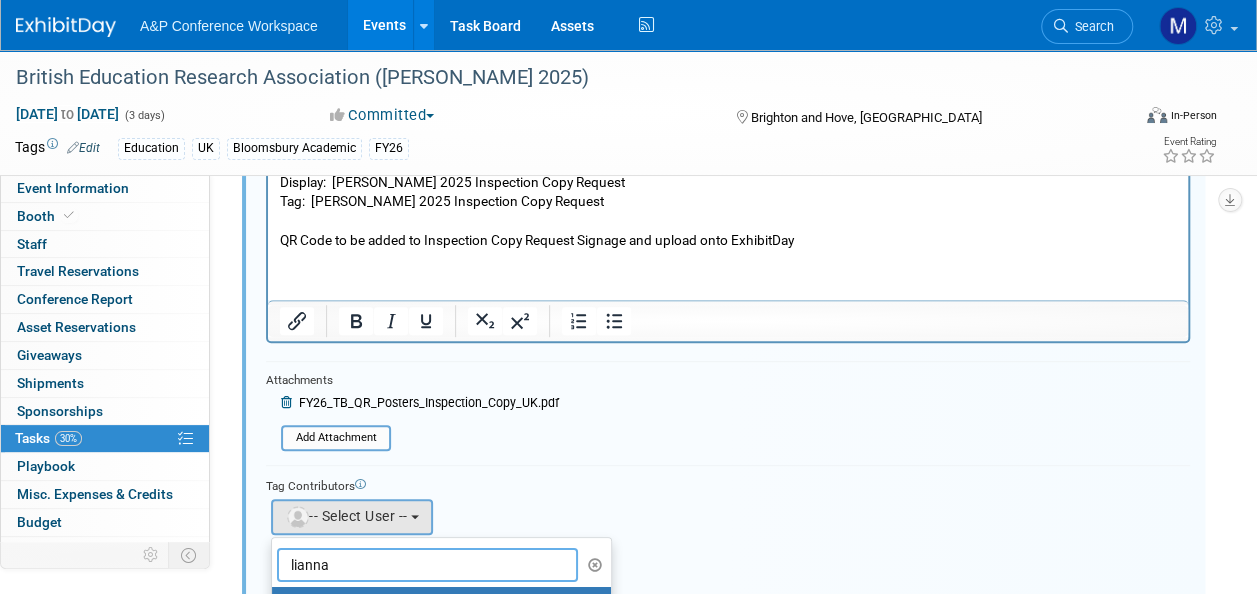 type on "lianna" 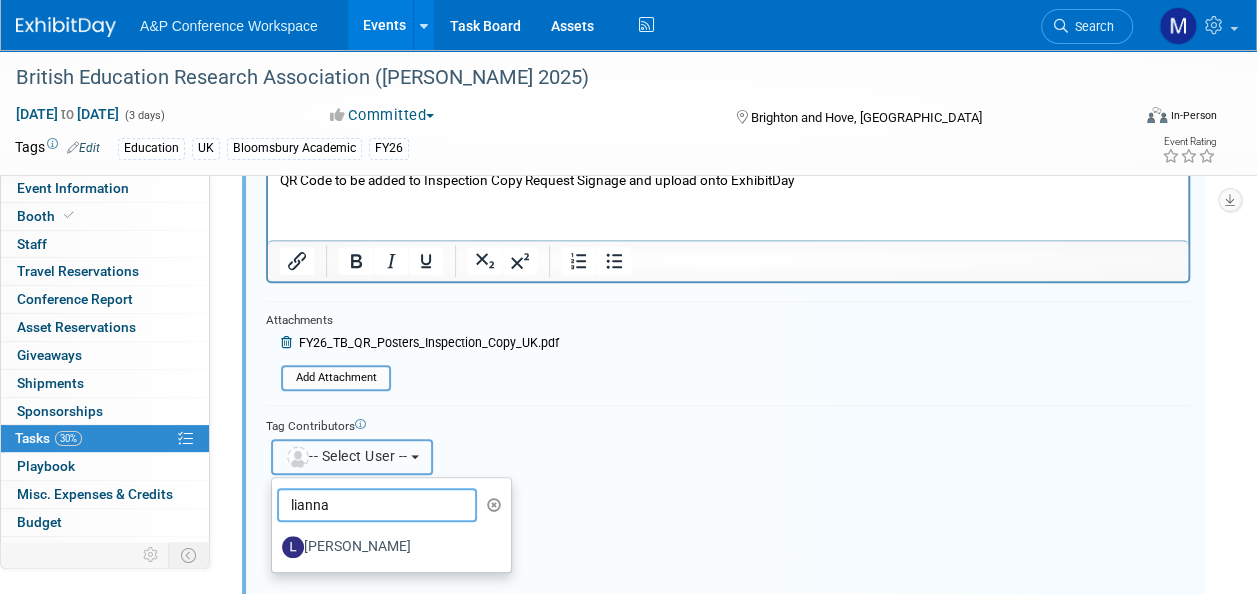 scroll, scrollTop: 502, scrollLeft: 0, axis: vertical 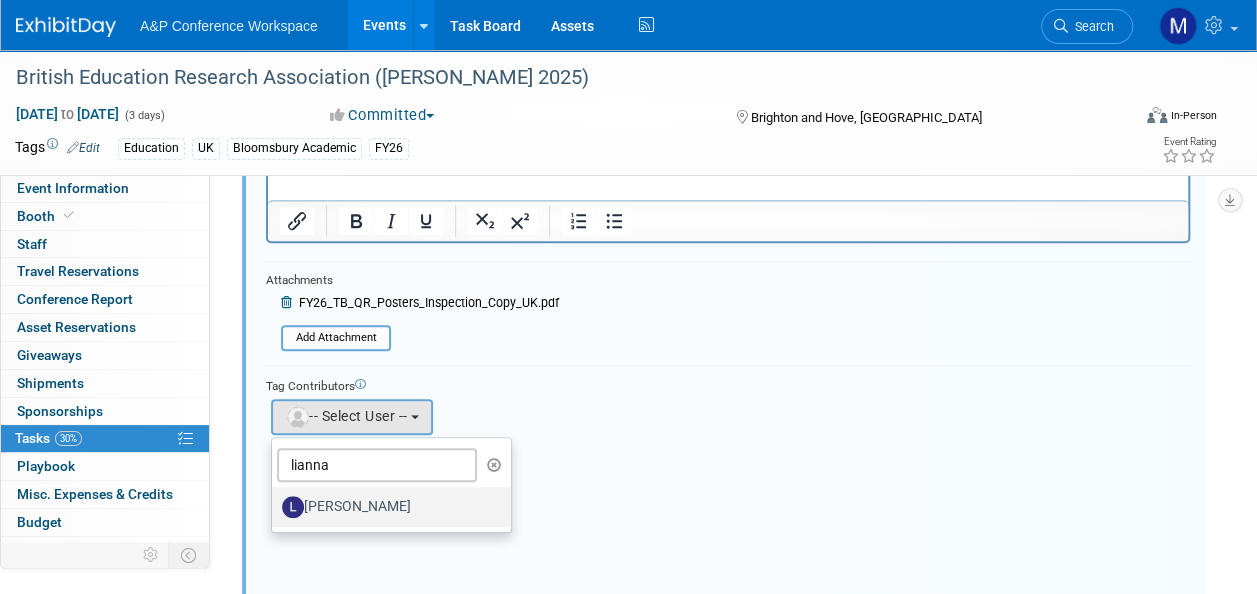 click on "[PERSON_NAME]" at bounding box center [386, 507] 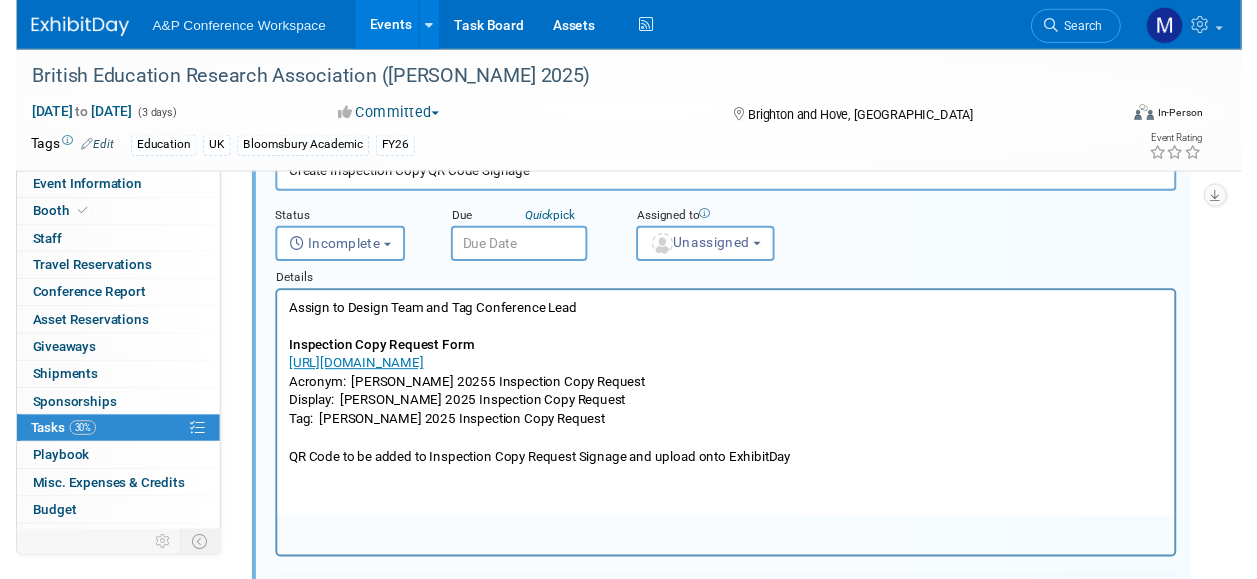 scroll, scrollTop: 102, scrollLeft: 0, axis: vertical 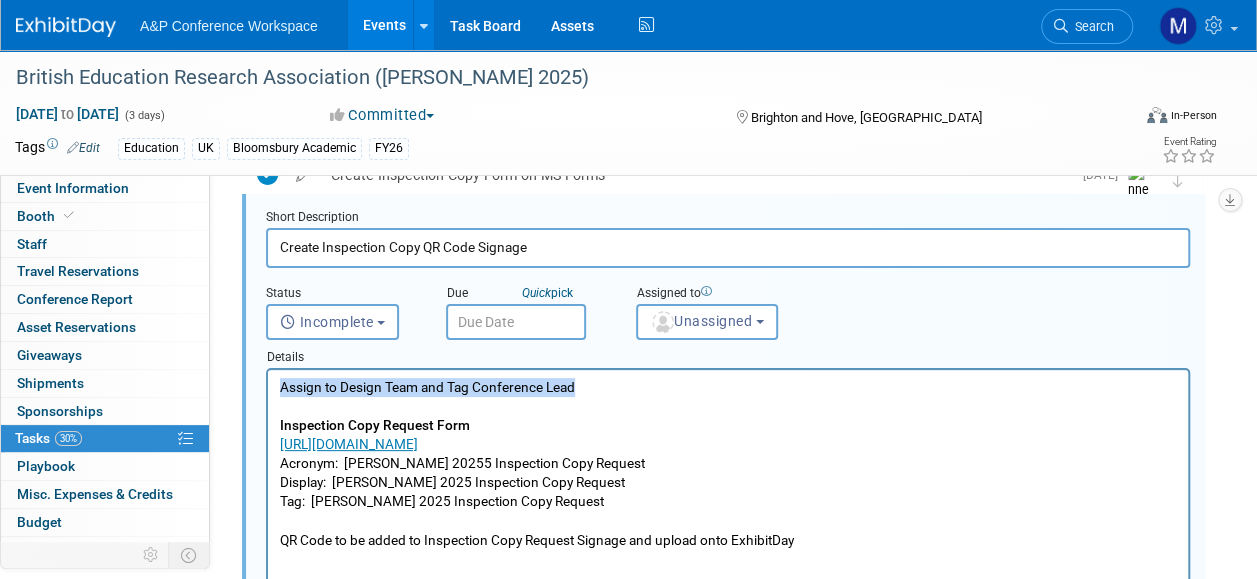 drag, startPoint x: 592, startPoint y: 388, endPoint x: 186, endPoint y: 392, distance: 406.0197 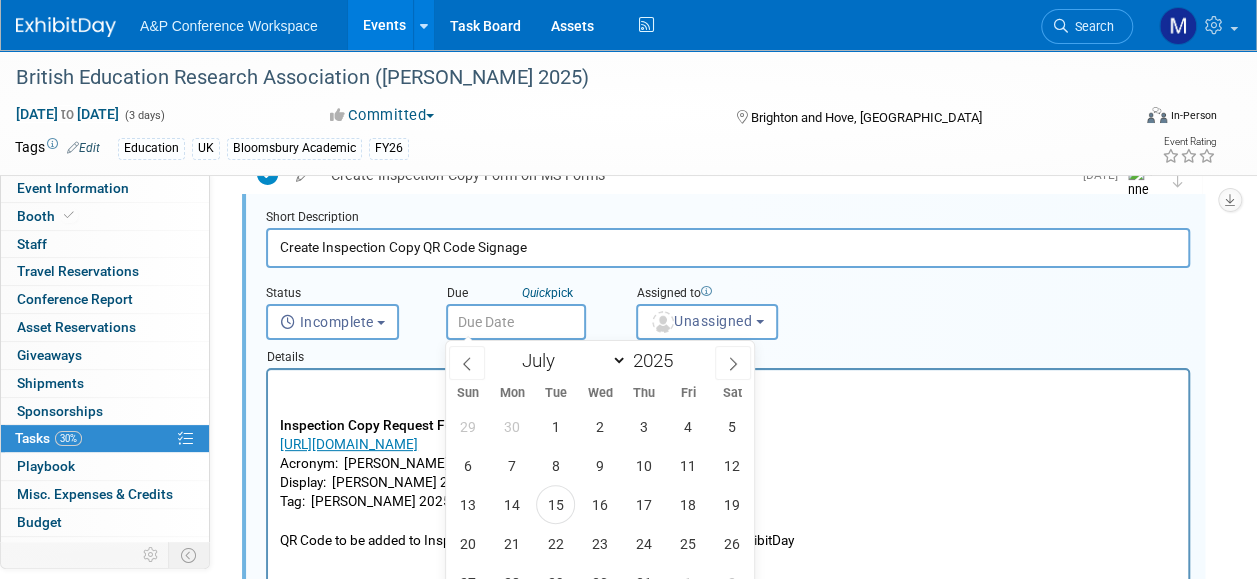 drag, startPoint x: 580, startPoint y: 324, endPoint x: 544, endPoint y: 319, distance: 36.345562 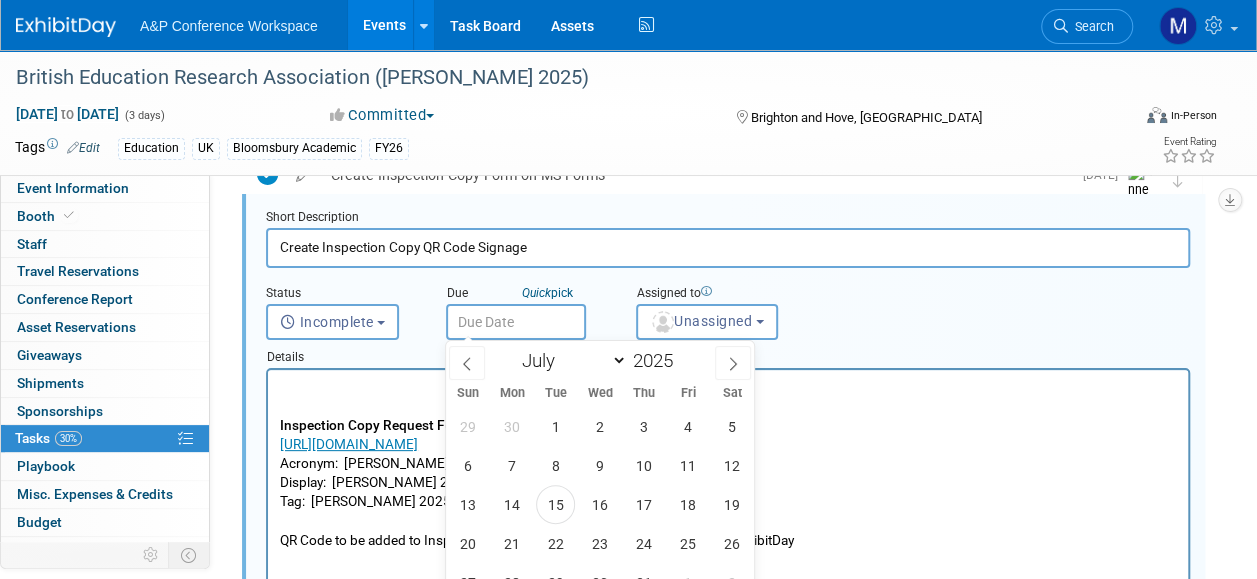click at bounding box center (516, 322) 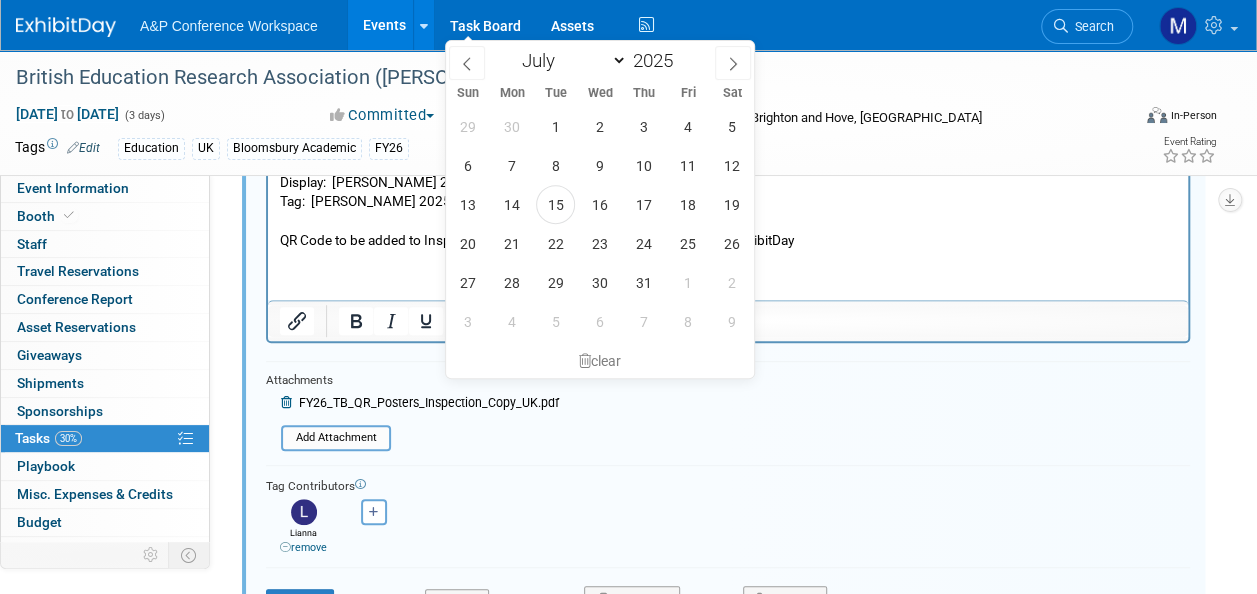 scroll, scrollTop: 202, scrollLeft: 0, axis: vertical 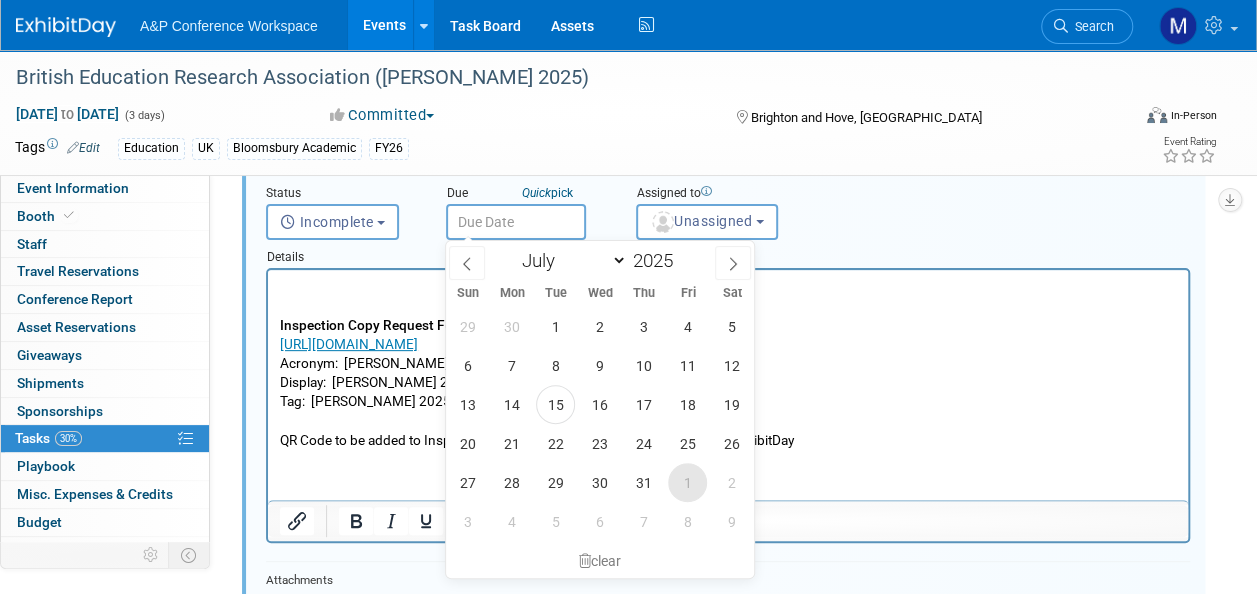 click on "1" at bounding box center [687, 482] 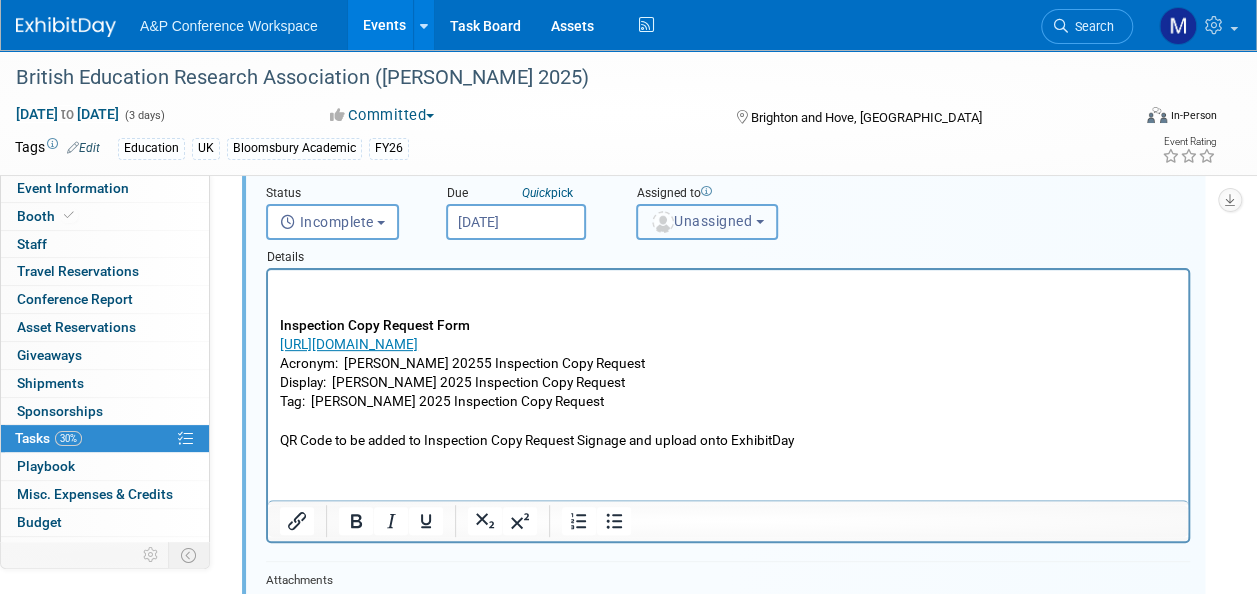 click on "Unassigned" at bounding box center (701, 221) 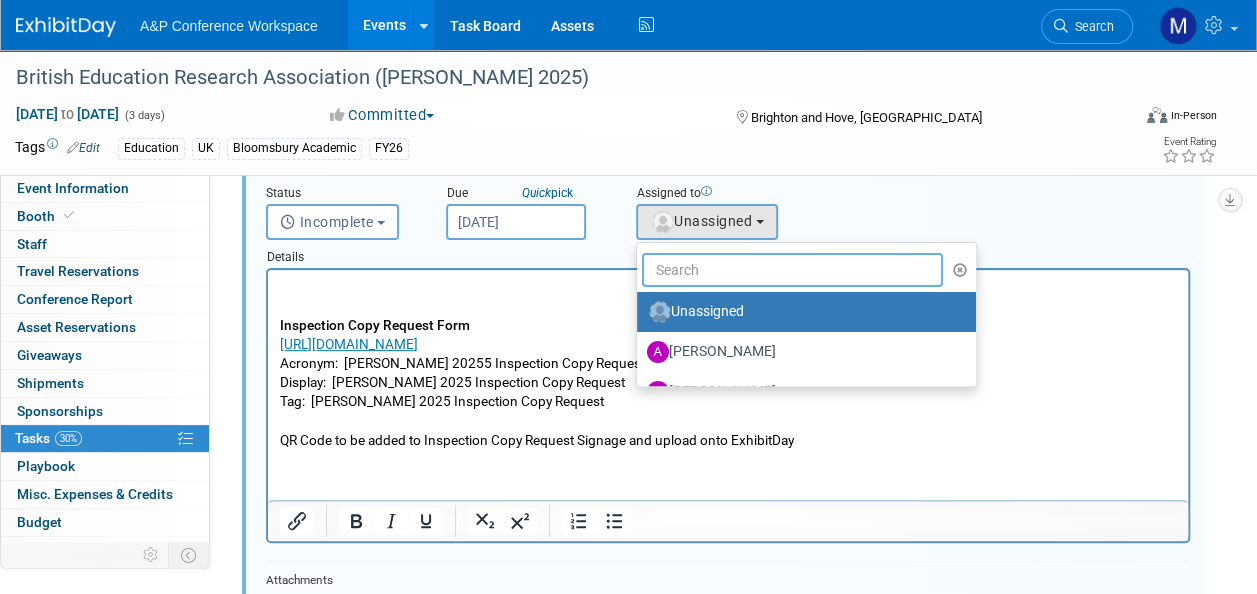 click at bounding box center [792, 270] 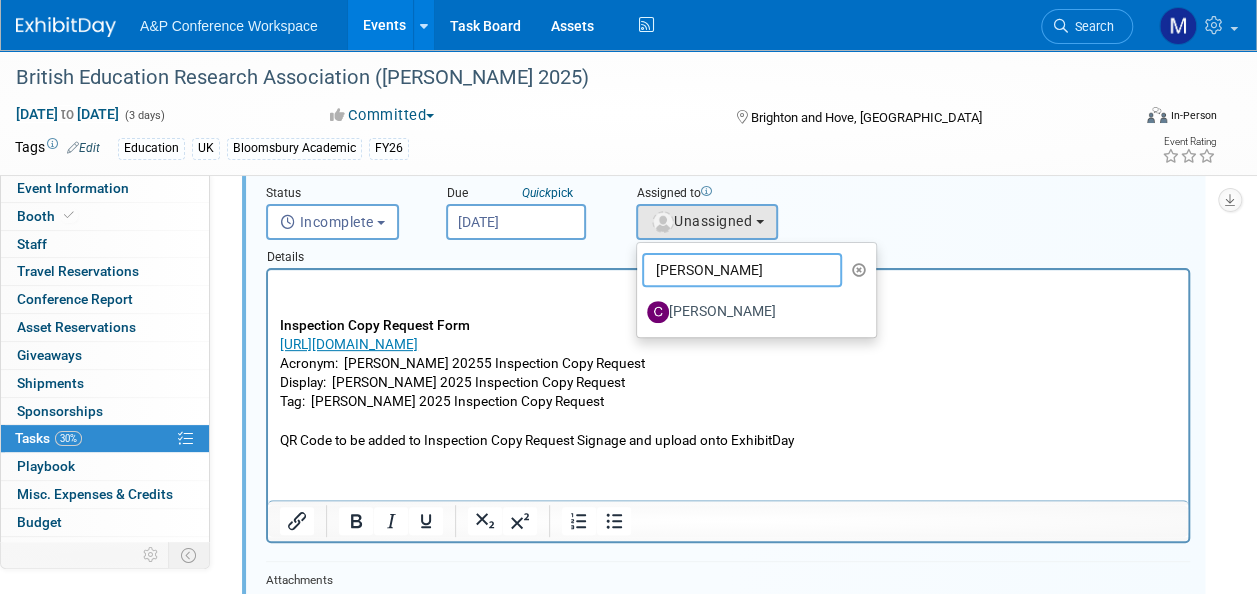 type on "christine" 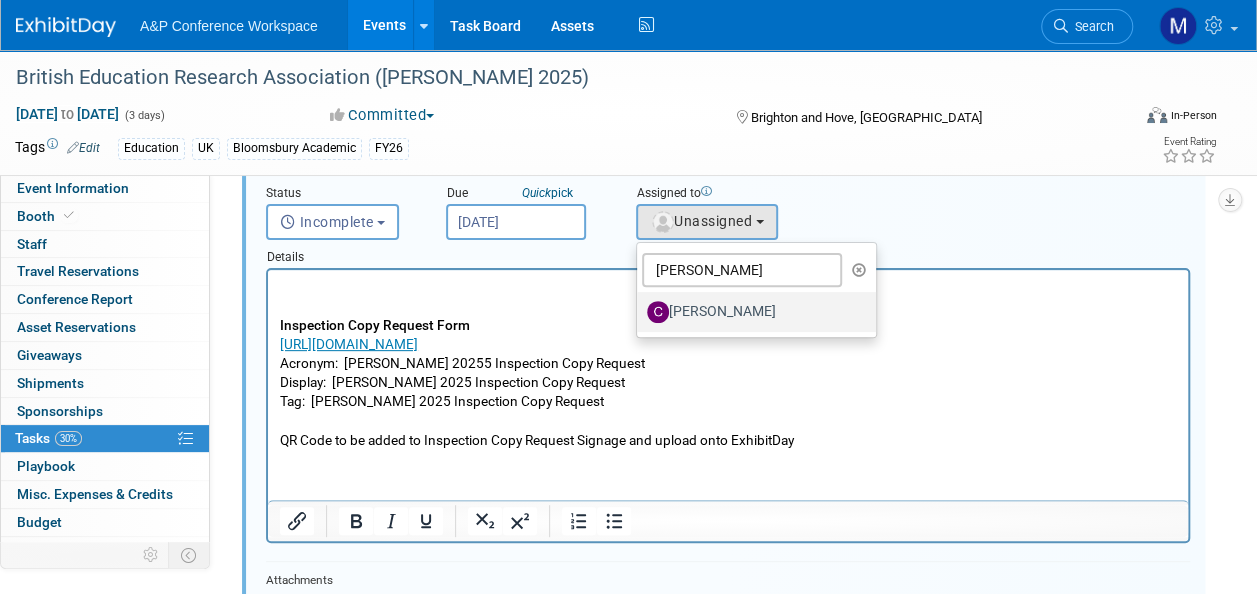 click on "[PERSON_NAME]" at bounding box center [751, 312] 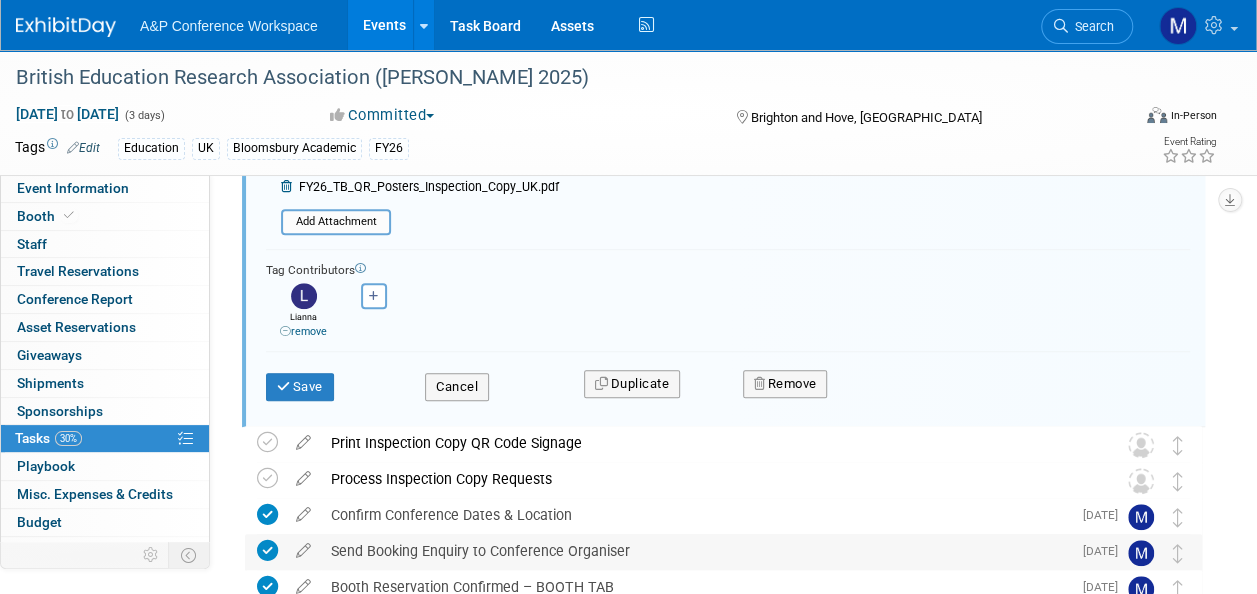 scroll, scrollTop: 702, scrollLeft: 0, axis: vertical 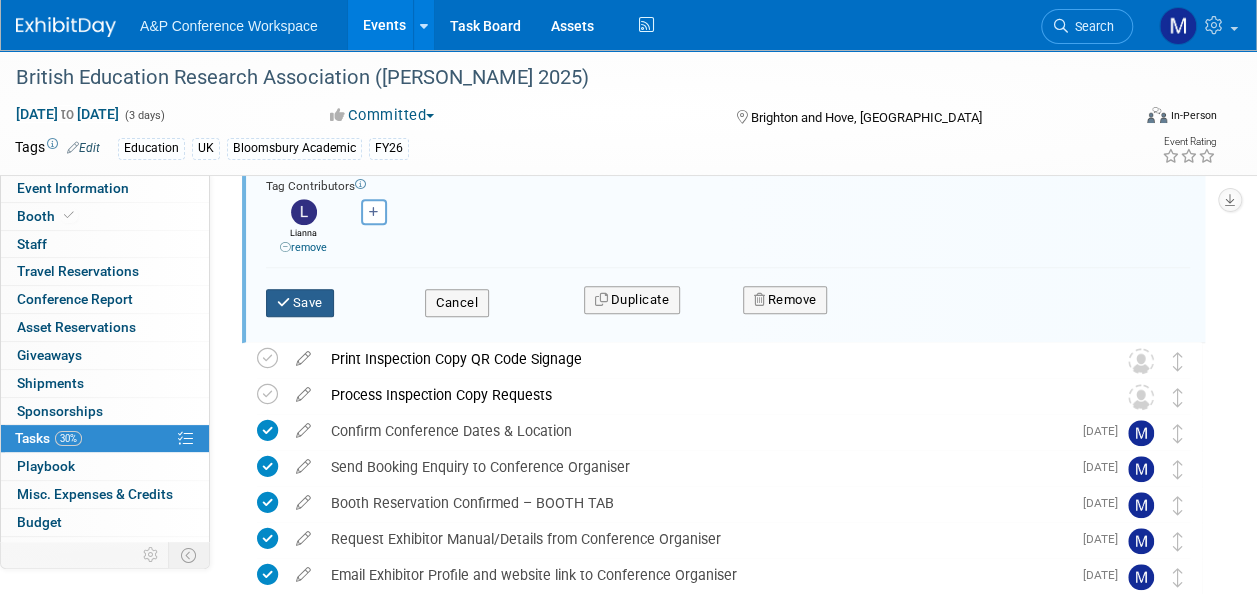 click on "Save" at bounding box center [300, 303] 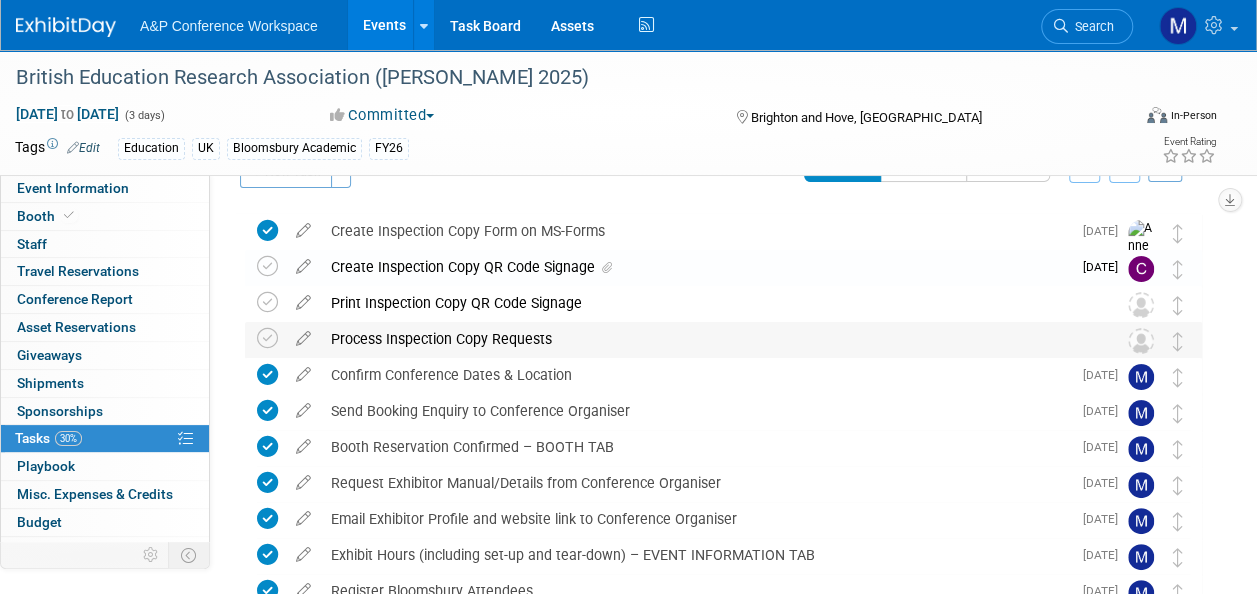 scroll, scrollTop: 0, scrollLeft: 0, axis: both 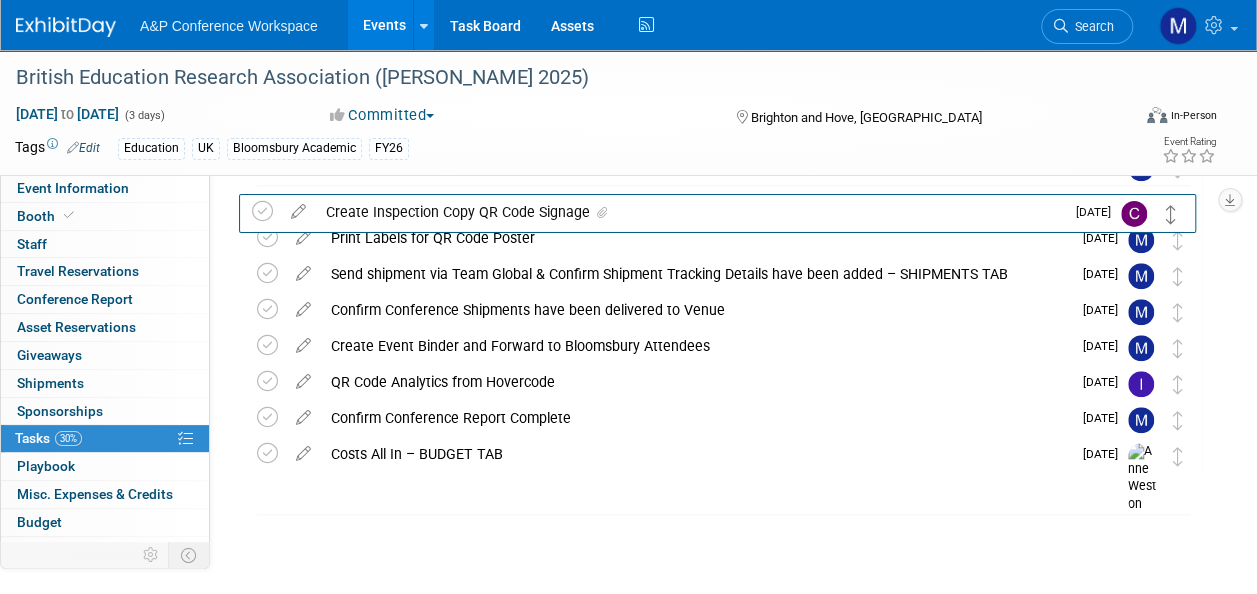 drag, startPoint x: 1173, startPoint y: 315, endPoint x: 1166, endPoint y: 220, distance: 95.257545 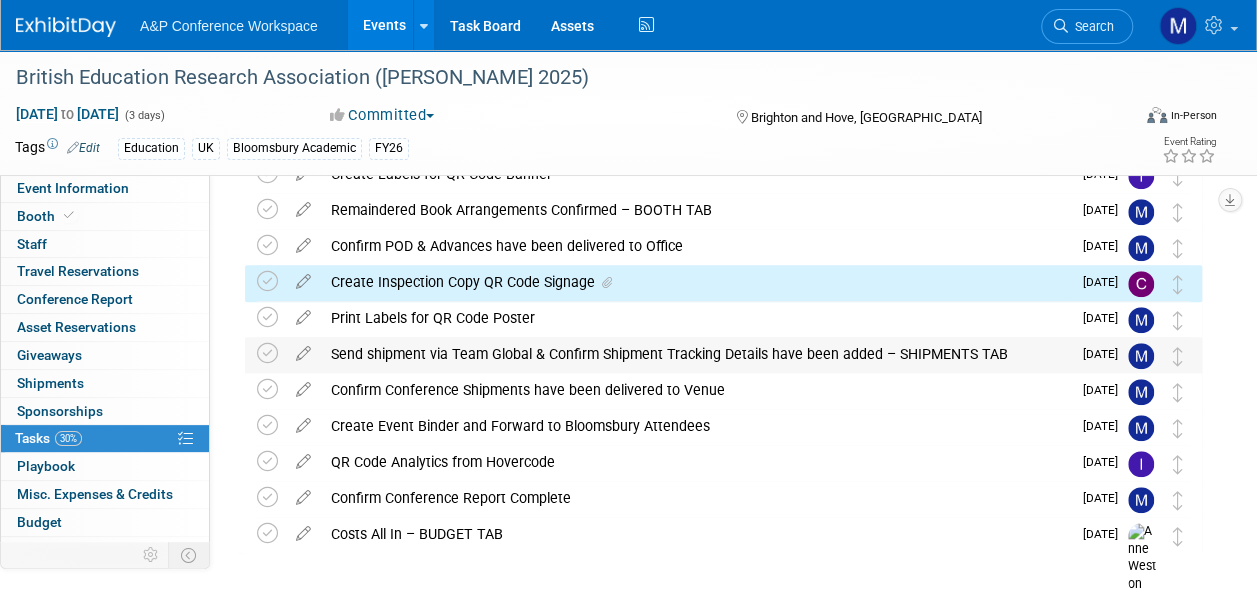 scroll, scrollTop: 559, scrollLeft: 0, axis: vertical 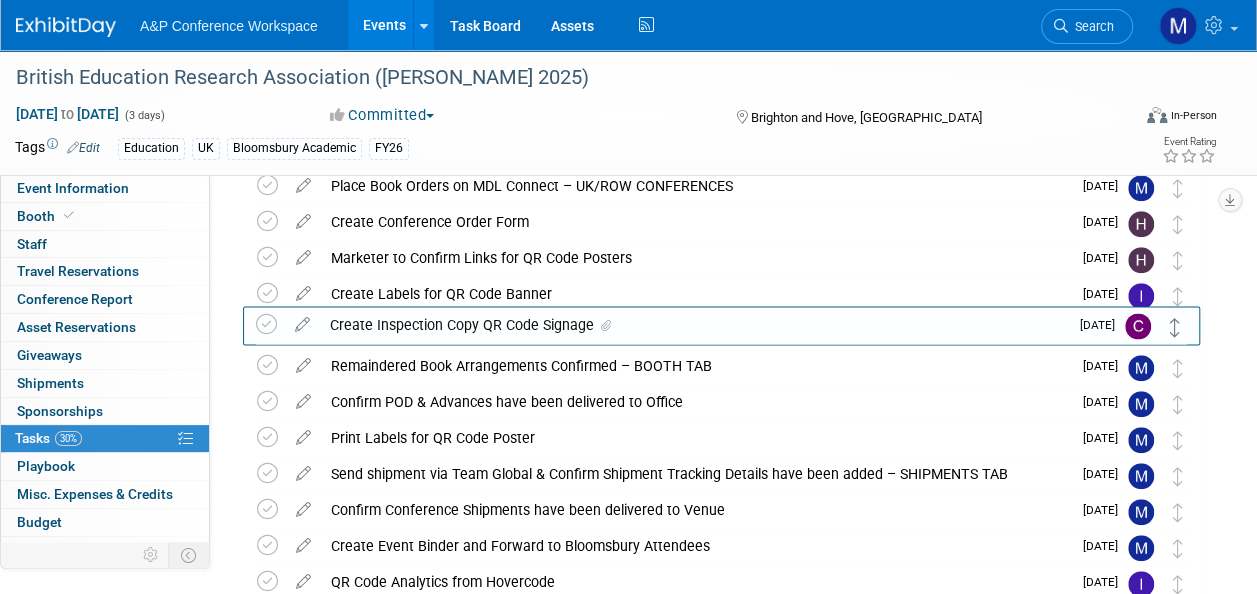 drag, startPoint x: 1178, startPoint y: 407, endPoint x: 1177, endPoint y: 328, distance: 79.00633 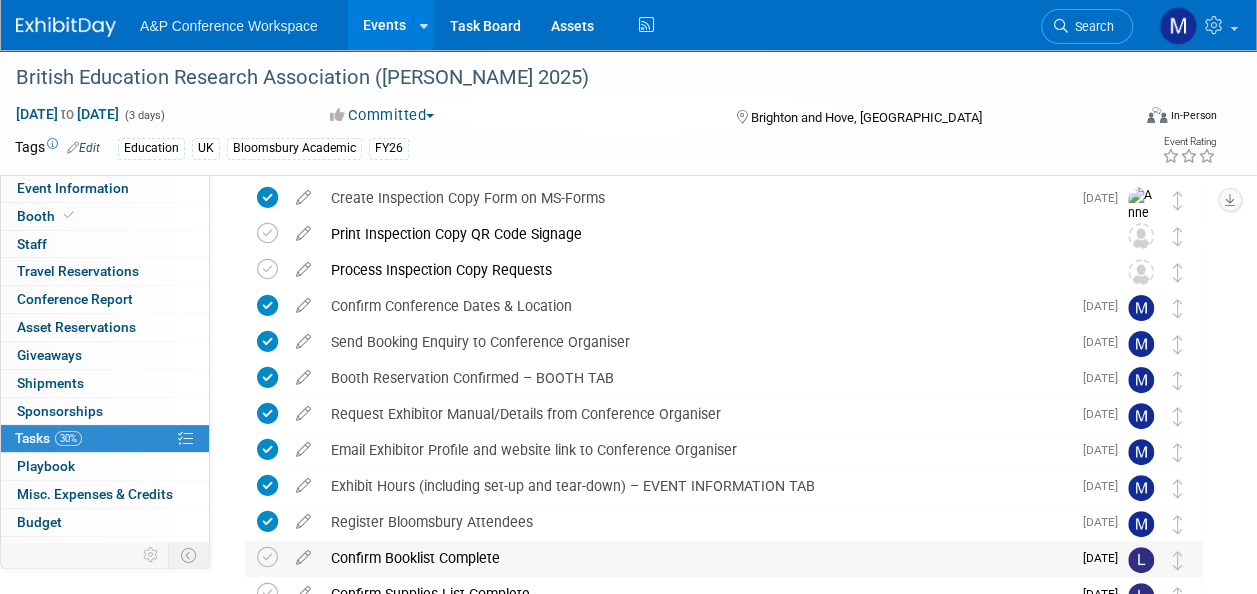 scroll, scrollTop: 0, scrollLeft: 0, axis: both 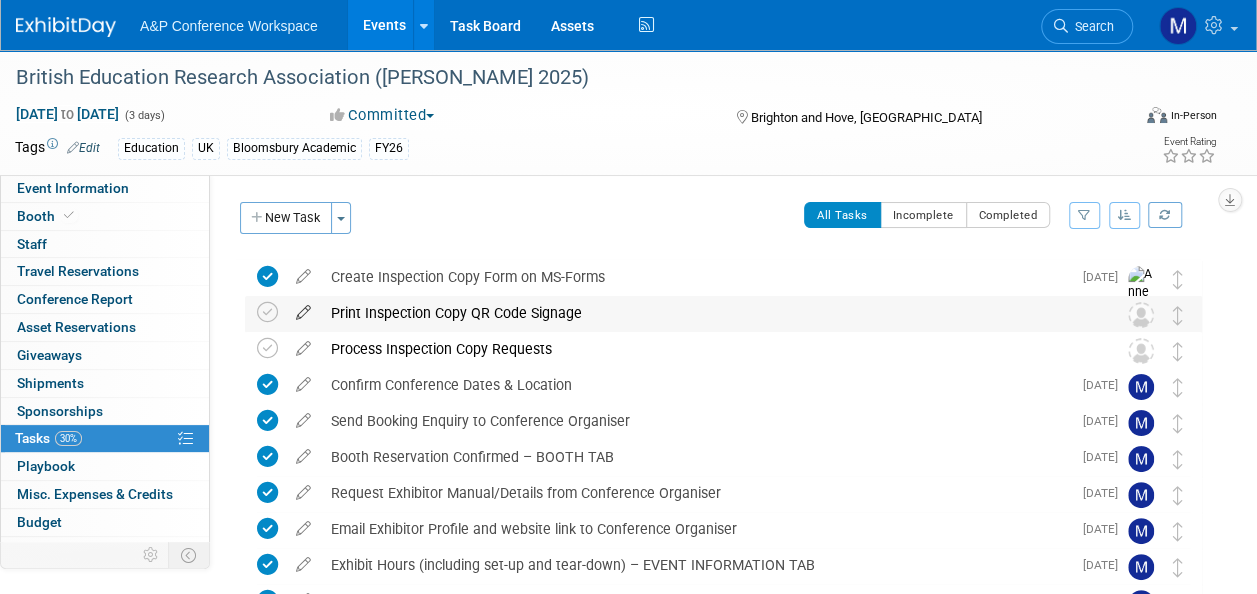 click at bounding box center [303, 308] 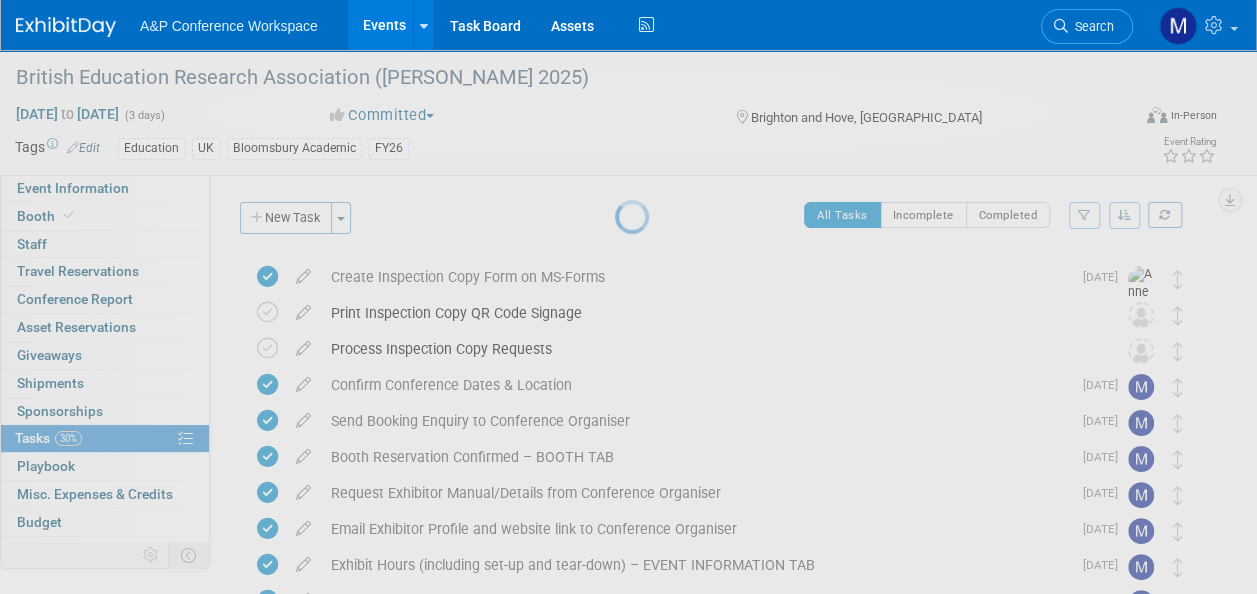 select on "6" 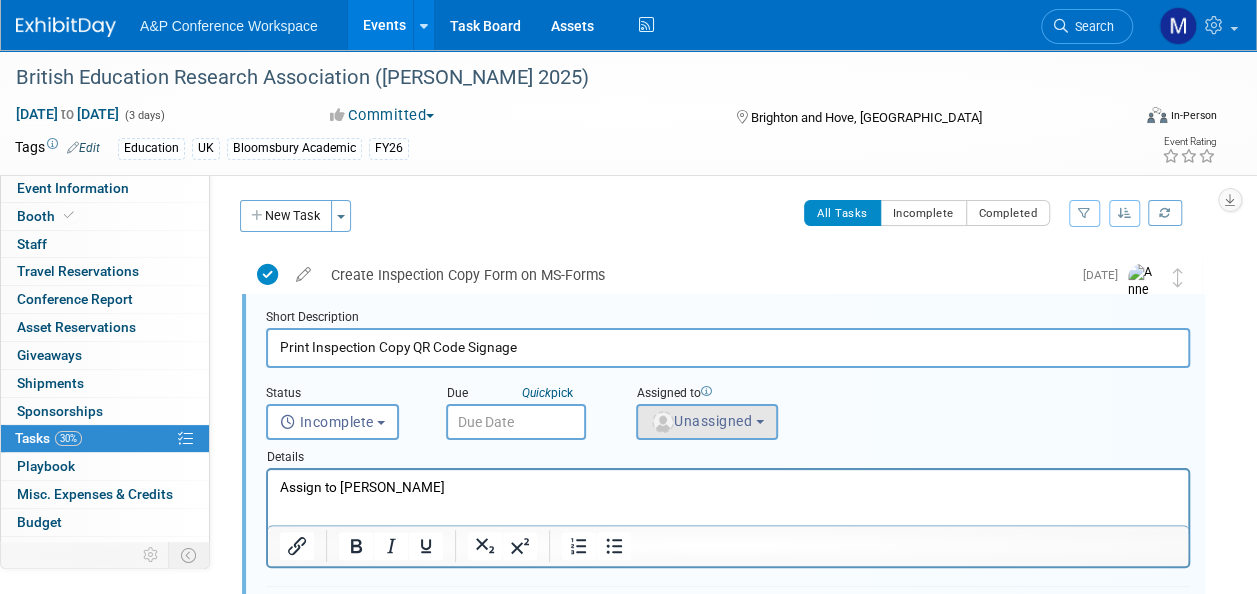 scroll, scrollTop: 2, scrollLeft: 0, axis: vertical 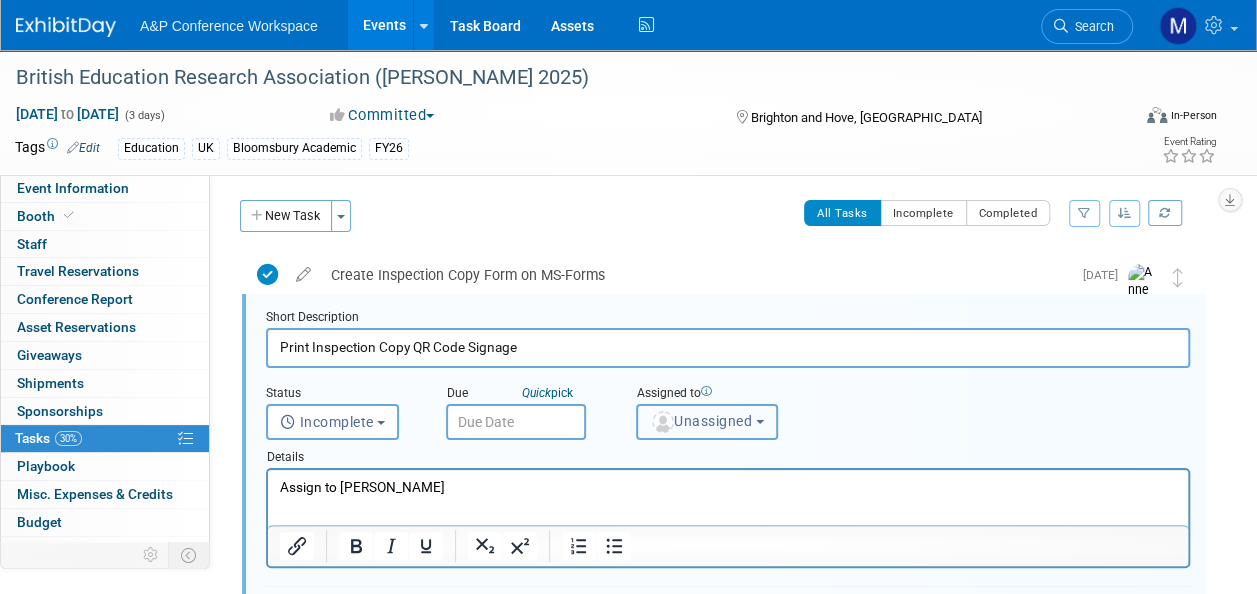 click on "Unassigned" at bounding box center [701, 421] 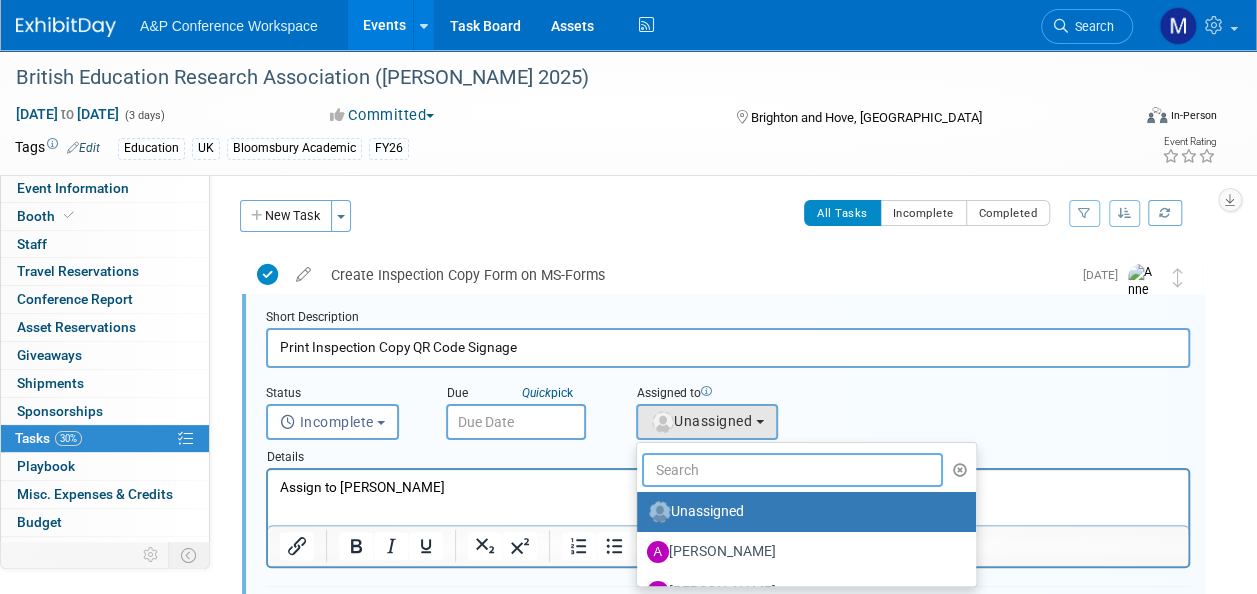 click at bounding box center (792, 470) 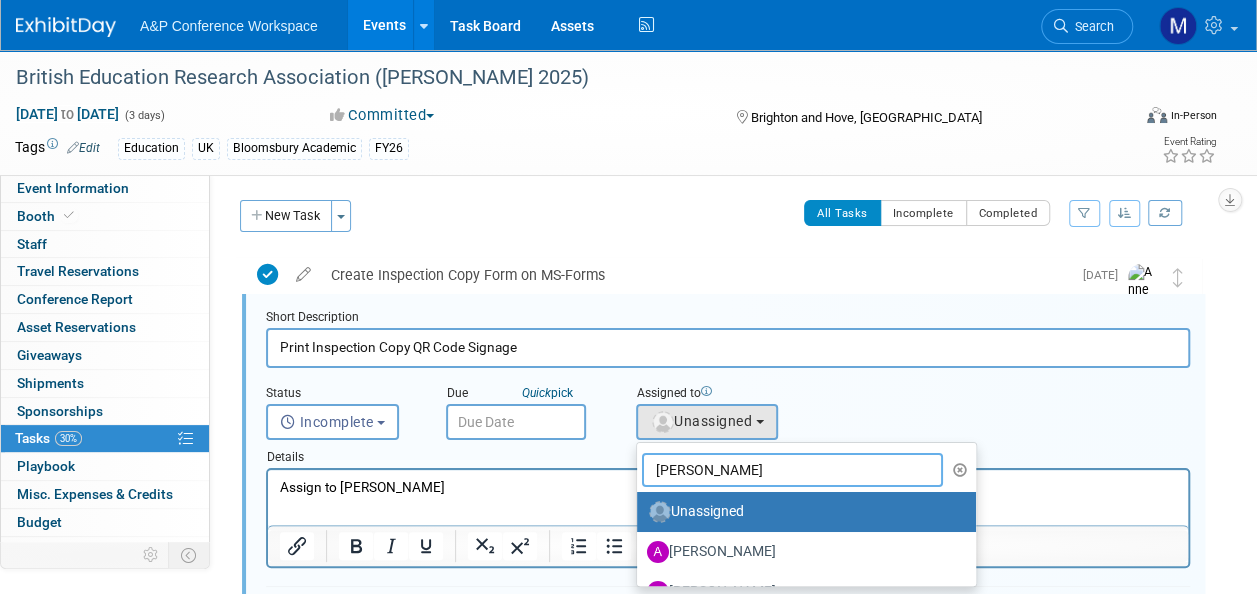 type on "[PERSON_NAME]" 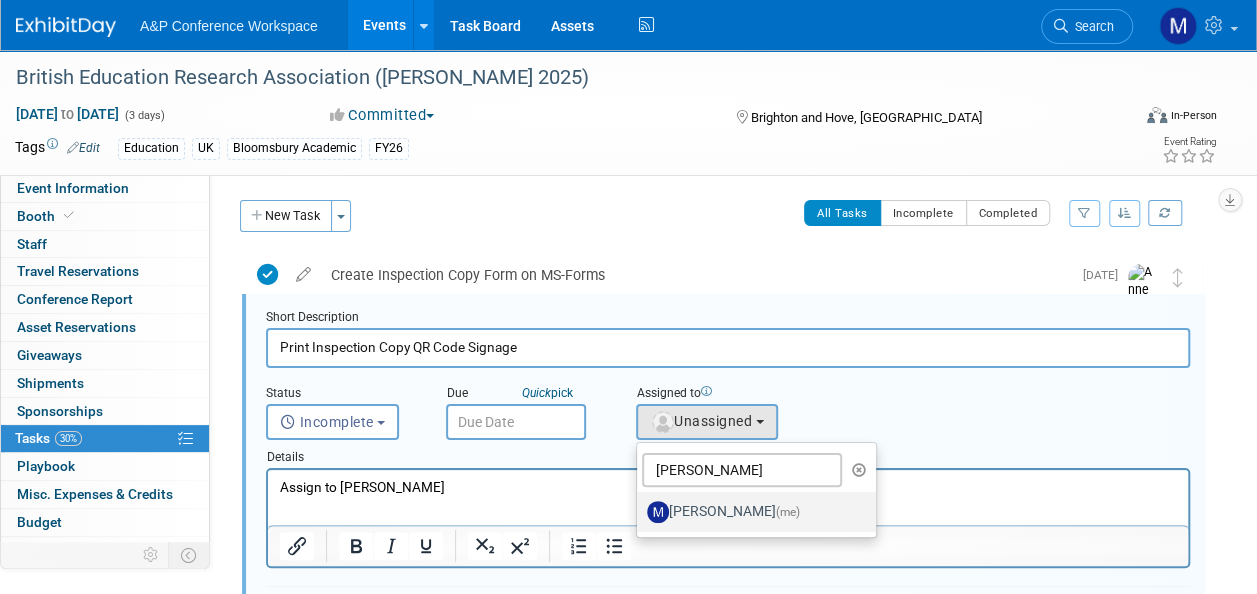 click on "[PERSON_NAME]
(me)" at bounding box center [751, 512] 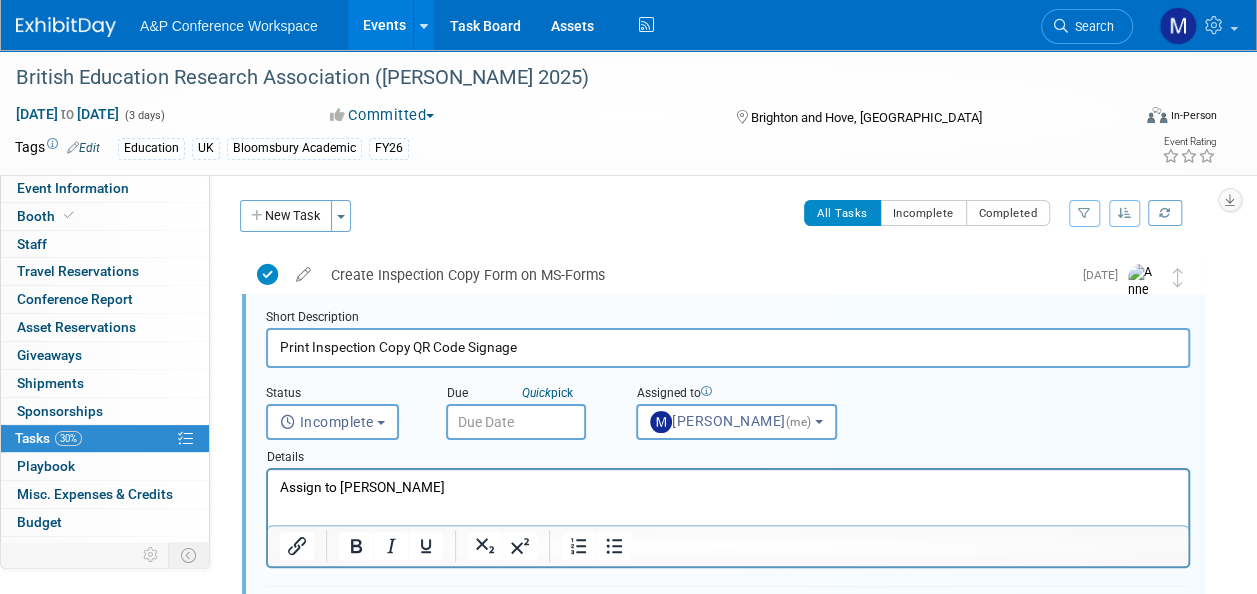 select on "2db20fb6-019a-42f9-b51c-aabbbf535978" 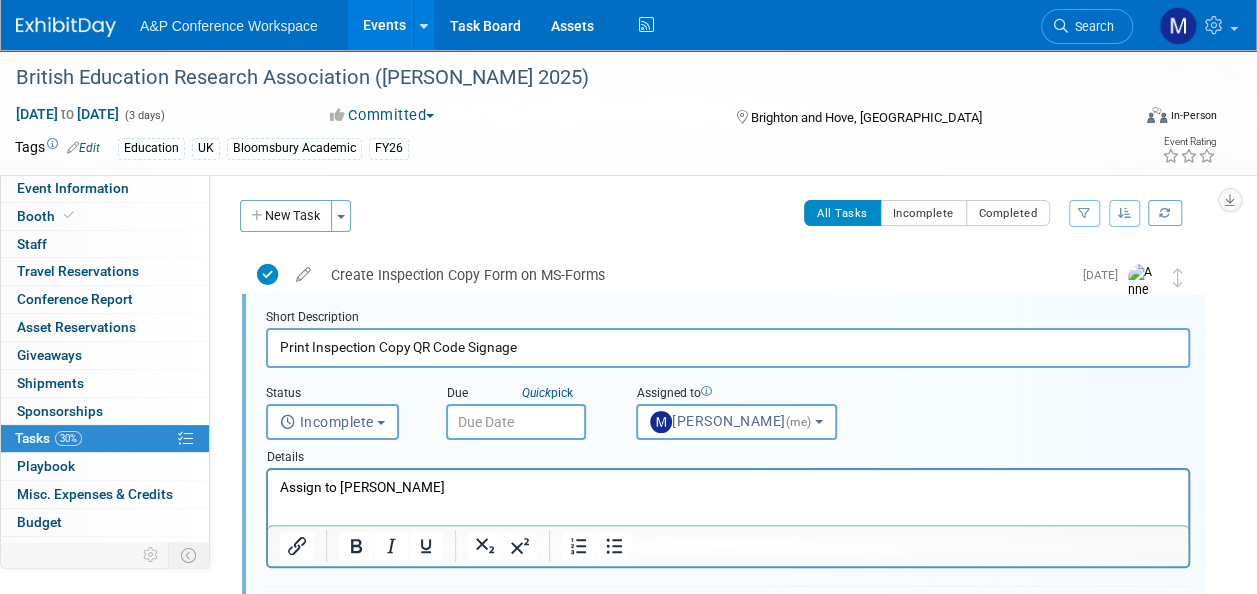 drag, startPoint x: 461, startPoint y: 480, endPoint x: 204, endPoint y: 491, distance: 257.2353 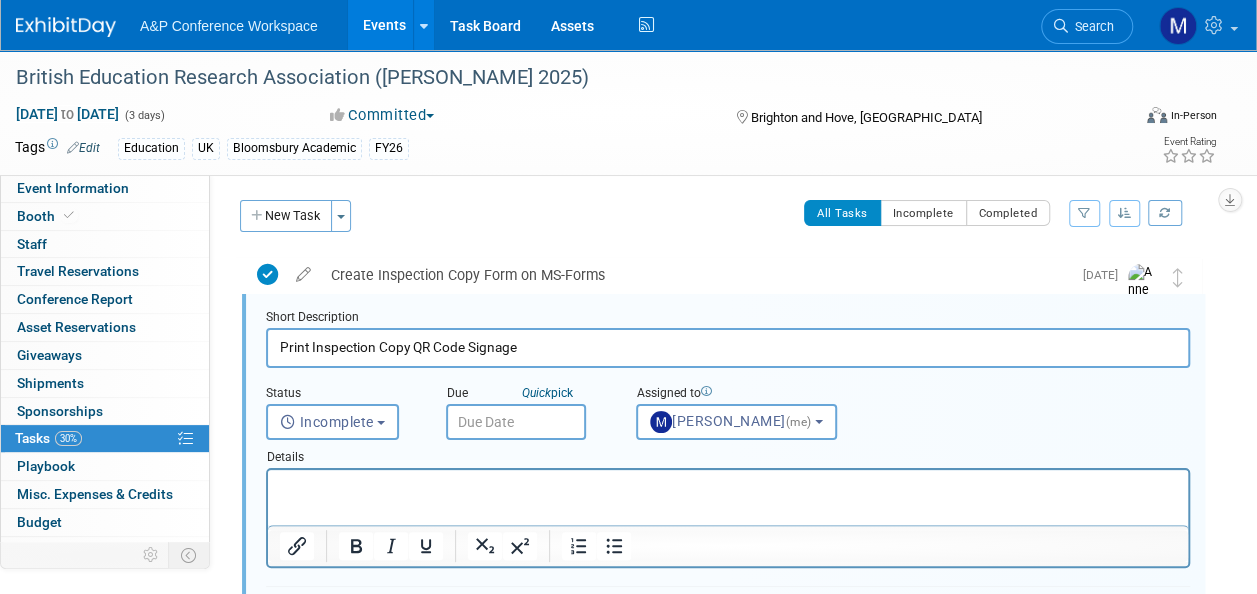 click at bounding box center (516, 422) 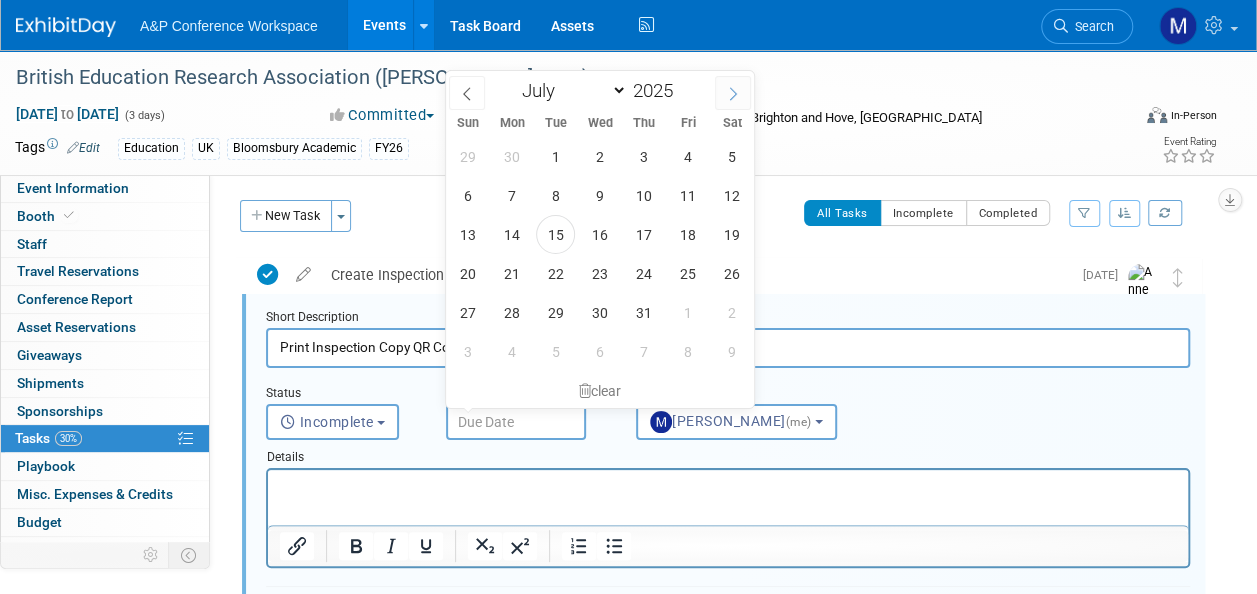 click 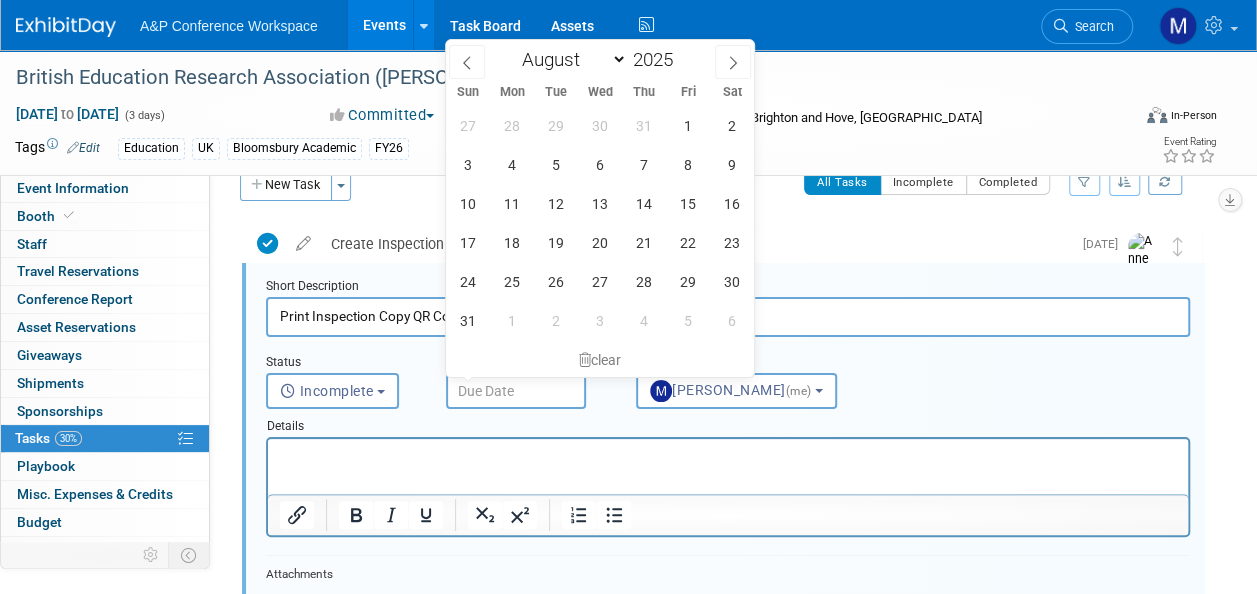scroll, scrollTop: 2, scrollLeft: 0, axis: vertical 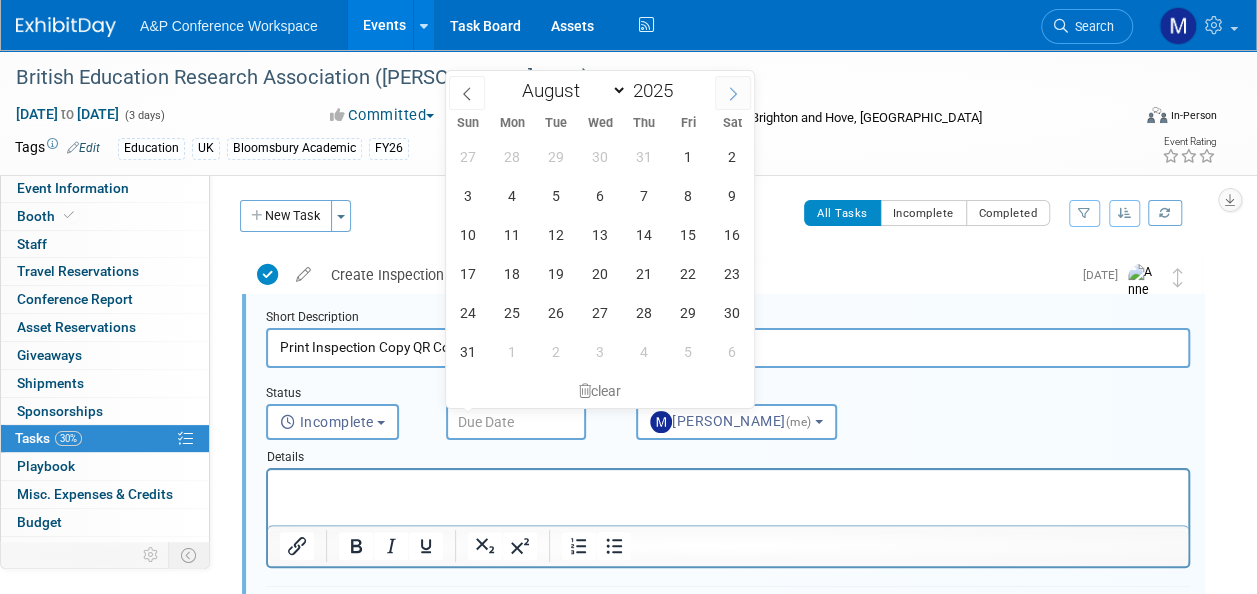 click at bounding box center (733, 93) 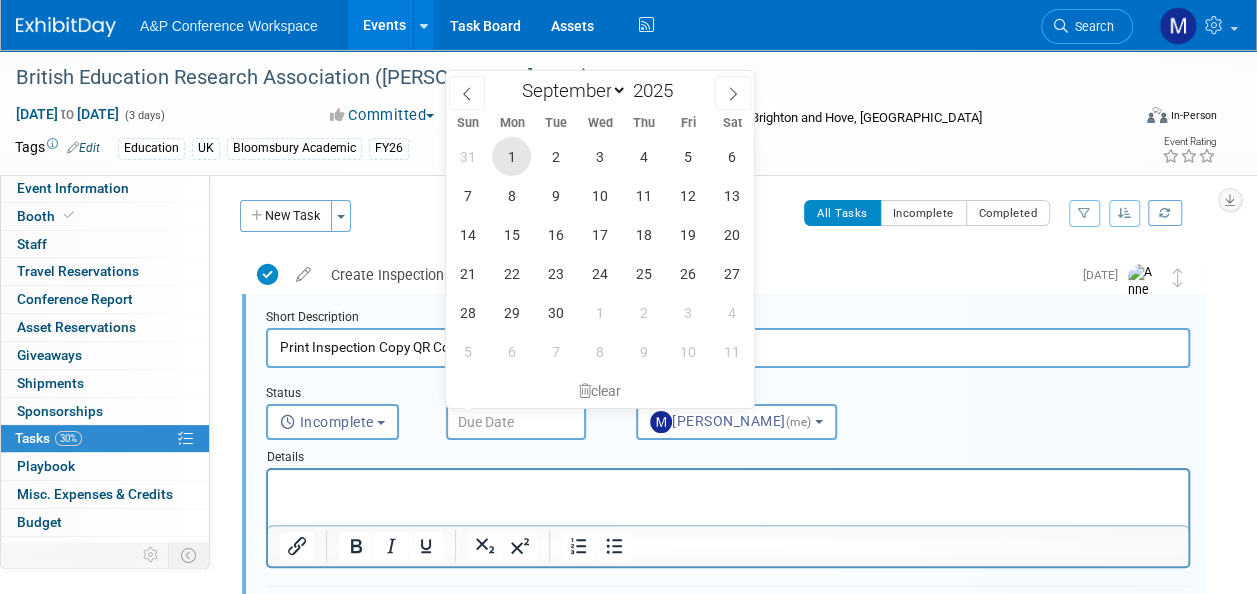 click on "1" at bounding box center (511, 156) 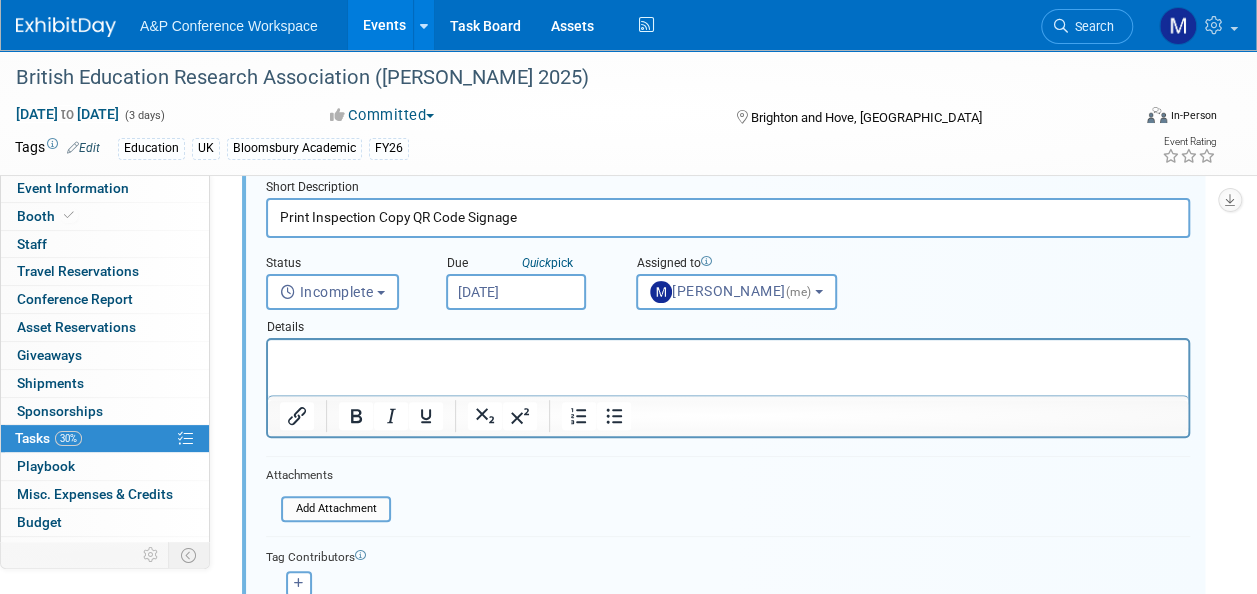 scroll, scrollTop: 202, scrollLeft: 0, axis: vertical 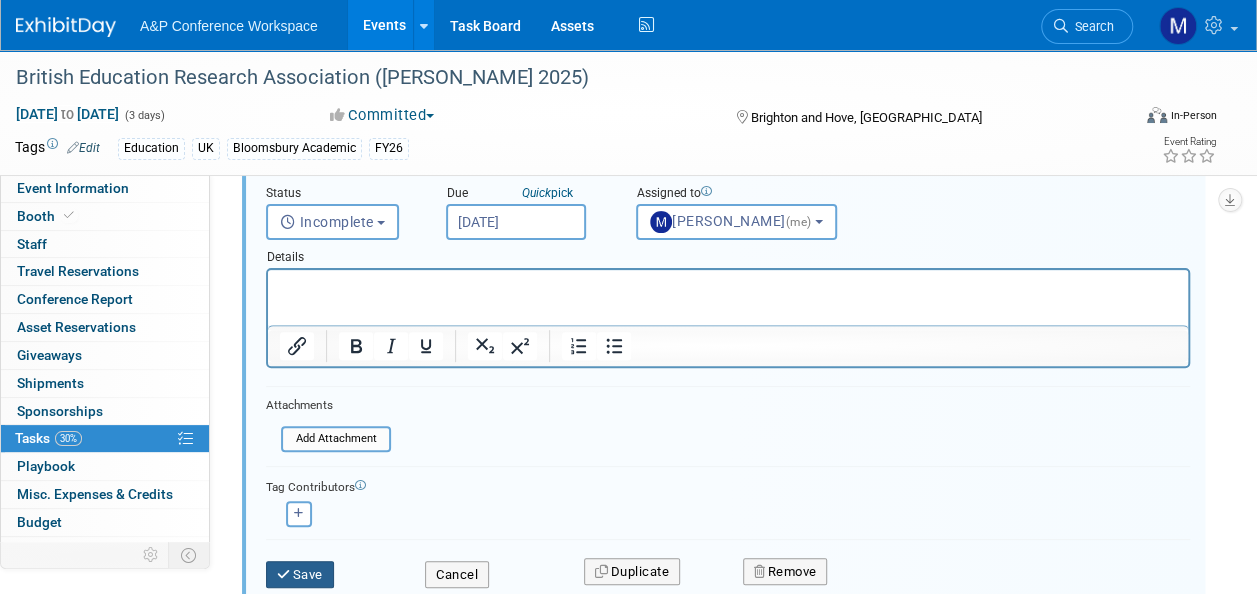 click on "Save" at bounding box center (300, 575) 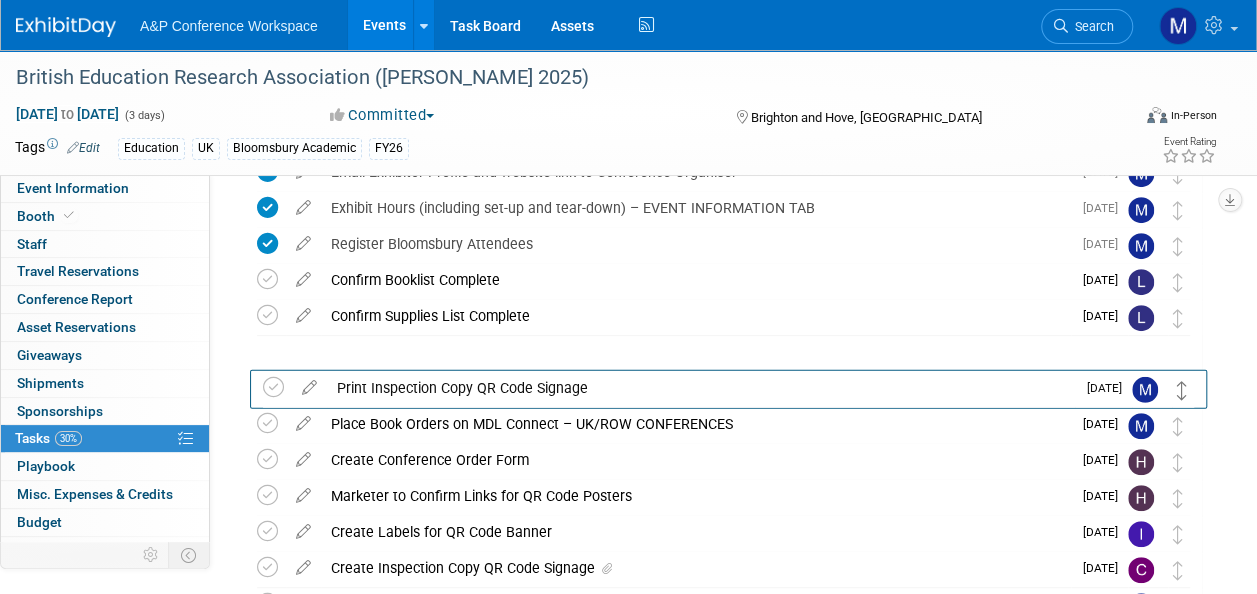 scroll, scrollTop: 484, scrollLeft: 0, axis: vertical 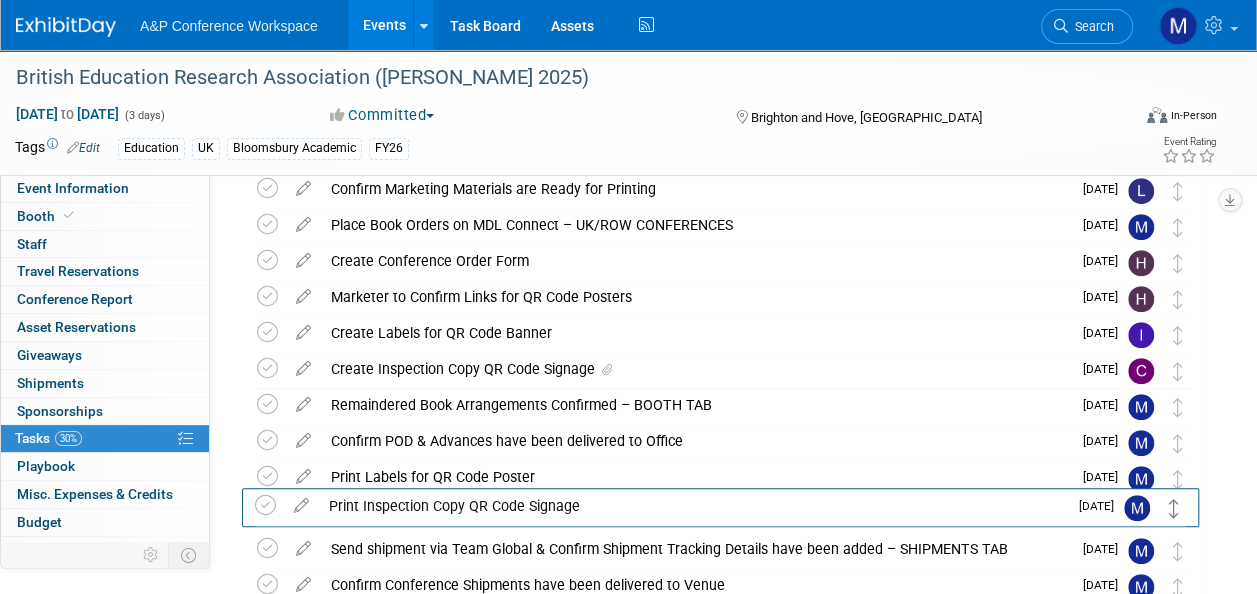 drag, startPoint x: 1177, startPoint y: 313, endPoint x: 1174, endPoint y: 516, distance: 203.02217 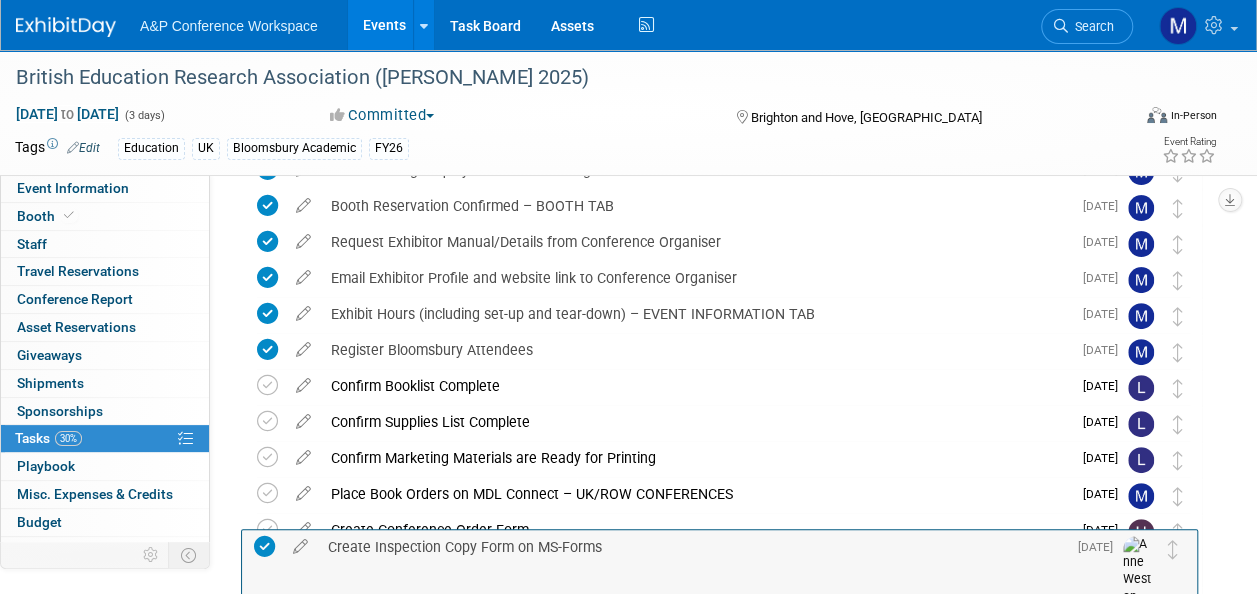 scroll, scrollTop: 216, scrollLeft: 0, axis: vertical 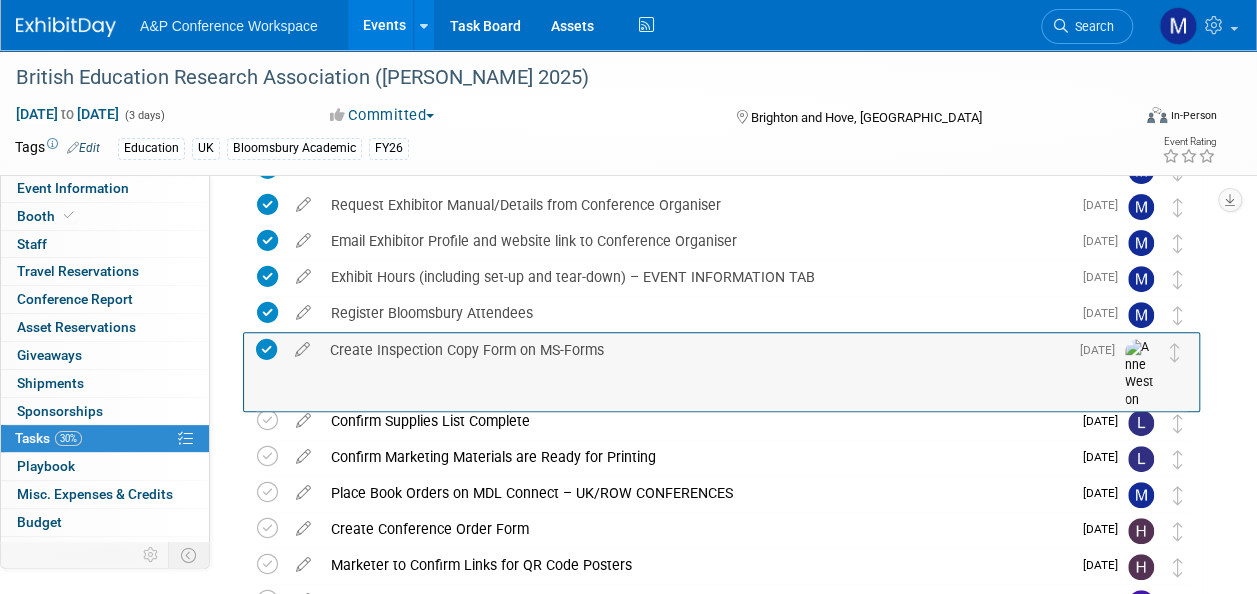 drag, startPoint x: 1183, startPoint y: 273, endPoint x: 1180, endPoint y: 353, distance: 80.05623 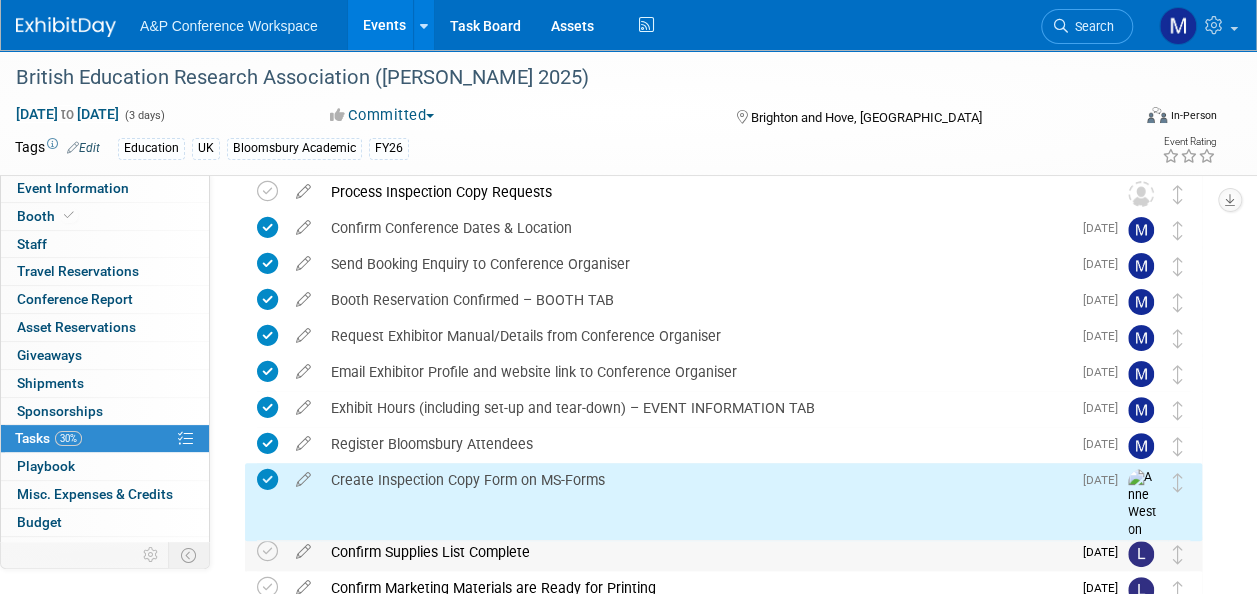 scroll, scrollTop: 0, scrollLeft: 0, axis: both 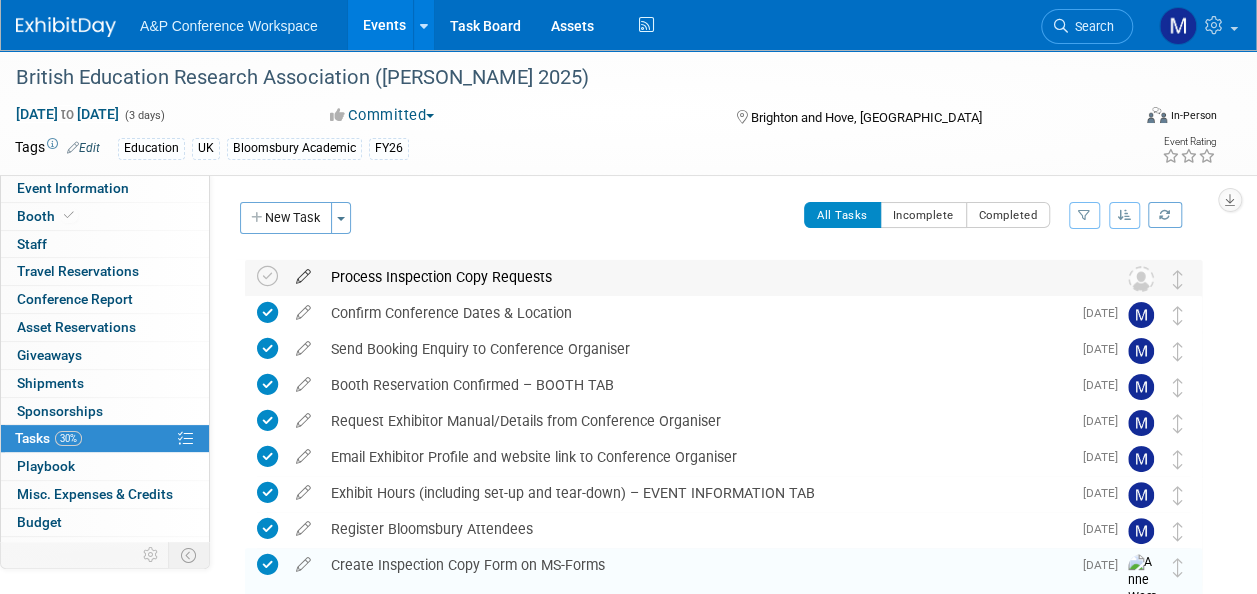 click at bounding box center [303, 272] 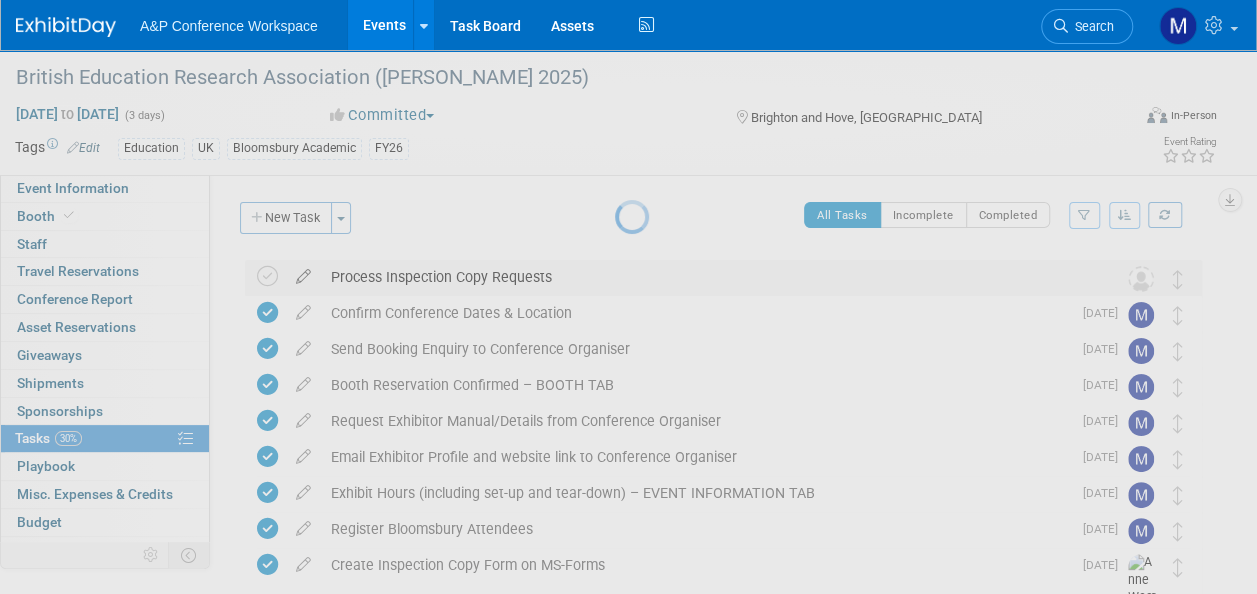 select on "6" 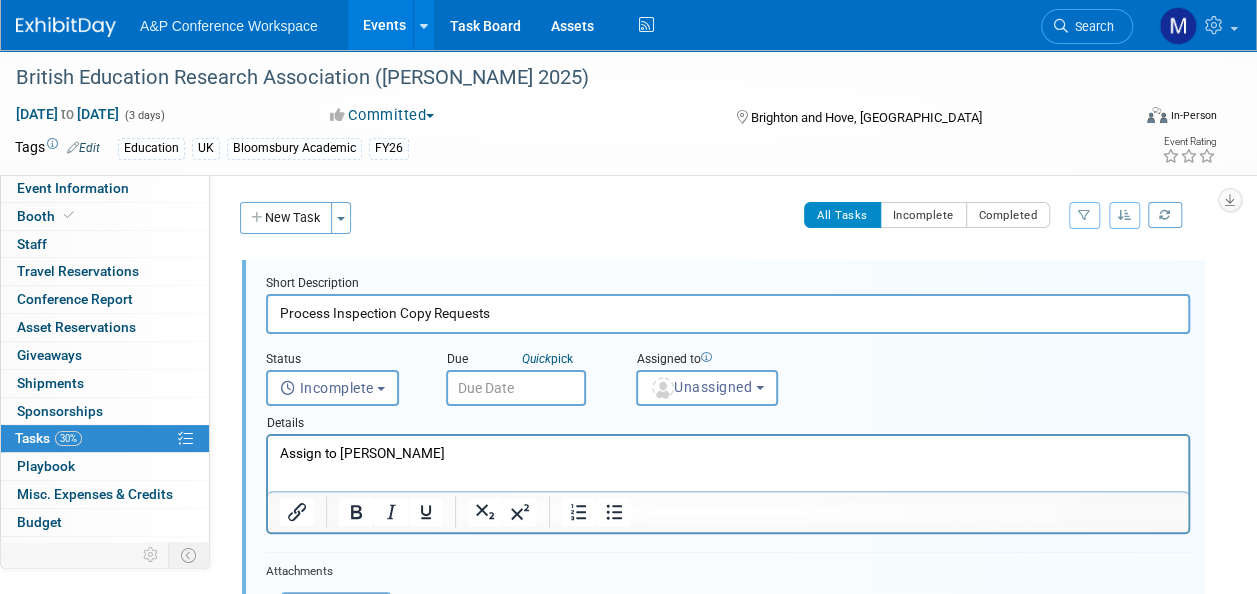 scroll, scrollTop: 0, scrollLeft: 0, axis: both 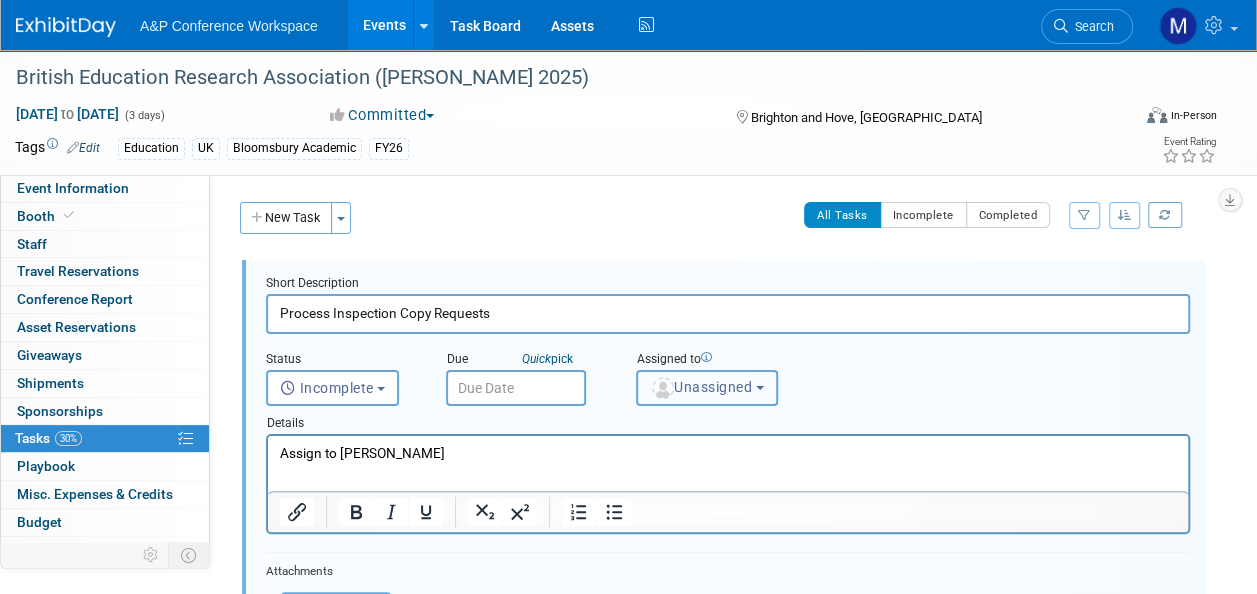 click on "Unassigned" at bounding box center (701, 387) 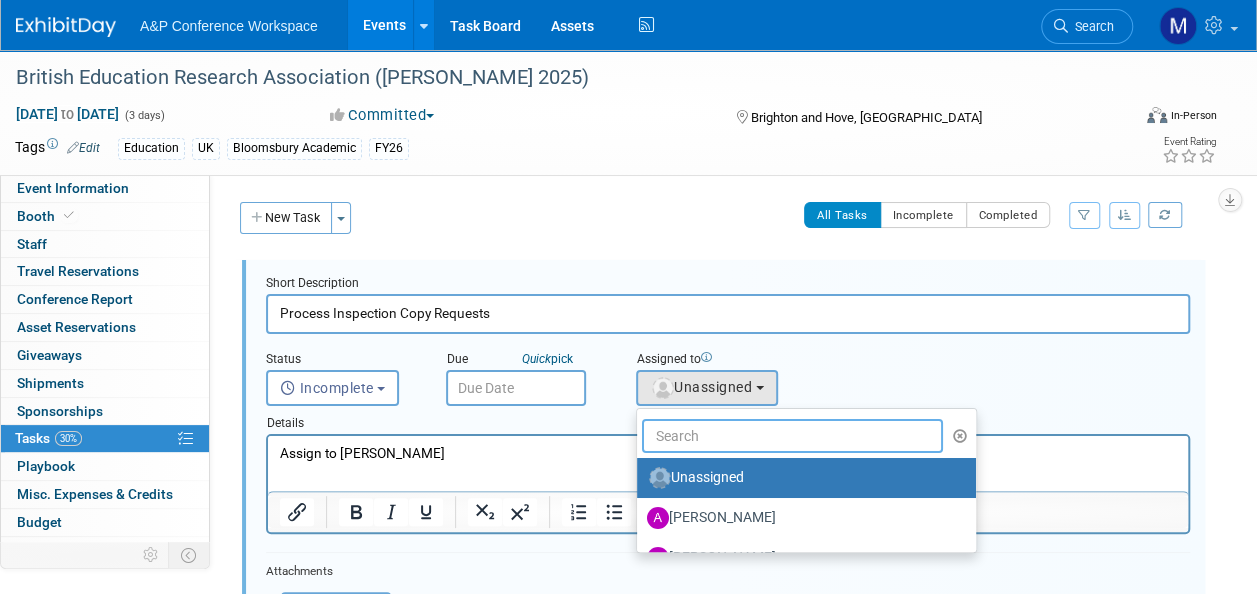 click at bounding box center [792, 436] 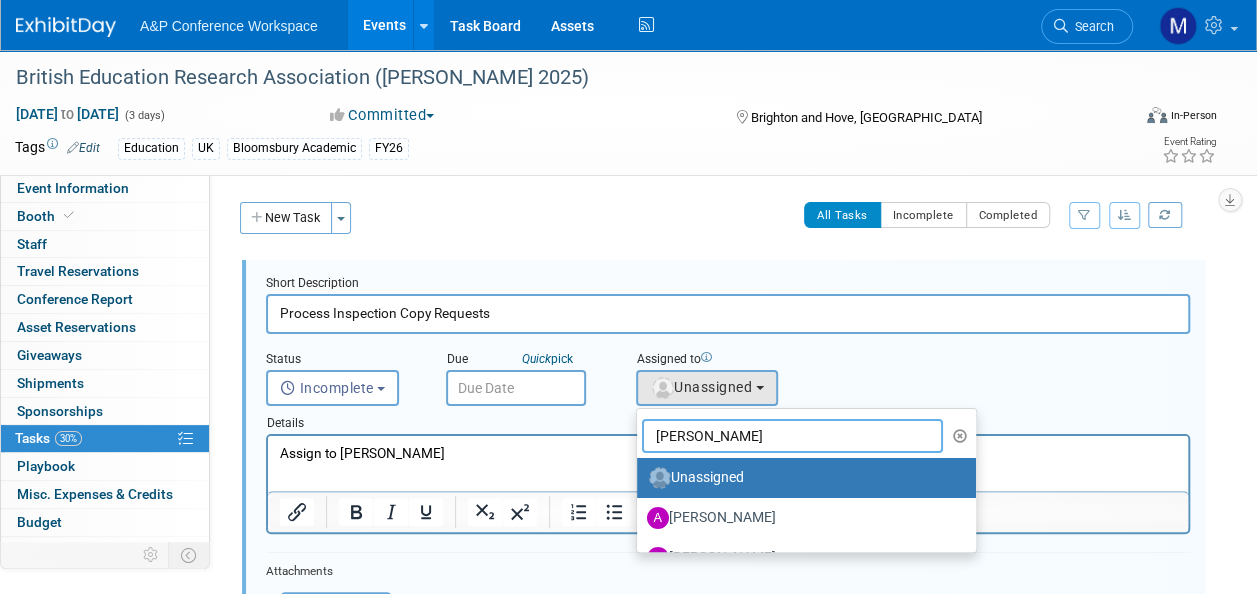 type on "[PERSON_NAME]" 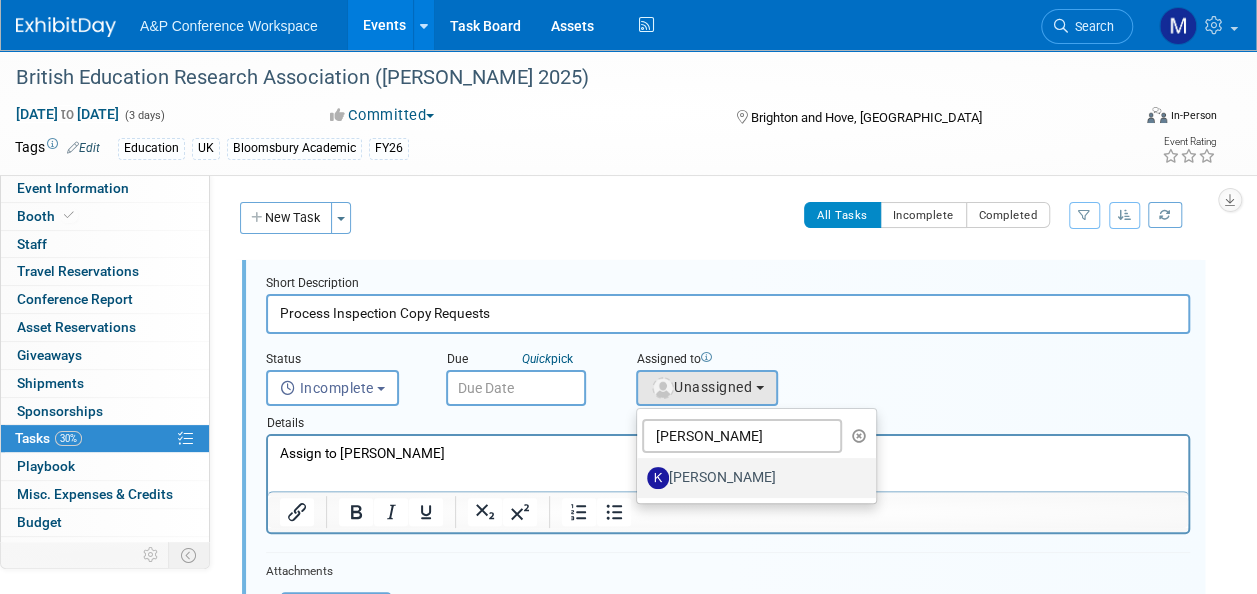 click on "[PERSON_NAME]" at bounding box center [751, 478] 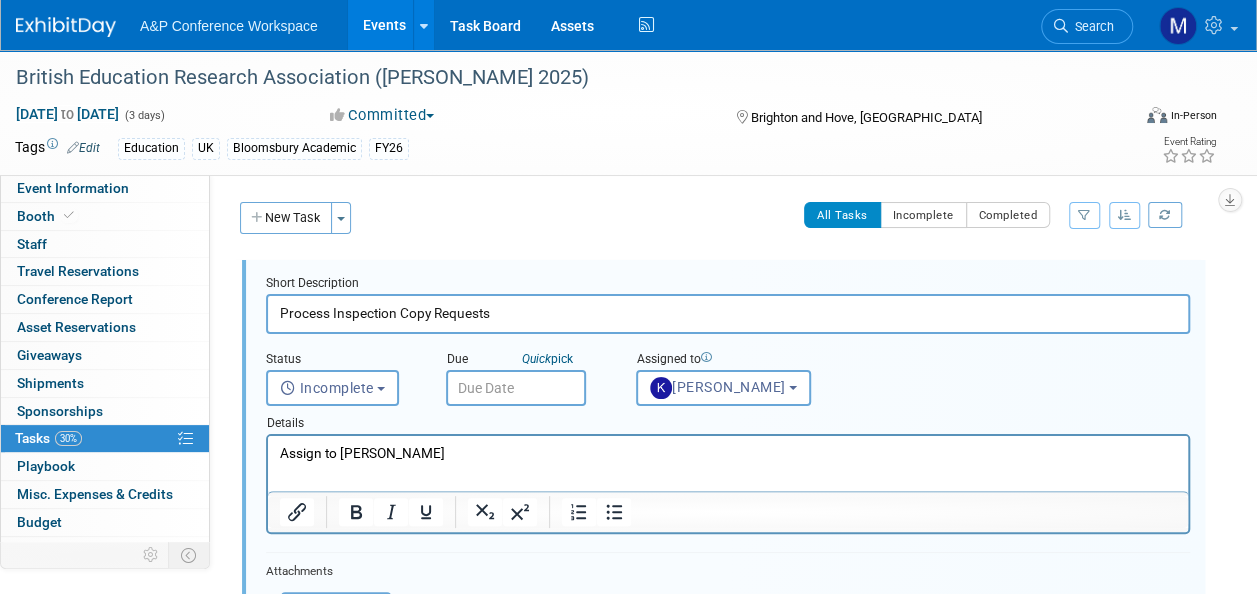 click at bounding box center [516, 388] 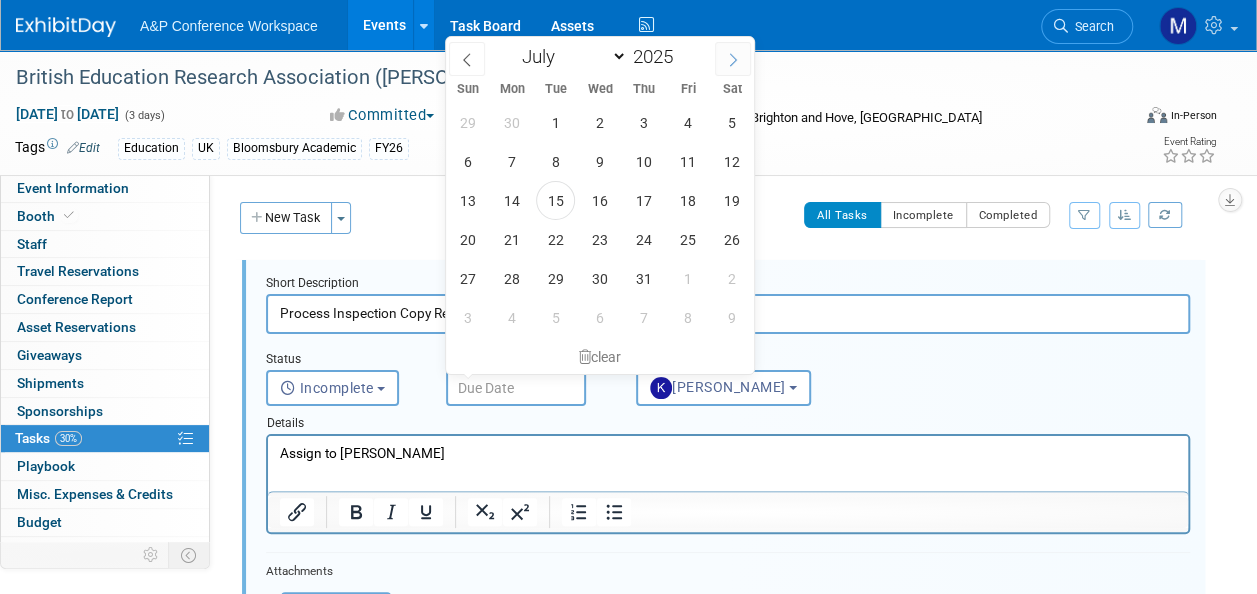click at bounding box center (733, 59) 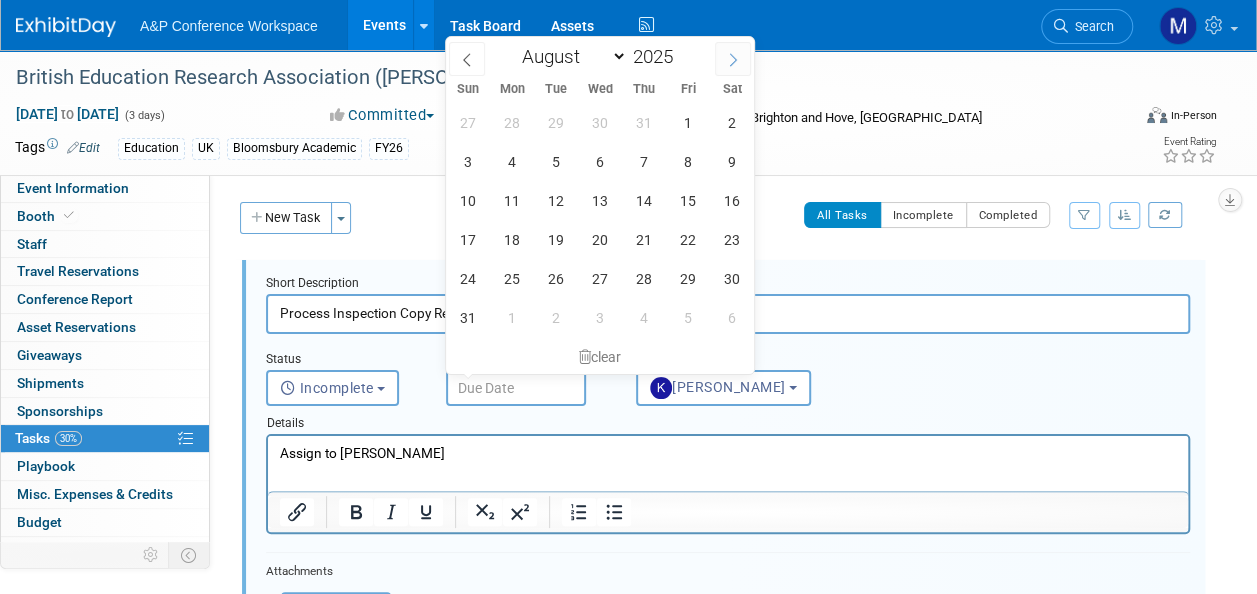 click at bounding box center (733, 59) 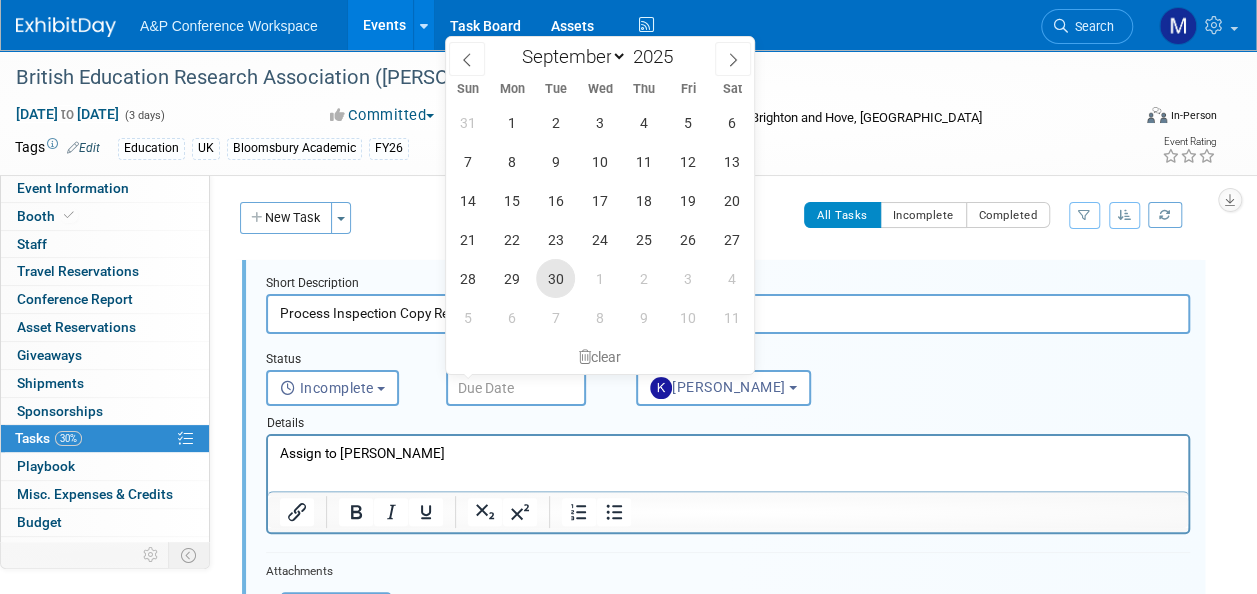 click on "30" at bounding box center (555, 278) 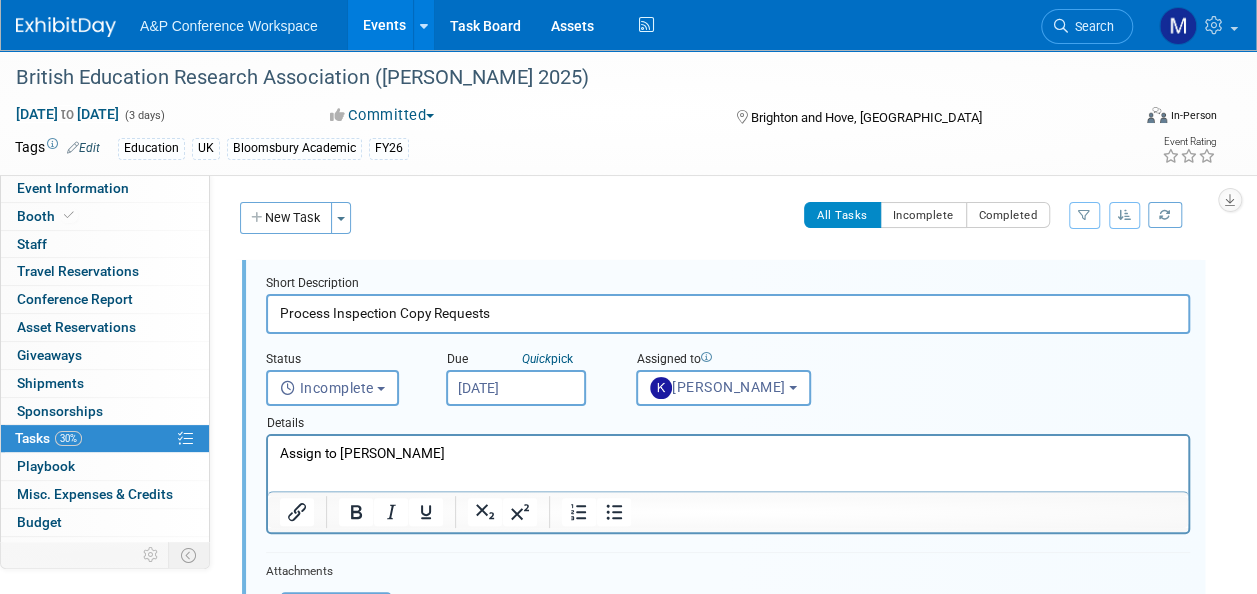 click on "Sep 30, 2025" at bounding box center [516, 388] 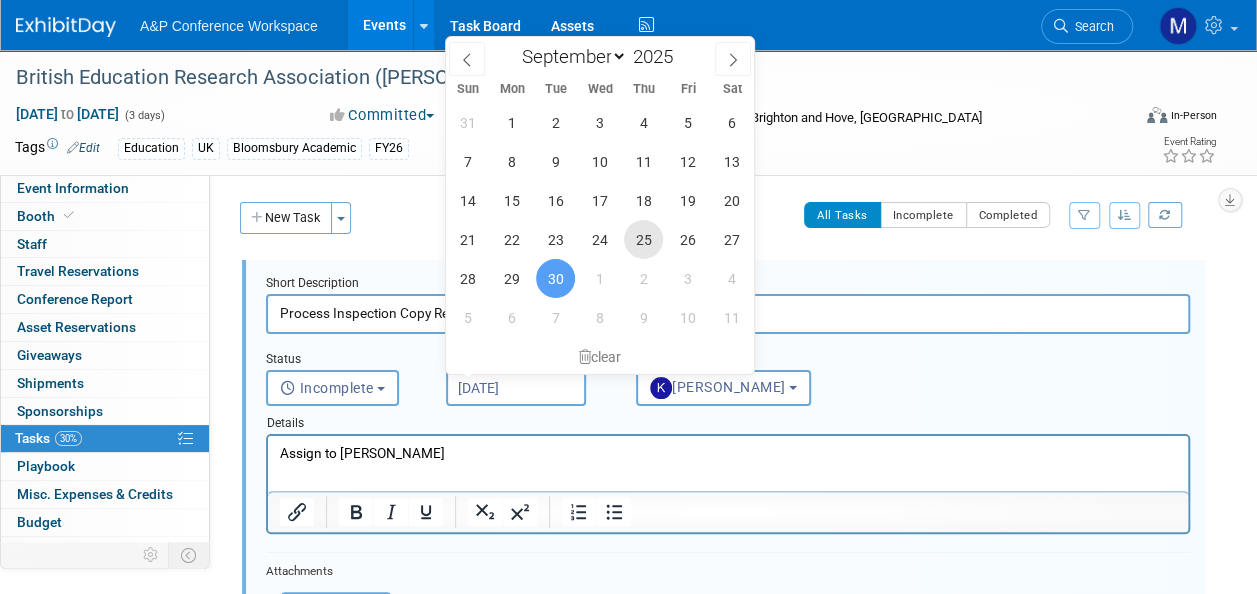 click on "25" at bounding box center (643, 239) 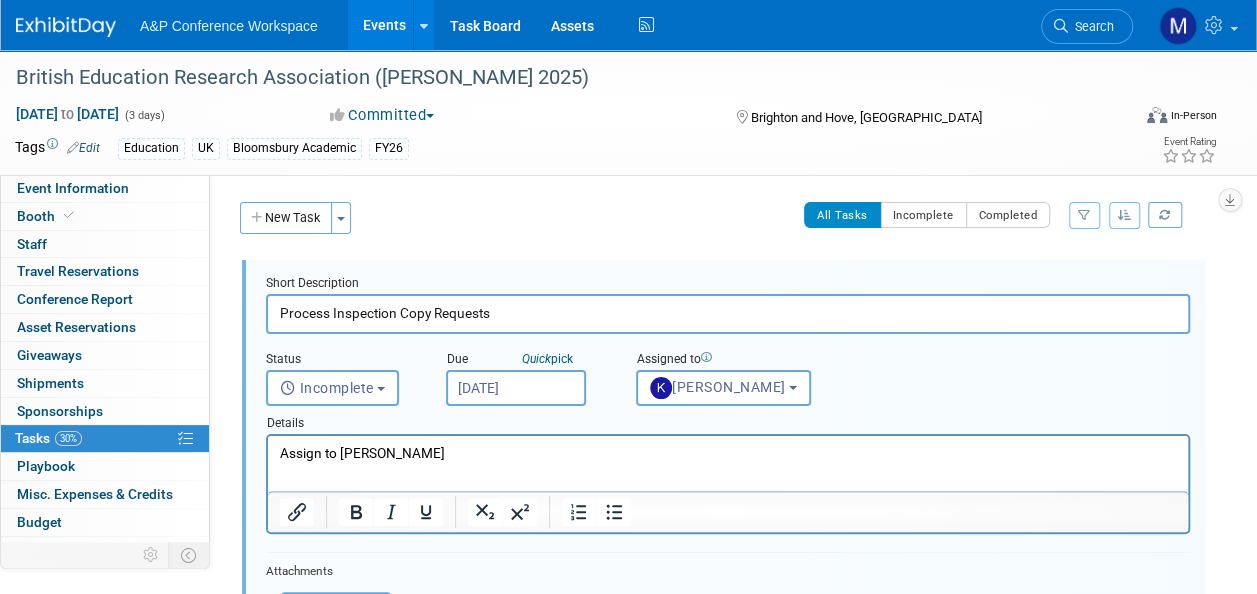 drag, startPoint x: 508, startPoint y: 453, endPoint x: 191, endPoint y: 454, distance: 317.0016 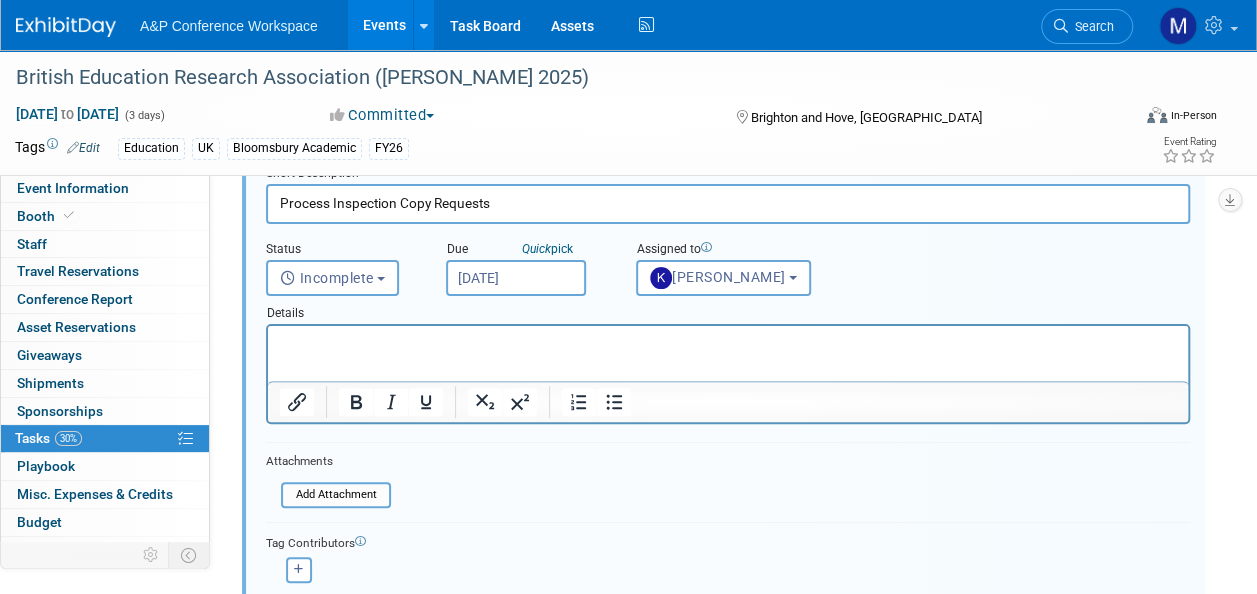 scroll, scrollTop: 200, scrollLeft: 0, axis: vertical 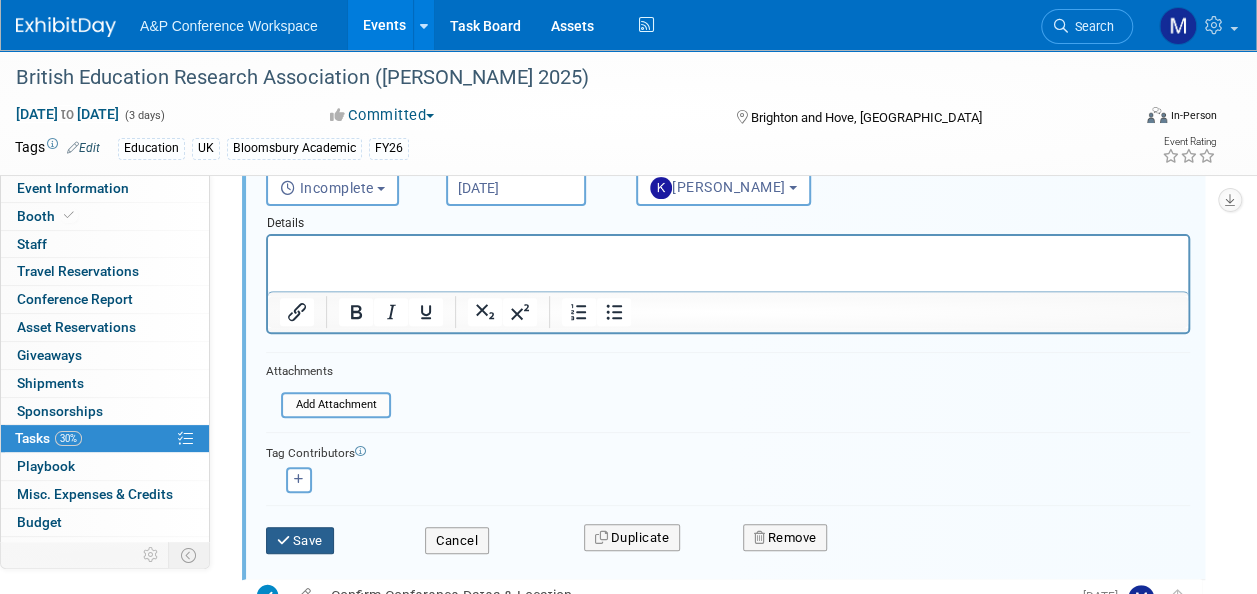 click on "Save" at bounding box center [300, 541] 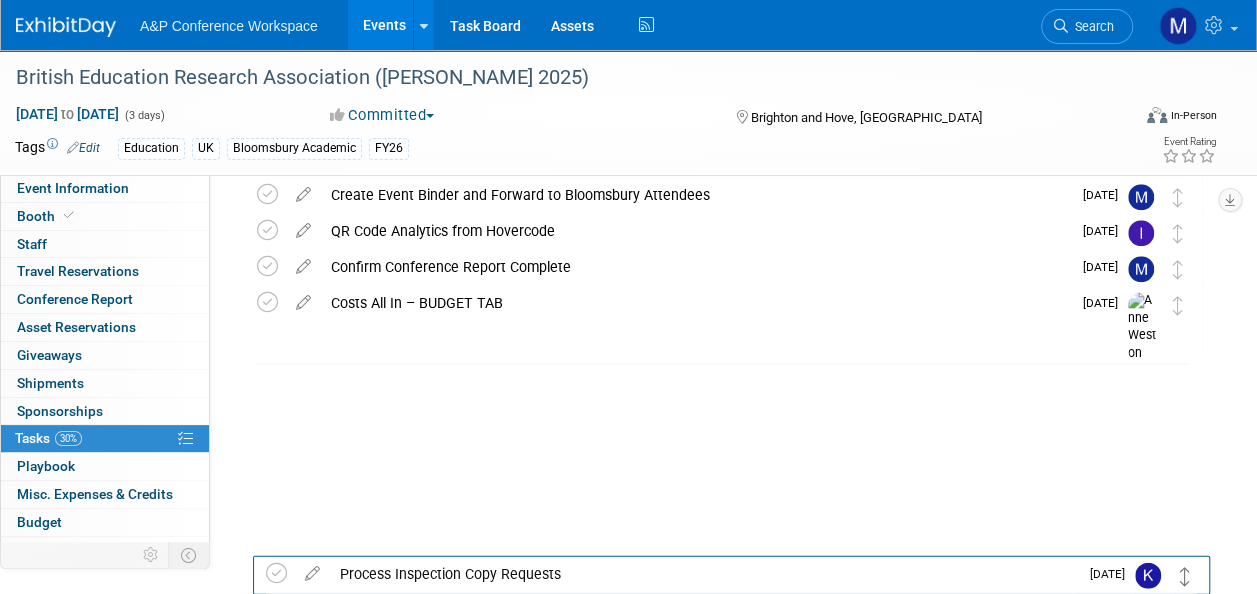 scroll, scrollTop: 759, scrollLeft: 0, axis: vertical 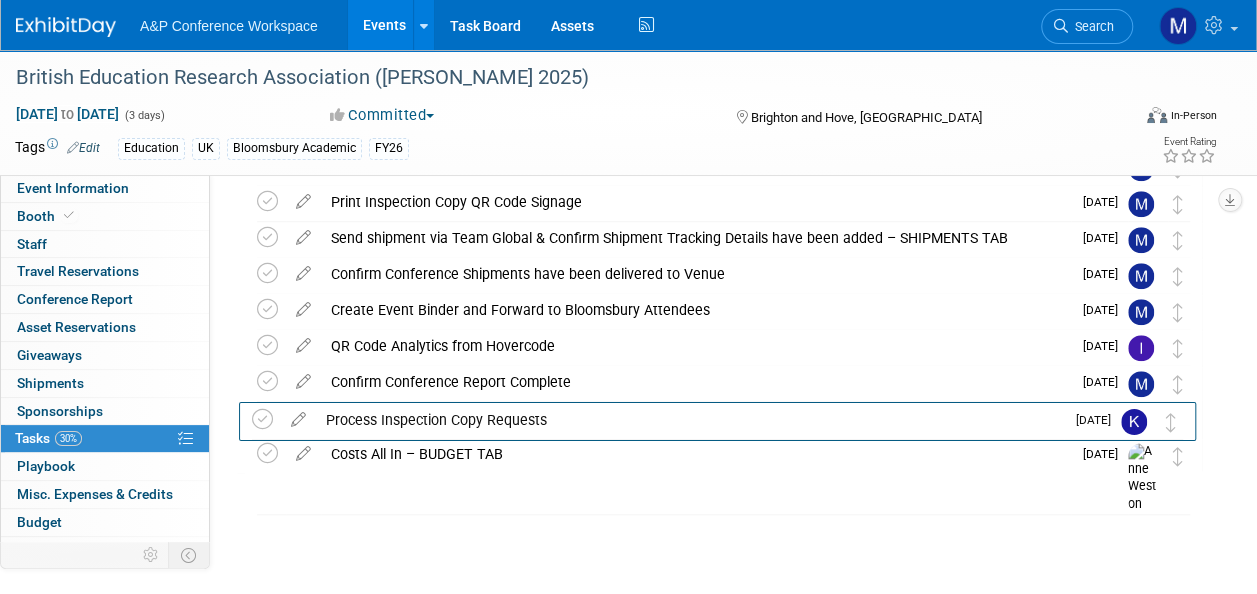drag, startPoint x: 1182, startPoint y: 277, endPoint x: 1177, endPoint y: 424, distance: 147.085 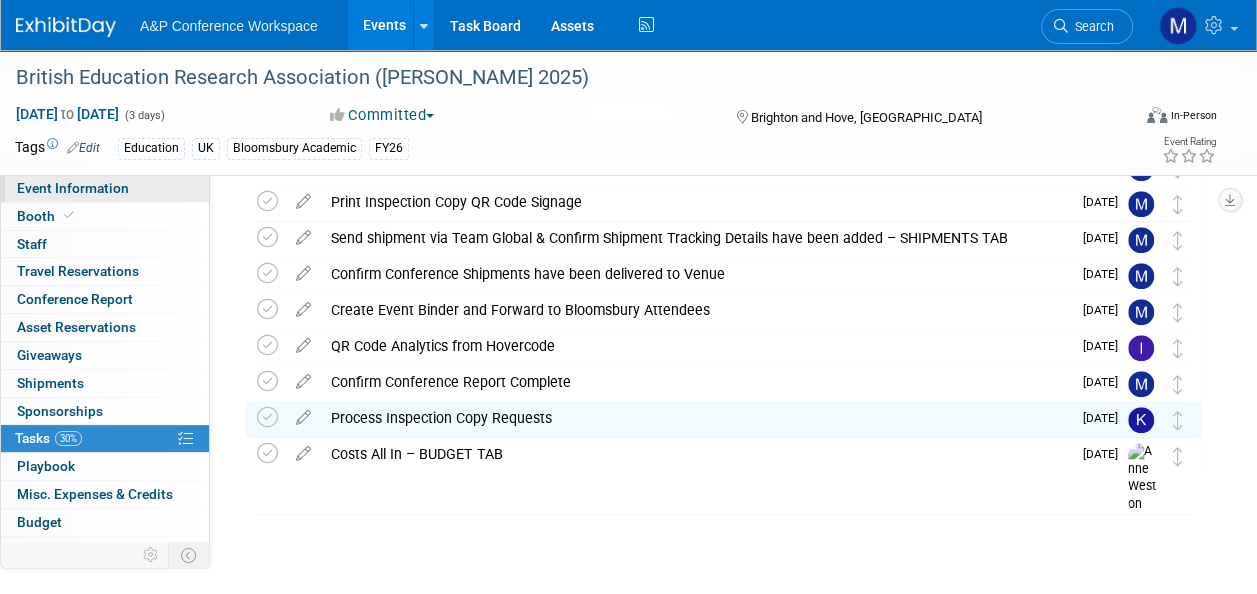 click on "Event Information" at bounding box center [105, 188] 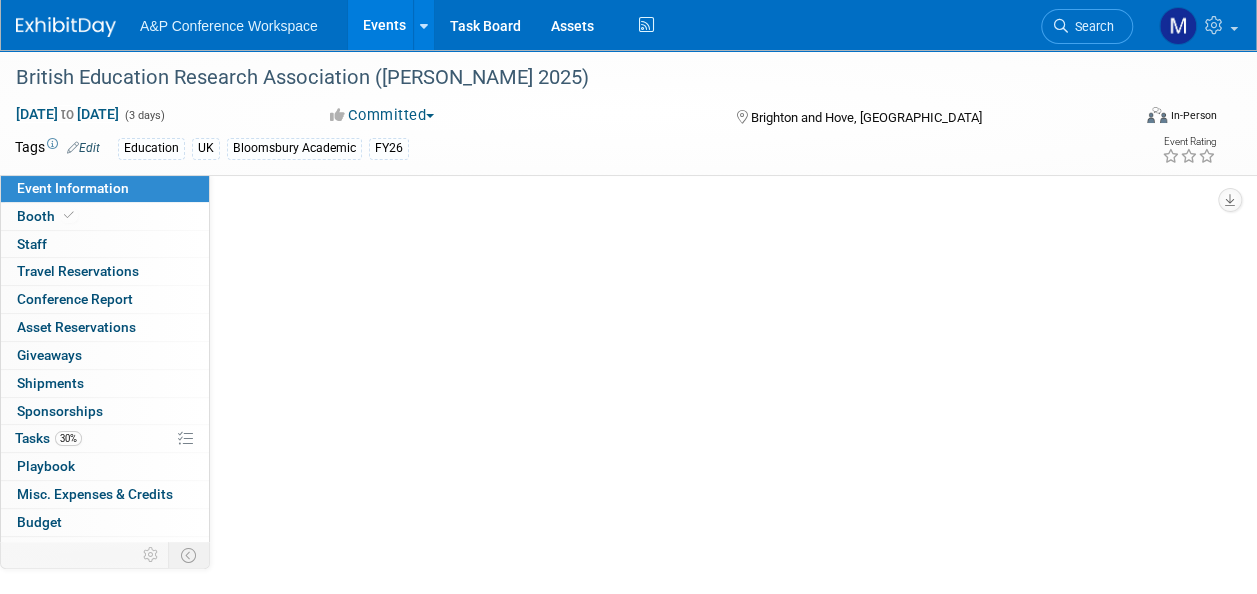 scroll, scrollTop: 0, scrollLeft: 0, axis: both 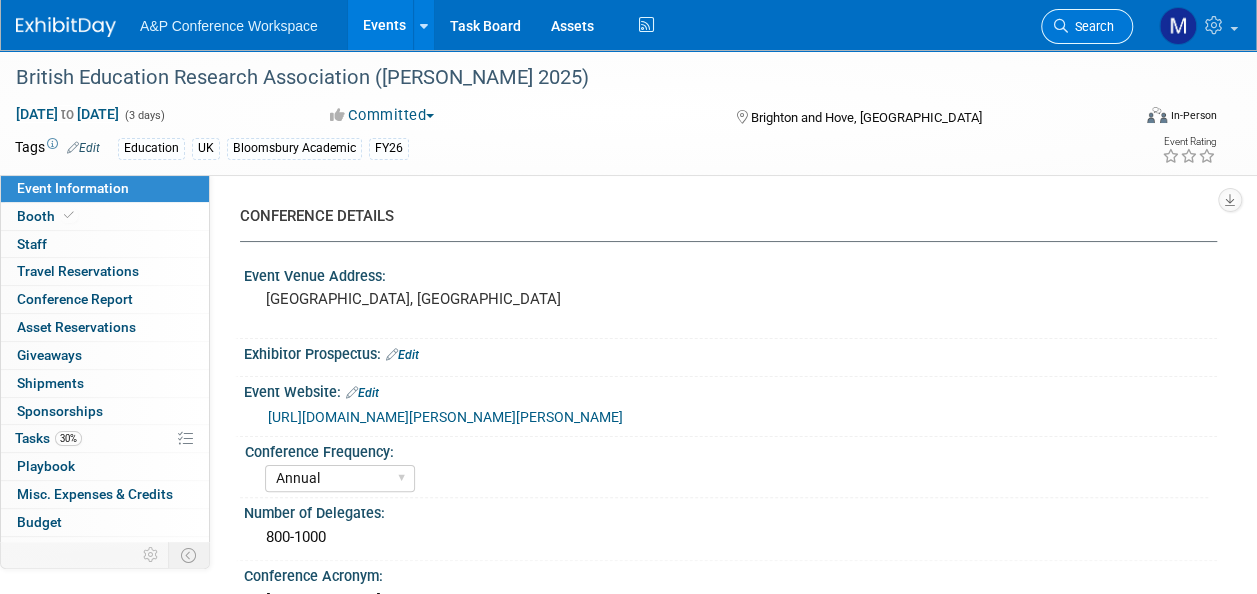 click on "Search" at bounding box center [1091, 26] 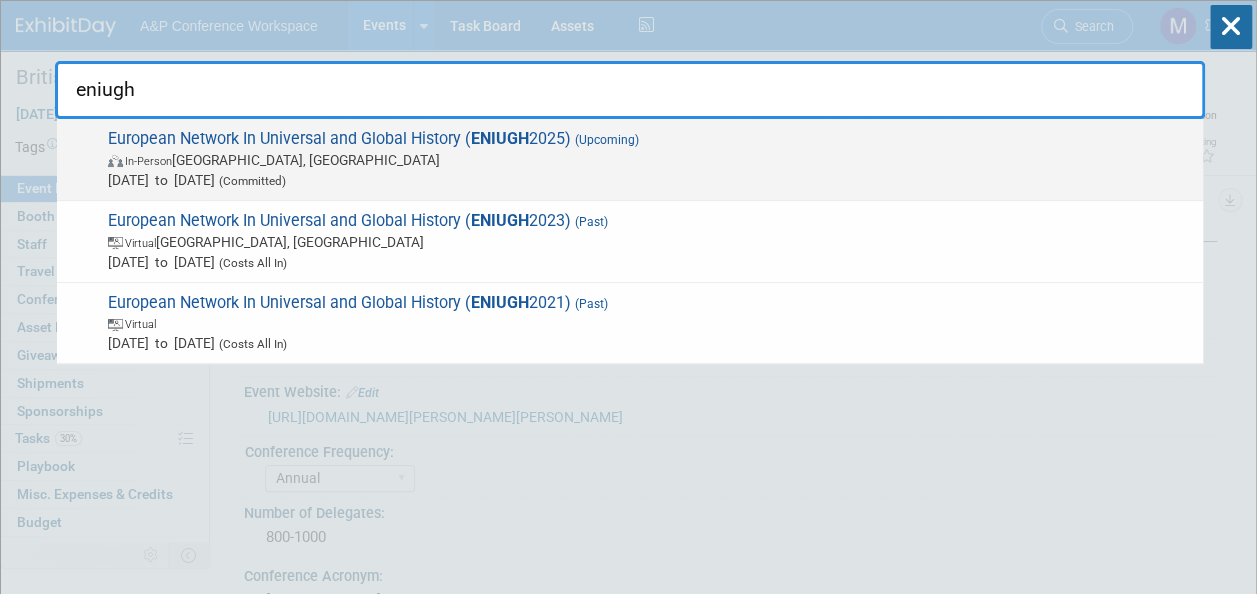 type on "eniugh" 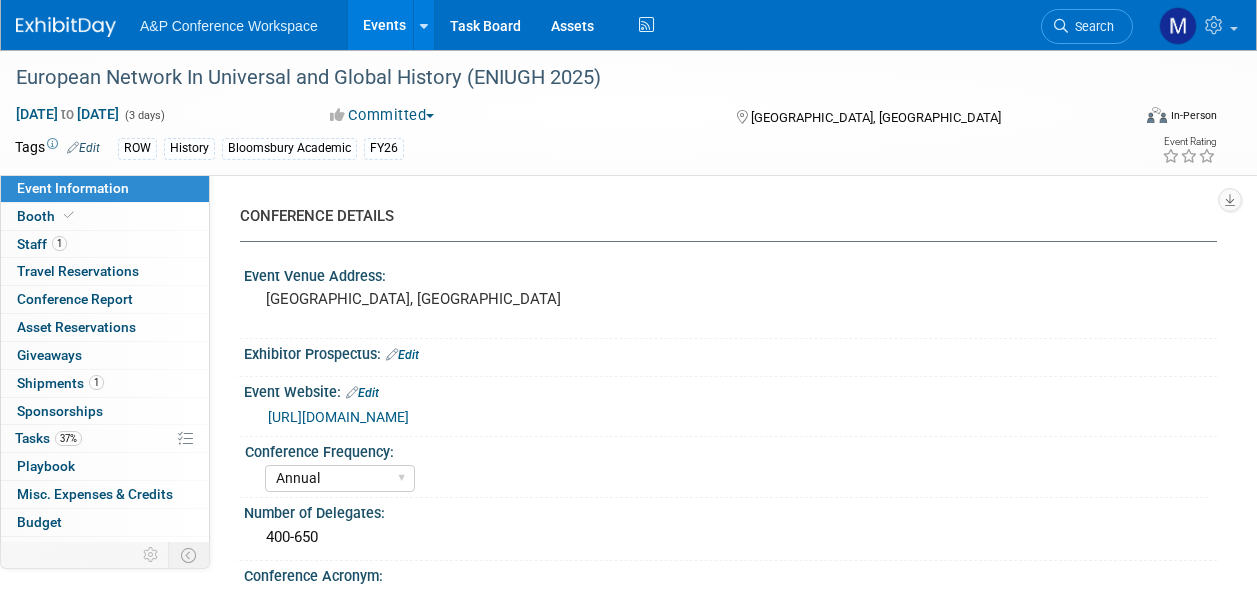 select on "Annual" 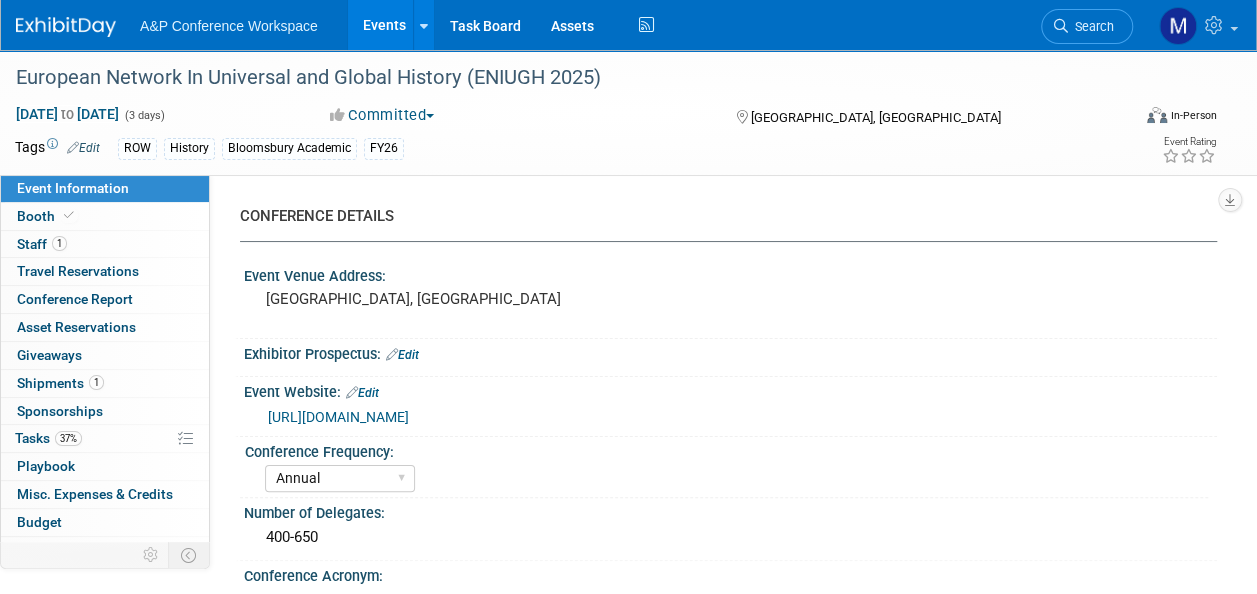 scroll, scrollTop: 0, scrollLeft: 0, axis: both 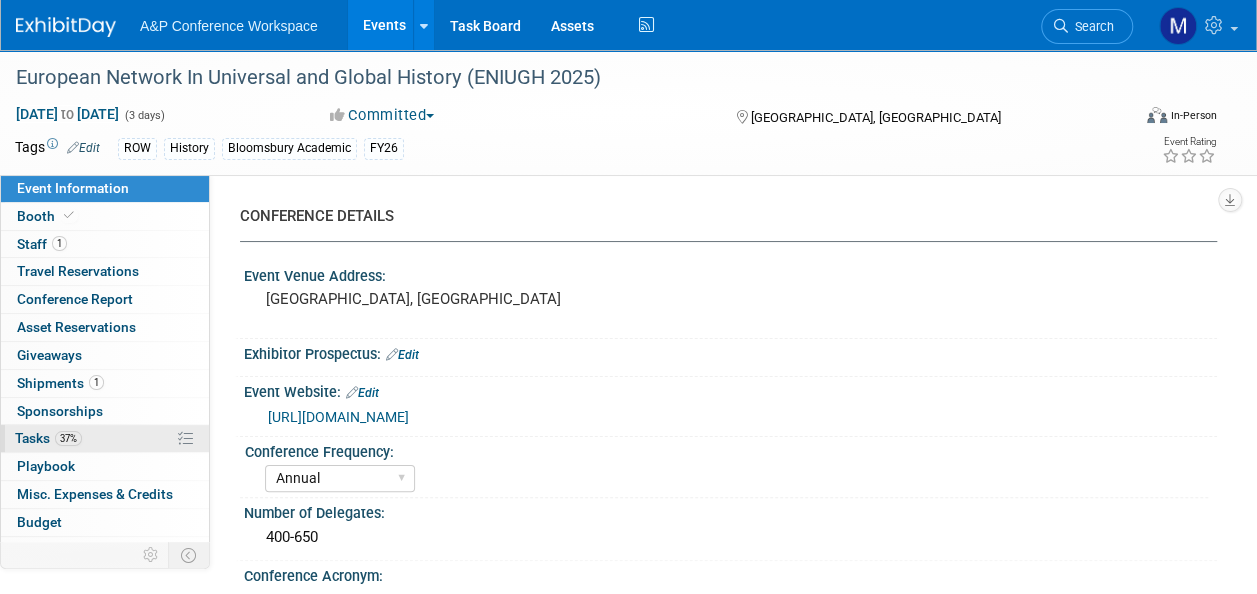 click on "37%
Tasks 37%" at bounding box center (105, 438) 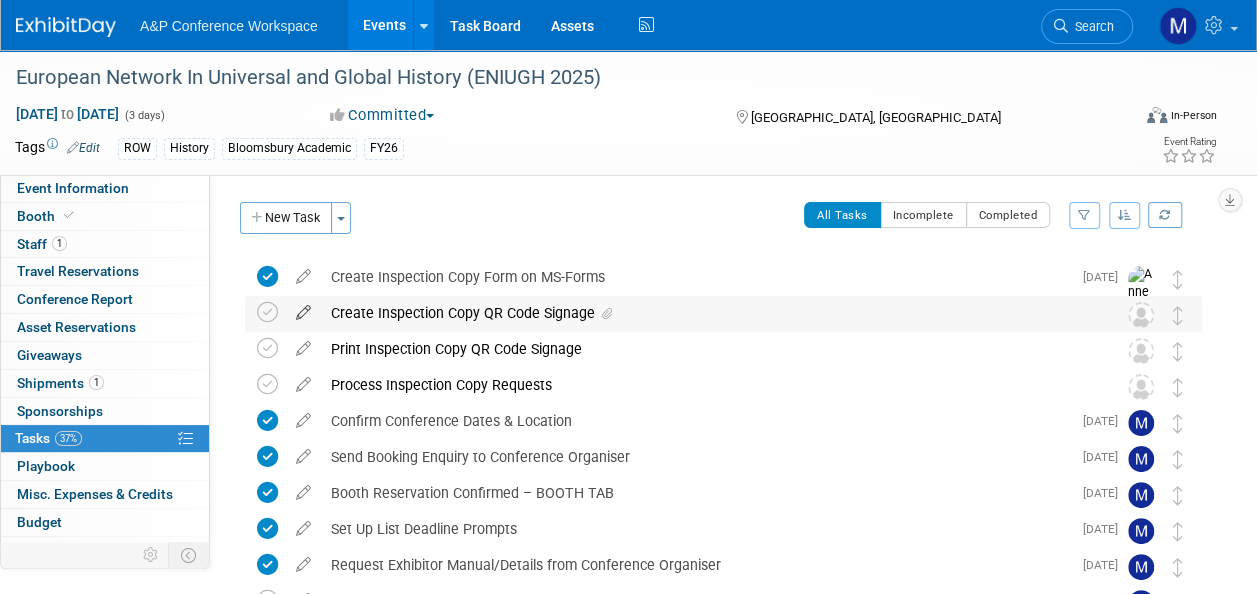 click at bounding box center [303, 308] 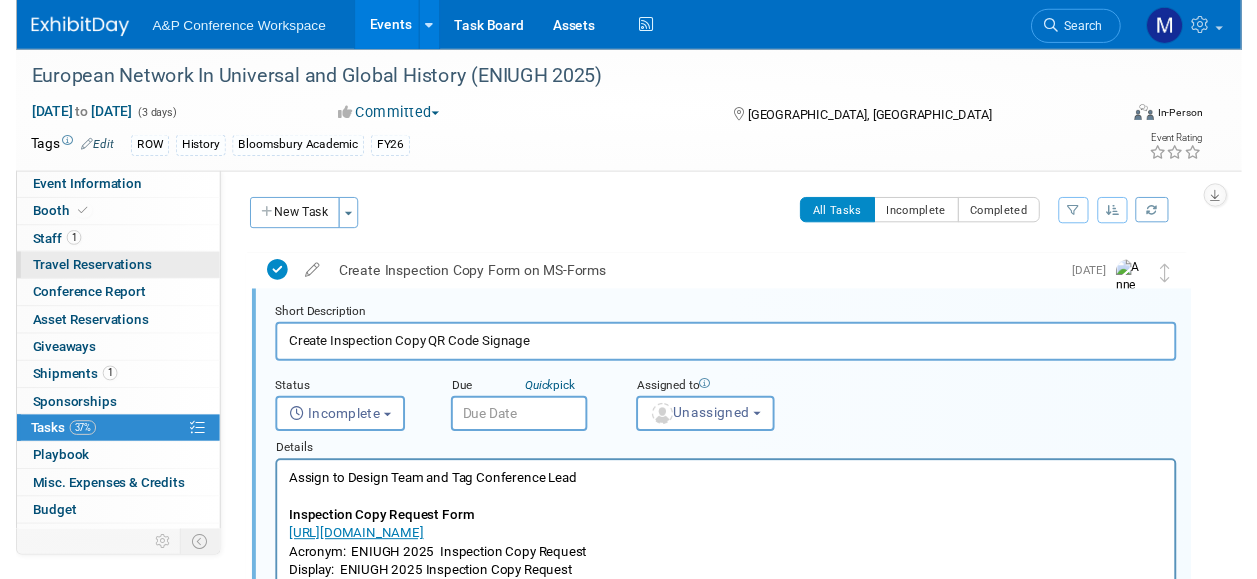 scroll, scrollTop: 2, scrollLeft: 0, axis: vertical 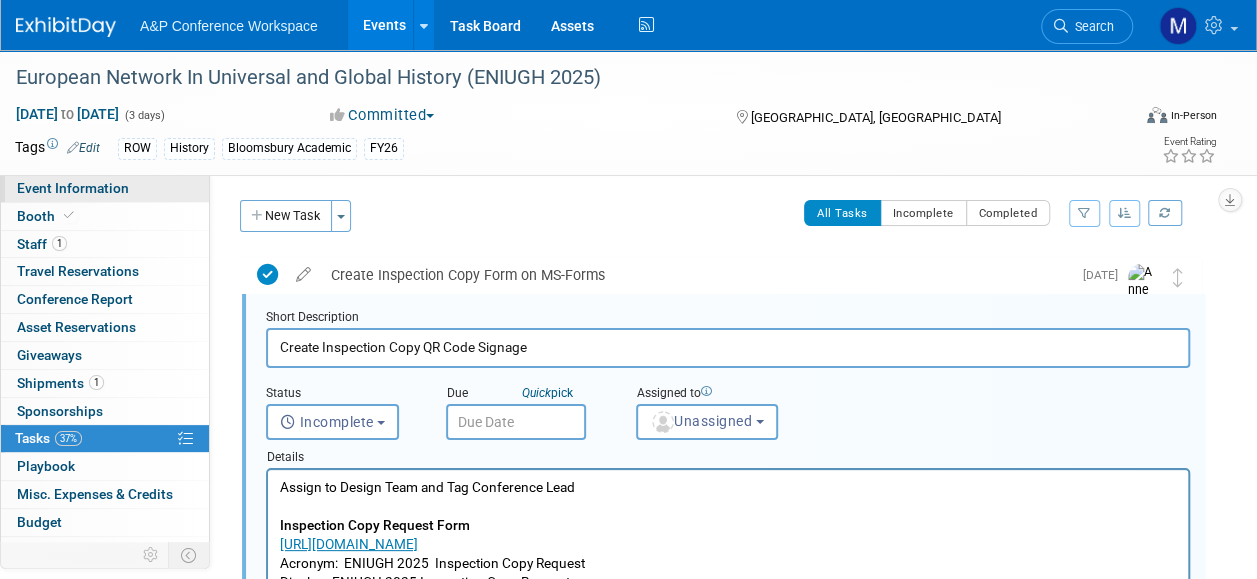 click on "Event Information" at bounding box center (105, 188) 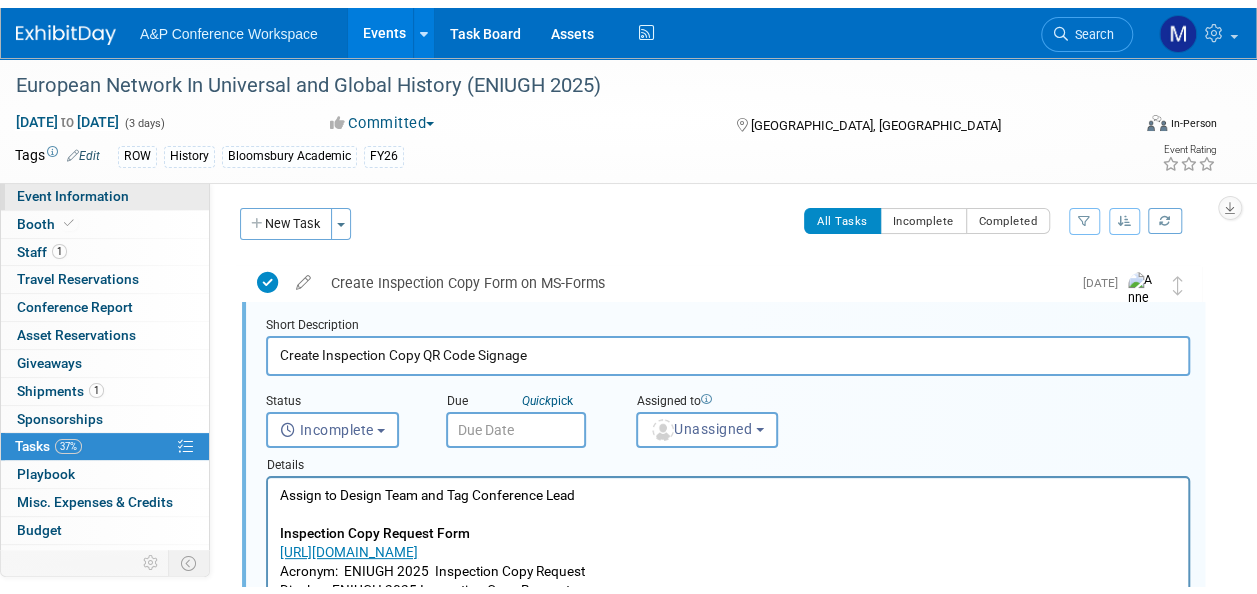 scroll, scrollTop: 0, scrollLeft: 0, axis: both 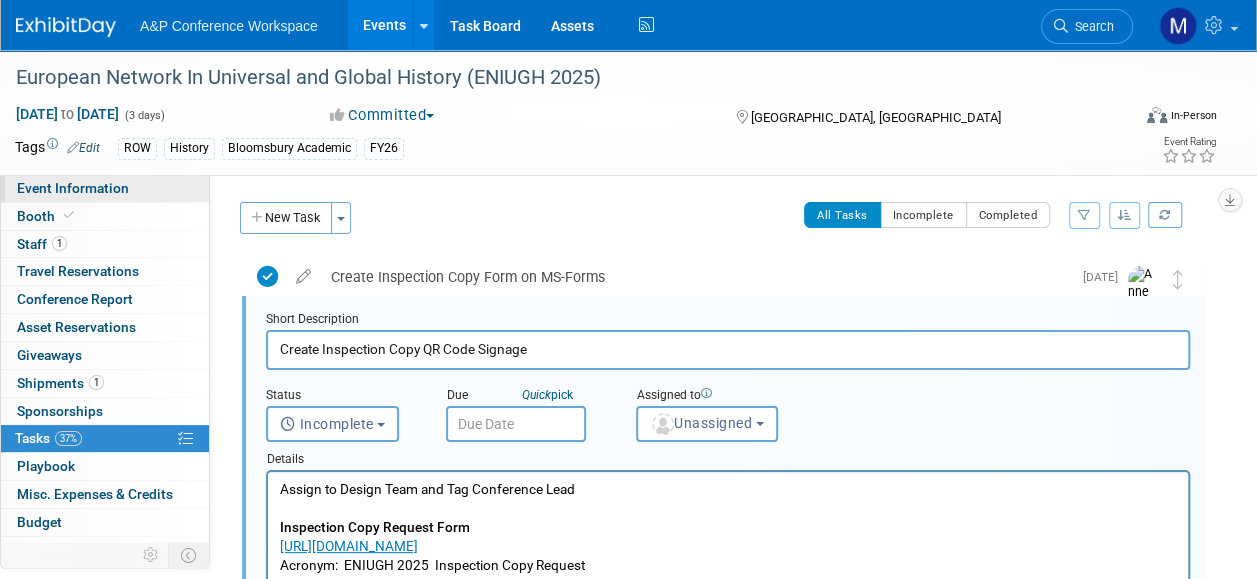 select on "Annual" 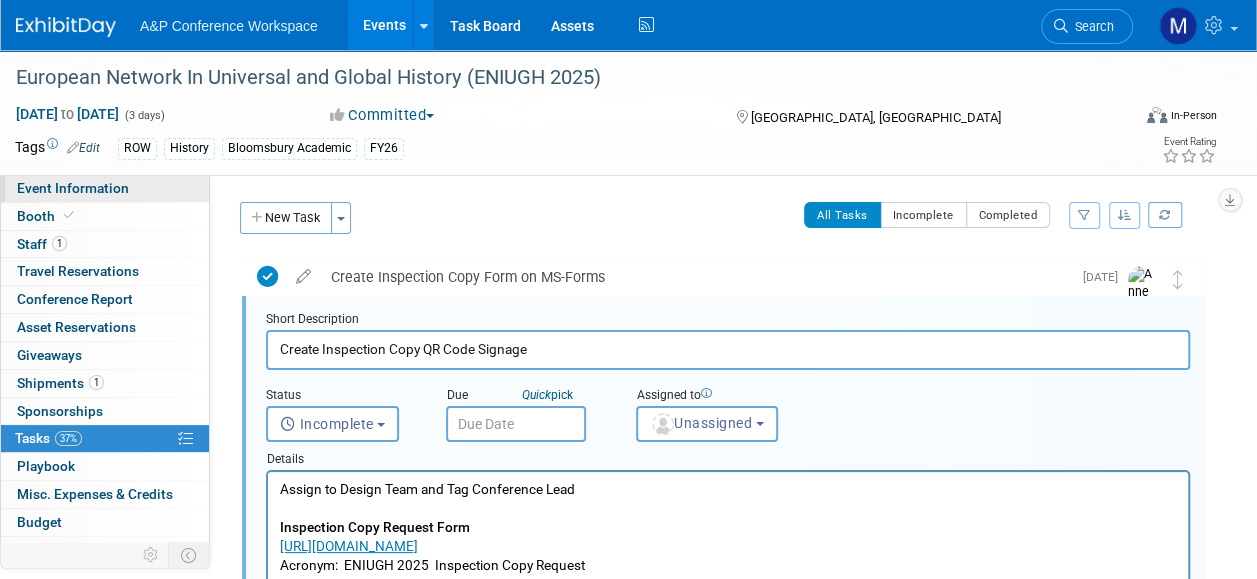 select on "Level 2" 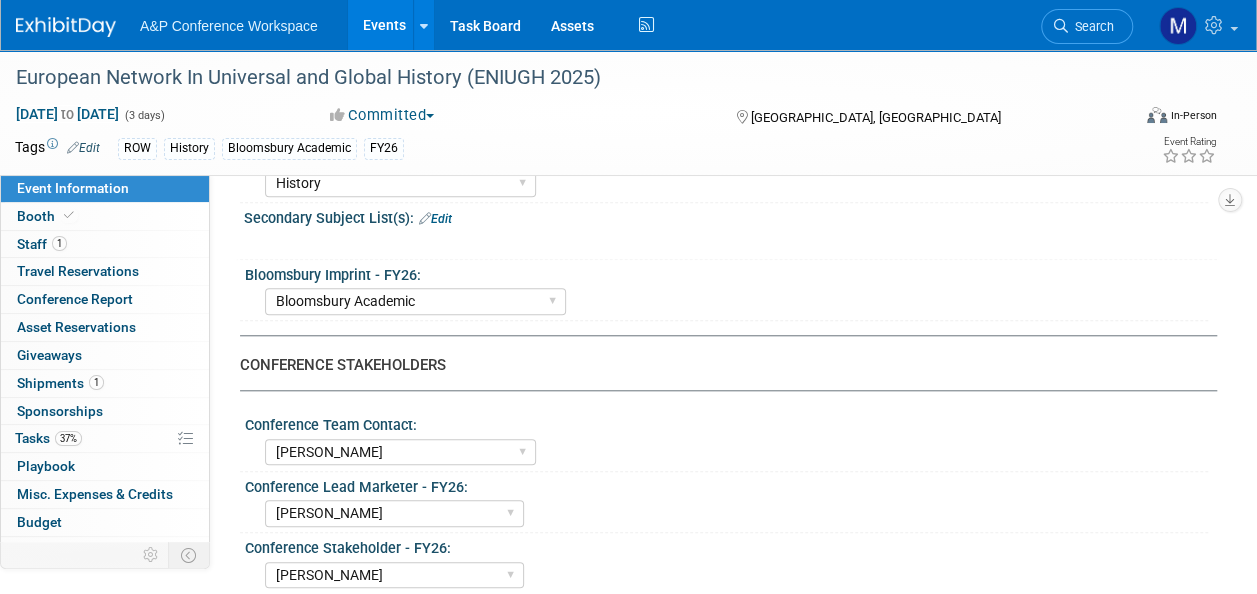 scroll, scrollTop: 800, scrollLeft: 0, axis: vertical 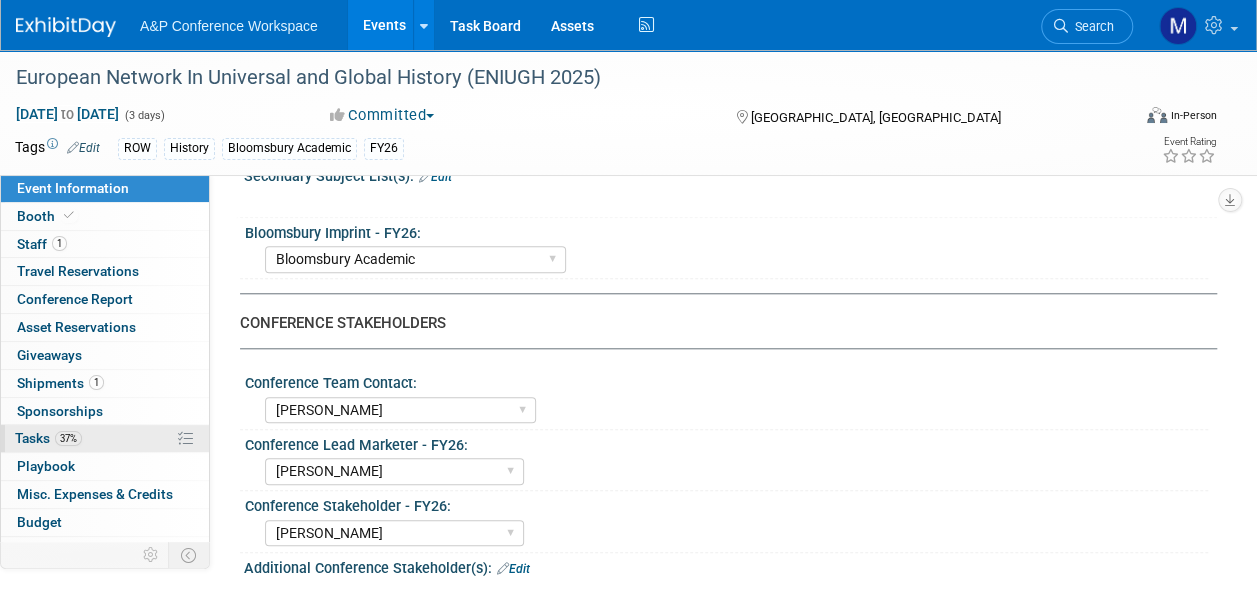 click on "37%
Tasks 37%" at bounding box center [105, 438] 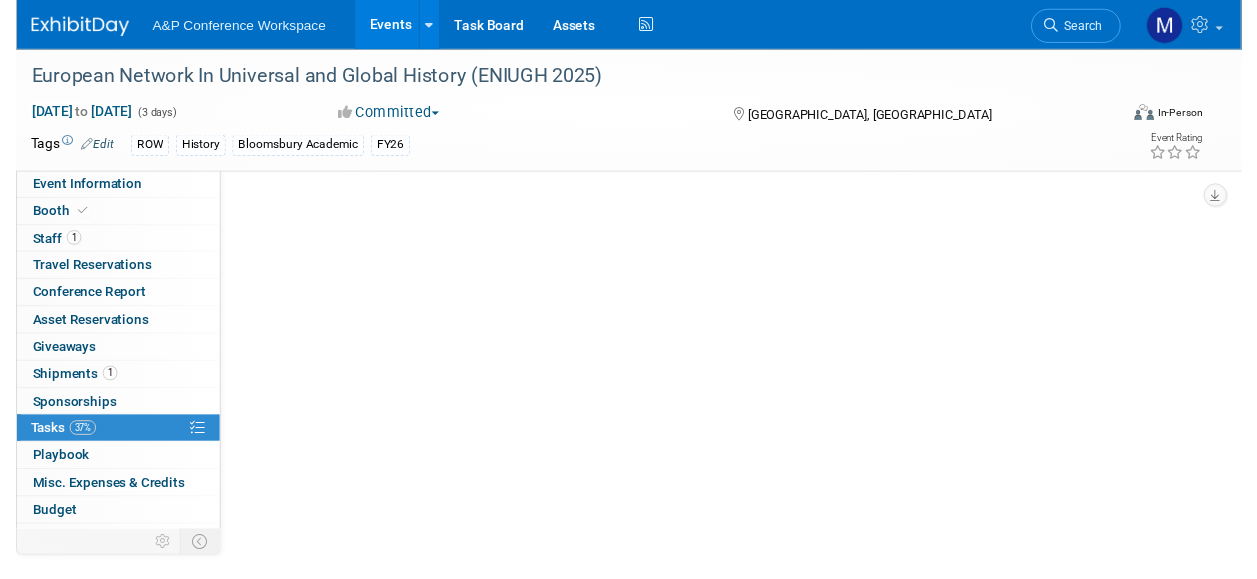 scroll, scrollTop: 0, scrollLeft: 0, axis: both 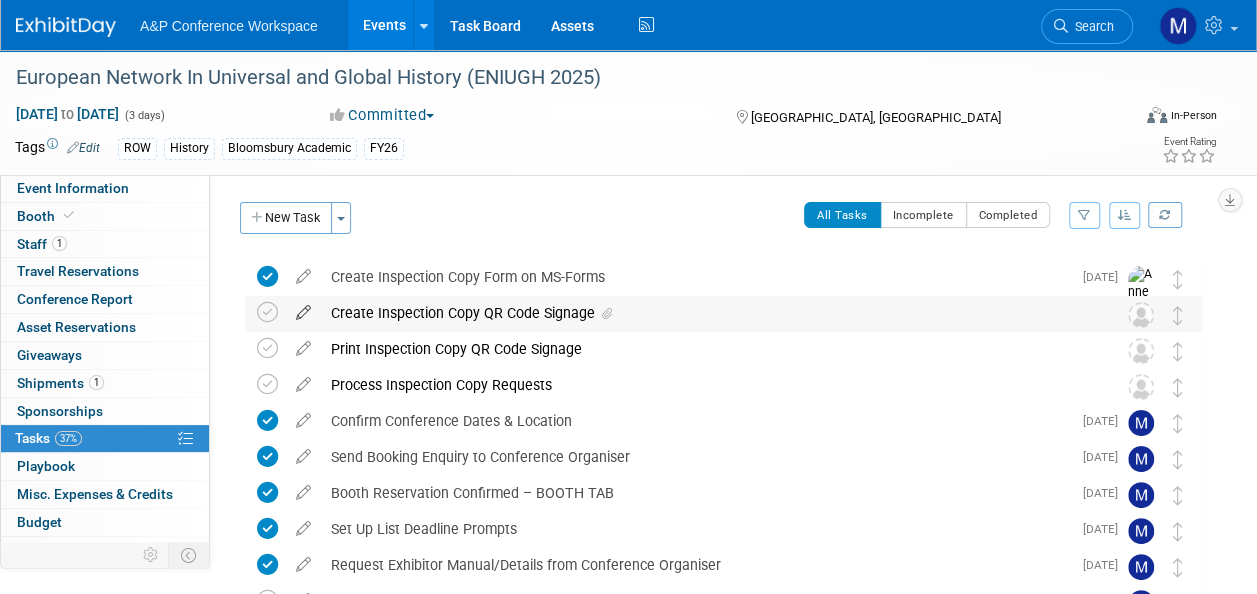 click at bounding box center [303, 308] 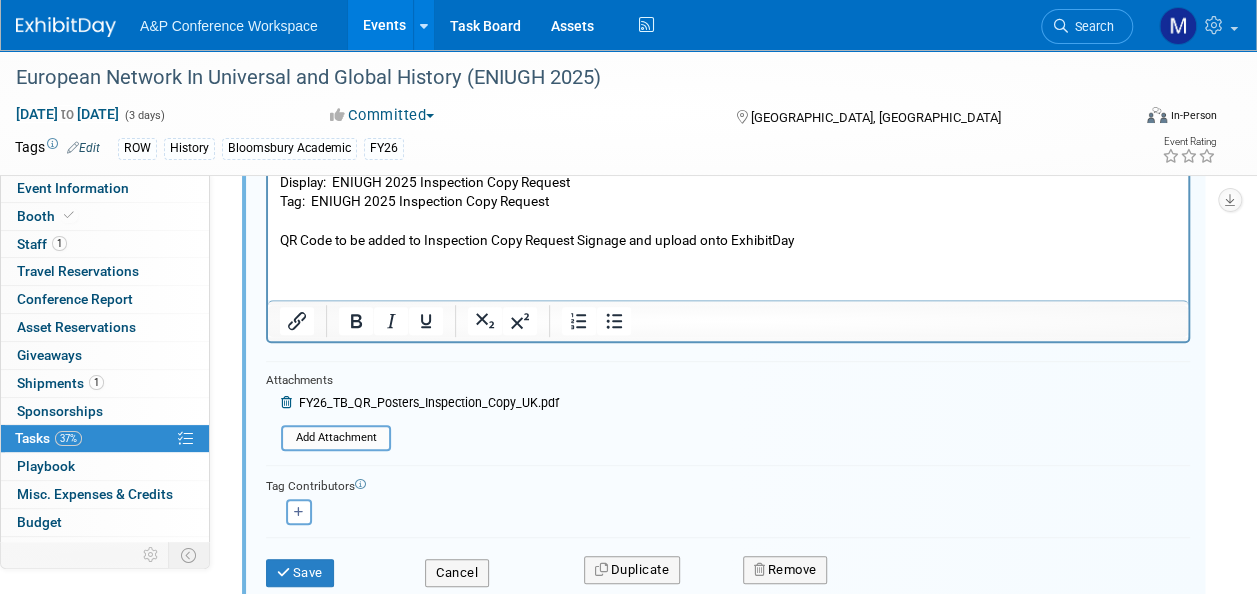 scroll, scrollTop: 502, scrollLeft: 0, axis: vertical 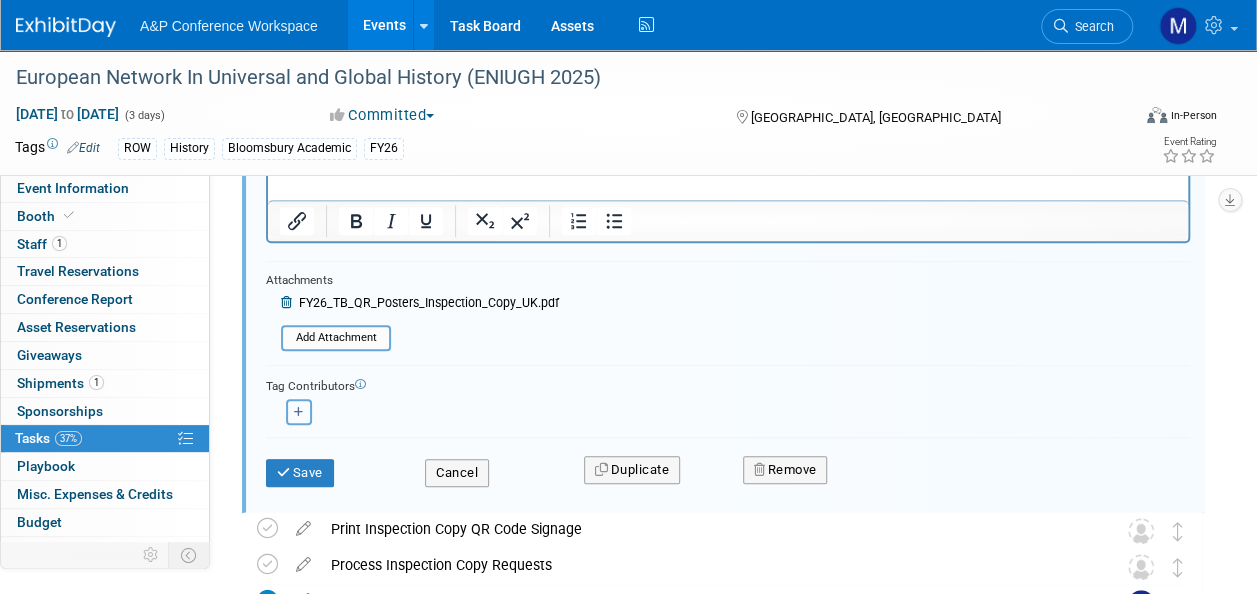 click at bounding box center (299, 412) 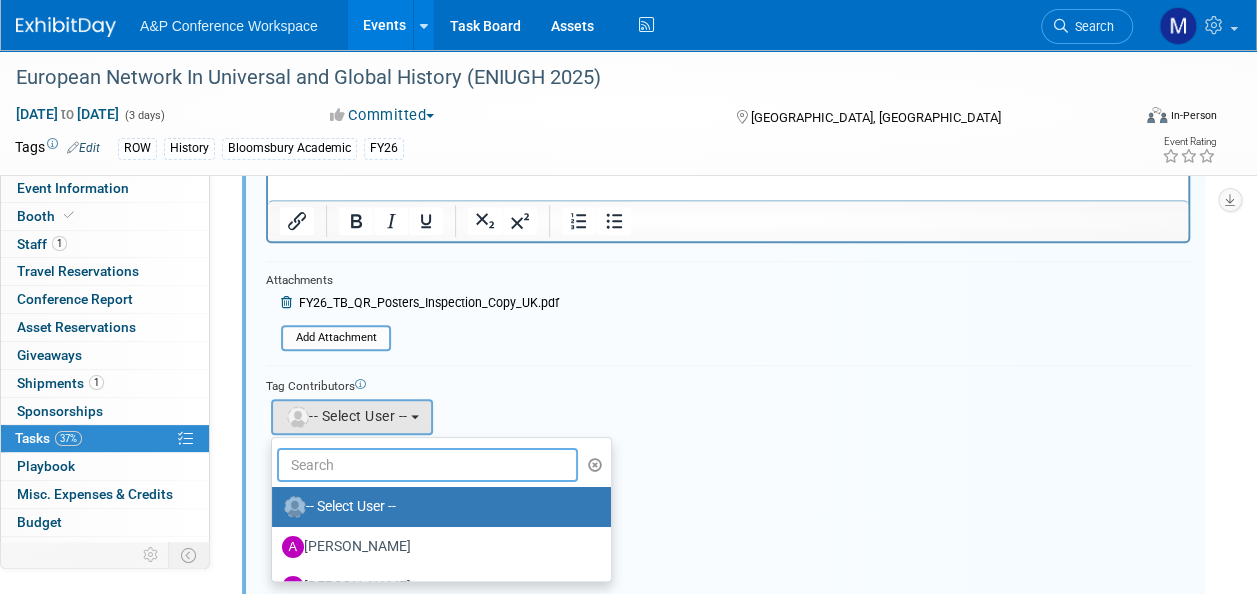 click at bounding box center [427, 465] 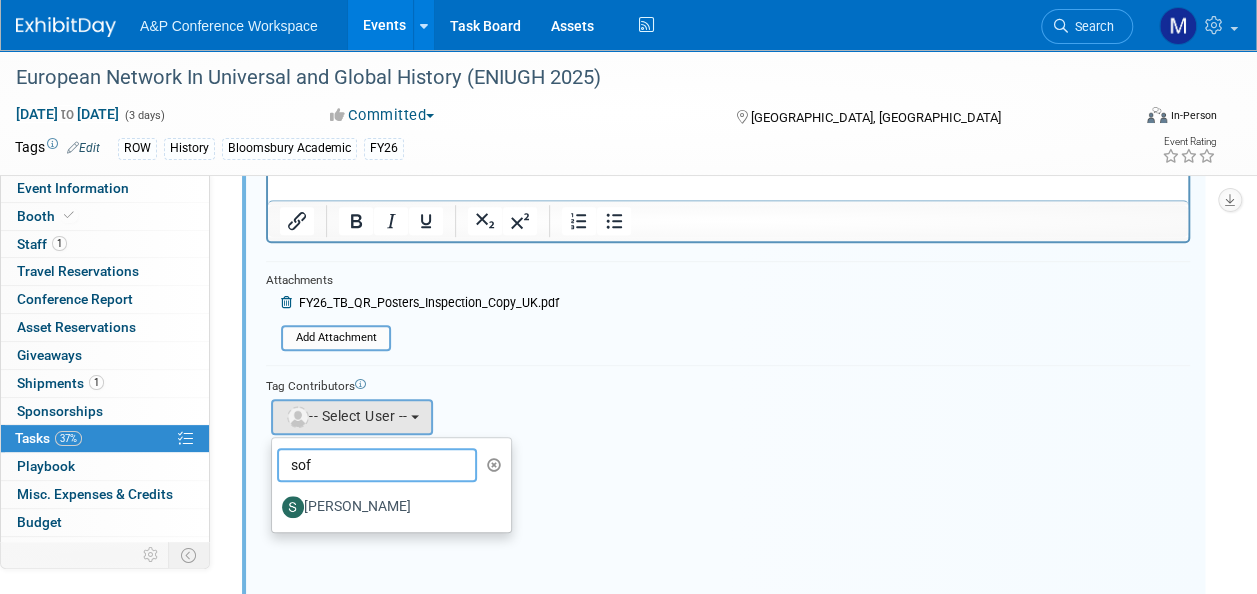 type on "sofi" 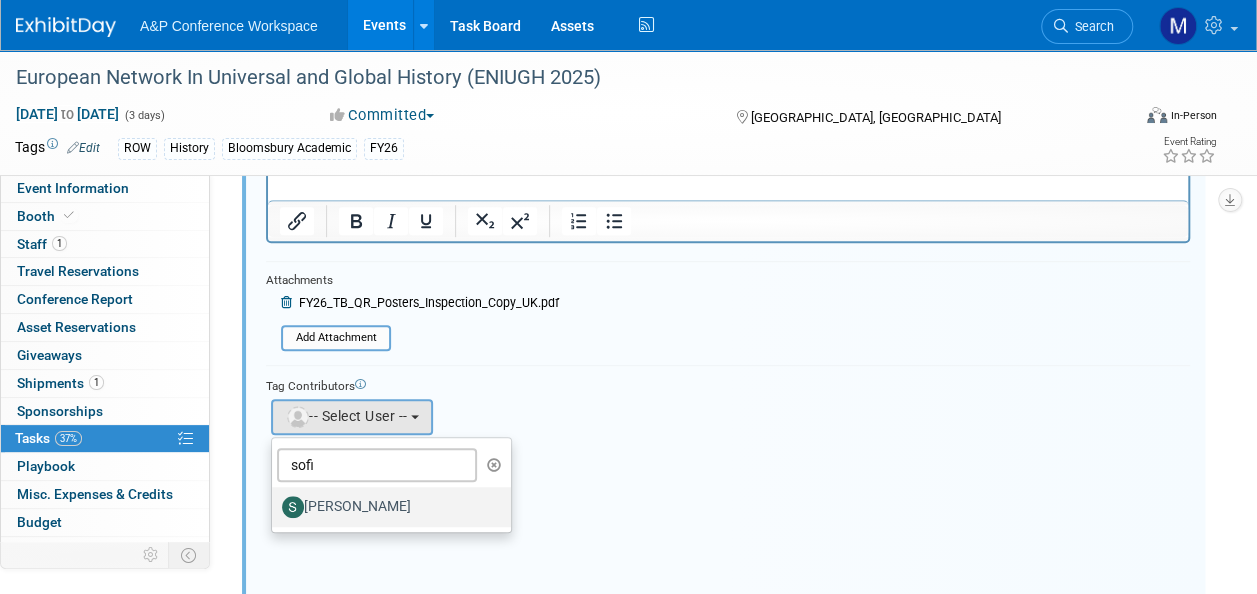 click on "[PERSON_NAME]" at bounding box center (386, 507) 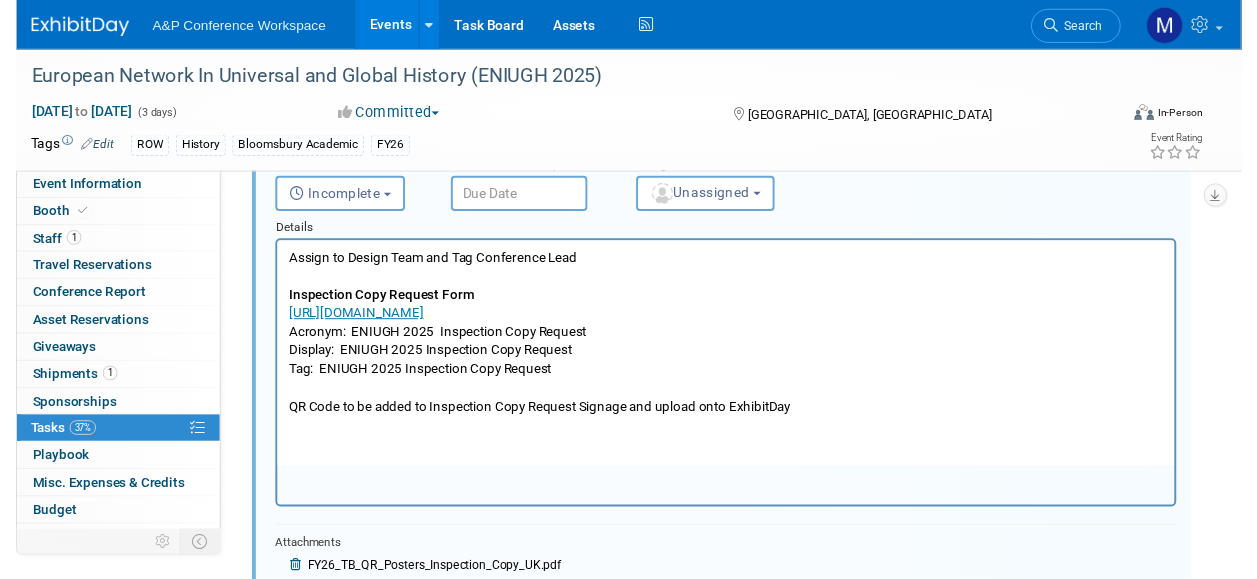 scroll, scrollTop: 102, scrollLeft: 0, axis: vertical 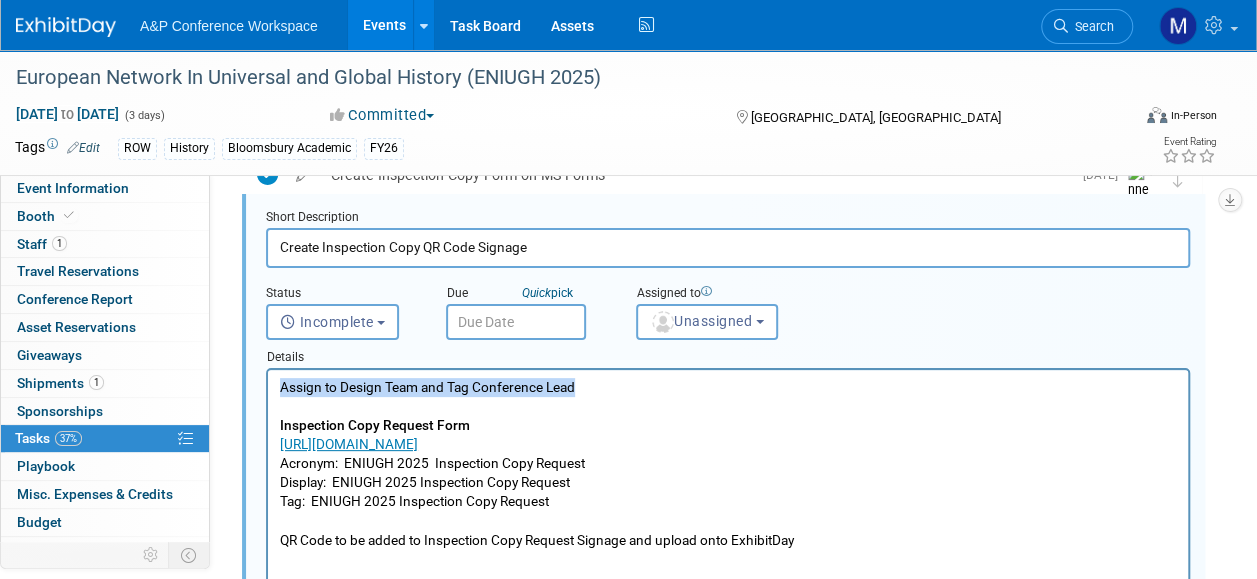 drag, startPoint x: 604, startPoint y: 382, endPoint x: 173, endPoint y: 389, distance: 431.05685 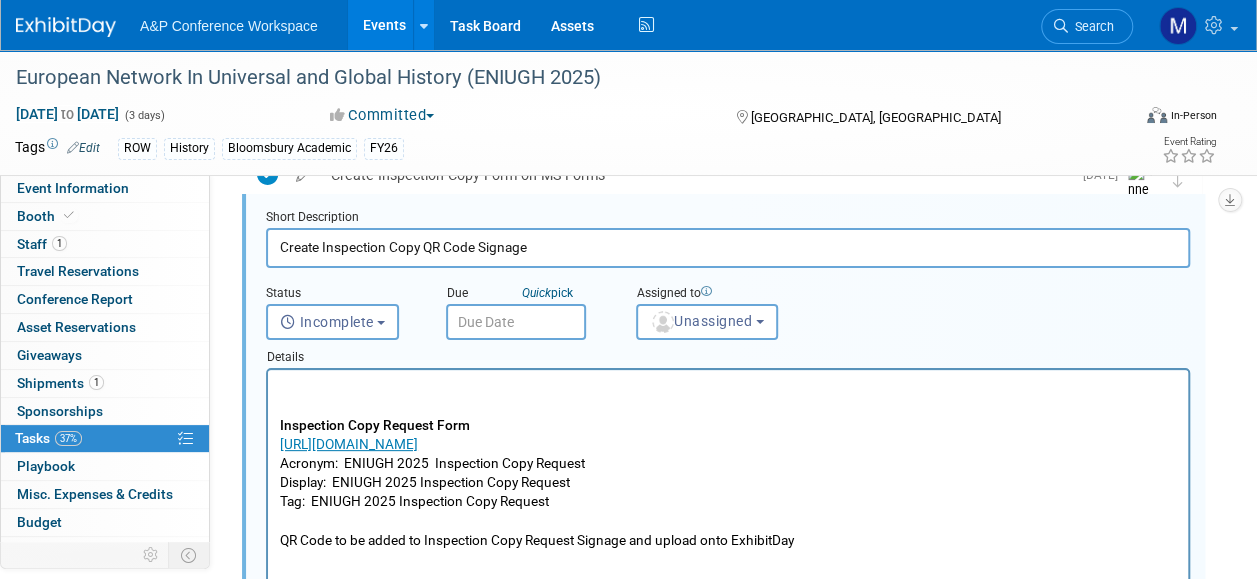 click at bounding box center (516, 322) 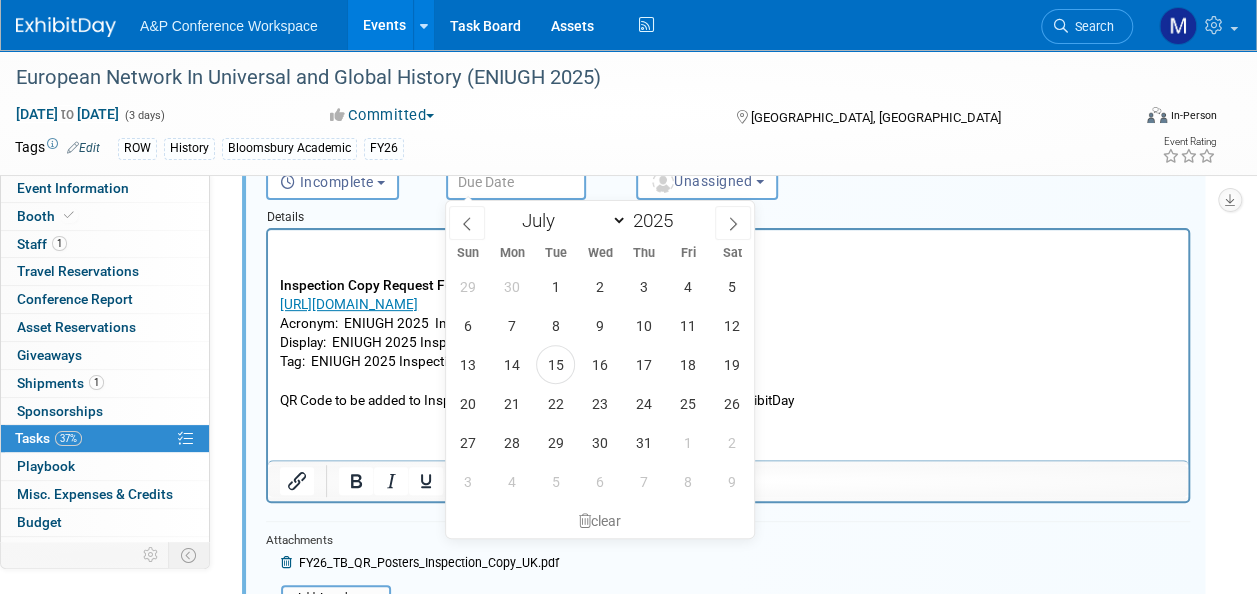 scroll, scrollTop: 202, scrollLeft: 0, axis: vertical 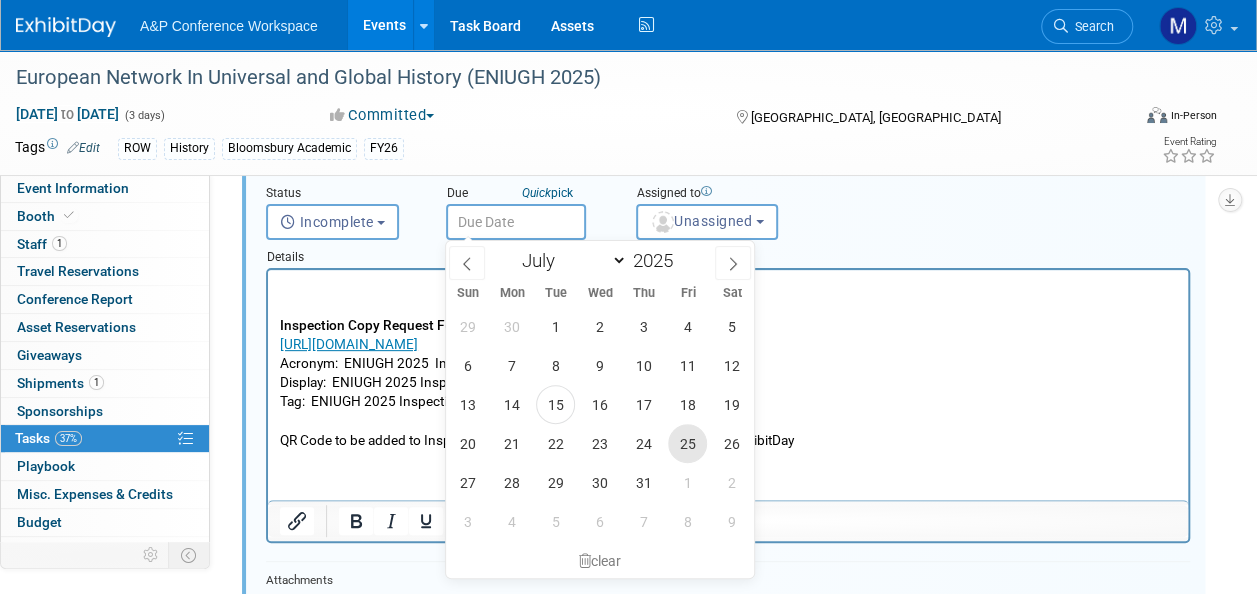 click on "25" at bounding box center (687, 443) 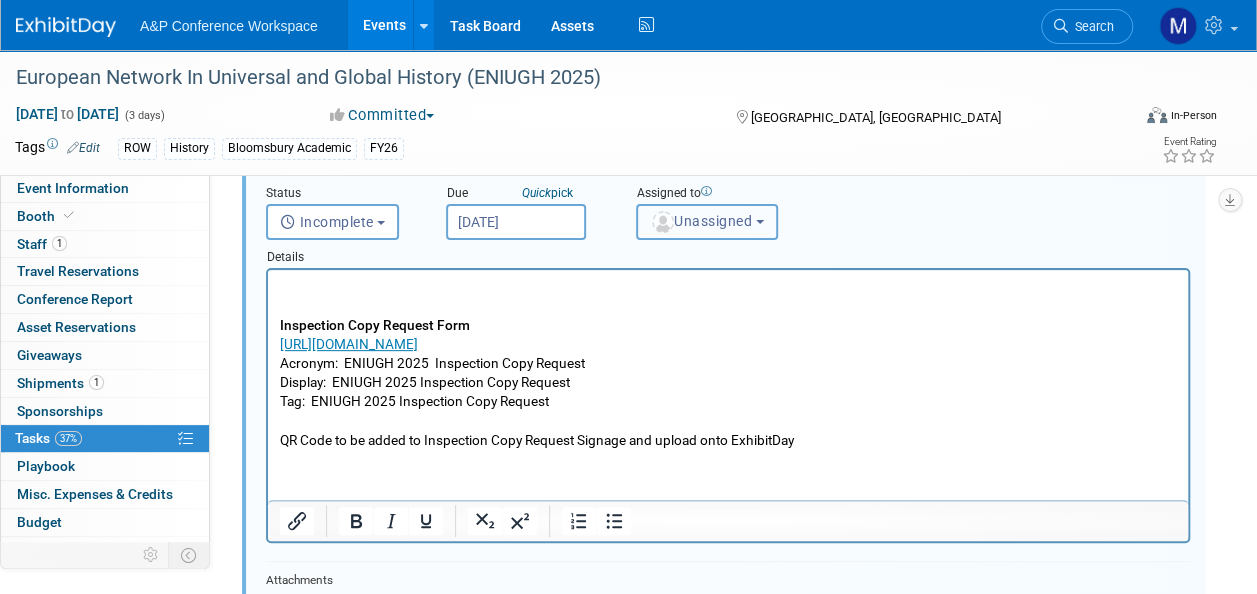 click on "Unassigned" at bounding box center [701, 221] 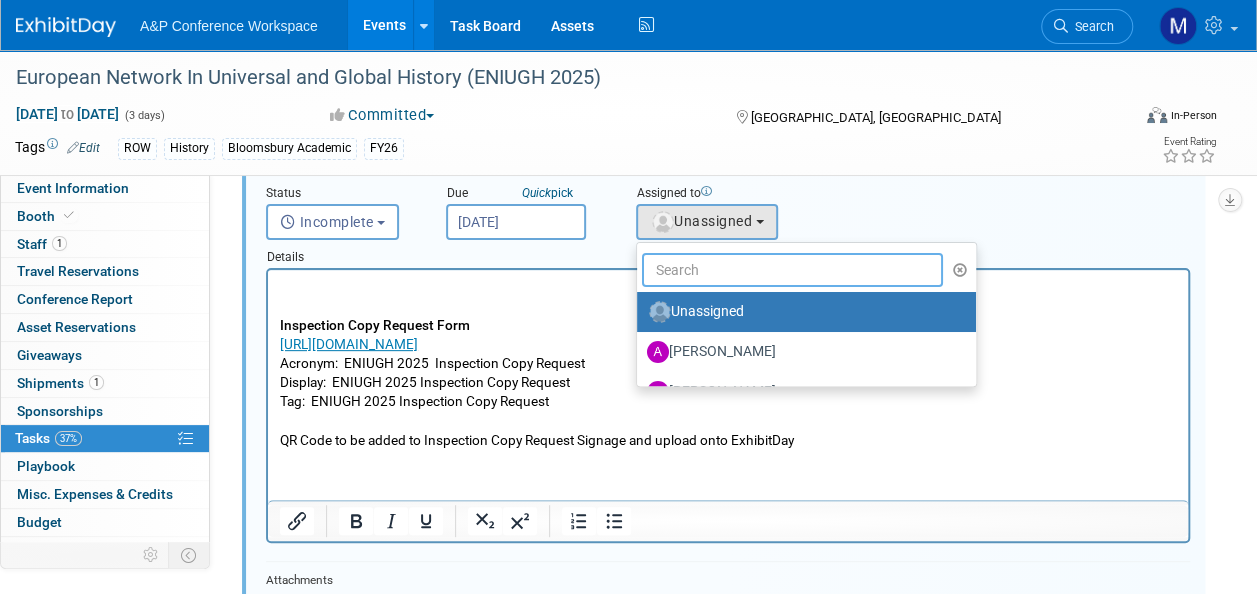 click at bounding box center (792, 270) 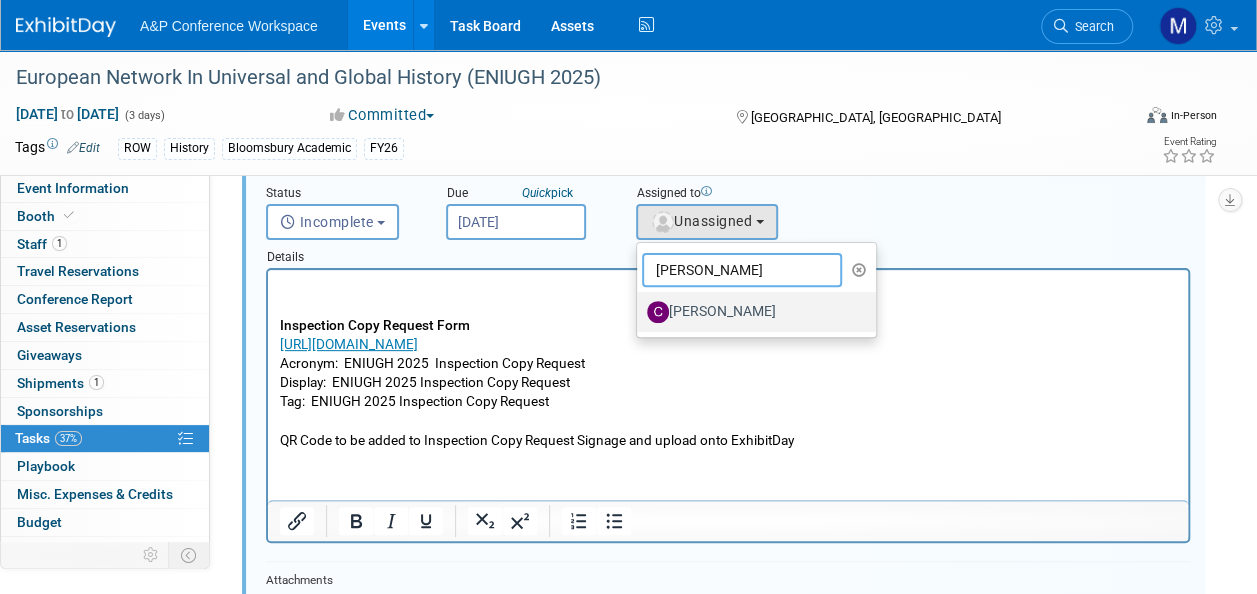 type on "christine r" 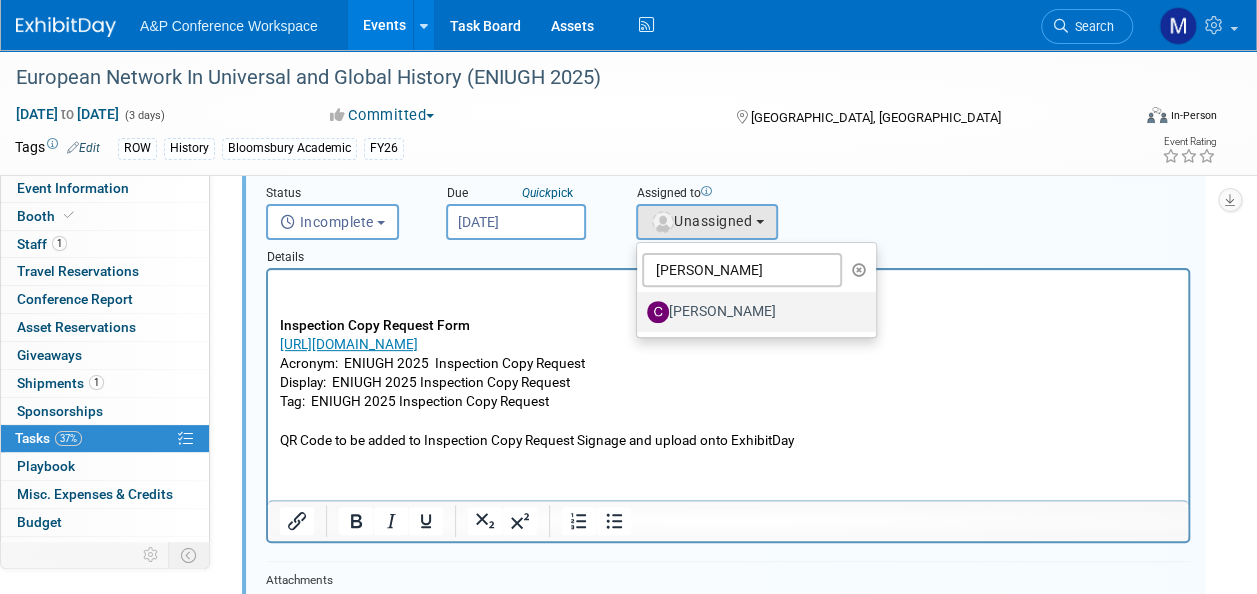 click on "[PERSON_NAME]" at bounding box center (751, 312) 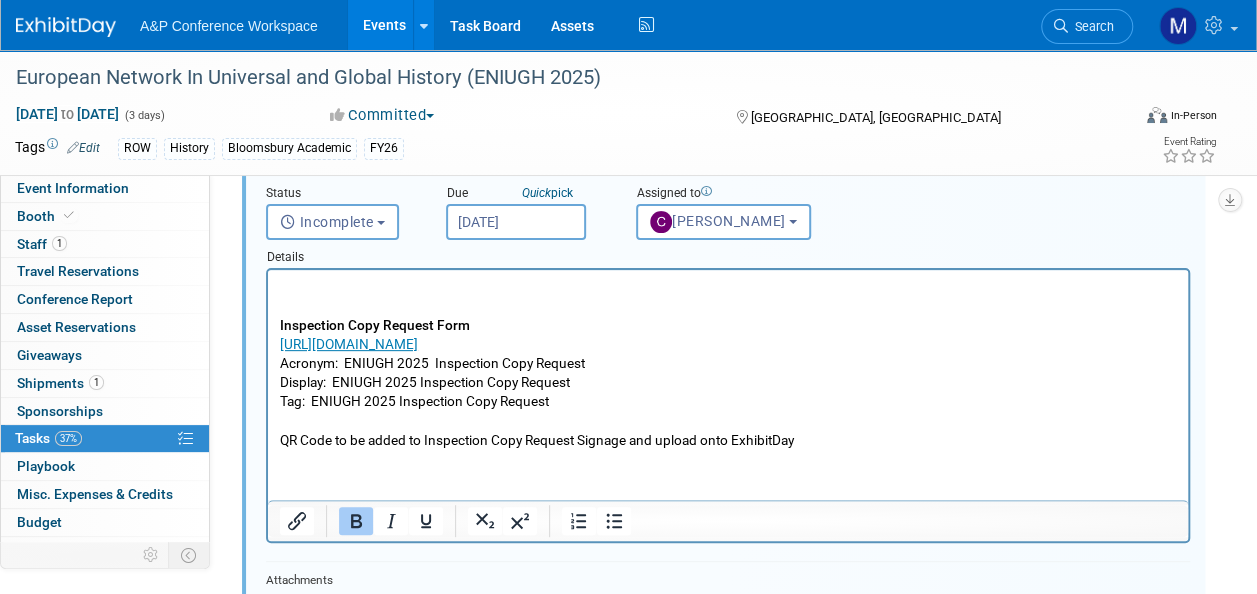 click on "Inspection Copy Request Form https://forms.office.com/e/31J3NRecUr Acronym:  ENIUGH 2025  Inspection Copy Request Display:  ENIUGH 2025 Inspection Copy Request Tag:  ENIUGH 2025 Inspection Copy Request QR Code to be added to Inspection Copy Request Signage and upload onto ExhibitDay" at bounding box center [728, 364] 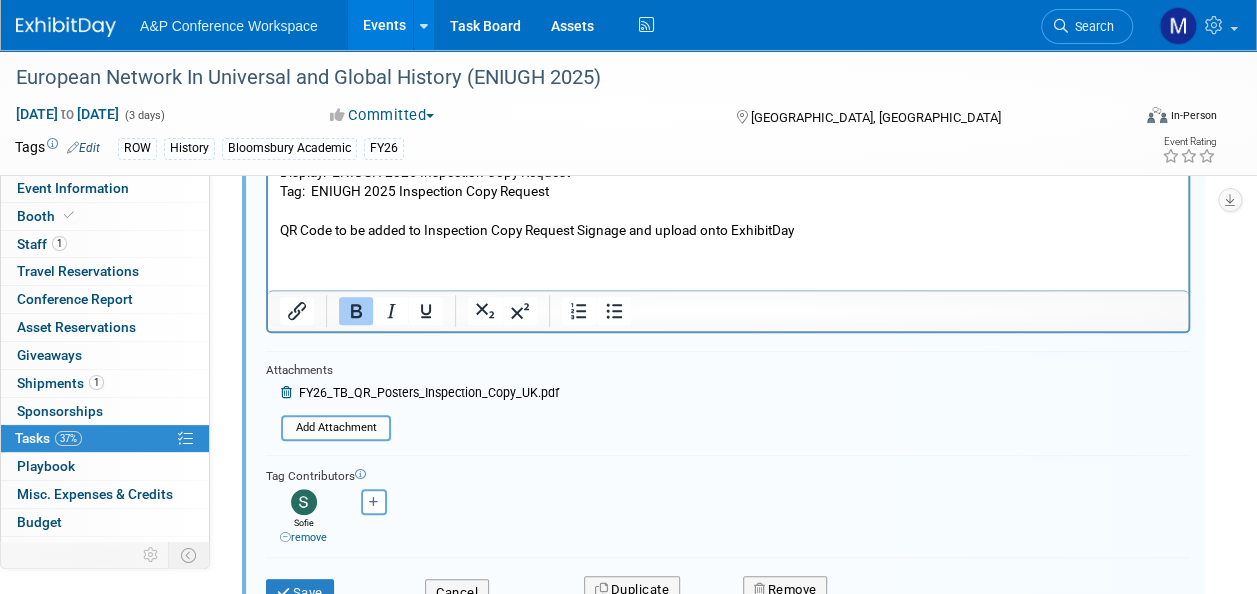 scroll, scrollTop: 502, scrollLeft: 0, axis: vertical 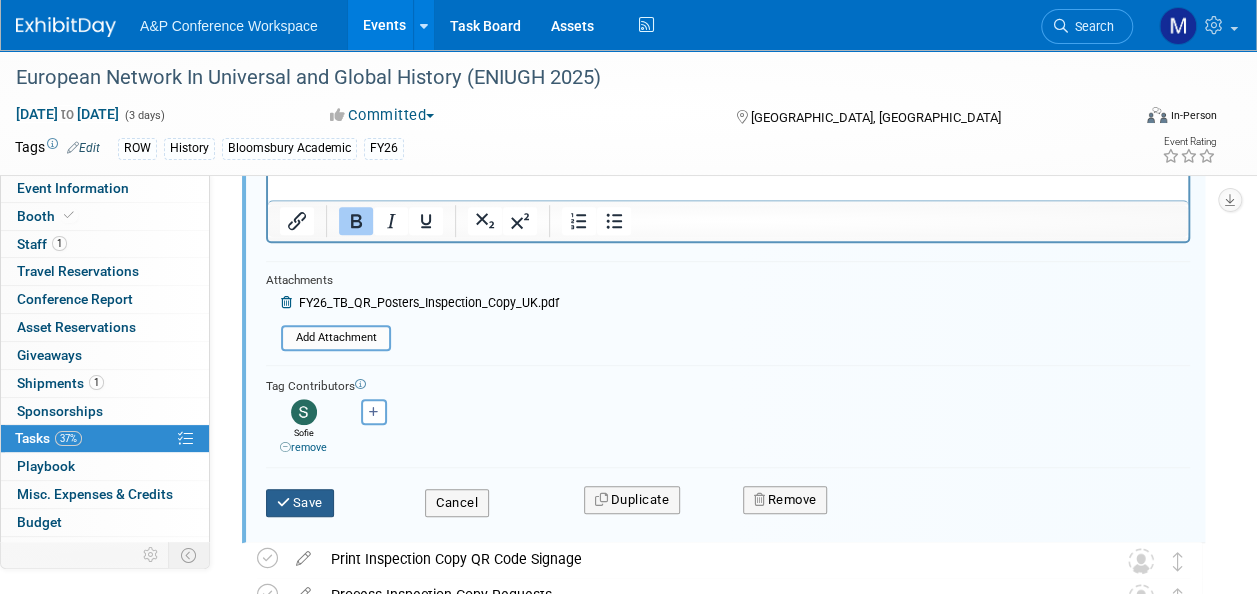 click on "Save" at bounding box center [300, 503] 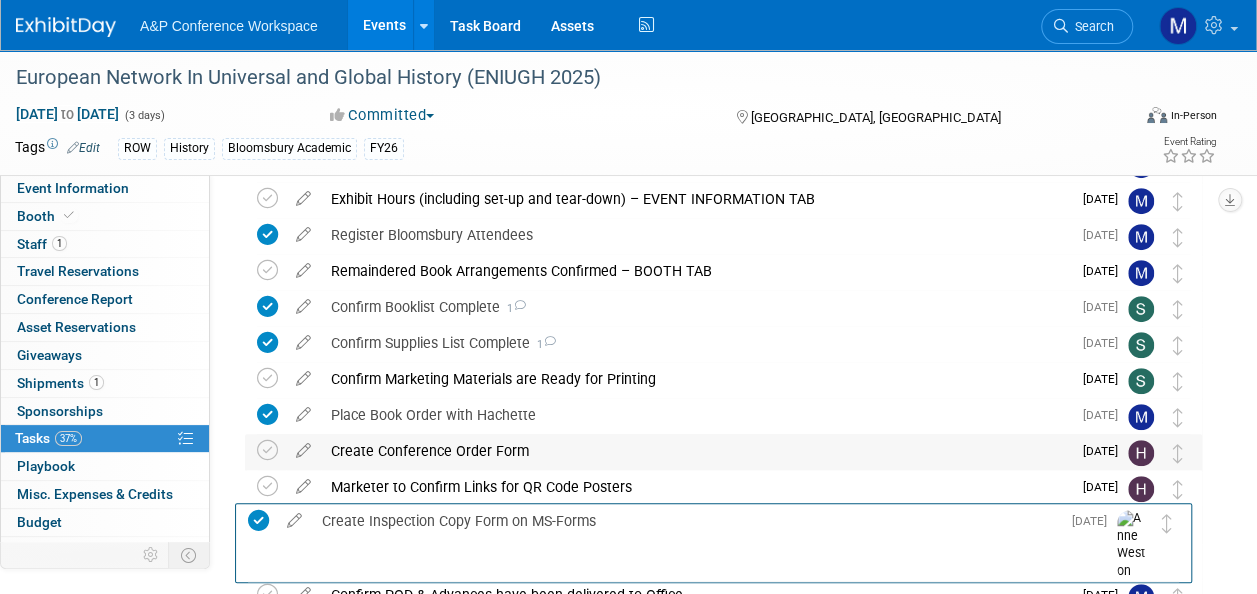 scroll, scrollTop: 390, scrollLeft: 0, axis: vertical 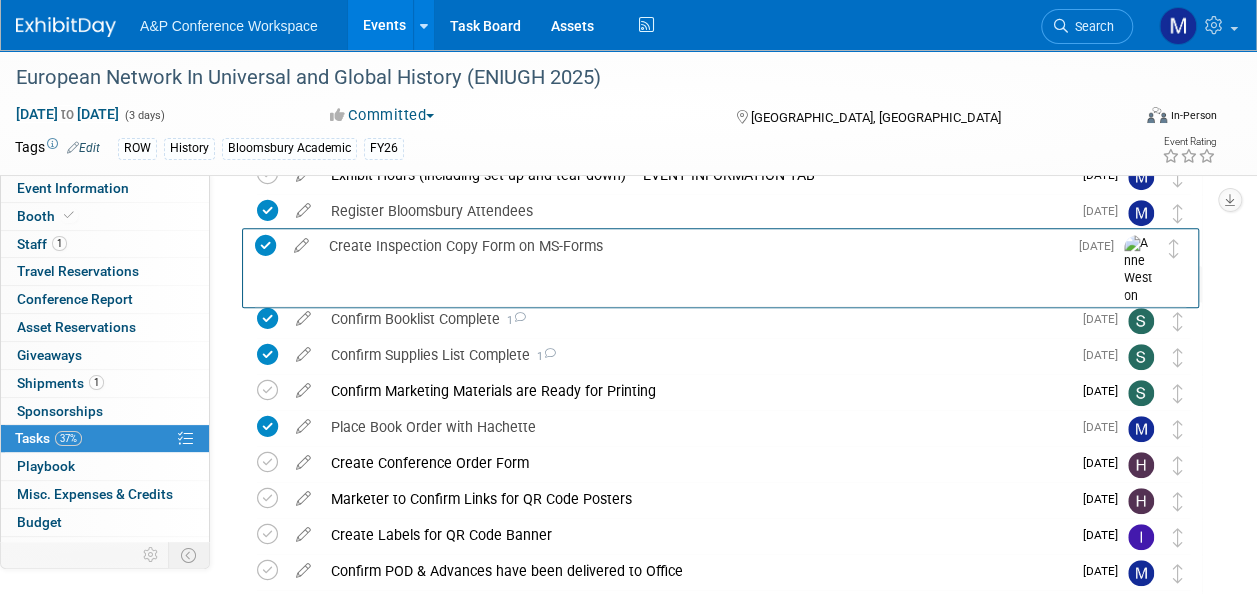 drag, startPoint x: 1177, startPoint y: 284, endPoint x: 1174, endPoint y: 269, distance: 15.297058 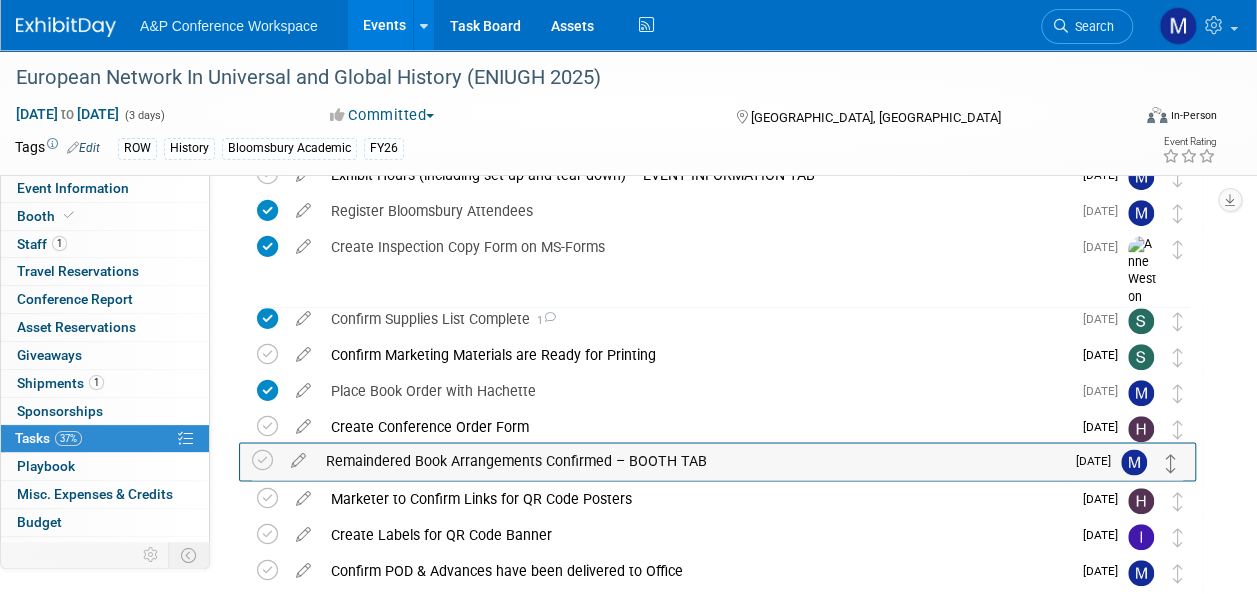 drag, startPoint x: 1179, startPoint y: 288, endPoint x: 1173, endPoint y: 465, distance: 177.10167 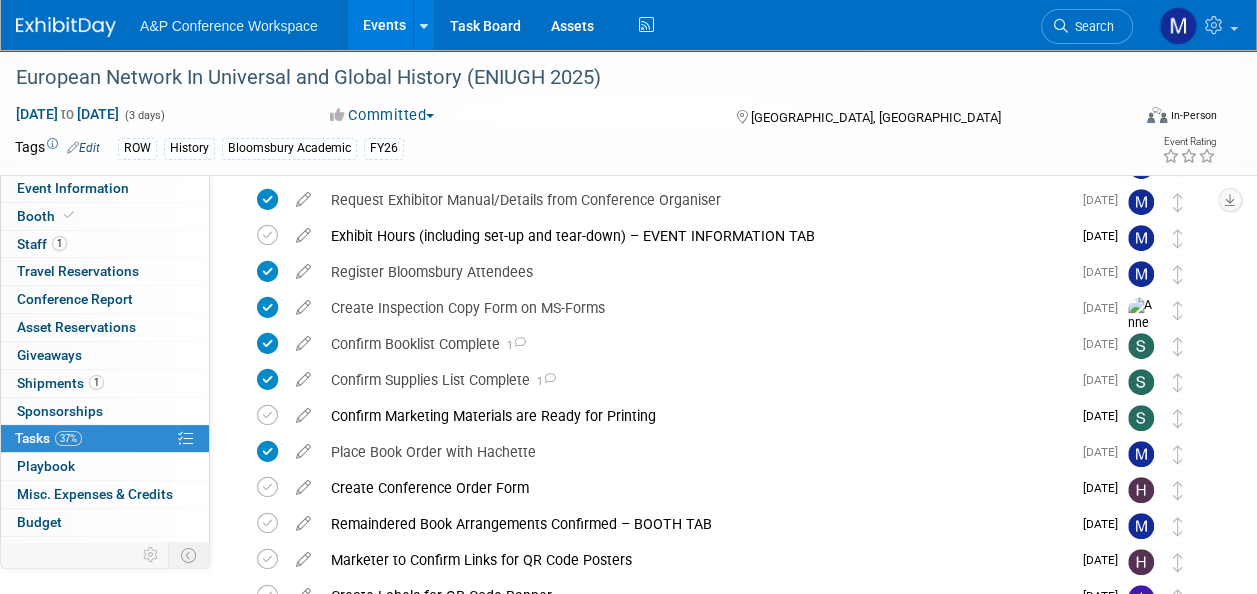 scroll, scrollTop: 388, scrollLeft: 0, axis: vertical 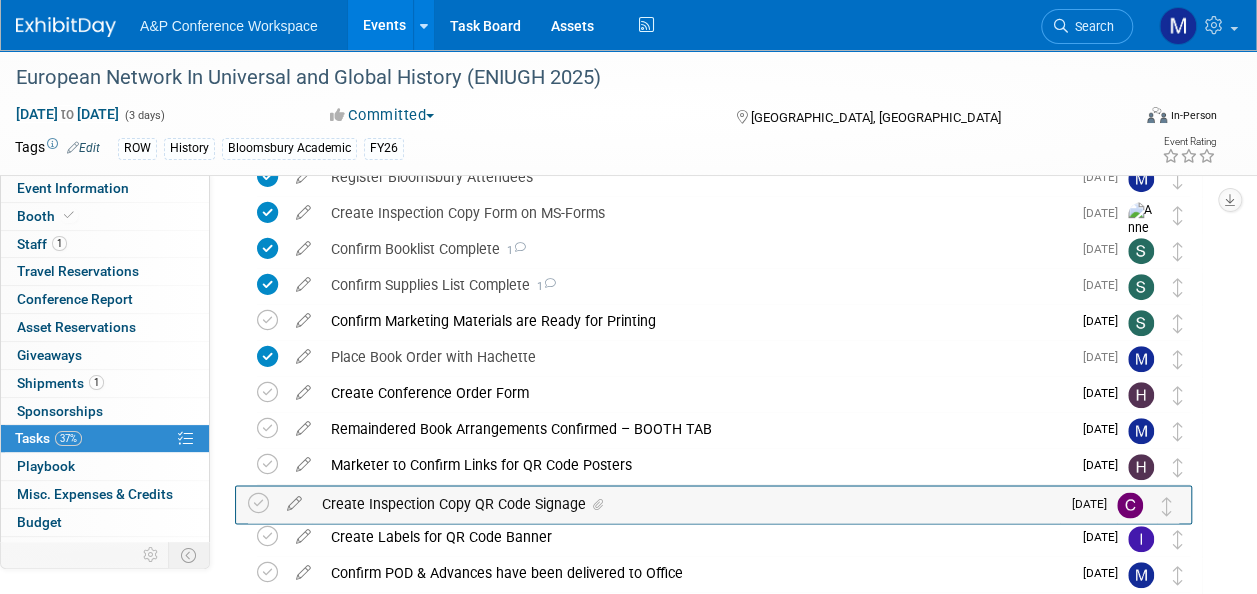 drag, startPoint x: 1184, startPoint y: 276, endPoint x: 1174, endPoint y: 510, distance: 234.21358 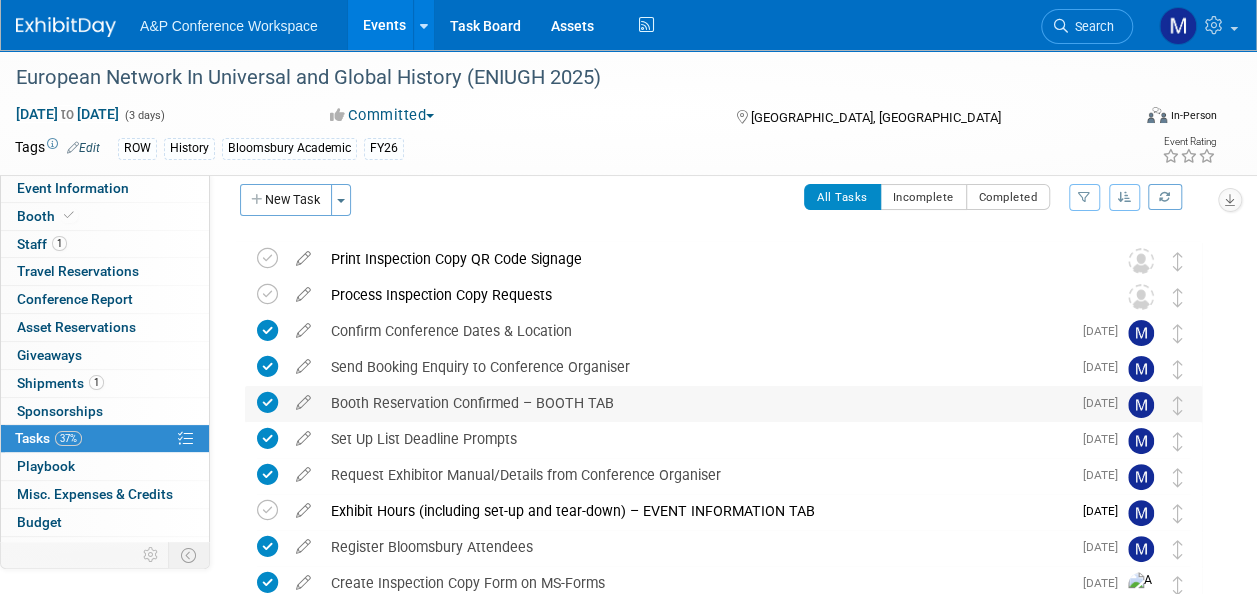 scroll, scrollTop: 0, scrollLeft: 0, axis: both 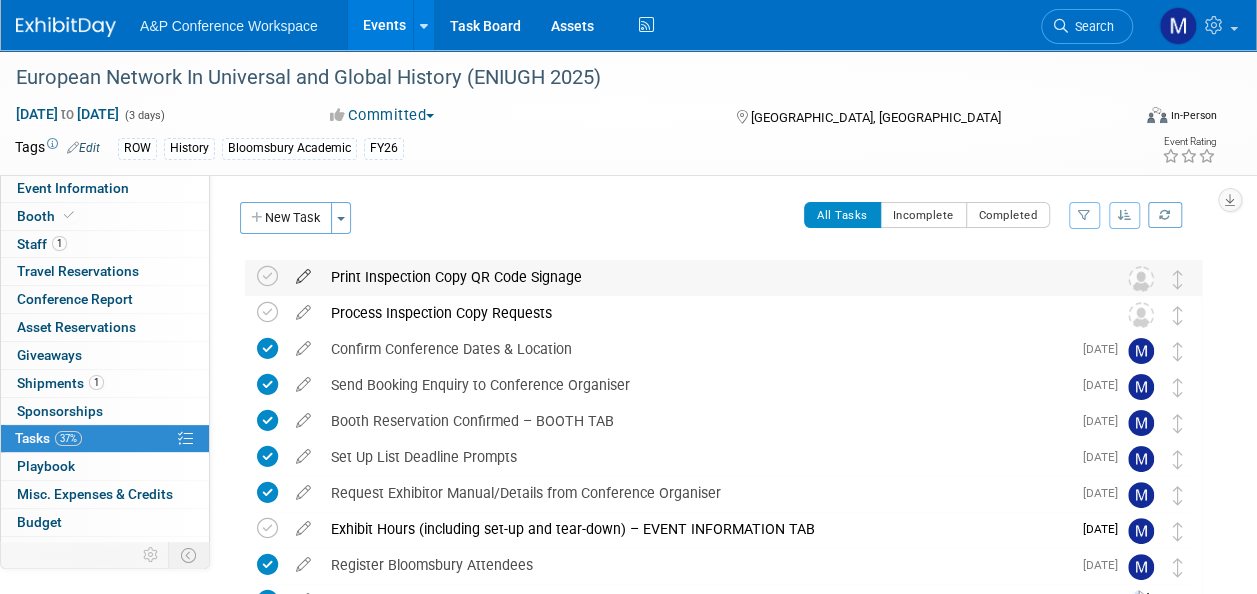 click at bounding box center (303, 272) 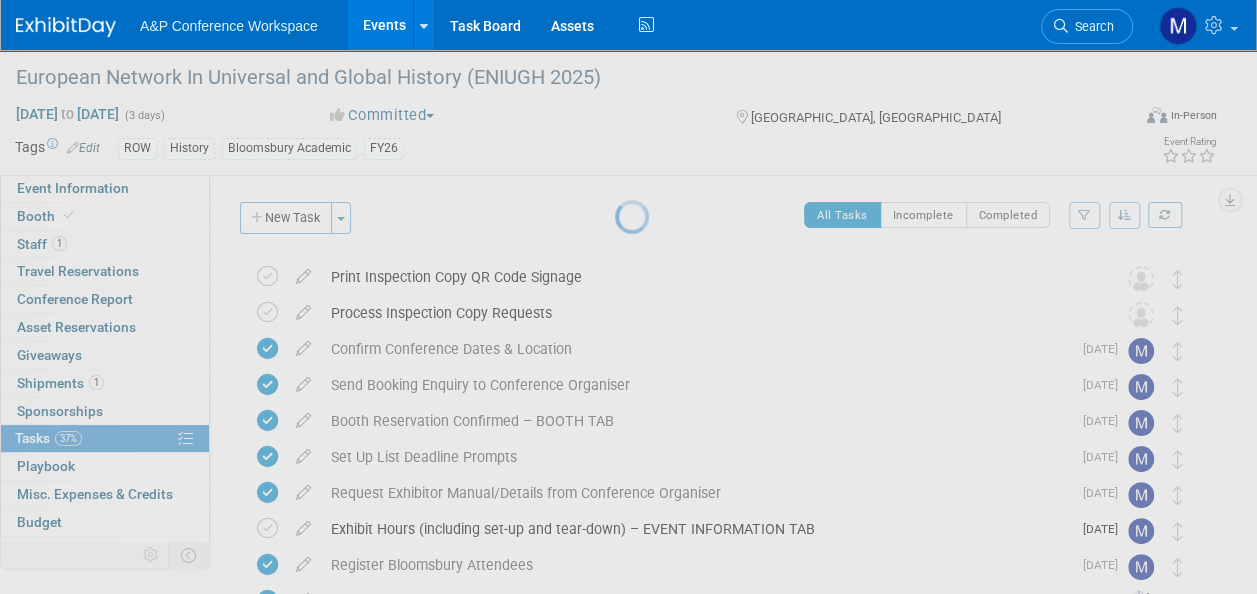 select on "6" 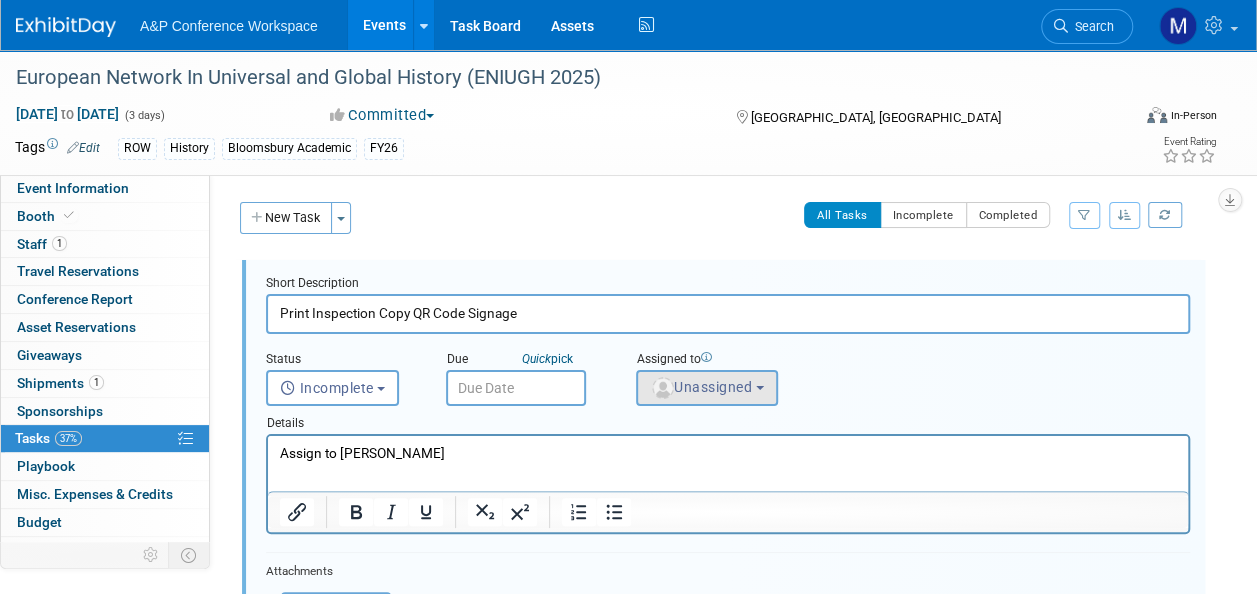 scroll, scrollTop: 0, scrollLeft: 0, axis: both 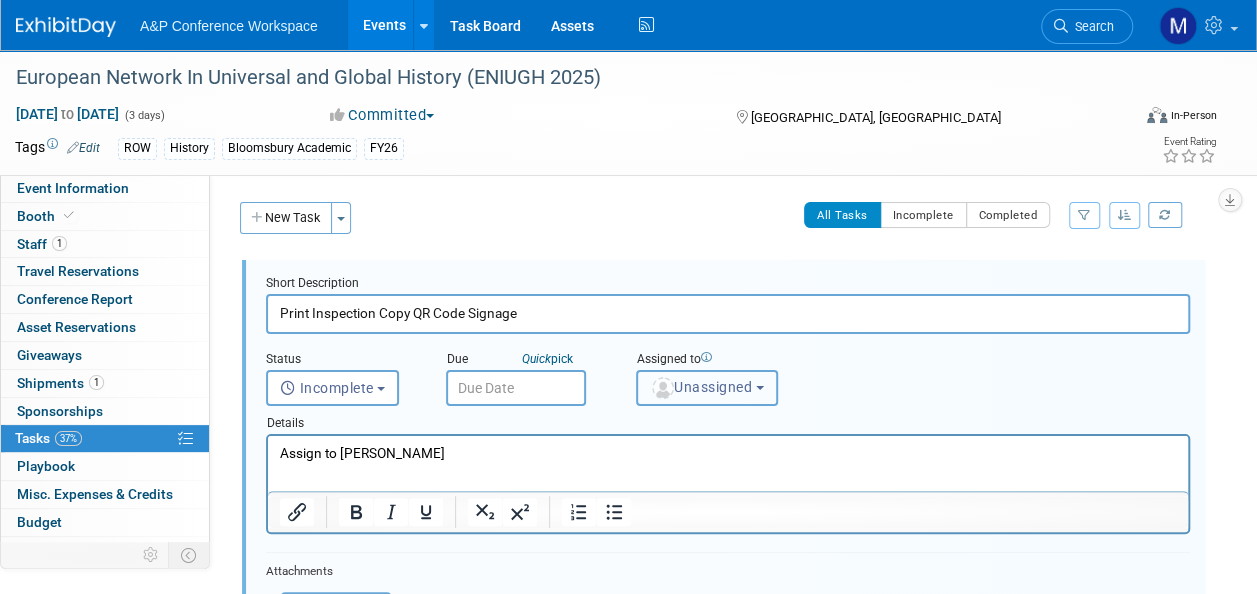 click on "Unassigned" at bounding box center [707, 388] 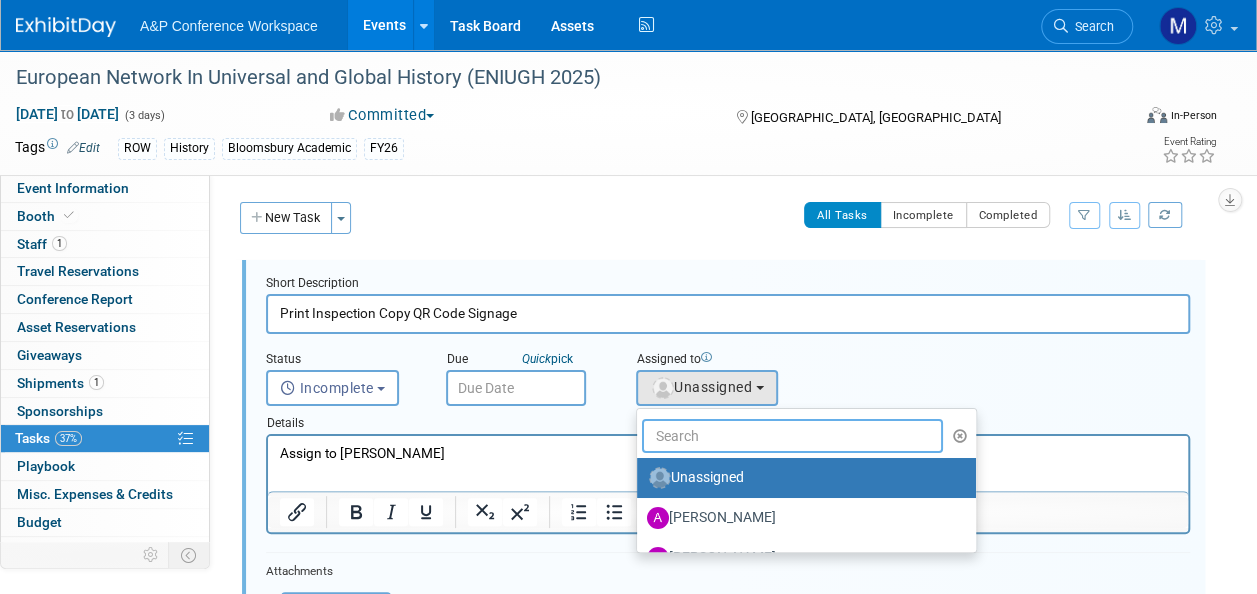 click at bounding box center (792, 436) 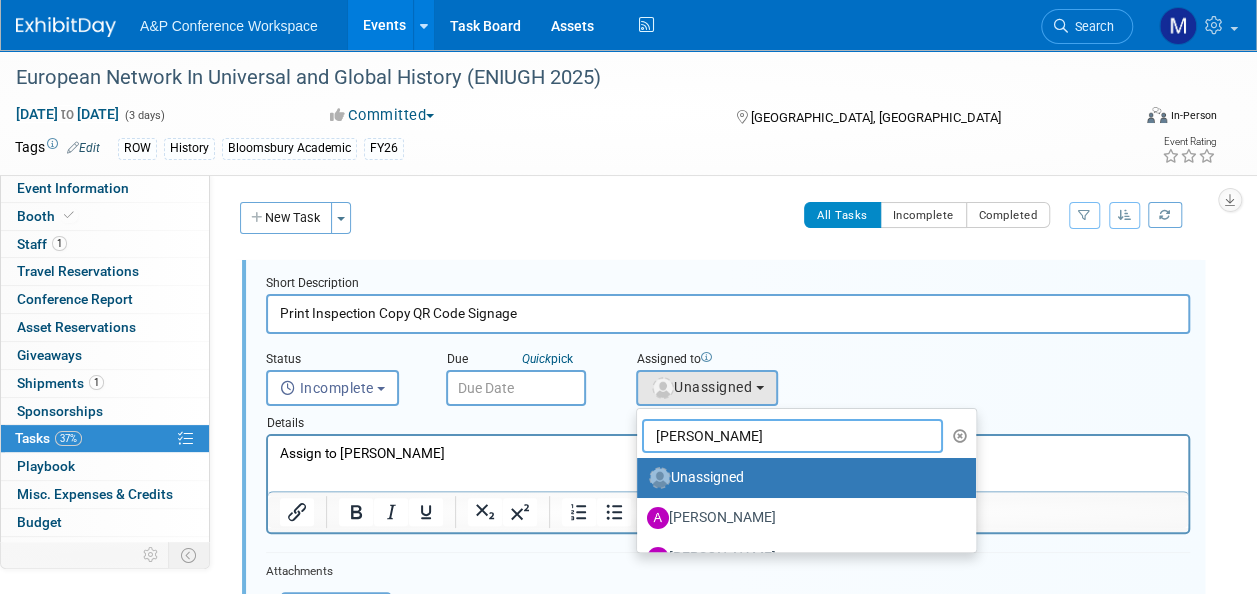 type on "[PERSON_NAME]" 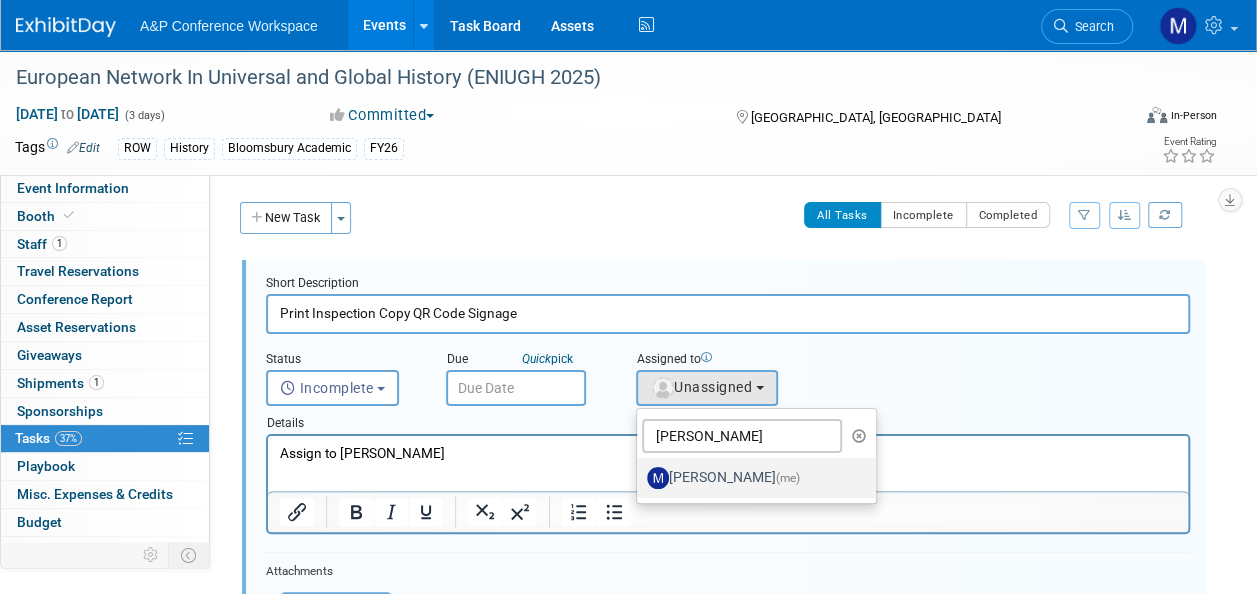 click on "Matt Hambridge
(me)" at bounding box center (751, 478) 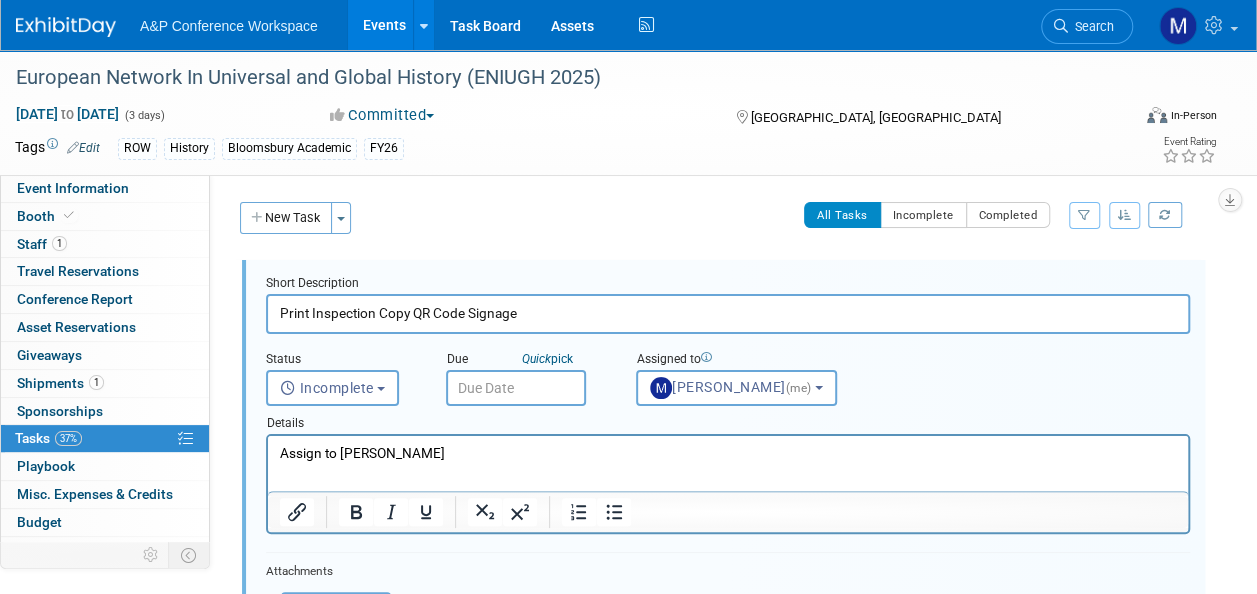drag, startPoint x: 464, startPoint y: 449, endPoint x: -4, endPoint y: 451, distance: 468.00427 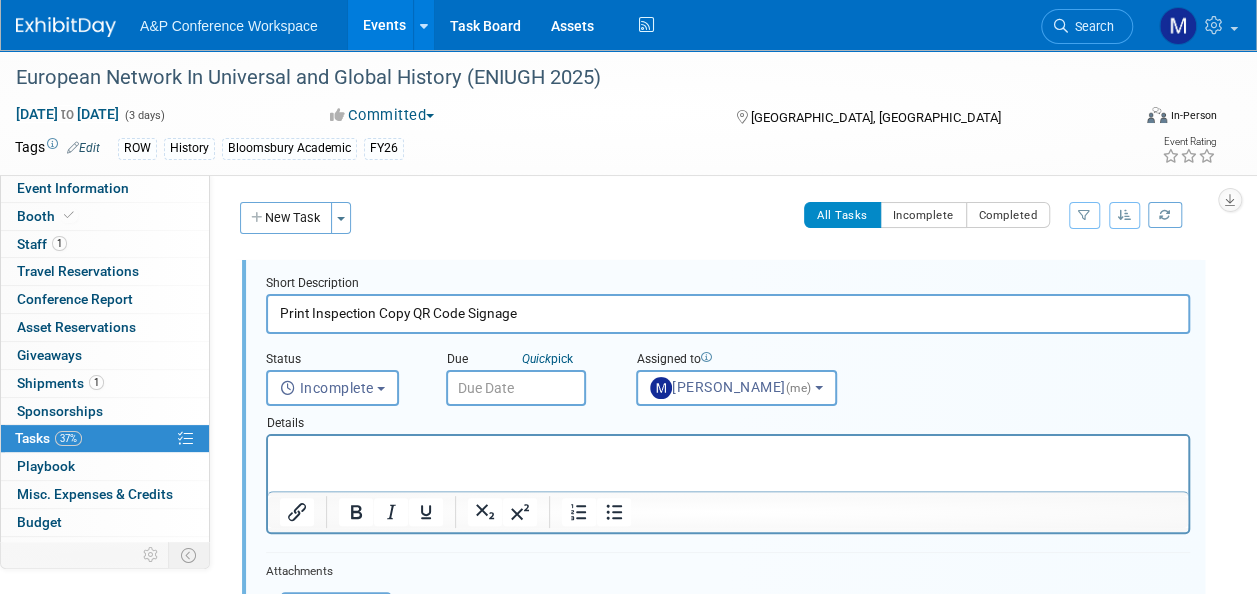 click at bounding box center [516, 388] 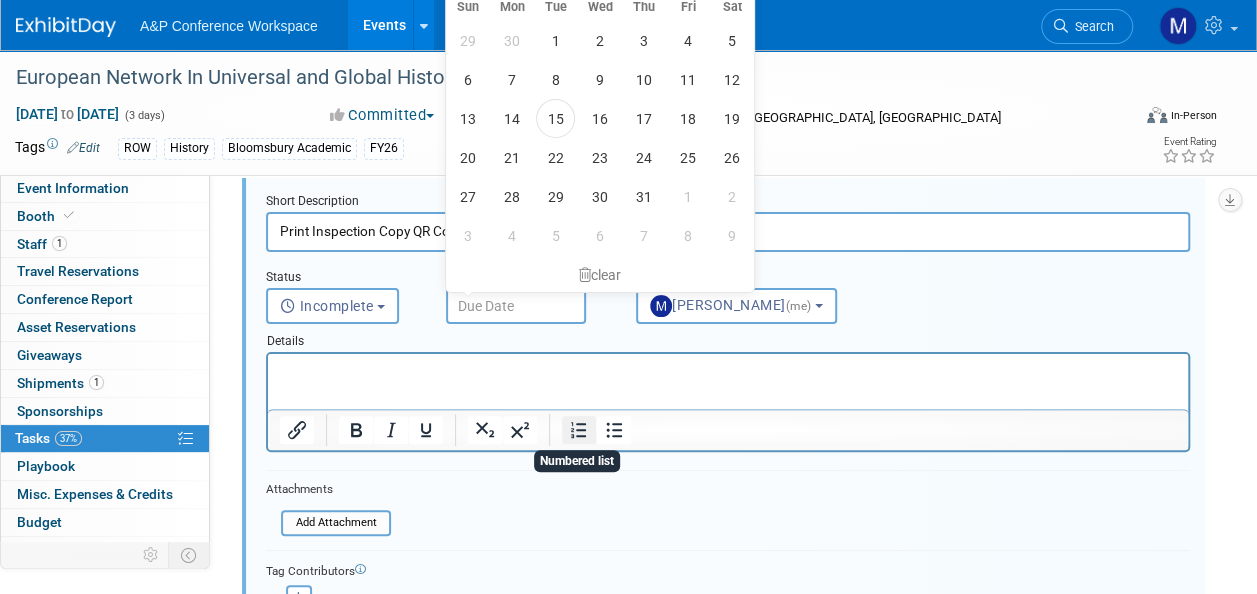 scroll, scrollTop: 0, scrollLeft: 0, axis: both 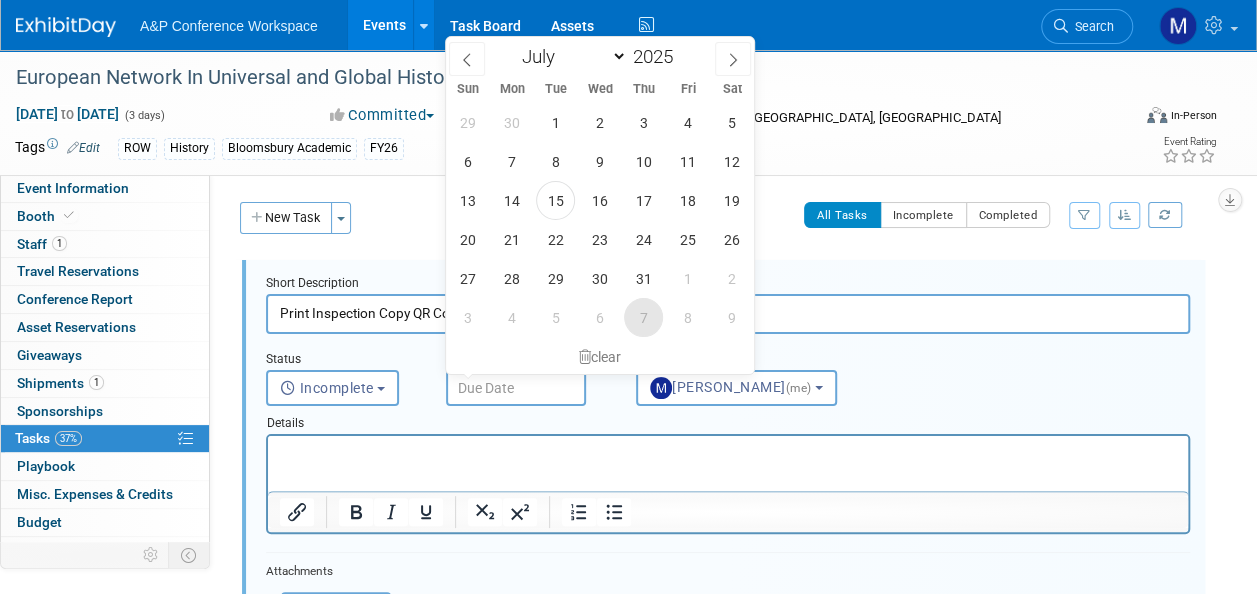 click on "7" at bounding box center [643, 317] 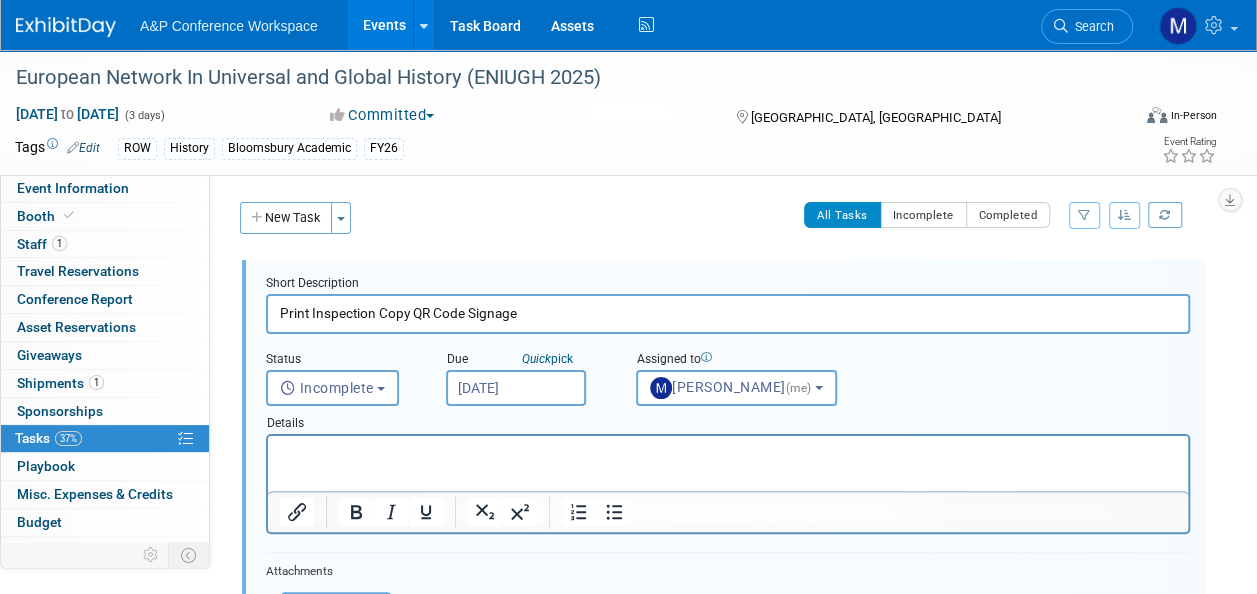 click at bounding box center [728, 453] 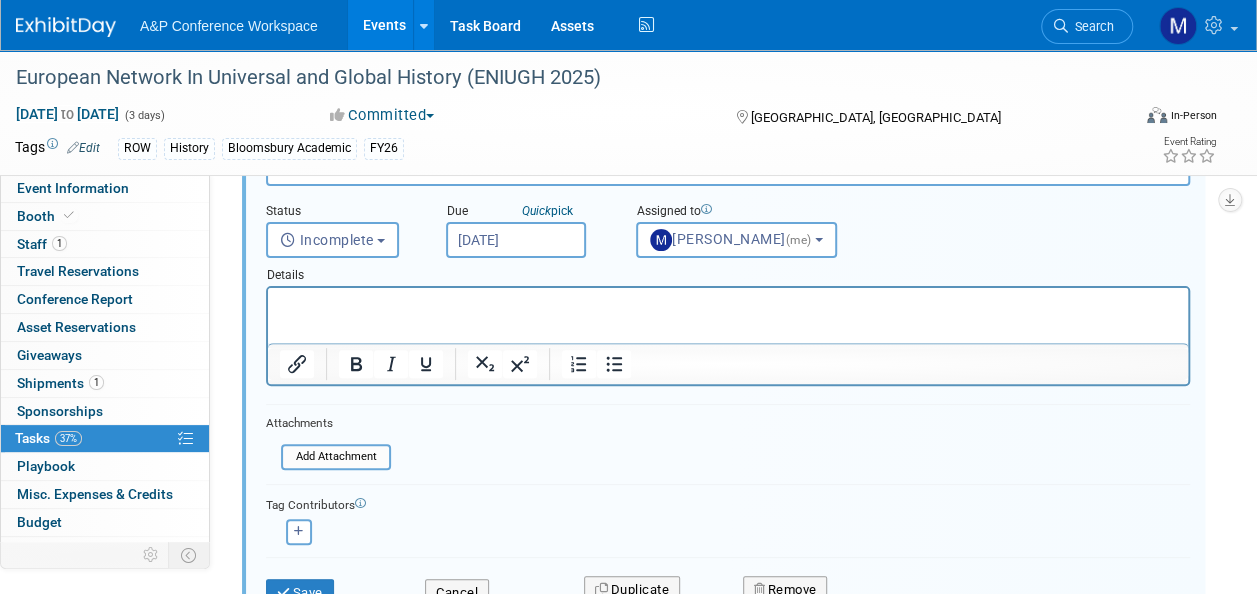 scroll, scrollTop: 300, scrollLeft: 0, axis: vertical 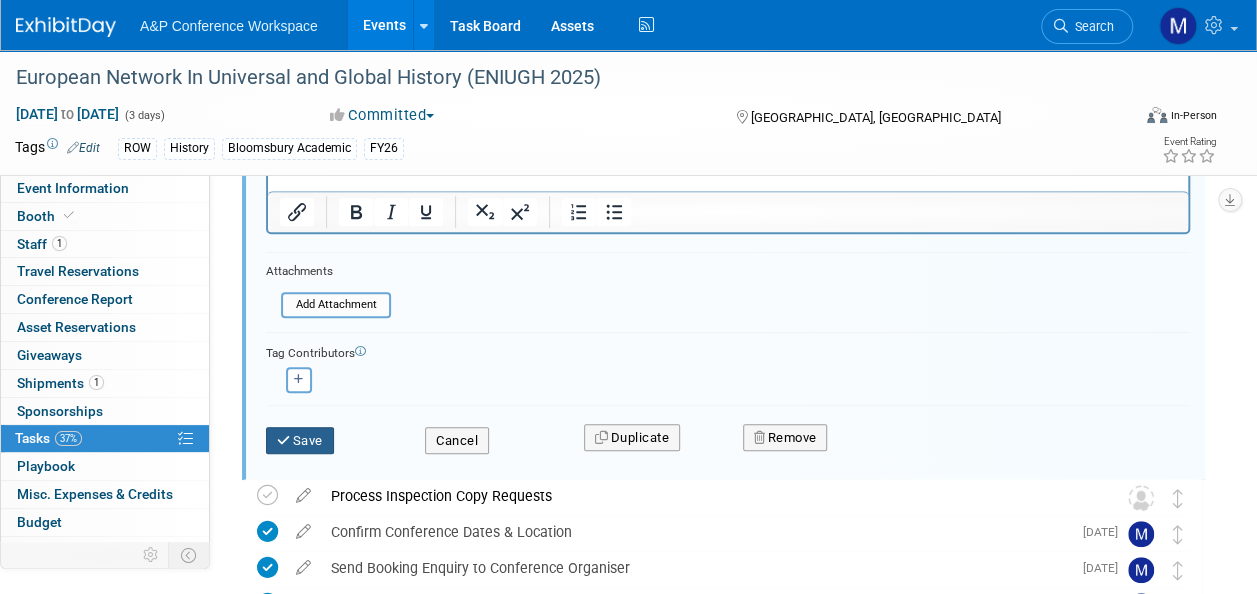 click on "Save" at bounding box center [300, 441] 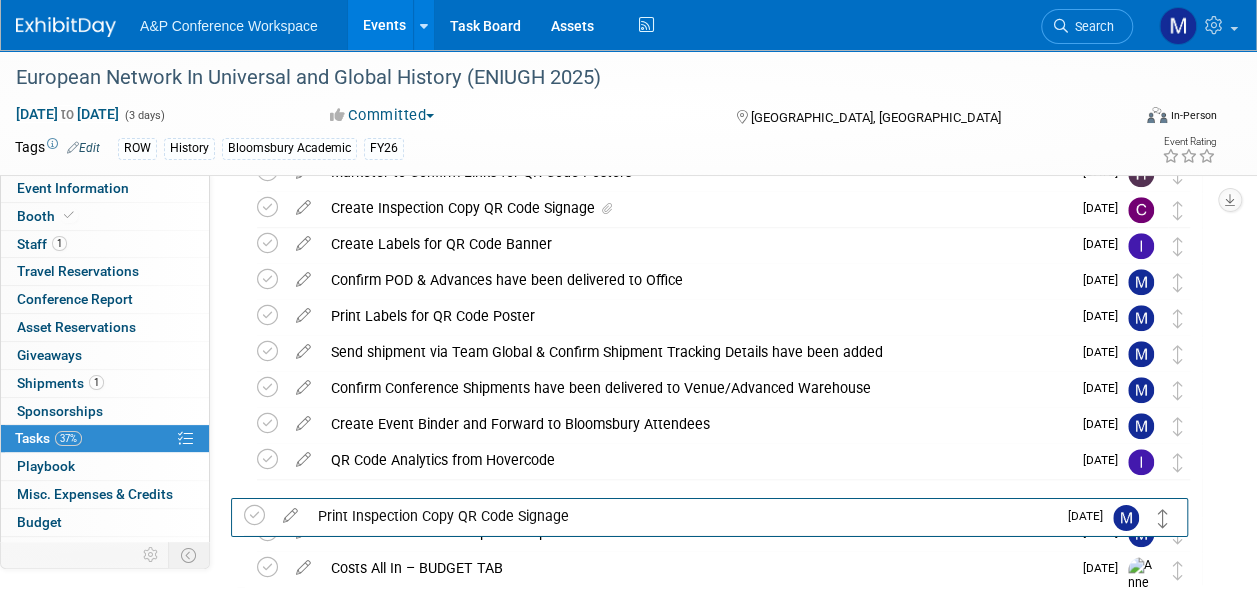 scroll, scrollTop: 725, scrollLeft: 0, axis: vertical 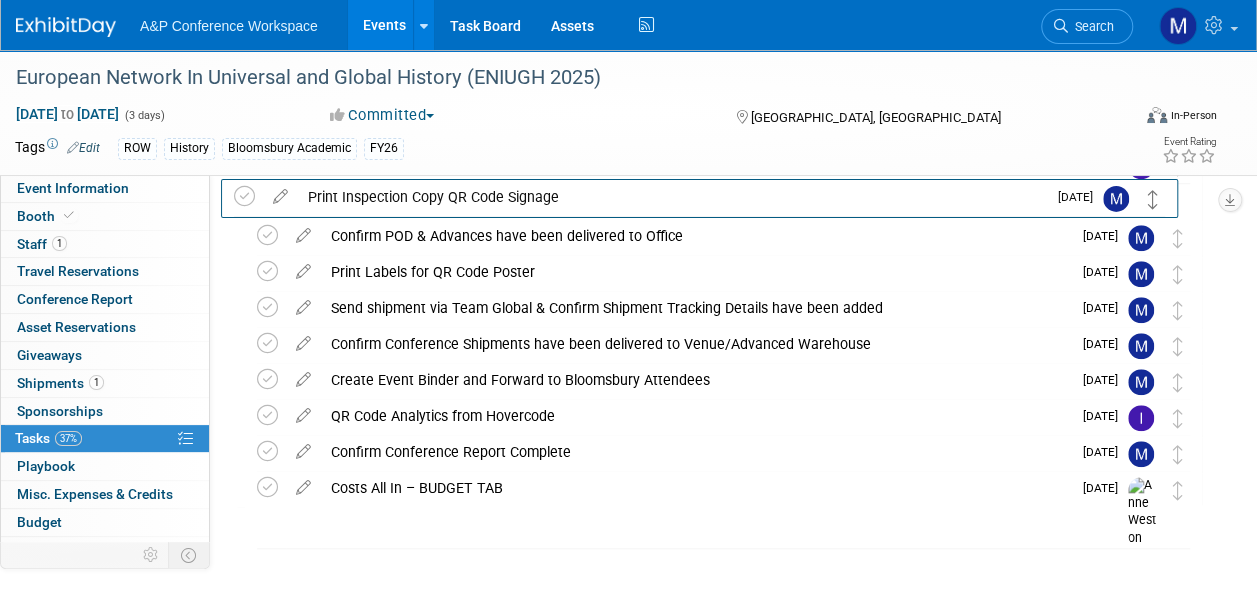 drag, startPoint x: 1174, startPoint y: 280, endPoint x: 1151, endPoint y: 203, distance: 80.36168 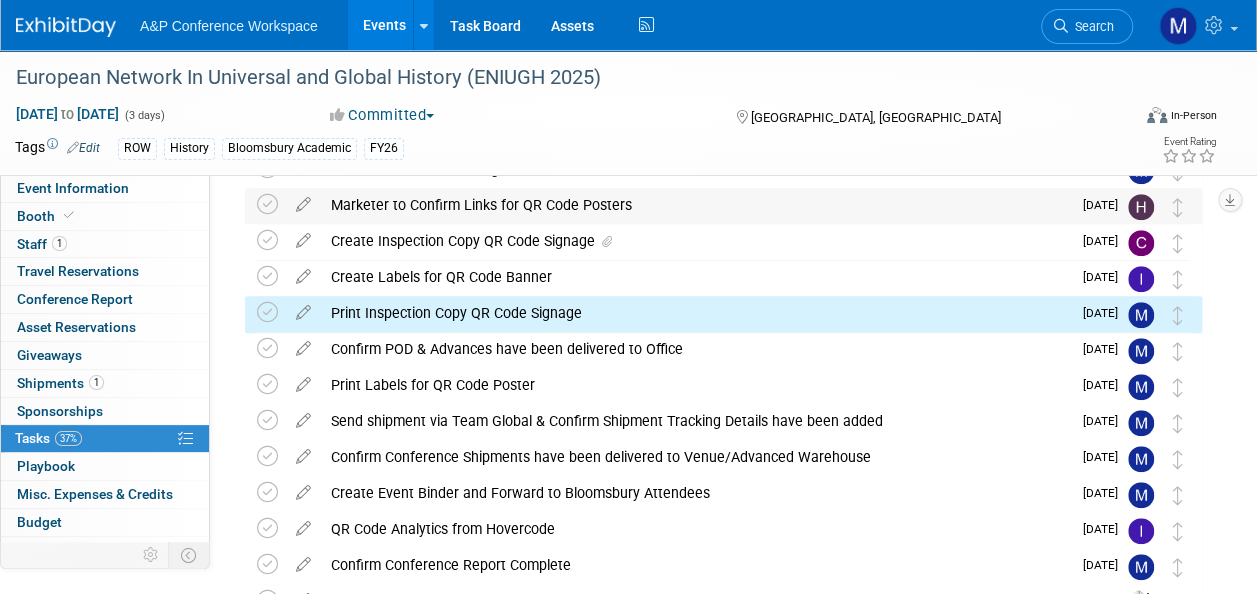 scroll, scrollTop: 525, scrollLeft: 0, axis: vertical 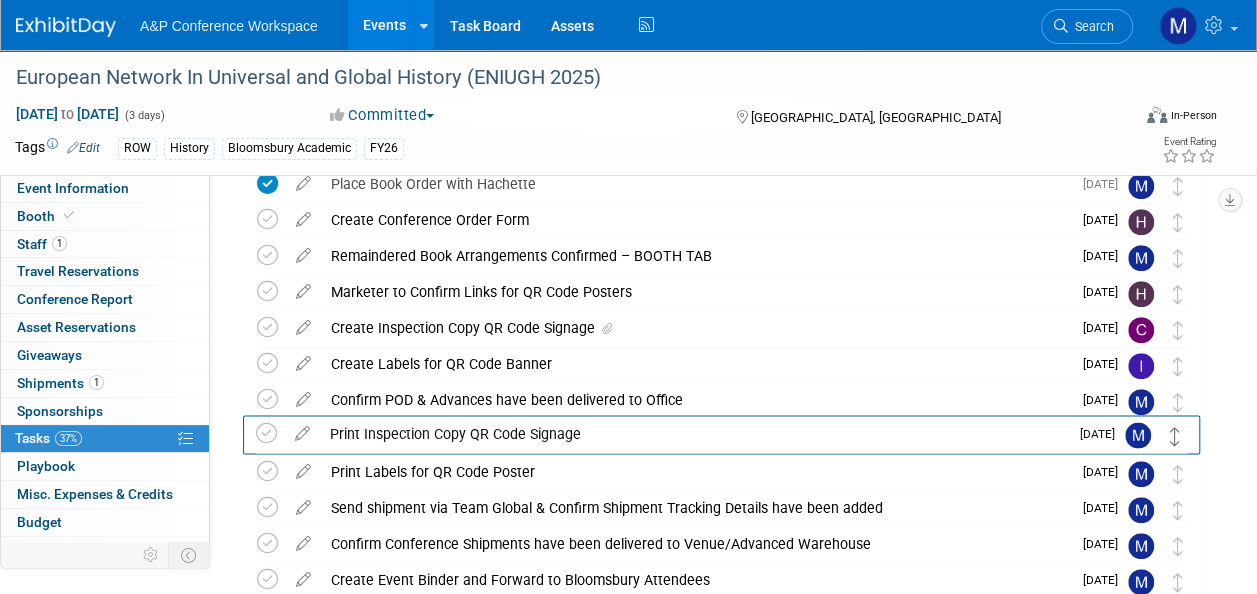 drag, startPoint x: 1179, startPoint y: 401, endPoint x: 1177, endPoint y: 434, distance: 33.06055 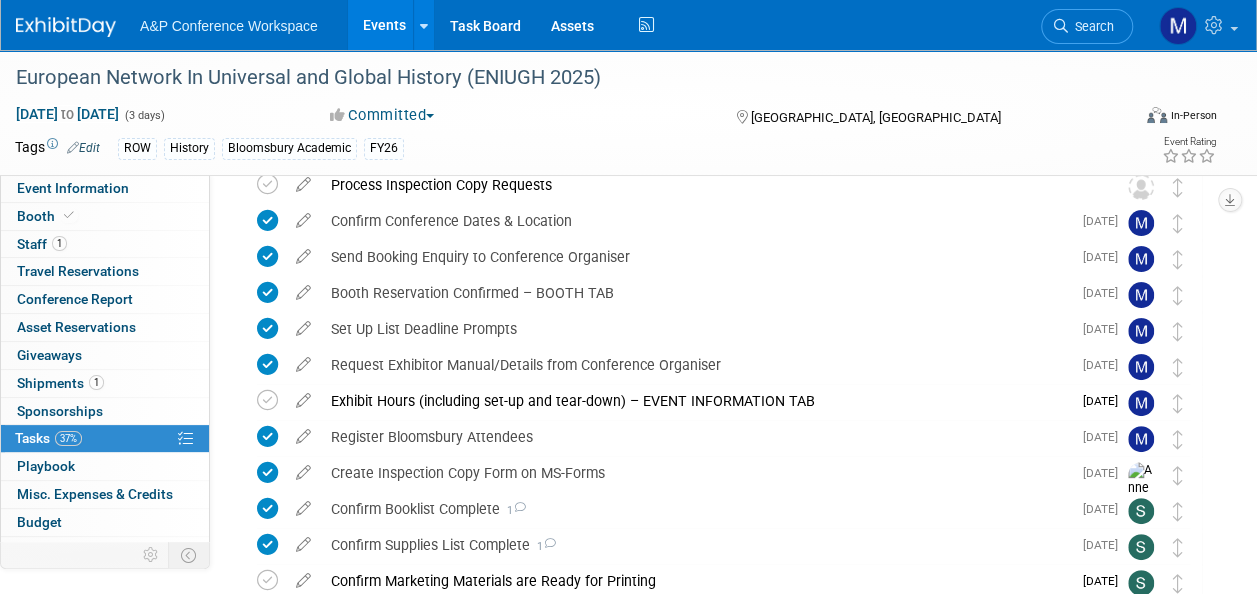 scroll, scrollTop: 0, scrollLeft: 0, axis: both 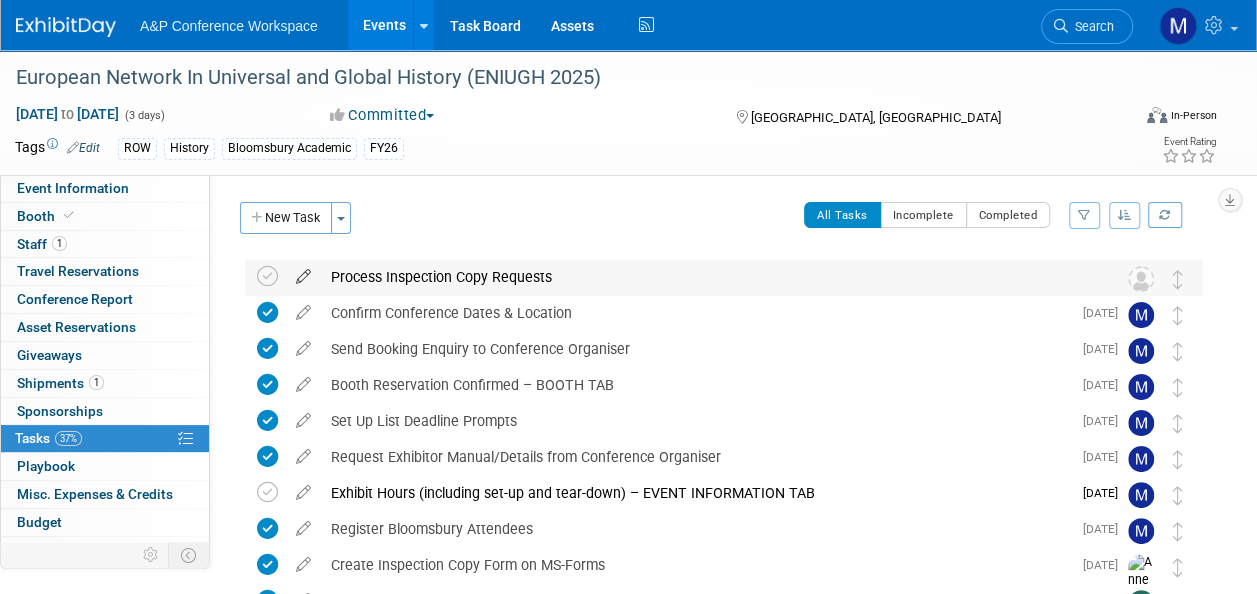 click at bounding box center (303, 272) 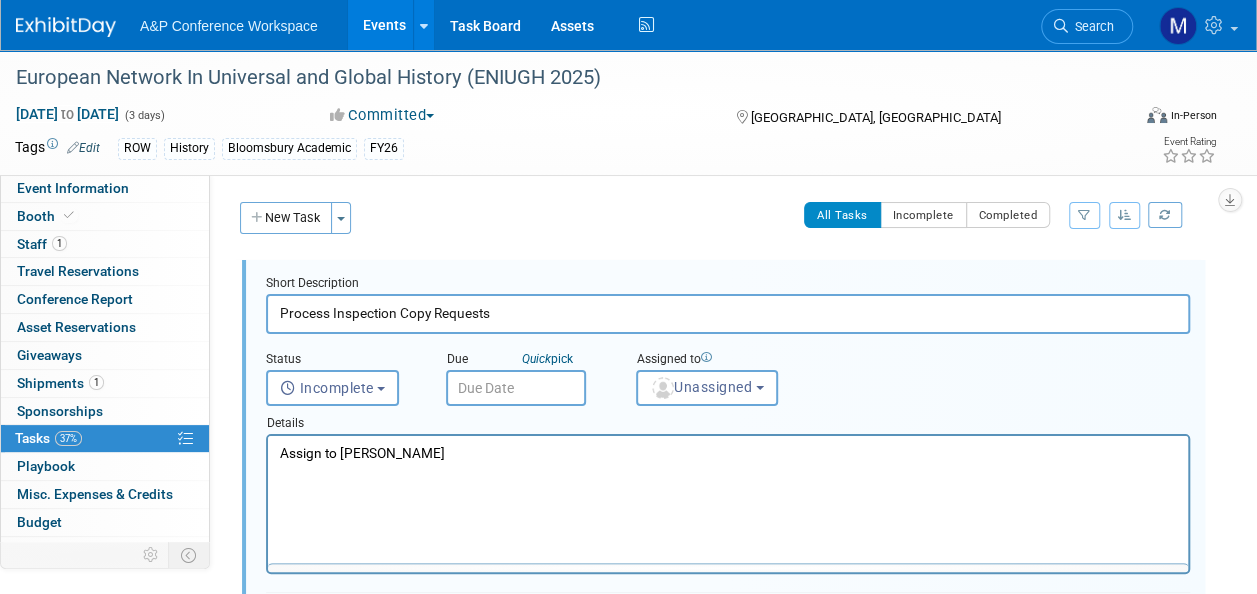 scroll, scrollTop: 0, scrollLeft: 0, axis: both 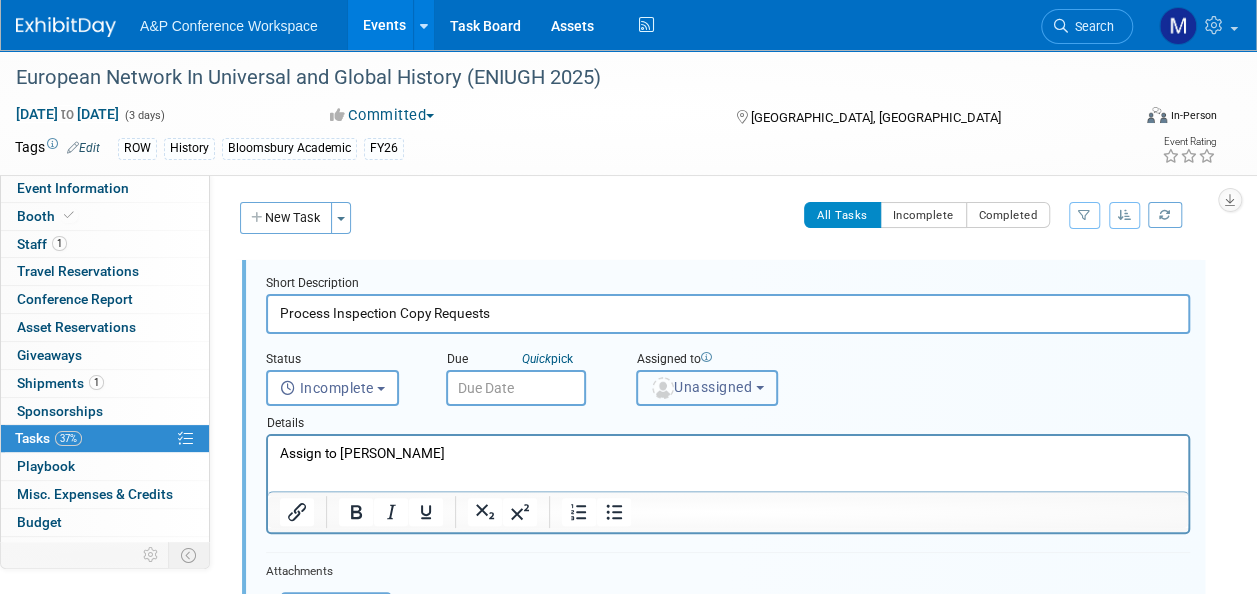 click on "Unassigned" at bounding box center [701, 387] 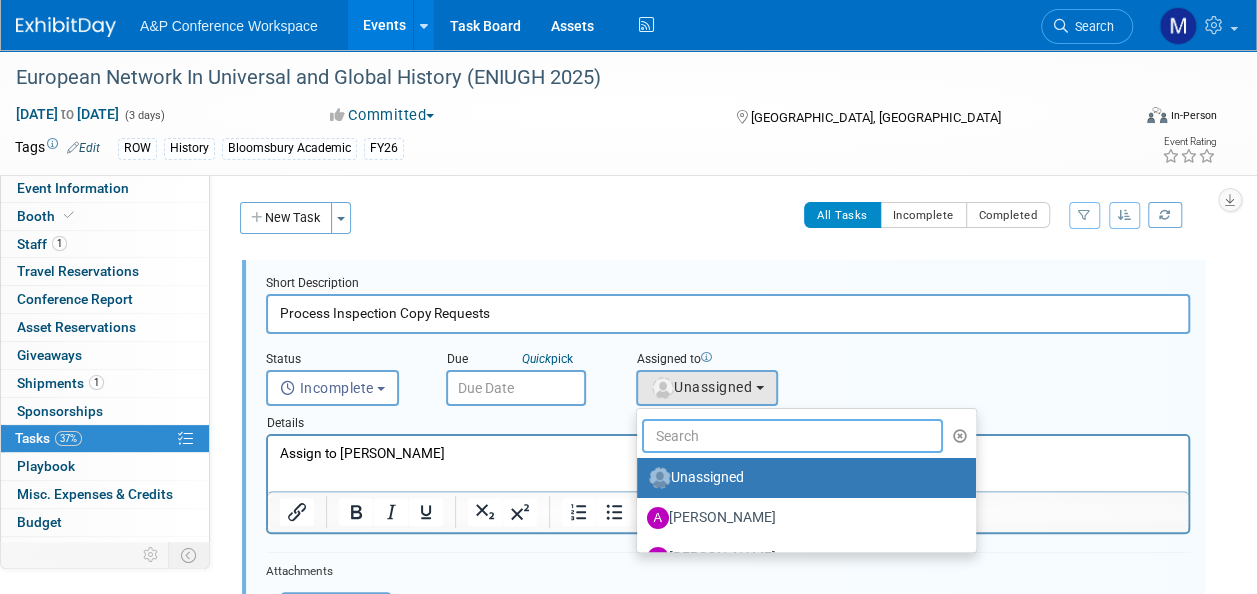 click at bounding box center [792, 436] 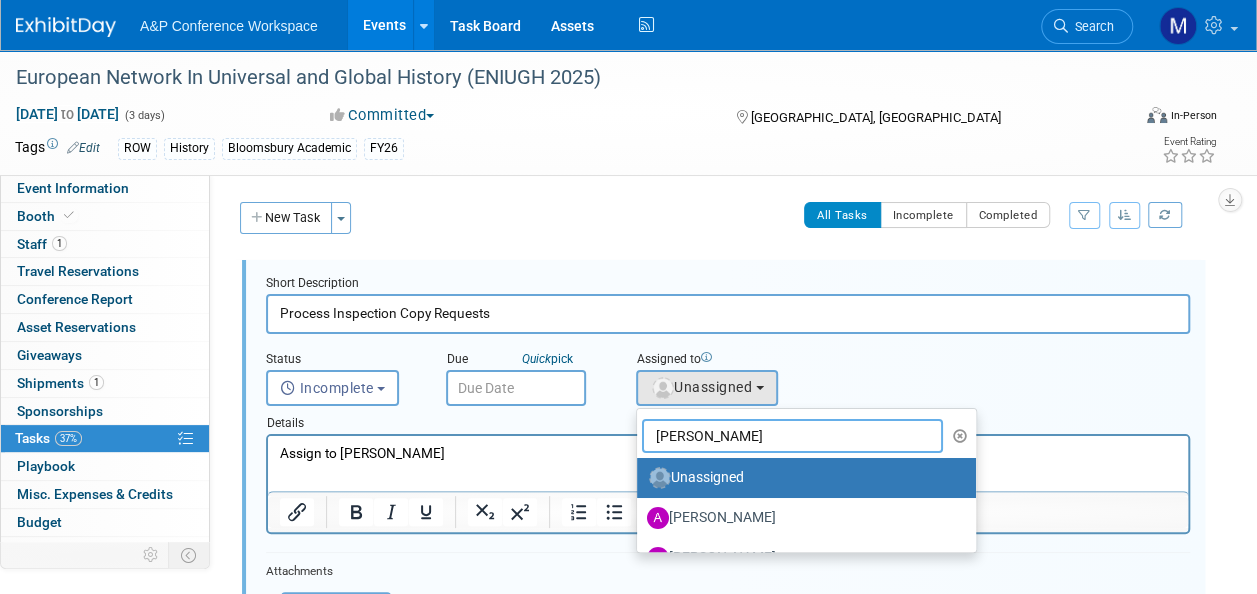 type on "kate hu" 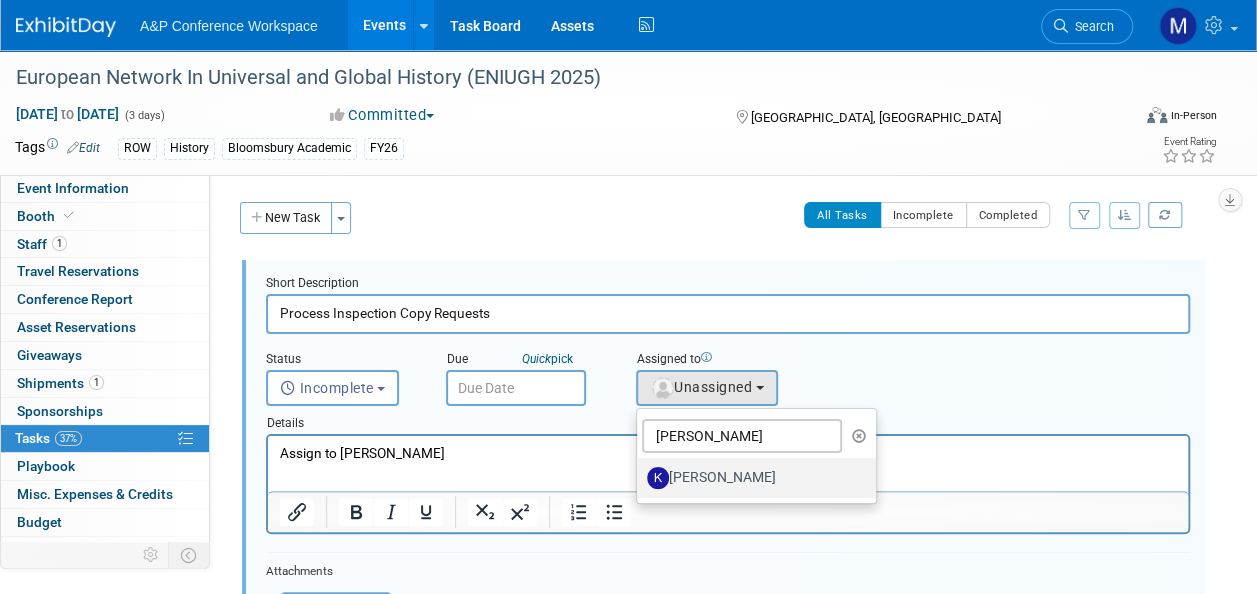 click on "[PERSON_NAME]" at bounding box center [751, 478] 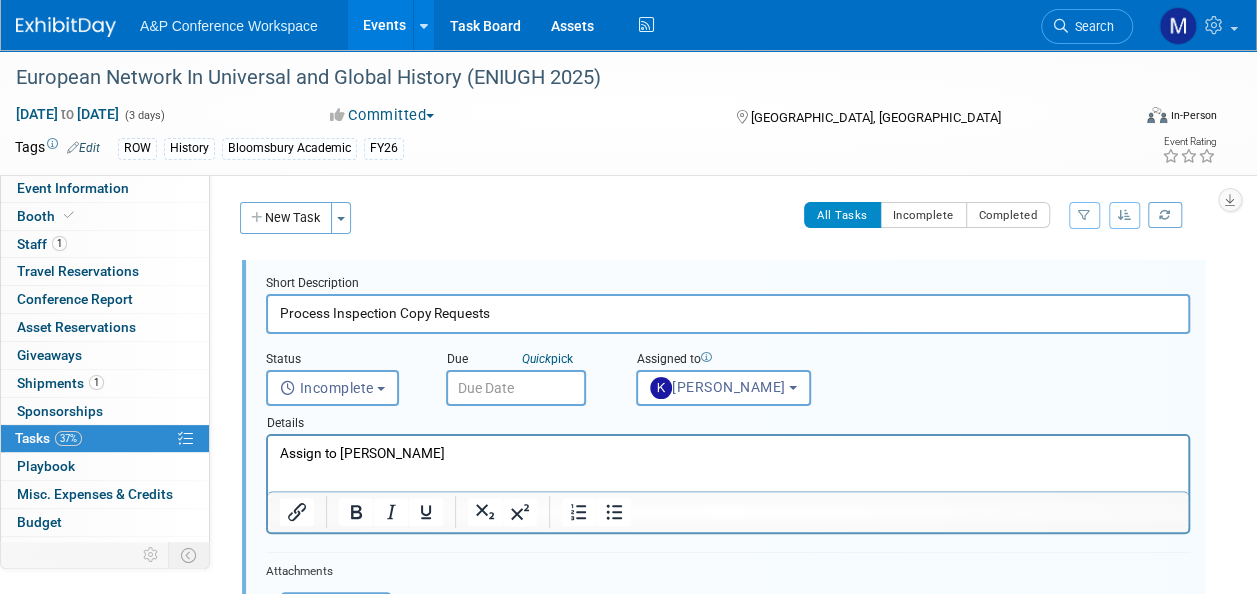 drag, startPoint x: 476, startPoint y: 457, endPoint x: 294, endPoint y: 483, distance: 183.84776 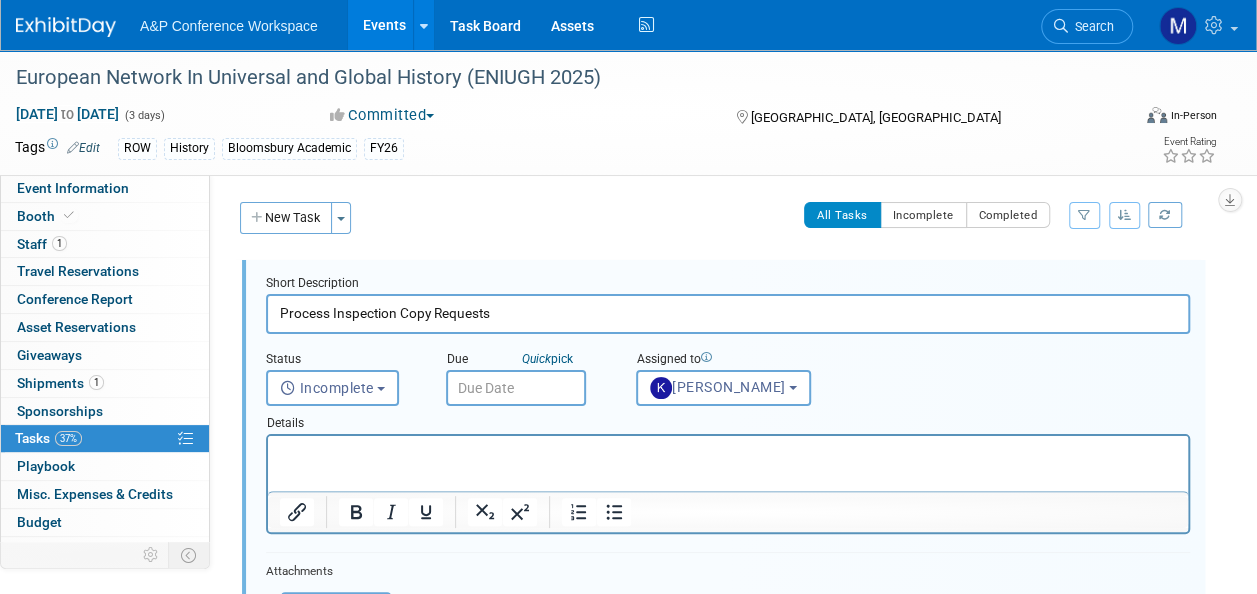 click at bounding box center [516, 388] 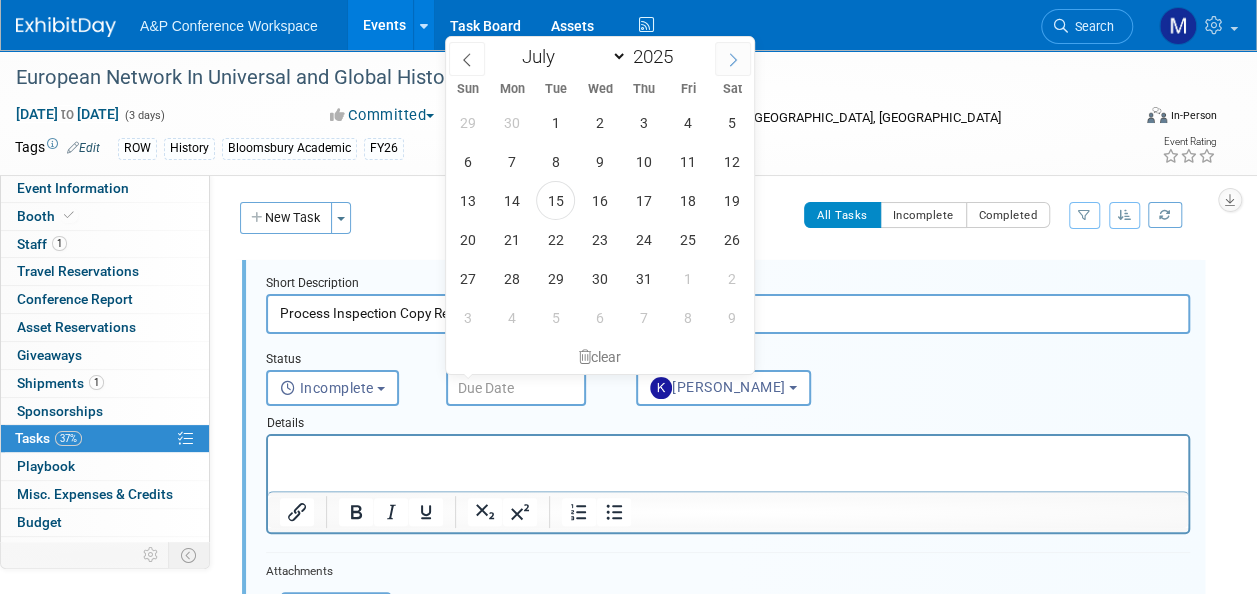 click 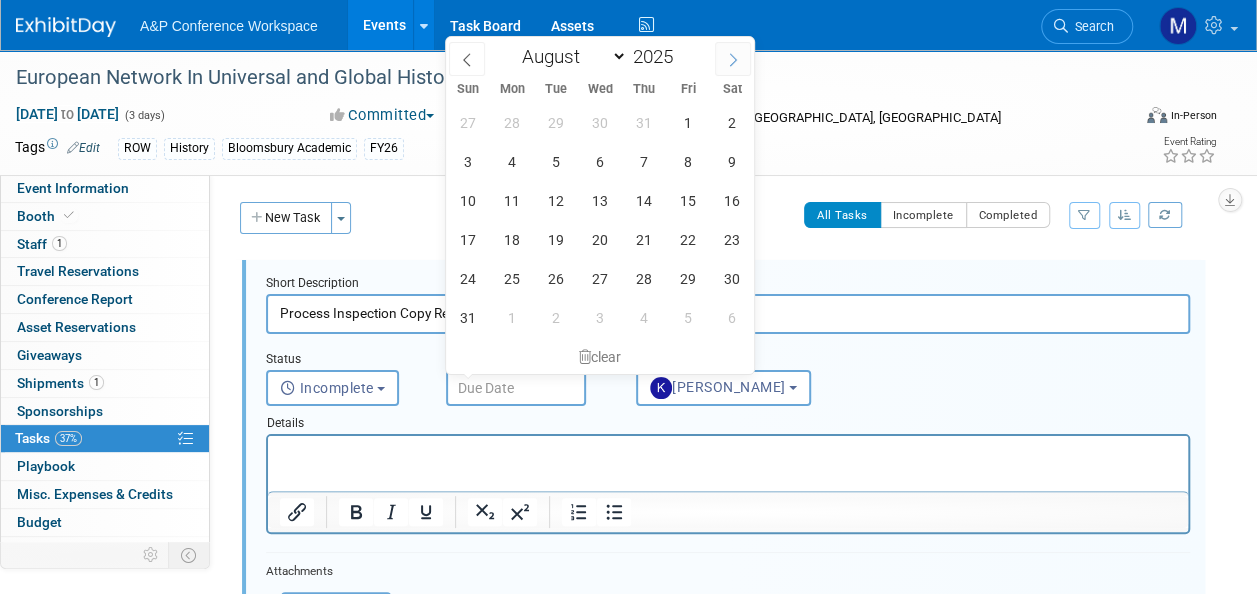 click 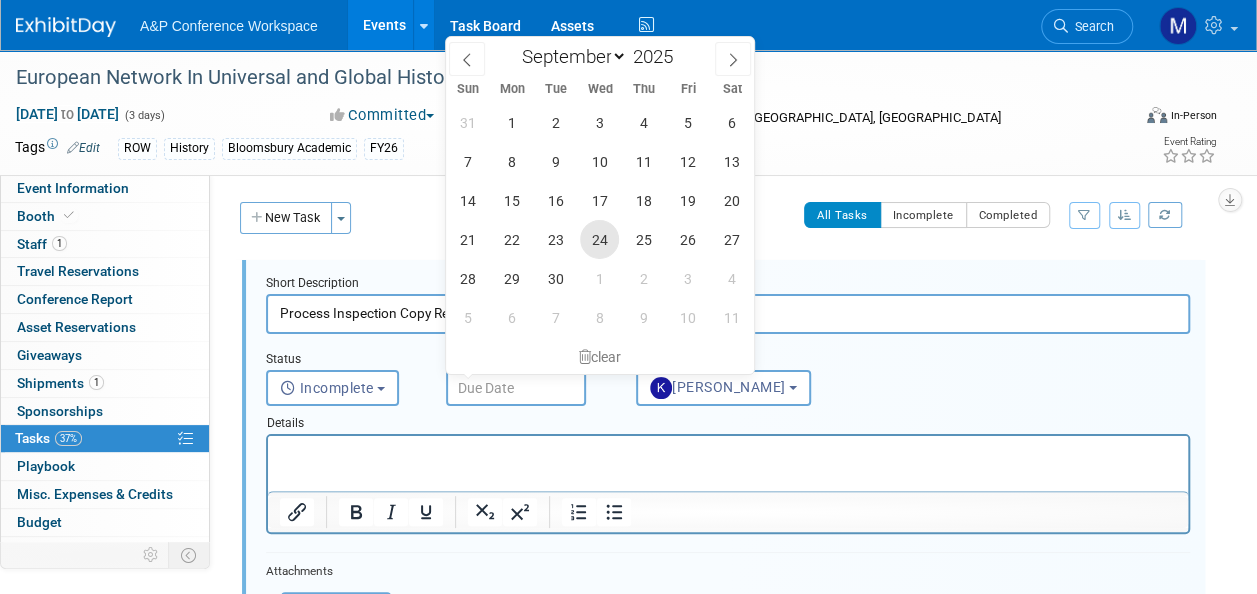 click on "24" at bounding box center [599, 239] 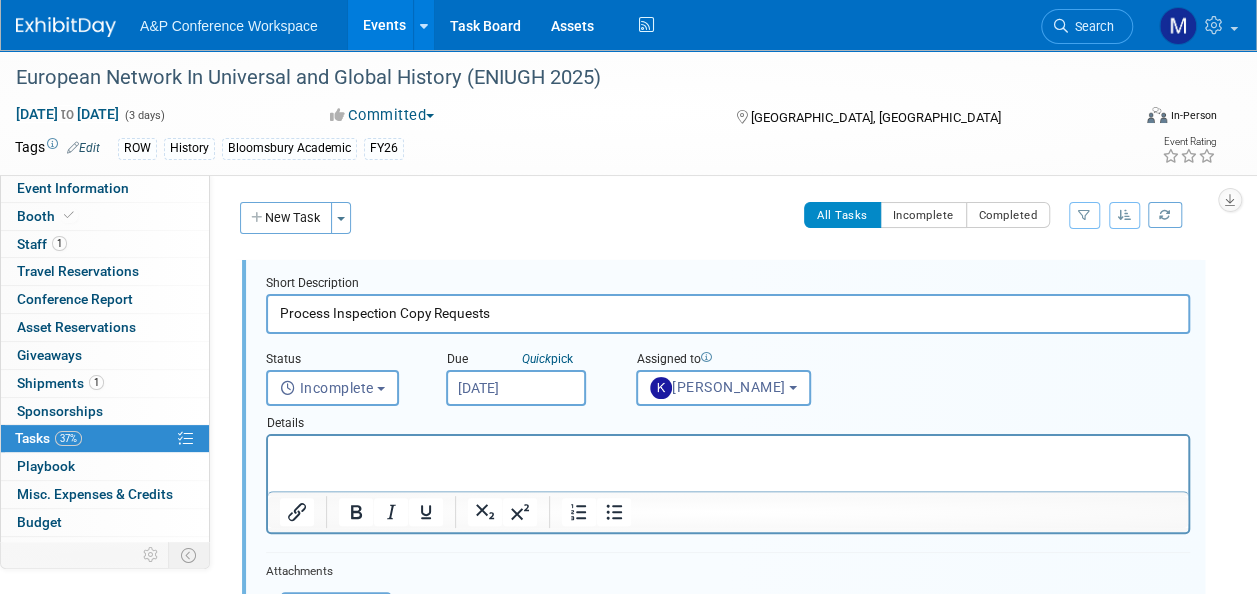 click at bounding box center [728, 453] 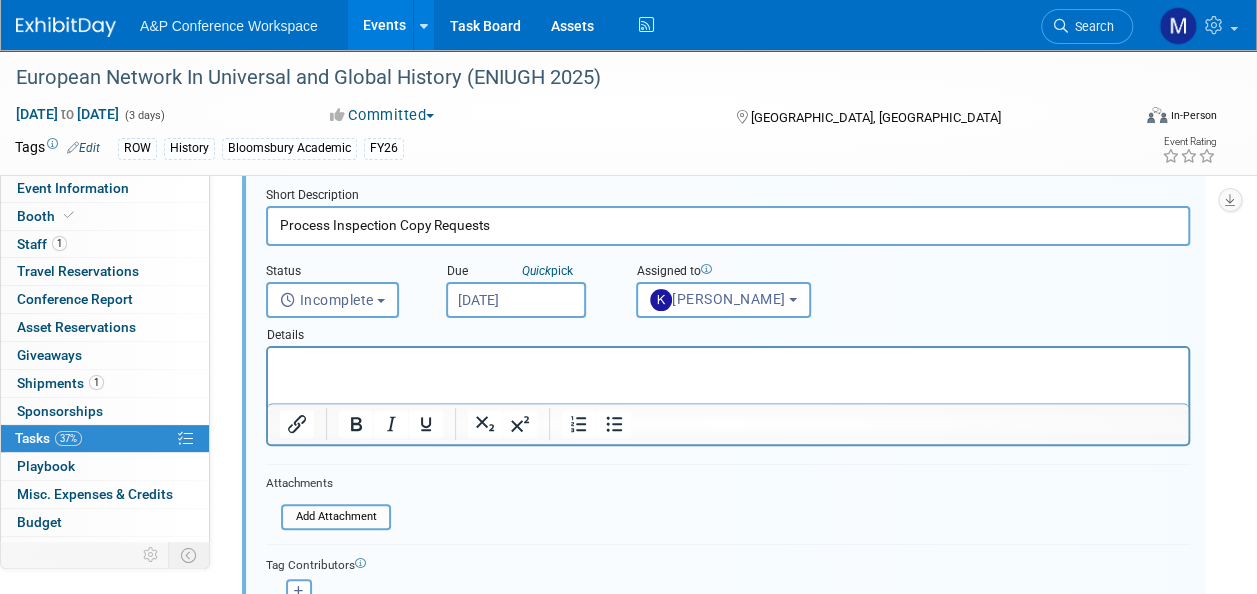 scroll, scrollTop: 300, scrollLeft: 0, axis: vertical 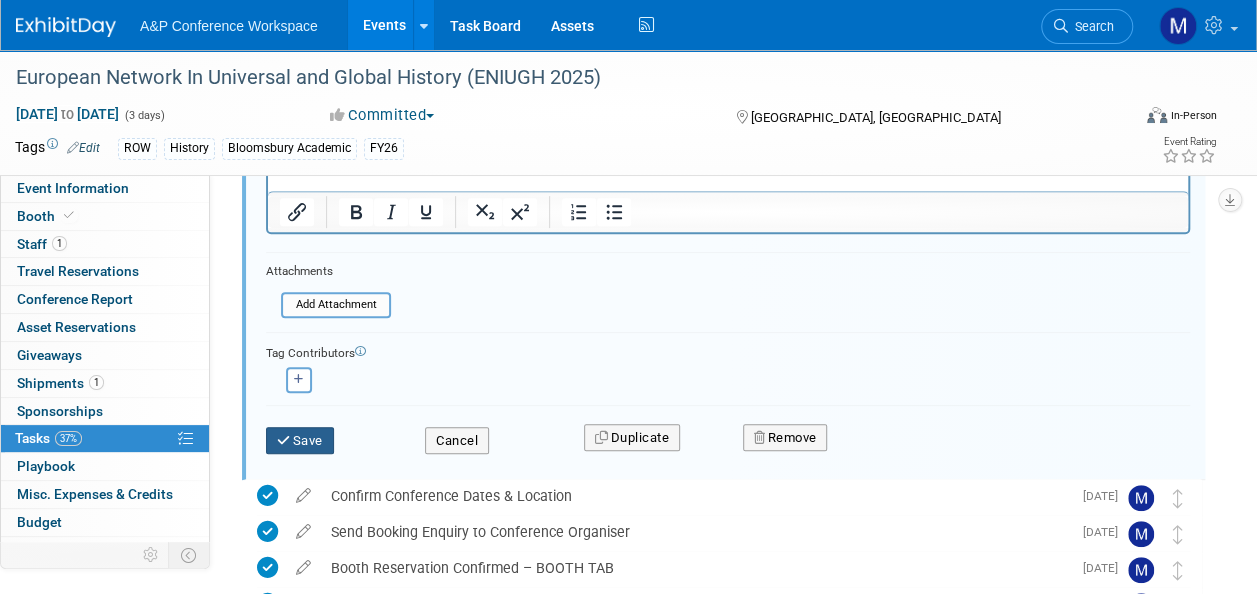 click on "Save" at bounding box center (300, 441) 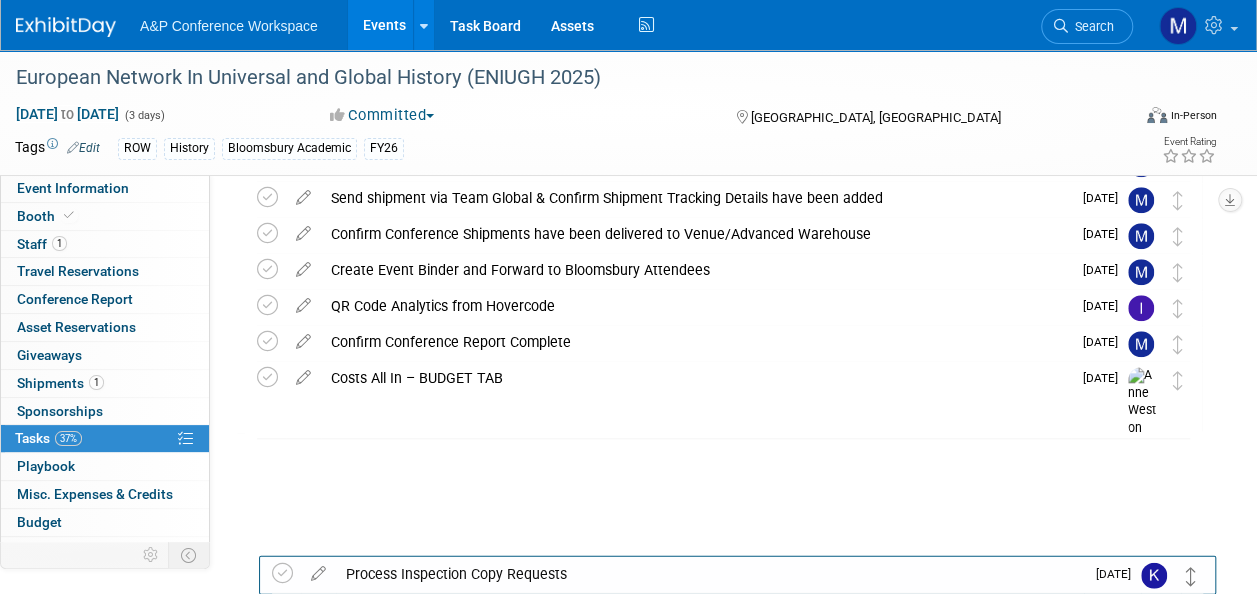 scroll, scrollTop: 759, scrollLeft: 0, axis: vertical 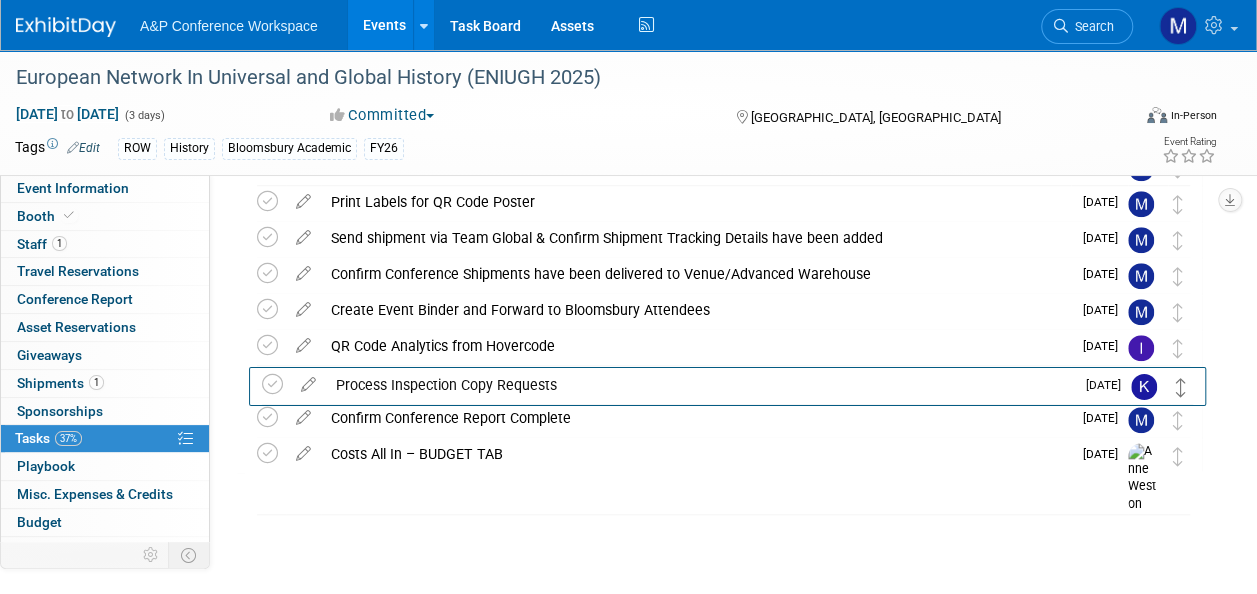drag, startPoint x: 1181, startPoint y: 282, endPoint x: 1184, endPoint y: 394, distance: 112.04017 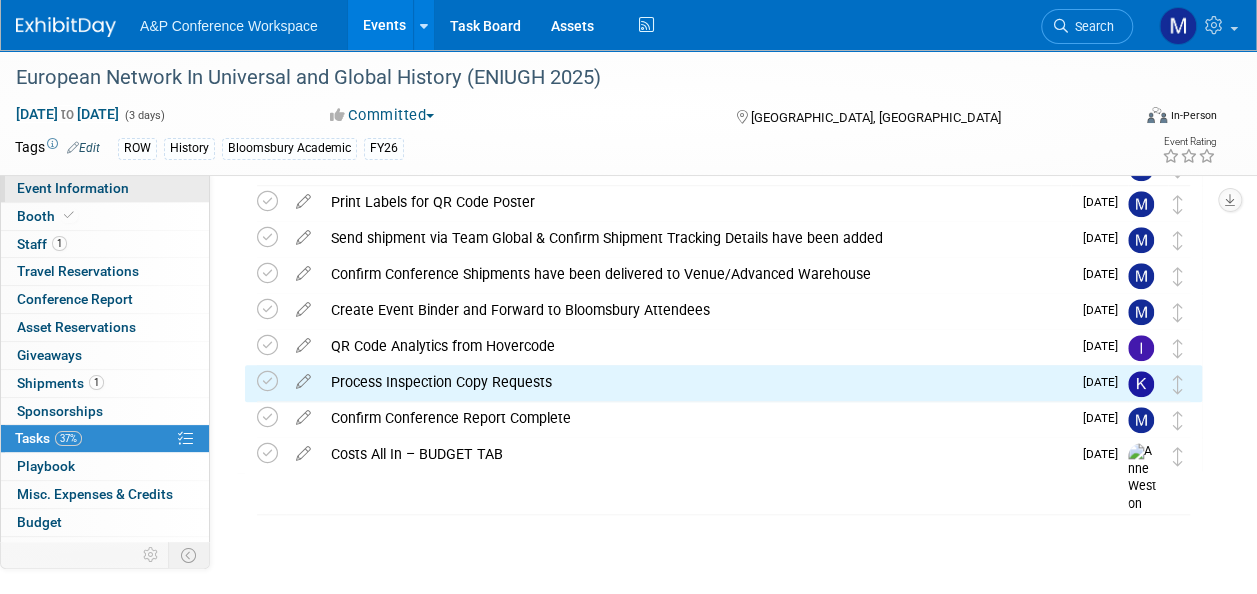 click on "Event Information" at bounding box center [105, 188] 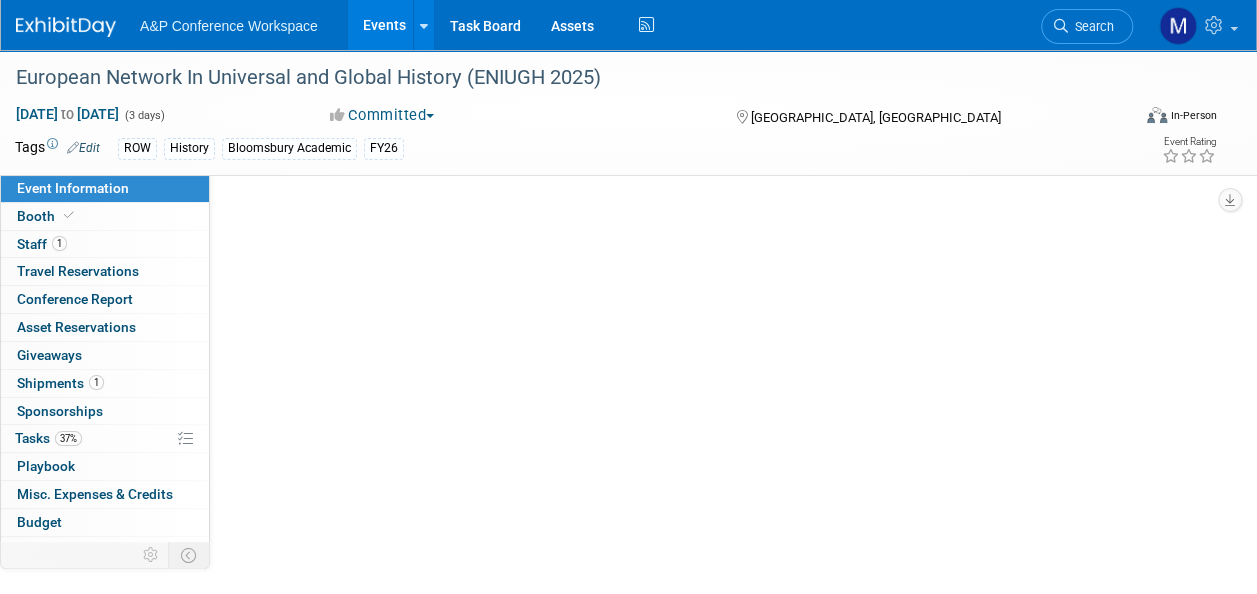 scroll, scrollTop: 0, scrollLeft: 0, axis: both 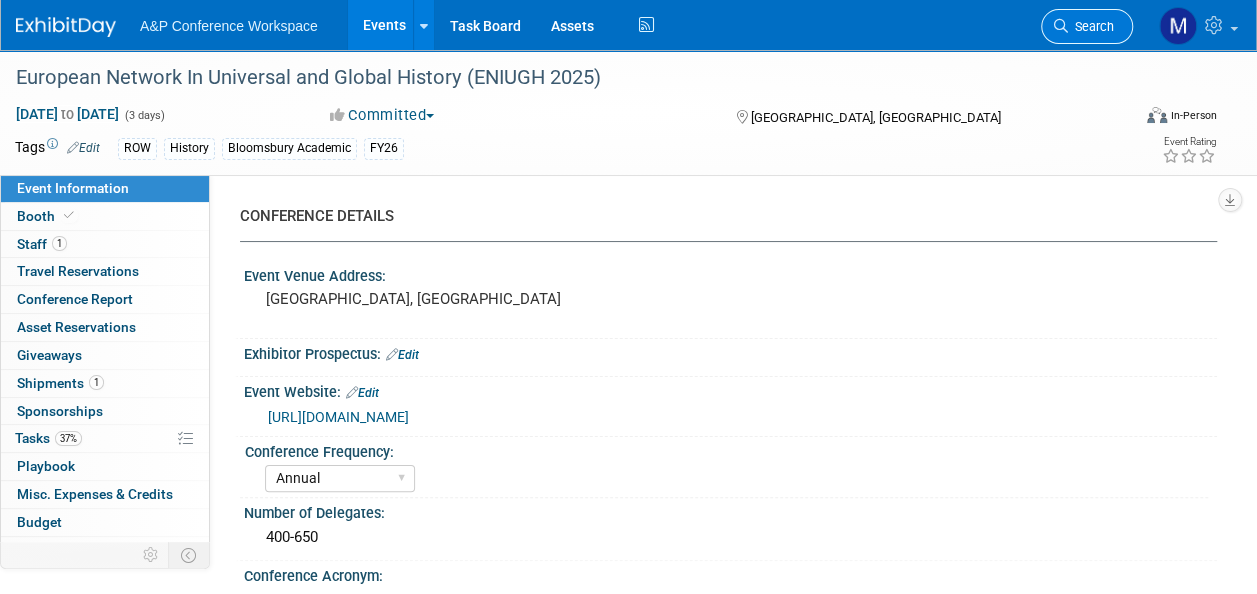 click on "Search" at bounding box center (1087, 26) 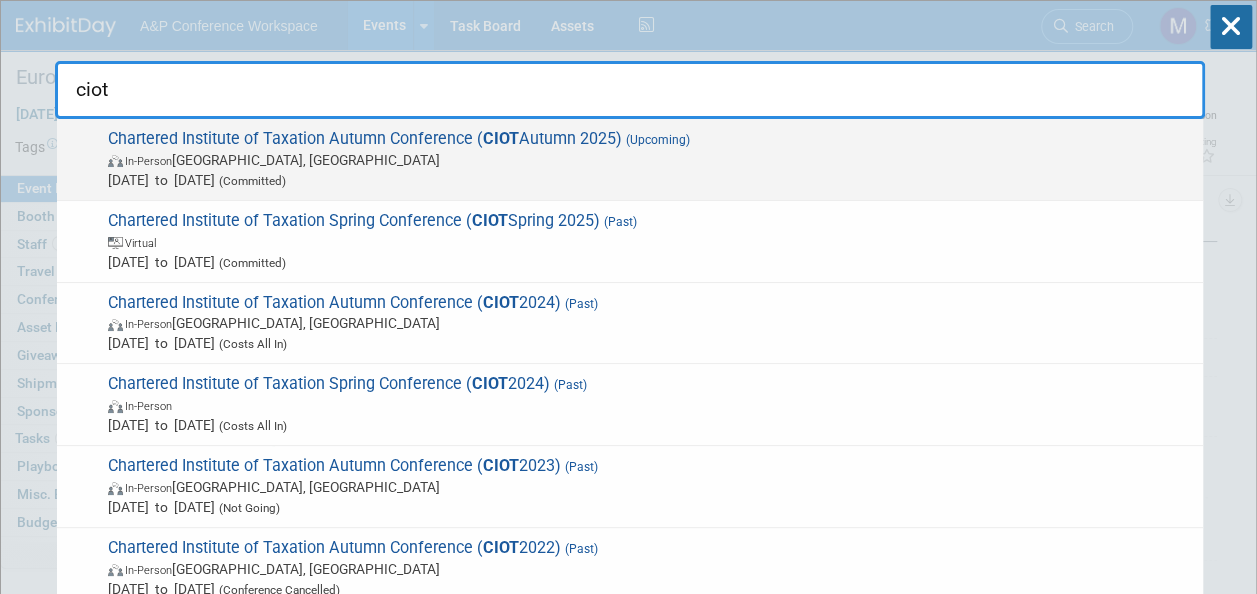type on "ciot" 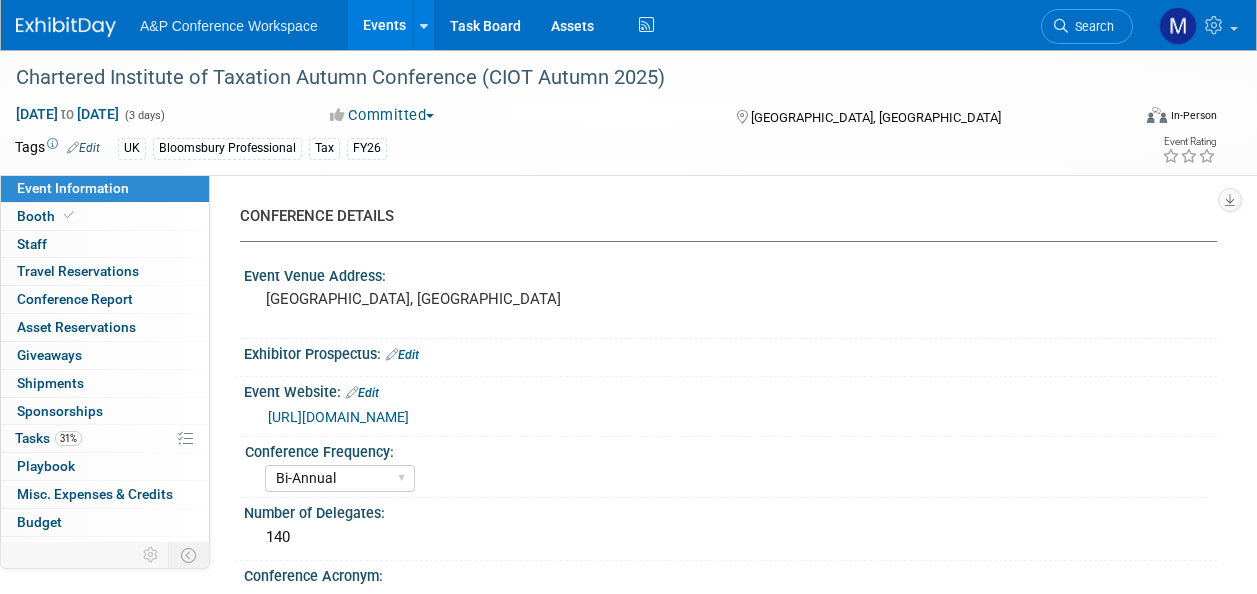 select on "Bi-Annual" 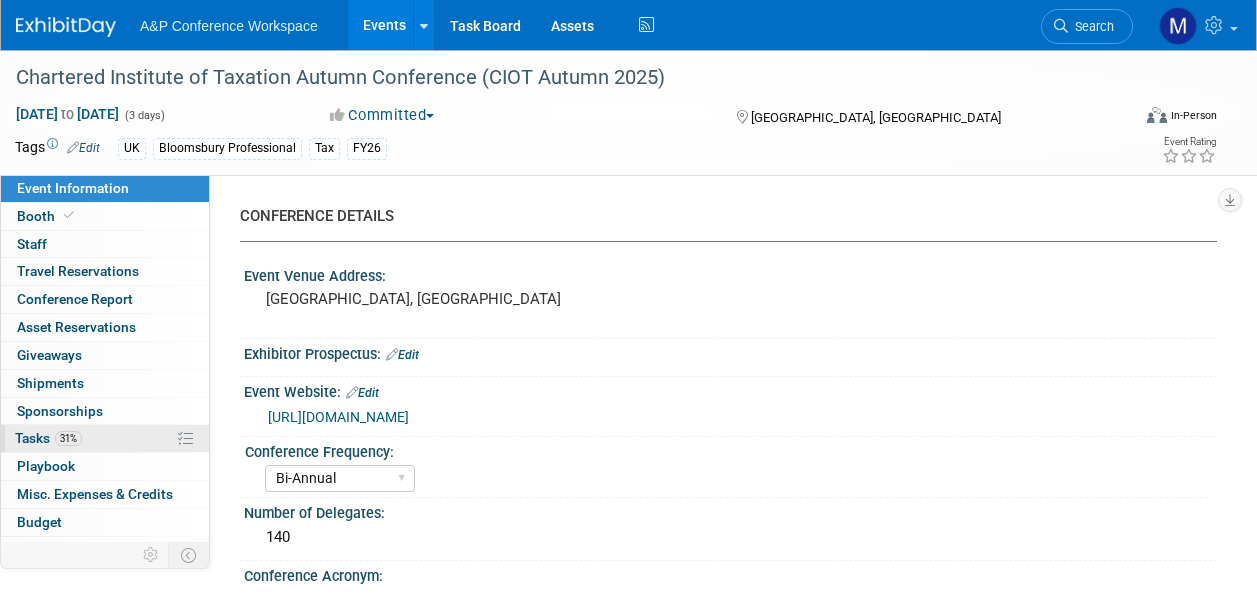 scroll, scrollTop: 0, scrollLeft: 0, axis: both 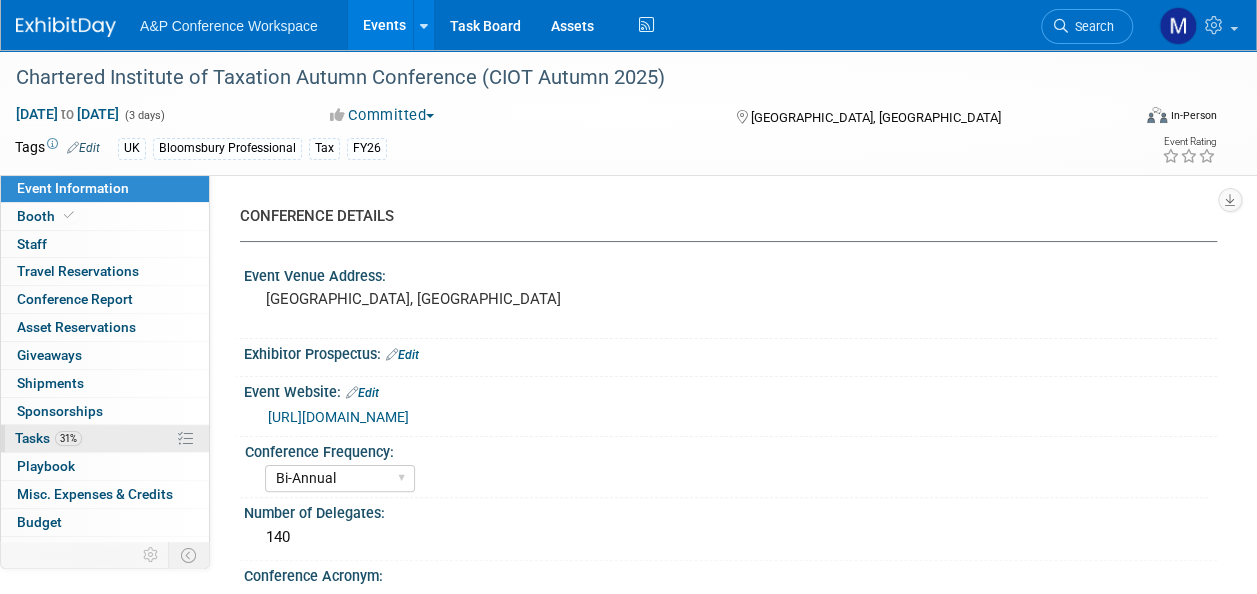 click on "31%
Tasks 31%" at bounding box center (105, 438) 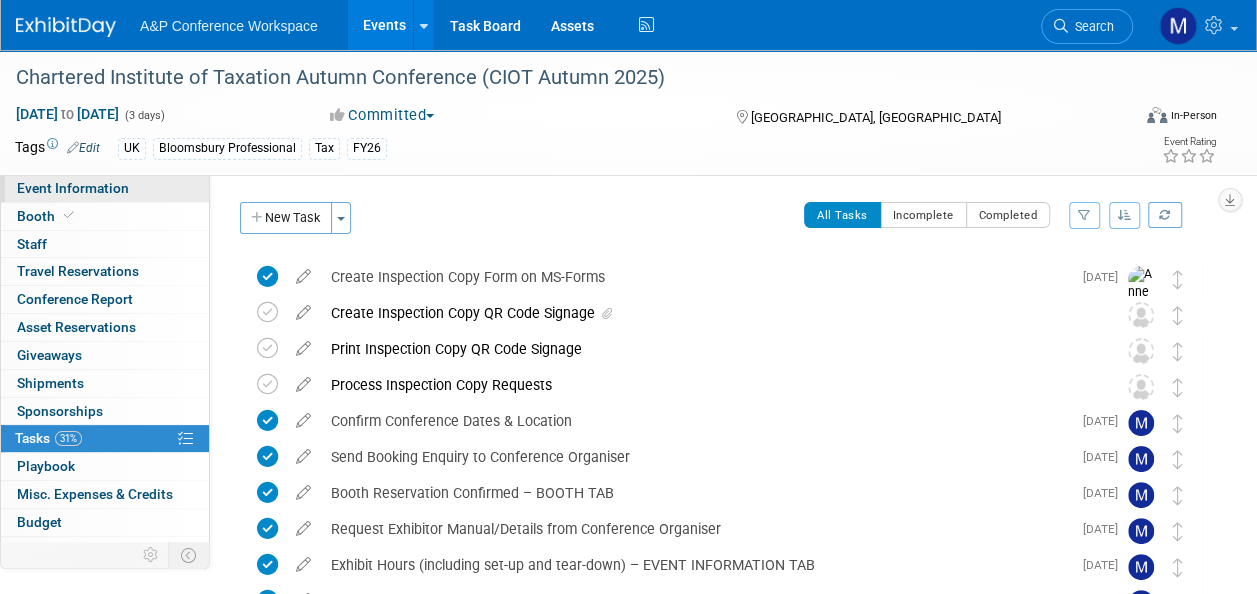 click on "Event Information" at bounding box center (73, 188) 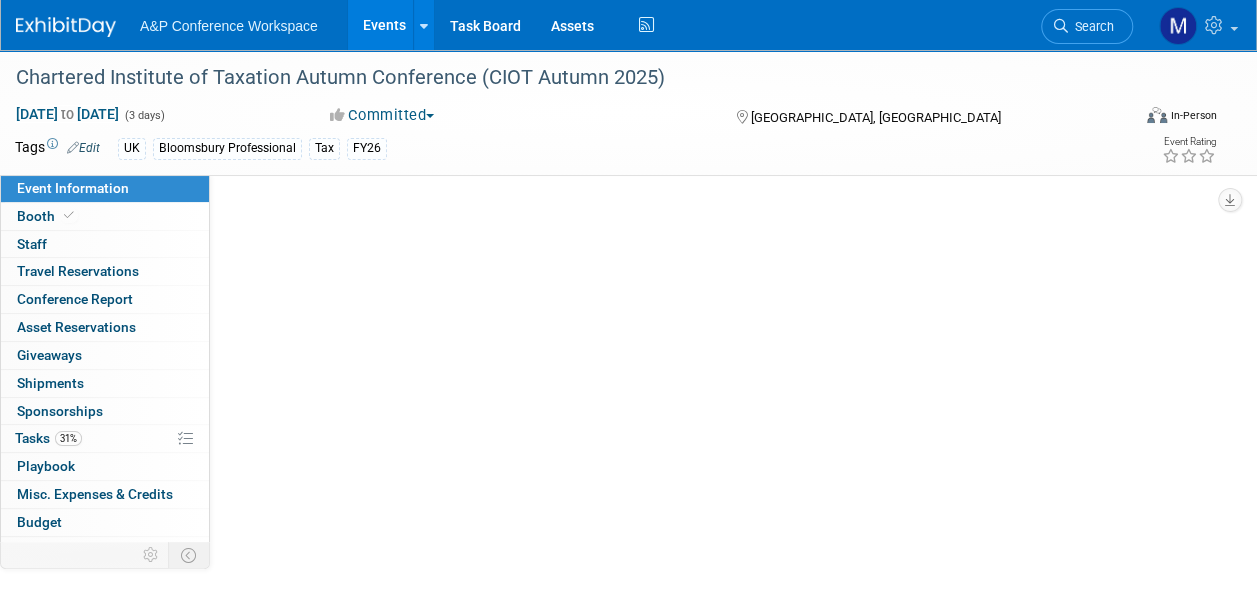 select on "Bi-Annual" 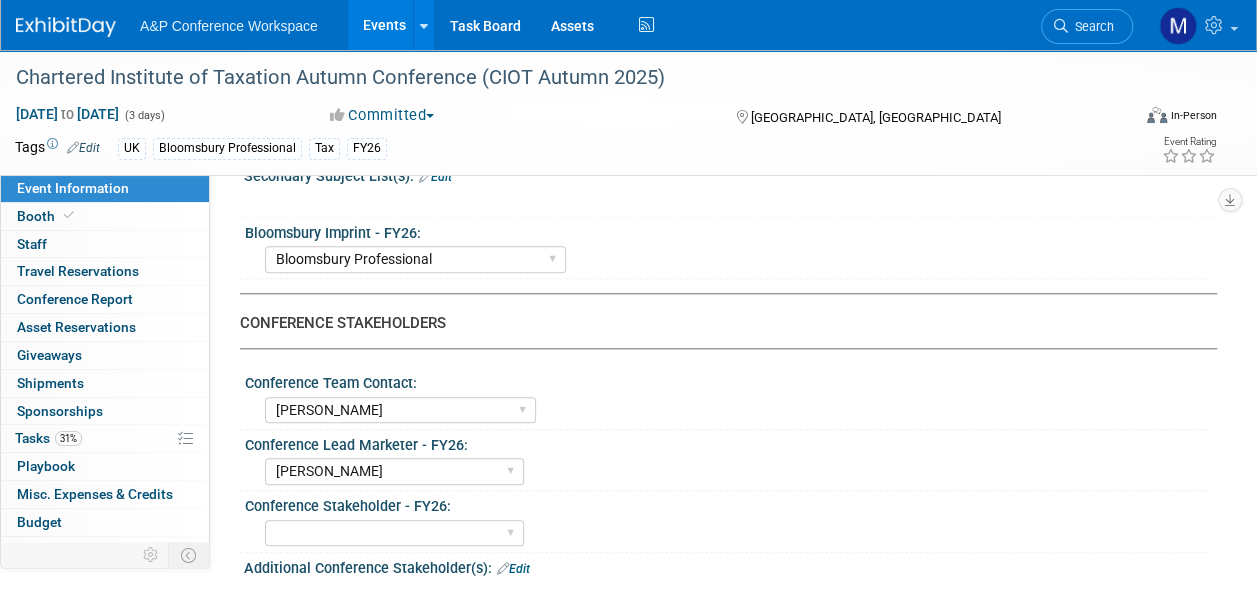 scroll, scrollTop: 500, scrollLeft: 0, axis: vertical 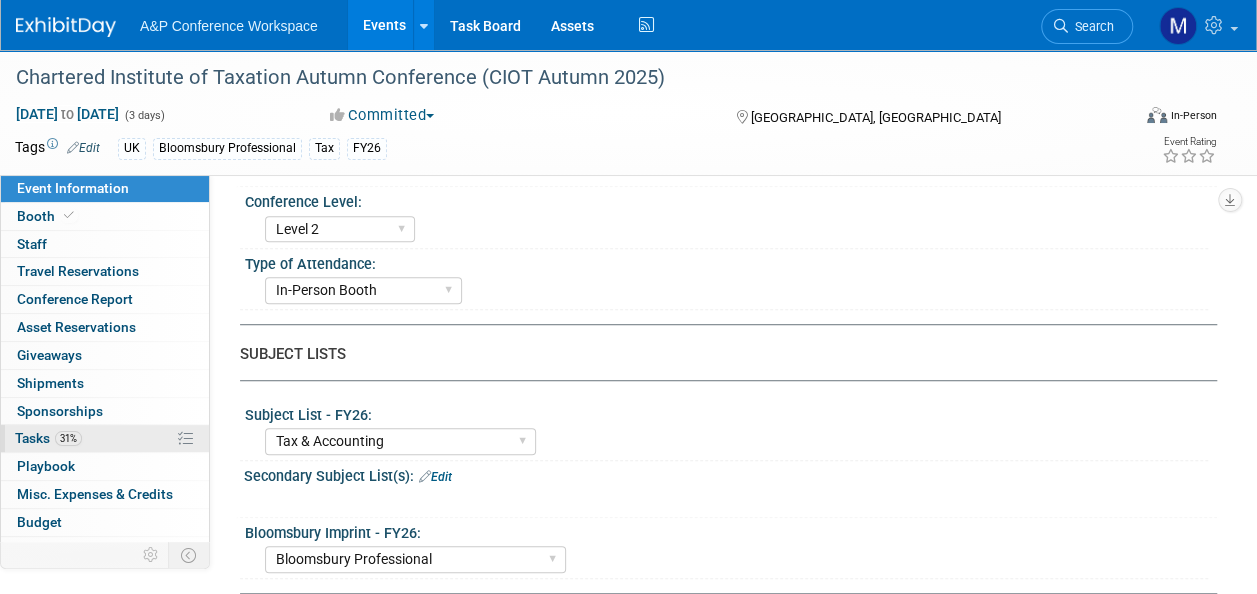click on "31%
Tasks 31%" at bounding box center [105, 438] 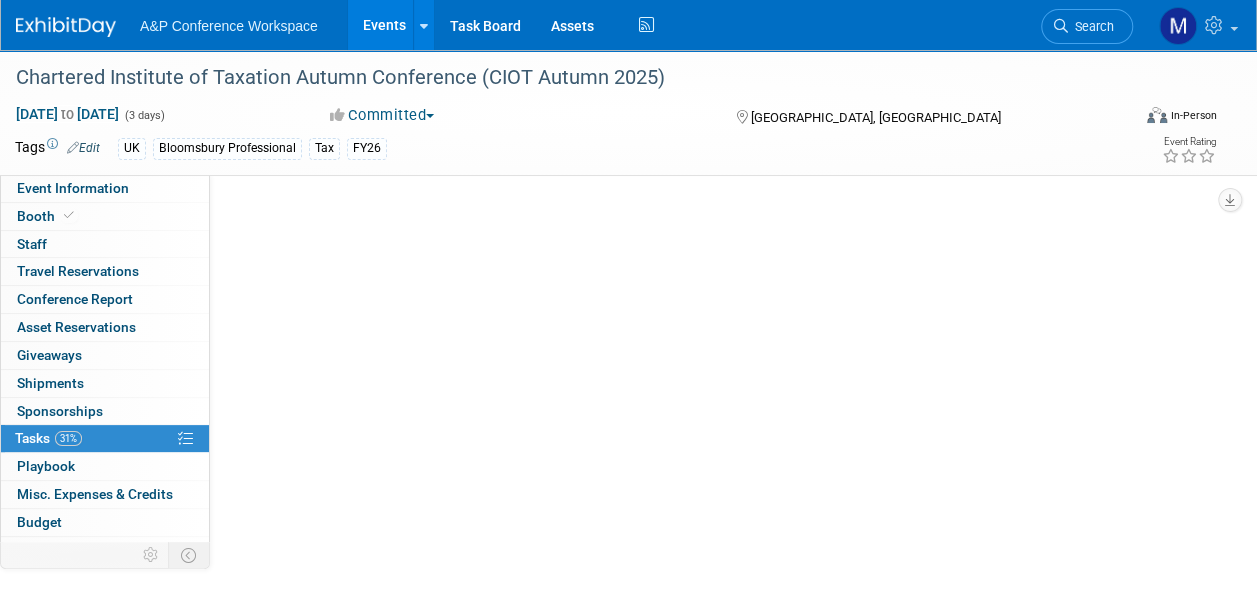 scroll, scrollTop: 0, scrollLeft: 0, axis: both 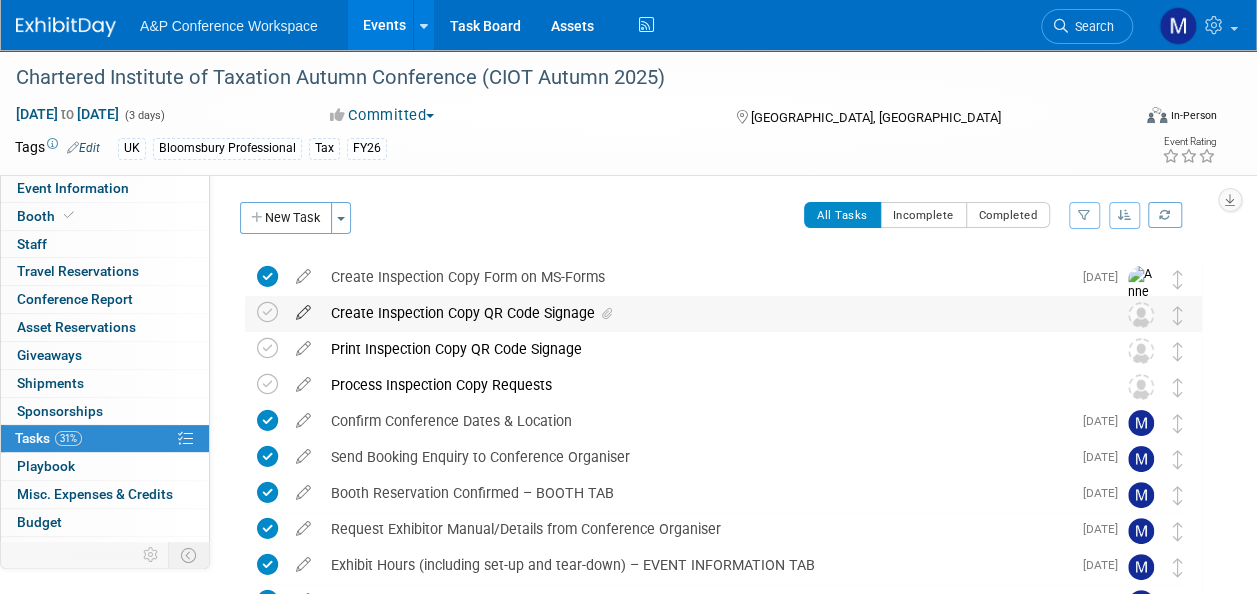 click at bounding box center [303, 308] 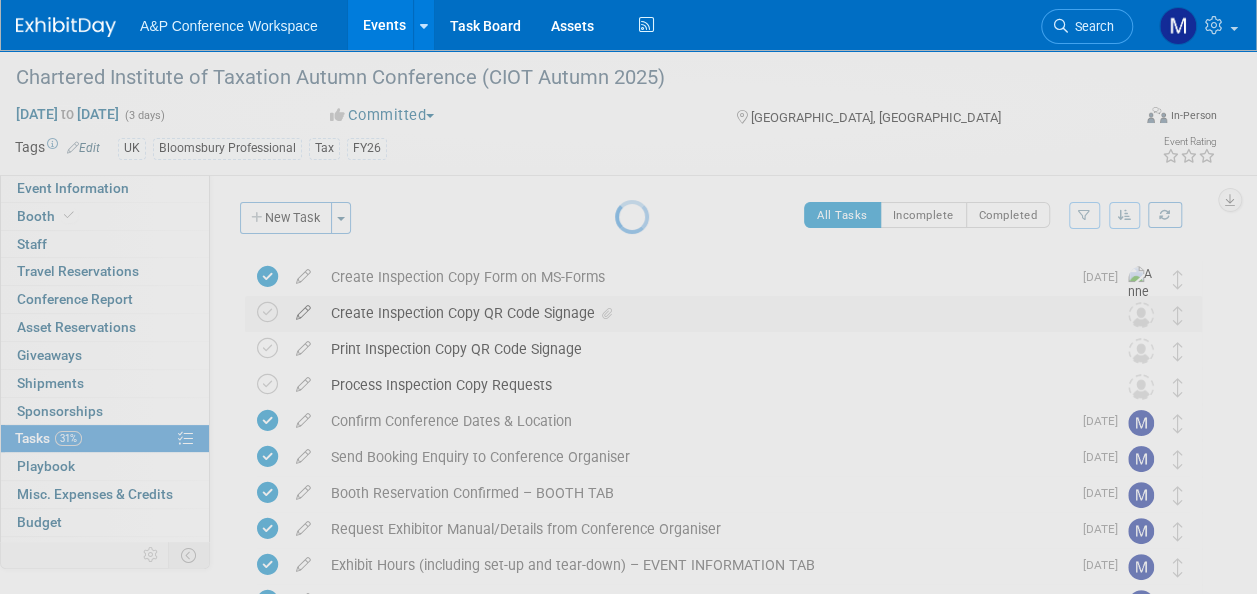 select on "70502f5a-e233-48a7-af51-1db25fd93eb2" 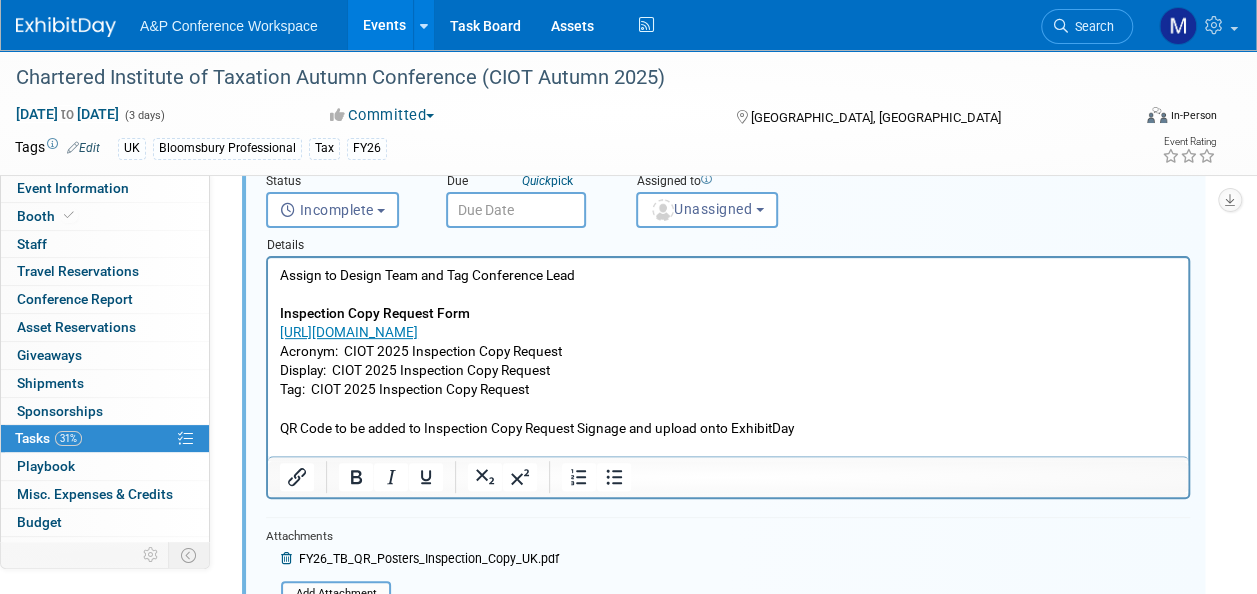 scroll, scrollTop: 402, scrollLeft: 0, axis: vertical 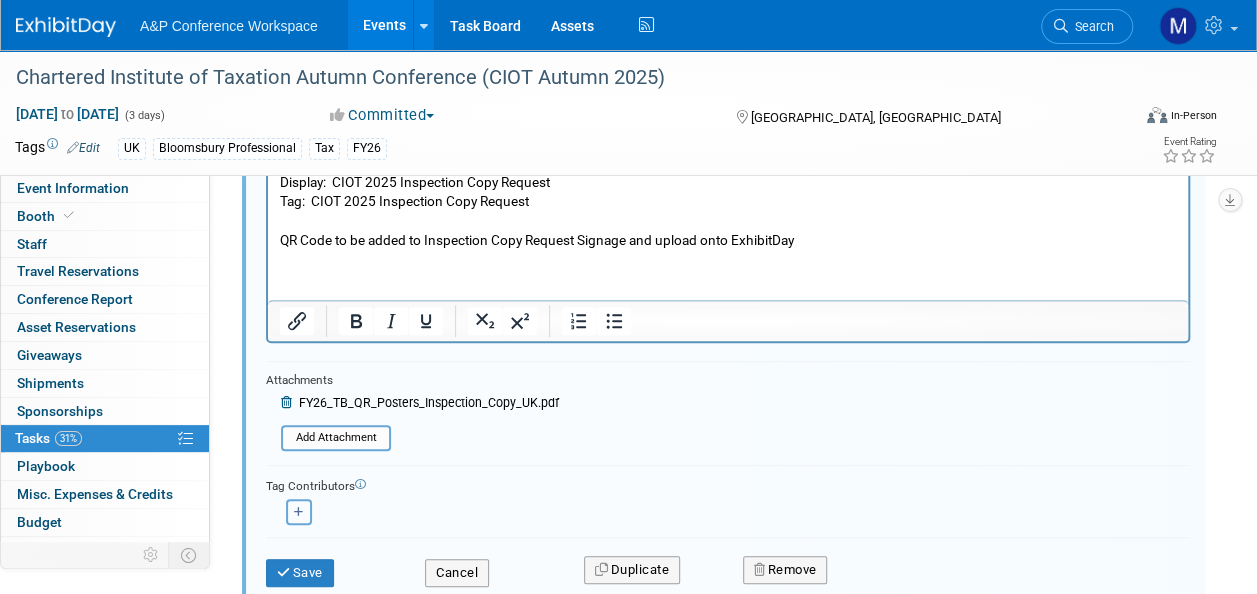 click at bounding box center (299, 512) 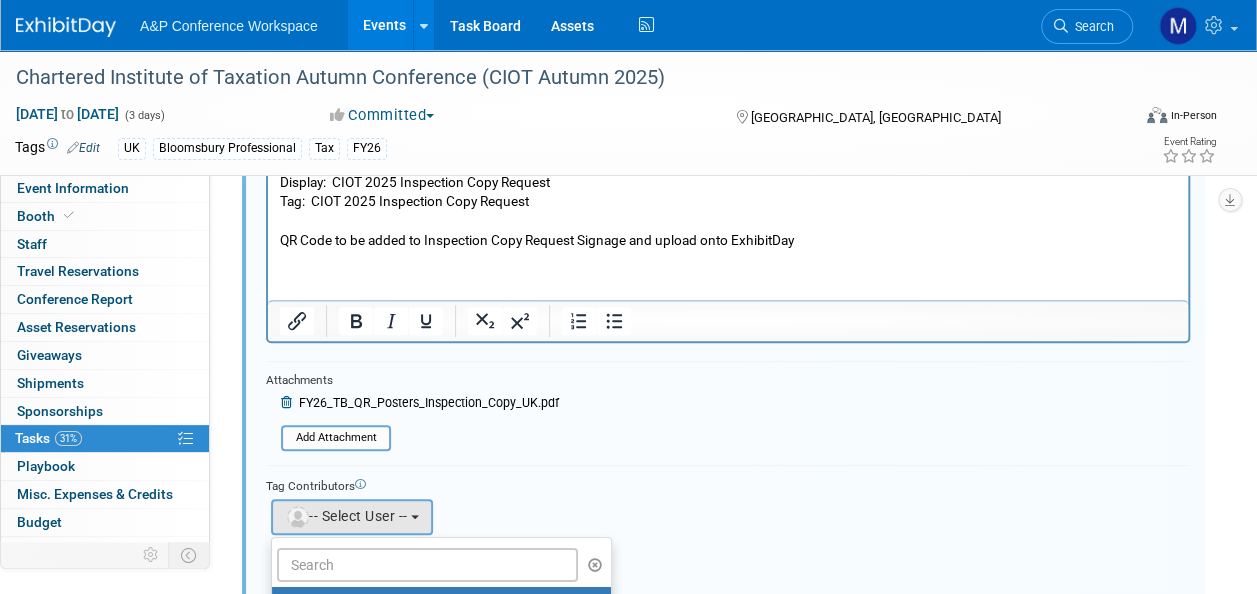 click on "-- Select User --
[PERSON_NAME]
[PERSON_NAME]
[PERSON_NAME]
[PERSON_NAME]
[PERSON_NAME]
[PERSON_NAME]
[PERSON_NAME]
(me)" at bounding box center (441, 609) 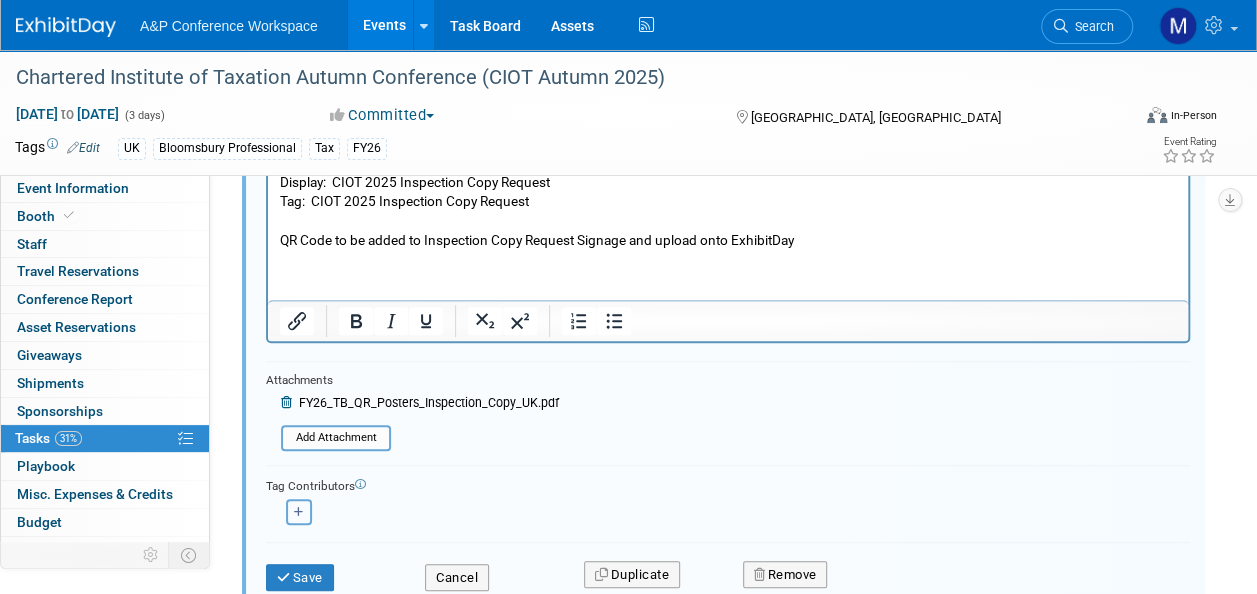 click at bounding box center (299, 512) 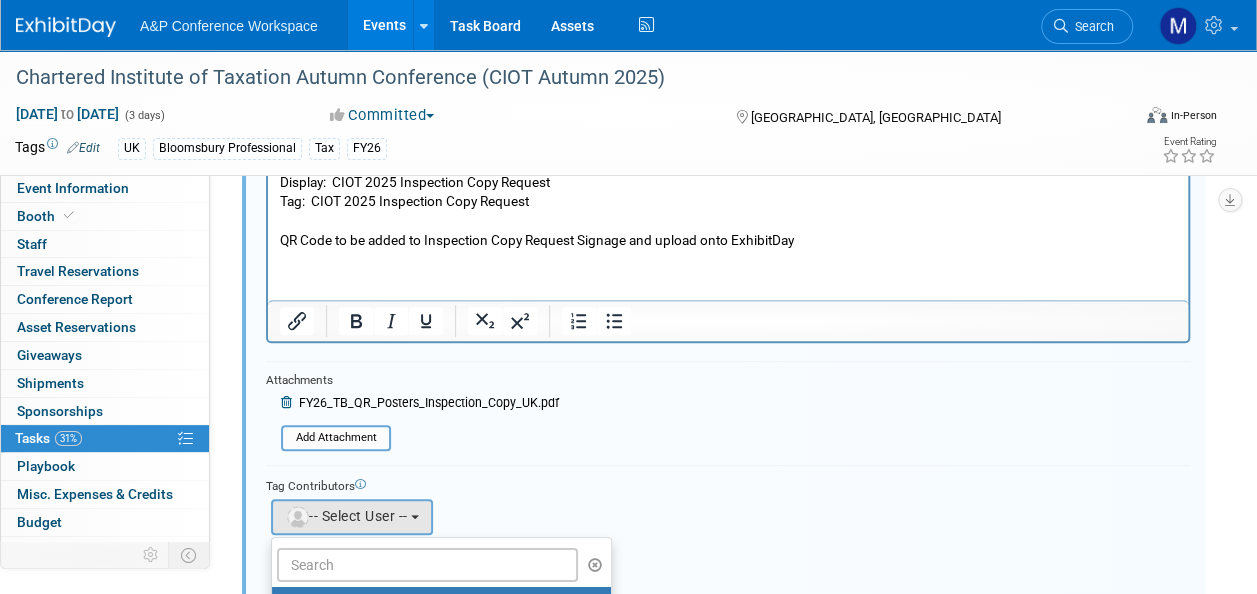 scroll, scrollTop: 100, scrollLeft: 0, axis: vertical 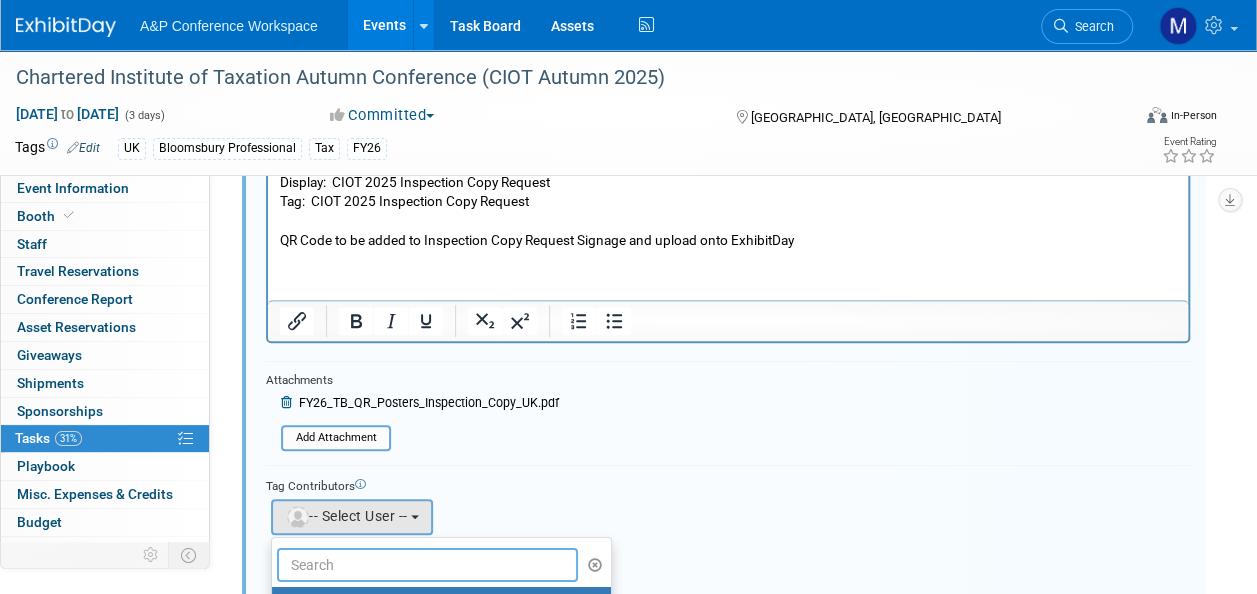 click at bounding box center (427, 565) 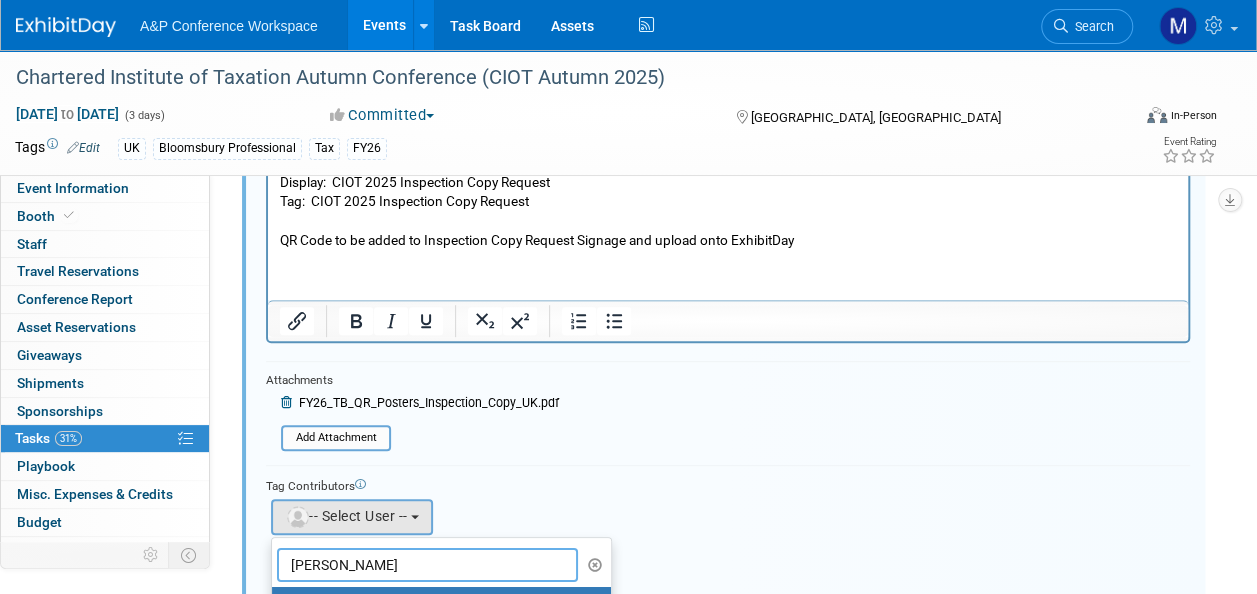 type on "[PERSON_NAME]" 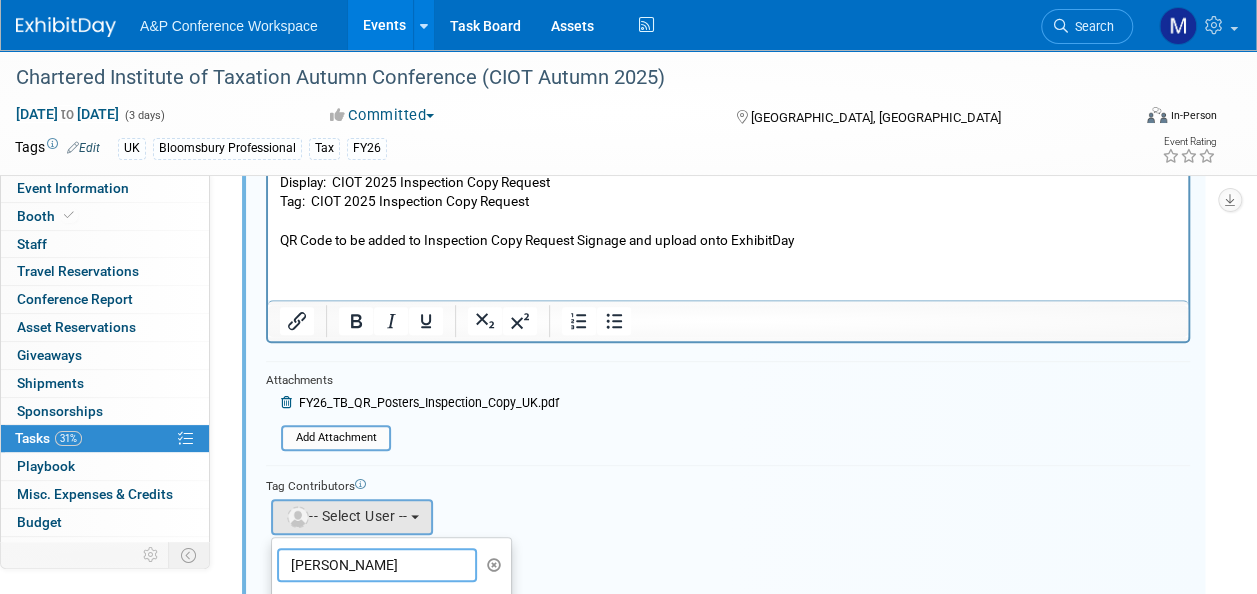 scroll, scrollTop: 602, scrollLeft: 0, axis: vertical 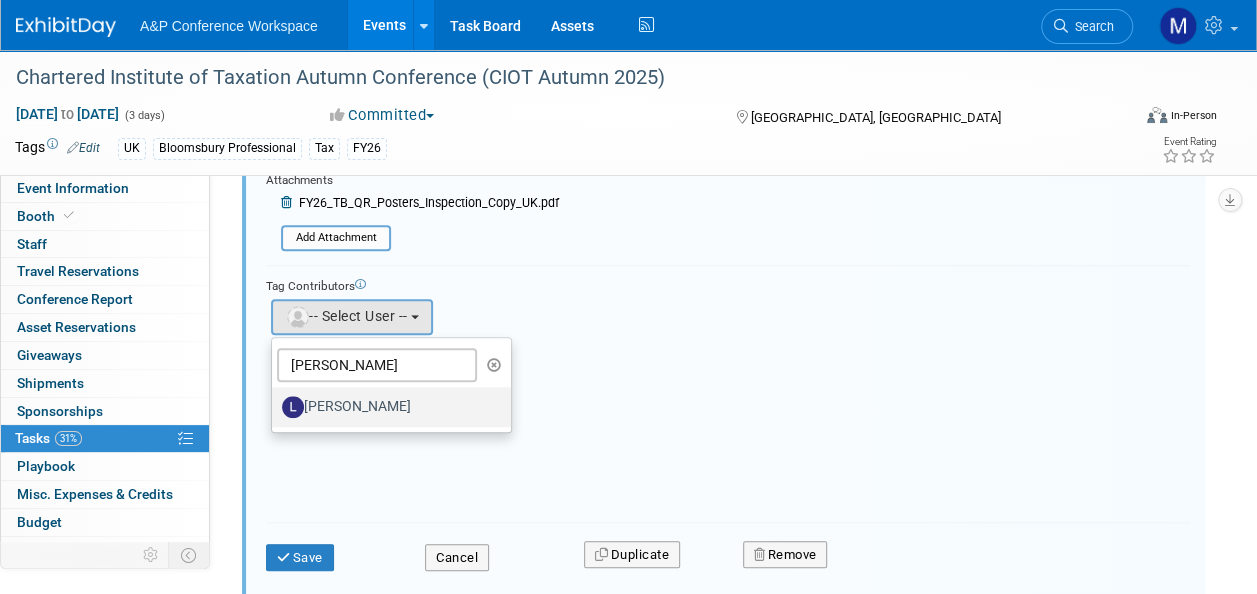 click on "[PERSON_NAME]" at bounding box center [386, 407] 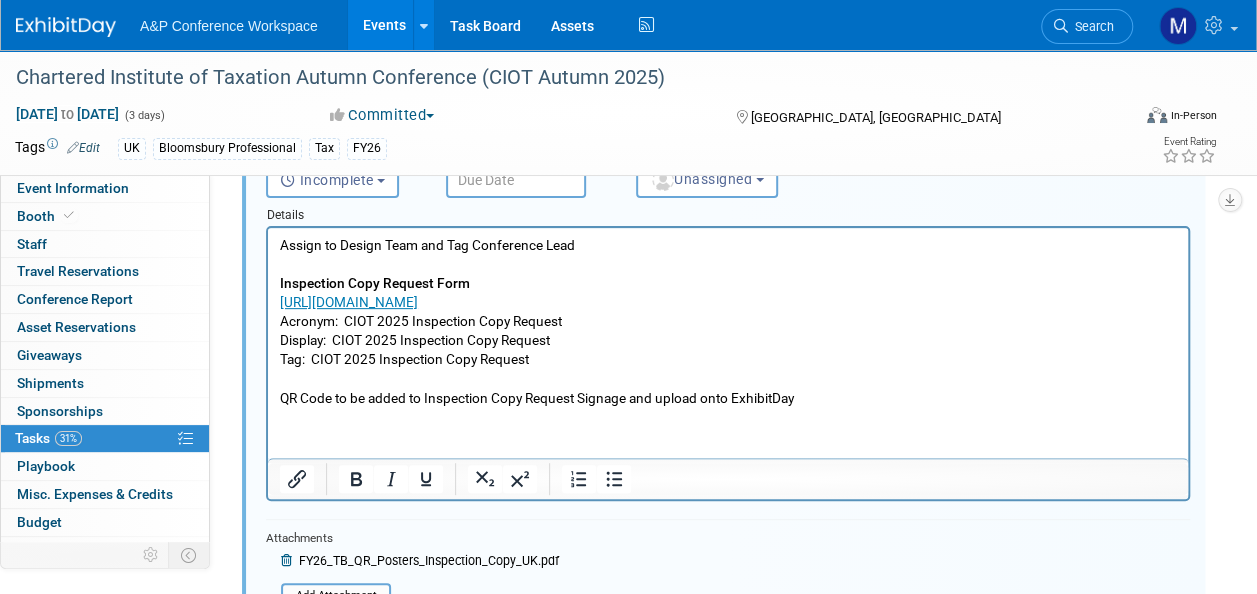 scroll, scrollTop: 202, scrollLeft: 0, axis: vertical 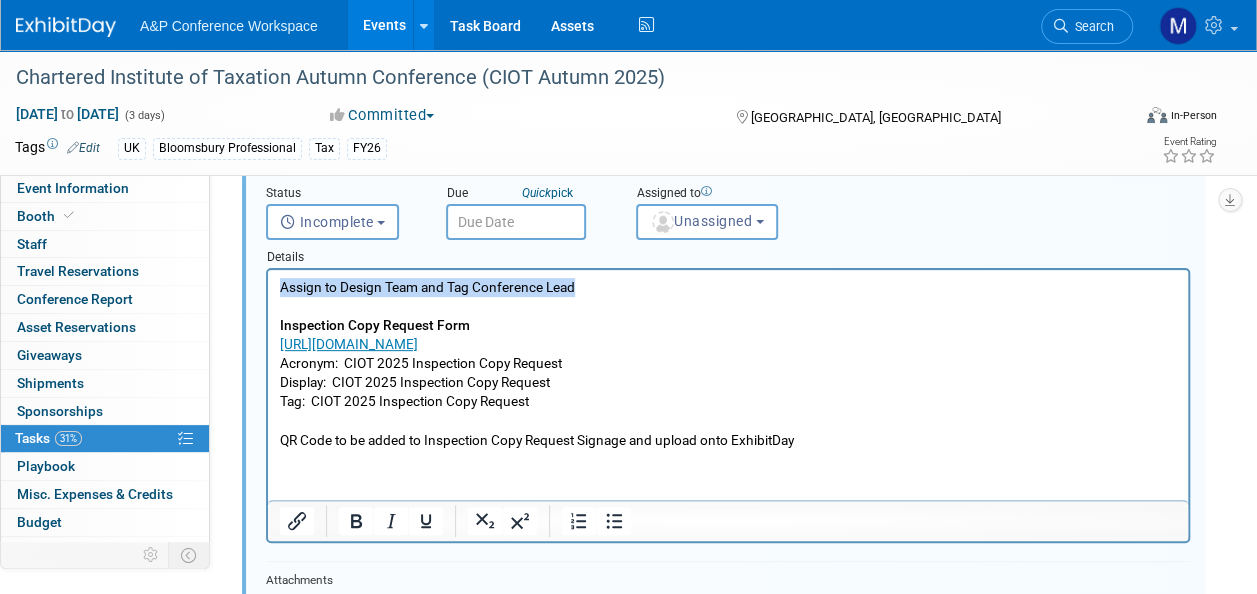 drag, startPoint x: 604, startPoint y: 282, endPoint x: 128, endPoint y: 284, distance: 476.0042 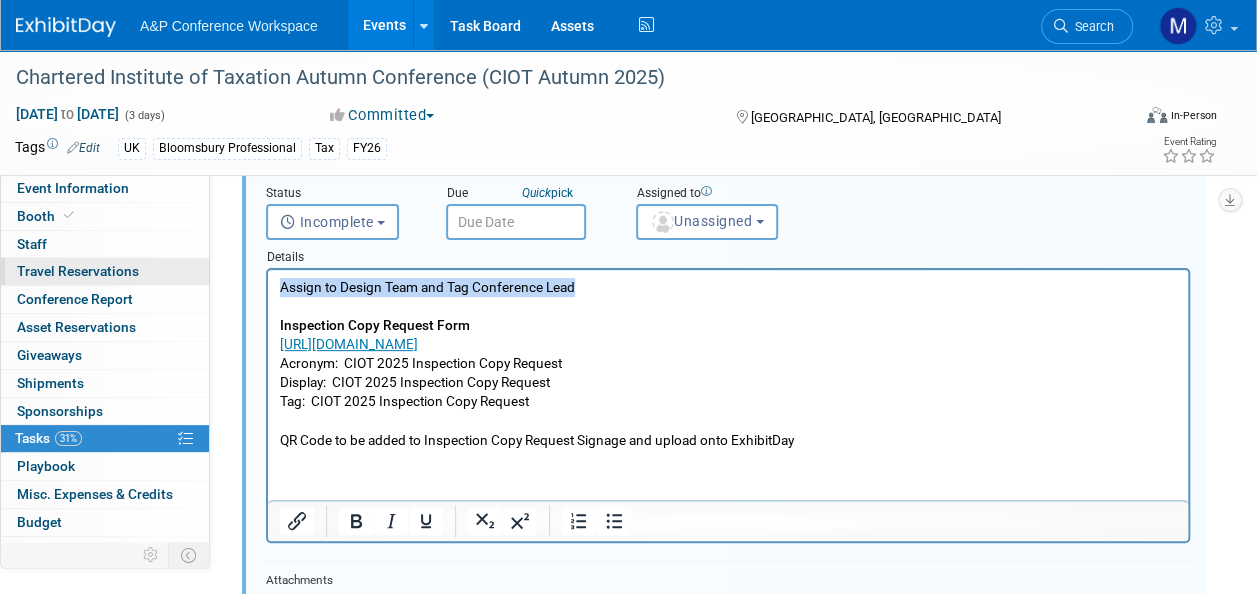 type 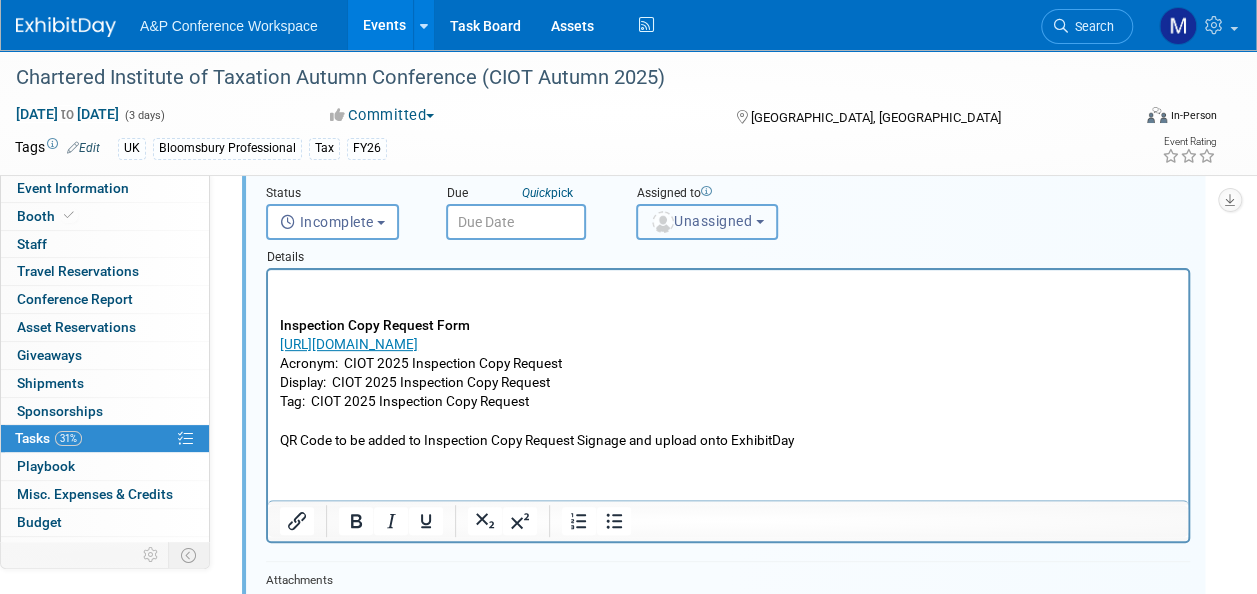 click on "Unassigned" at bounding box center (701, 221) 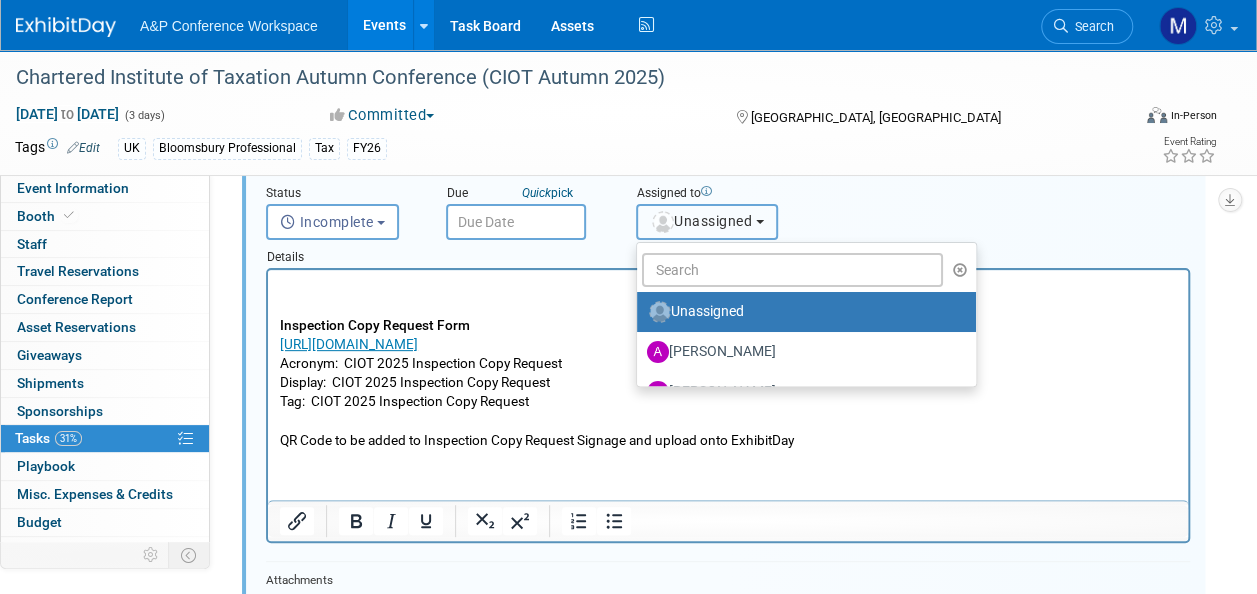 type 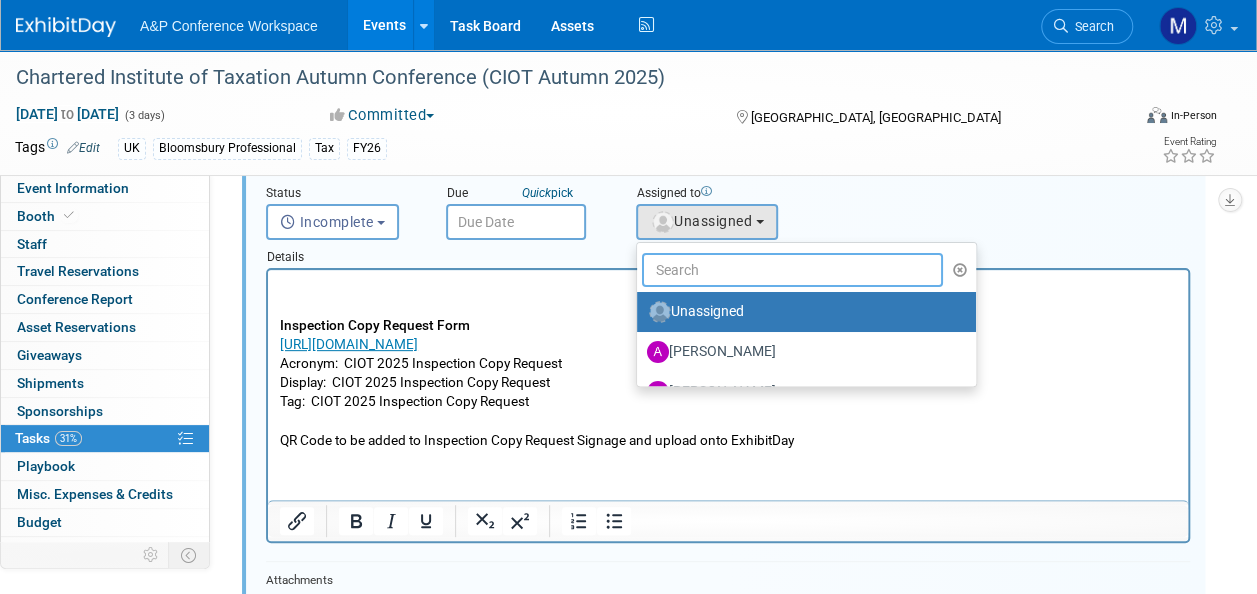 click at bounding box center [792, 270] 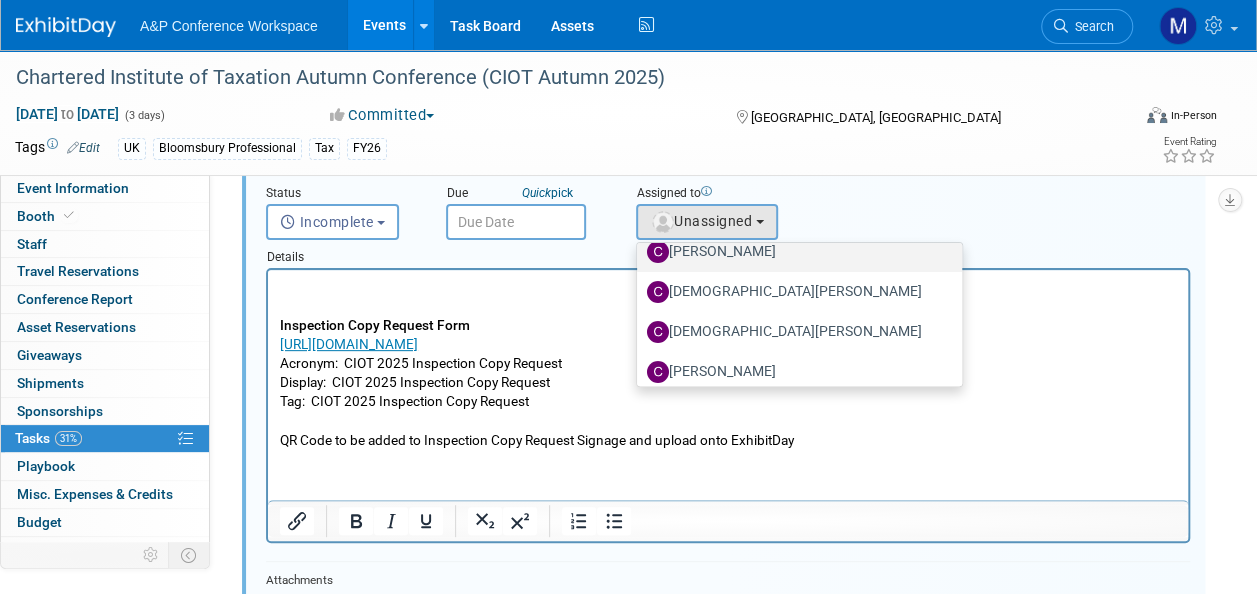 scroll, scrollTop: 190, scrollLeft: 0, axis: vertical 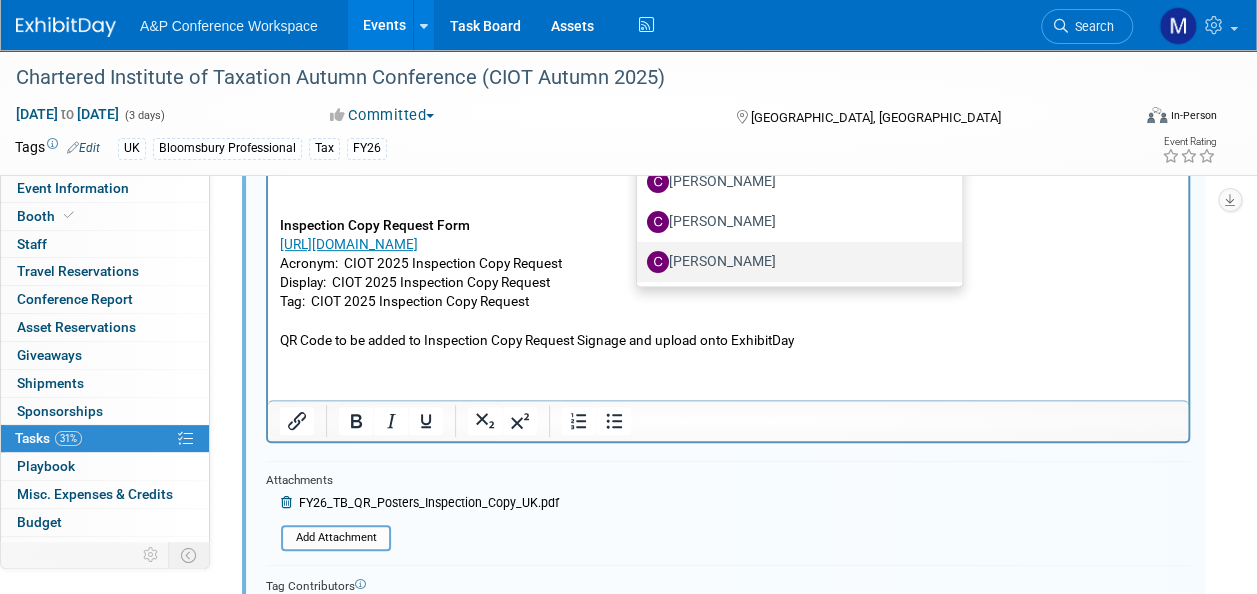 type on "chr" 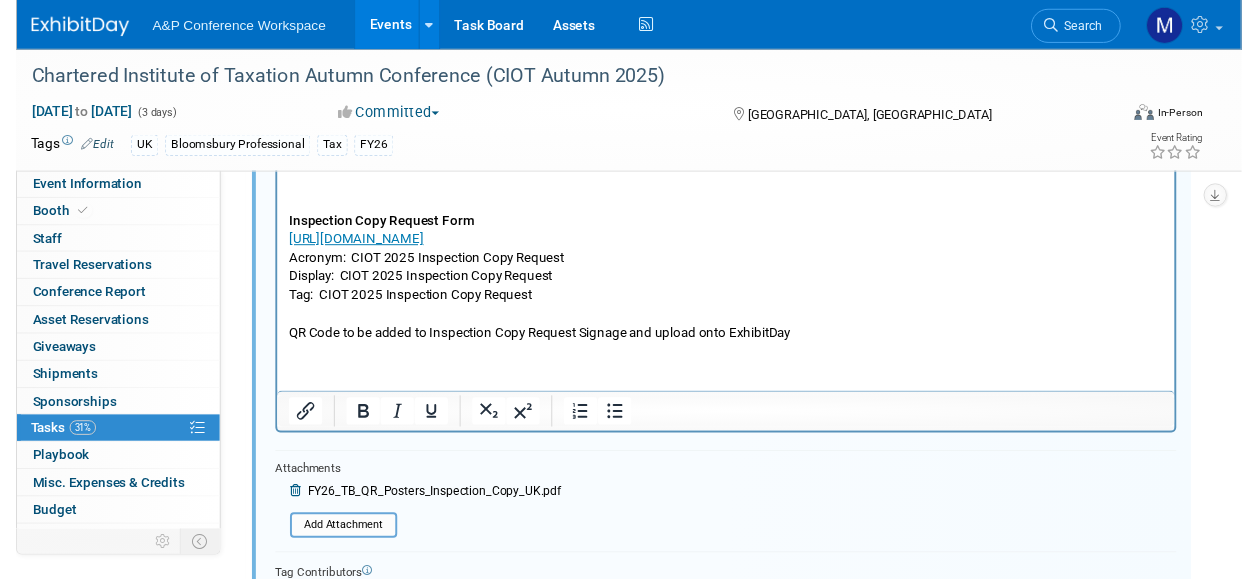 scroll, scrollTop: 102, scrollLeft: 0, axis: vertical 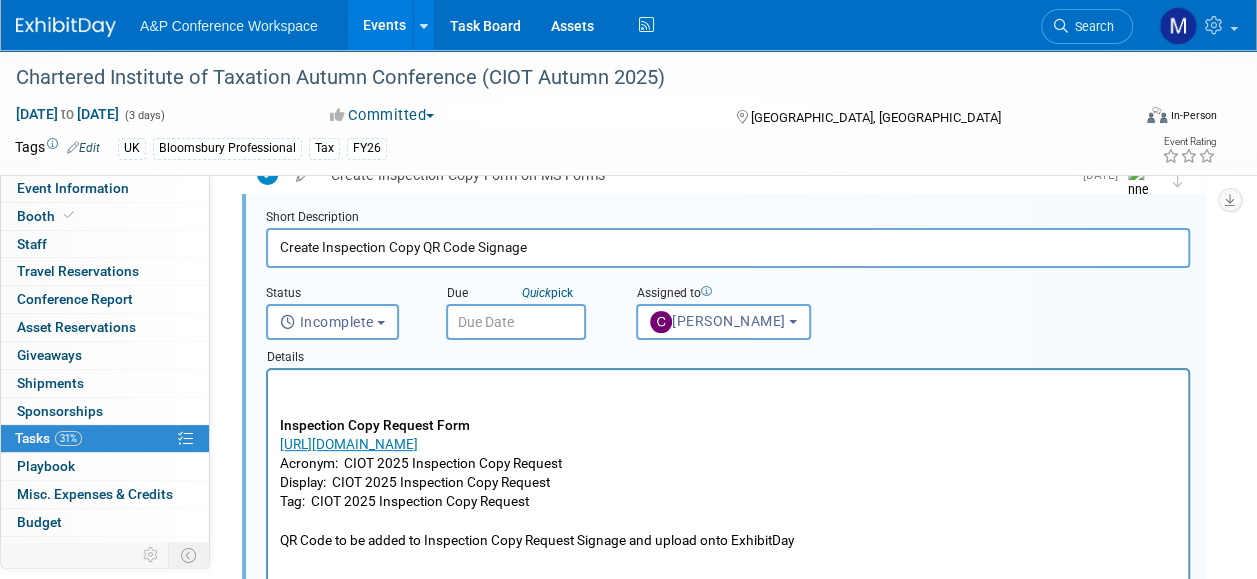 click at bounding box center [516, 322] 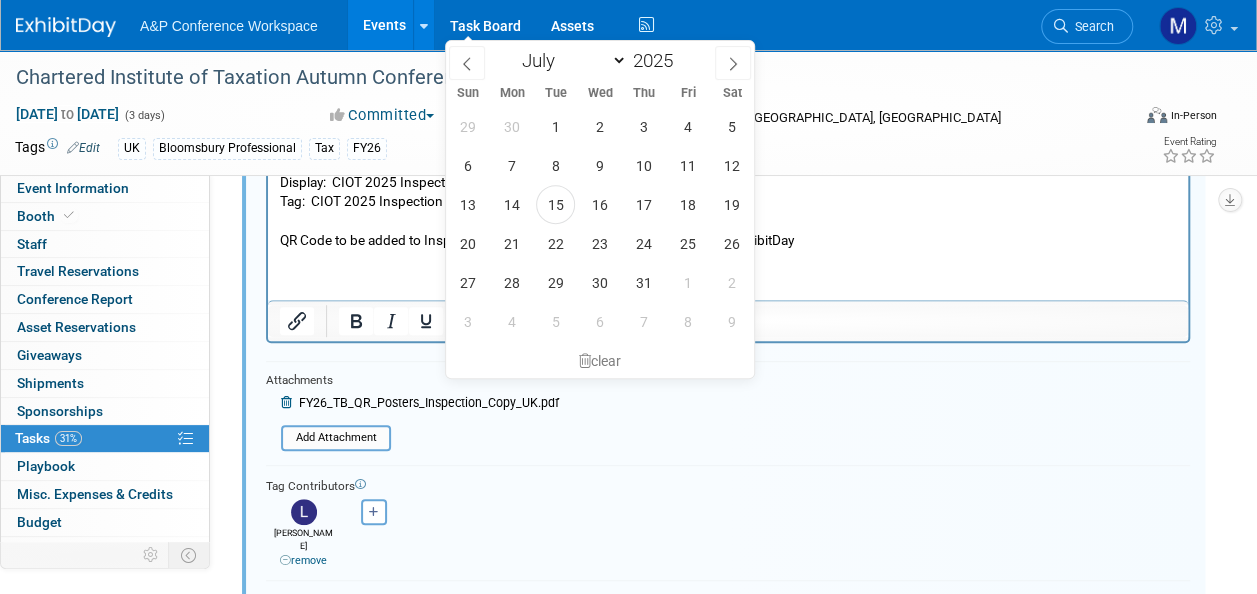 scroll, scrollTop: 202, scrollLeft: 0, axis: vertical 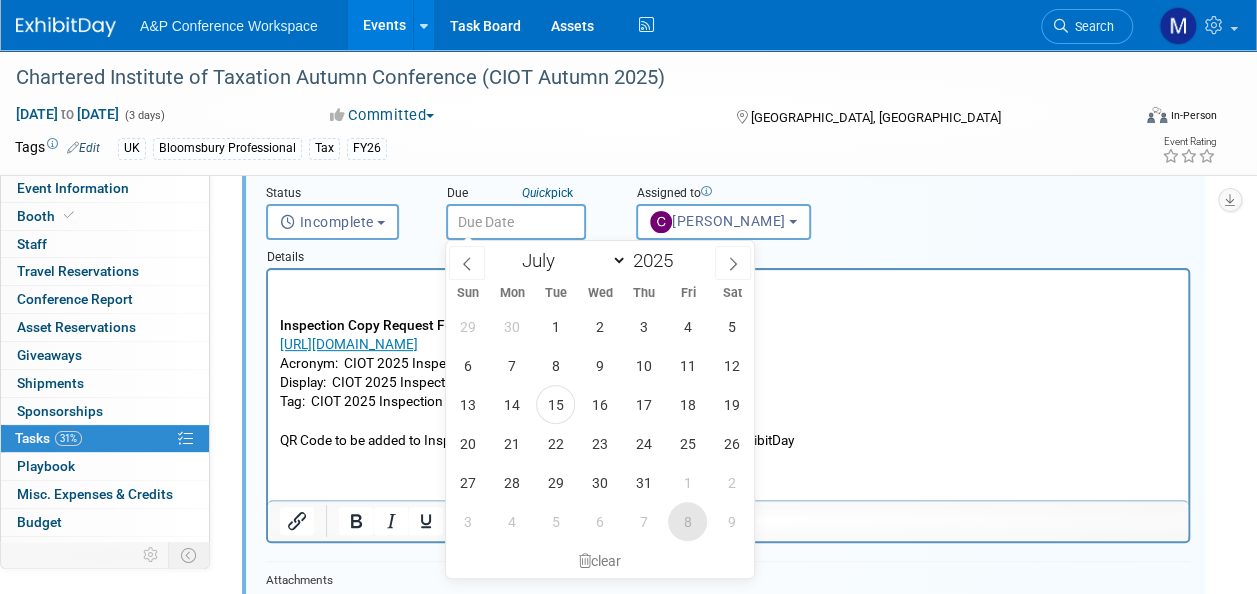 click on "8" at bounding box center [687, 521] 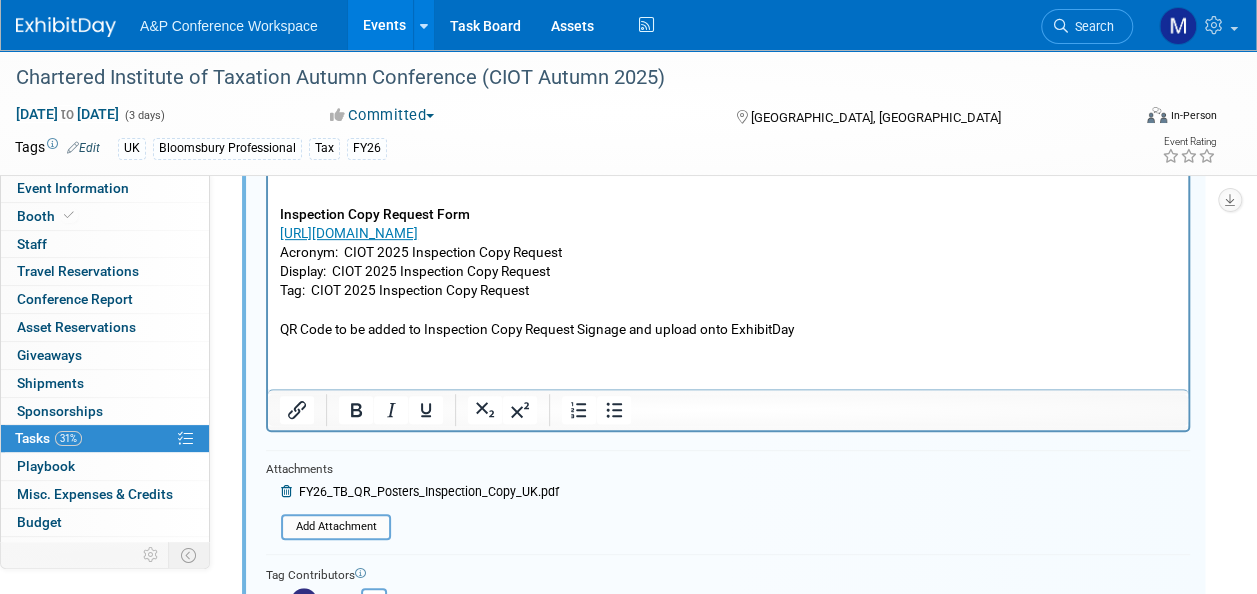 scroll, scrollTop: 502, scrollLeft: 0, axis: vertical 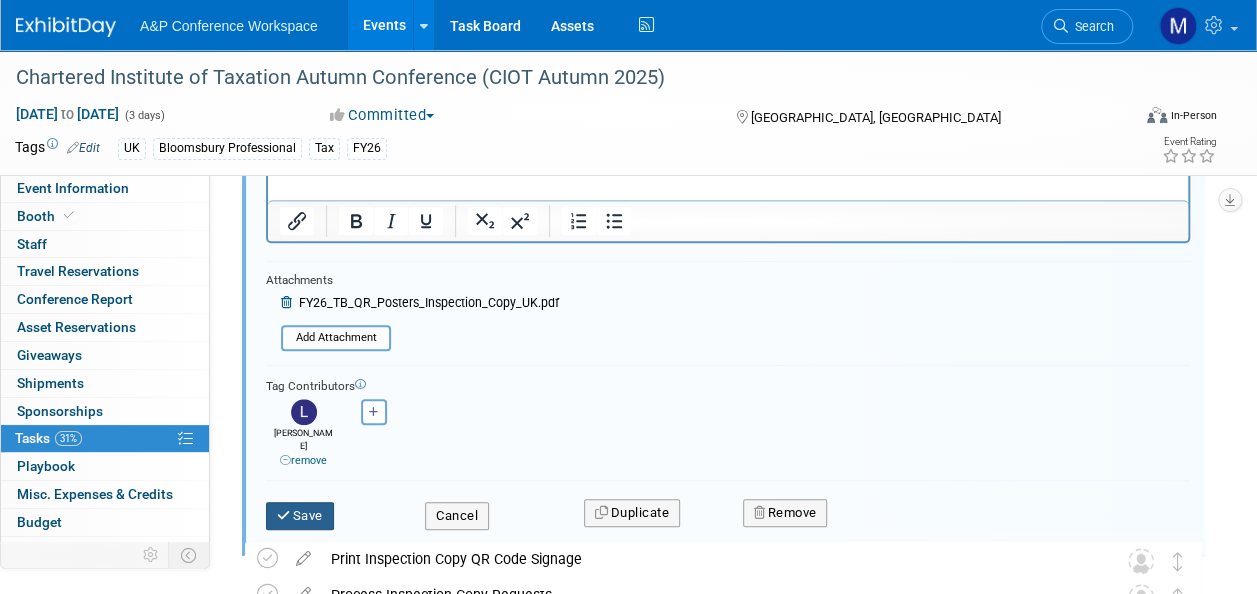 click on "Save" at bounding box center (300, 516) 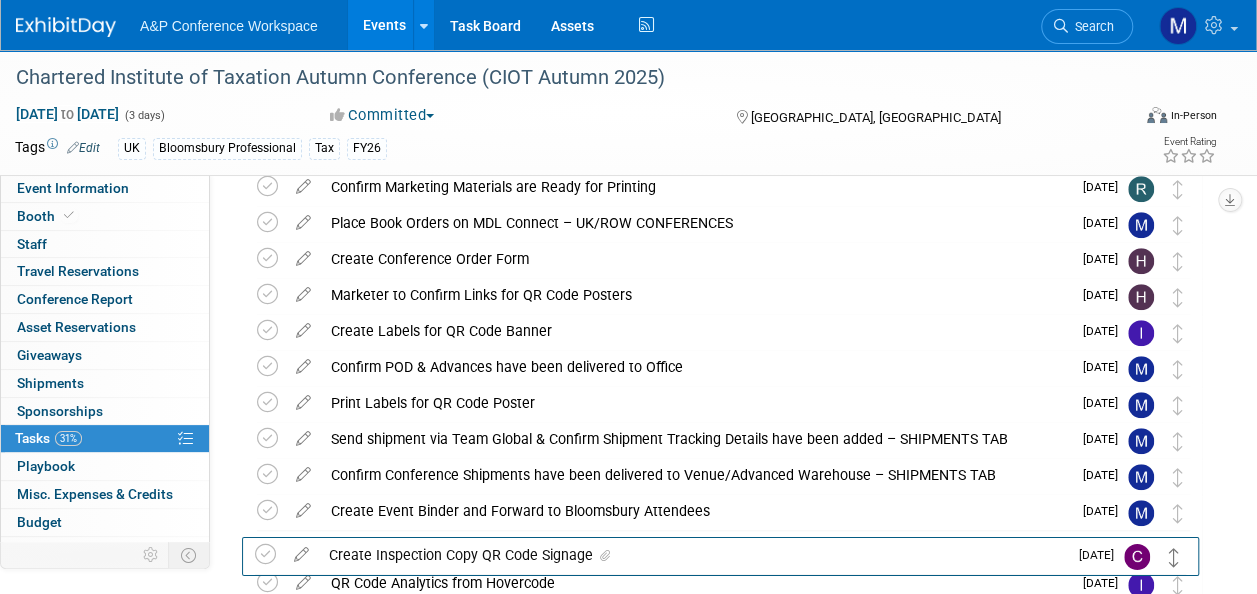 scroll, scrollTop: 560, scrollLeft: 0, axis: vertical 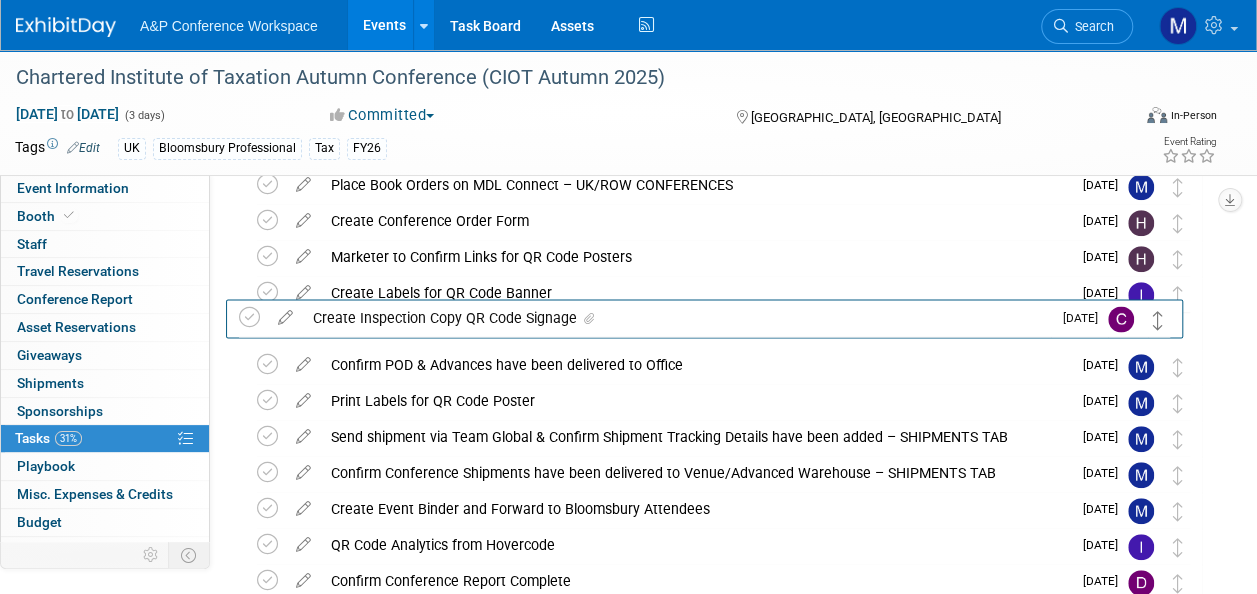 drag, startPoint x: 1178, startPoint y: 312, endPoint x: 1160, endPoint y: 319, distance: 19.313208 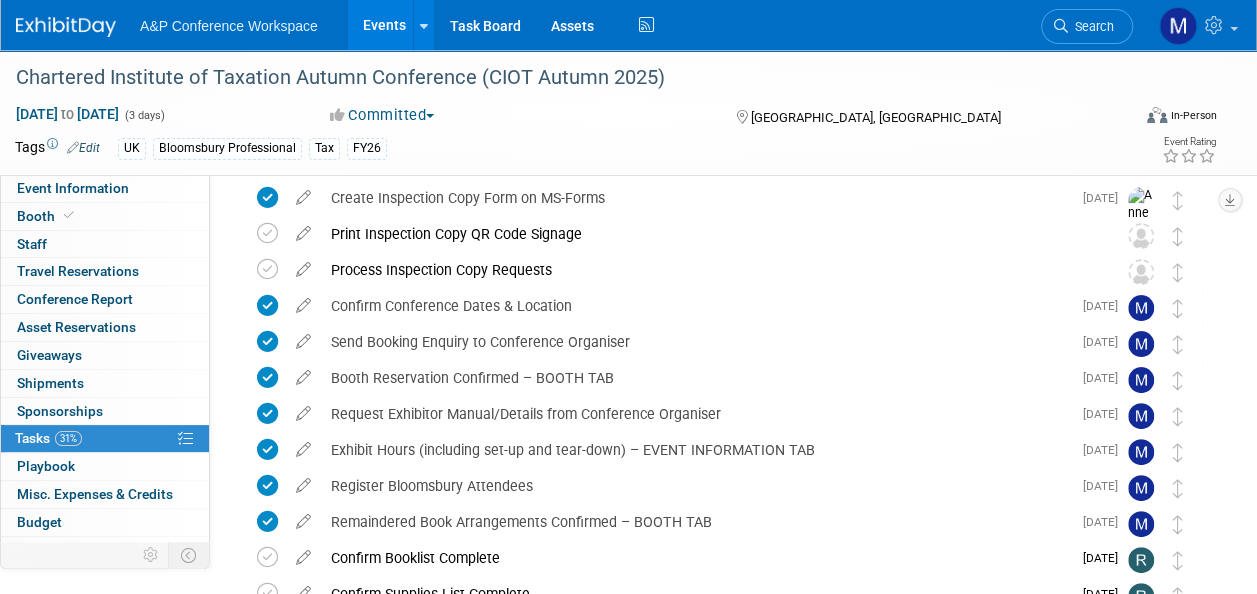 scroll, scrollTop: 0, scrollLeft: 0, axis: both 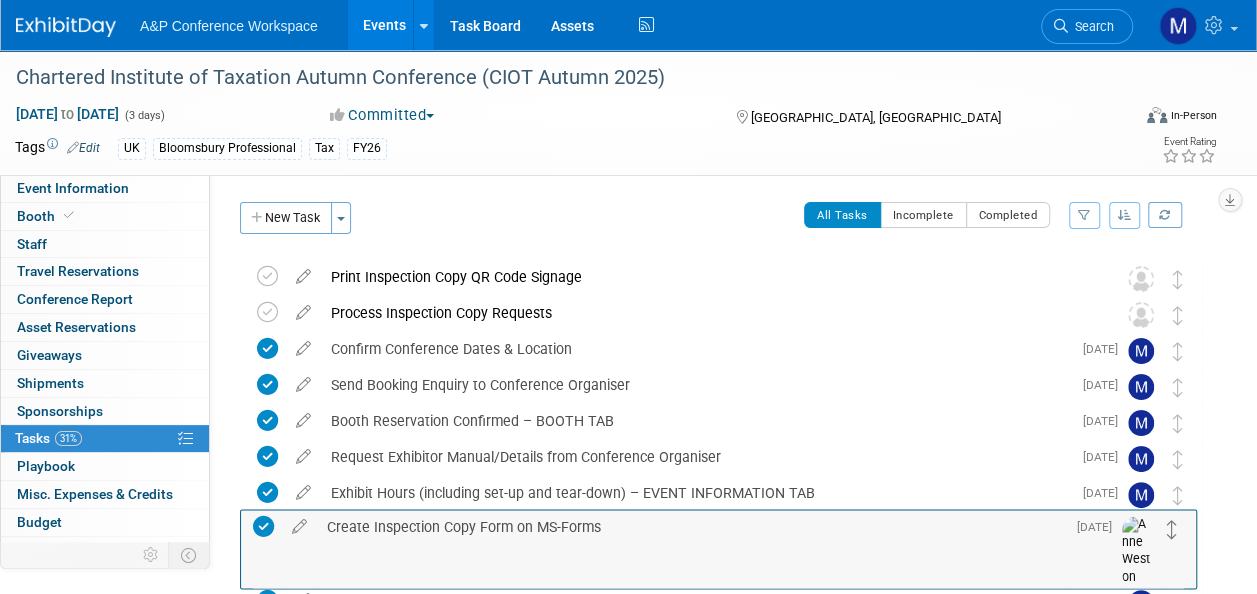 drag, startPoint x: 1178, startPoint y: 277, endPoint x: 1173, endPoint y: 526, distance: 249.0502 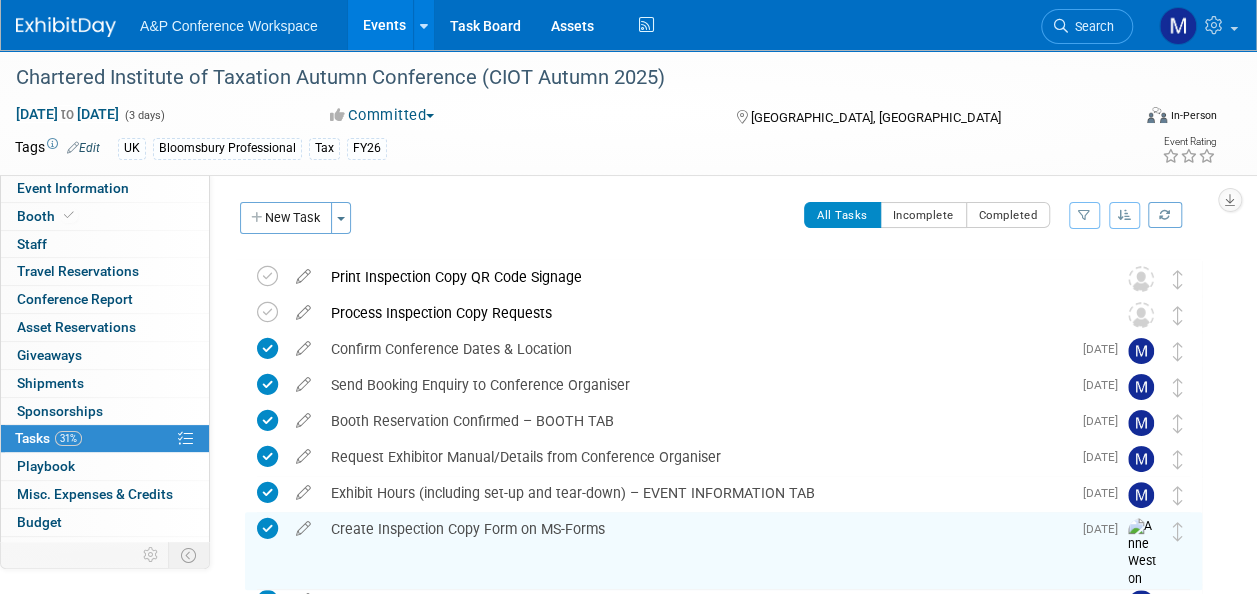 click at bounding box center (303, 272) 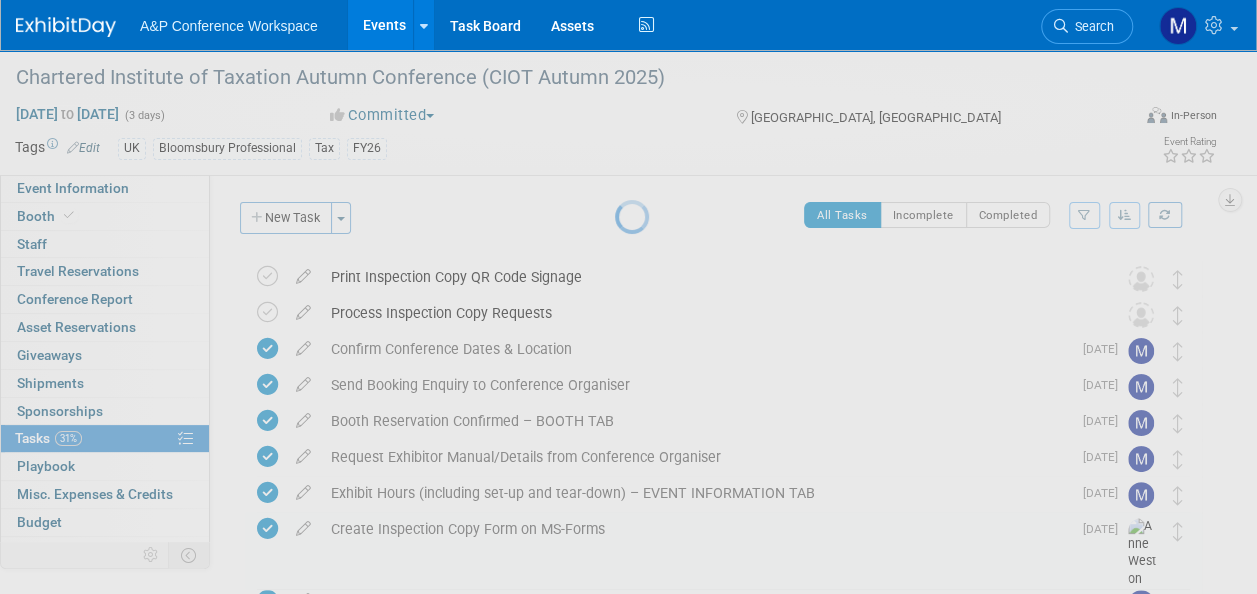 select on "6" 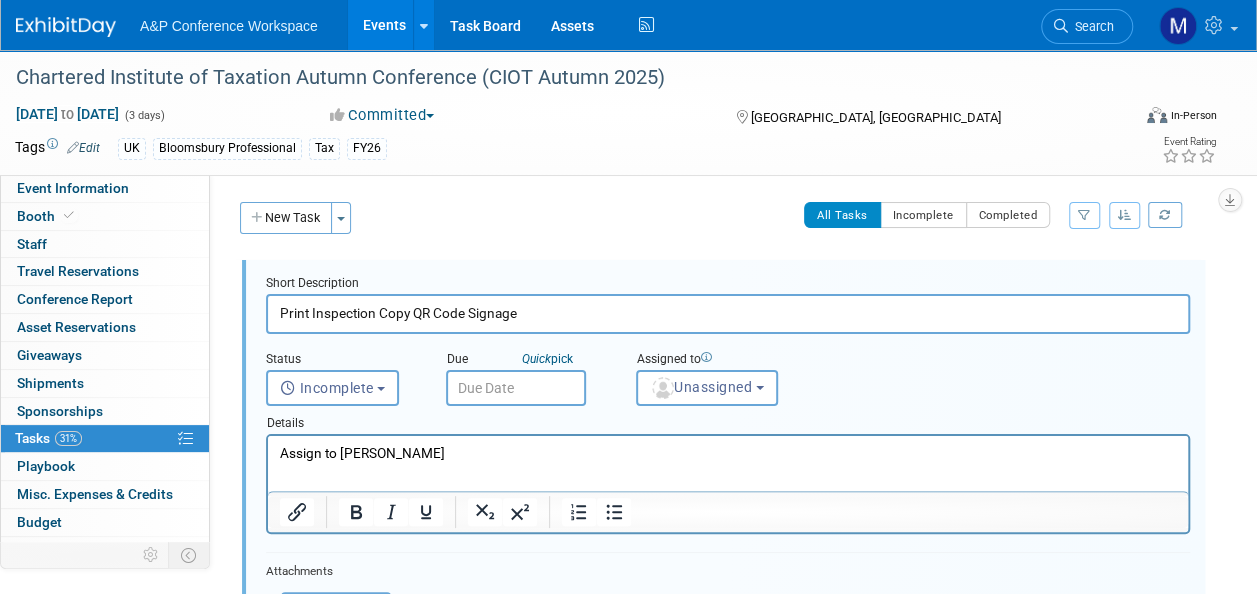 scroll, scrollTop: 0, scrollLeft: 0, axis: both 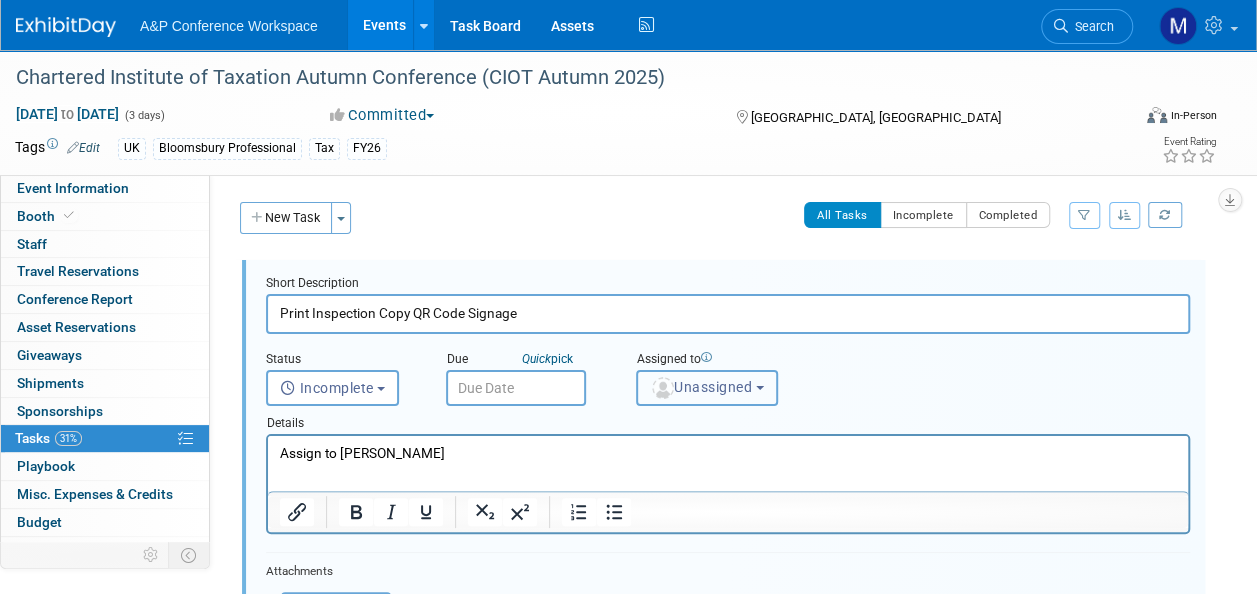 click at bounding box center (663, 388) 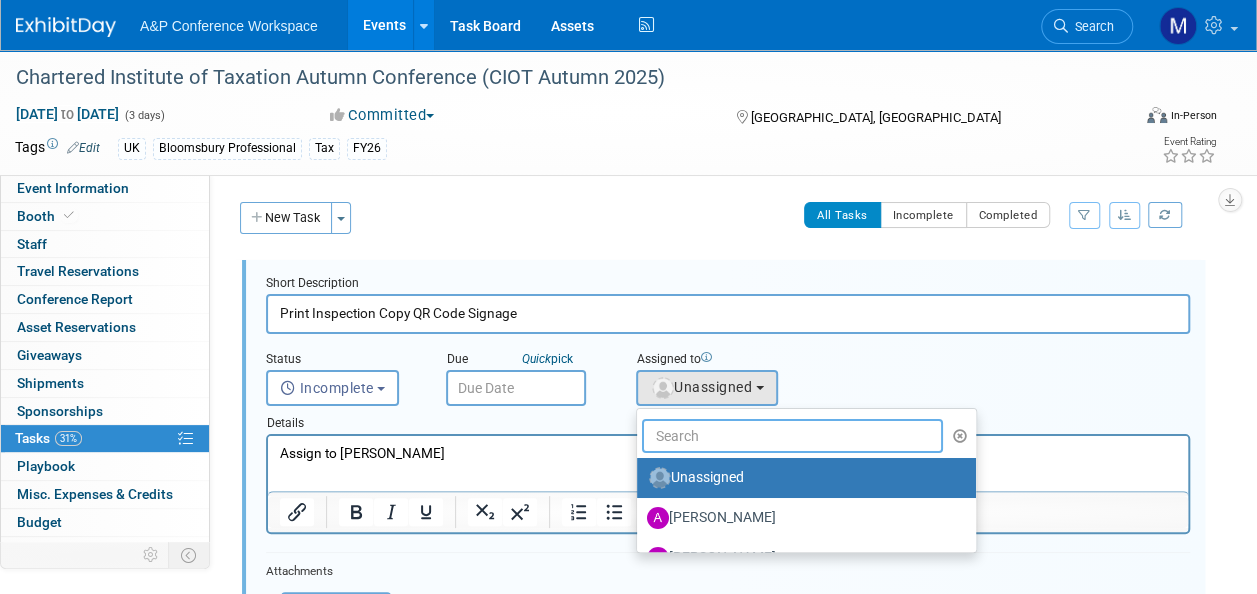 click at bounding box center [792, 436] 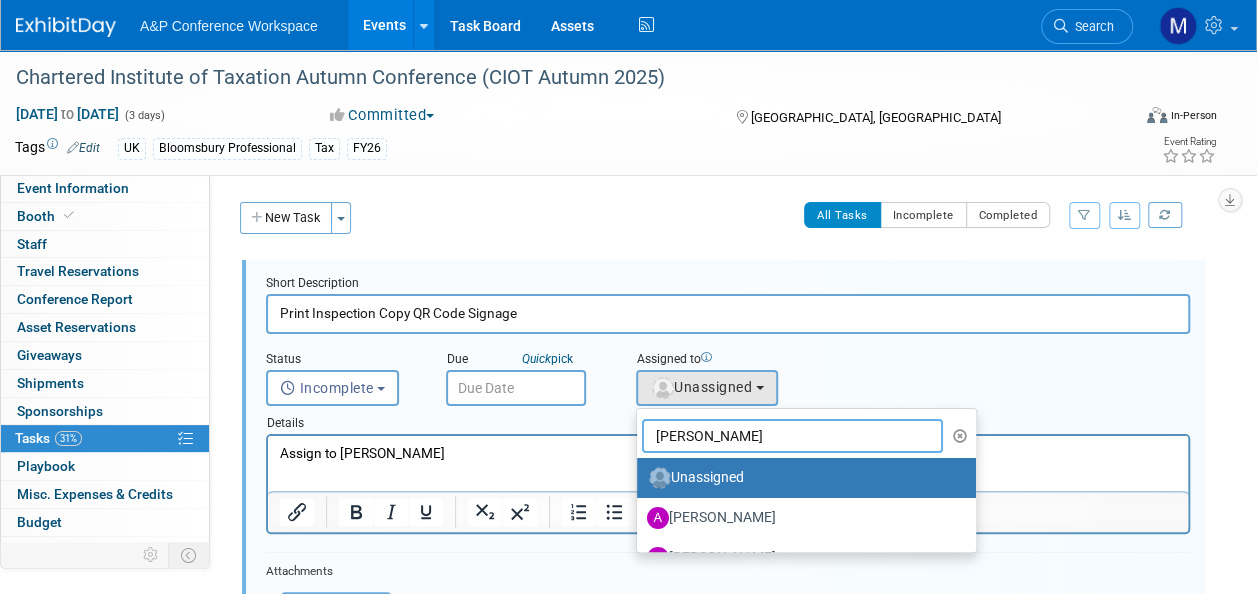 type on "matt ha" 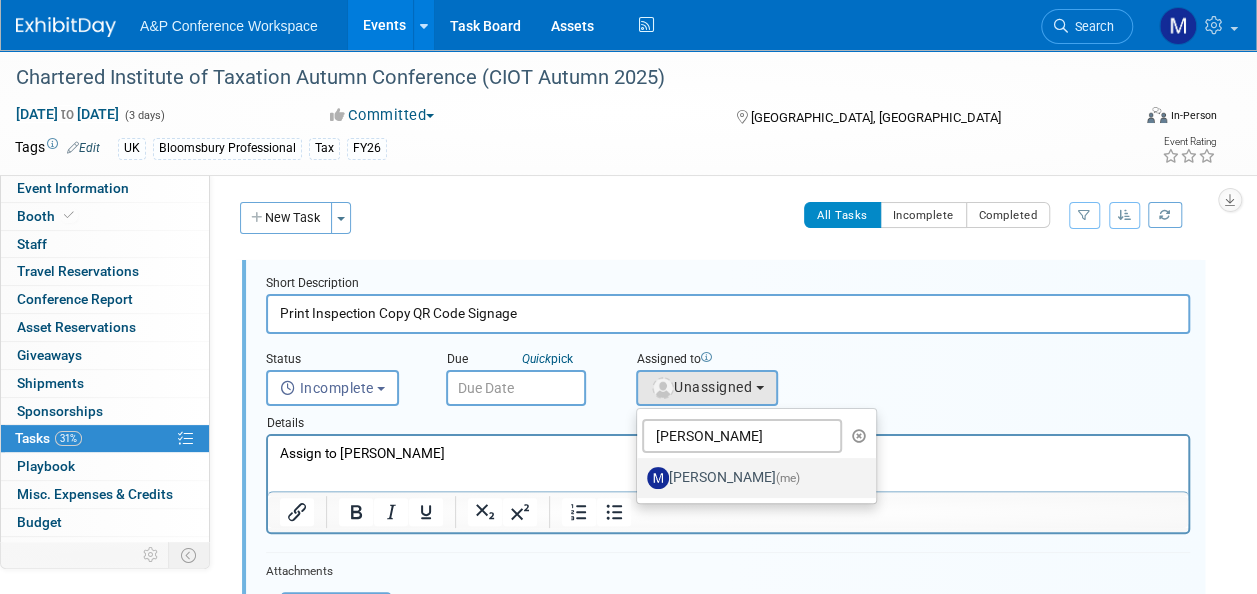 click on "Matt Hambridge
(me)" at bounding box center [751, 478] 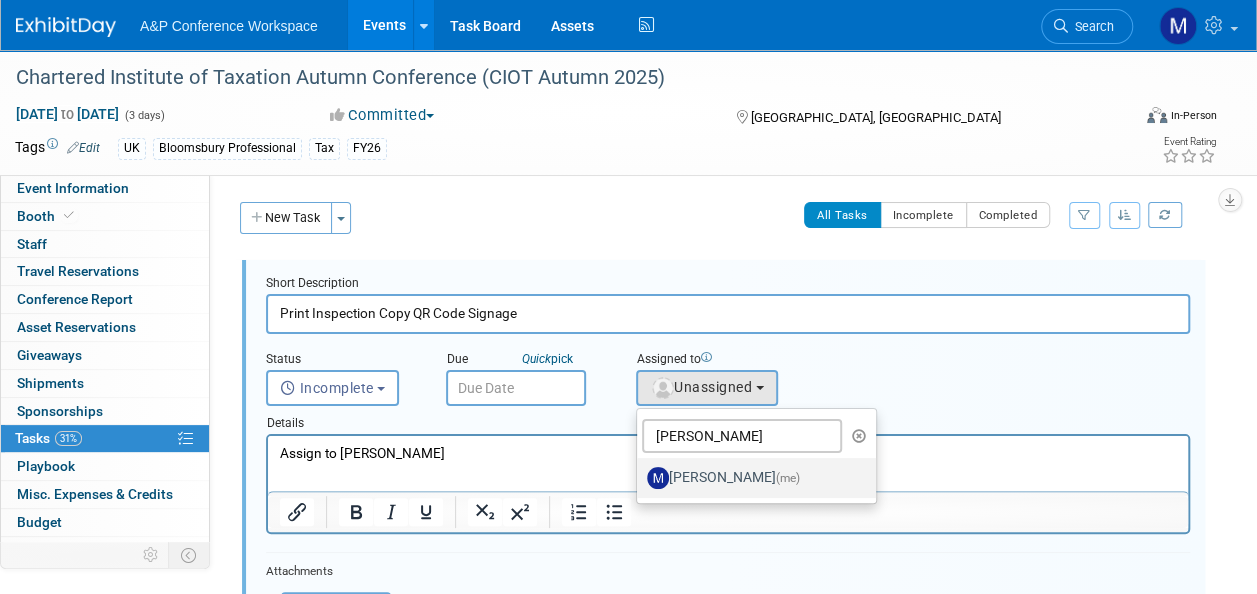 click on "Matt Hambridge
(me)" at bounding box center (633, 475) 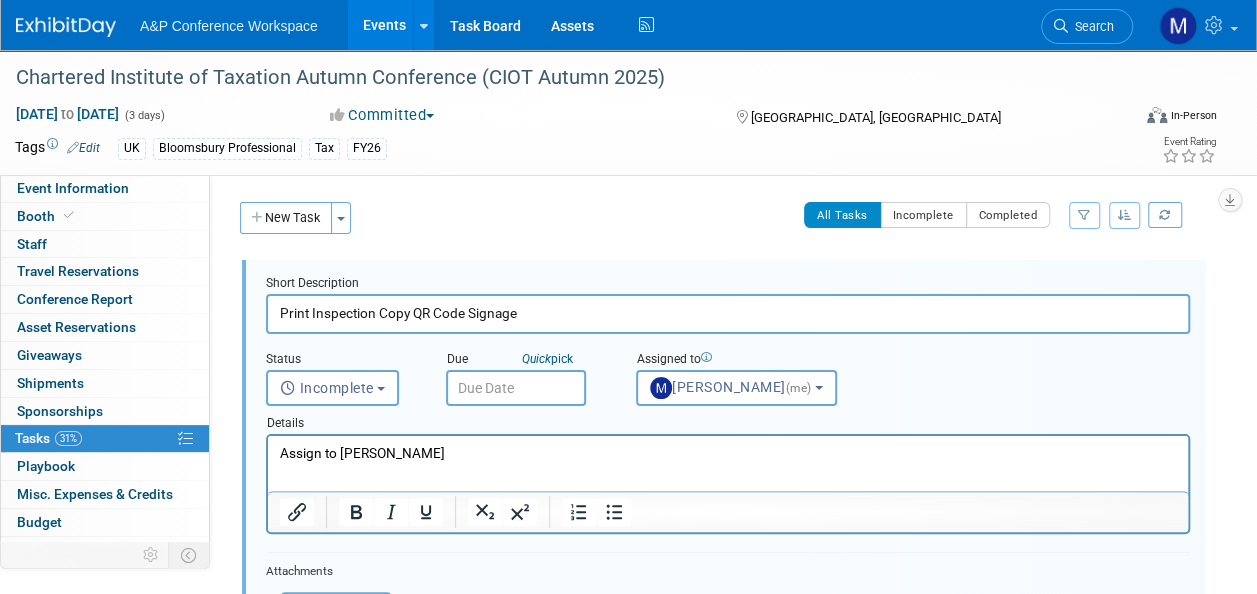 drag, startPoint x: 475, startPoint y: 457, endPoint x: 77, endPoint y: 457, distance: 398 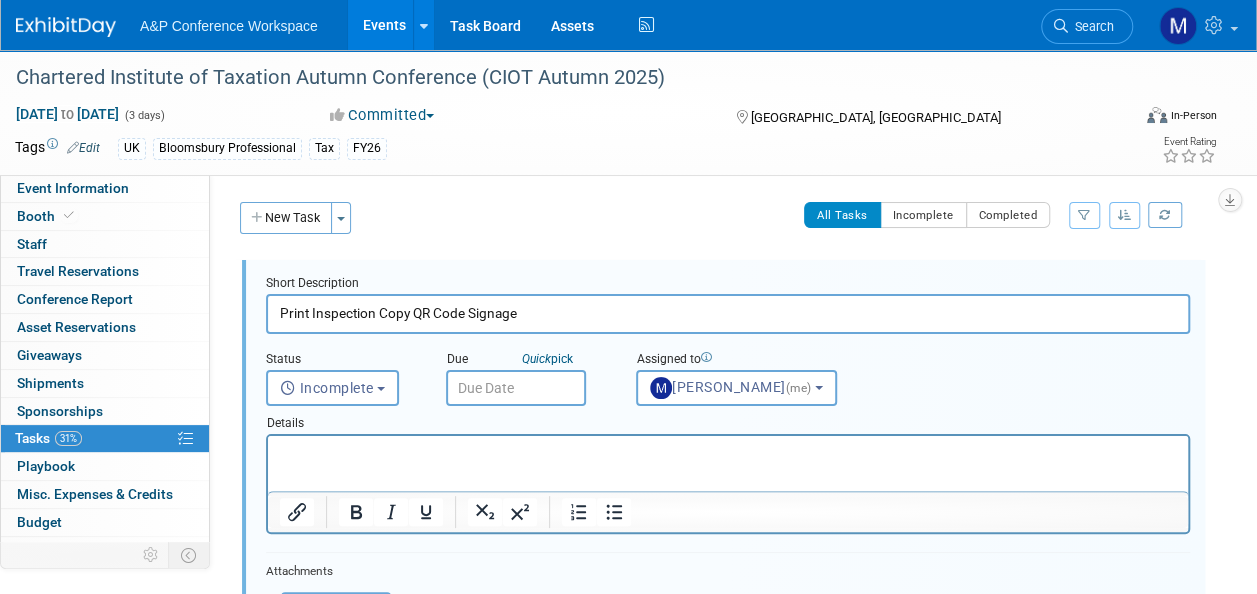 click at bounding box center [516, 388] 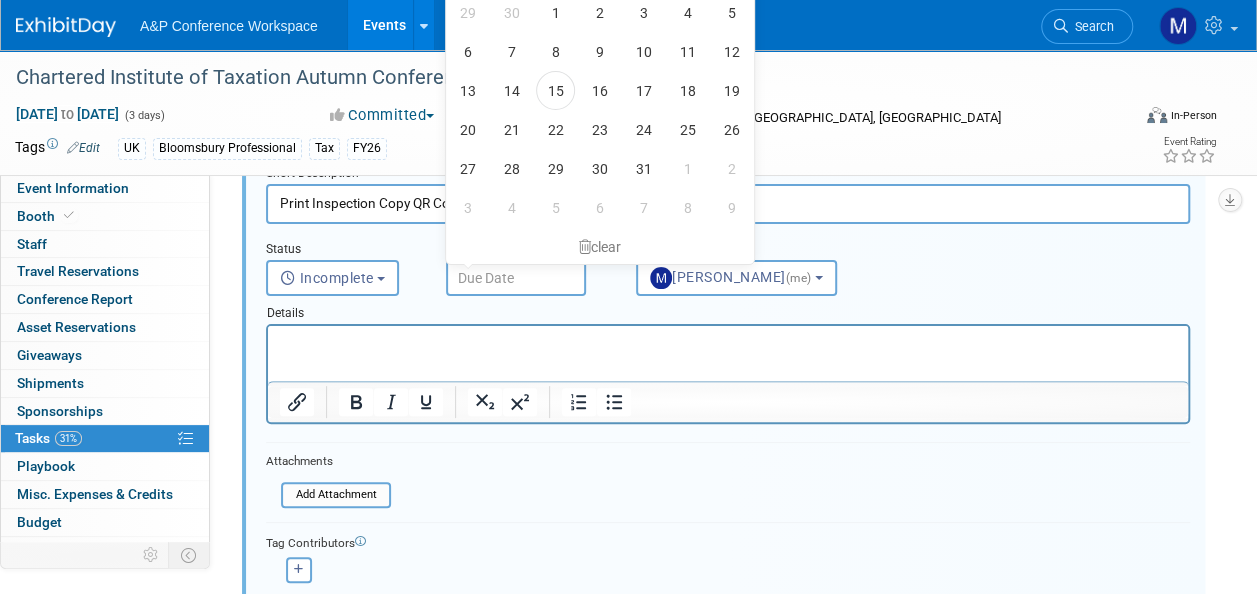 scroll, scrollTop: 0, scrollLeft: 0, axis: both 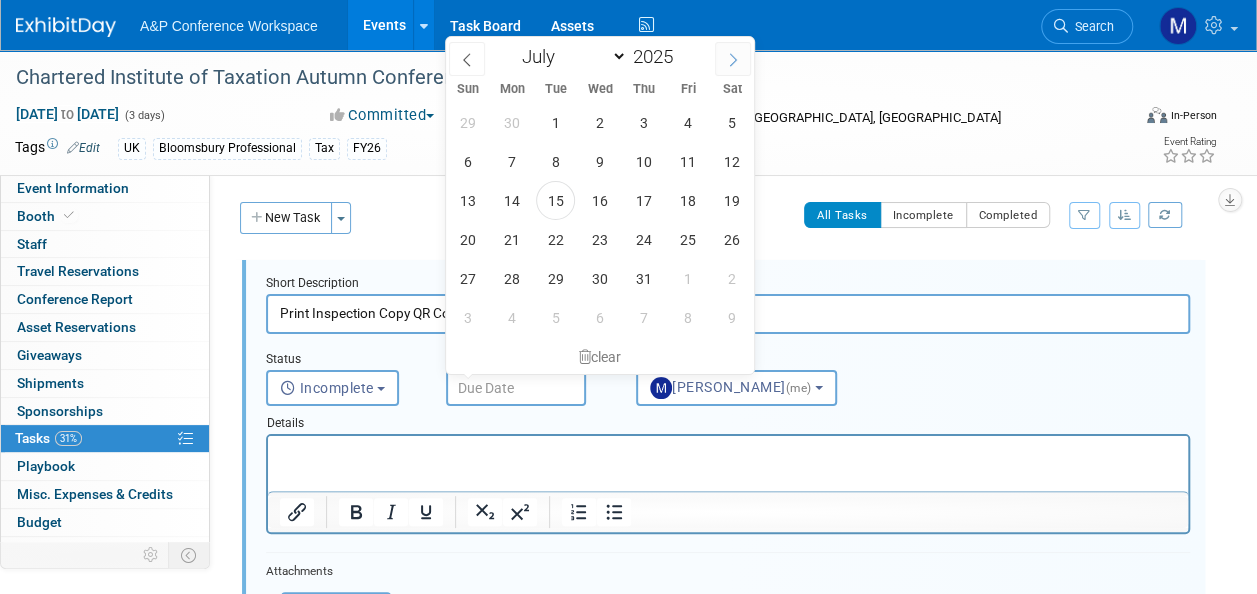 click 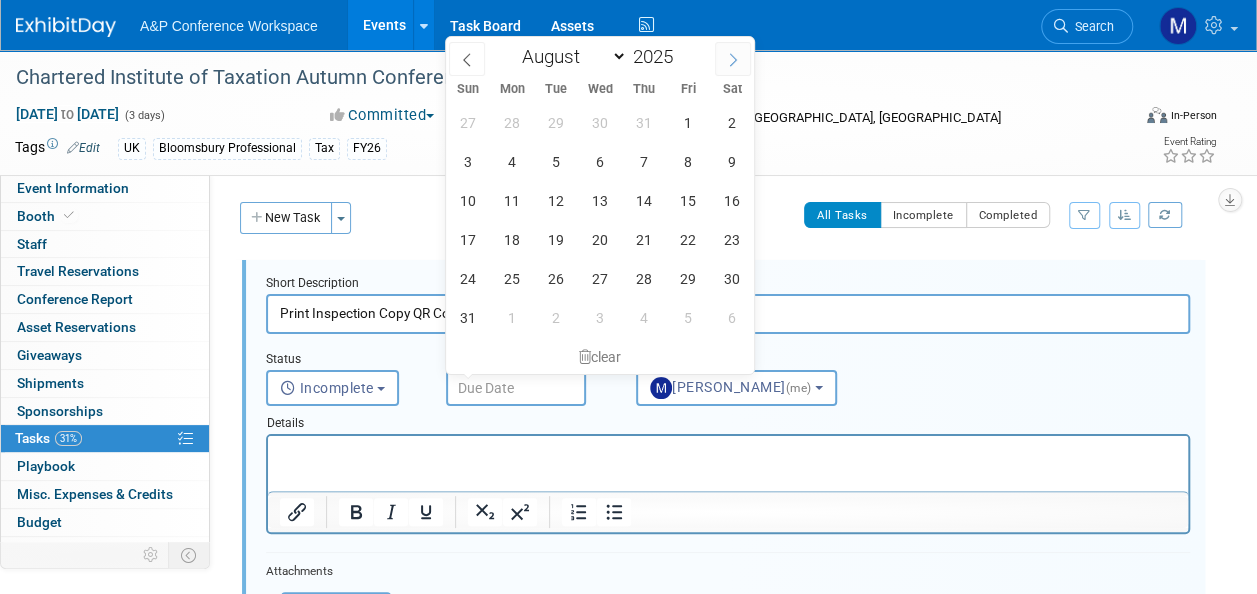 click 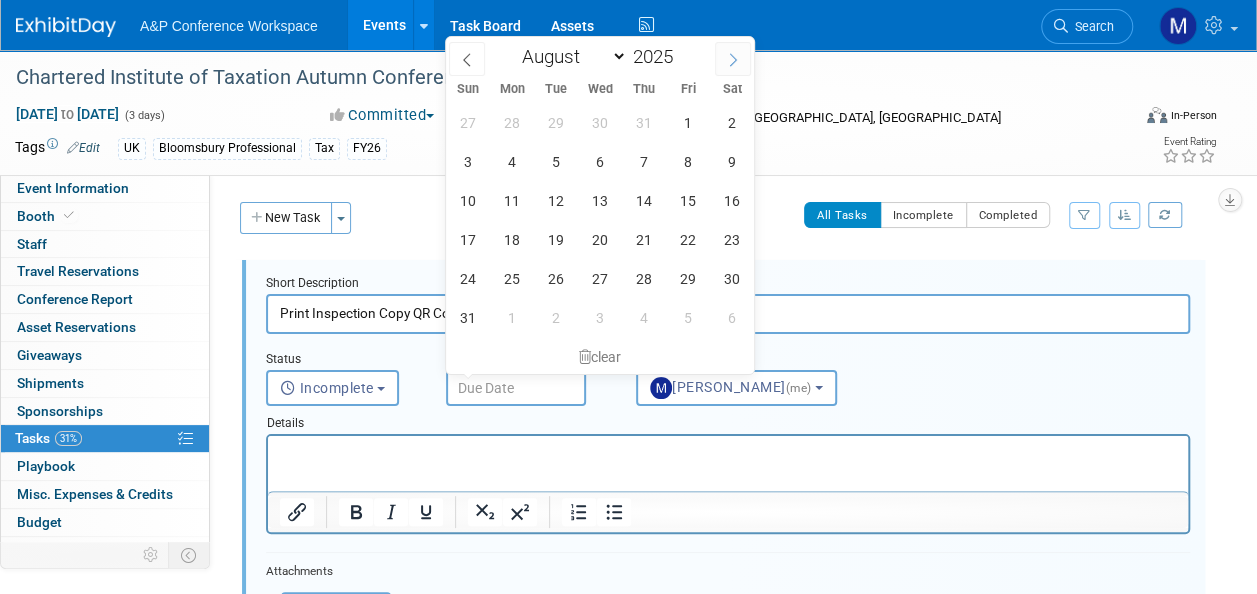 select on "8" 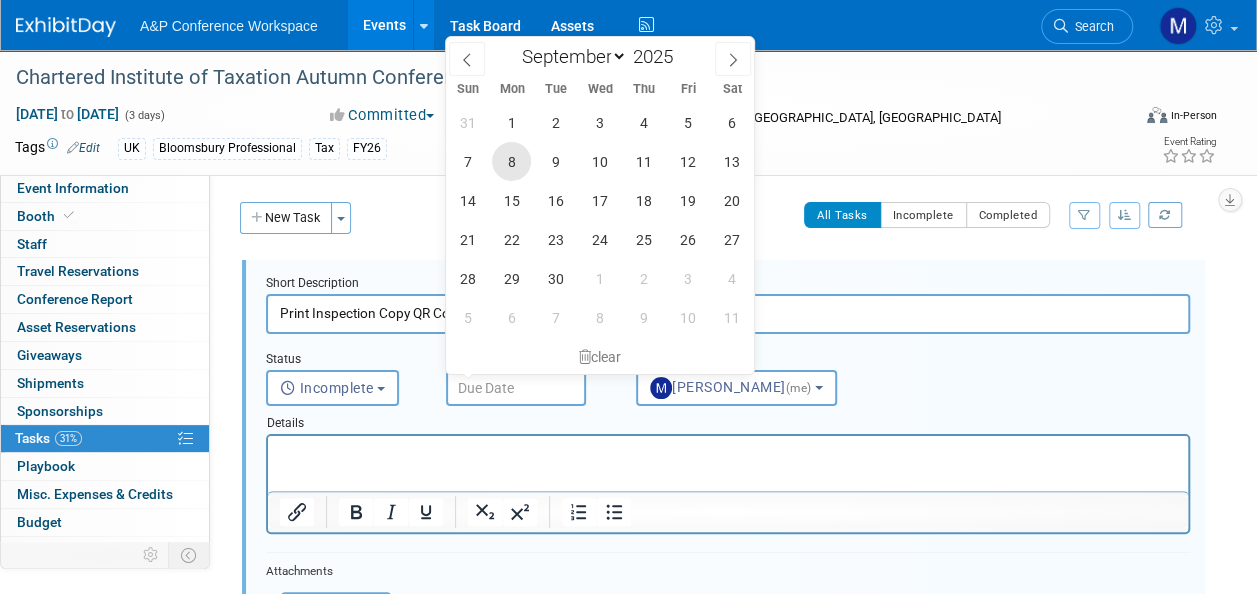 click on "8" at bounding box center (511, 161) 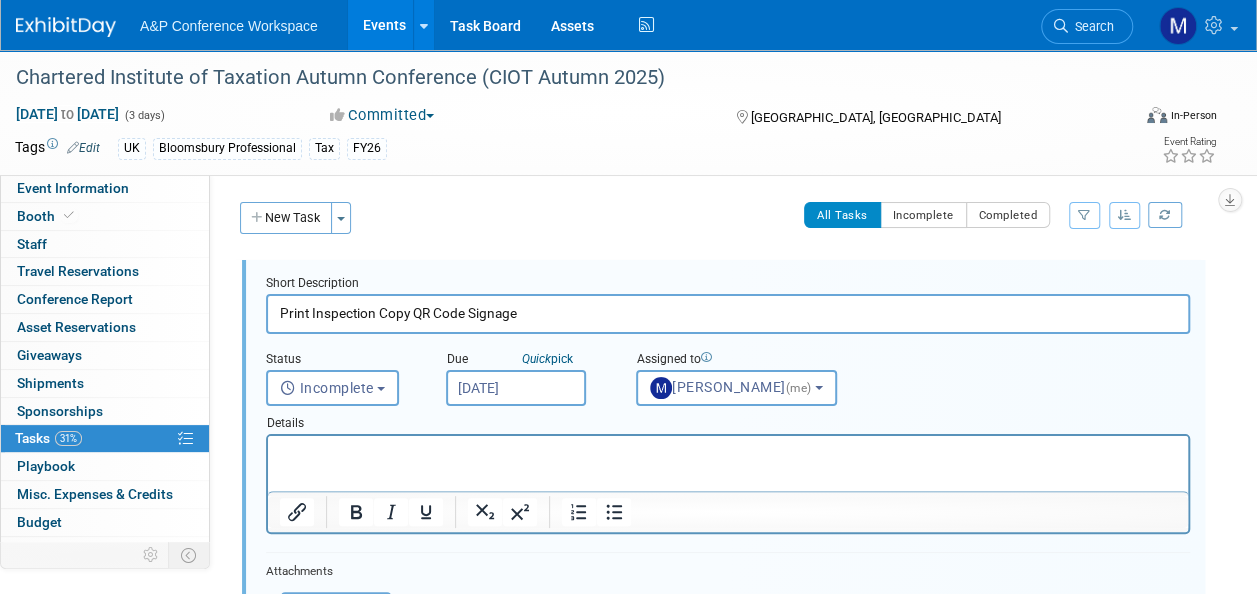 click at bounding box center [728, 449] 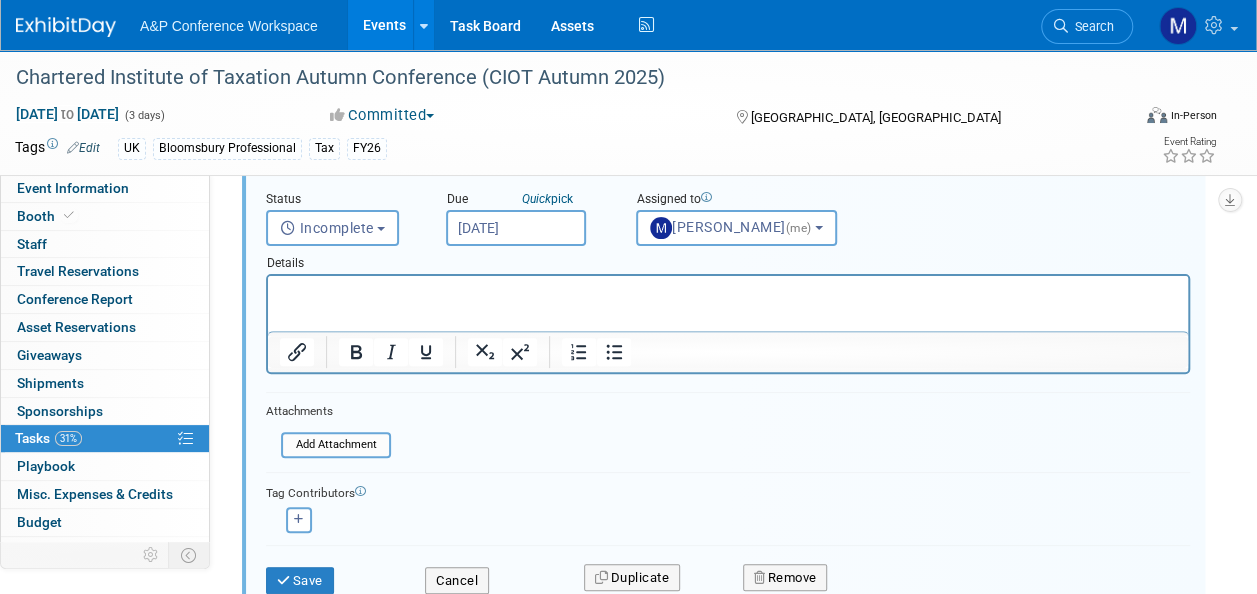 scroll, scrollTop: 300, scrollLeft: 0, axis: vertical 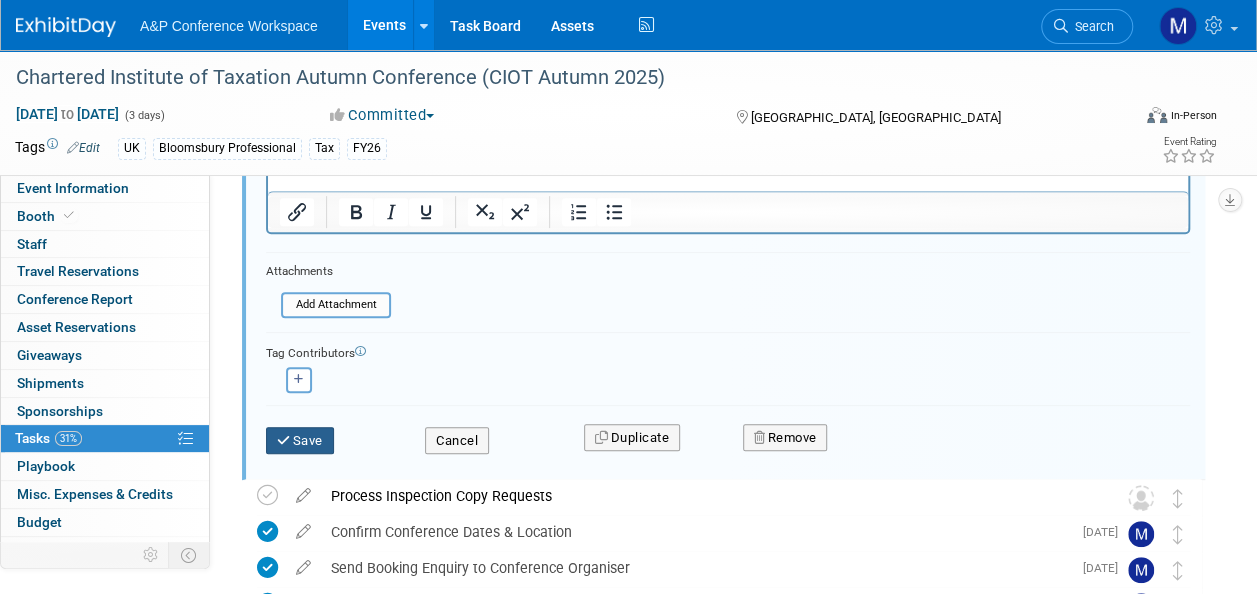 click on "Save" at bounding box center [300, 441] 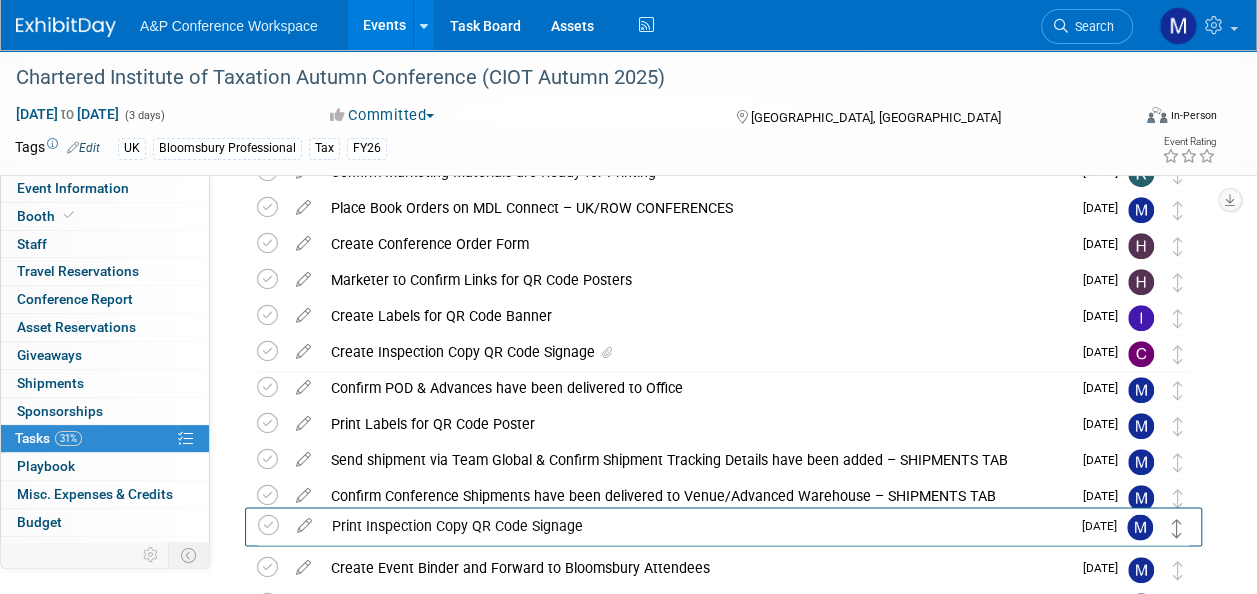 scroll, scrollTop: 560, scrollLeft: 0, axis: vertical 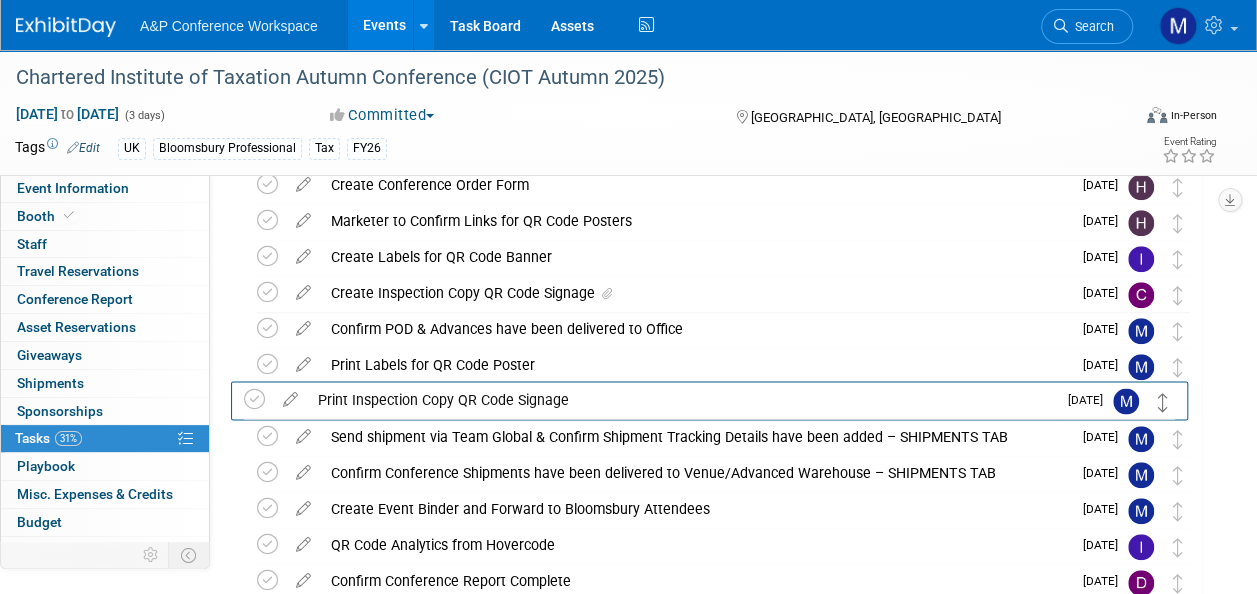 drag, startPoint x: 1180, startPoint y: 277, endPoint x: 1167, endPoint y: 404, distance: 127.66362 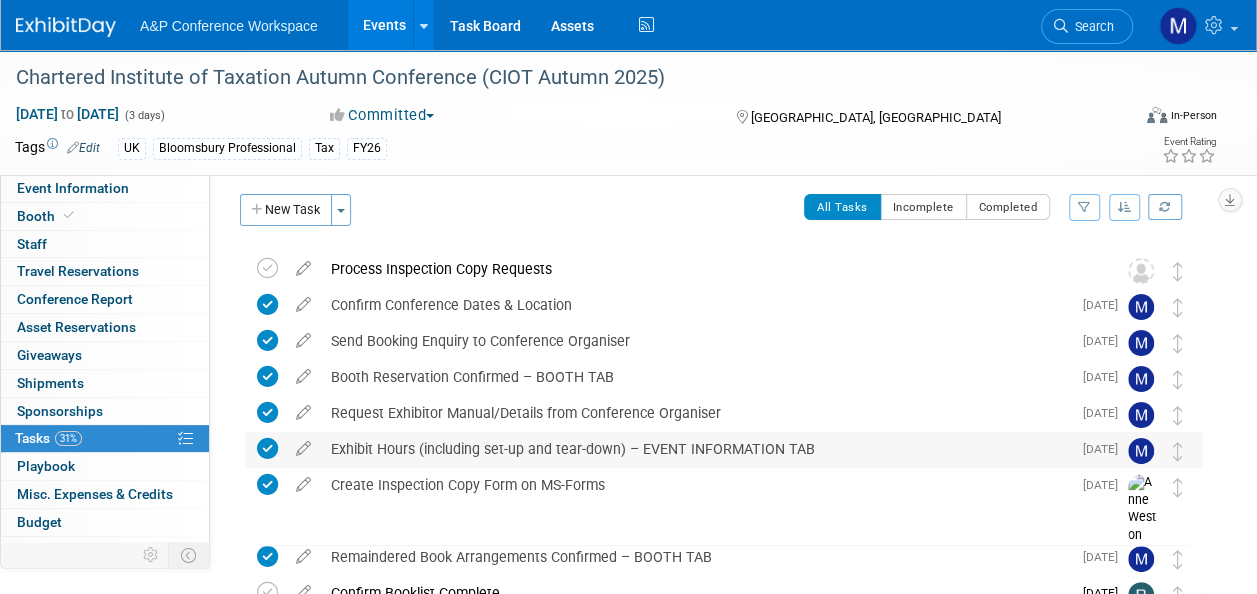 scroll, scrollTop: 0, scrollLeft: 0, axis: both 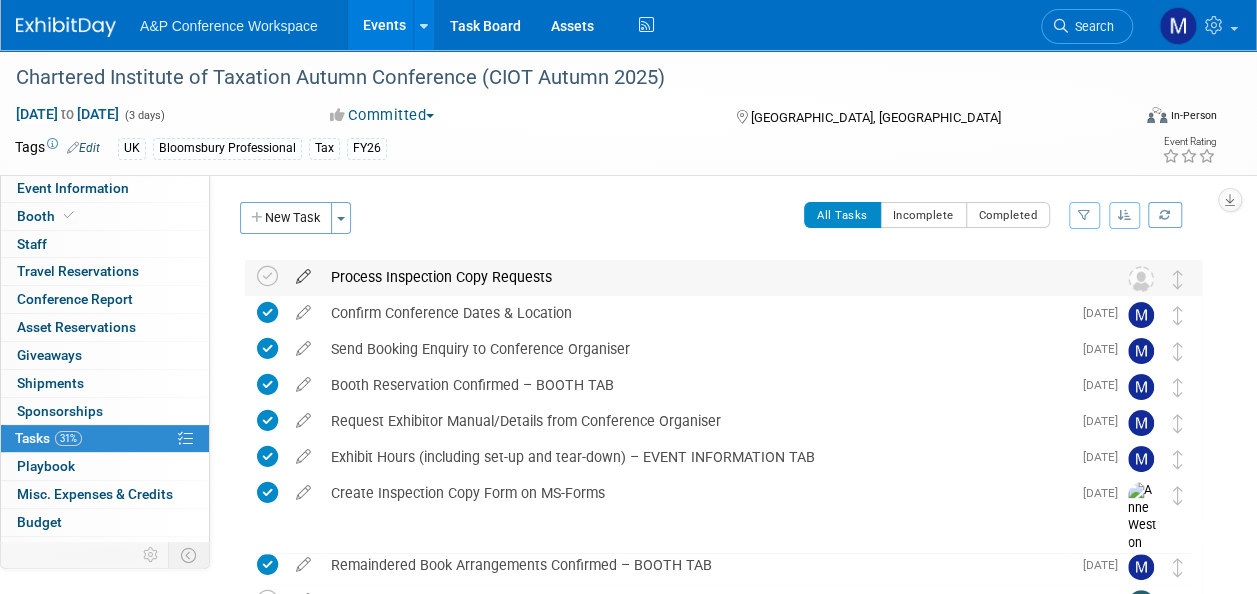 click at bounding box center (303, 272) 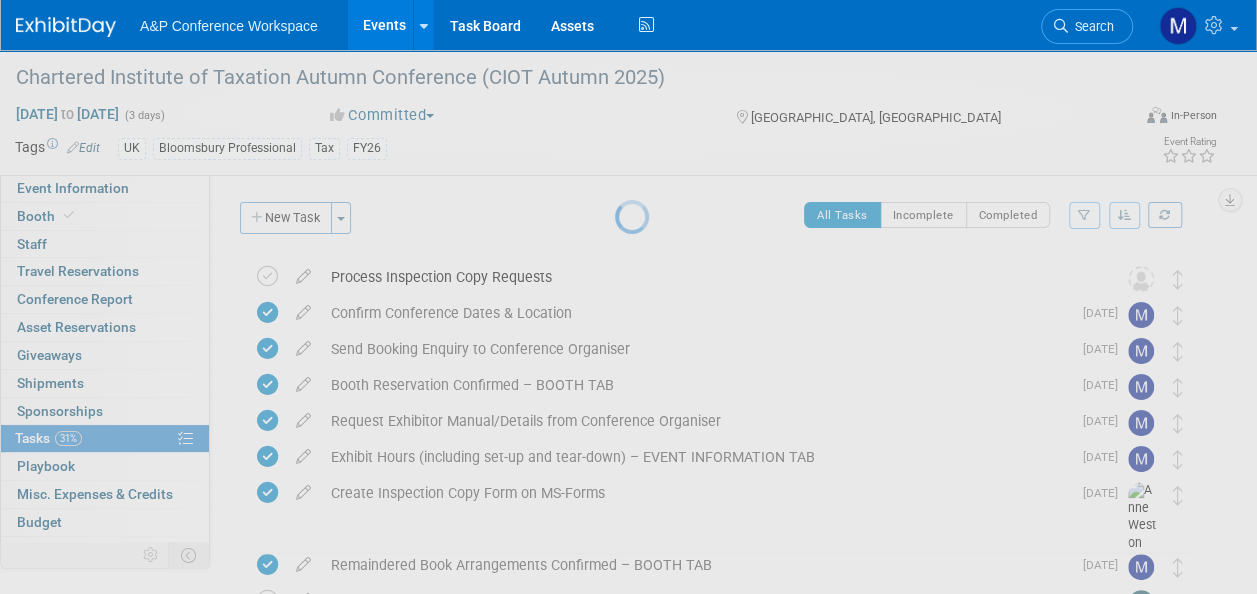 select on "6" 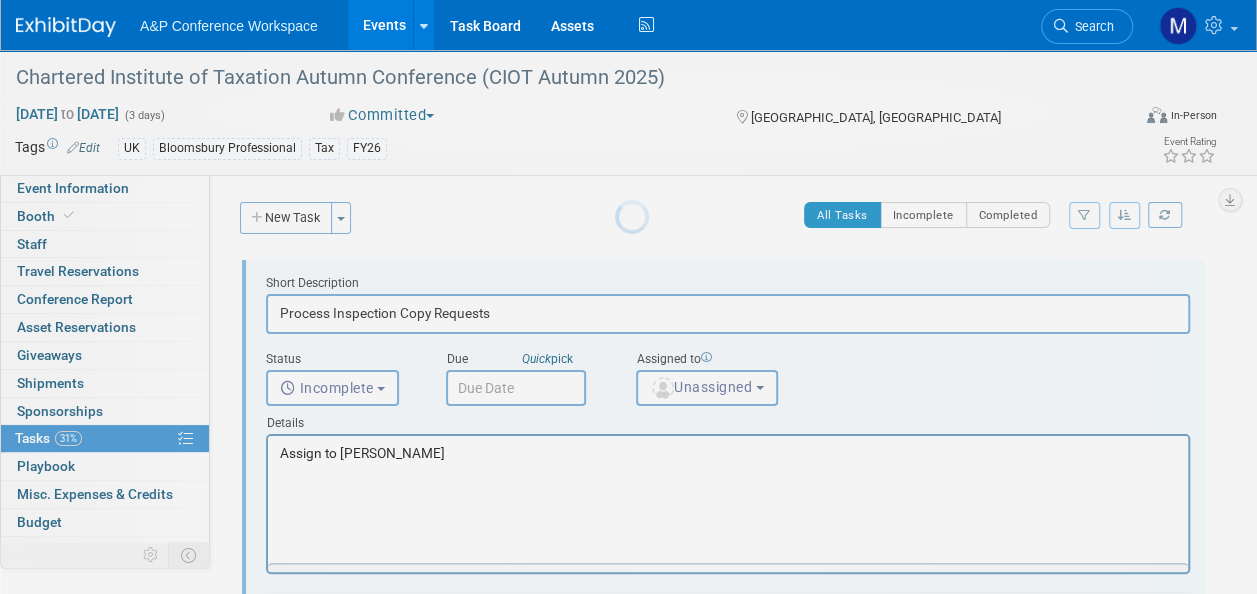 scroll, scrollTop: 0, scrollLeft: 0, axis: both 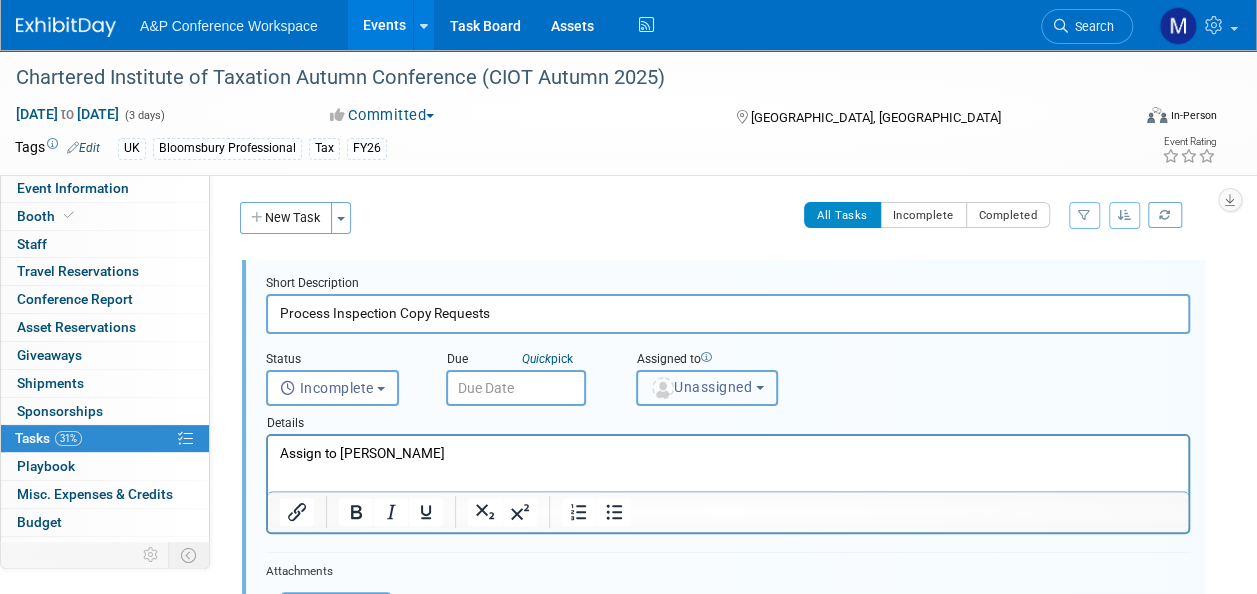 click on "Unassigned" at bounding box center [701, 387] 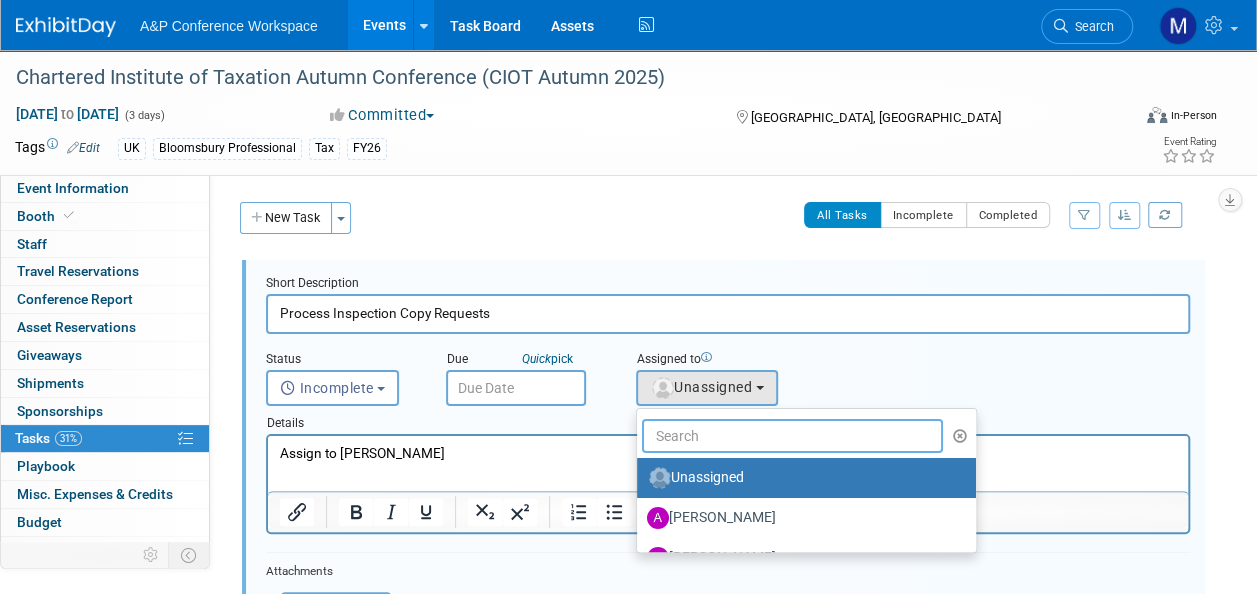 click at bounding box center (792, 436) 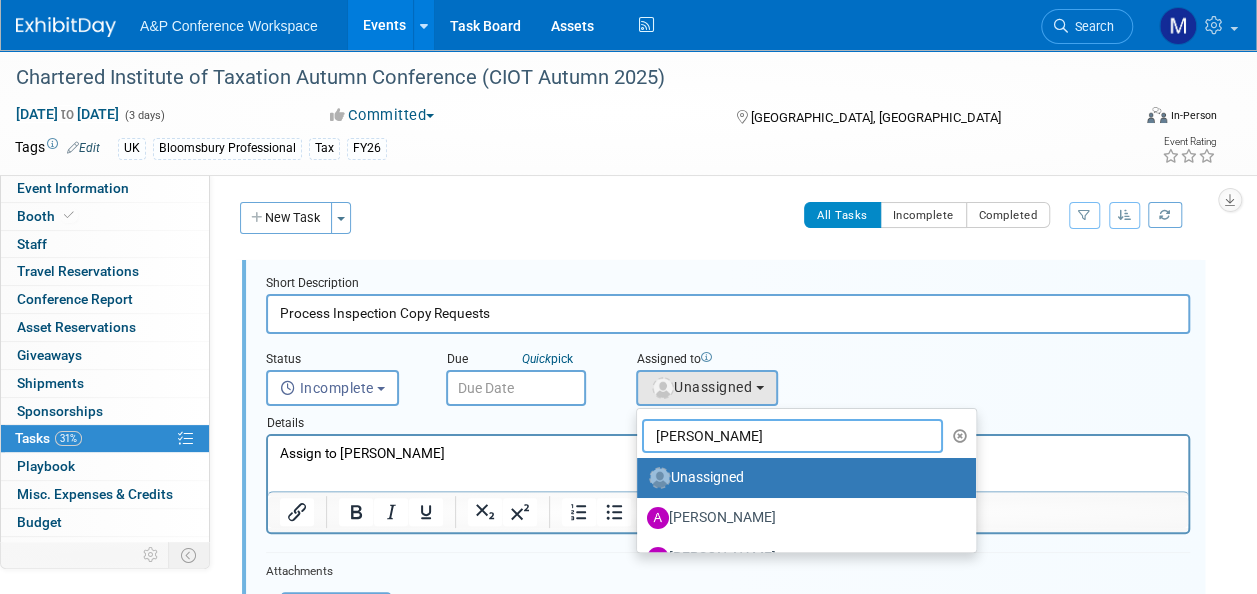 type on "kate hun" 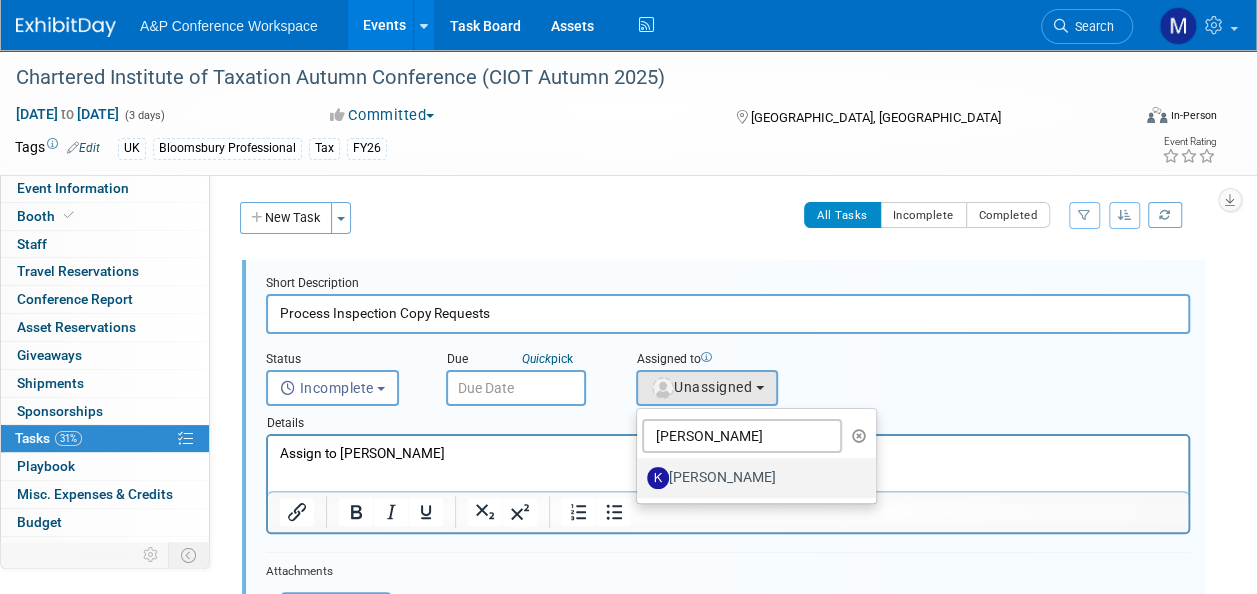 click on "[PERSON_NAME]" at bounding box center [751, 478] 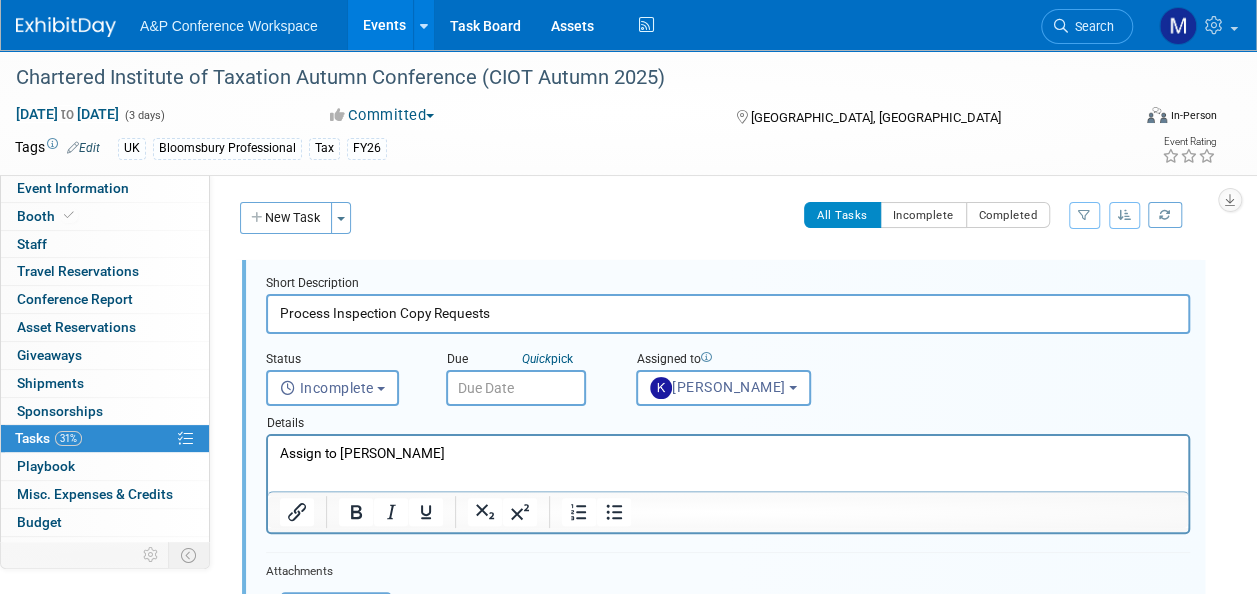 click at bounding box center [516, 388] 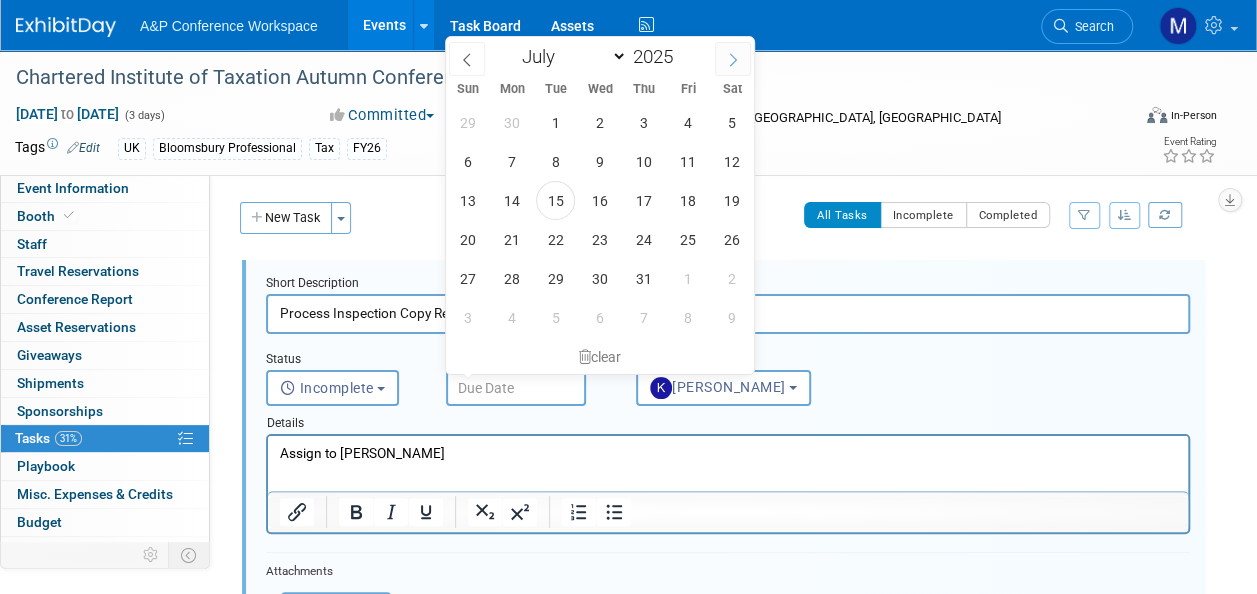 click 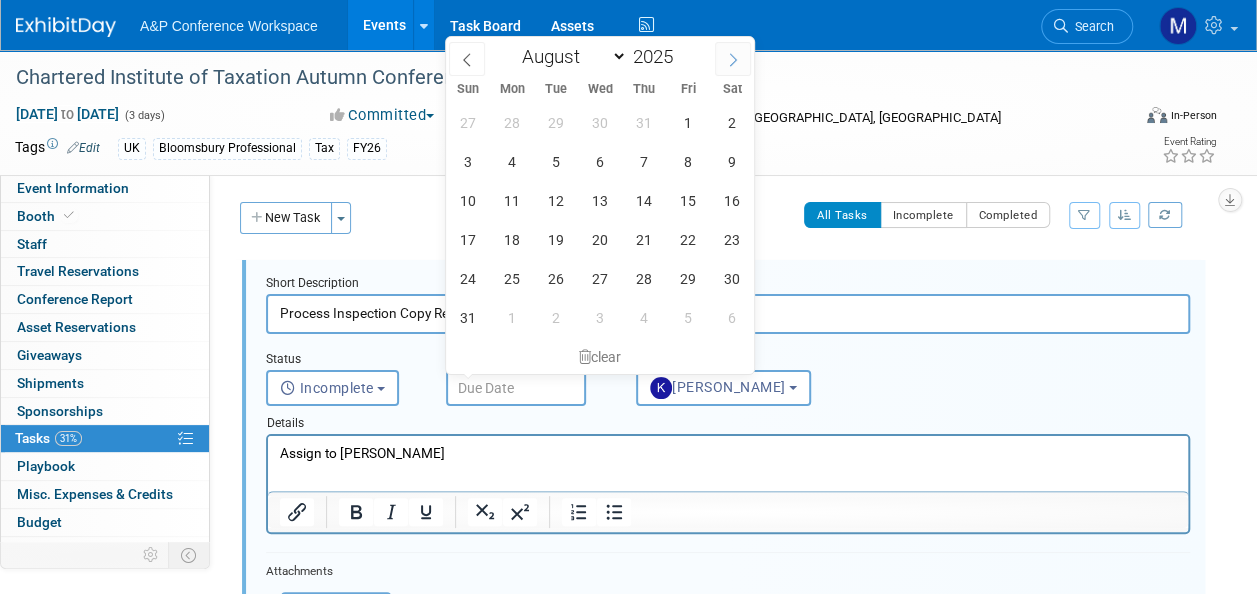 click 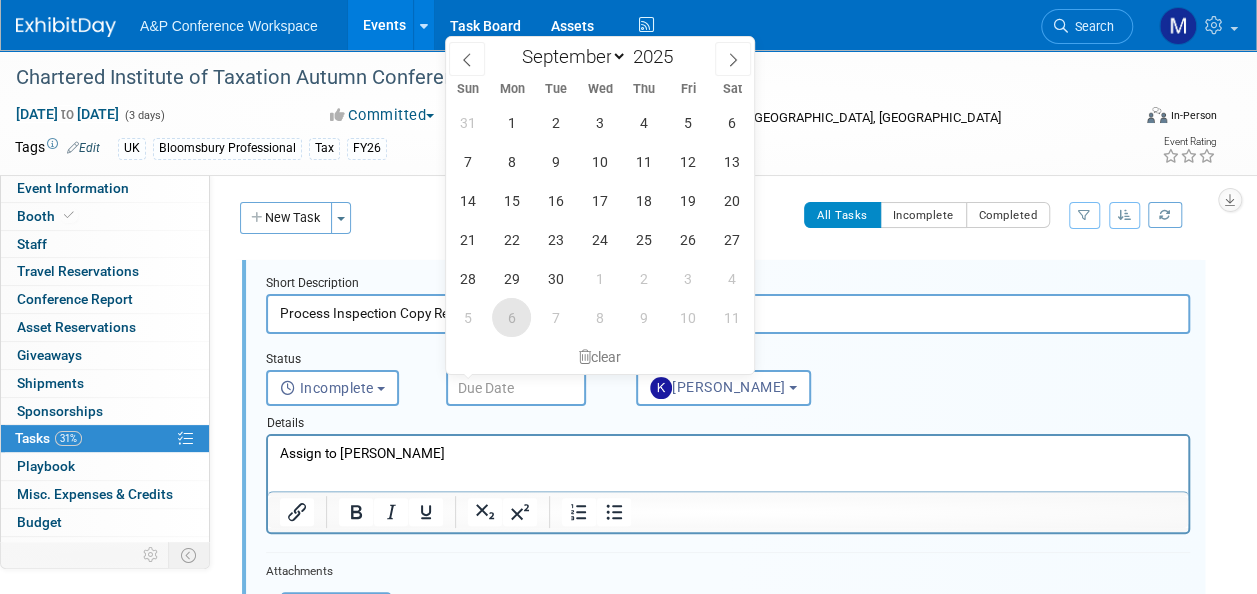 click on "6" at bounding box center [511, 317] 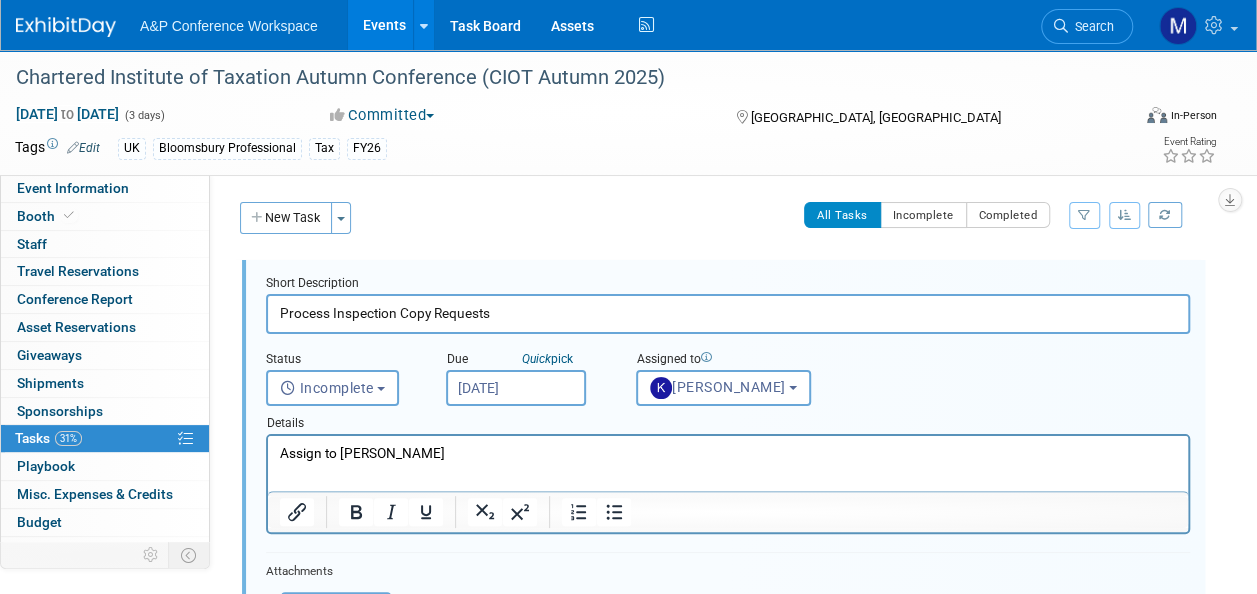 drag, startPoint x: 476, startPoint y: 449, endPoint x: 260, endPoint y: 456, distance: 216.1134 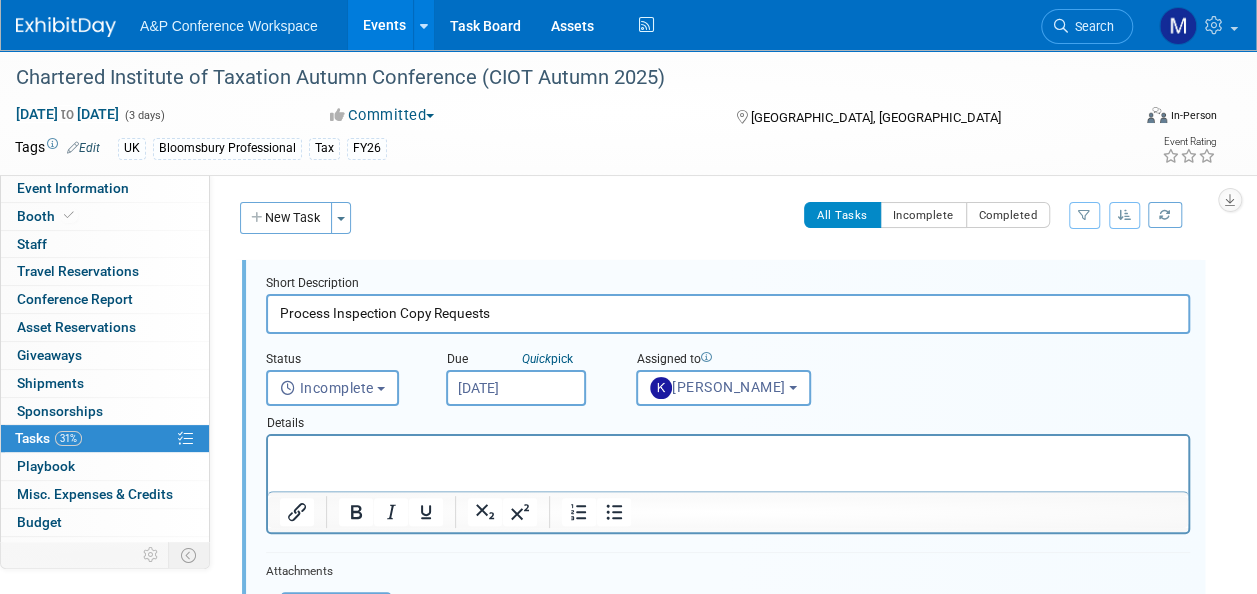 scroll, scrollTop: 300, scrollLeft: 0, axis: vertical 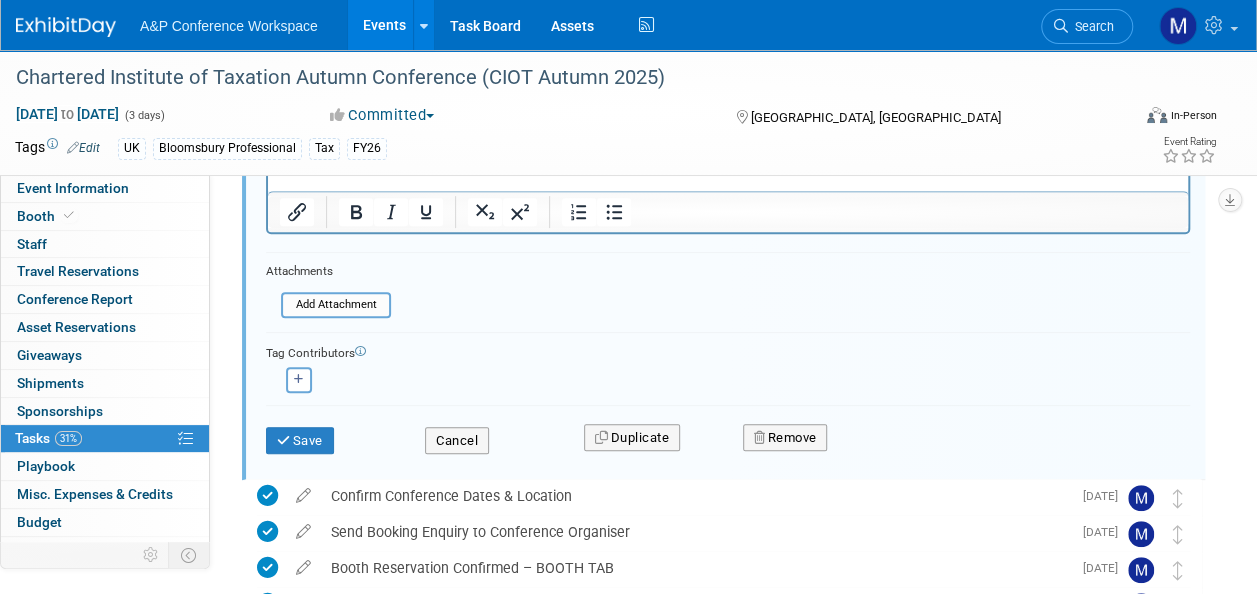 click on "Save
Cancel
Duplicate
Remove" at bounding box center [728, 437] 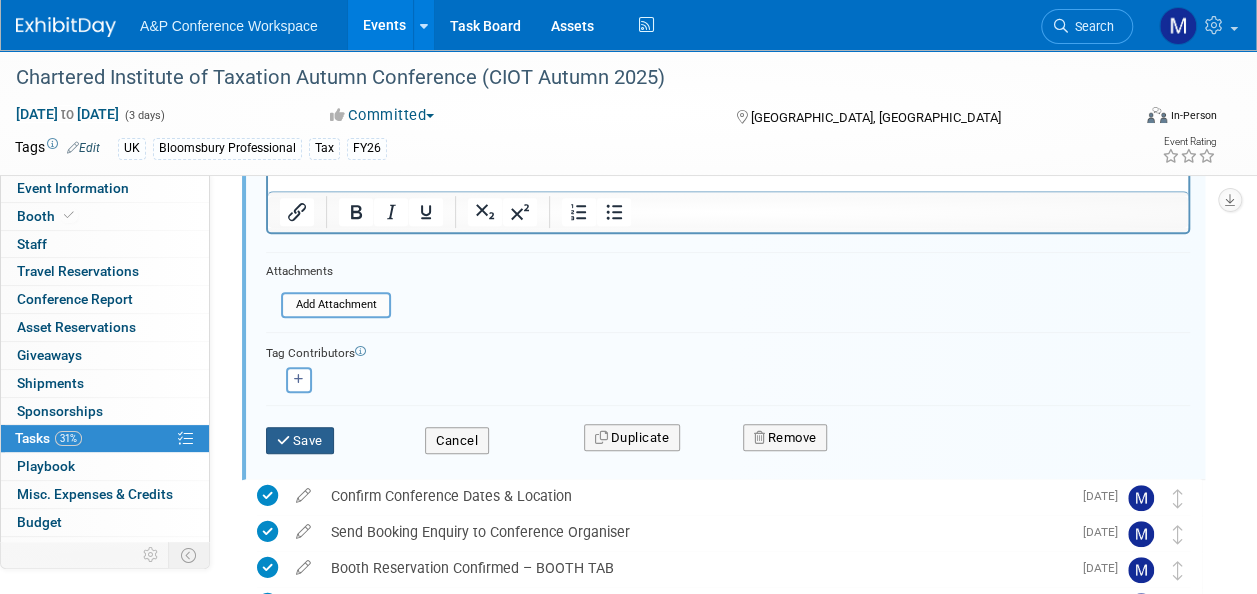 click on "Save" at bounding box center (300, 441) 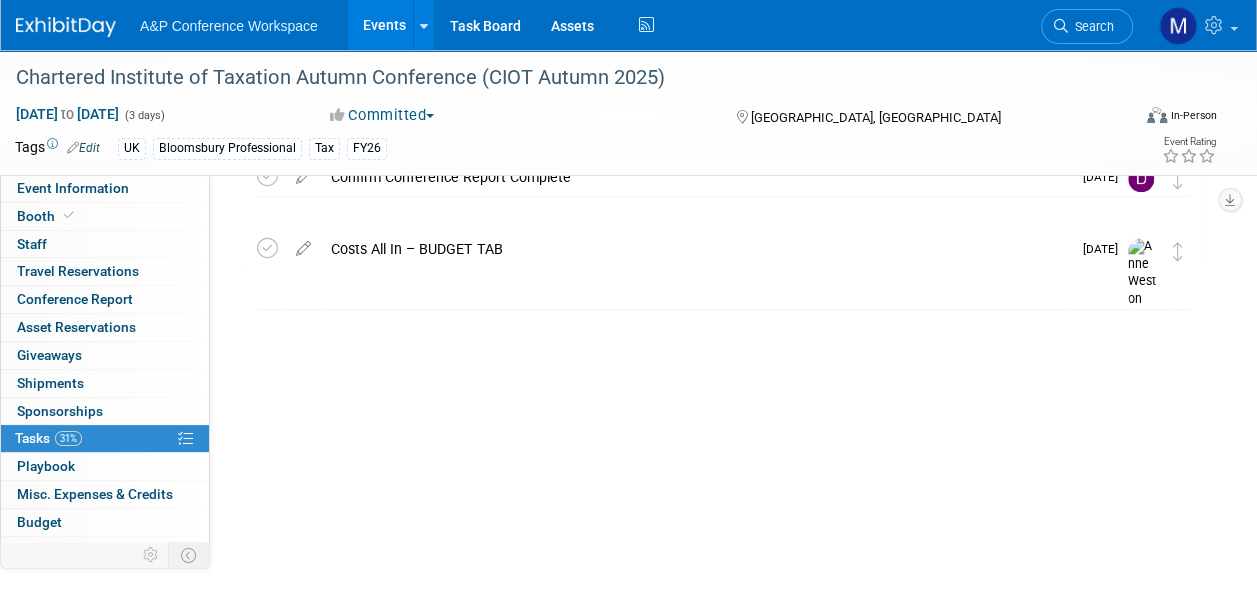 scroll, scrollTop: 723, scrollLeft: 0, axis: vertical 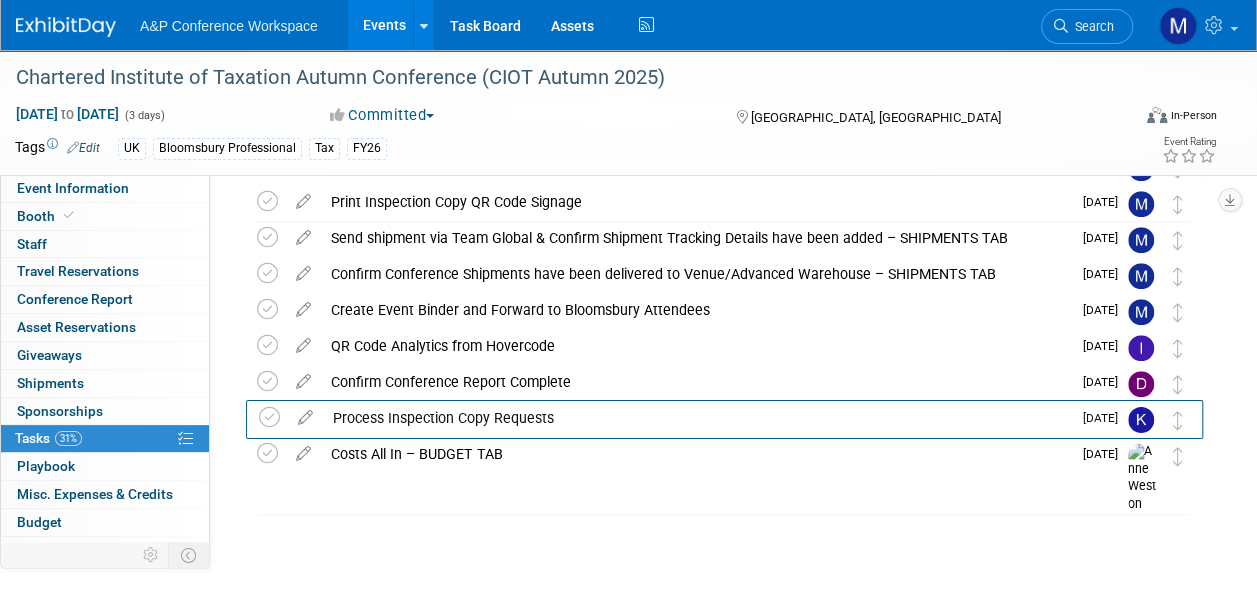 drag, startPoint x: 1178, startPoint y: 284, endPoint x: 1174, endPoint y: 433, distance: 149.05368 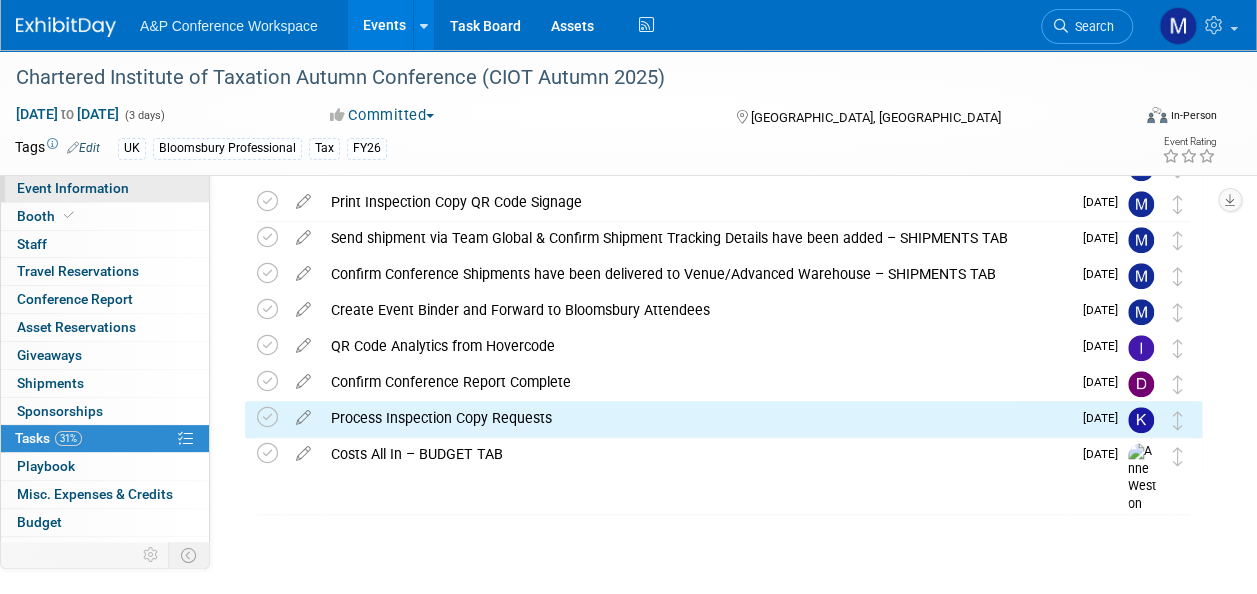 click on "Event Information" at bounding box center [73, 188] 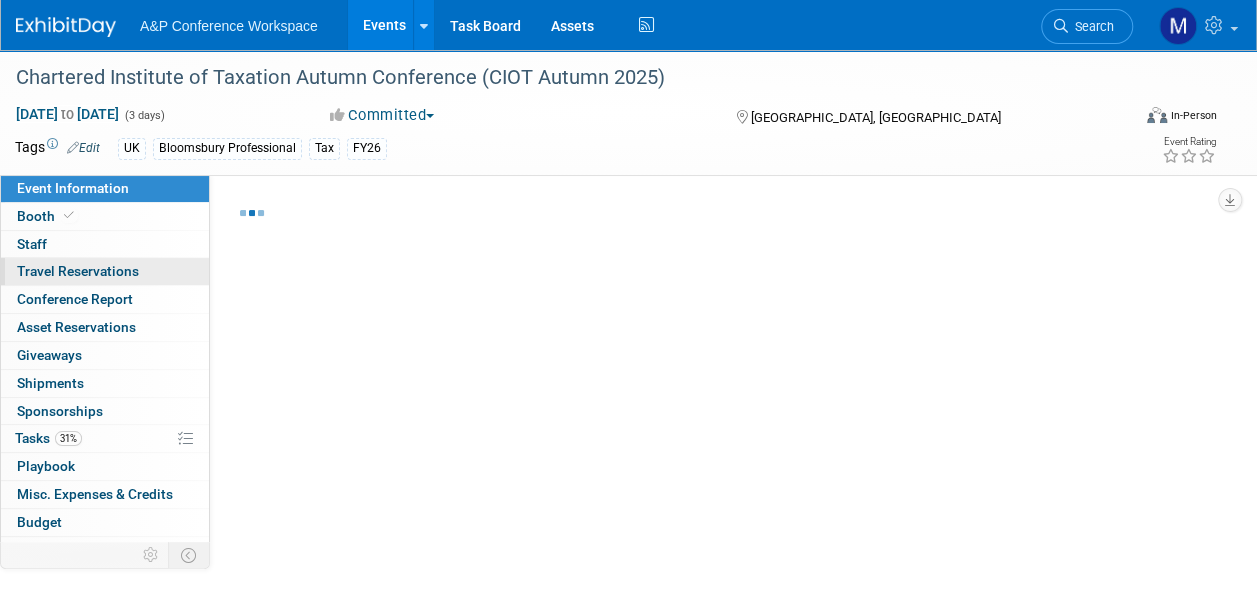 select on "Bi-Annual" 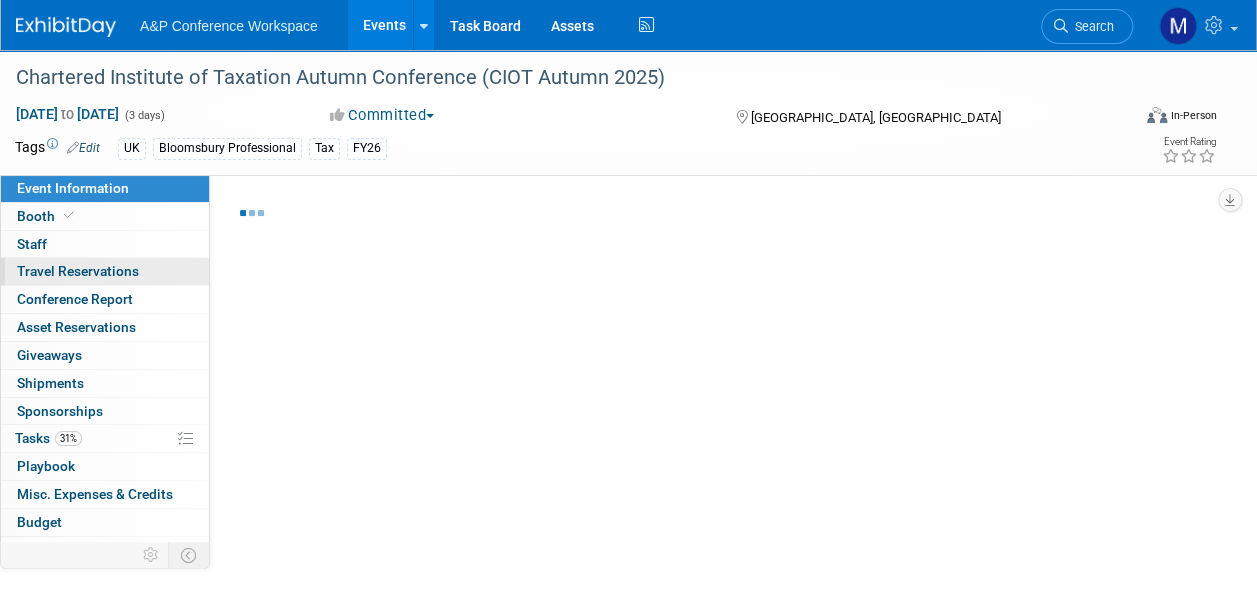 select on "Level 2" 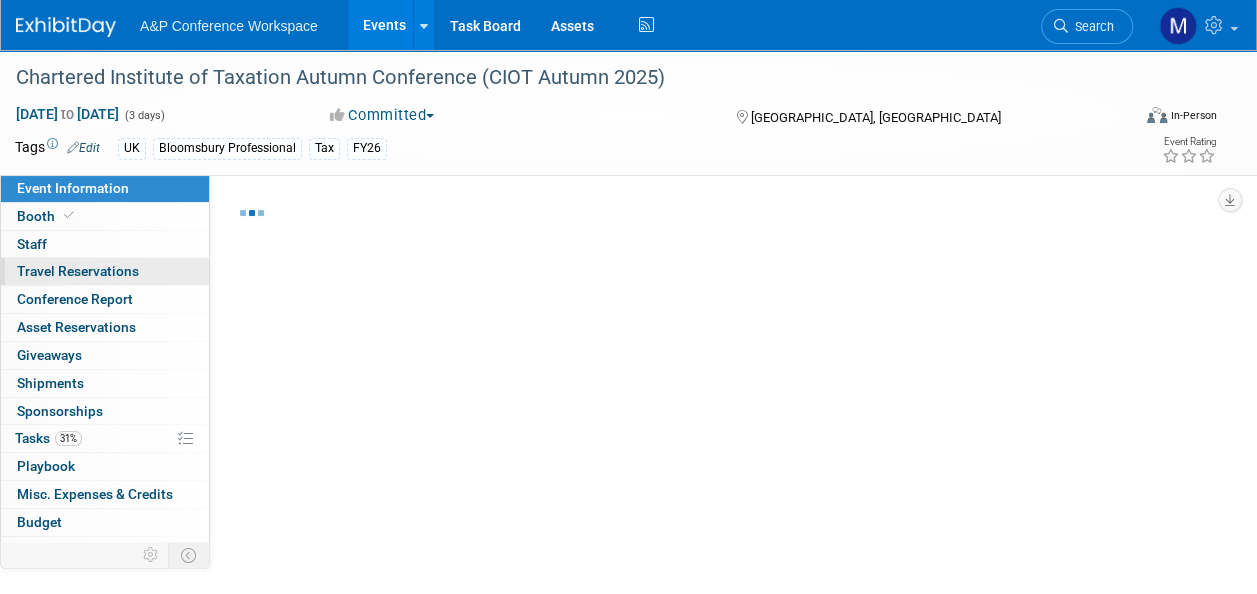 select on "In-Person Booth" 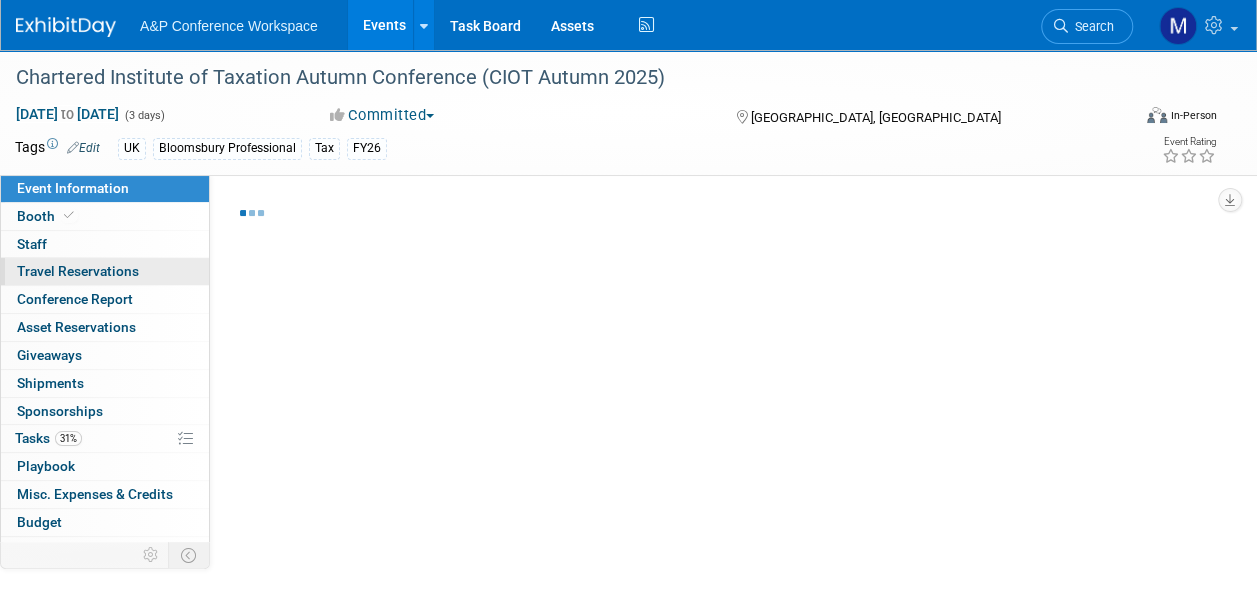 select on "Tax & Accounting" 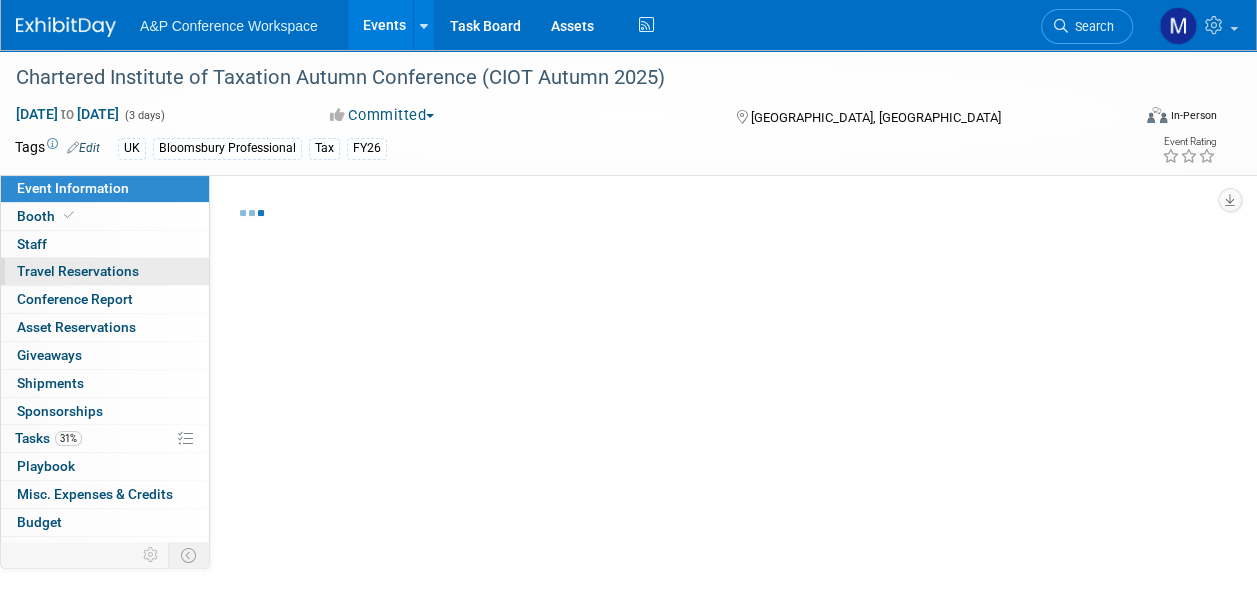 select on "Bloomsbury Professional" 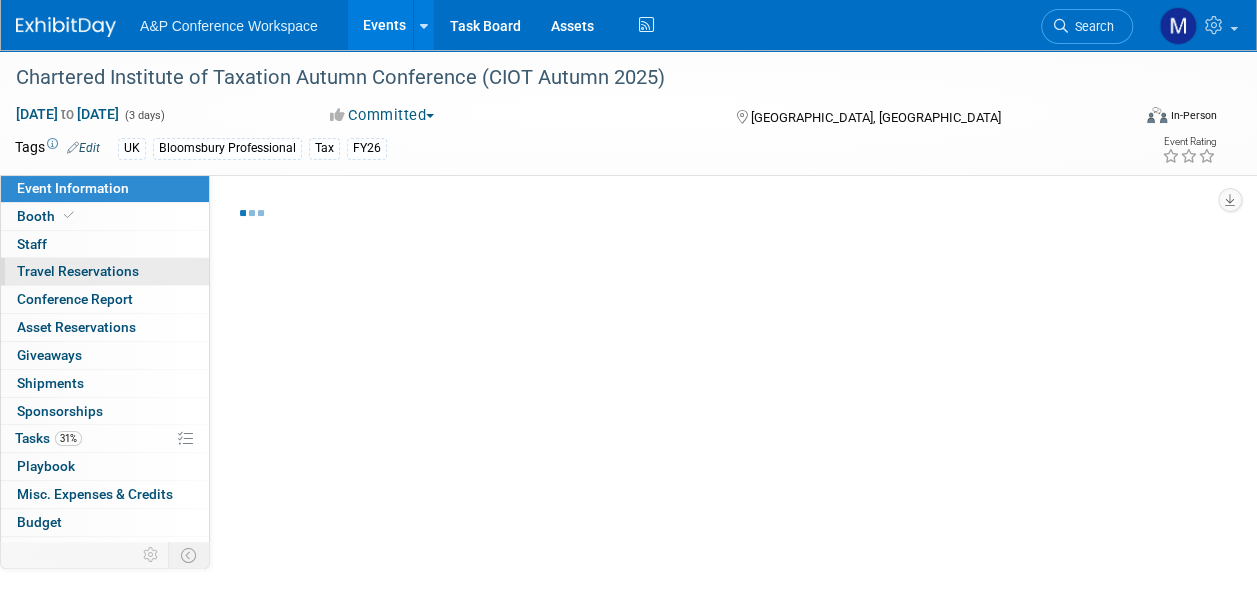 select on "[PERSON_NAME]" 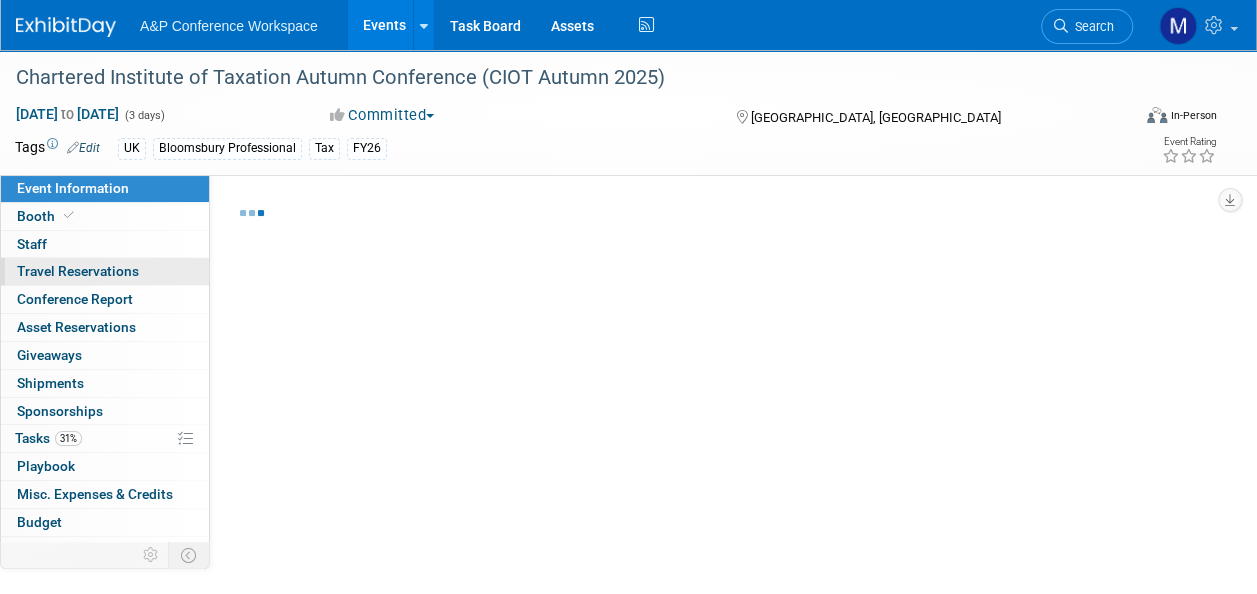 select on "[PERSON_NAME]" 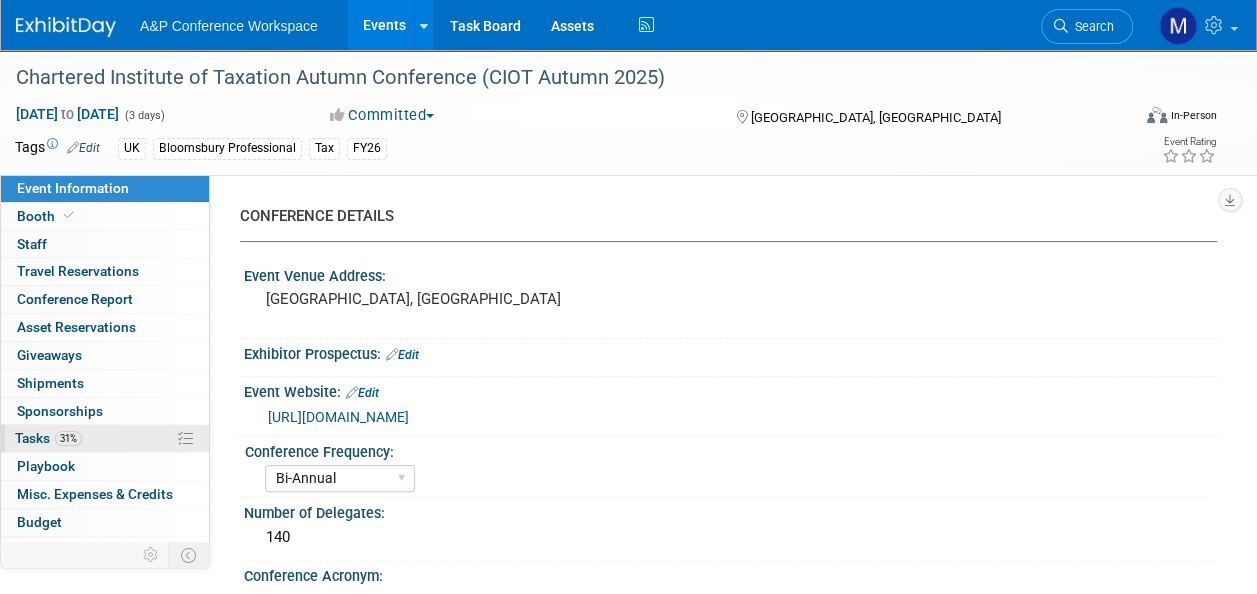 click on "31%
Tasks 31%" at bounding box center (105, 438) 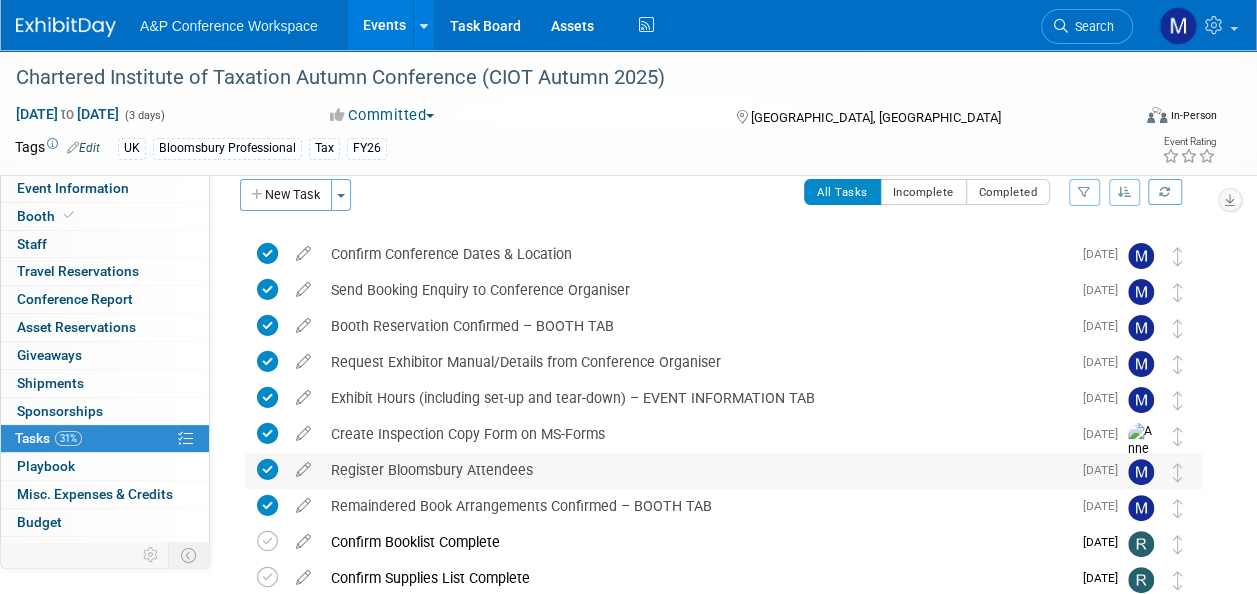 scroll, scrollTop: 0, scrollLeft: 0, axis: both 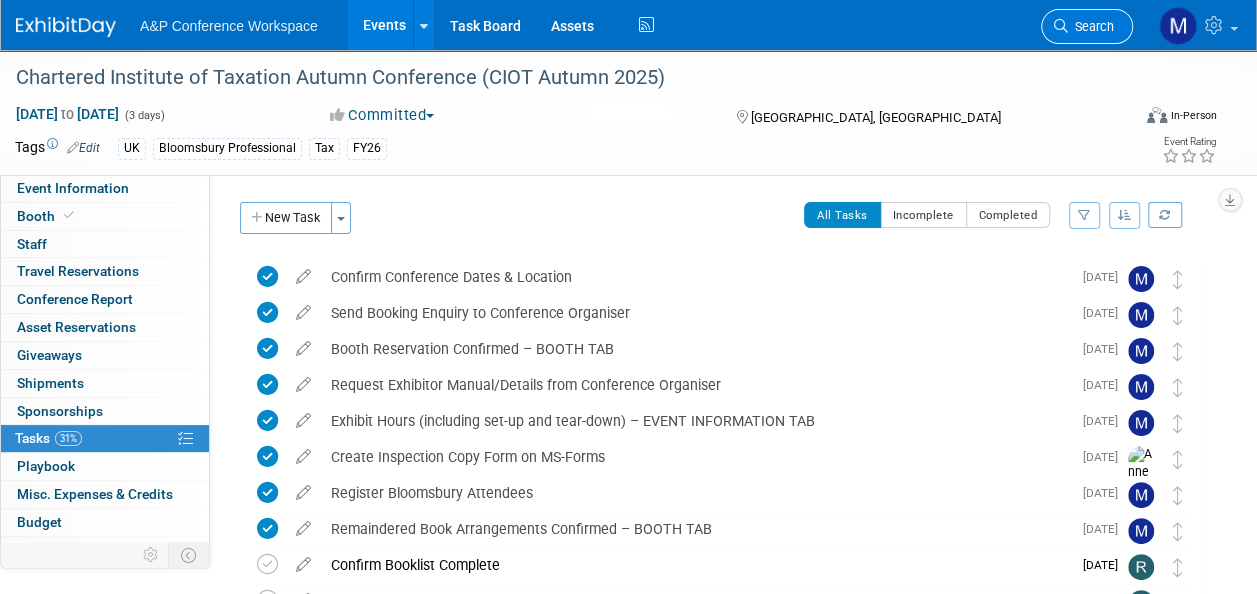 click on "Search" at bounding box center [1087, 26] 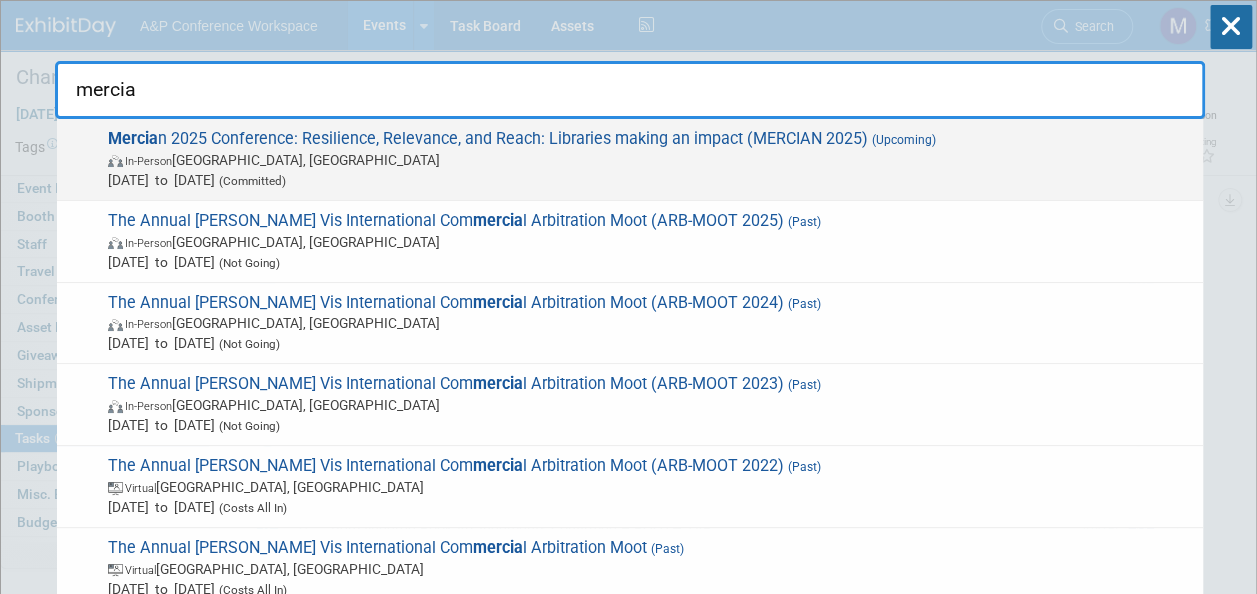 type on "mercia" 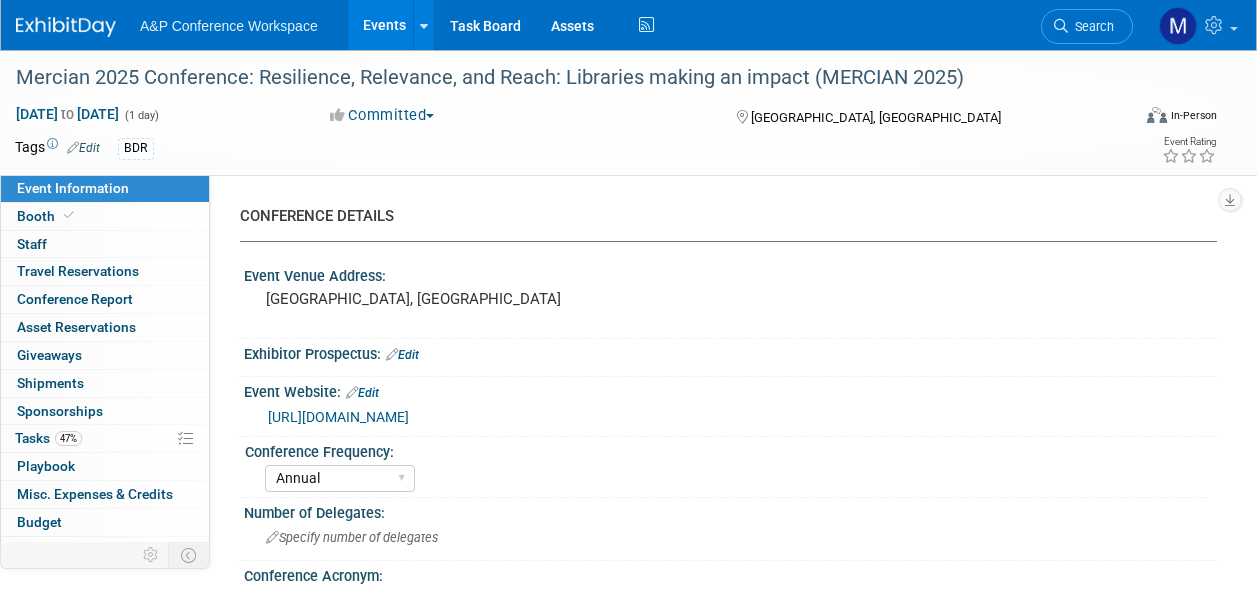 select on "Annual" 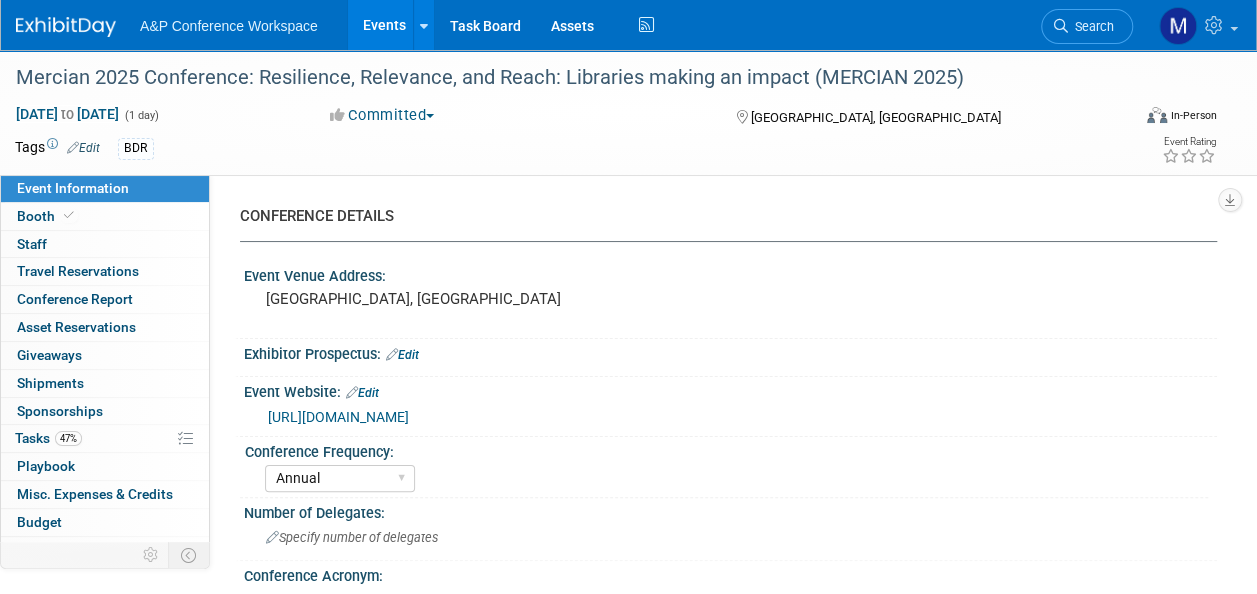 click on "47%
Tasks 47%" at bounding box center (105, 438) 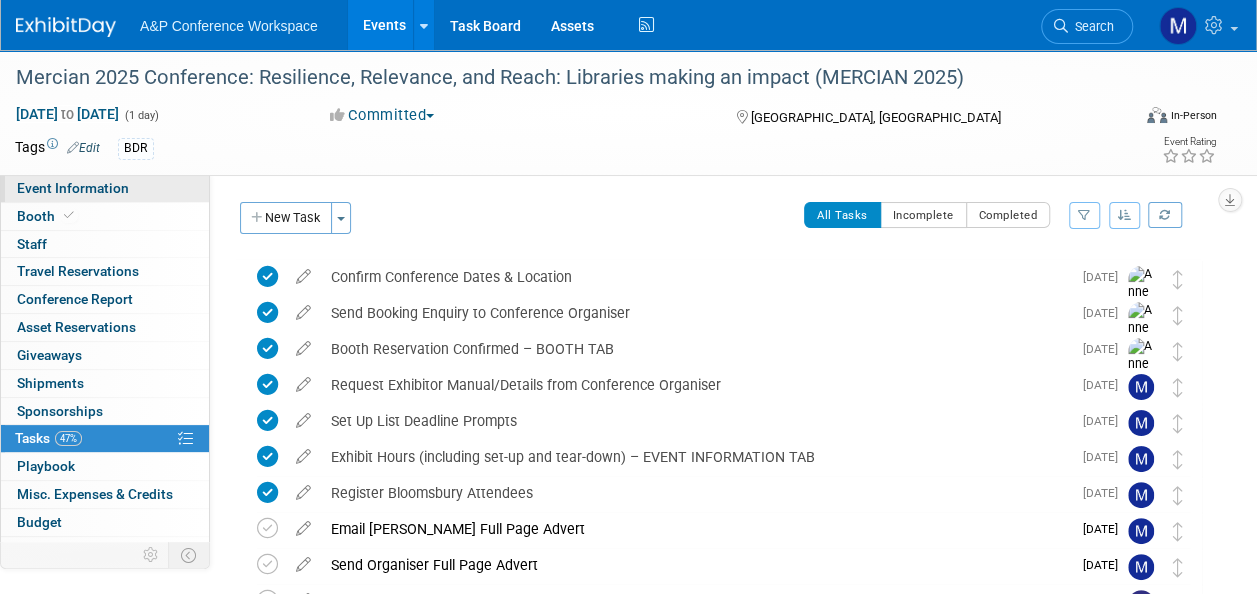click on "Event Information" at bounding box center (105, 188) 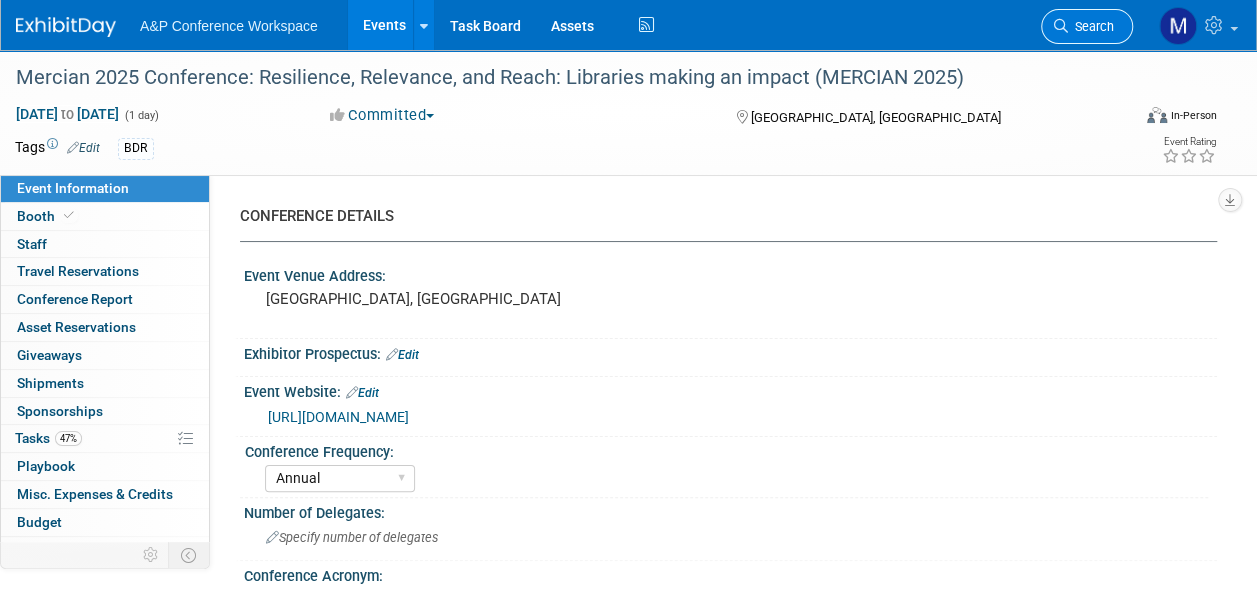 click on "Search" at bounding box center [1087, 26] 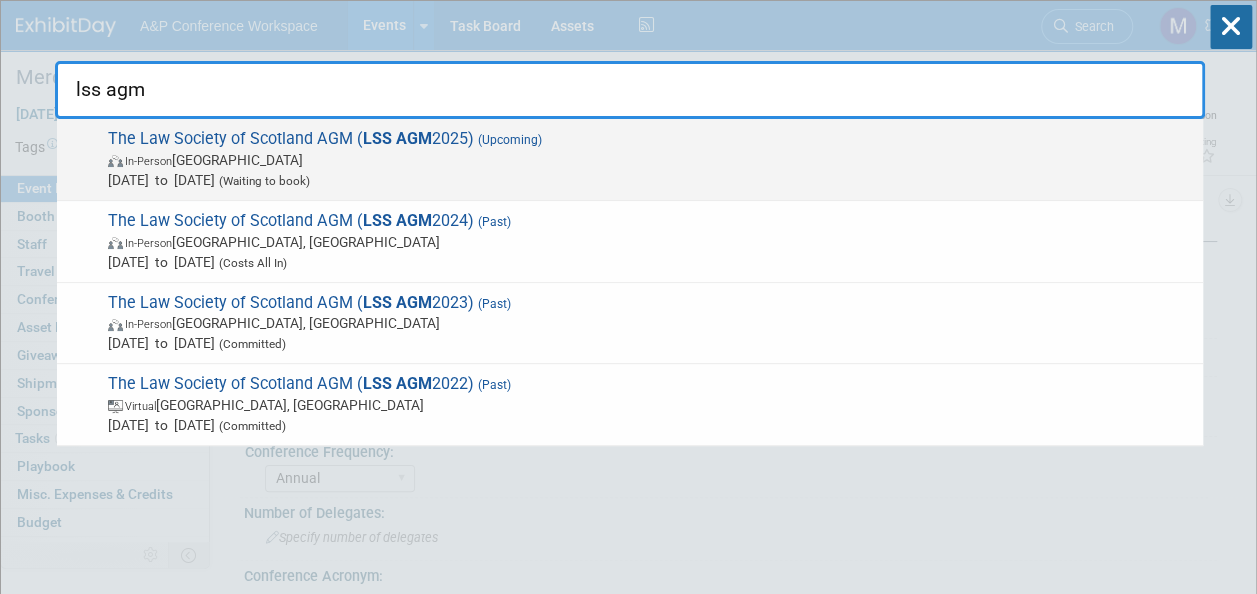 type on "lss agm" 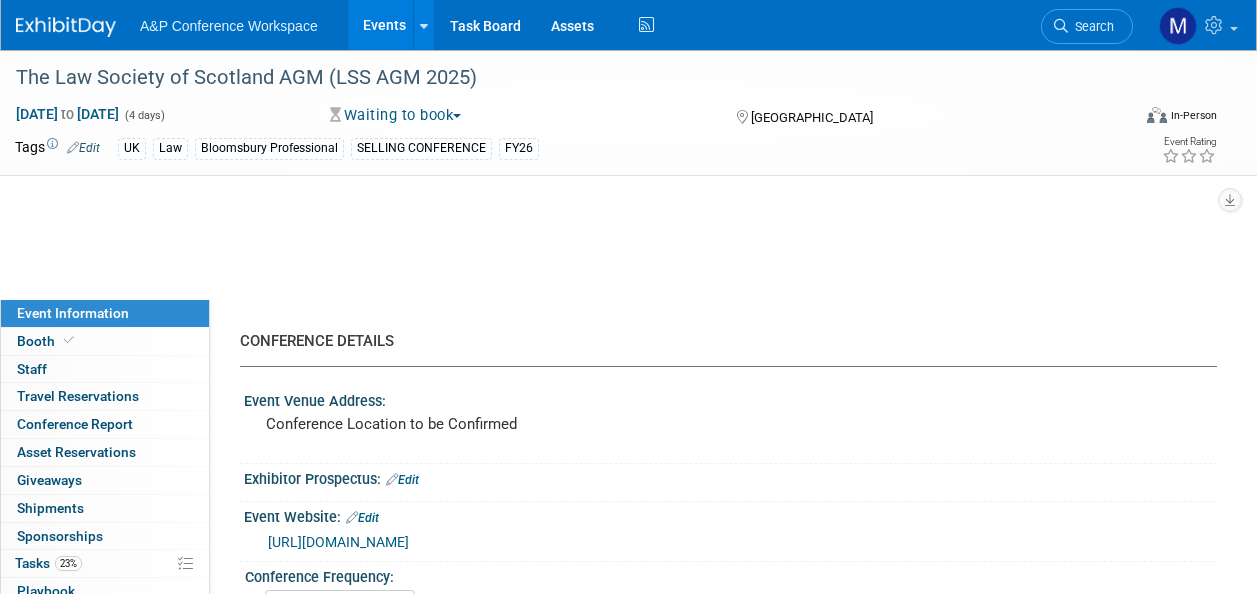 select on "Annual" 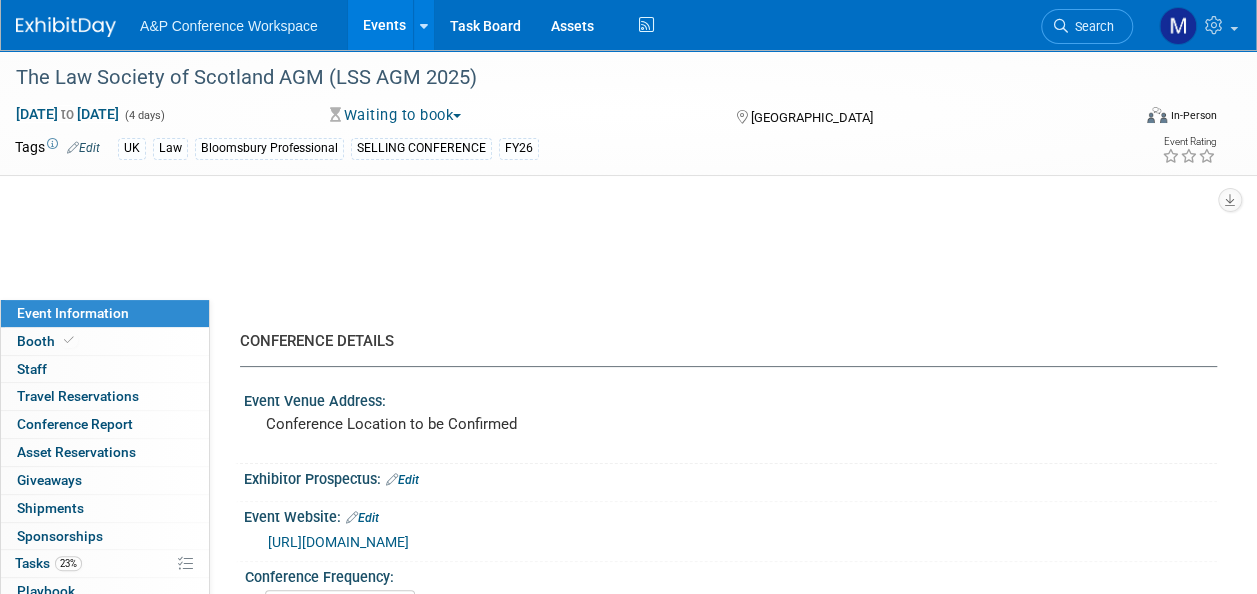 scroll, scrollTop: 0, scrollLeft: 0, axis: both 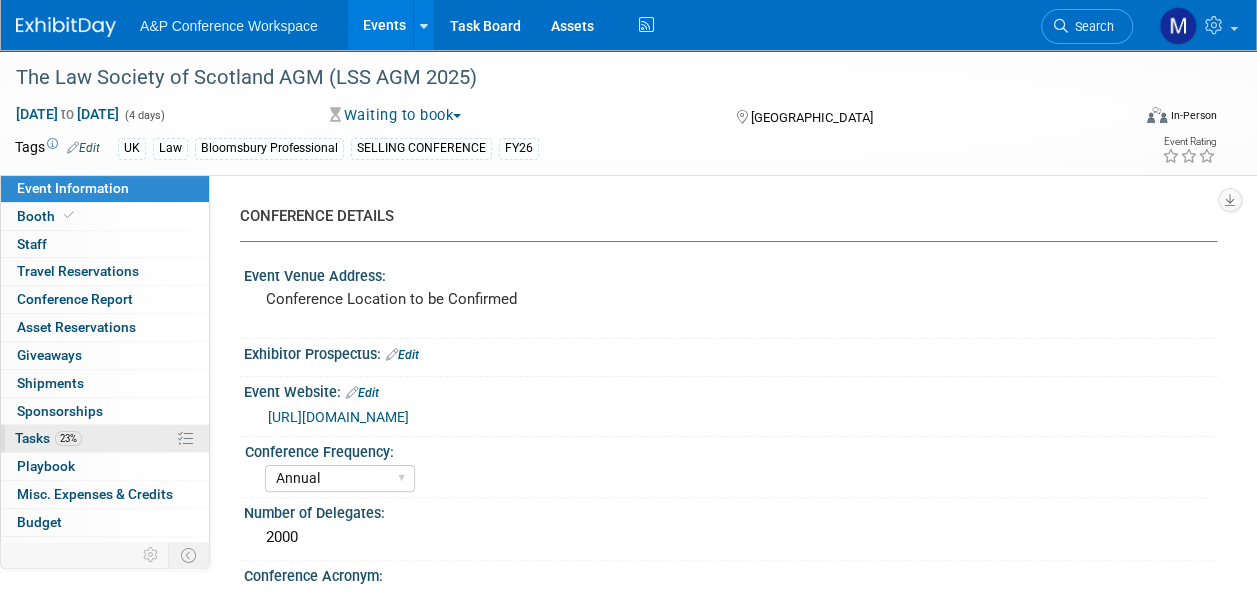 click on "23%
Tasks 23%" at bounding box center (105, 438) 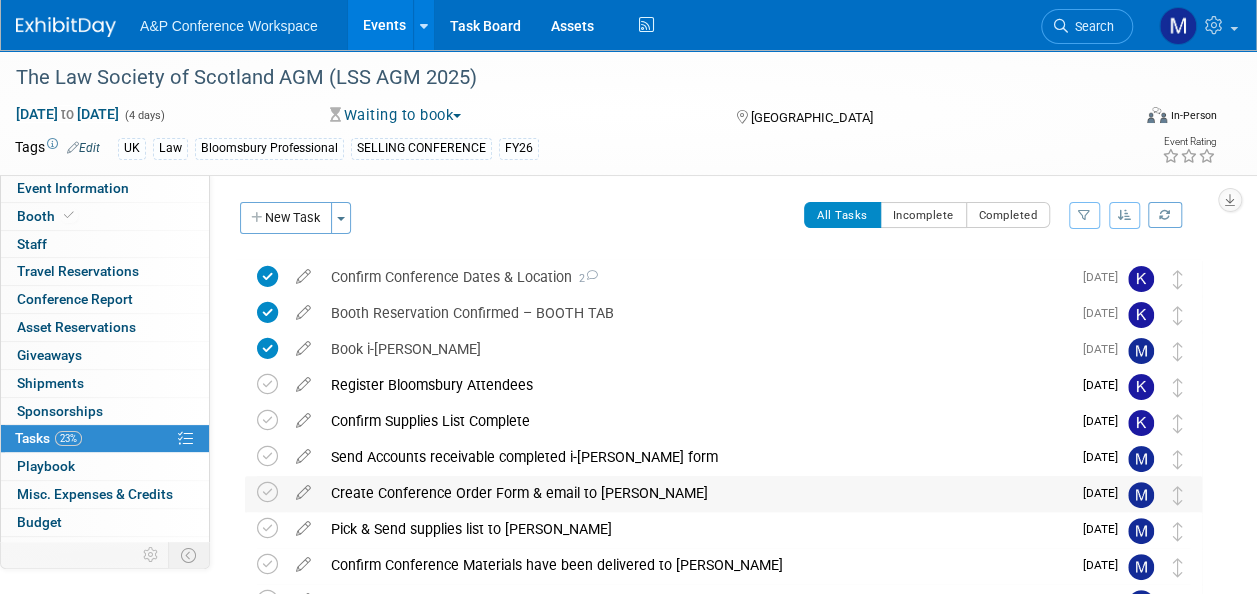 scroll, scrollTop: 0, scrollLeft: 0, axis: both 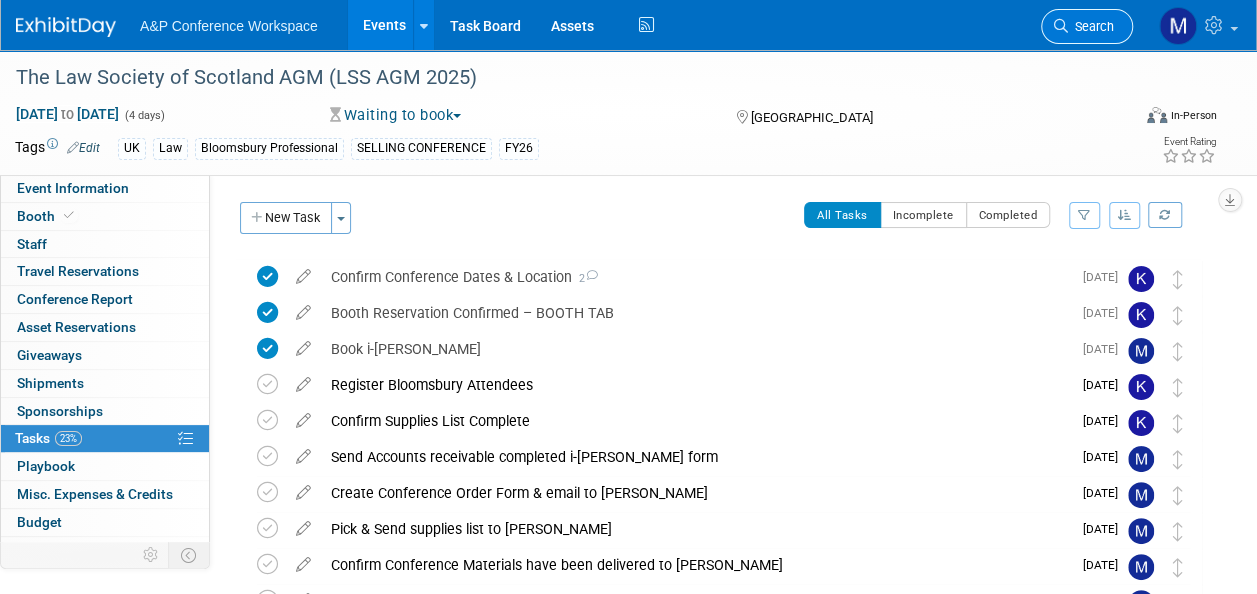 click on "Search" at bounding box center [1091, 26] 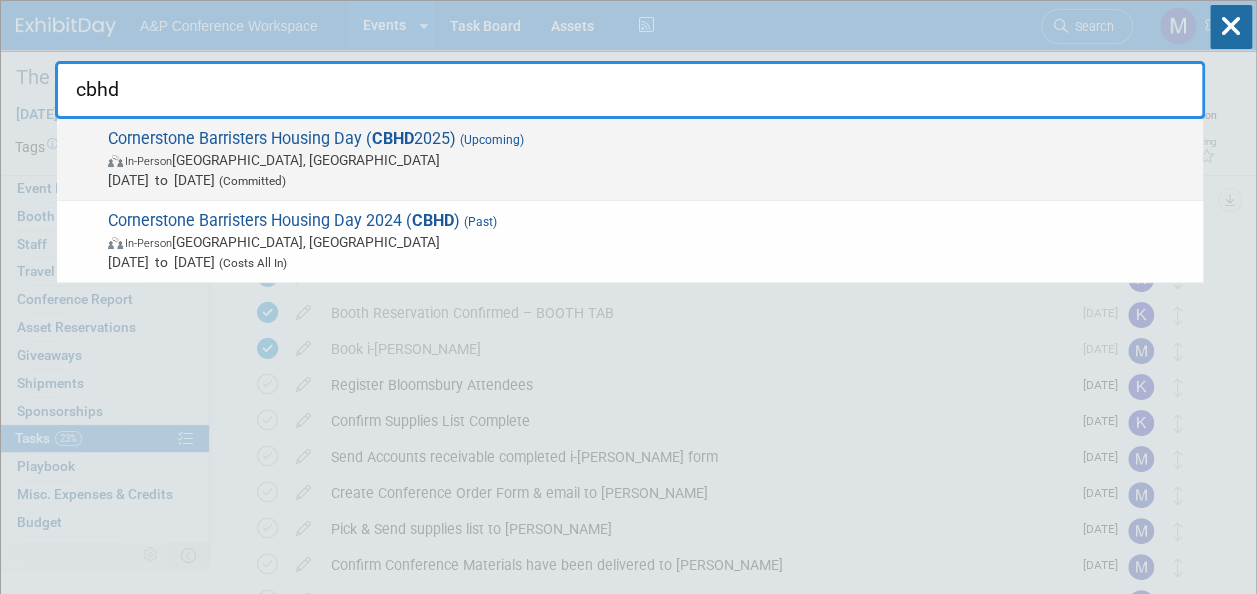 type on "cbhd" 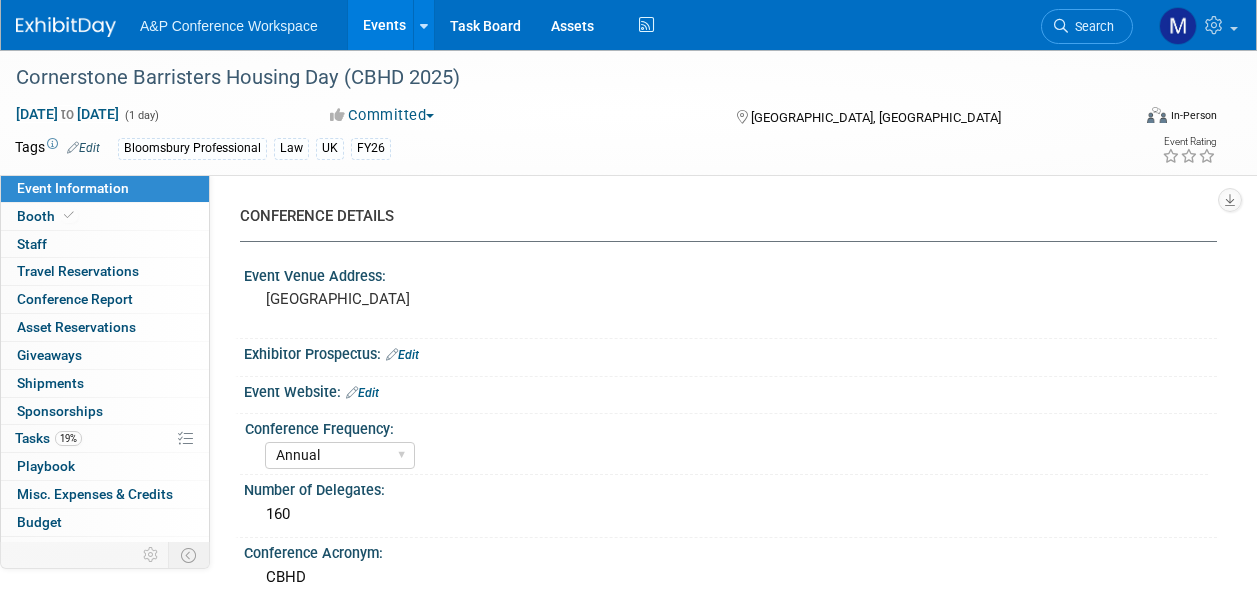 select on "Annual" 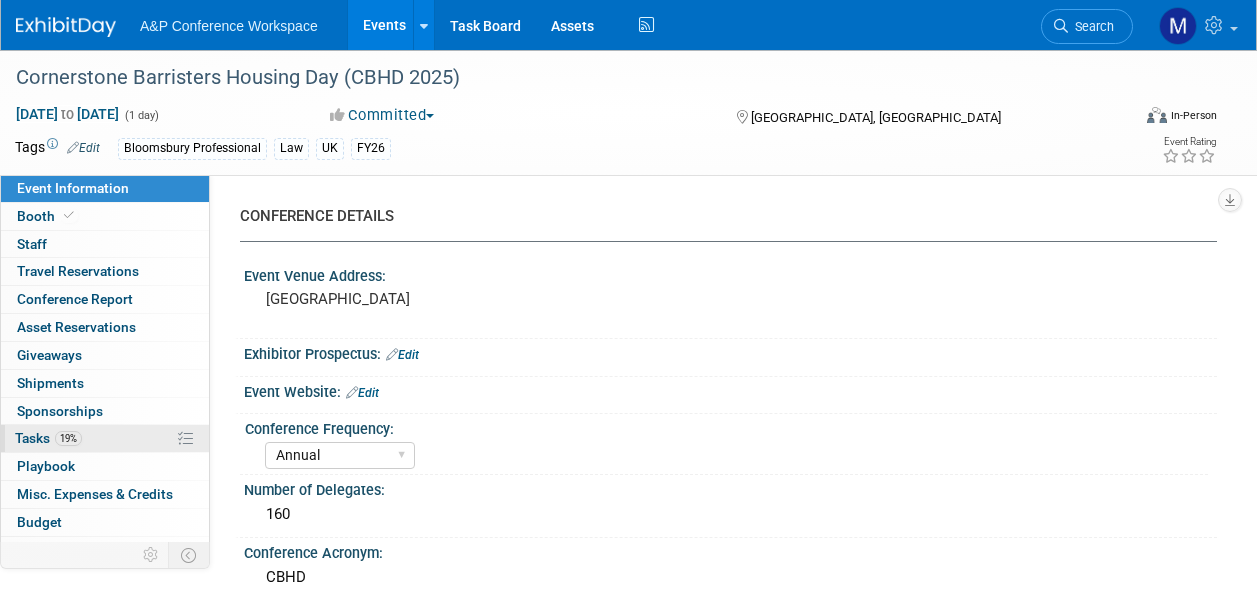 scroll, scrollTop: 0, scrollLeft: 0, axis: both 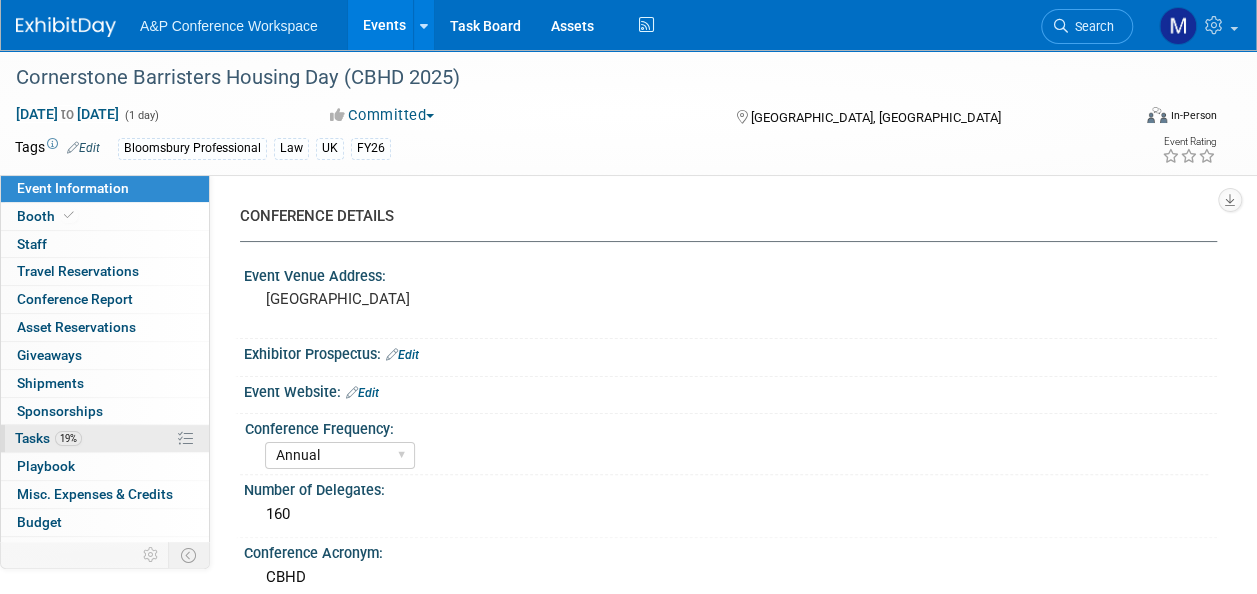 click on "19%
Tasks 19%" at bounding box center [105, 438] 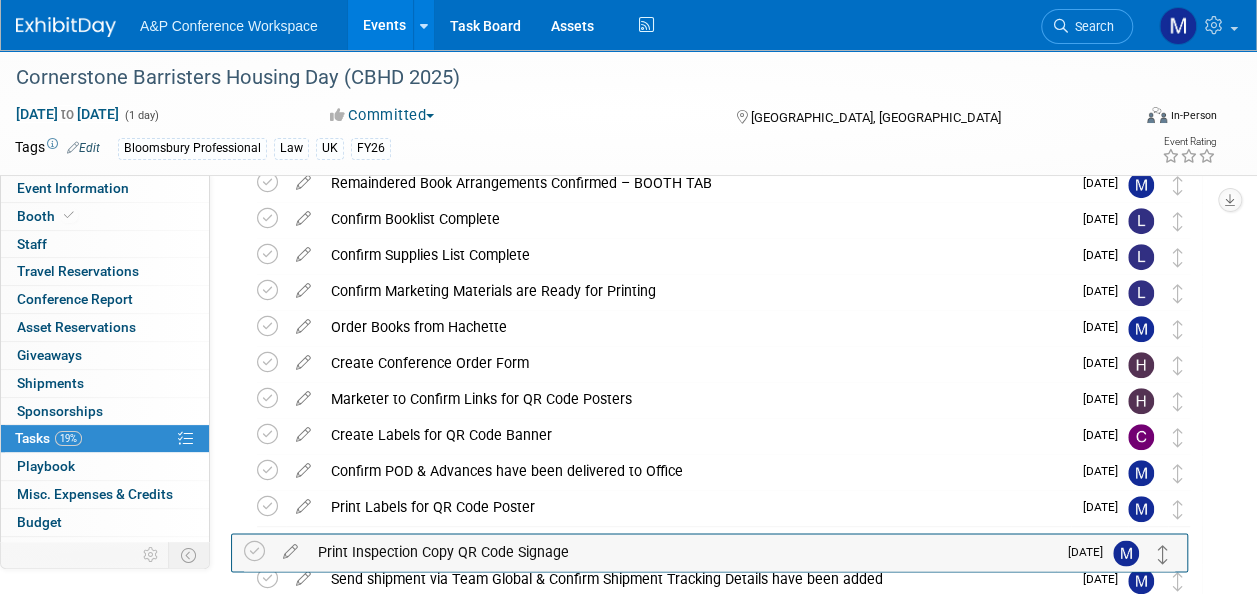 scroll, scrollTop: 487, scrollLeft: 0, axis: vertical 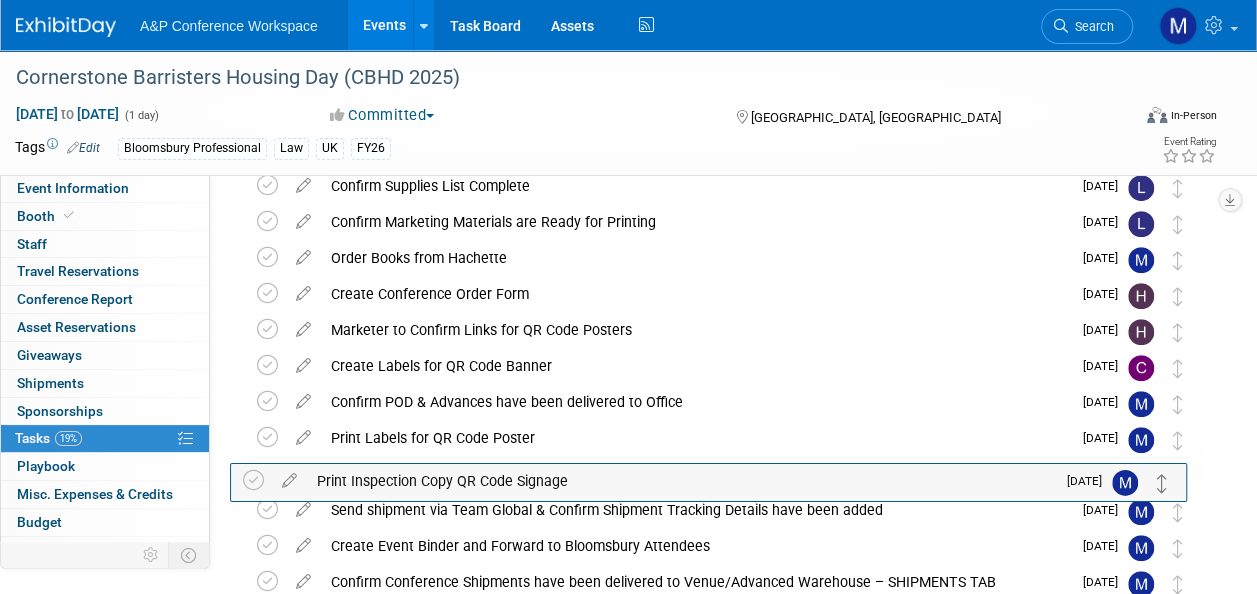 drag, startPoint x: 1177, startPoint y: 347, endPoint x: 1165, endPoint y: 482, distance: 135.53229 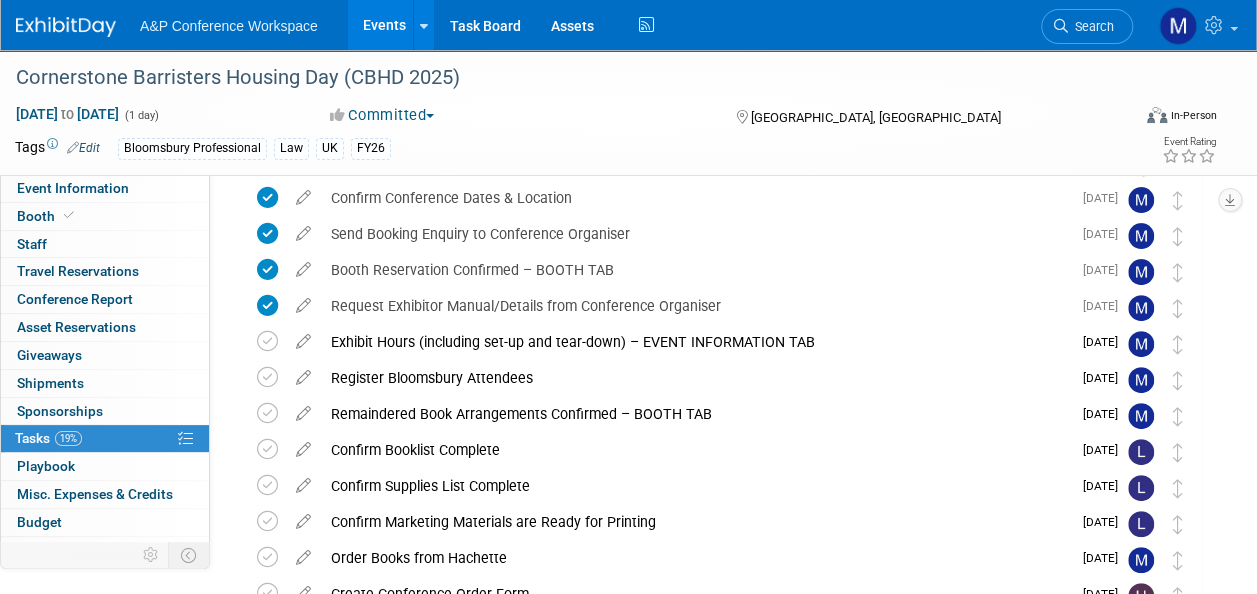 scroll, scrollTop: 0, scrollLeft: 0, axis: both 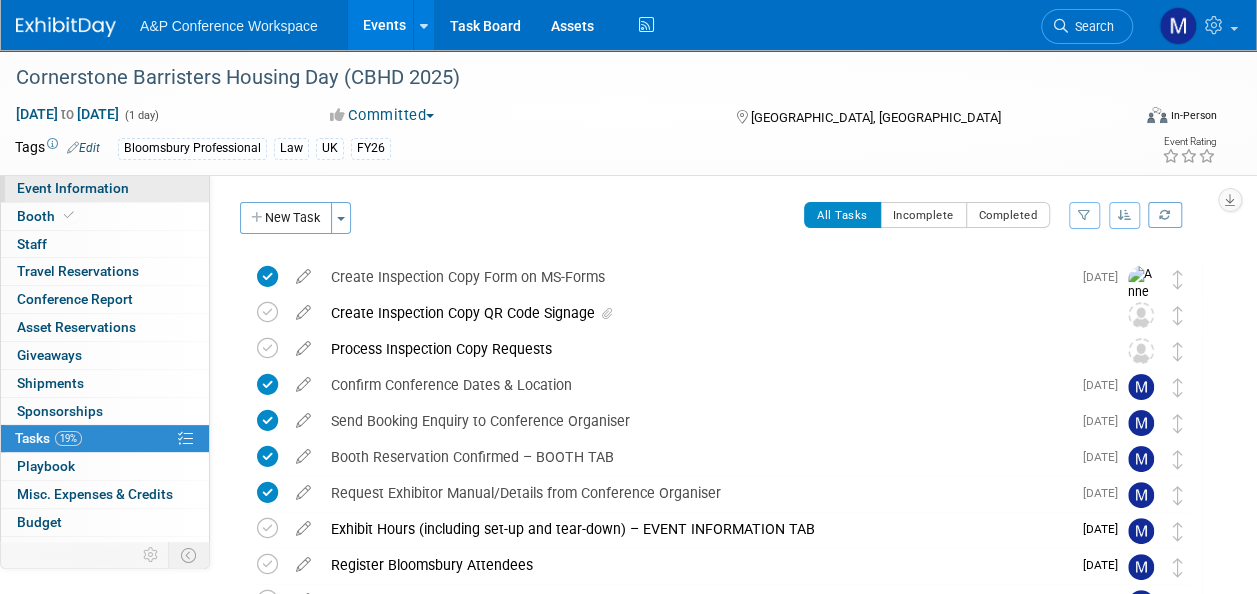 click on "Event Information" at bounding box center [105, 188] 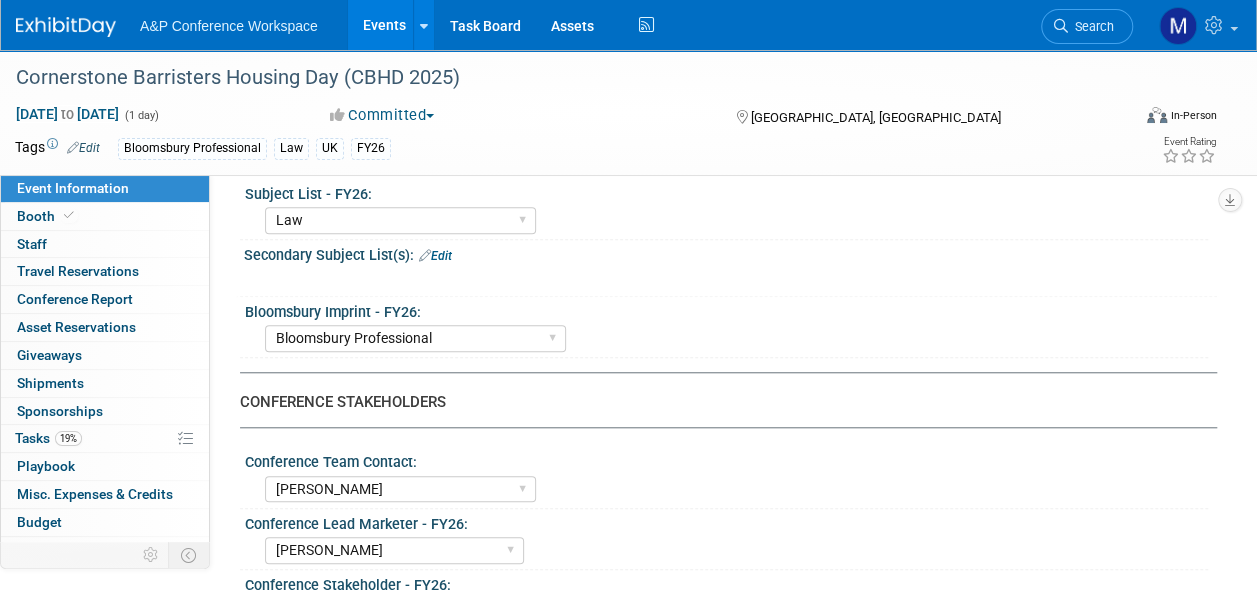scroll, scrollTop: 700, scrollLeft: 0, axis: vertical 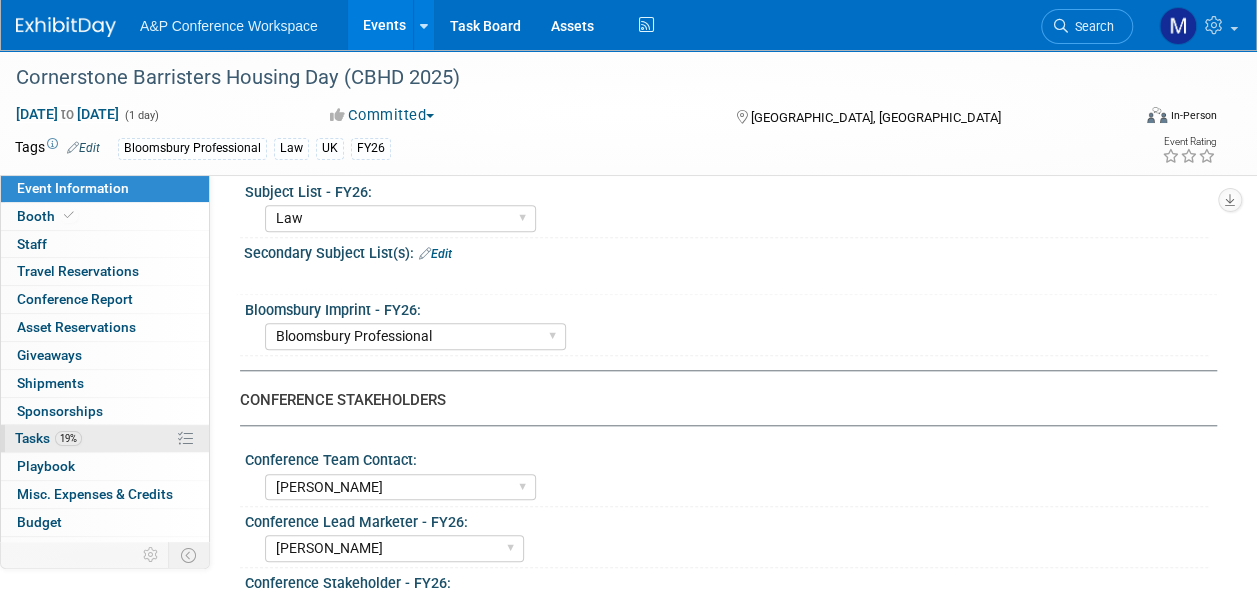 click on "19%
Tasks 19%" at bounding box center (105, 438) 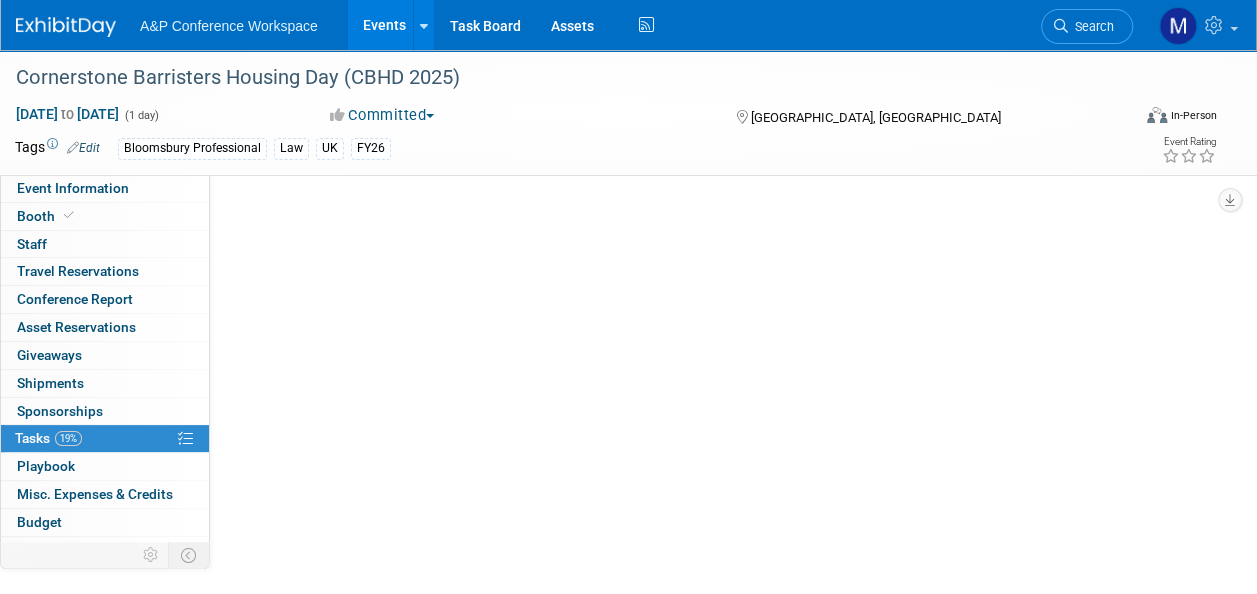 scroll, scrollTop: 0, scrollLeft: 0, axis: both 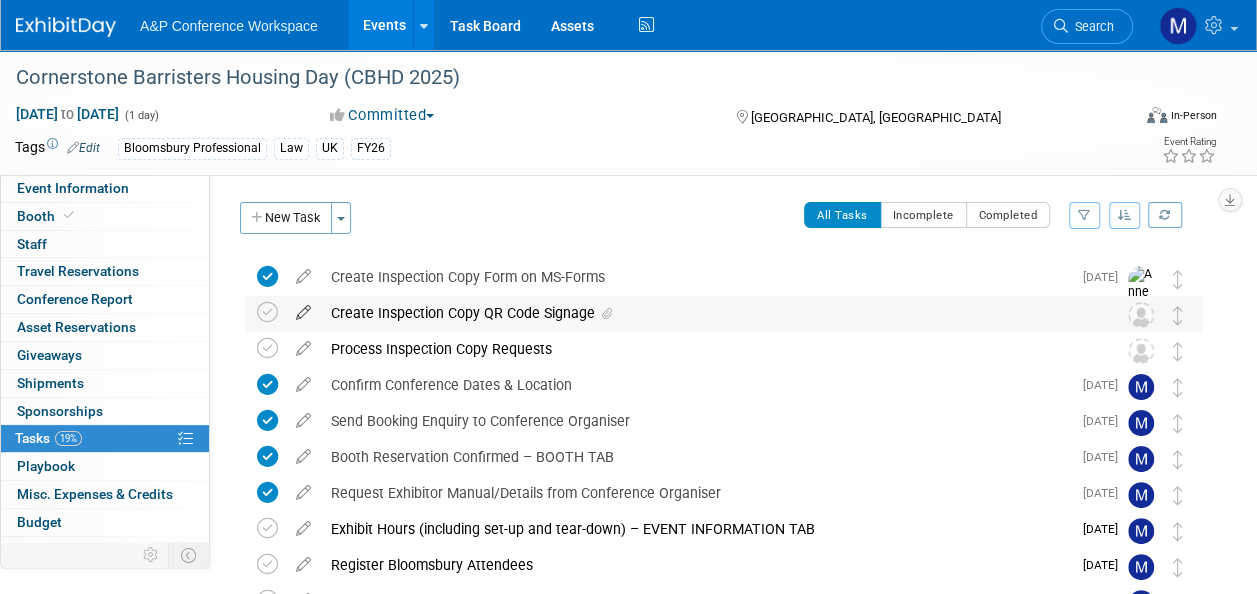 click at bounding box center (303, 308) 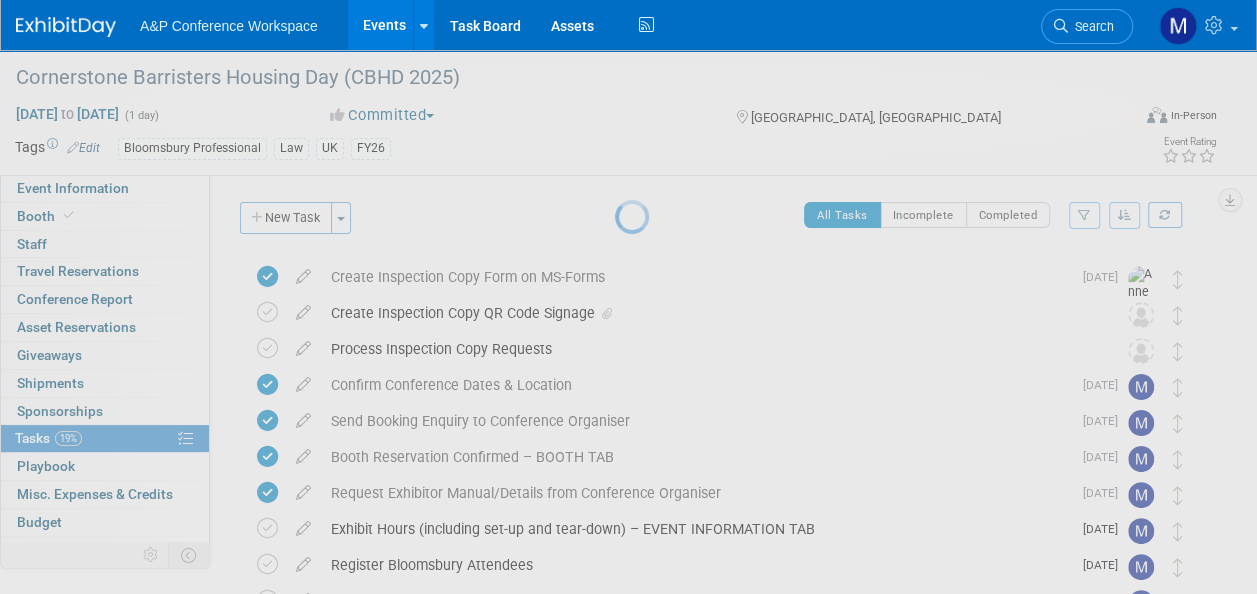 select on "70502f5a-e233-48a7-af51-1db25fd93eb2" 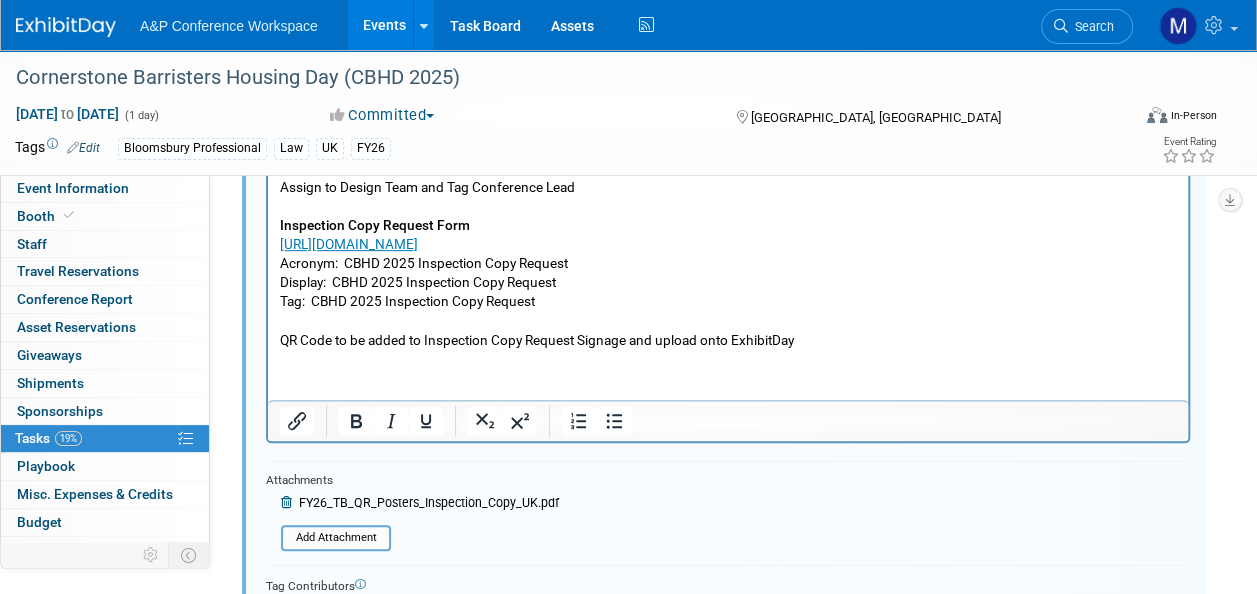scroll, scrollTop: 502, scrollLeft: 0, axis: vertical 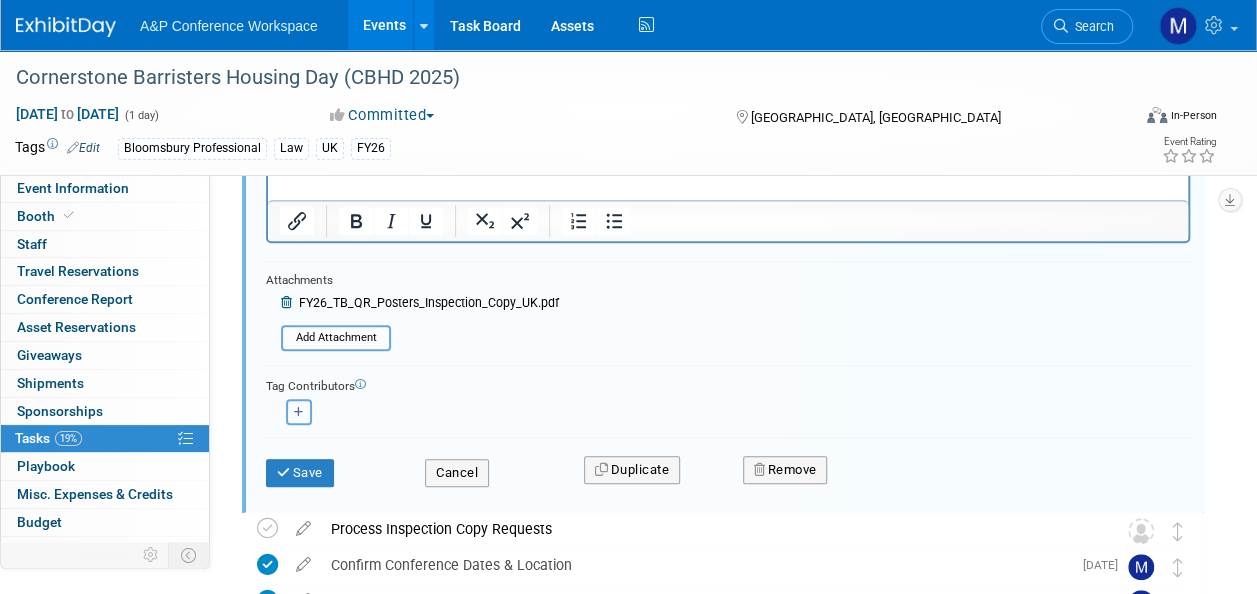 click at bounding box center [299, 412] 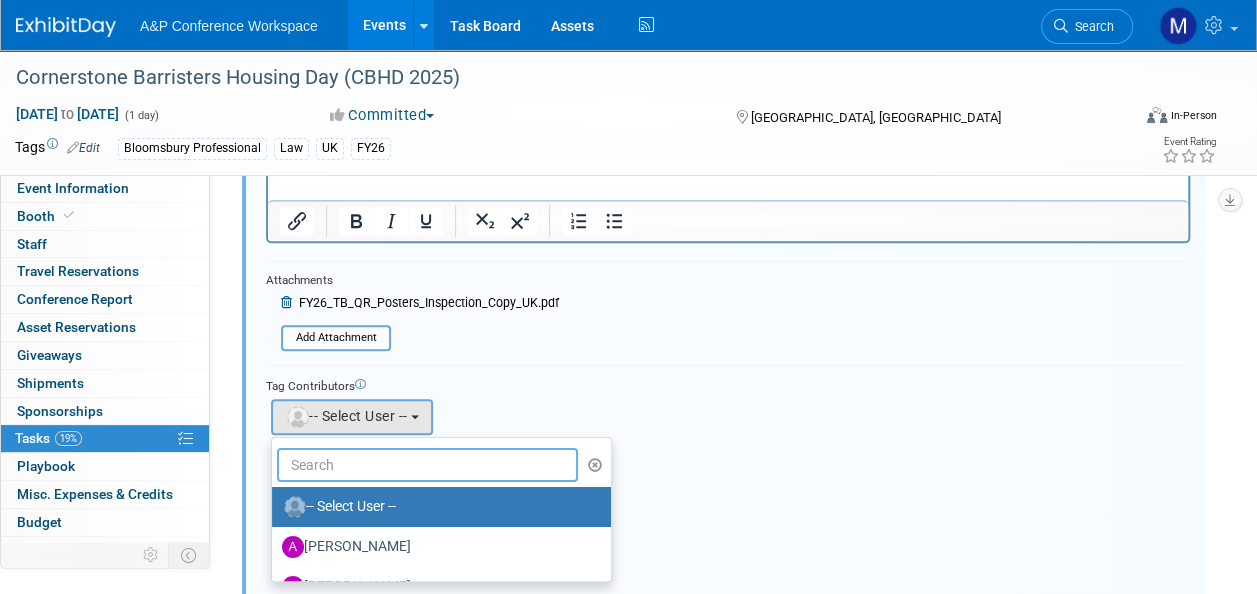 click at bounding box center (427, 465) 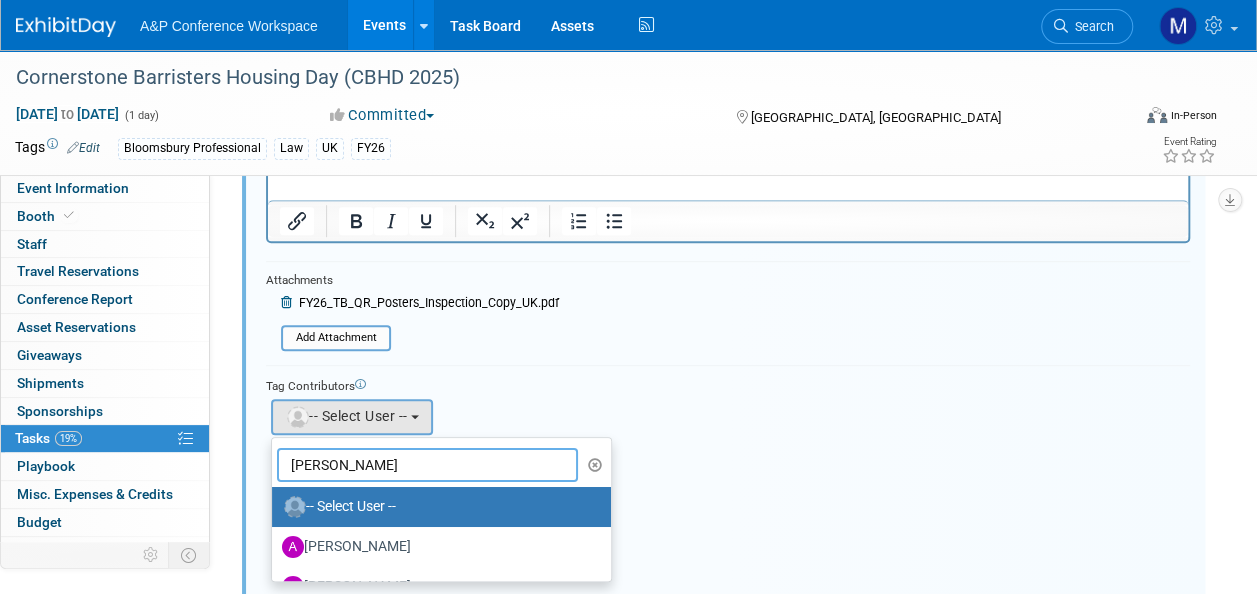 type on "louise morg" 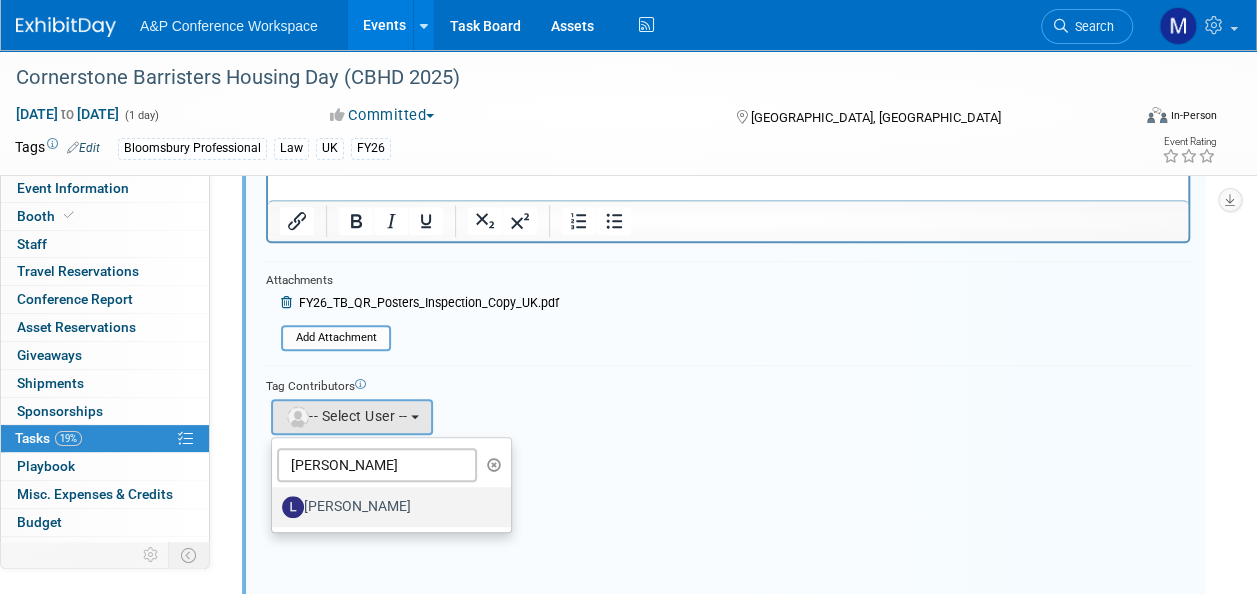 click on "[PERSON_NAME]" at bounding box center (386, 507) 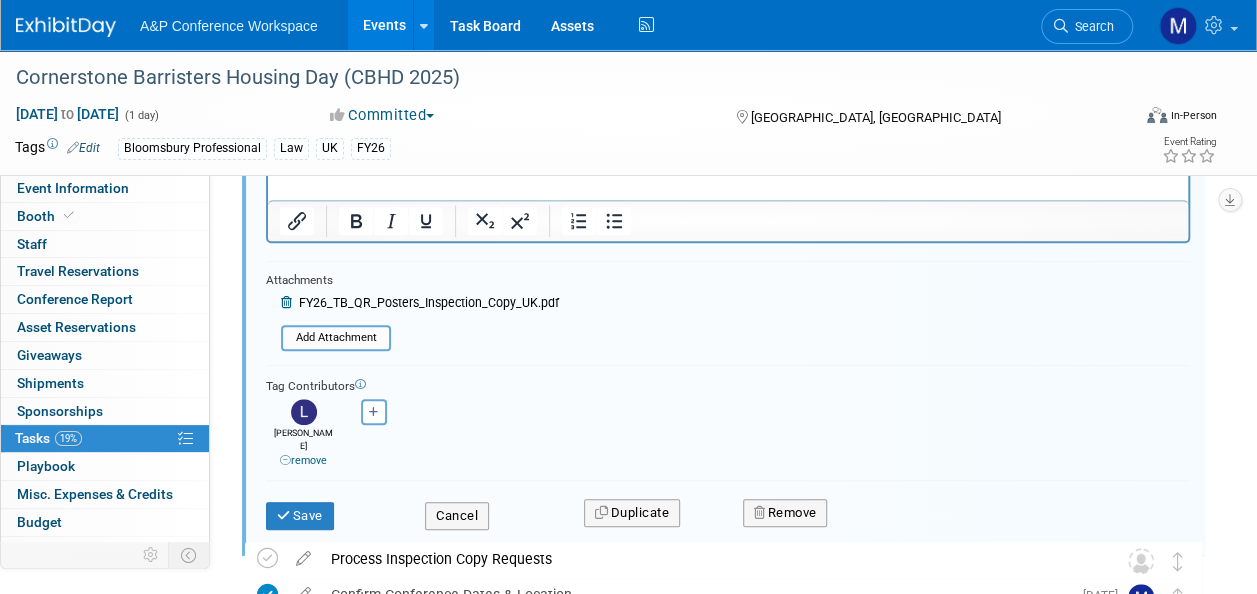 scroll, scrollTop: 202, scrollLeft: 0, axis: vertical 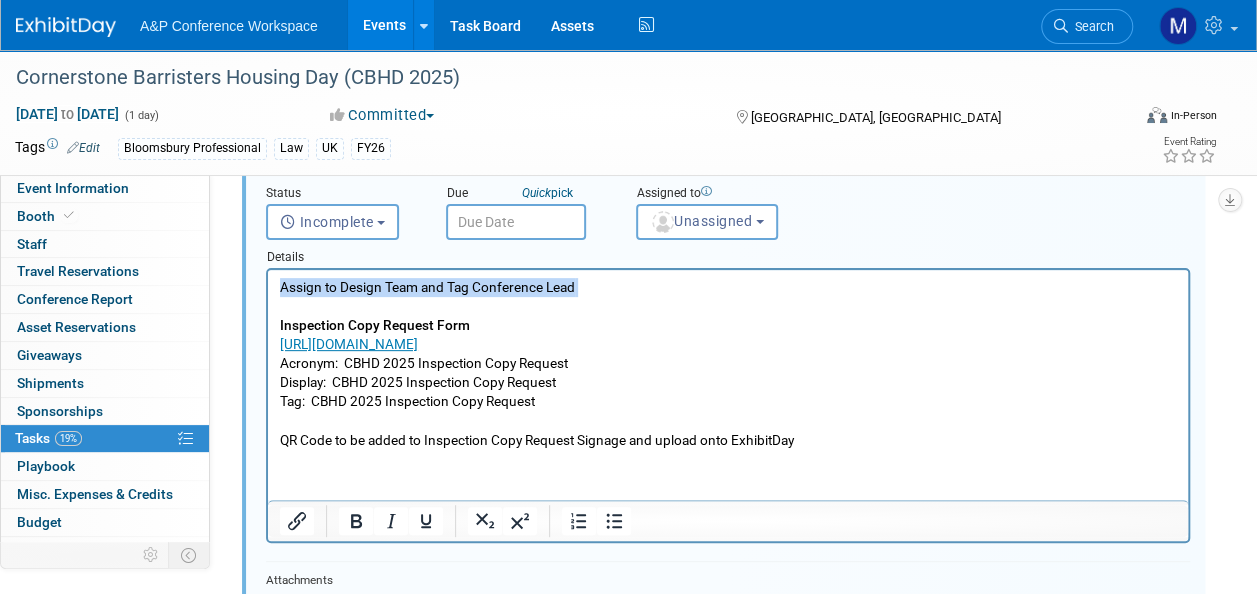 drag, startPoint x: 590, startPoint y: 287, endPoint x: 501, endPoint y: 570, distance: 296.6648 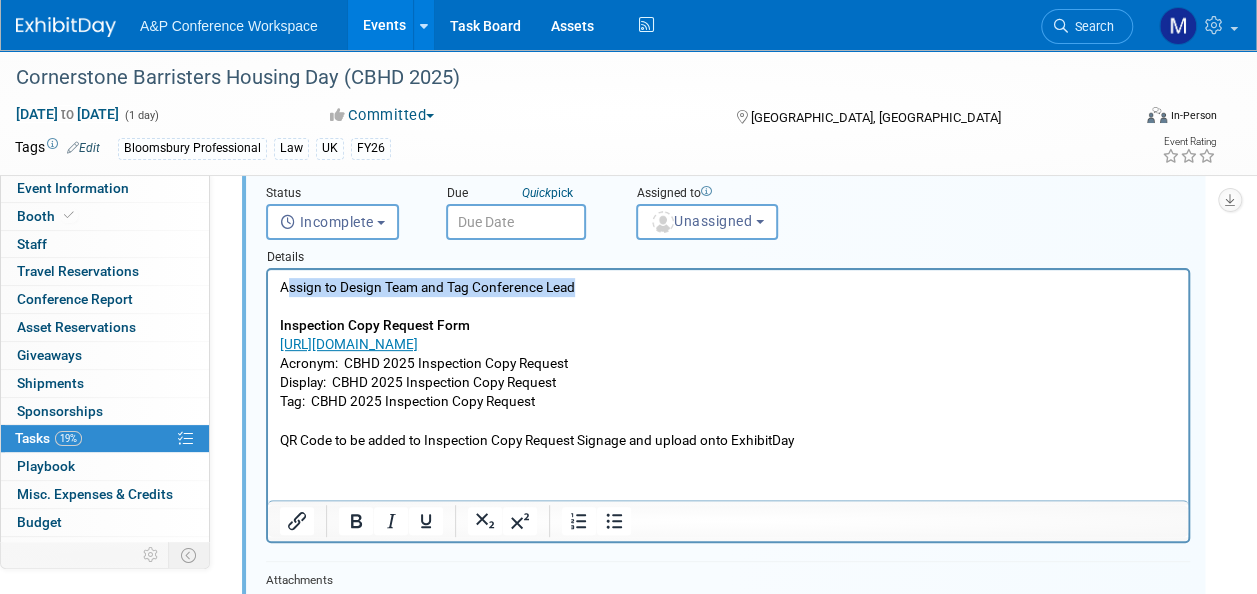 drag, startPoint x: 590, startPoint y: 286, endPoint x: 286, endPoint y: 289, distance: 304.0148 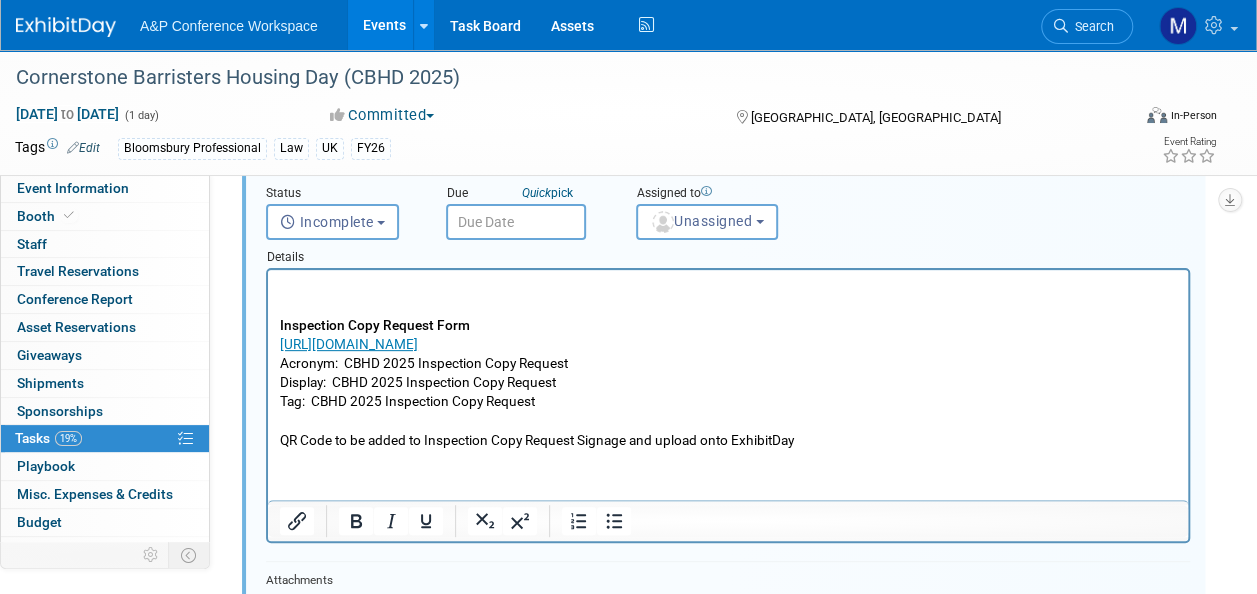 click on "Inspection Copy Request Form https://forms.office.com/e/gKYeYZ4Xkw Acronym:  CBHD 2025 Inspection Copy Request Display:  CBHD 2025 Inspection Copy Request Tag:  CBHD 2025 Inspection Copy Request QR Code to be added to Inspection Copy Request Signage and upload onto ExhibitDay" at bounding box center [728, 364] 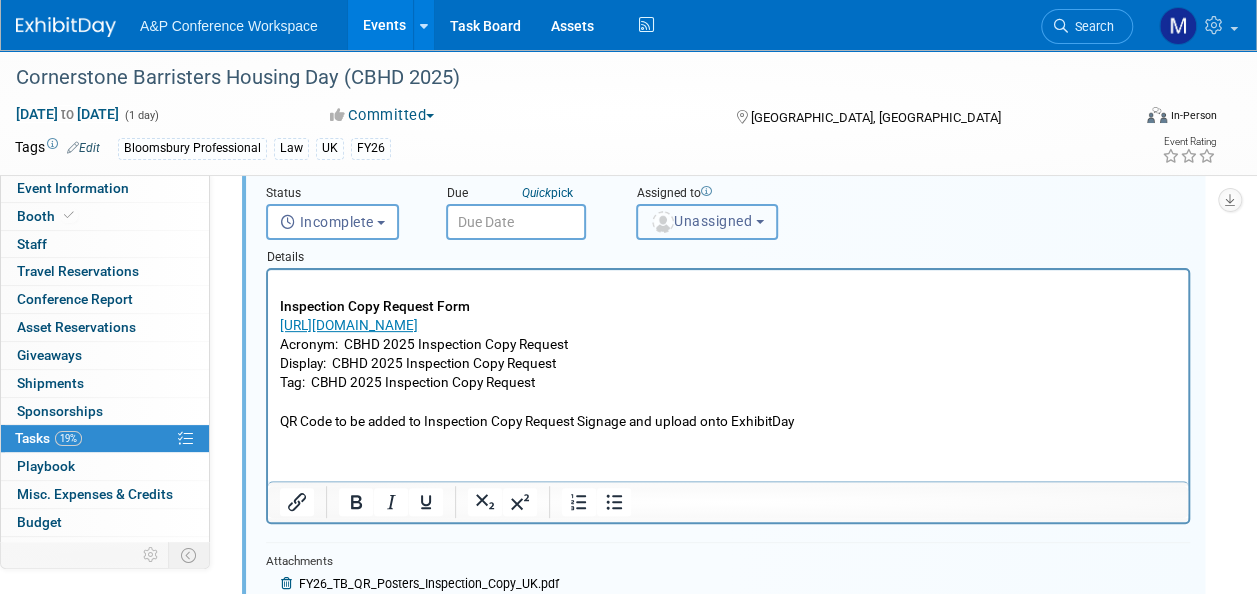 click on "Unassigned" at bounding box center [701, 221] 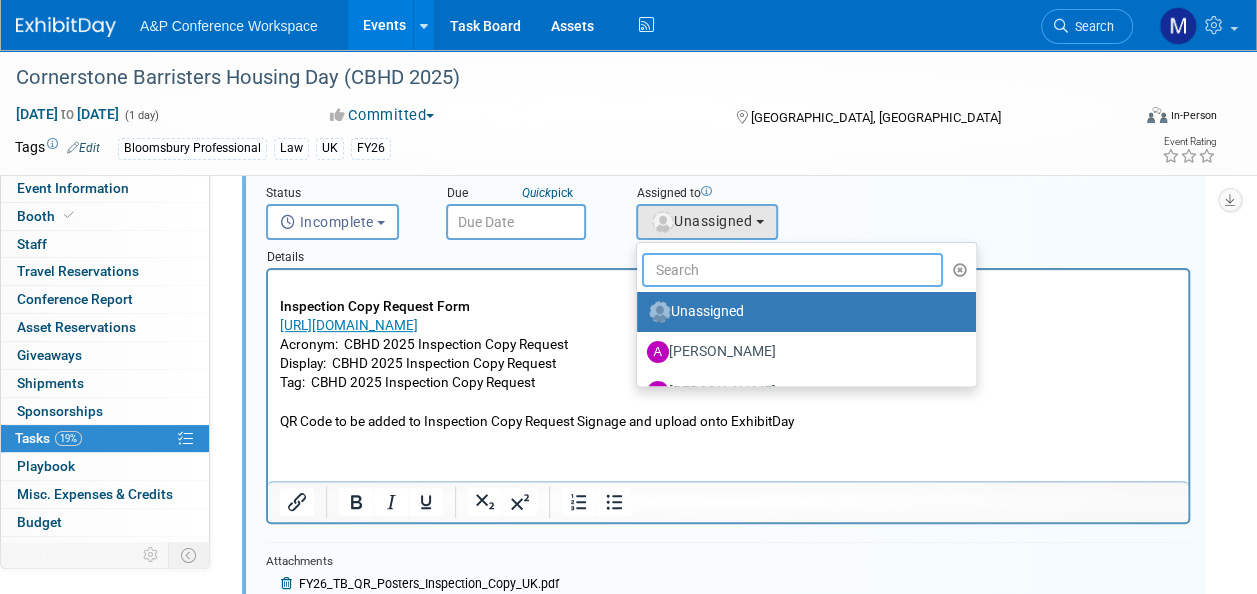 click at bounding box center [792, 270] 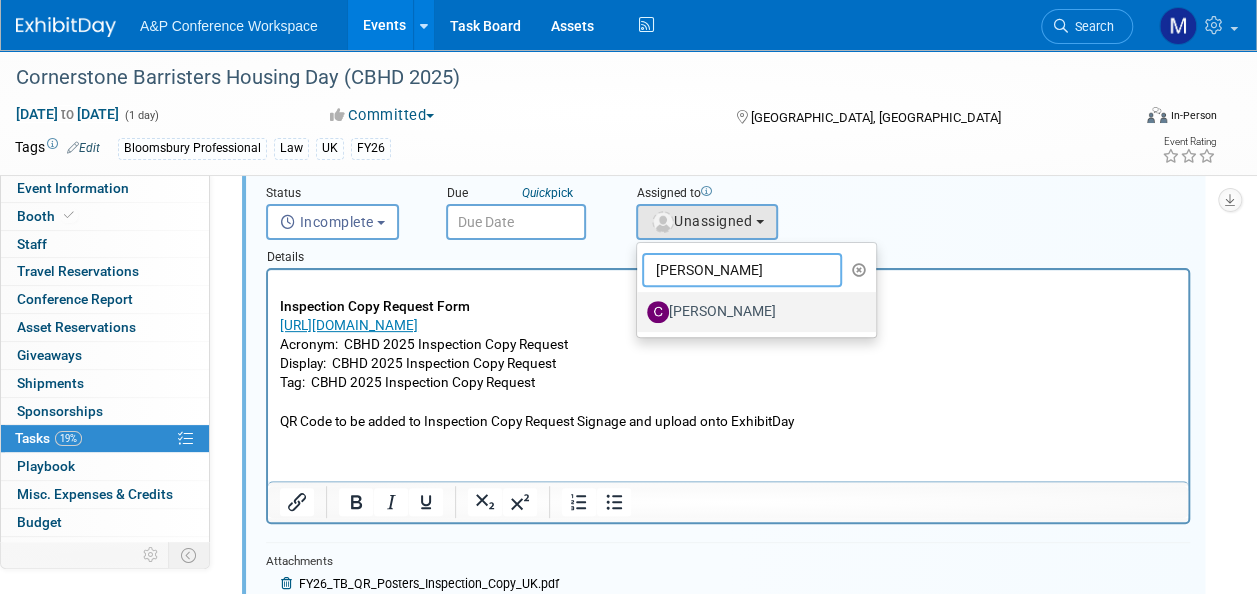 type on "christine r" 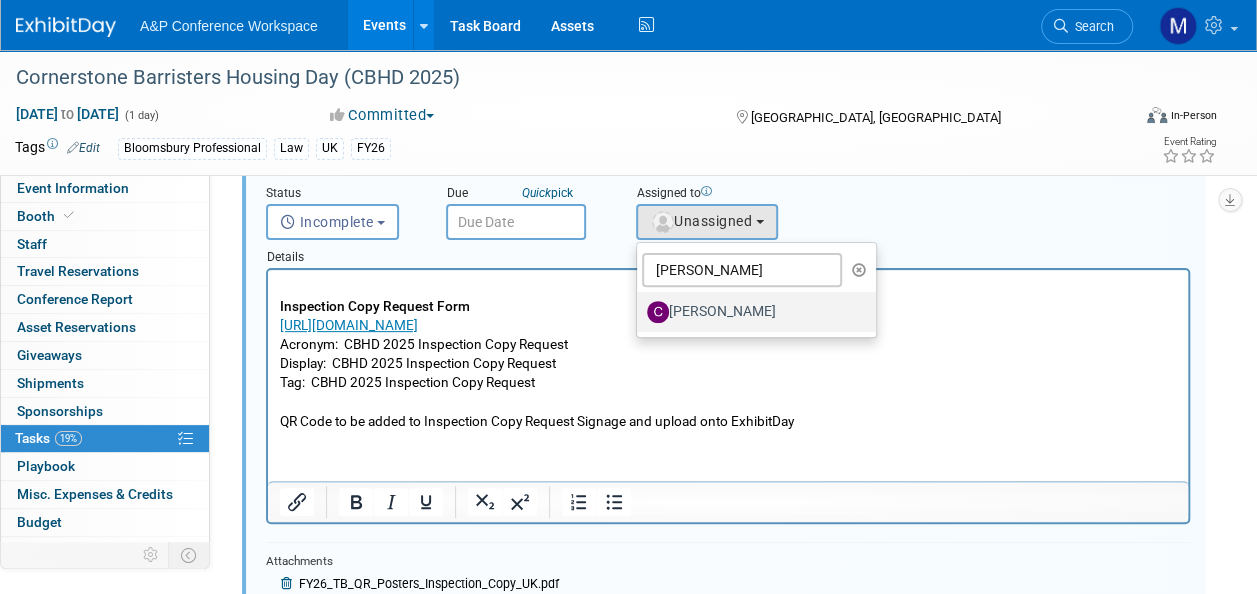 click on "[PERSON_NAME]" at bounding box center (751, 312) 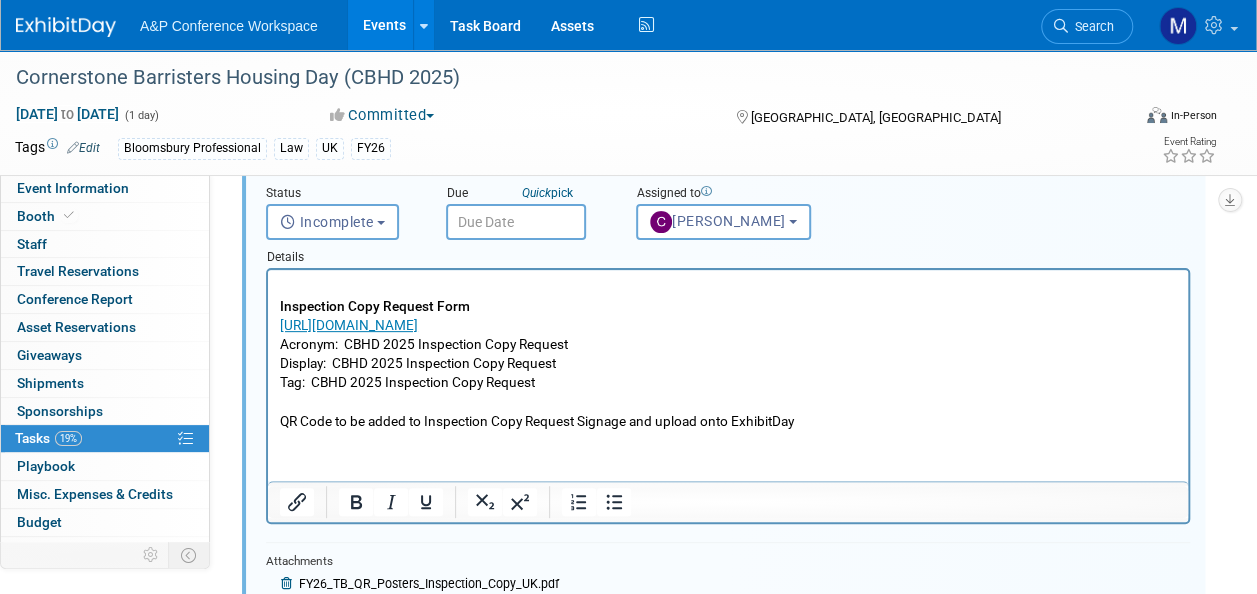 click at bounding box center [516, 222] 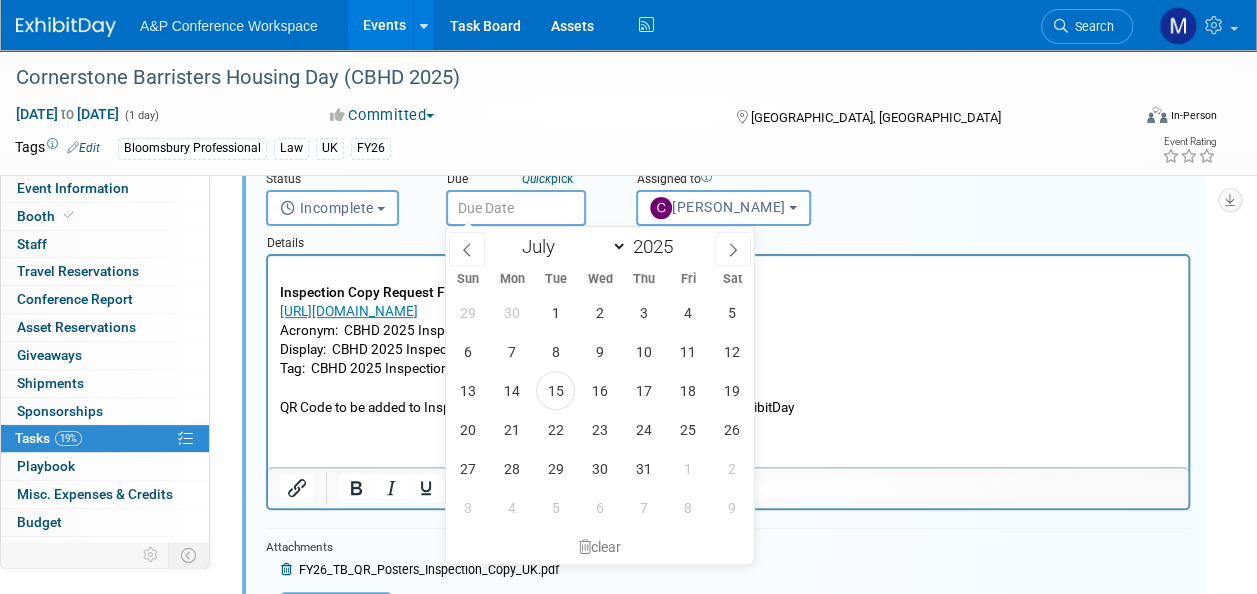 scroll, scrollTop: 202, scrollLeft: 0, axis: vertical 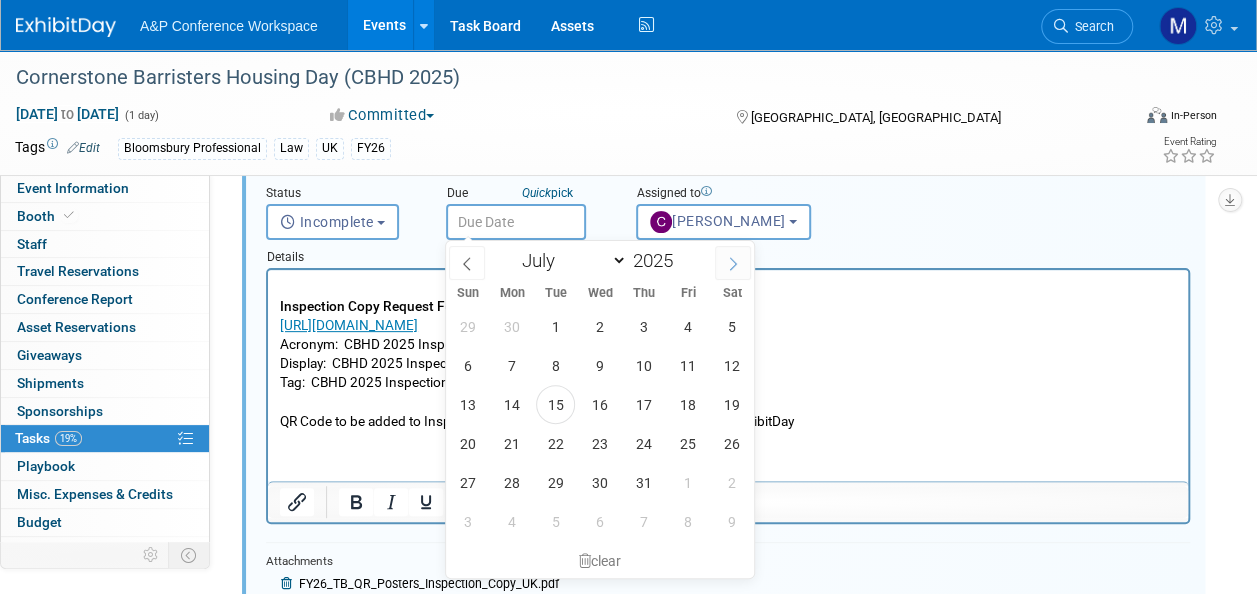click 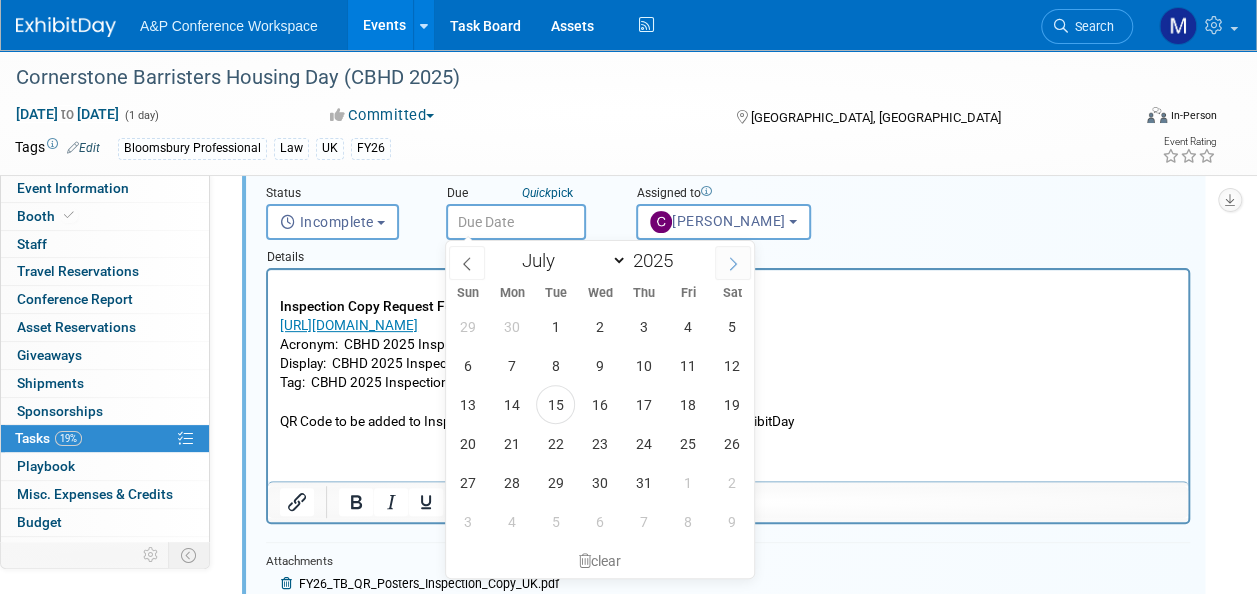 select on "7" 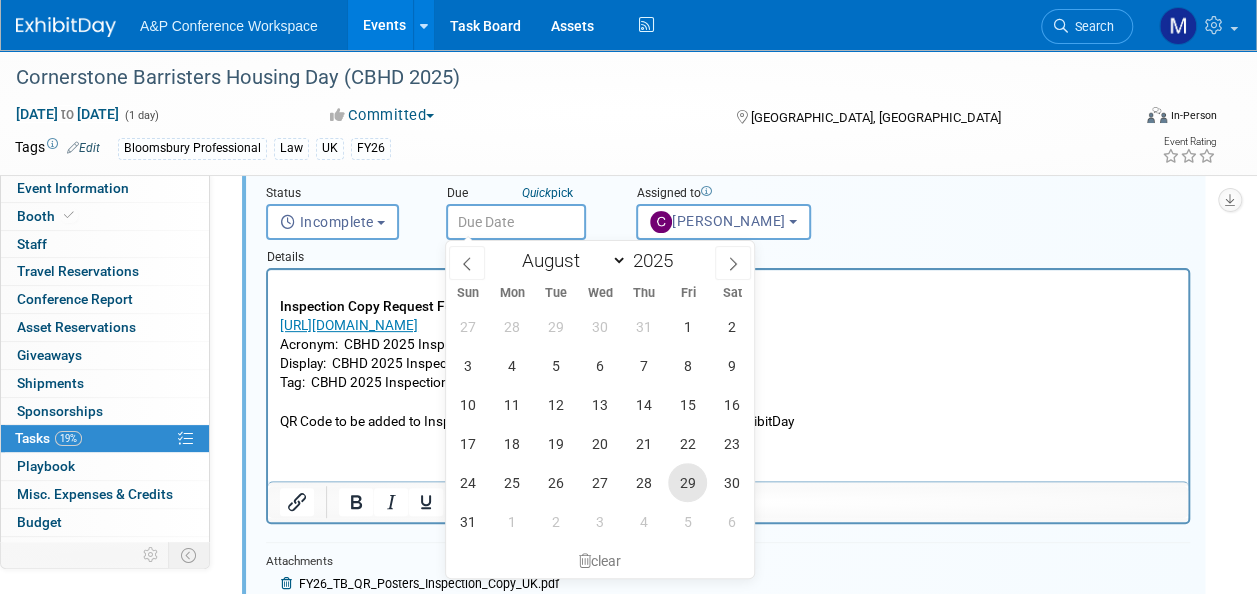click on "29" at bounding box center [687, 482] 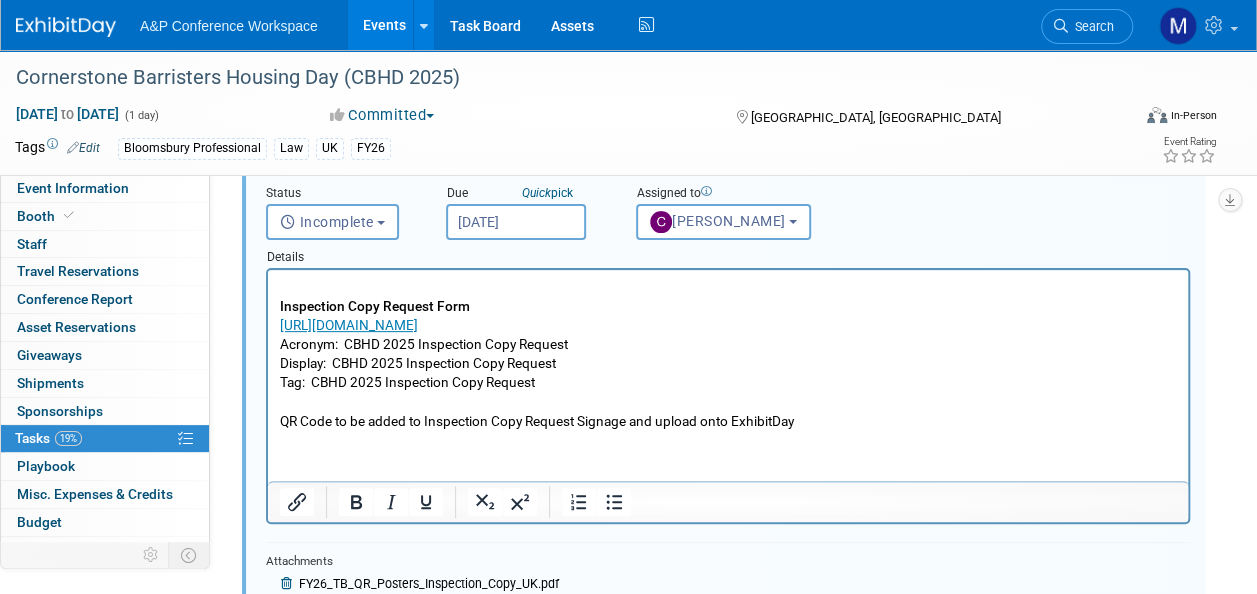 click on "Inspection Copy Request Form https://forms.office.com/e/gKYeYZ4Xkw Acronym:  CBHD 2025 Inspection Copy Request Display:  CBHD 2025 Inspection Copy Request Tag:  CBHD 2025 Inspection Copy Request QR Code to be added to Inspection Copy Request Signage and upload onto ExhibitDay" at bounding box center (728, 354) 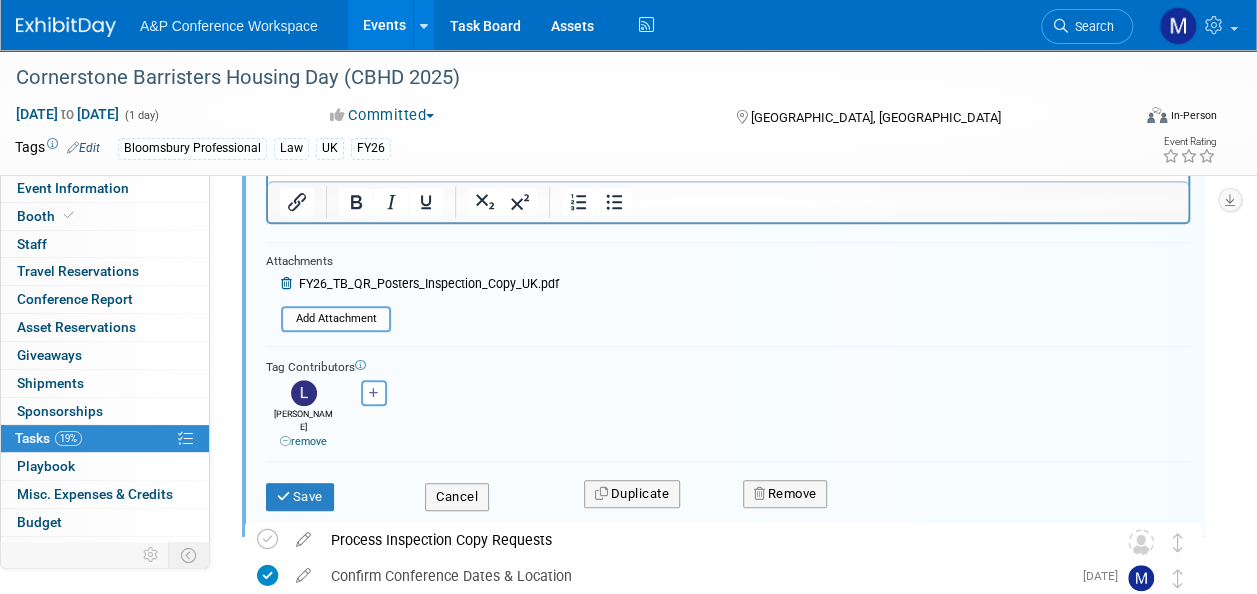 scroll, scrollTop: 502, scrollLeft: 0, axis: vertical 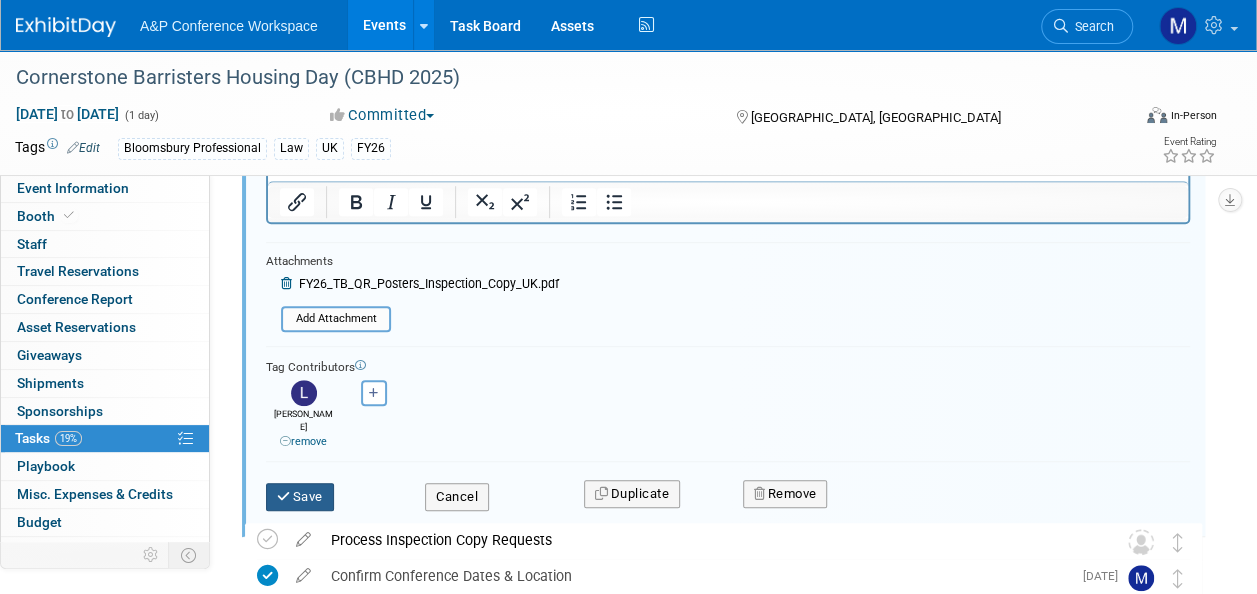 click at bounding box center [285, 496] 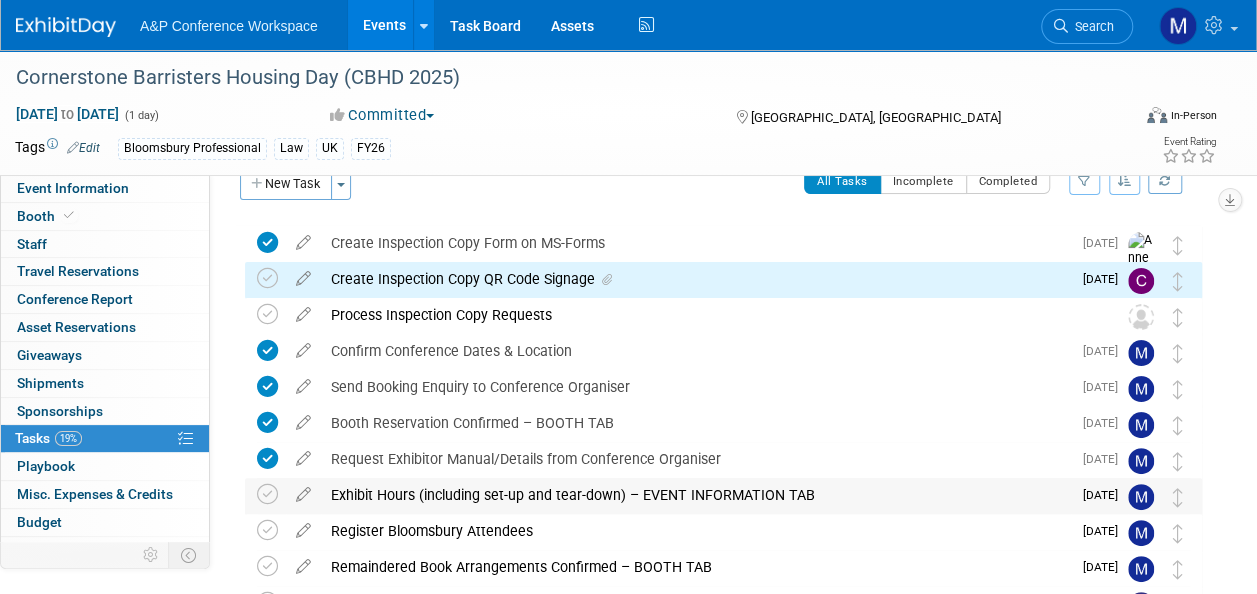 scroll, scrollTop: 2, scrollLeft: 0, axis: vertical 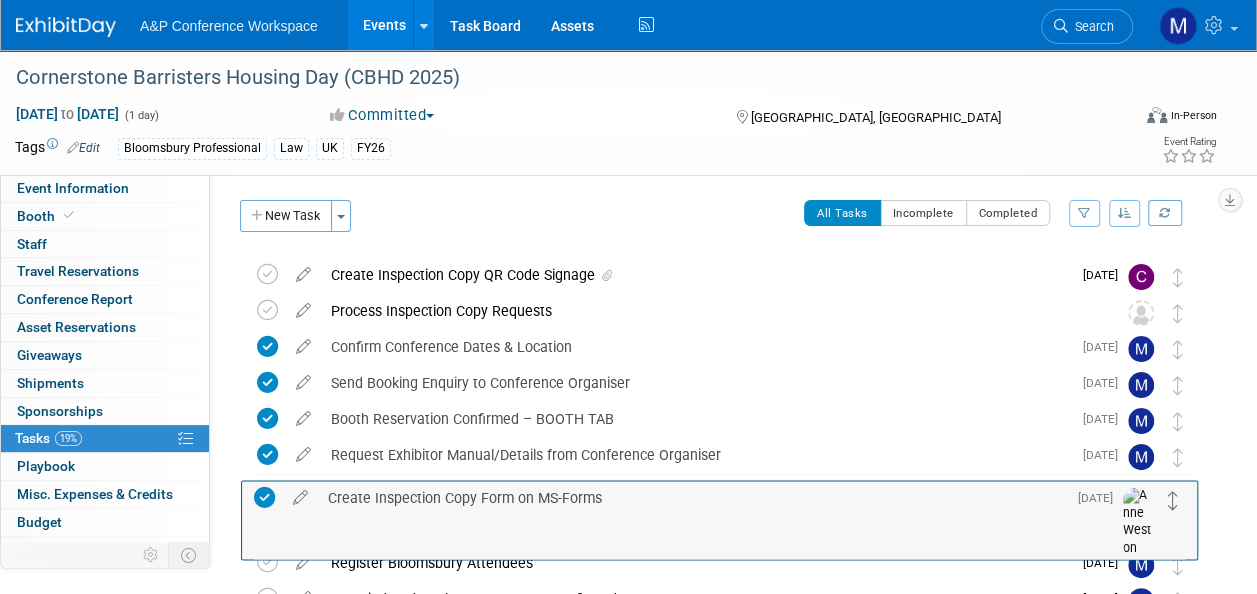 drag, startPoint x: 1178, startPoint y: 282, endPoint x: 1175, endPoint y: 506, distance: 224.0201 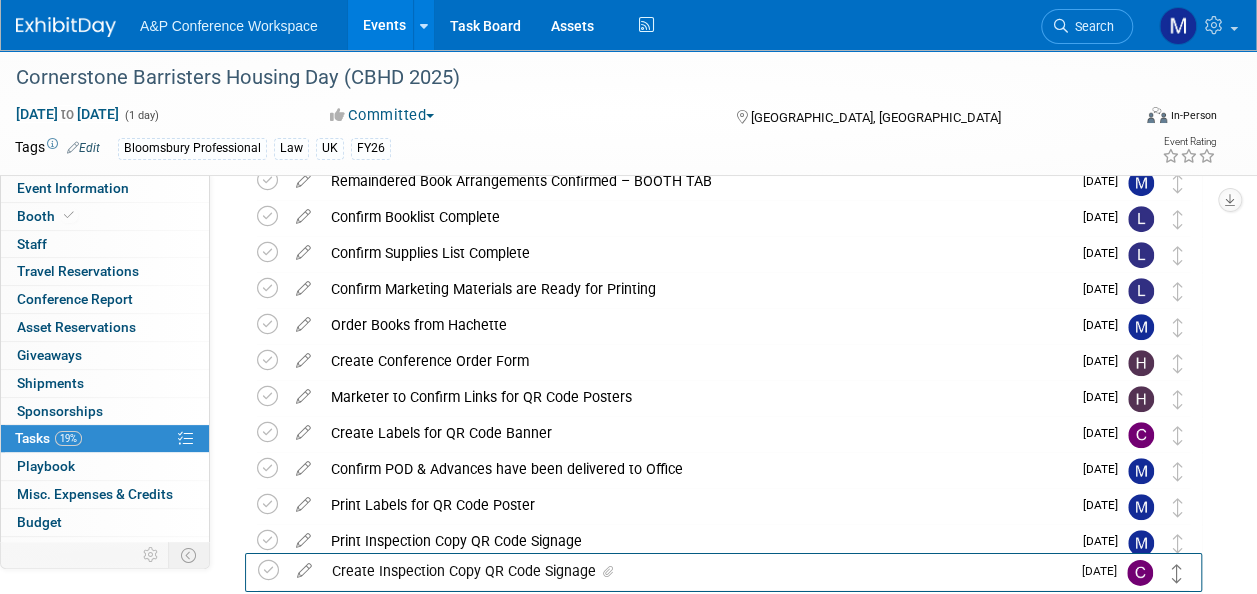 scroll, scrollTop: 416, scrollLeft: 0, axis: vertical 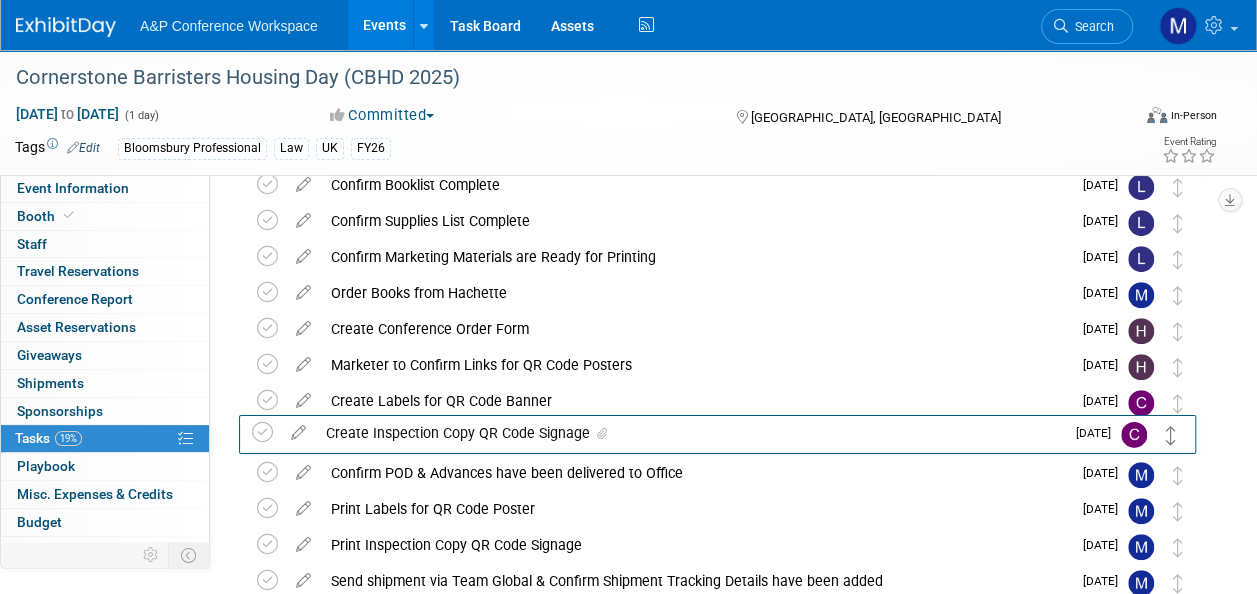 drag, startPoint x: 1178, startPoint y: 278, endPoint x: 1173, endPoint y: 440, distance: 162.07715 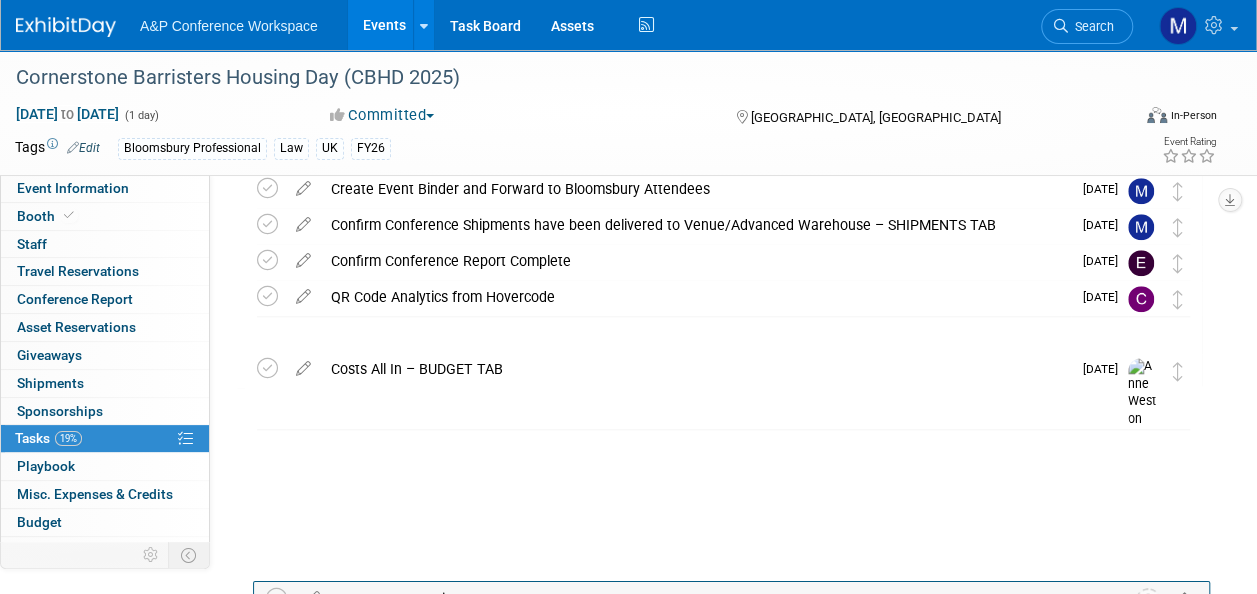 scroll, scrollTop: 723, scrollLeft: 0, axis: vertical 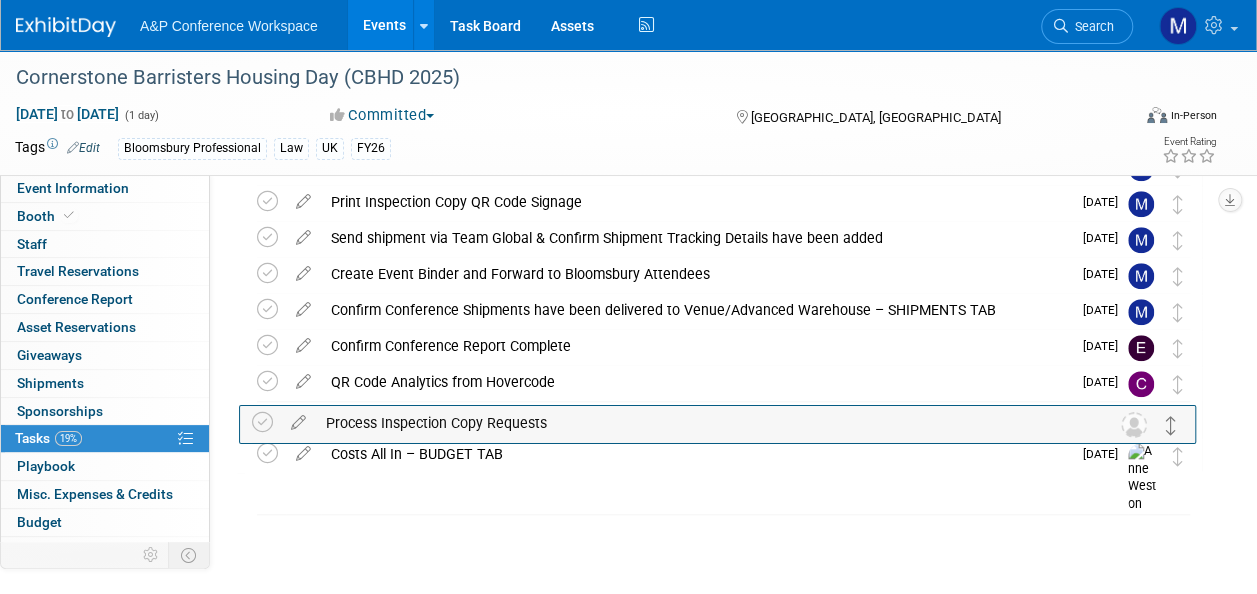 drag, startPoint x: 1179, startPoint y: 264, endPoint x: 1174, endPoint y: 432, distance: 168.07439 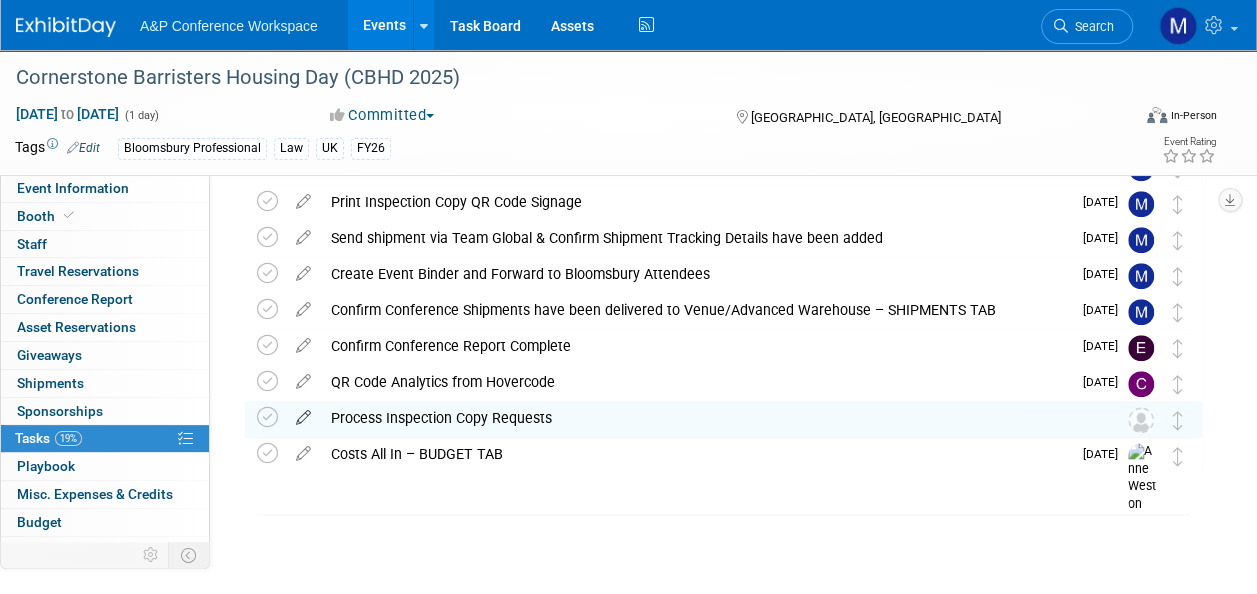 click at bounding box center (303, 413) 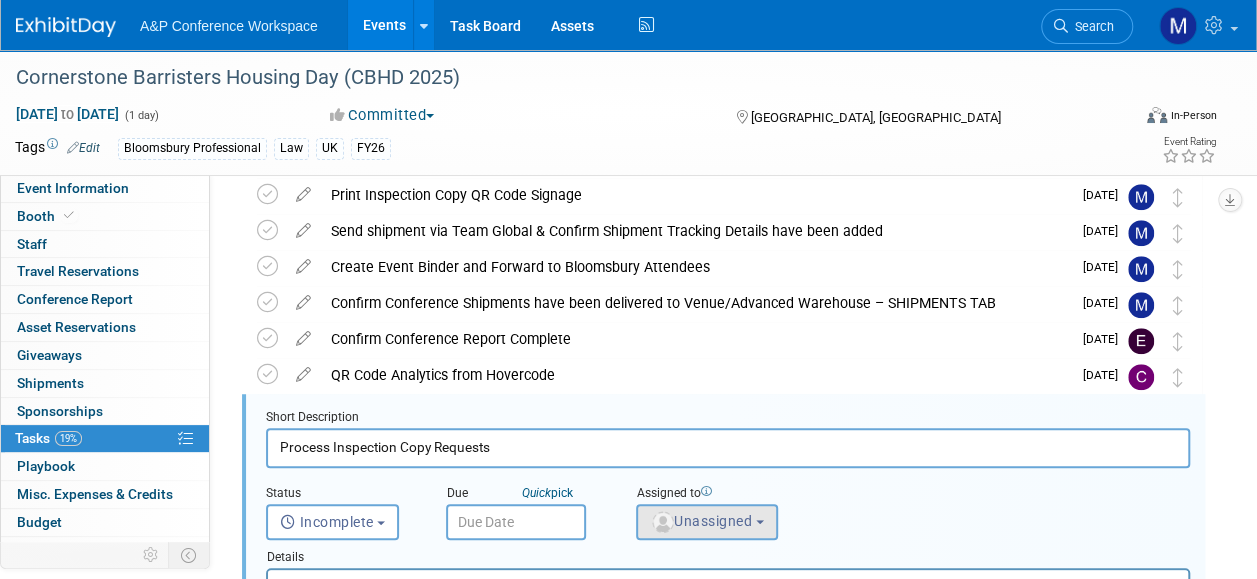scroll, scrollTop: 830, scrollLeft: 0, axis: vertical 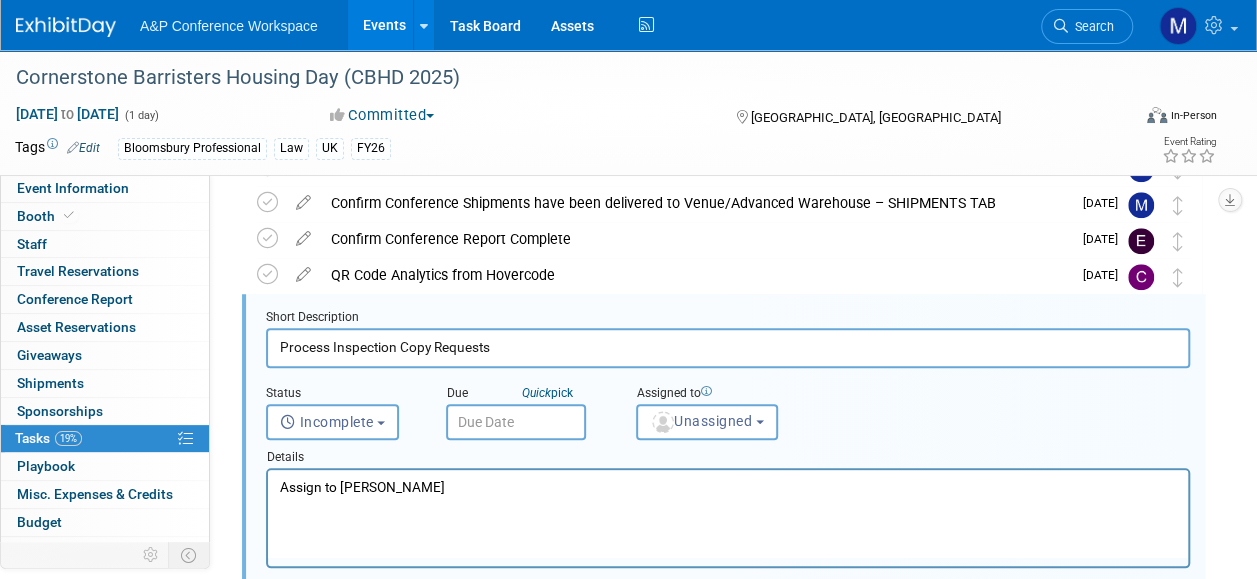 click at bounding box center [516, 422] 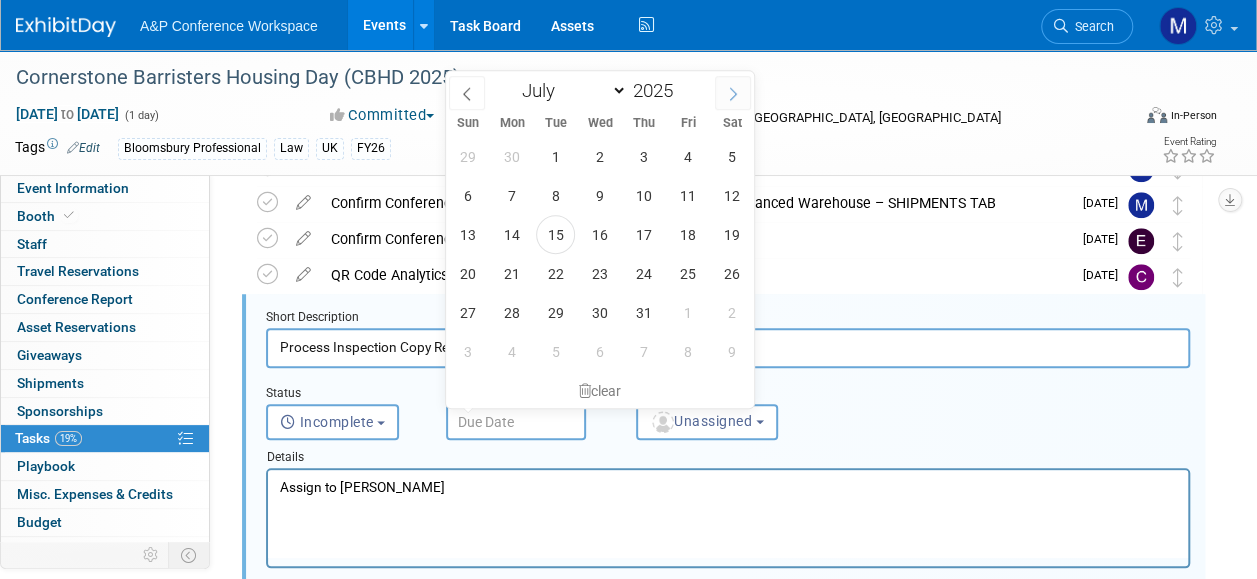 click 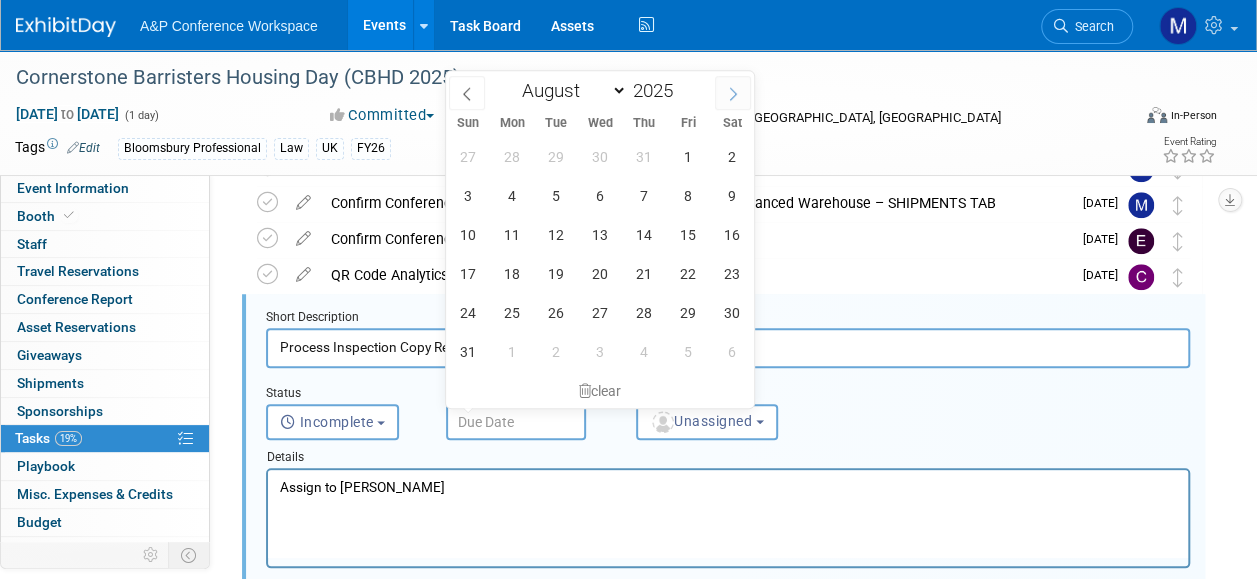 click 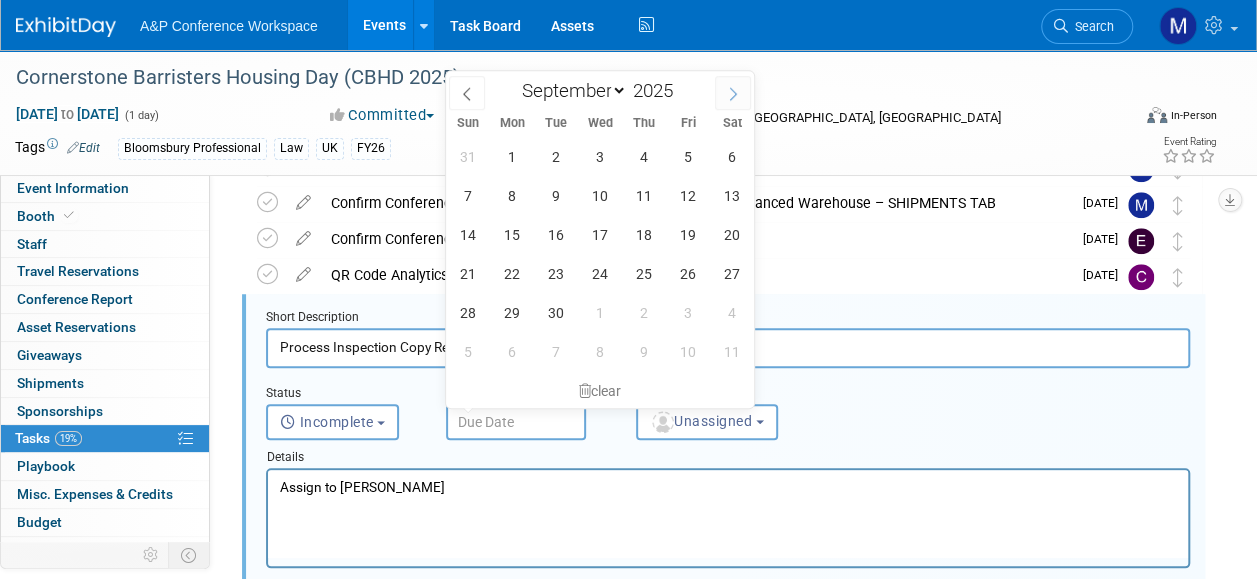 click 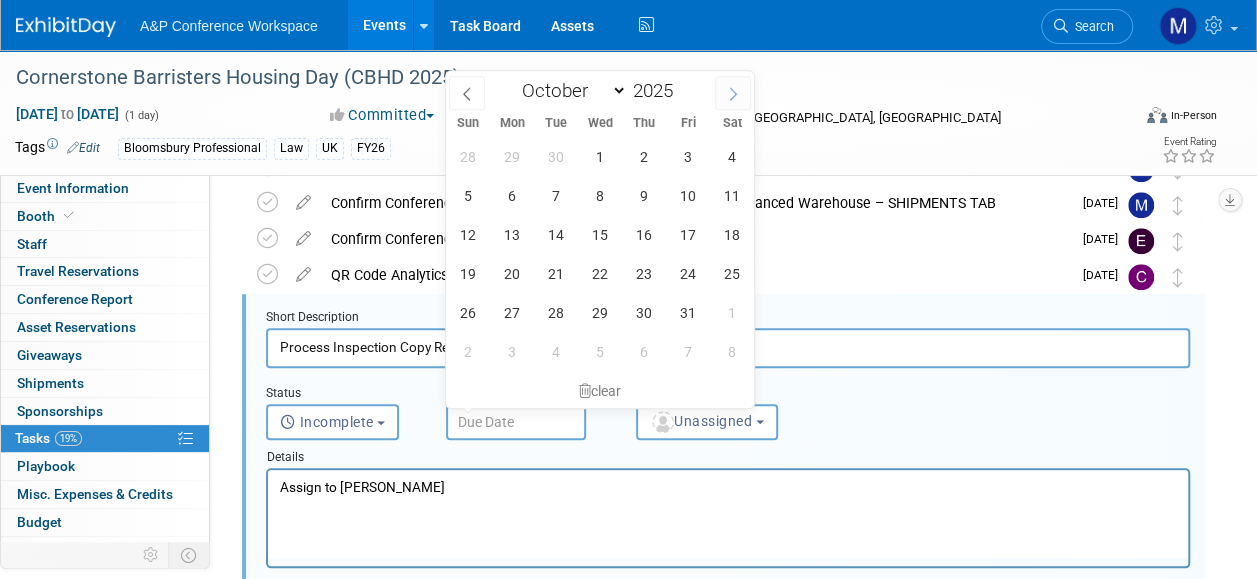 click 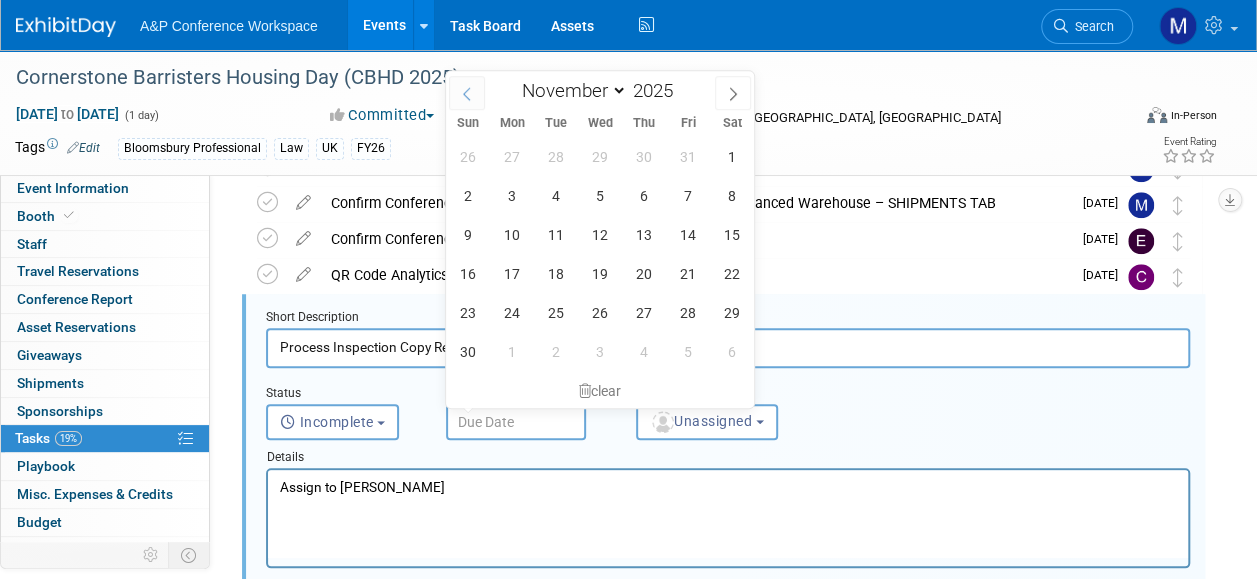 click 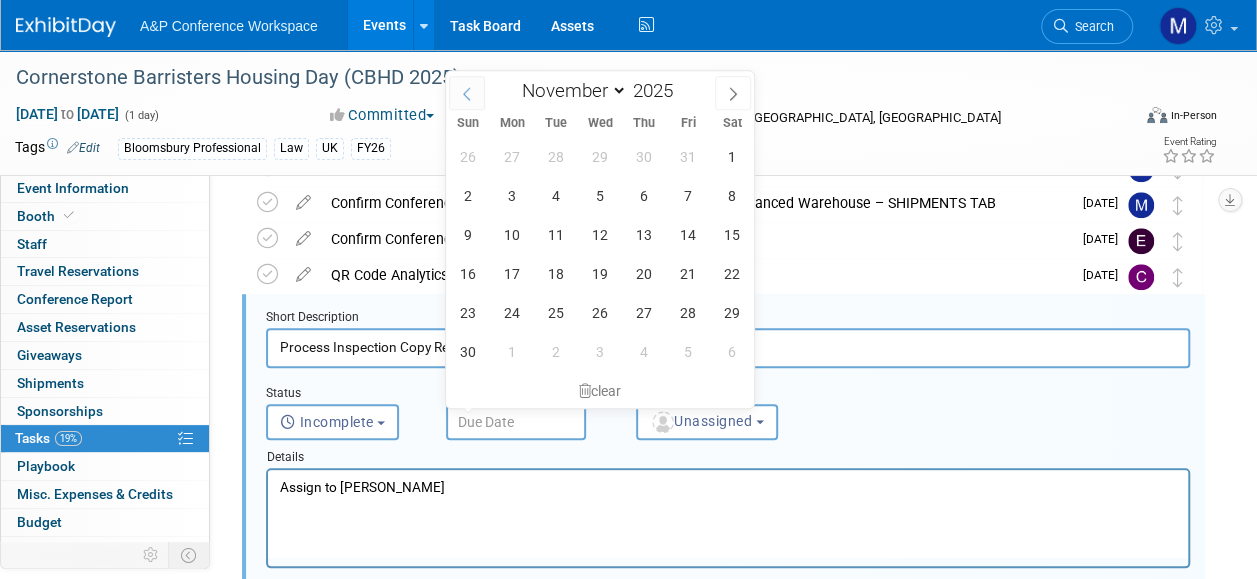 select on "9" 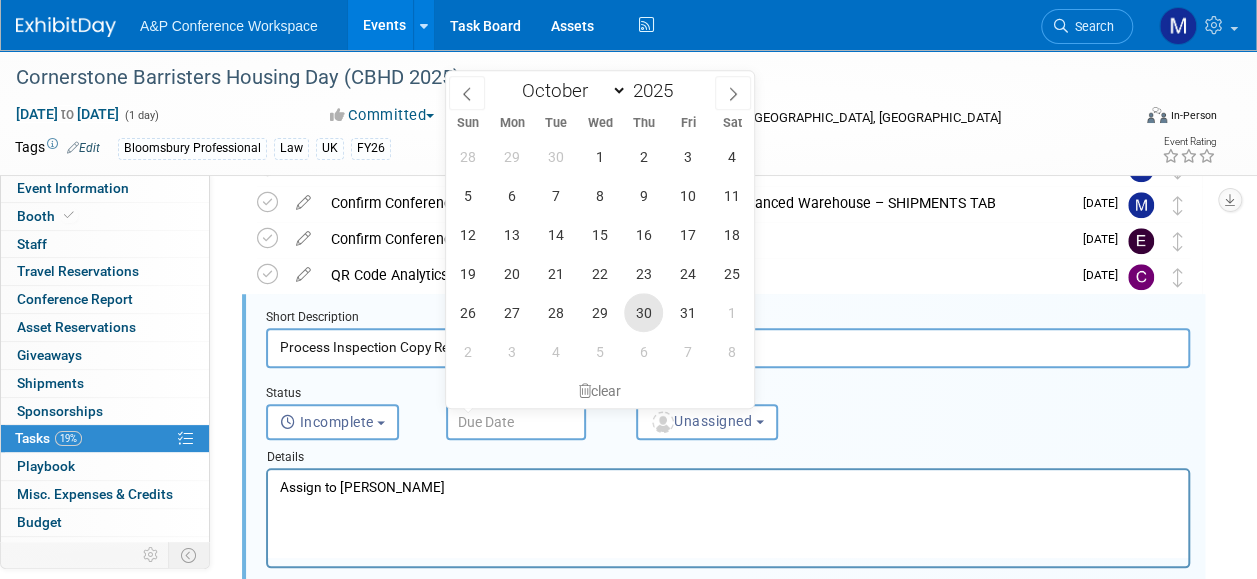 click on "30" at bounding box center [643, 312] 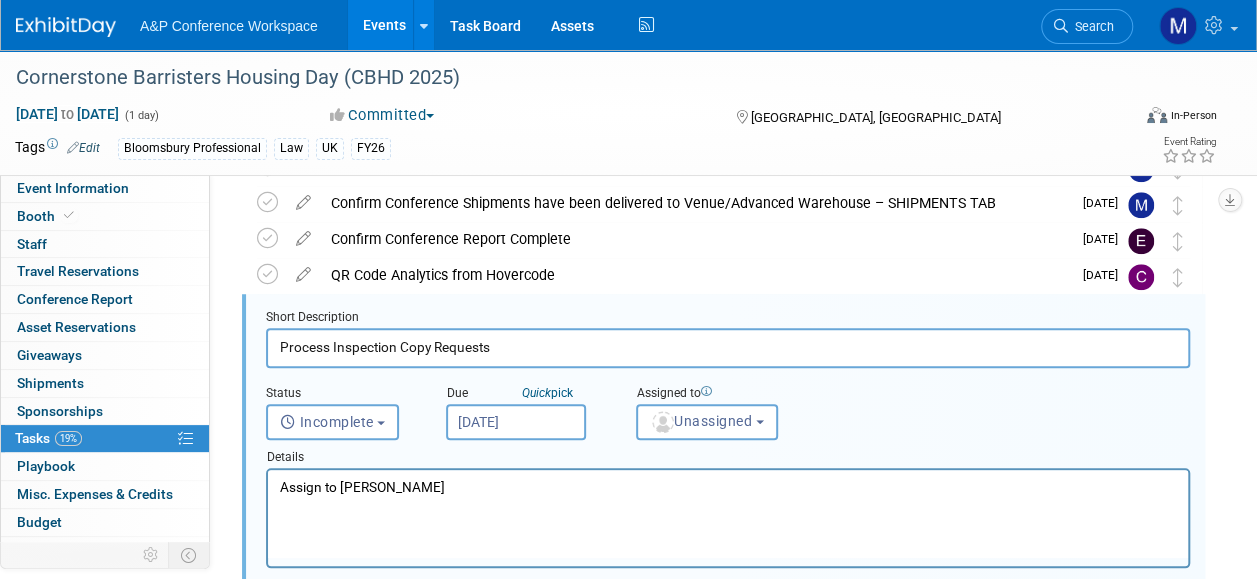 drag, startPoint x: 504, startPoint y: 477, endPoint x: 250, endPoint y: 495, distance: 254.637 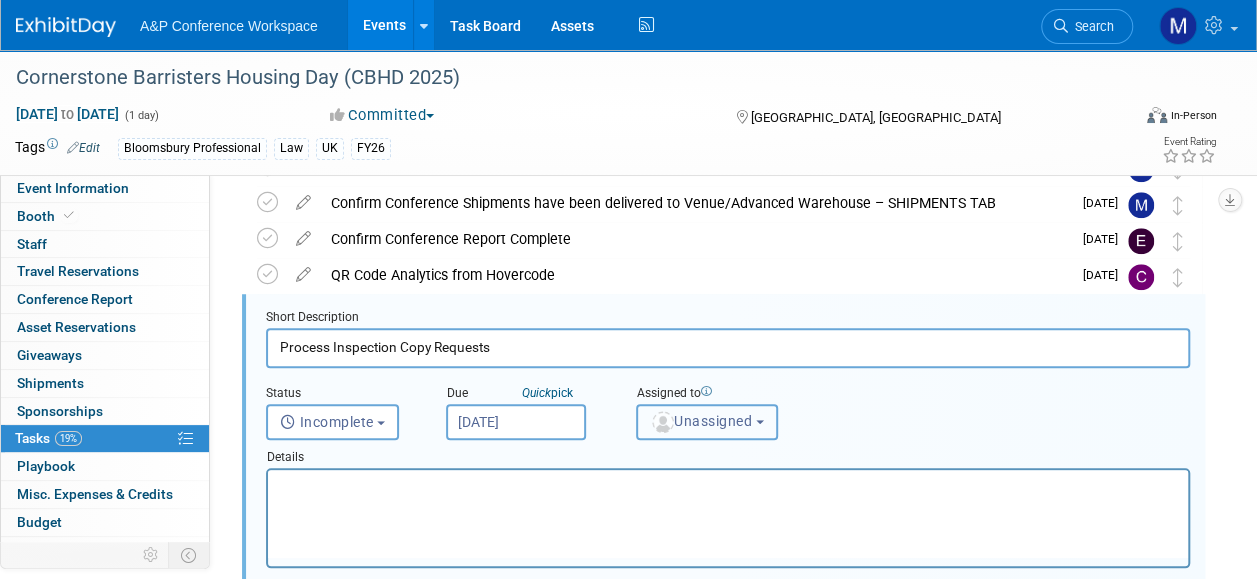 click on "Unassigned" at bounding box center (701, 421) 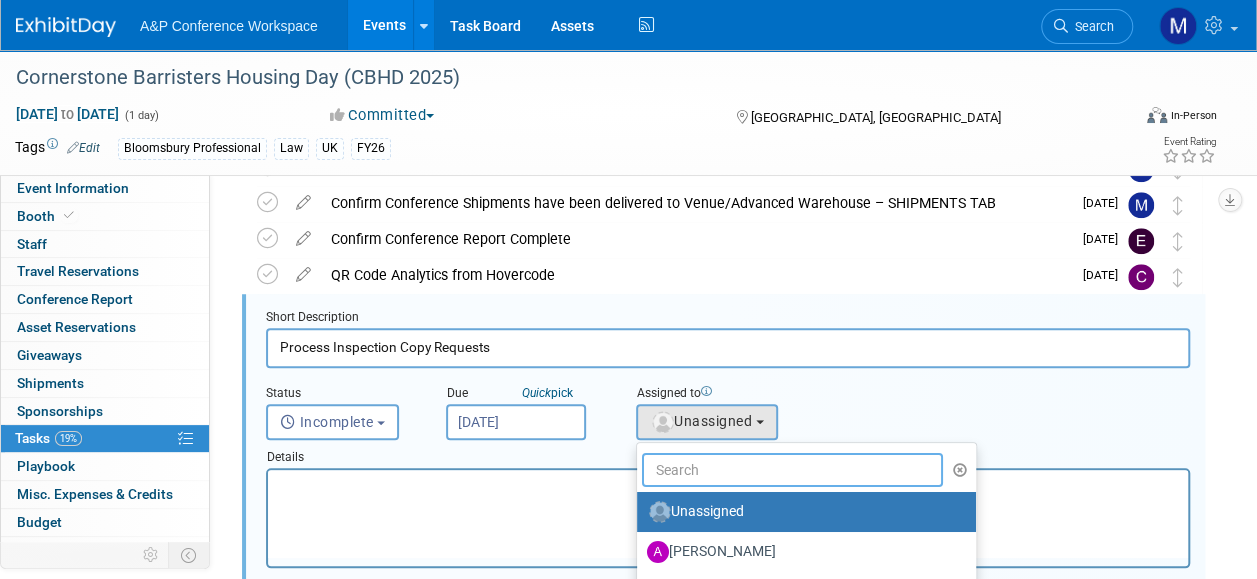 click at bounding box center [792, 470] 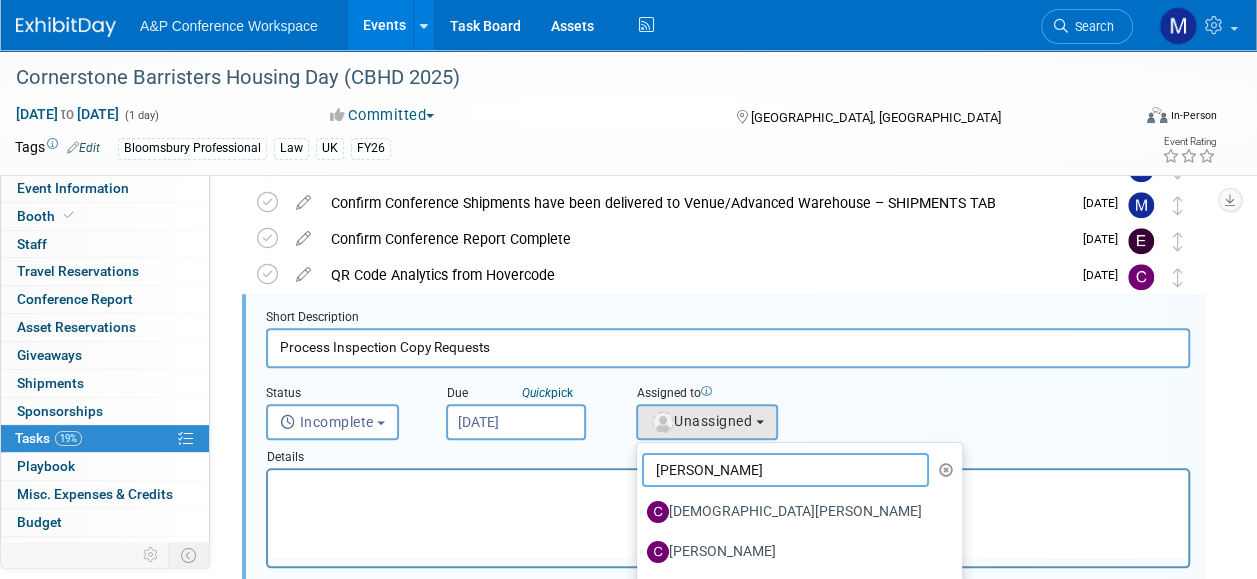 type on "kate hu" 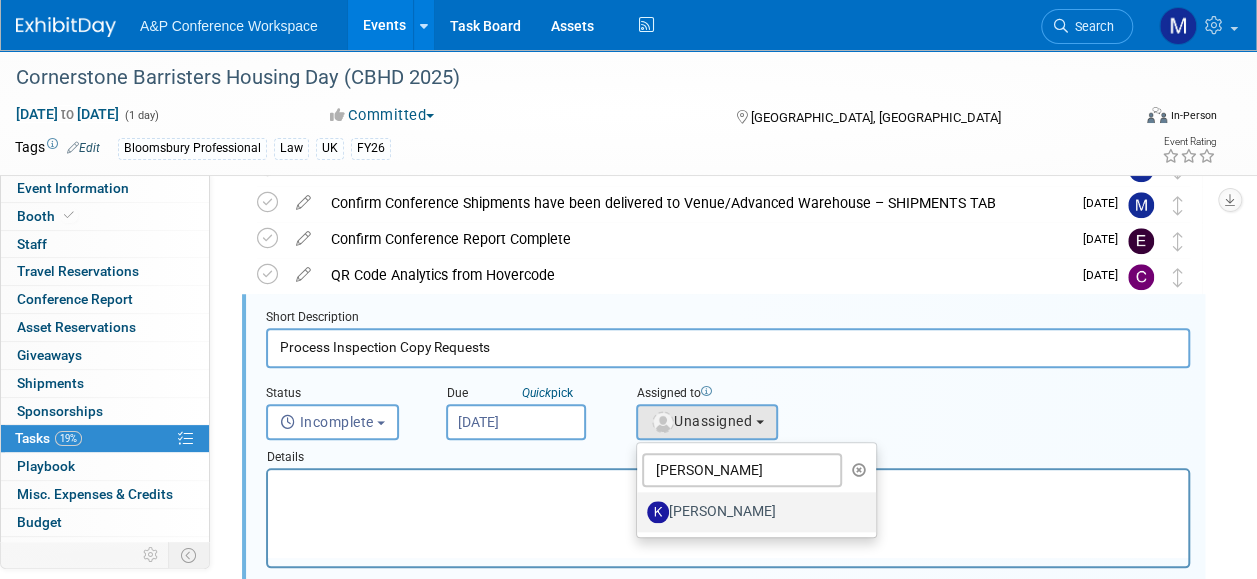 click on "[PERSON_NAME]" at bounding box center [751, 512] 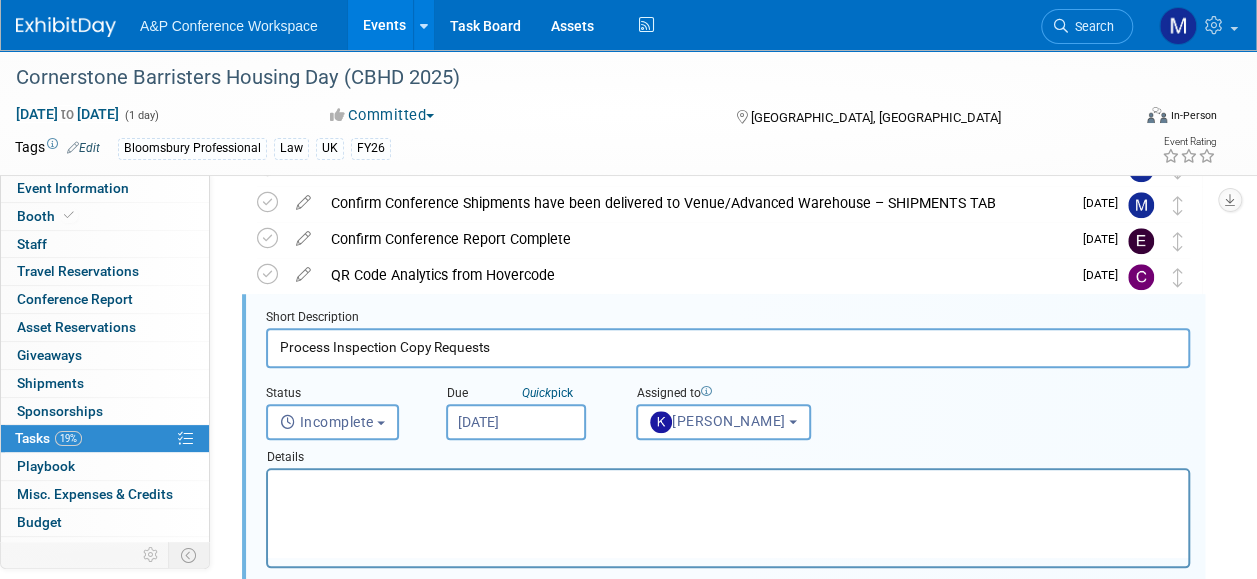 click at bounding box center [728, 483] 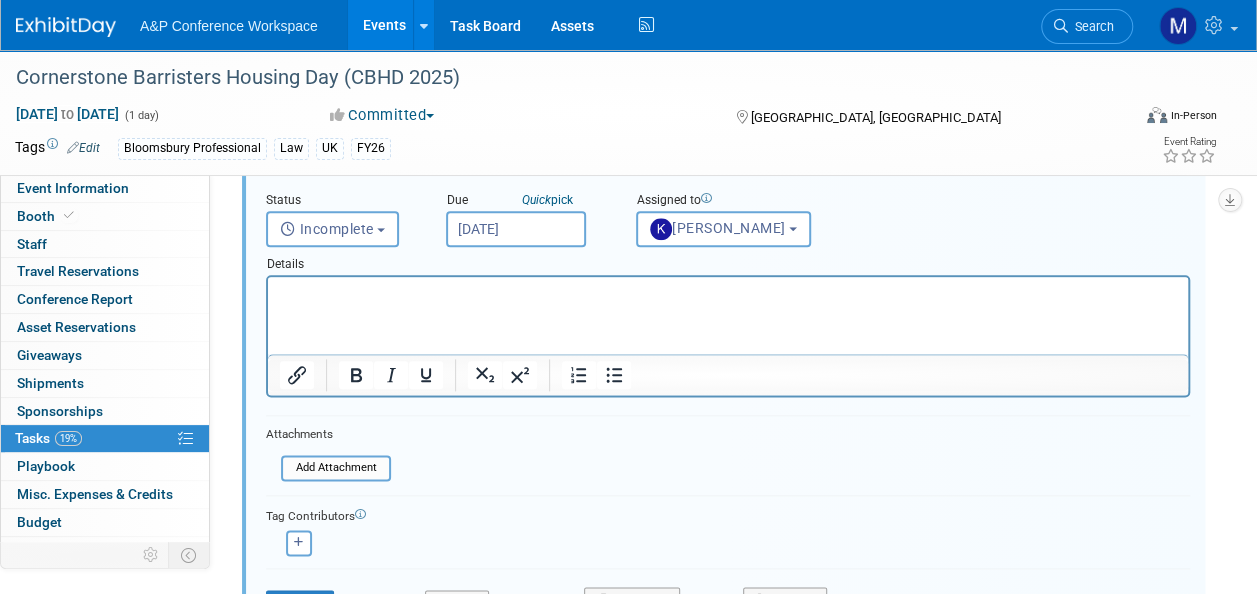 scroll, scrollTop: 1130, scrollLeft: 0, axis: vertical 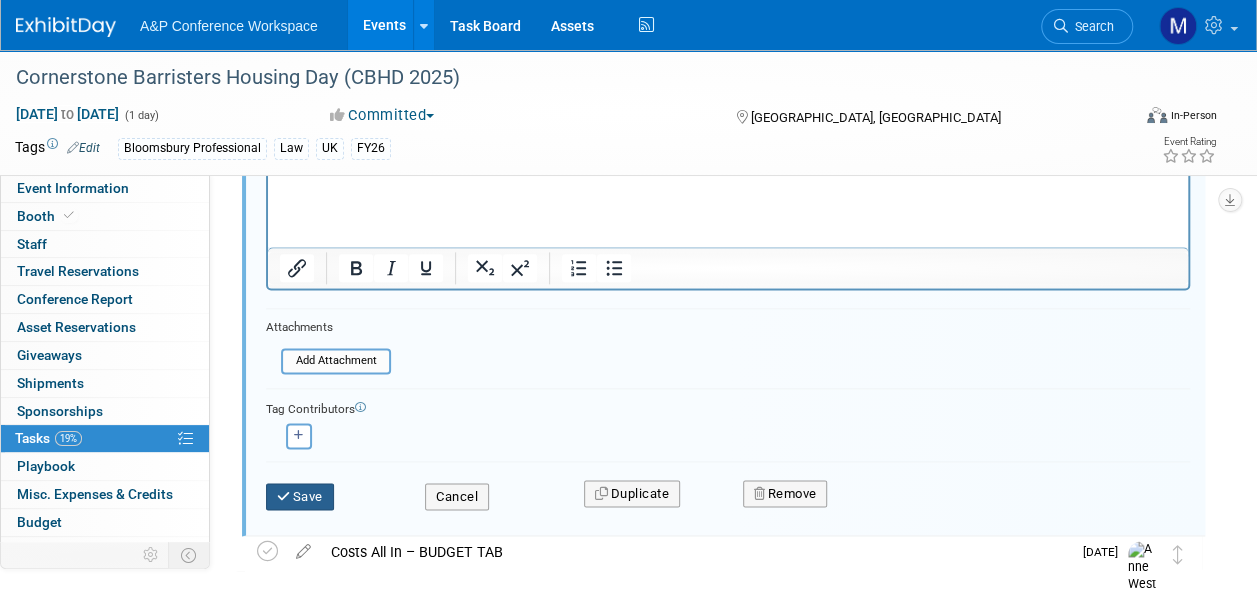 click on "Save" at bounding box center (300, 497) 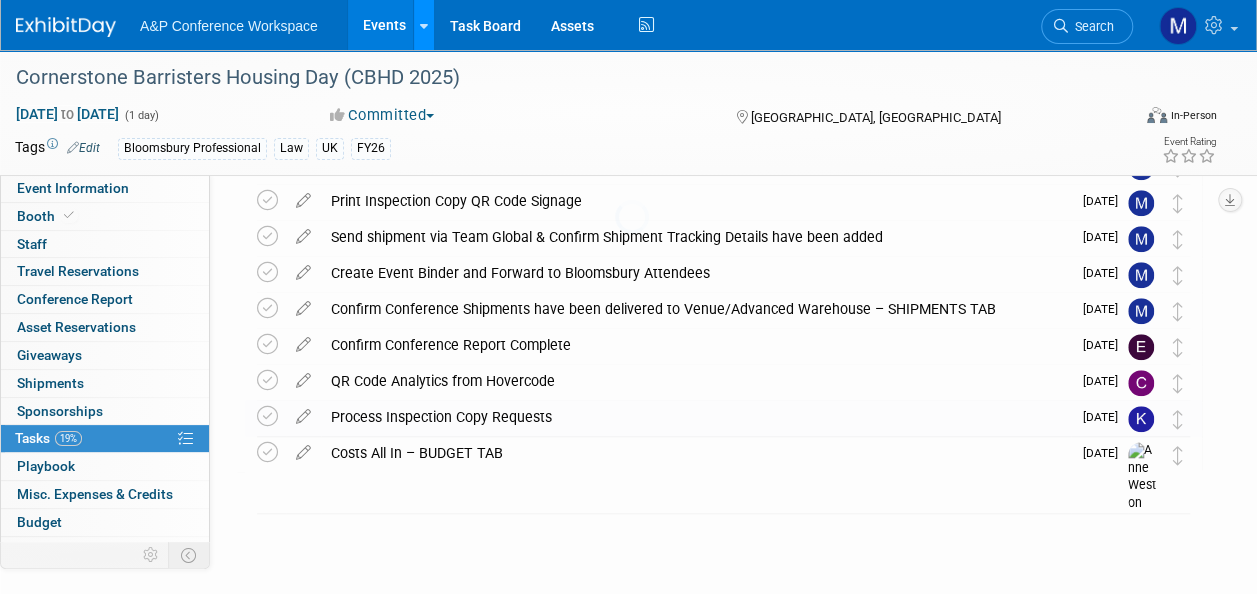 scroll, scrollTop: 723, scrollLeft: 0, axis: vertical 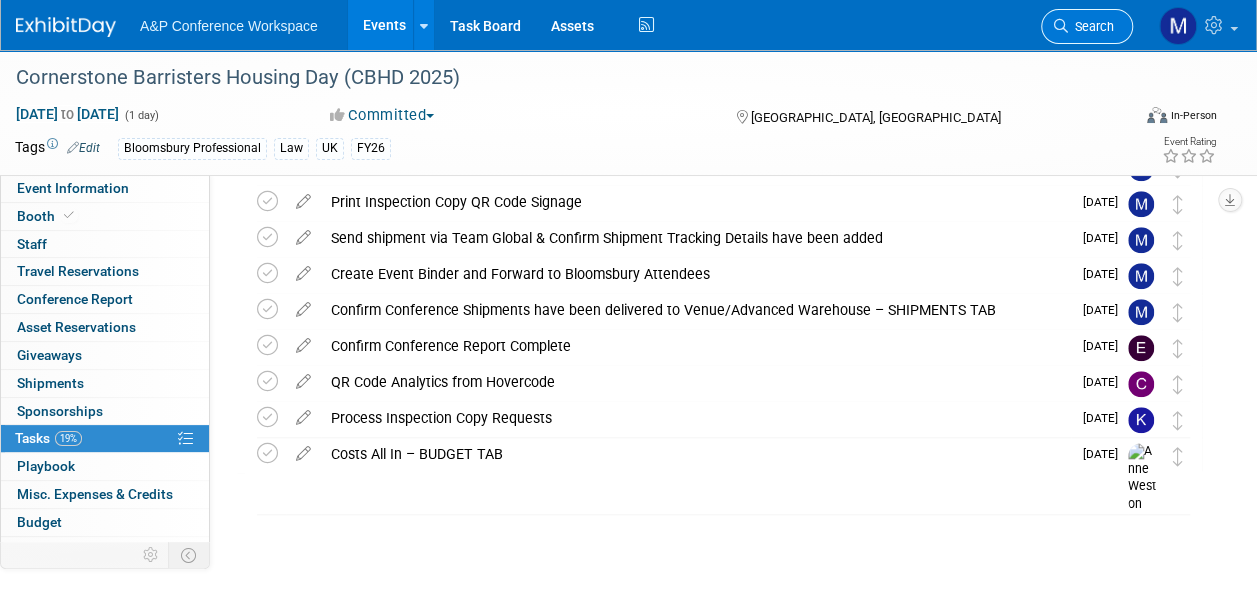 click on "Search" at bounding box center (1087, 26) 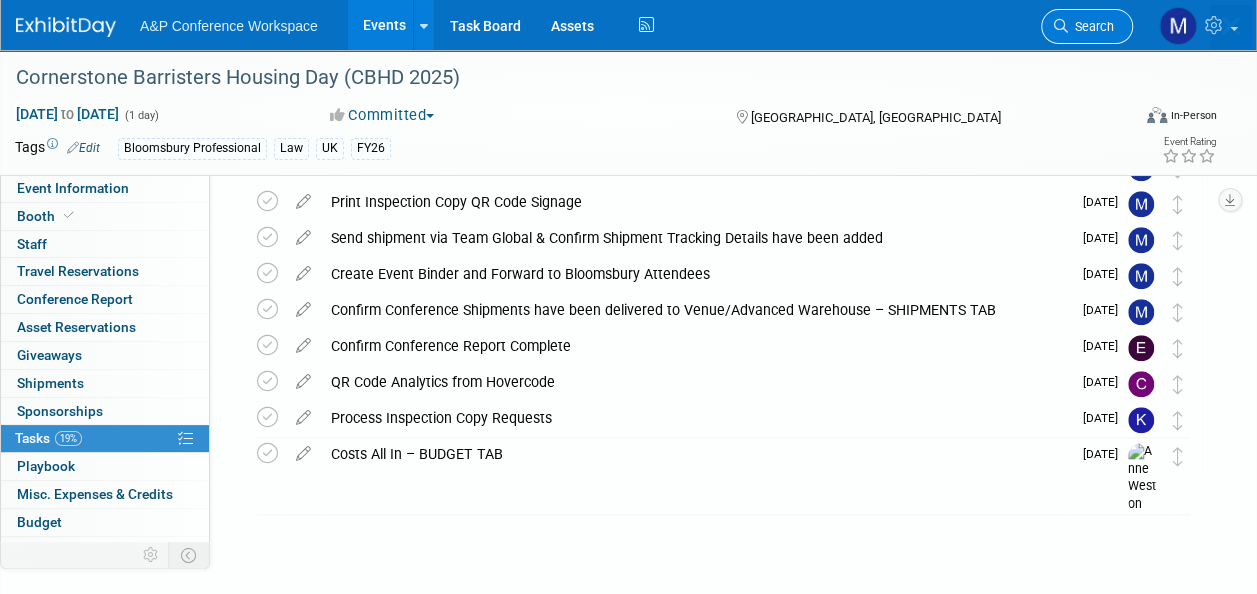 scroll, scrollTop: 0, scrollLeft: 0, axis: both 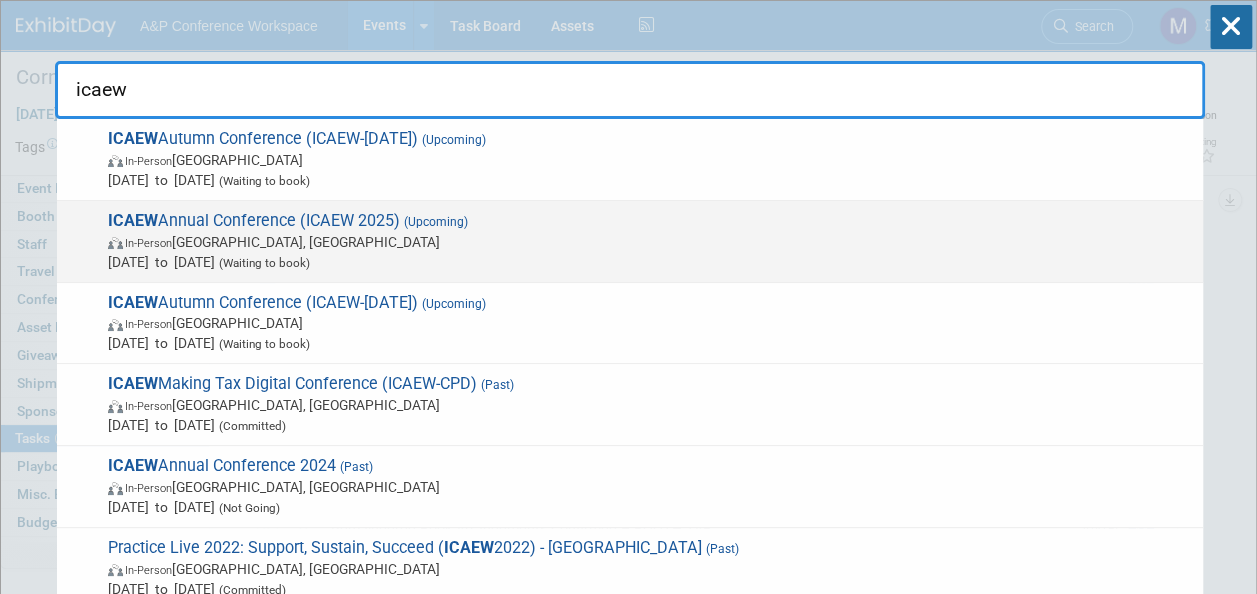 type on "icaew" 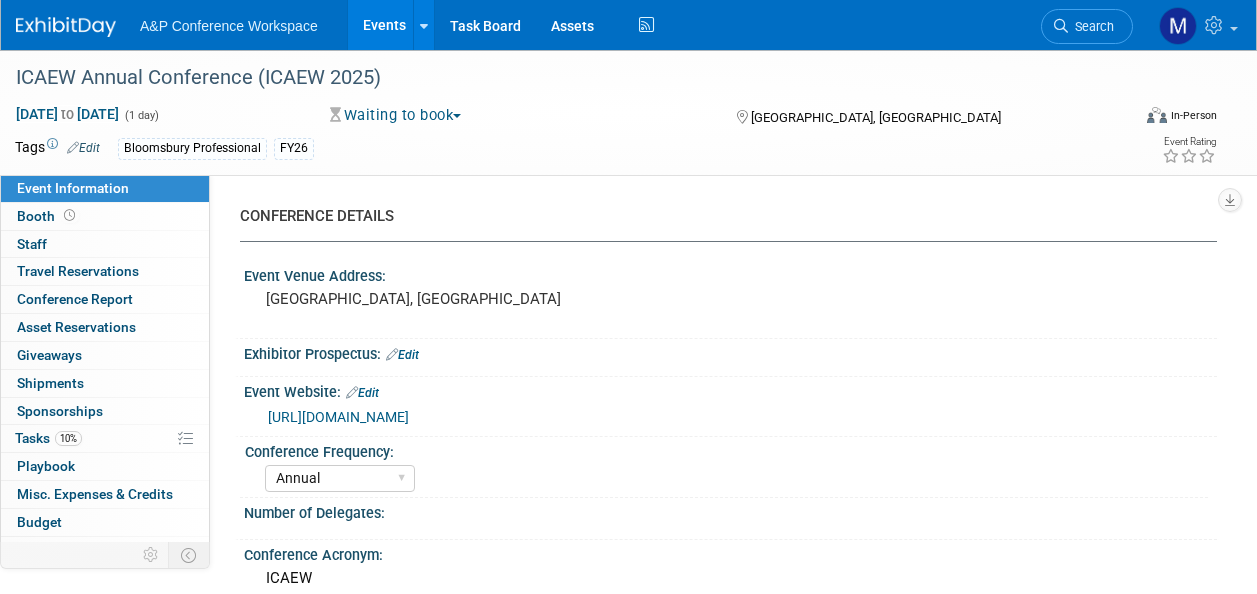 select on "Annual" 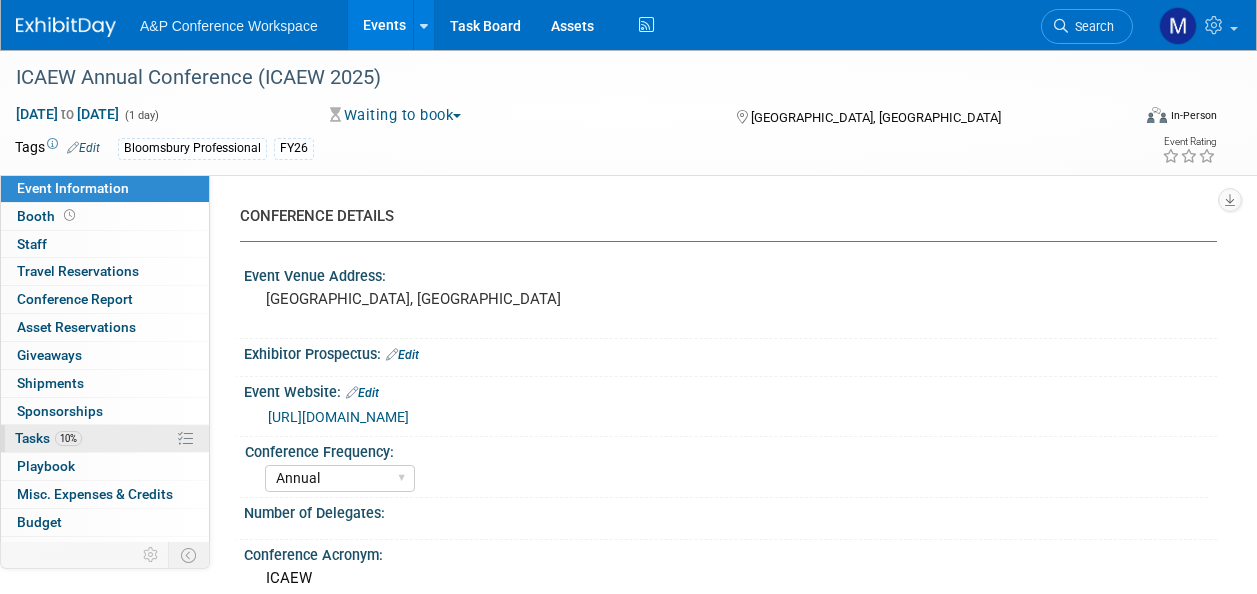 scroll, scrollTop: 0, scrollLeft: 0, axis: both 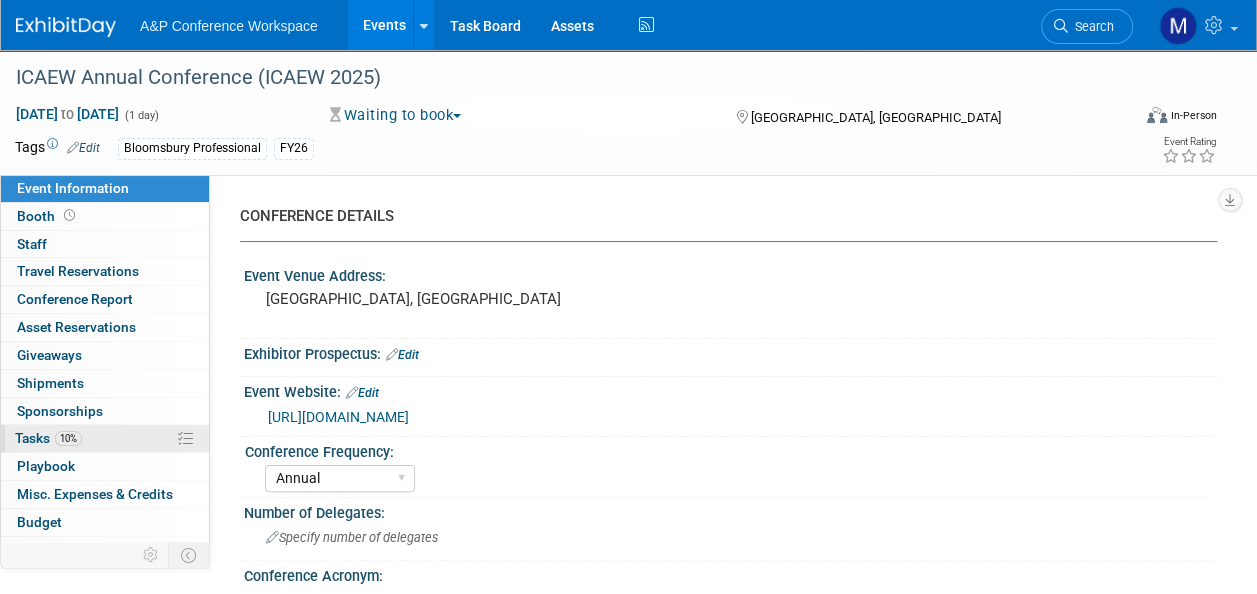 click on "10%
Tasks 10%" at bounding box center (105, 438) 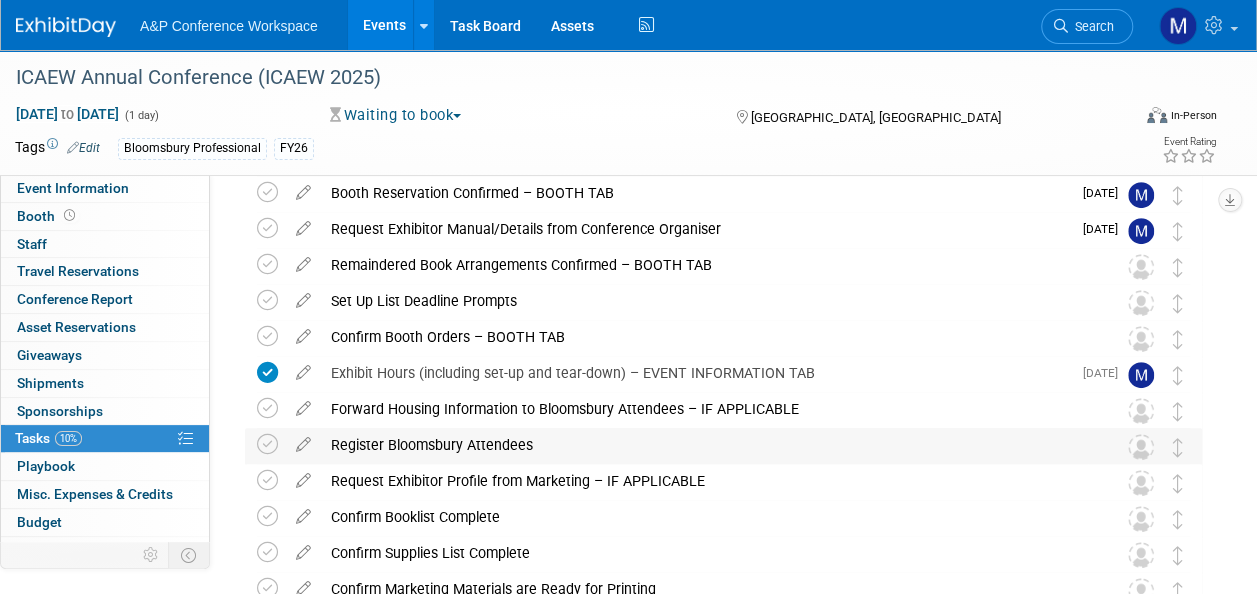scroll, scrollTop: 0, scrollLeft: 0, axis: both 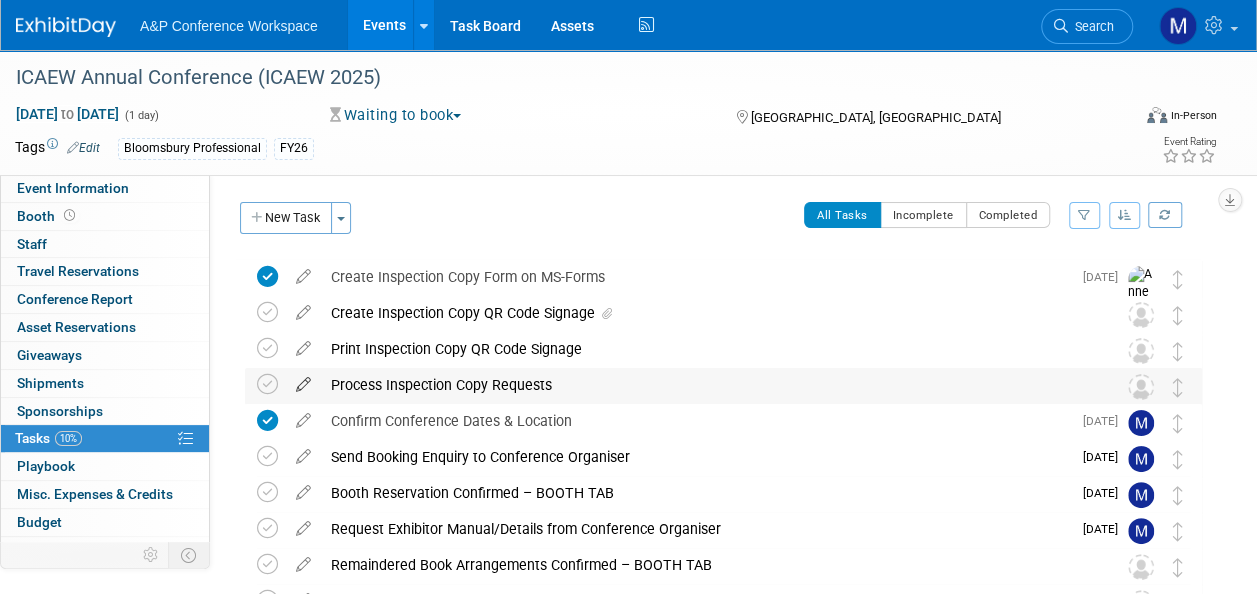 click at bounding box center (303, 380) 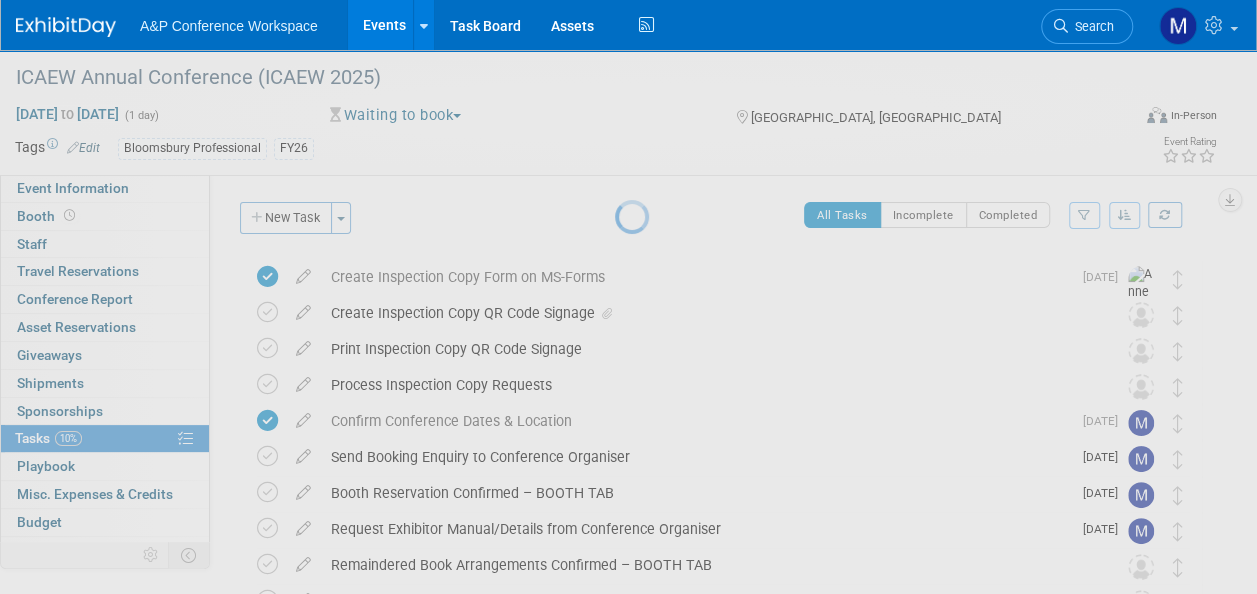 select on "6" 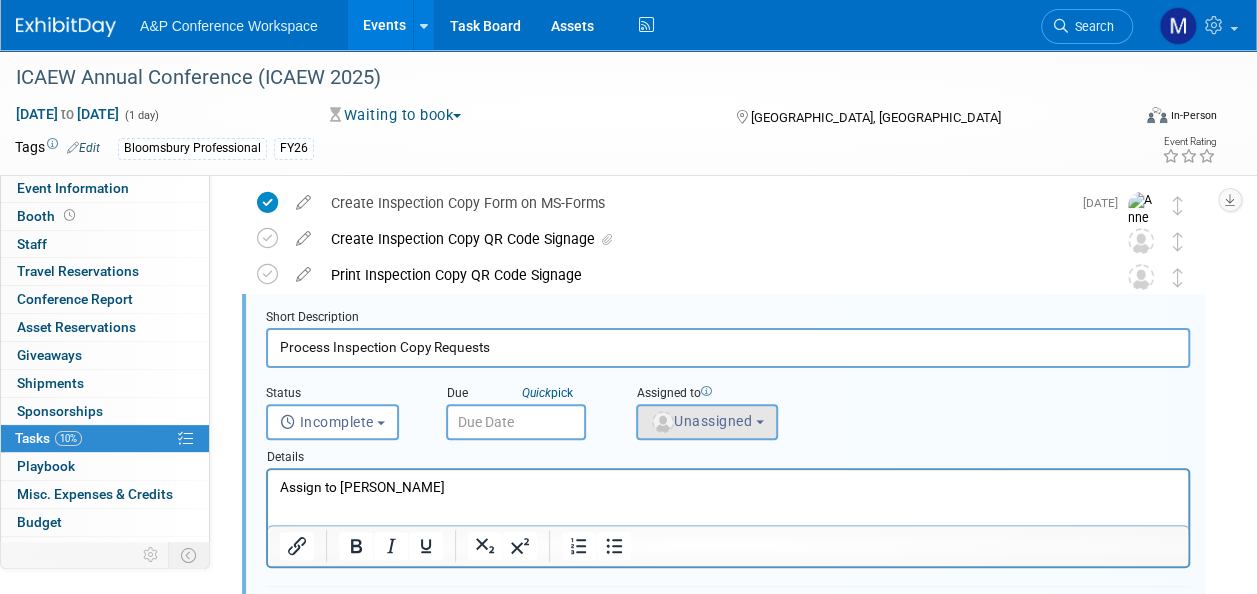 scroll, scrollTop: 0, scrollLeft: 0, axis: both 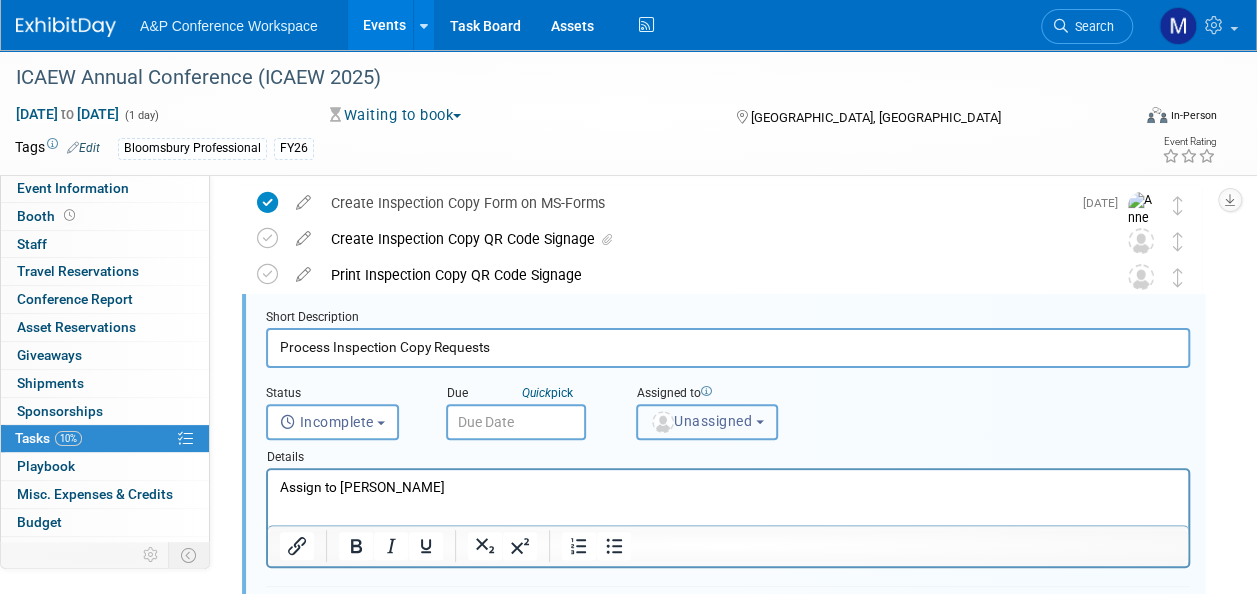 click on "Unassigned" at bounding box center [701, 421] 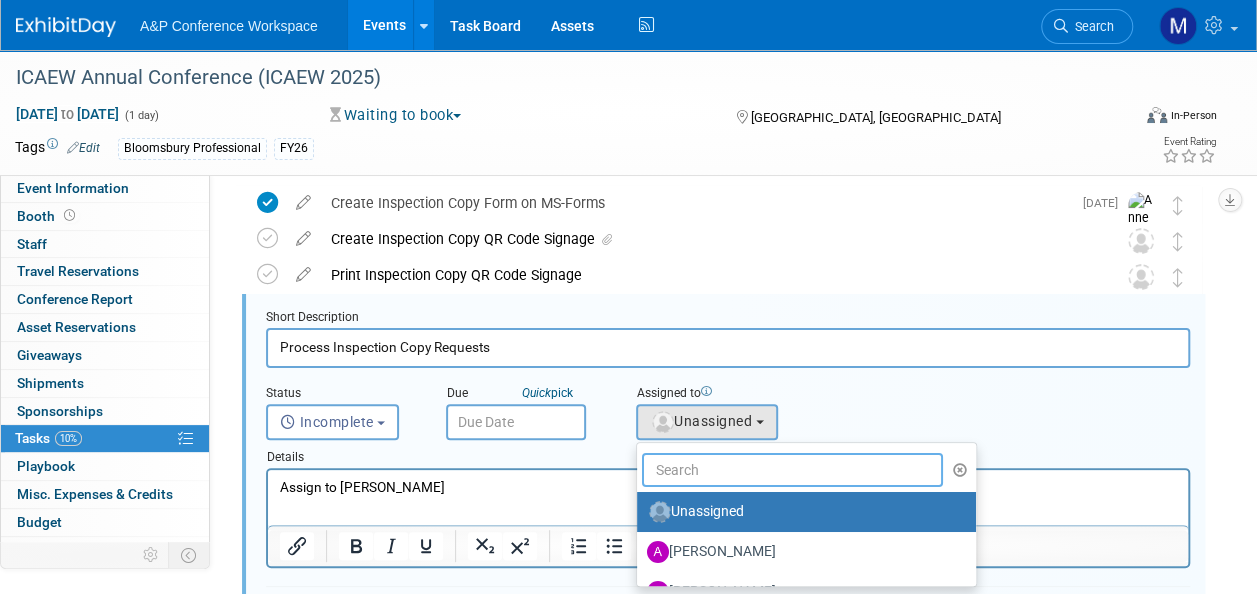 click at bounding box center [792, 470] 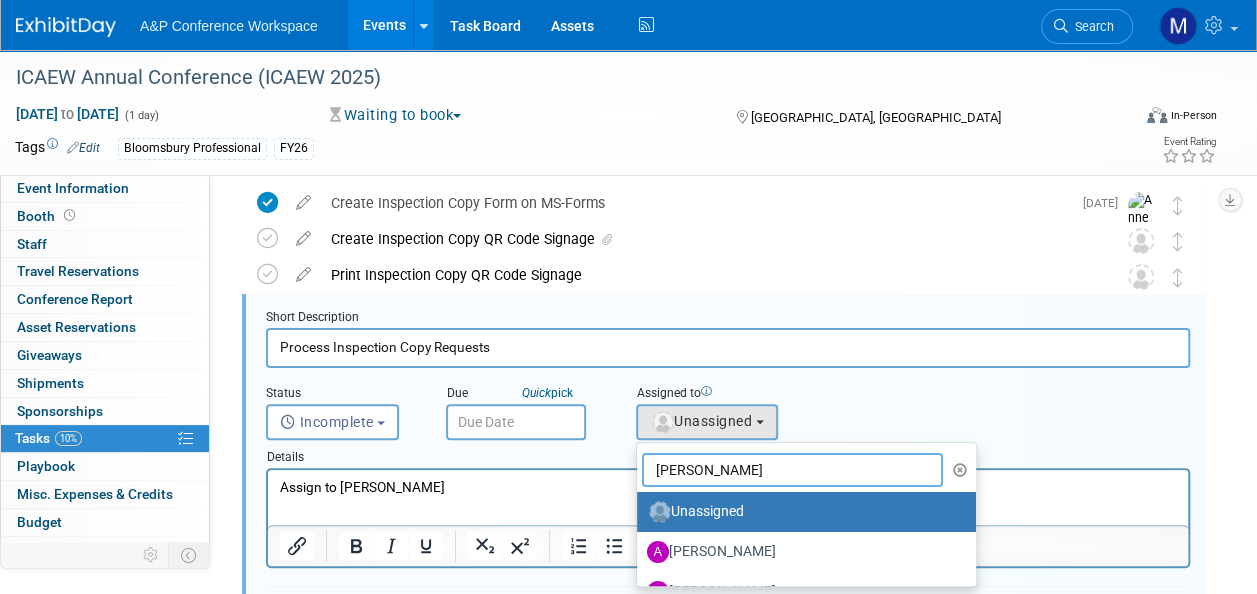 type on "kate hun" 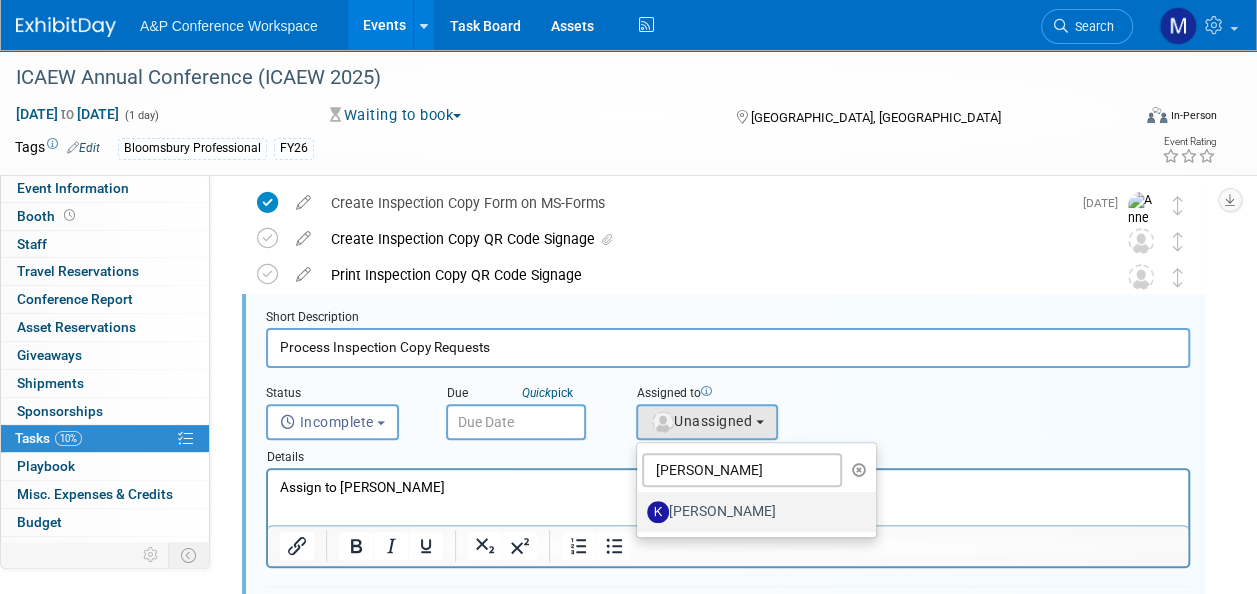 click on "kate hun     Unassigned
Abbie Walker
Abby Somers
Abigail Lane
Abigail Larkin
Al Bell
Alex Kind
Alexander Highfield
Alice Billington
Alice Bryant
(me)" at bounding box center [756, 490] 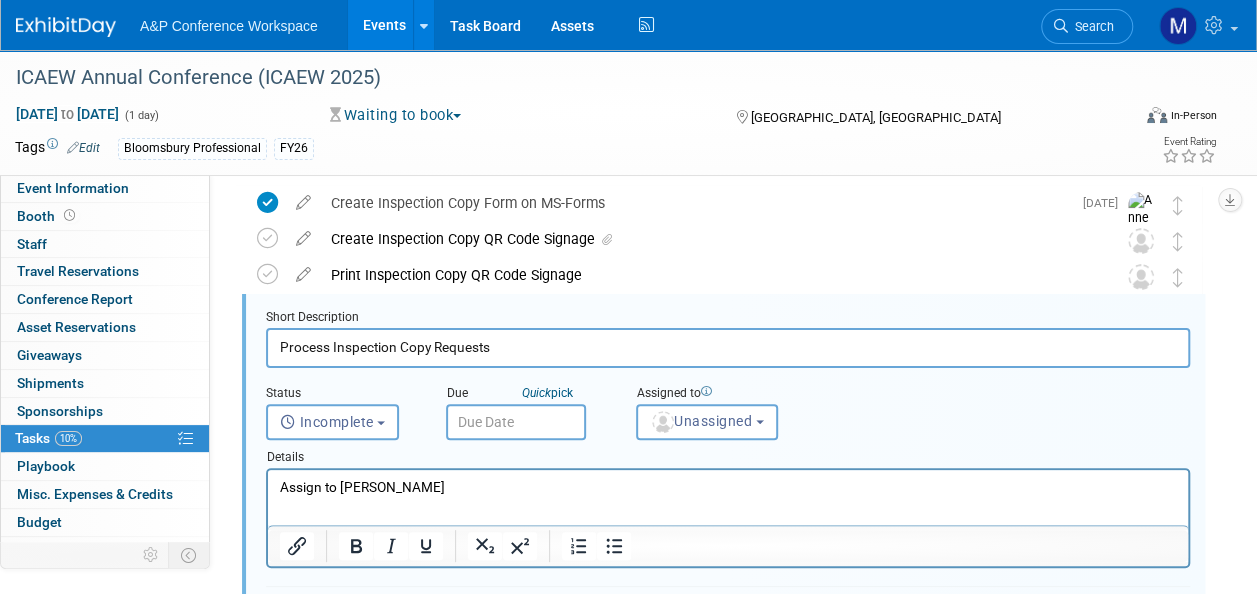 drag, startPoint x: 471, startPoint y: 484, endPoint x: 179, endPoint y: 481, distance: 292.0154 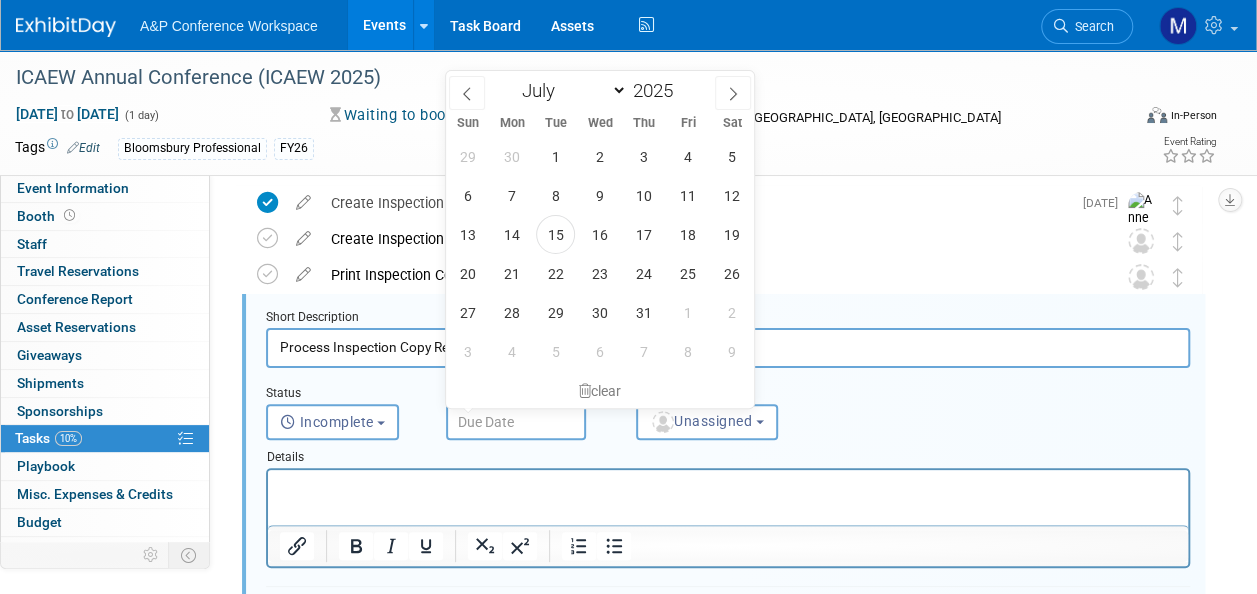 click at bounding box center (516, 422) 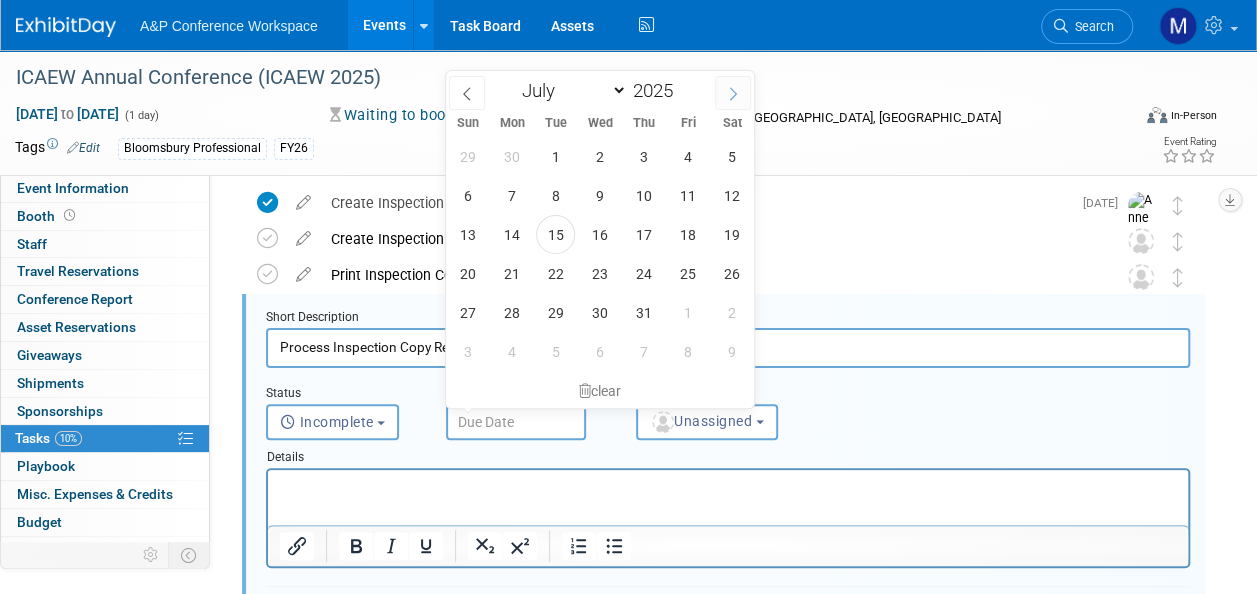 click at bounding box center (733, 93) 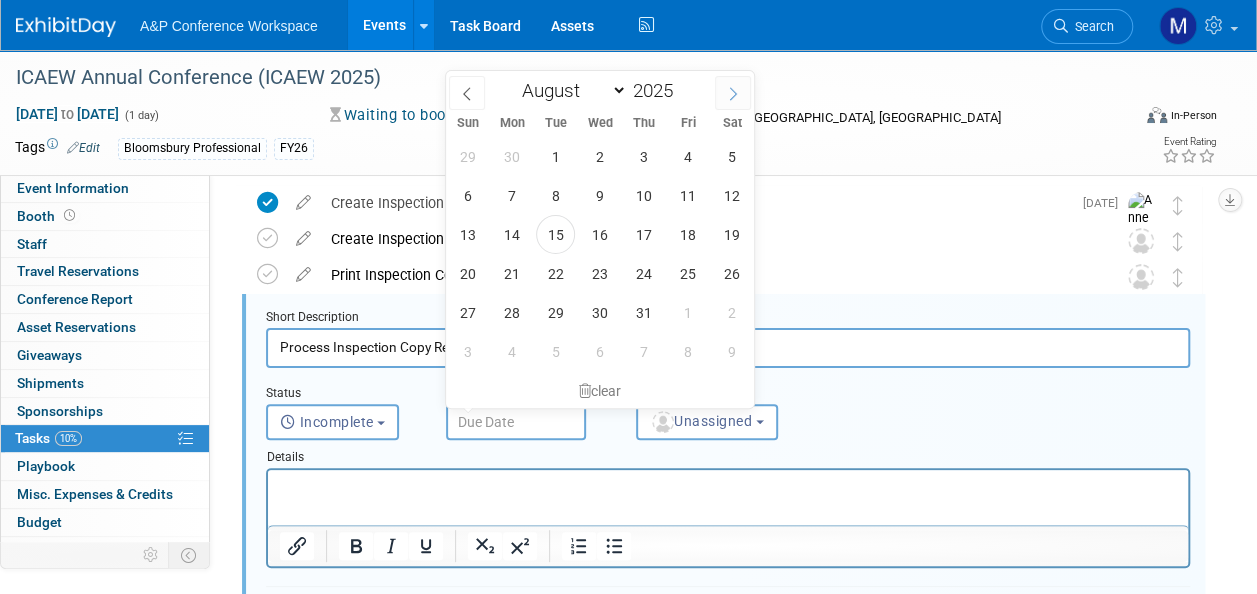 click at bounding box center [733, 93] 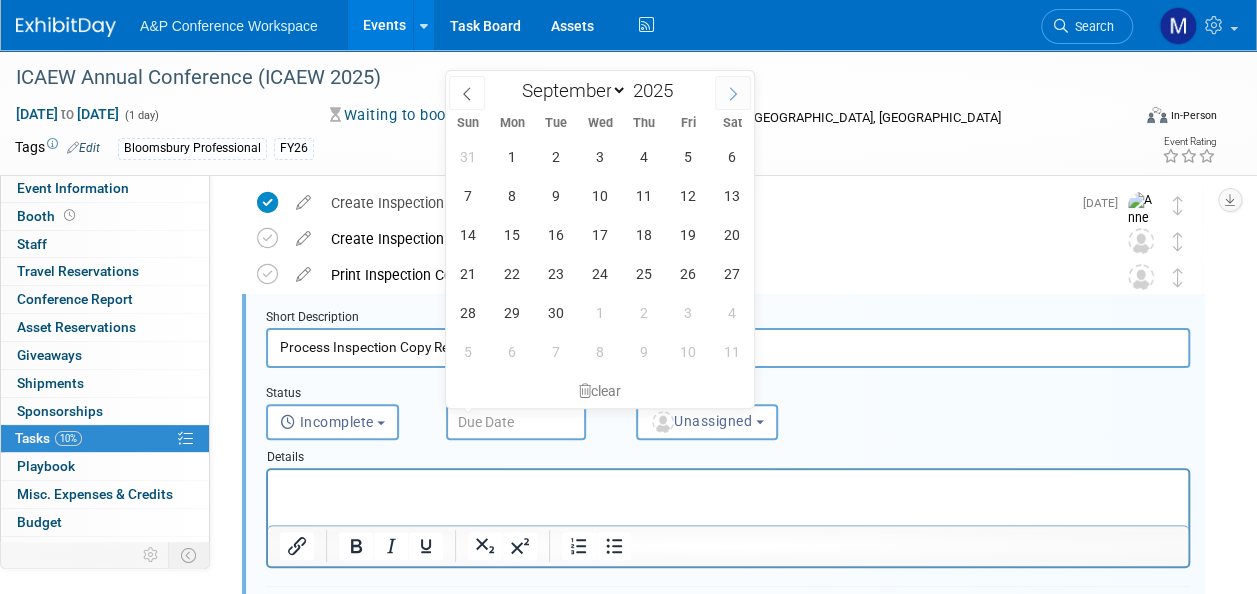 click at bounding box center [733, 93] 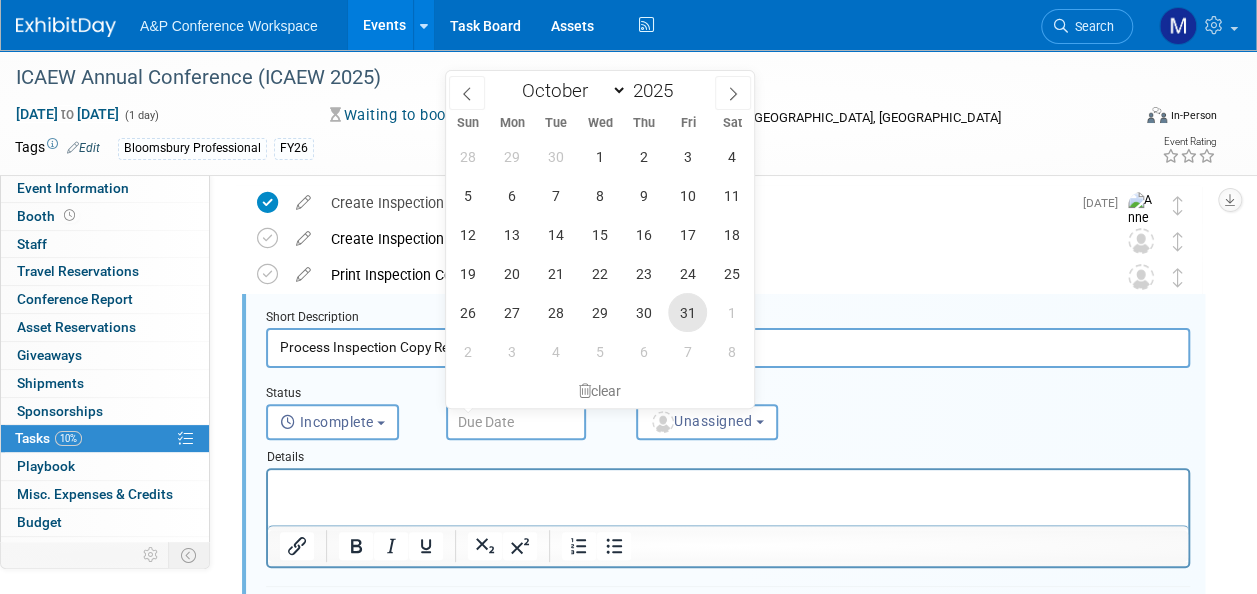 click on "31" at bounding box center [687, 312] 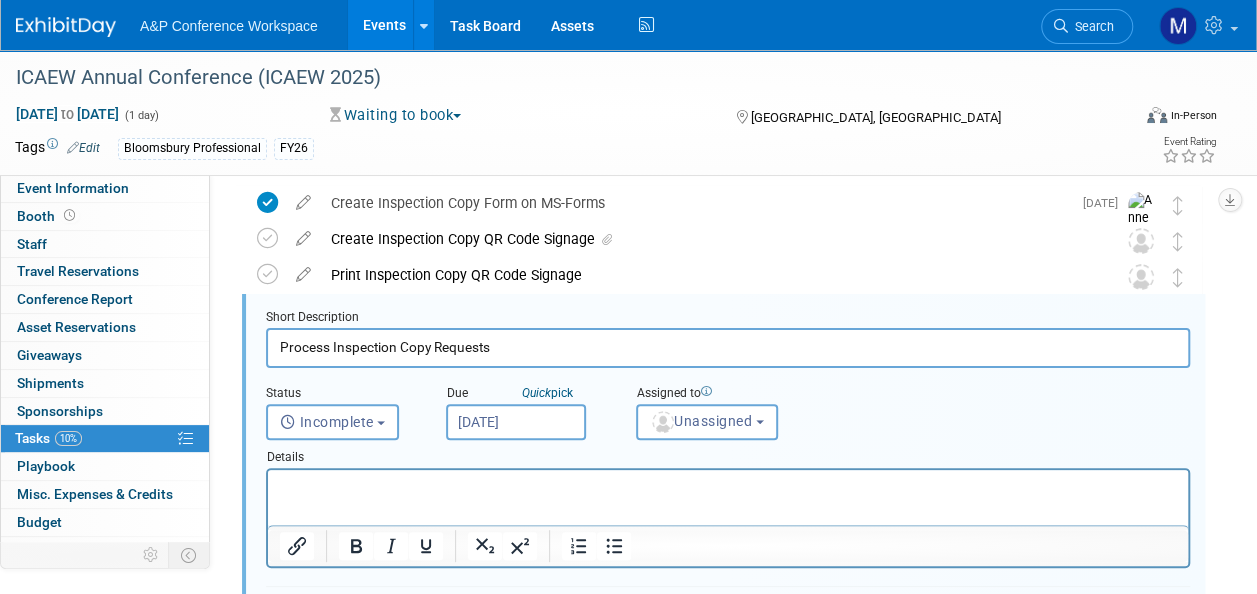 click at bounding box center (728, 487) 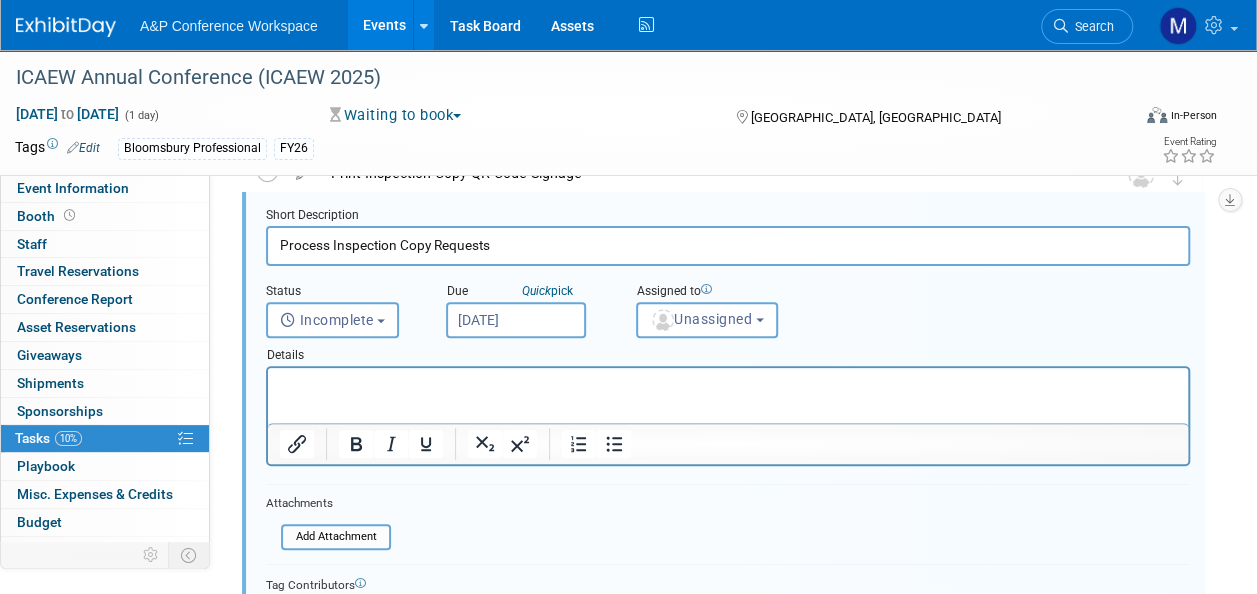 scroll, scrollTop: 174, scrollLeft: 0, axis: vertical 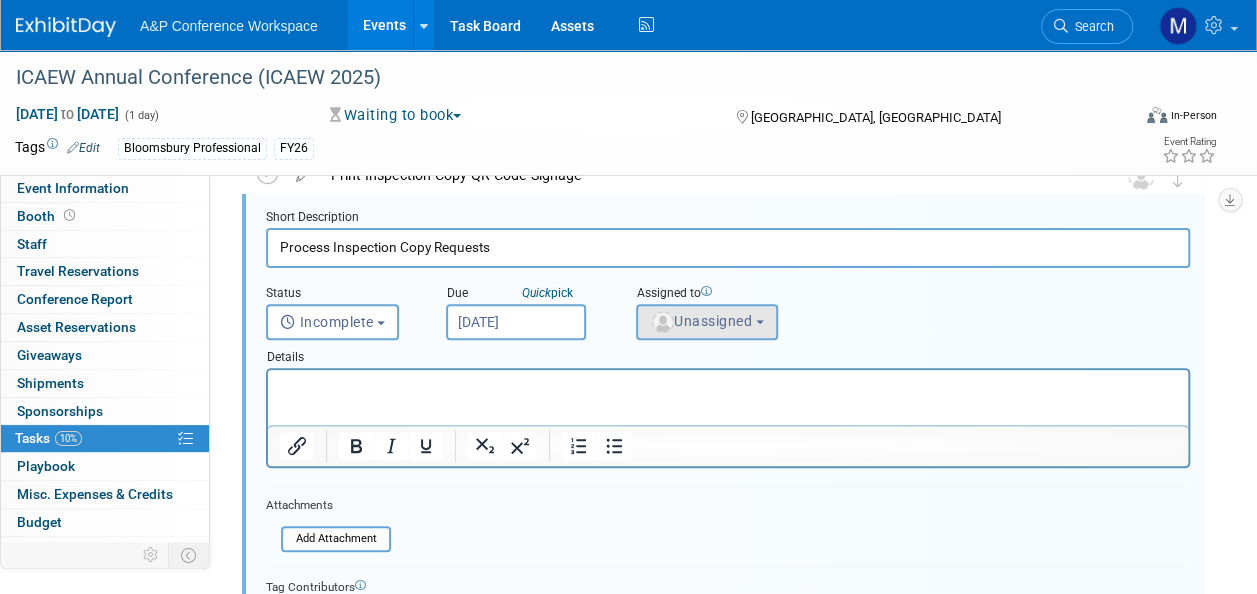 click on "Unassigned" at bounding box center (701, 321) 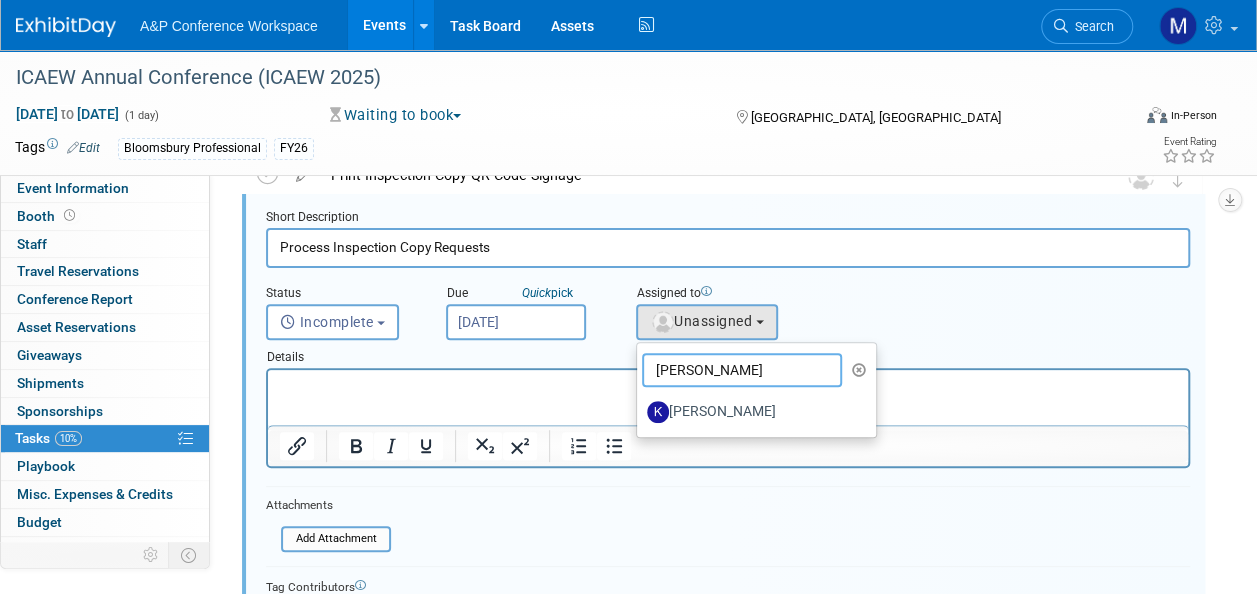 click on "kate hun" at bounding box center [742, 370] 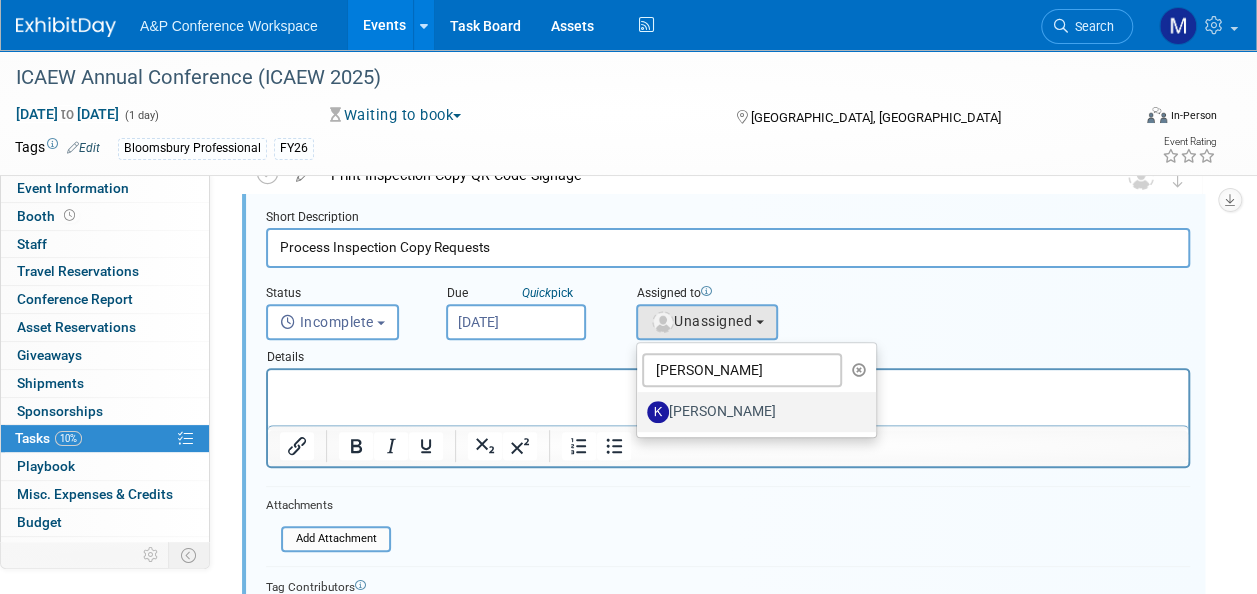 click on "[PERSON_NAME]" at bounding box center (751, 412) 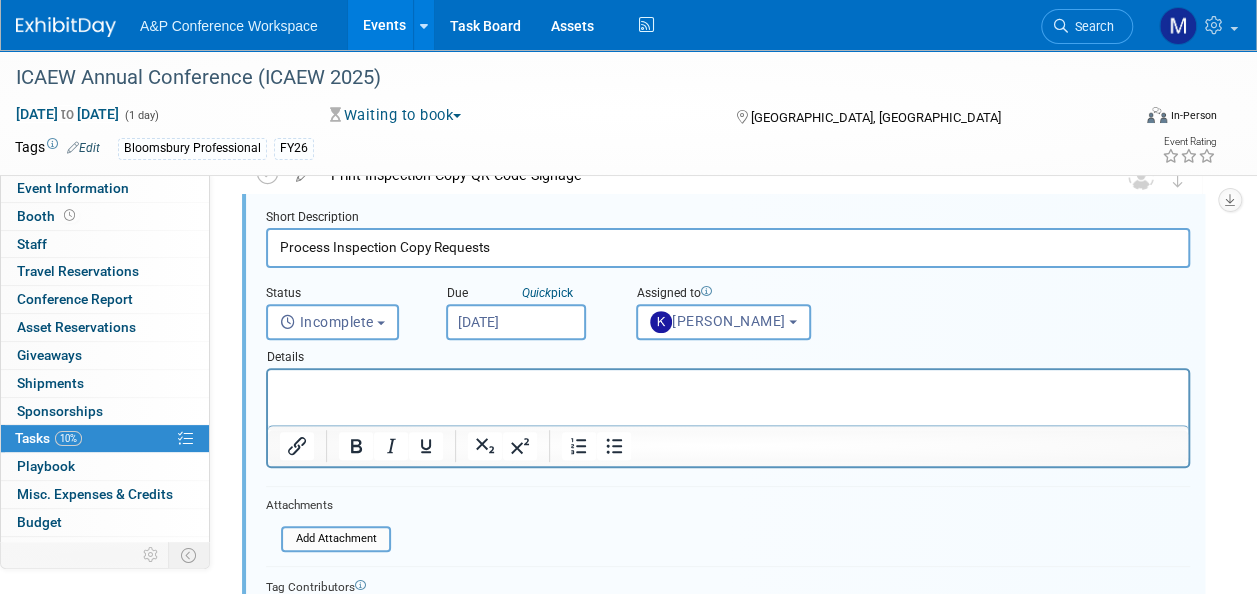 click at bounding box center [728, 387] 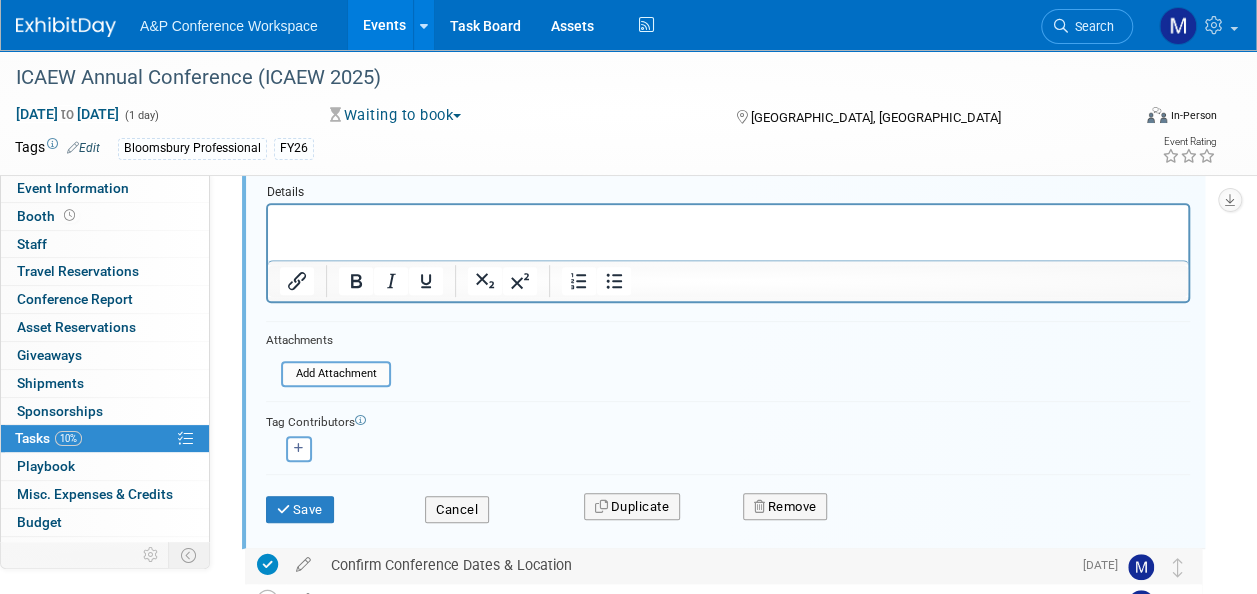 scroll, scrollTop: 474, scrollLeft: 0, axis: vertical 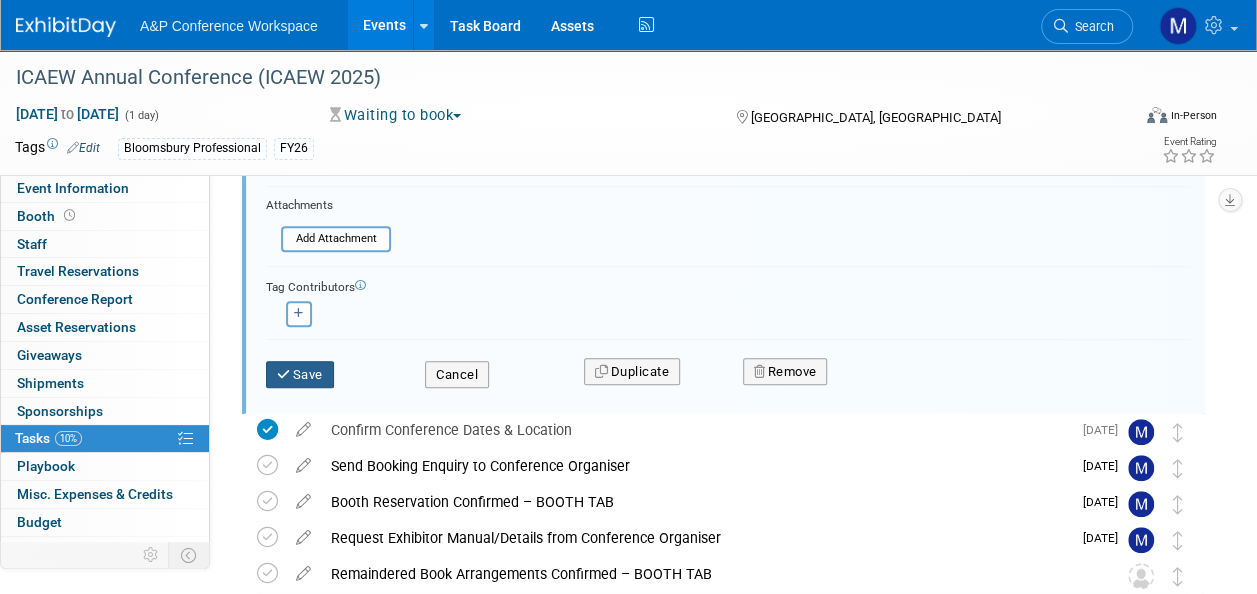 click on "Save" at bounding box center (300, 375) 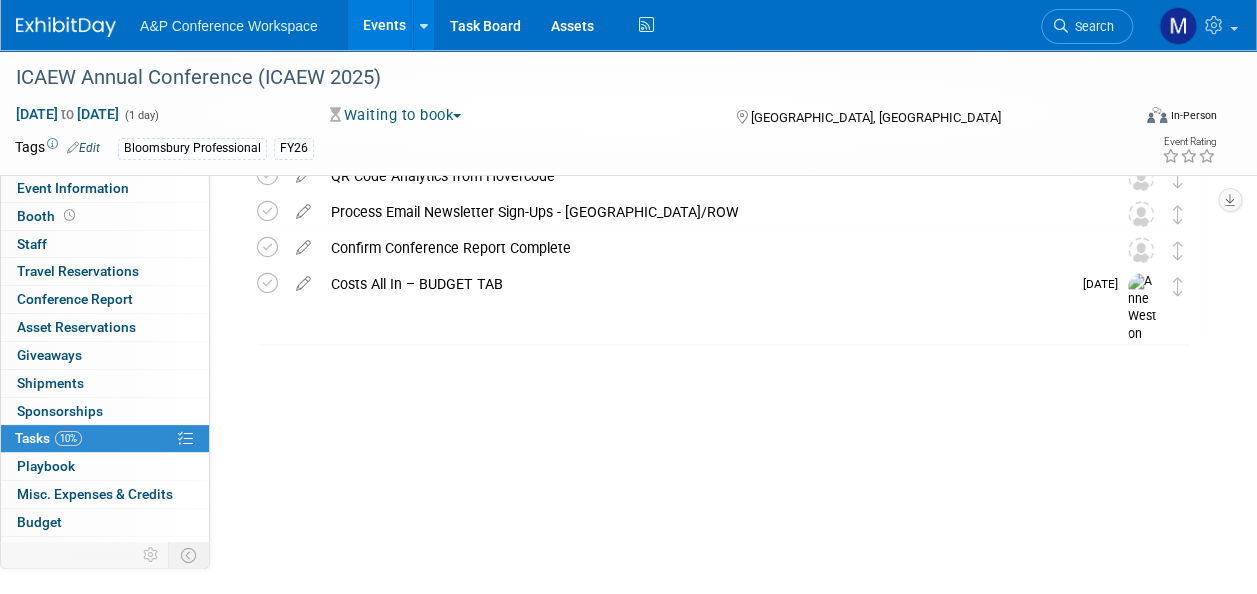 scroll, scrollTop: 903, scrollLeft: 0, axis: vertical 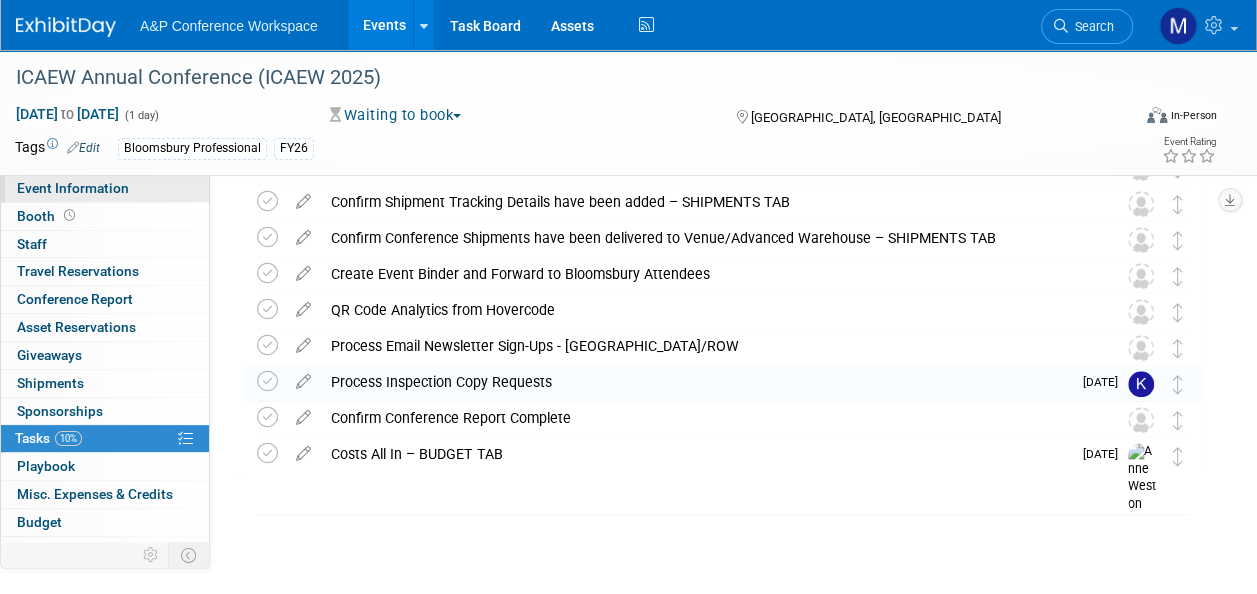 click on "Event Information" at bounding box center [105, 188] 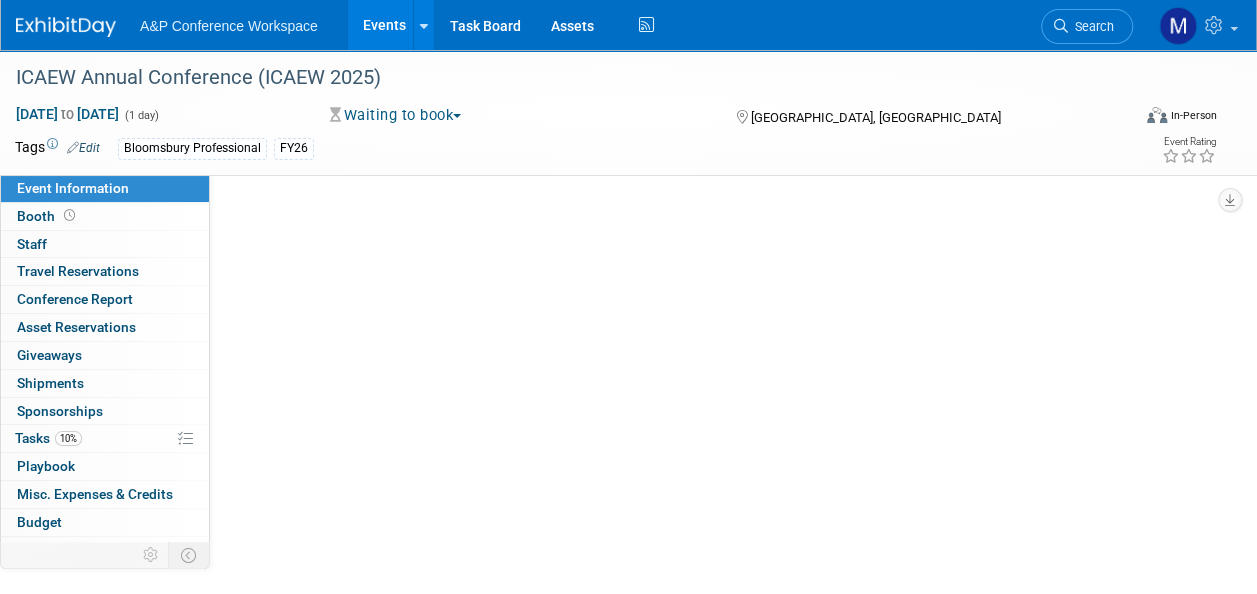 scroll, scrollTop: 0, scrollLeft: 0, axis: both 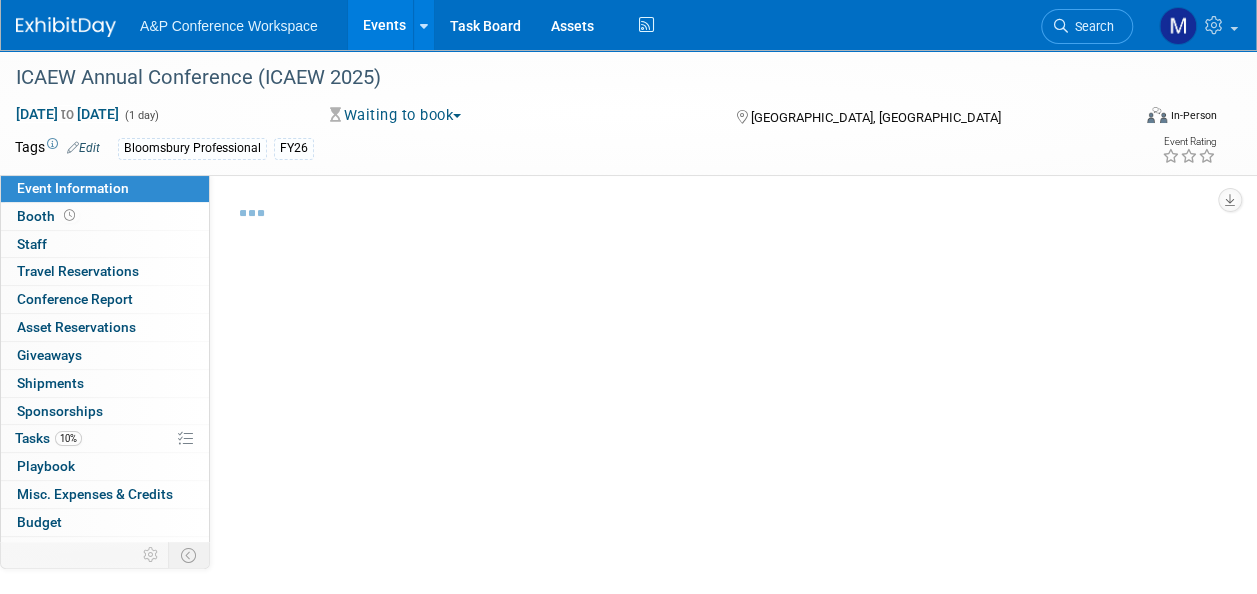select on "Annual" 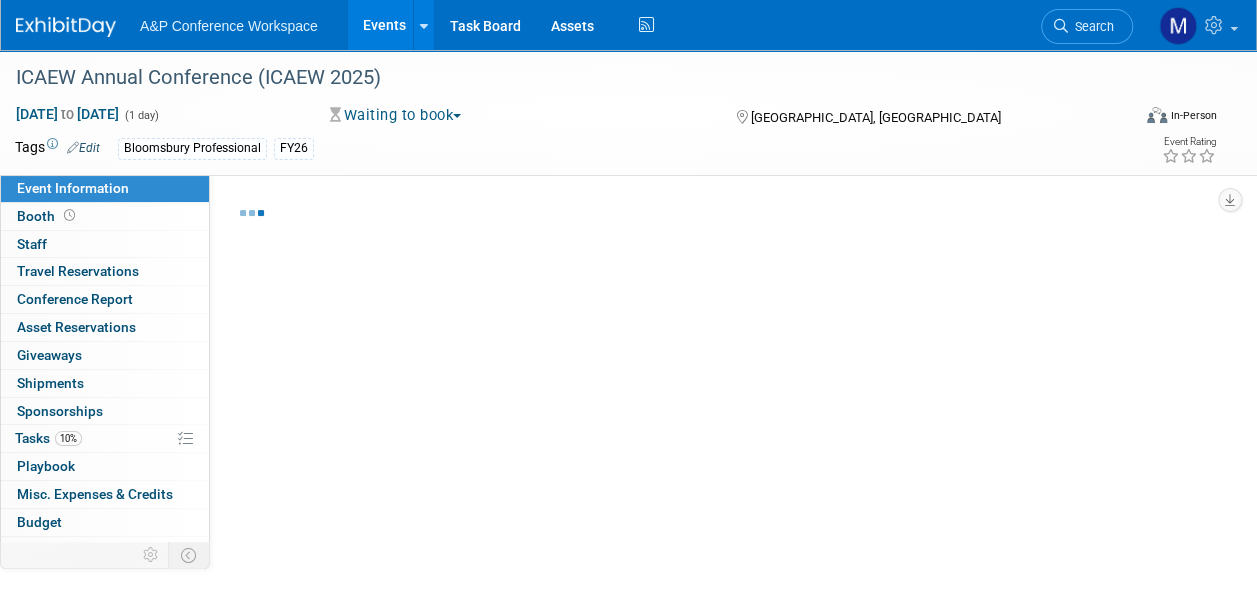 select on "Level 2" 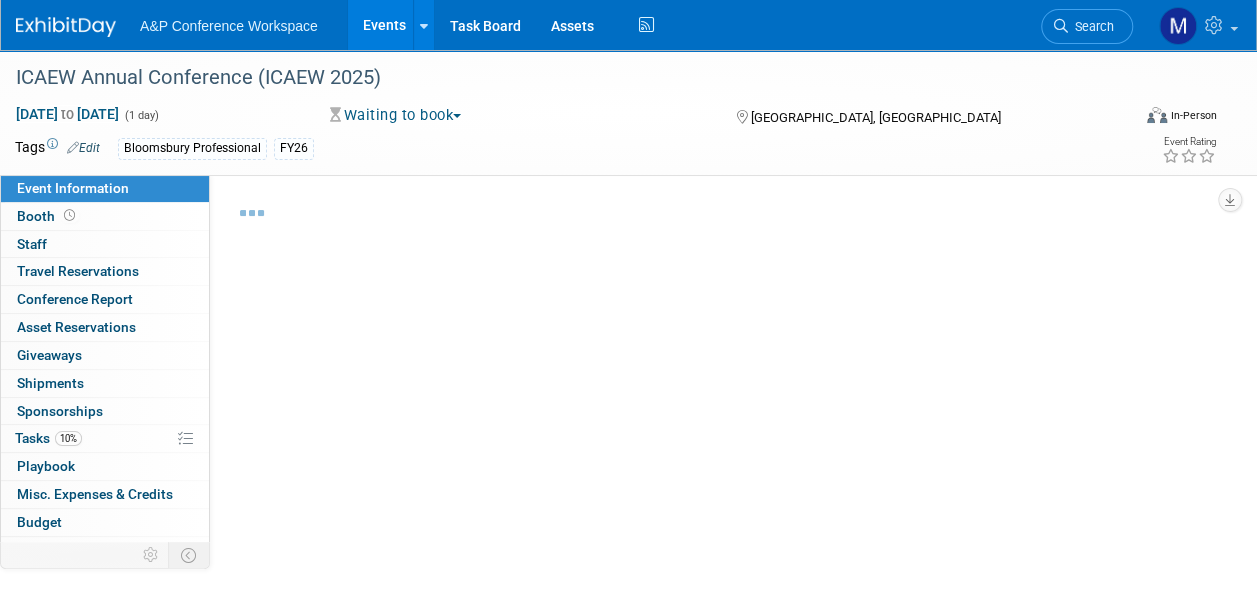 select on "In-Person Booth" 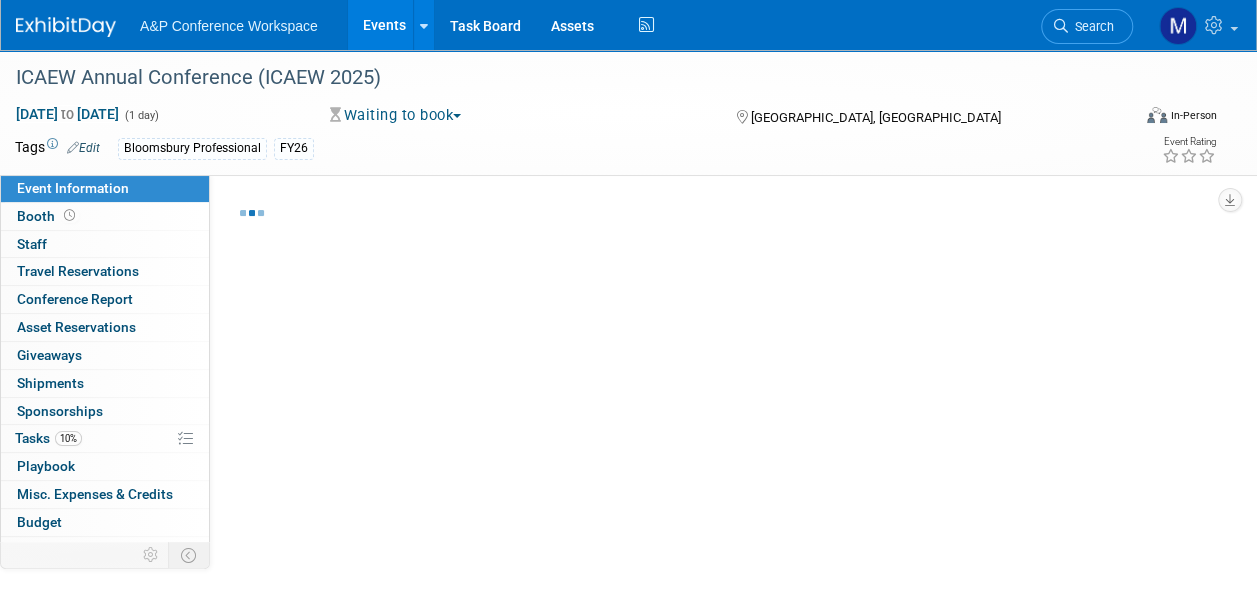 select on "Bloomsbury Professional" 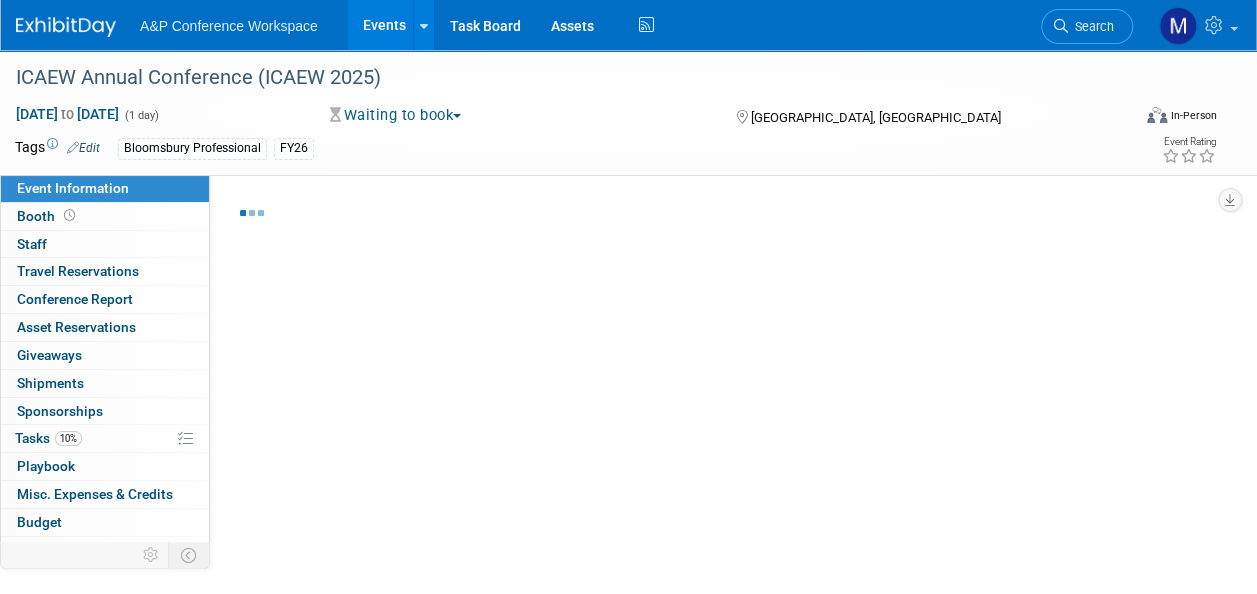 select on "[PERSON_NAME]" 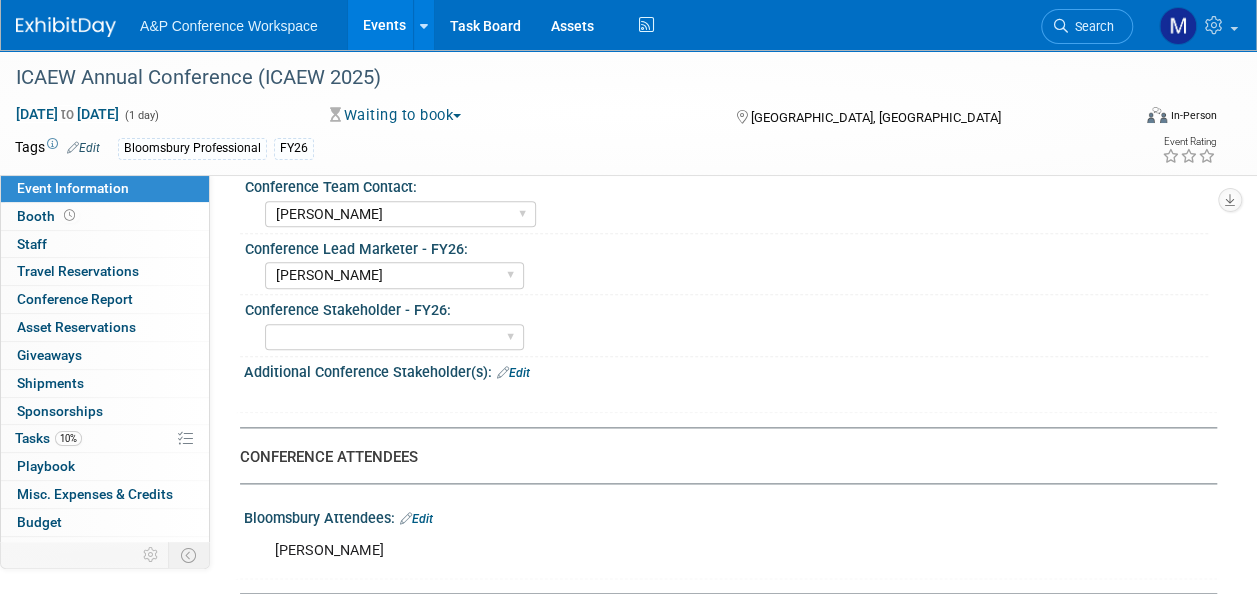 scroll, scrollTop: 1100, scrollLeft: 0, axis: vertical 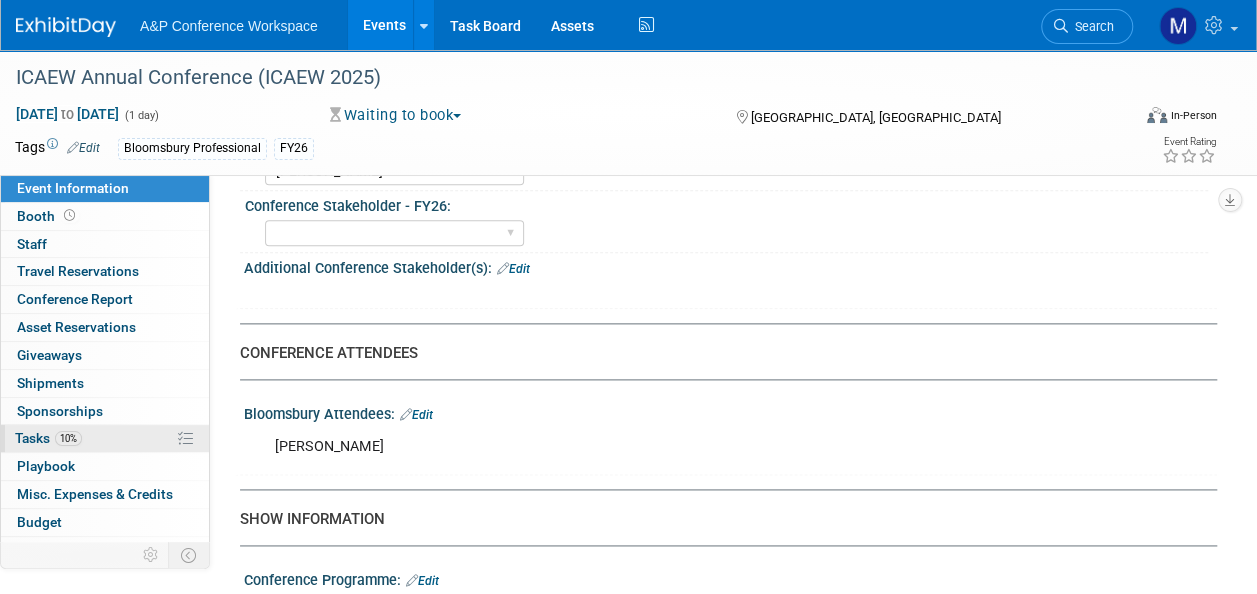 click on "10%" at bounding box center [68, 438] 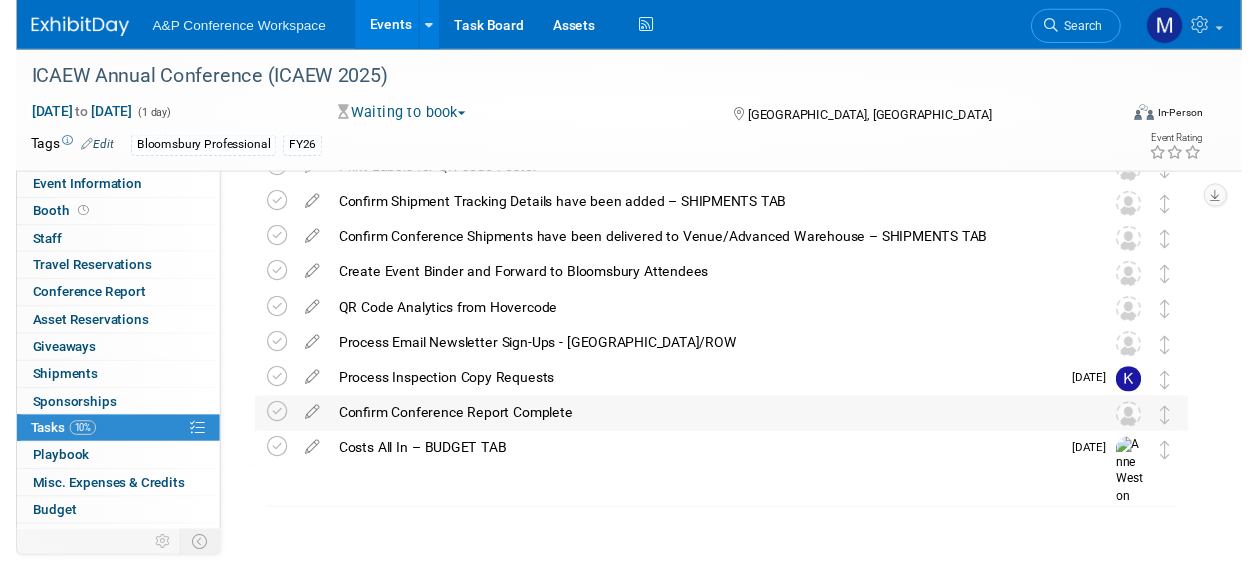 scroll, scrollTop: 903, scrollLeft: 0, axis: vertical 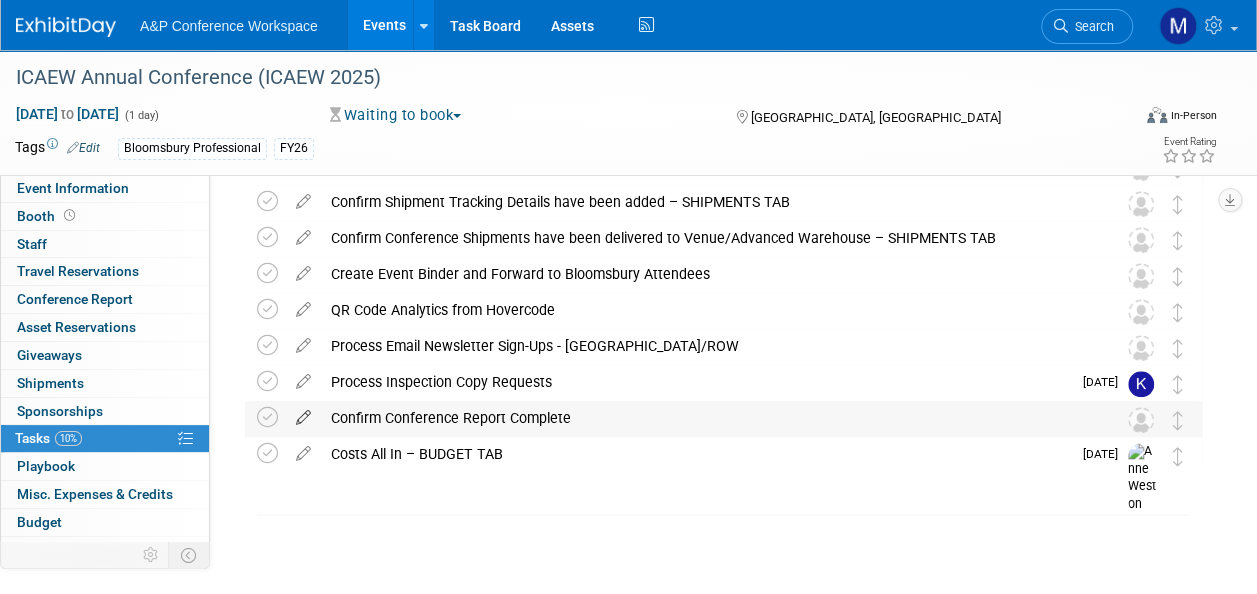 click at bounding box center (303, 413) 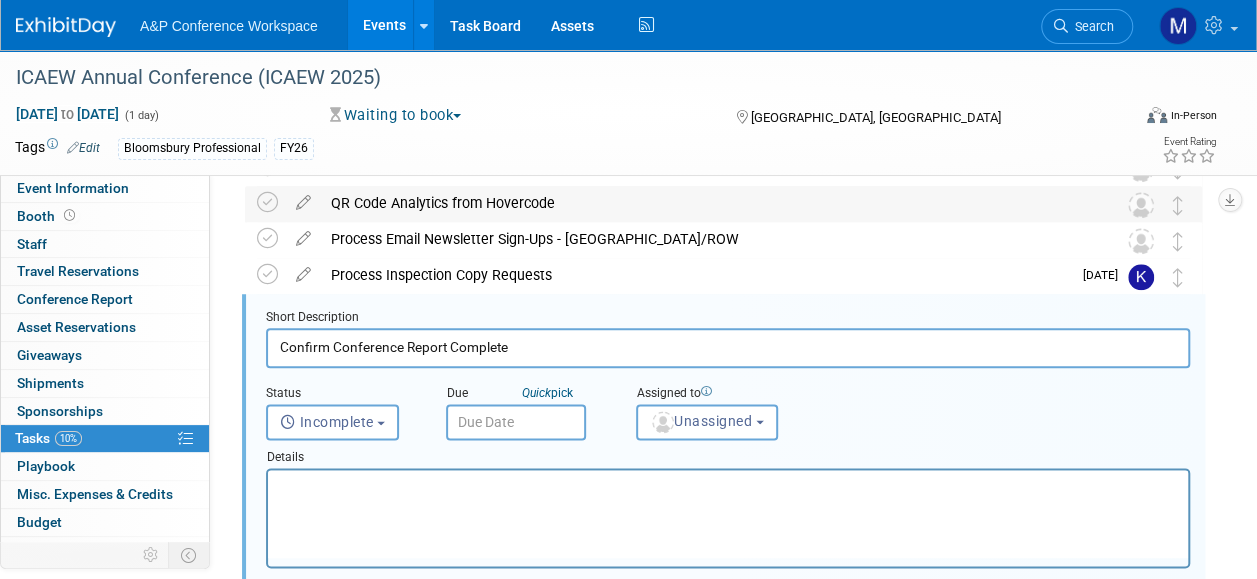 scroll, scrollTop: 0, scrollLeft: 0, axis: both 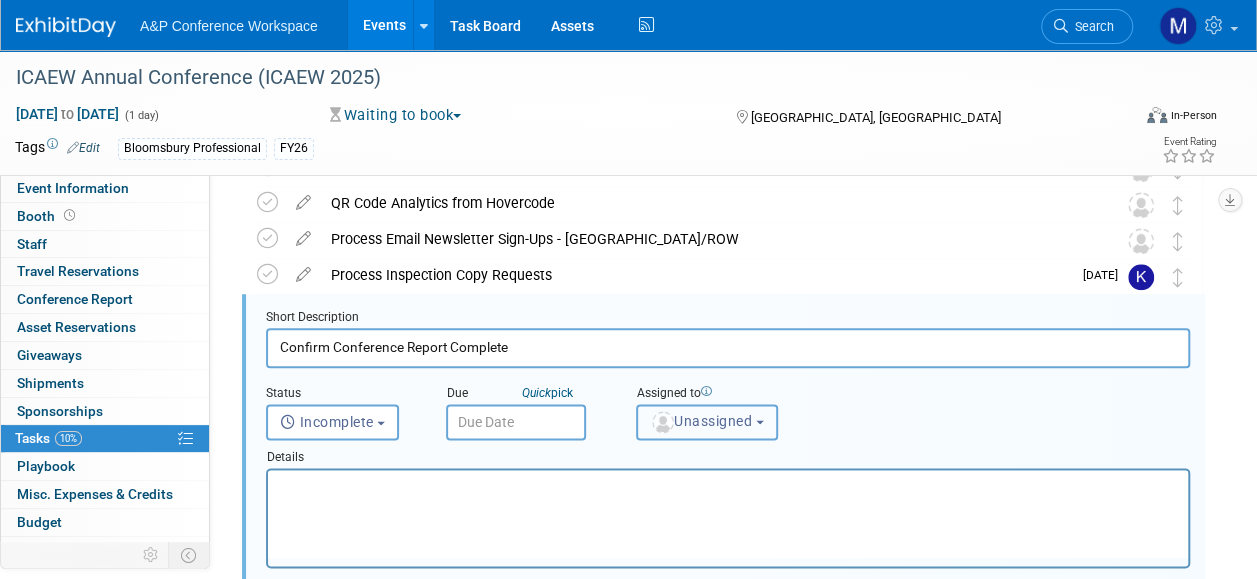click on "Unassigned" at bounding box center [707, 422] 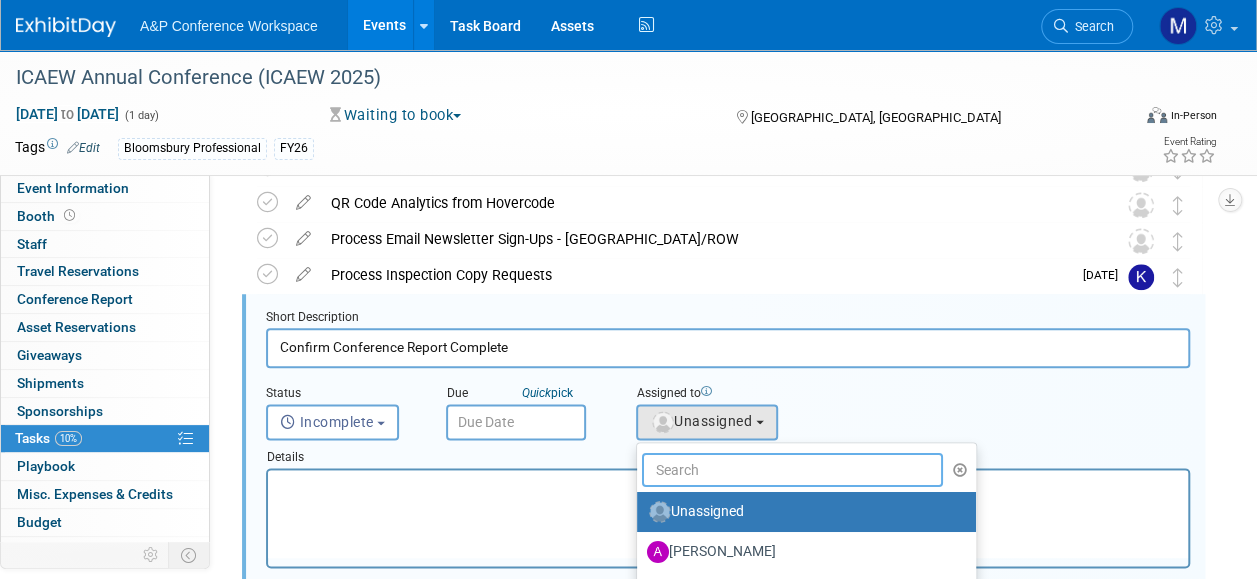 click at bounding box center [792, 470] 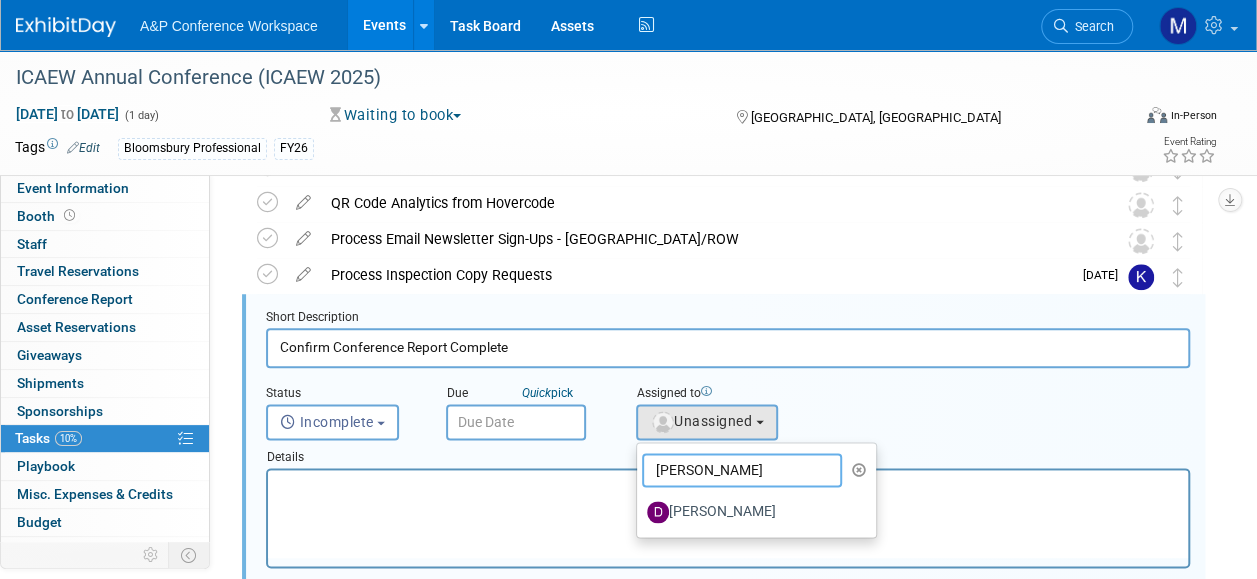 type on "dave wr" 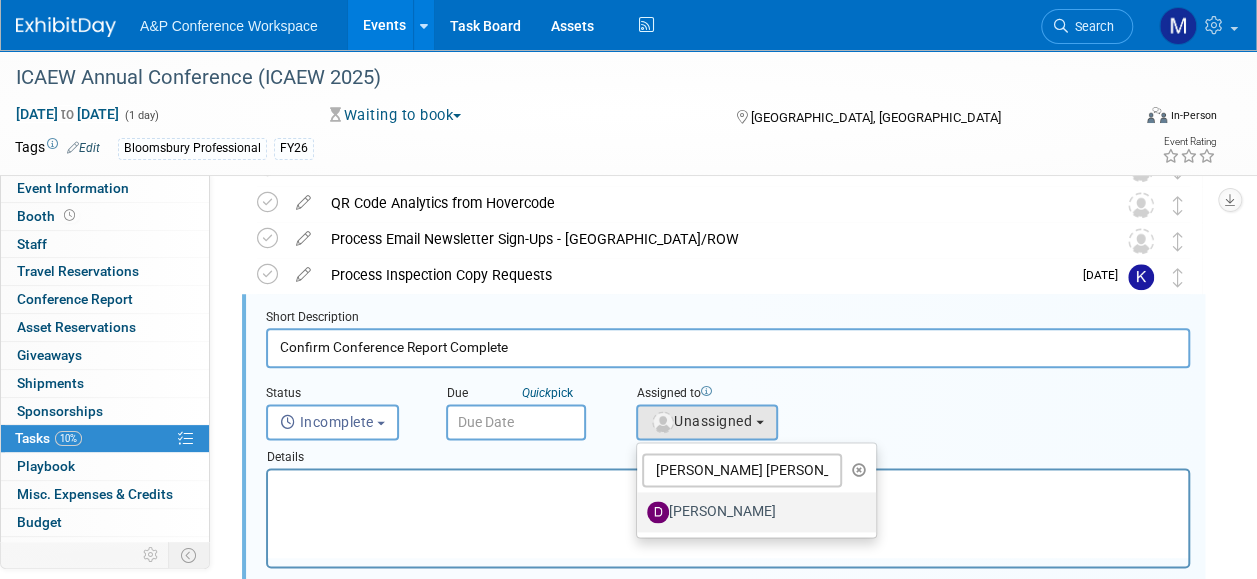 click on "[PERSON_NAME]" at bounding box center (751, 512) 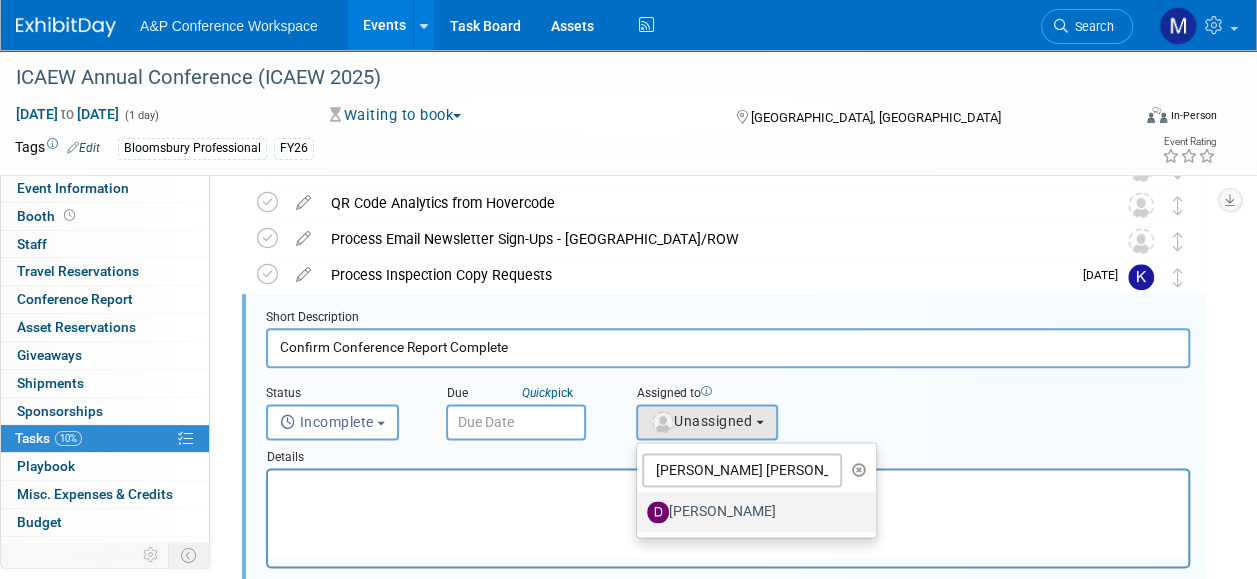 click on "[PERSON_NAME]" at bounding box center [633, 509] 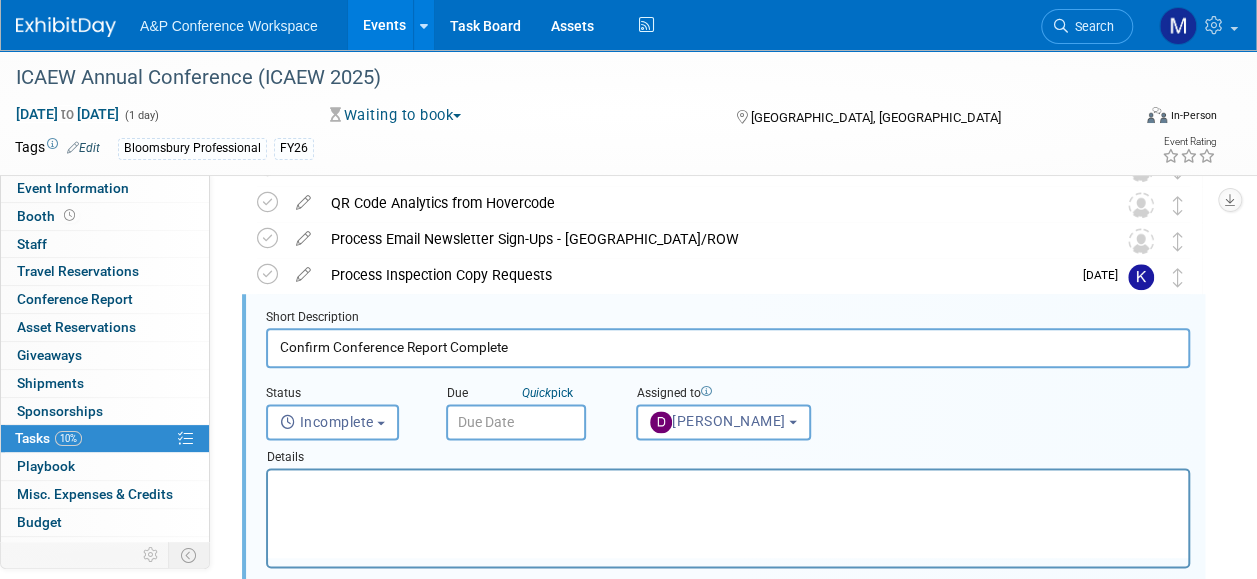 click at bounding box center (516, 422) 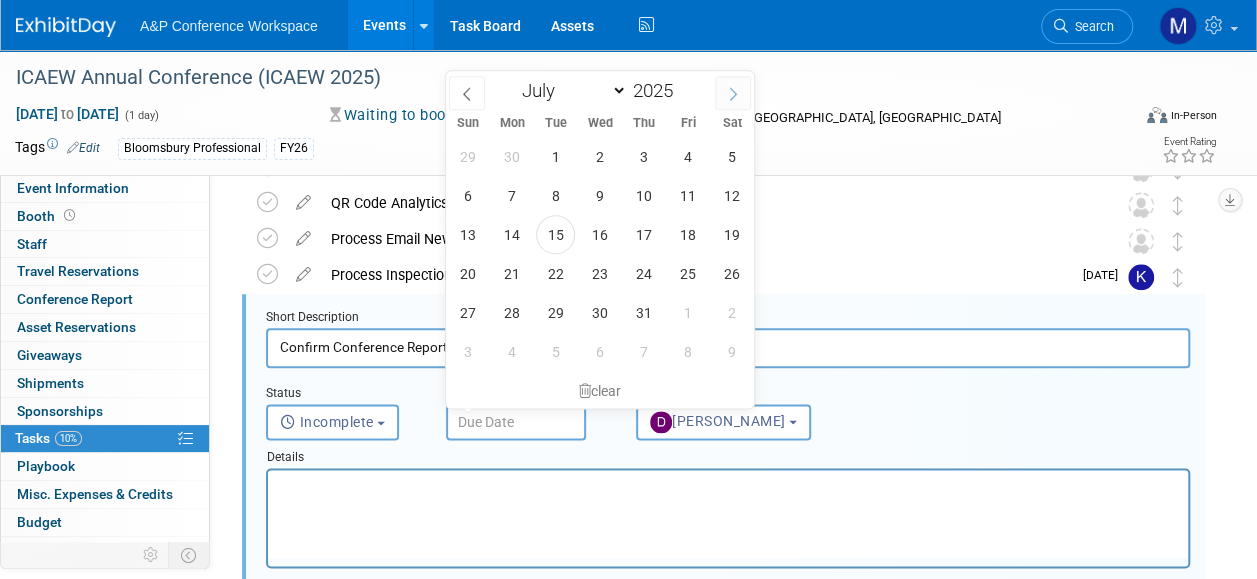 click at bounding box center (733, 93) 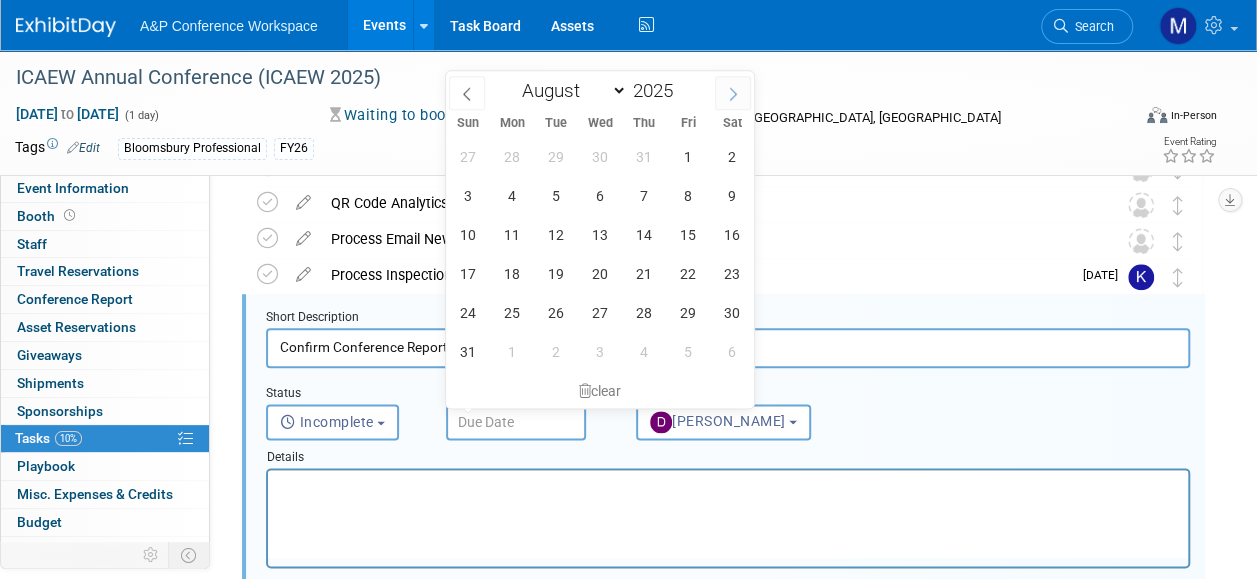 click at bounding box center (733, 93) 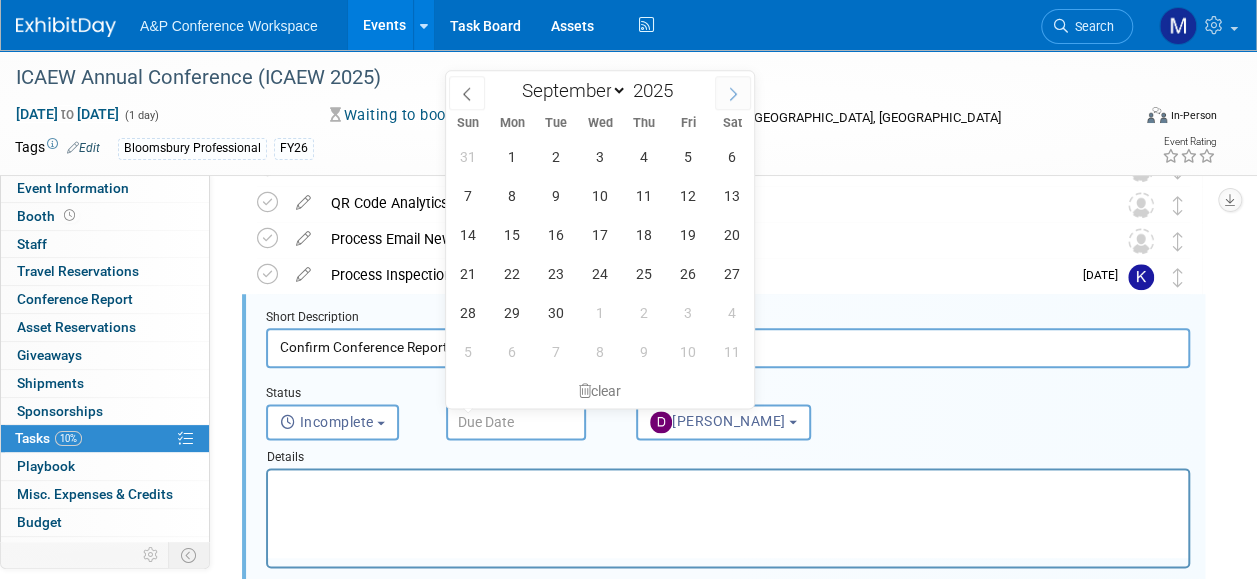 click at bounding box center (733, 93) 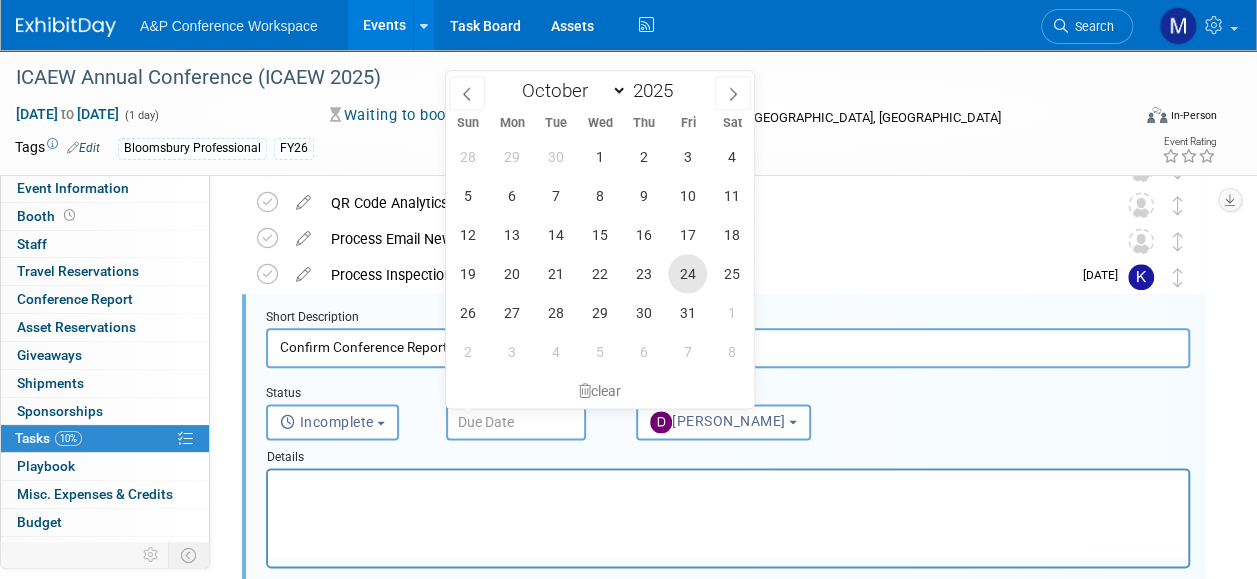 click on "24" at bounding box center (687, 273) 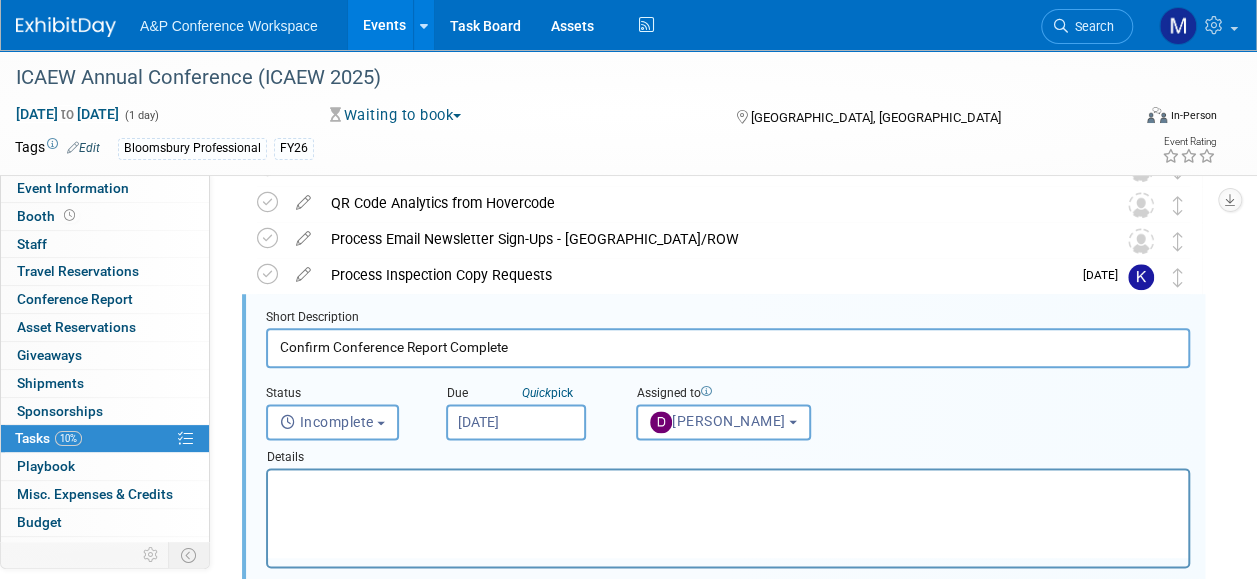 click at bounding box center (728, 487) 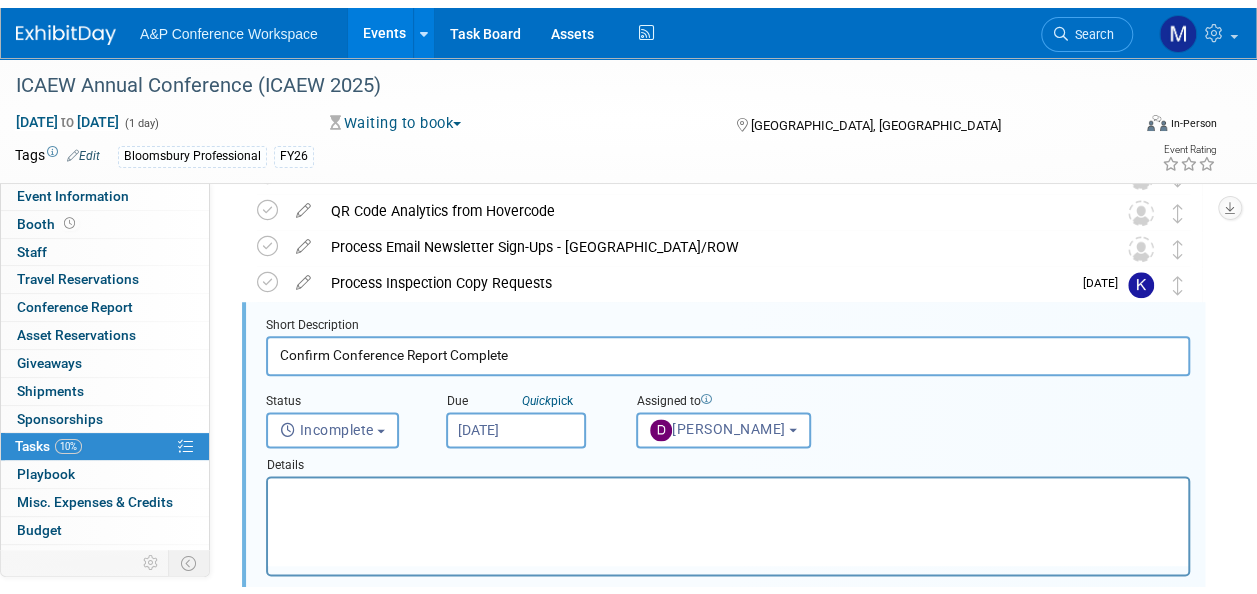 scroll, scrollTop: 1310, scrollLeft: 0, axis: vertical 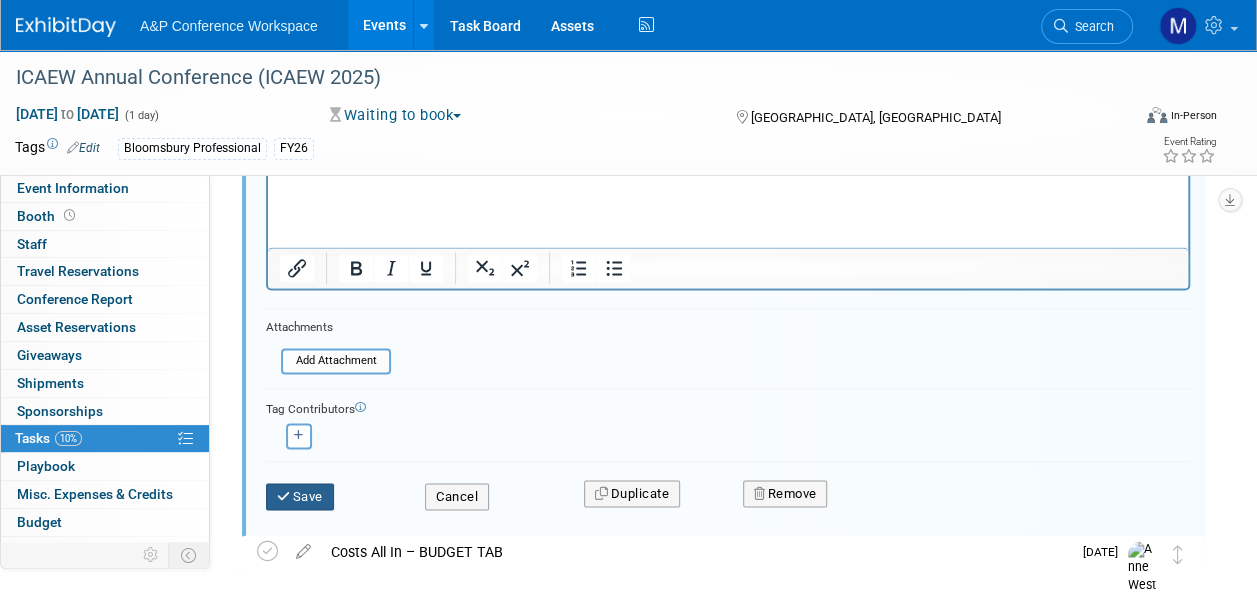 click on "Save" at bounding box center (300, 497) 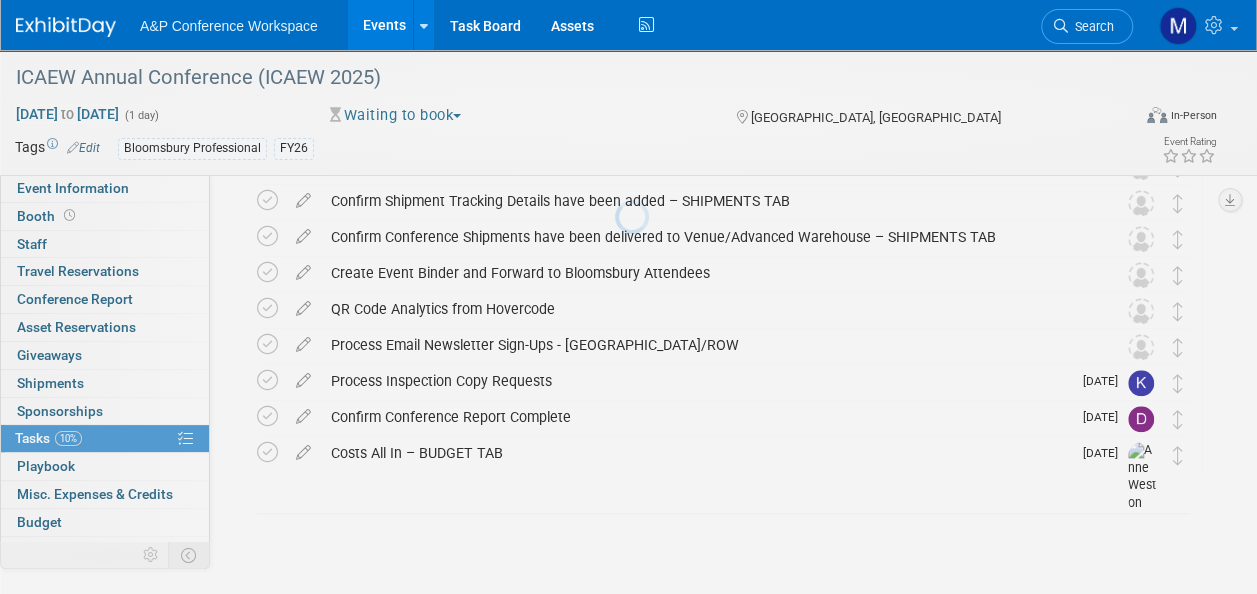 scroll, scrollTop: 903, scrollLeft: 0, axis: vertical 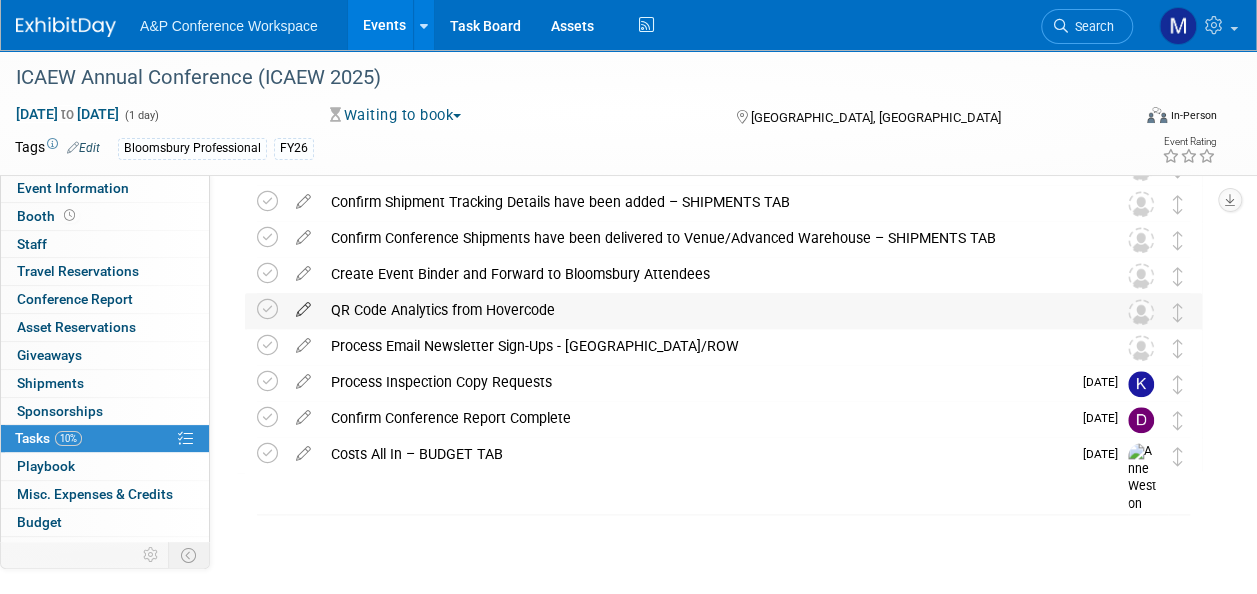 click at bounding box center [303, 305] 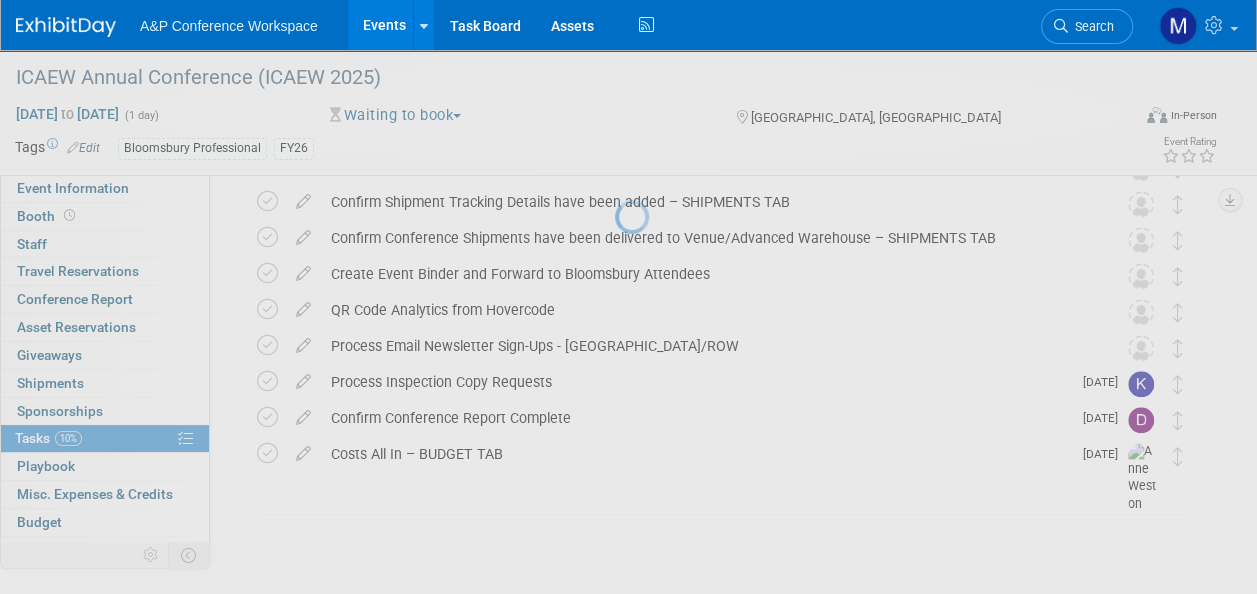 select on "6" 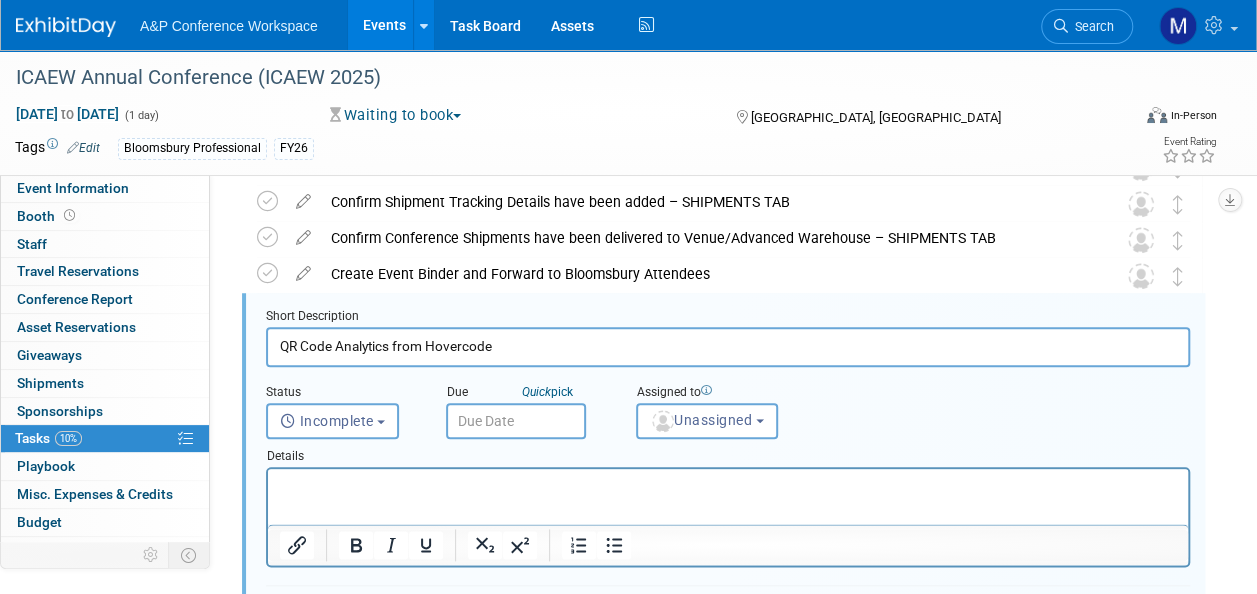 scroll, scrollTop: 902, scrollLeft: 0, axis: vertical 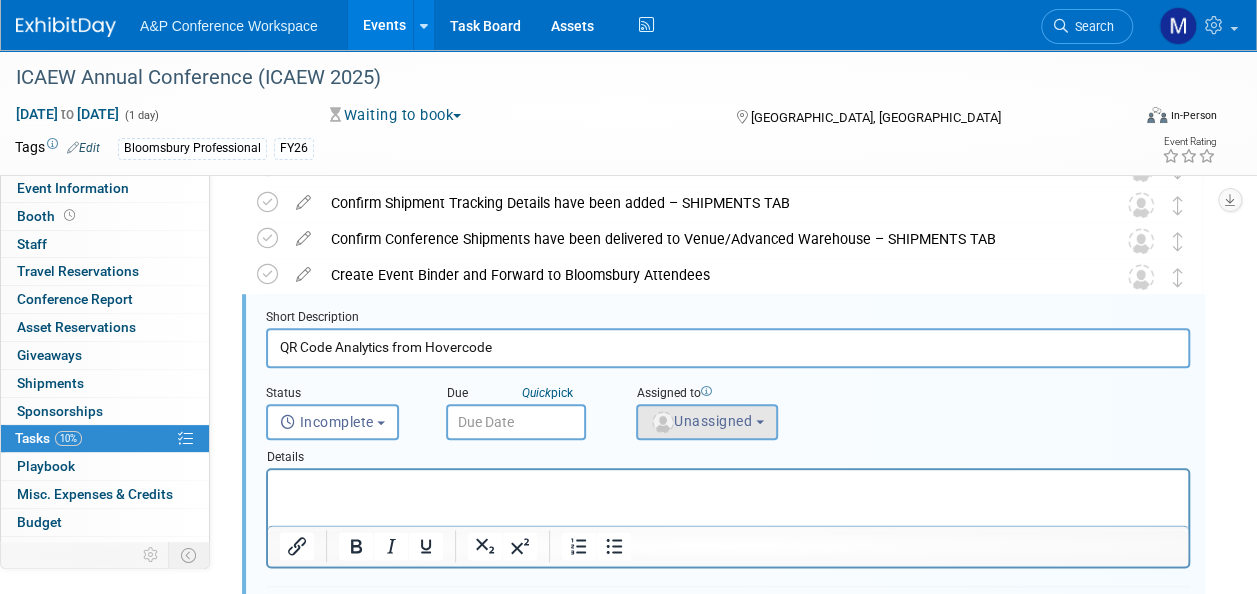 click on "Details" at bounding box center [728, 454] 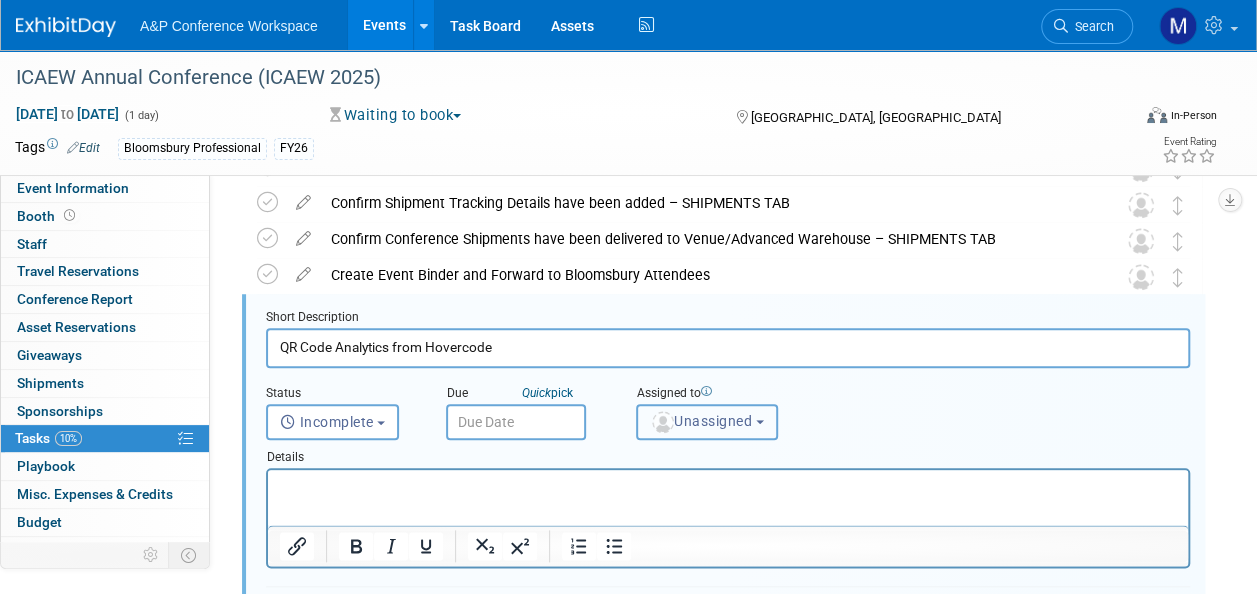 click on "Unassigned" at bounding box center [701, 421] 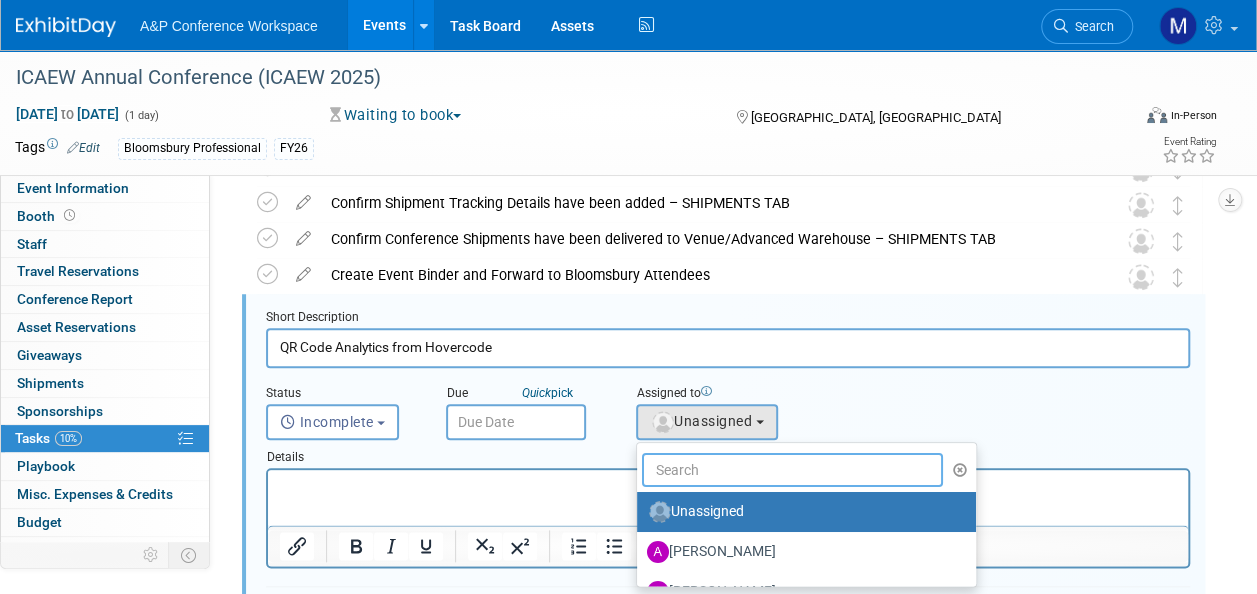 click at bounding box center [792, 470] 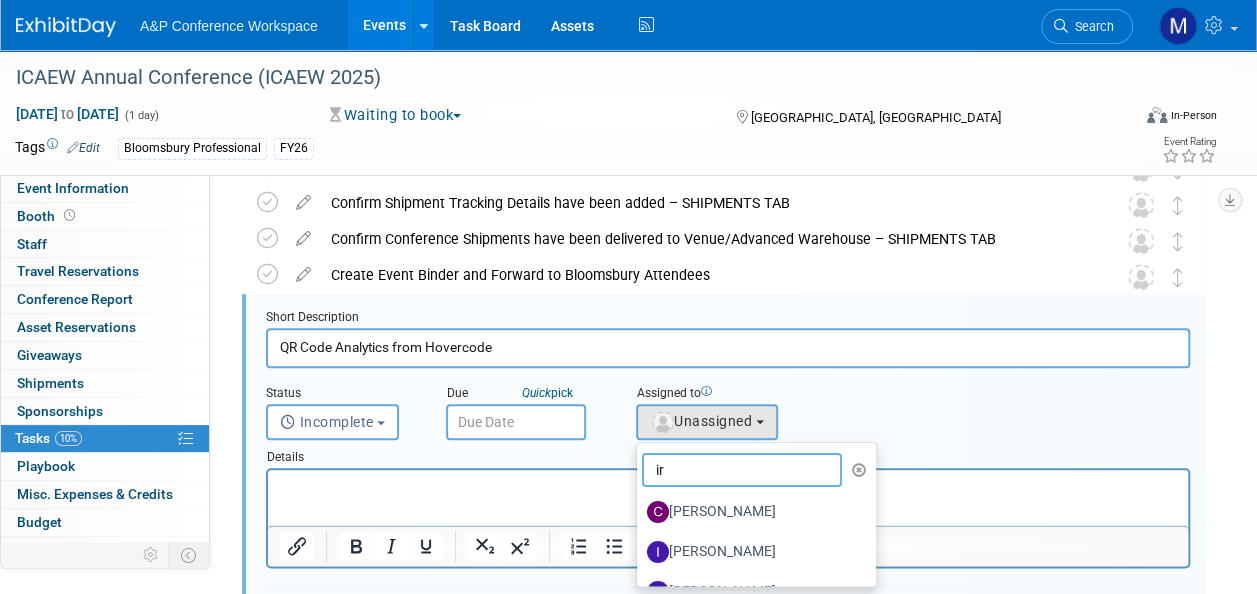 type on "ira" 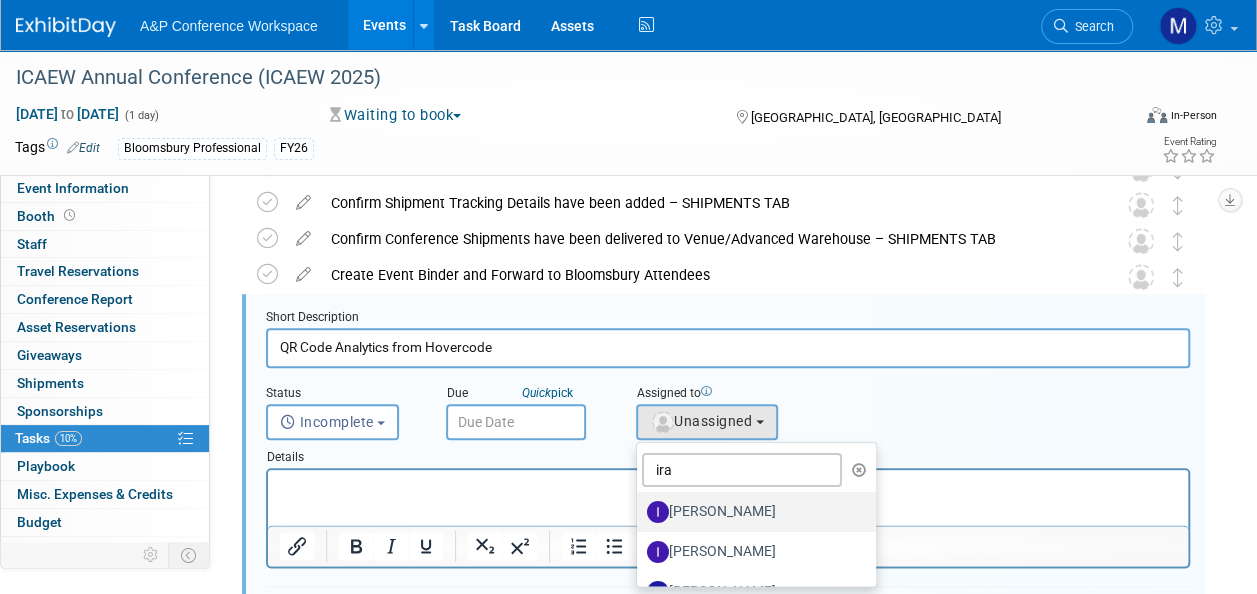 click on "[PERSON_NAME]" at bounding box center (751, 512) 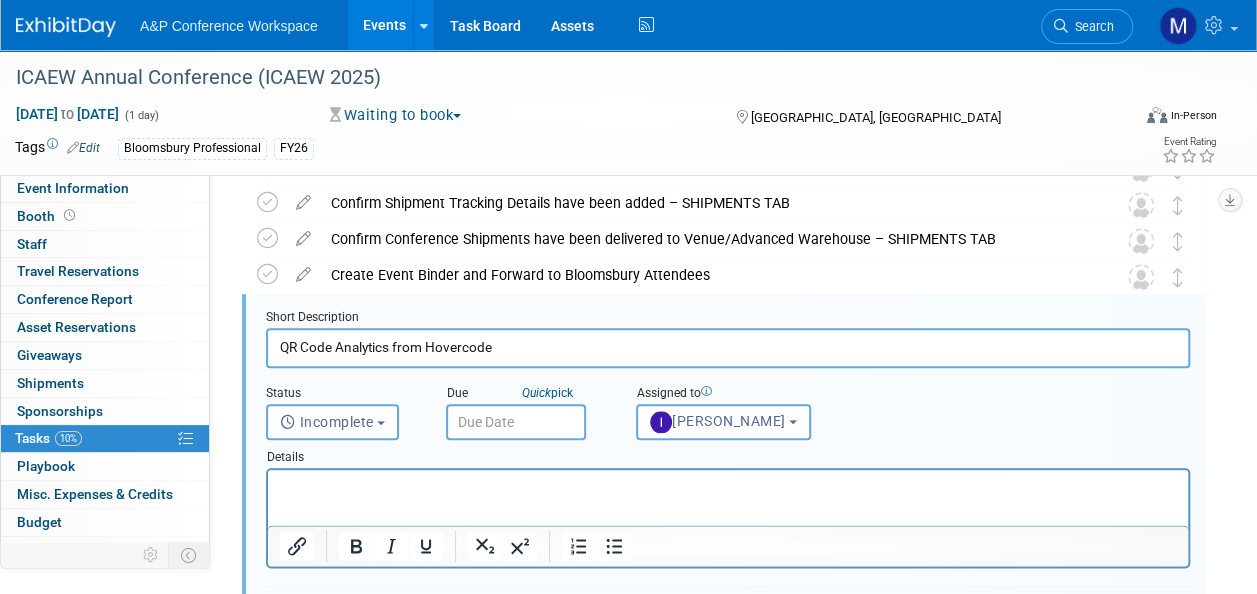 click at bounding box center [516, 422] 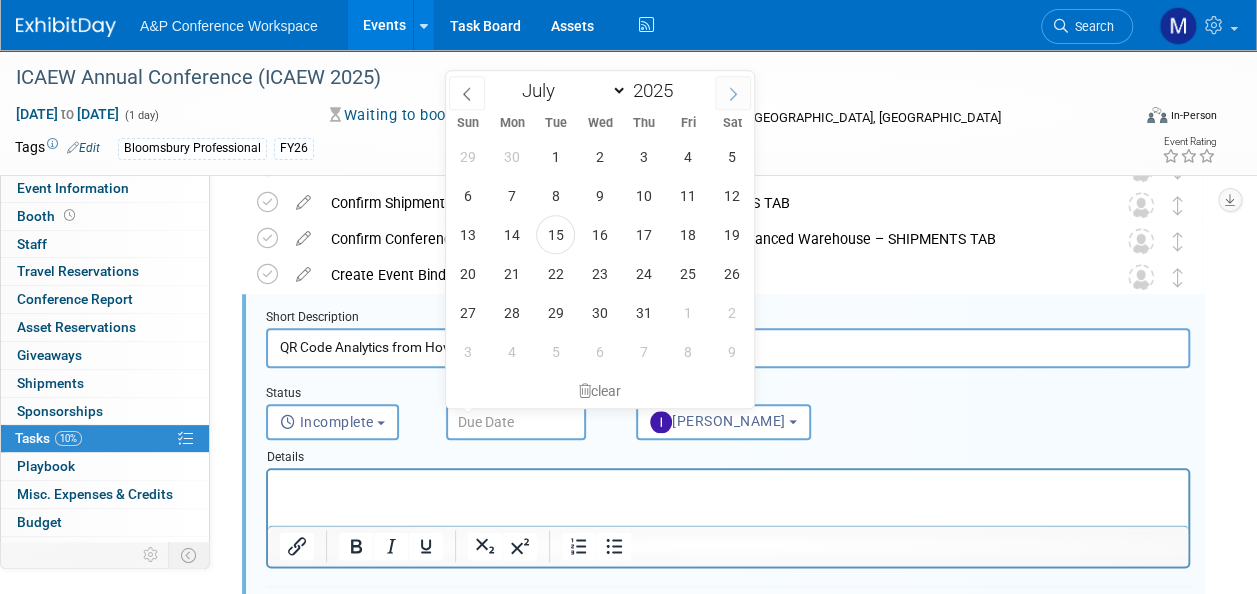 click 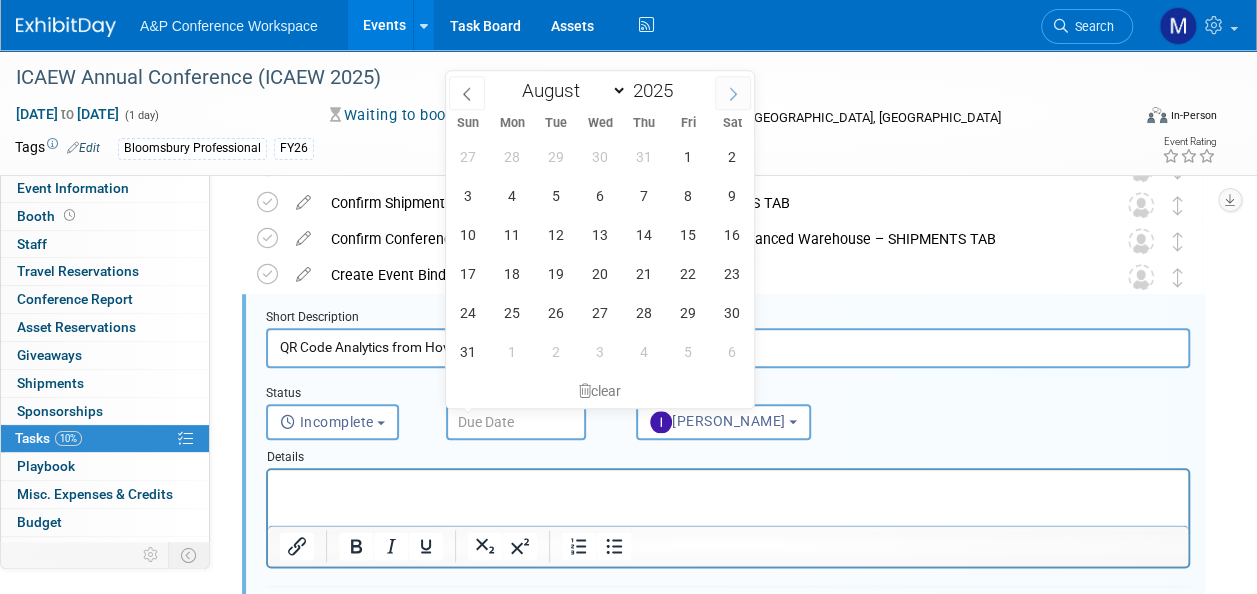 click 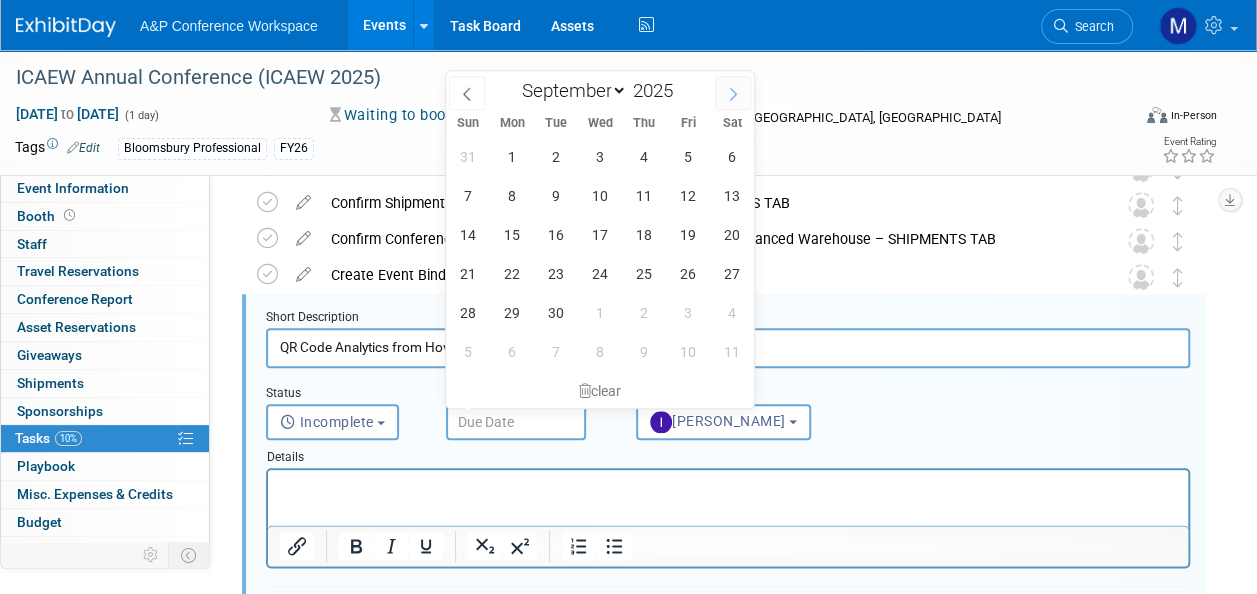 click 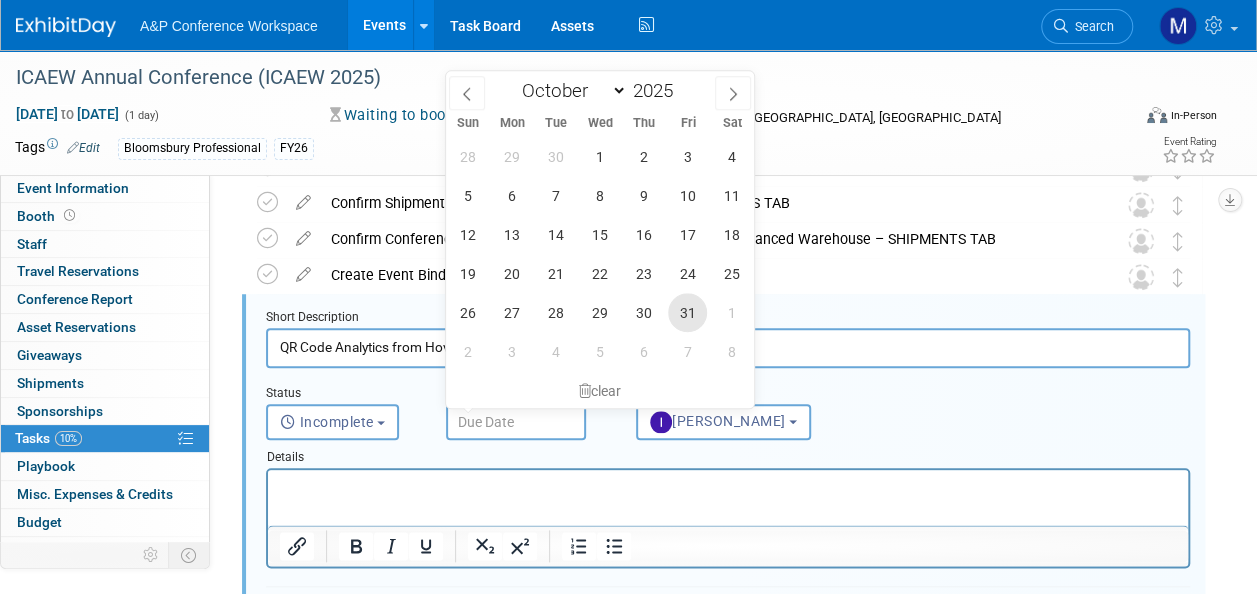 click on "31" at bounding box center [687, 312] 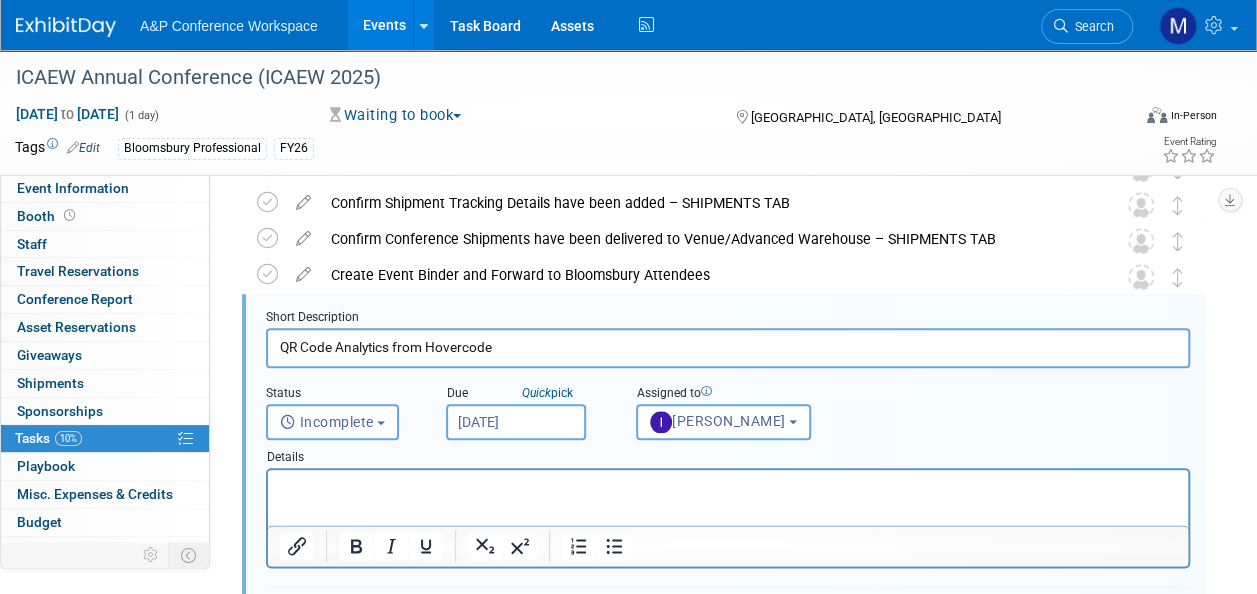 click at bounding box center [728, 483] 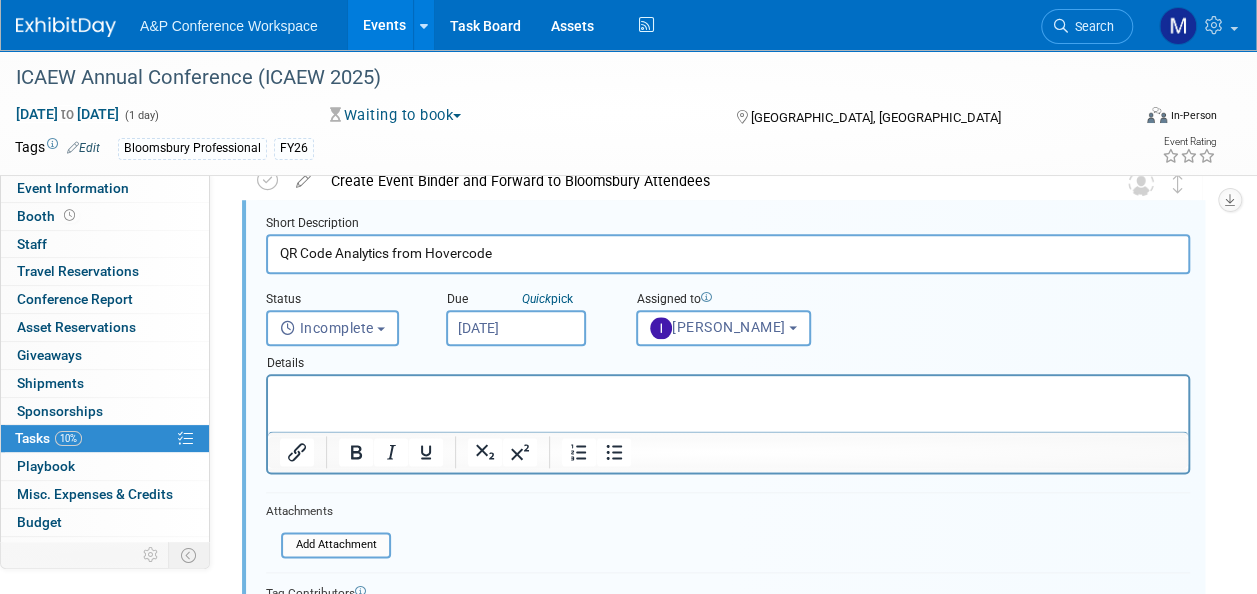 scroll, scrollTop: 1202, scrollLeft: 0, axis: vertical 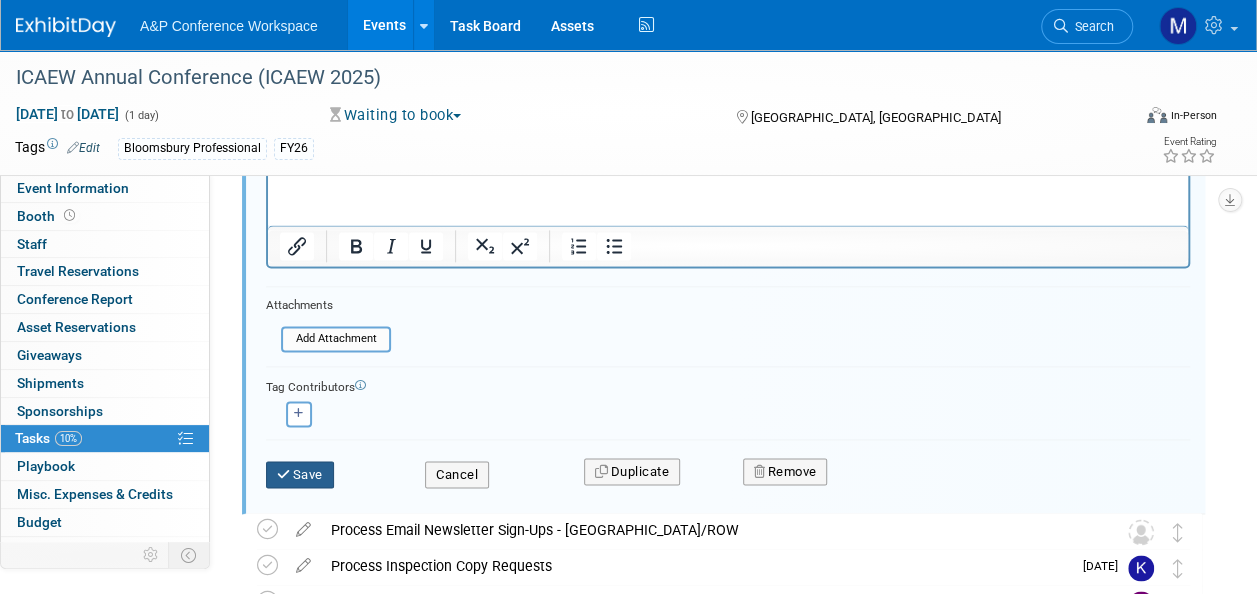 click on "Save" at bounding box center [300, 475] 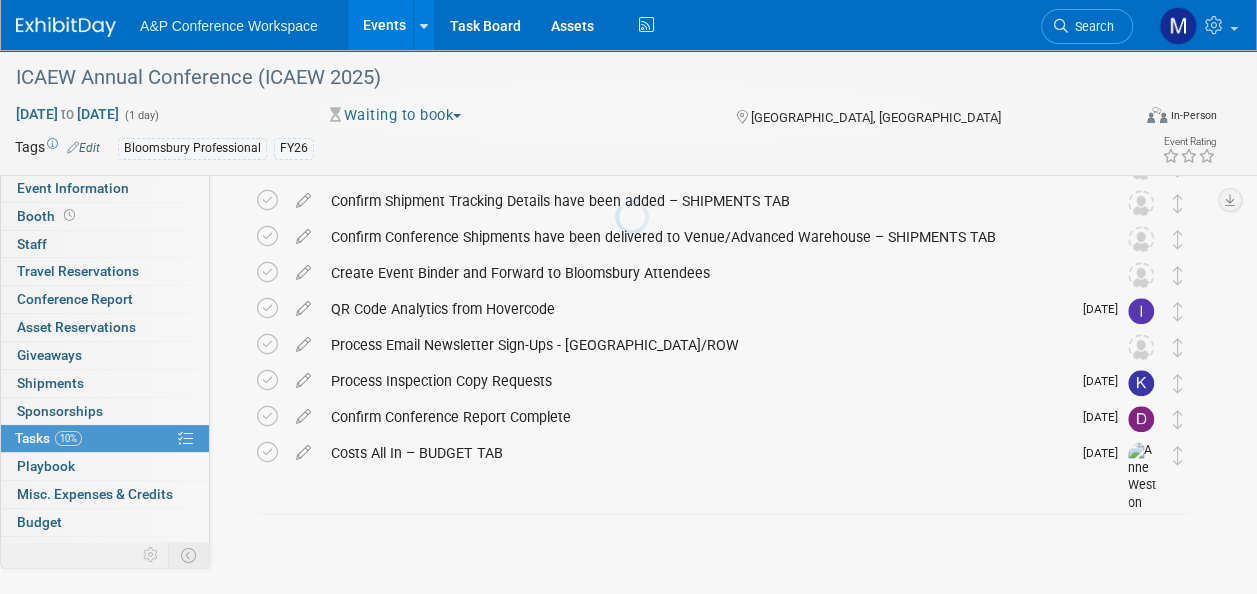 scroll, scrollTop: 903, scrollLeft: 0, axis: vertical 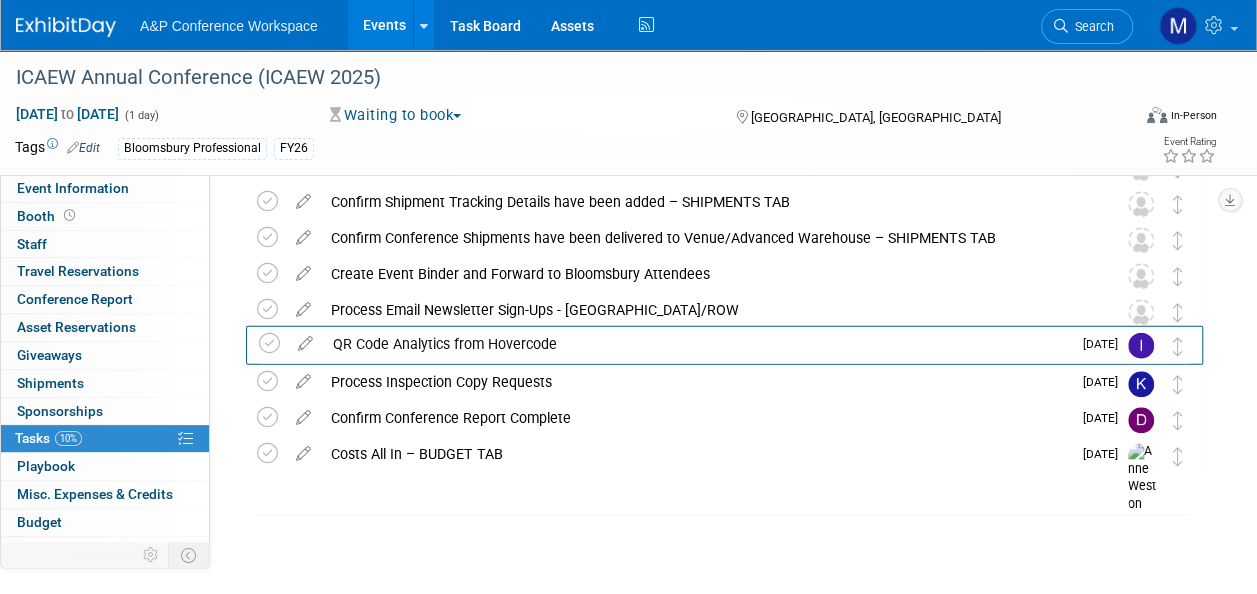 drag, startPoint x: 1182, startPoint y: 308, endPoint x: 1183, endPoint y: 341, distance: 33.01515 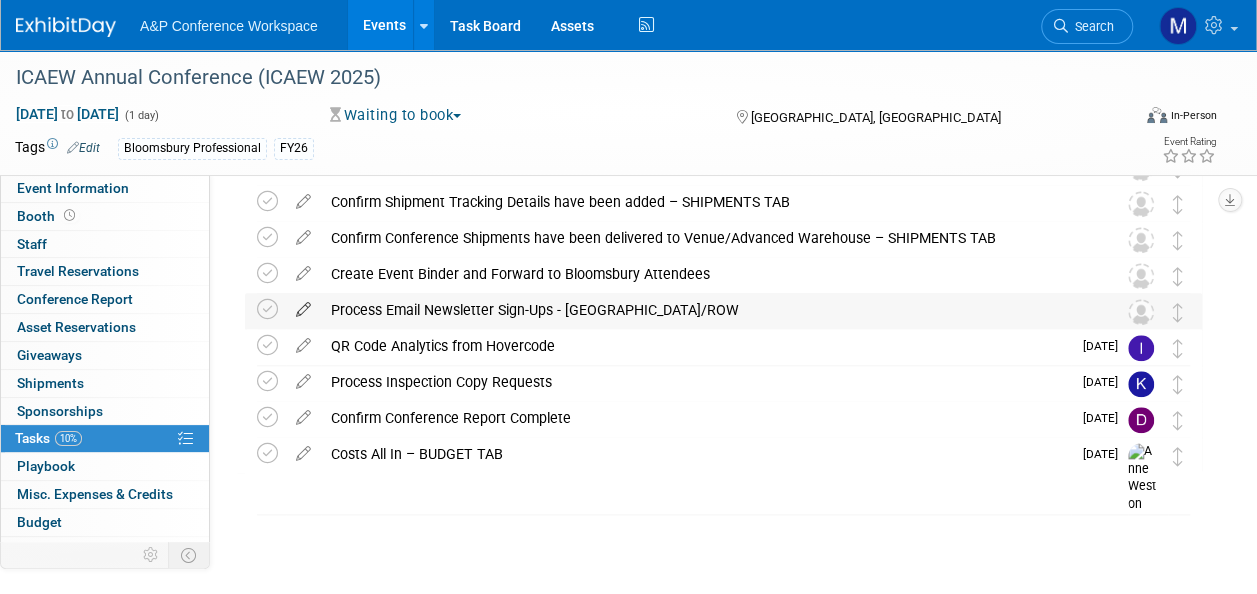 click at bounding box center [303, 305] 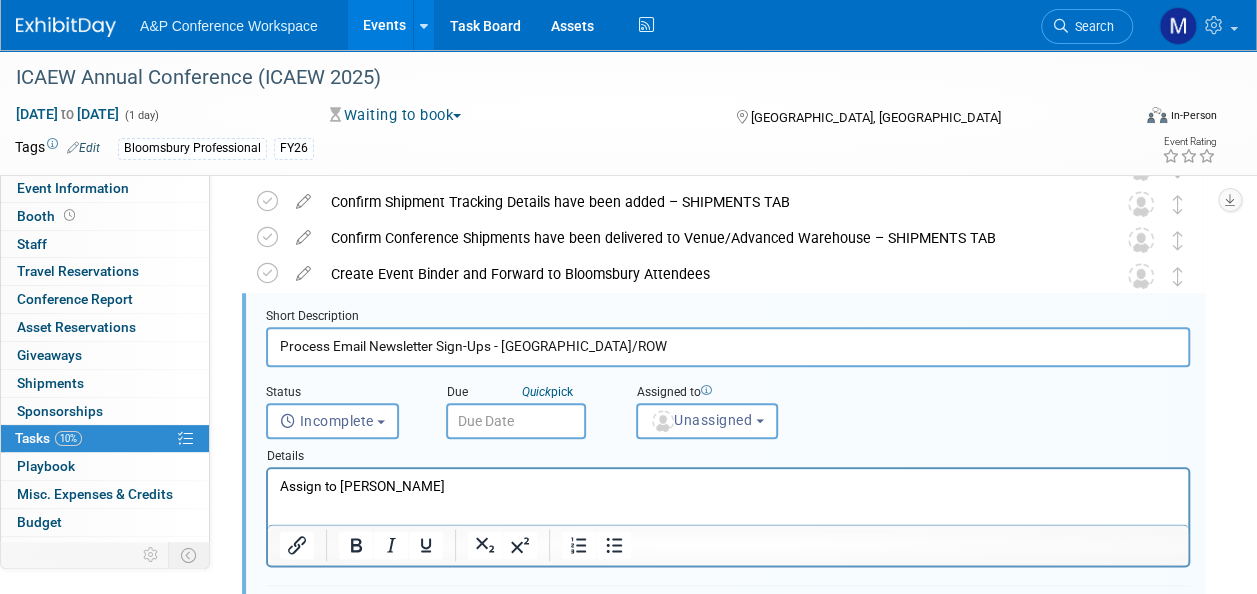 scroll, scrollTop: 0, scrollLeft: 0, axis: both 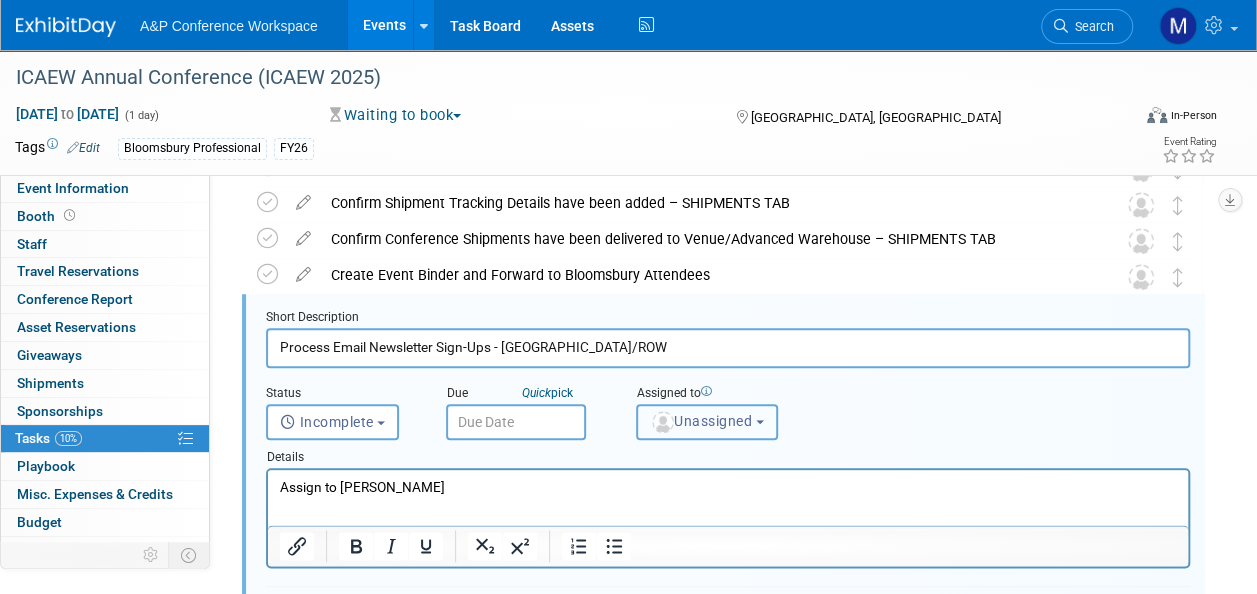 click on "Unassigned" at bounding box center (701, 421) 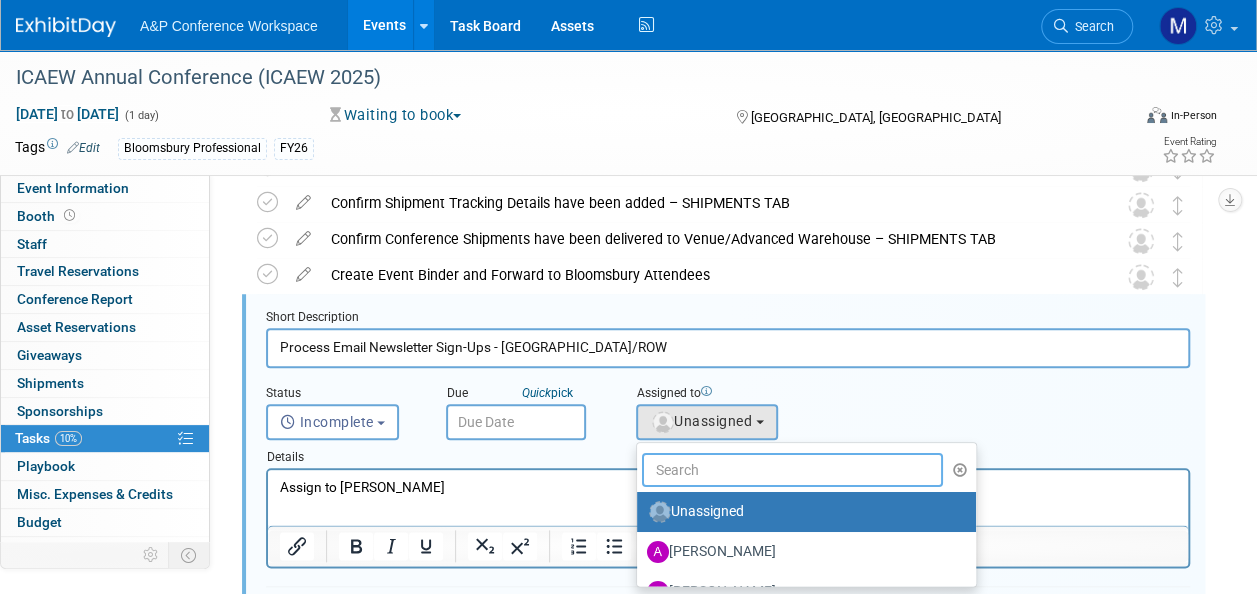 click at bounding box center (792, 470) 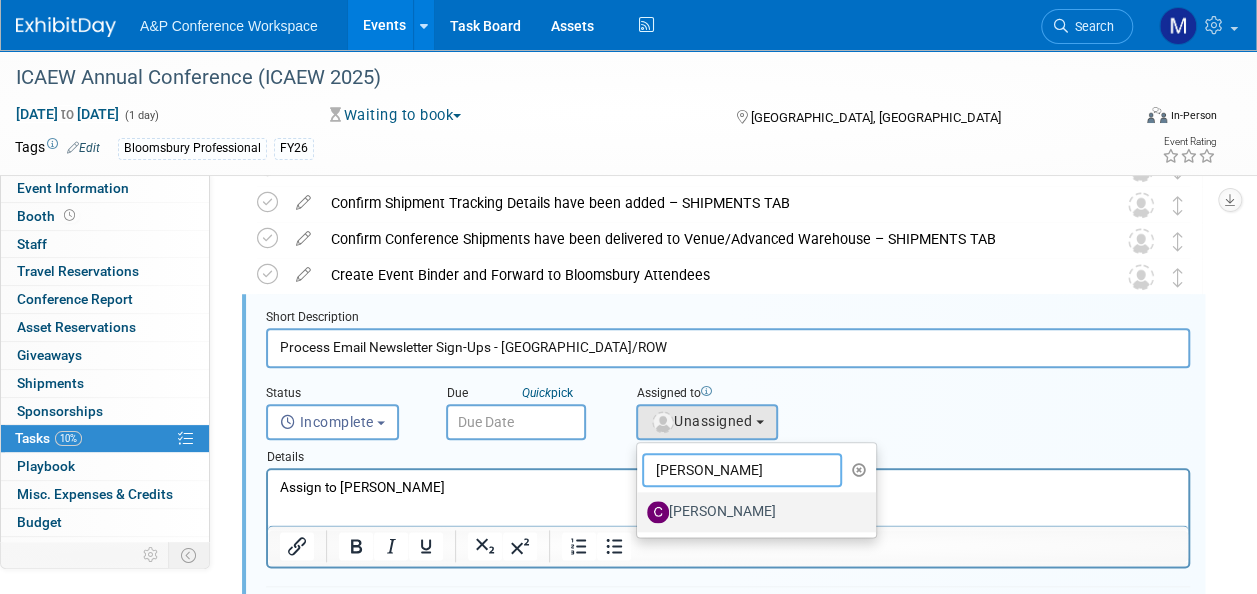 type on "[PERSON_NAME]" 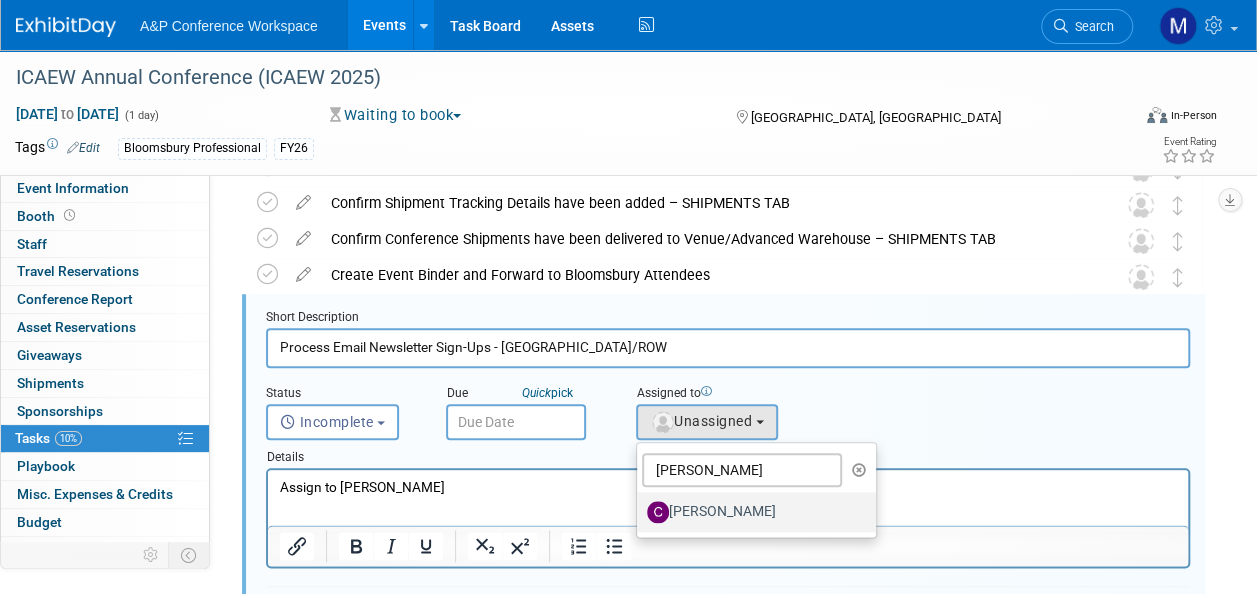 click on "[PERSON_NAME]" at bounding box center [751, 512] 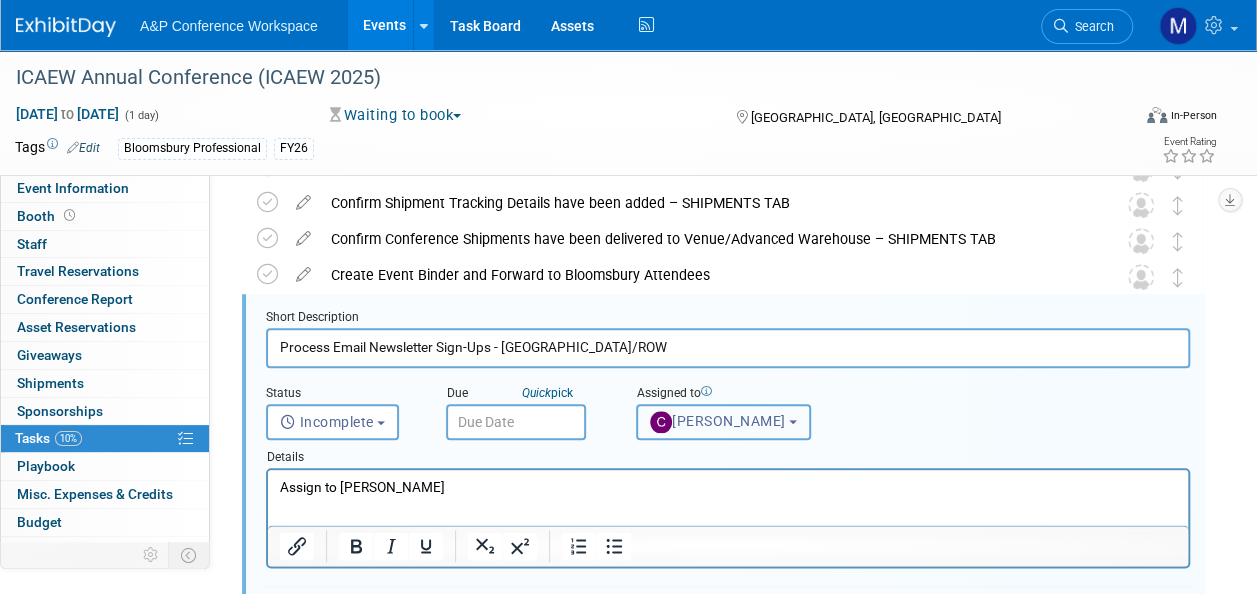 click on "[PERSON_NAME]" at bounding box center (718, 421) 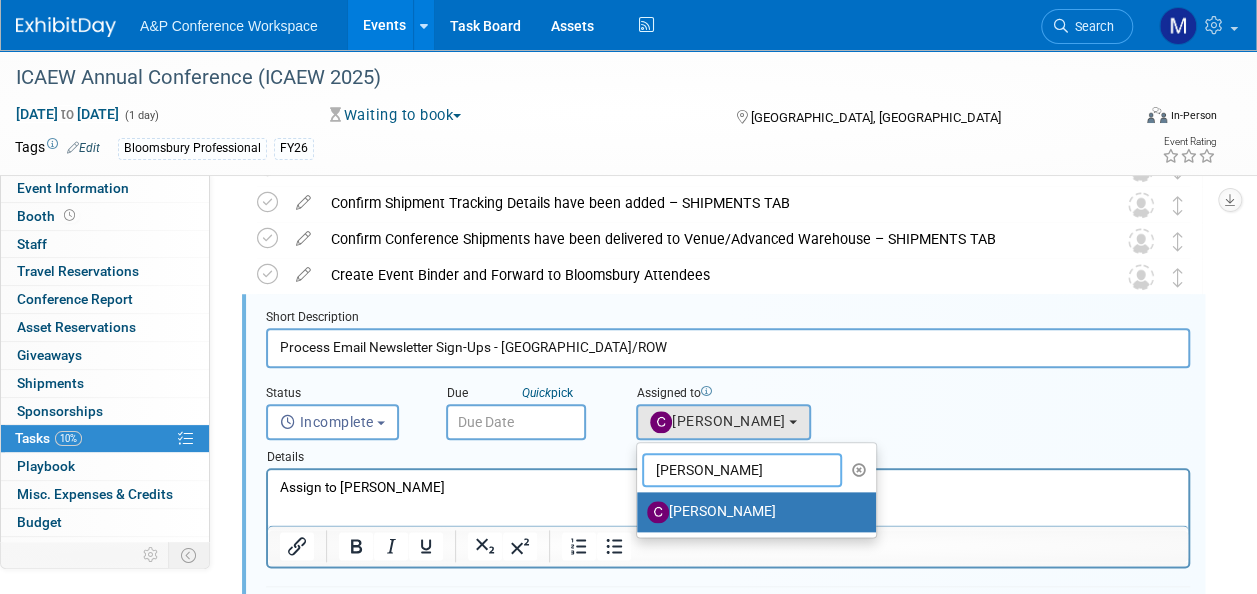 drag, startPoint x: 1001, startPoint y: 935, endPoint x: 609, endPoint y: 477, distance: 602.8499 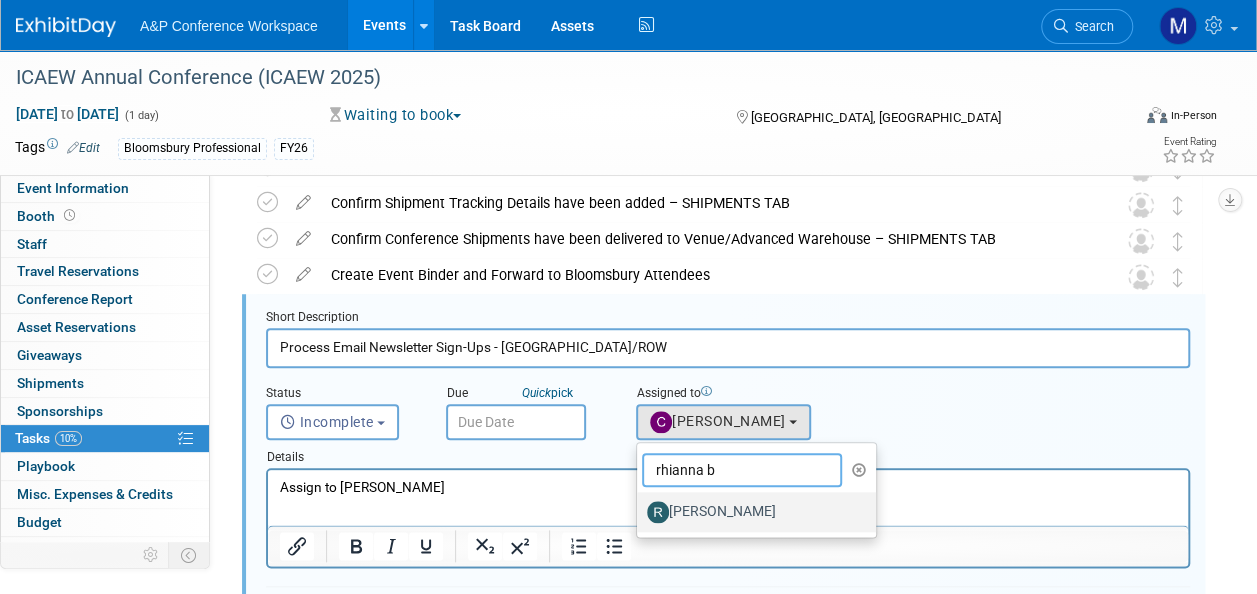 type on "rhianna b" 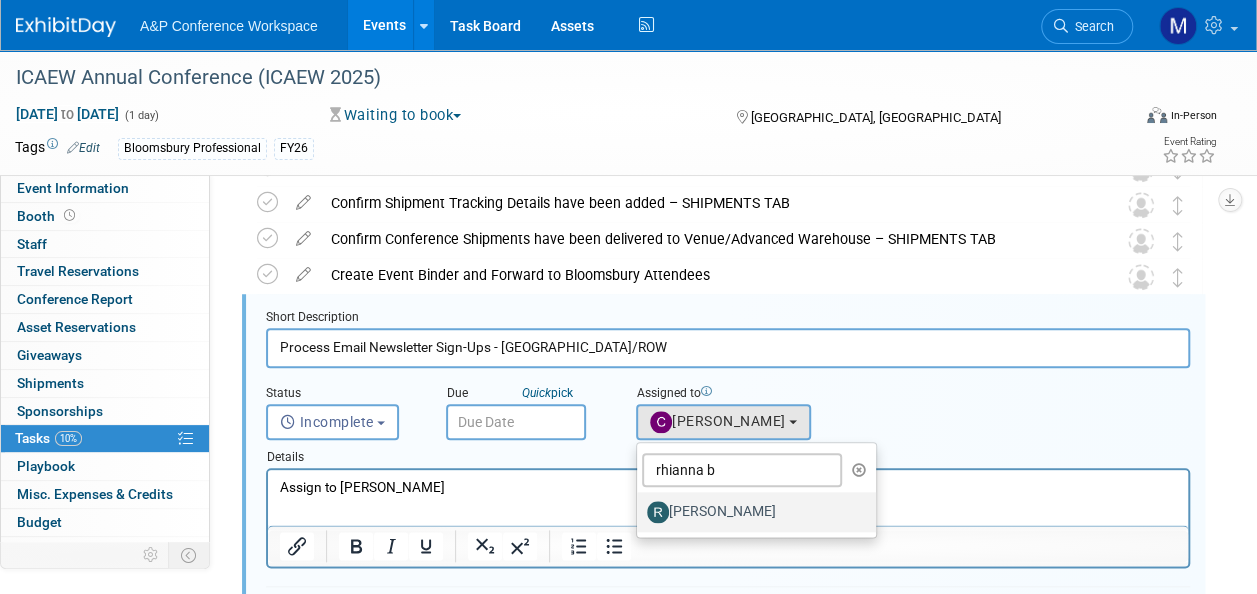 click on "[PERSON_NAME]" at bounding box center (751, 512) 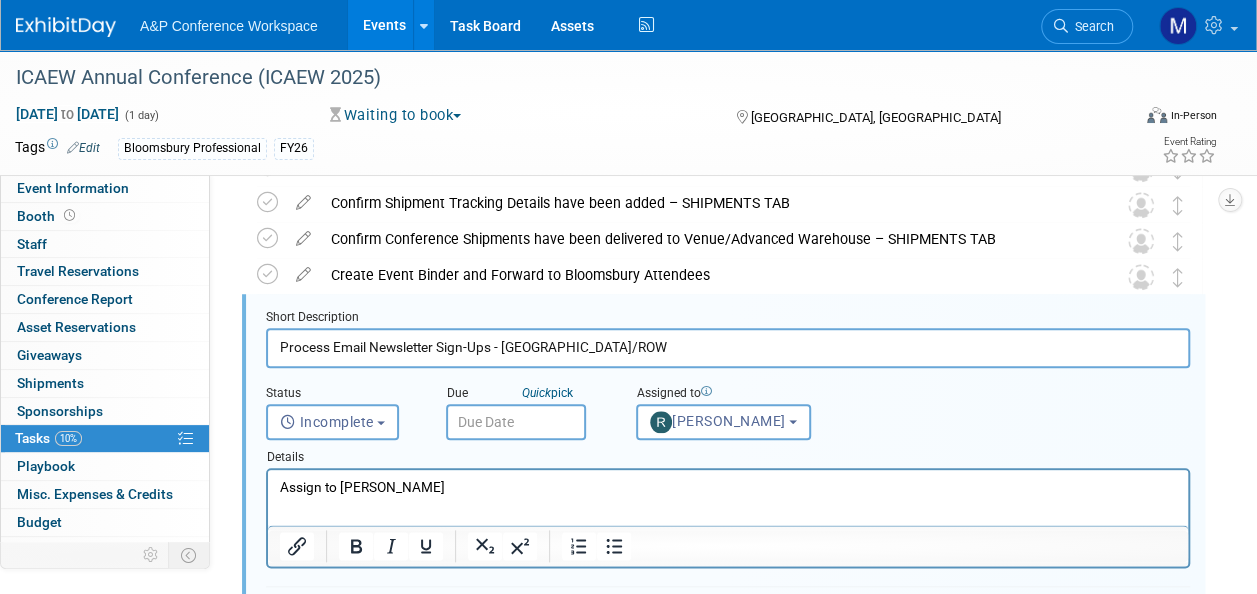 drag, startPoint x: 478, startPoint y: 481, endPoint x: 165, endPoint y: 480, distance: 313.0016 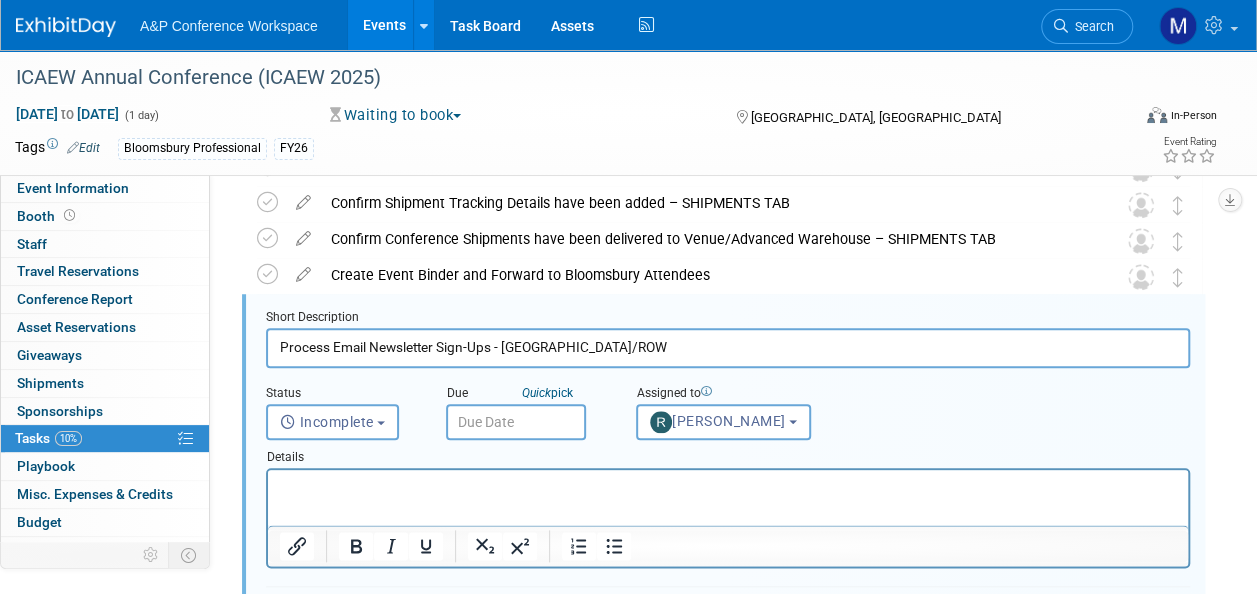 click at bounding box center [516, 422] 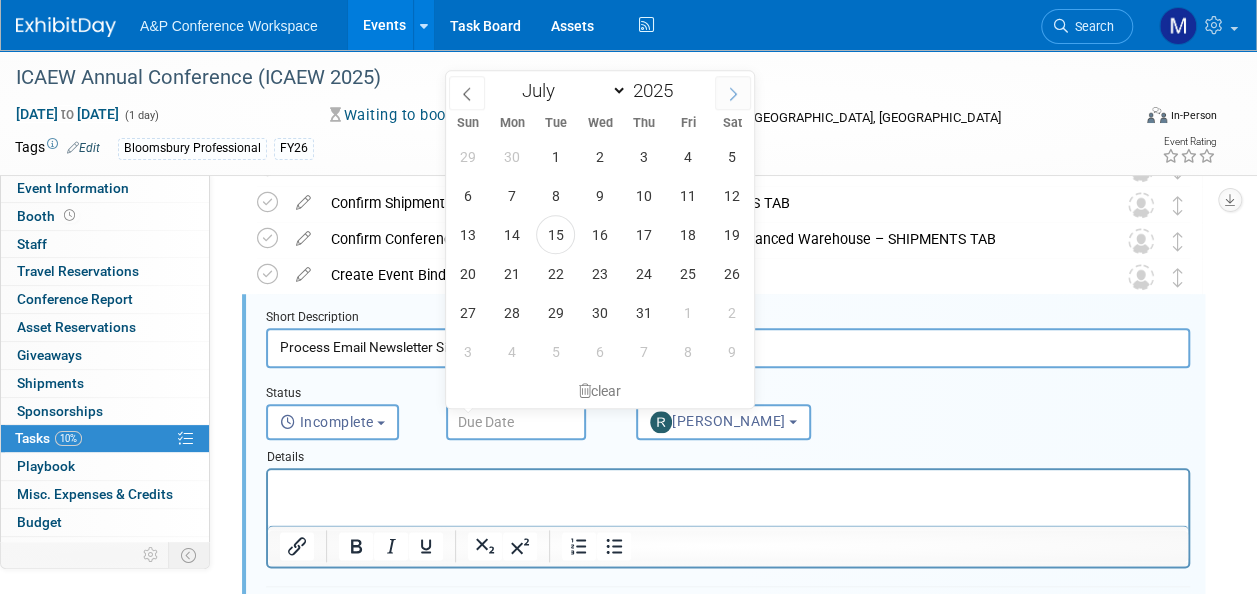 click at bounding box center (733, 93) 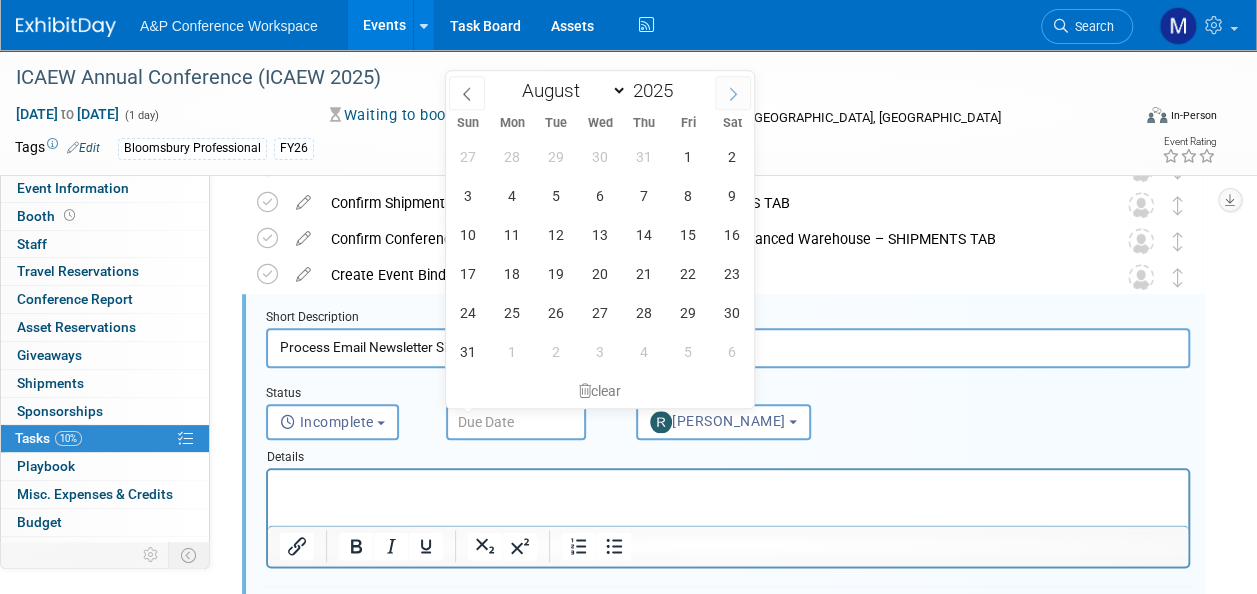 click at bounding box center (733, 93) 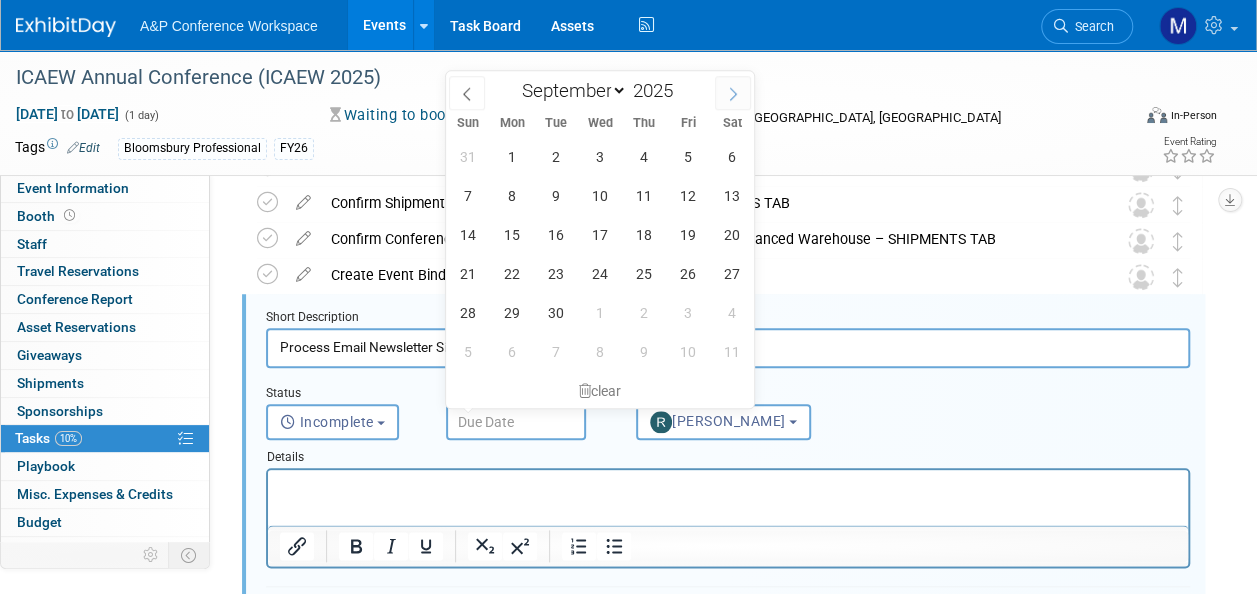 click at bounding box center (733, 93) 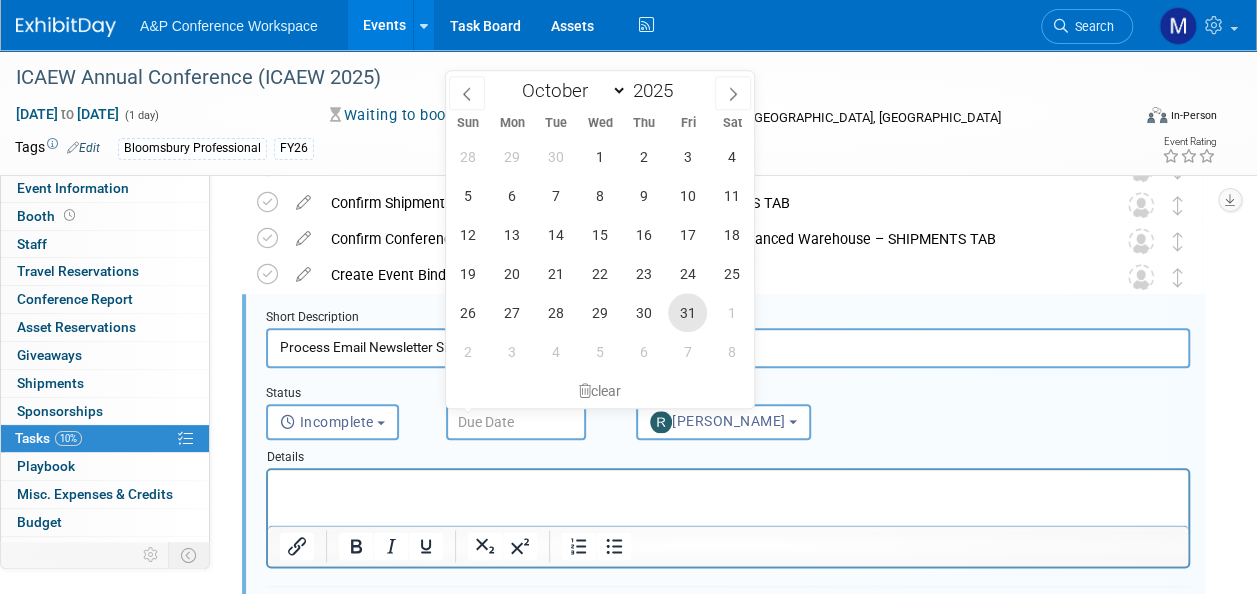 click on "31" at bounding box center [687, 312] 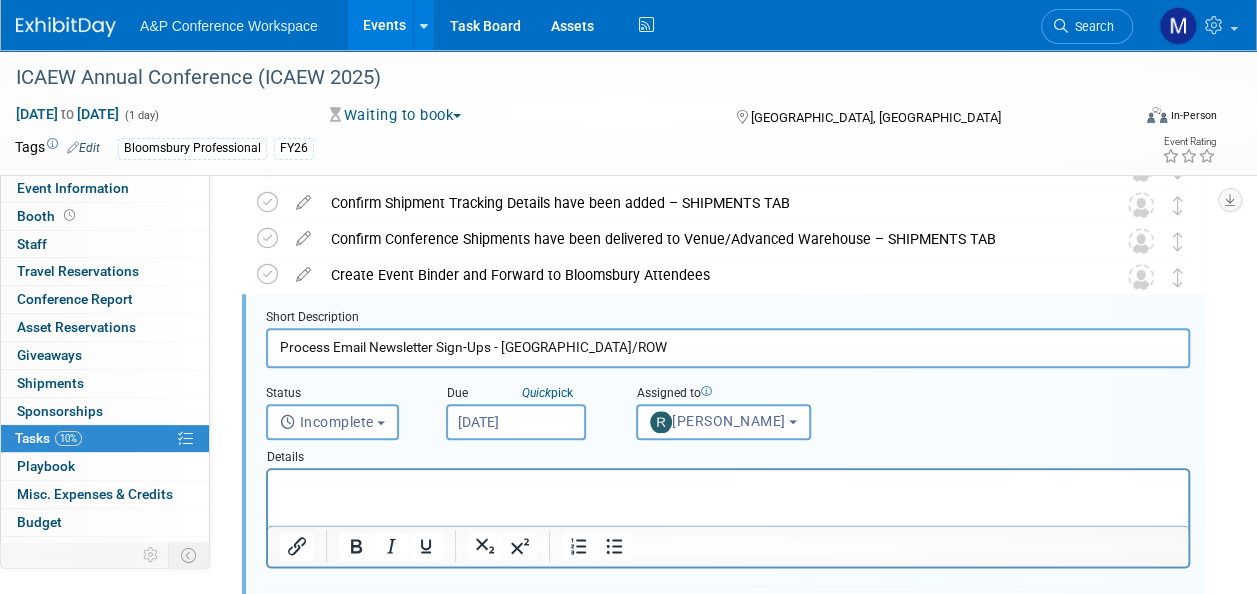 click at bounding box center (728, 483) 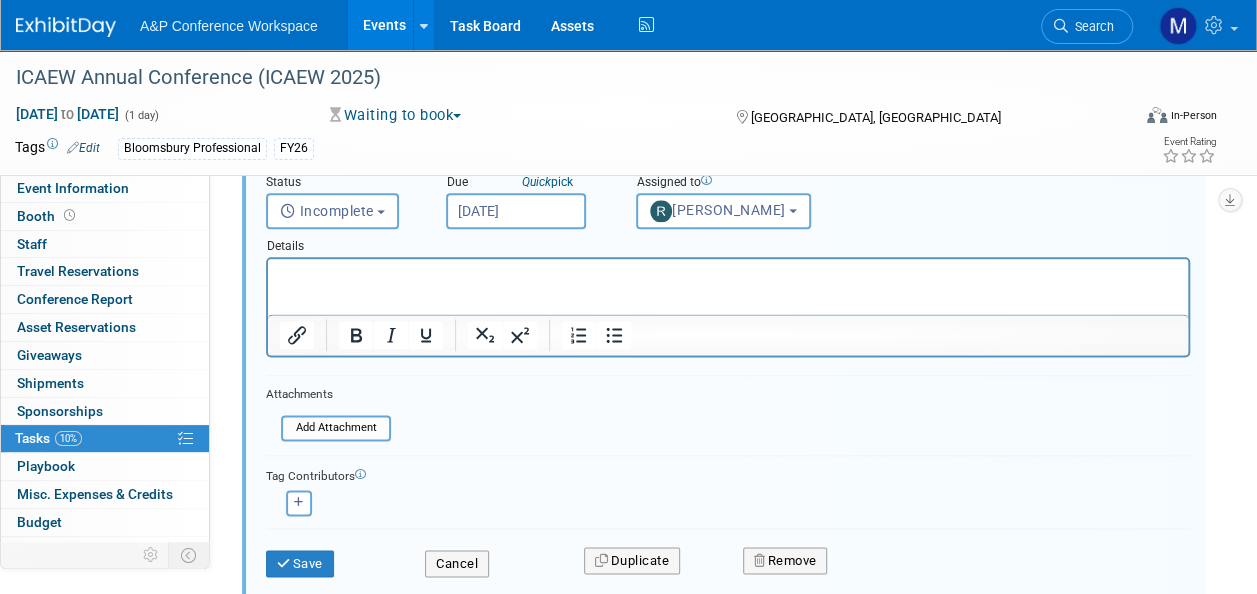 scroll, scrollTop: 1202, scrollLeft: 0, axis: vertical 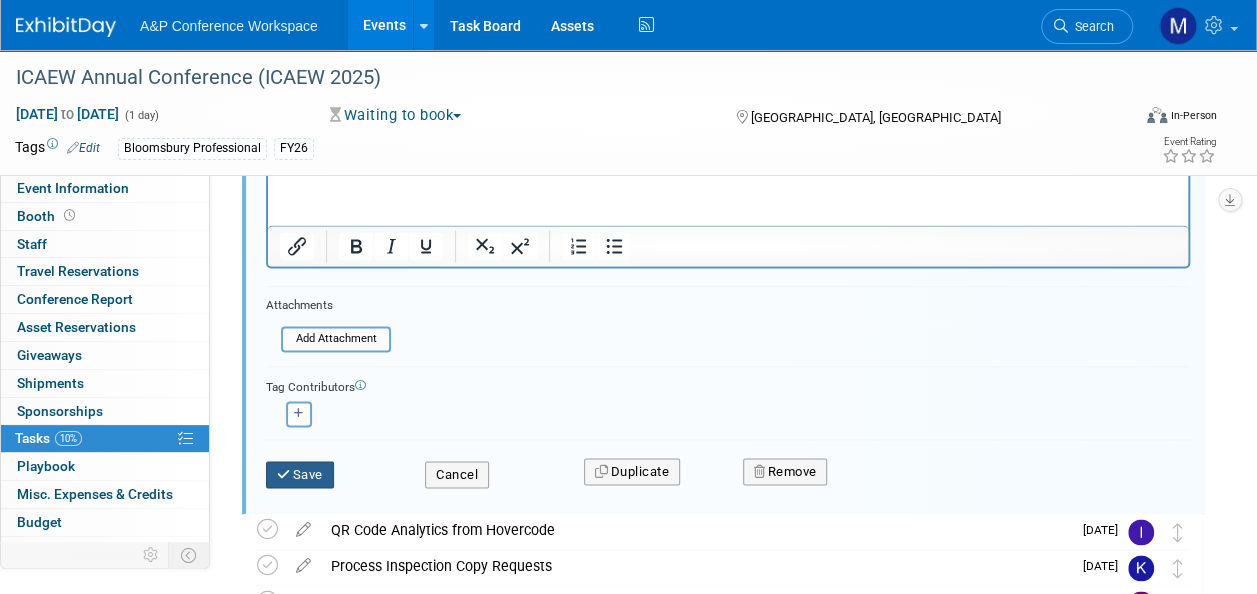 click on "Save" at bounding box center (300, 475) 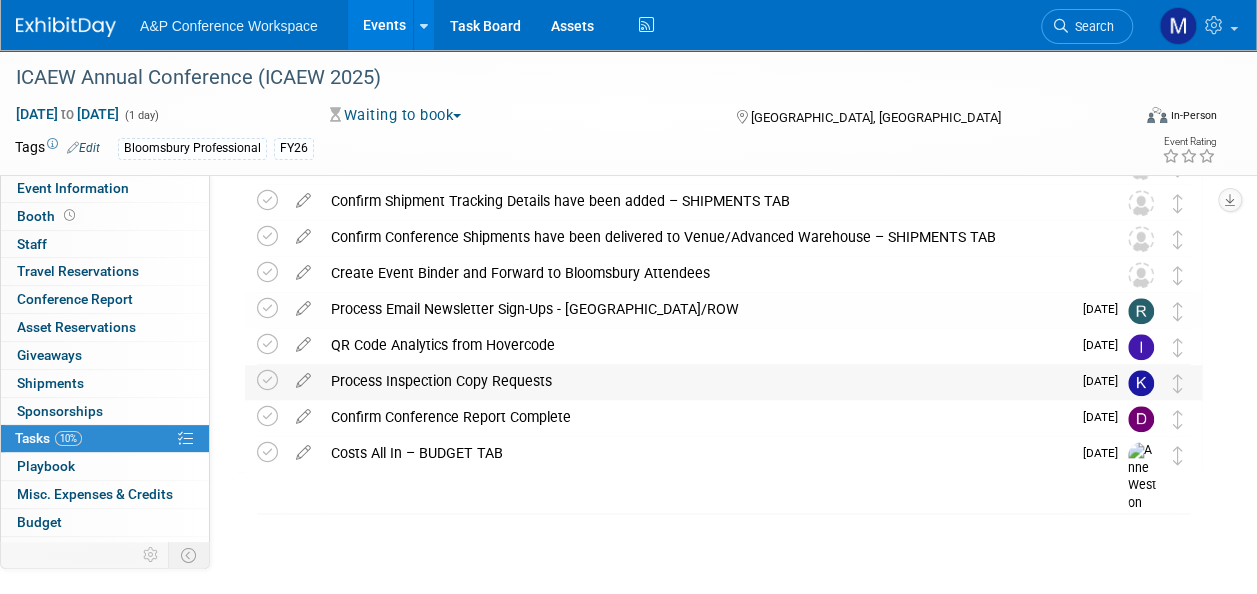 scroll, scrollTop: 903, scrollLeft: 0, axis: vertical 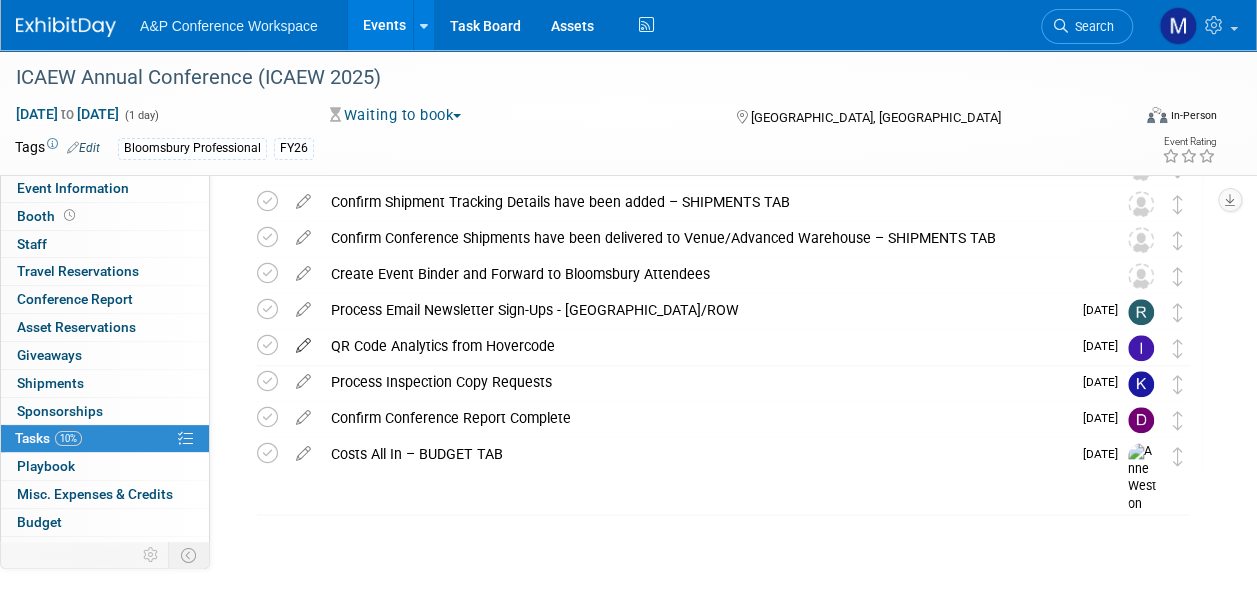 click at bounding box center [303, 341] 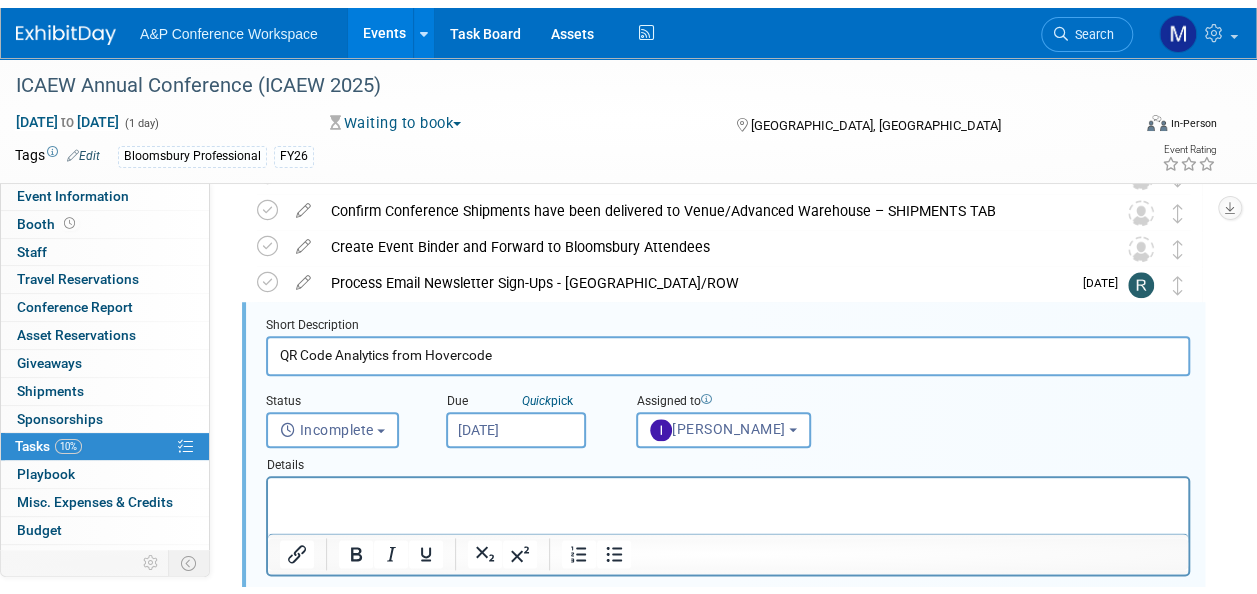 scroll, scrollTop: 1238, scrollLeft: 0, axis: vertical 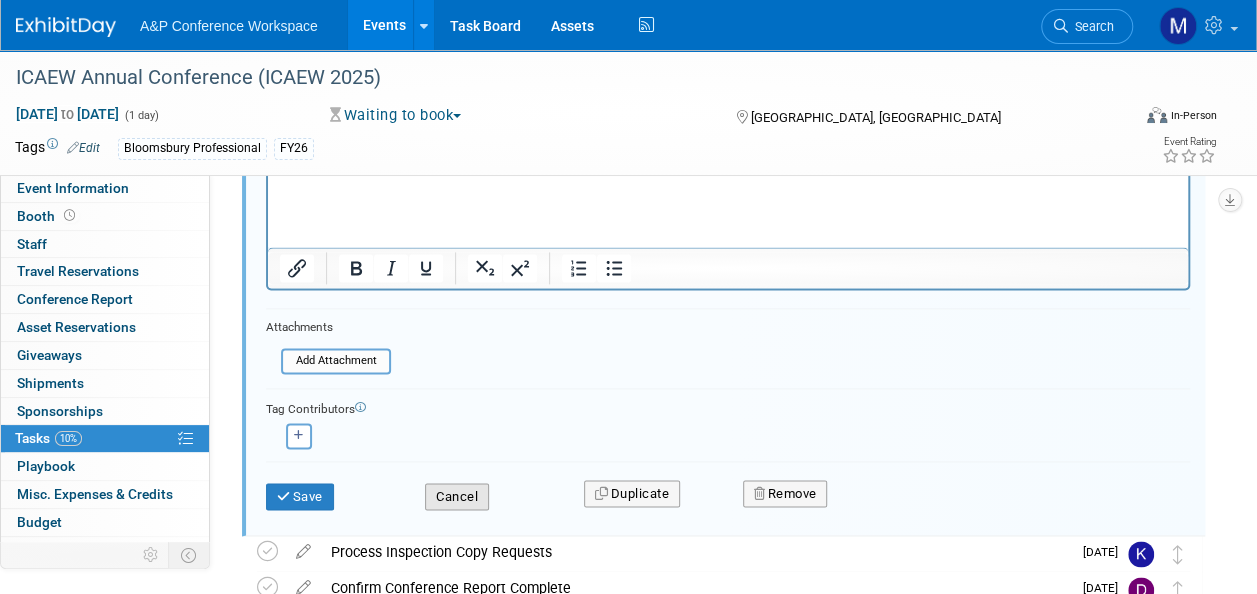 click on "Cancel" at bounding box center (457, 497) 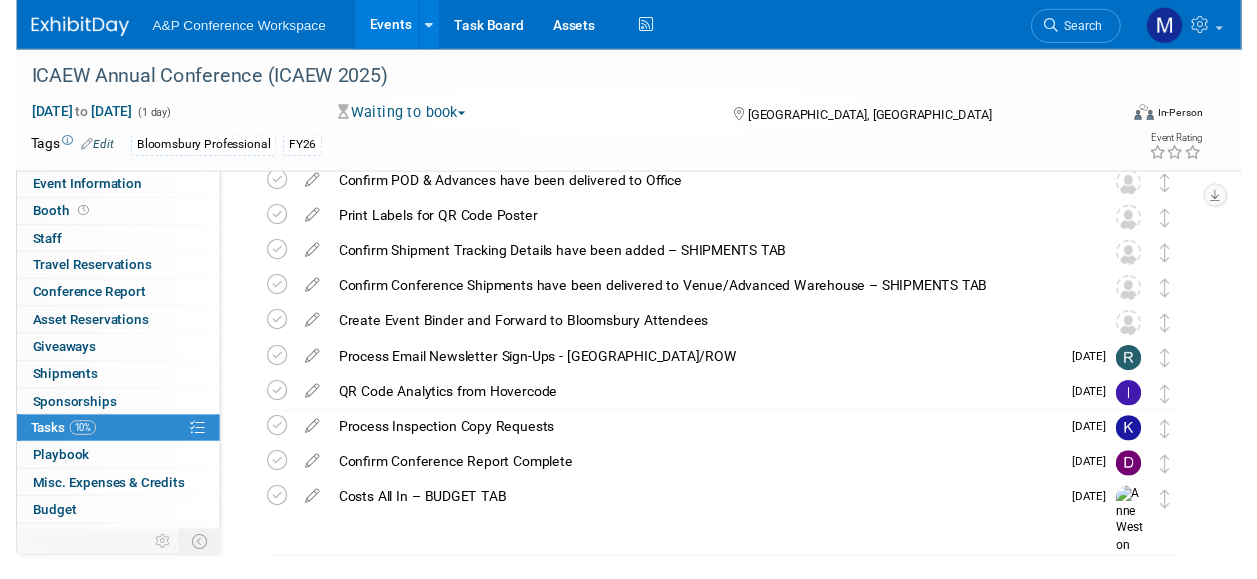 scroll, scrollTop: 803, scrollLeft: 0, axis: vertical 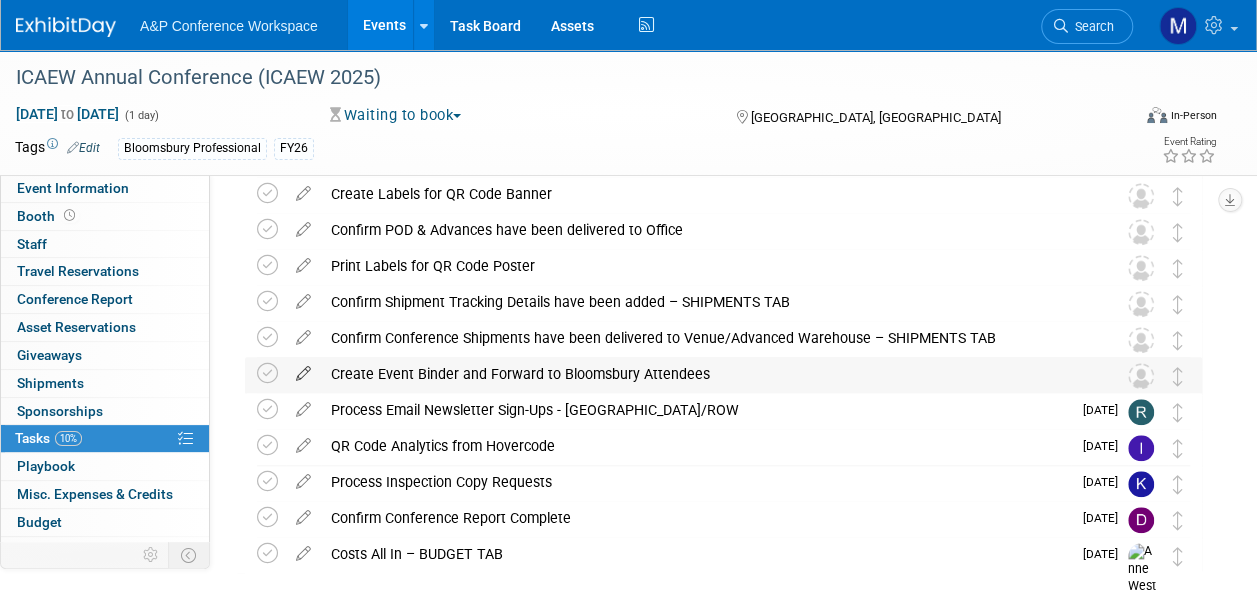click at bounding box center (303, 369) 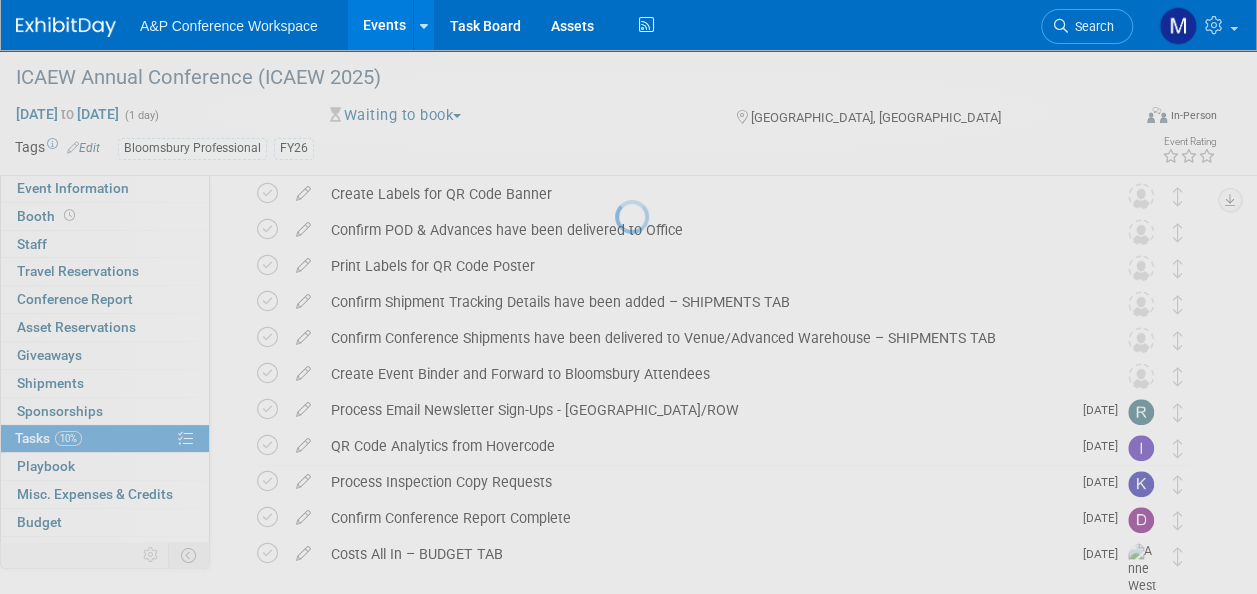 select on "6" 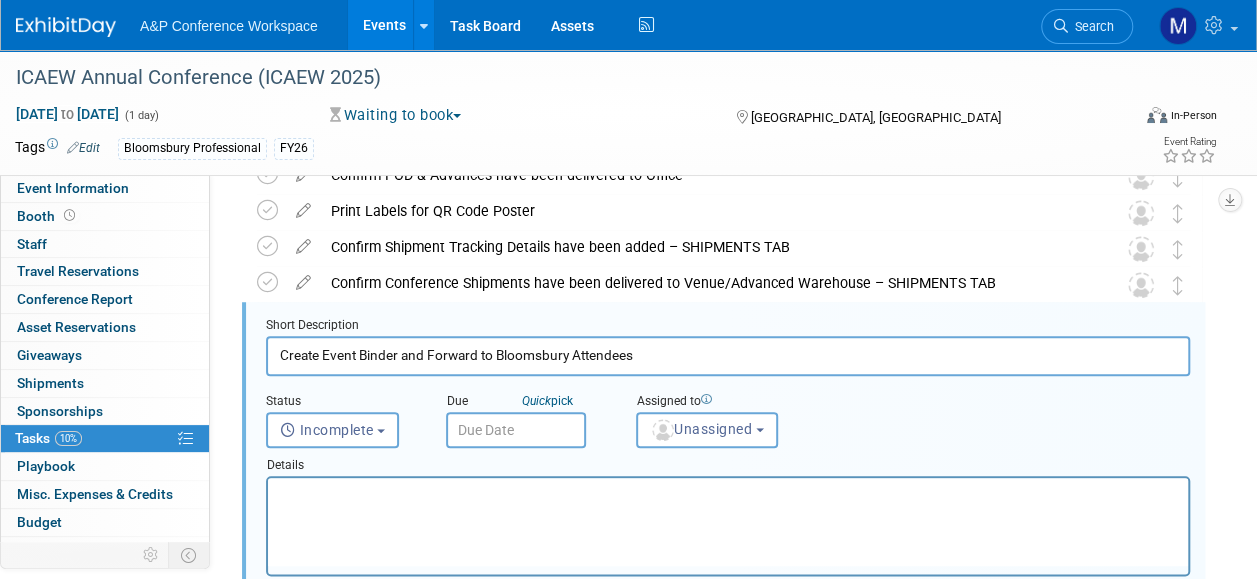 scroll, scrollTop: 0, scrollLeft: 0, axis: both 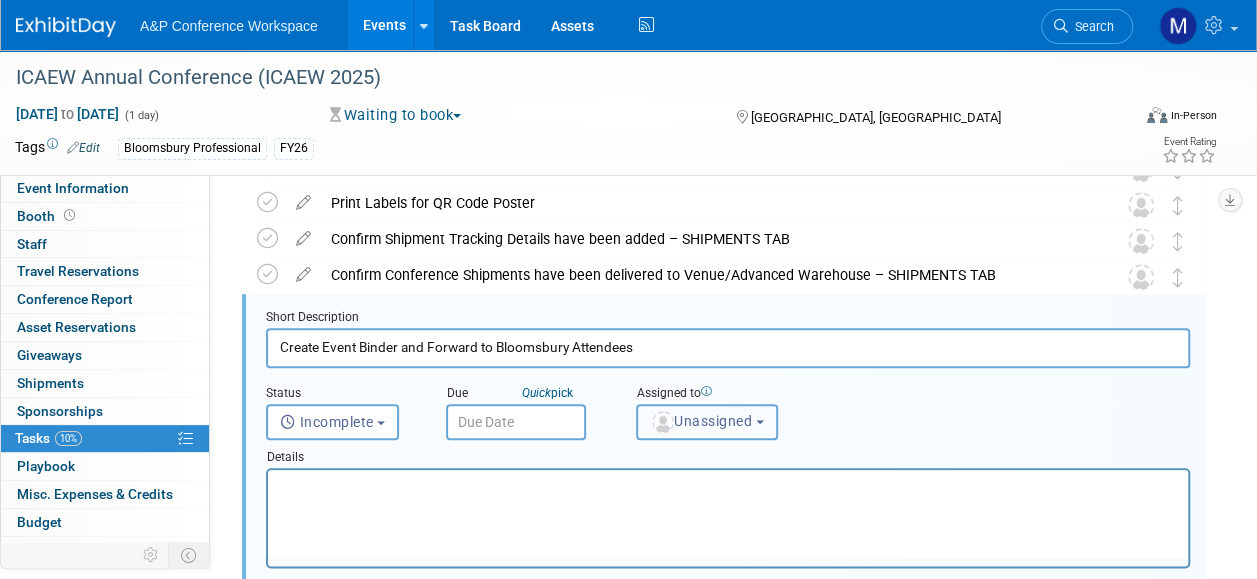 click on "Unassigned" at bounding box center [701, 421] 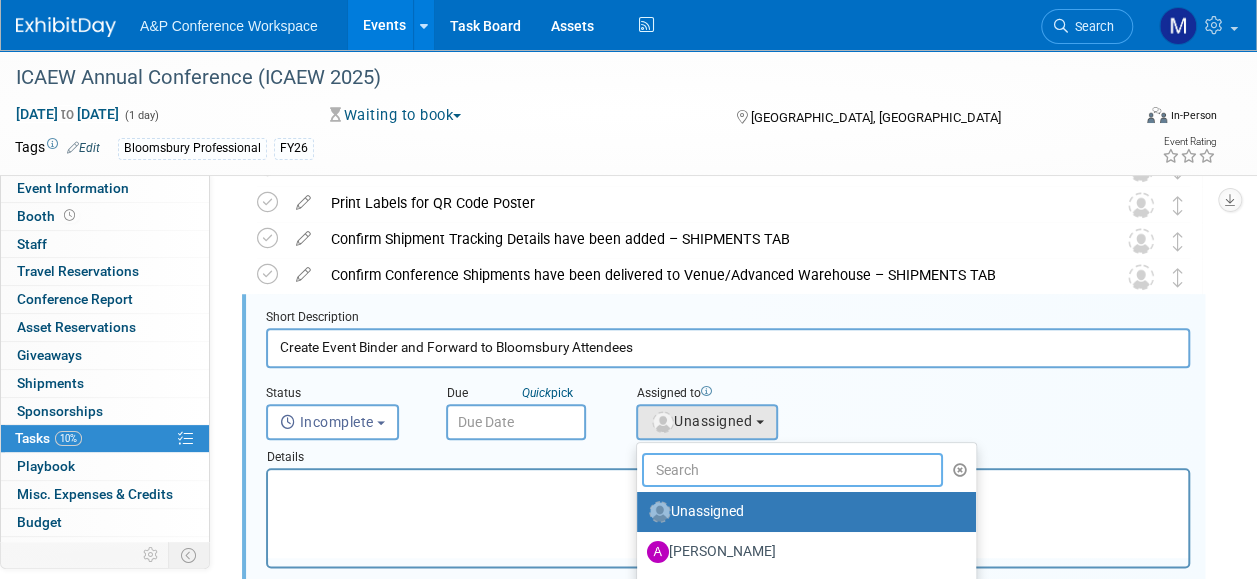 click at bounding box center (792, 470) 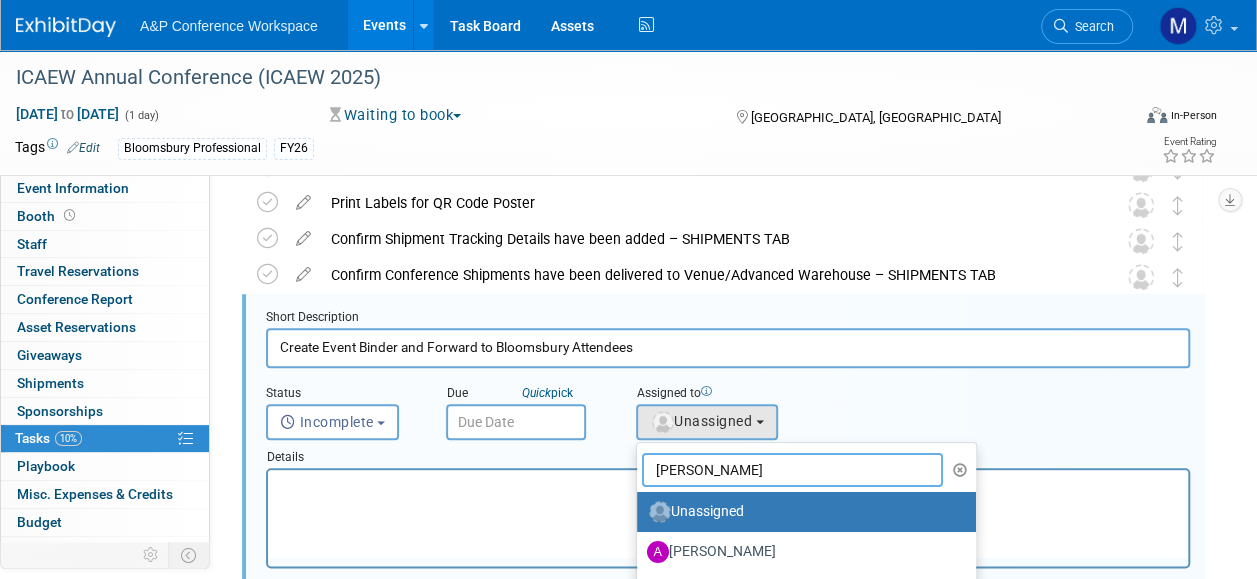 type on "matt ha" 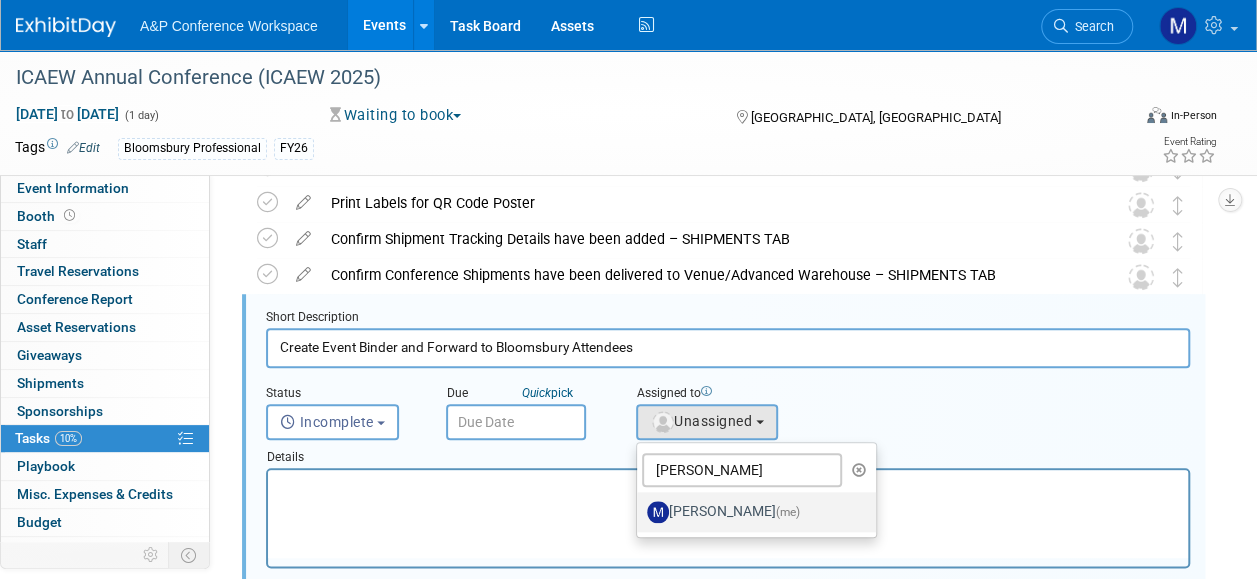 click on "Matt Hambridge
(me)" at bounding box center (751, 512) 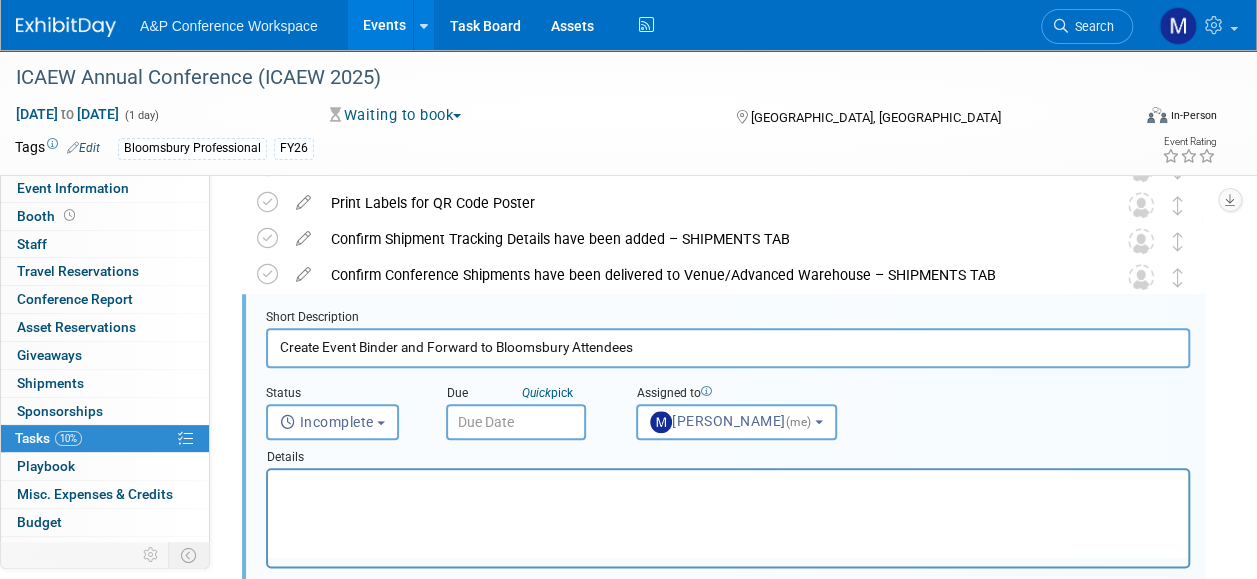 click at bounding box center (516, 422) 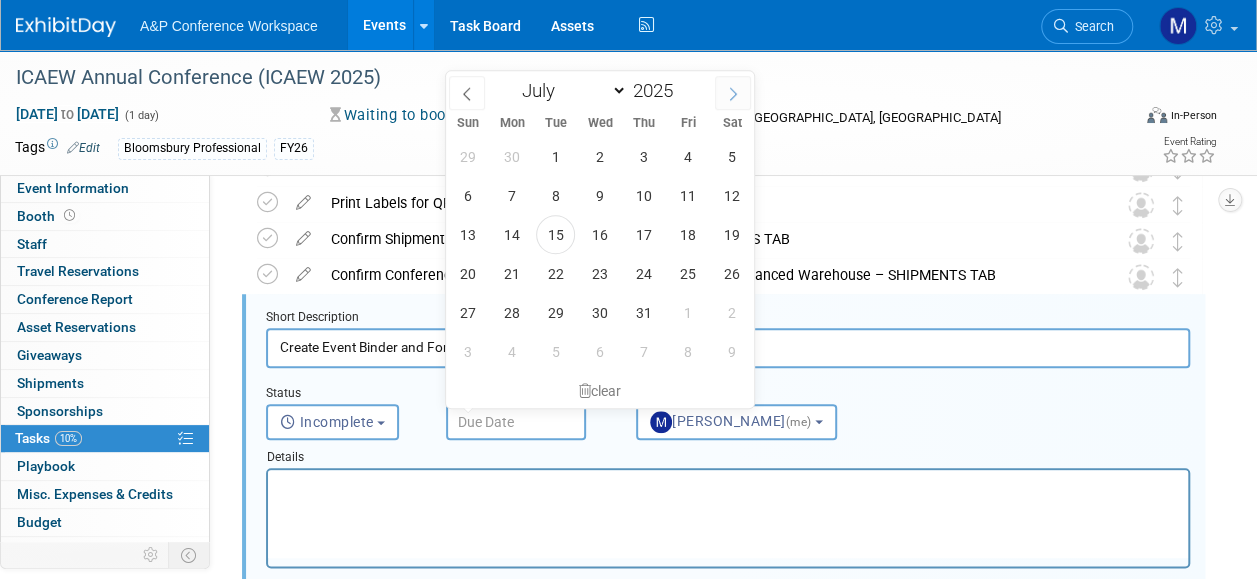 click 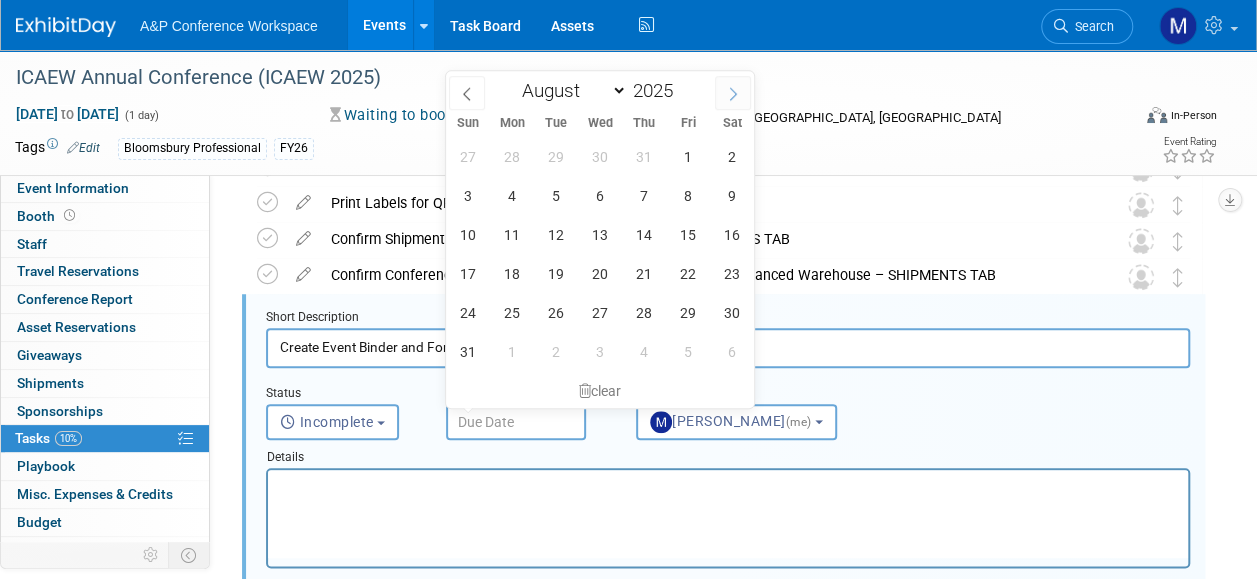 click 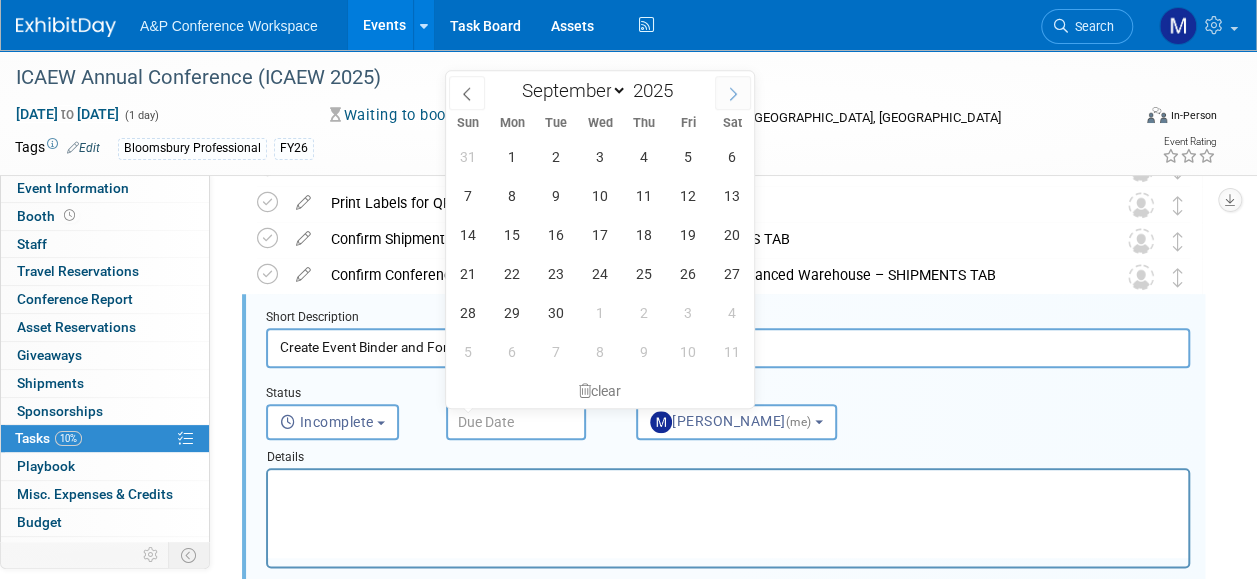 click 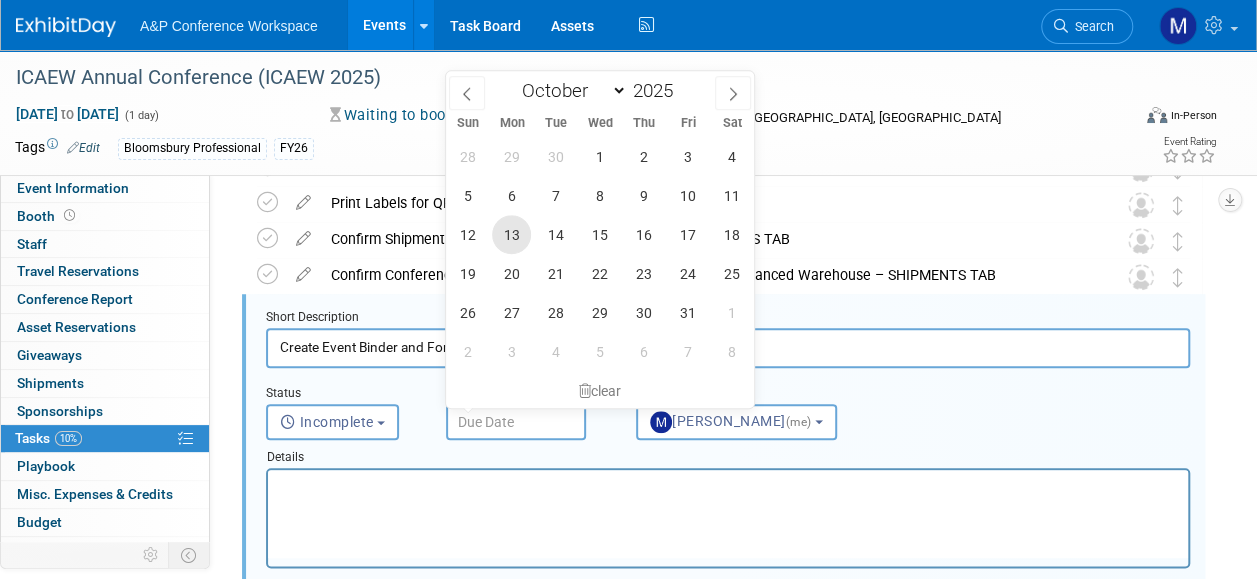 click on "13" at bounding box center [511, 234] 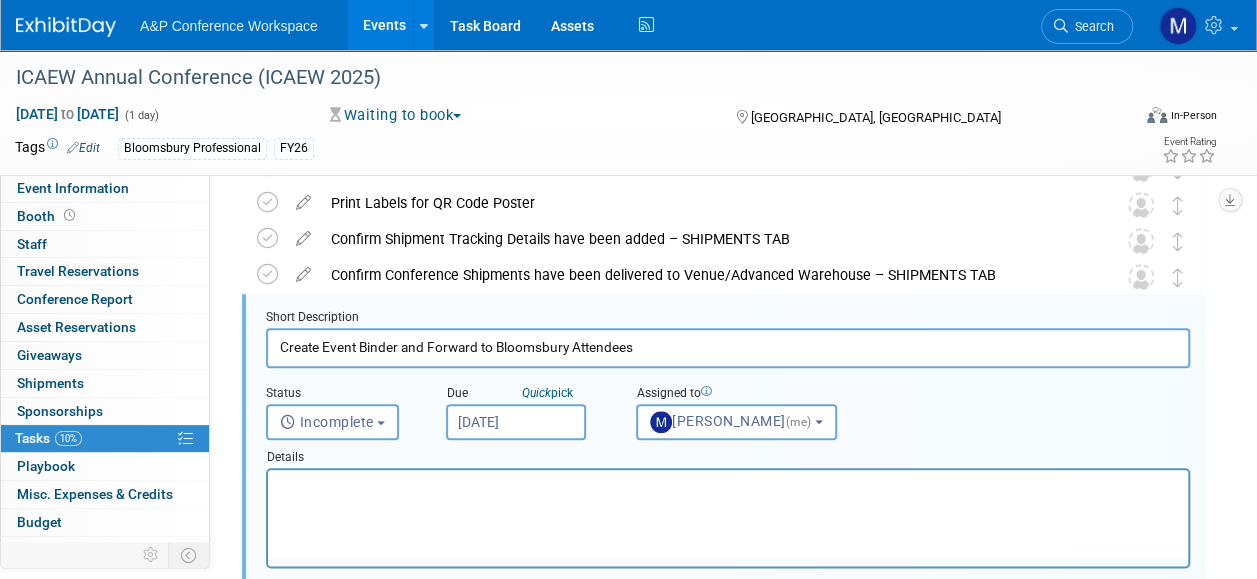 click at bounding box center (728, 518) 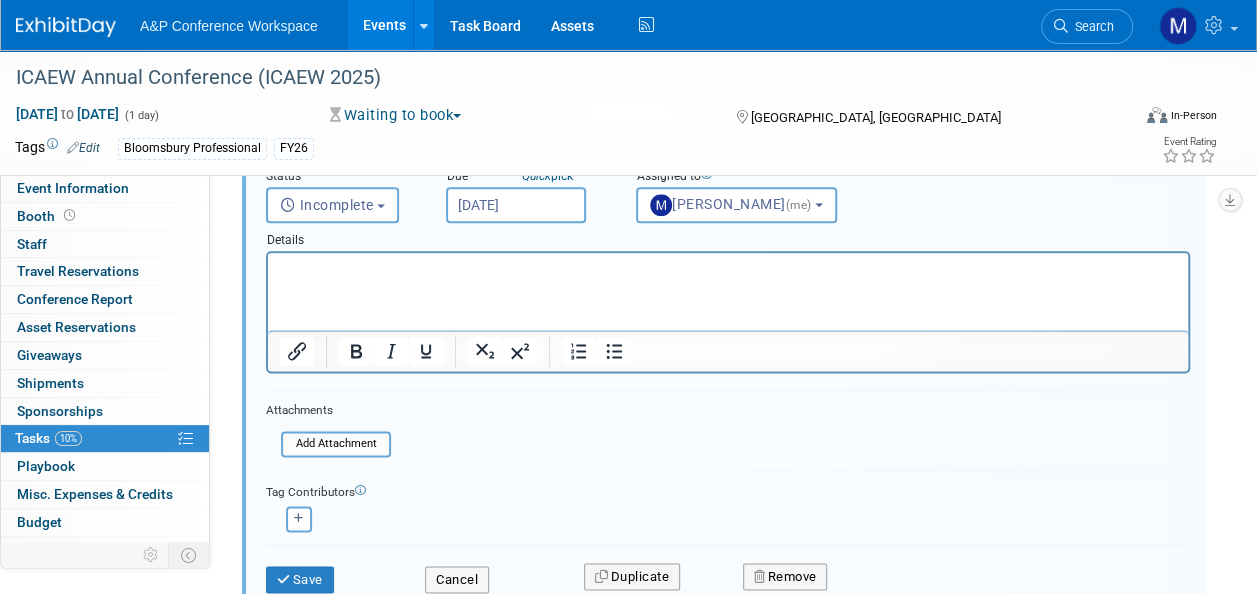 scroll, scrollTop: 1166, scrollLeft: 0, axis: vertical 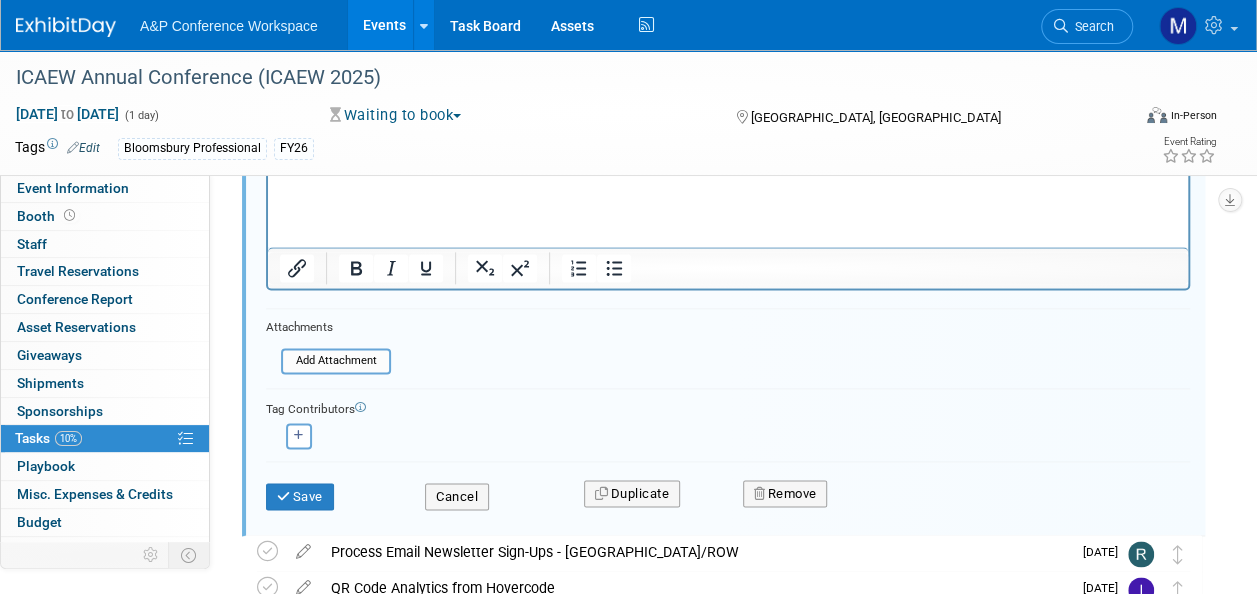 click on "Save" at bounding box center (330, 490) 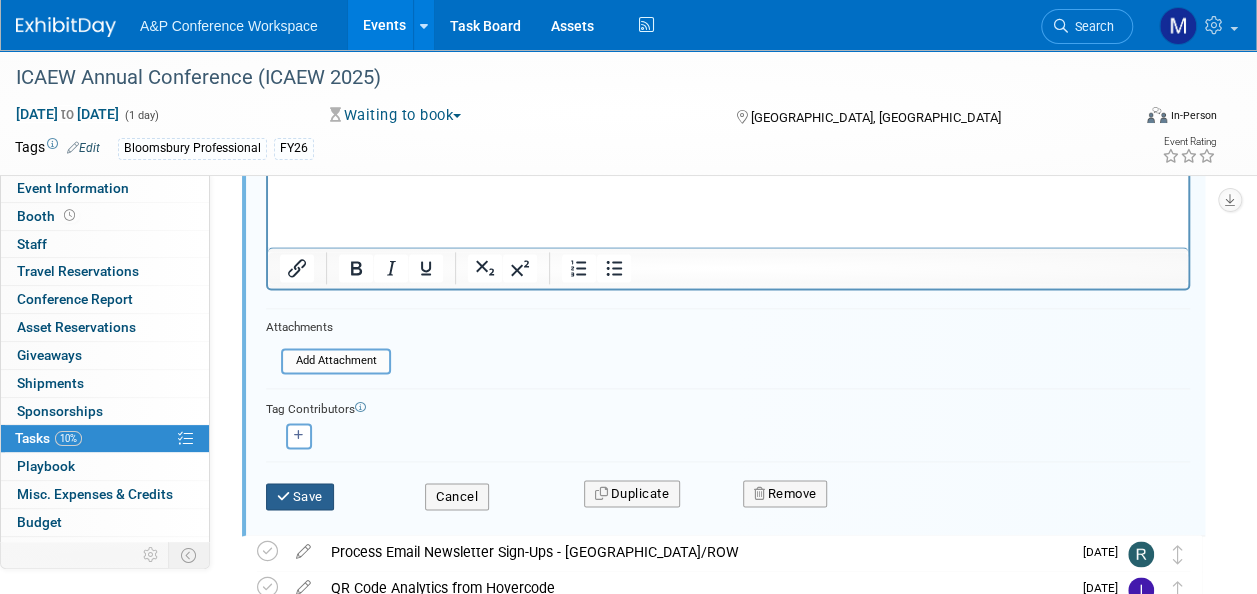click on "Save" at bounding box center (300, 497) 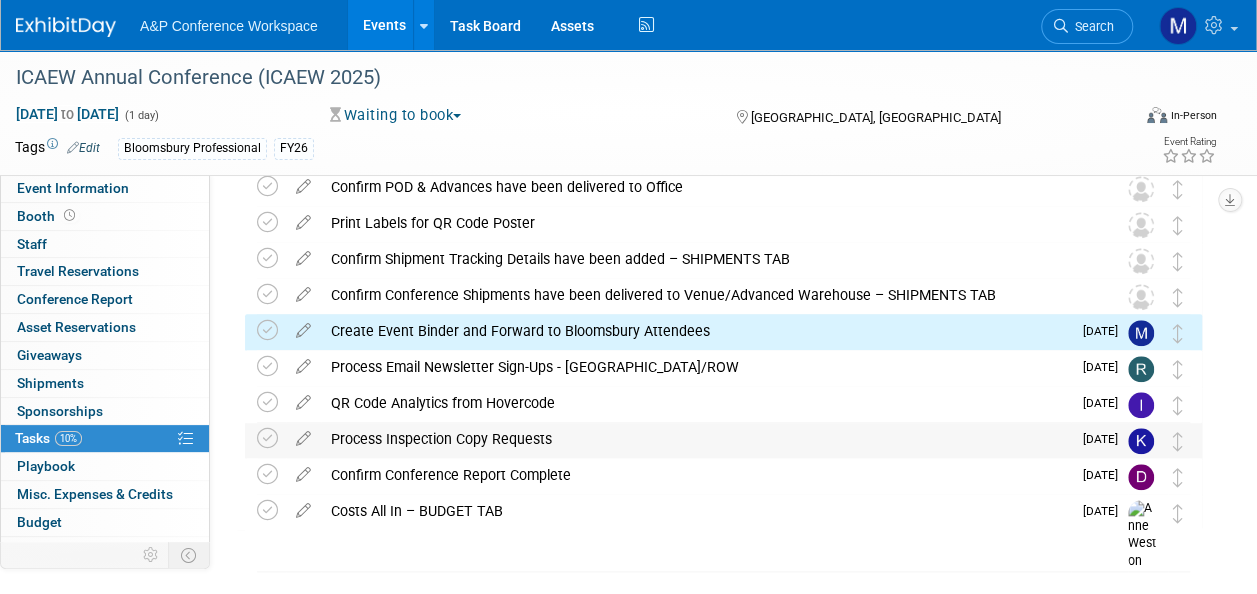 scroll, scrollTop: 803, scrollLeft: 0, axis: vertical 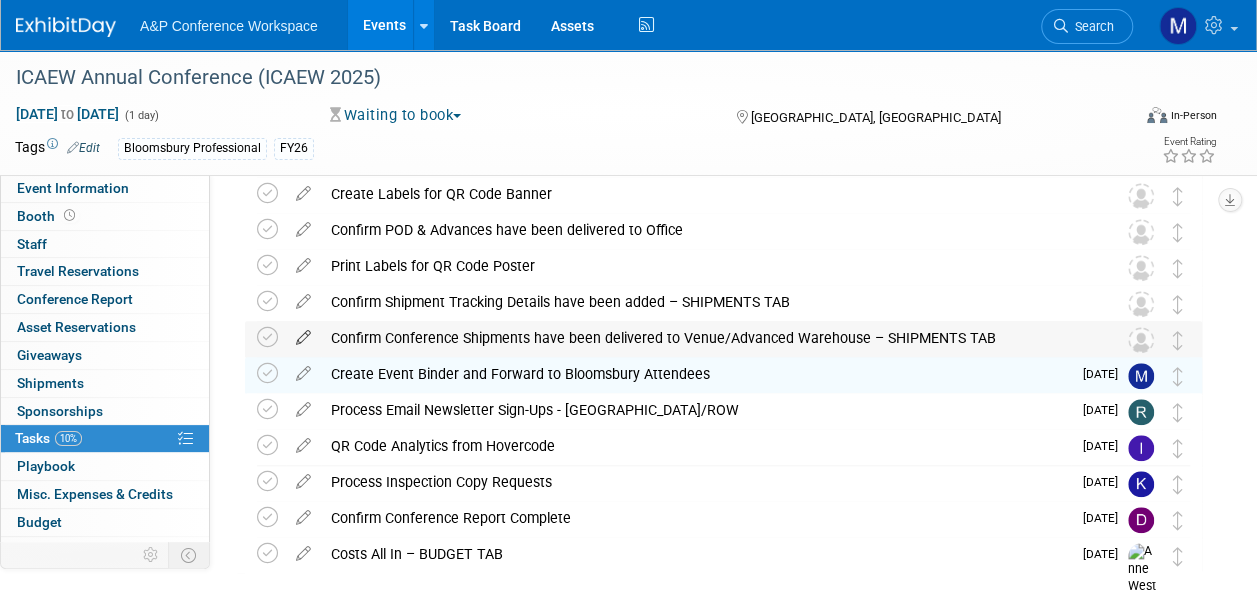 click at bounding box center (303, 333) 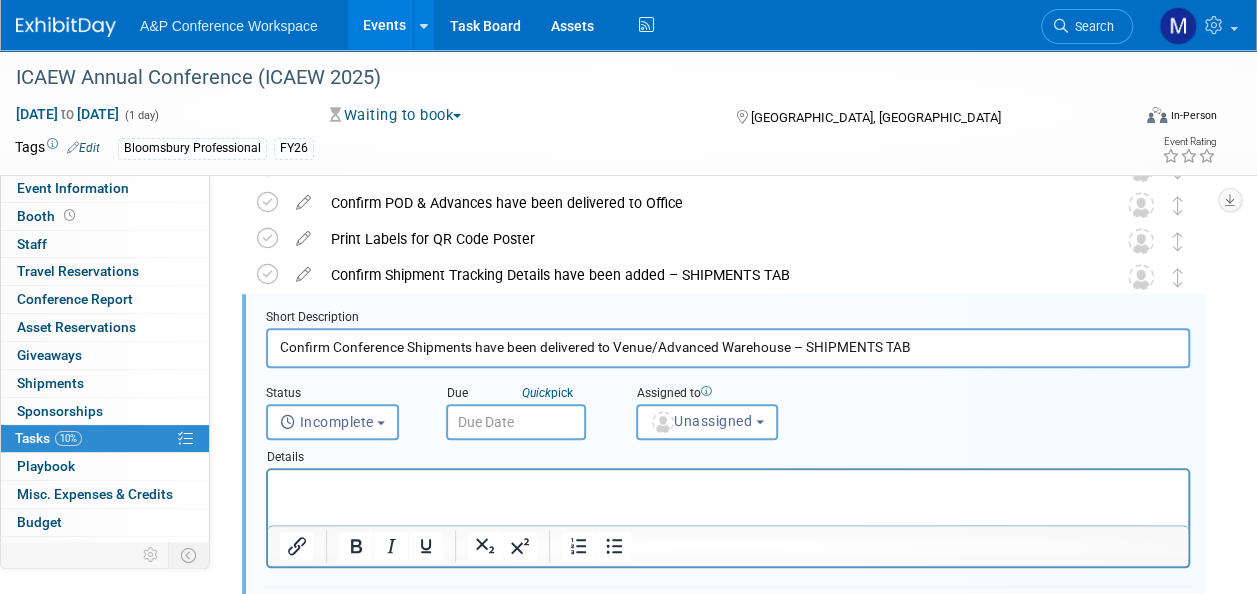 scroll, scrollTop: 830, scrollLeft: 0, axis: vertical 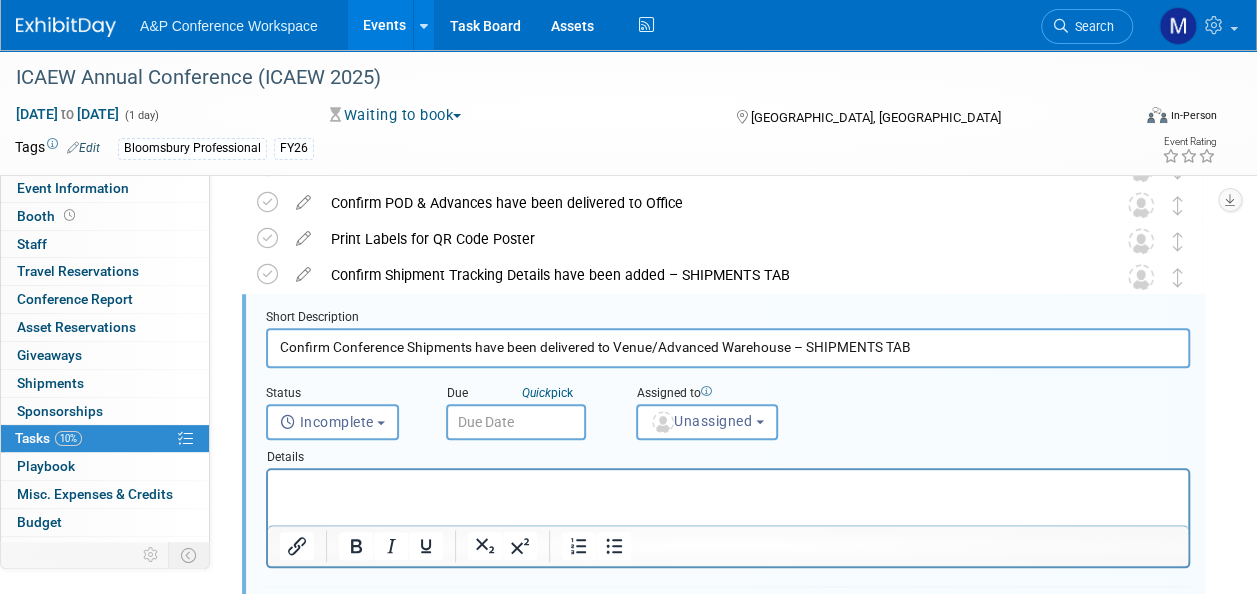 click on "Short Description
Confirm Conference Shipments have been delivered to Venue/Advanced Warehouse – SHIPMENTS TAB
Status
<i class="far fa-clock" style="padding: 6px 4px 6px 1px;"></i> Incomplete
<i class="fas fa-check" style="padding: 6px 4px 6px 1px;"></i> Completed
Incomplete      Incomplete   Quick" at bounding box center [728, 558] 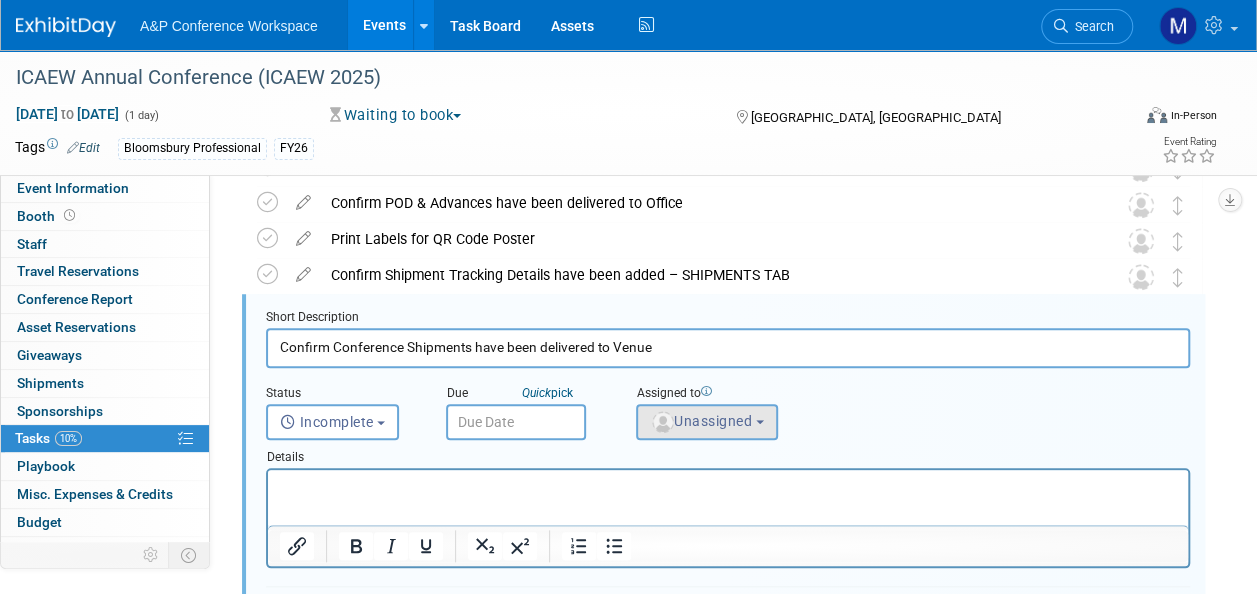 type on "Confirm Conference Shipments have been delivered to Venue" 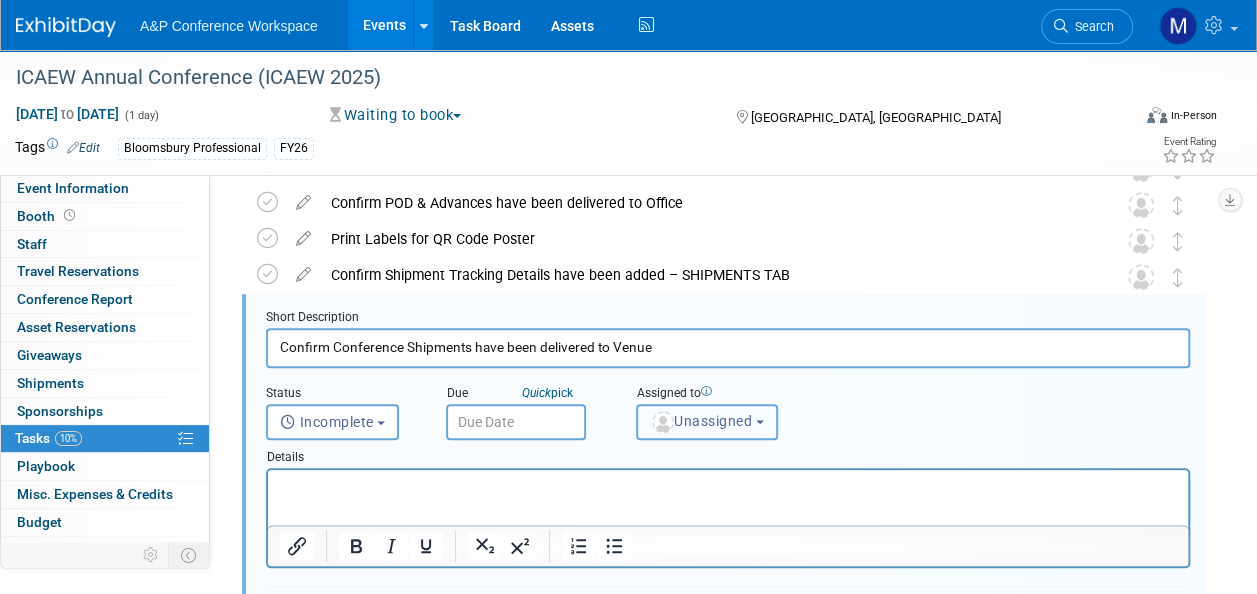 click on "Unassigned" at bounding box center [707, 422] 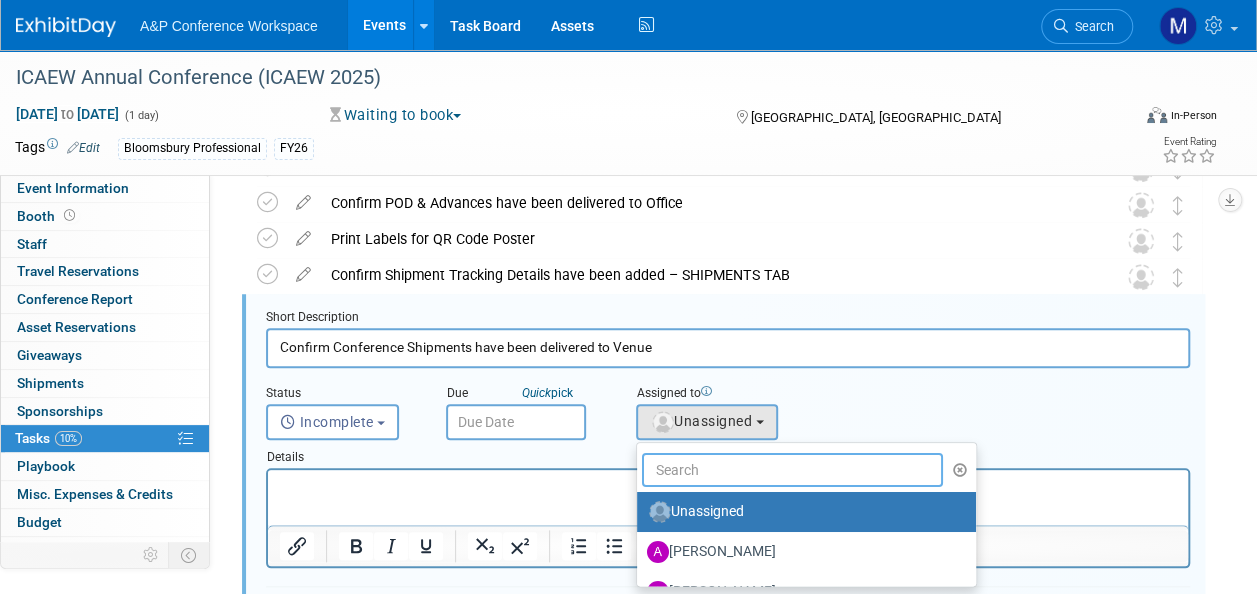 click at bounding box center (792, 470) 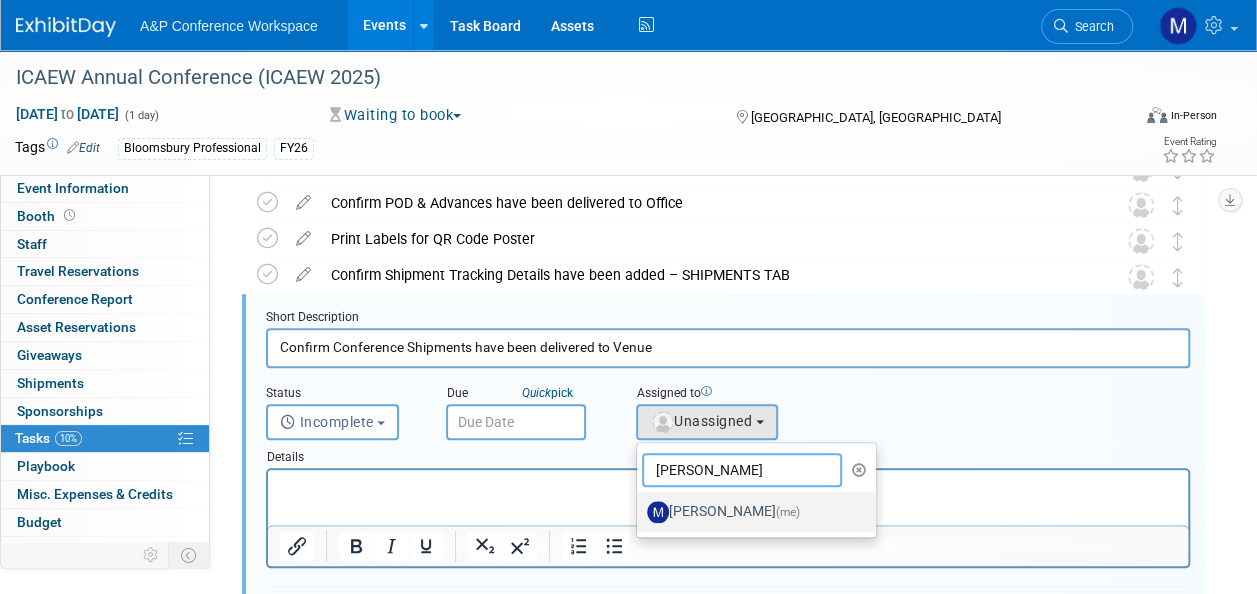 type on "matt h" 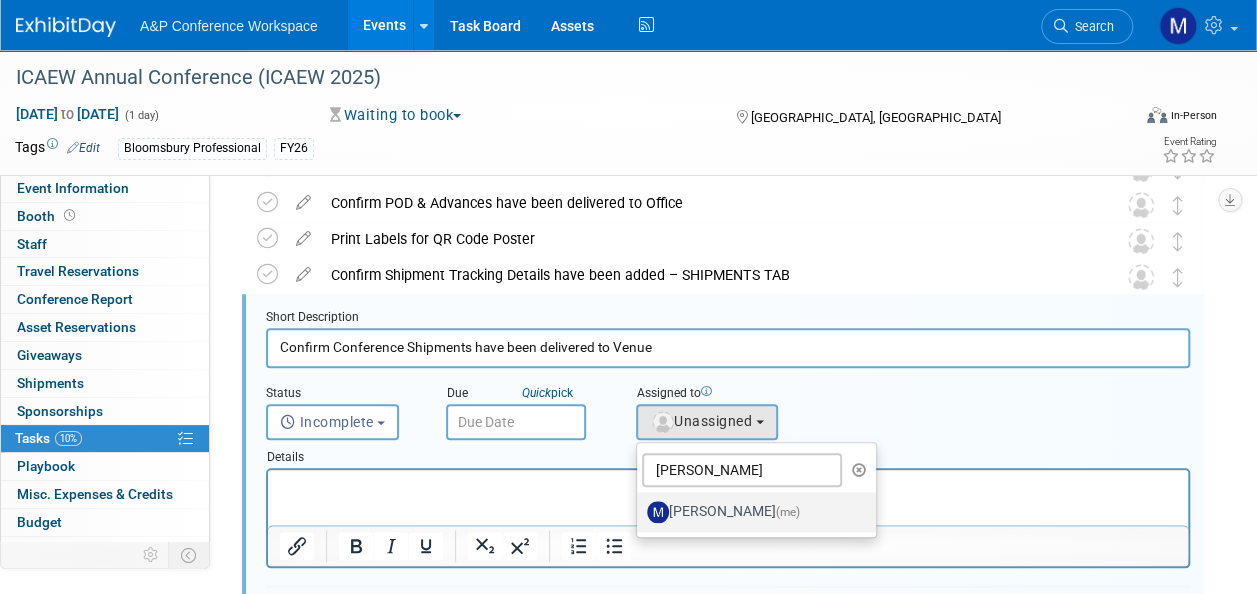click on "Matt Hambridge
(me)" at bounding box center [751, 512] 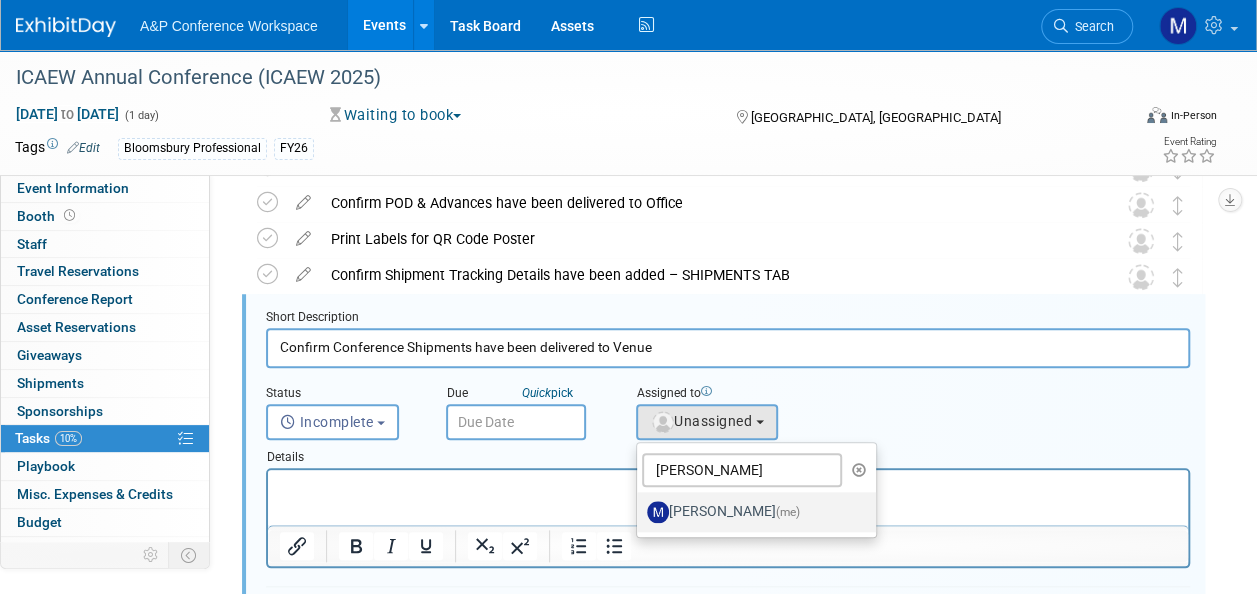 select on "2db20fb6-019a-42f9-b51c-aabbbf535978" 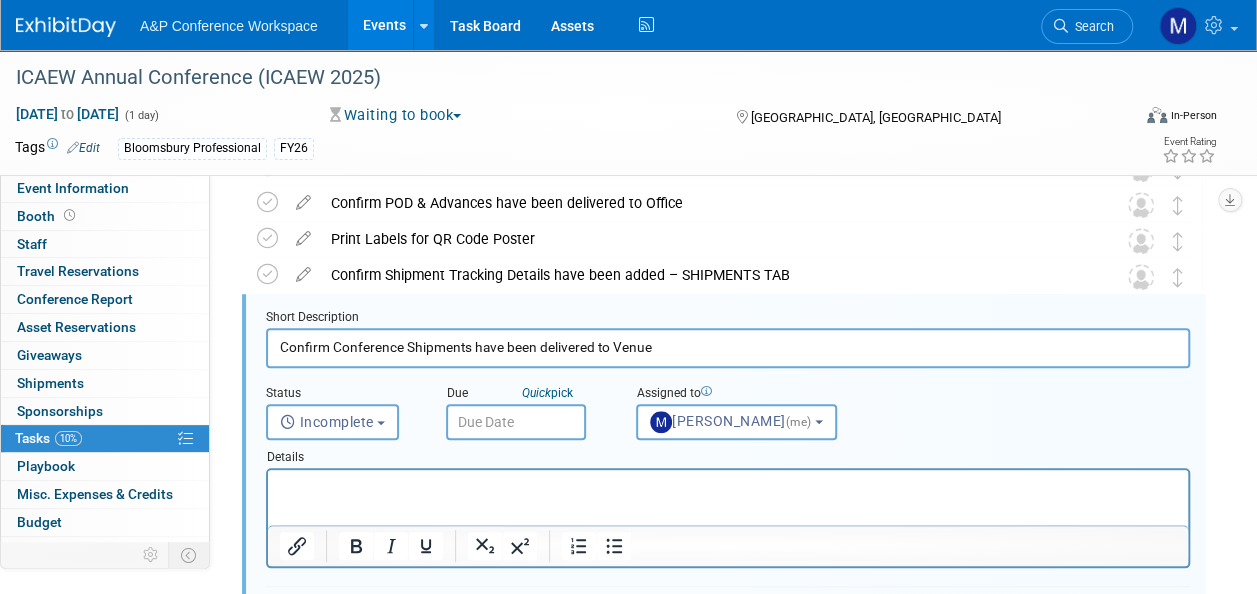 click at bounding box center (516, 422) 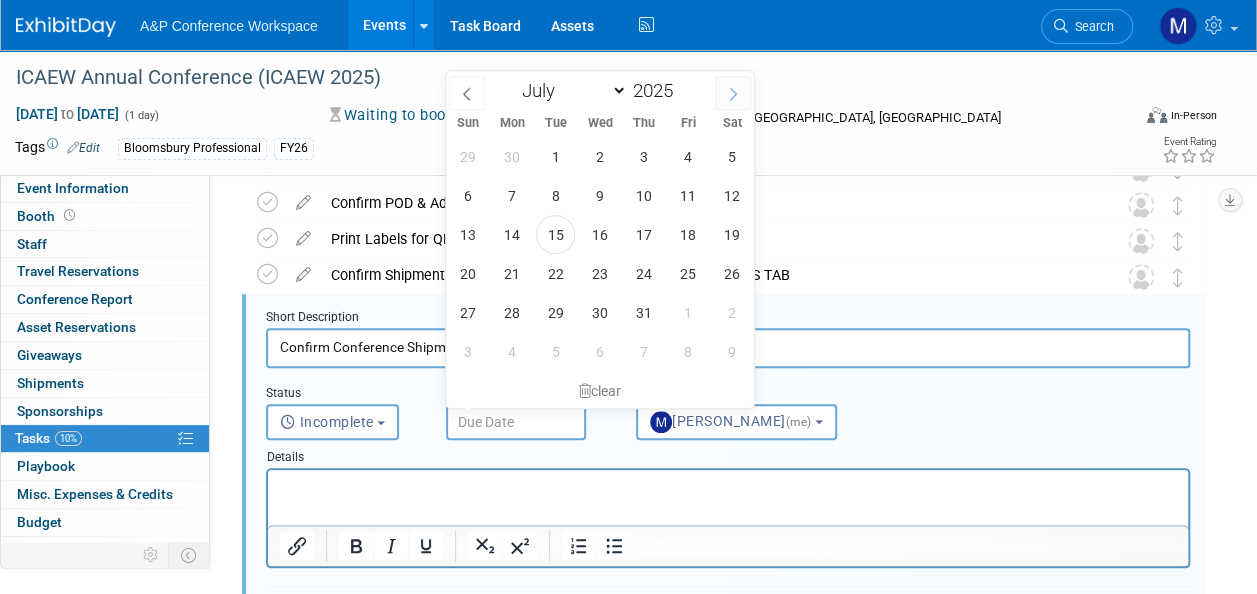 click 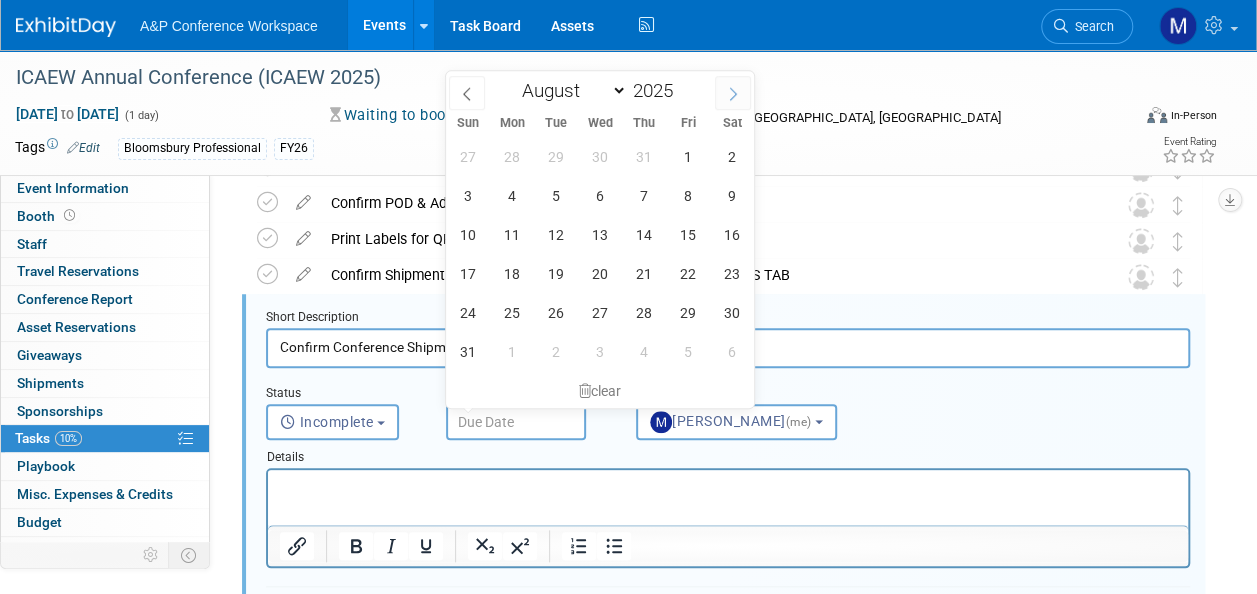 click 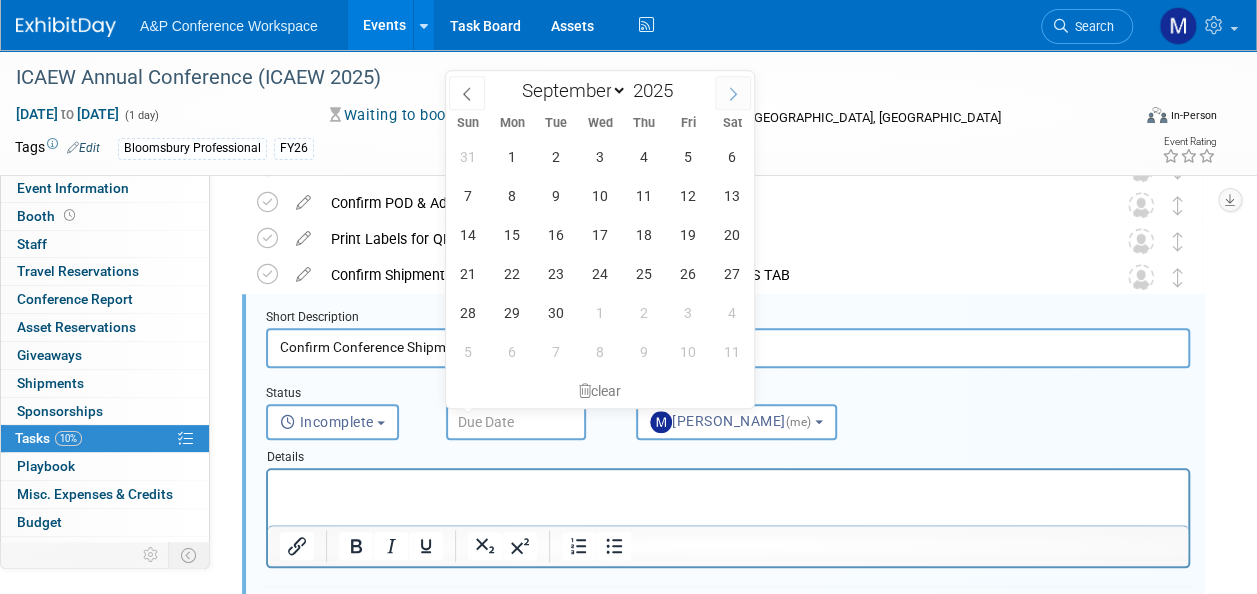 click 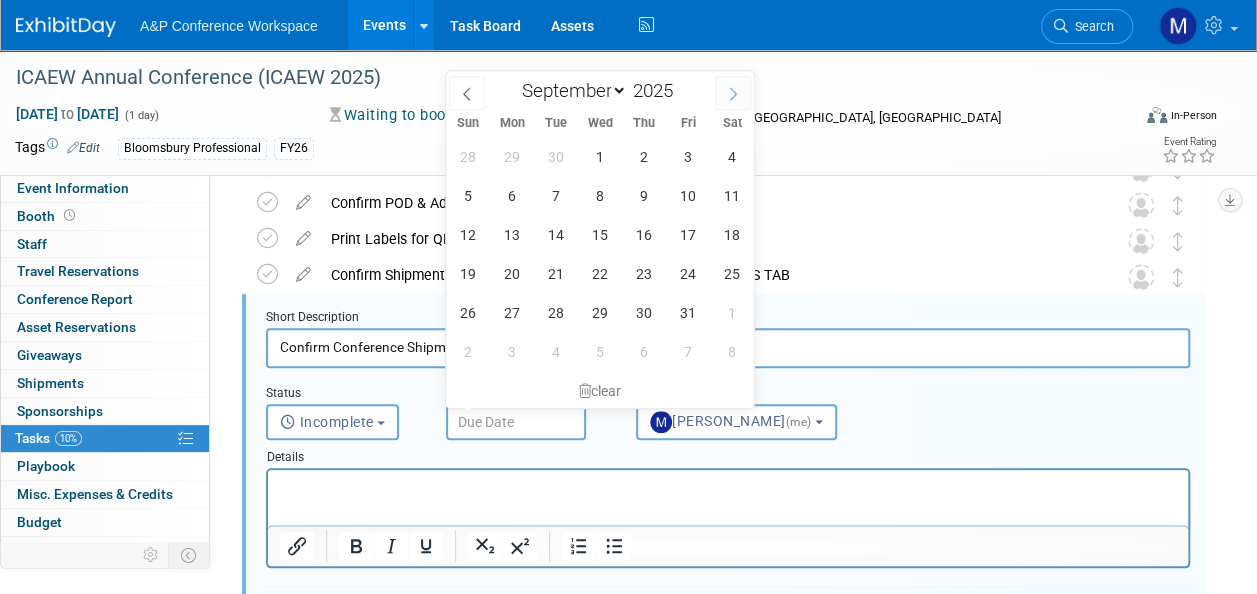 select on "9" 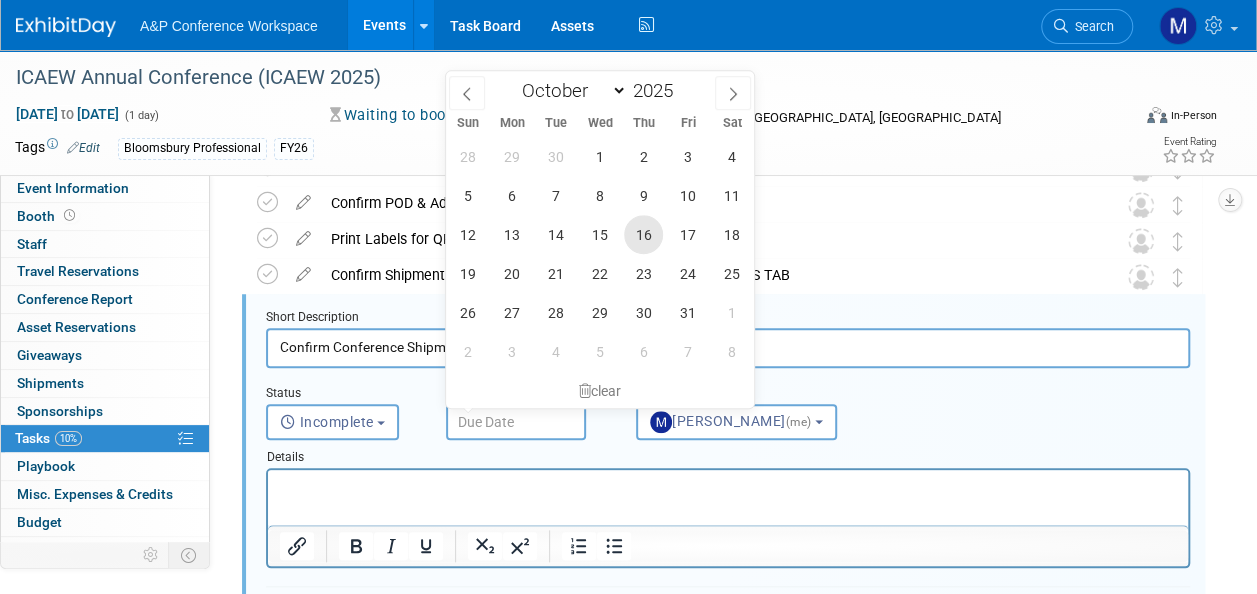click on "16" at bounding box center (643, 234) 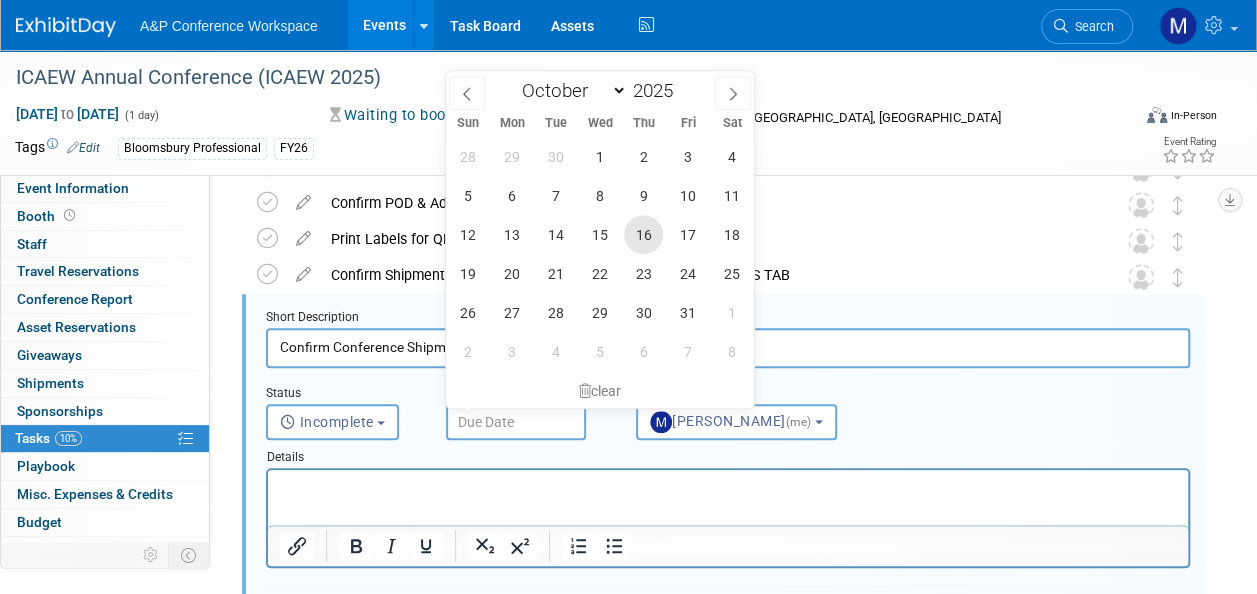 type on "Oct 16, 2025" 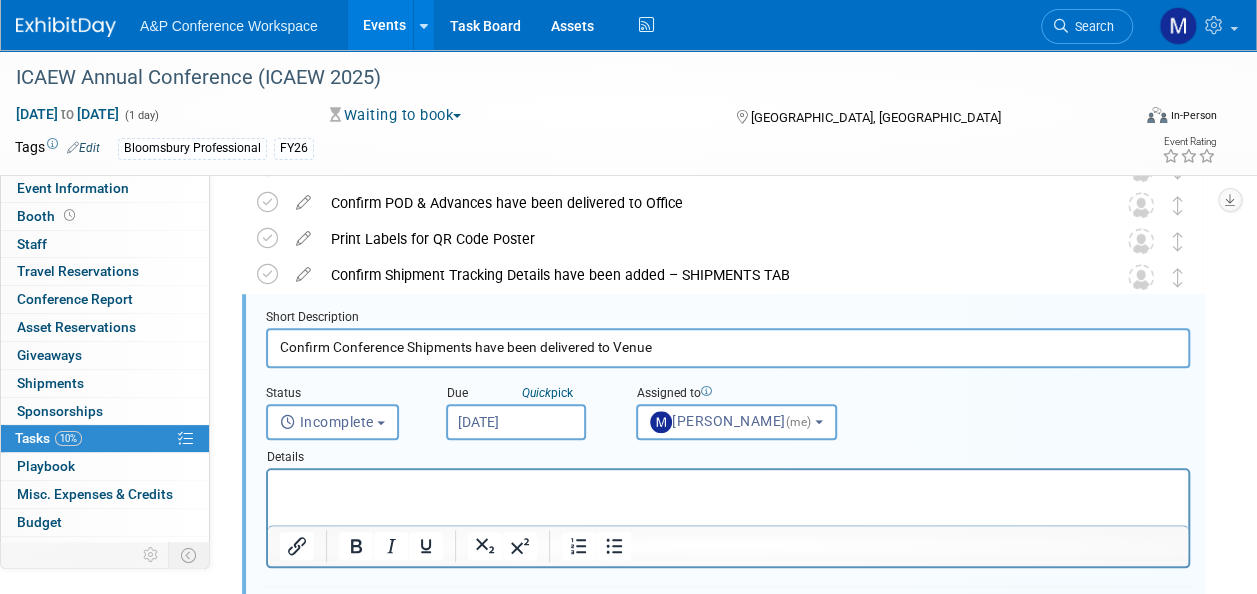 click at bounding box center [728, 483] 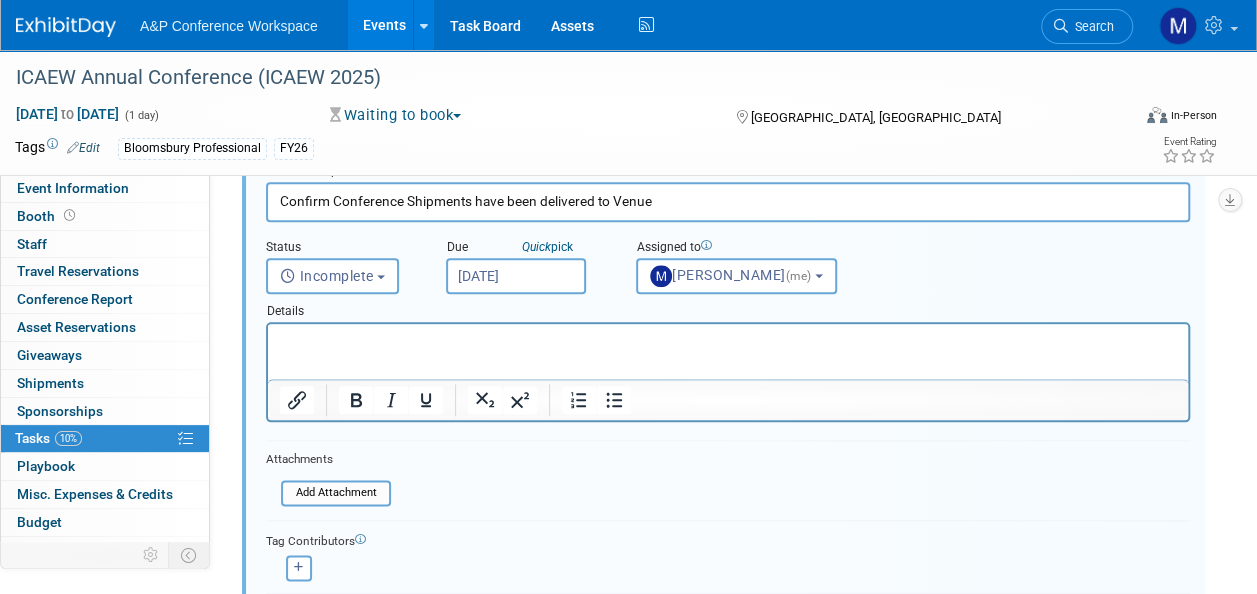 scroll, scrollTop: 1130, scrollLeft: 0, axis: vertical 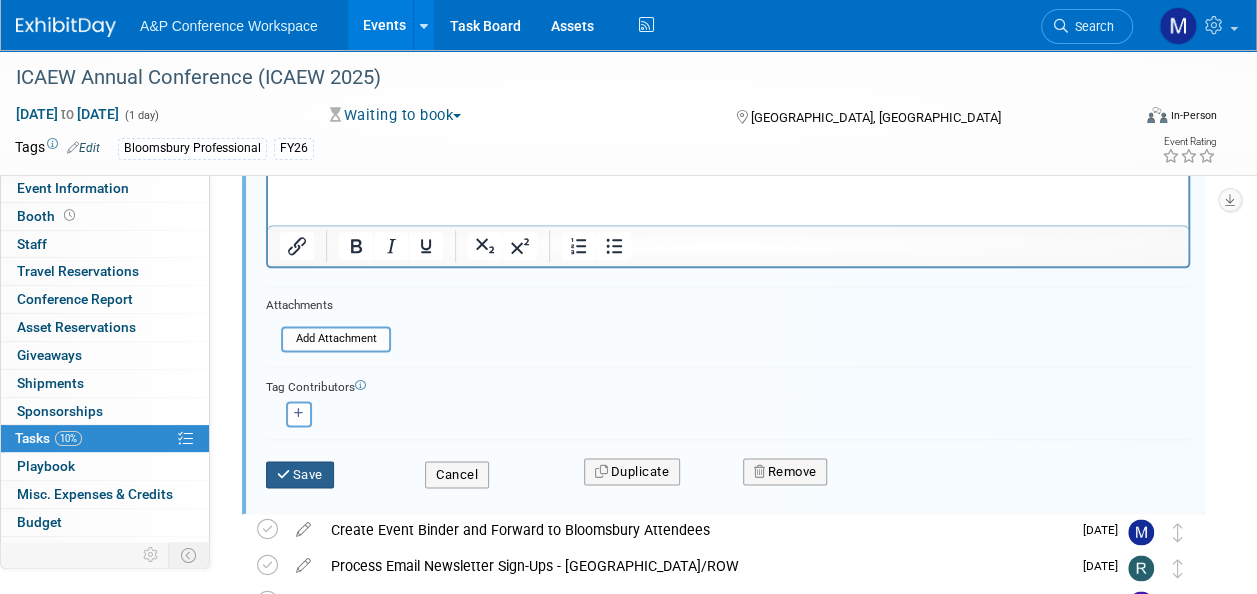 click on "Save" at bounding box center [300, 475] 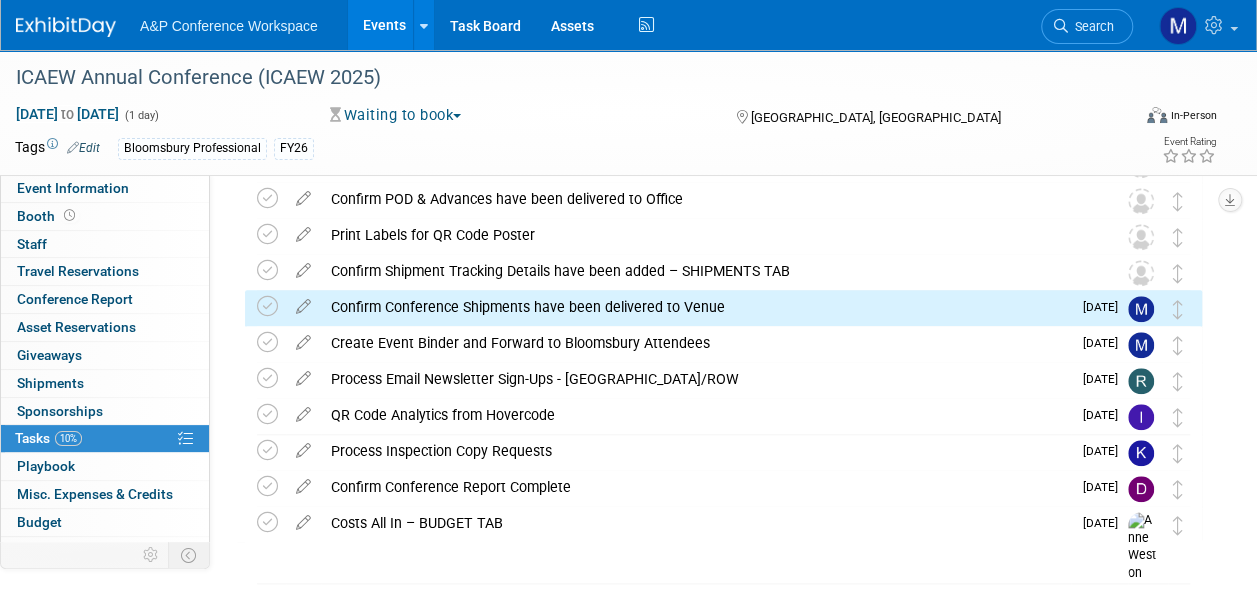 scroll, scrollTop: 803, scrollLeft: 0, axis: vertical 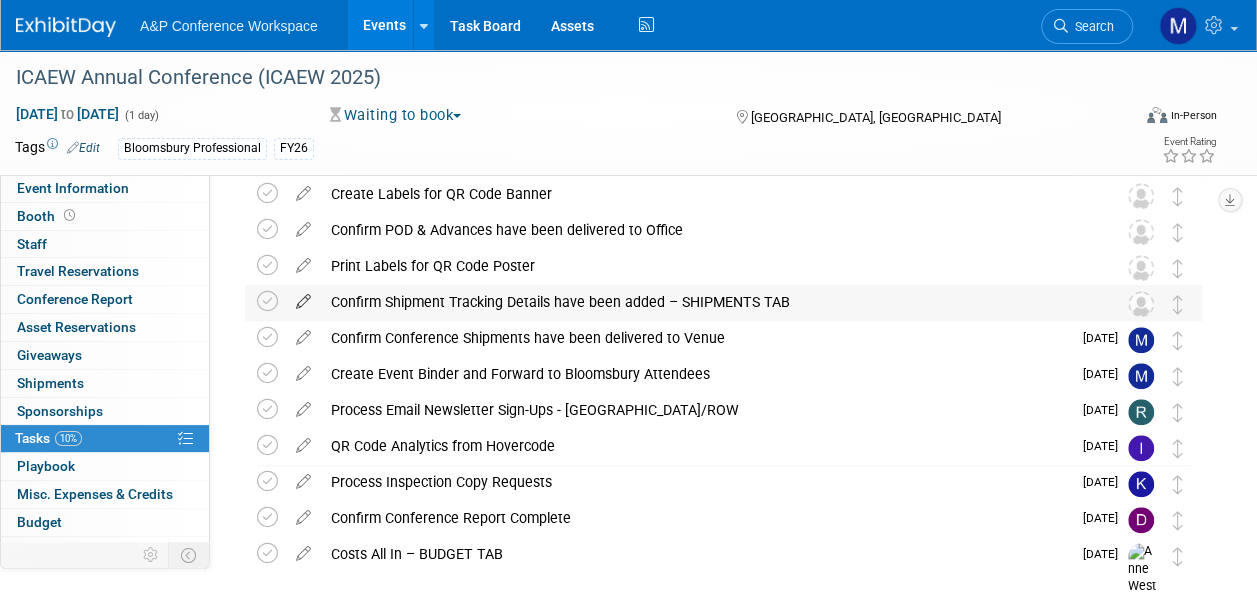 click at bounding box center (303, 297) 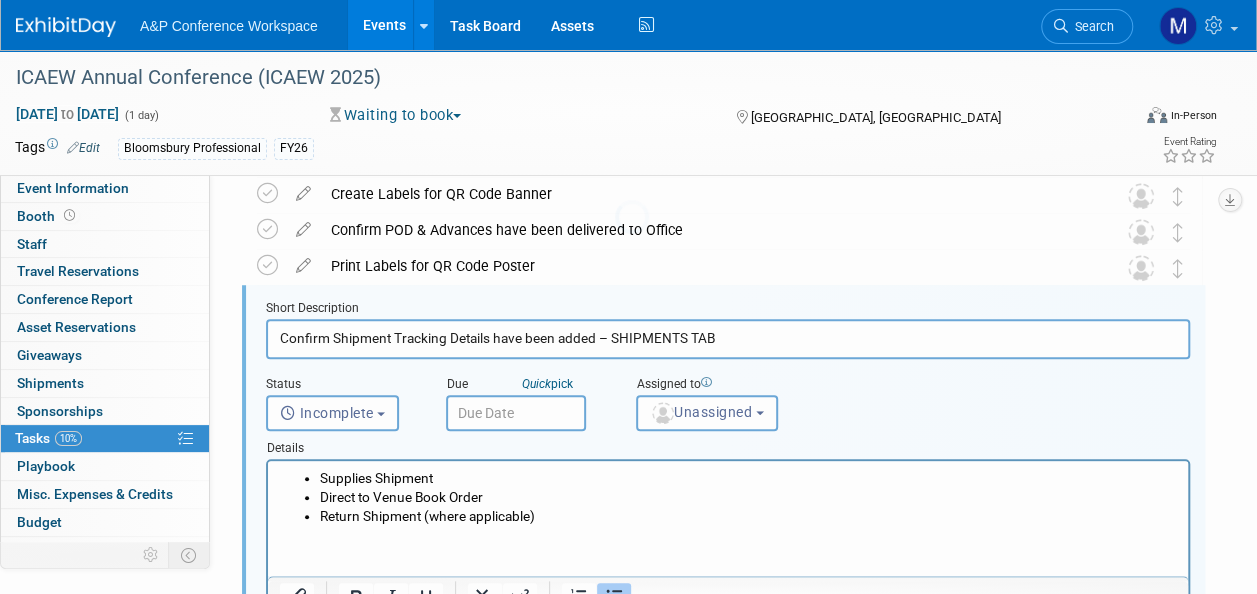 scroll, scrollTop: 794, scrollLeft: 0, axis: vertical 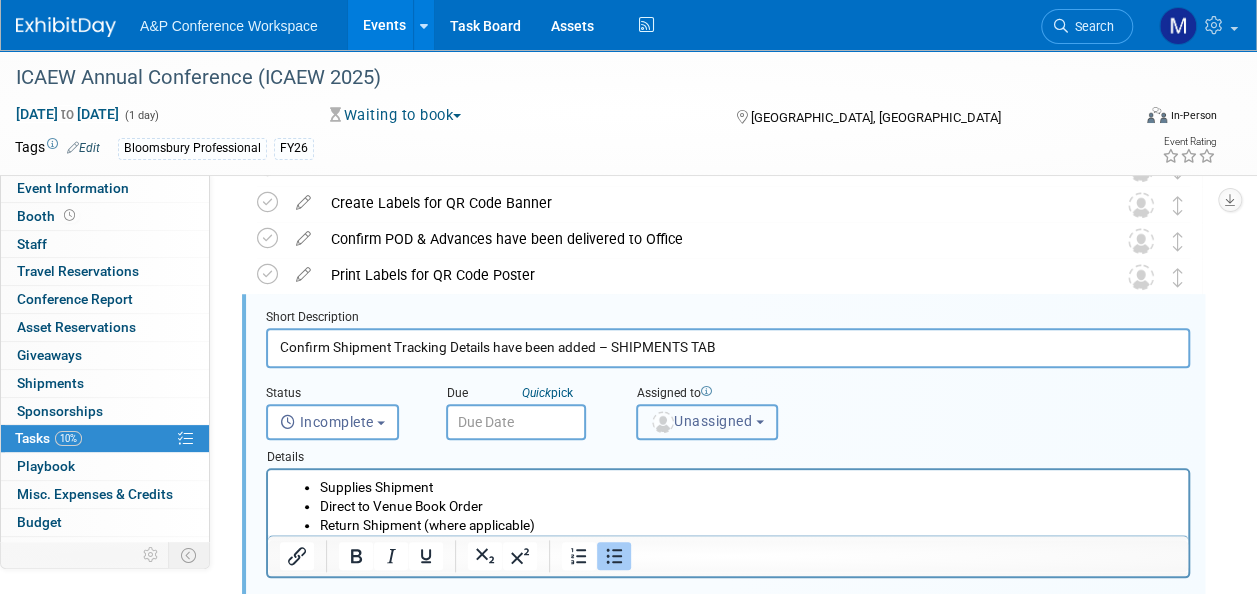 click at bounding box center [663, 422] 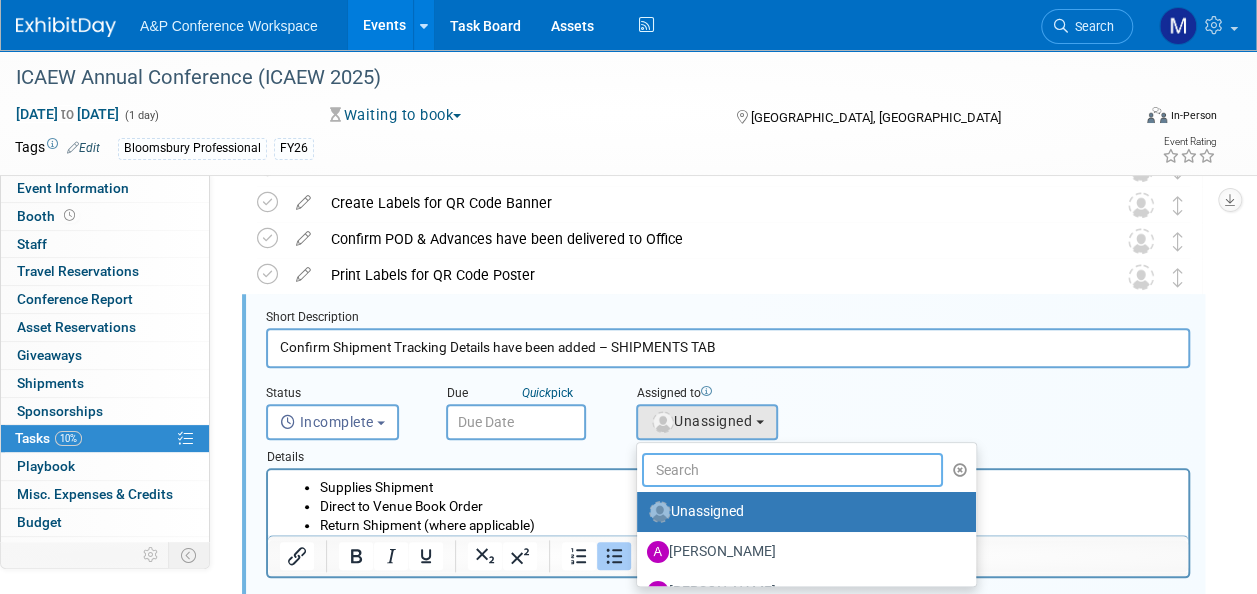 click at bounding box center [792, 470] 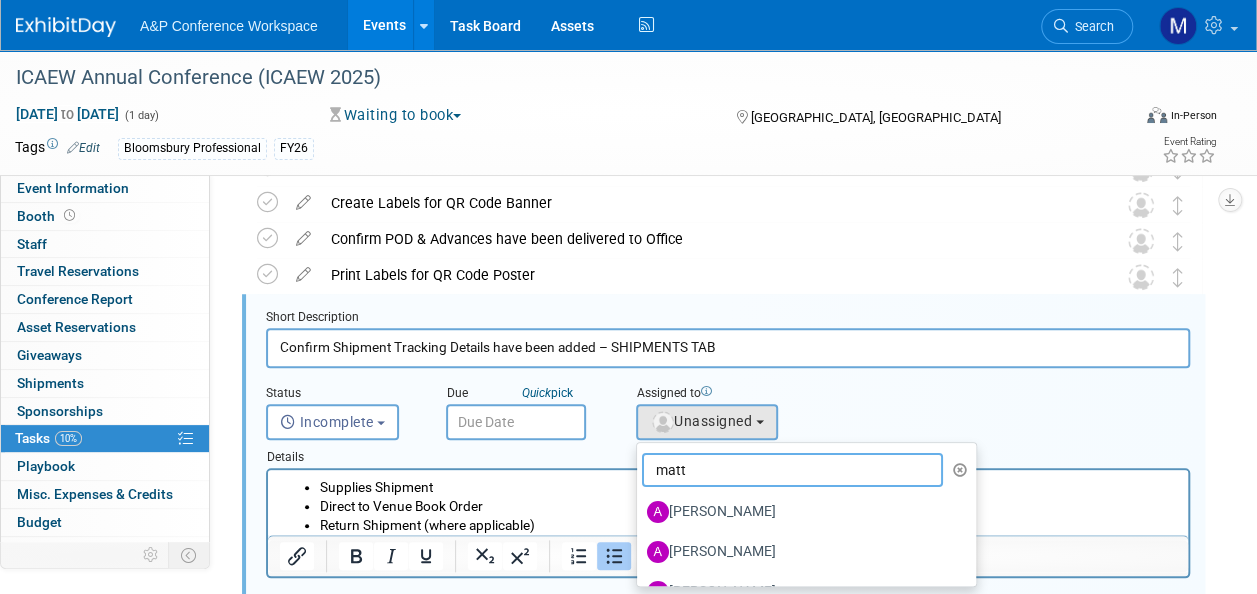 type on "matt h" 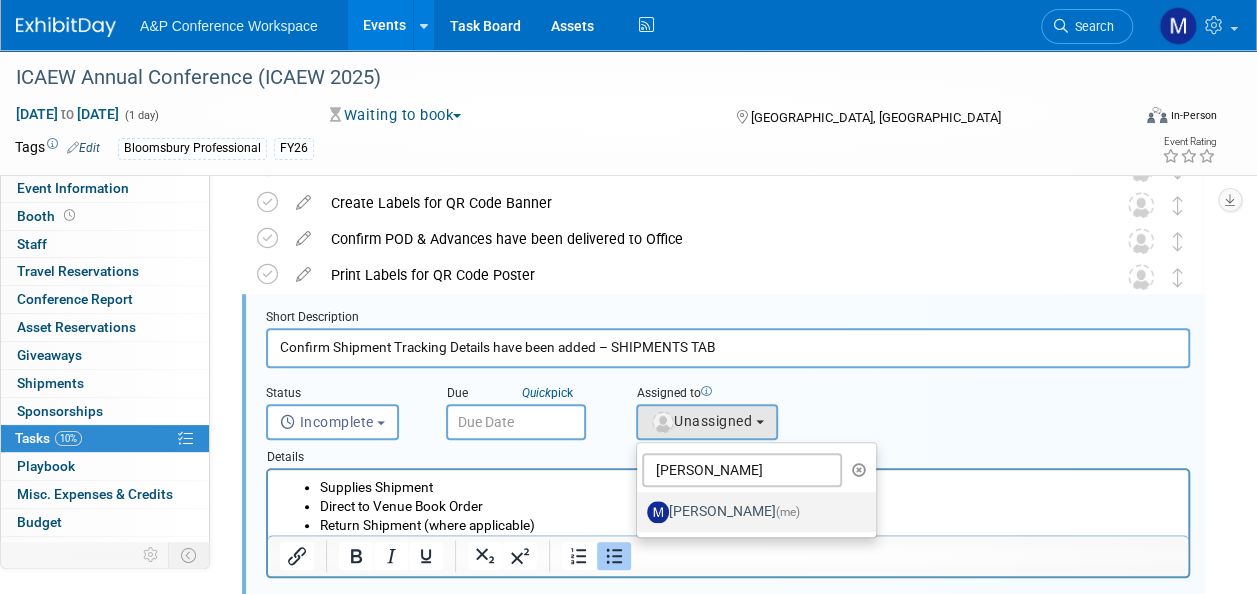 click on "Matt Hambridge
(me)" at bounding box center [751, 512] 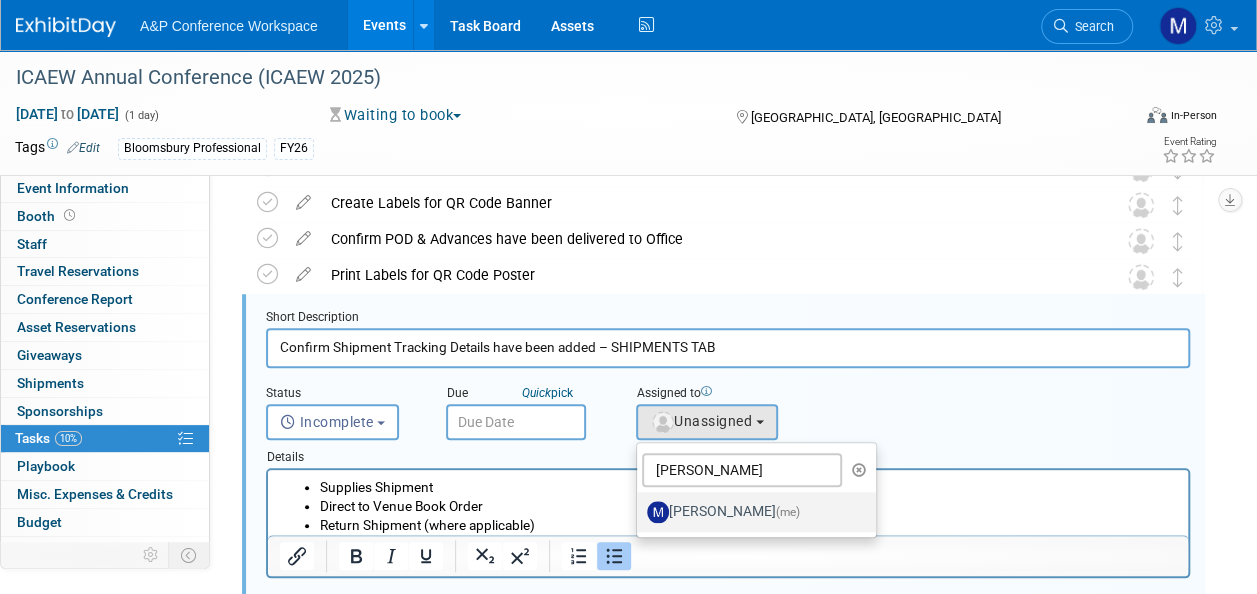 click on "Matt Hambridge
(me)" at bounding box center [633, 509] 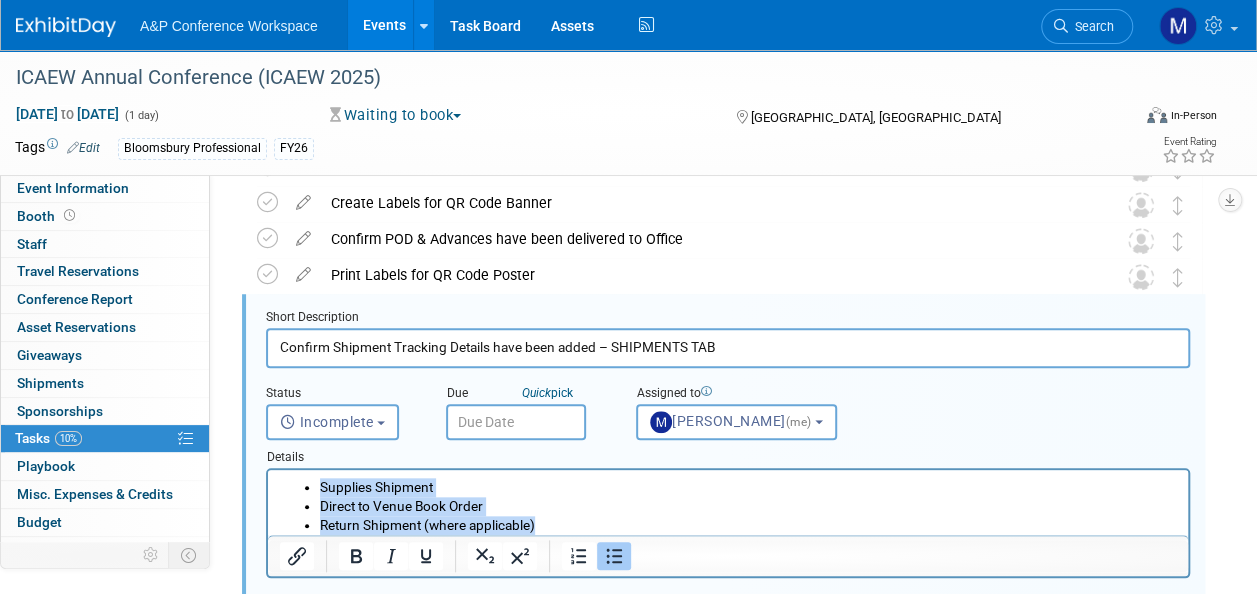drag, startPoint x: 572, startPoint y: 528, endPoint x: 452, endPoint y: 946, distance: 434.88388 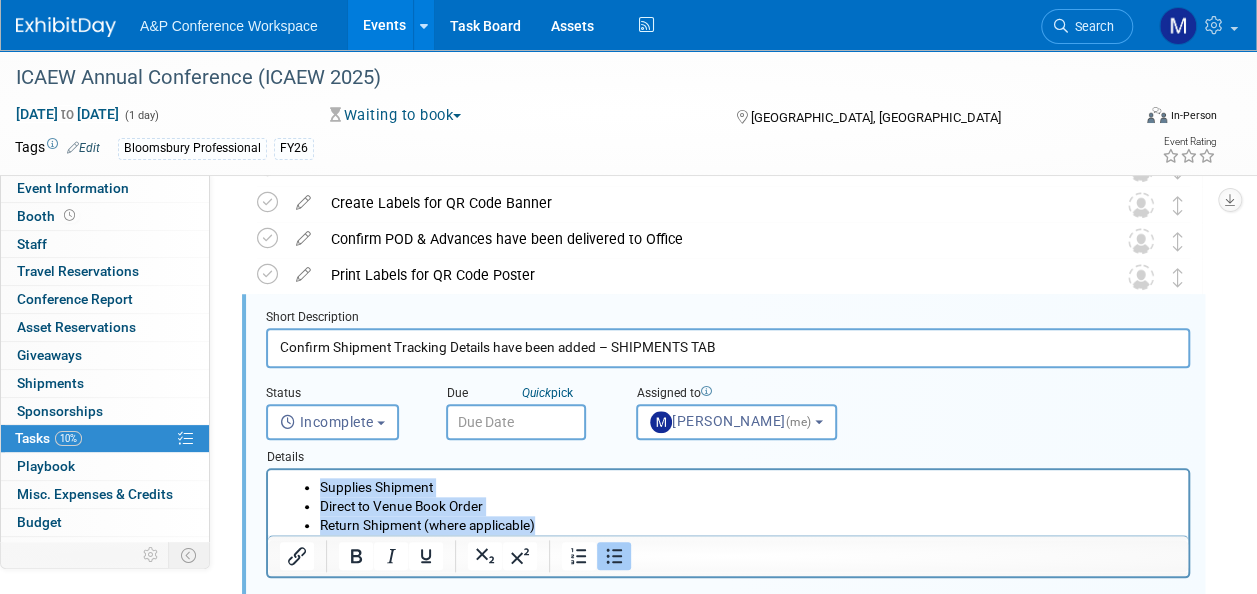 click on "Supplies Shipment Direct to Venue Book Order Return Shipment (where applicable)" at bounding box center [728, 502] 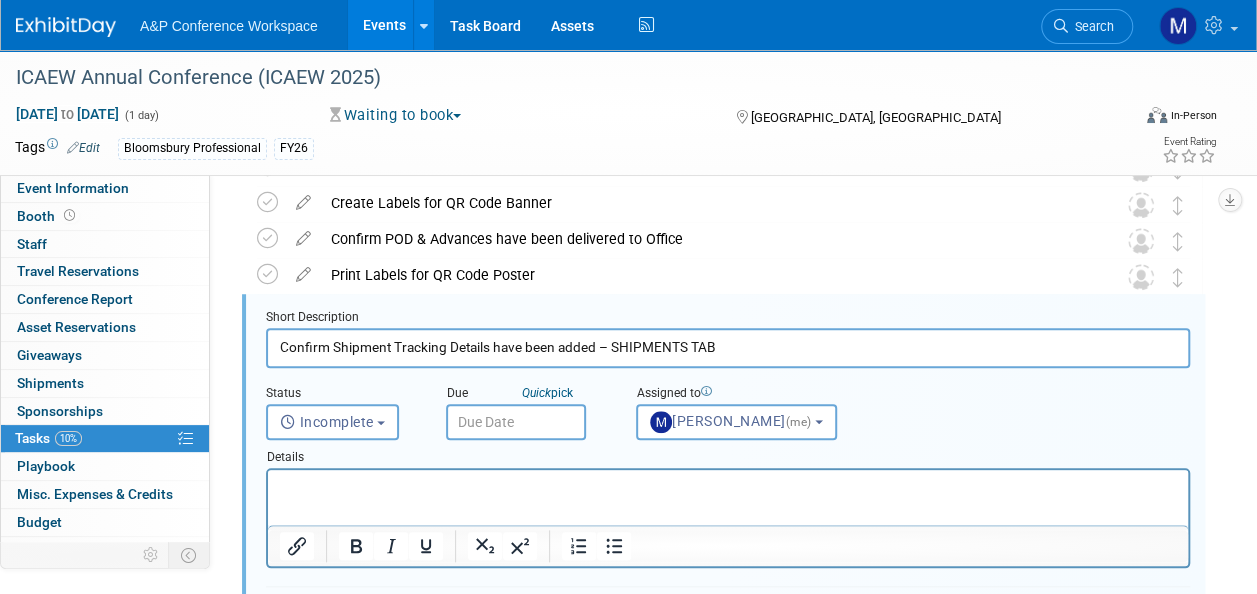 scroll, scrollTop: 894, scrollLeft: 0, axis: vertical 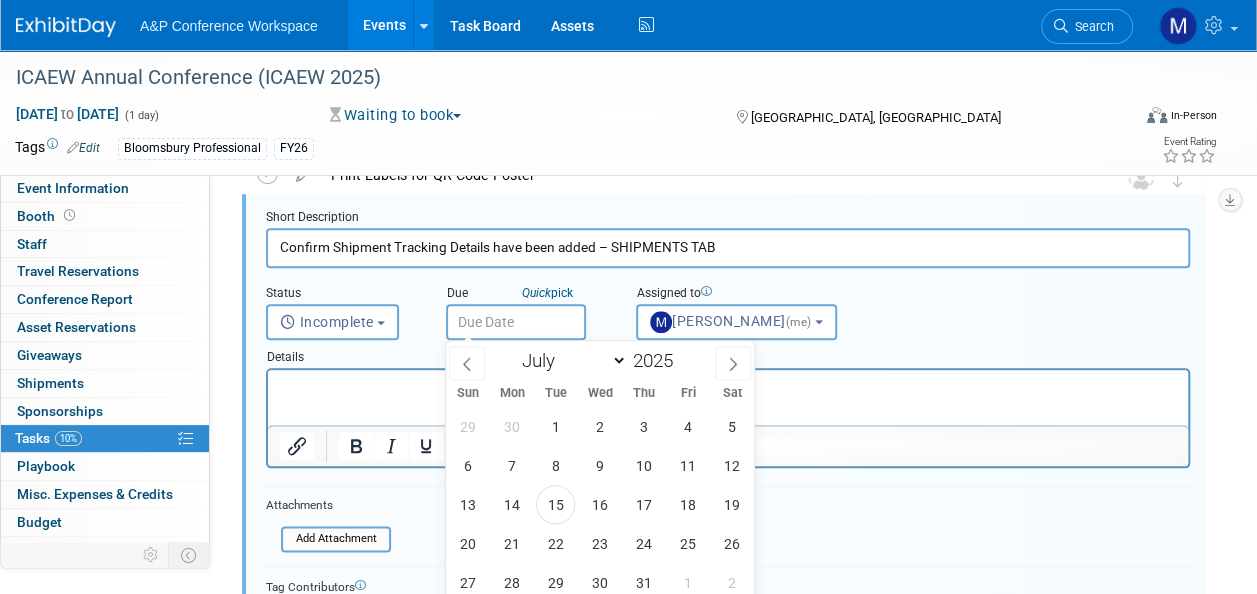 click at bounding box center [516, 322] 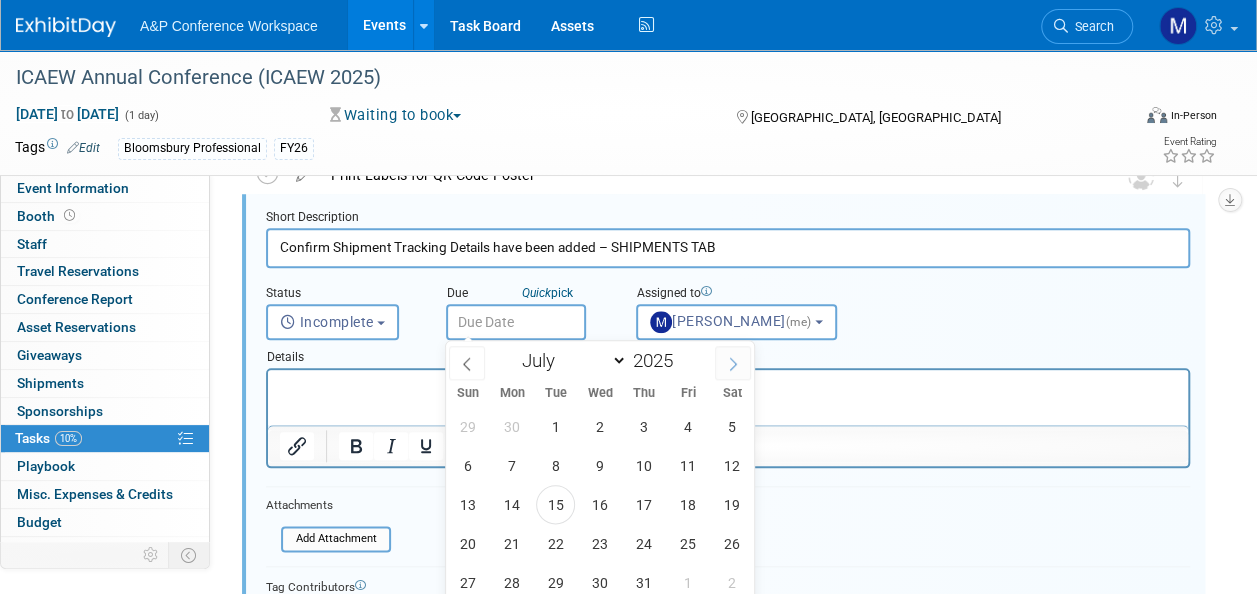 click 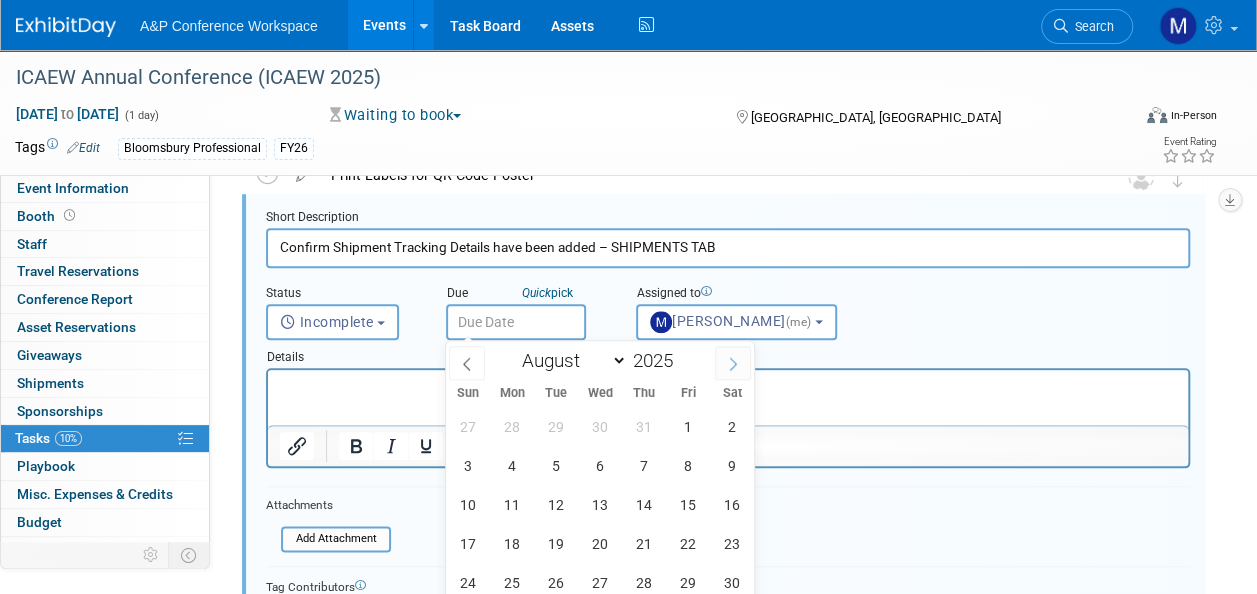 click 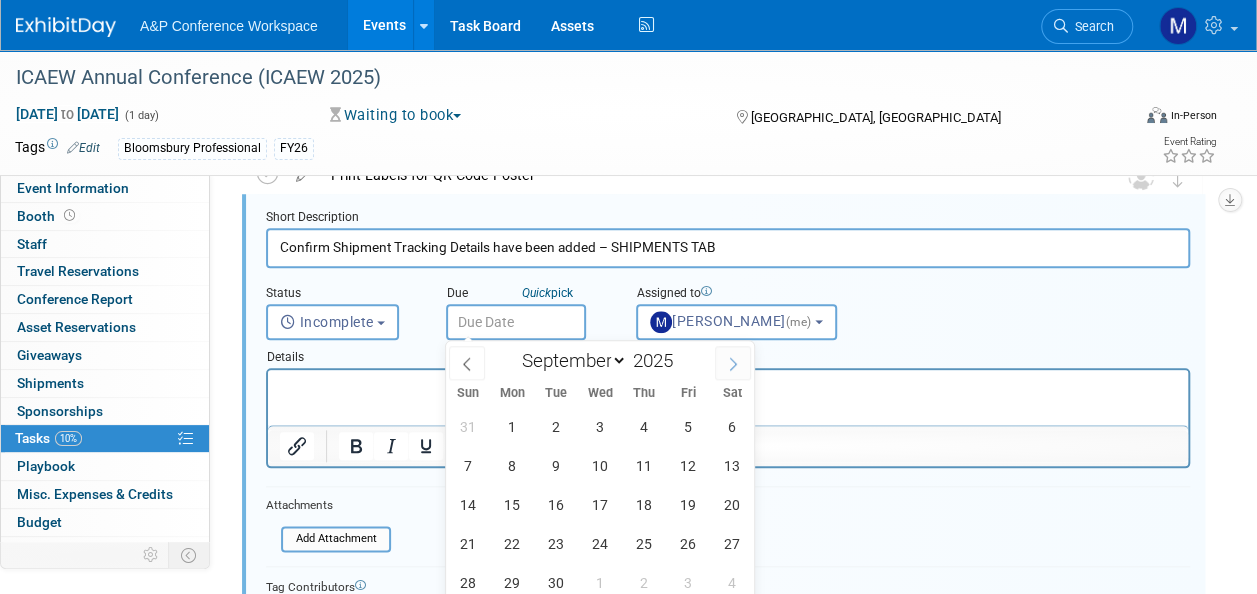 click 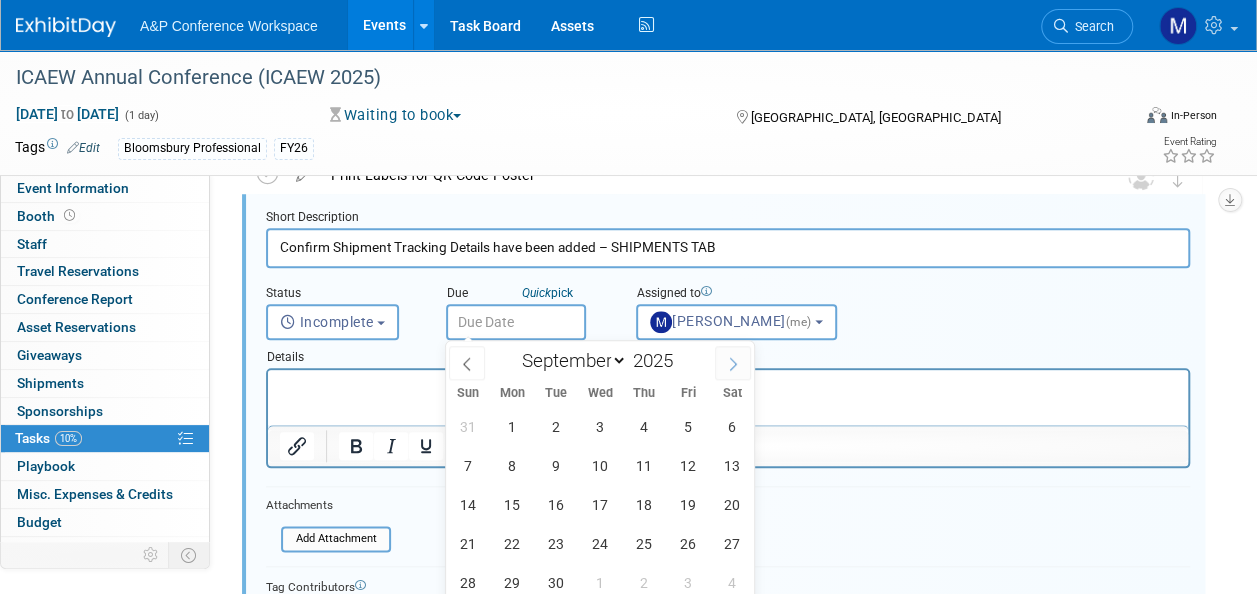 select on "9" 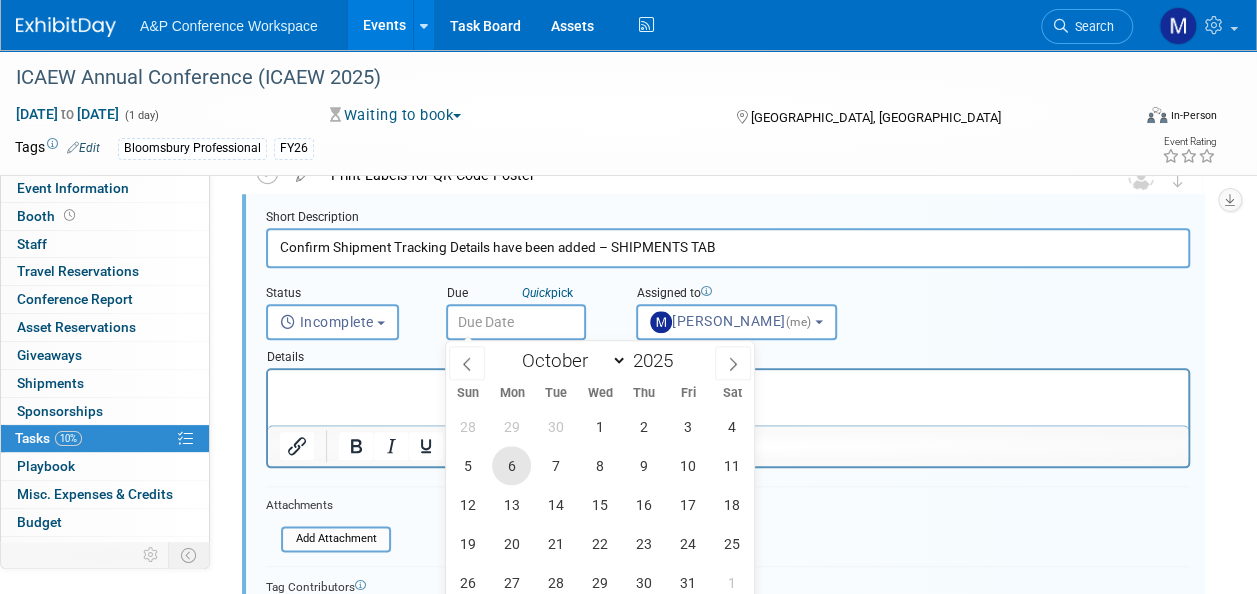 click on "6" at bounding box center [511, 465] 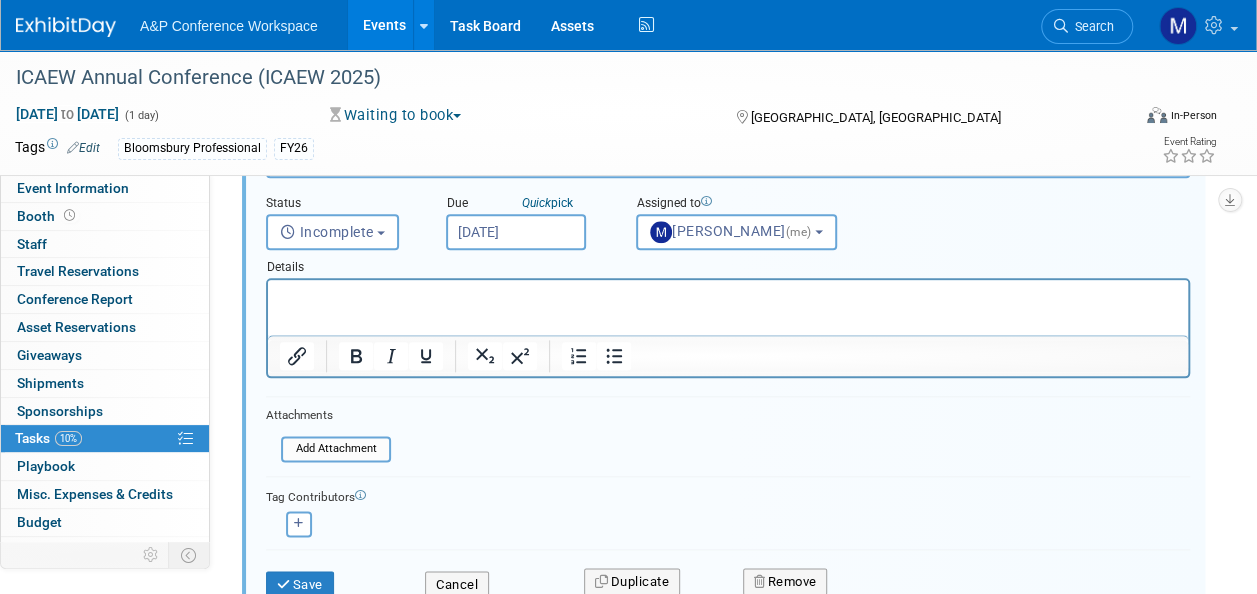 scroll, scrollTop: 1094, scrollLeft: 0, axis: vertical 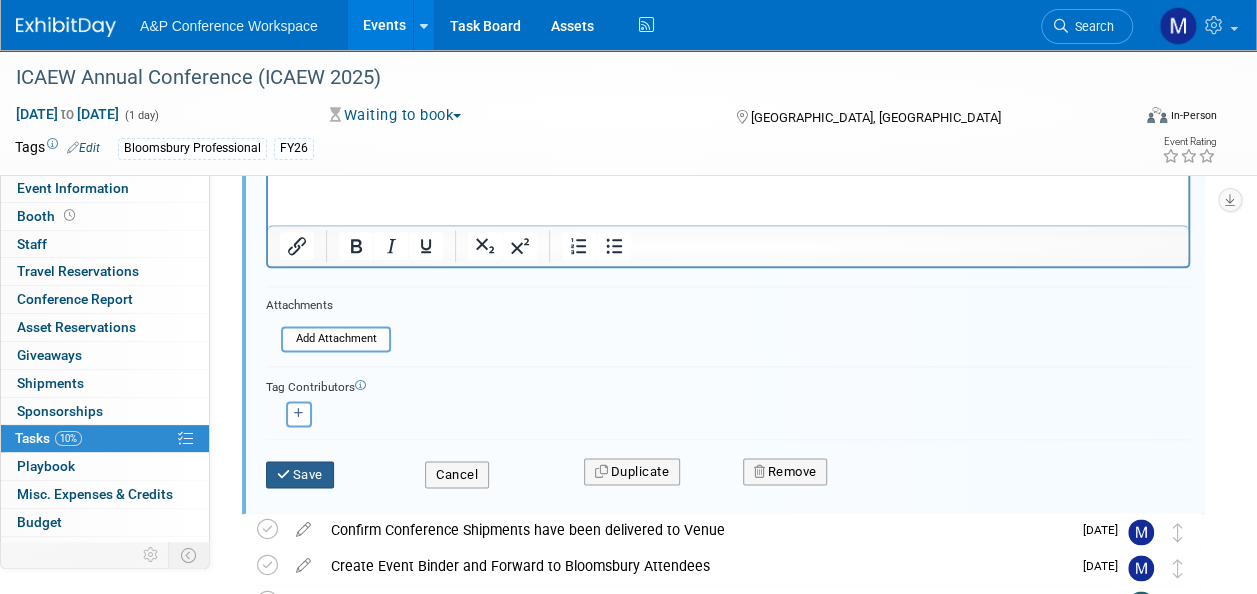 click on "Save" at bounding box center (300, 475) 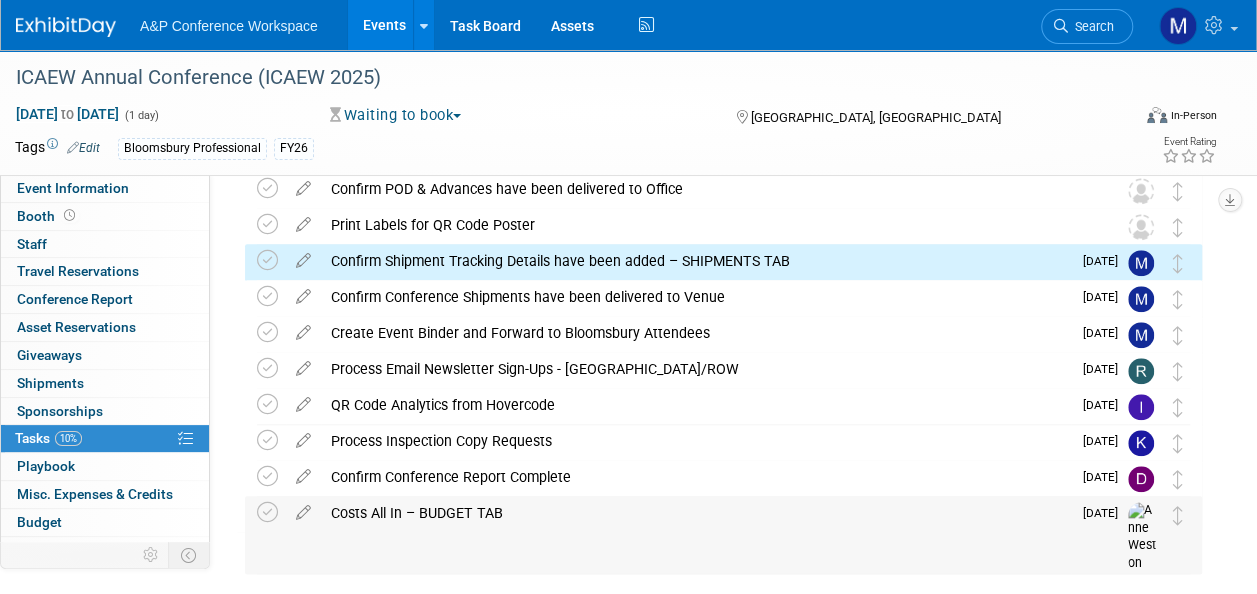 scroll, scrollTop: 803, scrollLeft: 0, axis: vertical 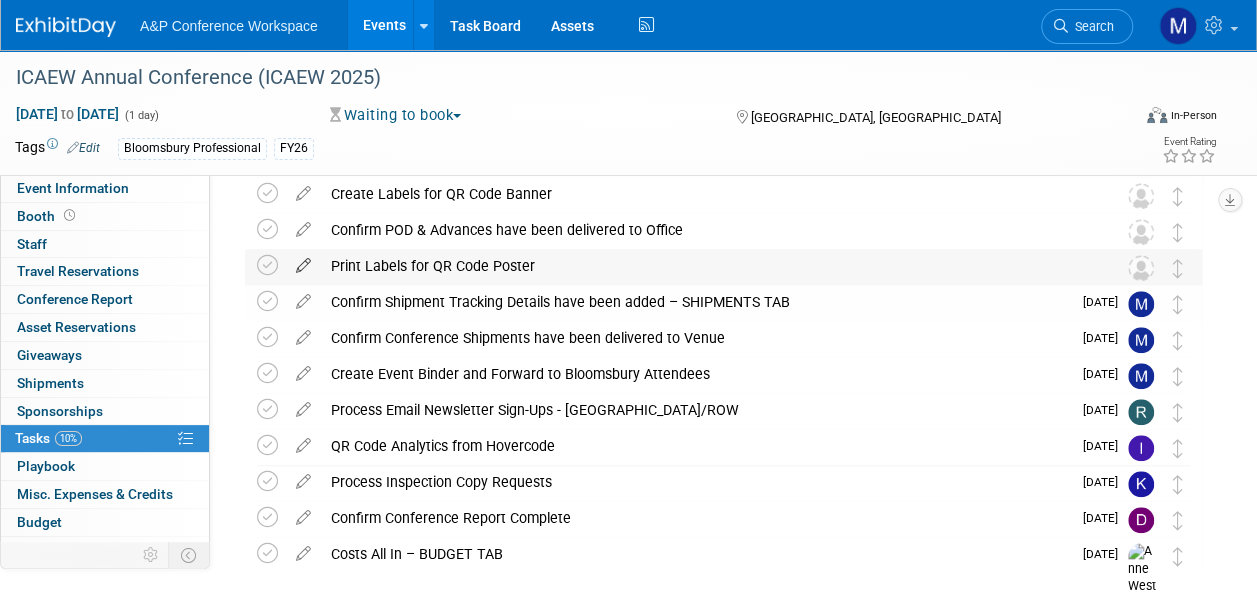 click at bounding box center [303, 261] 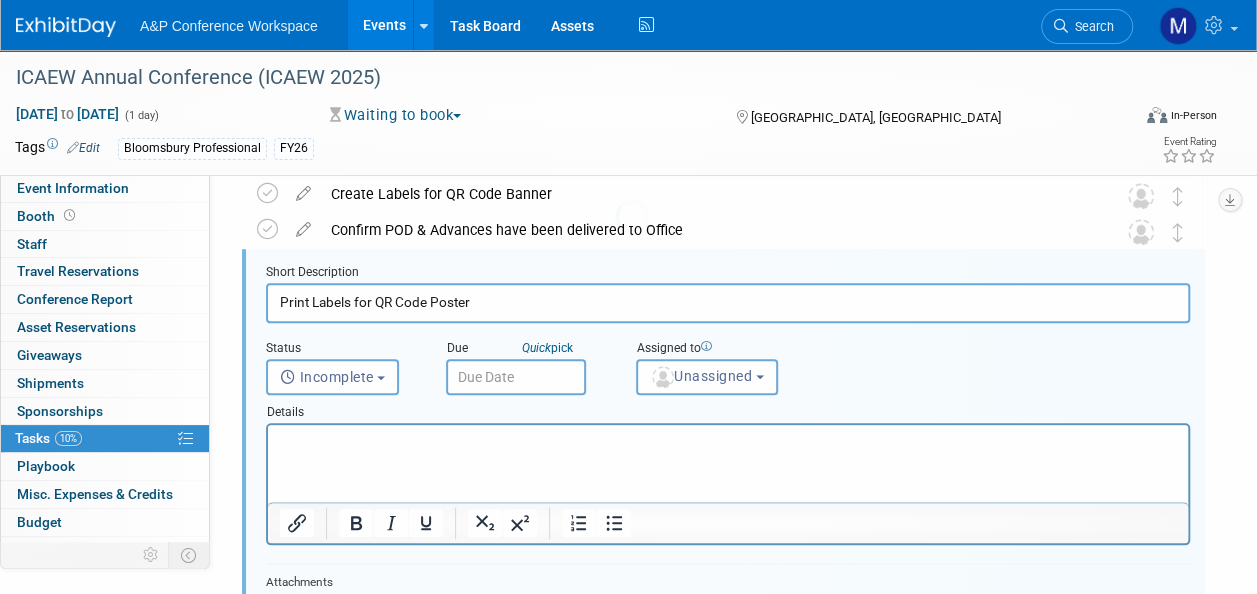 scroll, scrollTop: 758, scrollLeft: 0, axis: vertical 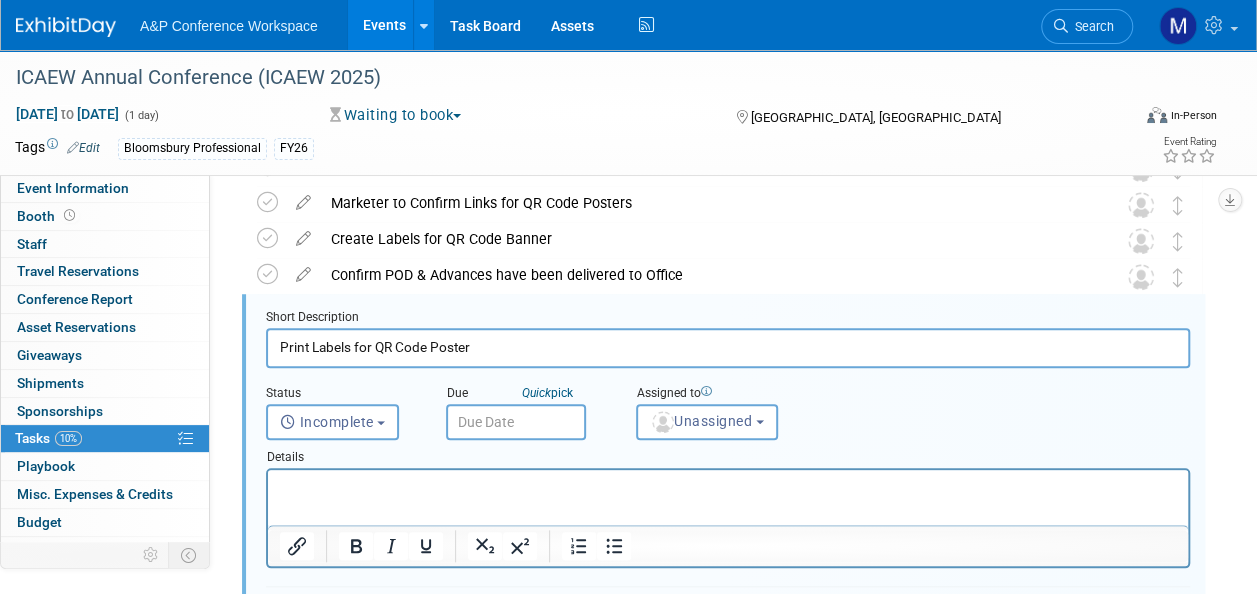 click at bounding box center (516, 422) 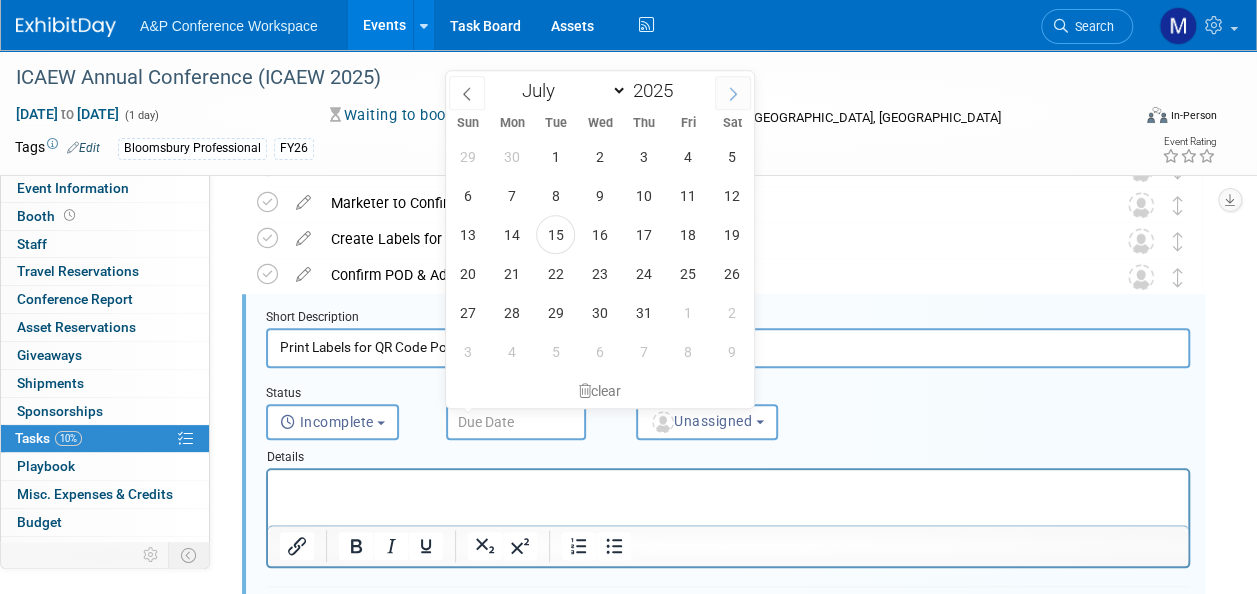 click 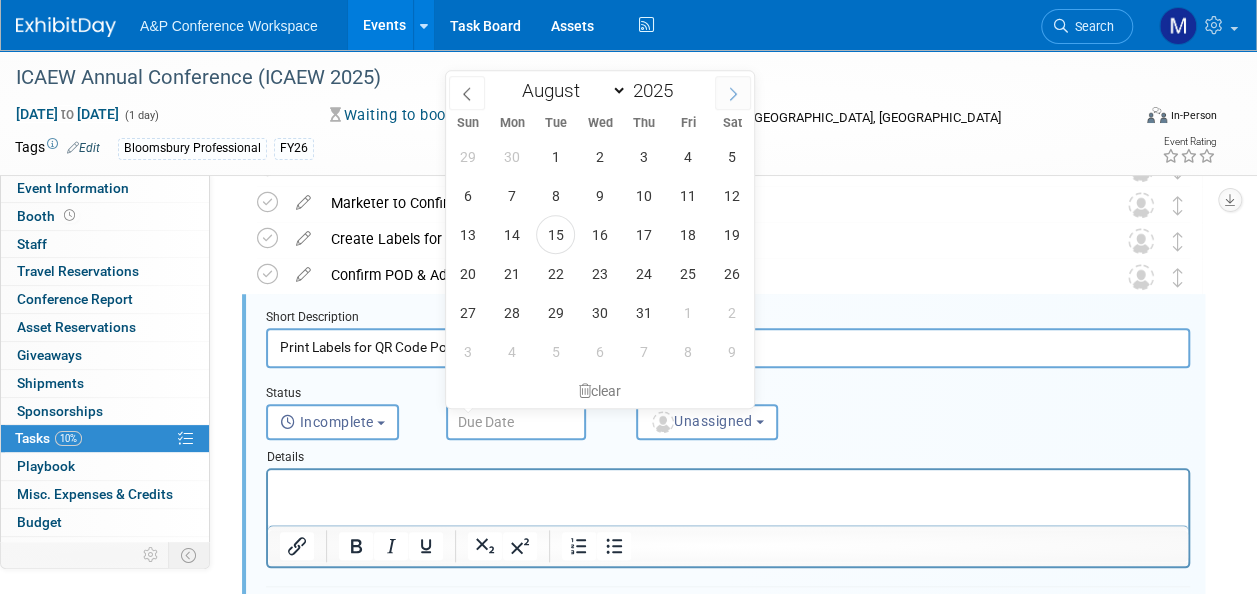 click 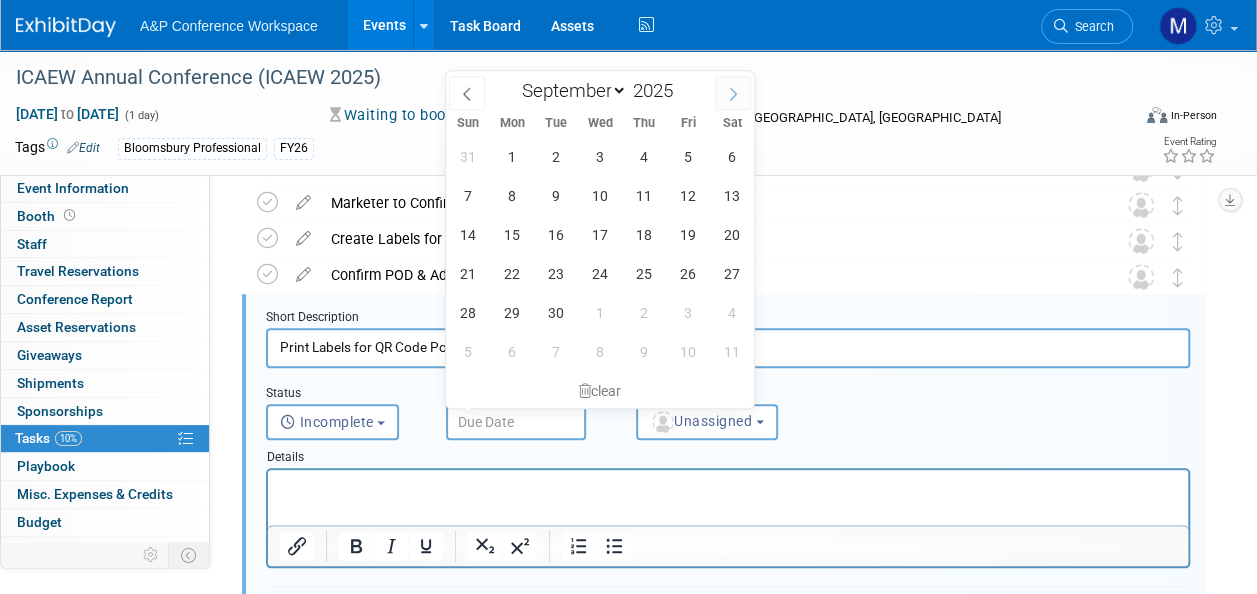 click 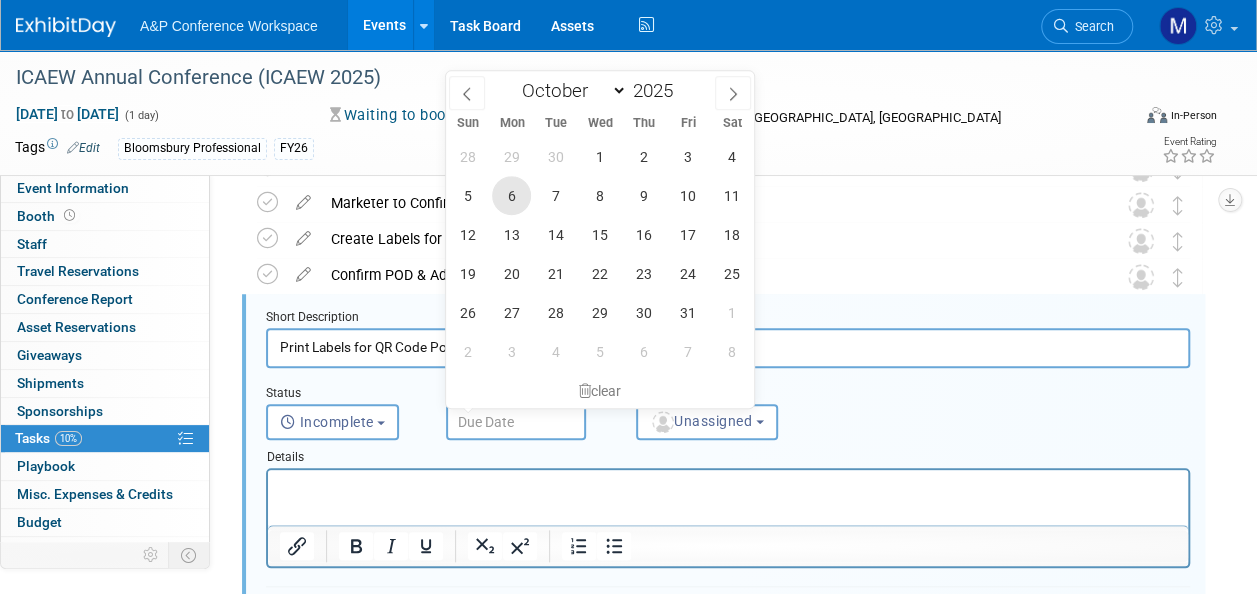 click on "6" at bounding box center [511, 195] 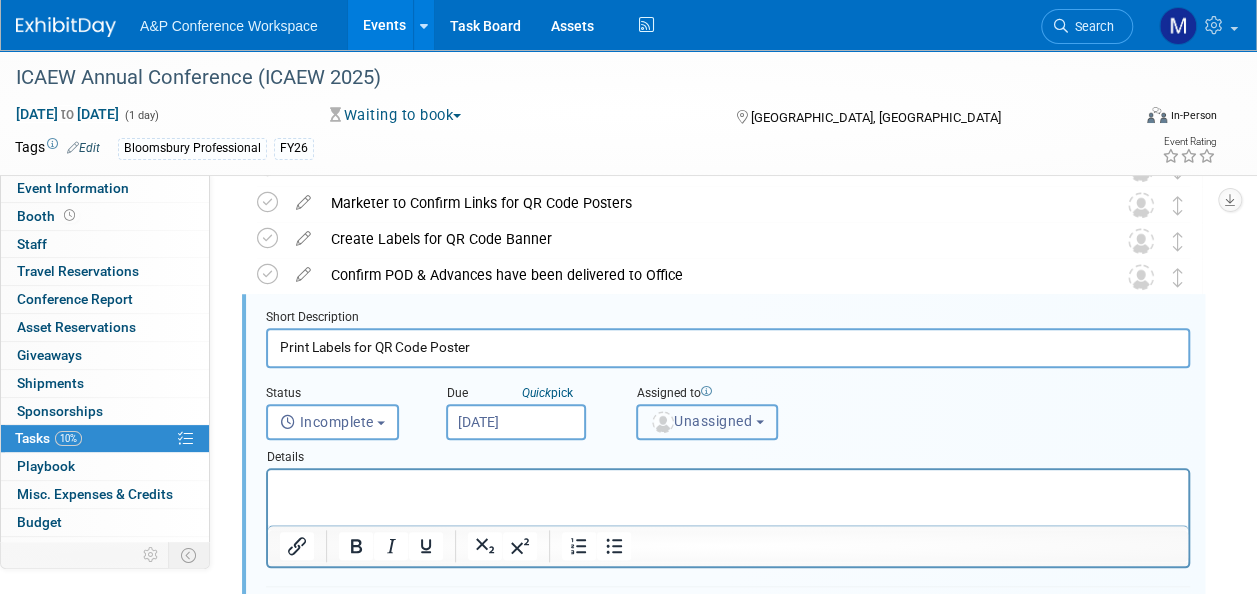 click on "Unassigned" at bounding box center [701, 421] 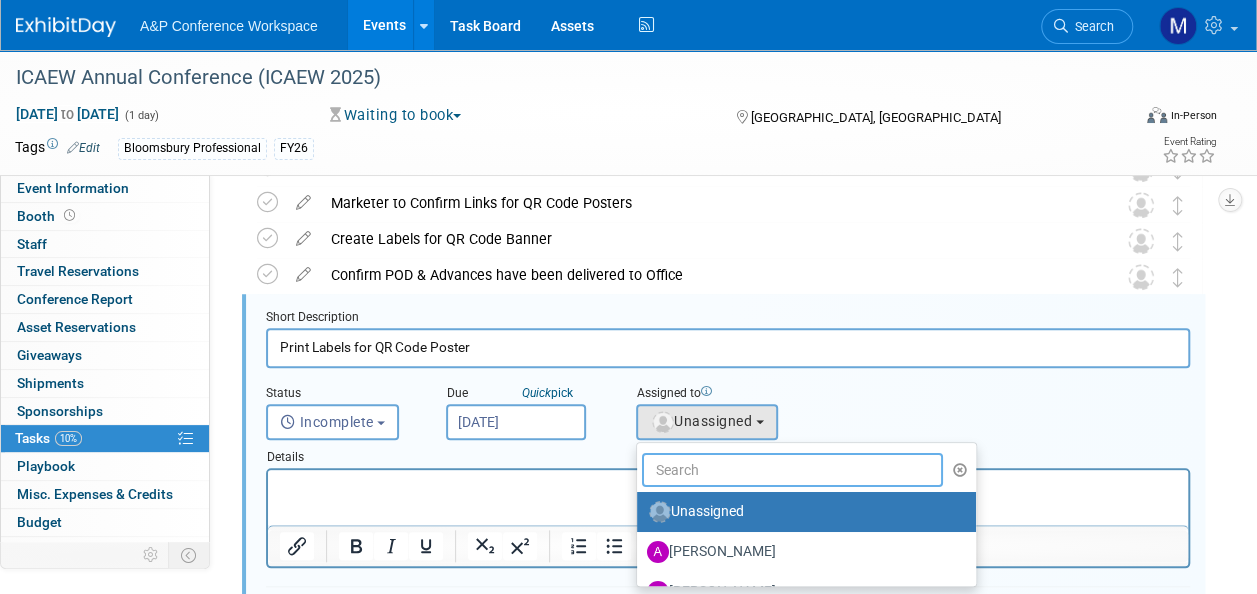 click at bounding box center (792, 470) 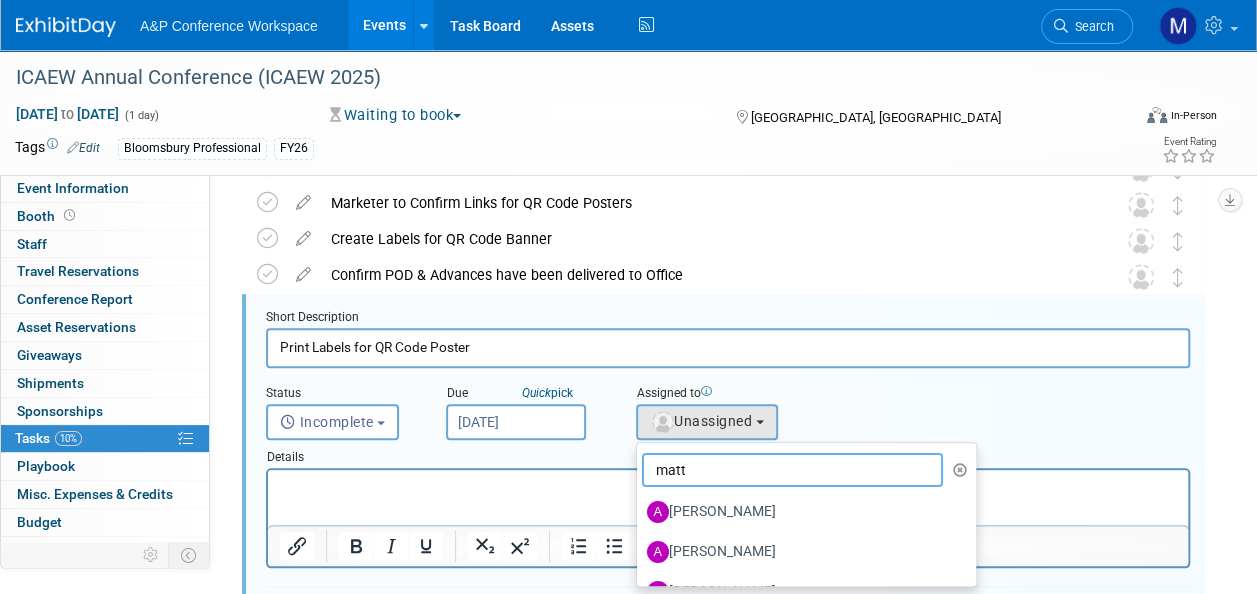 type on "[PERSON_NAME]" 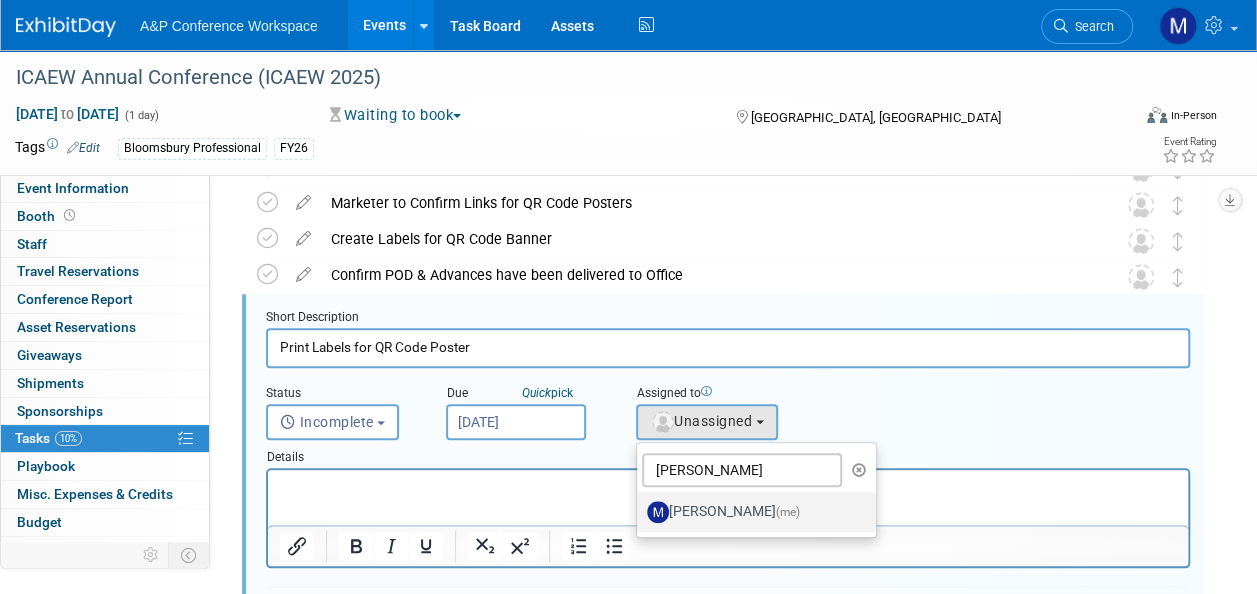 click on "[PERSON_NAME]
(me)" at bounding box center (751, 512) 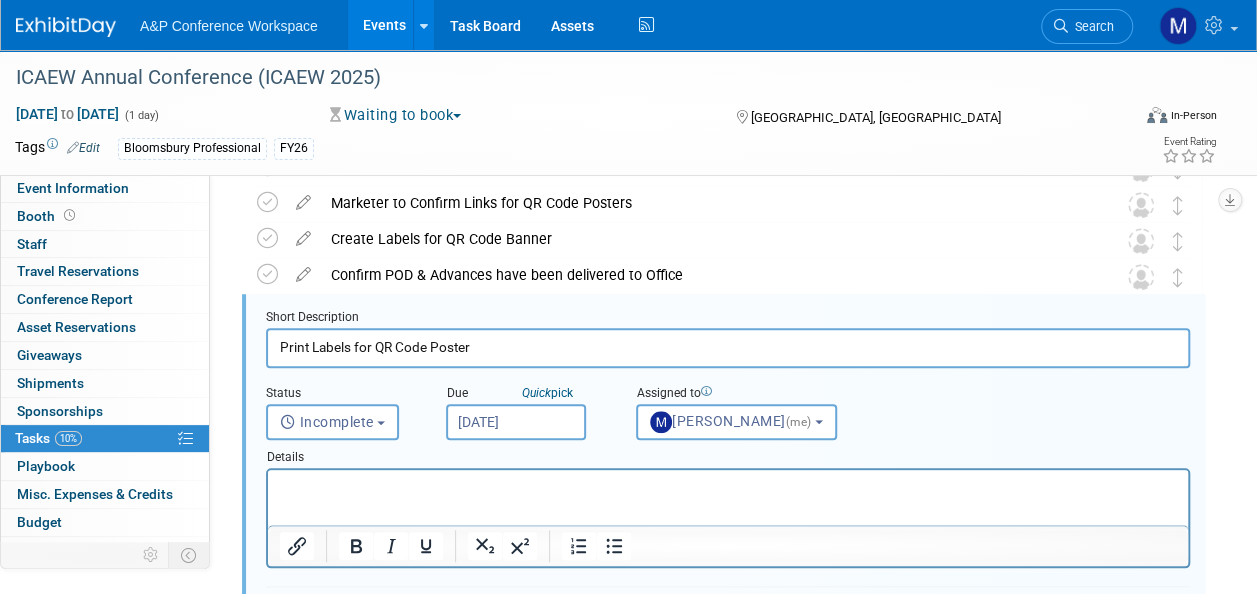 click at bounding box center (728, 487) 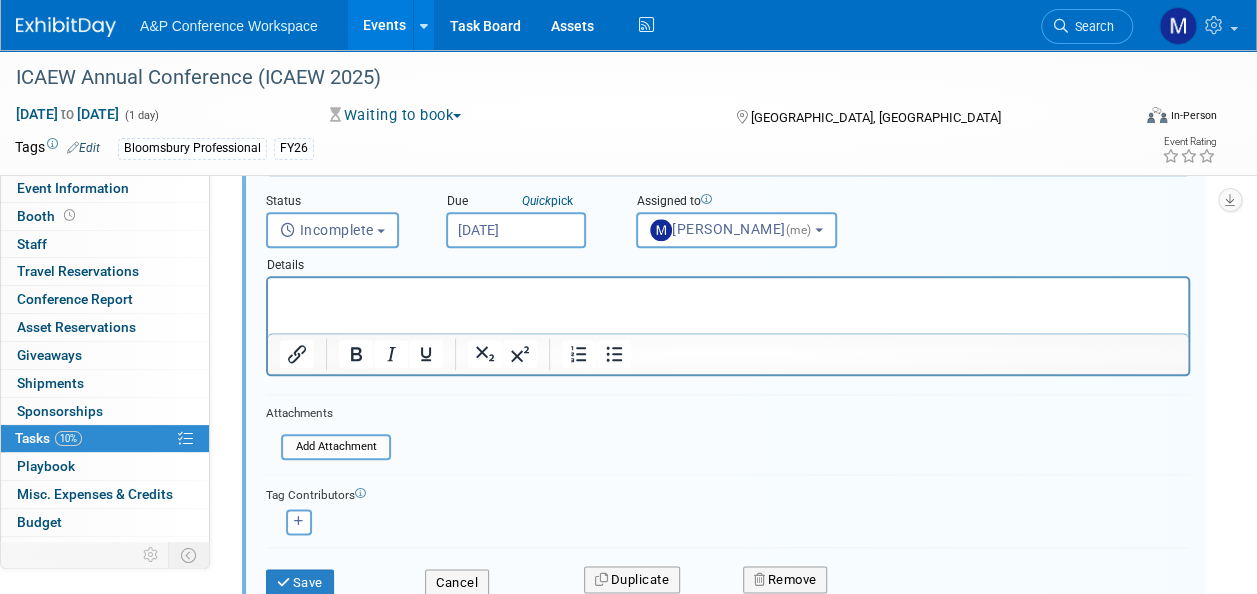scroll, scrollTop: 1058, scrollLeft: 0, axis: vertical 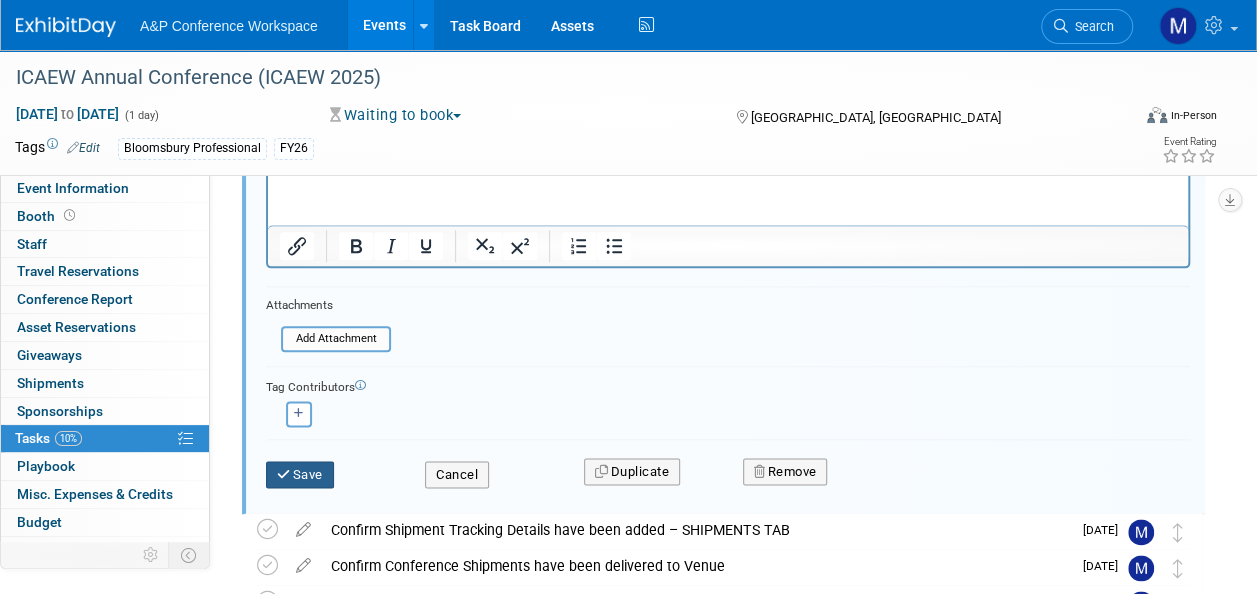 click on "Save" at bounding box center (300, 475) 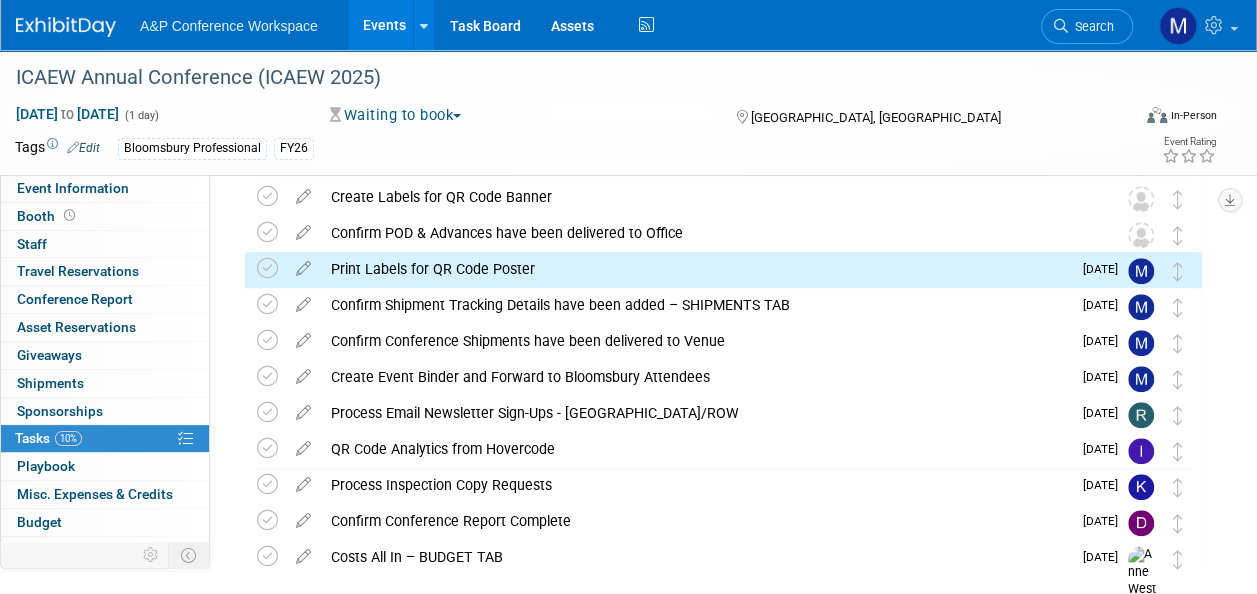 scroll, scrollTop: 703, scrollLeft: 0, axis: vertical 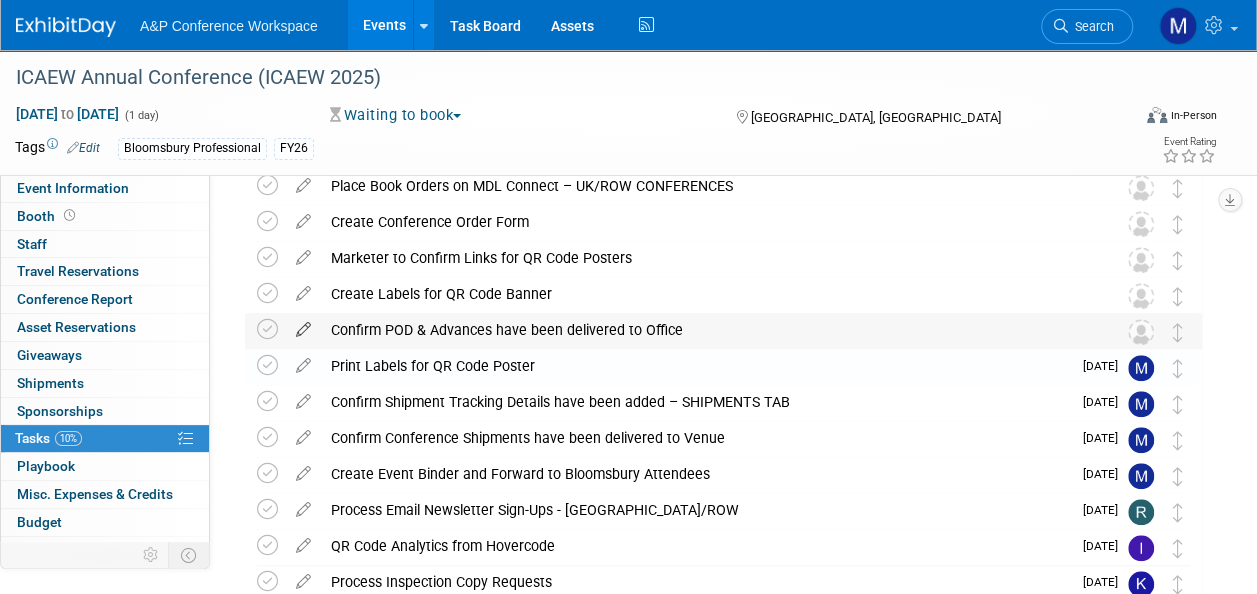click at bounding box center [303, 325] 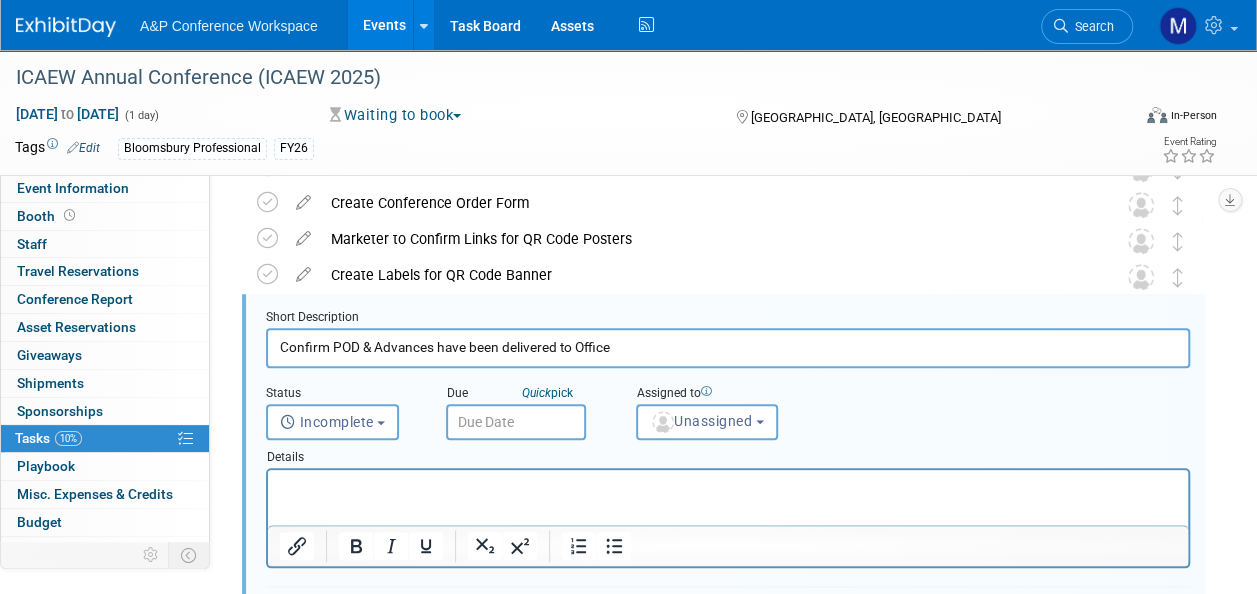 scroll, scrollTop: 0, scrollLeft: 0, axis: both 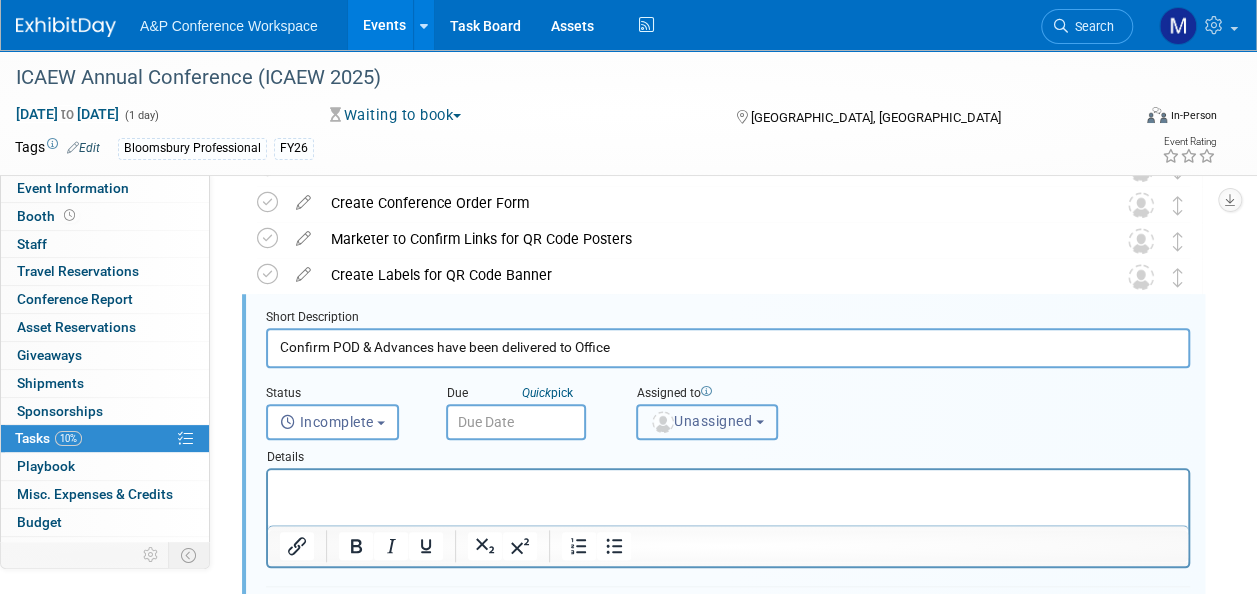 click on "Unassigned" at bounding box center (707, 422) 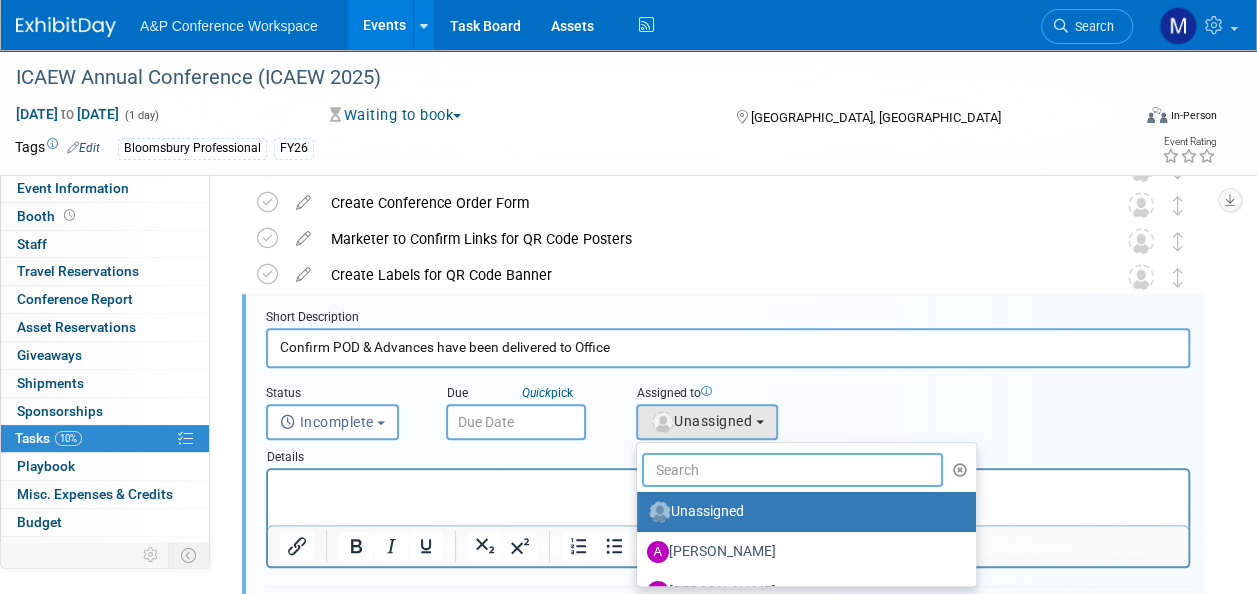 click at bounding box center [792, 470] 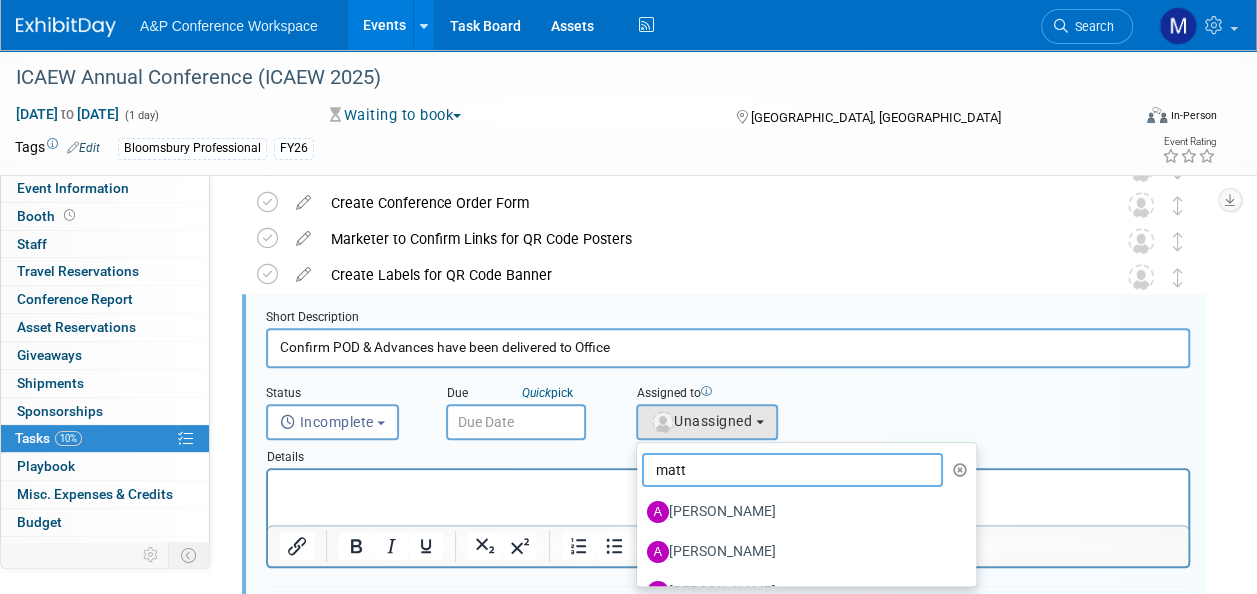 type on "[PERSON_NAME]" 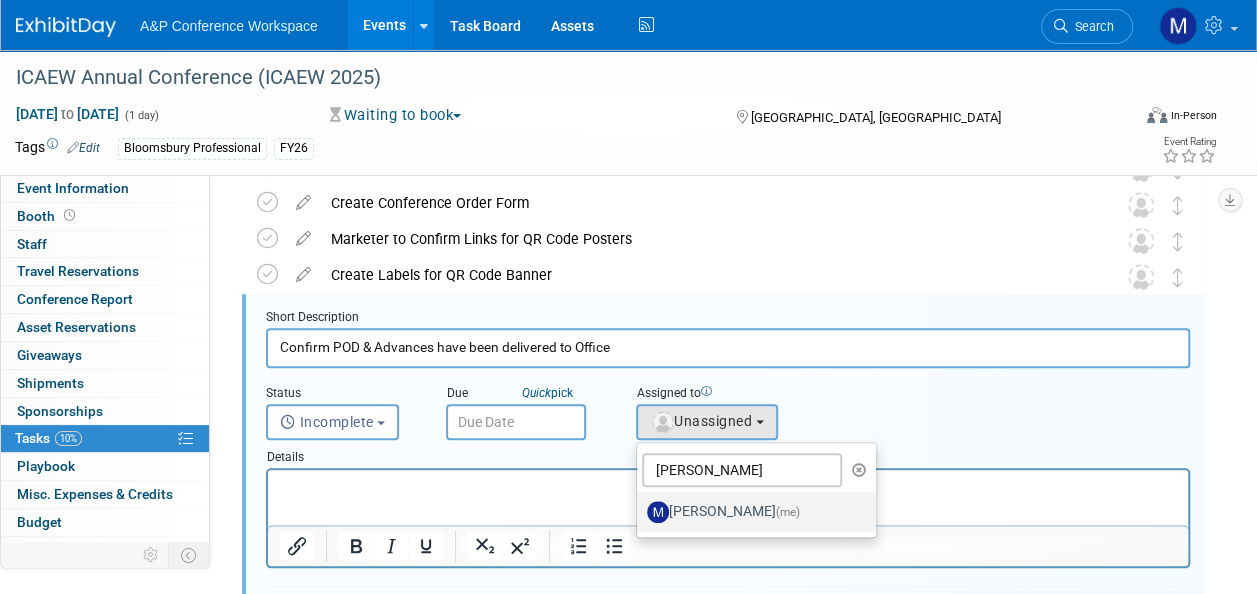 click on "[PERSON_NAME]
(me)" at bounding box center (751, 512) 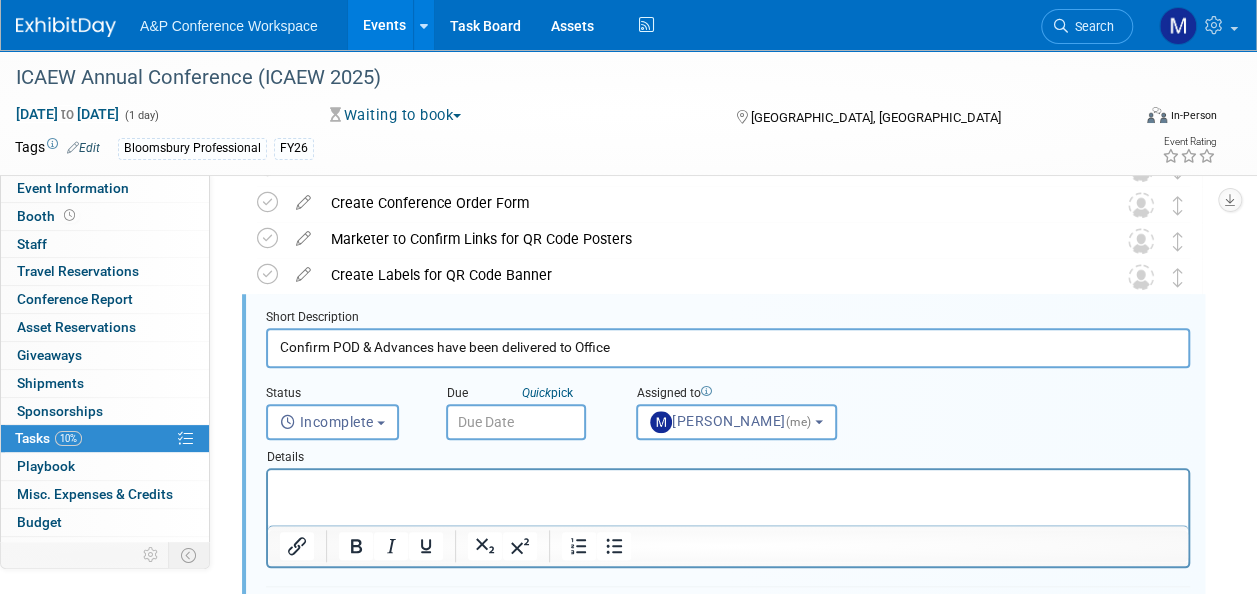 select on "2db20fb6-019a-42f9-b51c-aabbbf535978" 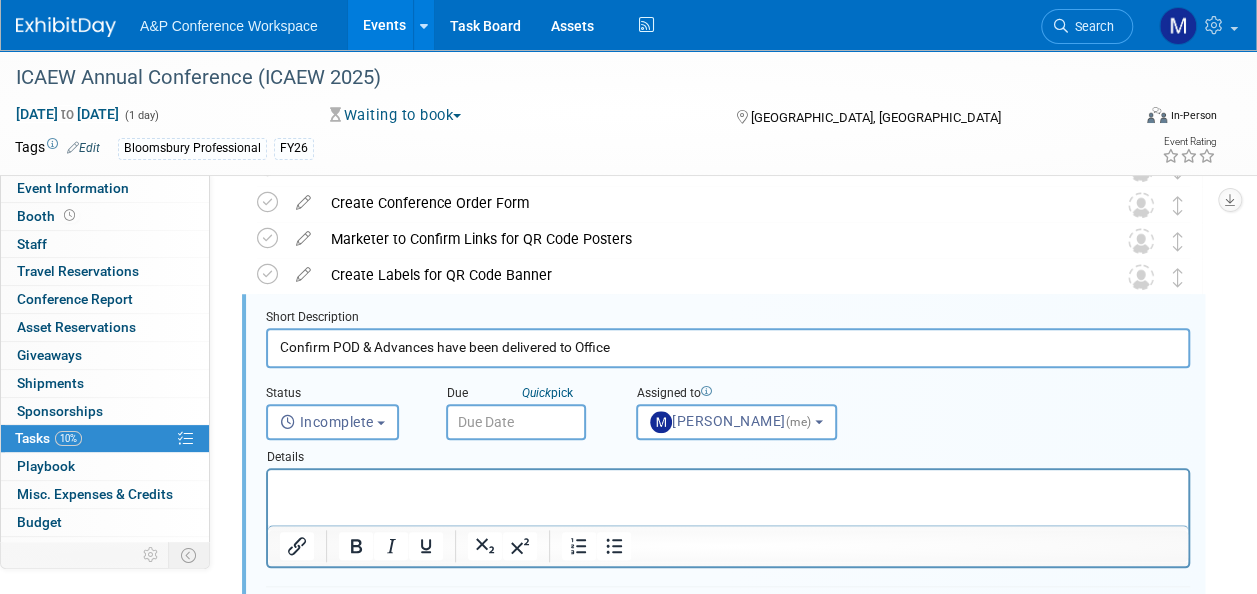 click at bounding box center [516, 422] 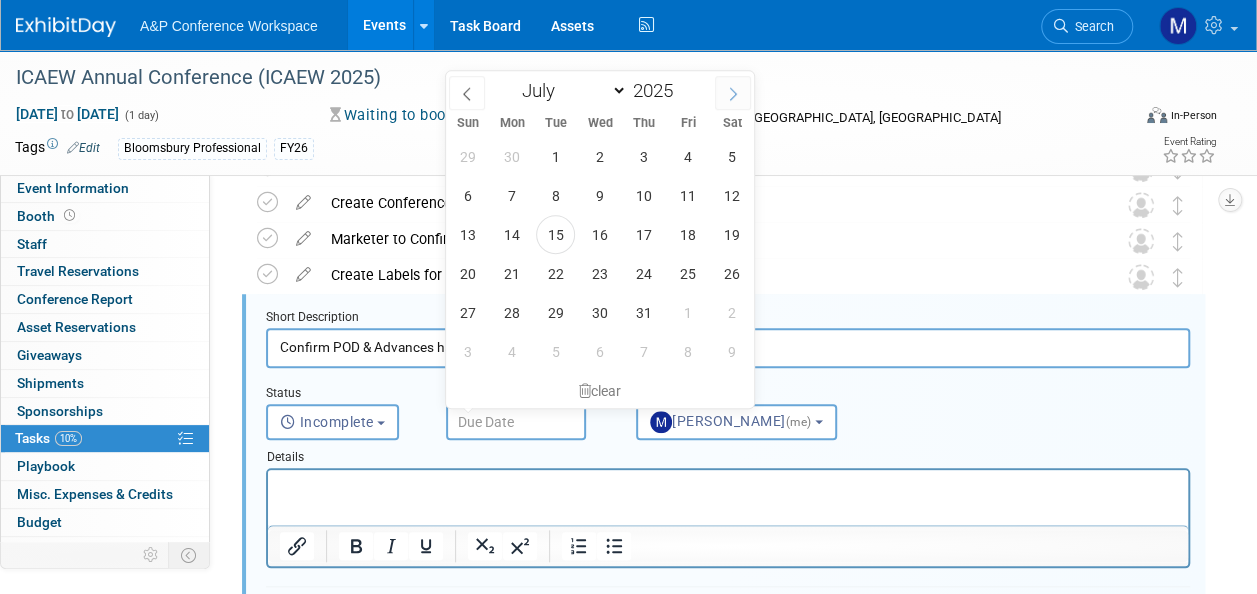 click 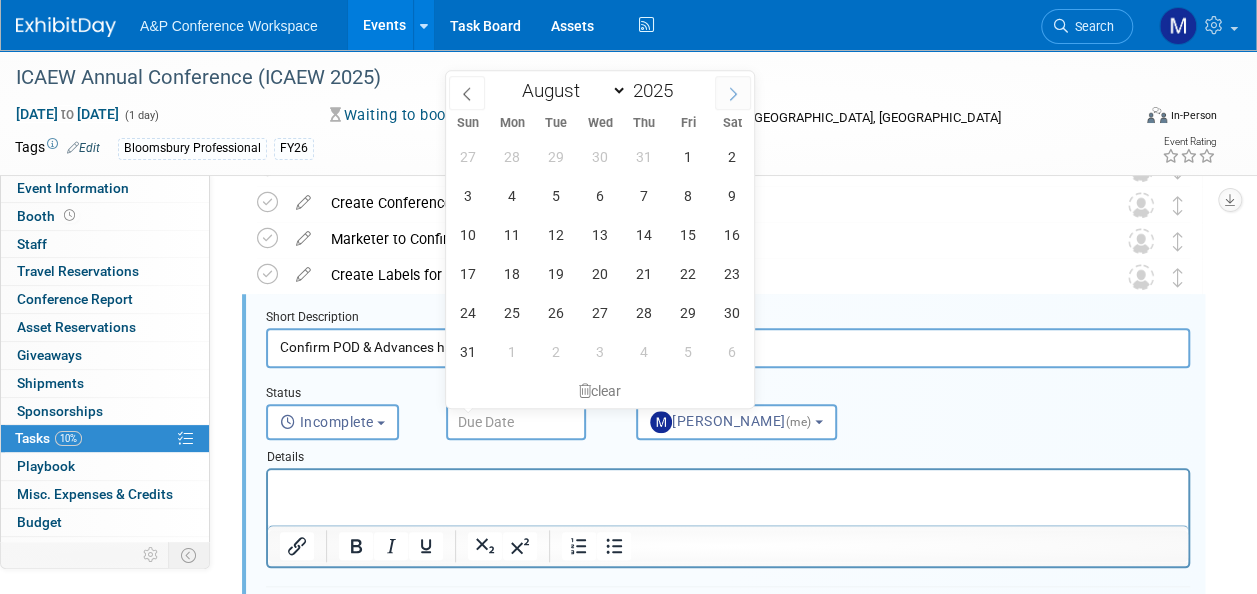 click 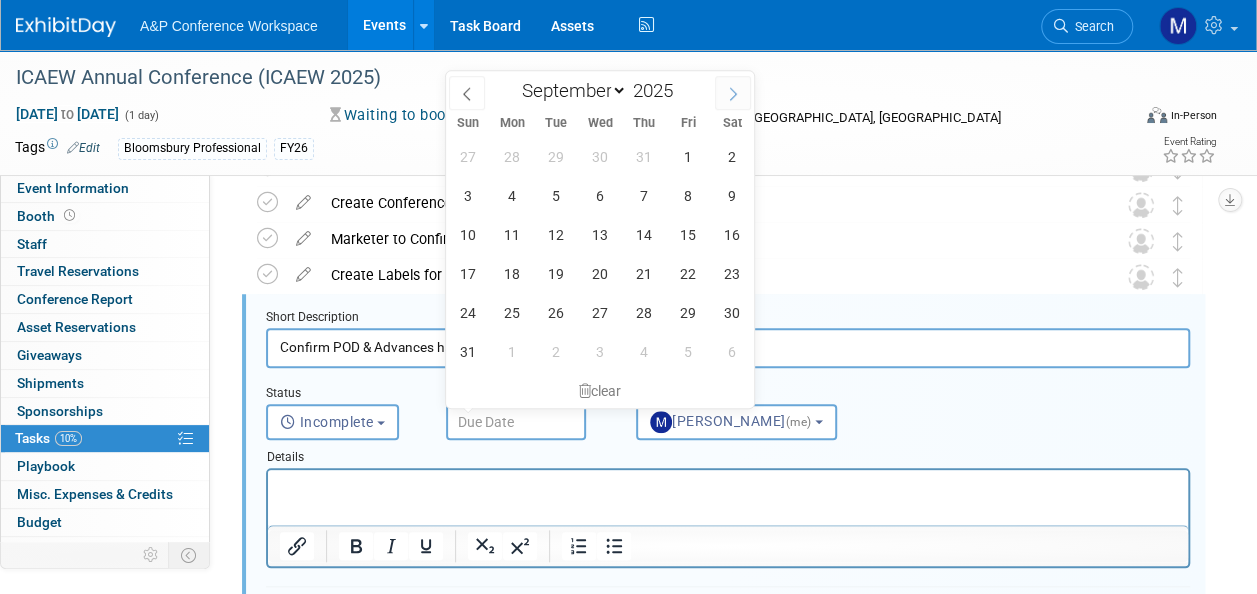 click 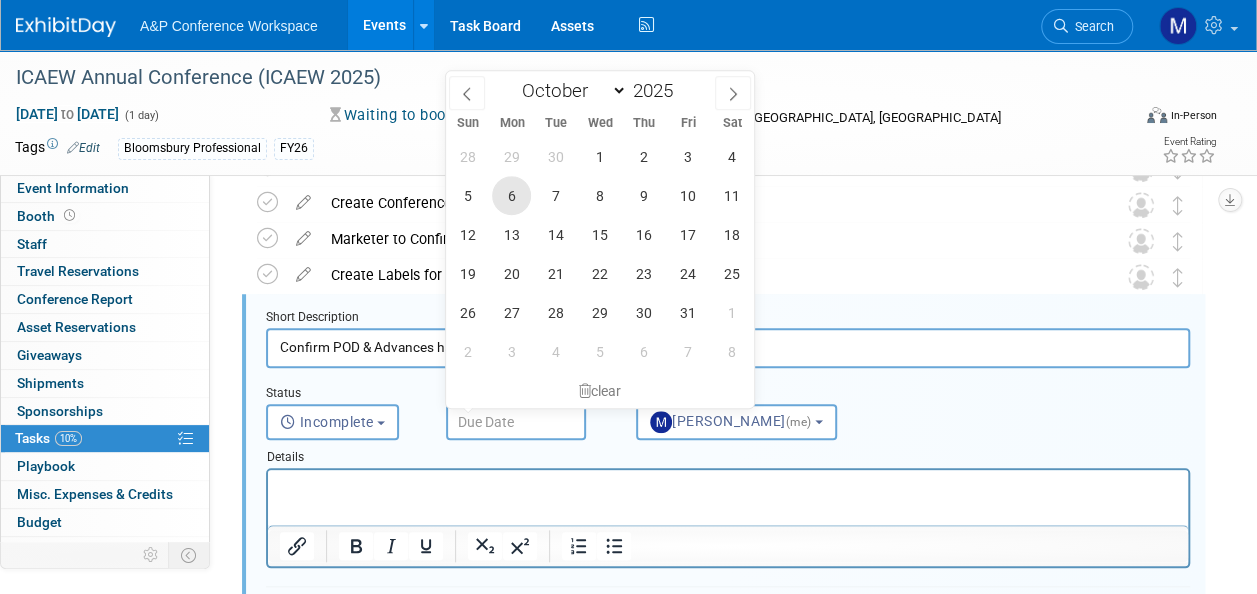 click on "6" at bounding box center (511, 195) 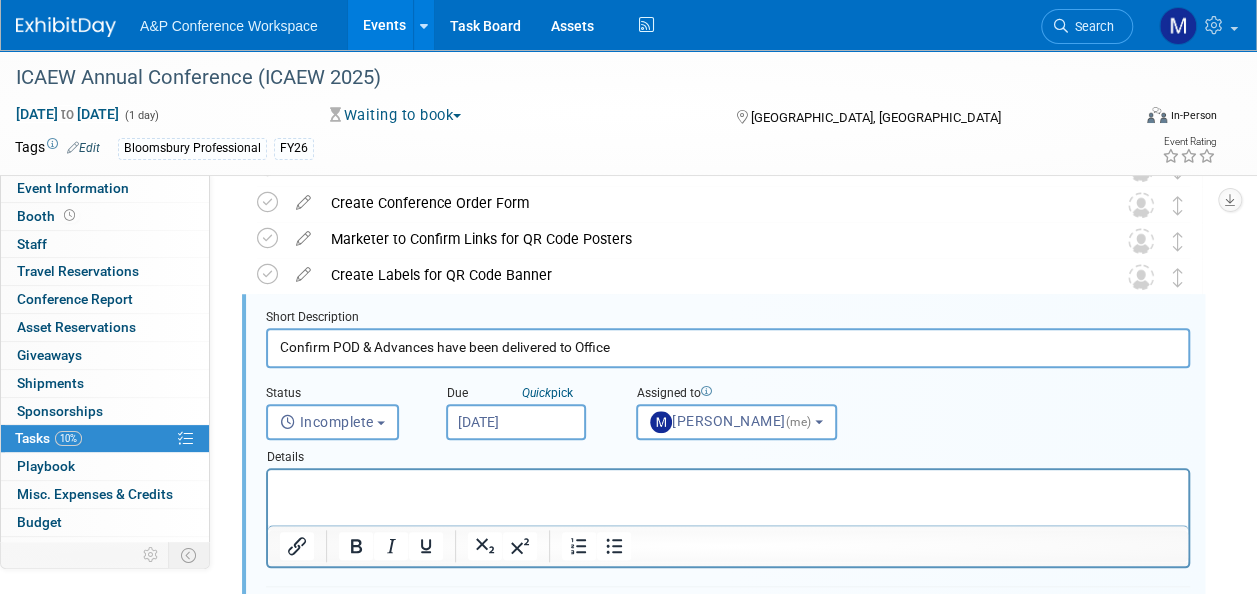 click at bounding box center [728, 518] 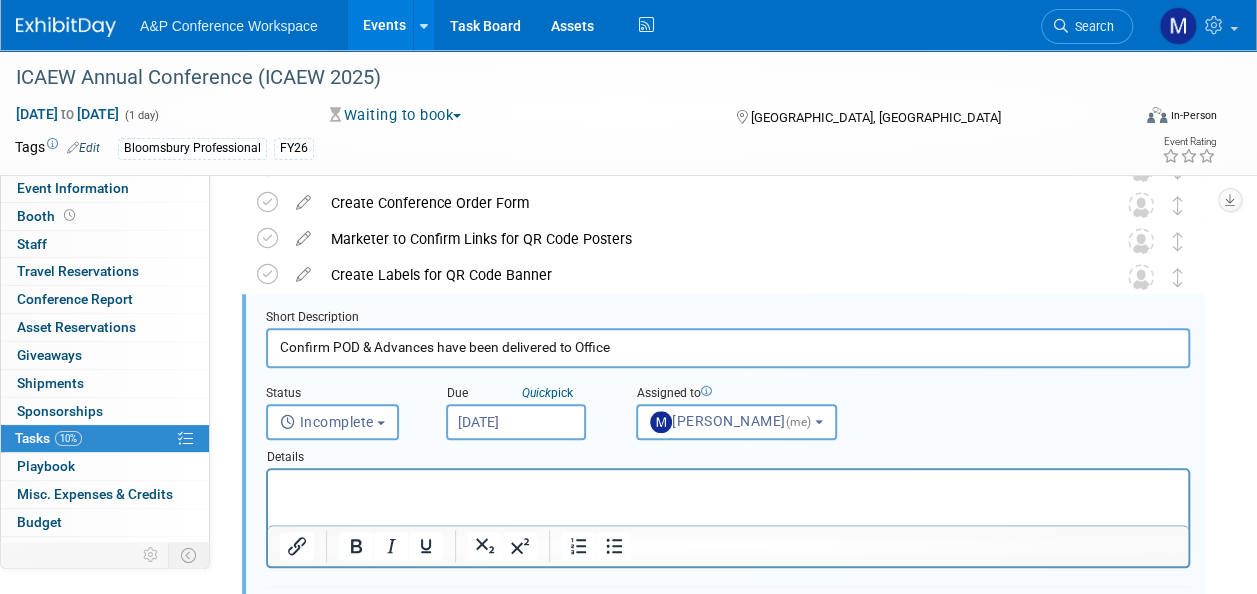 click at bounding box center (728, 487) 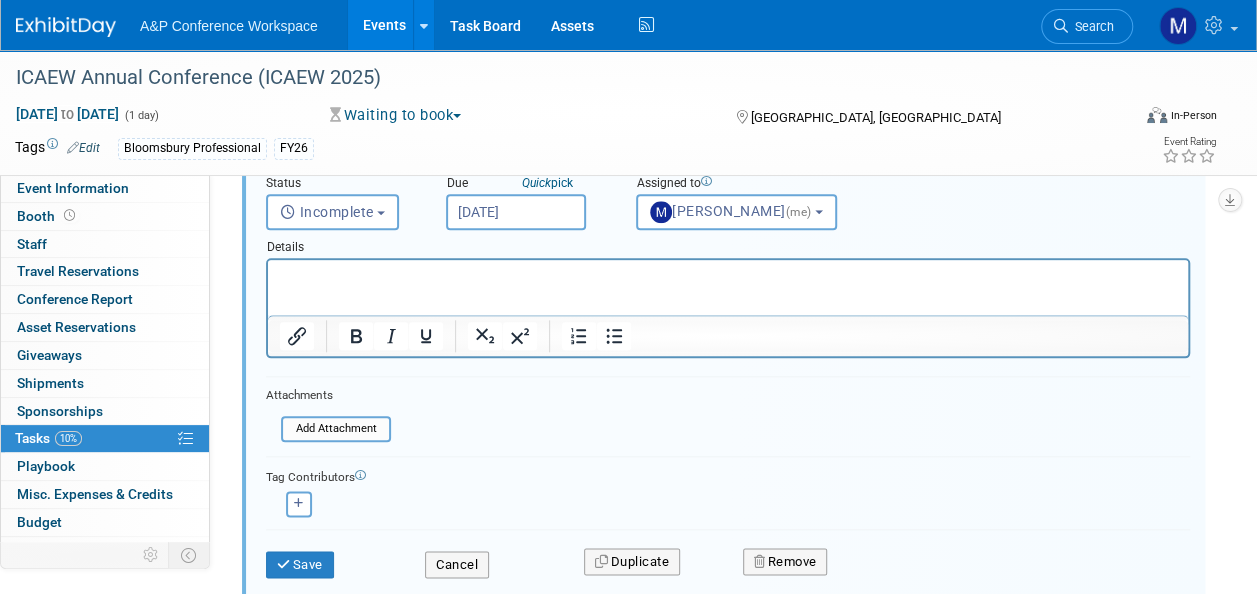 scroll, scrollTop: 1022, scrollLeft: 0, axis: vertical 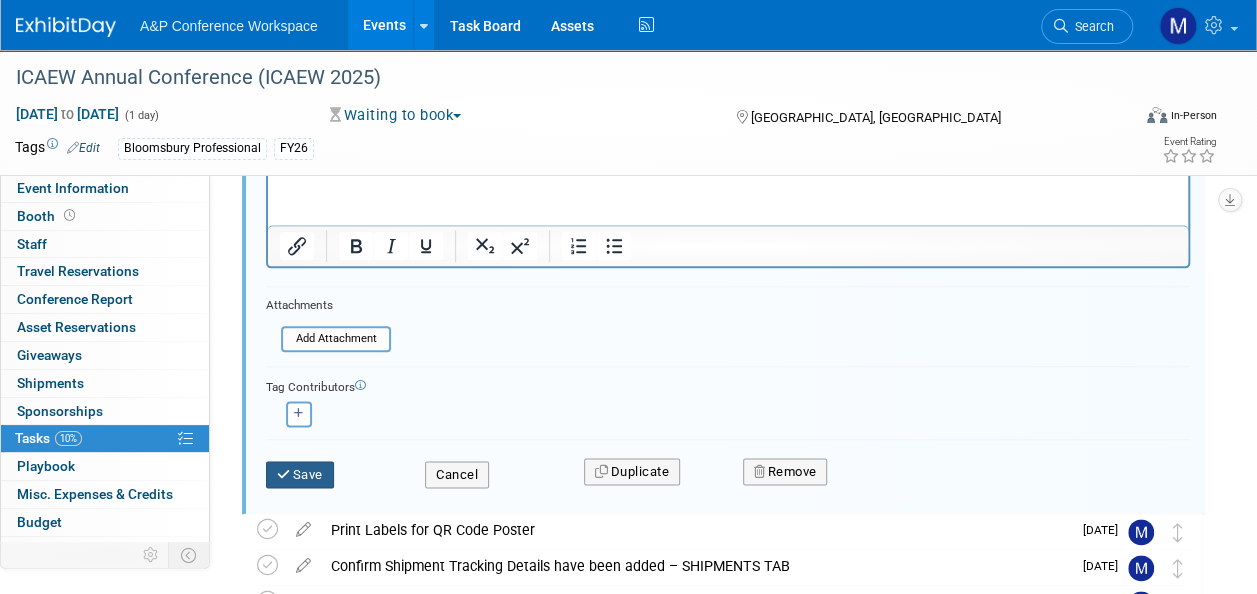 click on "Save" at bounding box center [300, 475] 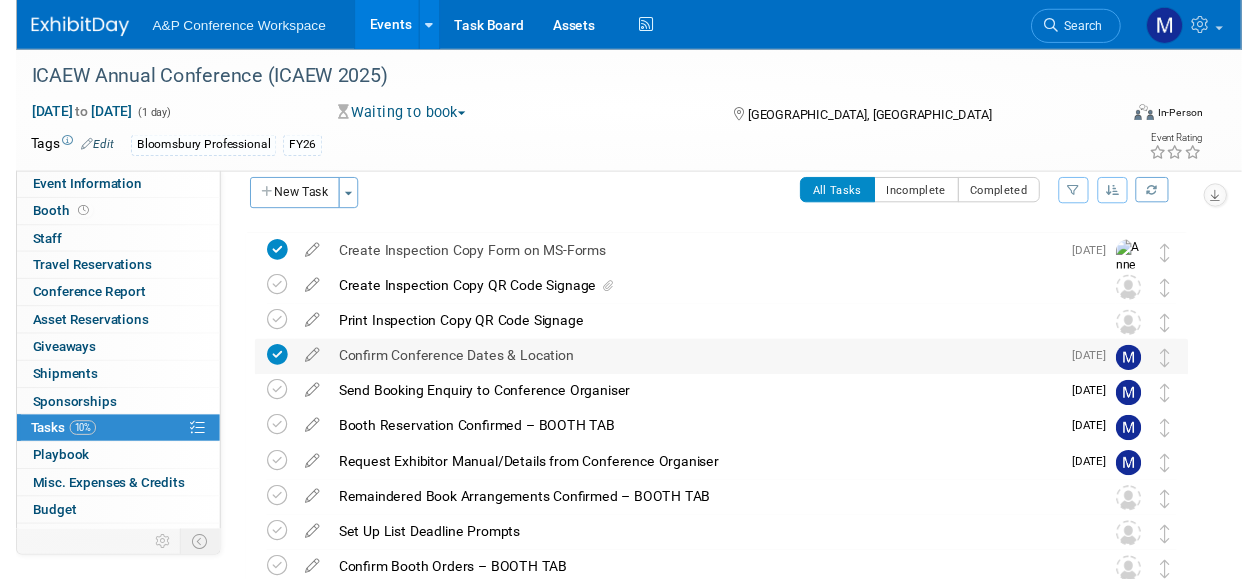 scroll, scrollTop: 3, scrollLeft: 0, axis: vertical 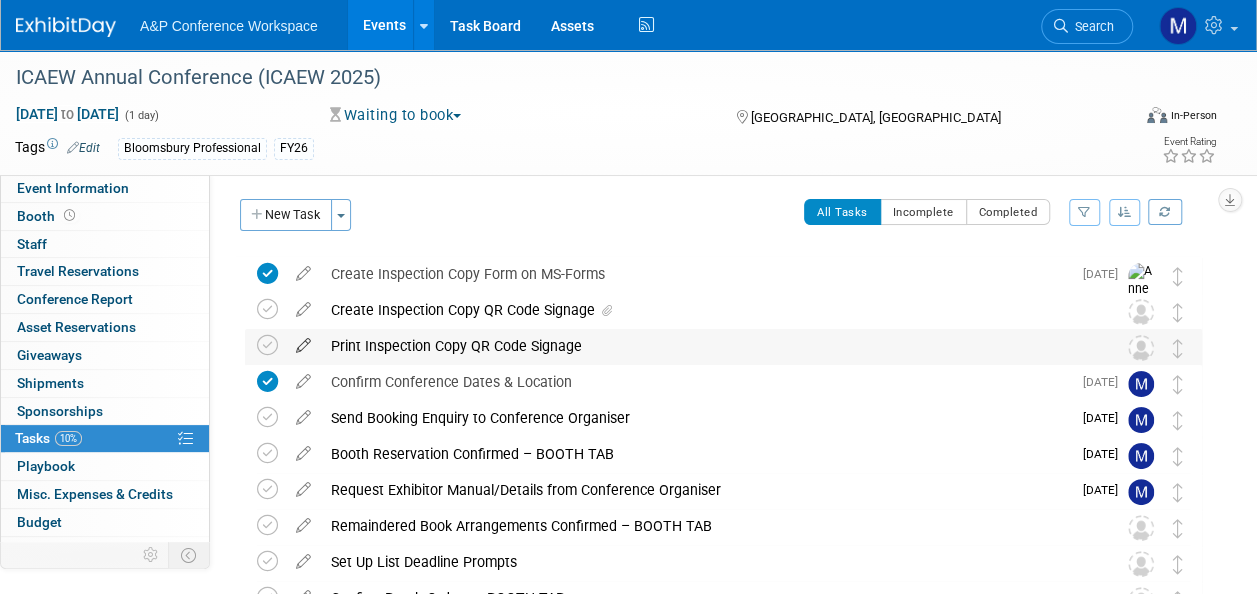 click at bounding box center (303, 341) 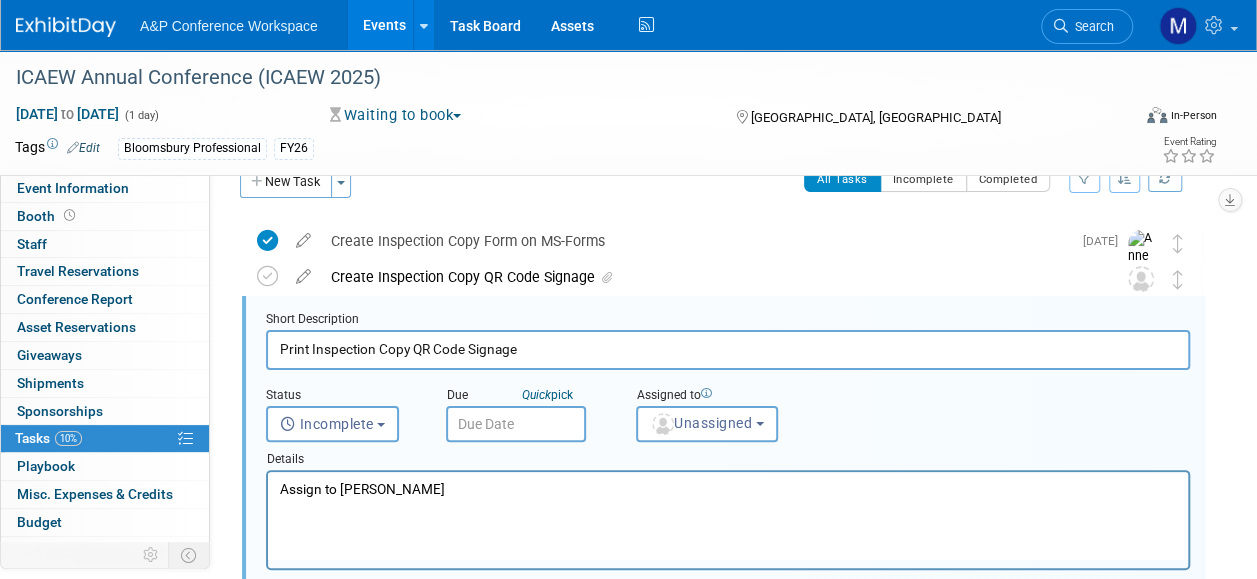 scroll, scrollTop: 0, scrollLeft: 0, axis: both 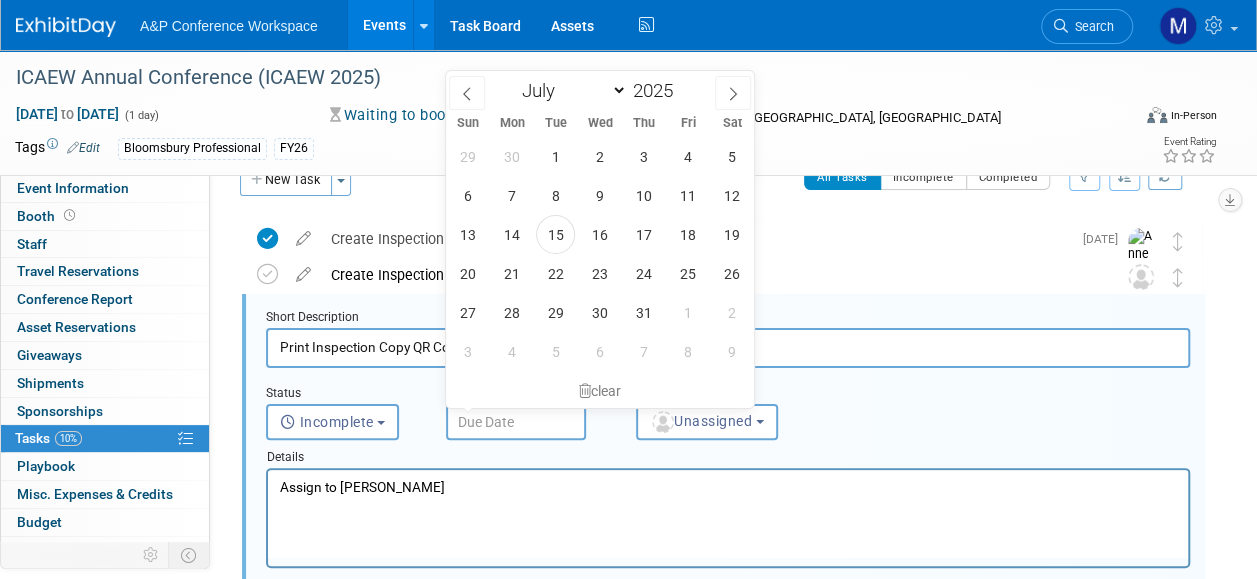 click at bounding box center (516, 422) 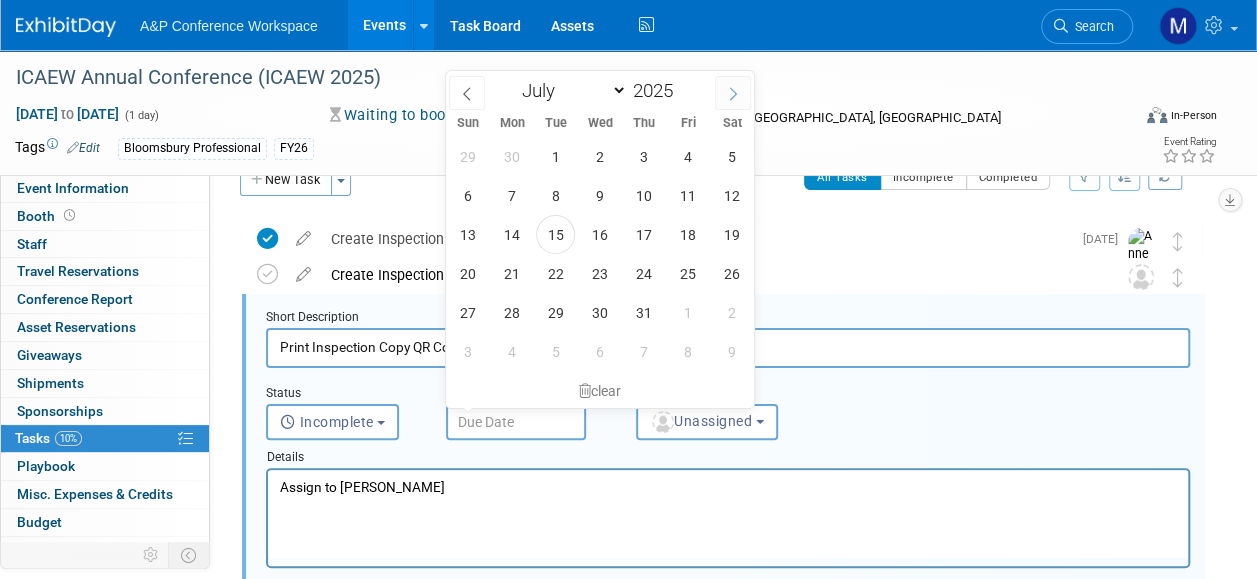 click 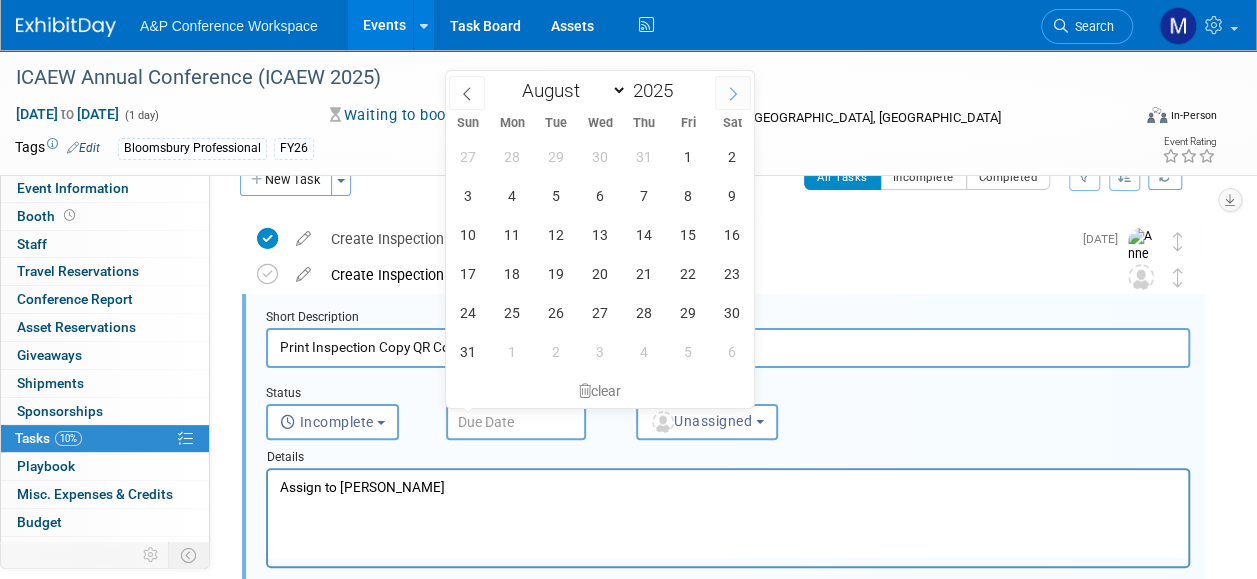 click 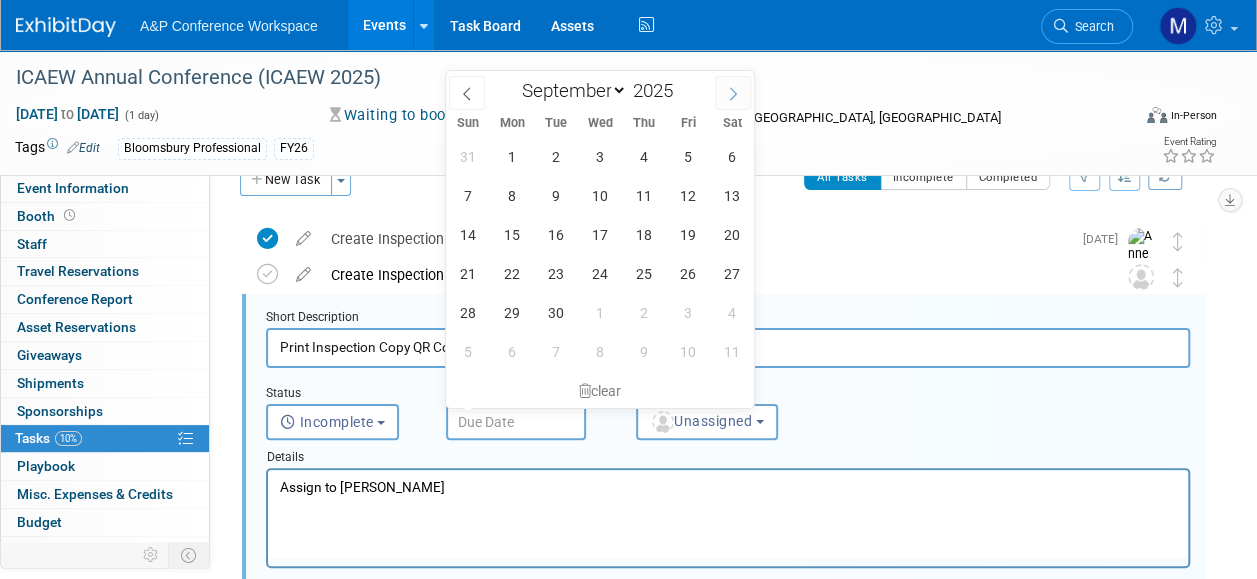 click 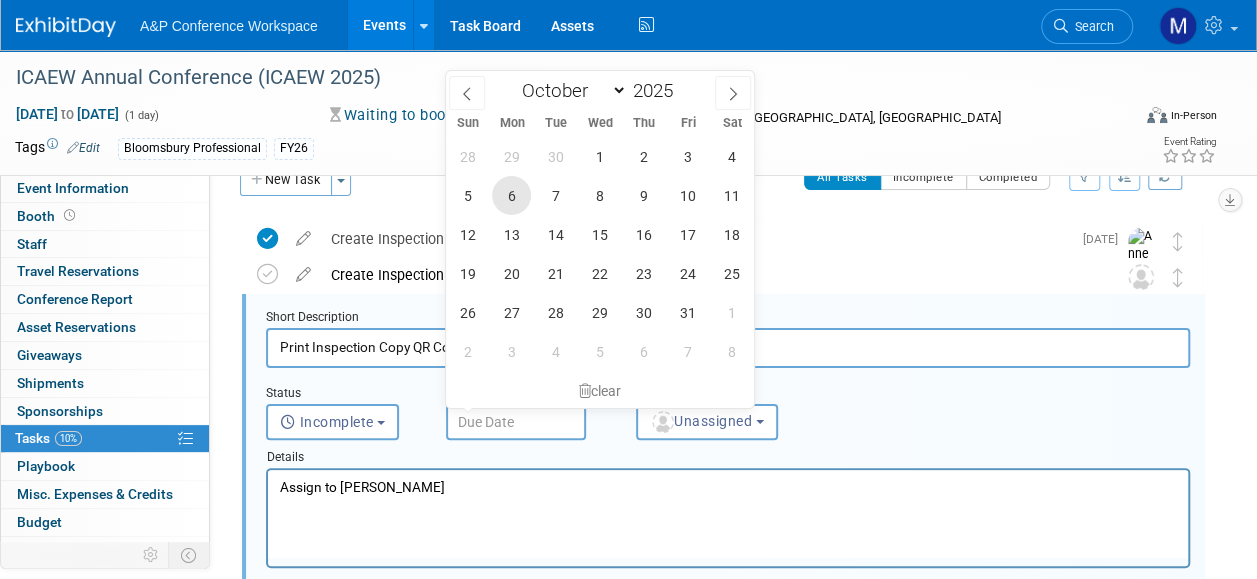 click on "6" at bounding box center (511, 195) 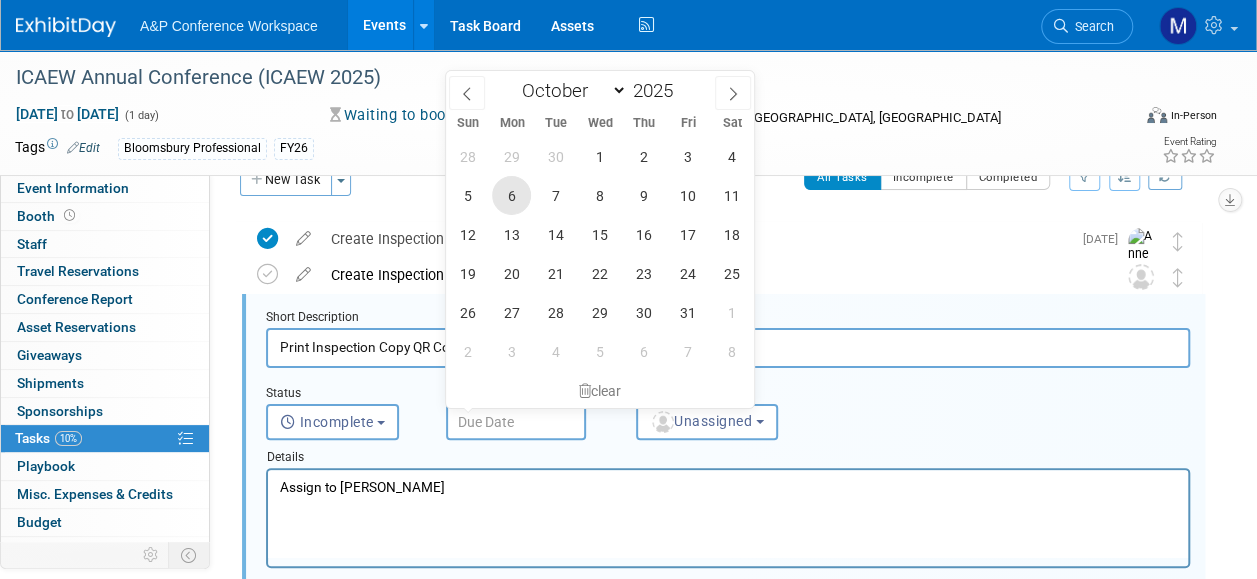type on "Oct 6, 2025" 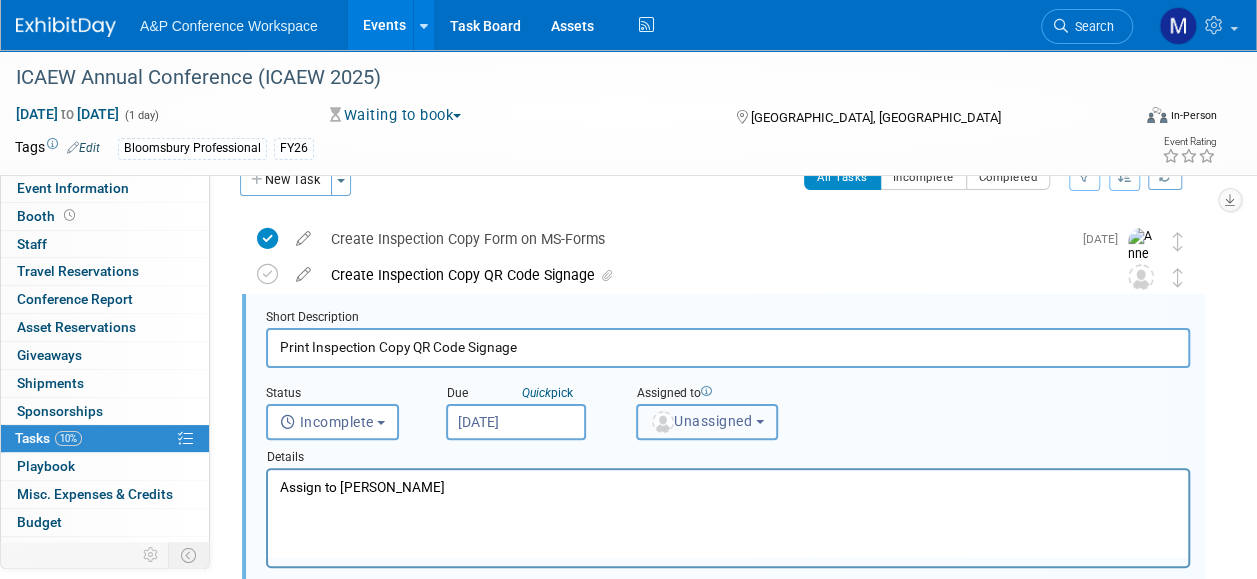click on "Unassigned" at bounding box center (707, 422) 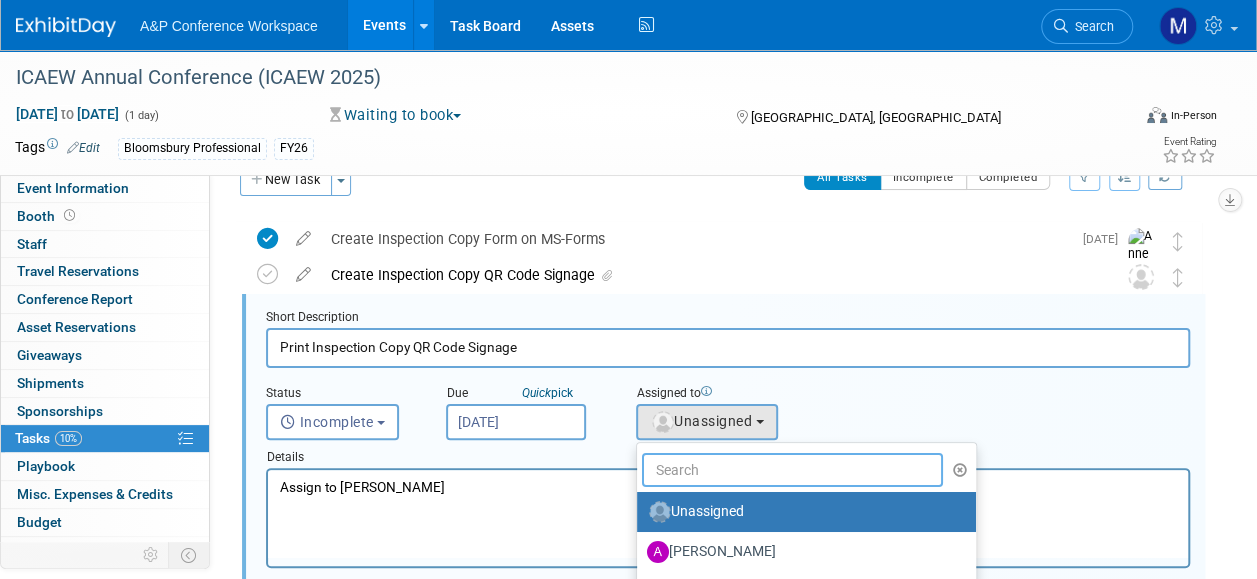 click at bounding box center (792, 470) 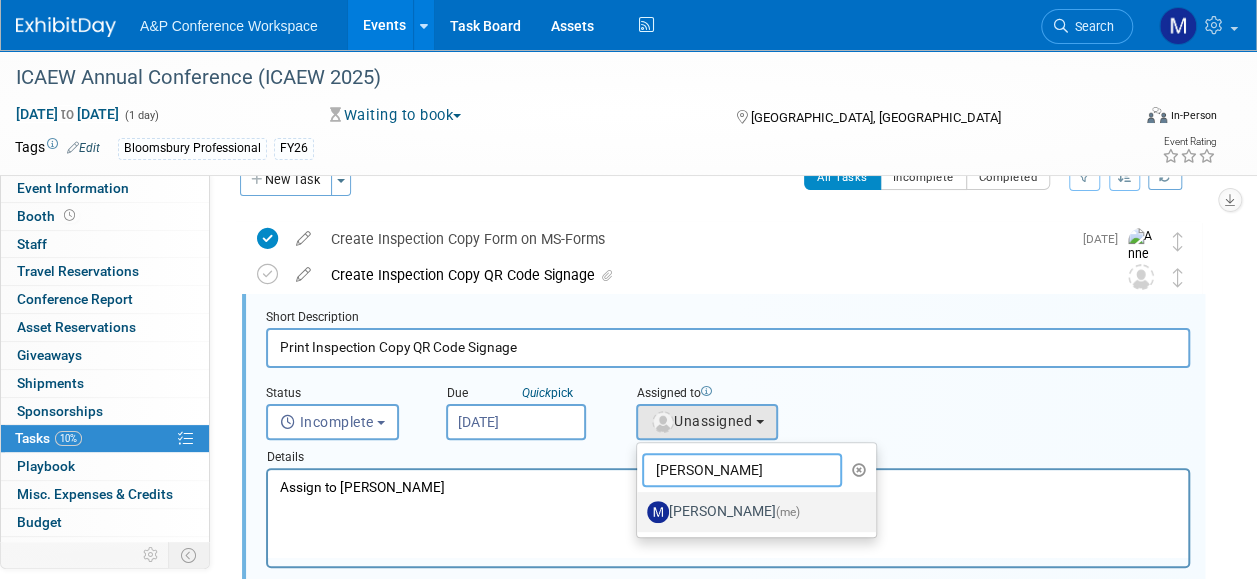 type on "matt h" 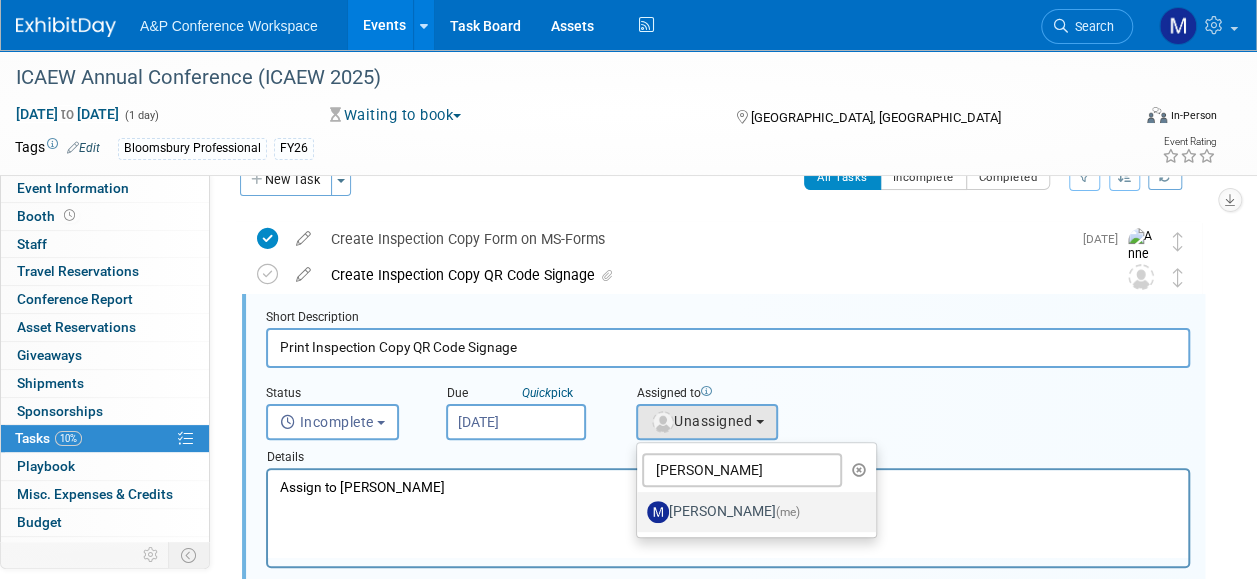 drag, startPoint x: 712, startPoint y: 502, endPoint x: 400, endPoint y: 43, distance: 555 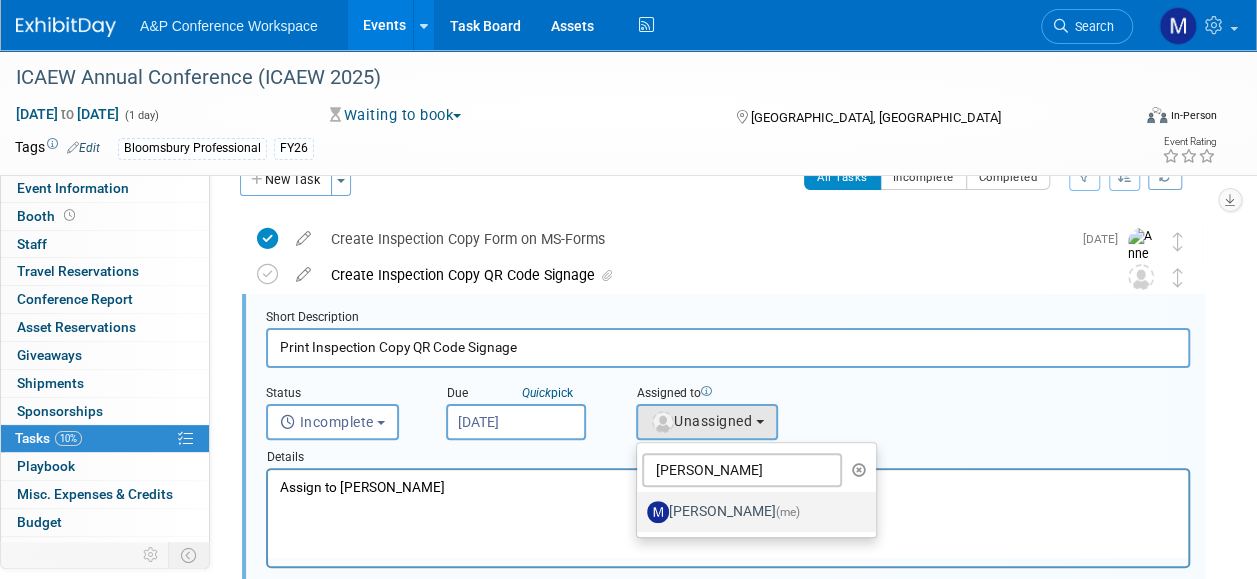 click on "Matt Hambridge
(me)" at bounding box center (751, 512) 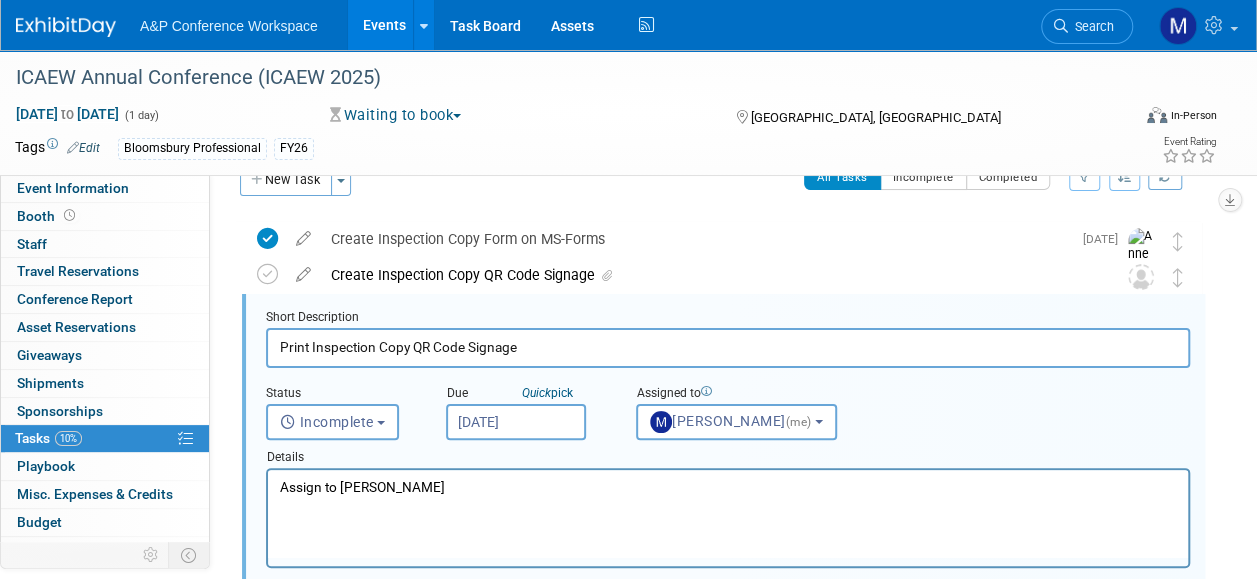 drag, startPoint x: 541, startPoint y: 485, endPoint x: 198, endPoint y: 475, distance: 343.14575 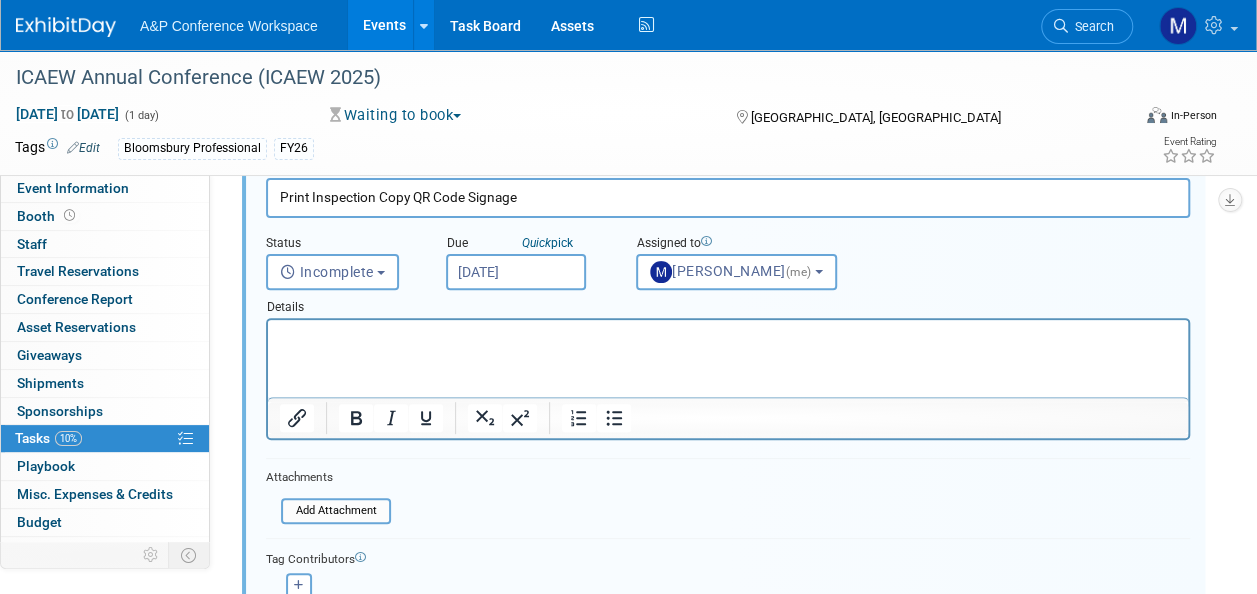 scroll, scrollTop: 338, scrollLeft: 0, axis: vertical 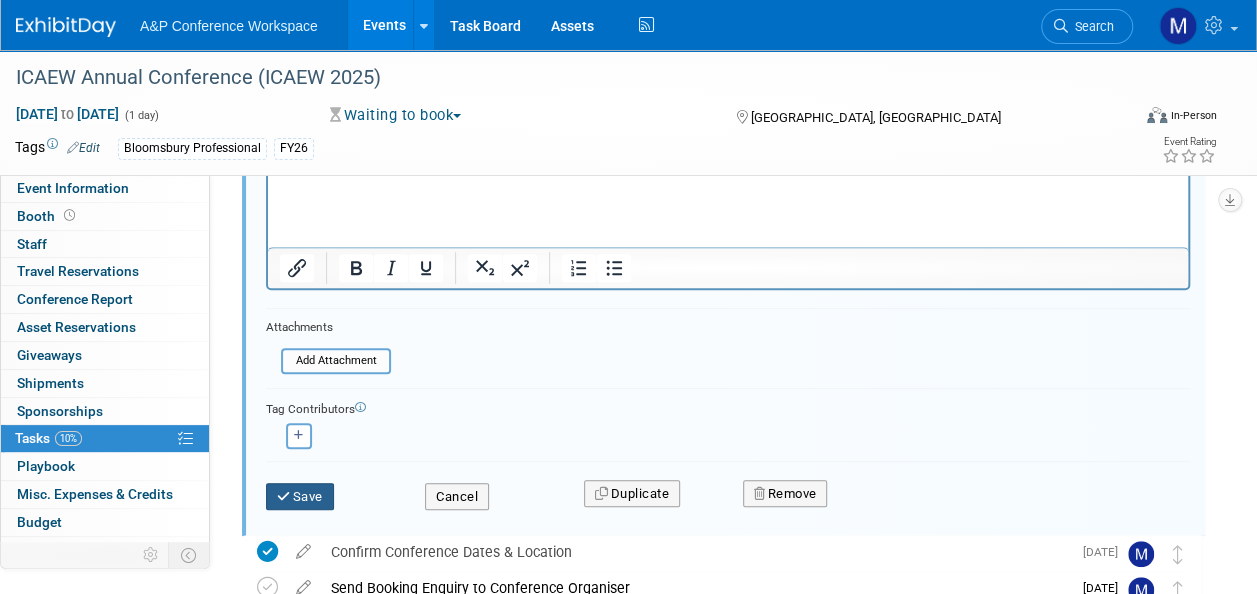 click on "Save" at bounding box center (300, 497) 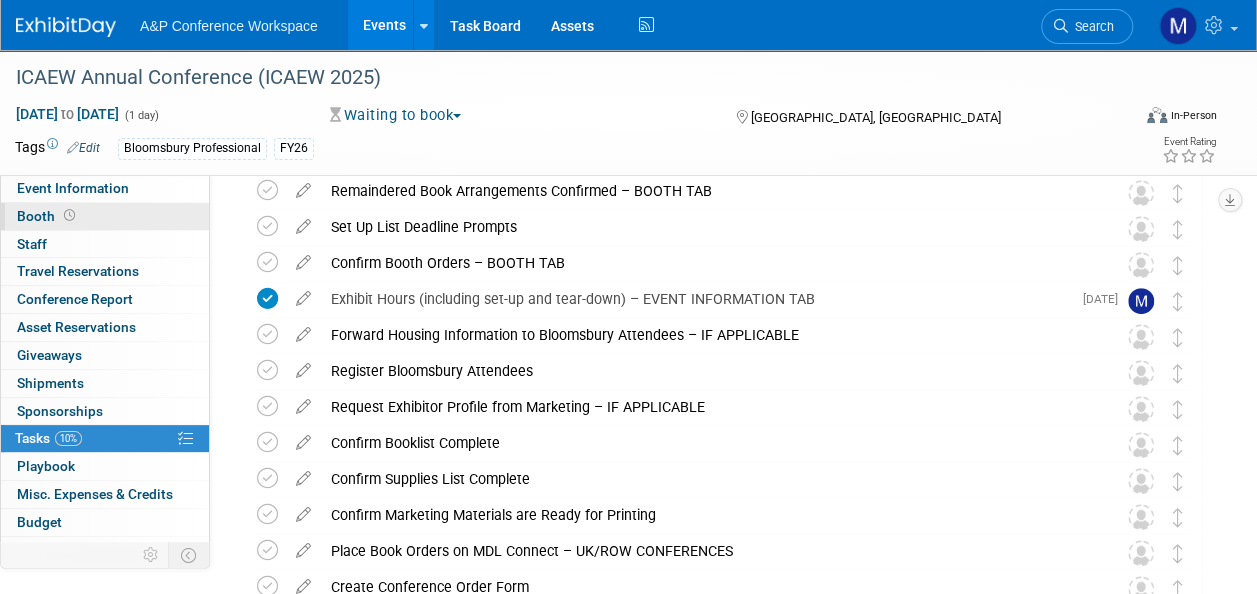 click on "Booth" at bounding box center (105, 216) 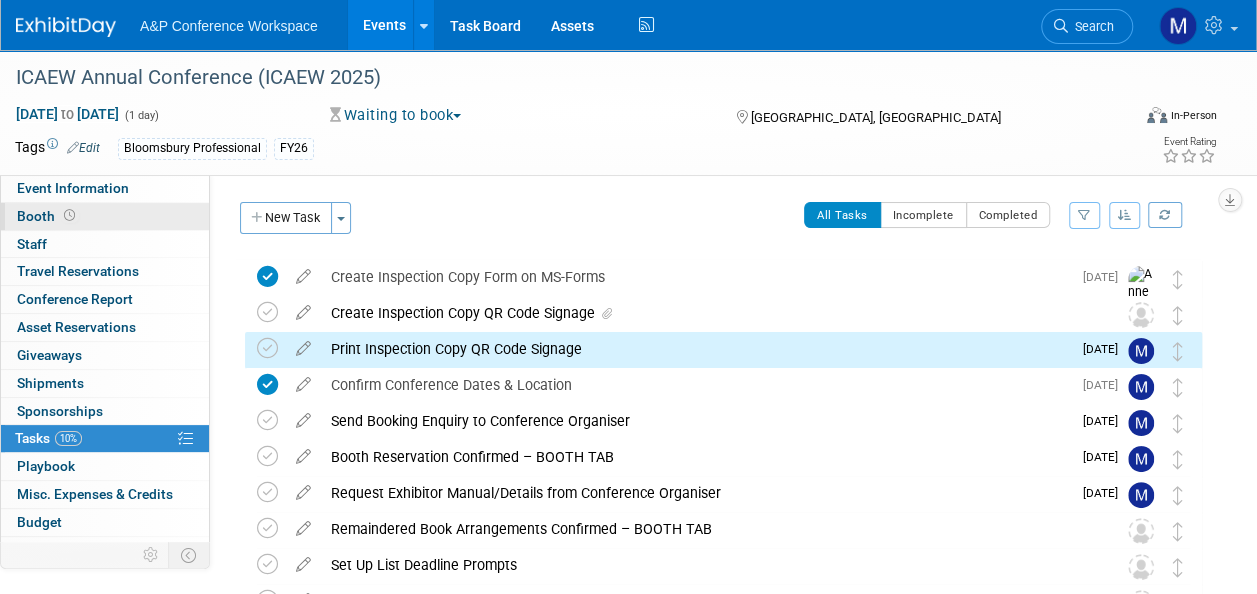 select on "BPTT" 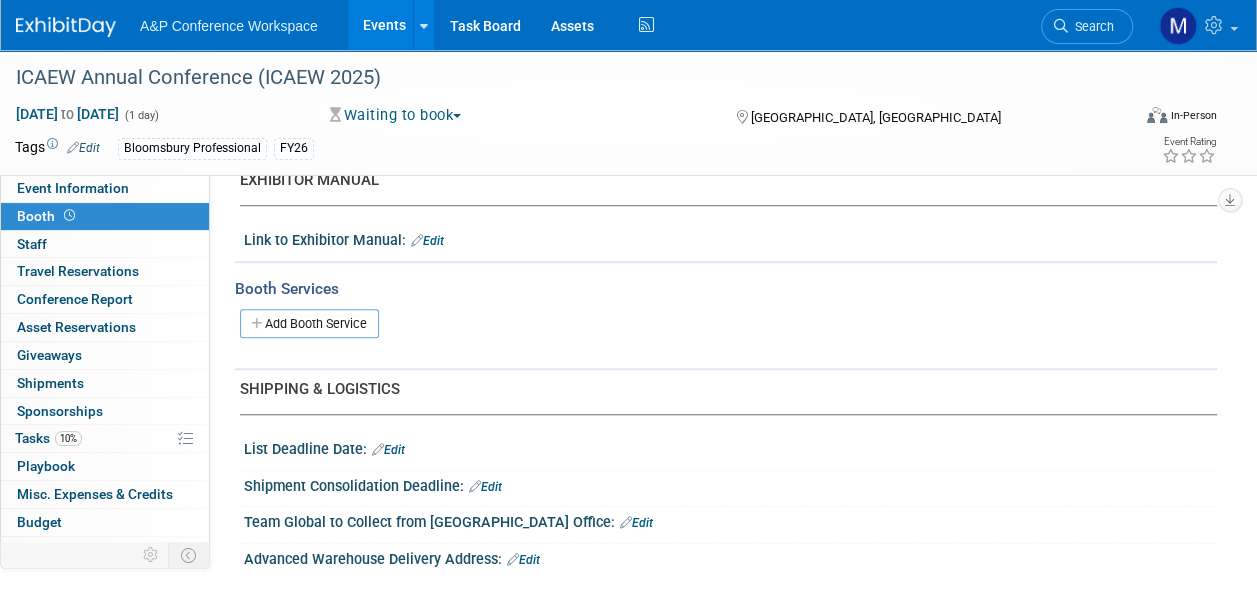 scroll, scrollTop: 800, scrollLeft: 0, axis: vertical 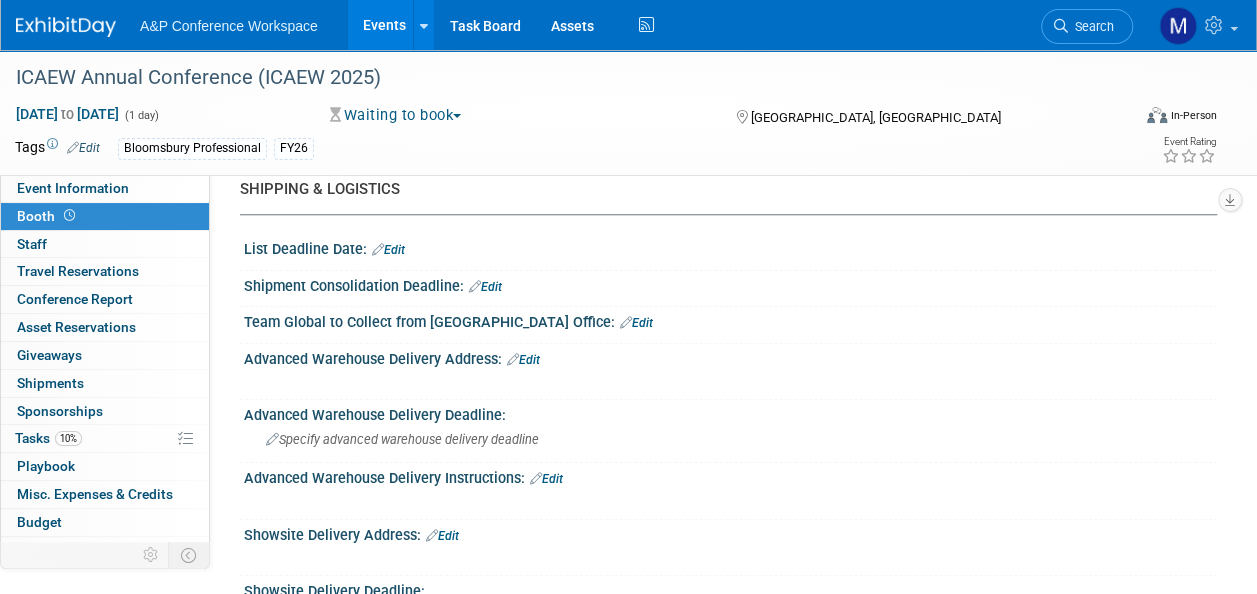 click on "Edit" at bounding box center [636, 323] 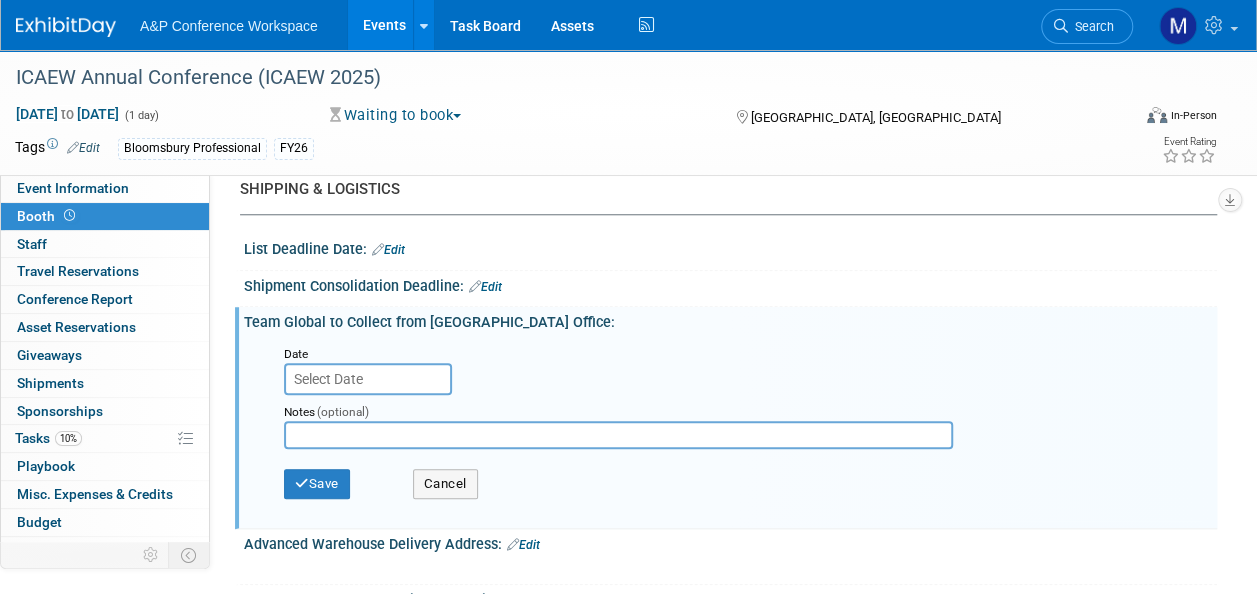 click at bounding box center [368, 379] 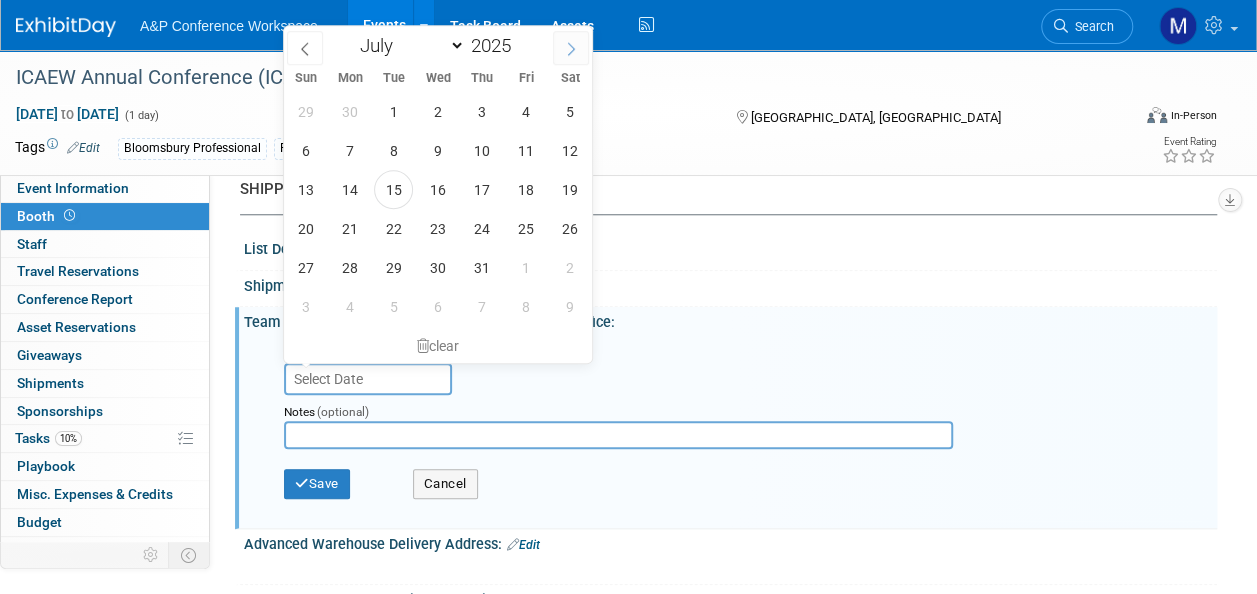 click at bounding box center (571, 48) 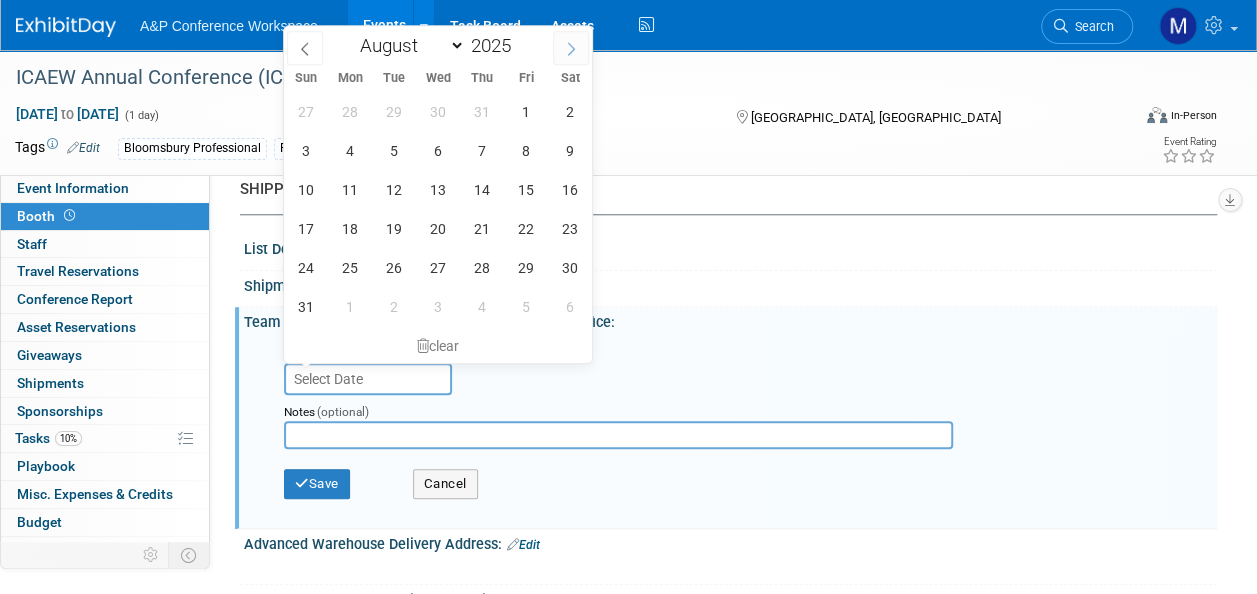 click at bounding box center [571, 48] 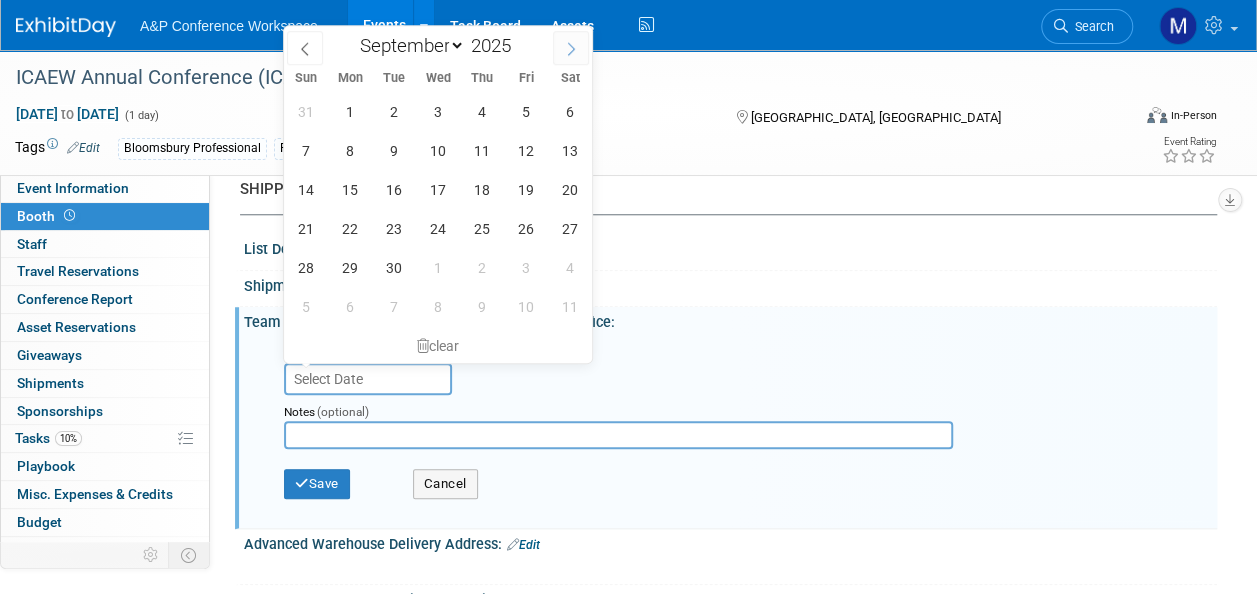 click at bounding box center (571, 48) 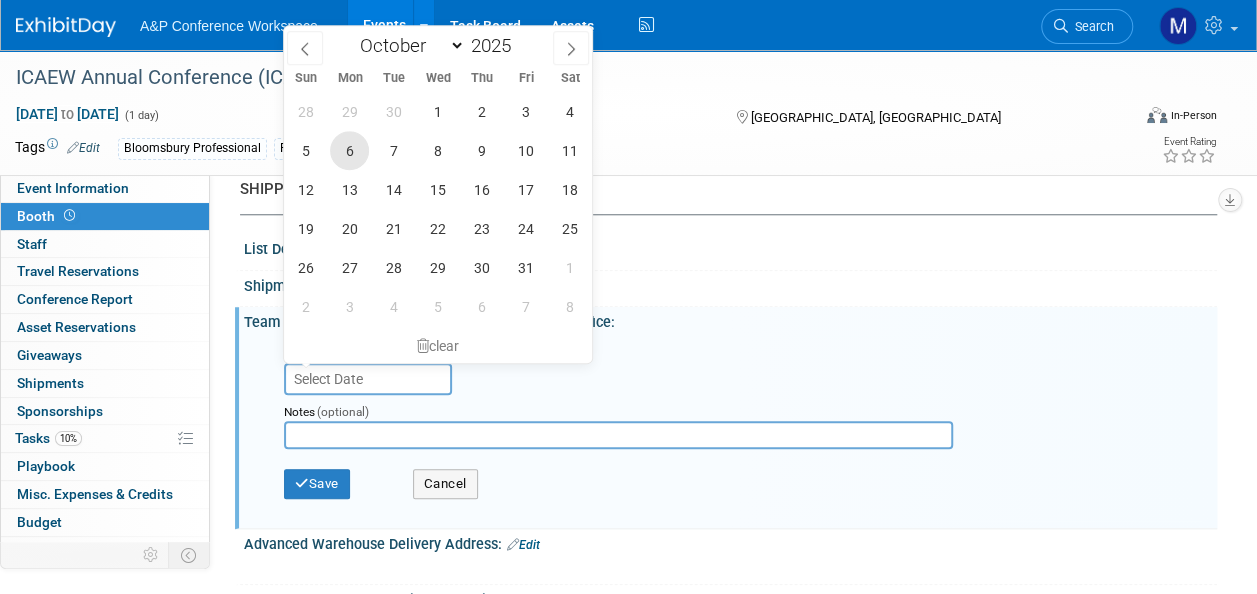 click on "6" at bounding box center [349, 150] 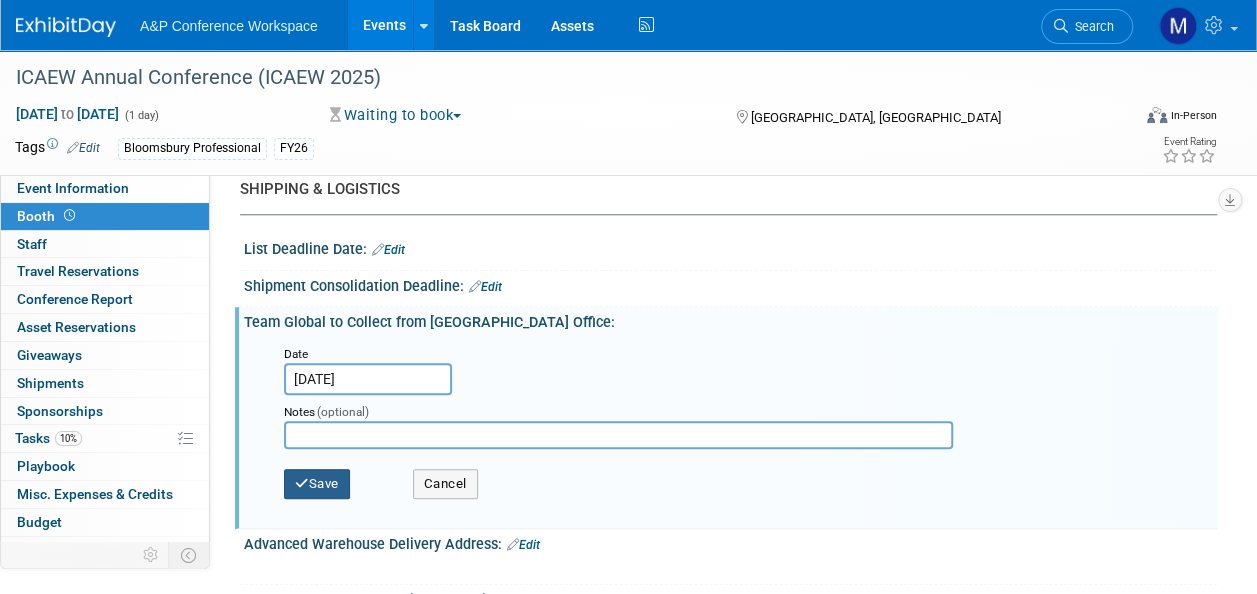 click on "Save" at bounding box center (317, 484) 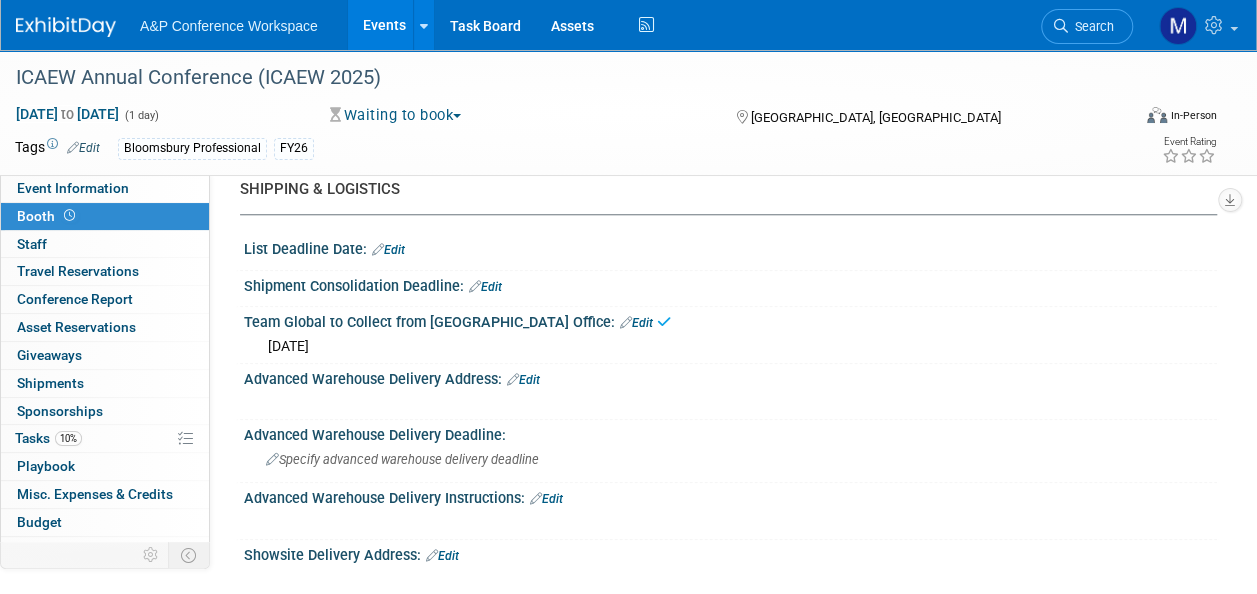 click on "Edit" at bounding box center (485, 287) 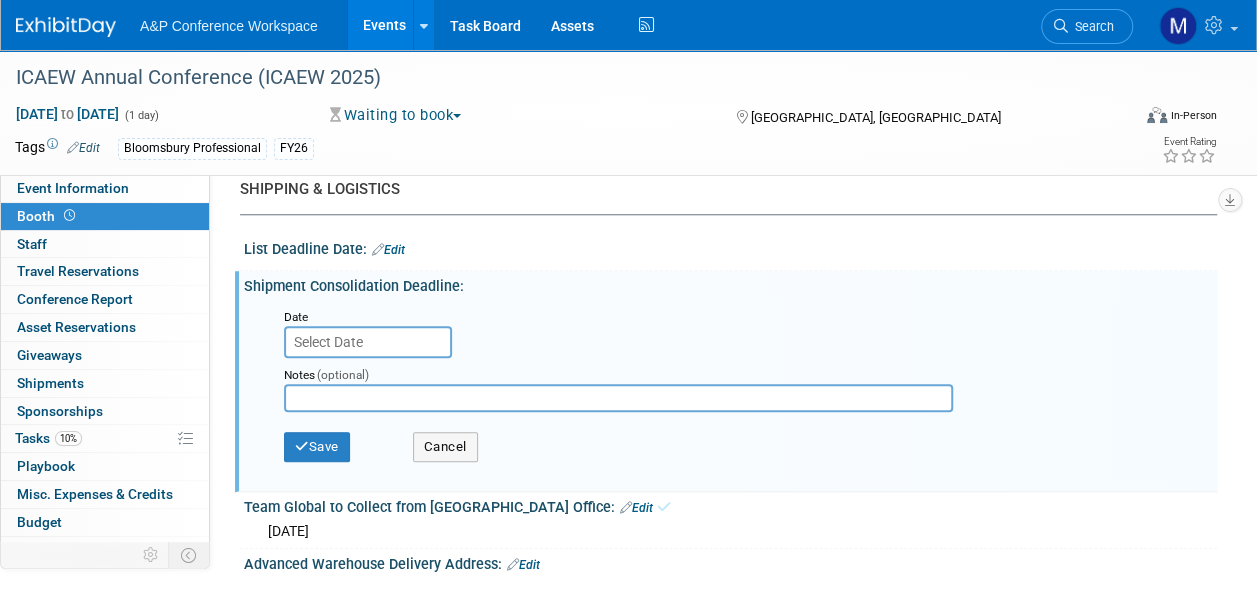 click at bounding box center (368, 342) 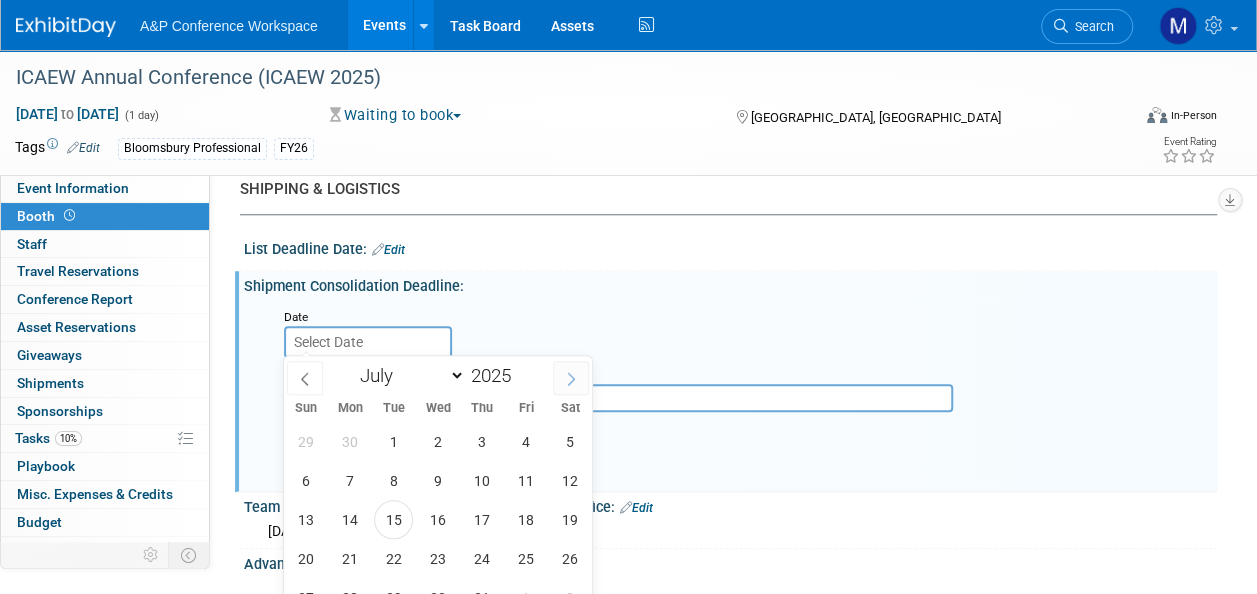 click at bounding box center [571, 378] 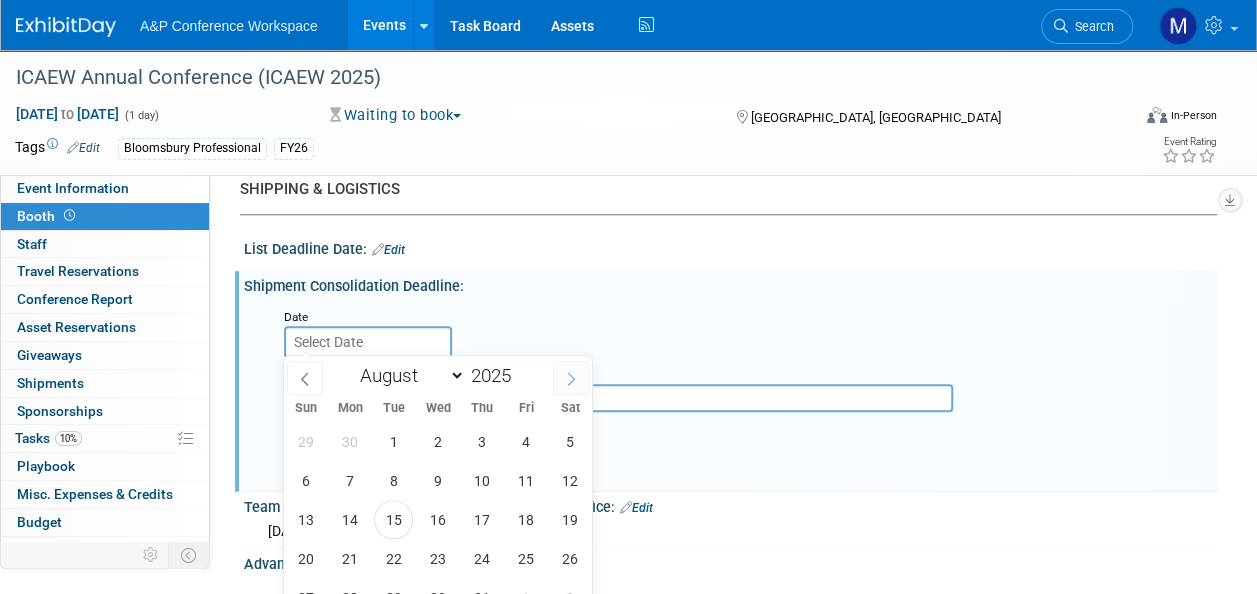 click at bounding box center [571, 378] 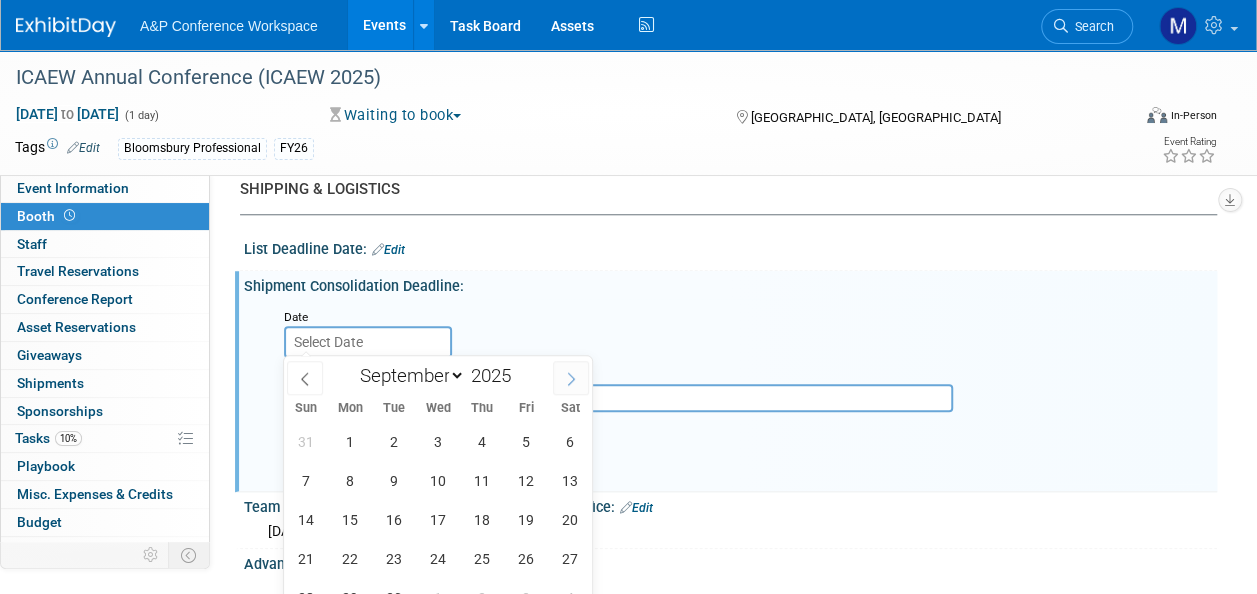 click at bounding box center (571, 378) 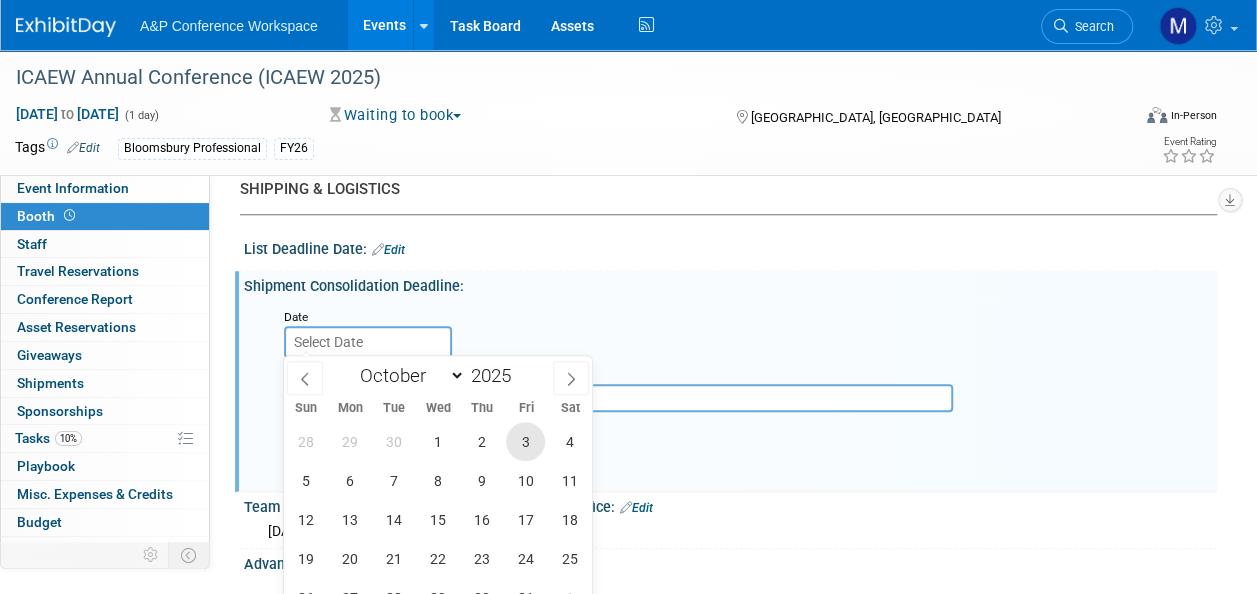 click on "3" at bounding box center (525, 441) 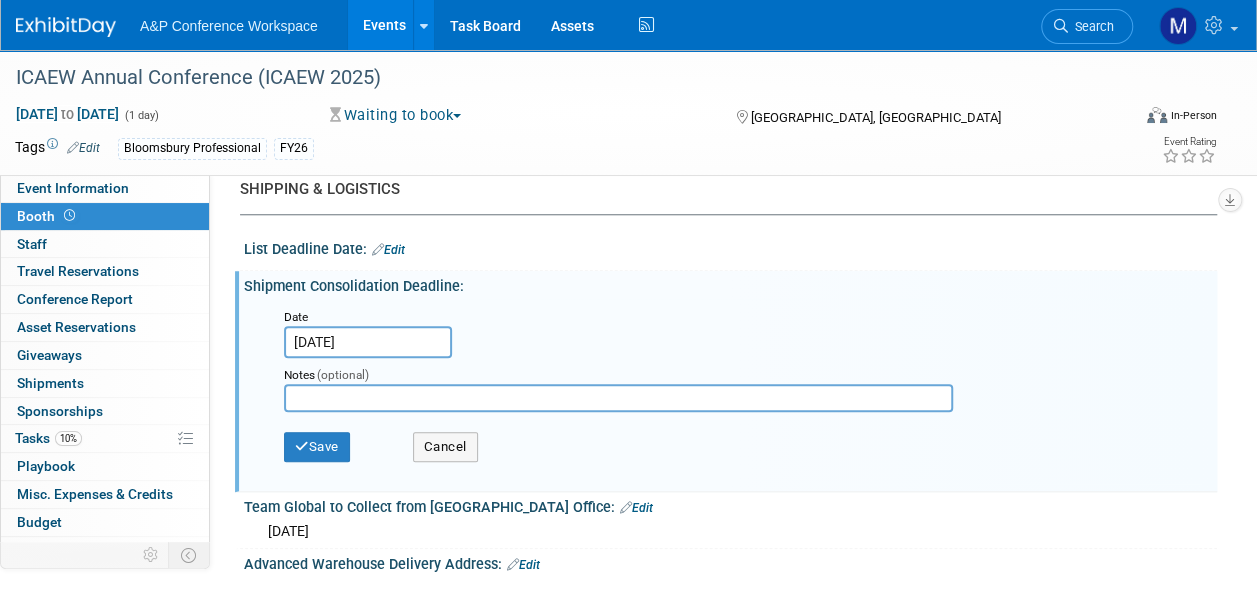 click on "Save
Cancel" at bounding box center (735, 449) 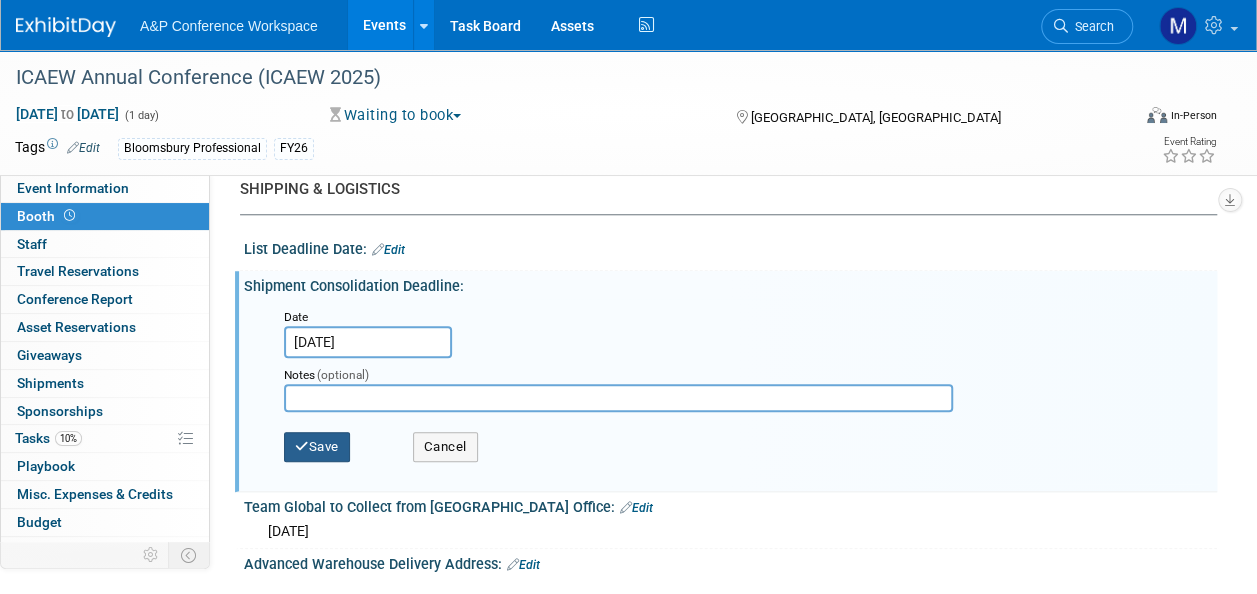 click on "Save" at bounding box center (317, 447) 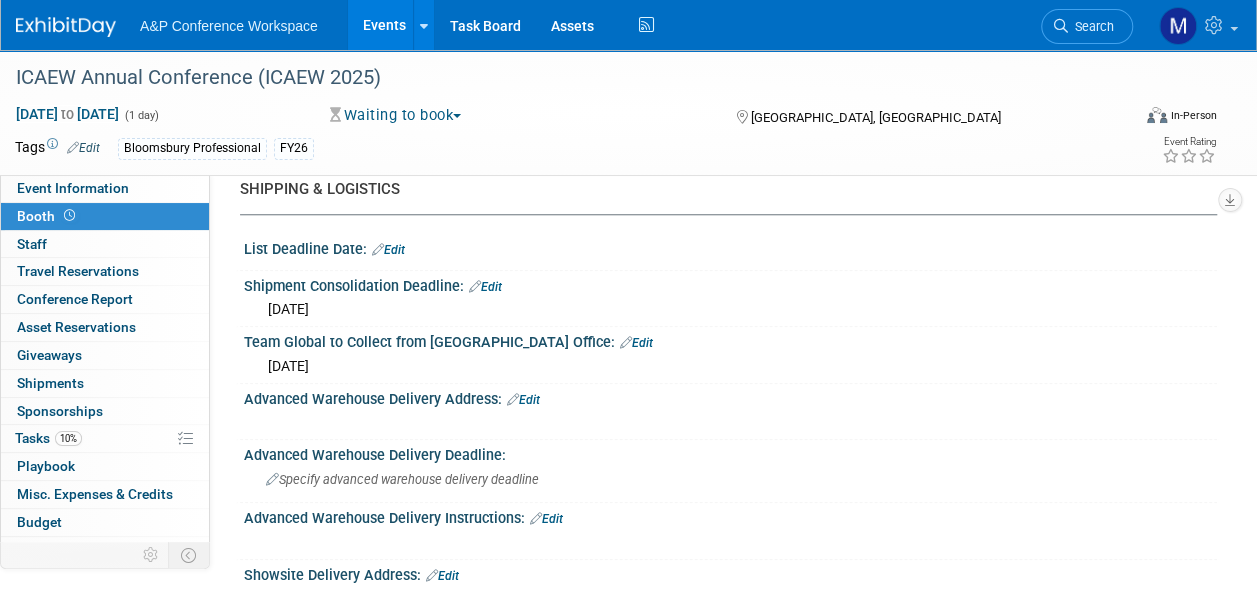 click on "Edit" at bounding box center (388, 250) 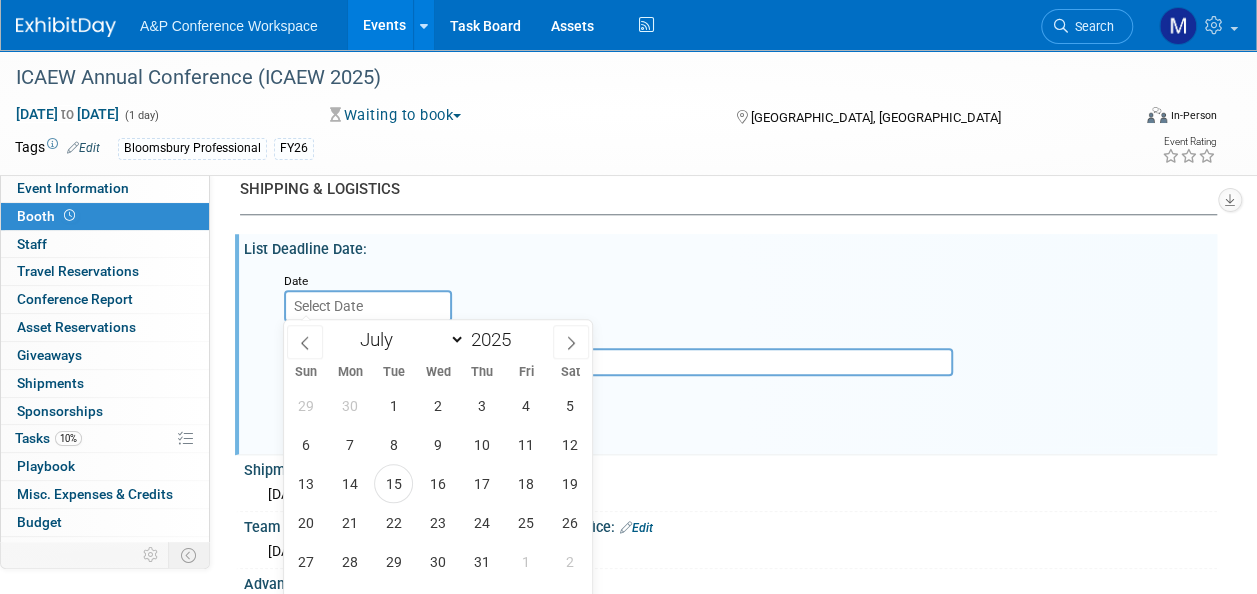 click at bounding box center [368, 306] 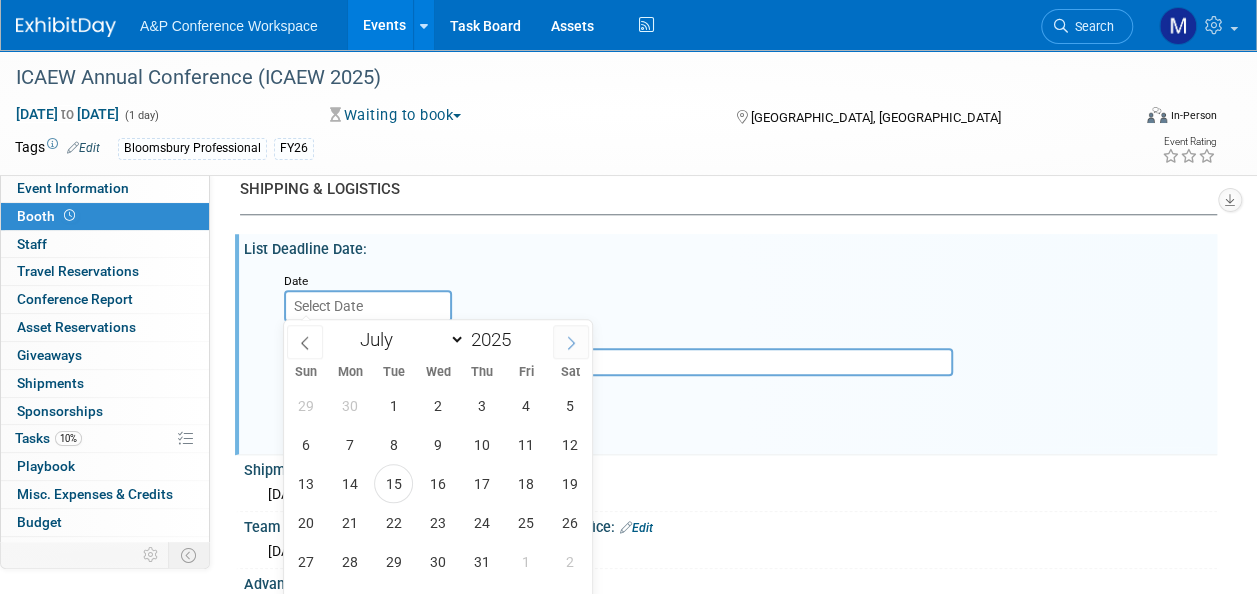 click 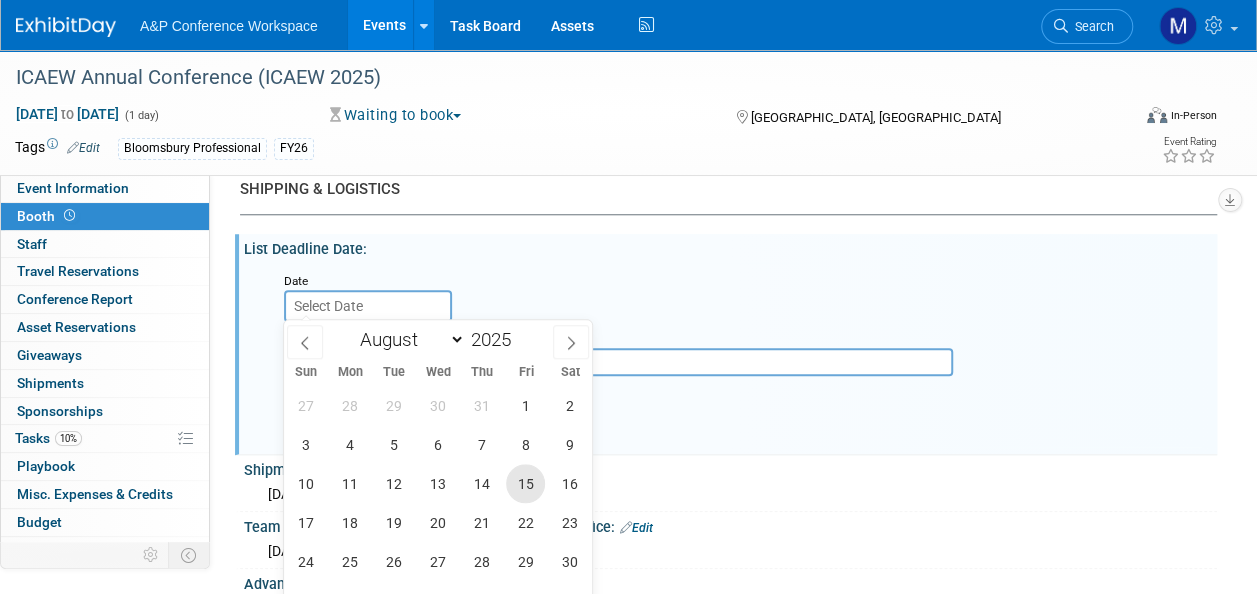 click on "15" at bounding box center (525, 483) 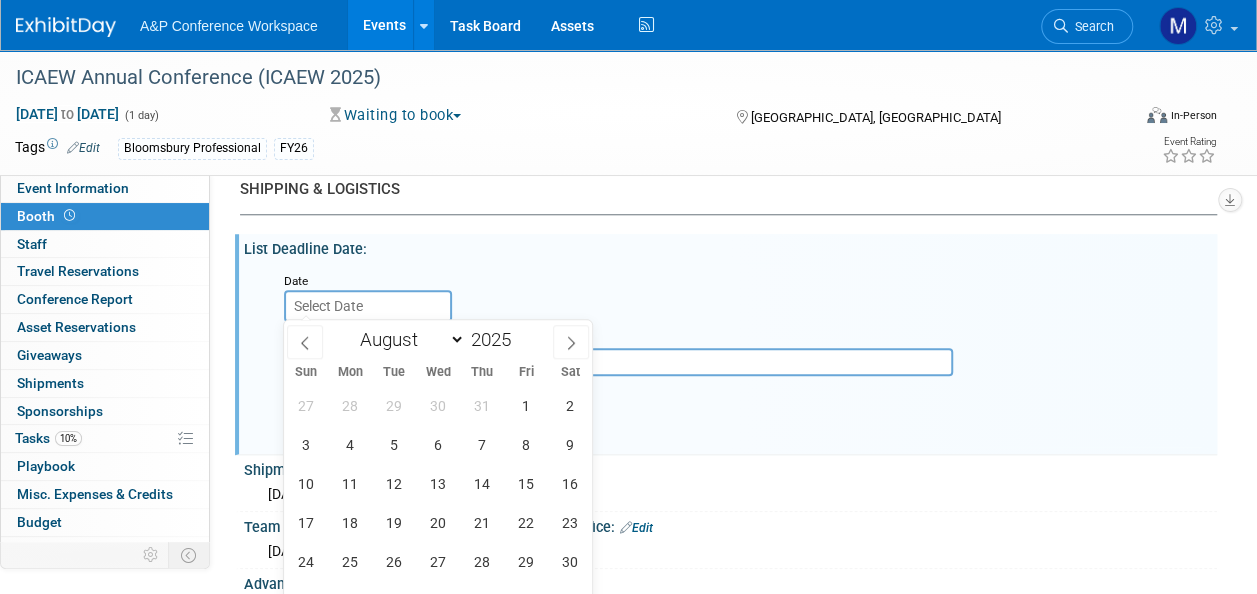 type on "Aug 15, 2025" 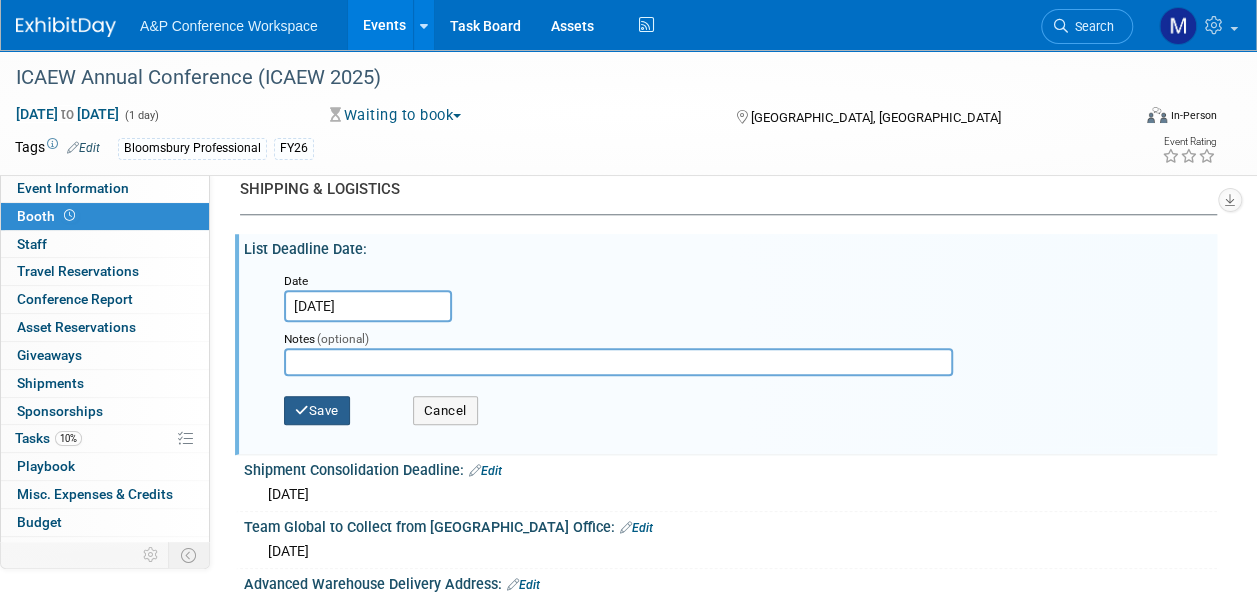 click on "Save" at bounding box center (317, 411) 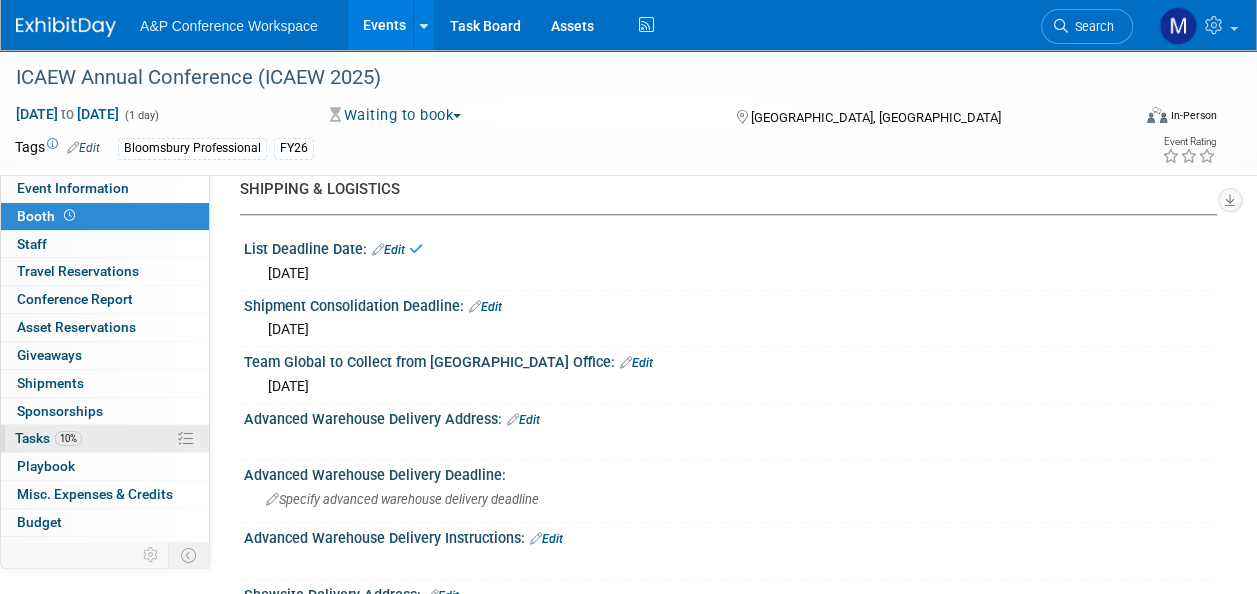 click on "10%
Tasks 10%" at bounding box center [105, 438] 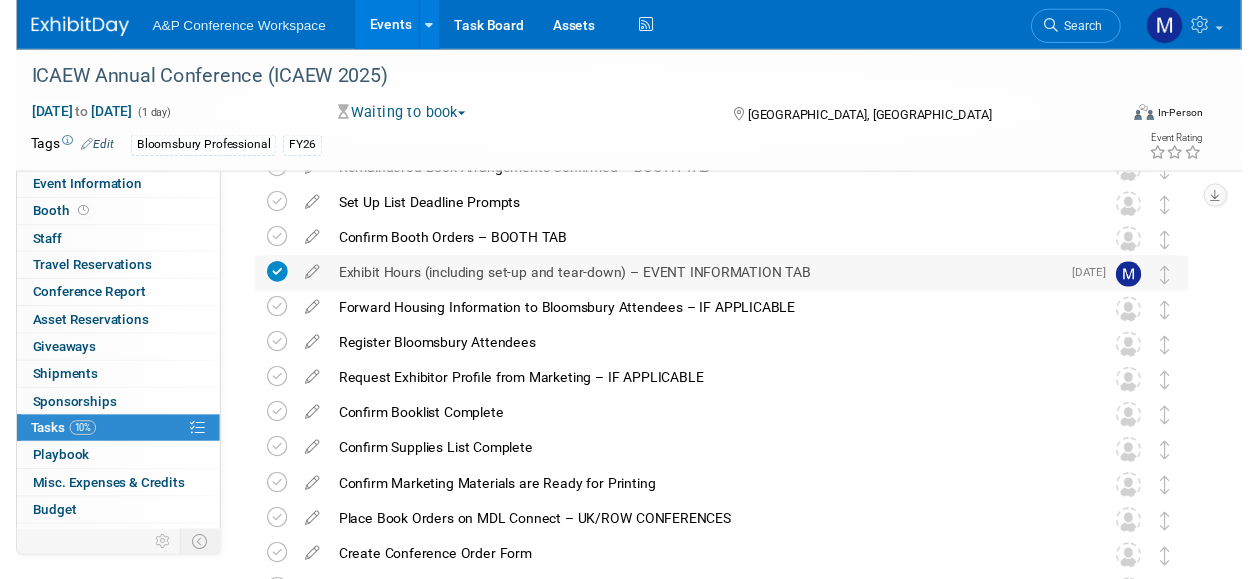 scroll, scrollTop: 400, scrollLeft: 0, axis: vertical 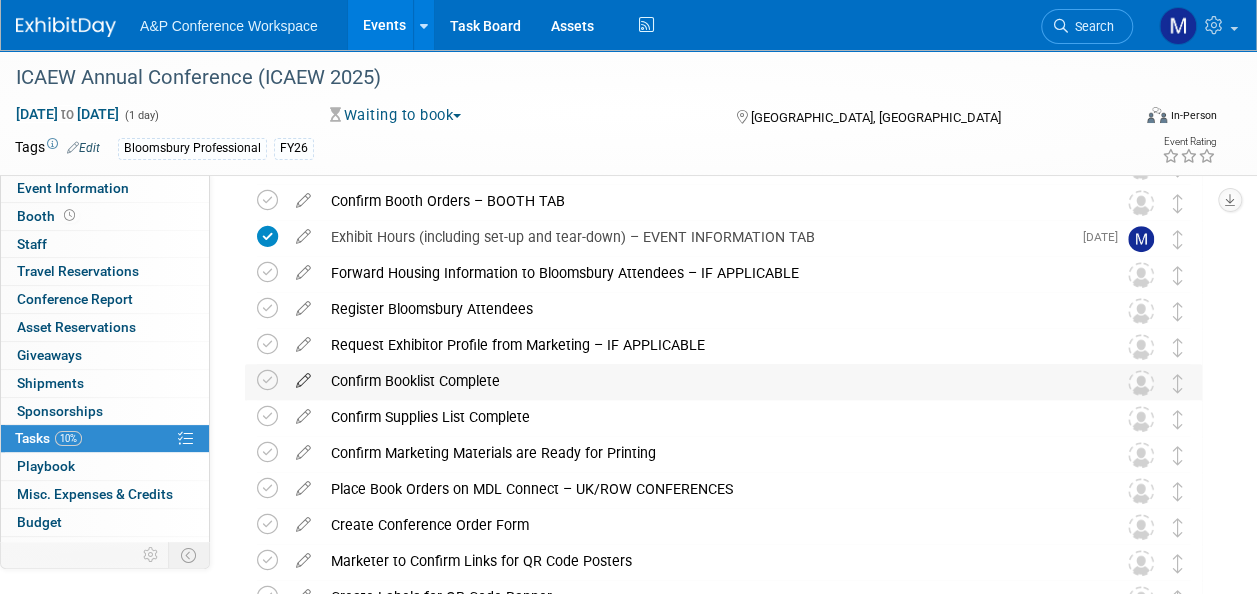 click at bounding box center (303, 376) 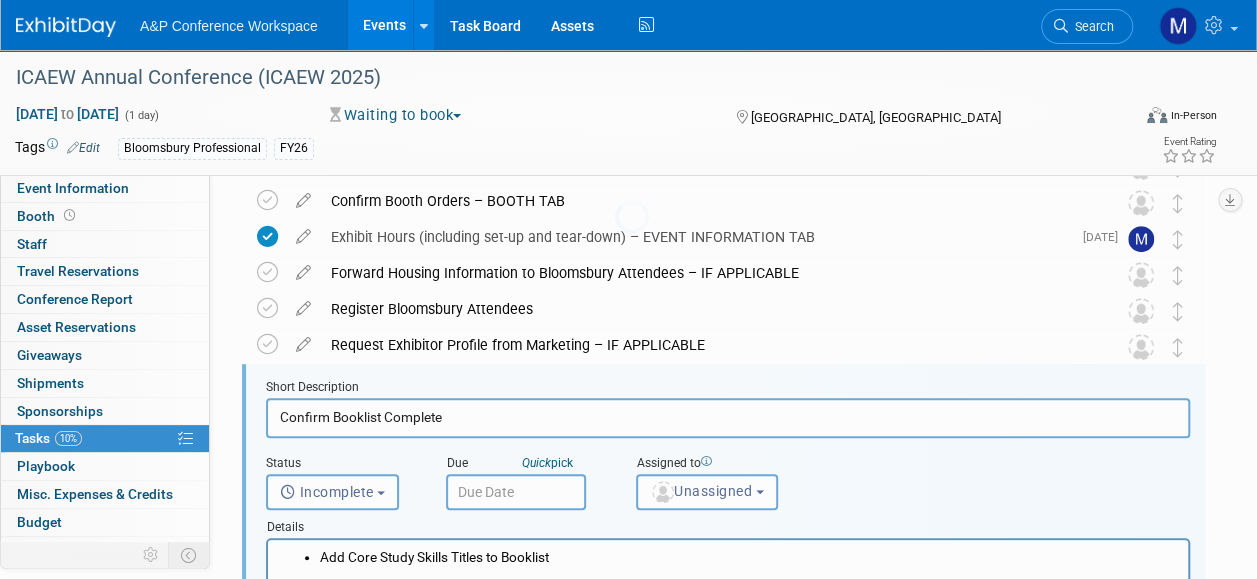 scroll, scrollTop: 0, scrollLeft: 0, axis: both 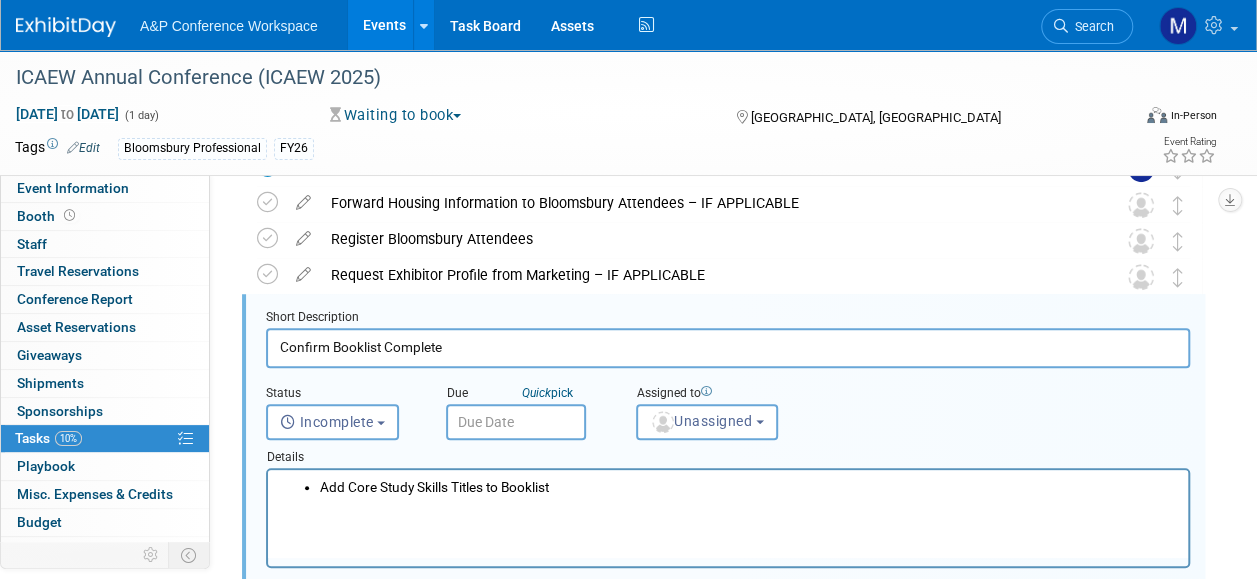 click at bounding box center [516, 422] 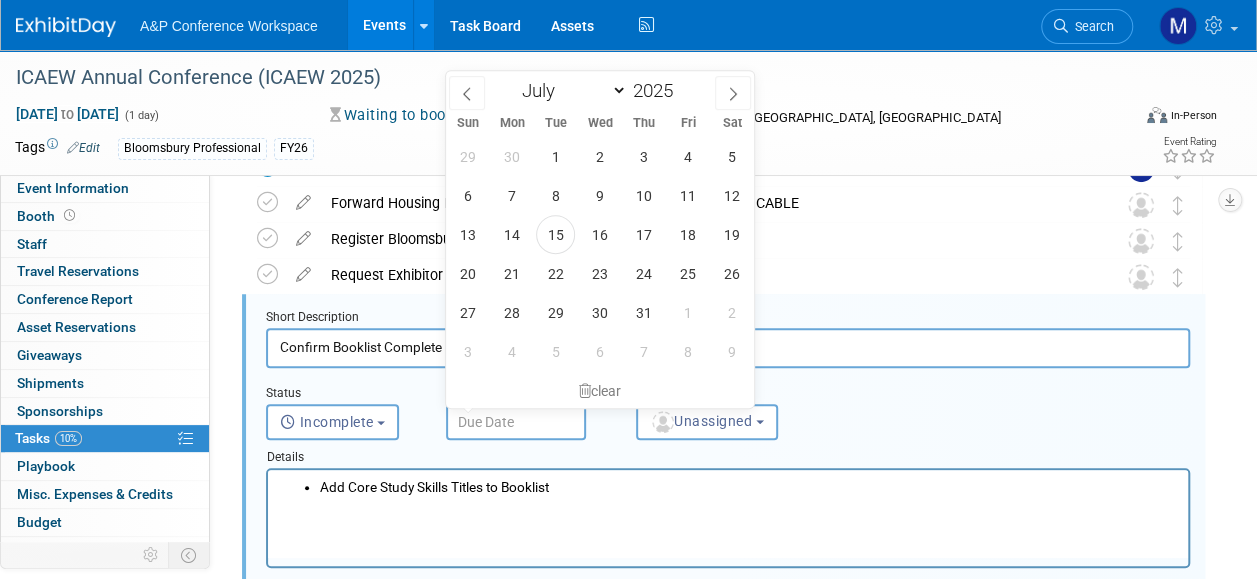 click on "January February March April May June July August September October November December 2025" at bounding box center (600, 88) 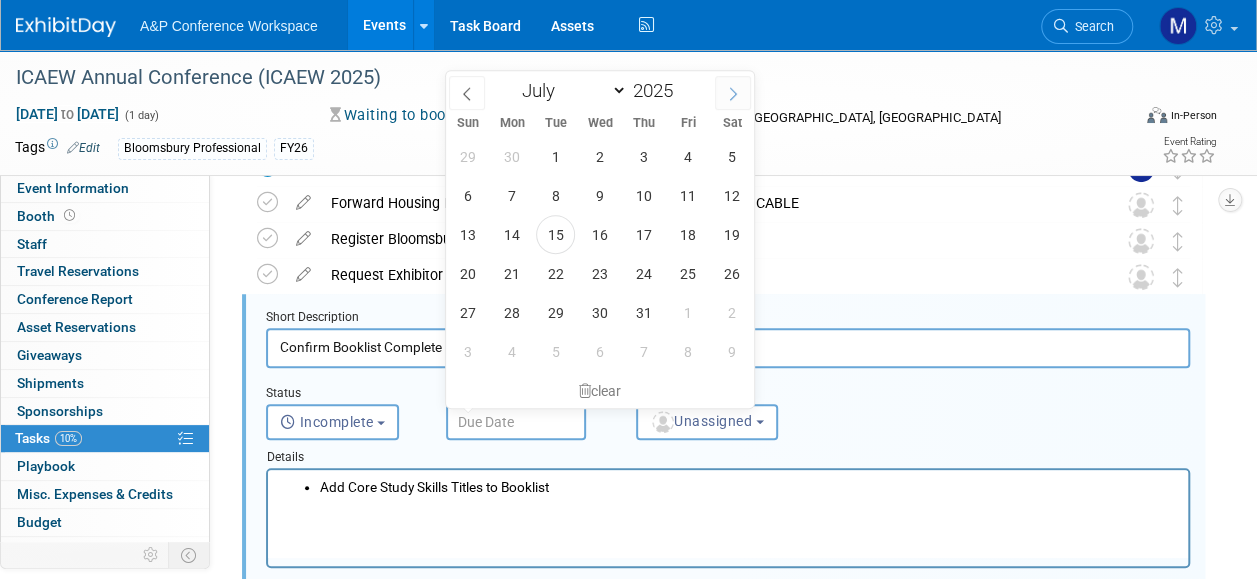 click 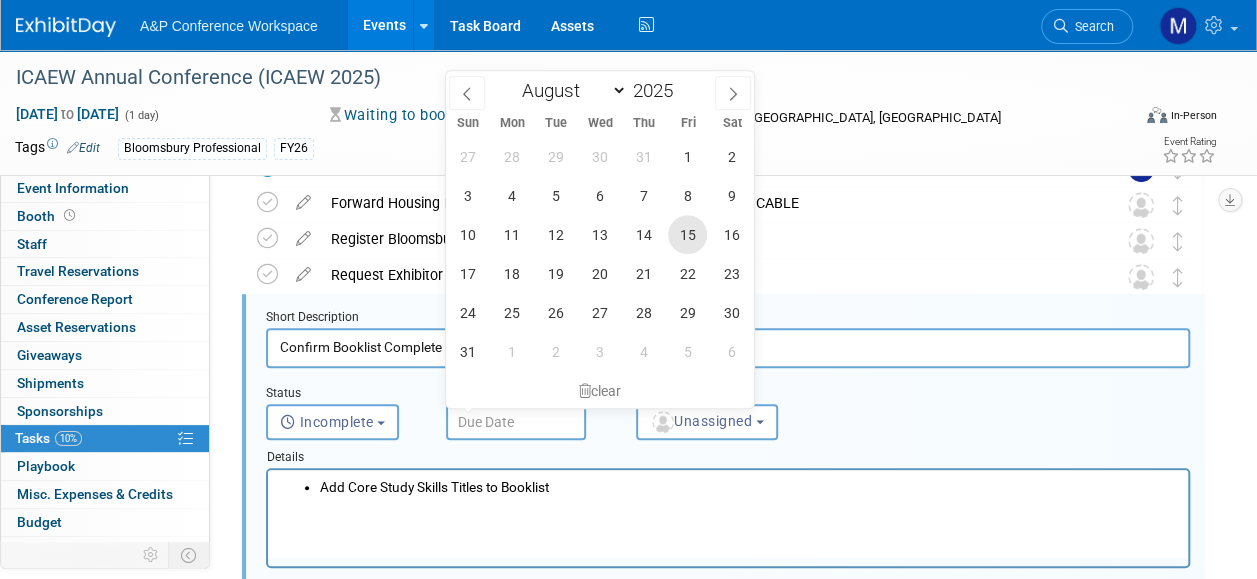 click on "15" at bounding box center [687, 234] 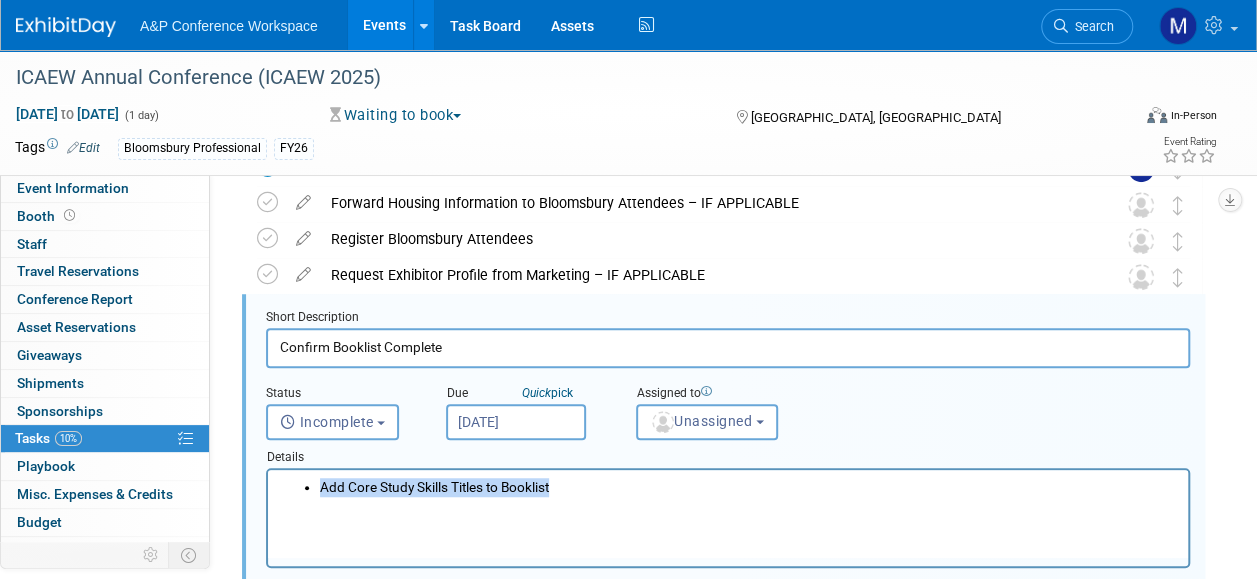 drag, startPoint x: 604, startPoint y: 487, endPoint x: 196, endPoint y: 495, distance: 408.07843 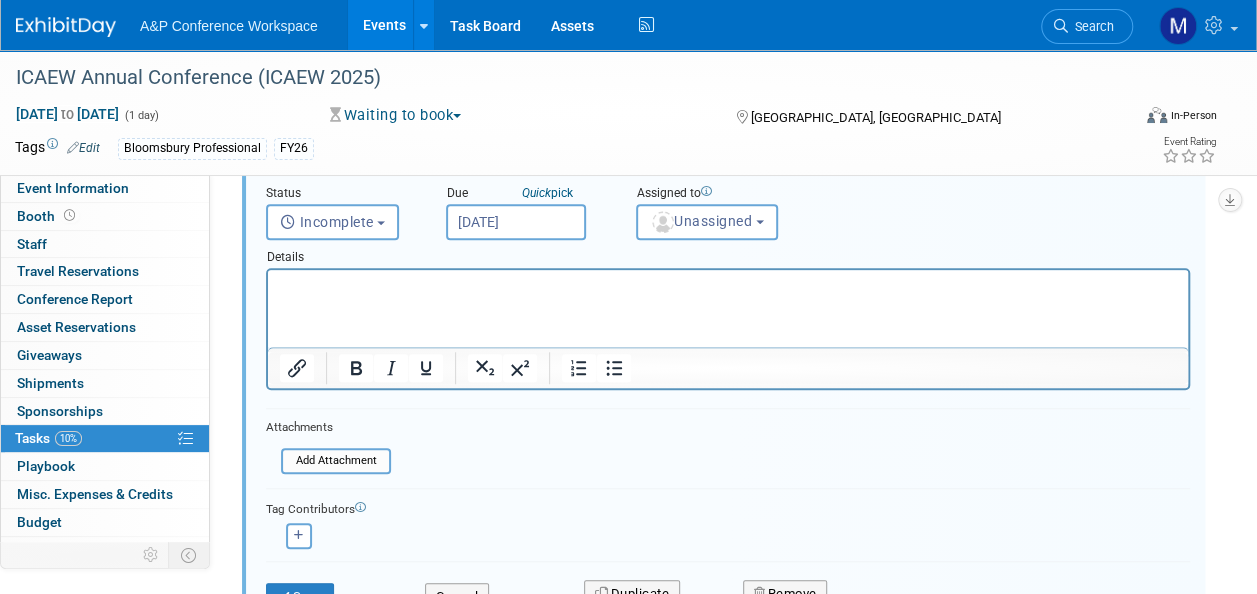 scroll, scrollTop: 870, scrollLeft: 0, axis: vertical 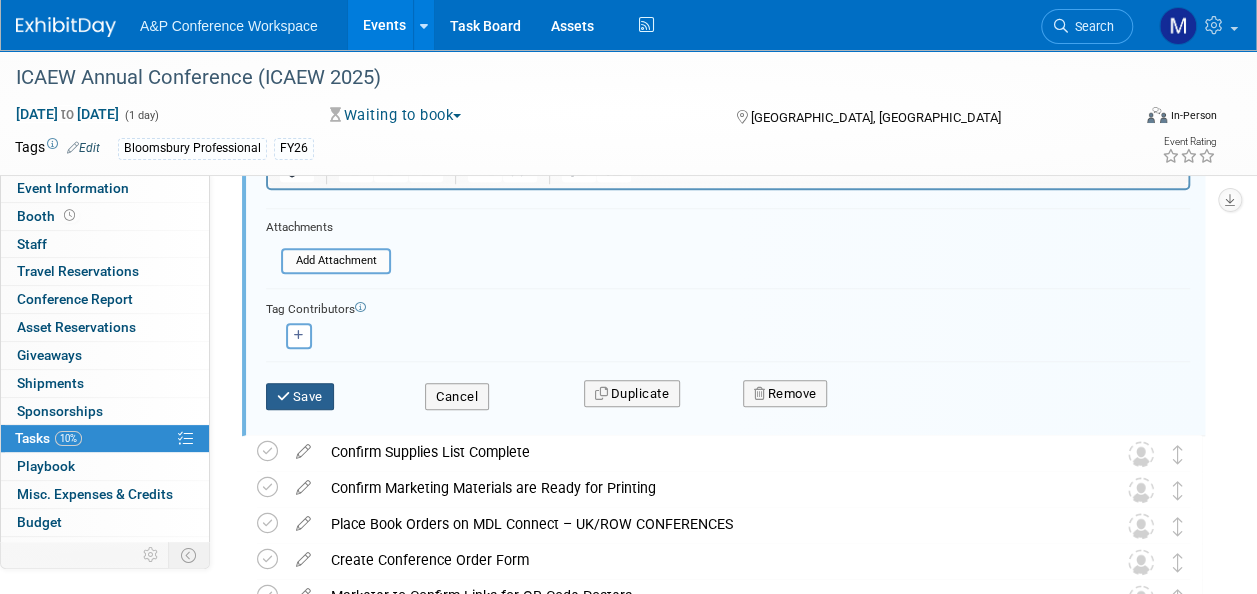 click on "Save" at bounding box center [300, 397] 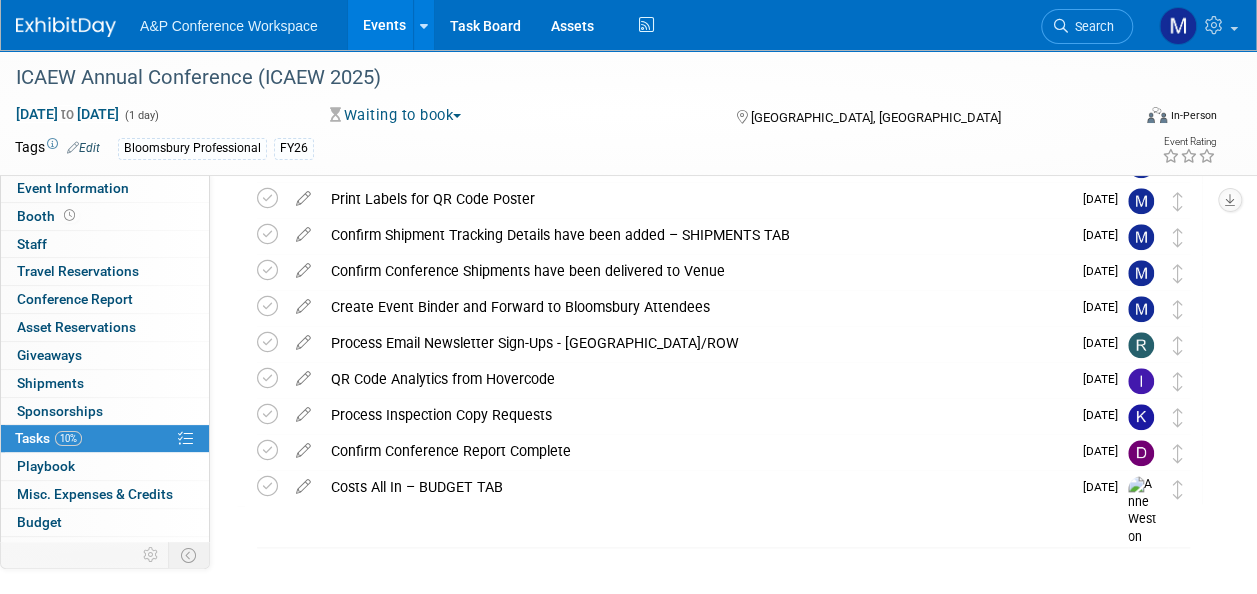 scroll, scrollTop: 570, scrollLeft: 0, axis: vertical 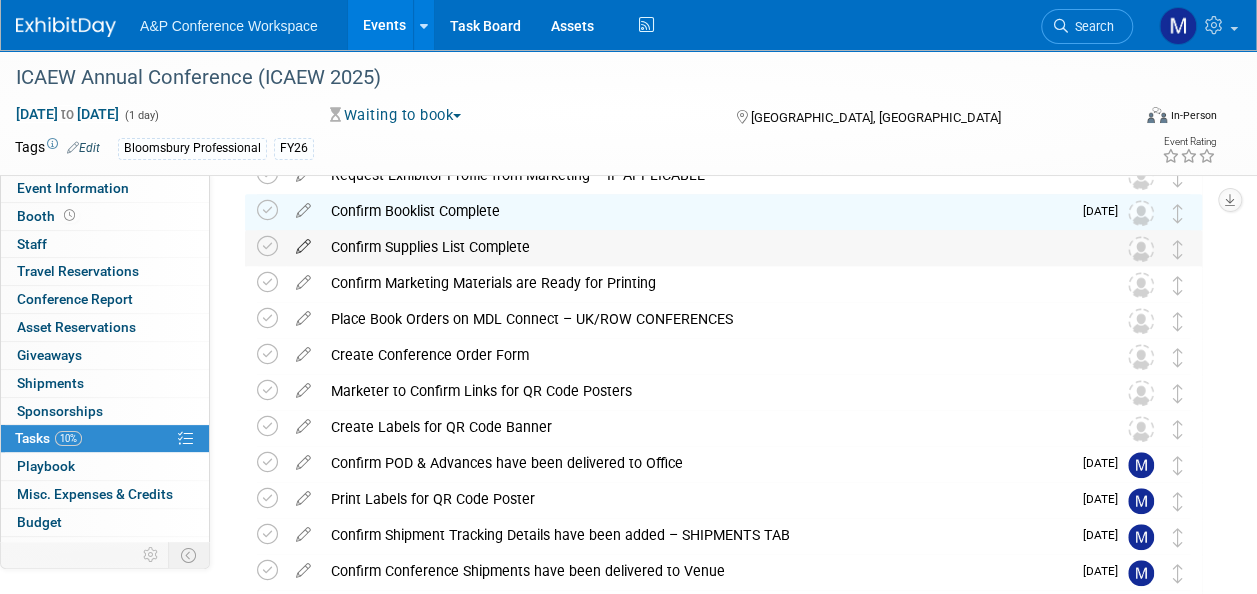 click at bounding box center (303, 242) 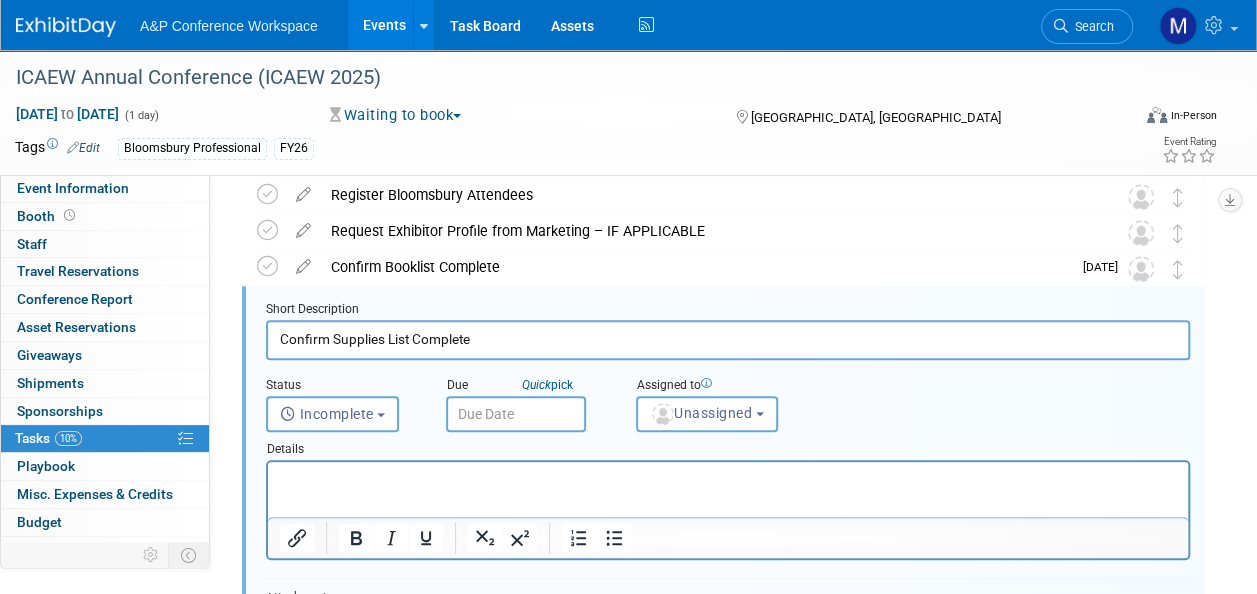 scroll, scrollTop: 506, scrollLeft: 0, axis: vertical 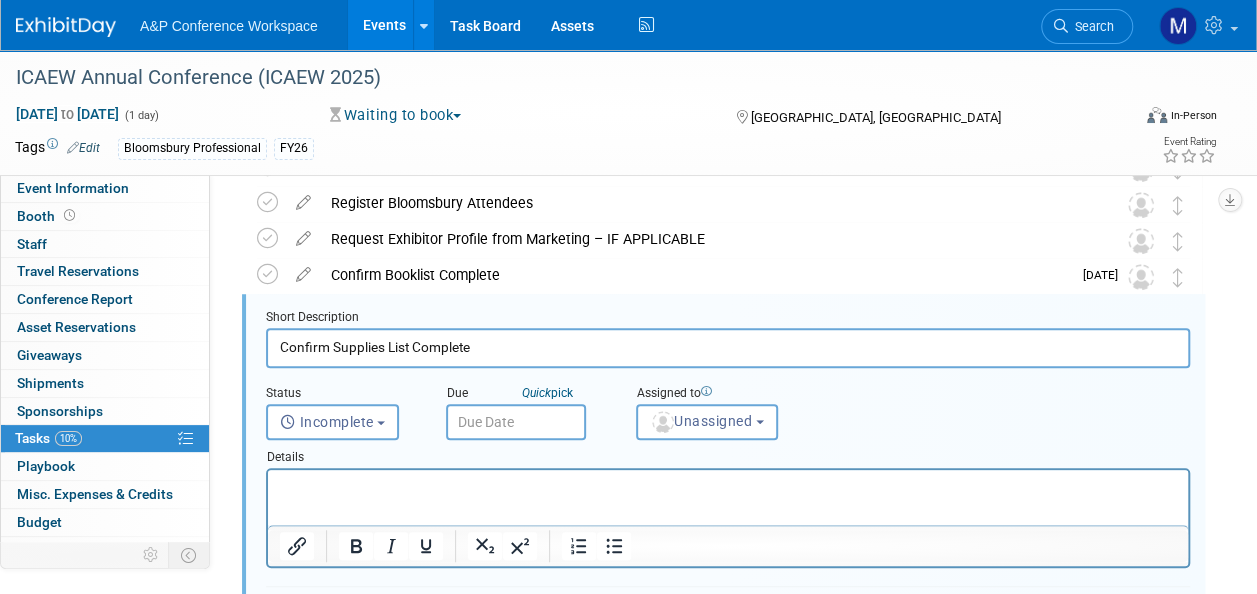click at bounding box center (516, 422) 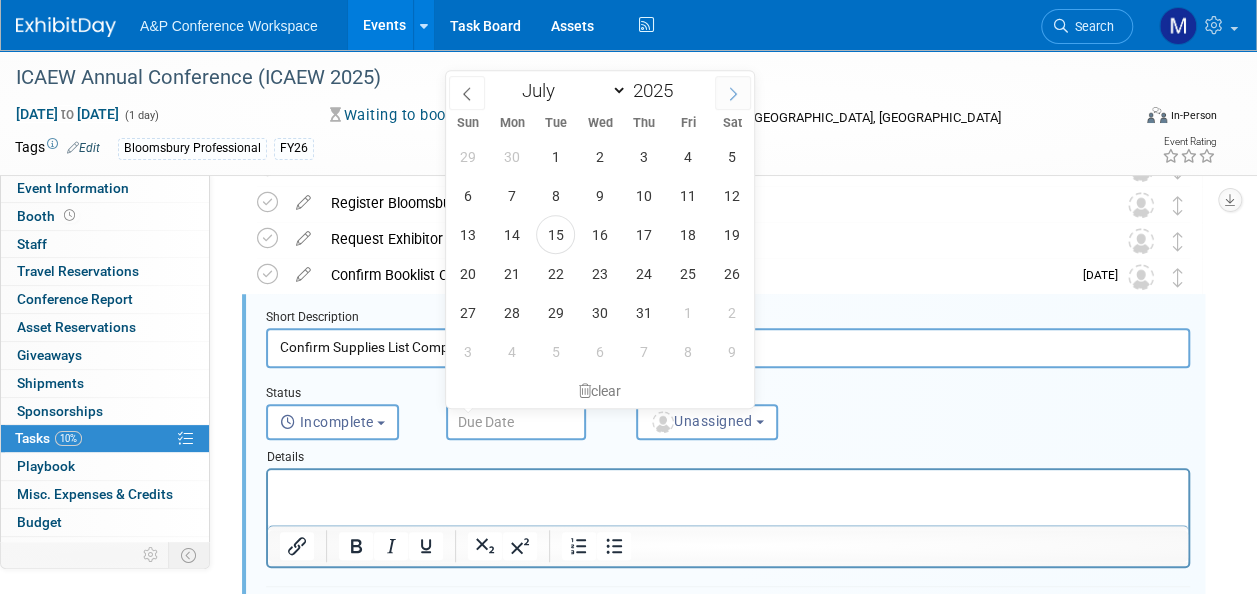 click 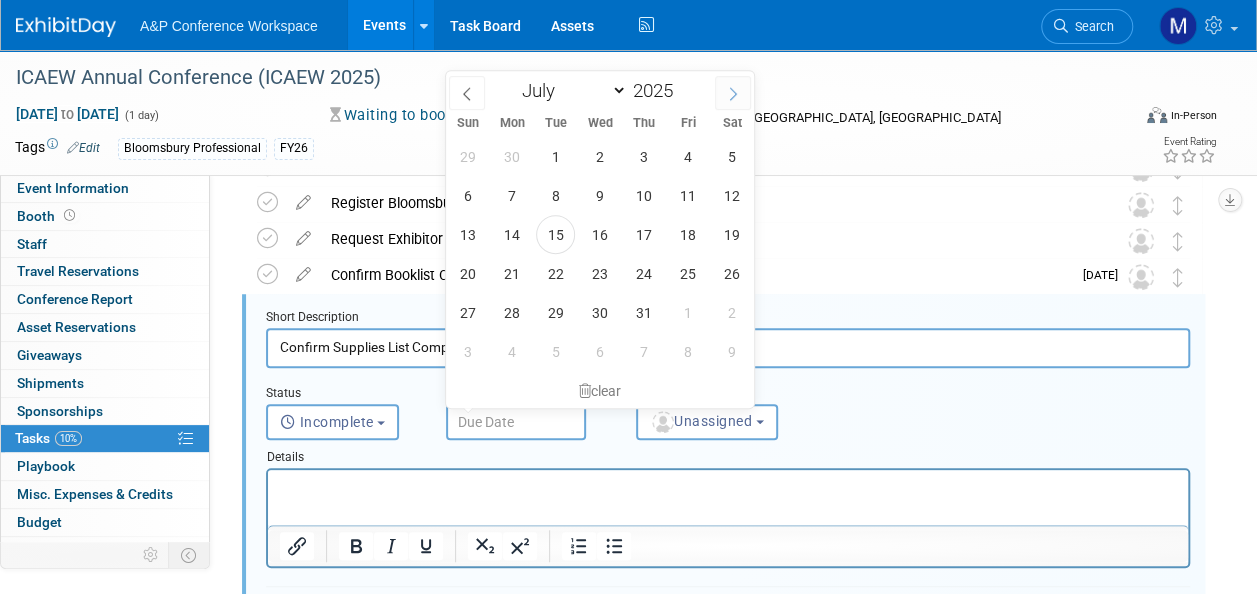 select on "7" 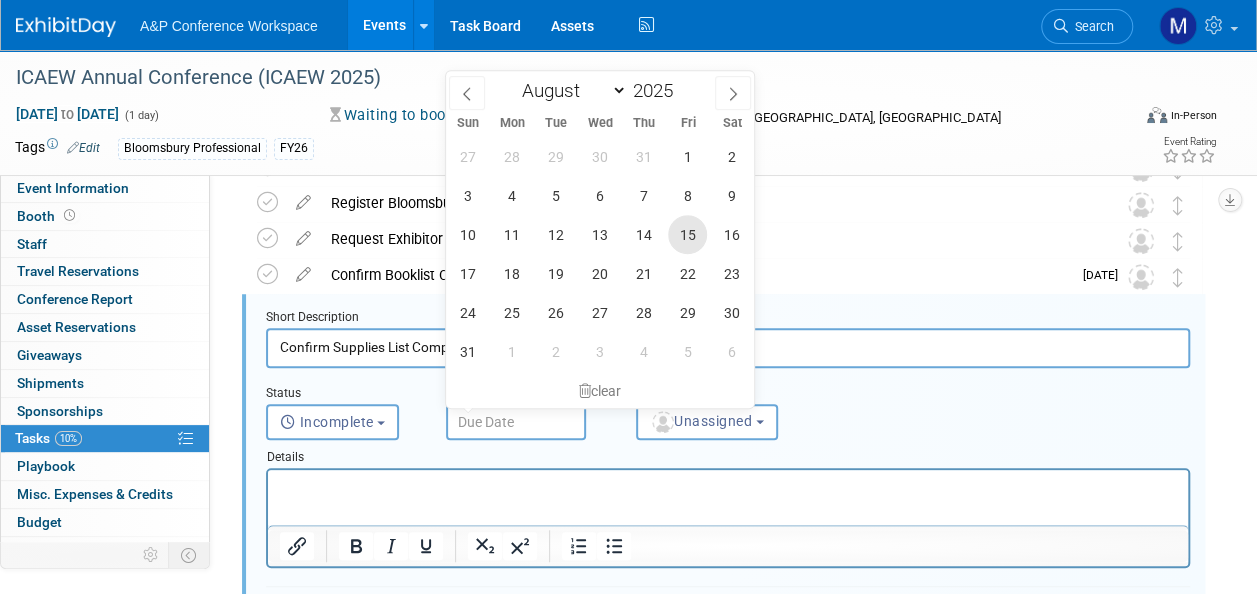 click on "15" at bounding box center [687, 234] 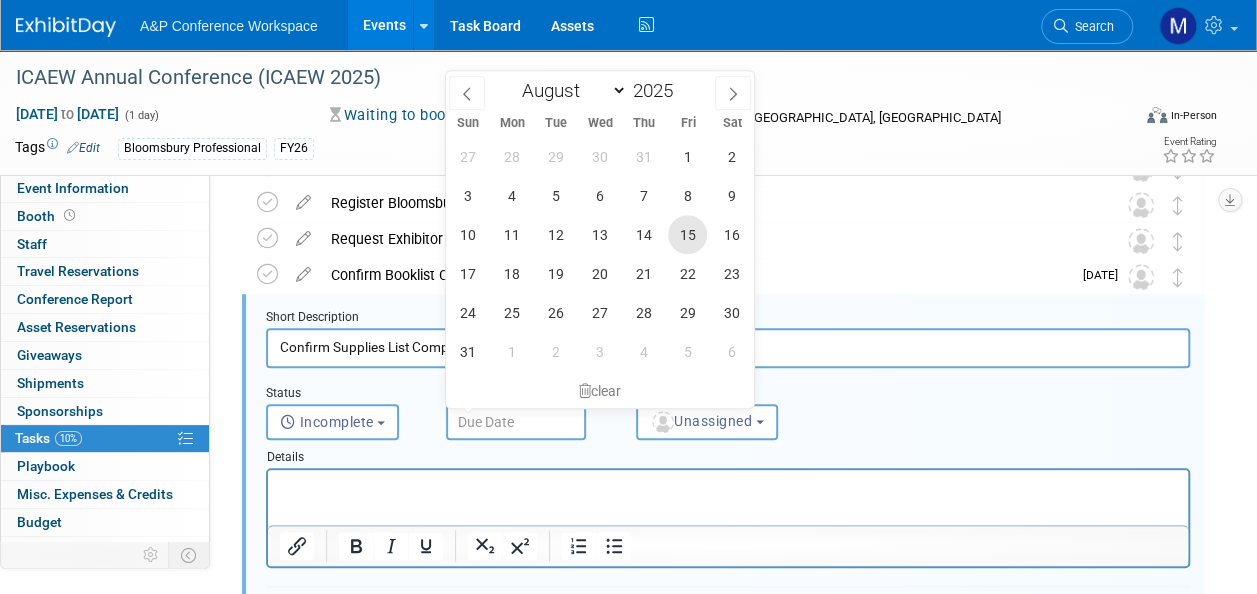 type on "Aug 15, 2025" 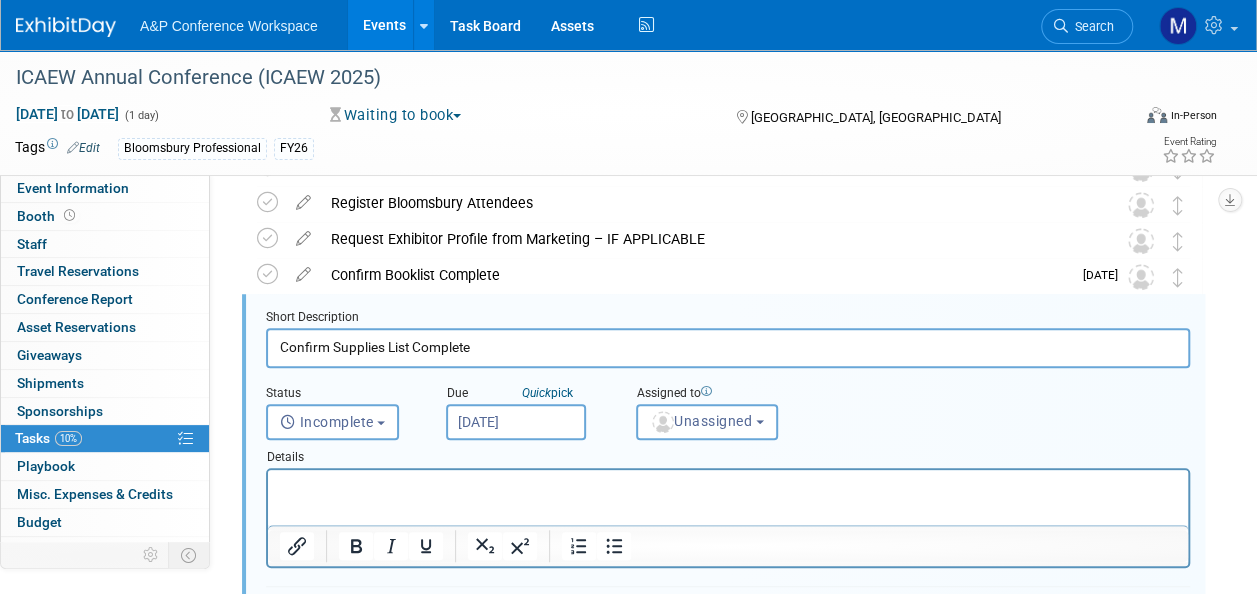 click at bounding box center (728, 483) 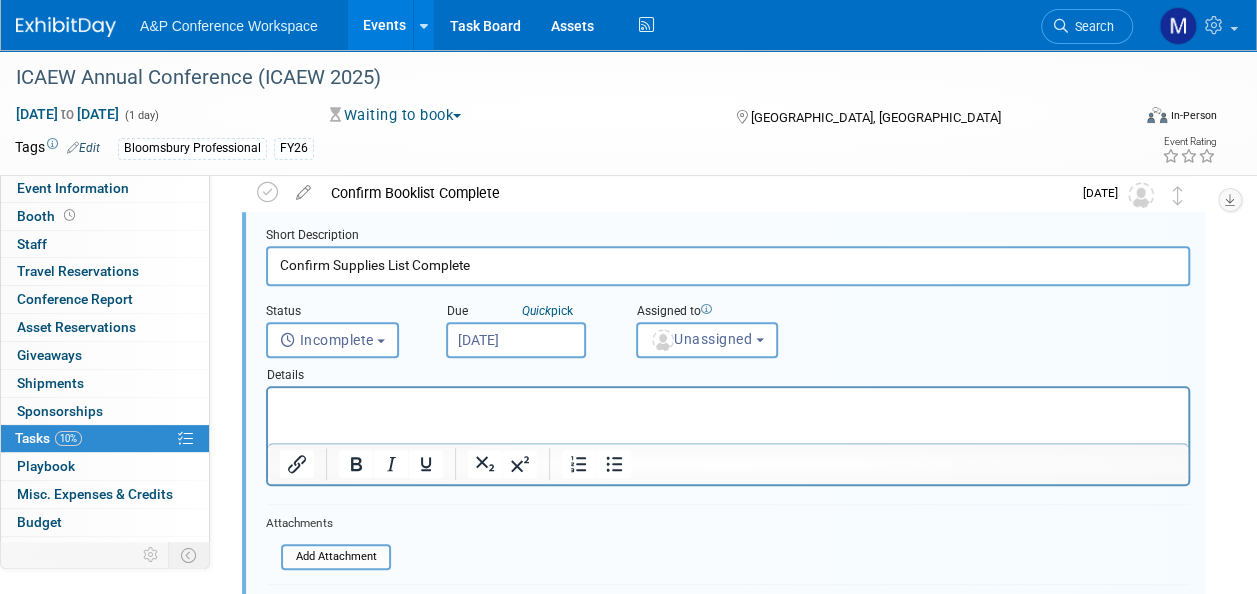 scroll, scrollTop: 806, scrollLeft: 0, axis: vertical 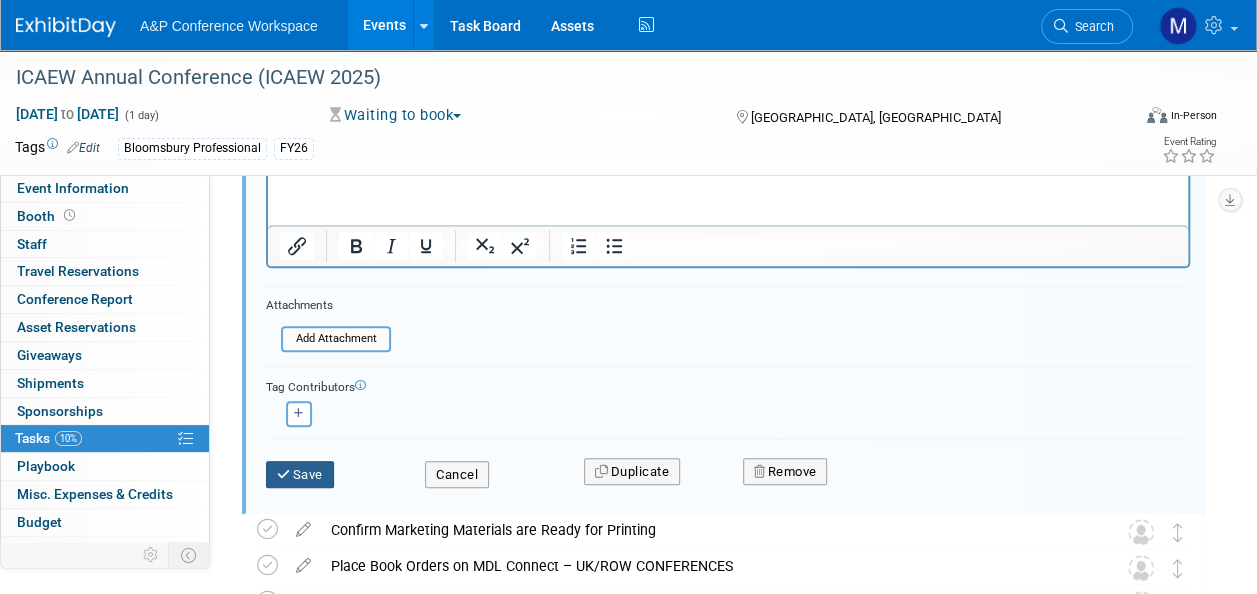 click on "Save" at bounding box center [300, 475] 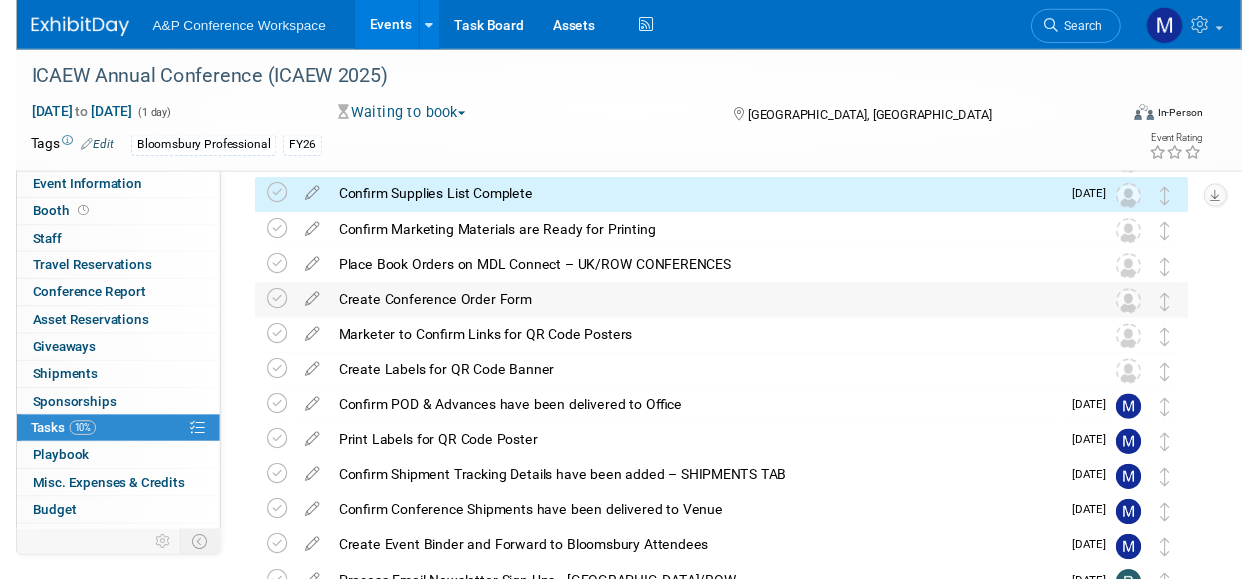 scroll, scrollTop: 506, scrollLeft: 0, axis: vertical 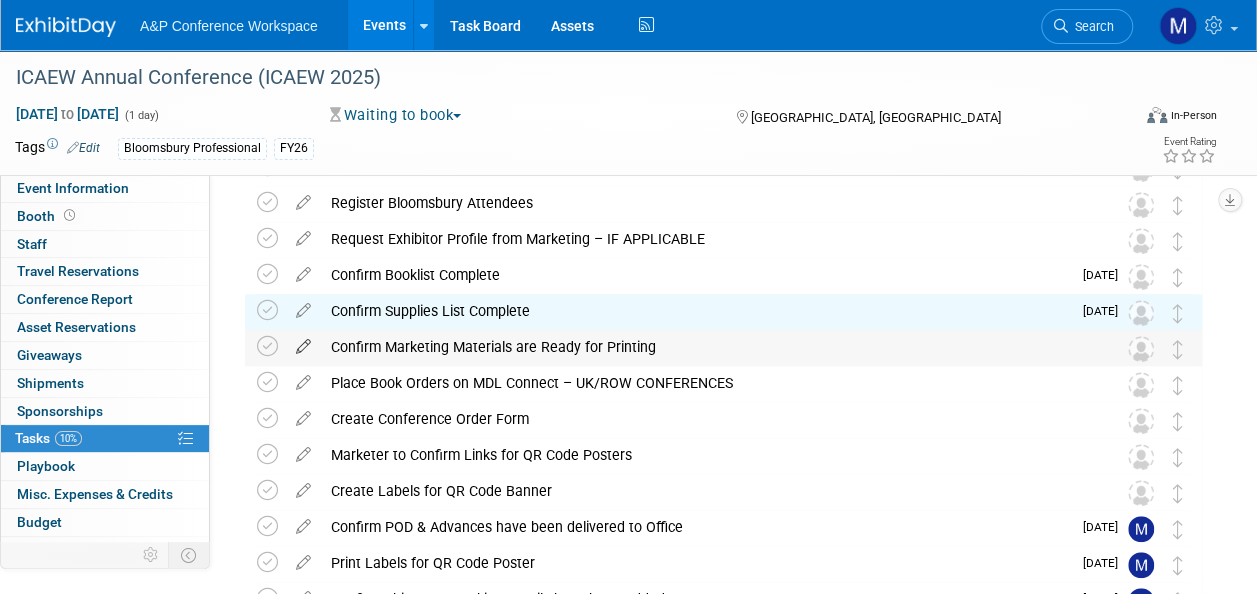click at bounding box center (303, 342) 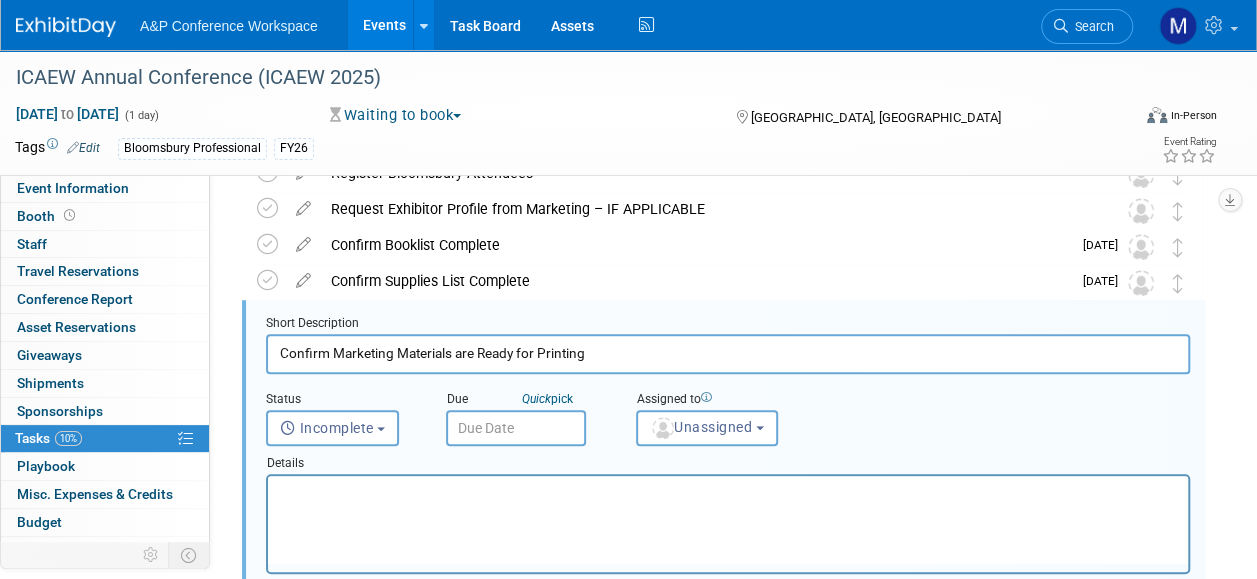 scroll, scrollTop: 542, scrollLeft: 0, axis: vertical 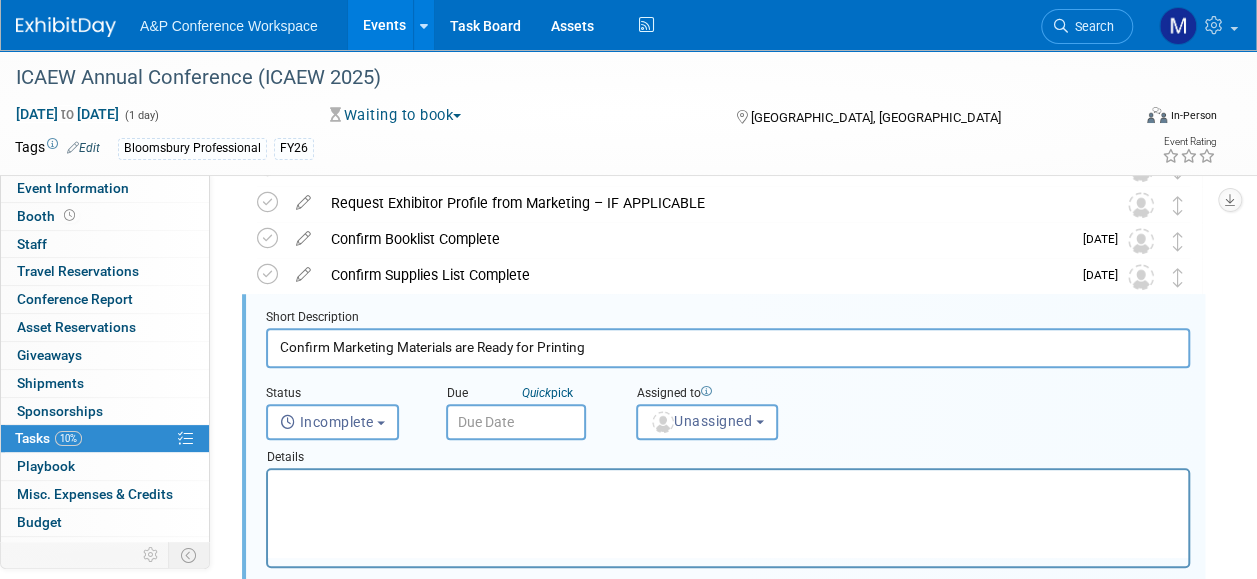click at bounding box center (516, 422) 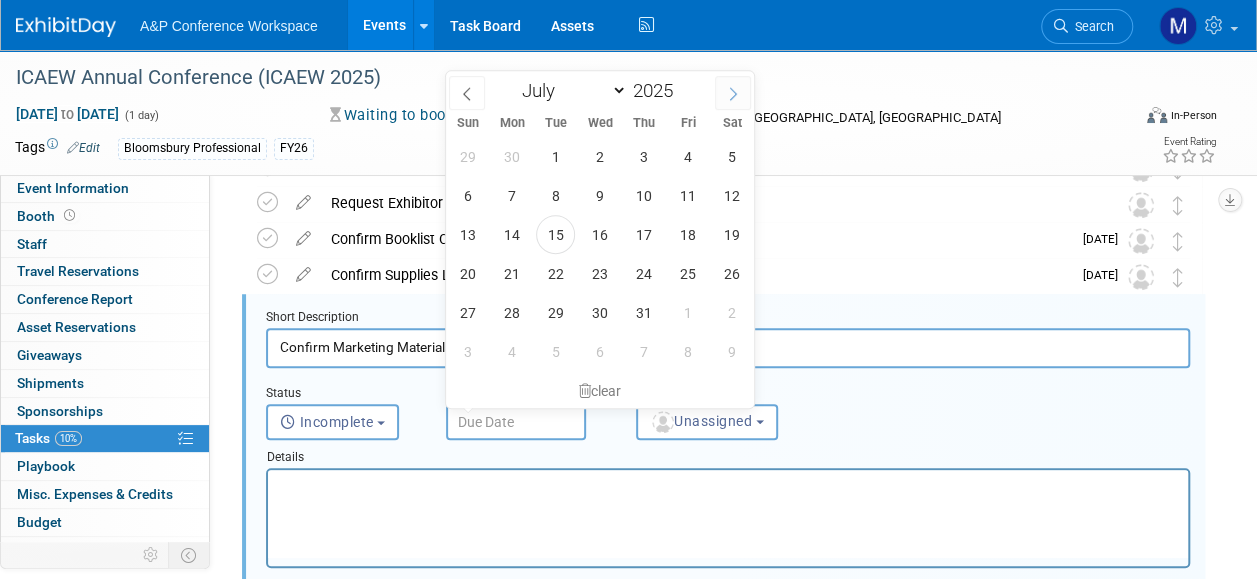 click at bounding box center (733, 93) 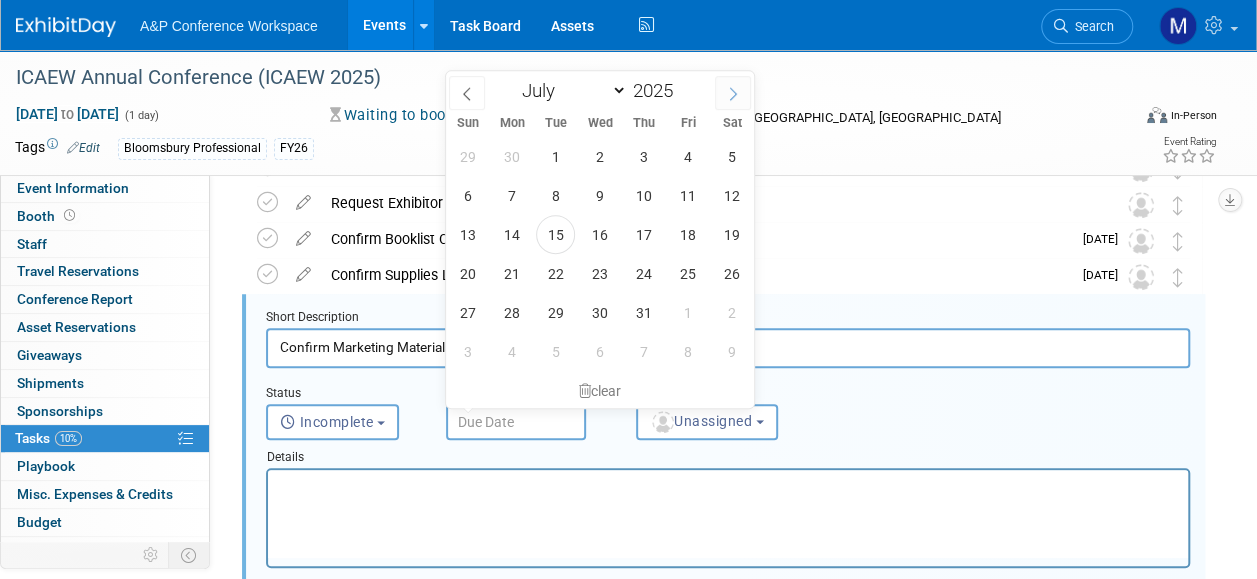 select on "7" 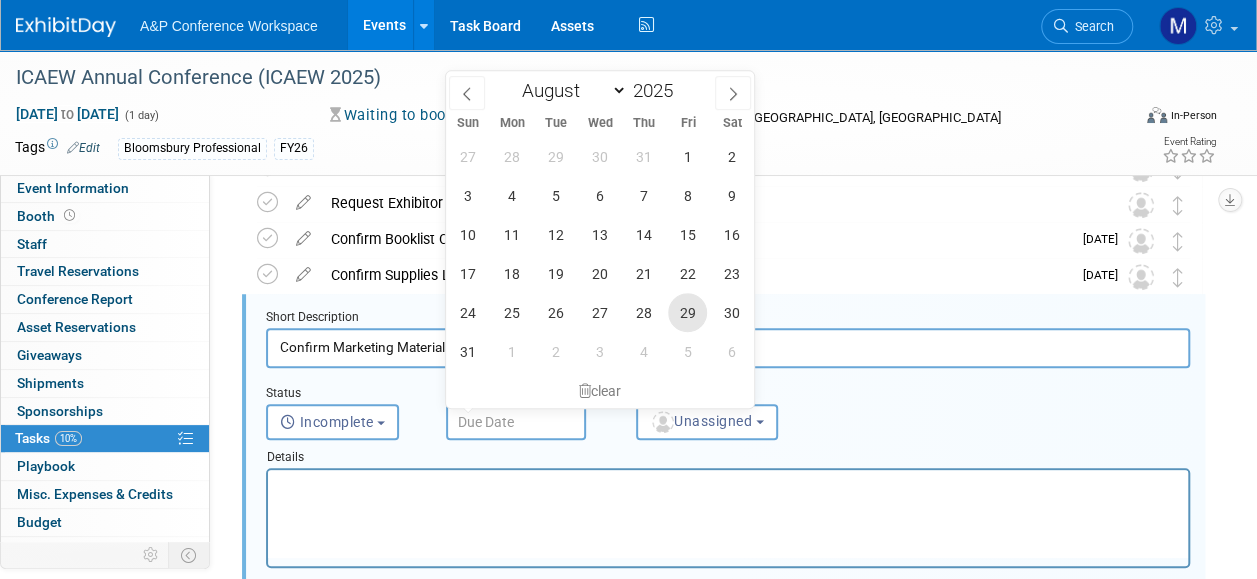 click on "29" at bounding box center [687, 312] 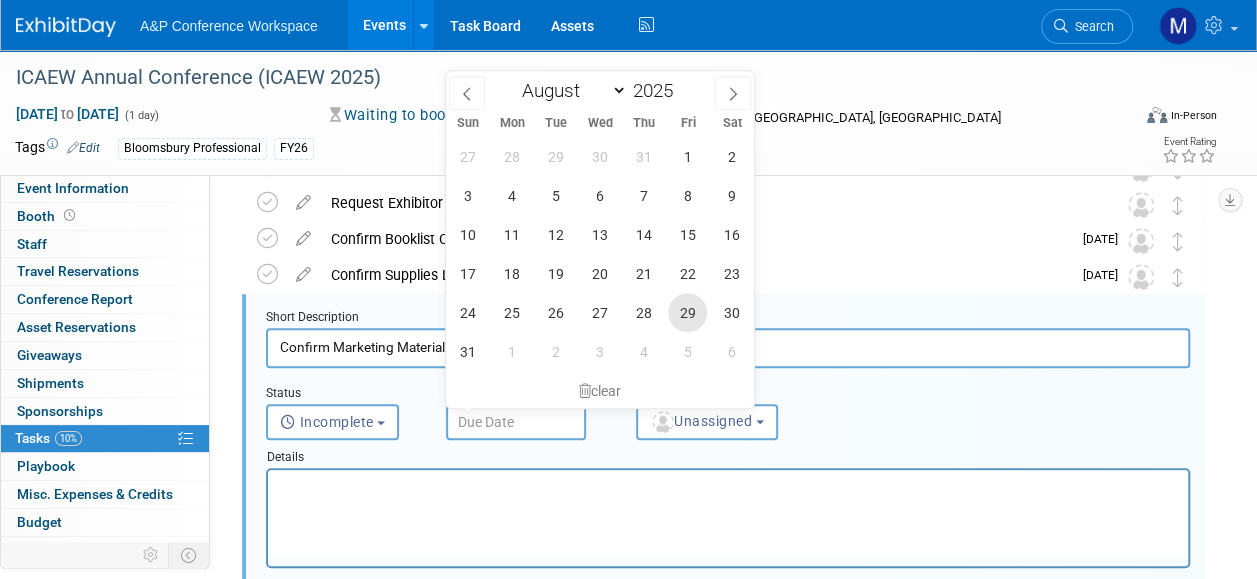 type on "Aug 29, 2025" 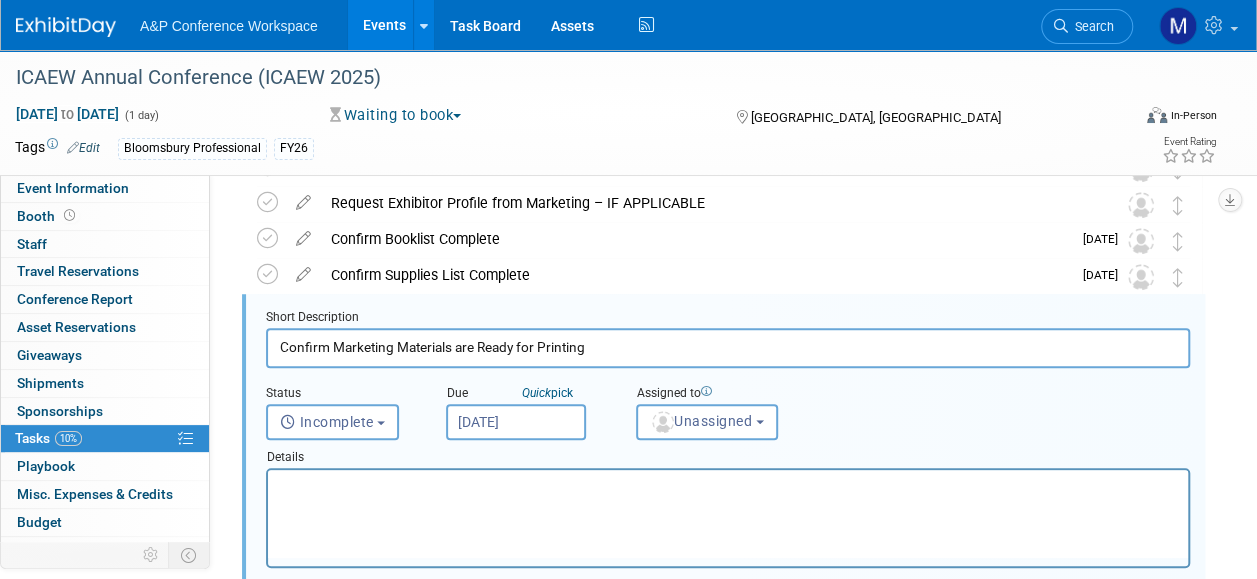 click at bounding box center [728, 487] 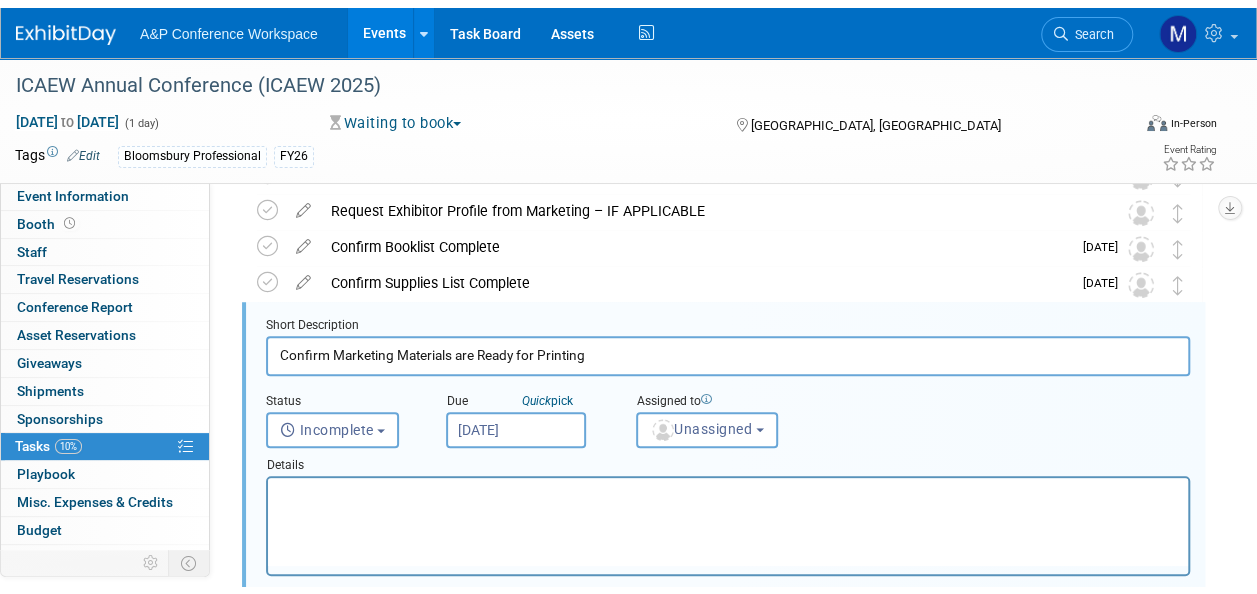 scroll, scrollTop: 842, scrollLeft: 0, axis: vertical 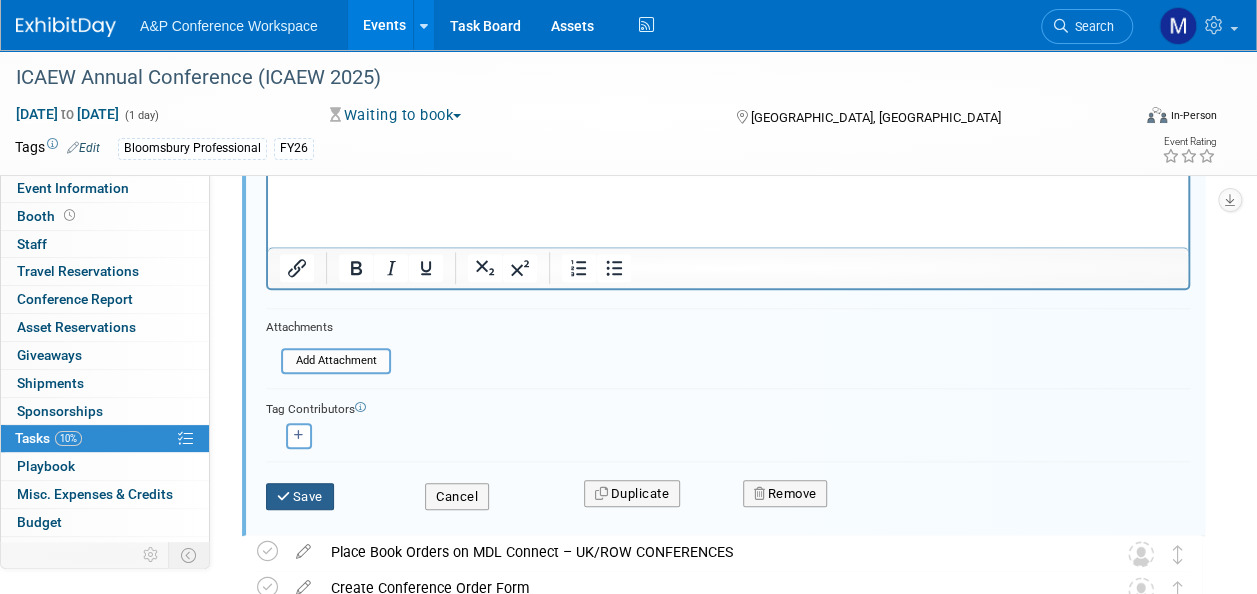 click on "Save" at bounding box center [300, 497] 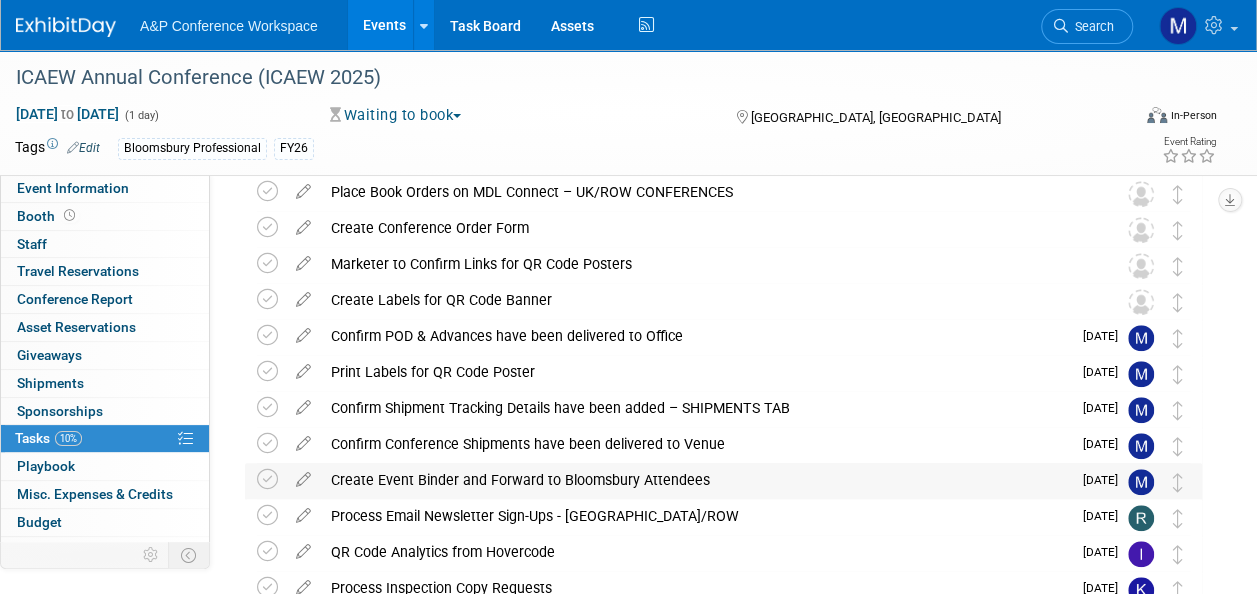 scroll, scrollTop: 642, scrollLeft: 0, axis: vertical 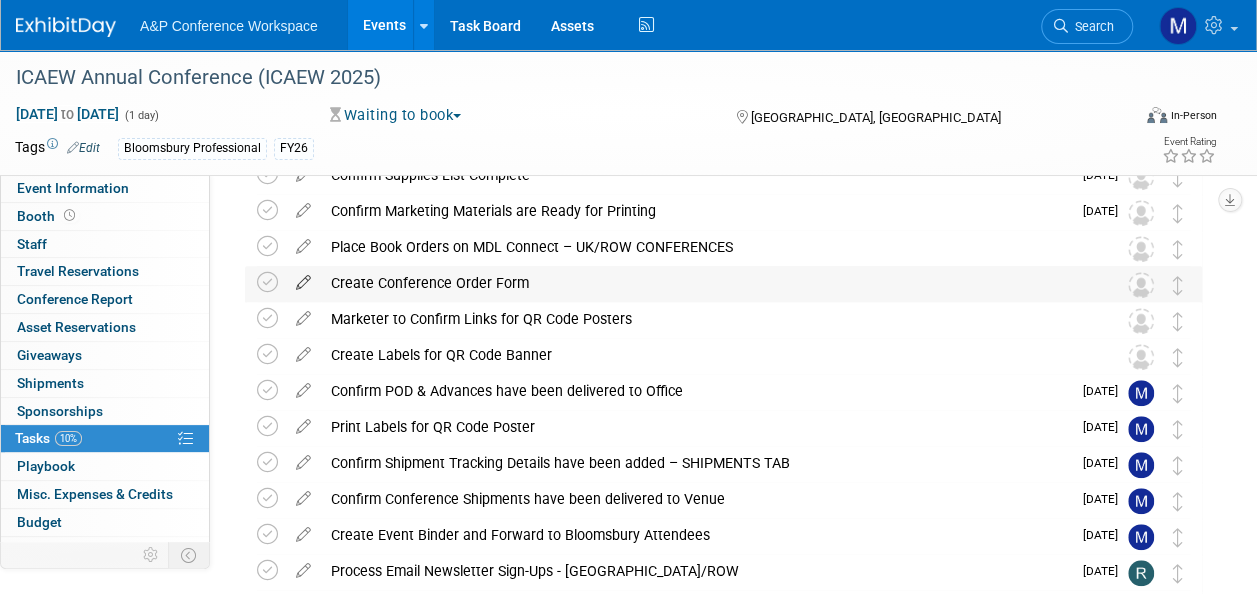 click at bounding box center [303, 278] 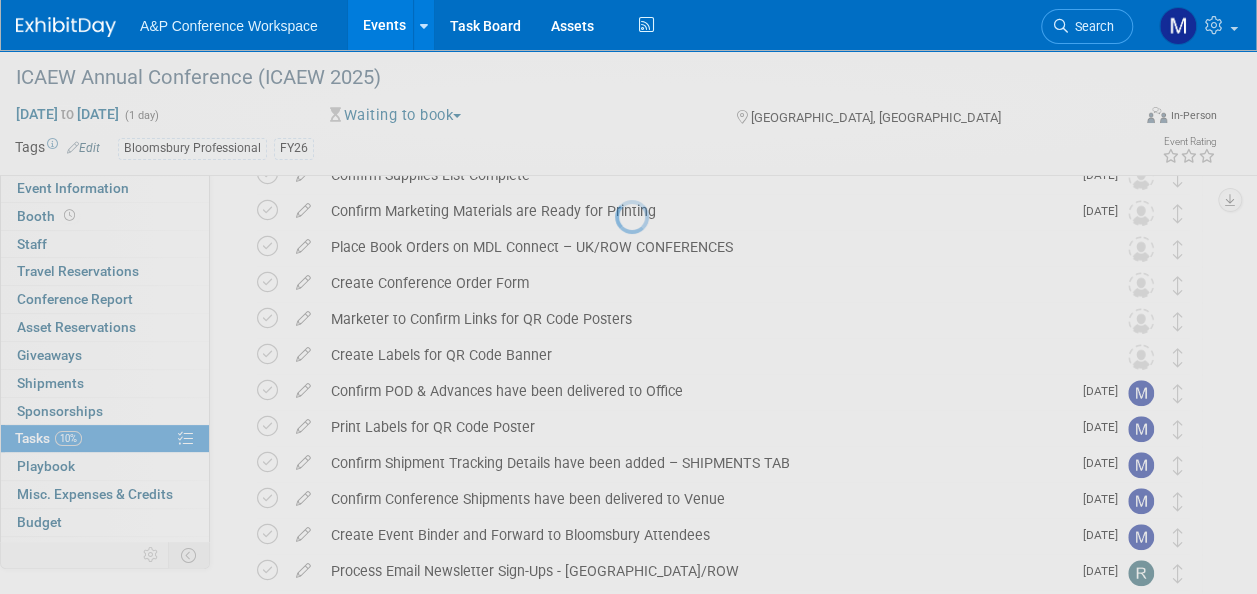 select on "6" 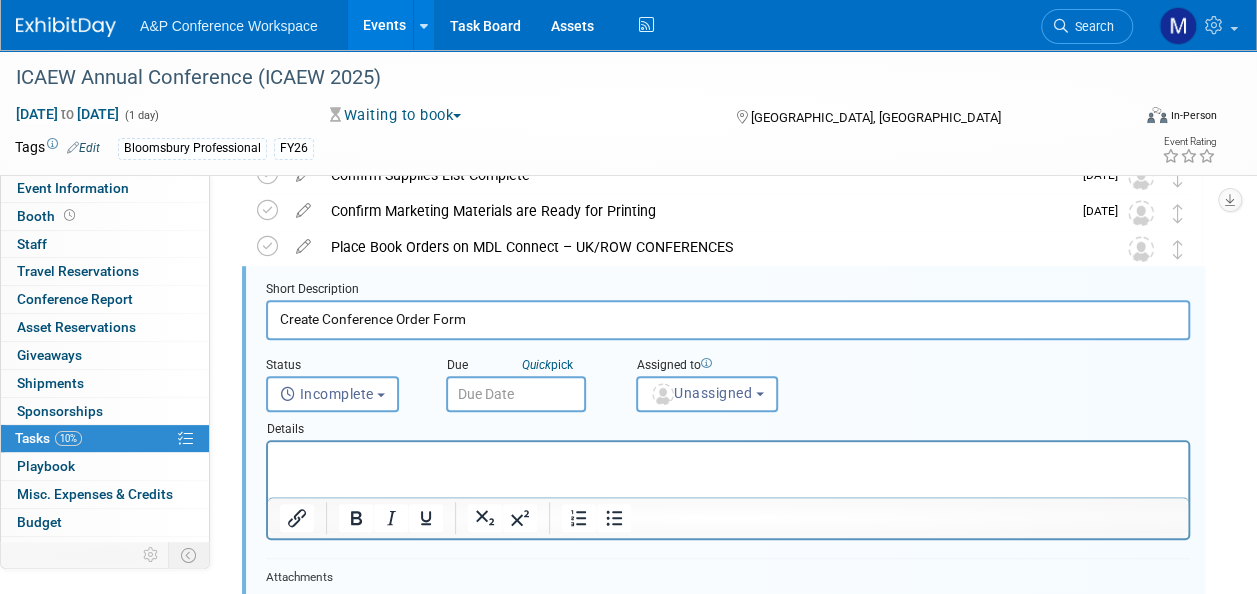 scroll, scrollTop: 614, scrollLeft: 0, axis: vertical 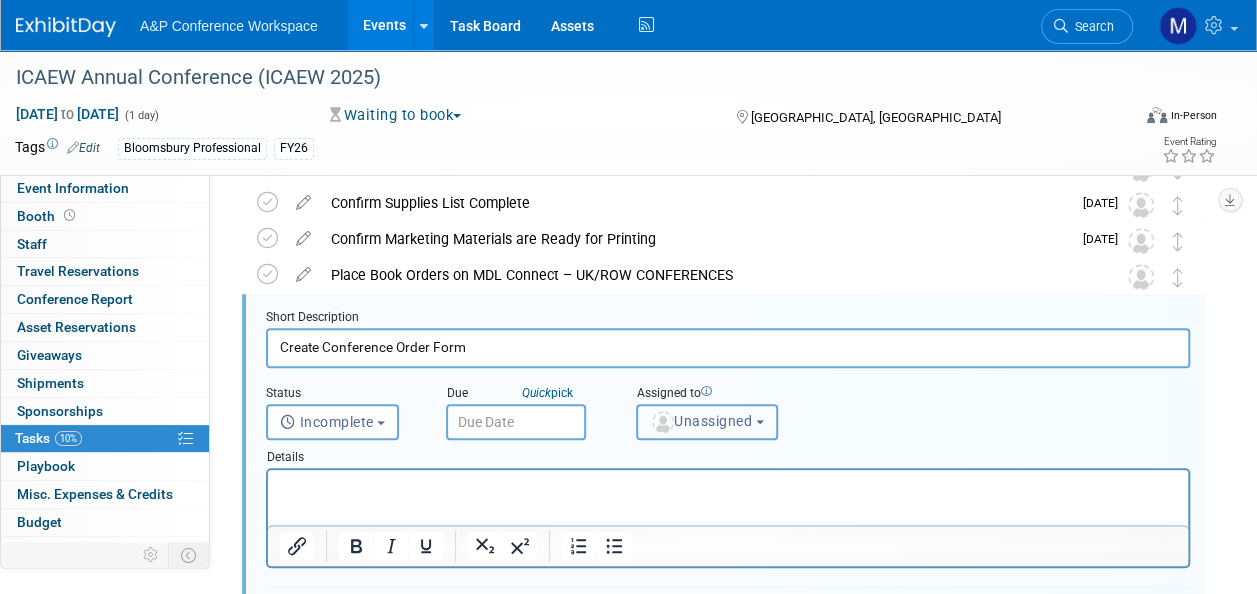 click at bounding box center (663, 422) 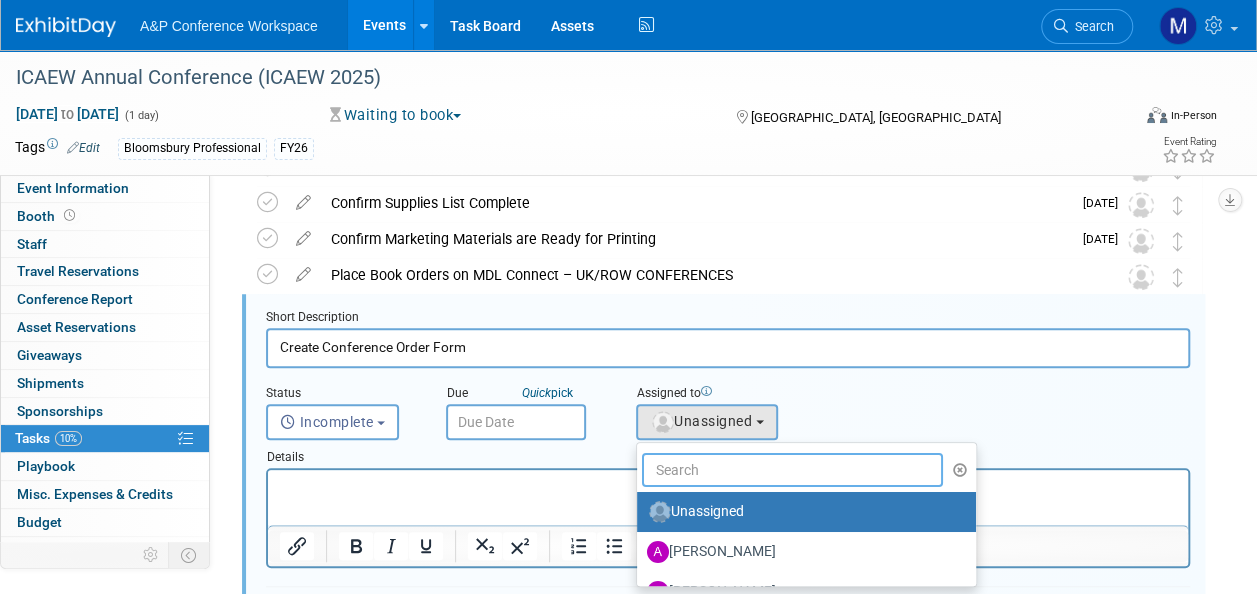 click at bounding box center (792, 470) 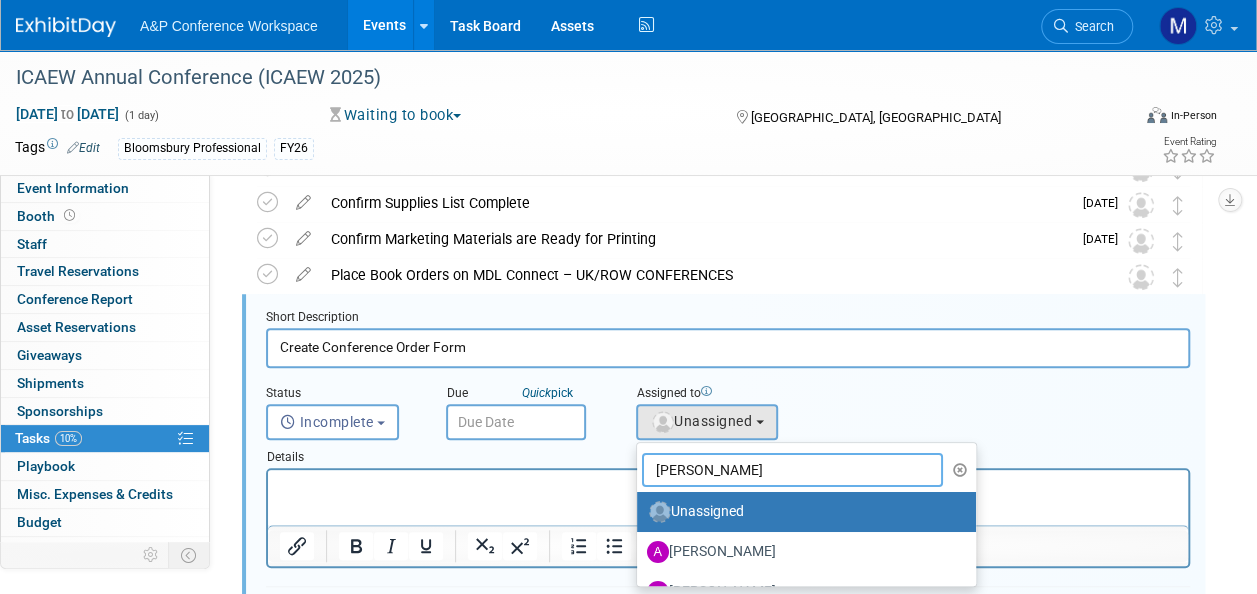 type on "hannah s" 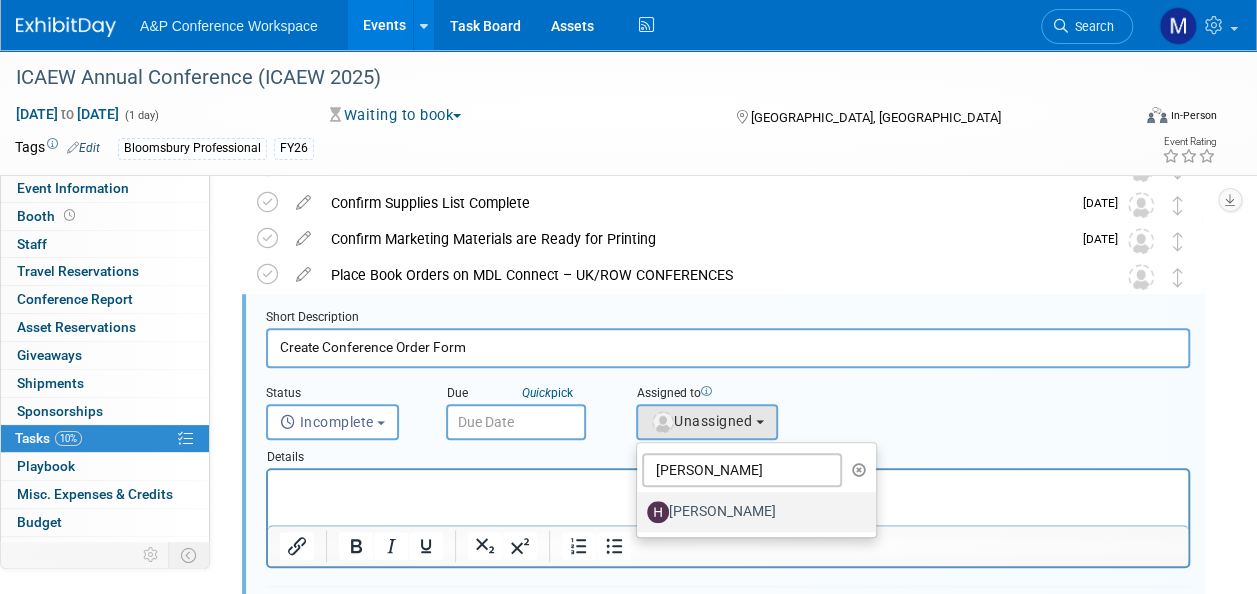 click on "[PERSON_NAME]" at bounding box center [751, 512] 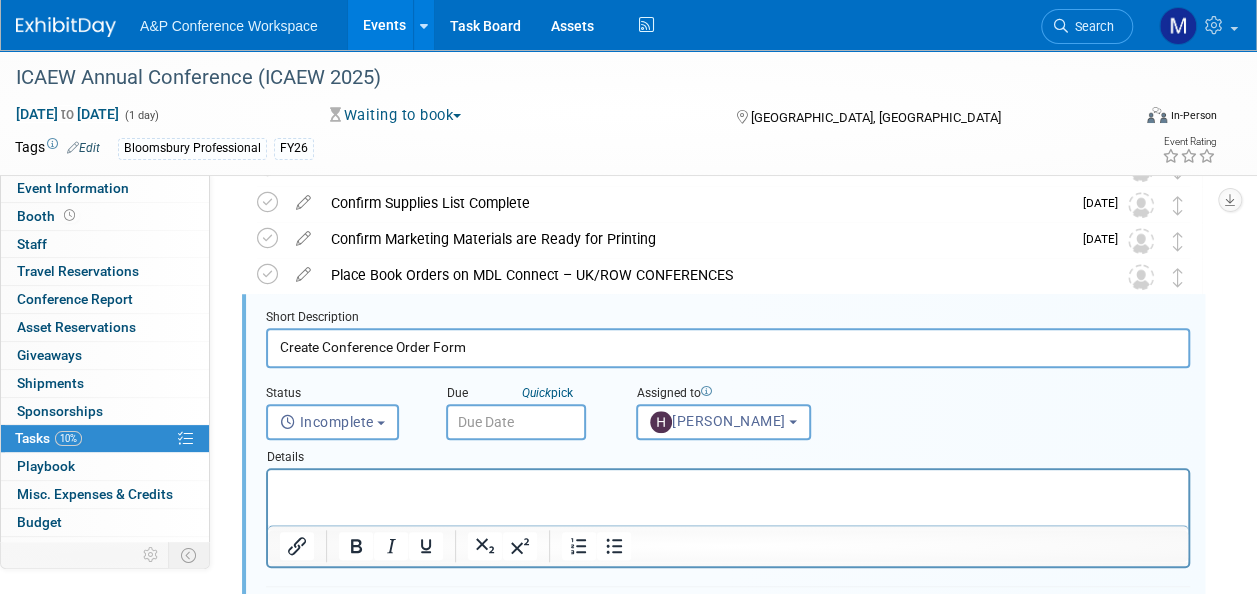 click at bounding box center [516, 422] 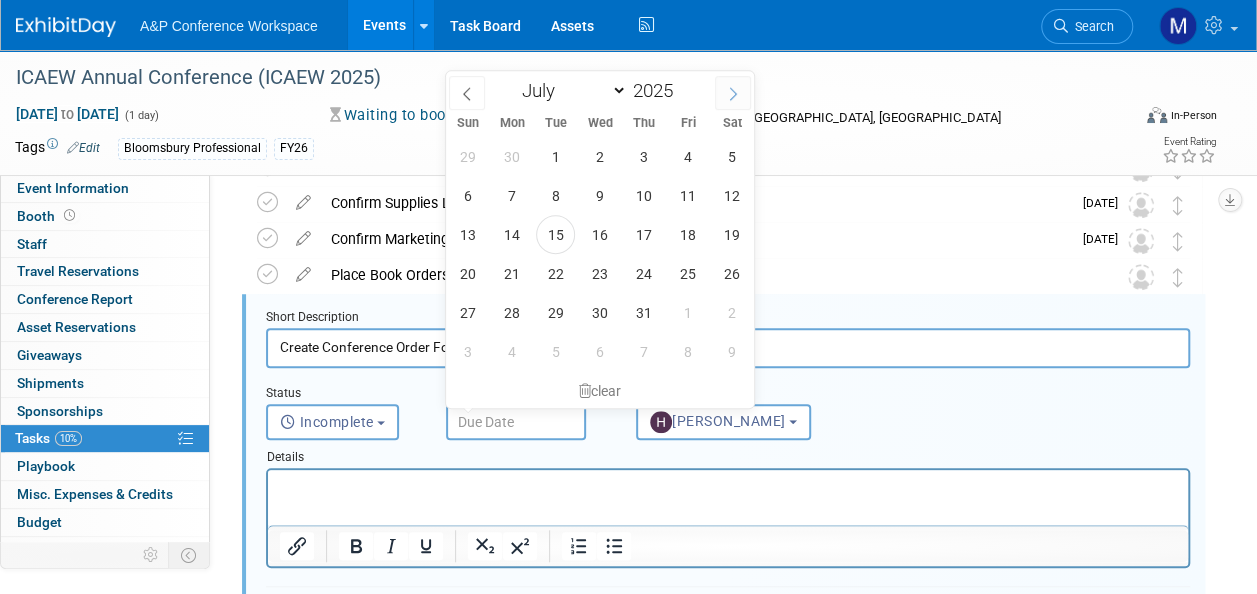 click 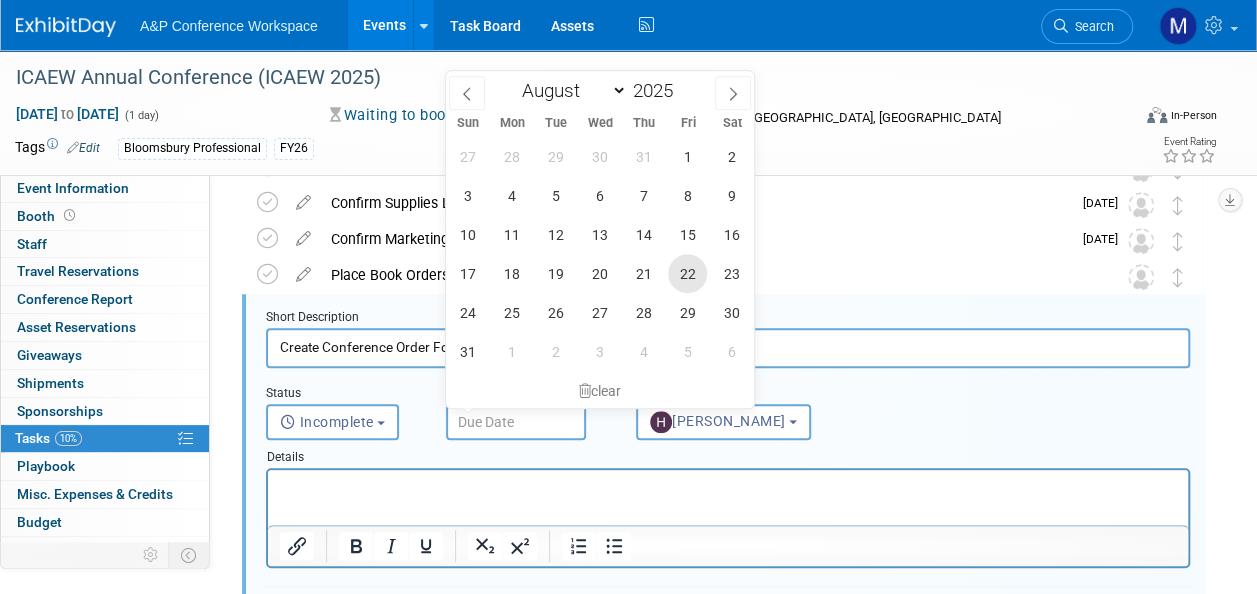 click on "22" at bounding box center [687, 273] 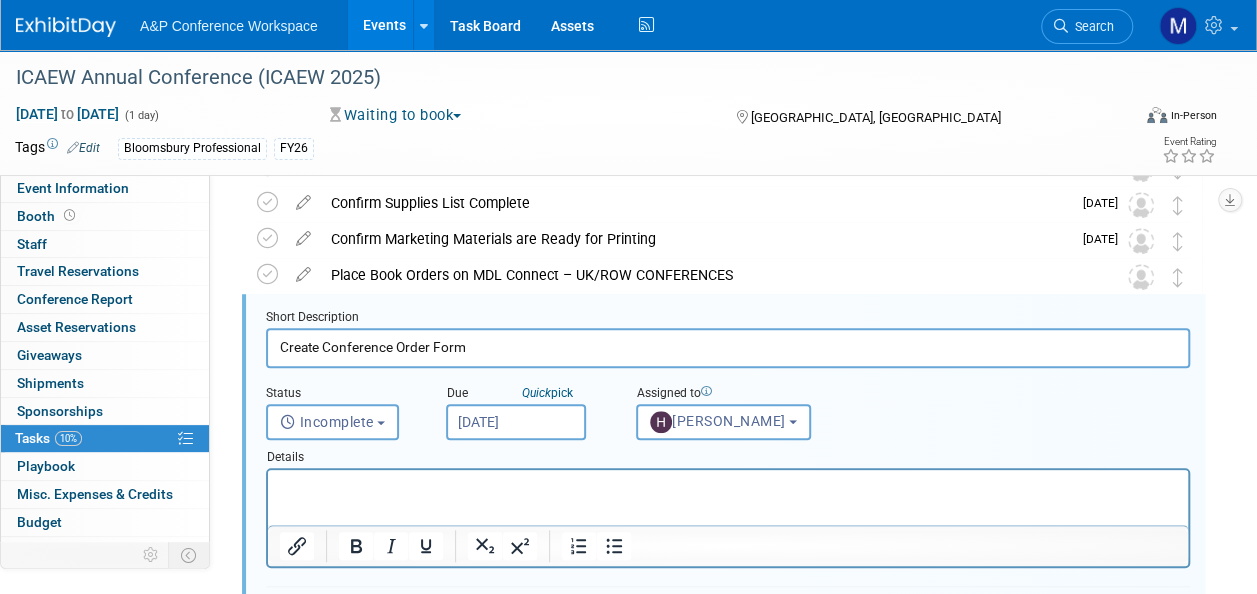 click at bounding box center [728, 483] 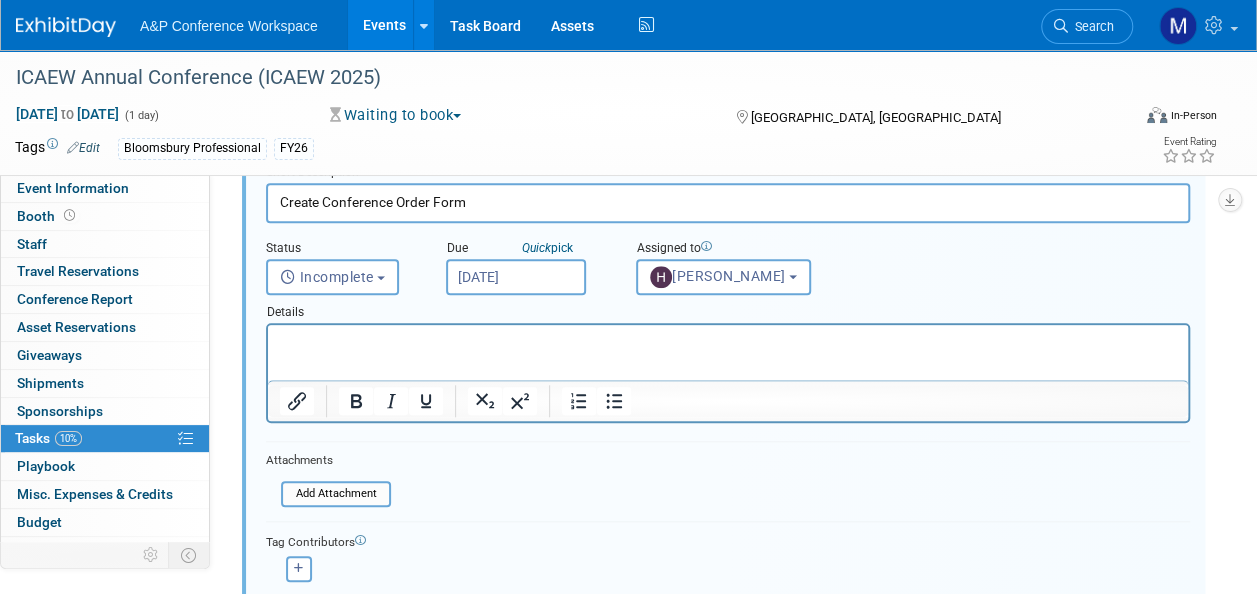 scroll, scrollTop: 914, scrollLeft: 0, axis: vertical 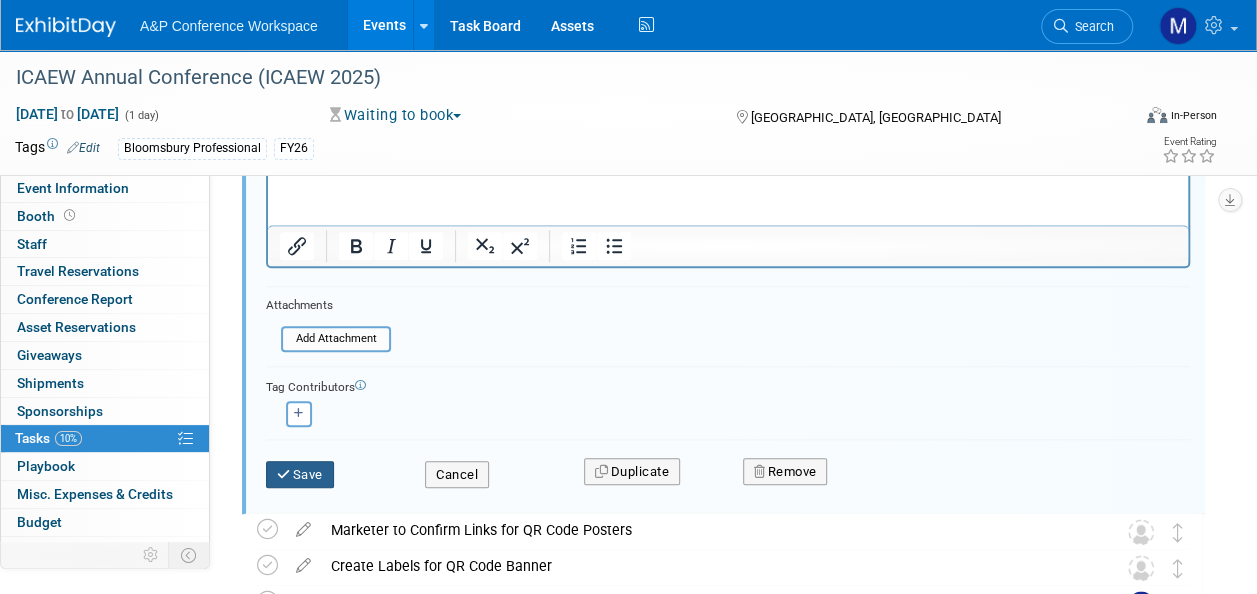 click at bounding box center [285, 474] 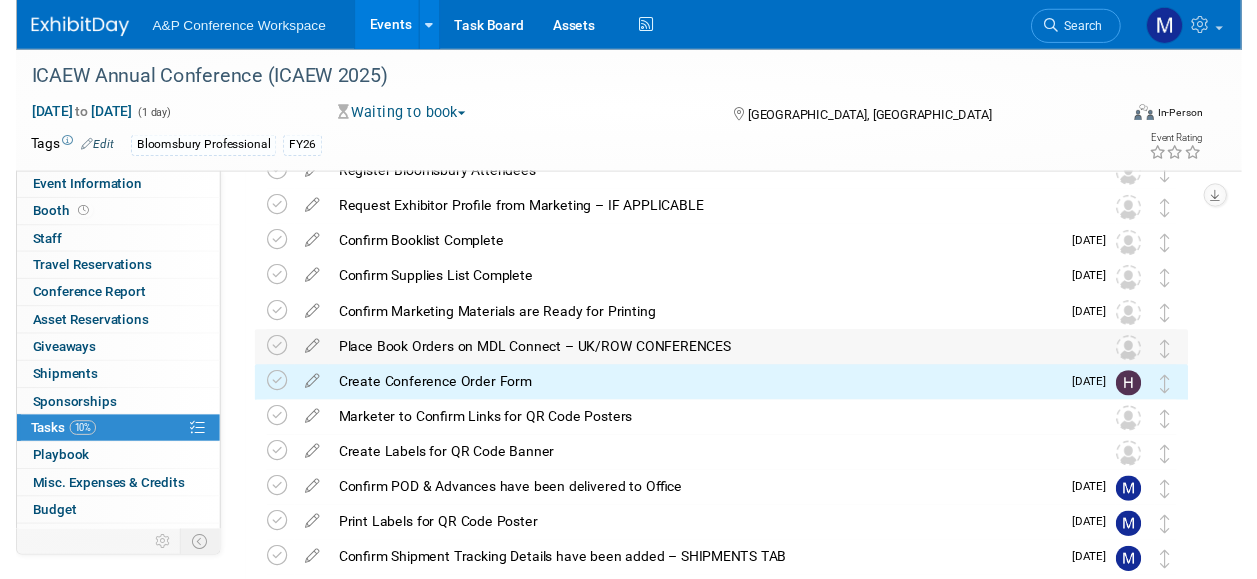 scroll, scrollTop: 503, scrollLeft: 0, axis: vertical 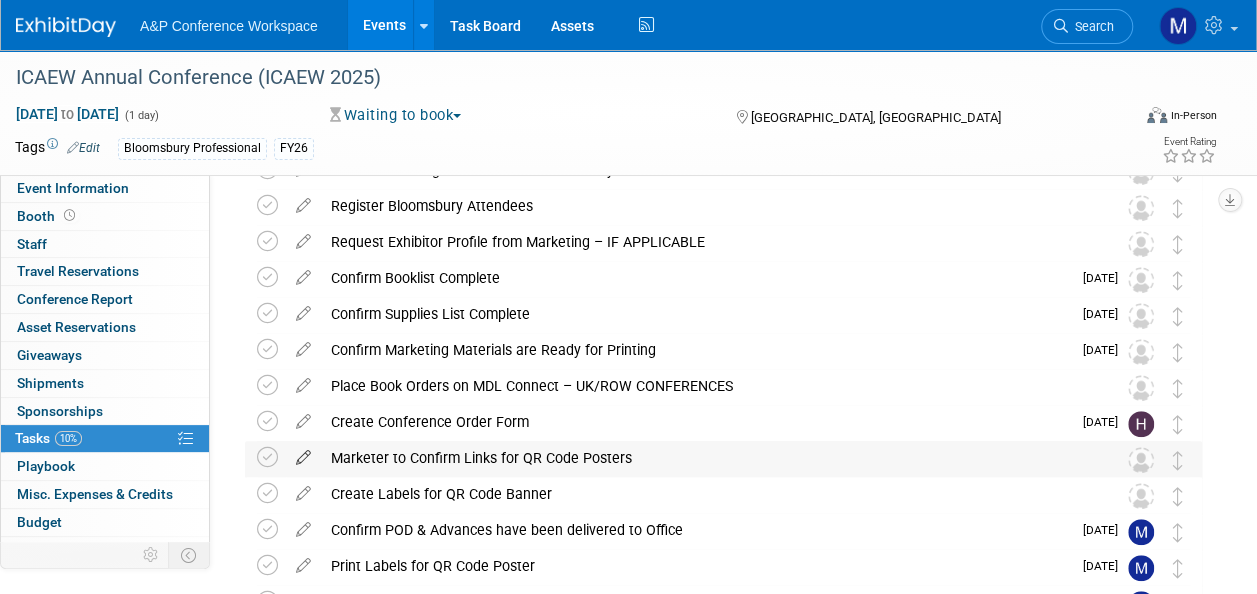 click at bounding box center (303, 453) 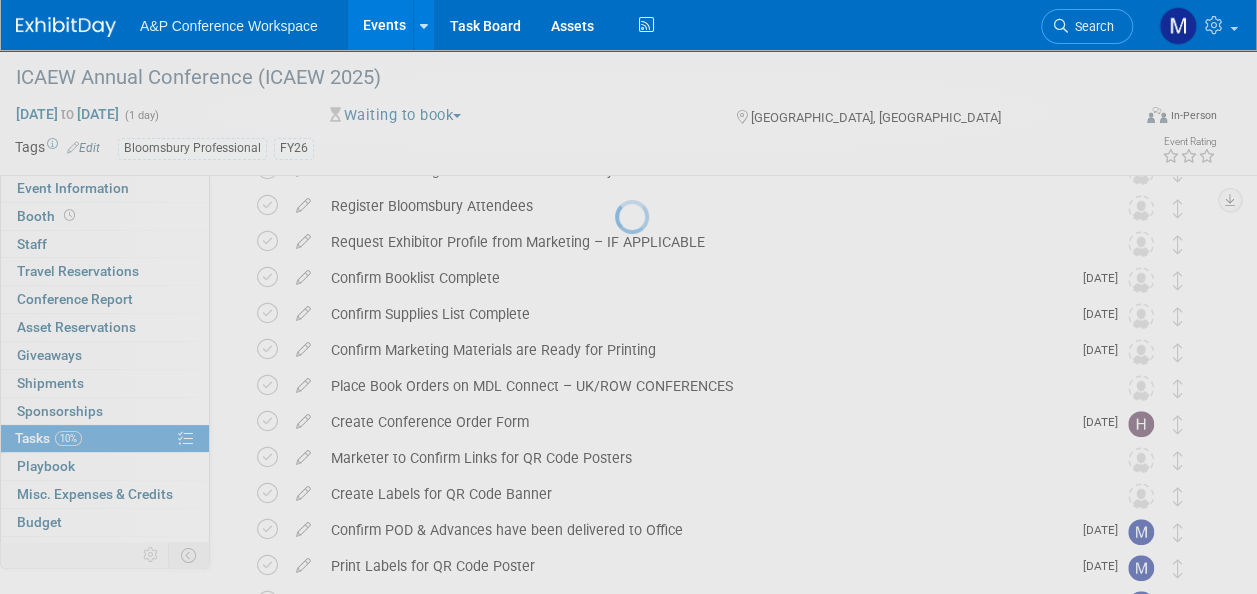 select on "6" 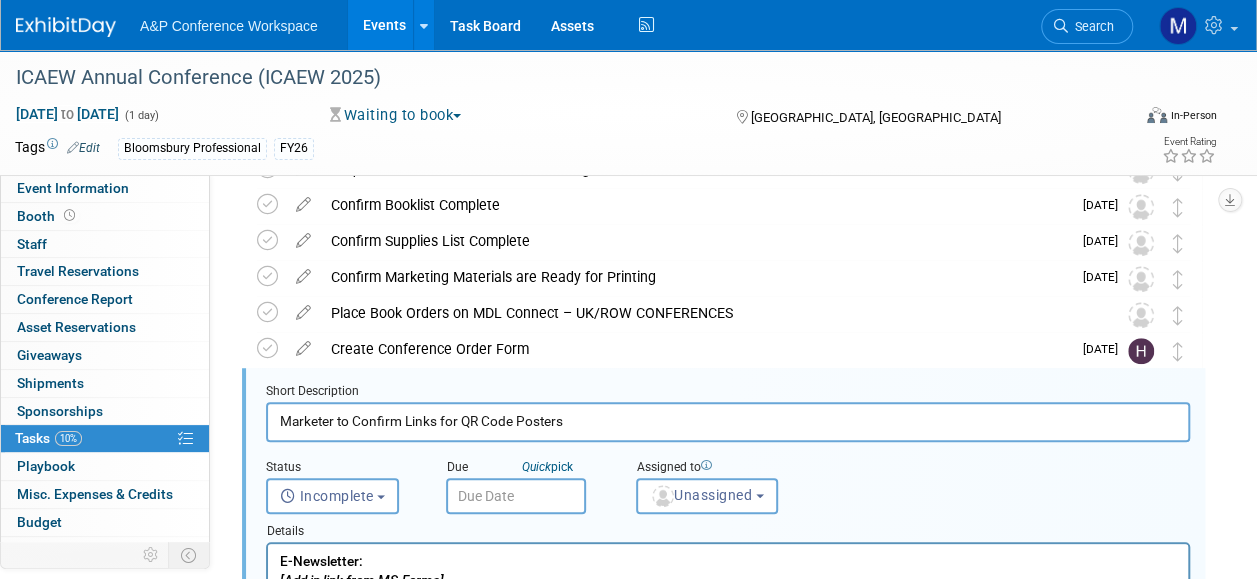 scroll, scrollTop: 650, scrollLeft: 0, axis: vertical 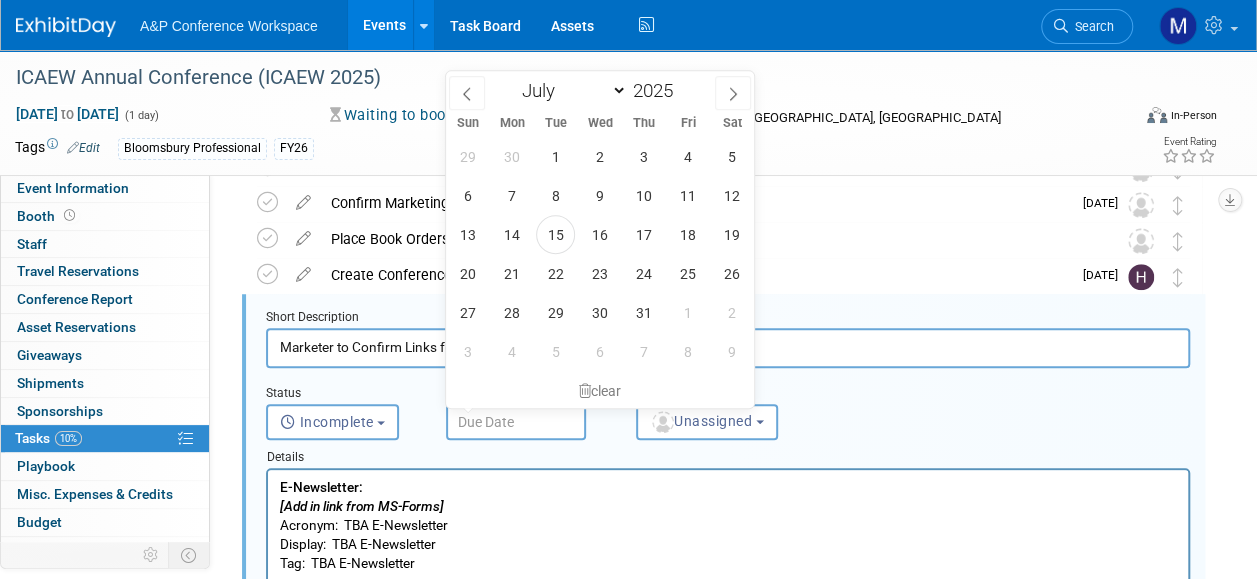click at bounding box center [516, 422] 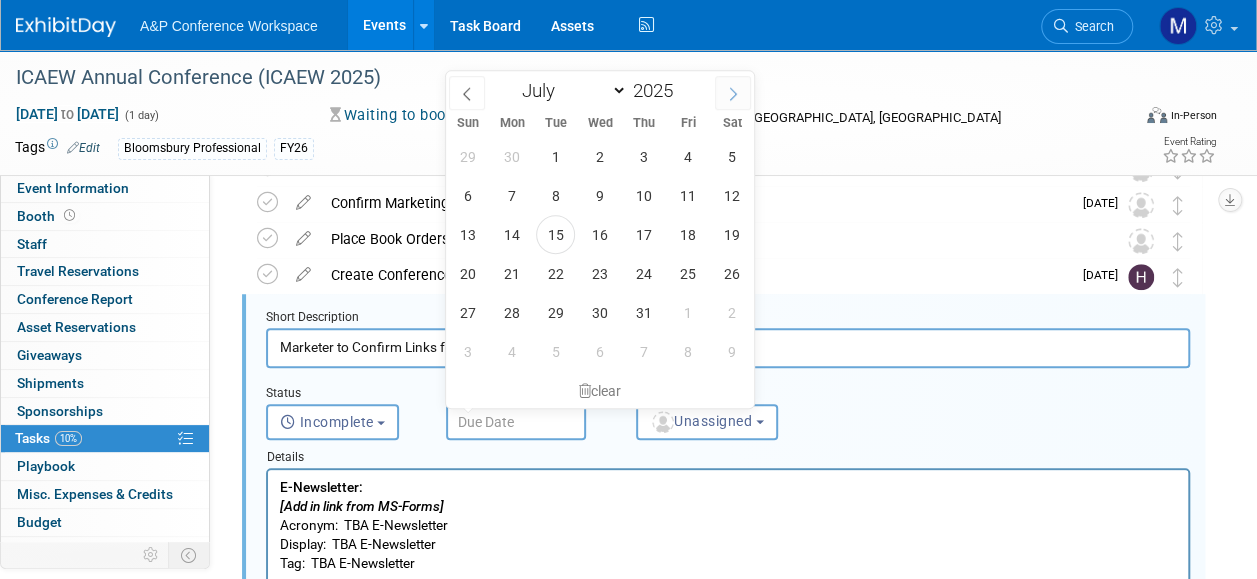 scroll, scrollTop: 0, scrollLeft: 0, axis: both 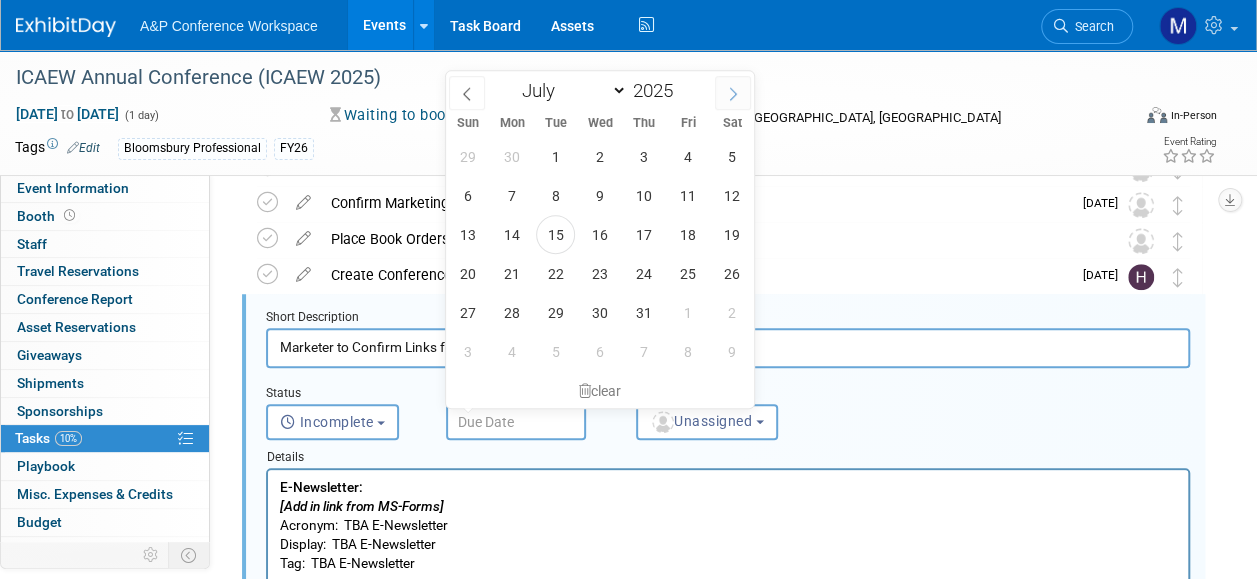 click at bounding box center [733, 93] 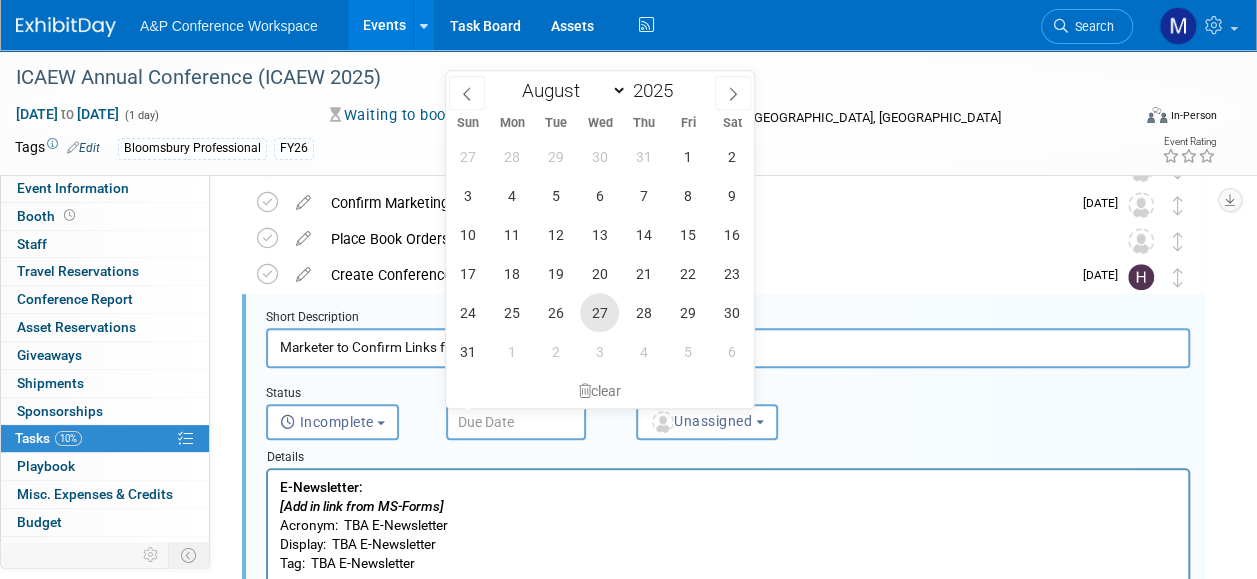 click on "27" at bounding box center [599, 312] 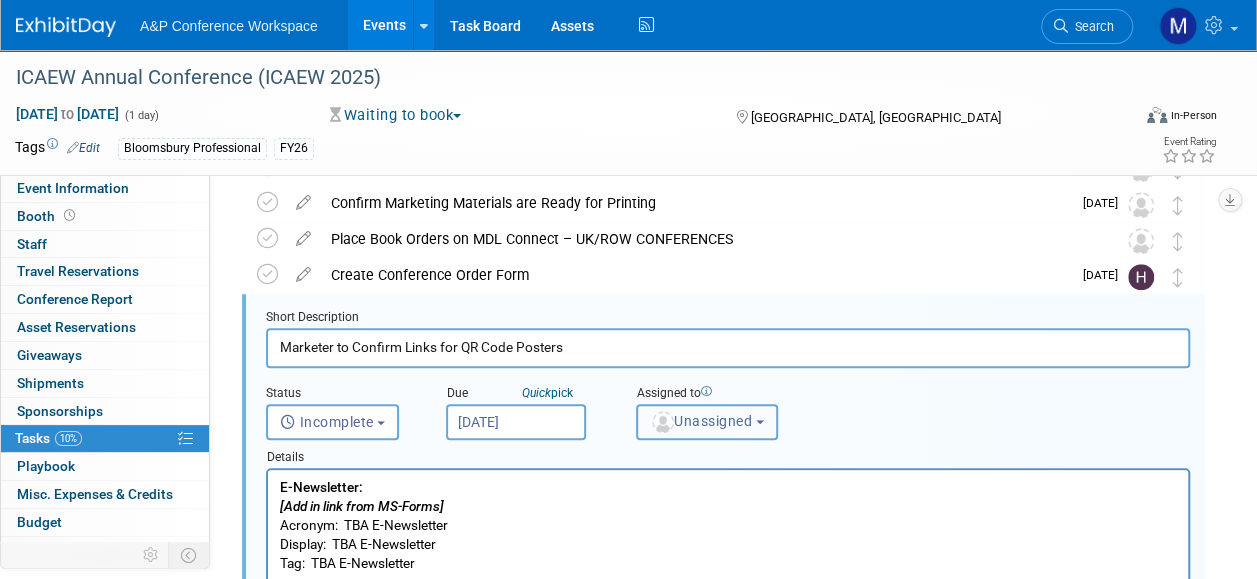click on "Unassigned" at bounding box center (701, 421) 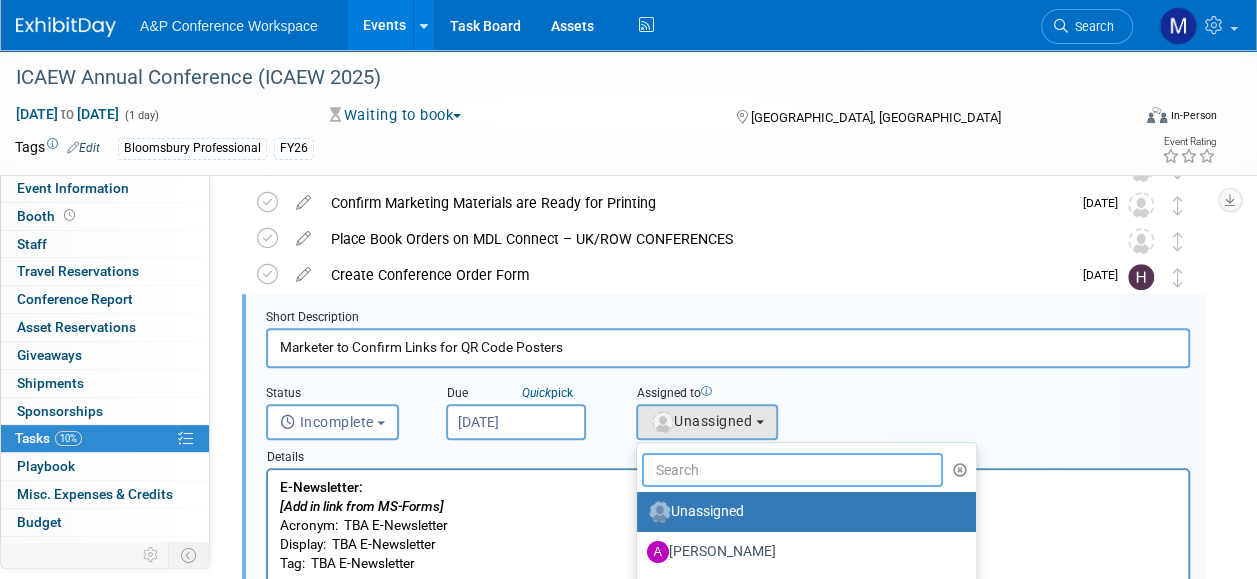 click at bounding box center (792, 470) 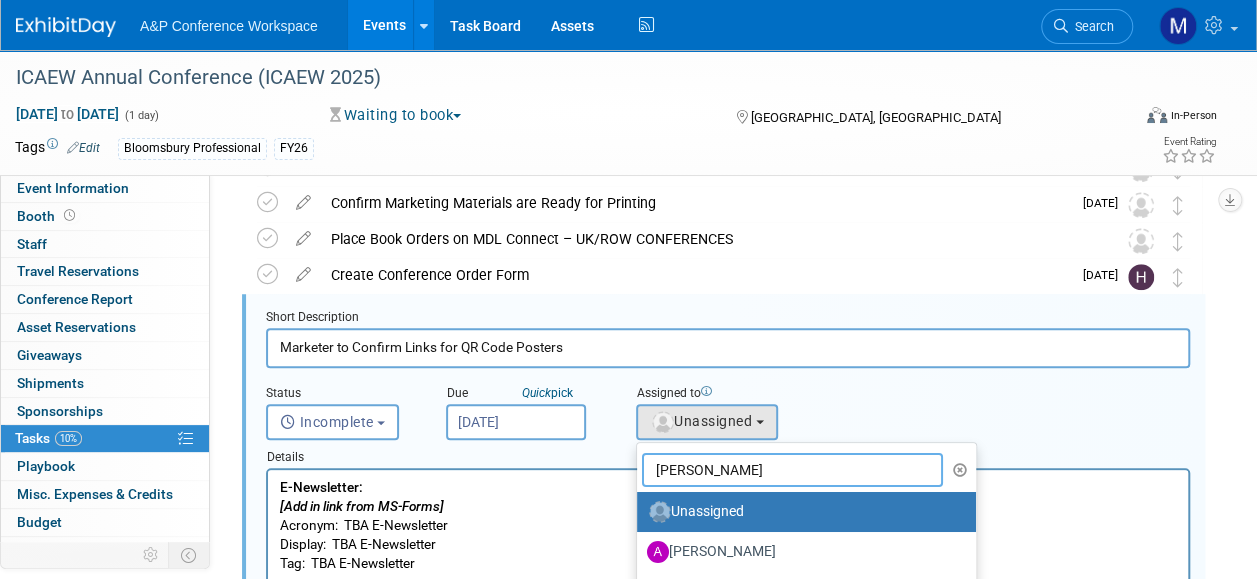 type on "[PERSON_NAME]" 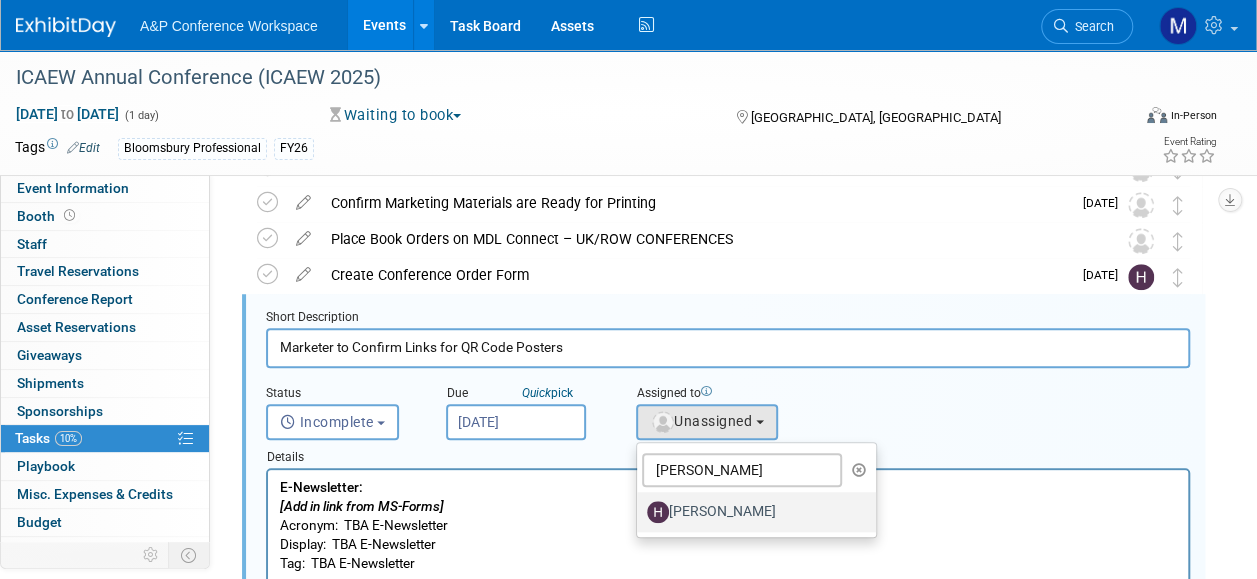 click on "[PERSON_NAME]" at bounding box center [751, 512] 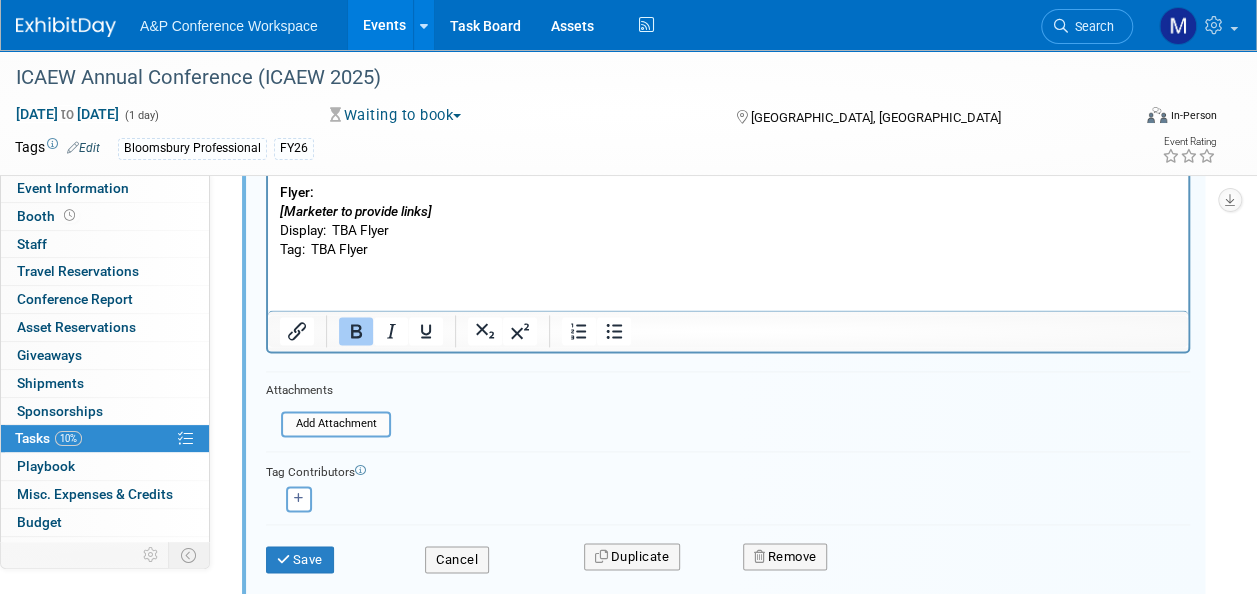scroll, scrollTop: 1250, scrollLeft: 0, axis: vertical 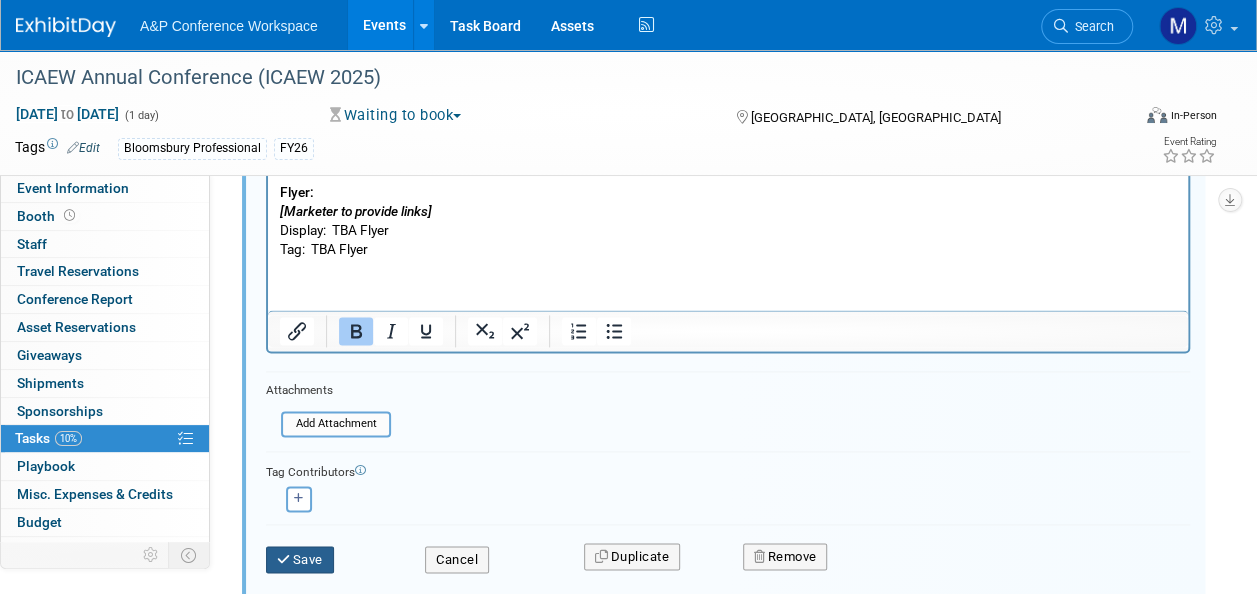 click on "Save" at bounding box center (300, 560) 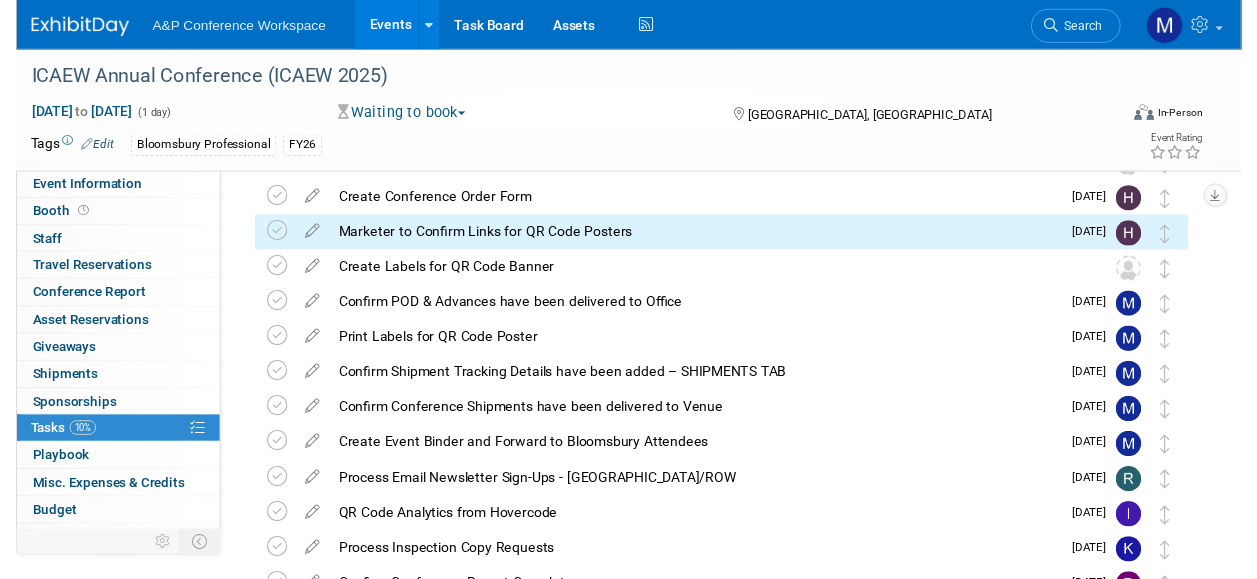 scroll, scrollTop: 603, scrollLeft: 0, axis: vertical 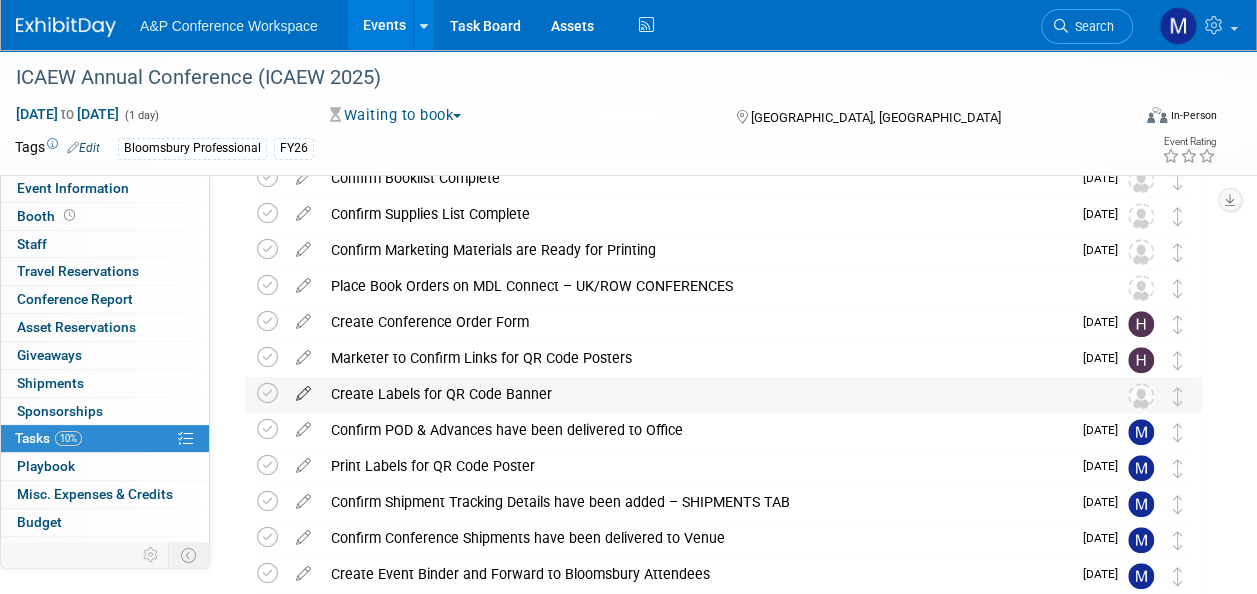 click at bounding box center [303, 389] 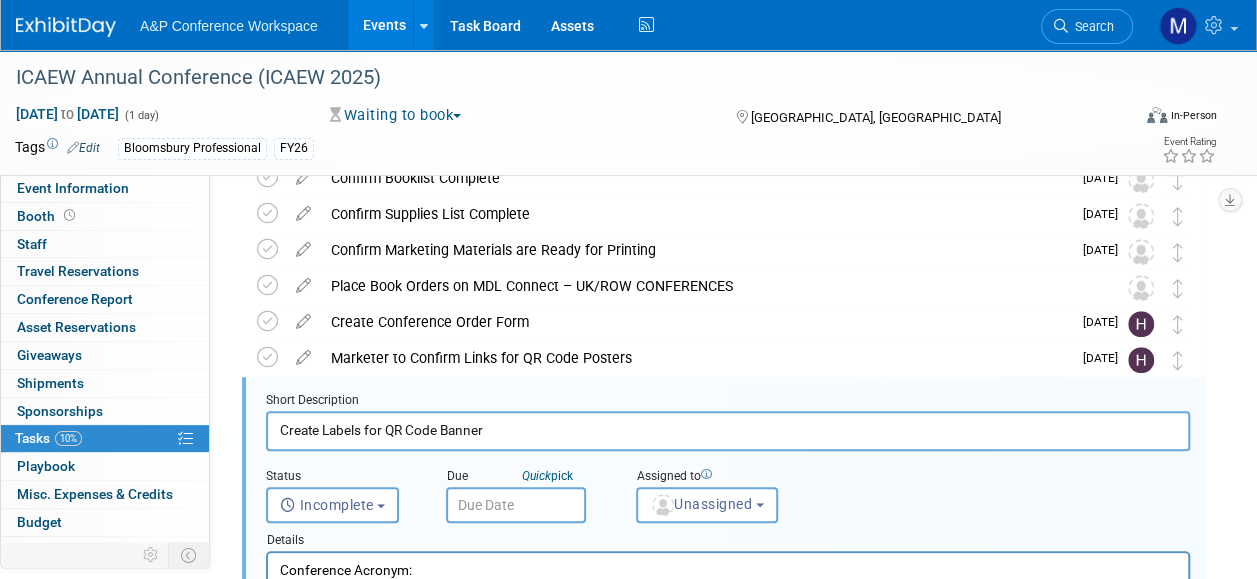scroll, scrollTop: 686, scrollLeft: 0, axis: vertical 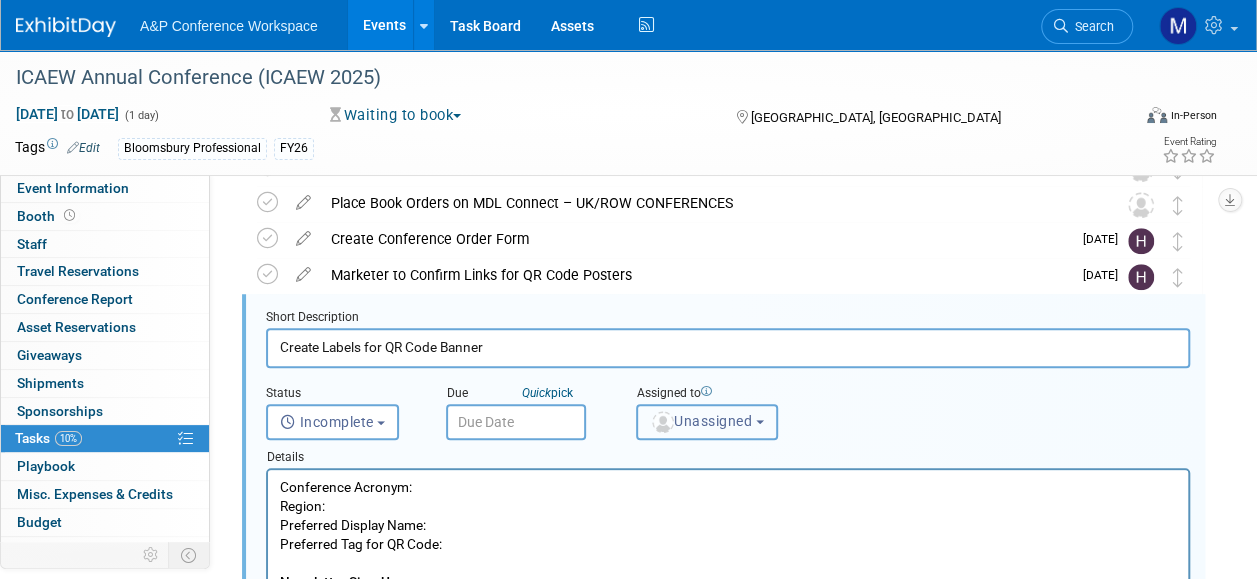 click on "Unassigned" at bounding box center (707, 422) 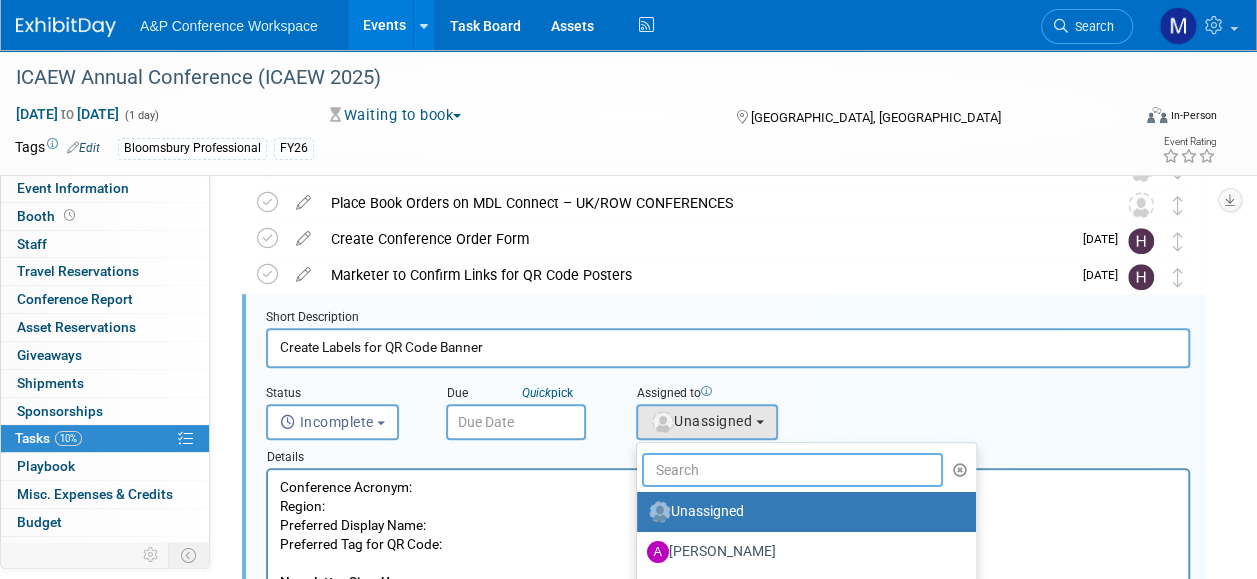 click at bounding box center (792, 470) 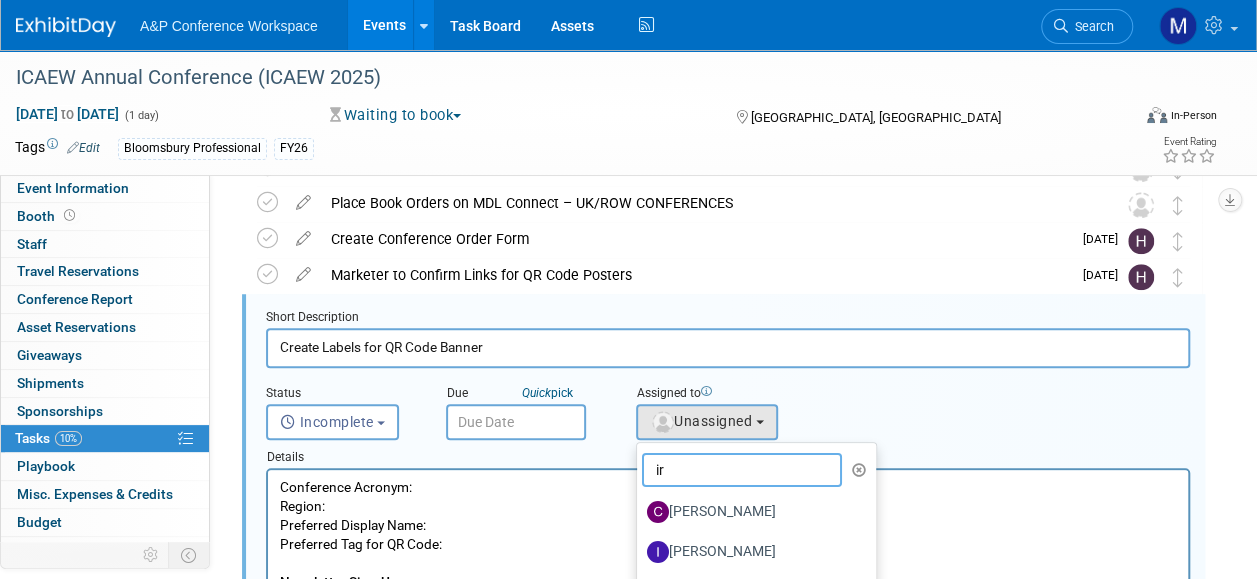 type on "ira" 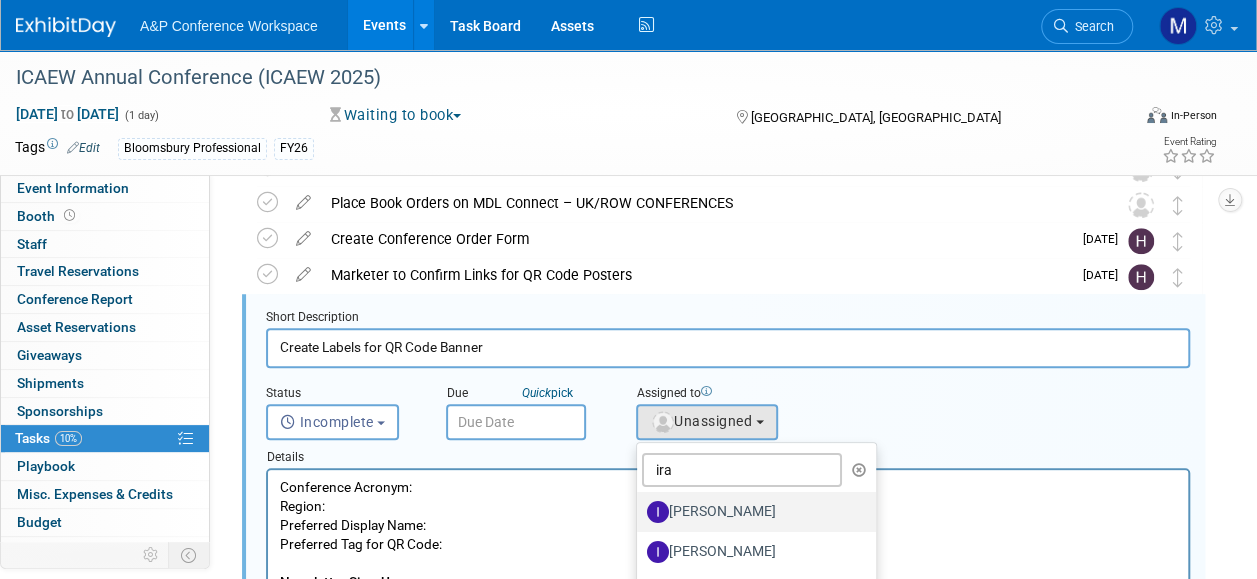 click on "[PERSON_NAME]" at bounding box center [751, 512] 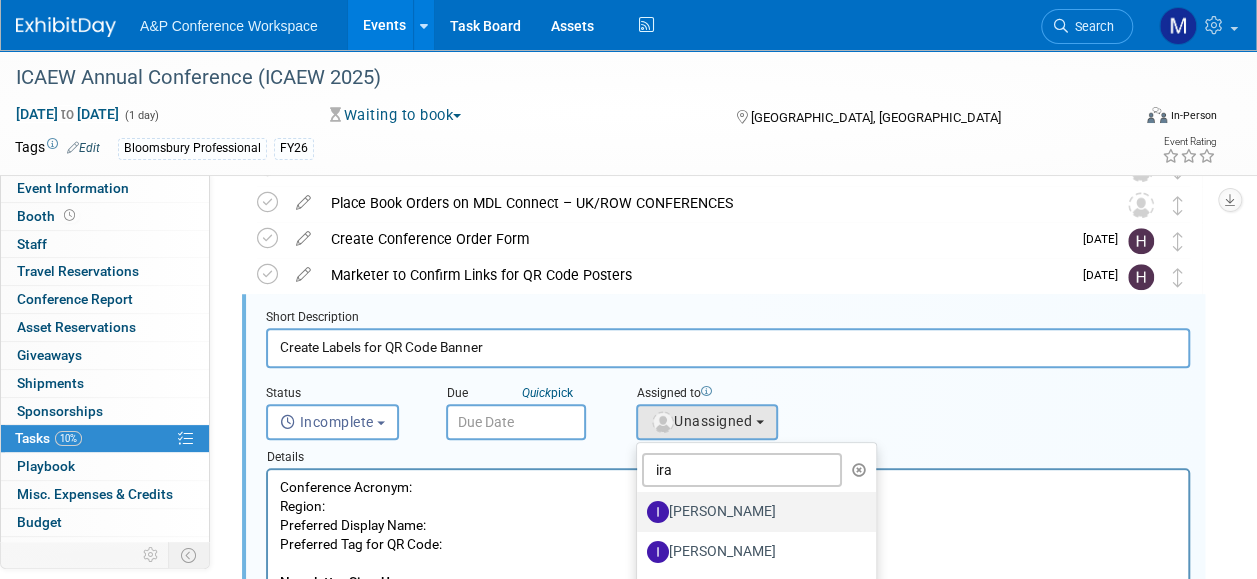 select on "7daf8937-b02b-49e8-8f1e-caf41908d837" 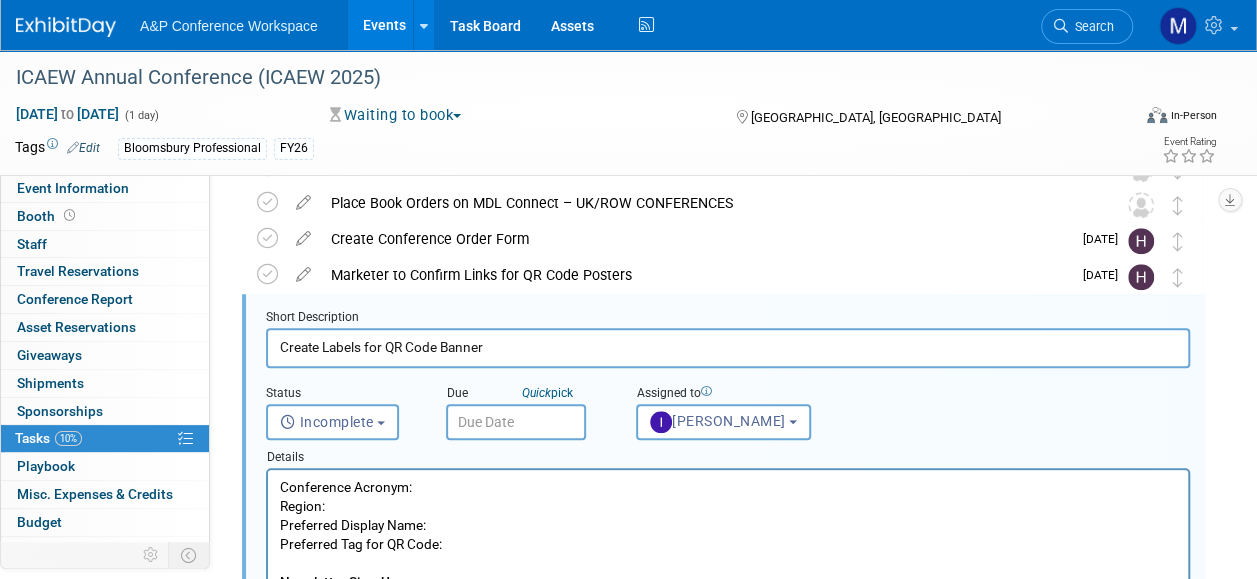 click on "Conference Acronym:   Region:   Preferred Display Name:   Preferred Tag for QR Code:   Newsletter Sign-Up: [add in link] Conference Order Form: [add in link] Catalogs: [Add in link(s)]" at bounding box center (728, 602) 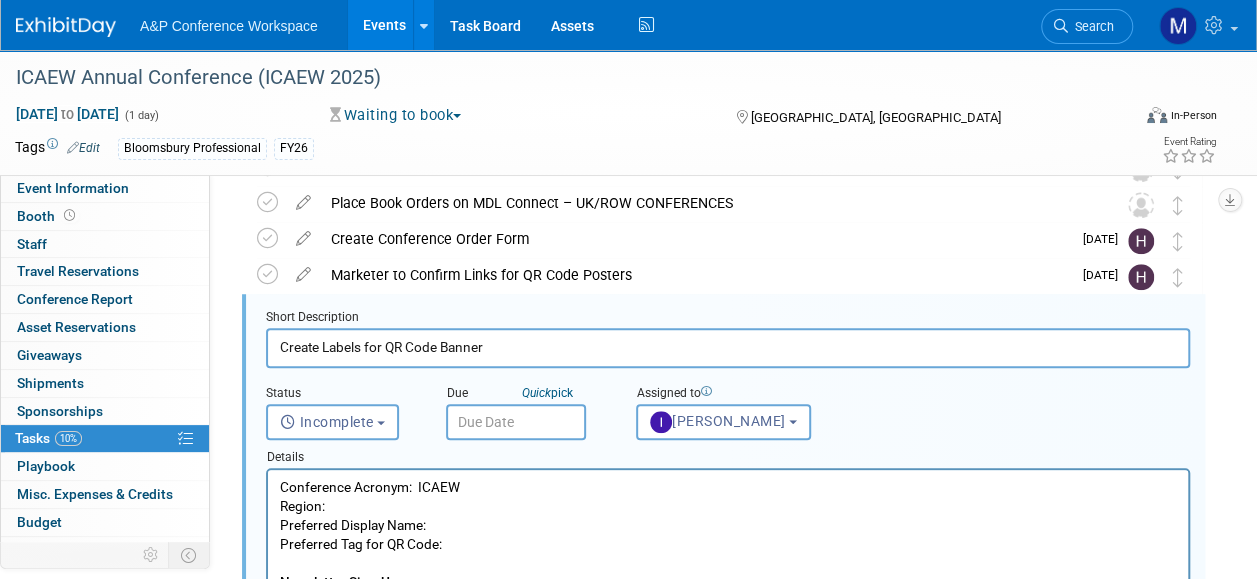 click on "Conference Acronym:  ICAEW Region:   Preferred Display Name:   Preferred Tag for QR Code:   Newsletter Sign-Up: [add in link] Conference Order Form: [add in link] Catalogs: [Add in link(s)]" at bounding box center [728, 602] 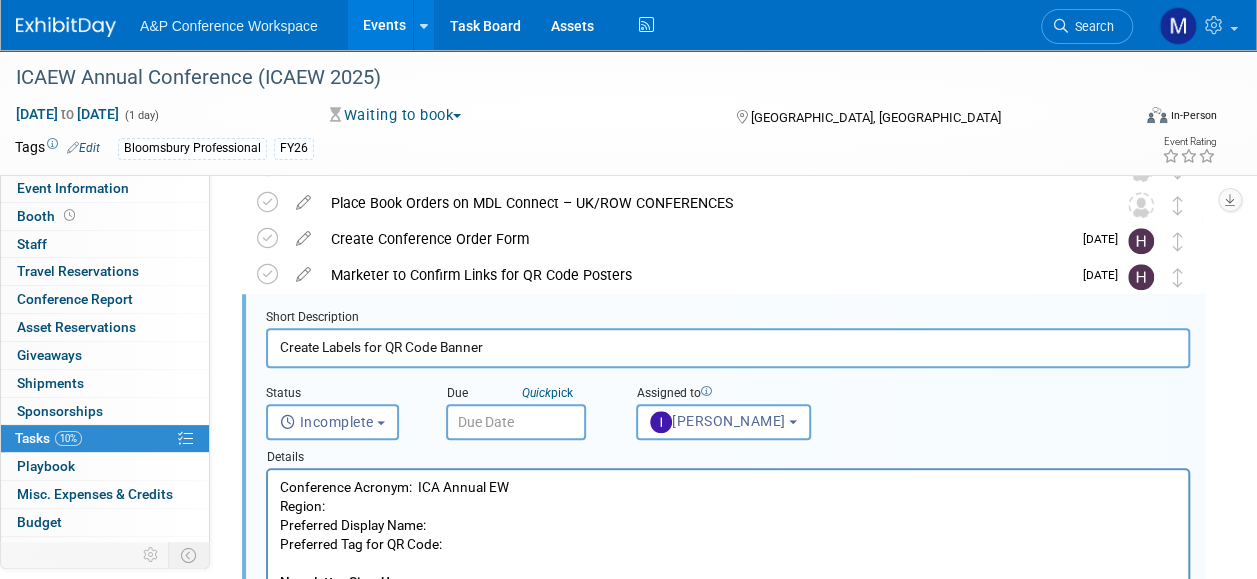 click on "Conference Acronym:  ICA Annual EW Region:   Preferred Display Name:   Preferred Tag for QR Code:   Newsletter Sign-Up: [add in link] Conference Order Form: [add in link] Catalogs: [Add in link(s)]" at bounding box center [728, 602] 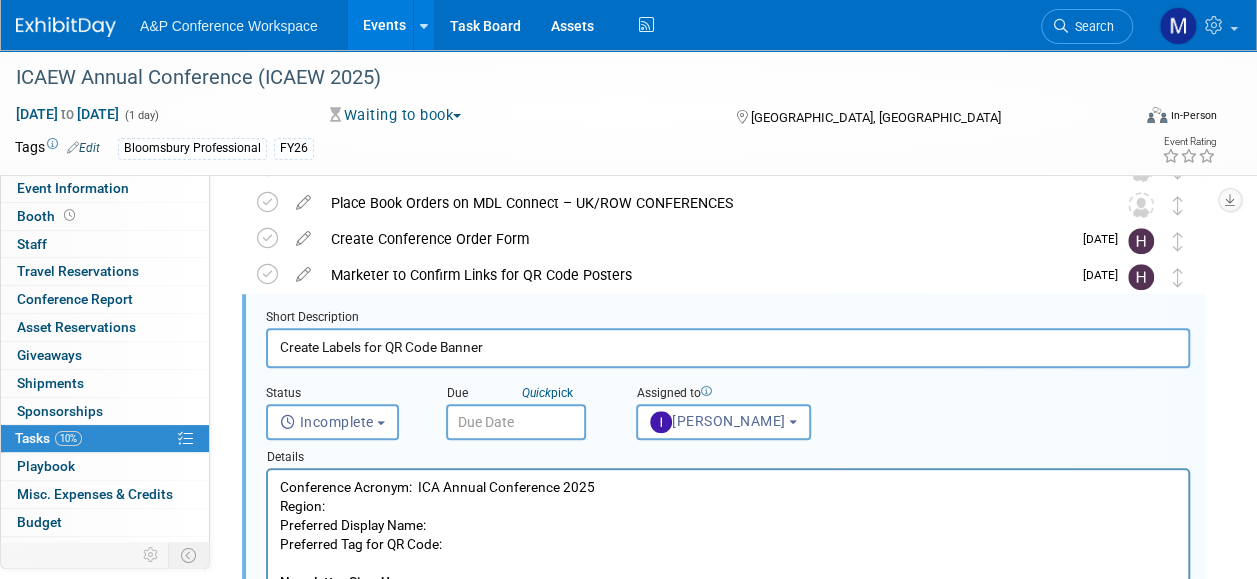 click on "Conference Acronym:  ICA Annual Conference 2025 Region:   Preferred Display Name:   Preferred Tag for QR Code:   Newsletter Sign-Up: [add in link] Conference Order Form: [add in link] Catalogs: [Add in link(s)]" at bounding box center (728, 602) 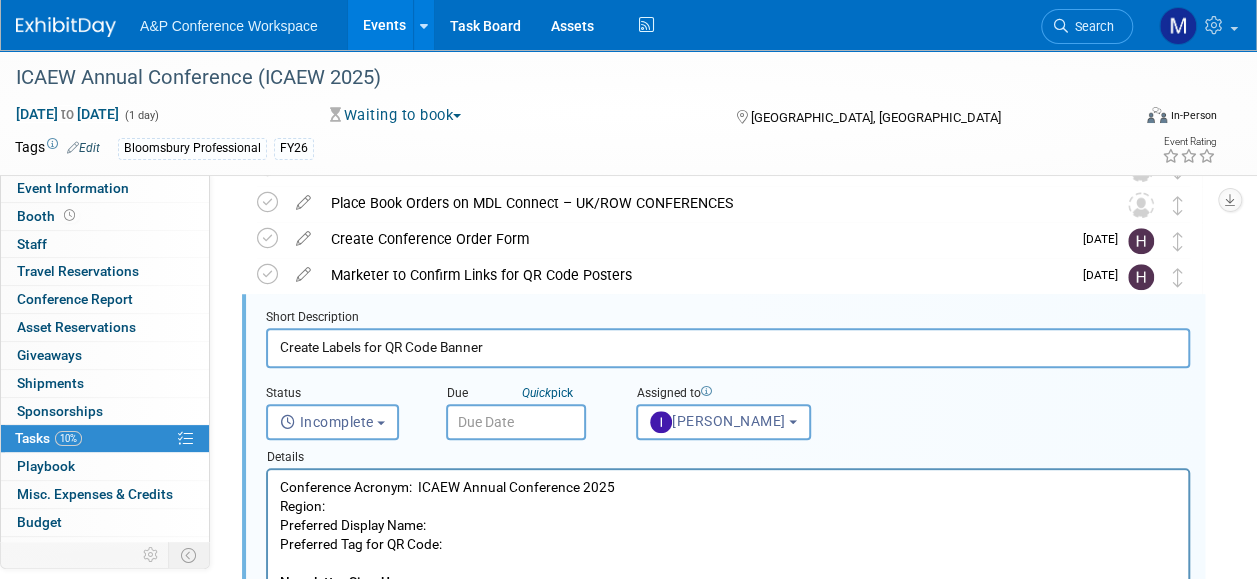 click on "Conference Acronym:  ICAEW Annual Conference 2025 Region:   Preferred Display Name:   Preferred Tag for QR Code:   Newsletter Sign-Up: [add in link] Conference Order Form: [add in link] Catalogs: [Add in link(s)]" at bounding box center (728, 602) 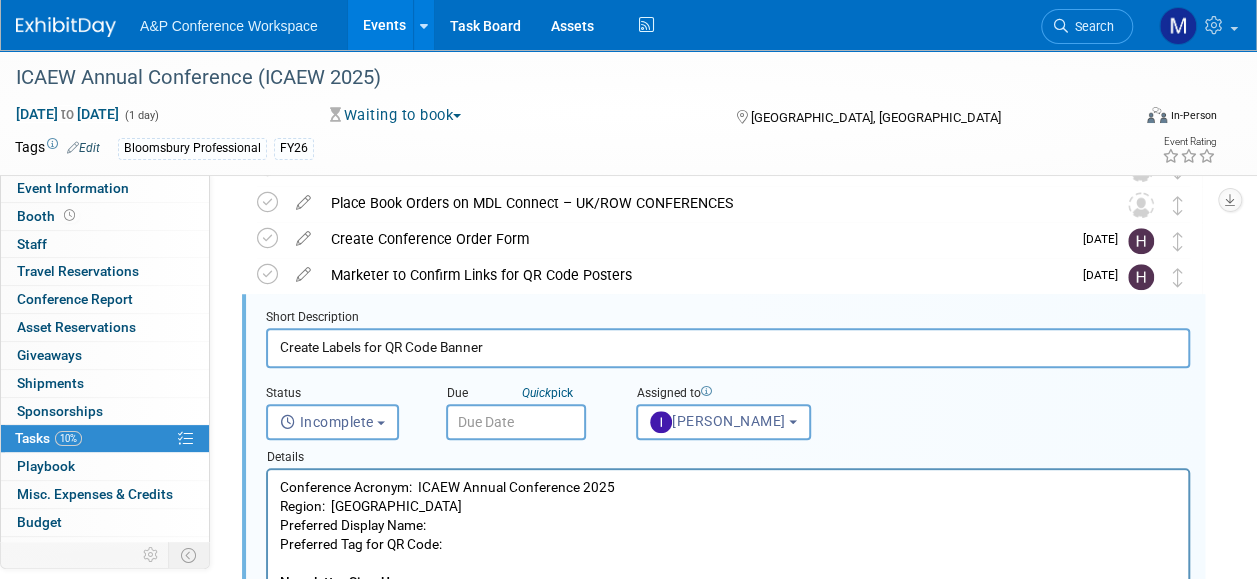 click on "Conference Acronym:  ICAEW Annual Conference 2025 Region:  UK Preferred Display Name:   Preferred Tag for QR Code:   Newsletter Sign-Up: [add in link] Conference Order Form: [add in link] Catalogs: [Add in link(s)]" at bounding box center (728, 602) 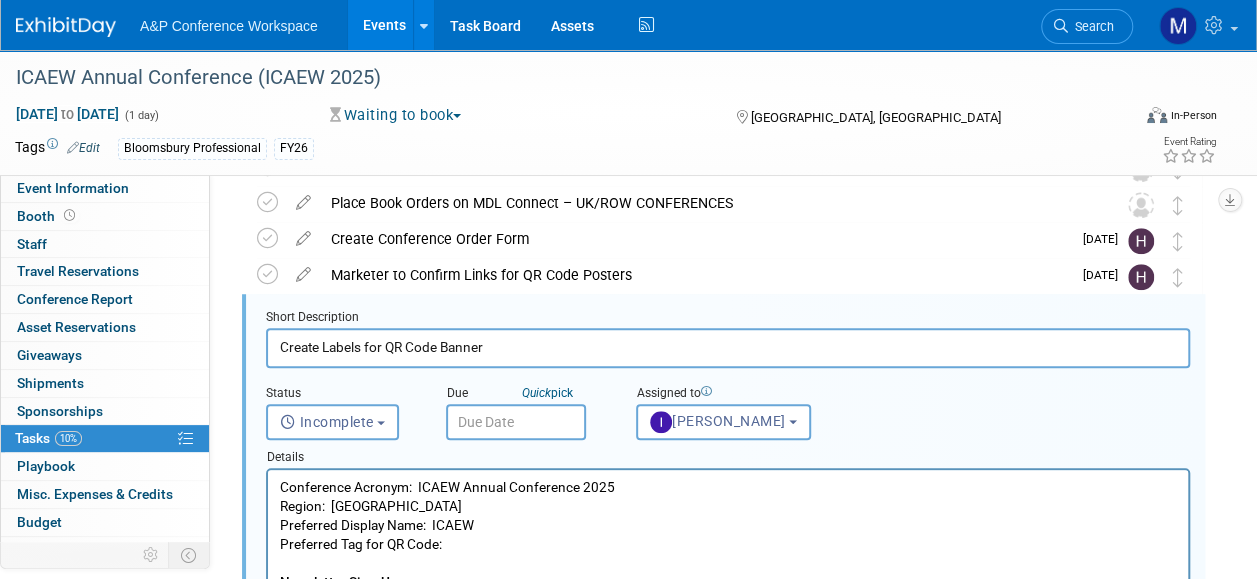 click on "Conference Acronym:  ICAEW Annual Conference 2025 Region:  UK Preferred Display Name:  ICAEW Preferred Tag for QR Code:   Newsletter Sign-Up: [add in link] Conference Order Form: [add in link] Catalogs: [Add in link(s)]" at bounding box center (728, 602) 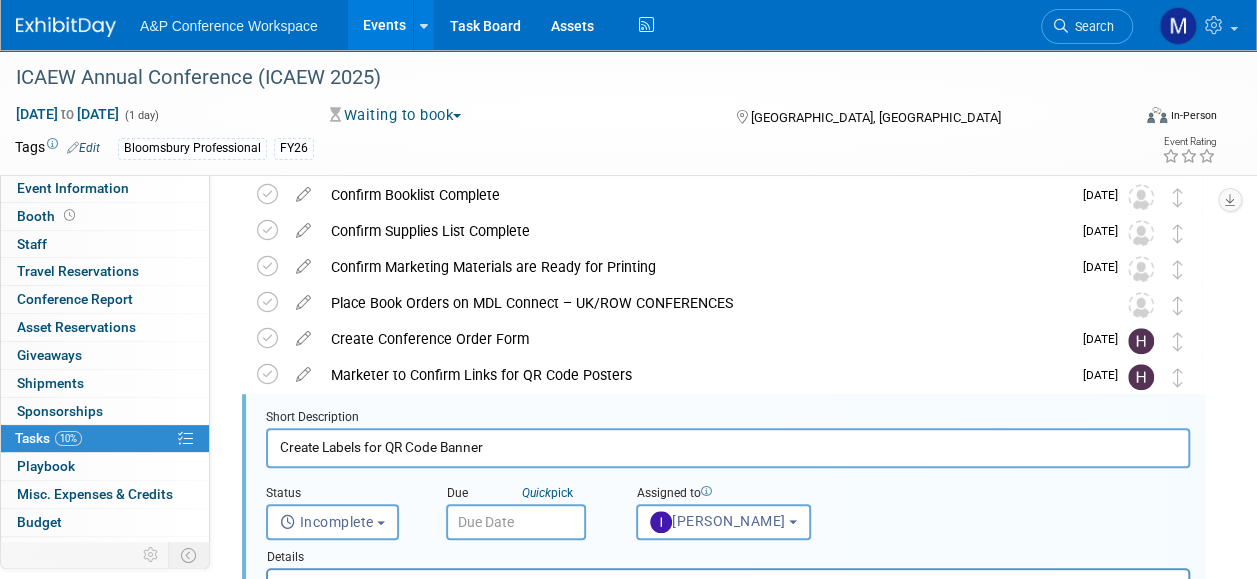 scroll, scrollTop: 686, scrollLeft: 0, axis: vertical 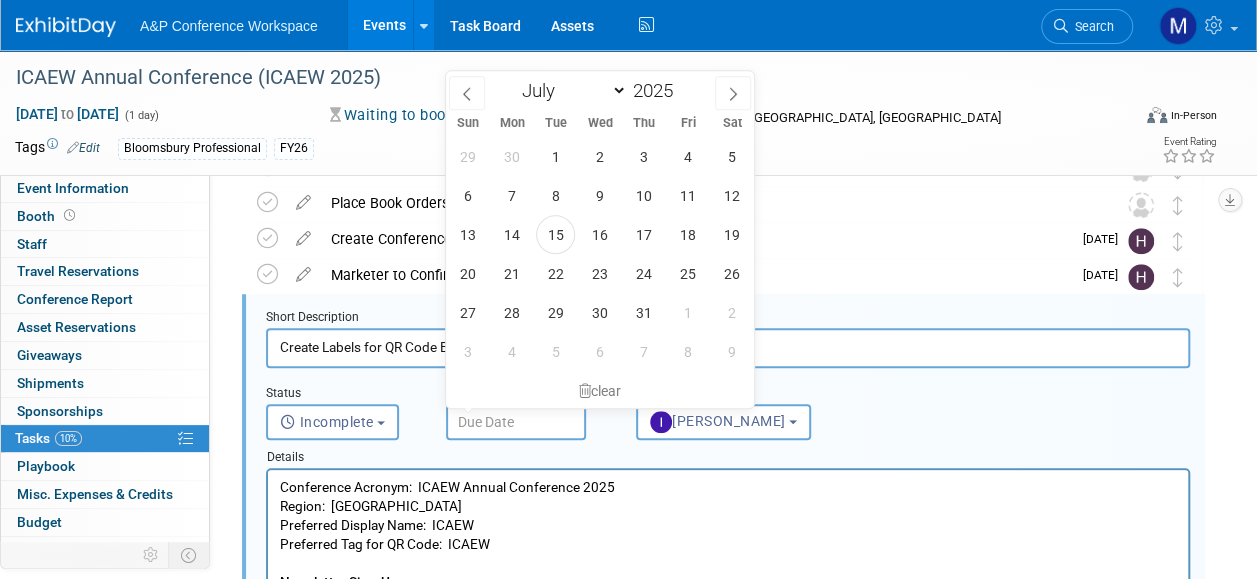click at bounding box center [516, 422] 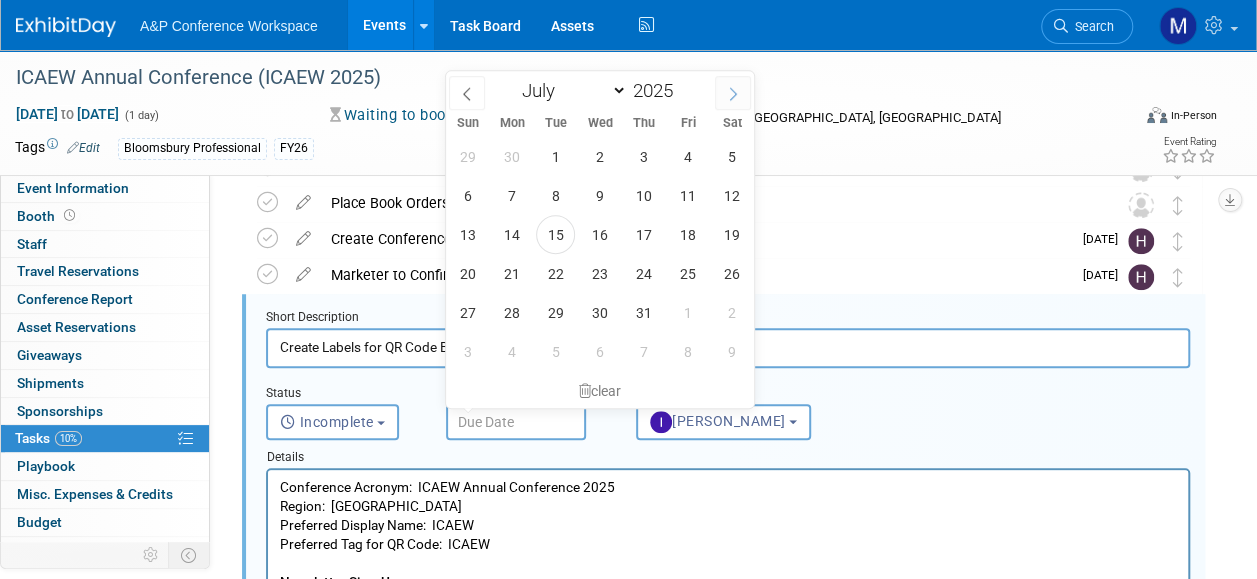 click at bounding box center (733, 93) 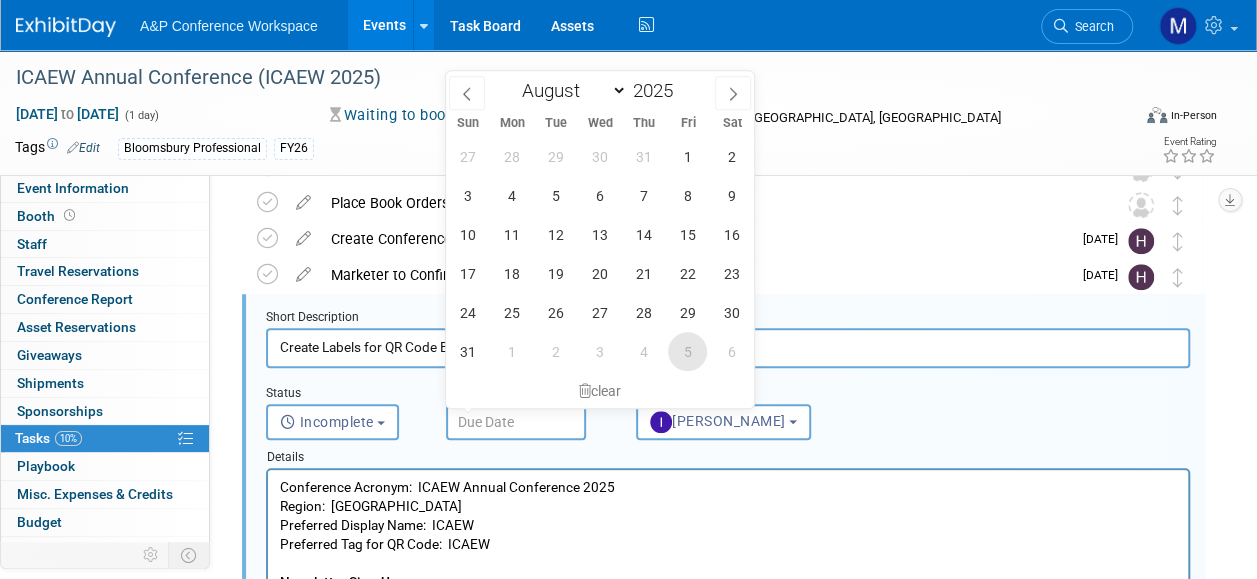 click on "5" at bounding box center [687, 351] 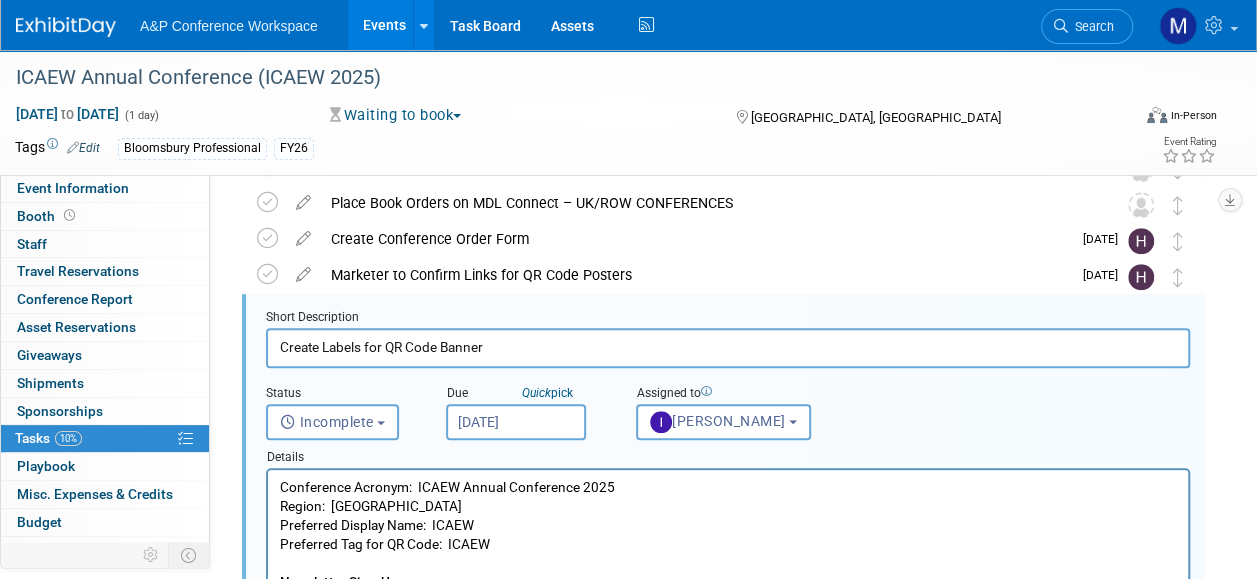 click on "Conference Acronym:  ICAEW Annual Conference 2025 Region:  UK Preferred Display Name:  ICAEW Preferred Tag for QR Code:  ICAEW Newsletter Sign-Up: [add in link] Conference Order Form: [add in link] Catalogs: [Add in link(s)]" at bounding box center [728, 602] 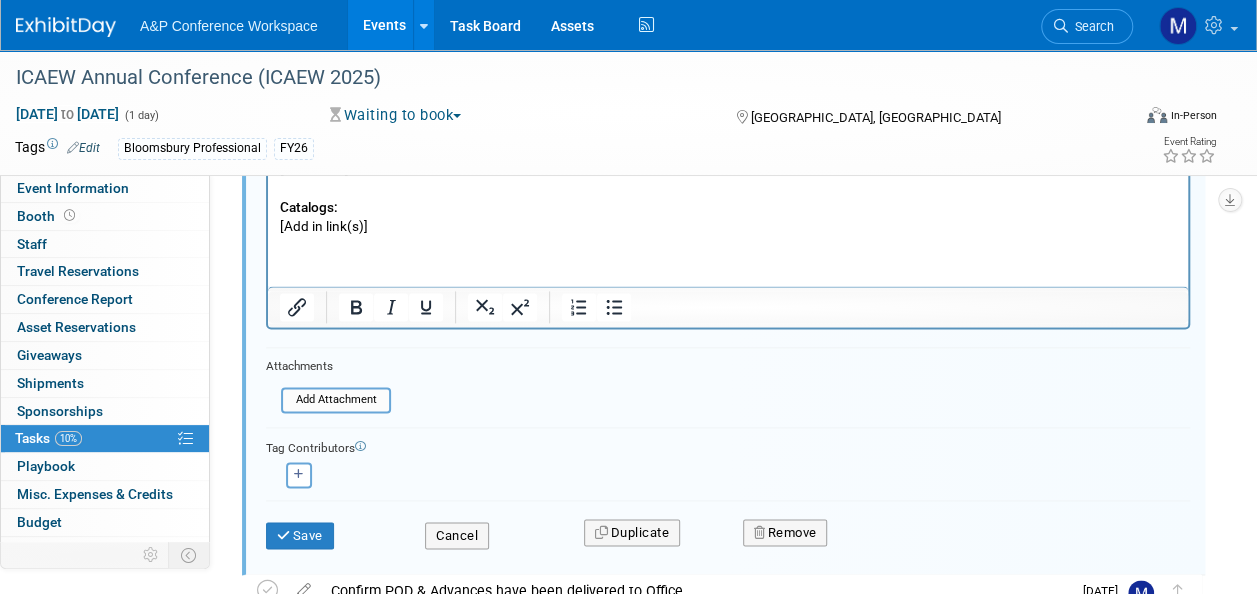scroll, scrollTop: 1186, scrollLeft: 0, axis: vertical 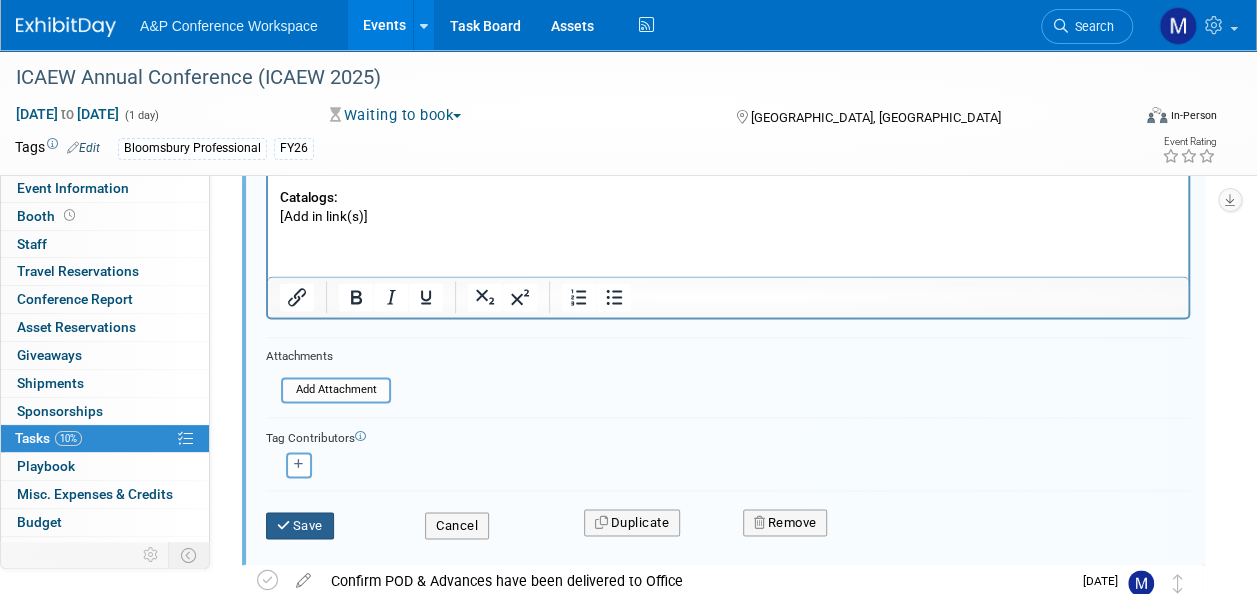 click on "Save" at bounding box center [300, 526] 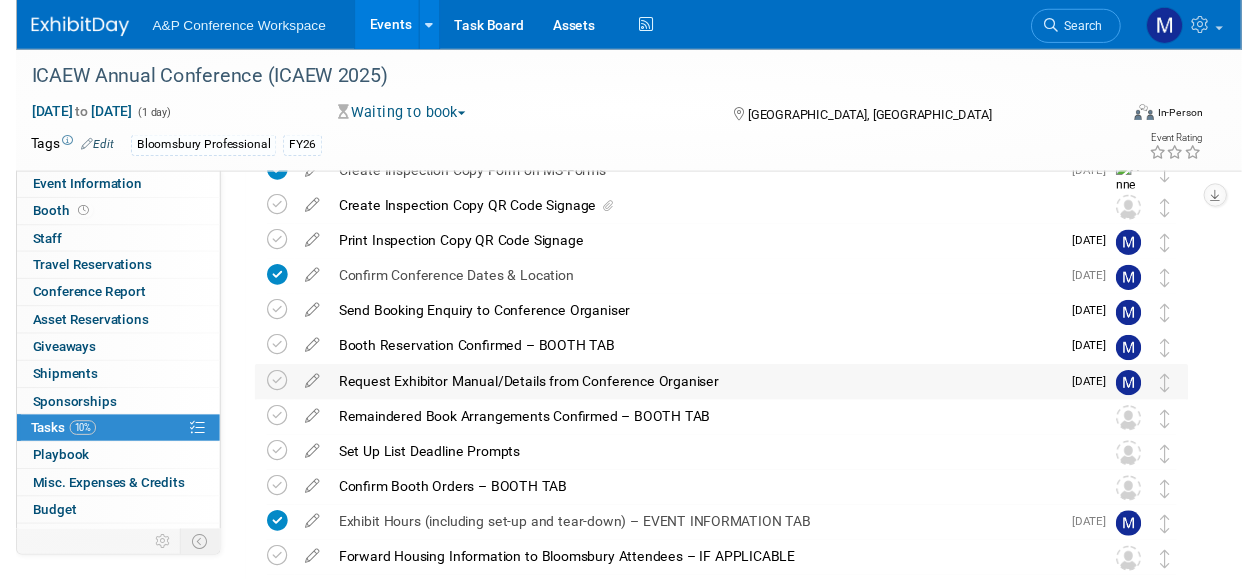 scroll, scrollTop: 3, scrollLeft: 0, axis: vertical 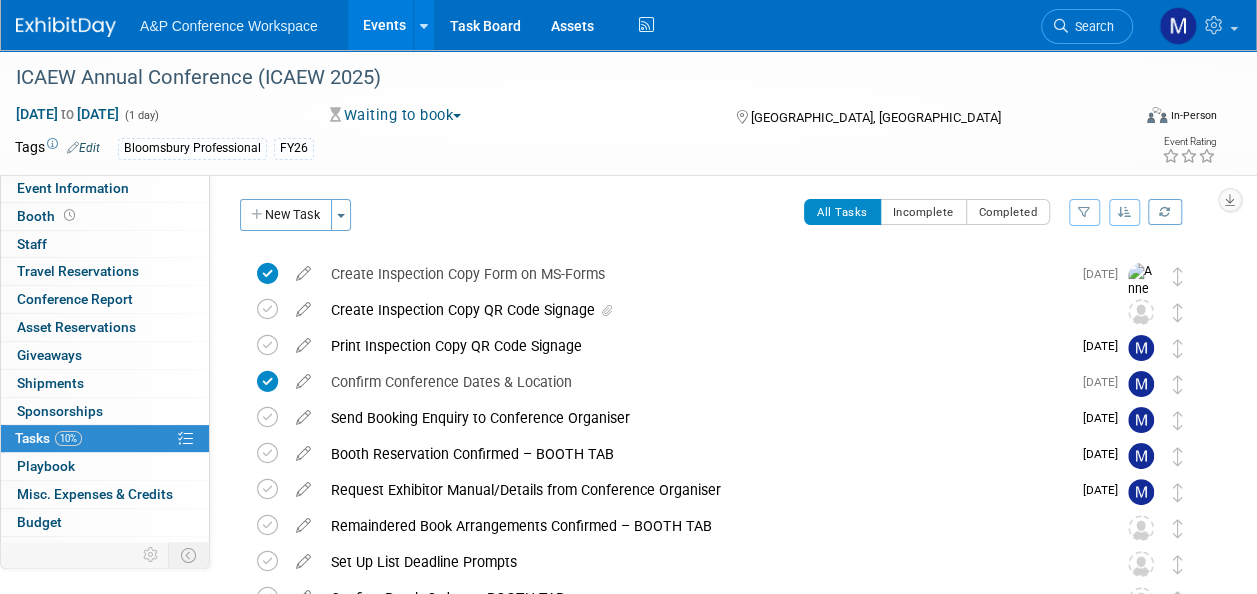 click at bounding box center (303, 305) 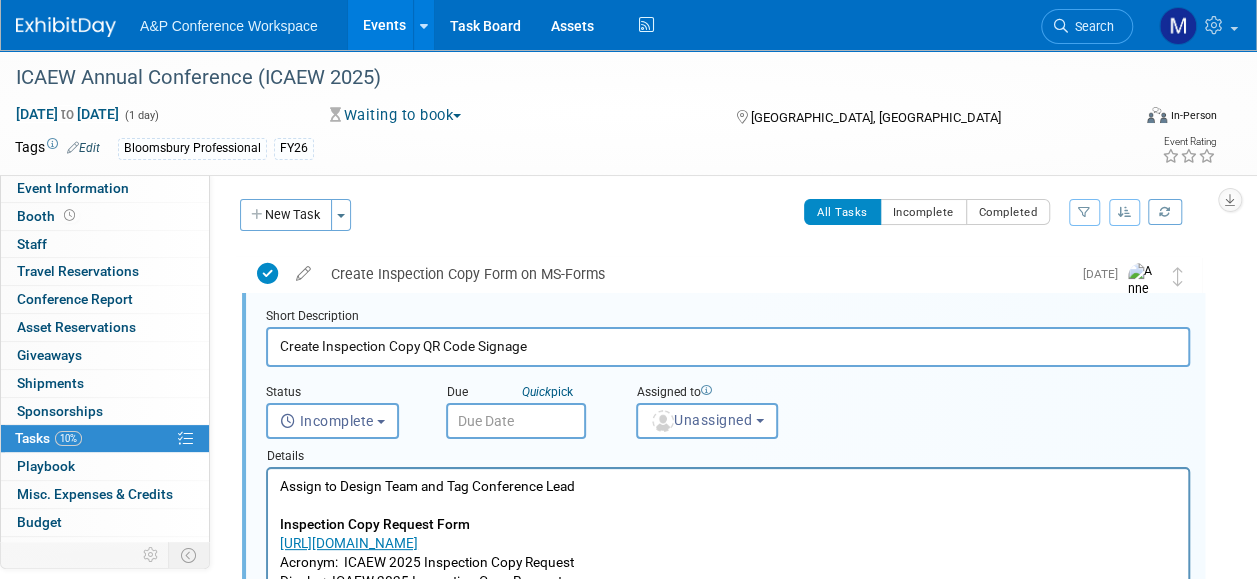 scroll, scrollTop: 2, scrollLeft: 0, axis: vertical 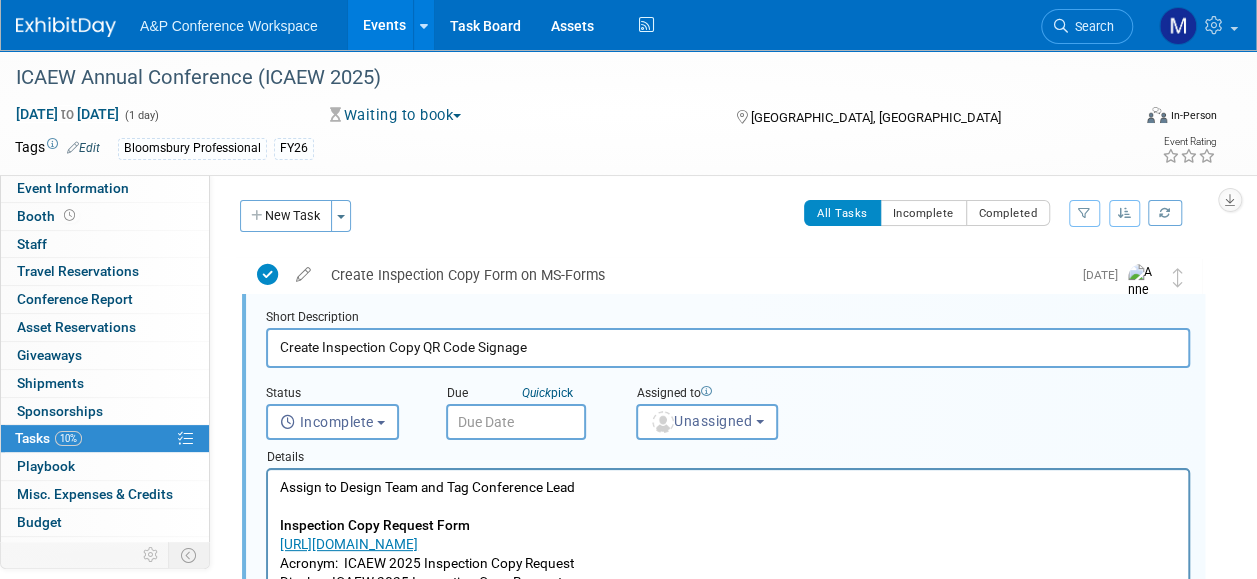 click at bounding box center [516, 422] 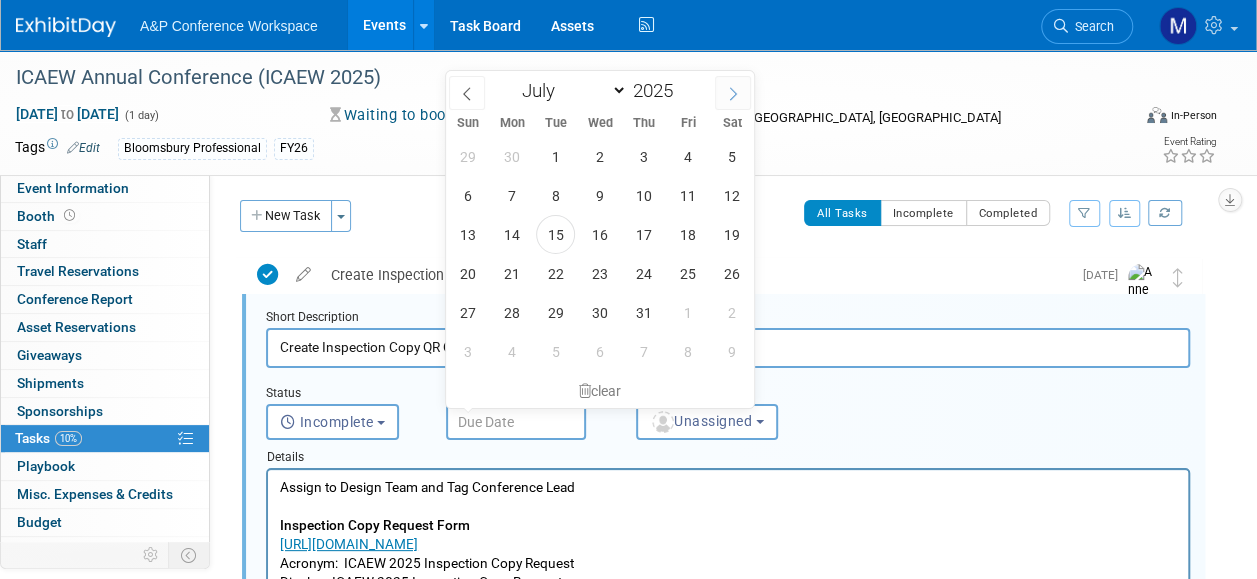 click 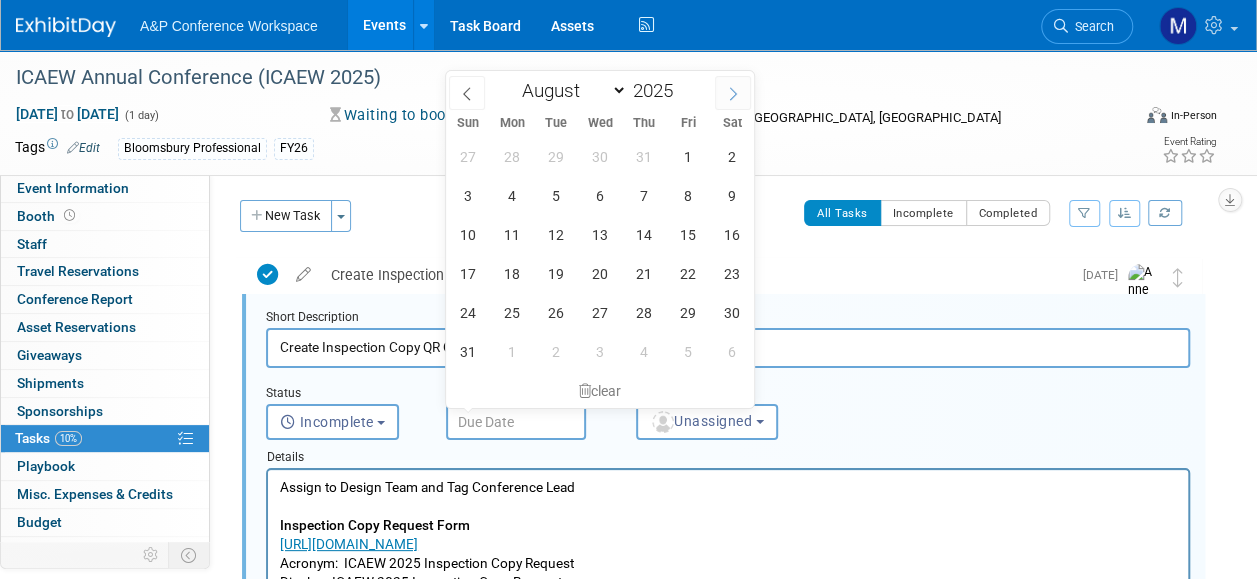 click 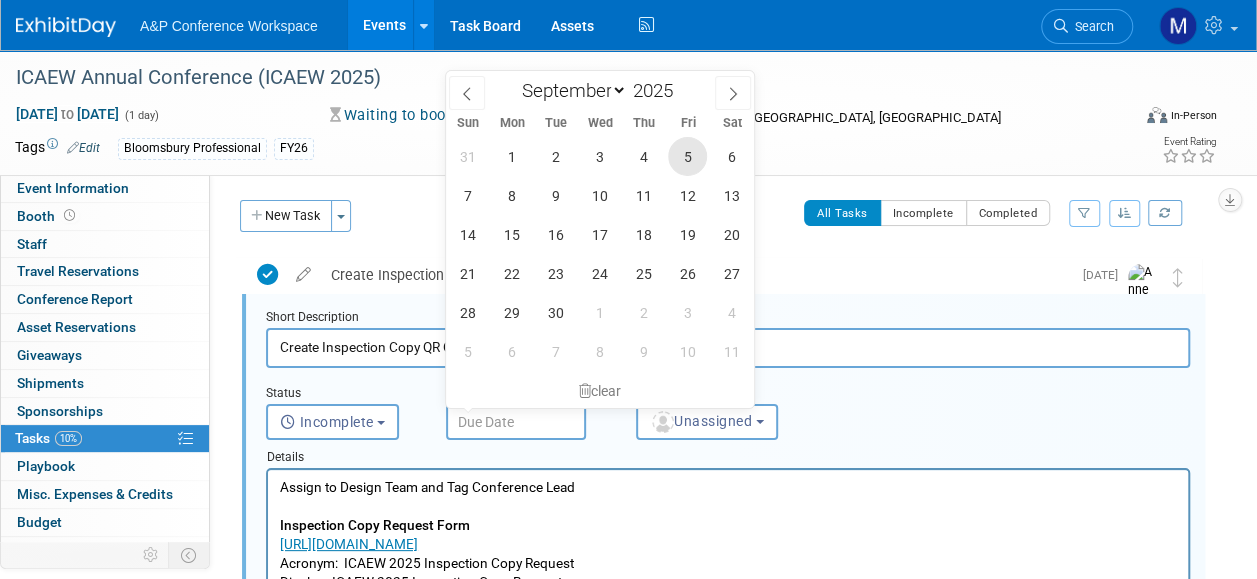 click on "5" at bounding box center [687, 156] 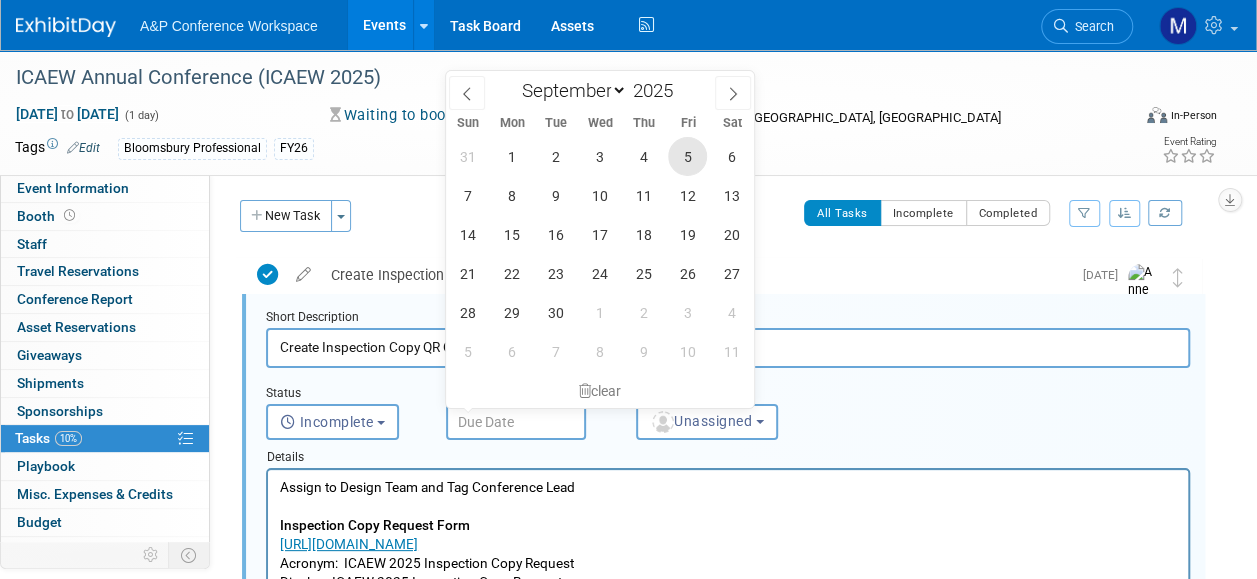 type on "Sep 5, 2025" 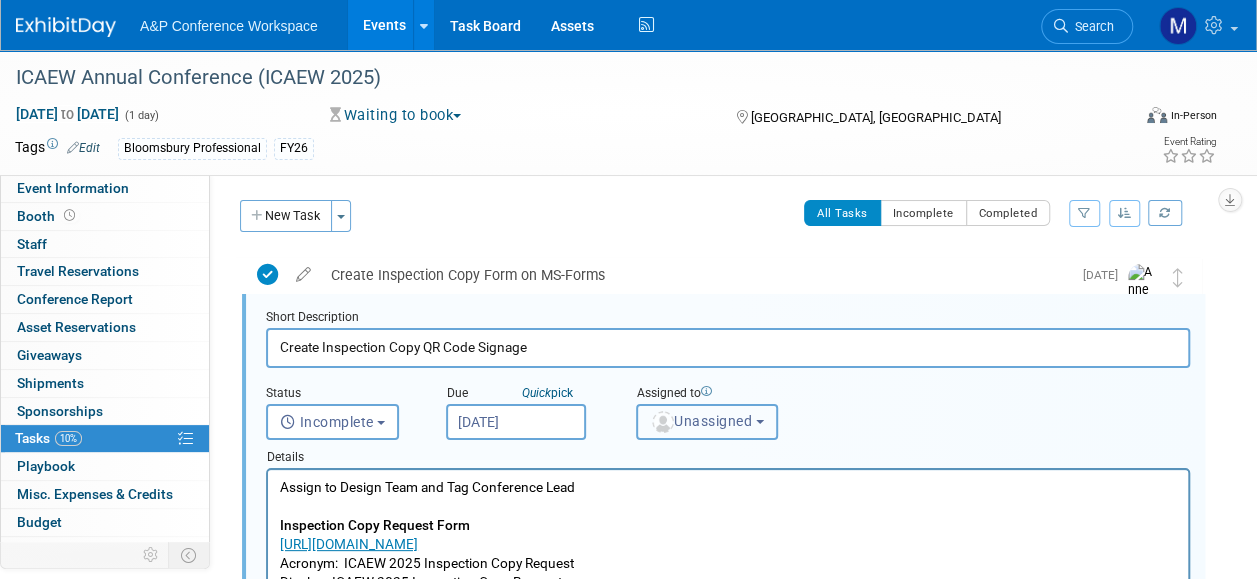 click on "Unassigned" at bounding box center [707, 422] 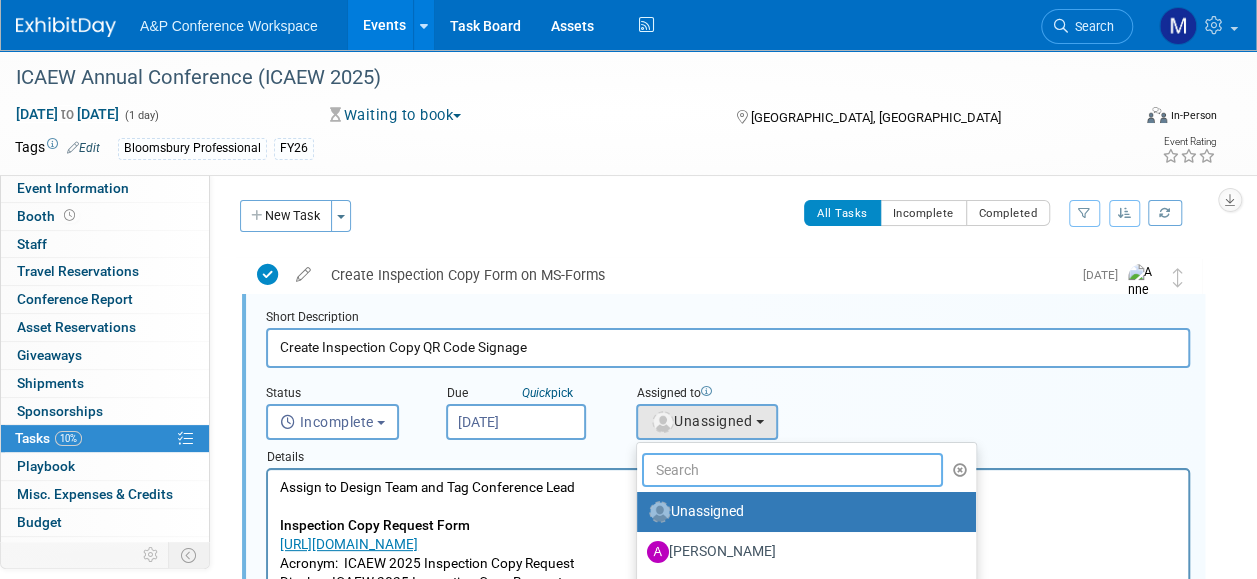 click at bounding box center (792, 470) 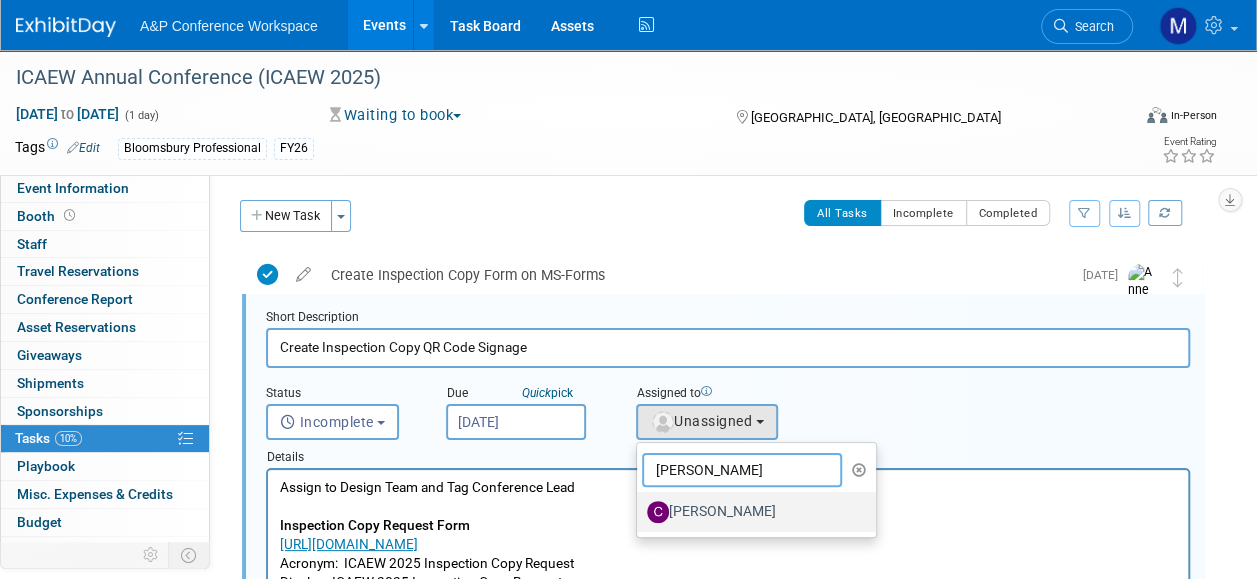 type on "CHRISTINE R" 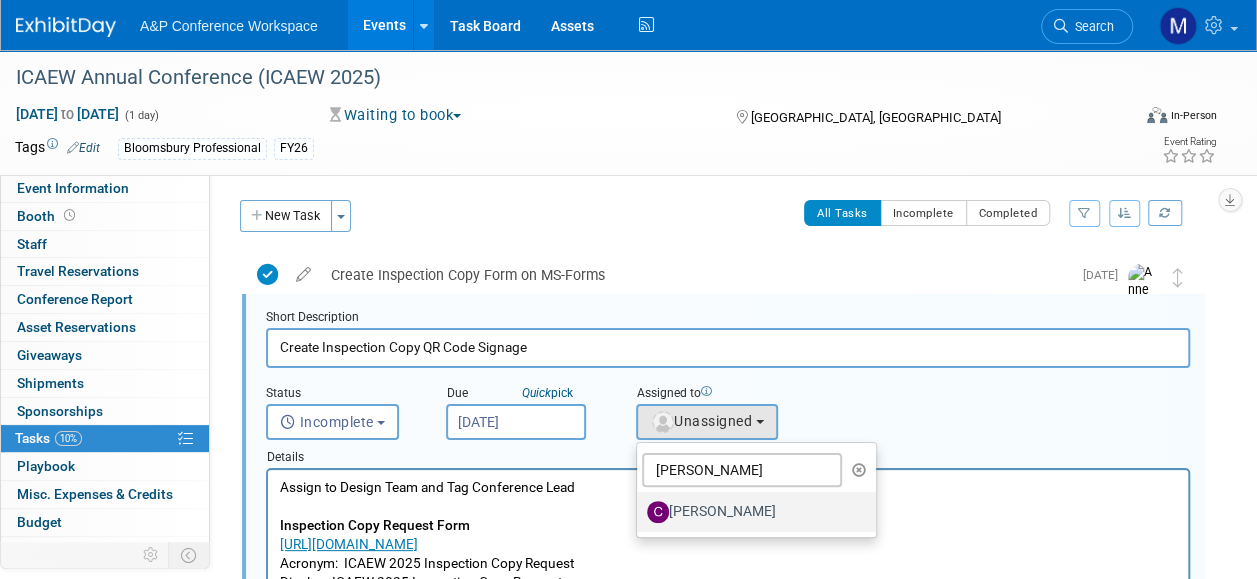 click on "[PERSON_NAME]" at bounding box center (751, 512) 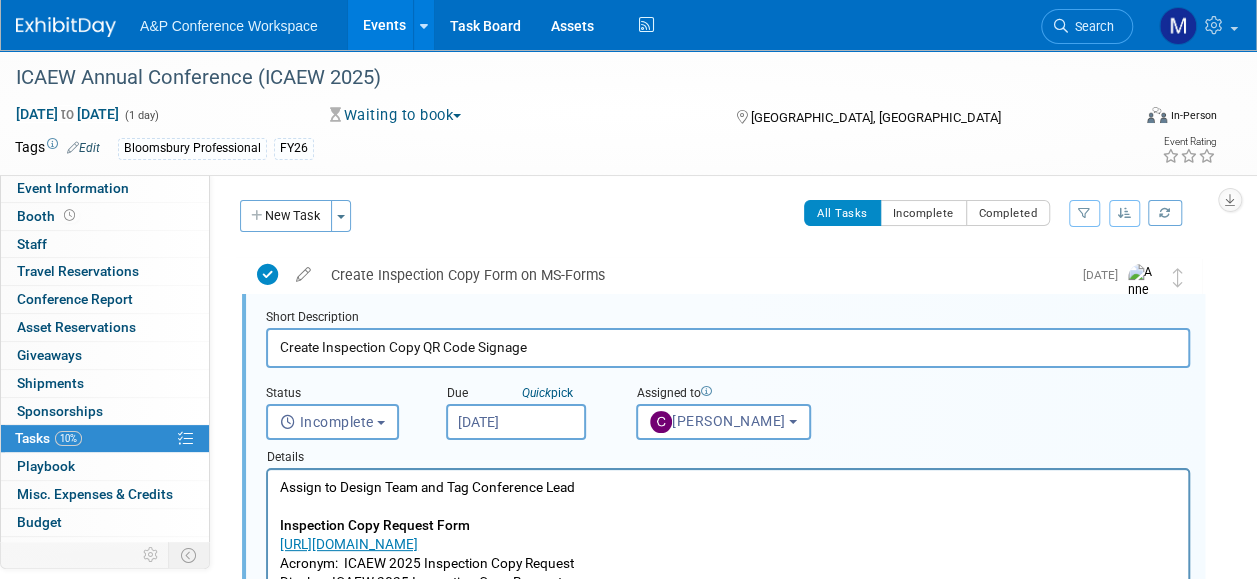 click on "Assign to Design Team and Tag Conference Lead Inspection Copy Request Form https://forms.office.com/e/5yyEkAEERt Acronym:  ICAEW 2025 Inspection Copy Request Display:  ICAEW 2025 Inspection Copy Request Tag:  ICAEW 2025 Inspection Copy Request QR Code to be added to Inspection Copy Request Signage and upload onto ExhibitDay" at bounding box center (728, 564) 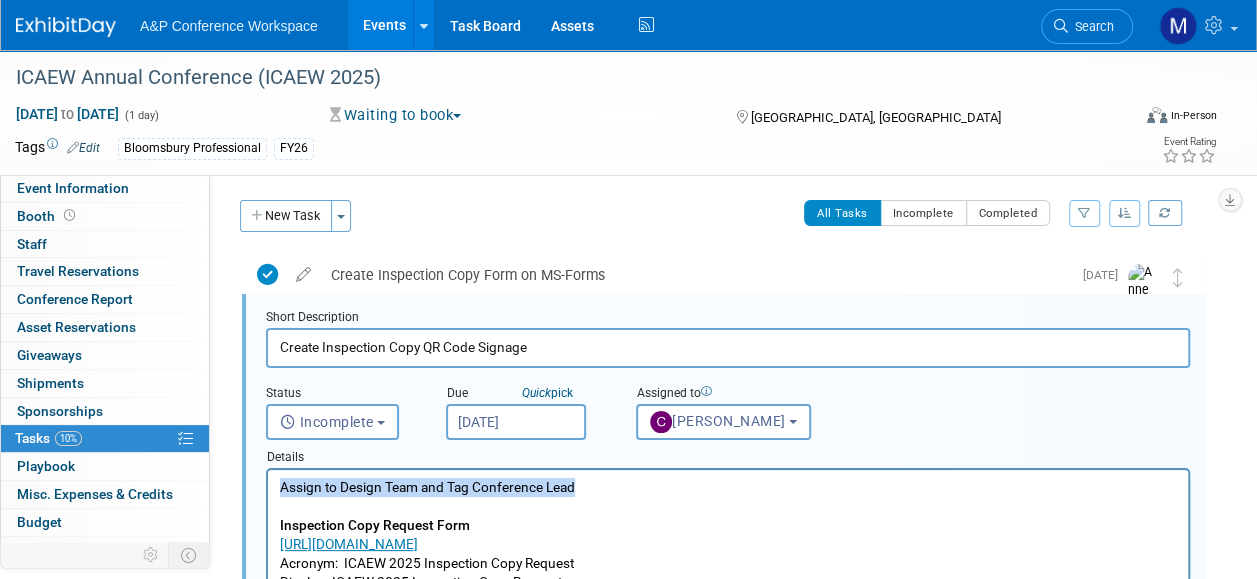 drag, startPoint x: 608, startPoint y: 490, endPoint x: 140, endPoint y: 491, distance: 468.00107 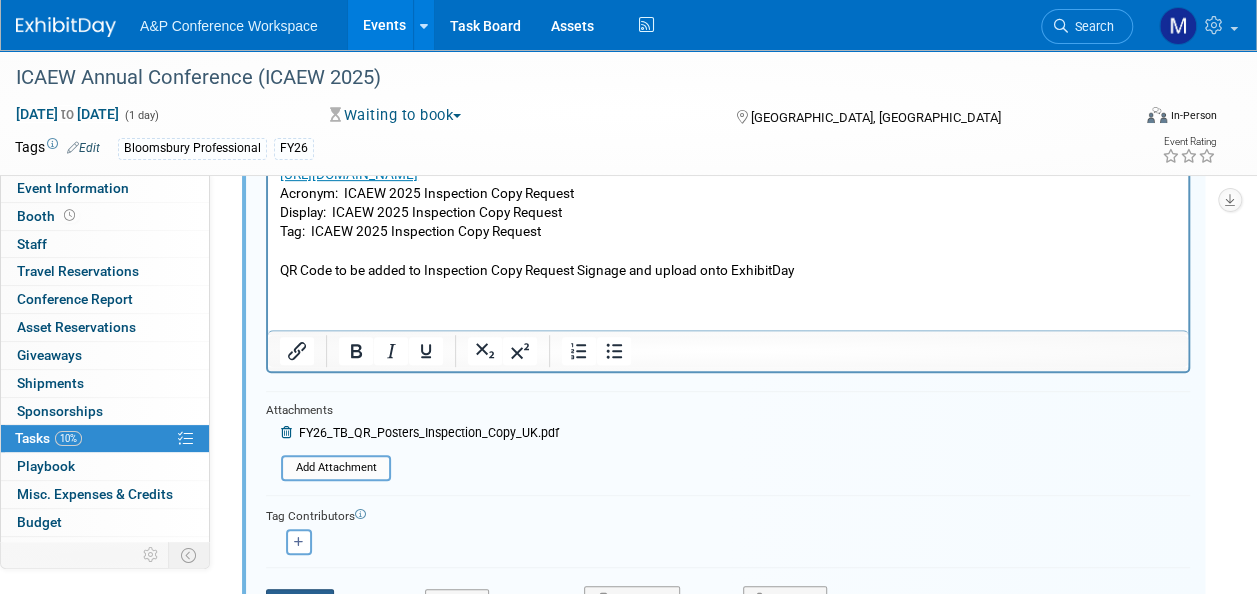 scroll, scrollTop: 402, scrollLeft: 0, axis: vertical 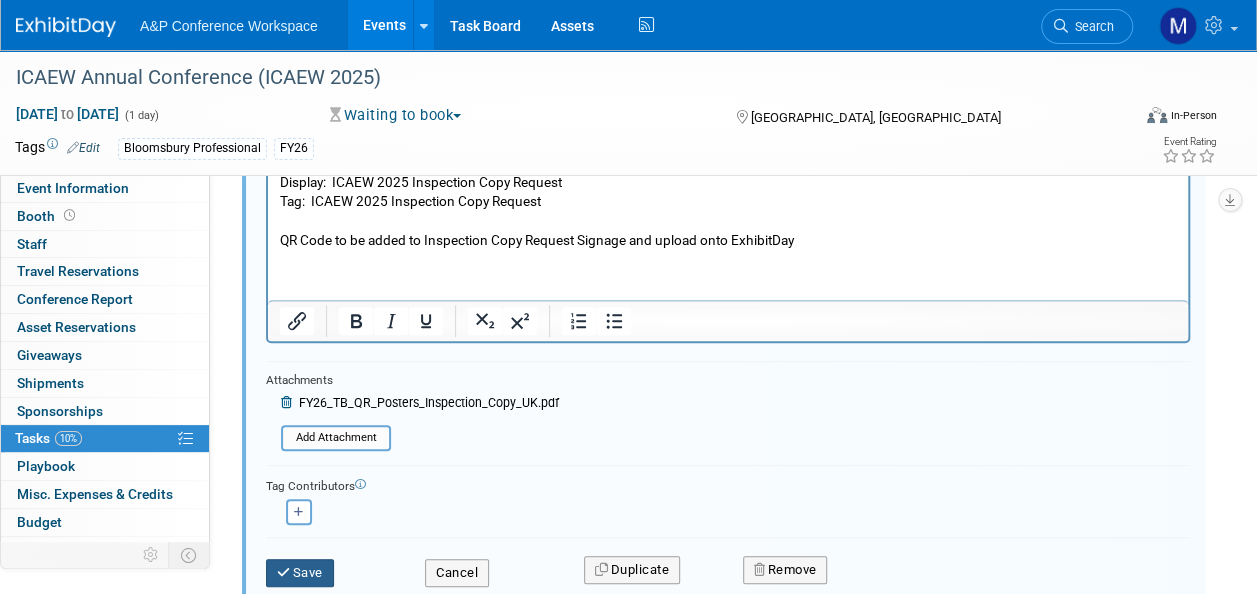 click on "Save" at bounding box center (300, 573) 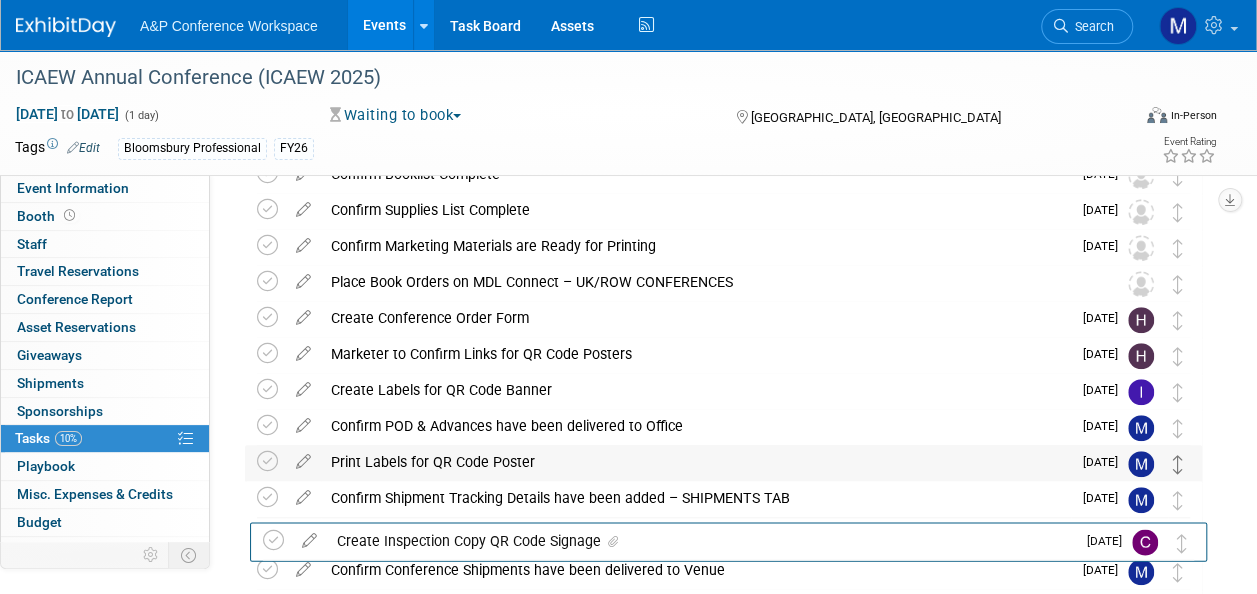 scroll, scrollTop: 739, scrollLeft: 0, axis: vertical 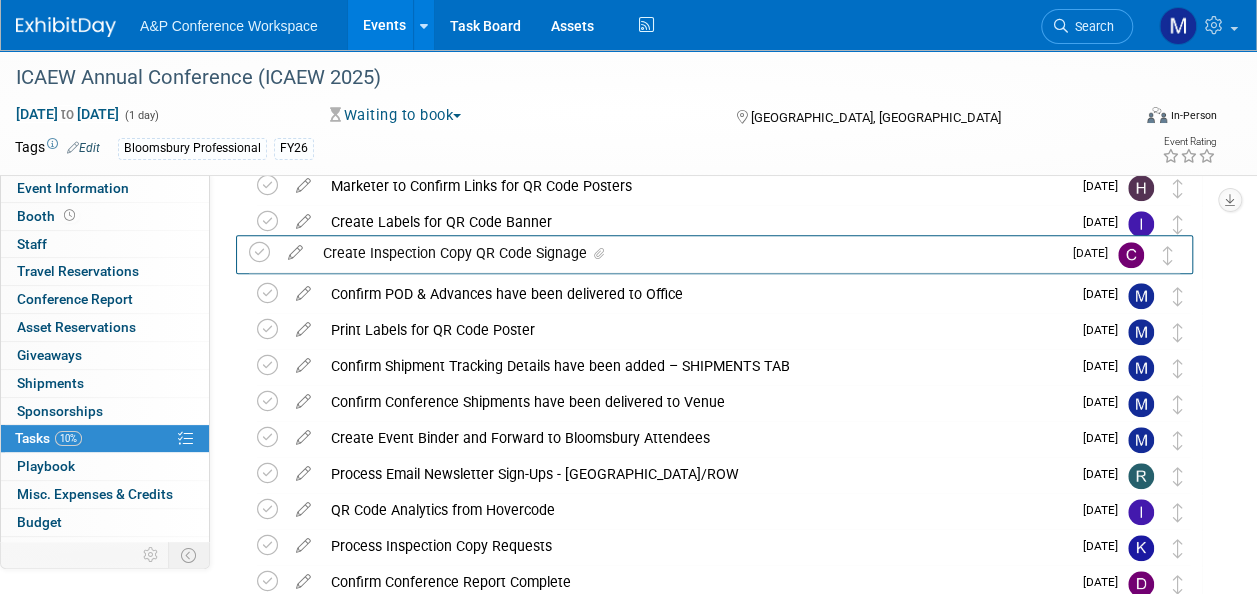 drag, startPoint x: 1176, startPoint y: 219, endPoint x: 1167, endPoint y: 271, distance: 52.773098 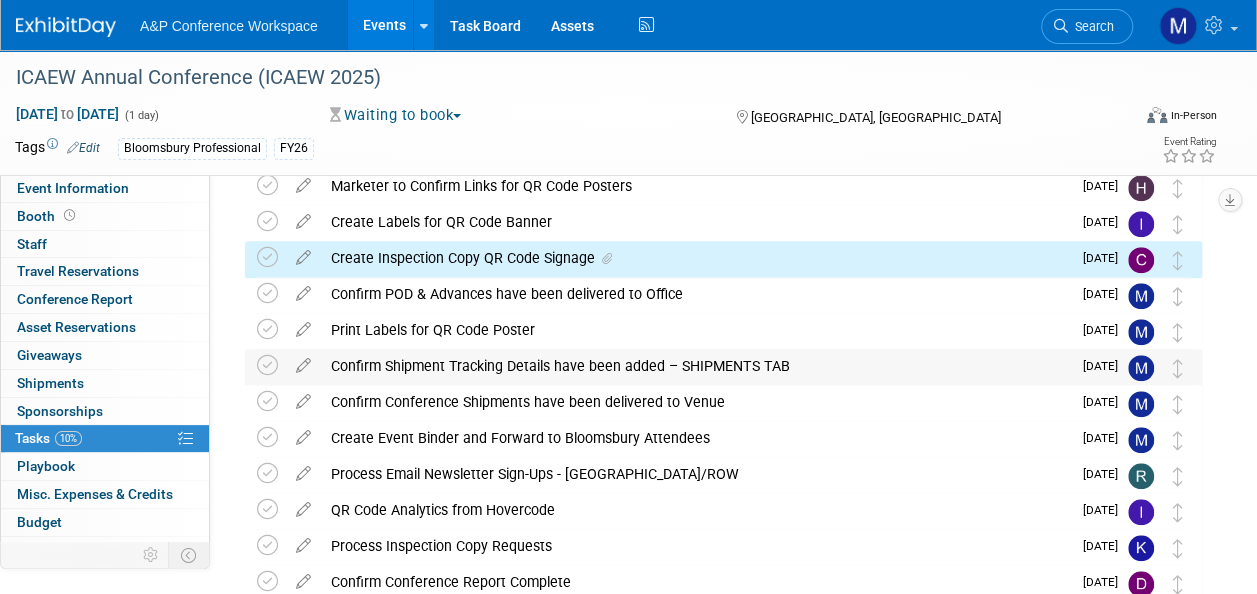 scroll, scrollTop: 539, scrollLeft: 0, axis: vertical 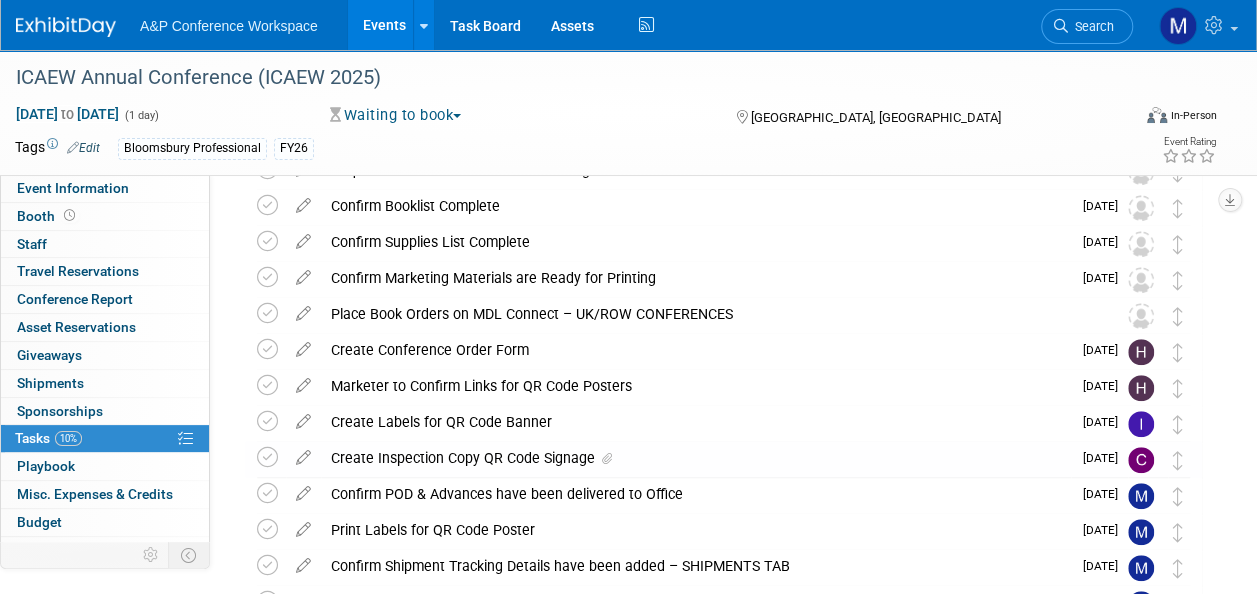 click at bounding box center [303, 309] 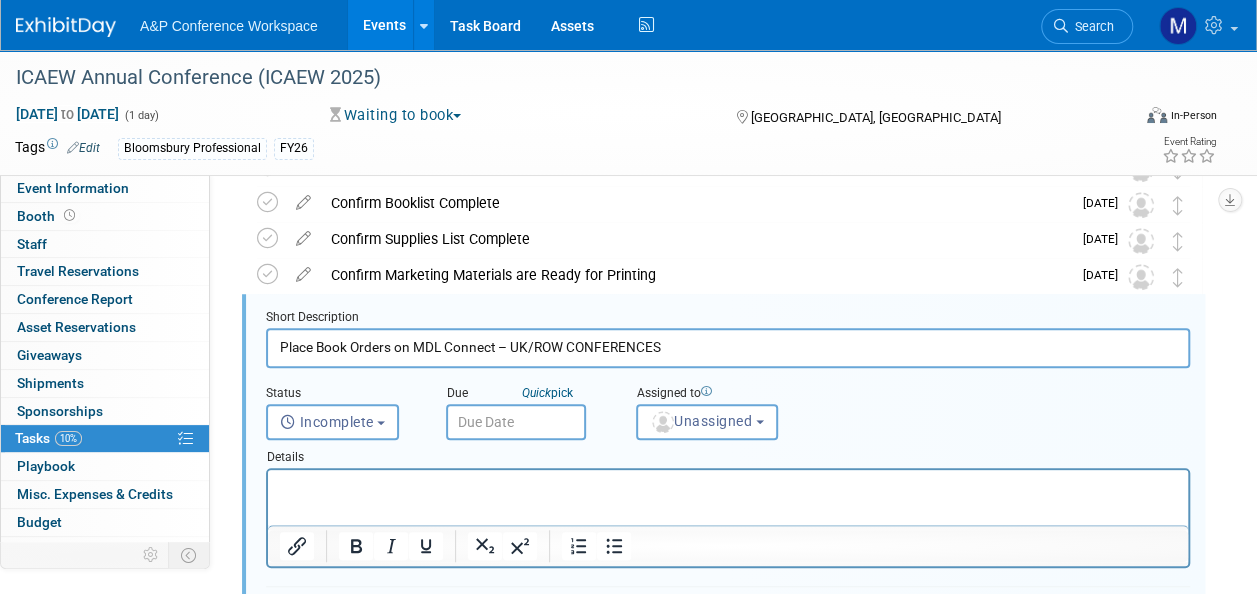 scroll, scrollTop: 542, scrollLeft: 0, axis: vertical 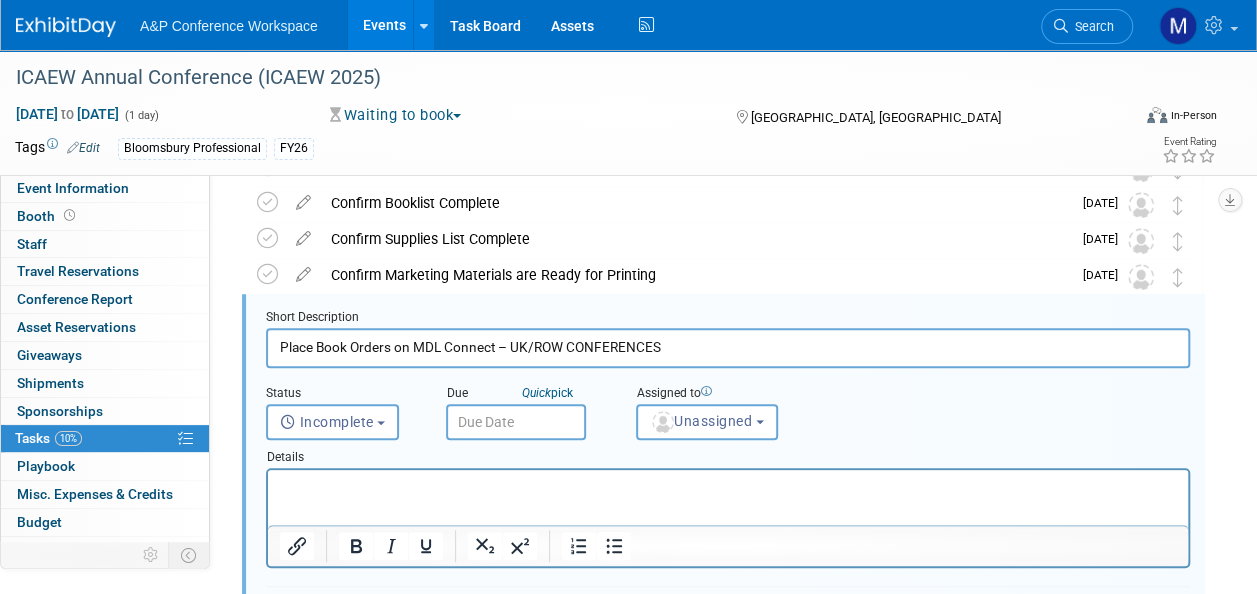 click at bounding box center (516, 422) 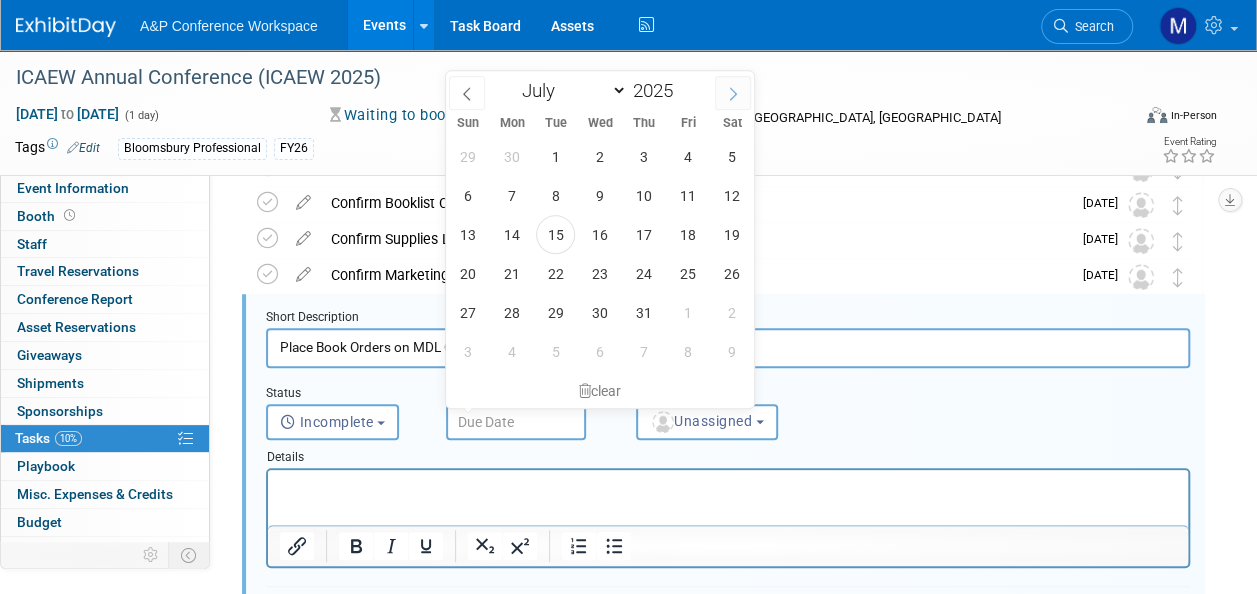 click 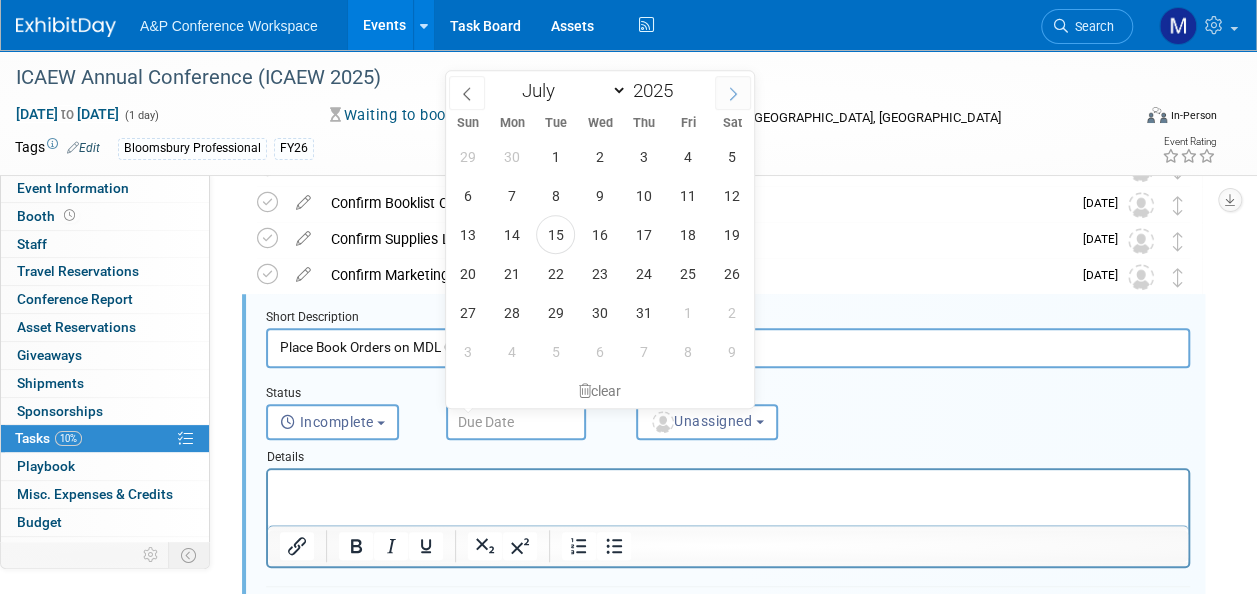 select on "7" 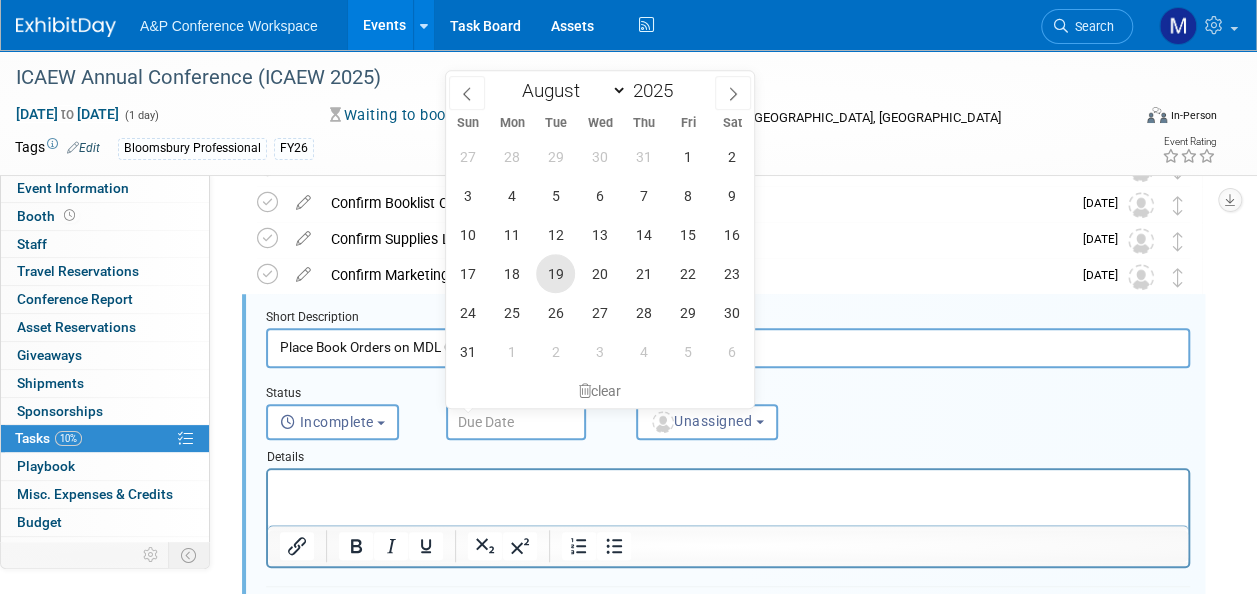 click on "19" at bounding box center (555, 273) 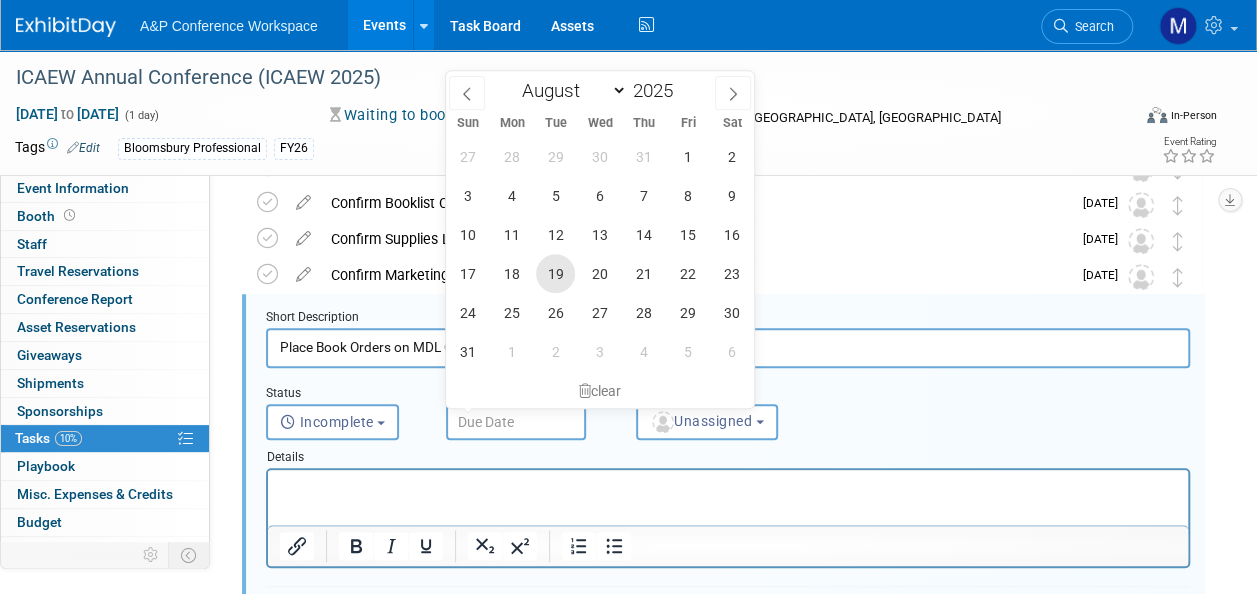 type on "Aug 19, 2025" 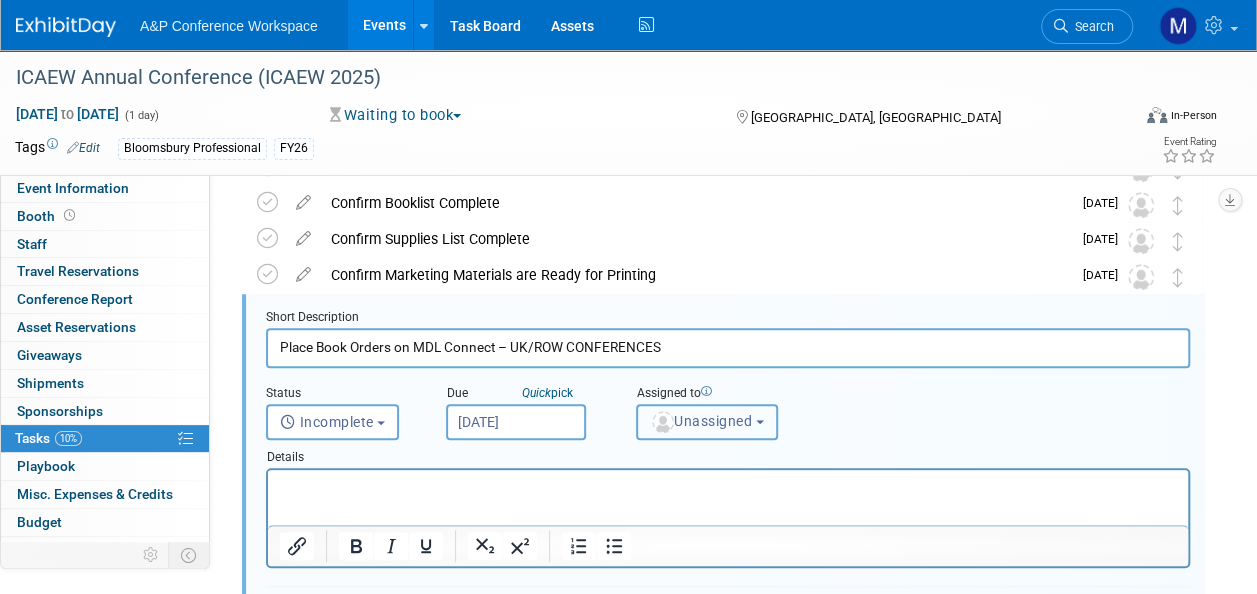 click on "Unassigned" at bounding box center [701, 421] 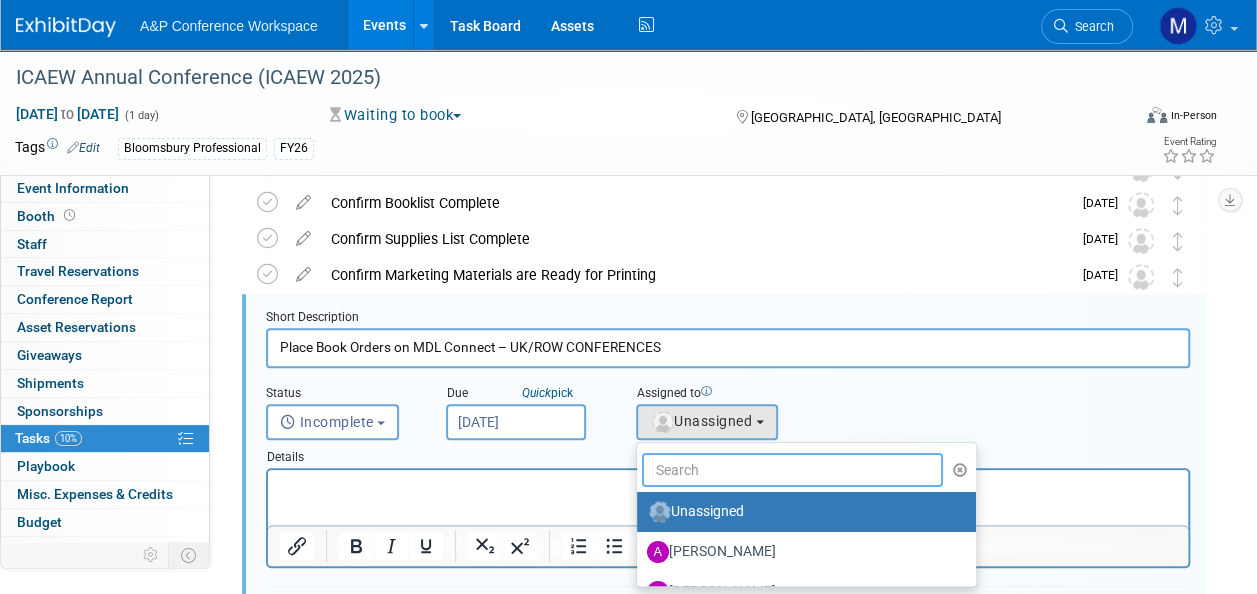 click at bounding box center (792, 470) 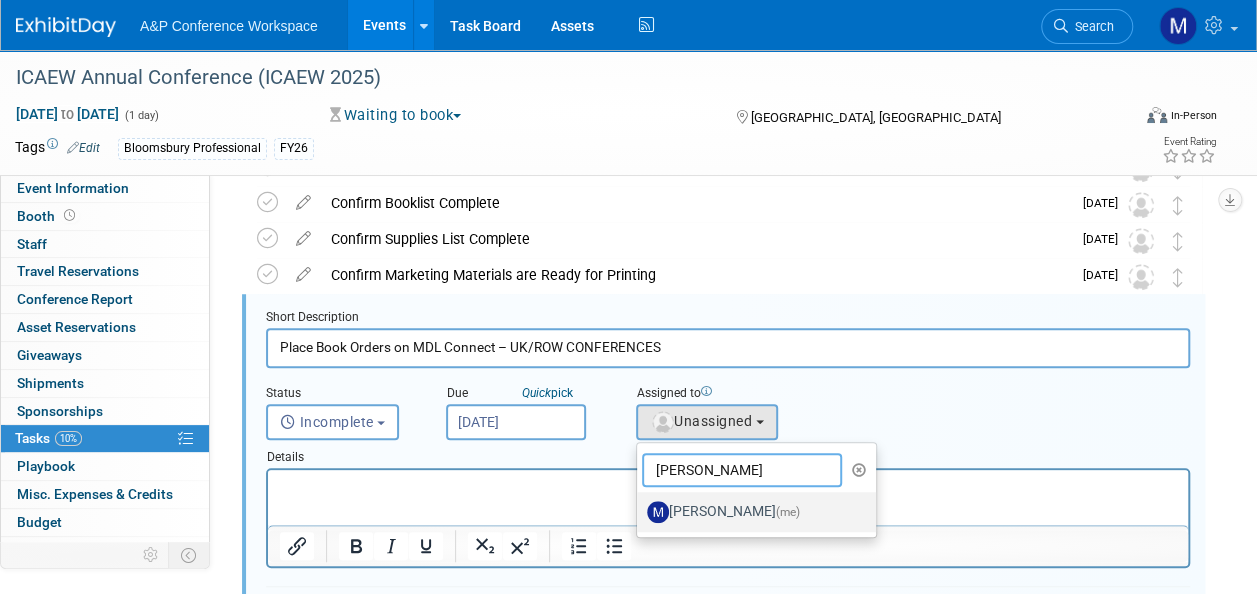 type on "MATT HA" 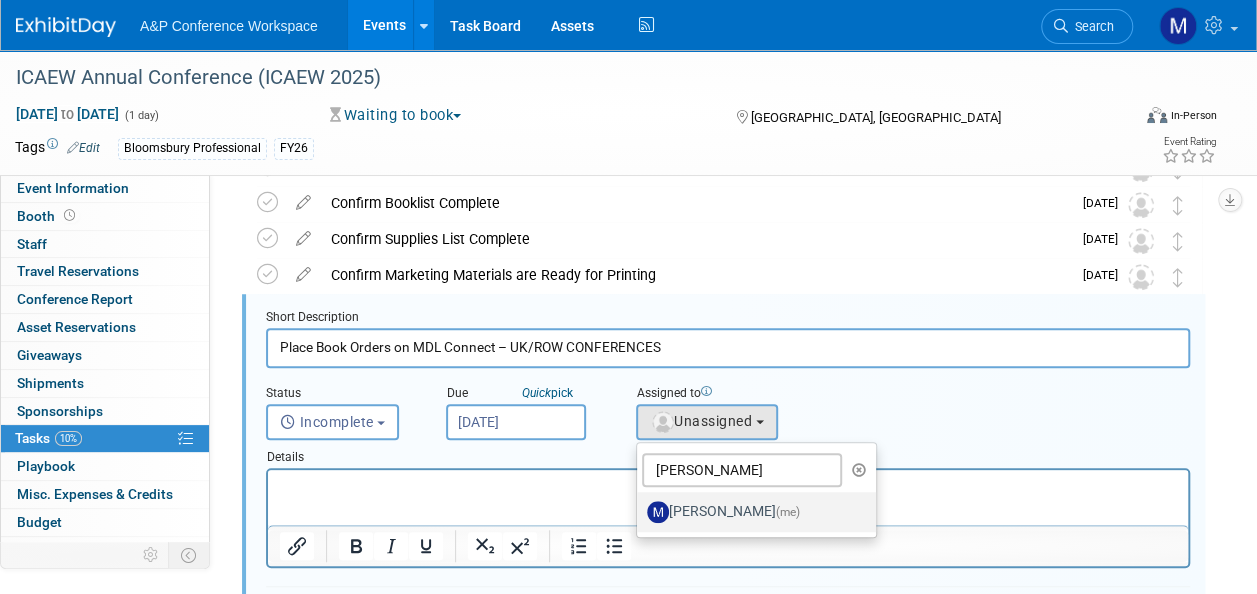 drag, startPoint x: 722, startPoint y: 504, endPoint x: 448, endPoint y: 37, distance: 541.44714 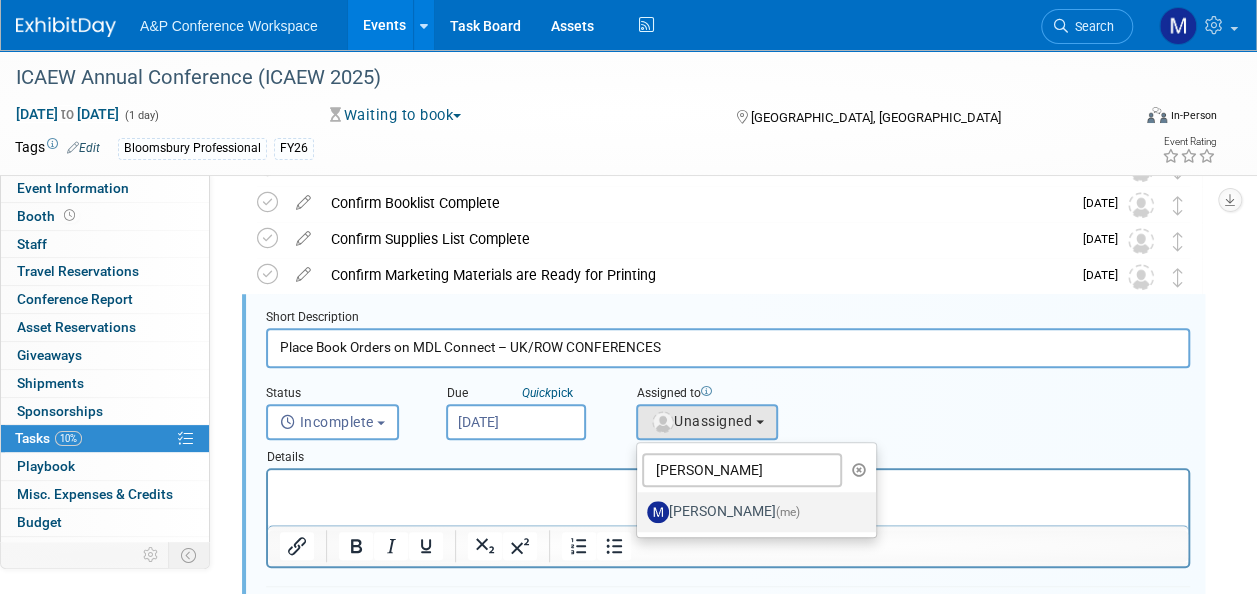 click on "Matt Hambridge
(me)" at bounding box center [633, 509] 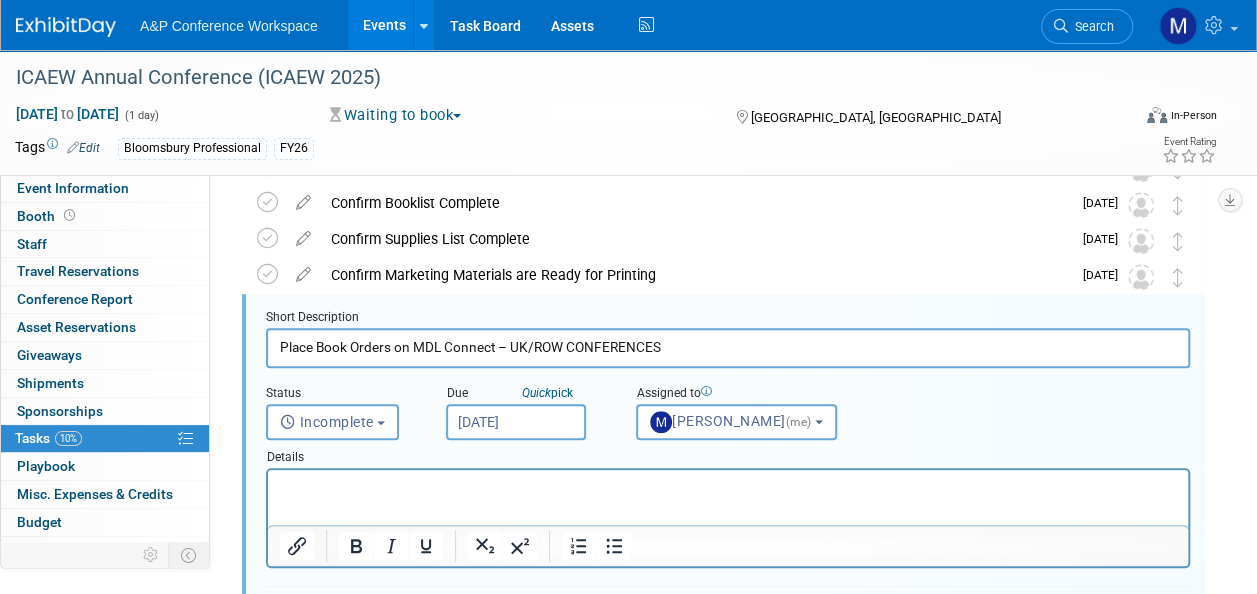 click at bounding box center [728, 487] 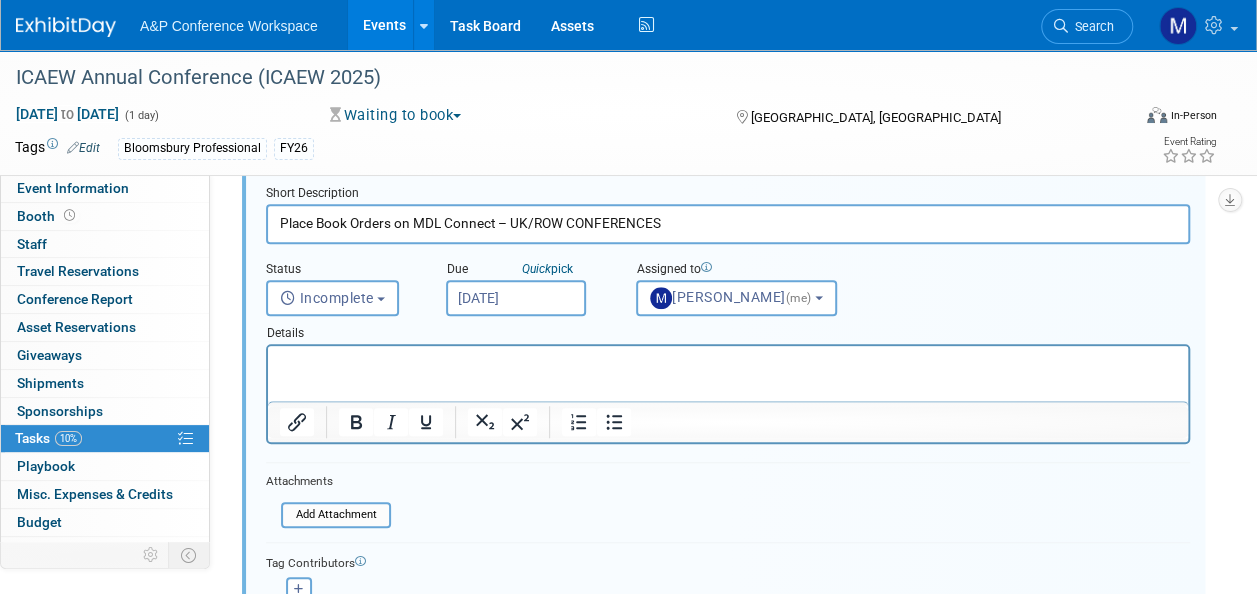scroll, scrollTop: 842, scrollLeft: 0, axis: vertical 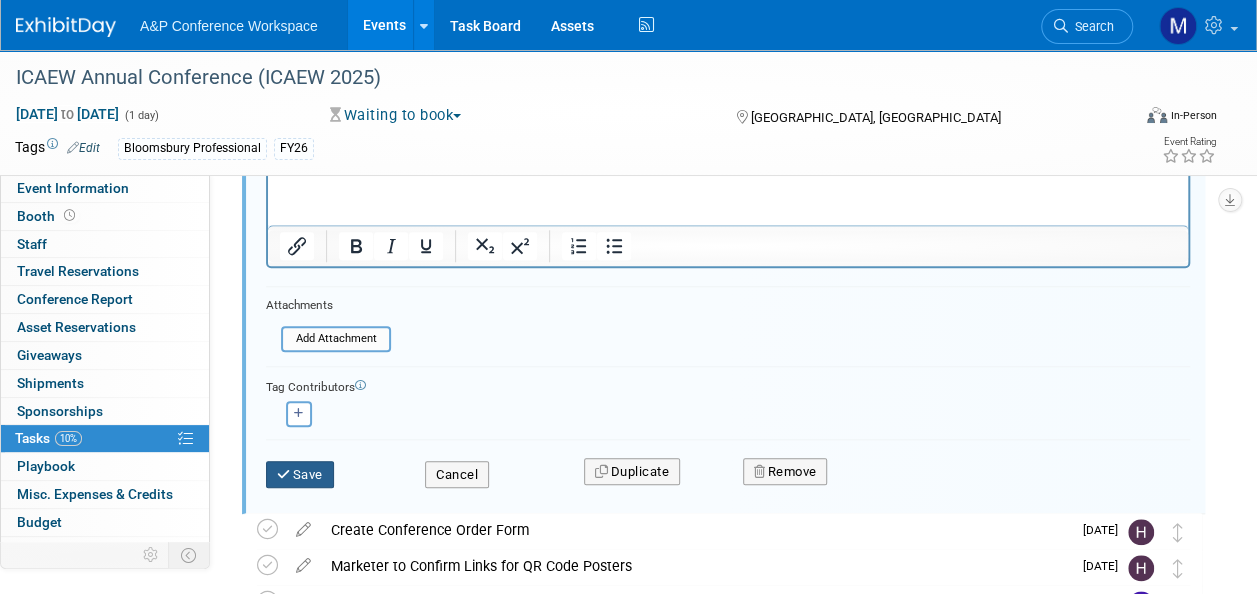 click on "Save" at bounding box center [300, 475] 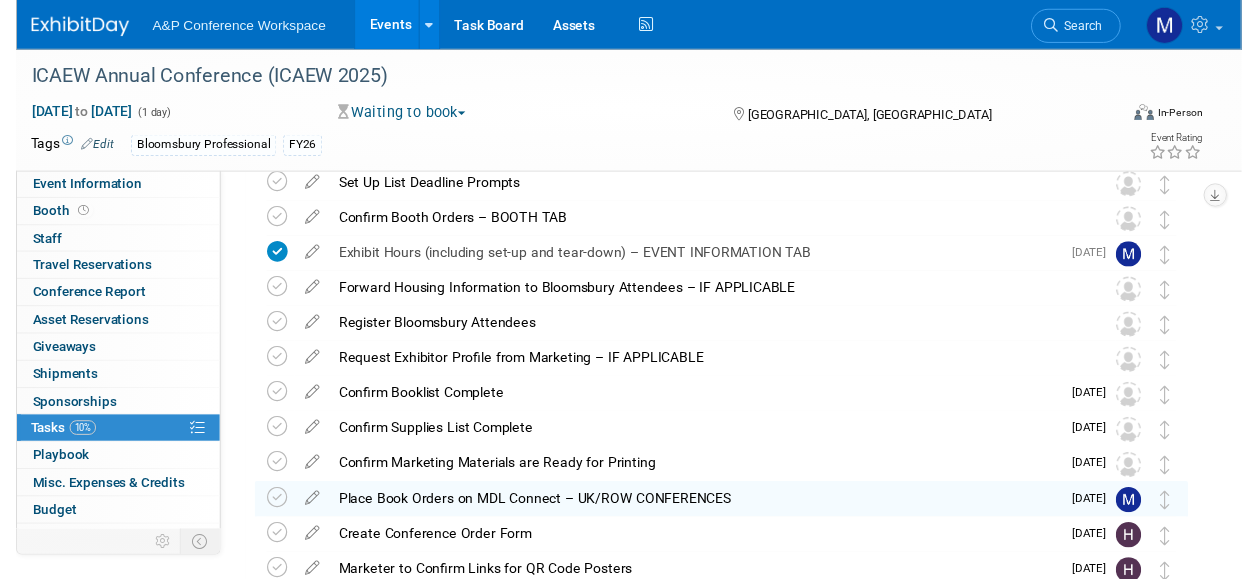 scroll, scrollTop: 342, scrollLeft: 0, axis: vertical 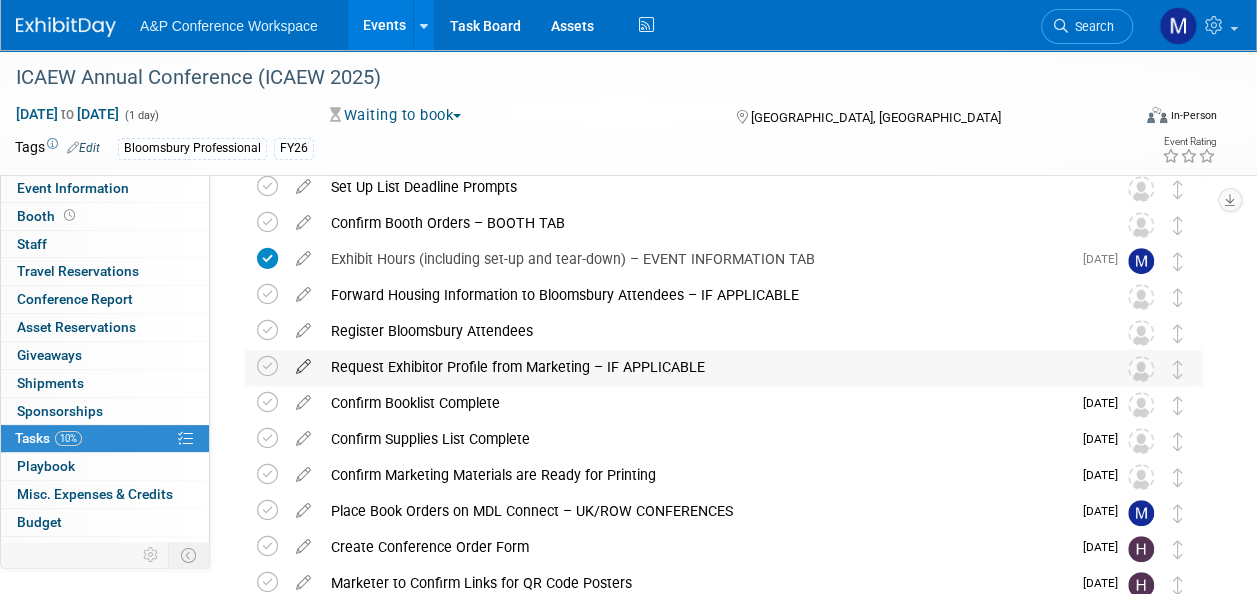 click at bounding box center [303, 362] 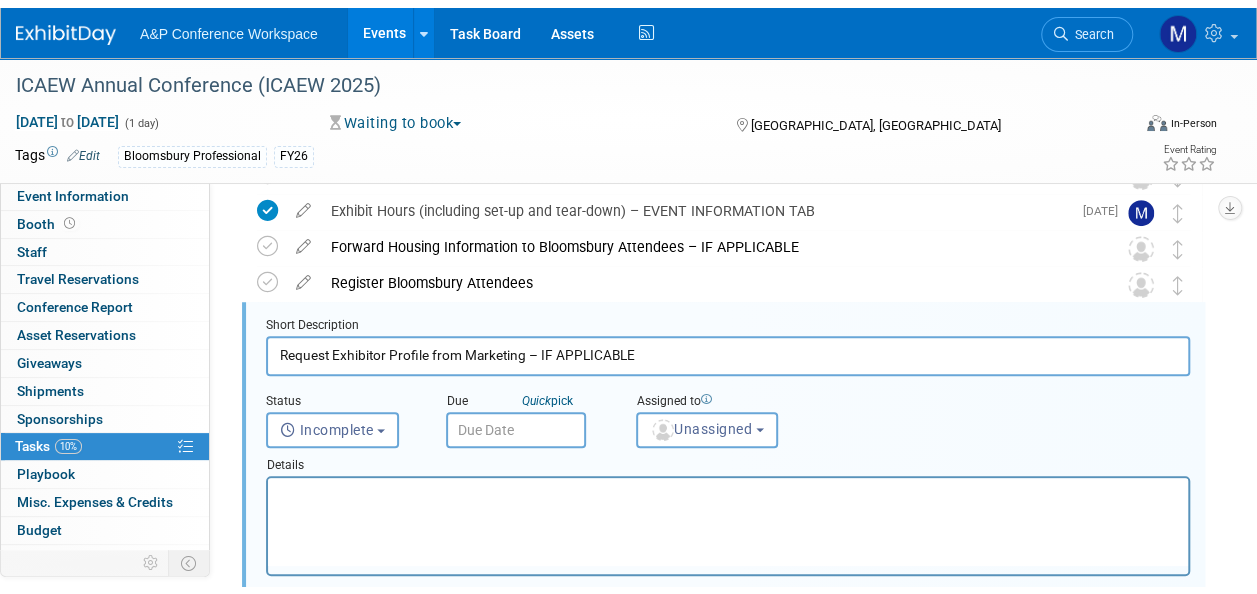 scroll, scrollTop: 698, scrollLeft: 0, axis: vertical 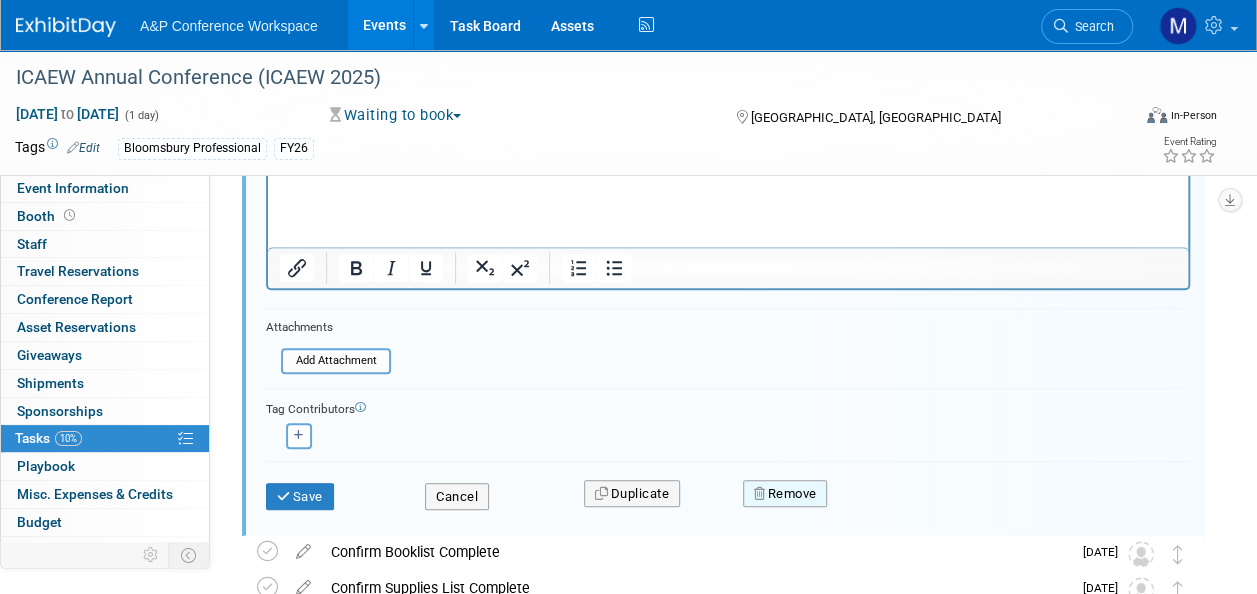 click on "Remove" at bounding box center [785, 494] 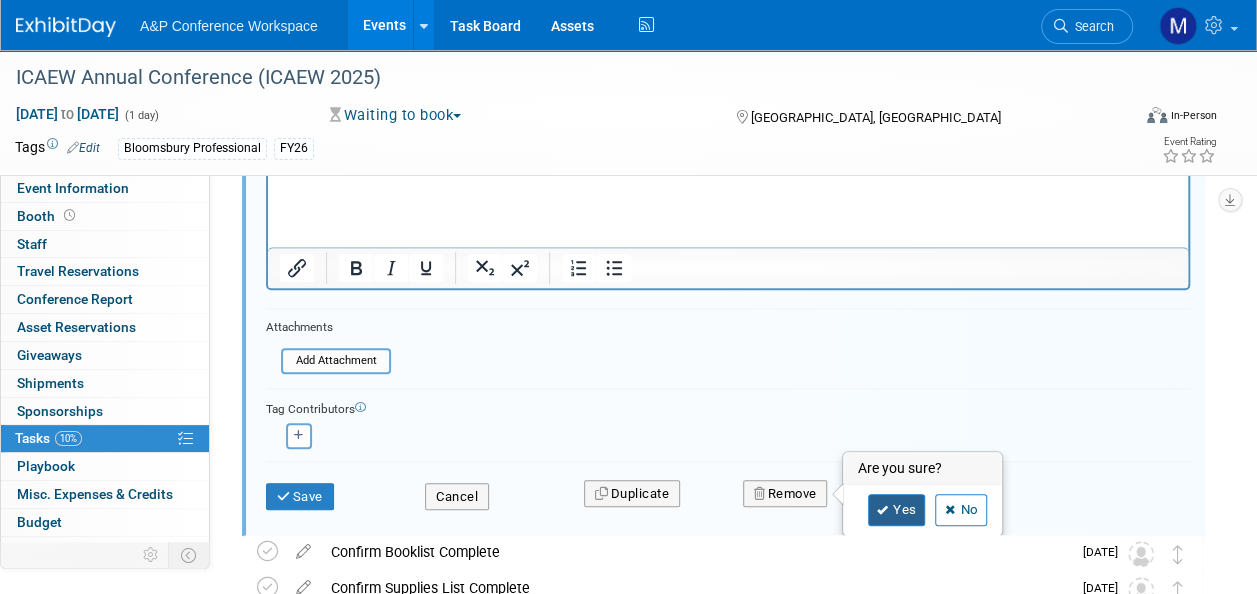 click on "Yes" at bounding box center [897, 510] 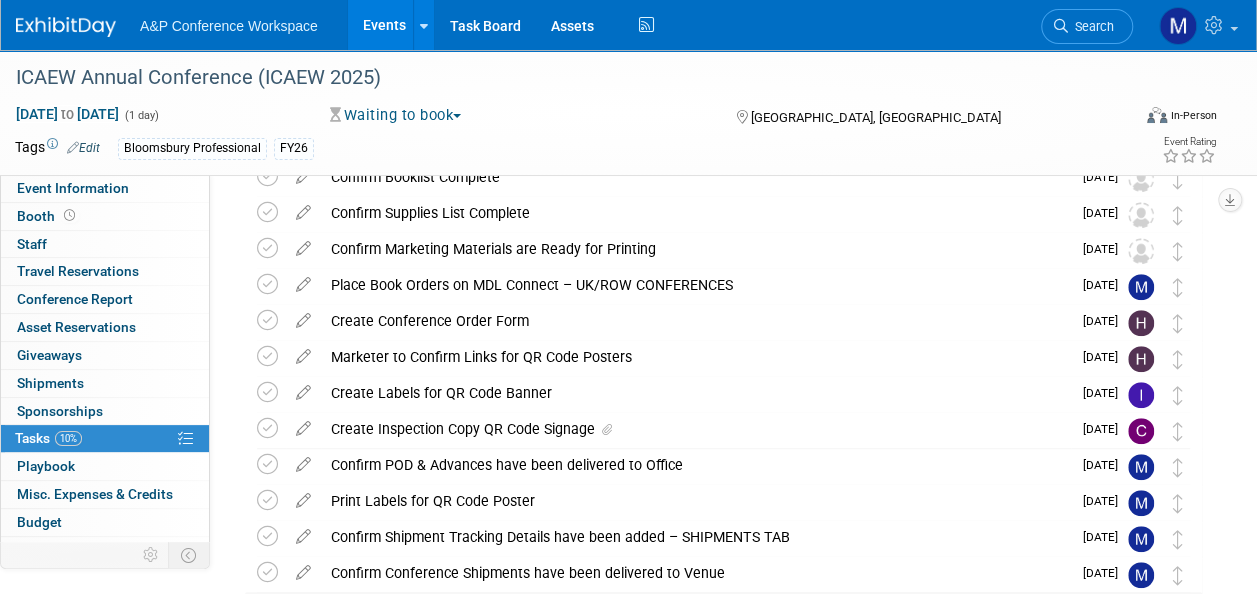 scroll, scrollTop: 298, scrollLeft: 0, axis: vertical 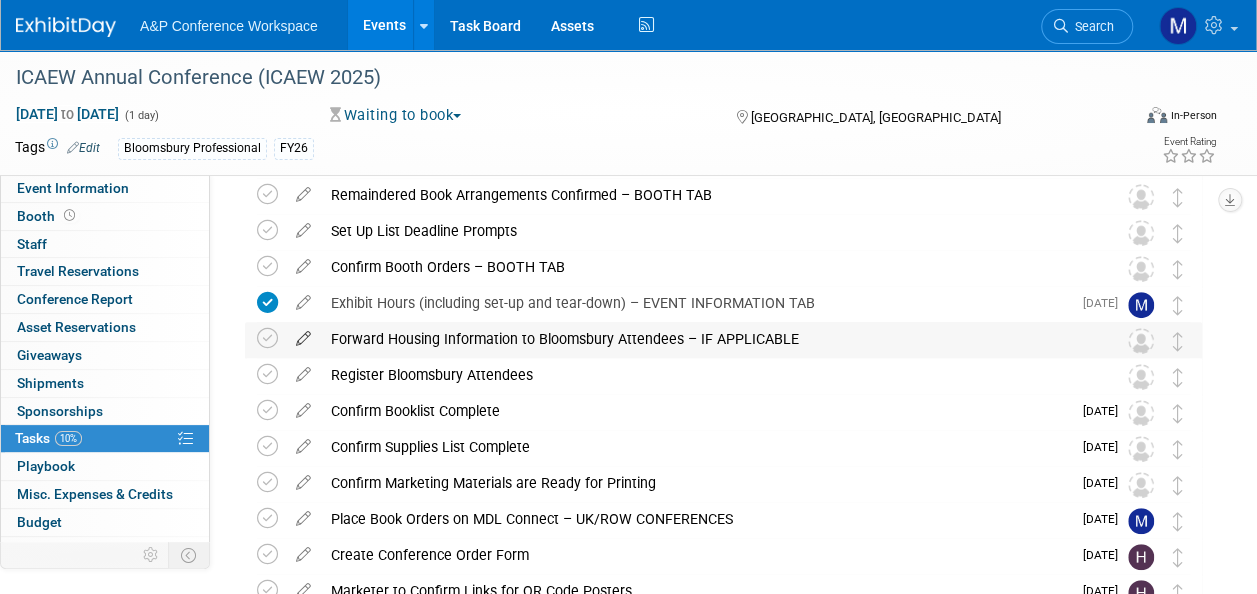 click at bounding box center (303, 334) 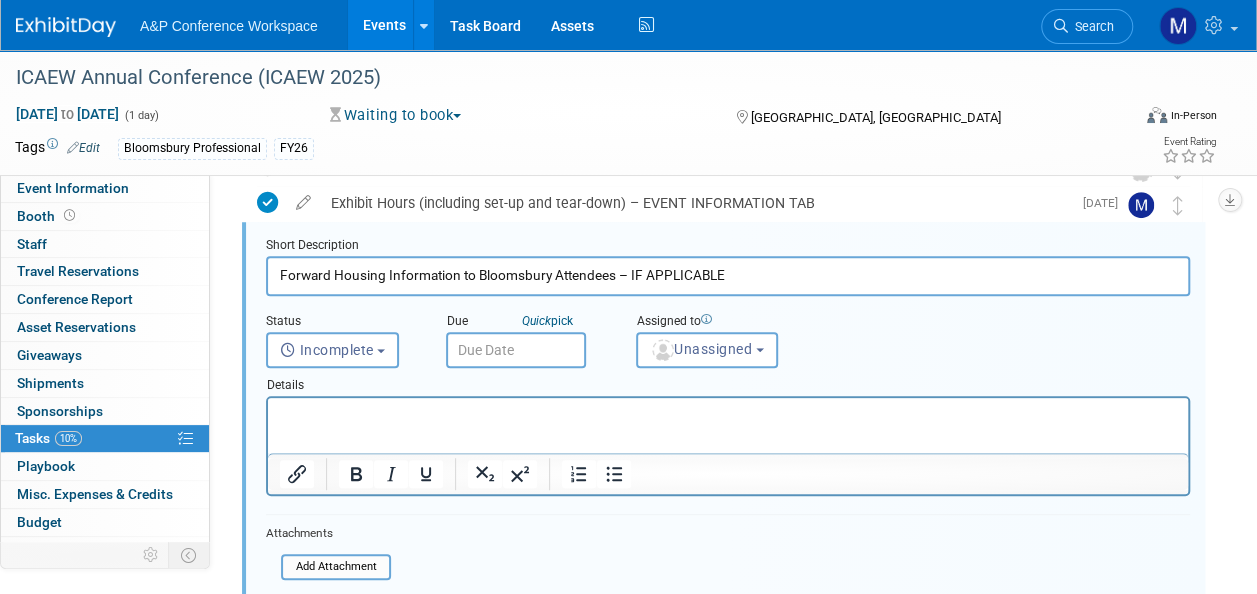 scroll, scrollTop: 726, scrollLeft: 0, axis: vertical 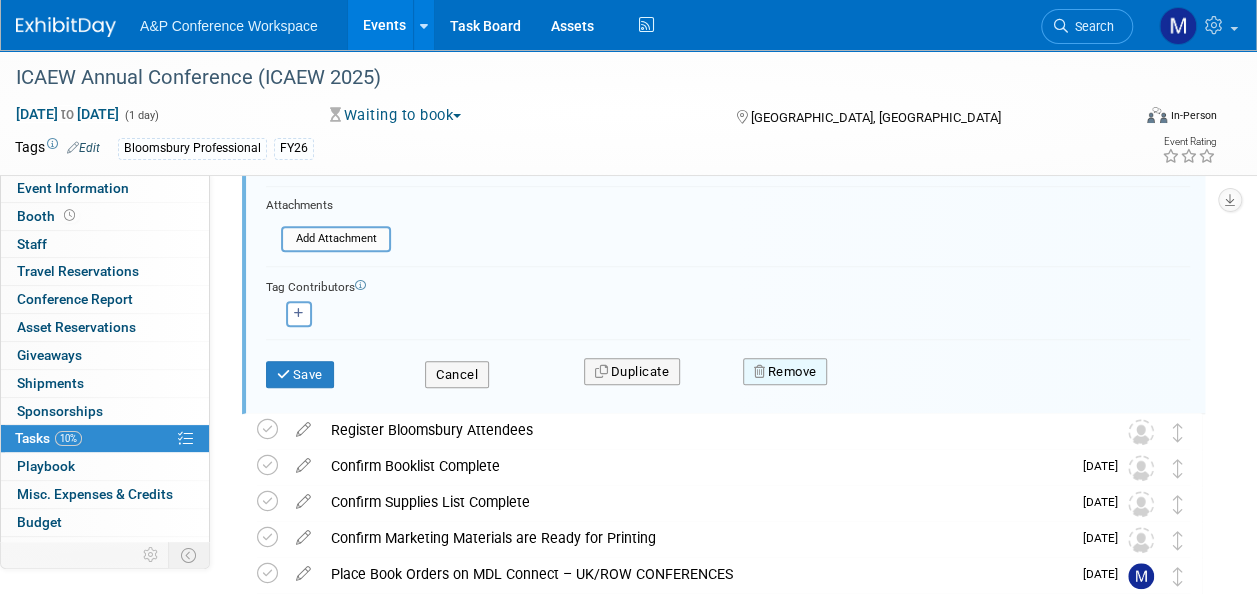 click on "Remove" at bounding box center (785, 372) 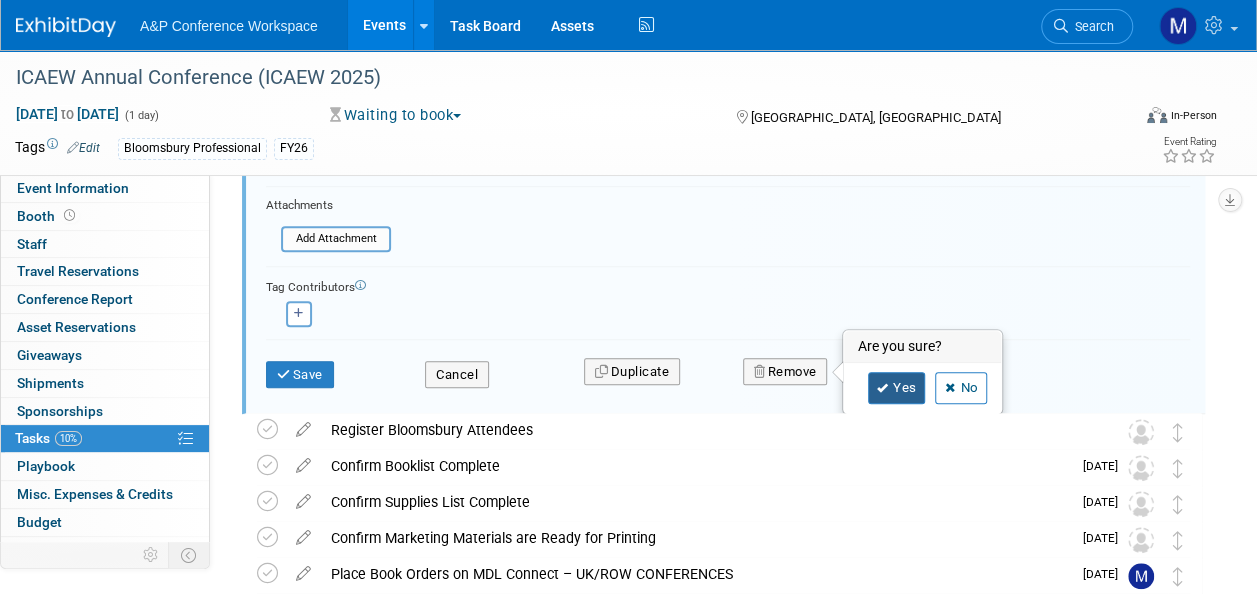 click at bounding box center [883, 388] 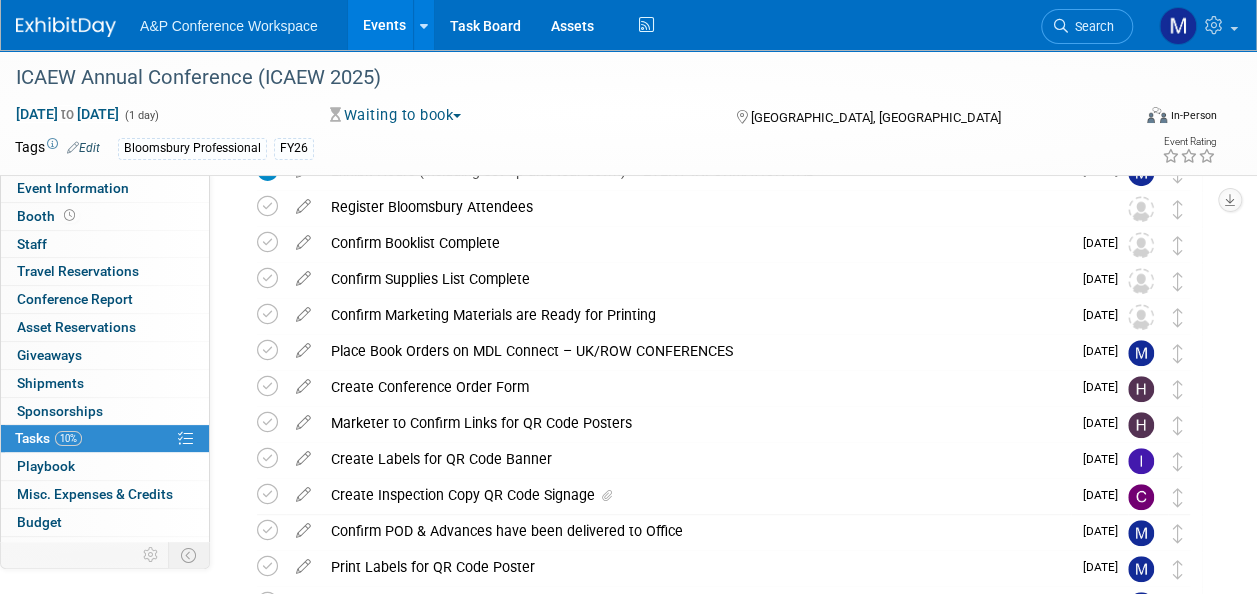 scroll, scrollTop: 426, scrollLeft: 0, axis: vertical 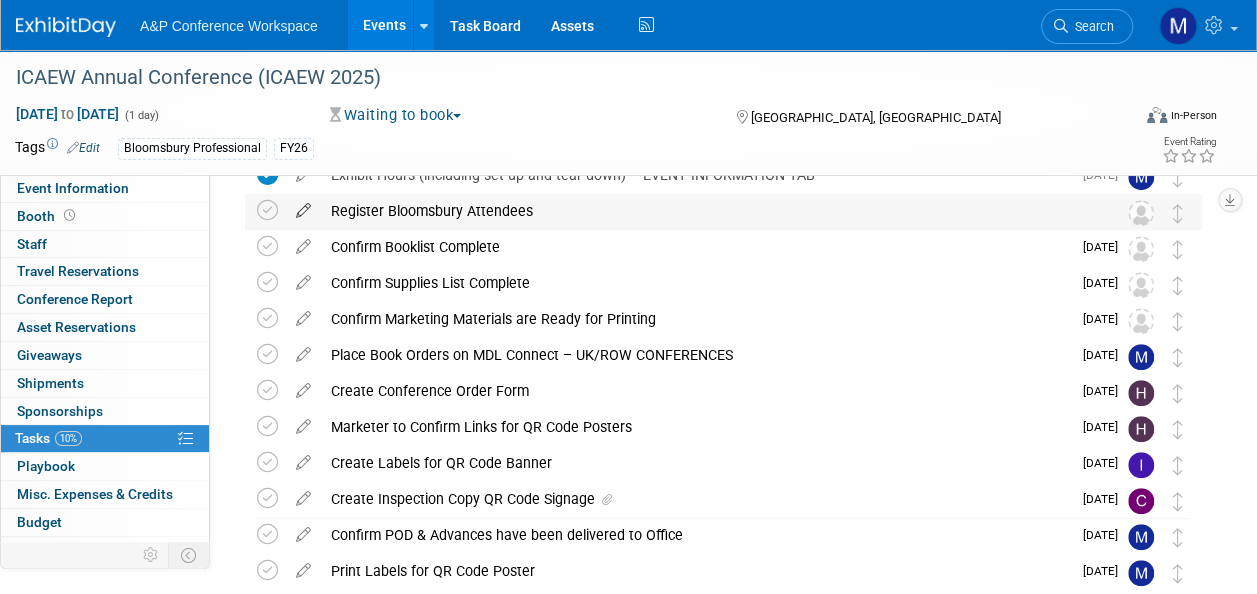 click at bounding box center [303, 206] 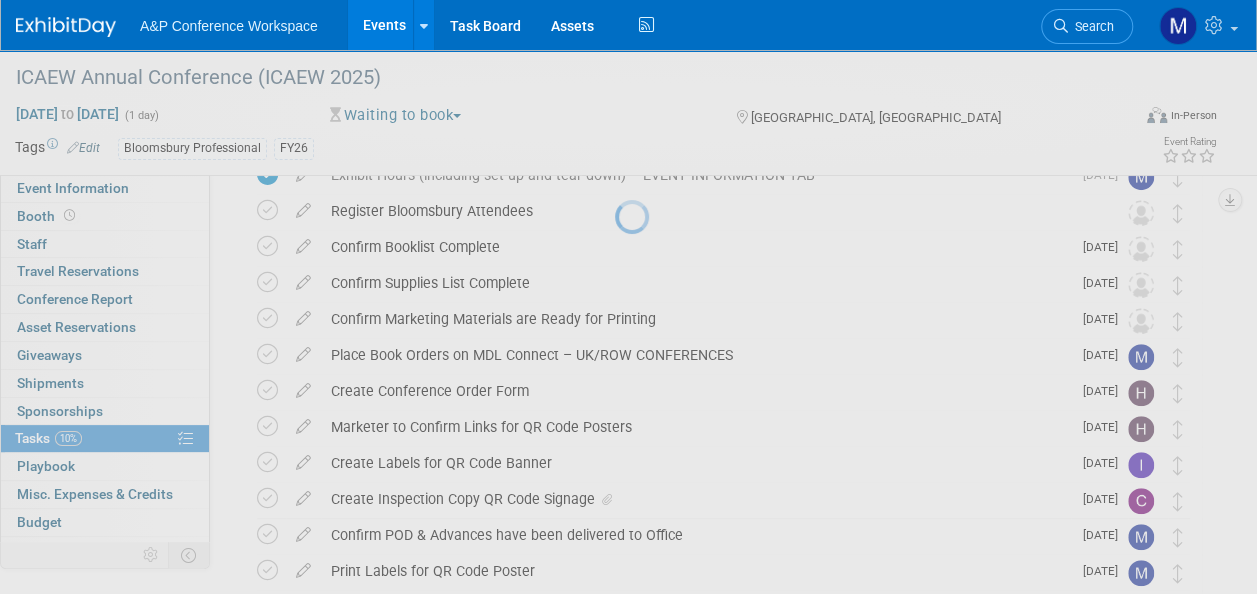 select on "6" 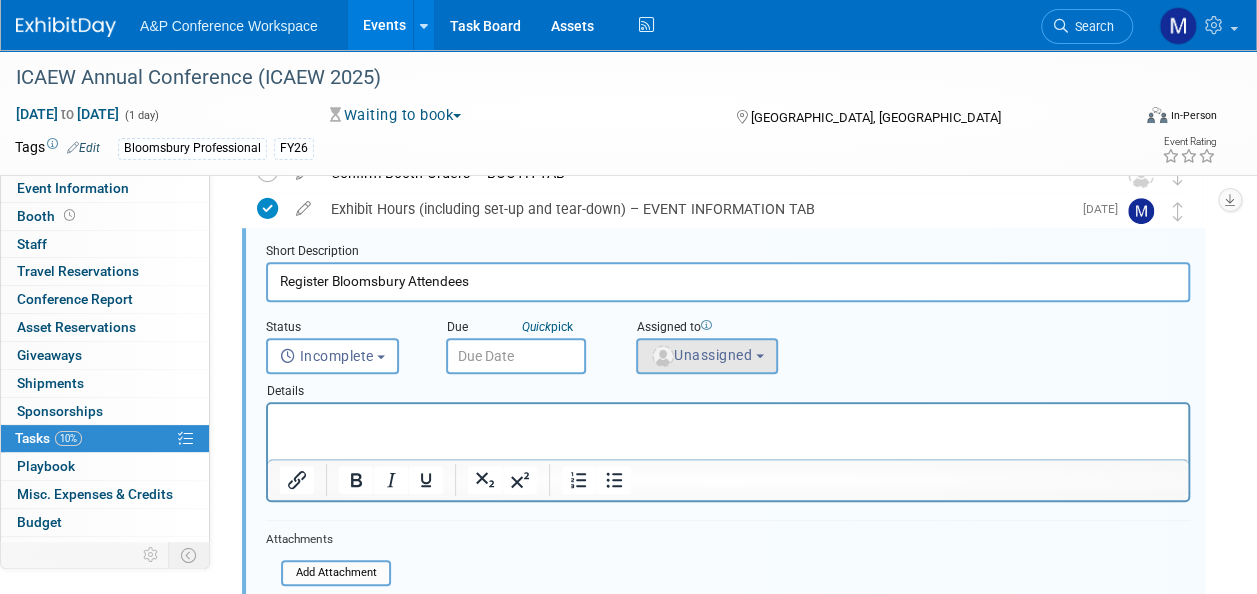 scroll, scrollTop: 326, scrollLeft: 0, axis: vertical 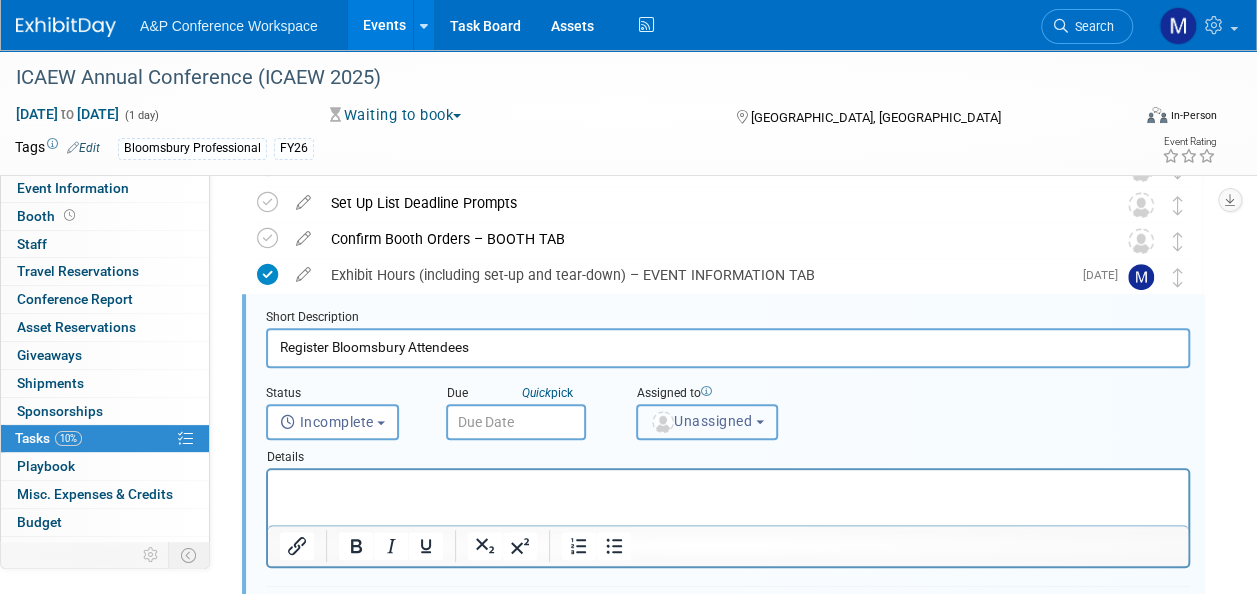 click on "Unassigned" at bounding box center (707, 422) 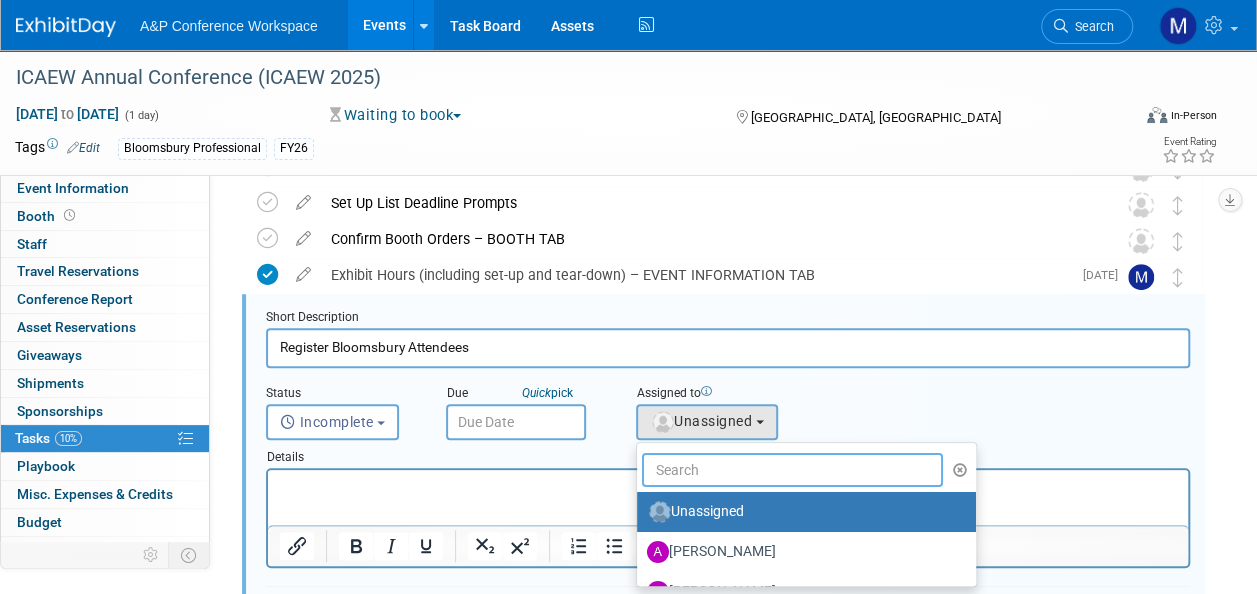 click at bounding box center (792, 470) 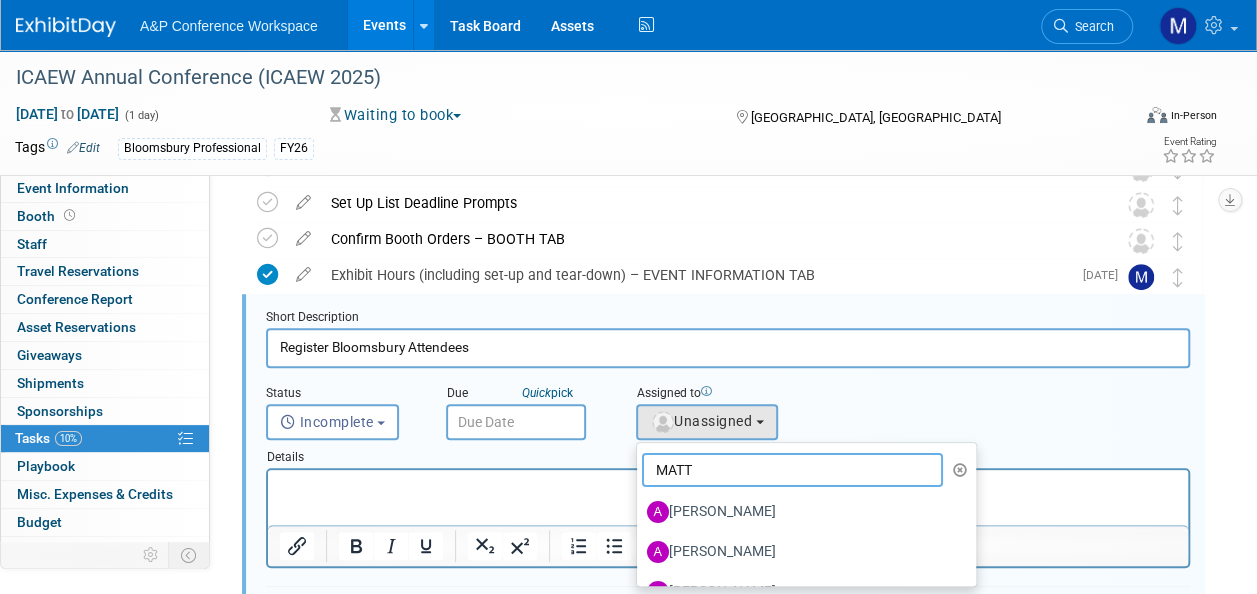 type on "MATT H" 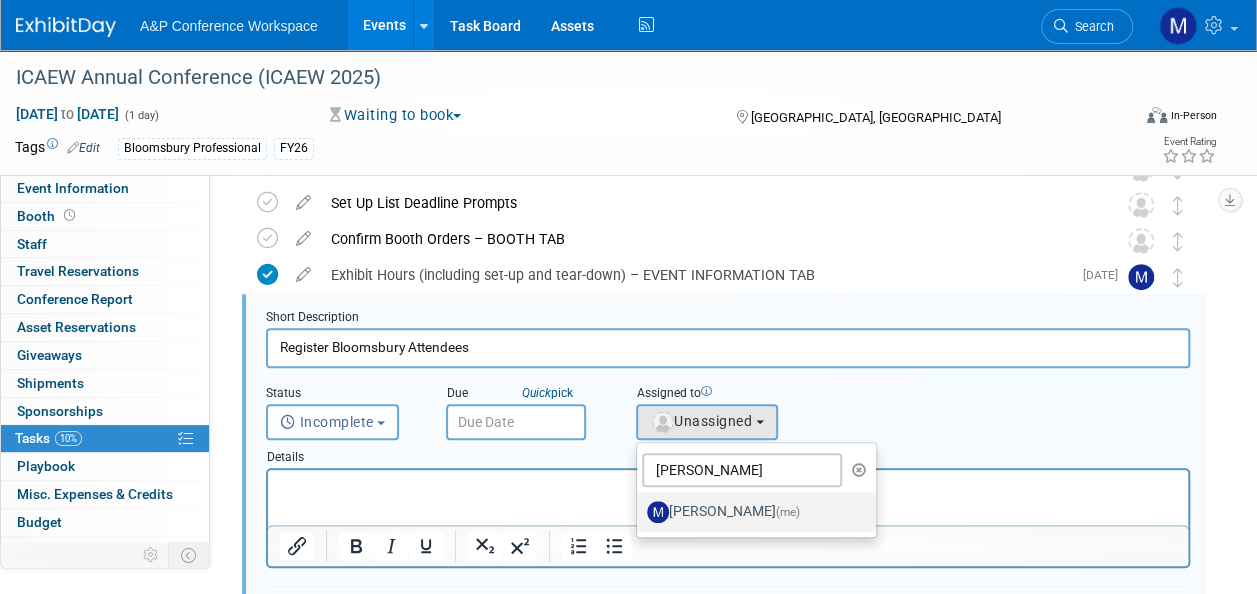 click on "Matt Hambridge
(me)" at bounding box center (751, 512) 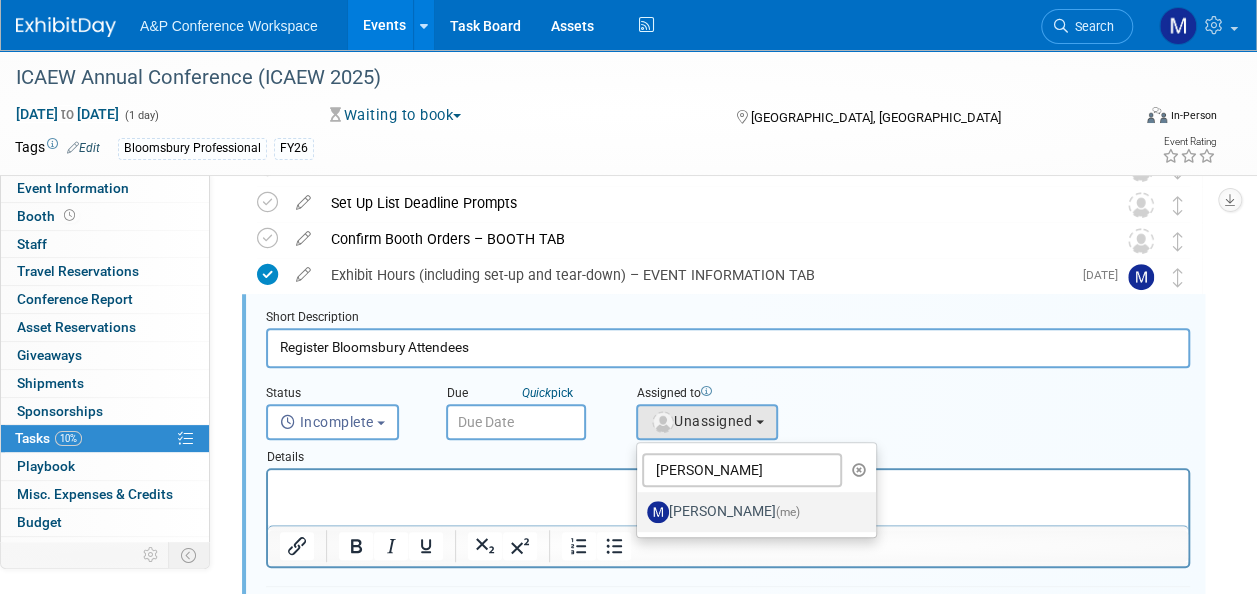 click on "Matt Hambridge
(me)" at bounding box center [633, 509] 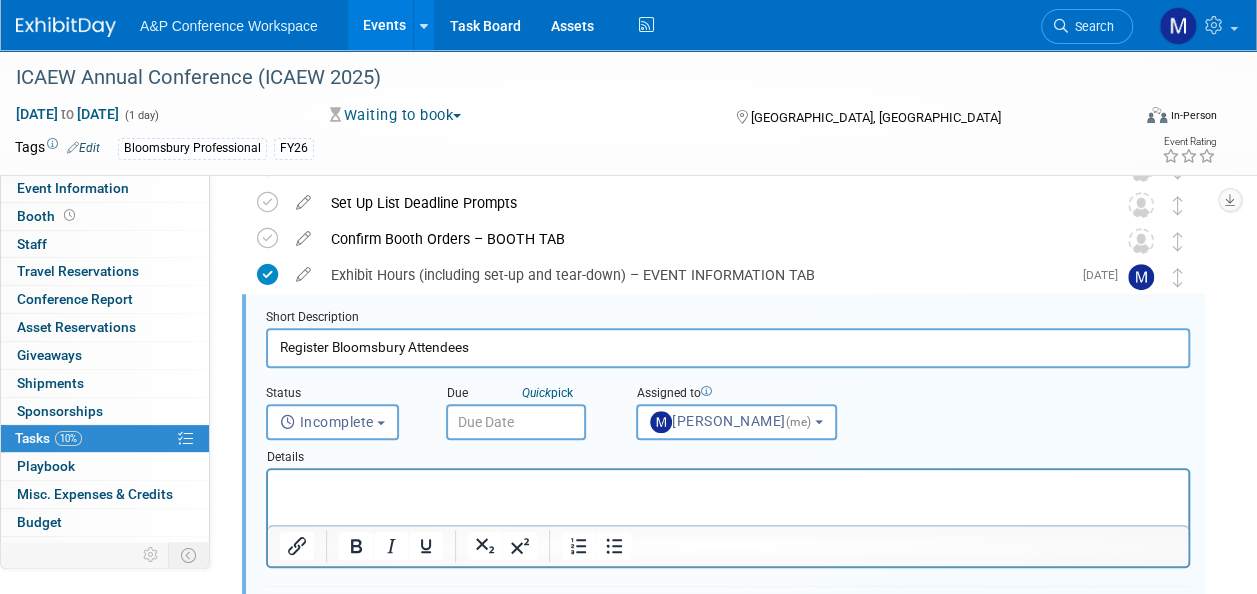 click at bounding box center (516, 422) 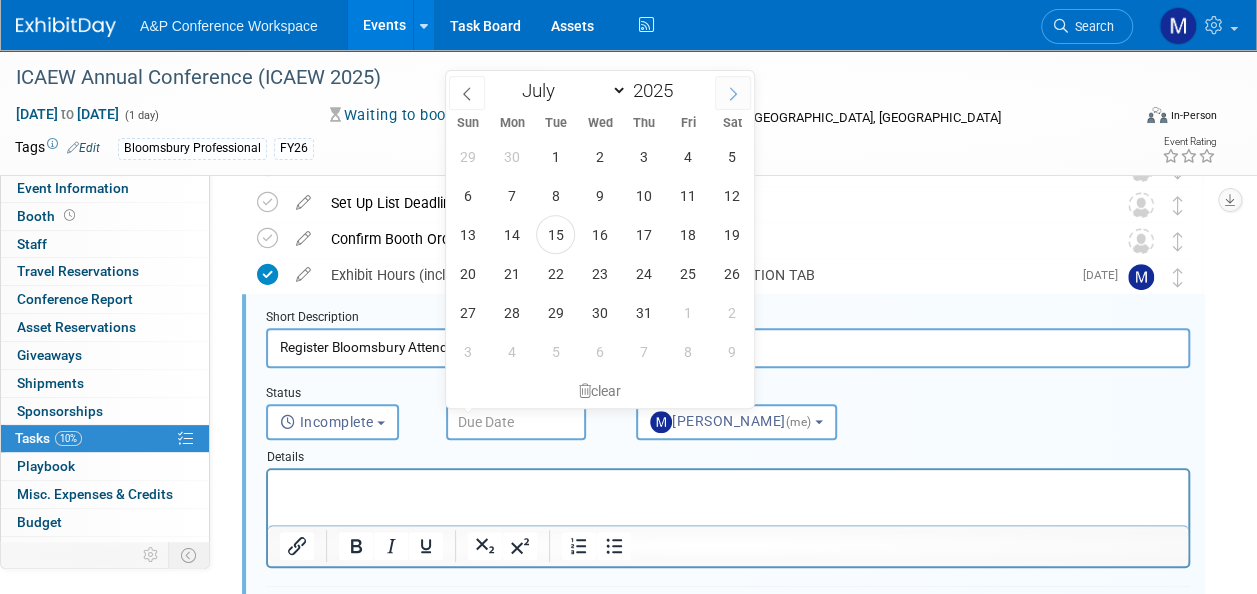 click 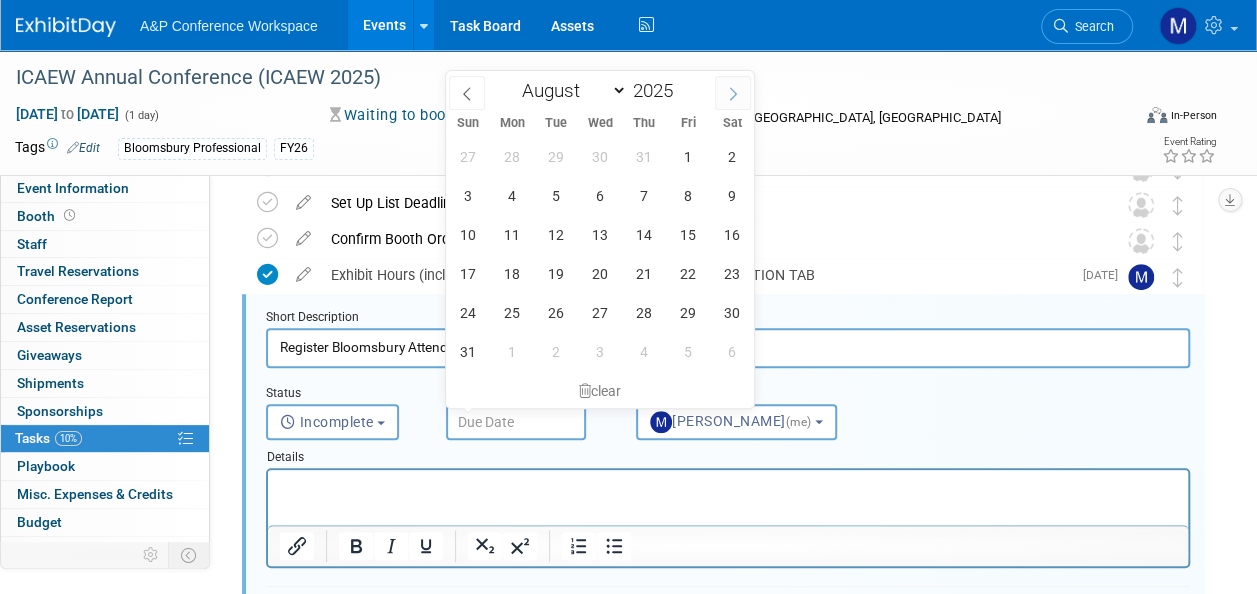click 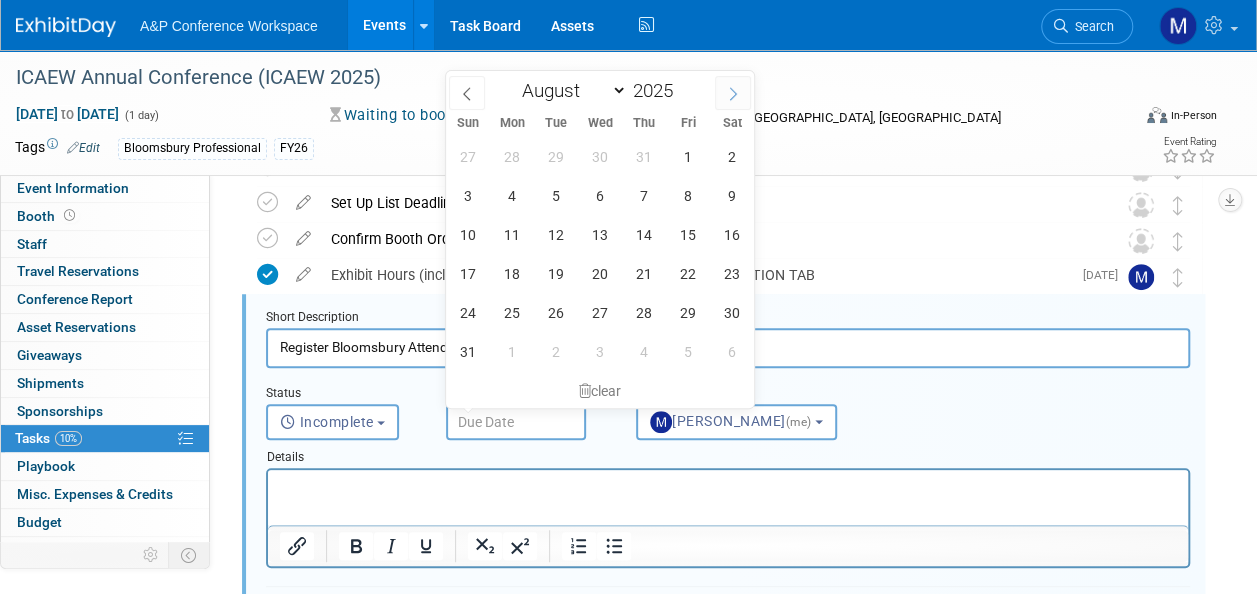 select on "8" 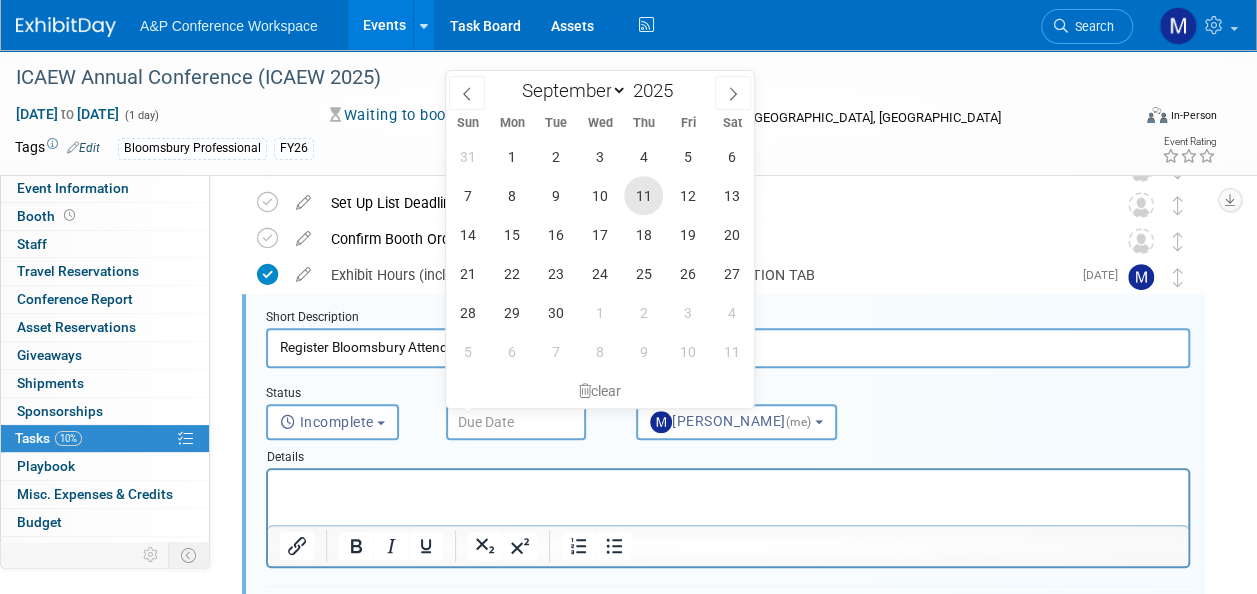 click on "11" at bounding box center [643, 195] 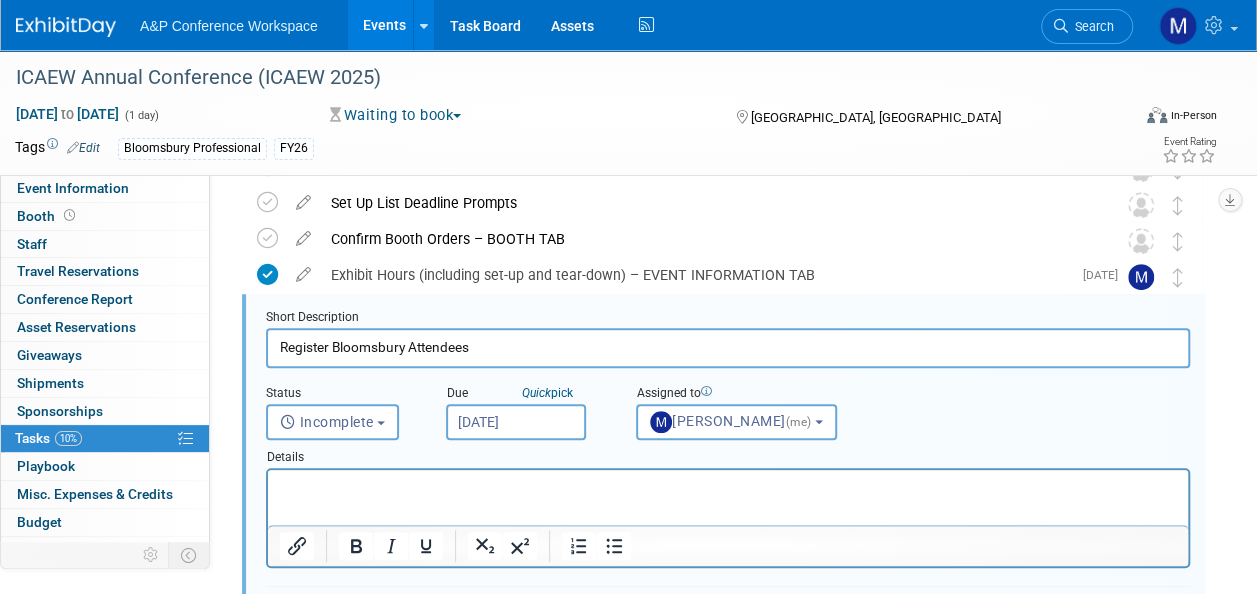 click at bounding box center [728, 487] 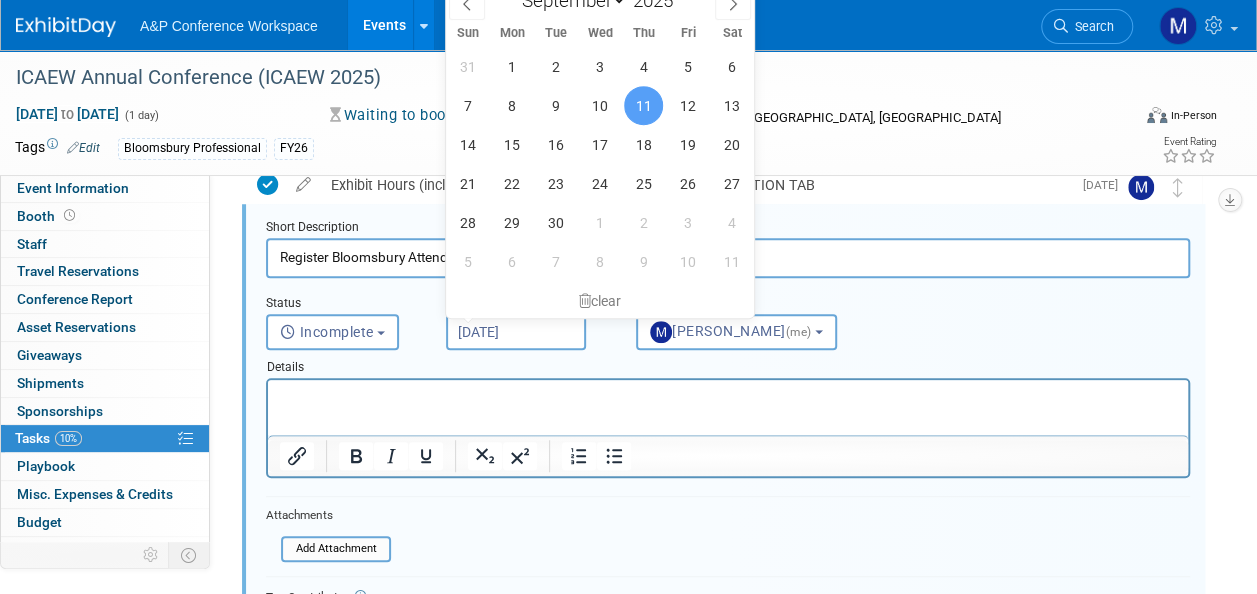 scroll, scrollTop: 626, scrollLeft: 0, axis: vertical 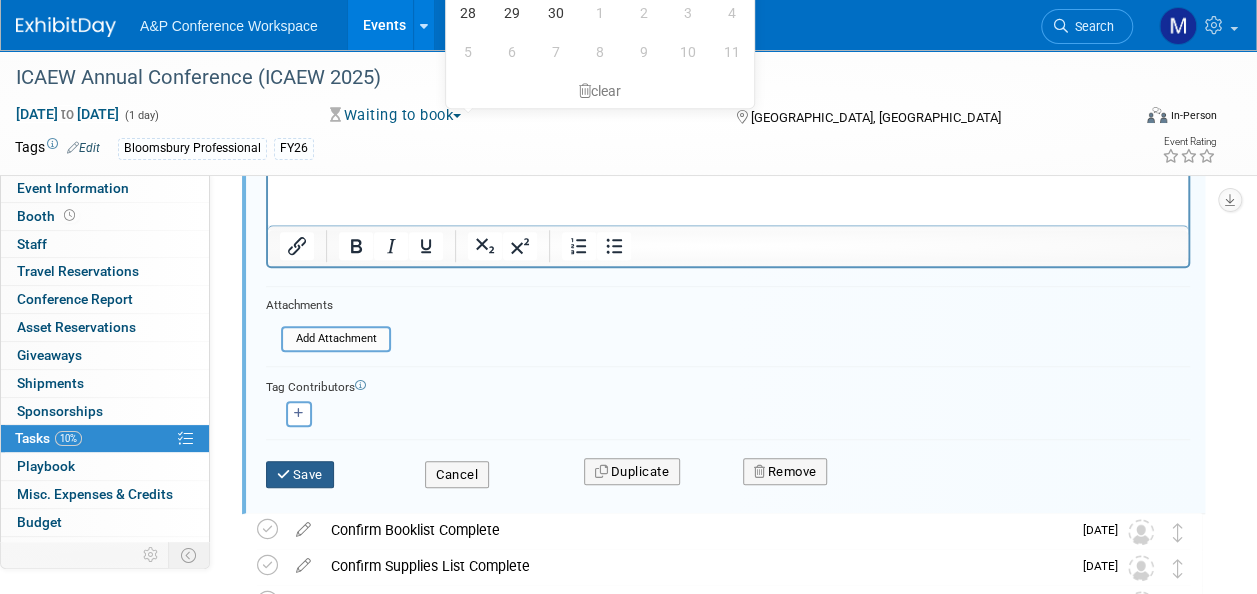 click at bounding box center [285, 474] 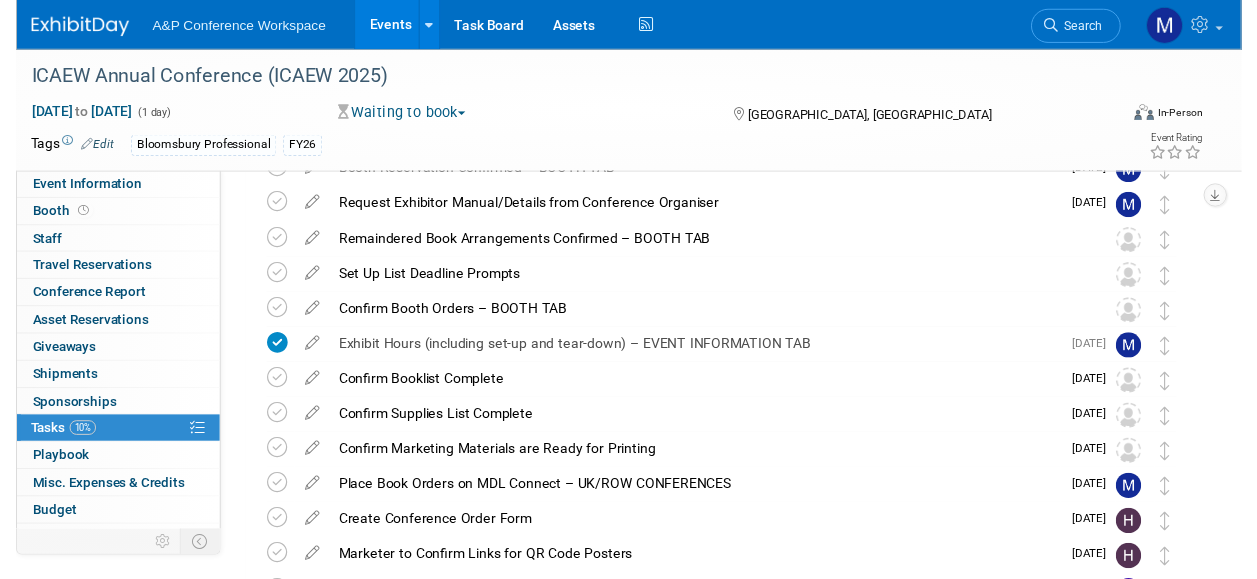 scroll, scrollTop: 218, scrollLeft: 0, axis: vertical 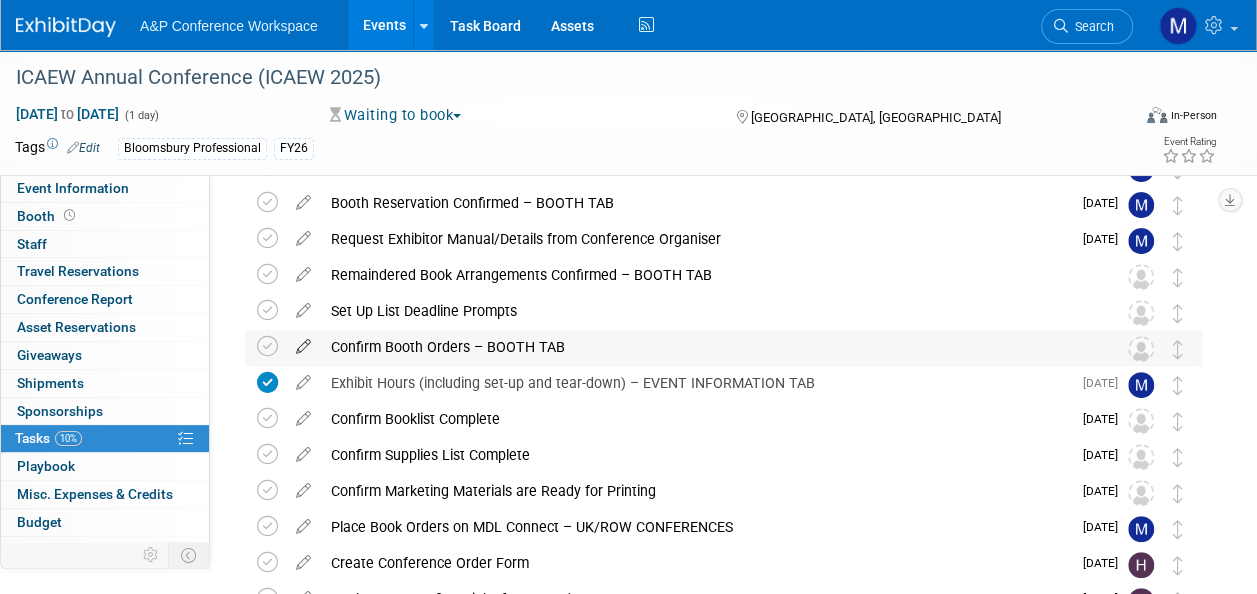 click at bounding box center [303, 342] 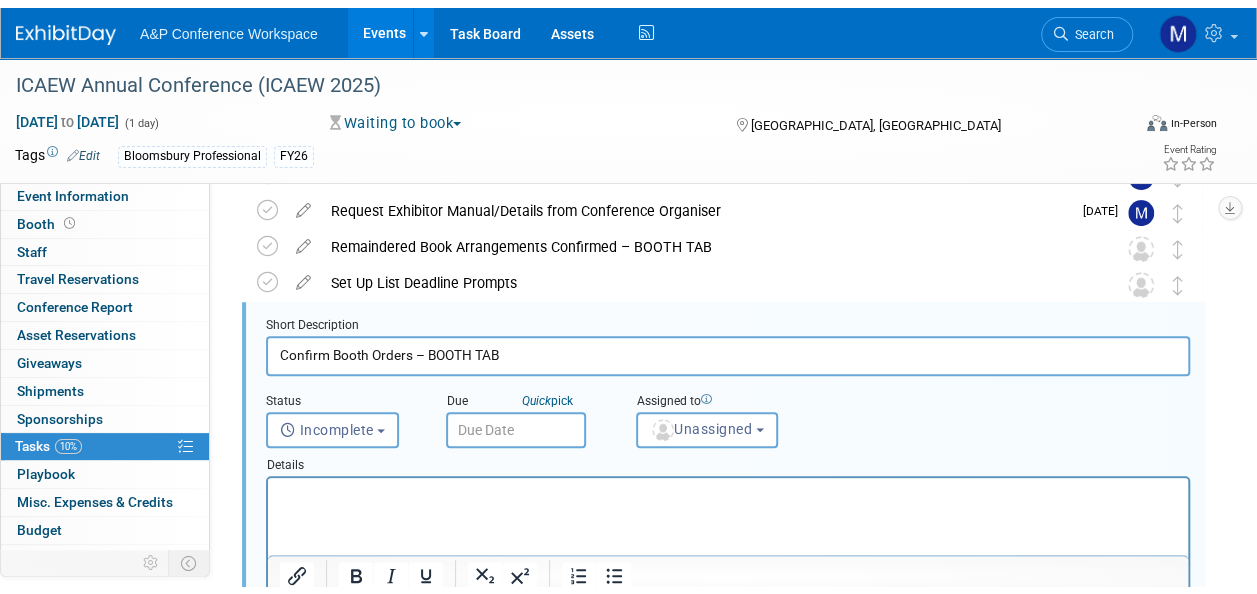 scroll, scrollTop: 554, scrollLeft: 0, axis: vertical 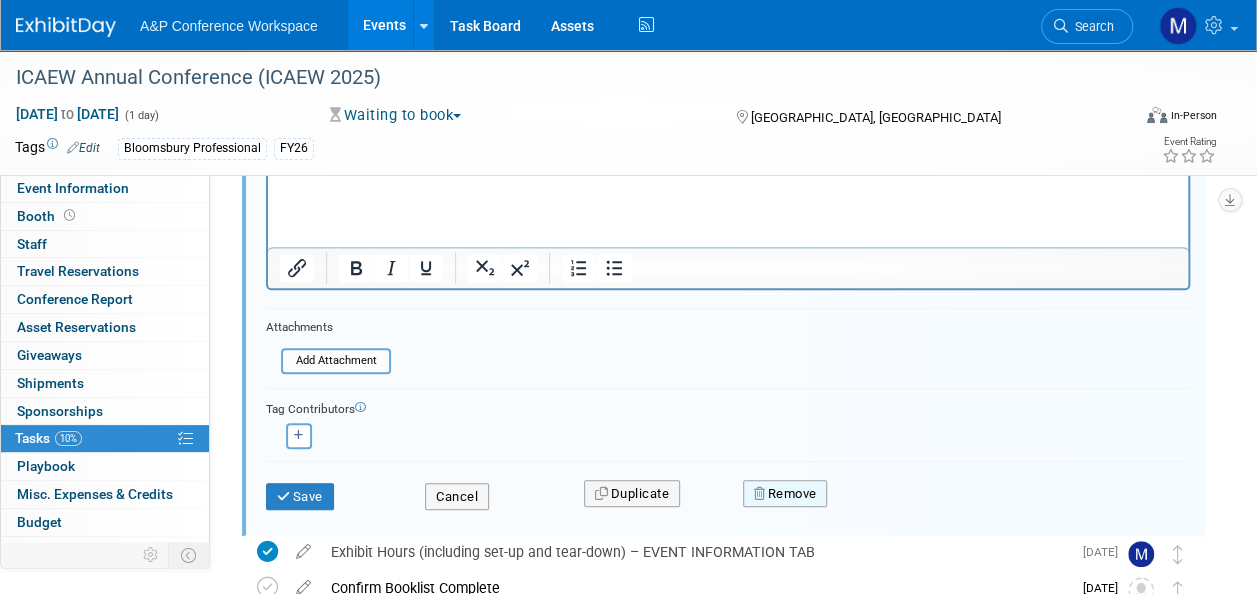 click on "Remove" at bounding box center [785, 494] 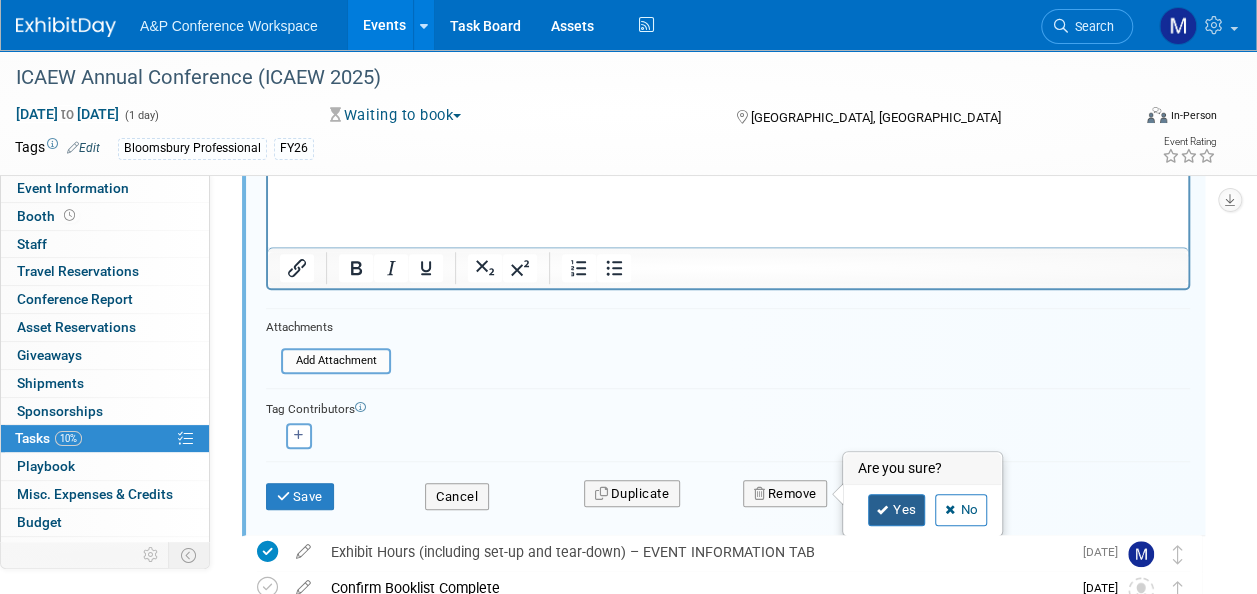 click on "Yes" at bounding box center [897, 510] 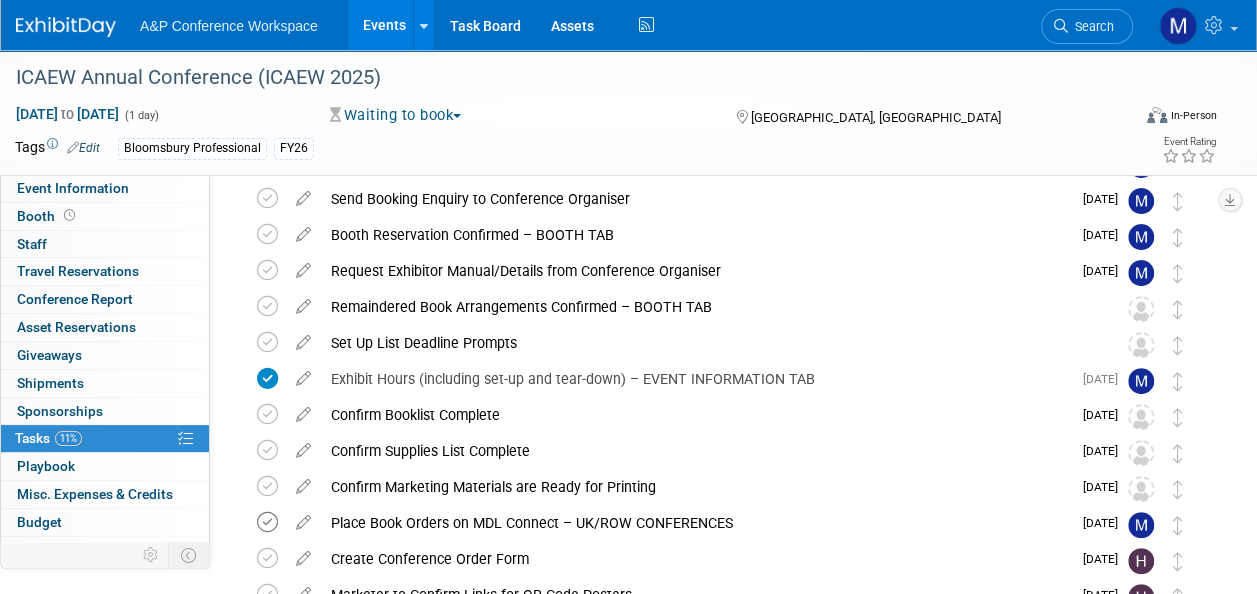 scroll, scrollTop: 154, scrollLeft: 0, axis: vertical 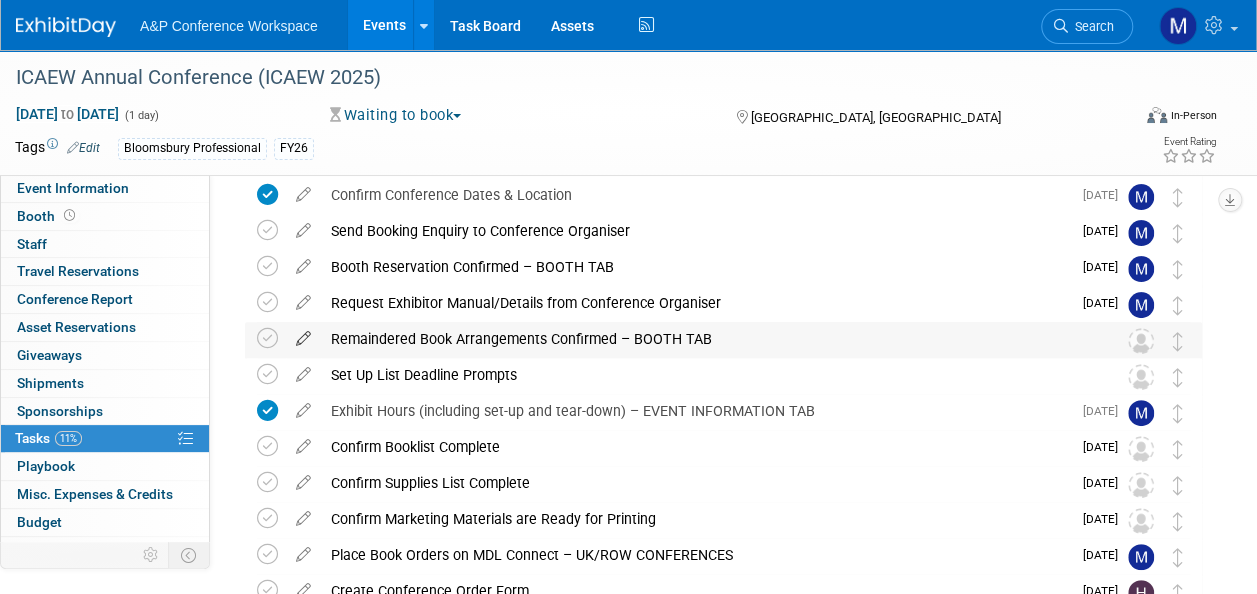 click at bounding box center (303, 334) 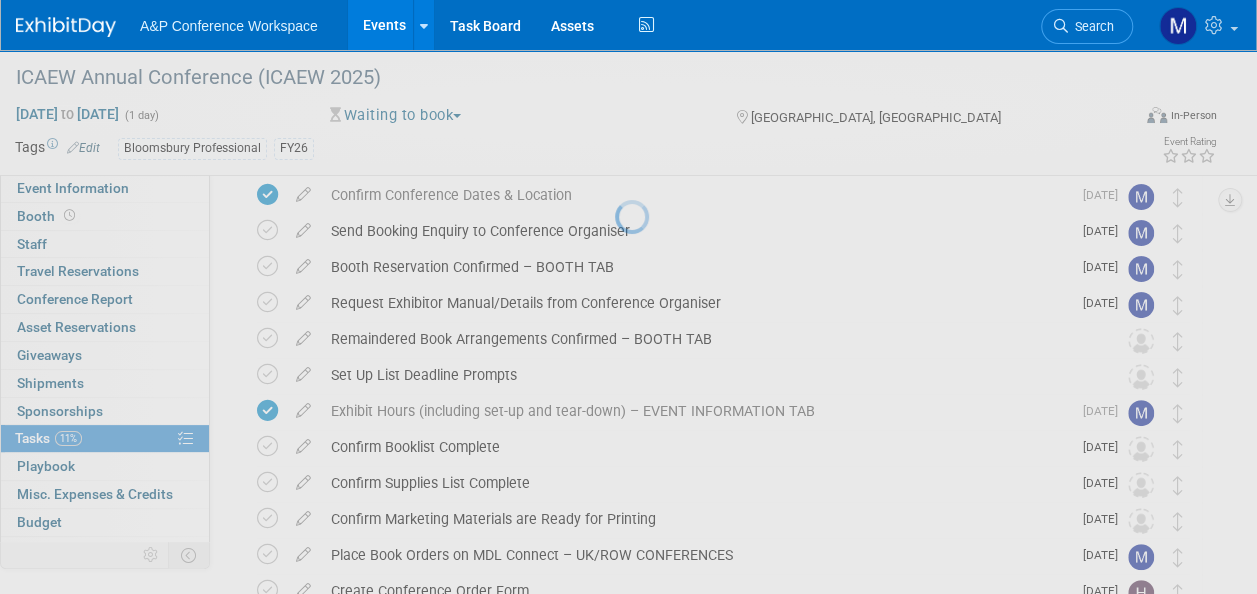 select on "6" 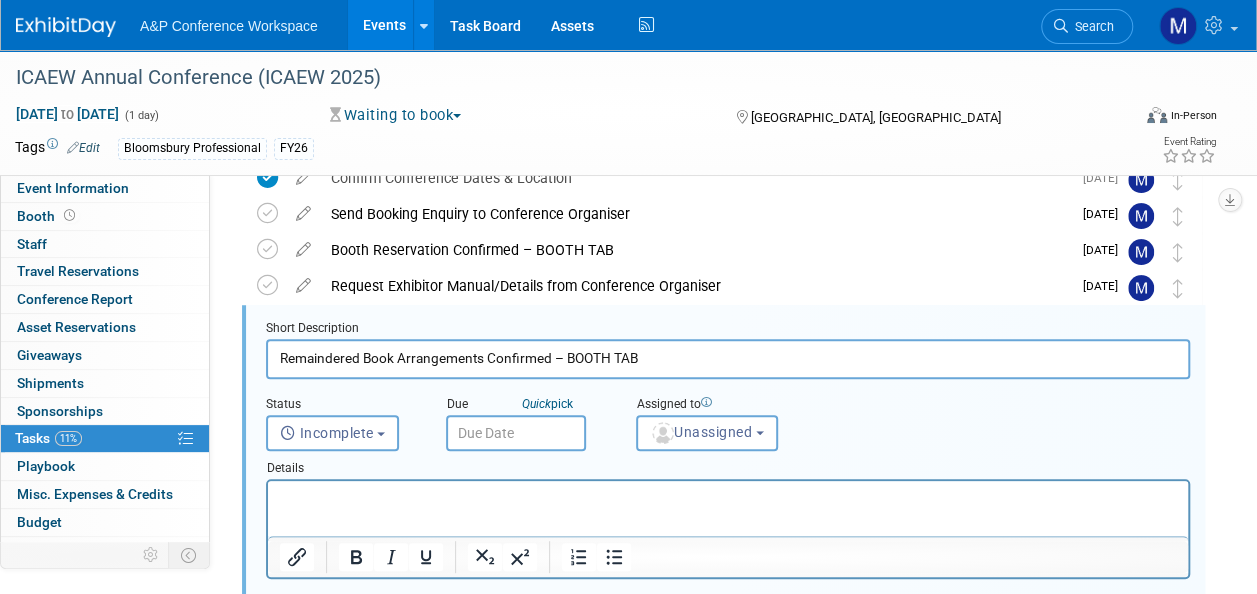 scroll, scrollTop: 182, scrollLeft: 0, axis: vertical 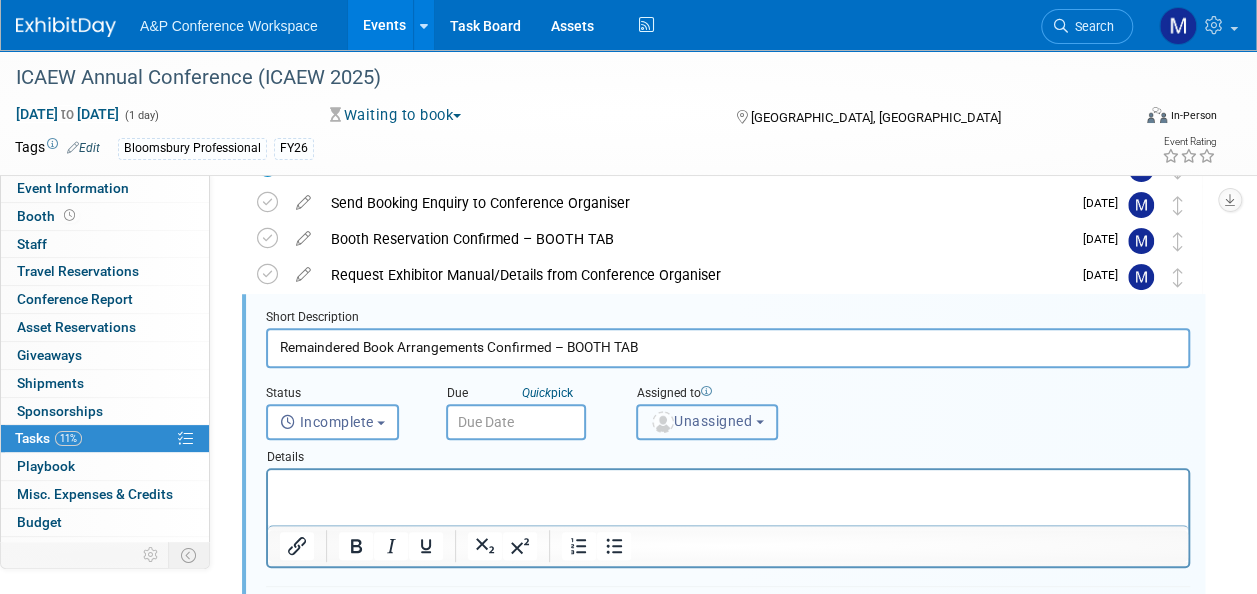 click on "Unassigned" at bounding box center [701, 421] 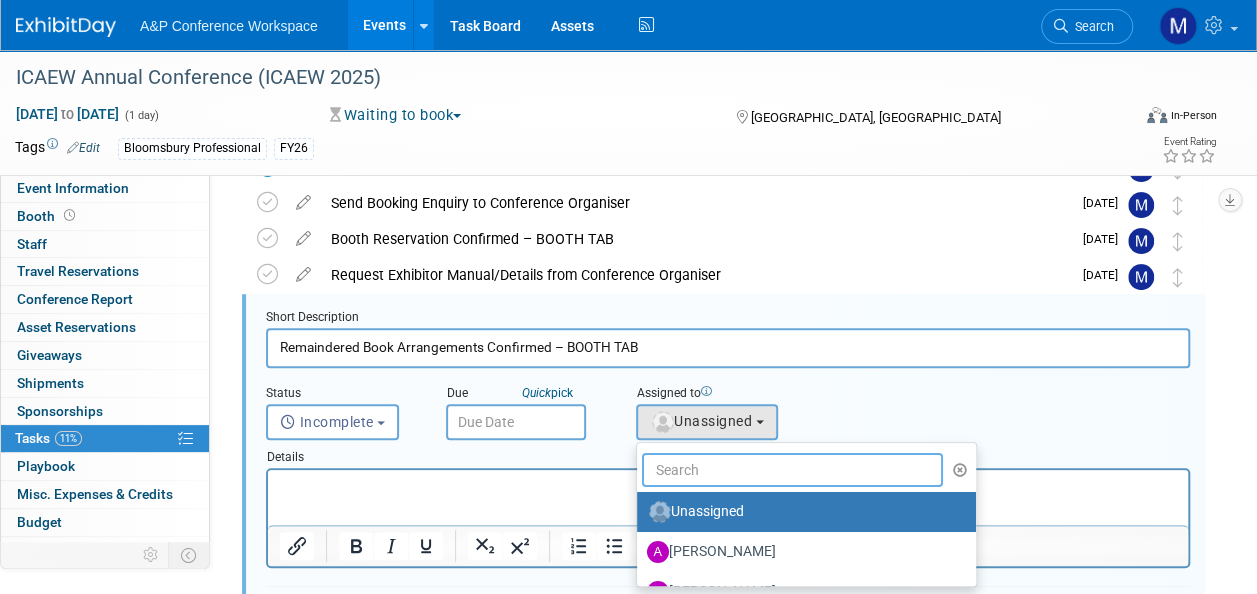 click at bounding box center (792, 470) 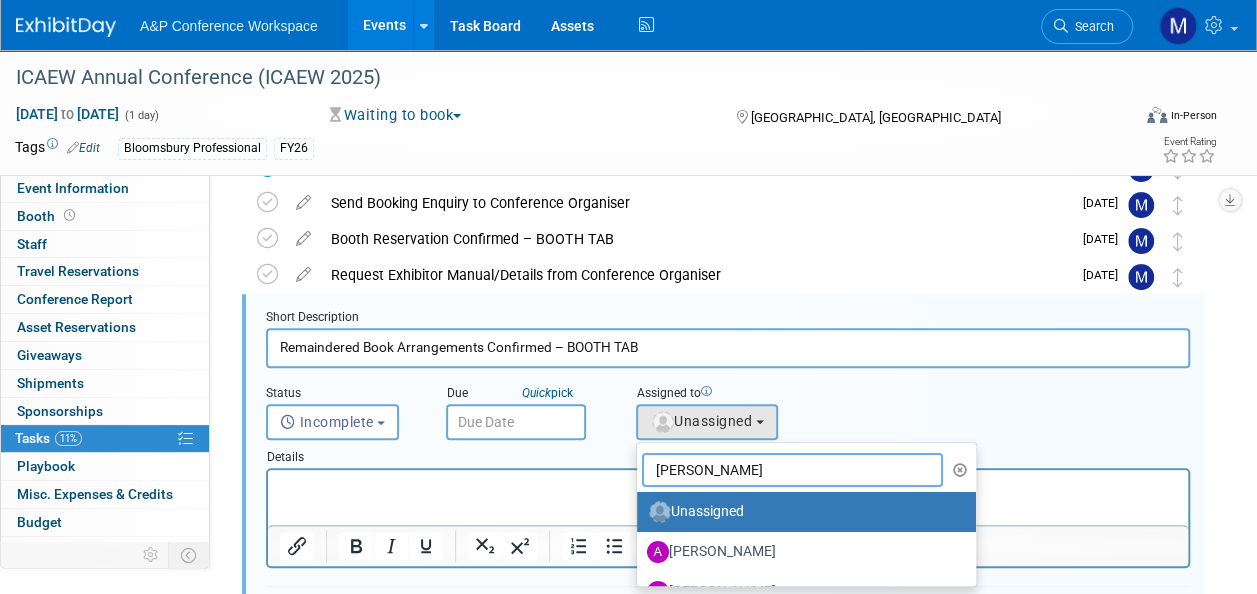 type on "MATT HA" 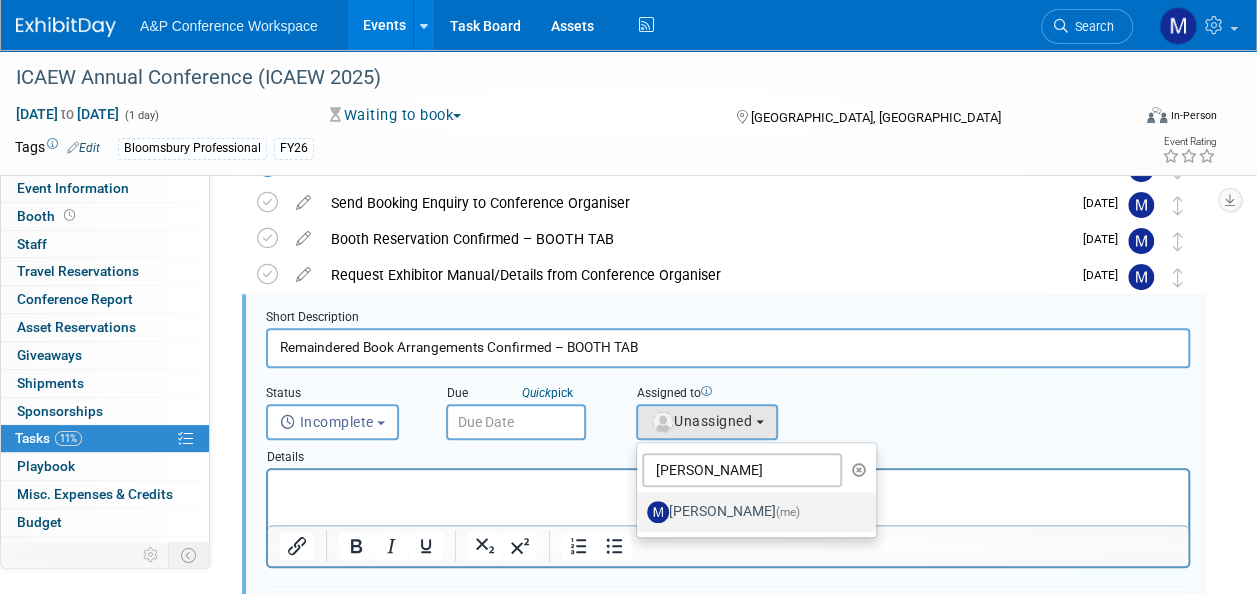 click on "[PERSON_NAME]
(me)" at bounding box center (751, 512) 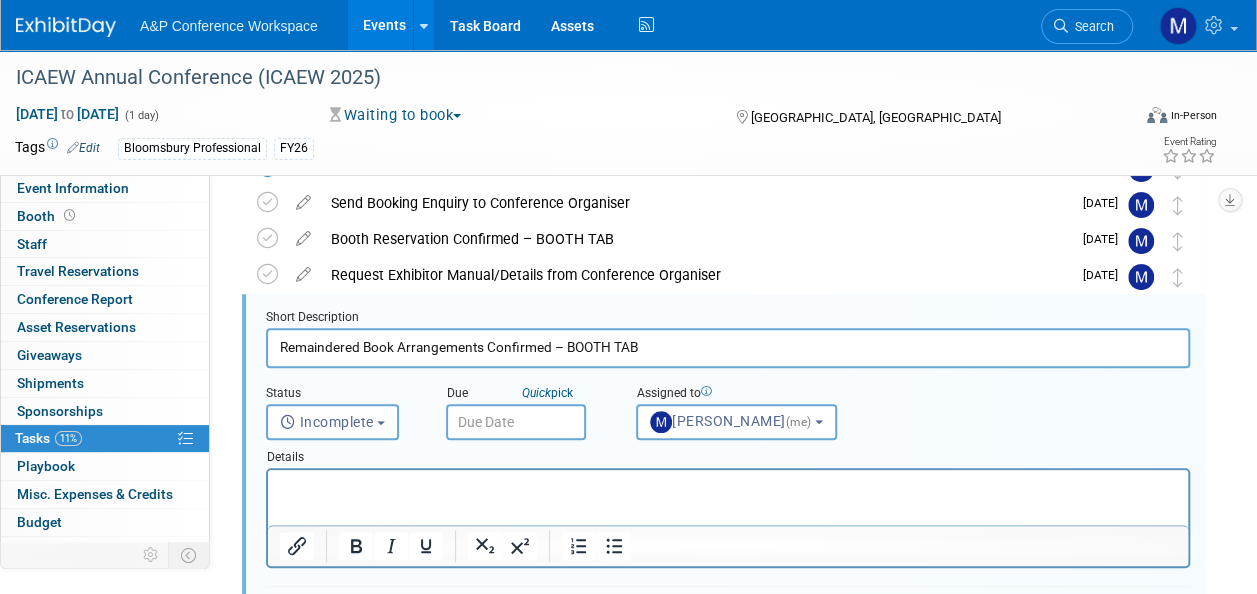 click at bounding box center (516, 422) 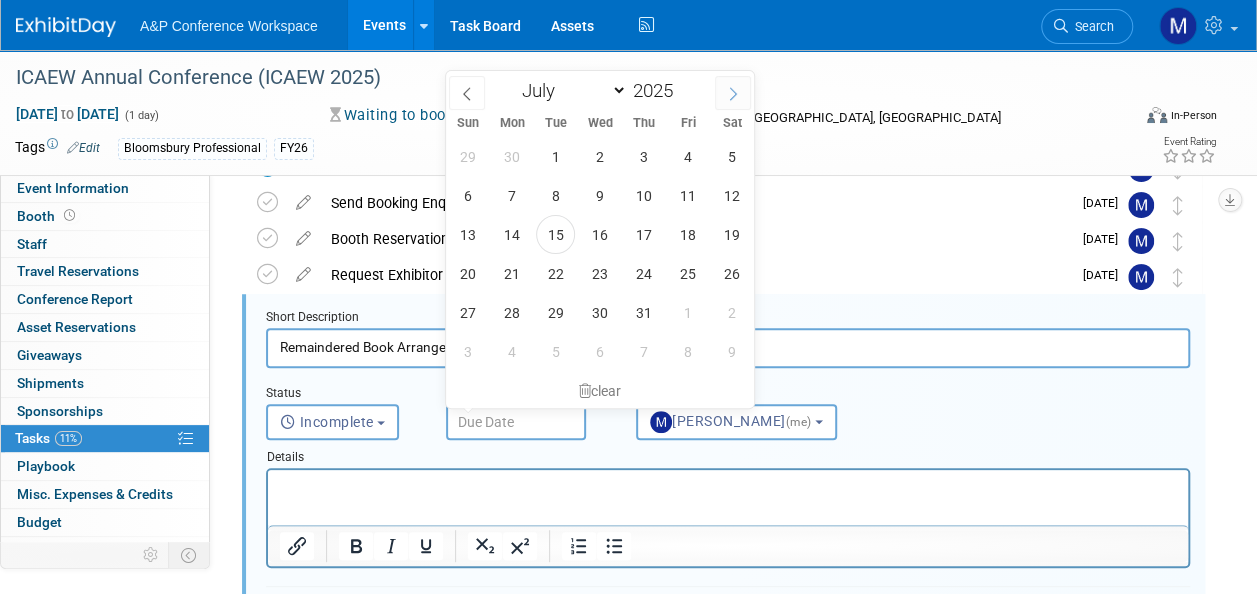 click at bounding box center (733, 93) 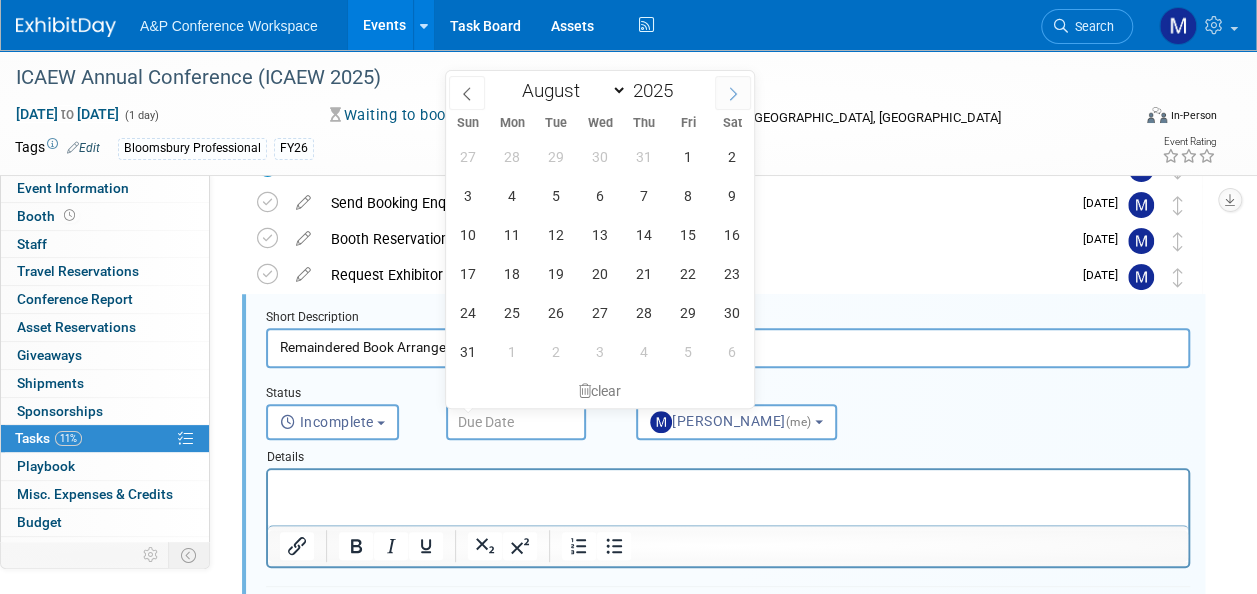 click at bounding box center (733, 93) 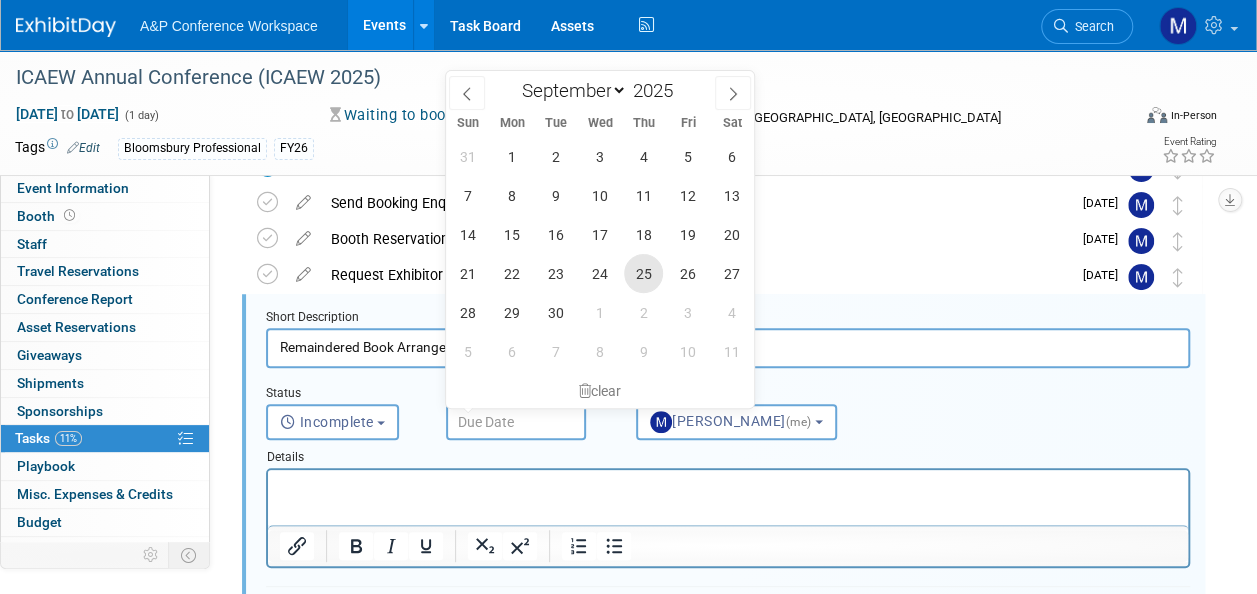 click on "25" at bounding box center [643, 273] 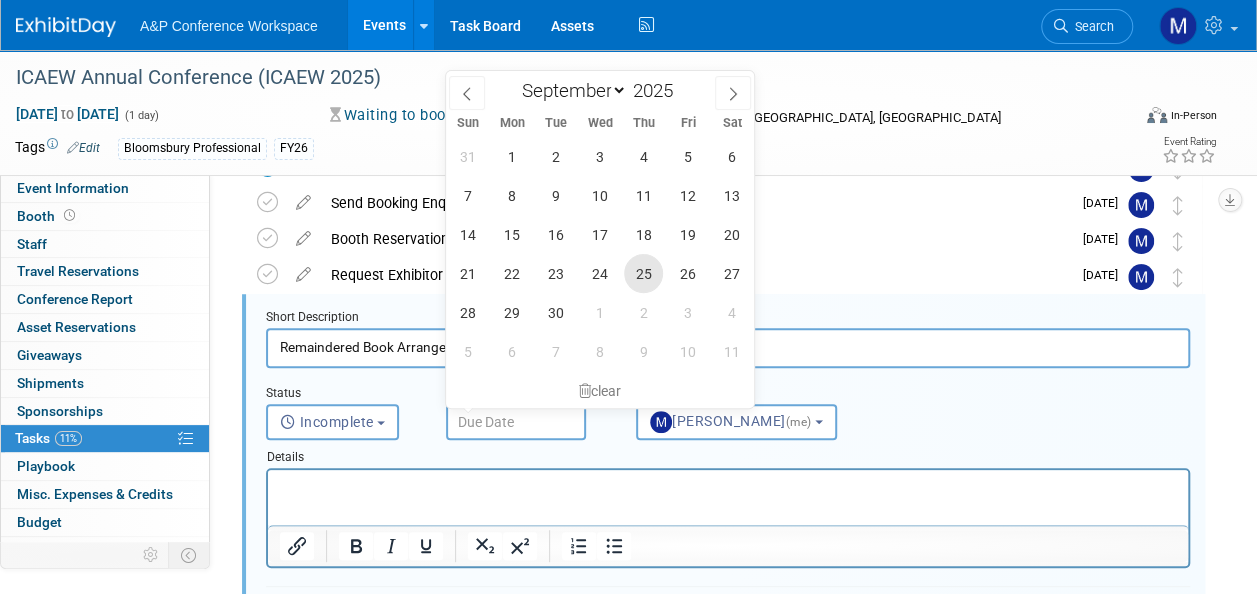 type on "Sep 25, 2025" 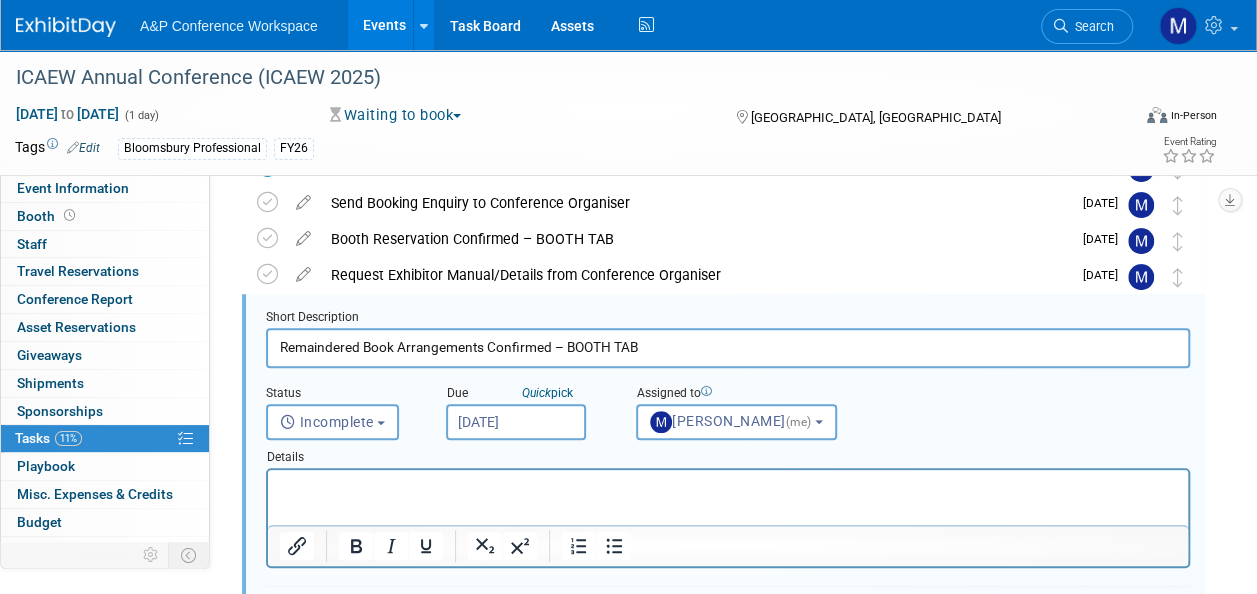 click at bounding box center (728, 487) 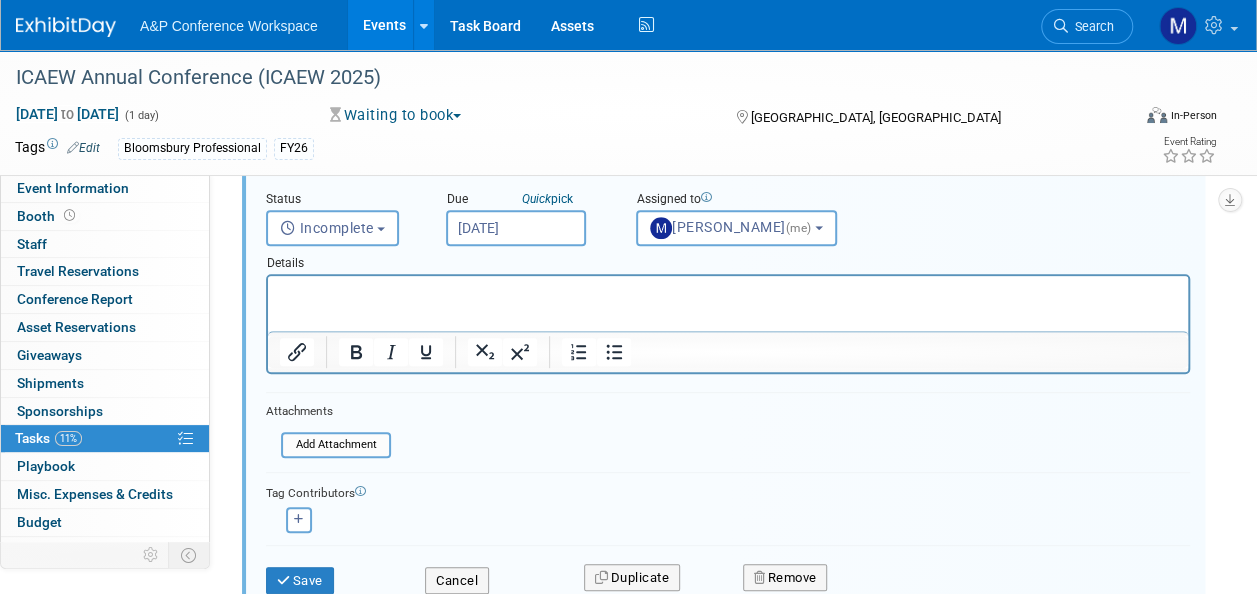 scroll, scrollTop: 482, scrollLeft: 0, axis: vertical 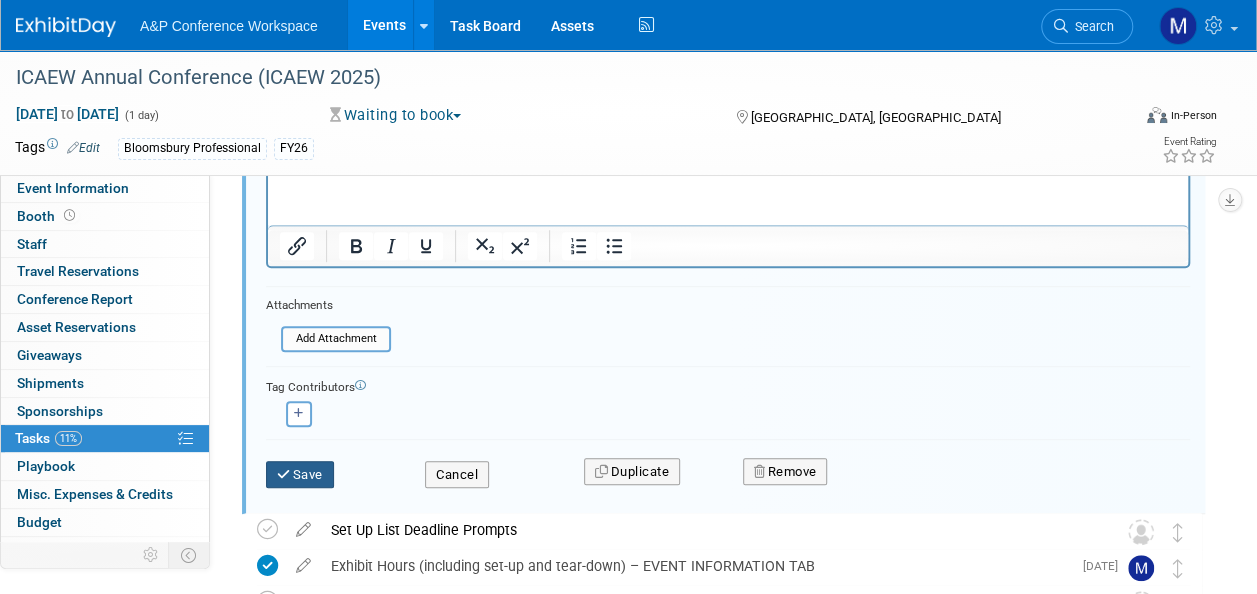 click on "Save" at bounding box center (300, 475) 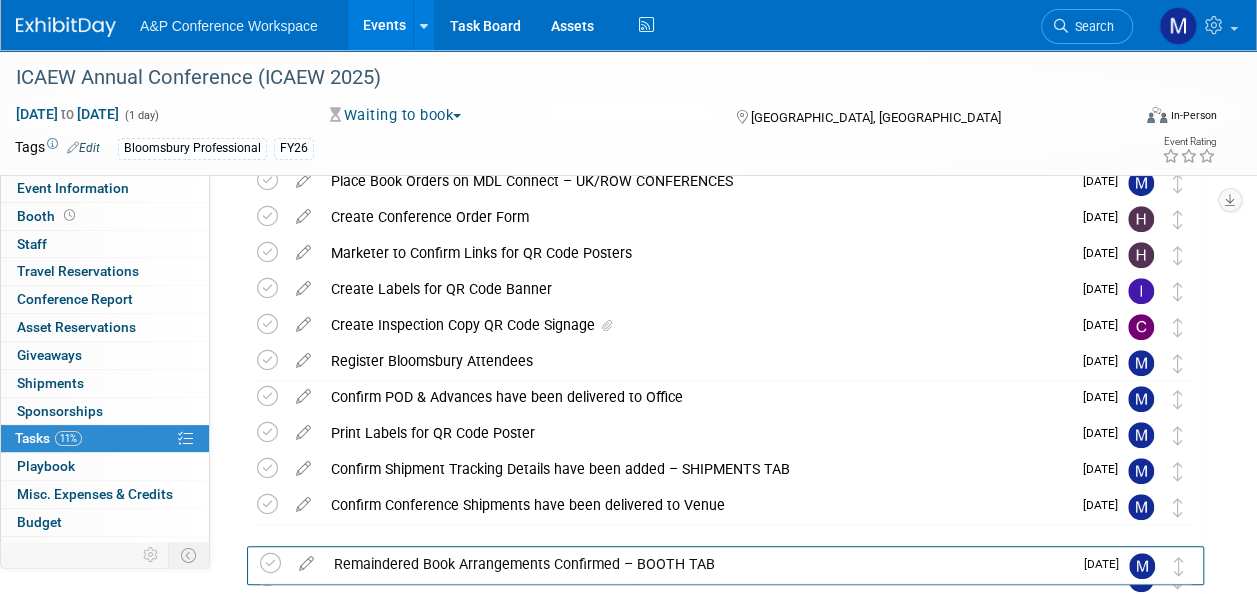 scroll, scrollTop: 534, scrollLeft: 0, axis: vertical 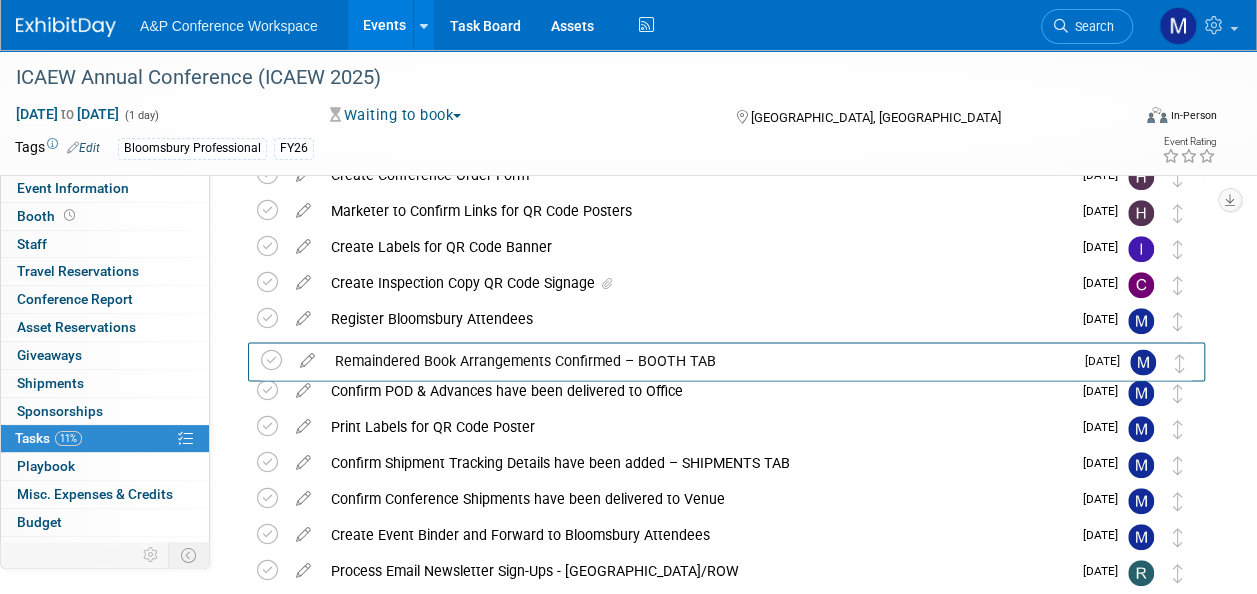 drag, startPoint x: 1184, startPoint y: 320, endPoint x: 1188, endPoint y: 372, distance: 52.153618 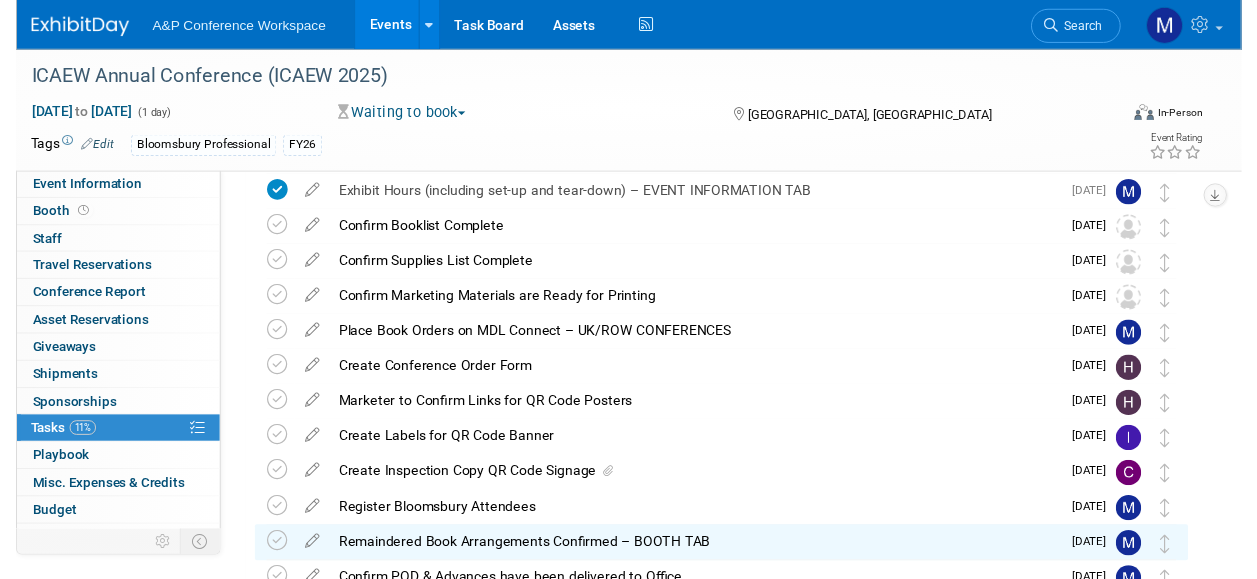 scroll, scrollTop: 134, scrollLeft: 0, axis: vertical 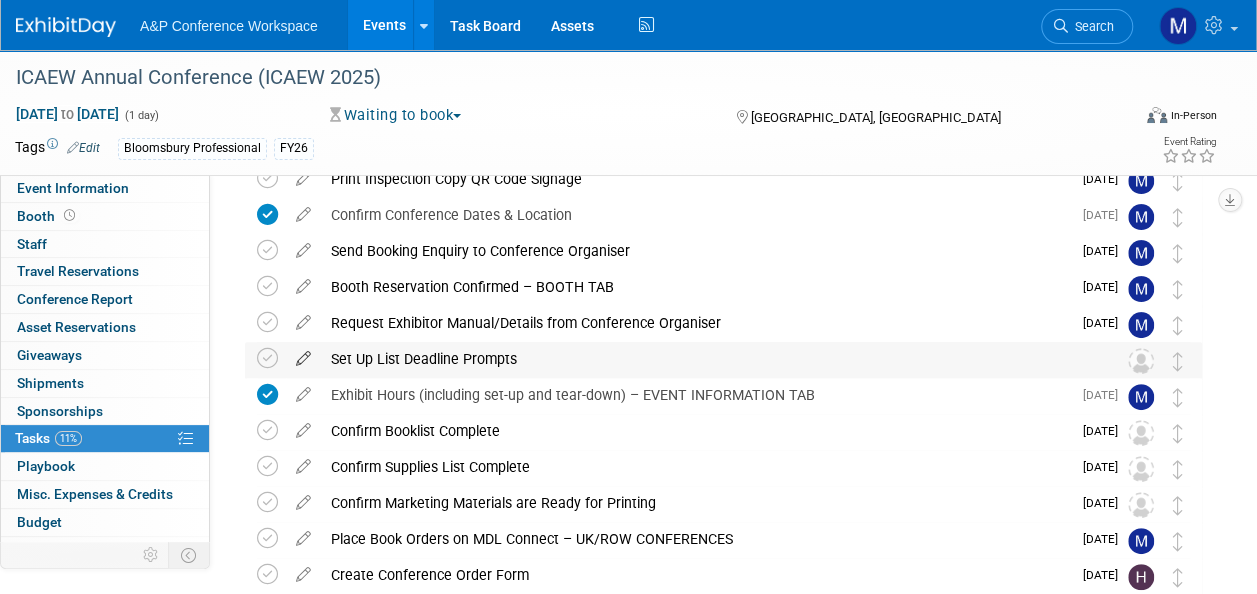 click at bounding box center (303, 354) 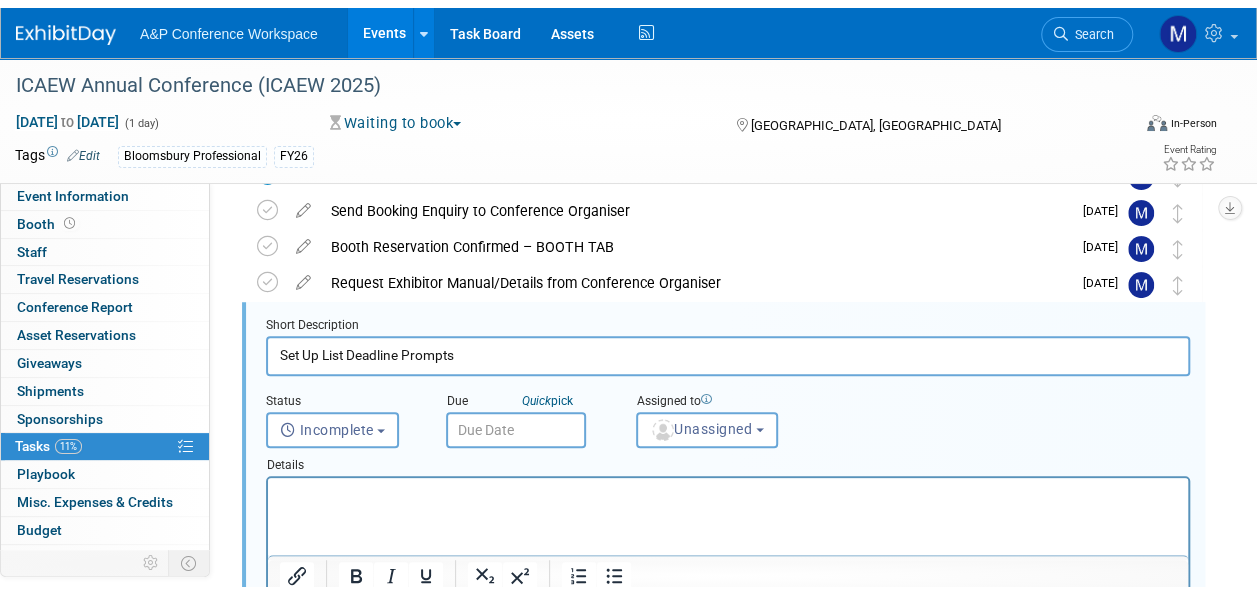 scroll, scrollTop: 482, scrollLeft: 0, axis: vertical 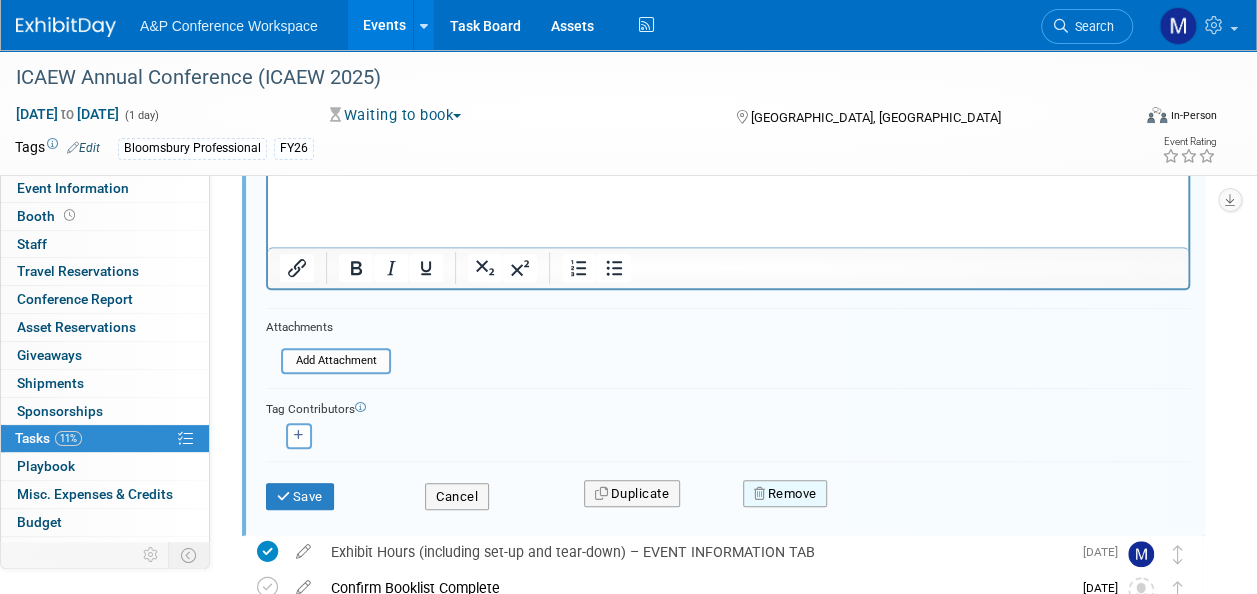 click on "Remove" at bounding box center (785, 494) 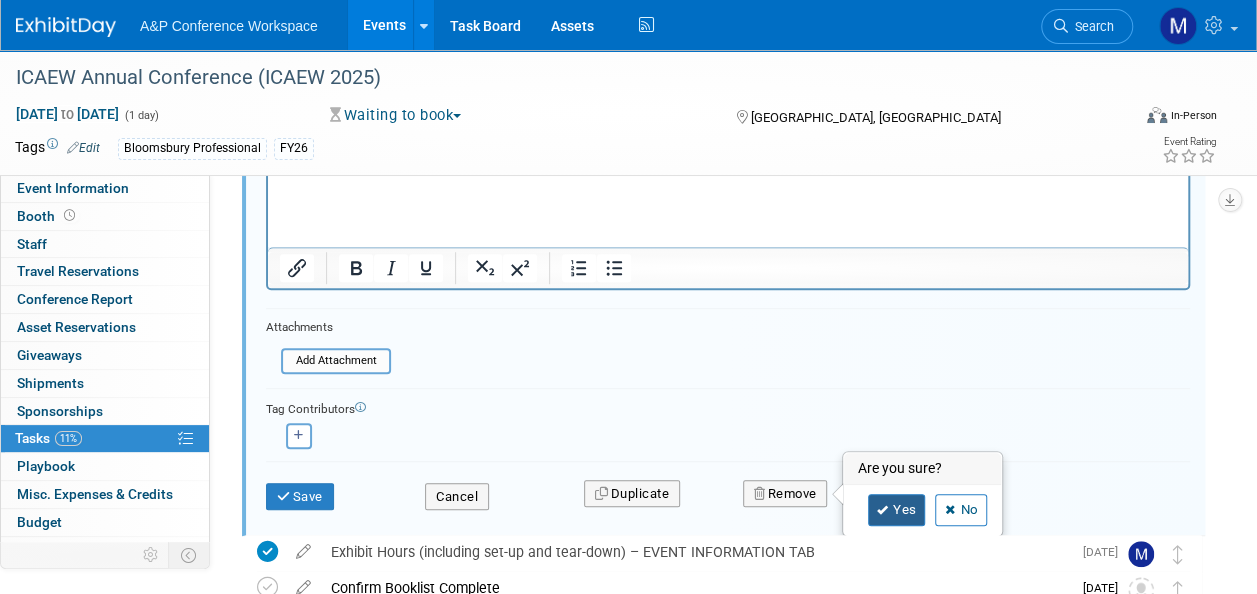 click on "Yes" at bounding box center (897, 510) 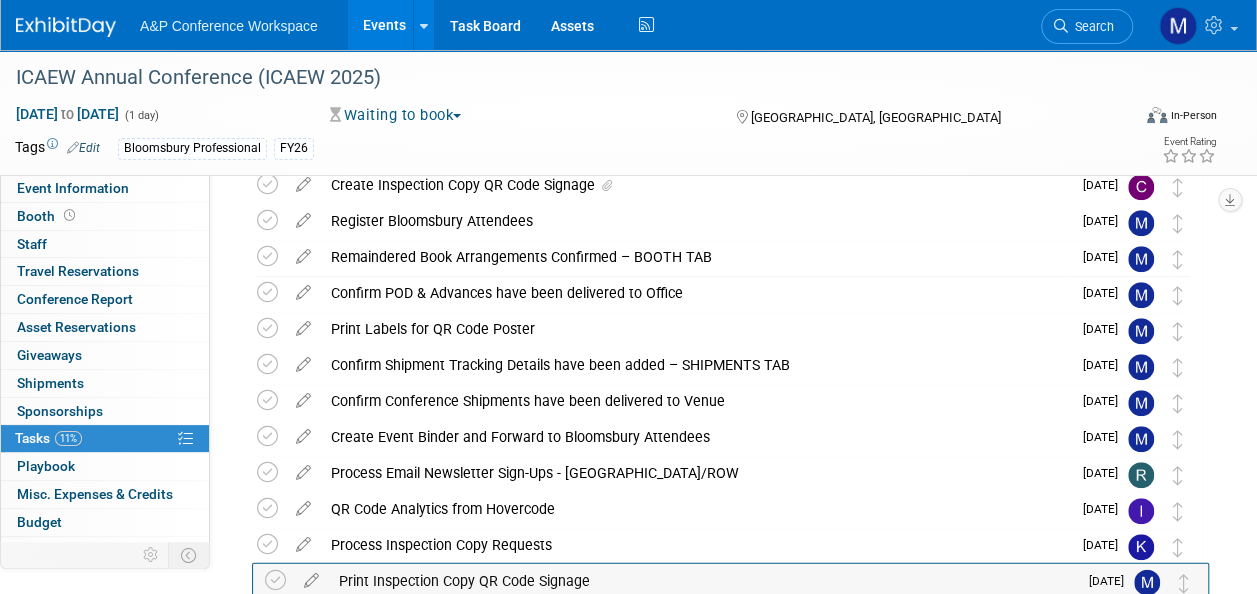 scroll, scrollTop: 608, scrollLeft: 0, axis: vertical 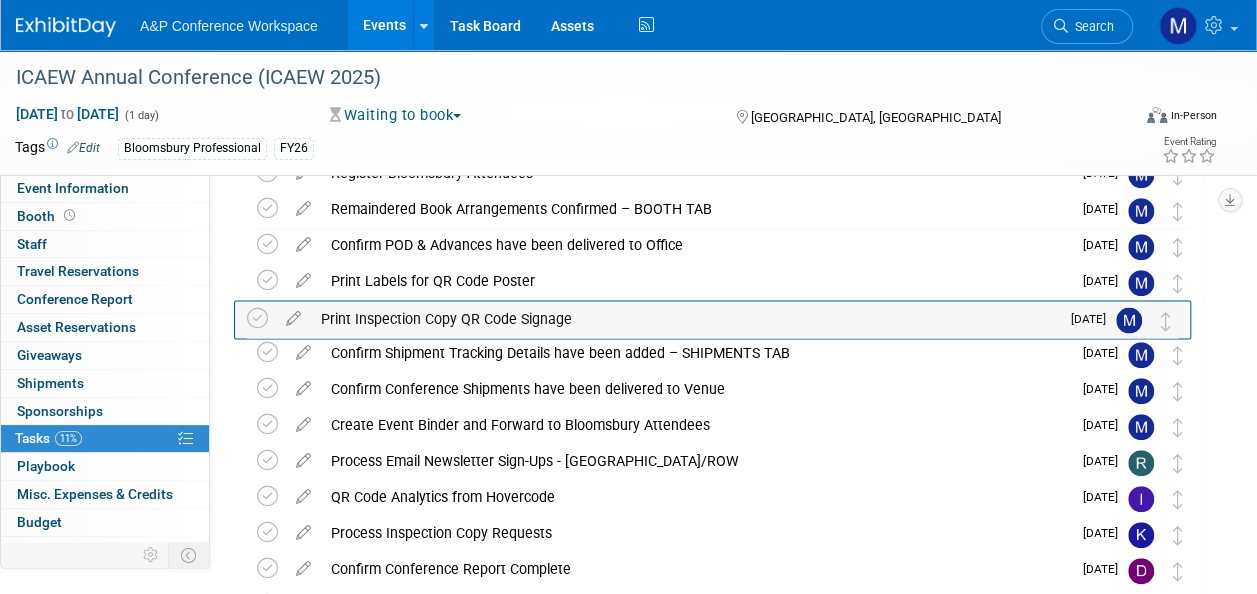 drag, startPoint x: 1182, startPoint y: 313, endPoint x: 1172, endPoint y: 320, distance: 12.206555 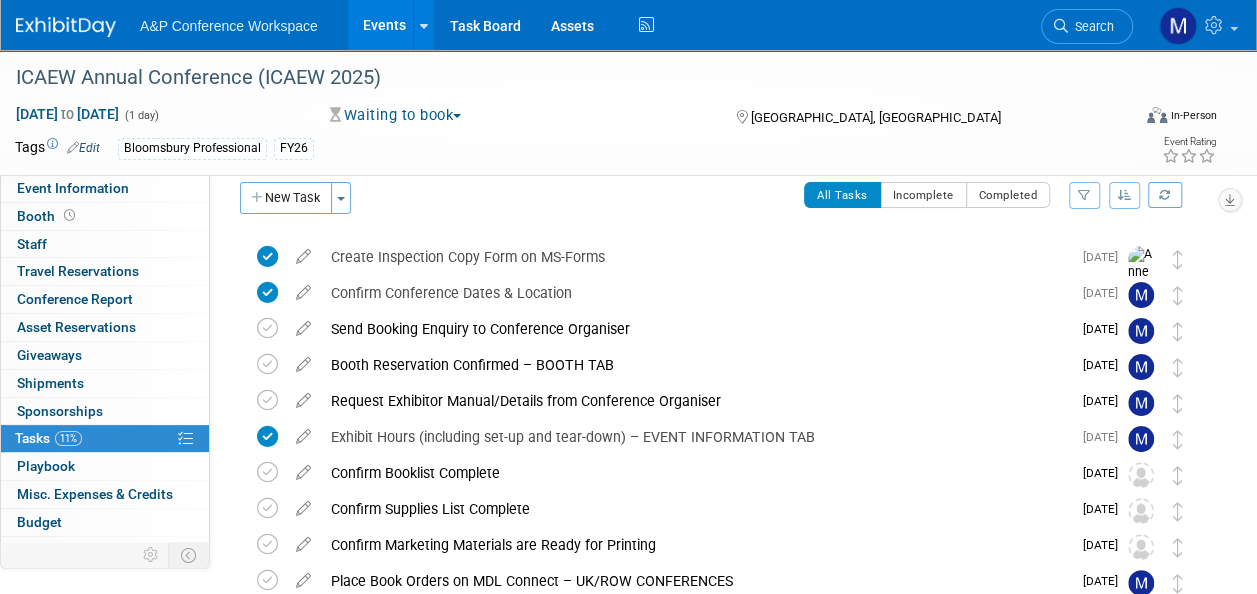 scroll, scrollTop: 0, scrollLeft: 0, axis: both 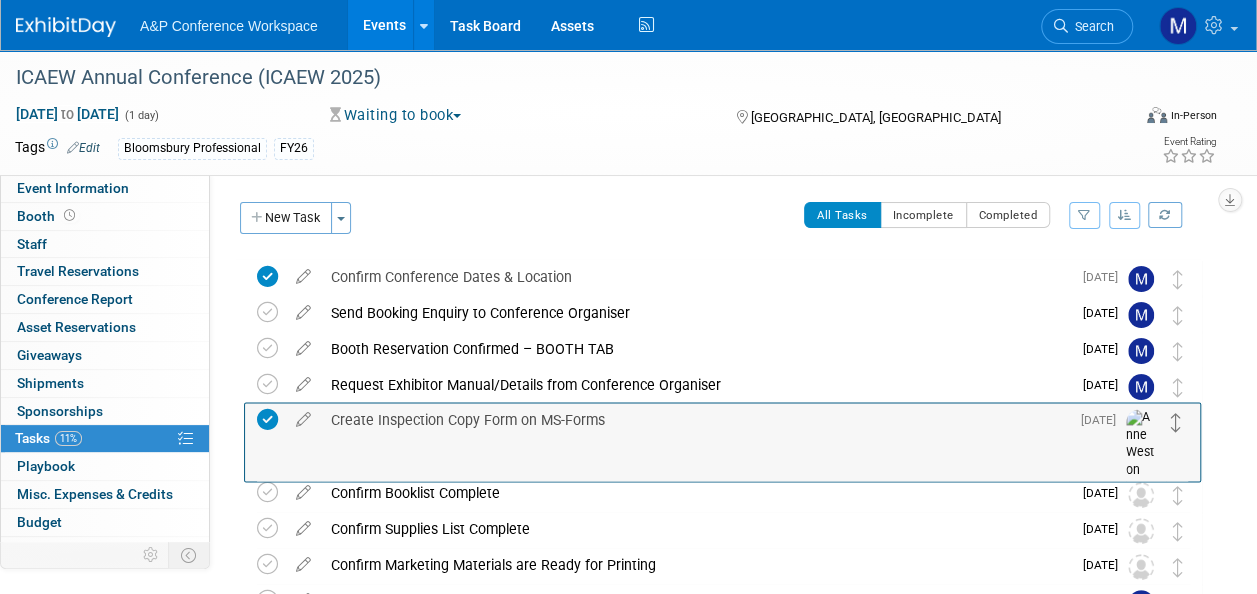 drag, startPoint x: 1180, startPoint y: 276, endPoint x: 1178, endPoint y: 420, distance: 144.01389 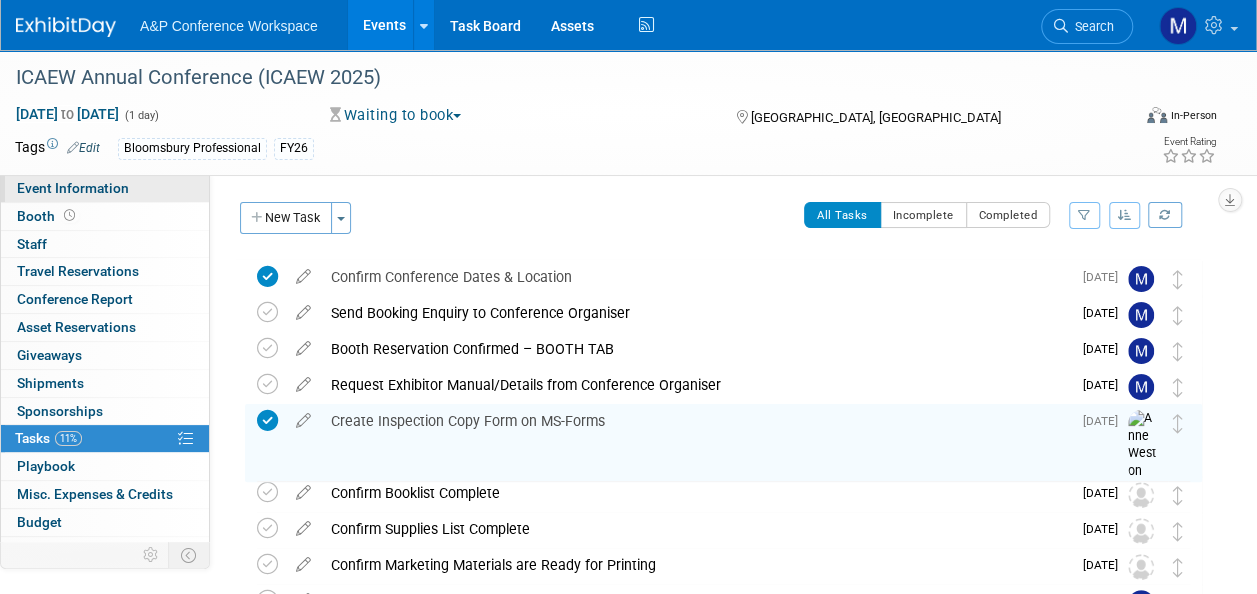 click on "Event Information" at bounding box center [73, 188] 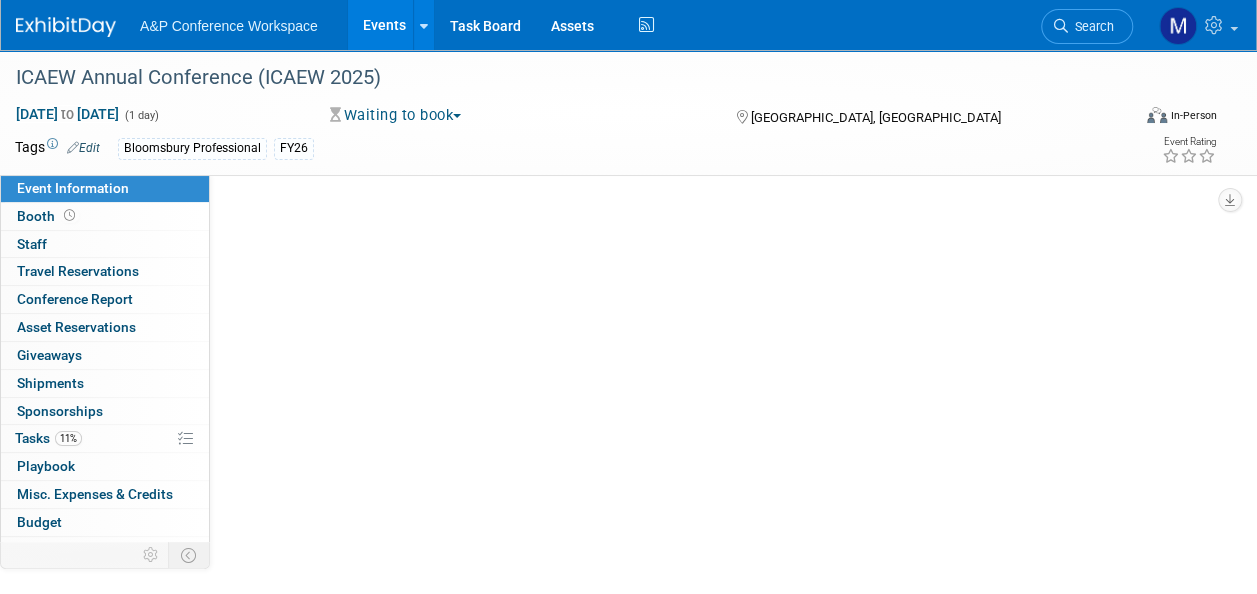 select on "Annual" 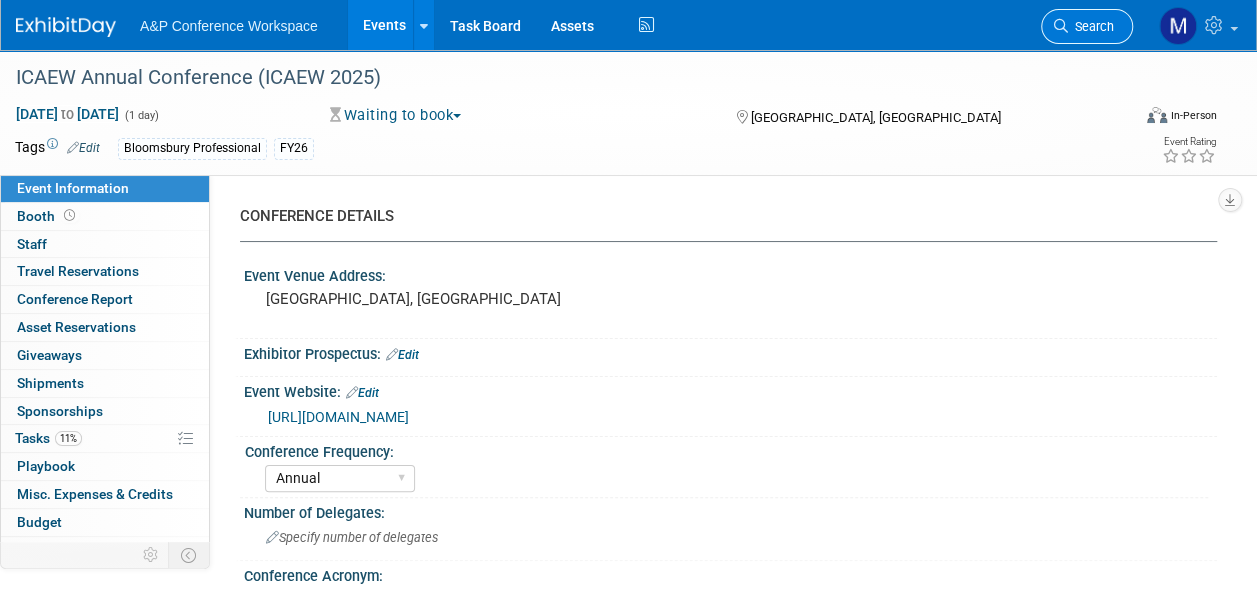 click on "Search" at bounding box center (1087, 26) 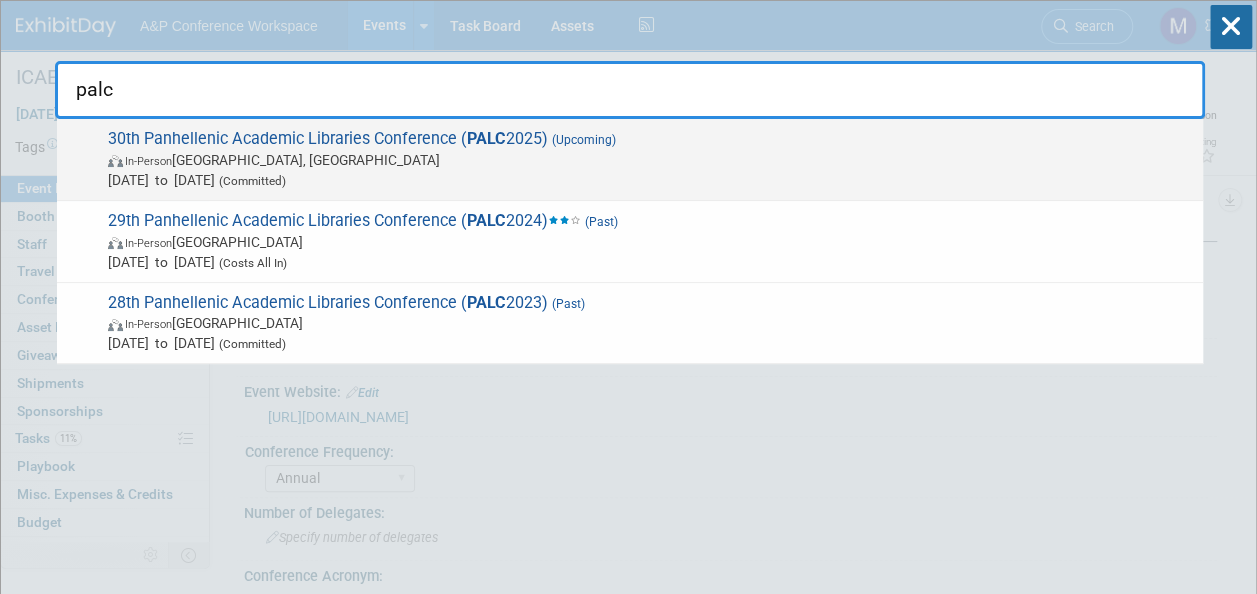type on "palc" 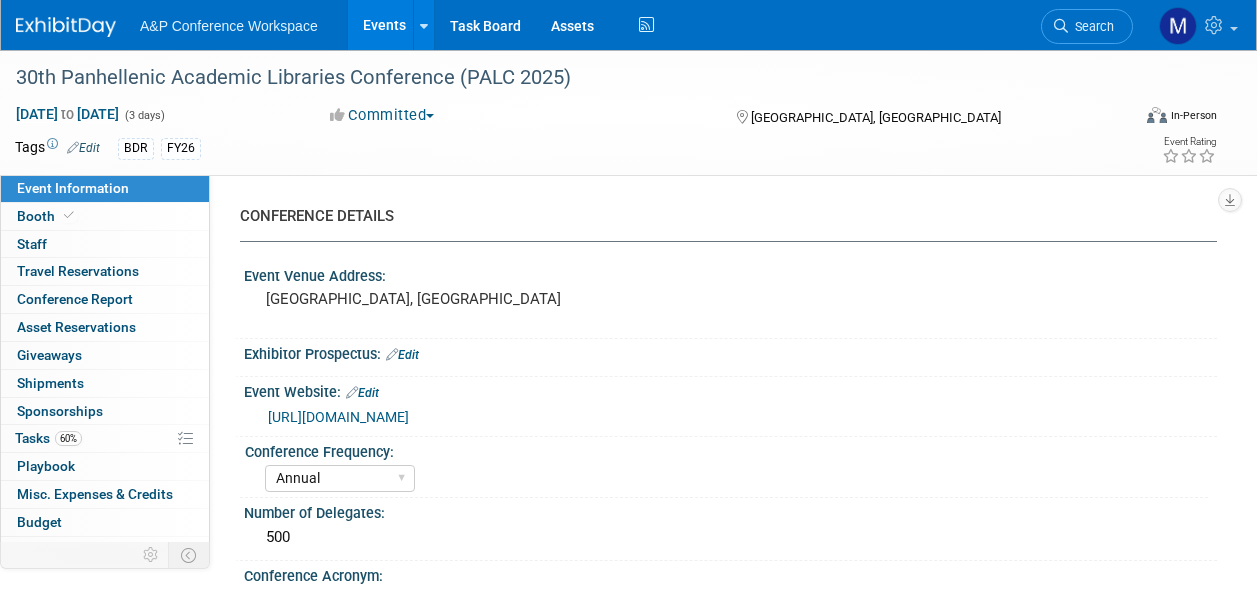 select on "Annual" 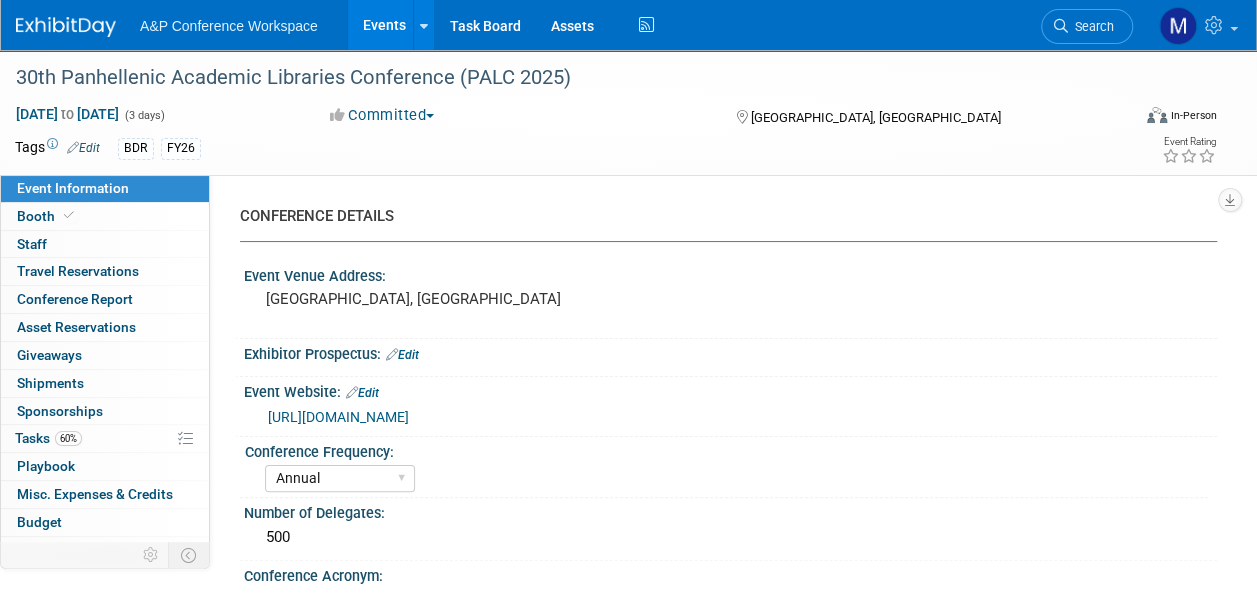 scroll, scrollTop: 0, scrollLeft: 0, axis: both 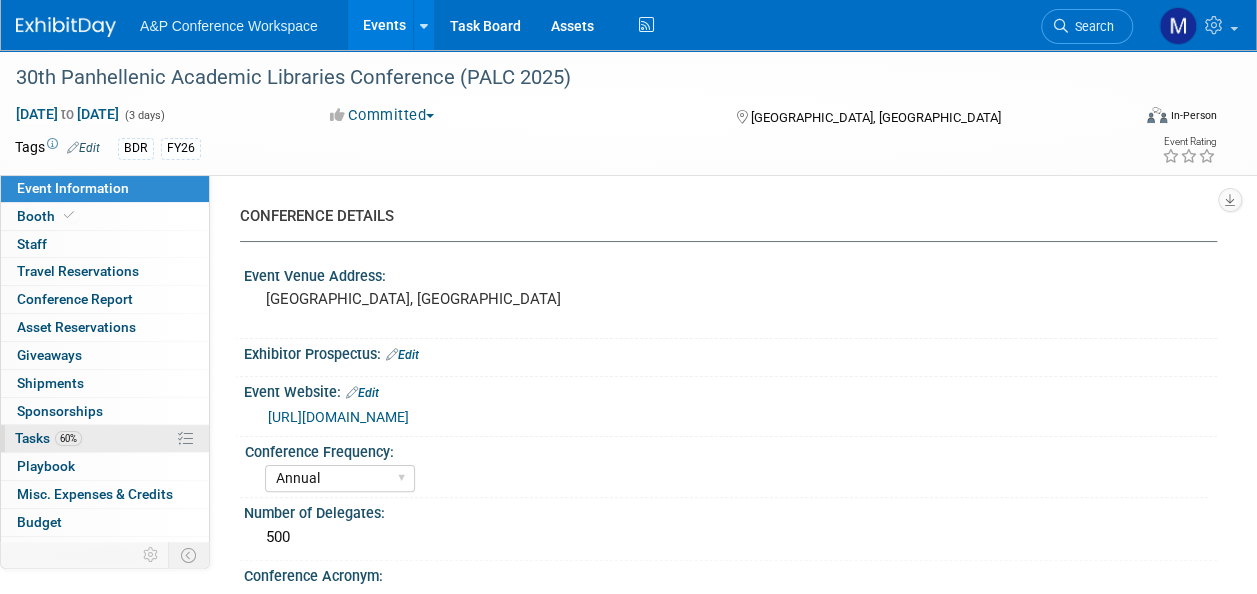 click on "60%" at bounding box center (68, 438) 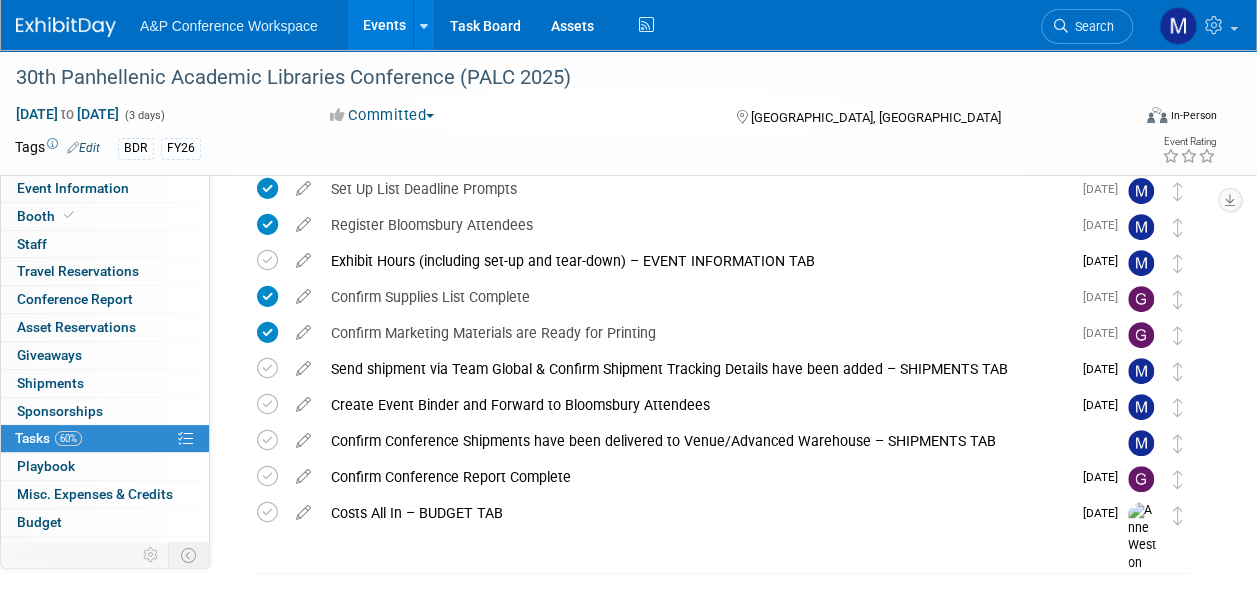 scroll, scrollTop: 300, scrollLeft: 0, axis: vertical 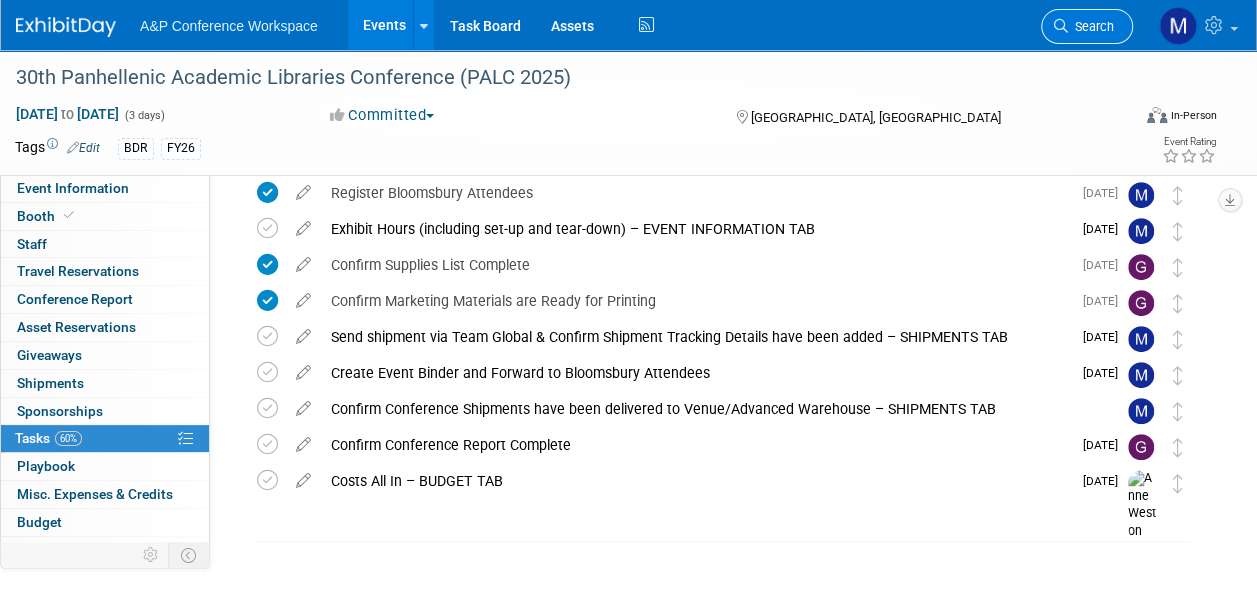 click on "Search" at bounding box center [1087, 26] 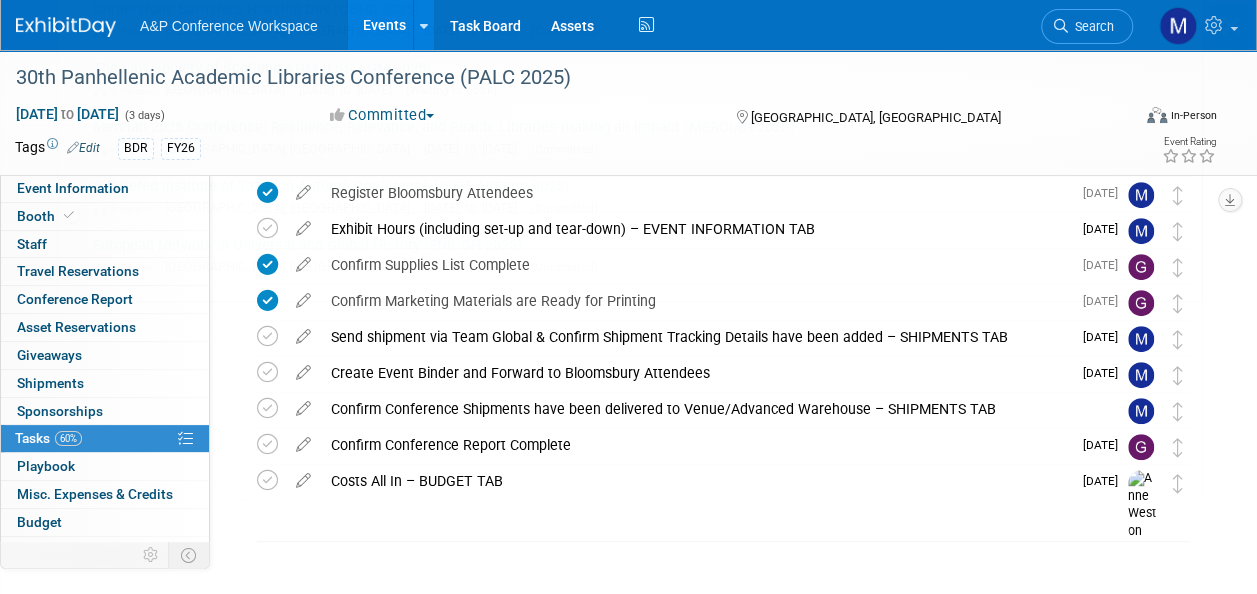 scroll, scrollTop: 0, scrollLeft: 0, axis: both 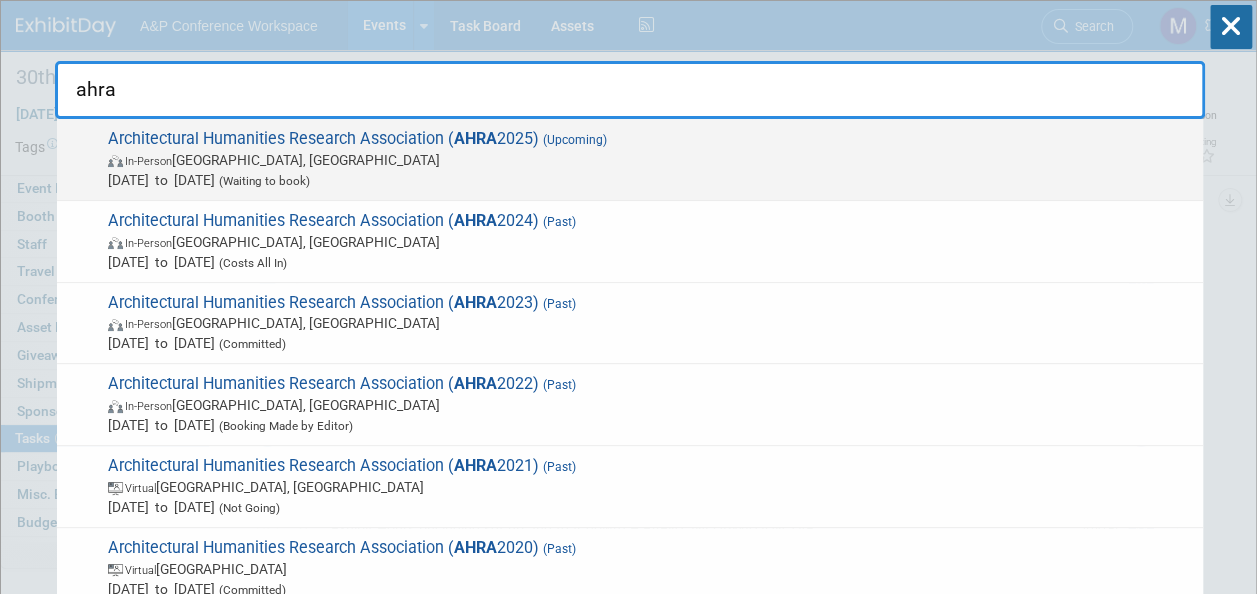 type on "ahra" 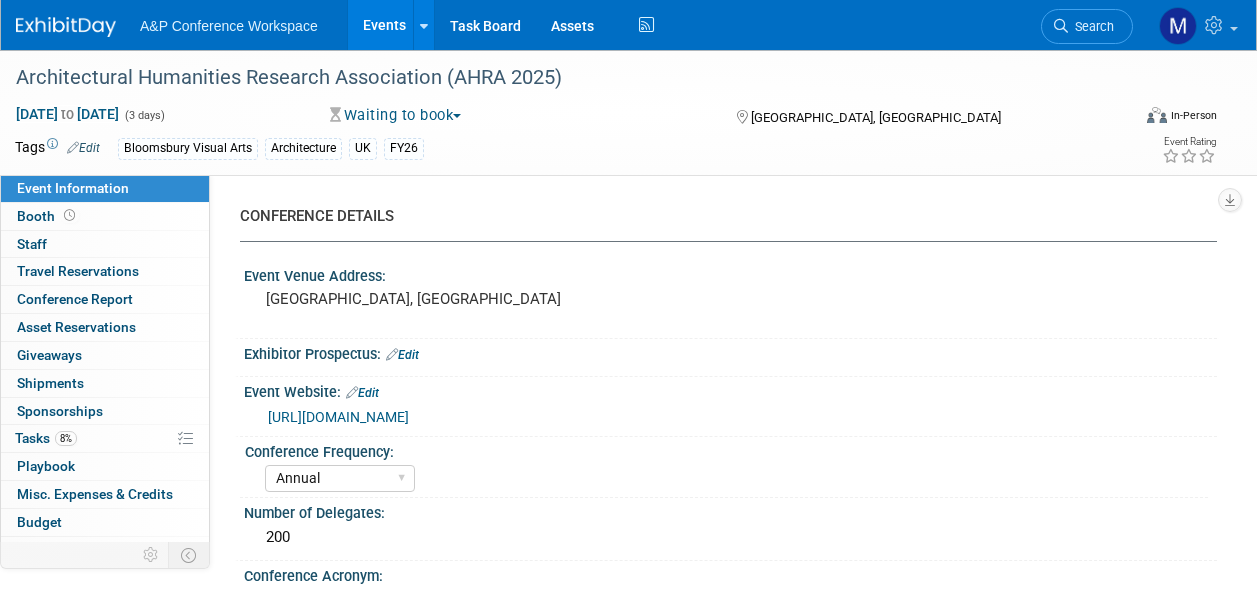 select on "Annual" 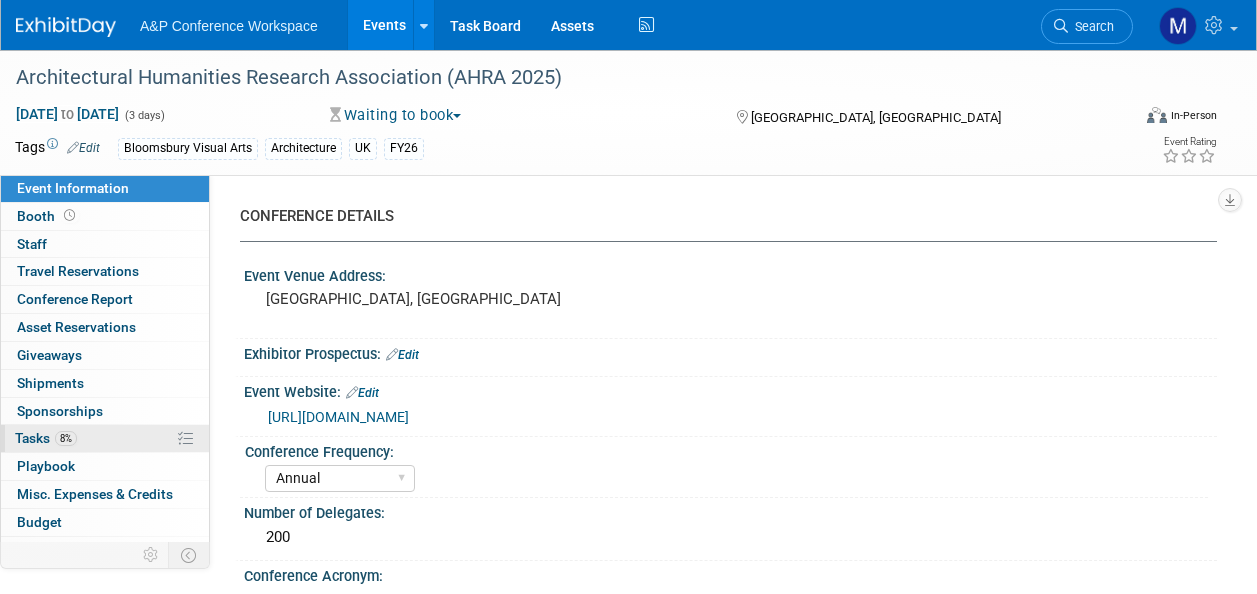scroll, scrollTop: 0, scrollLeft: 0, axis: both 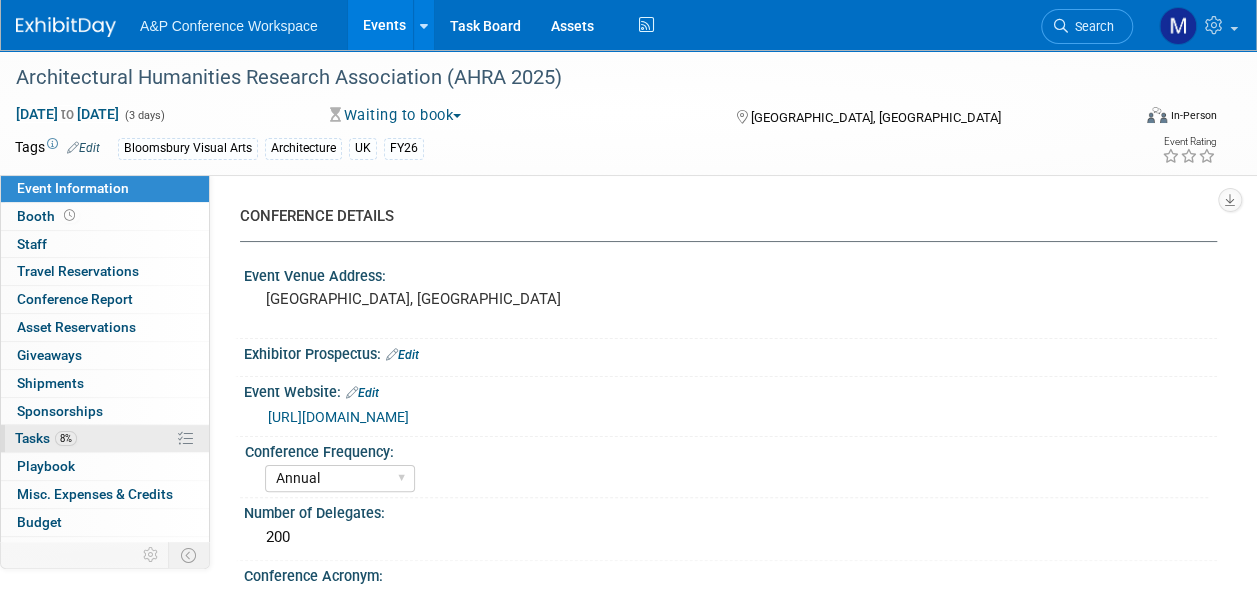 click on "8%" at bounding box center [66, 438] 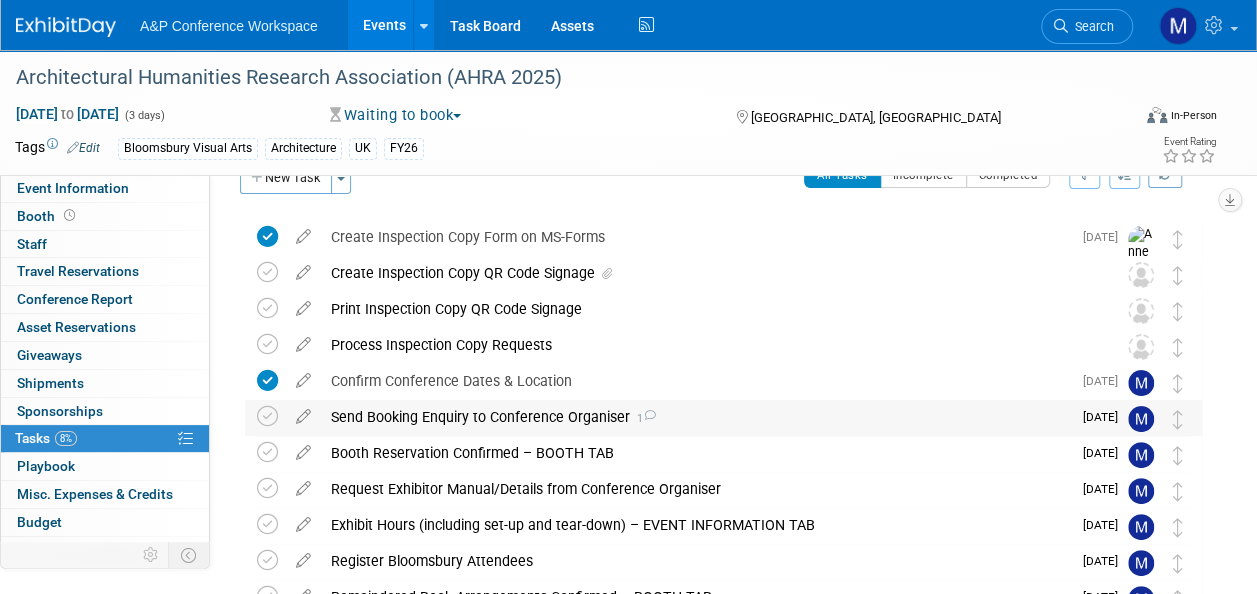 scroll, scrollTop: 0, scrollLeft: 0, axis: both 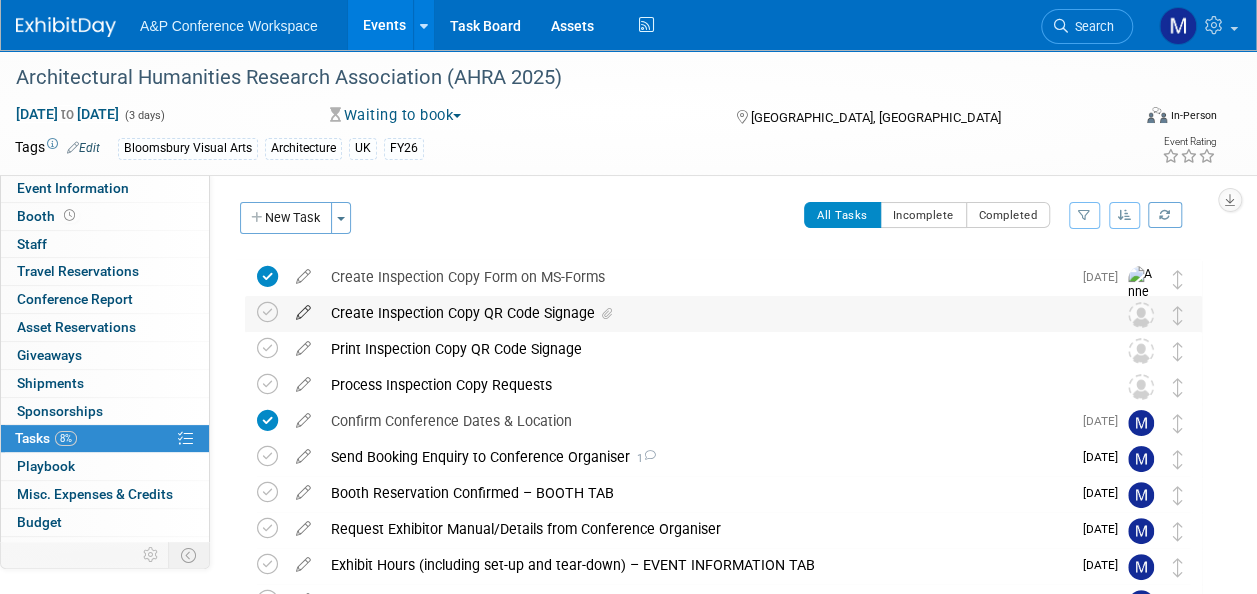 click at bounding box center (303, 308) 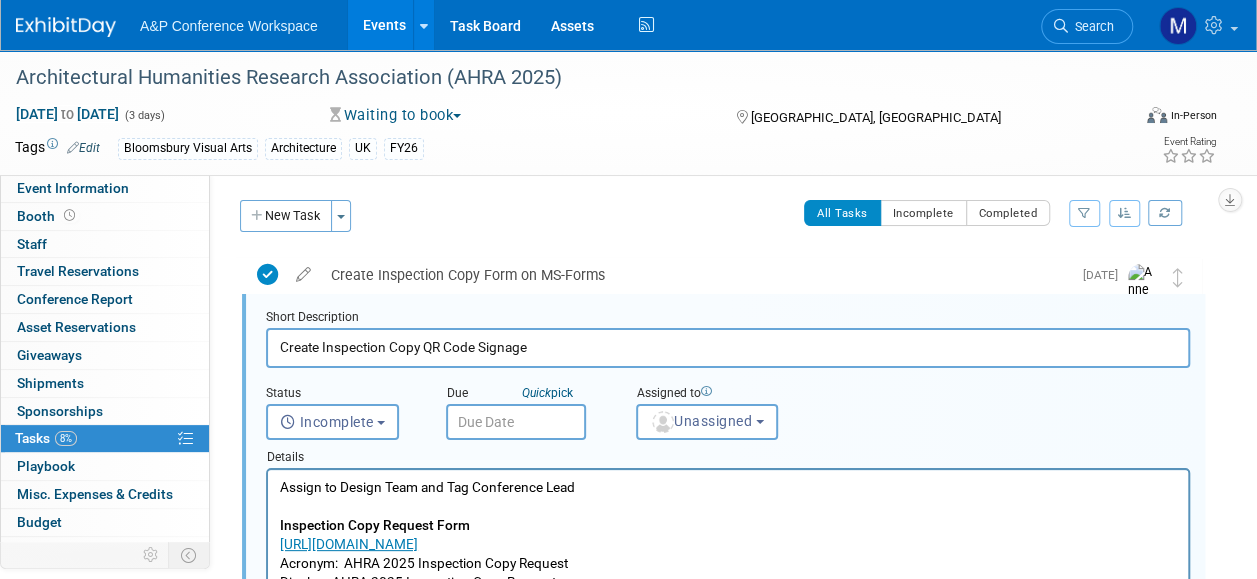scroll, scrollTop: 0, scrollLeft: 0, axis: both 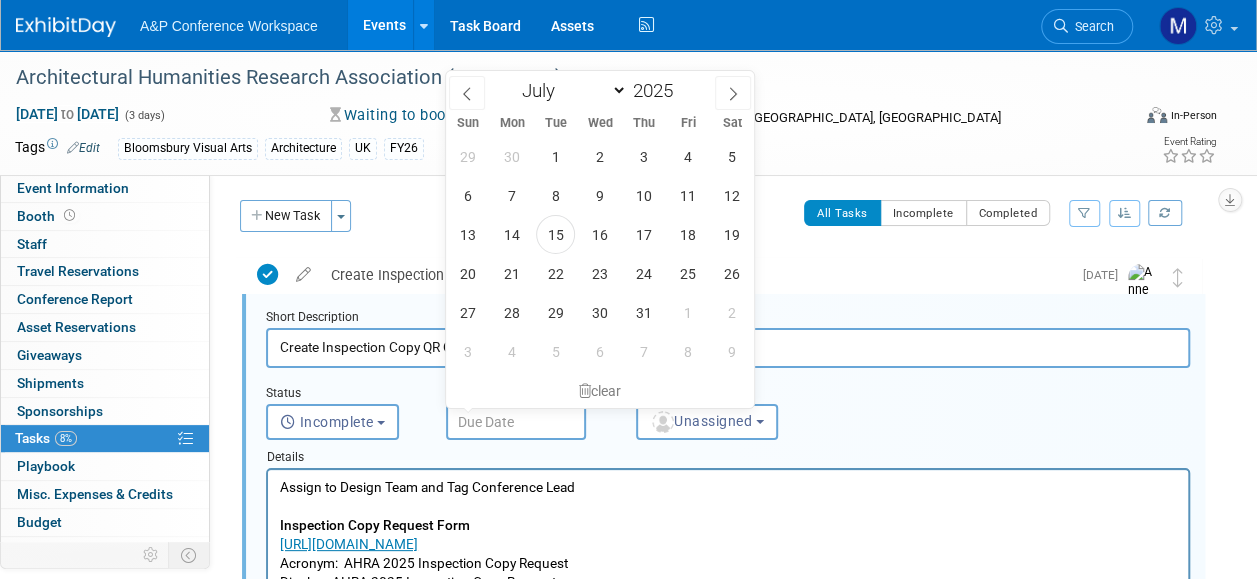 click at bounding box center (516, 422) 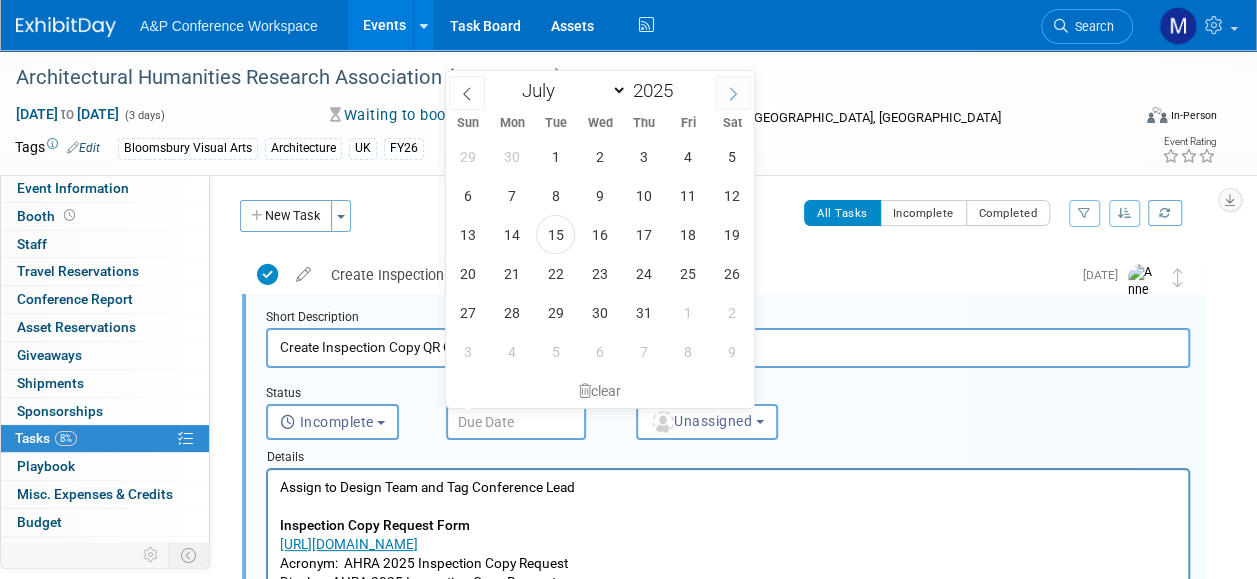click at bounding box center [733, 93] 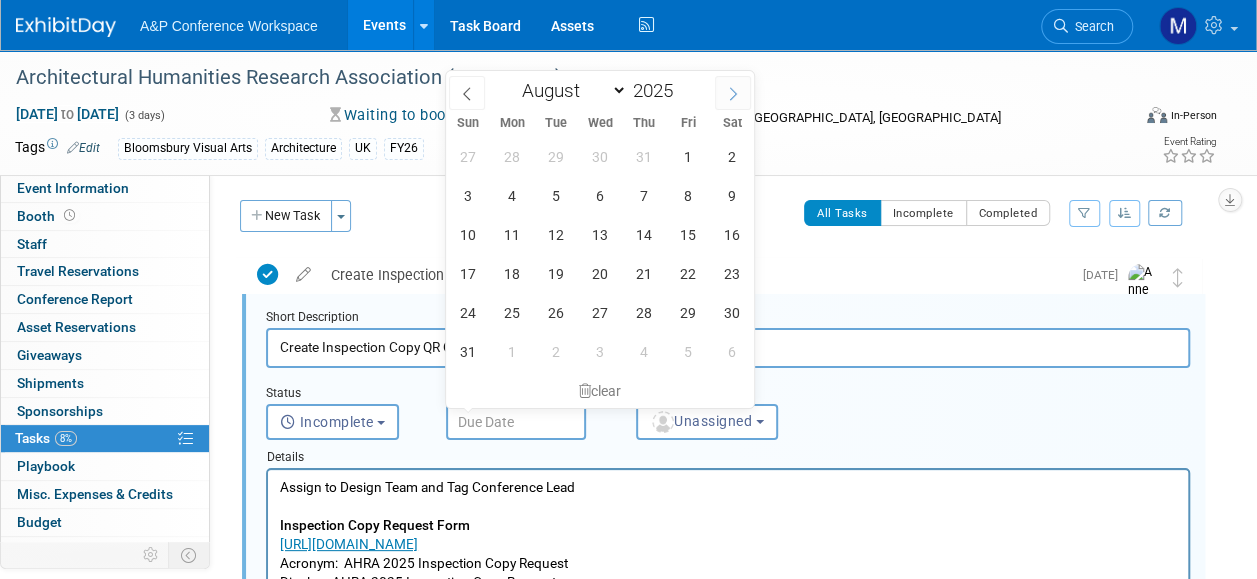 click at bounding box center (733, 93) 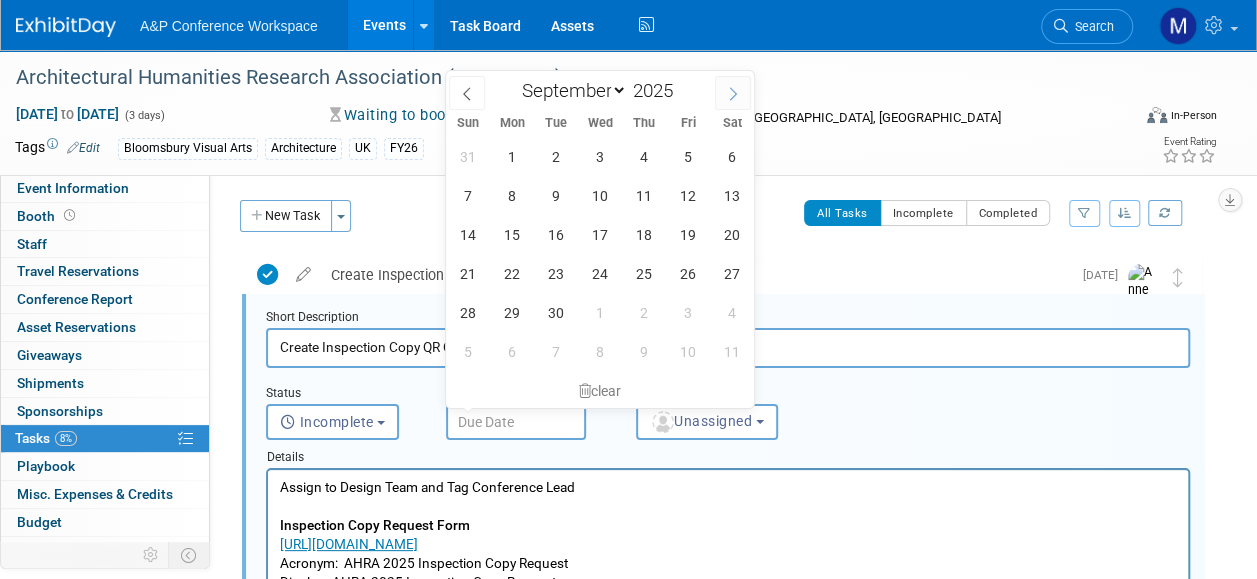 click 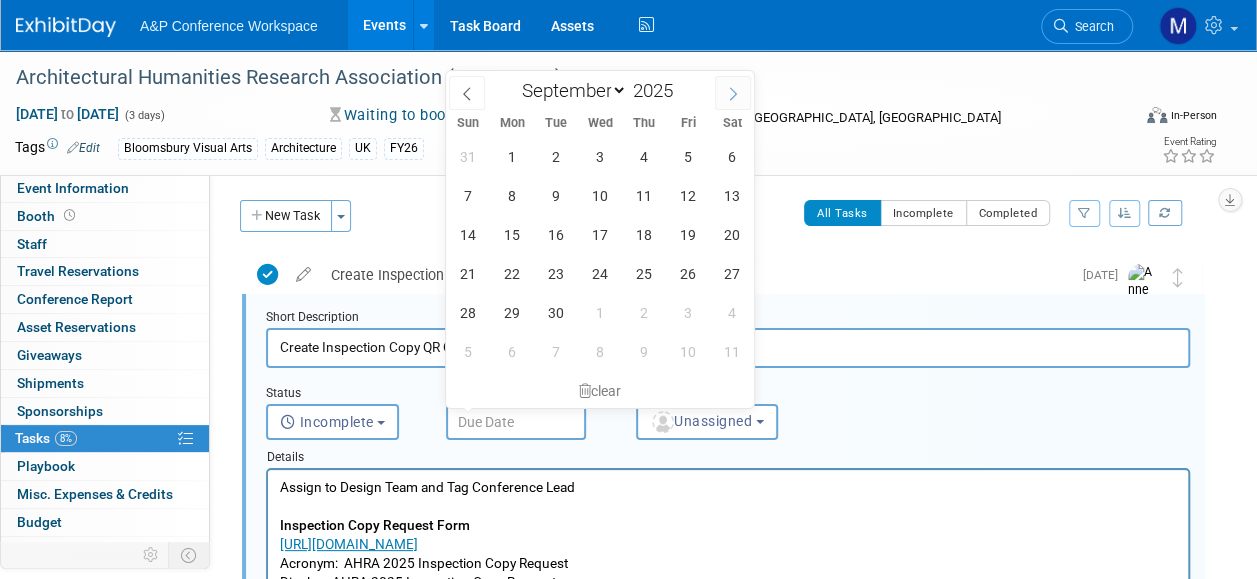 select on "9" 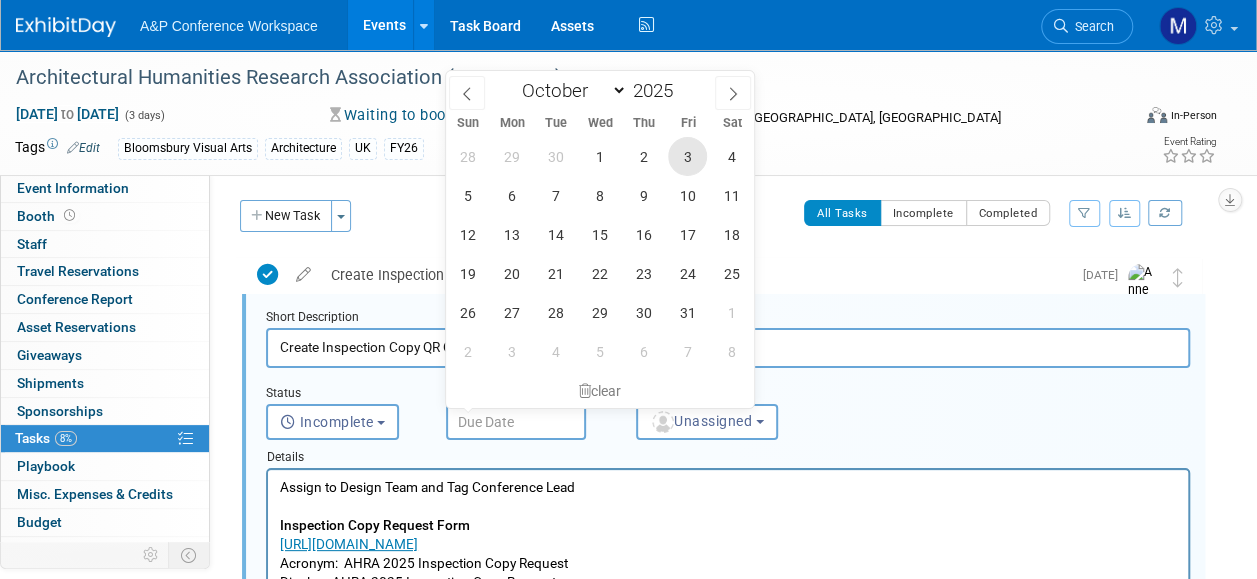 click on "3" at bounding box center (687, 156) 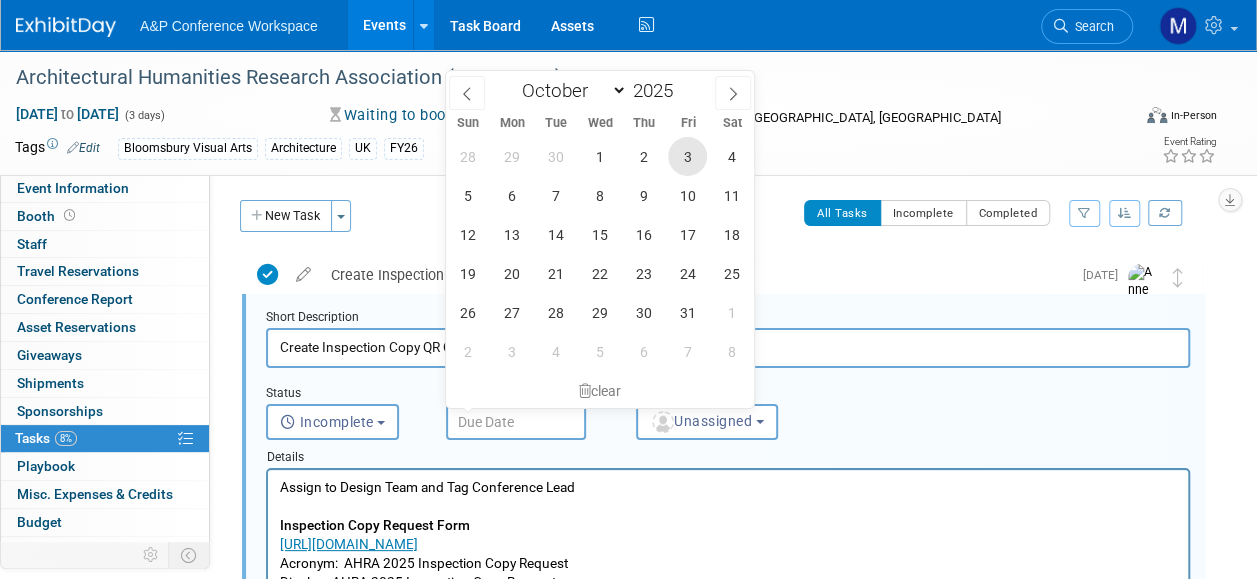 type on "[DATE]" 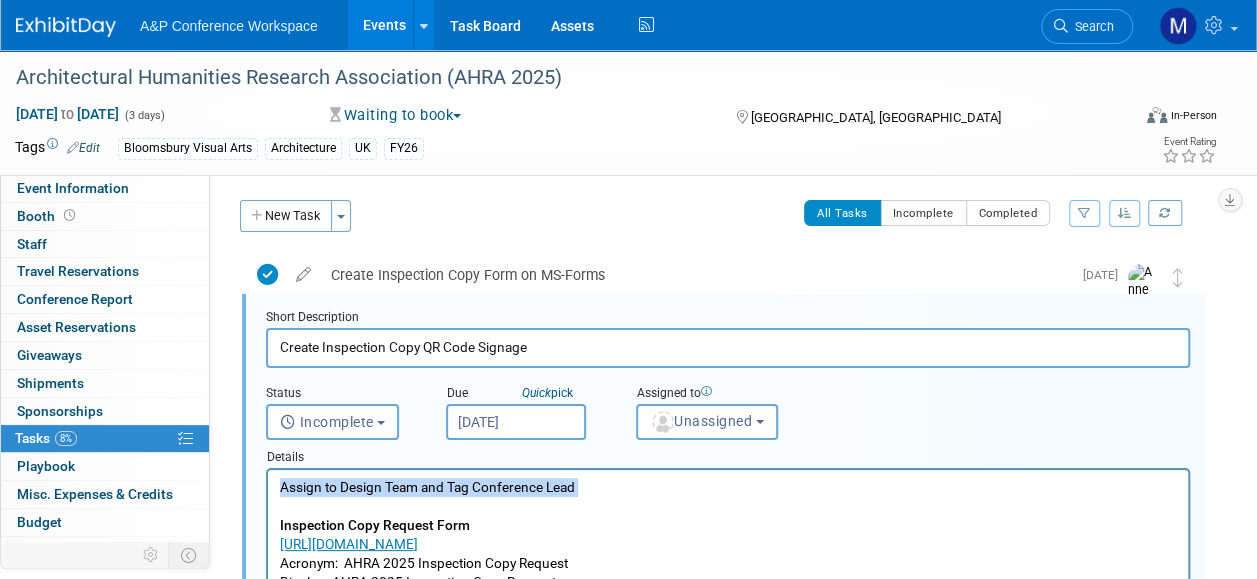 drag, startPoint x: 603, startPoint y: 492, endPoint x: 484, endPoint y: 973, distance: 495.50177 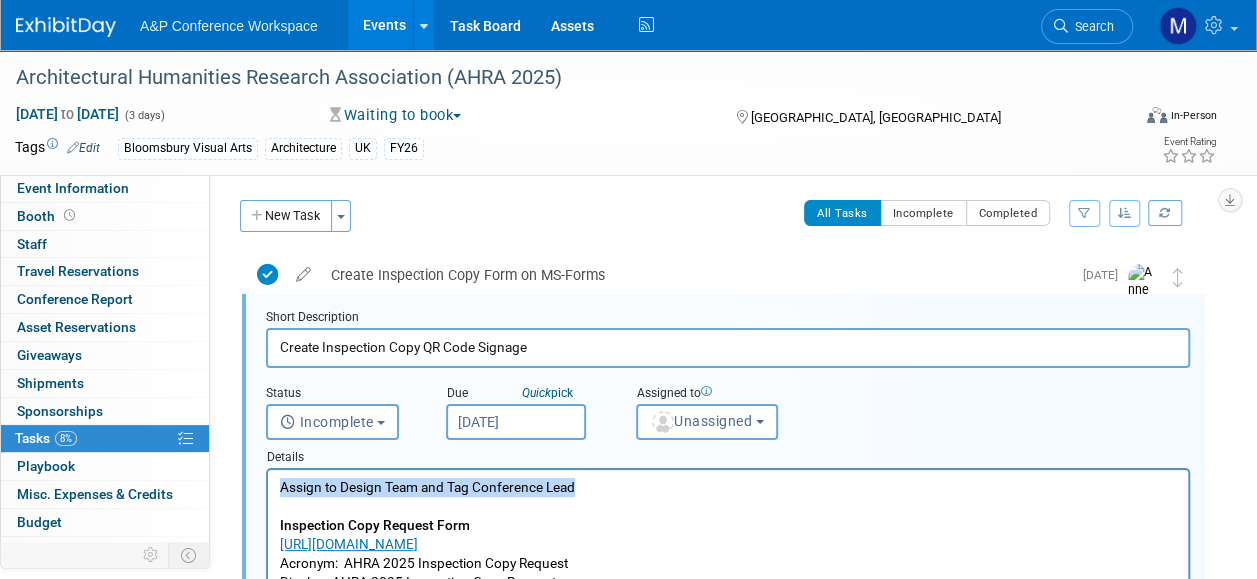 drag, startPoint x: 596, startPoint y: 487, endPoint x: 254, endPoint y: 488, distance: 342.00146 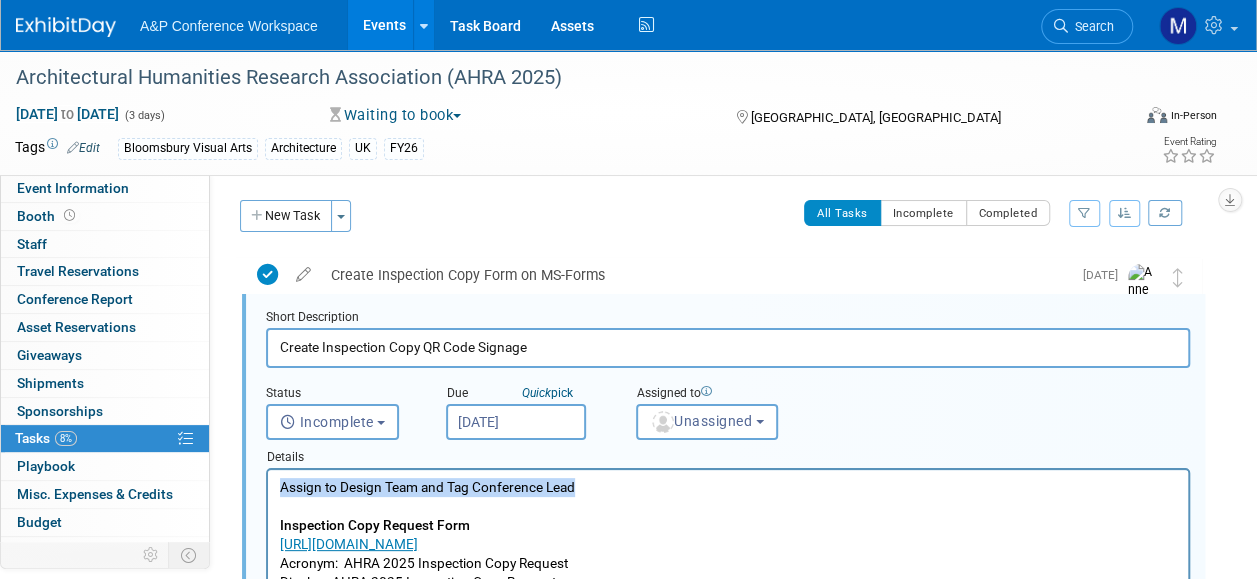 click on "Assign to Design Team and Tag Conference Lead Inspection Copy Request Form [URL][DOMAIN_NAME] Acronym:  AHRA 2025 Inspection Copy Request Display:  AHRA 2025 Inspection Copy Request Tag:  AHRA 2025 Inspection Copy Request QR Code to be added to Inspection Copy Request Signage and upload onto ExhibitDay" at bounding box center (728, 560) 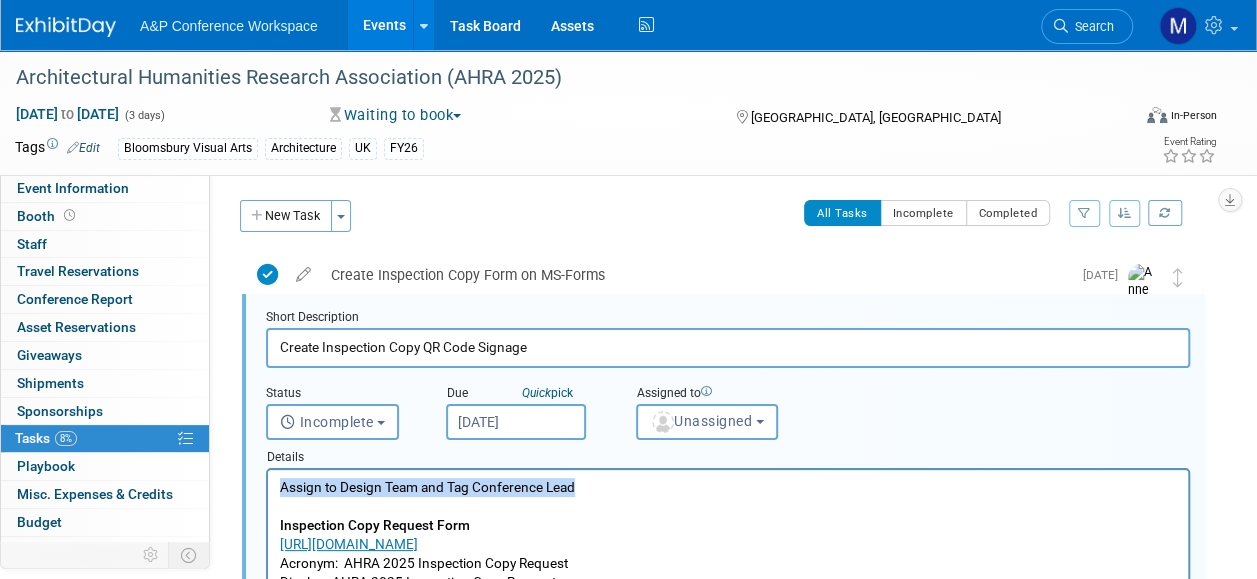 type 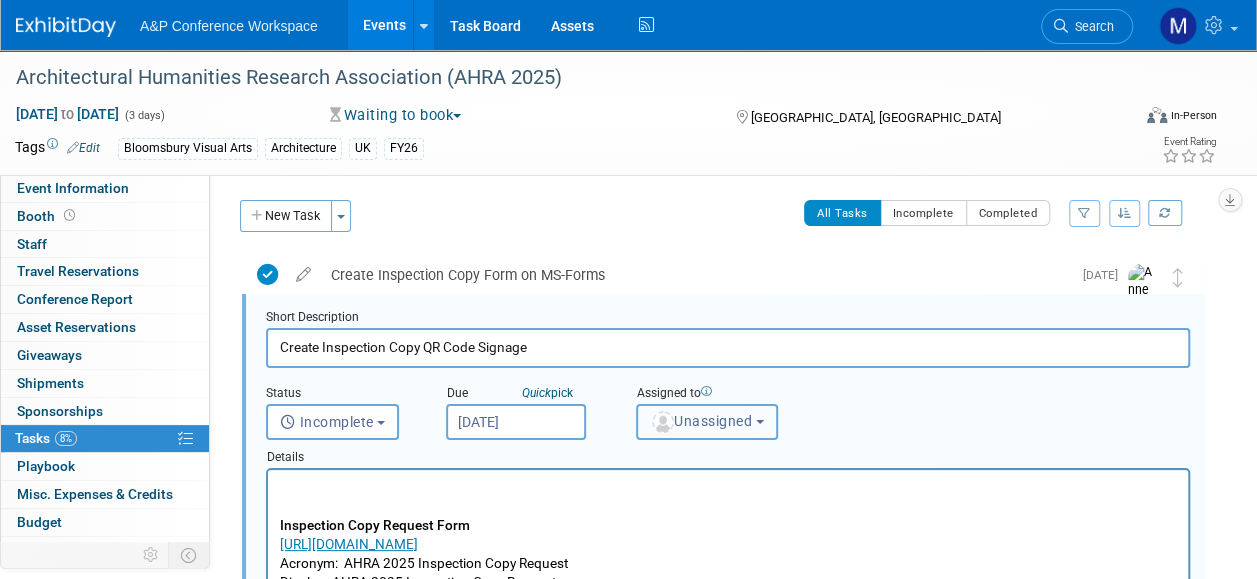 click on "Unassigned" at bounding box center [707, 422] 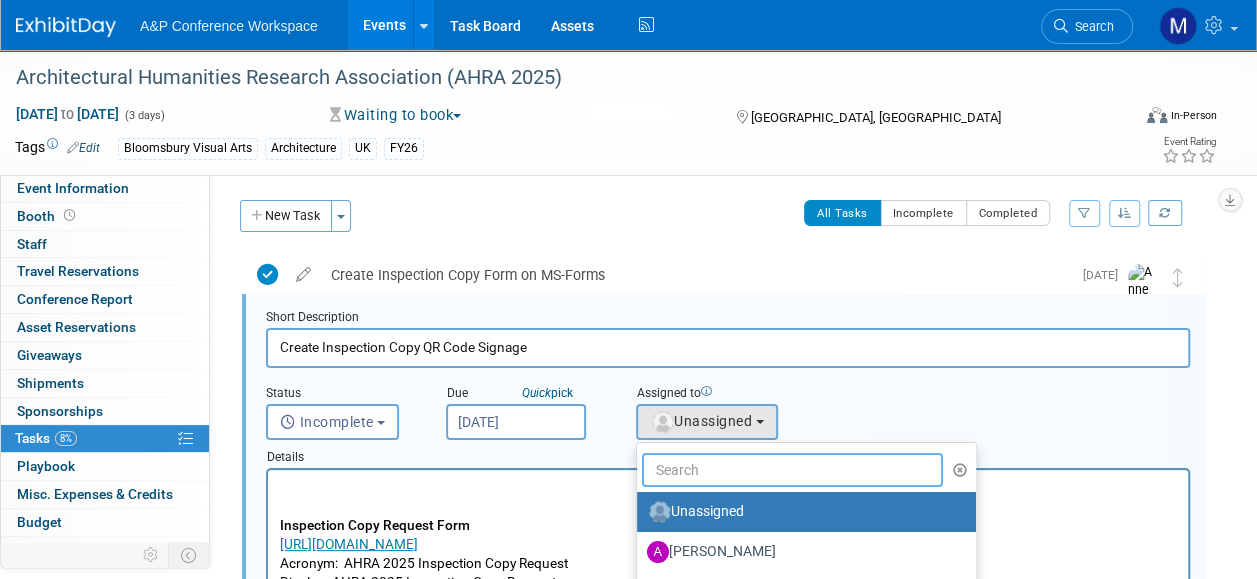 click at bounding box center (792, 470) 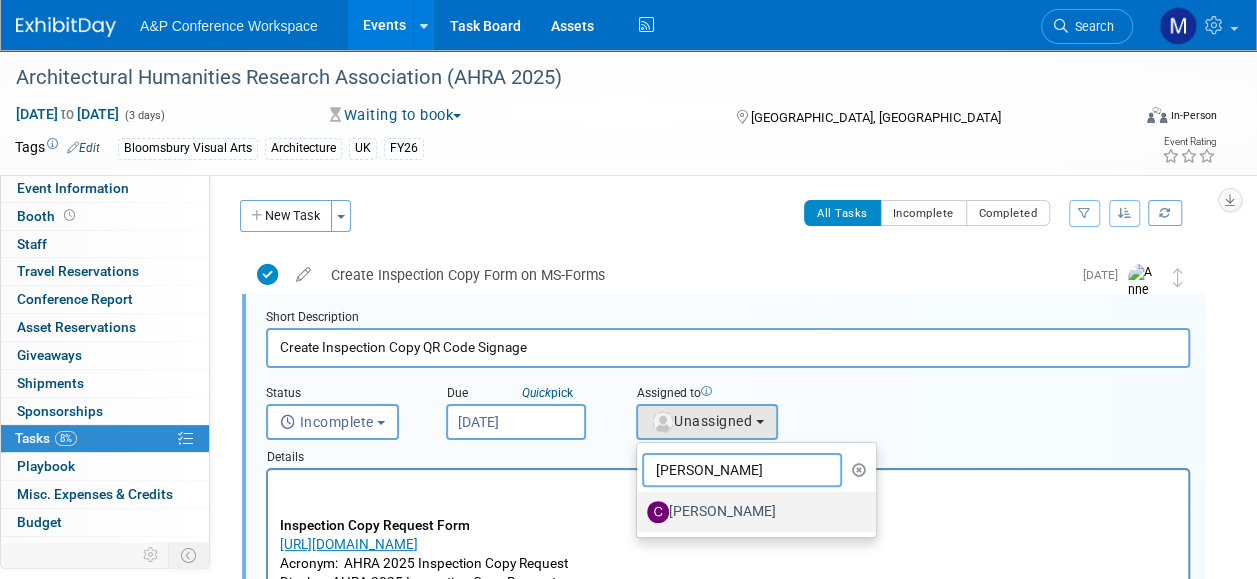 type on "[PERSON_NAME]" 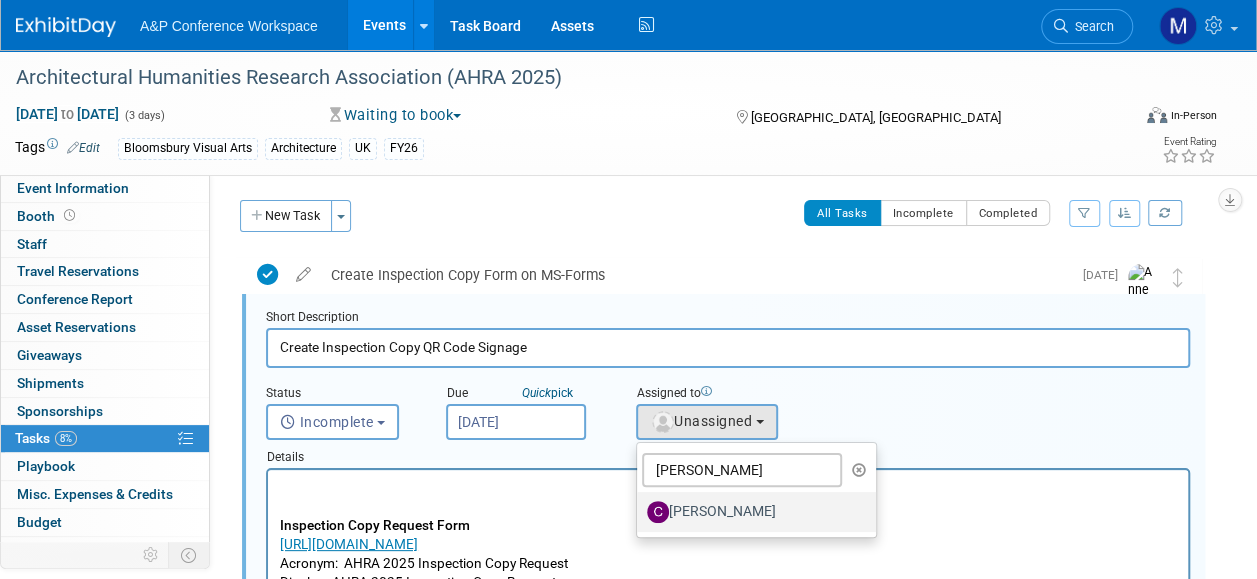 click on "[PERSON_NAME]" at bounding box center [756, 512] 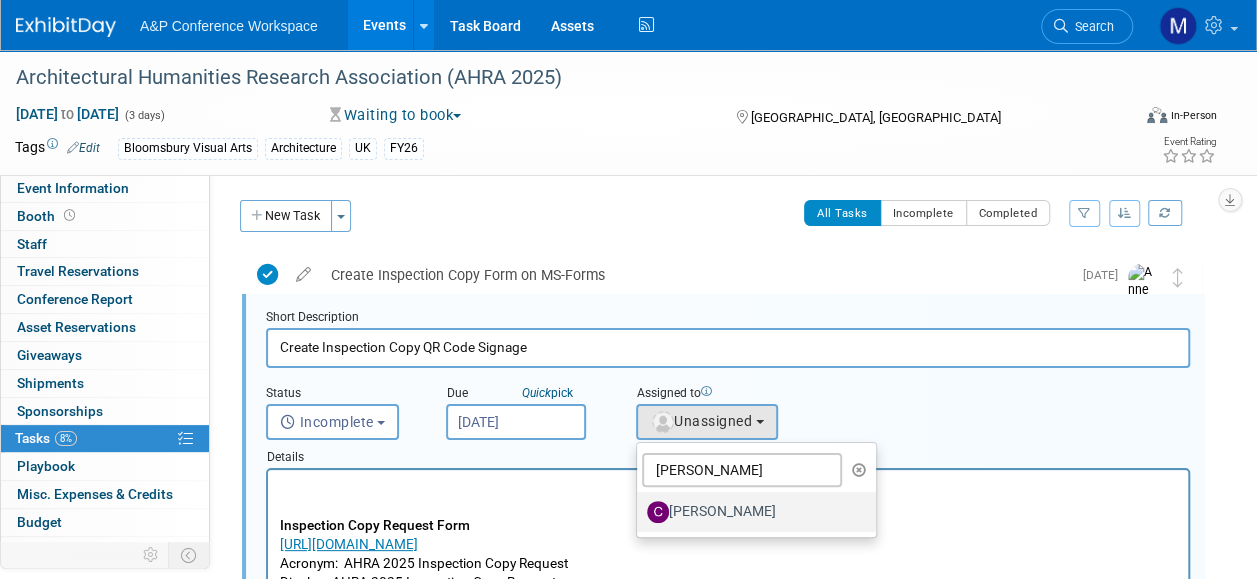 click on "[PERSON_NAME]" at bounding box center (751, 512) 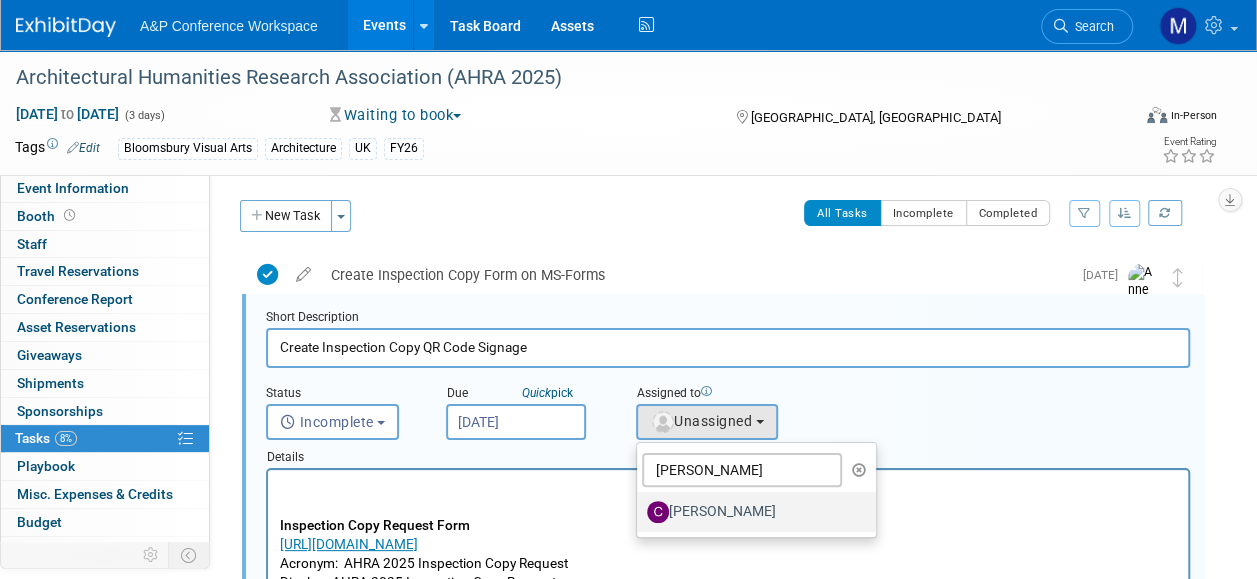 click on "[PERSON_NAME]" at bounding box center [633, 509] 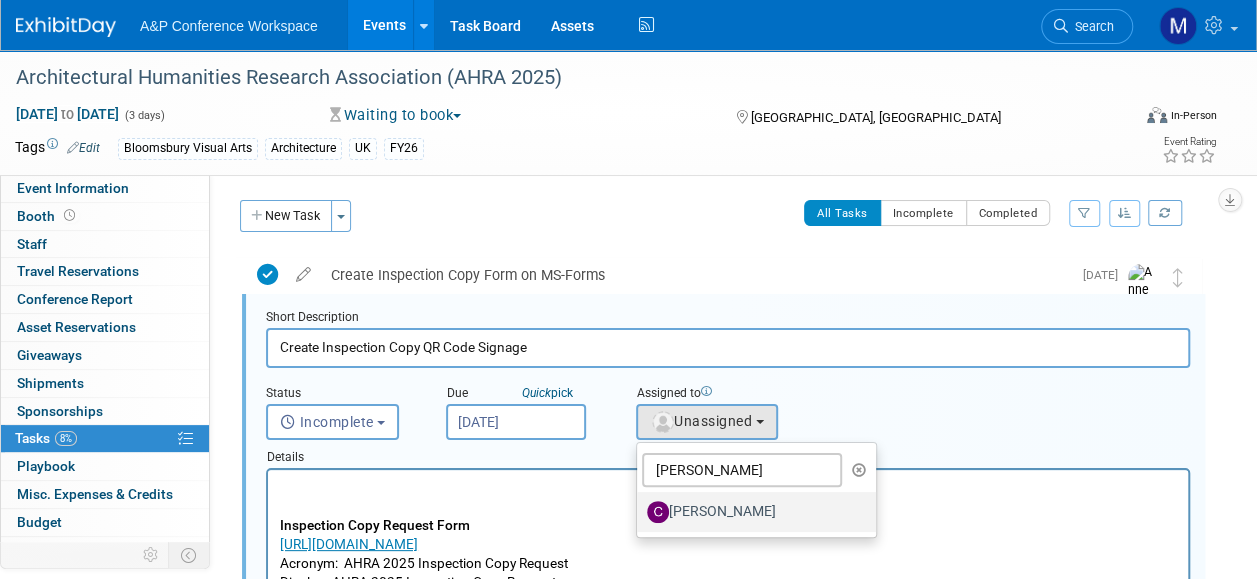 select on "1a58e6ac-2dfa-429d-b54a-9dc2e557f424" 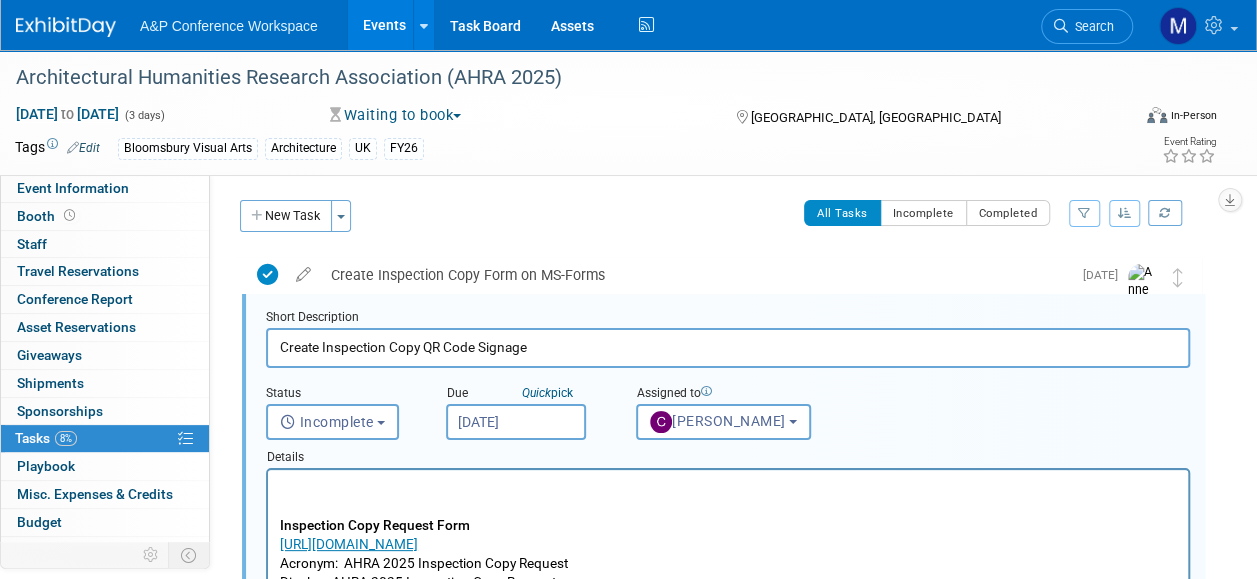 click on "Inspection Copy Request Form https://forms.office.com/e/Kf4bGxYpDU Acronym:  AHRA 2025 Inspection Copy Request Display:  AHRA 2025 Inspection Copy Request Tag:  AHRA 2025 Inspection Copy Request QR Code to be added to Inspection Copy Request Signage and upload onto ExhibitDay" at bounding box center (728, 564) 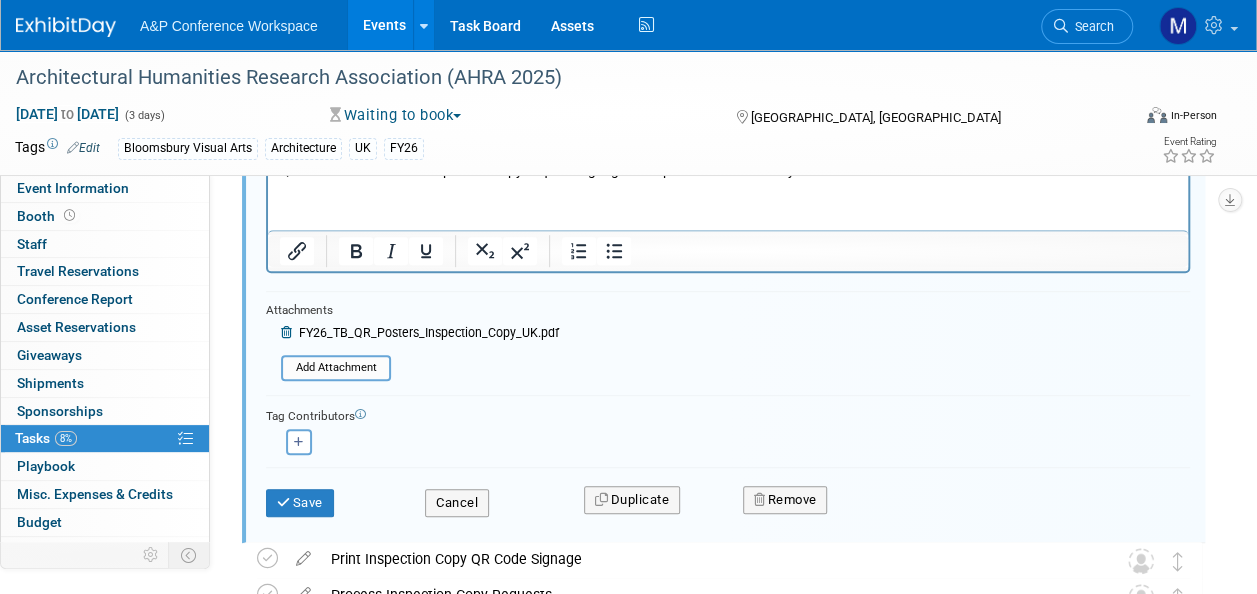 scroll, scrollTop: 502, scrollLeft: 0, axis: vertical 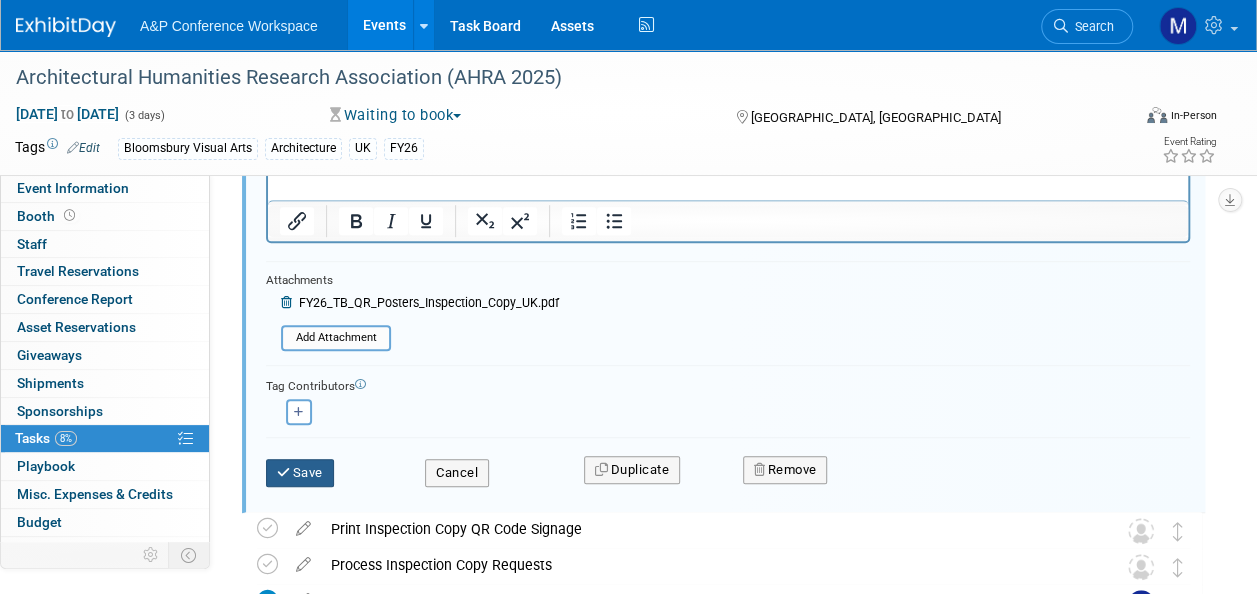 click on "Save" at bounding box center (300, 473) 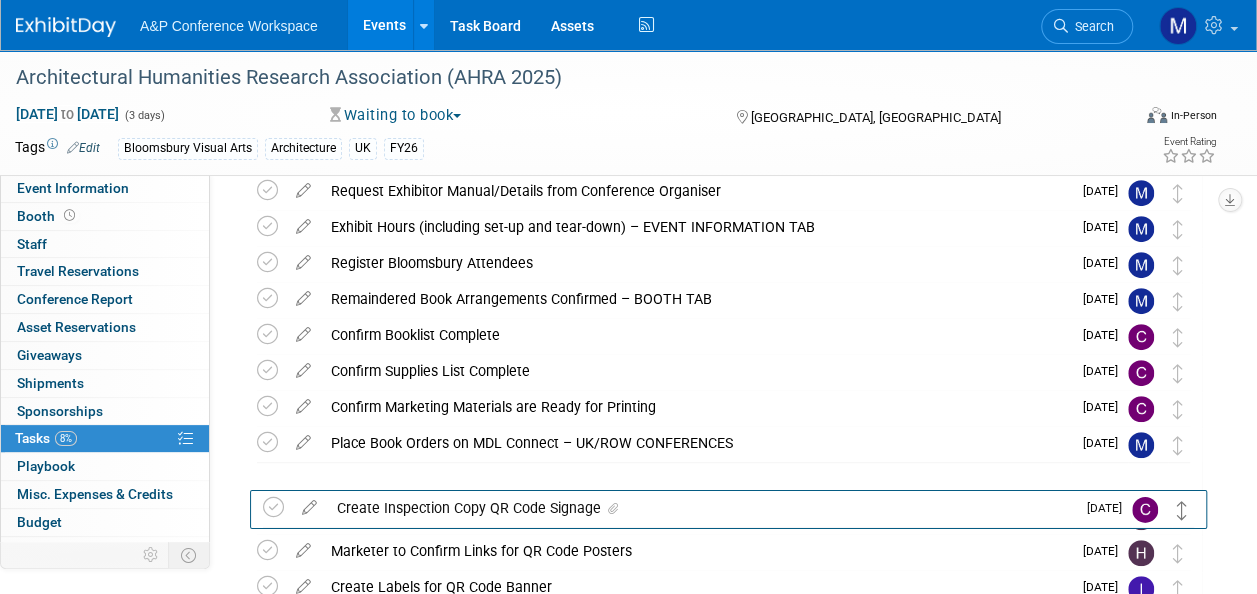 scroll, scrollTop: 387, scrollLeft: 0, axis: vertical 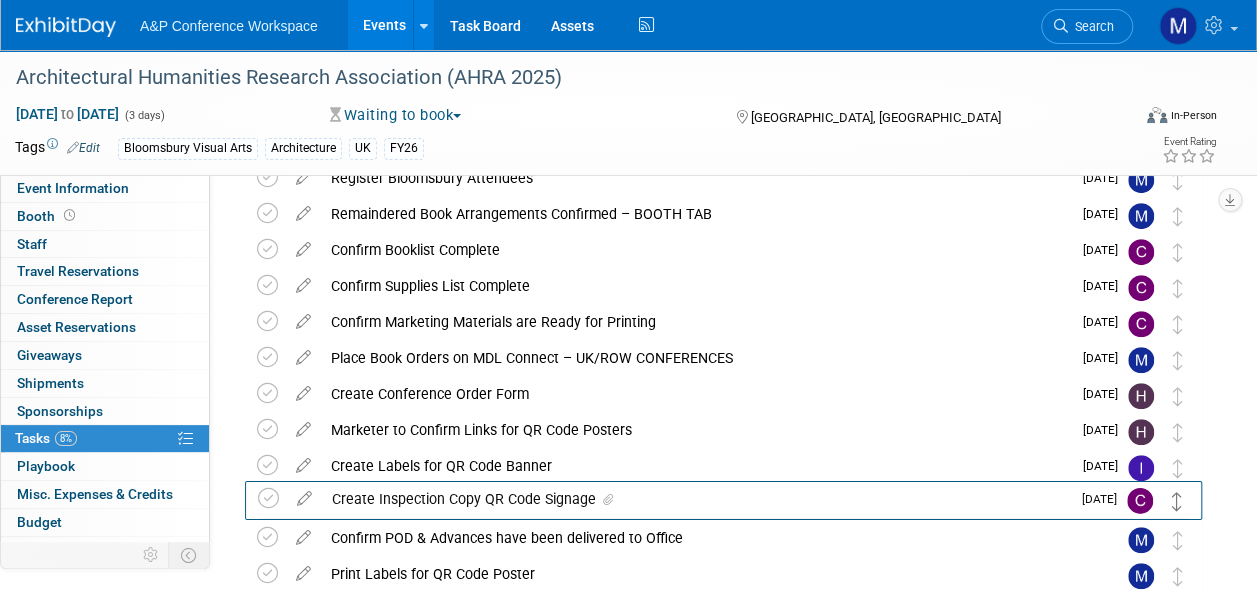 drag, startPoint x: 1178, startPoint y: 316, endPoint x: 1179, endPoint y: 503, distance: 187.00267 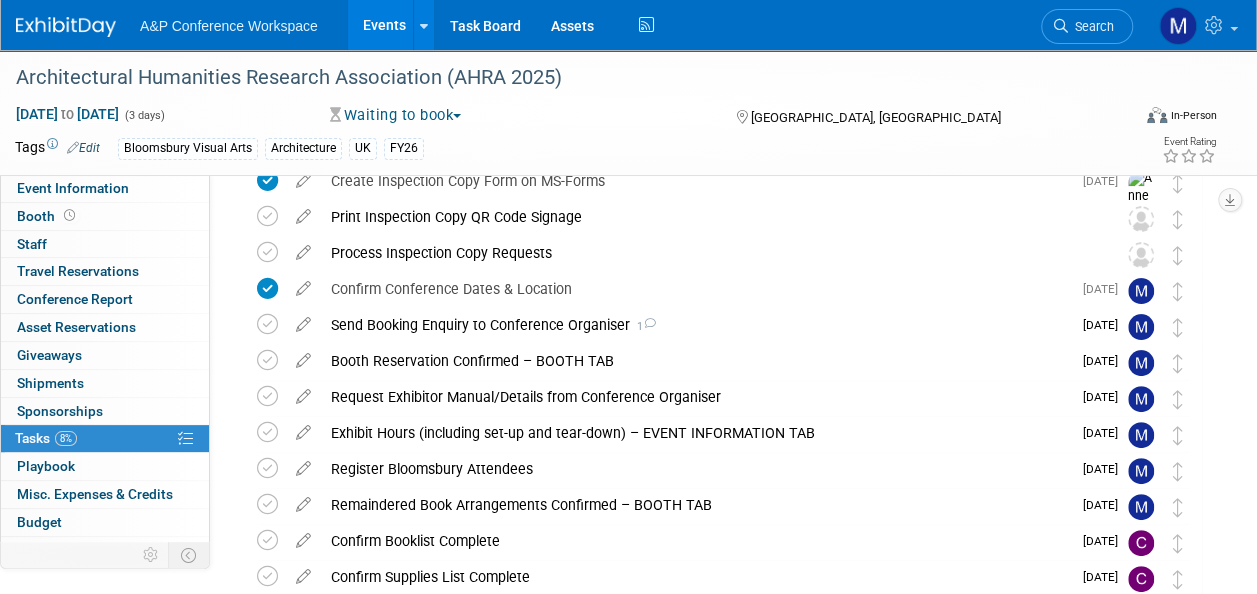 scroll, scrollTop: 87, scrollLeft: 0, axis: vertical 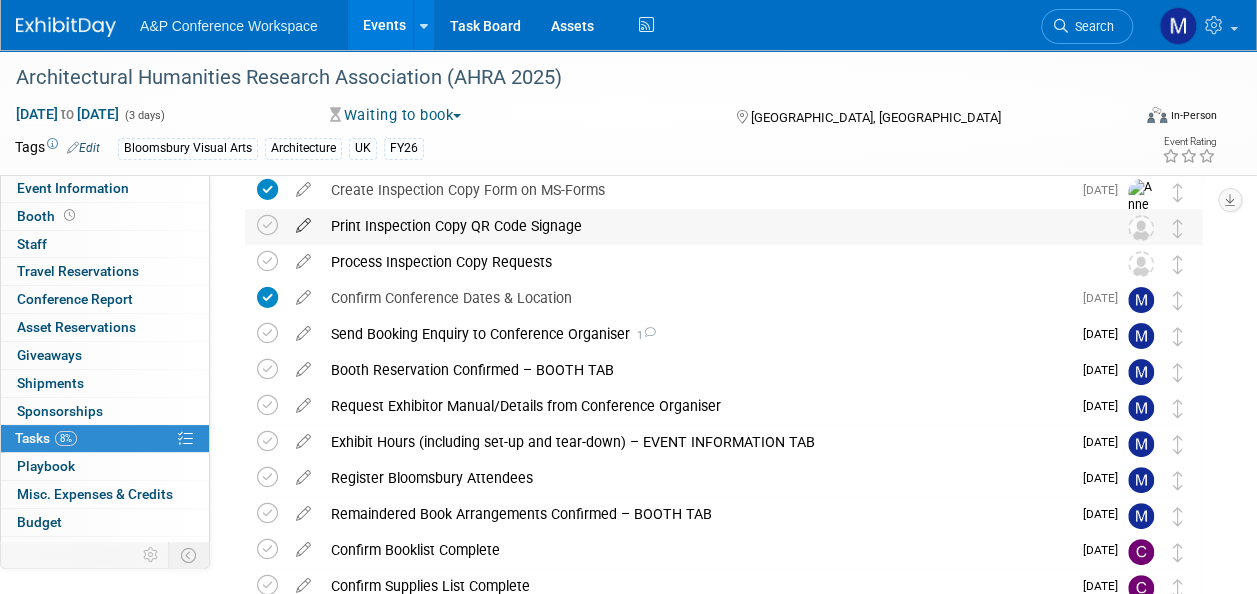 click at bounding box center [303, 221] 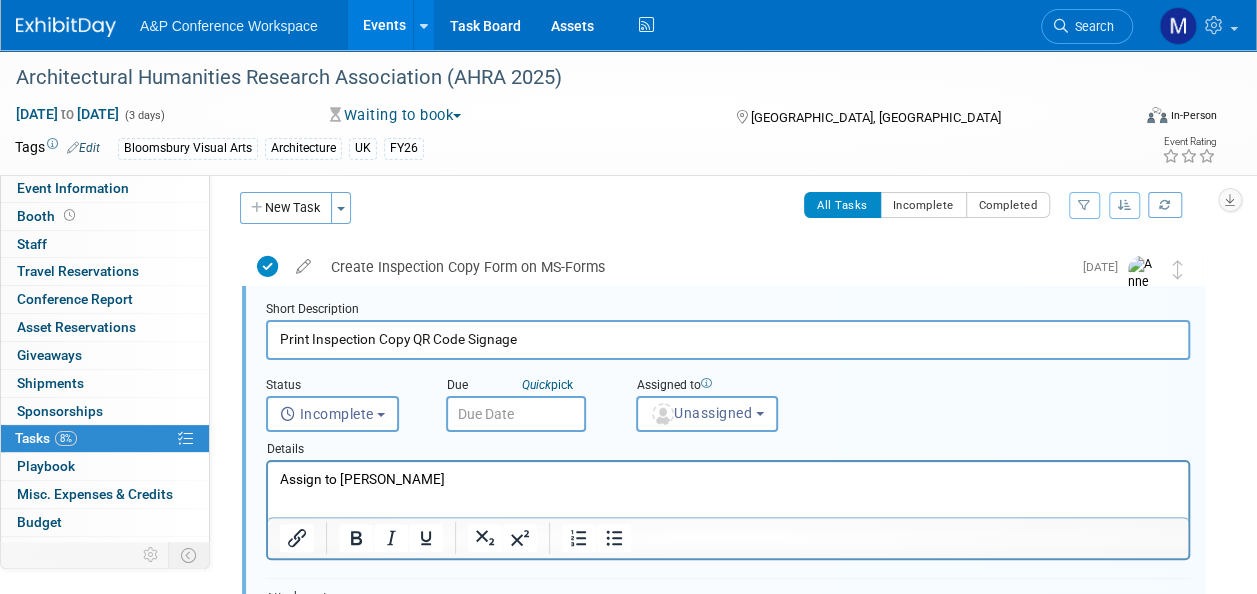 scroll, scrollTop: 2, scrollLeft: 0, axis: vertical 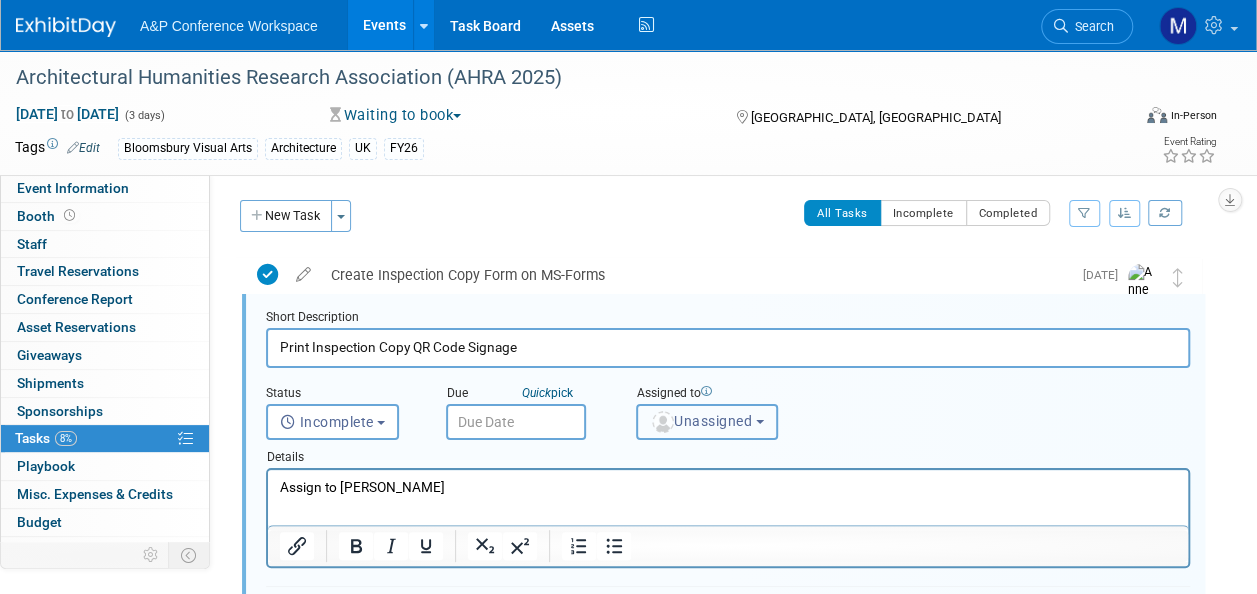 click on "Unassigned" at bounding box center [707, 422] 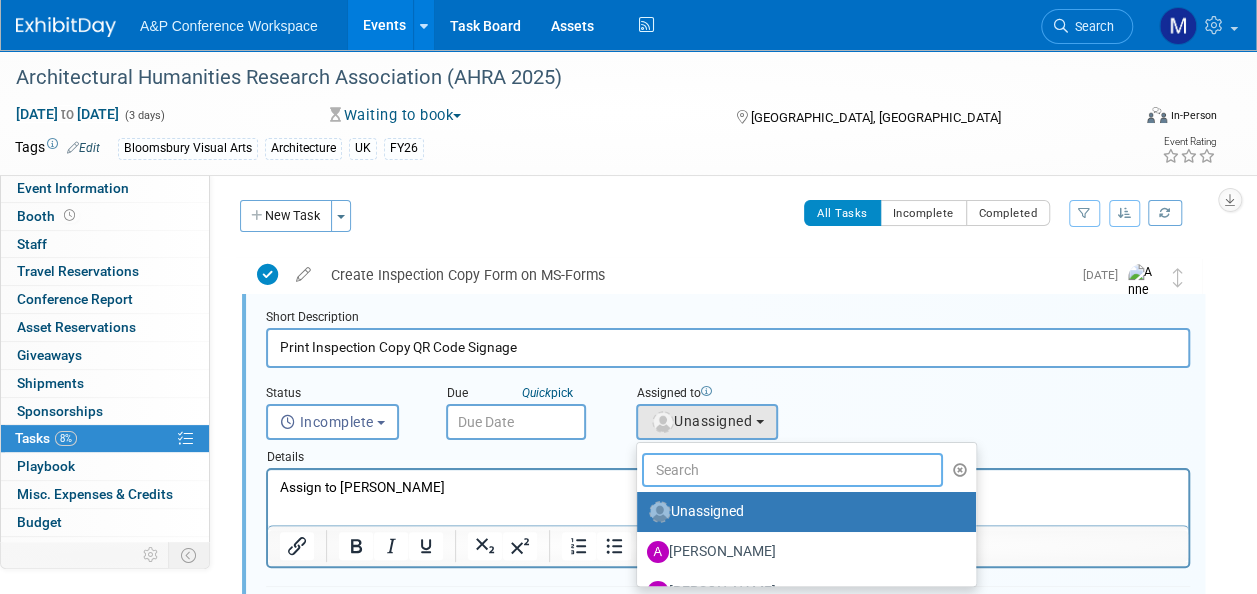 click at bounding box center (792, 470) 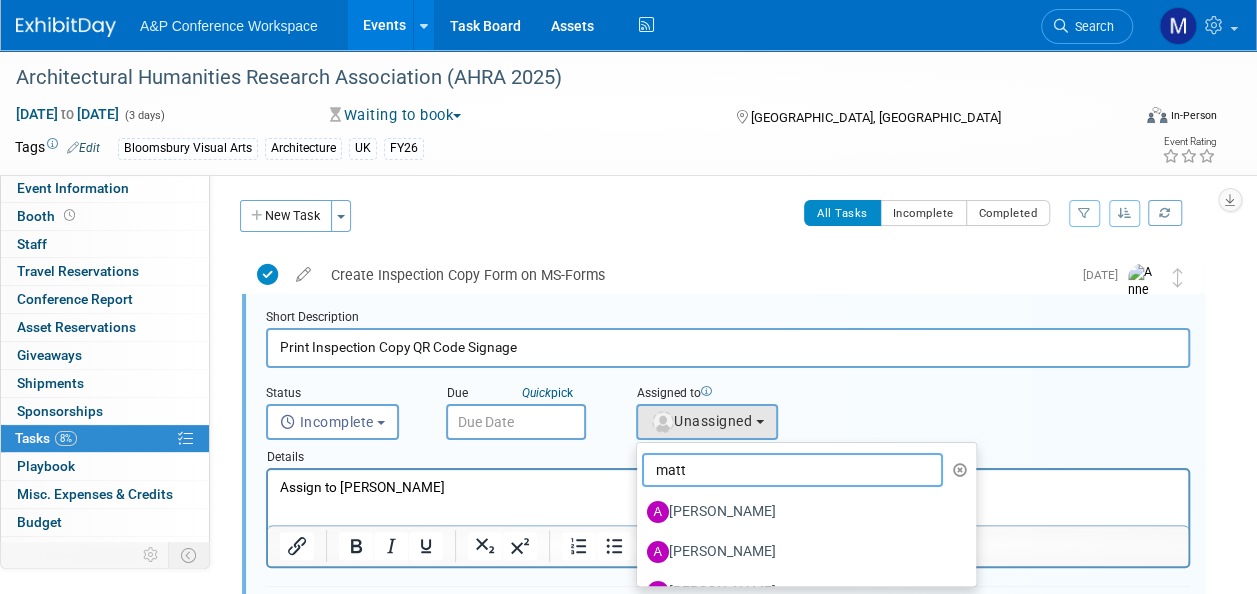 type on "matt h" 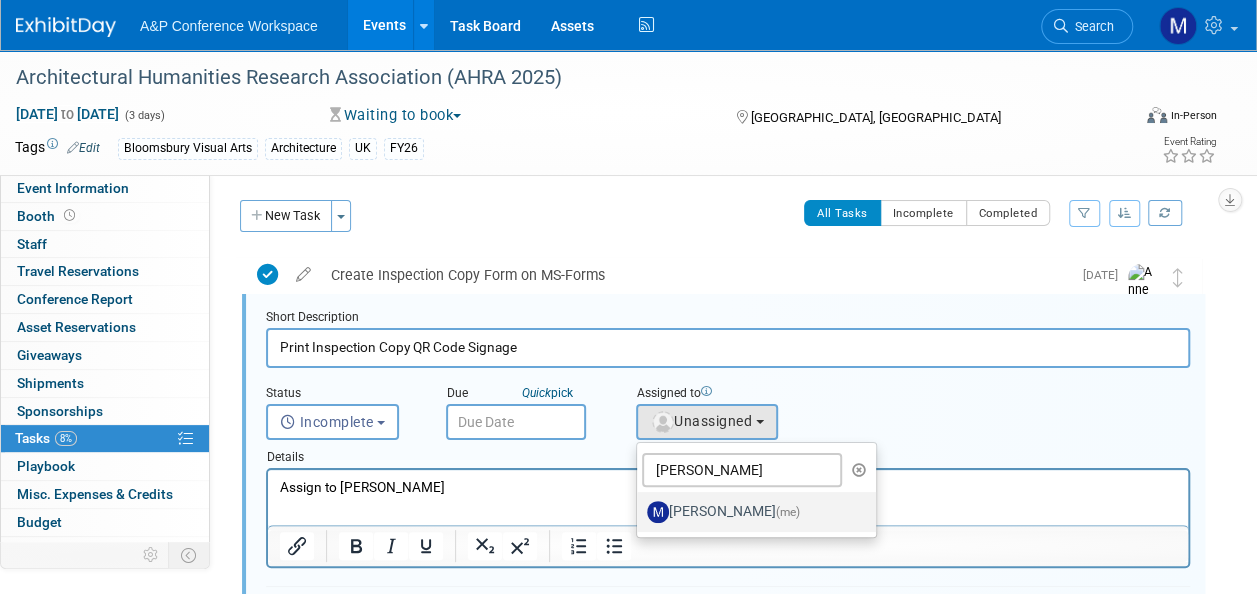 click on "Matt Hambridge
(me)" at bounding box center (751, 512) 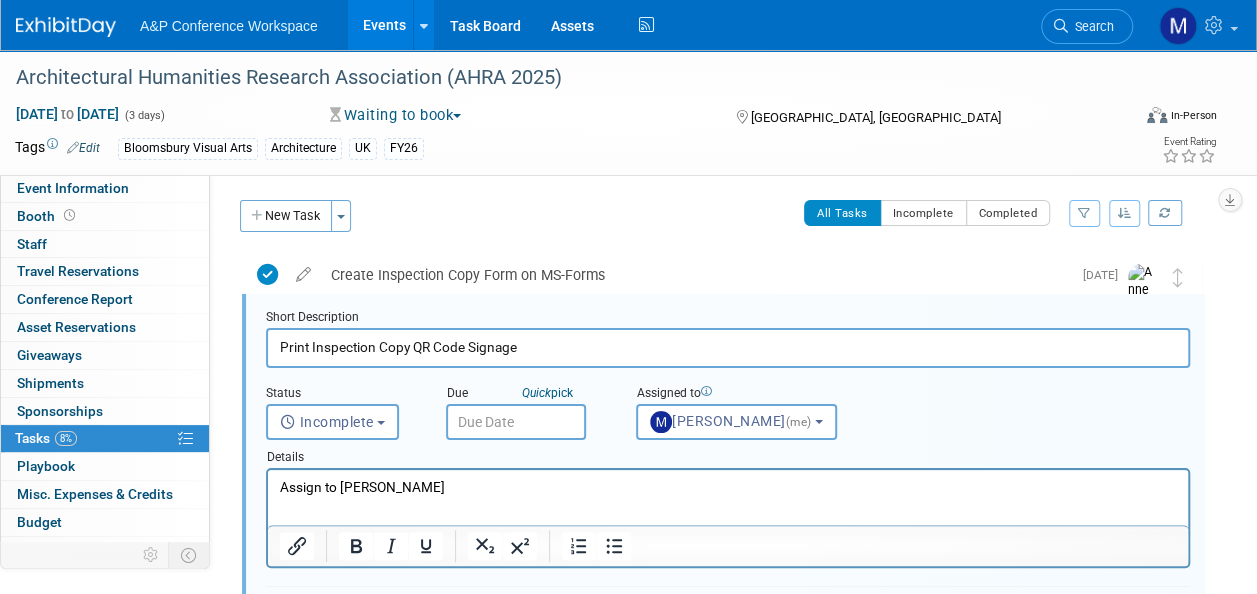 drag, startPoint x: 506, startPoint y: 491, endPoint x: 244, endPoint y: 484, distance: 262.0935 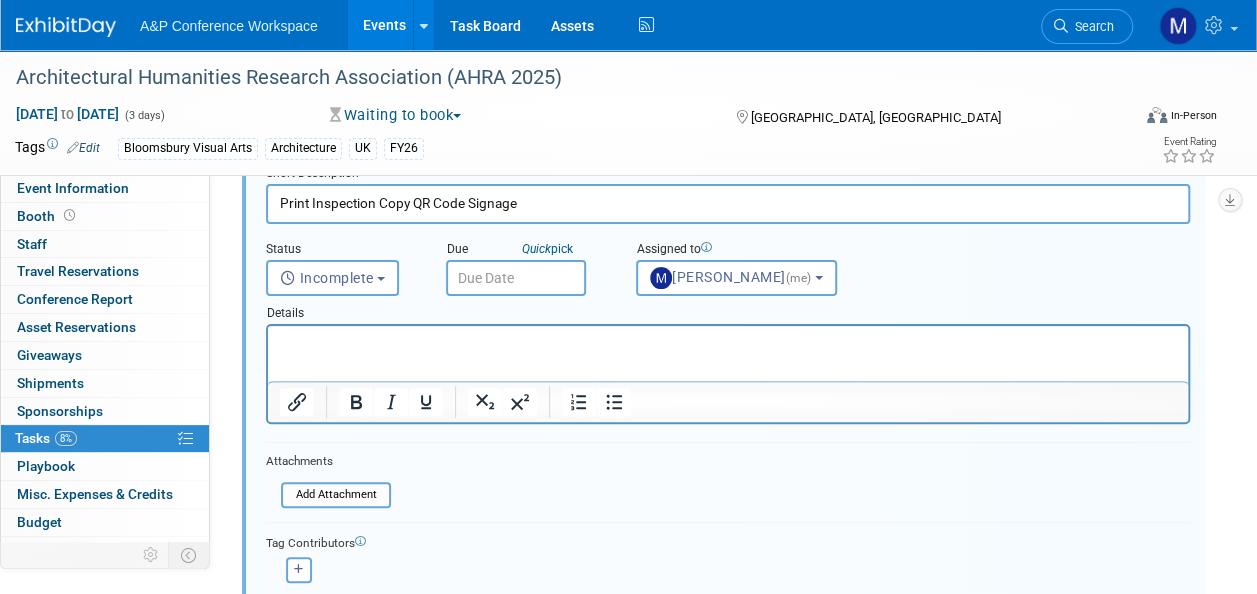 scroll, scrollTop: 302, scrollLeft: 0, axis: vertical 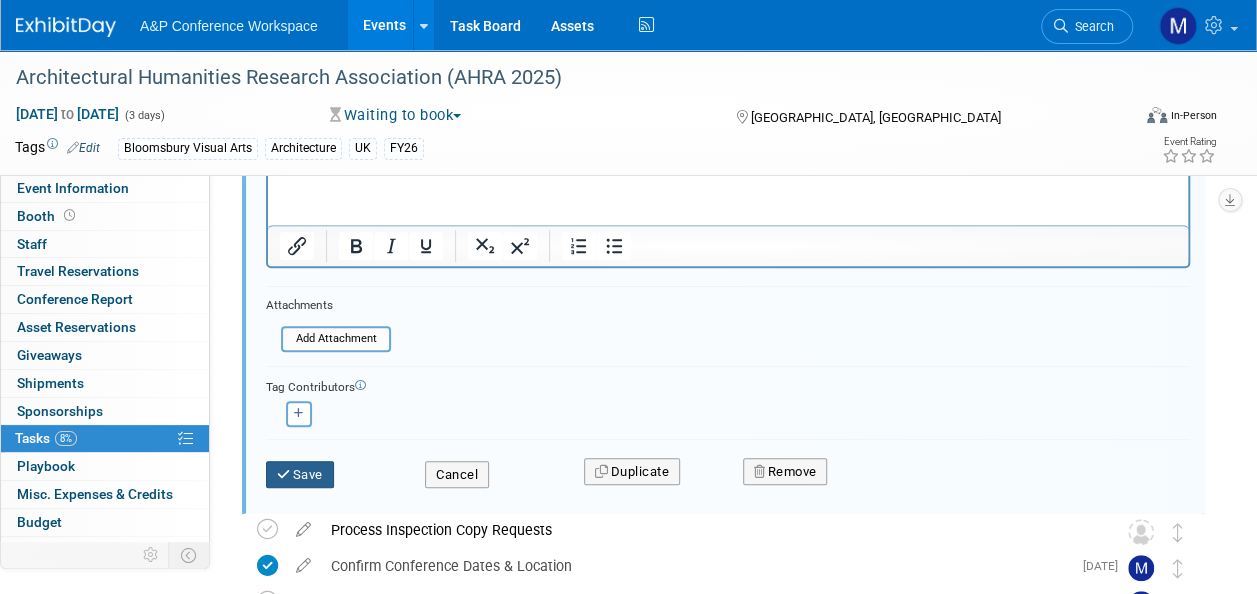 click on "Save" at bounding box center (300, 475) 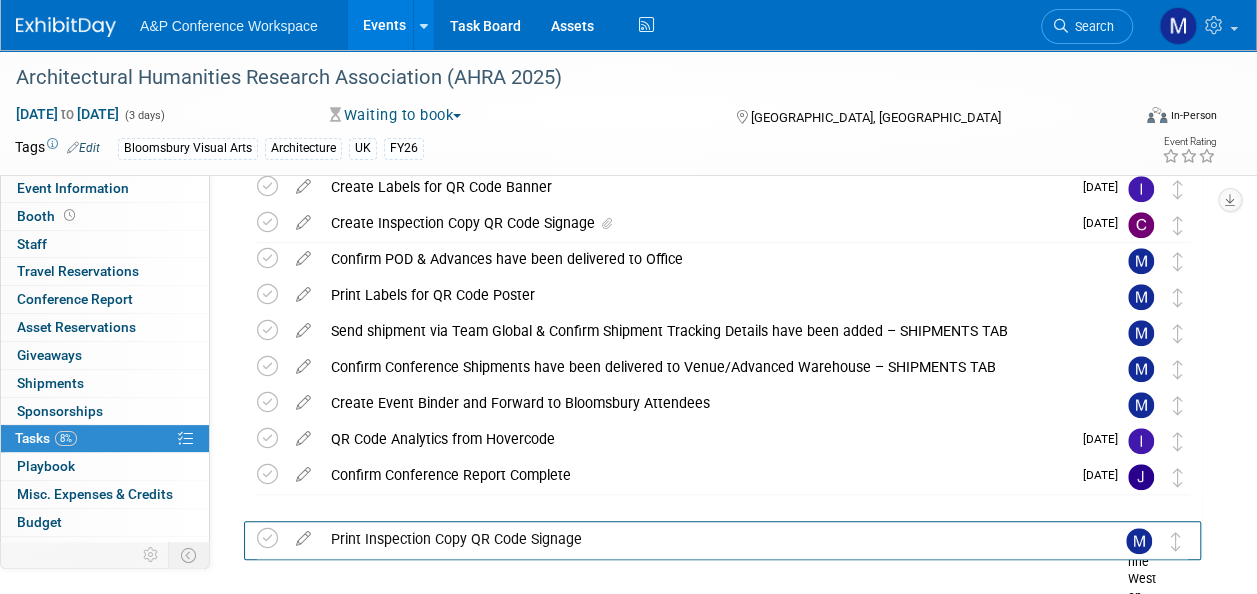 scroll, scrollTop: 660, scrollLeft: 0, axis: vertical 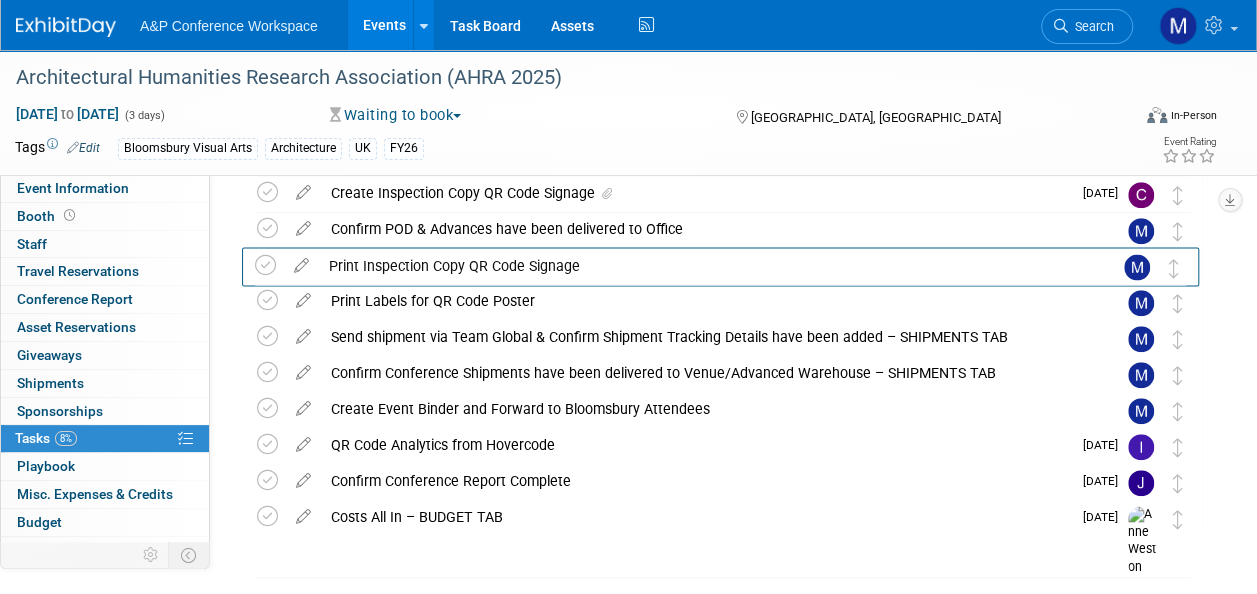 drag, startPoint x: 1183, startPoint y: 310, endPoint x: 1180, endPoint y: 268, distance: 42.107006 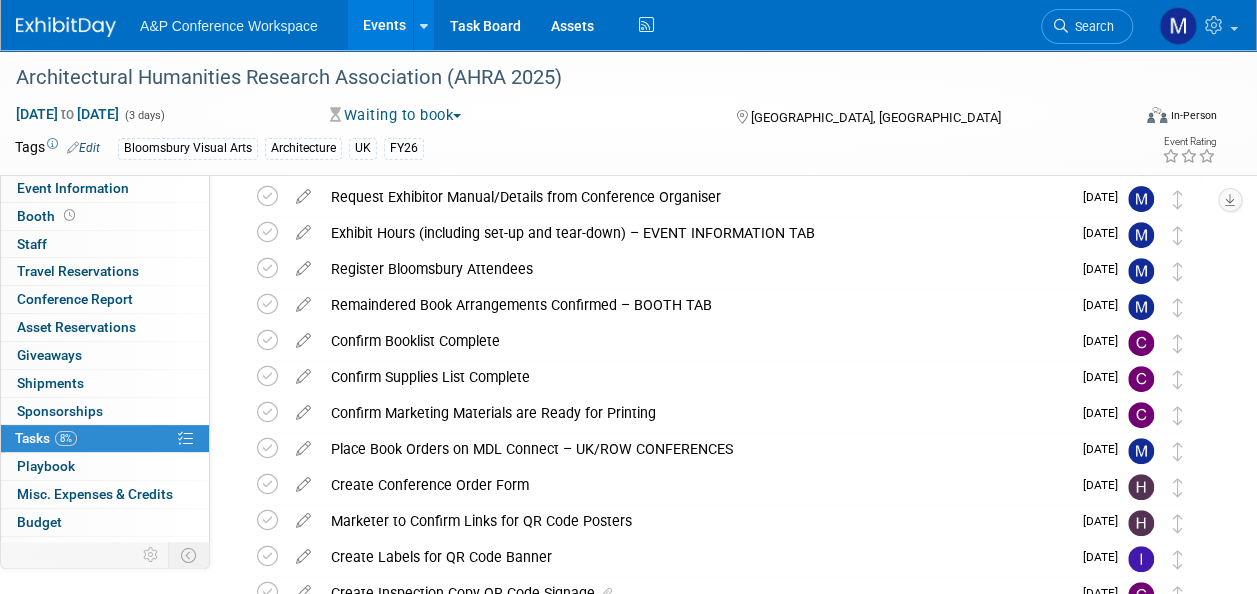 scroll, scrollTop: 0, scrollLeft: 0, axis: both 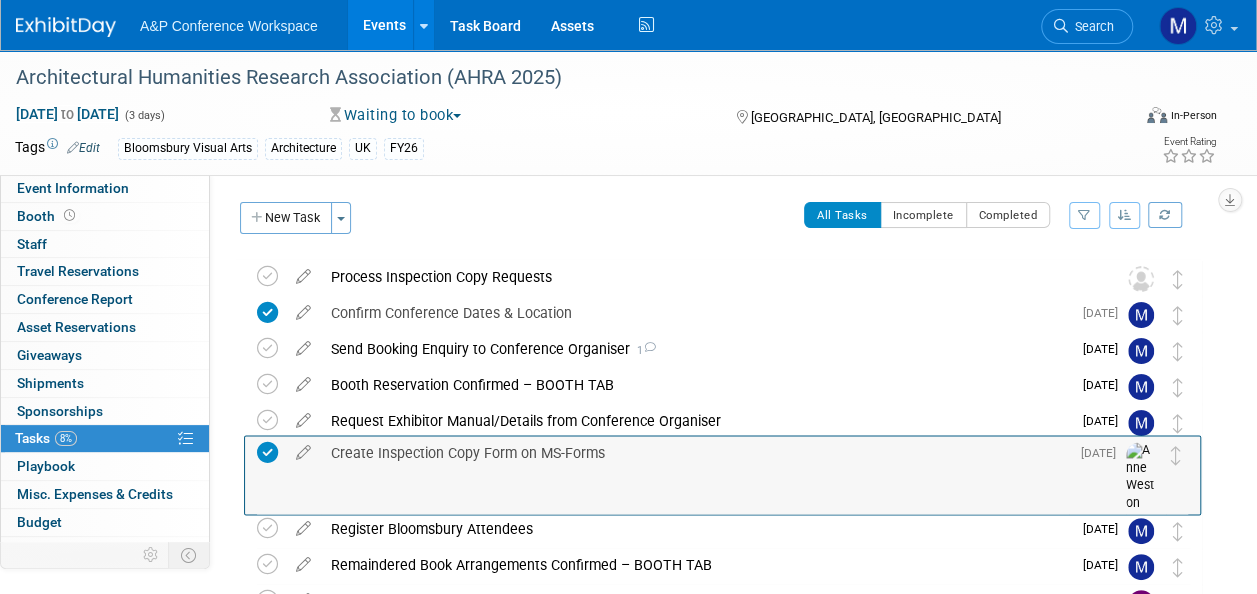 drag, startPoint x: 1182, startPoint y: 280, endPoint x: 1181, endPoint y: 456, distance: 176.00284 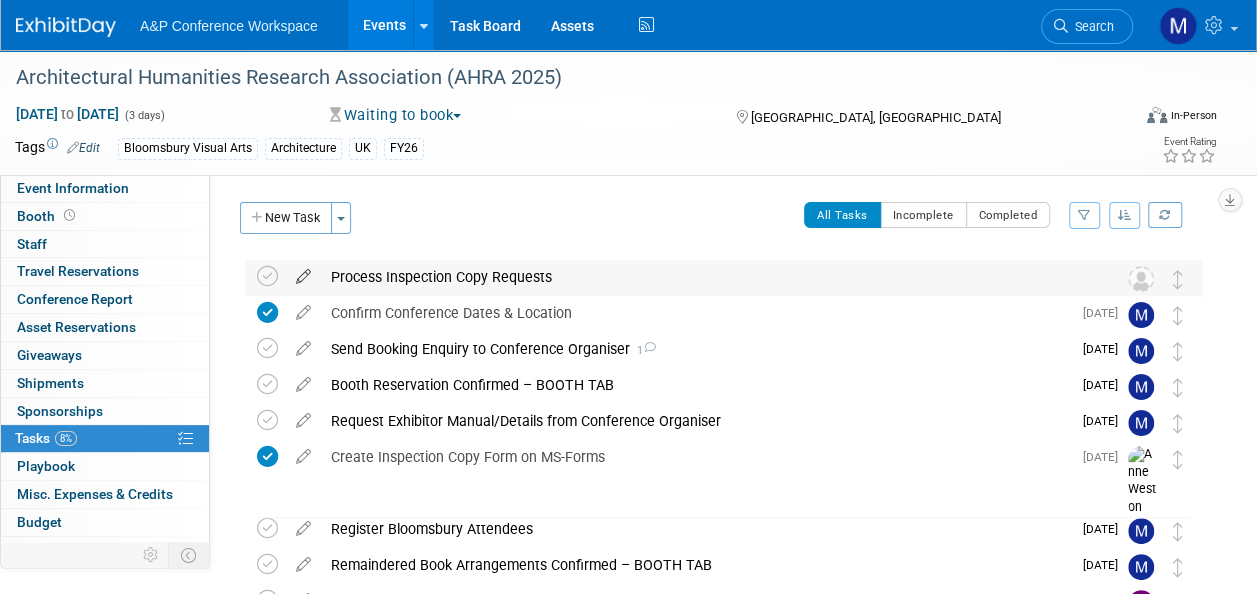 click at bounding box center [303, 272] 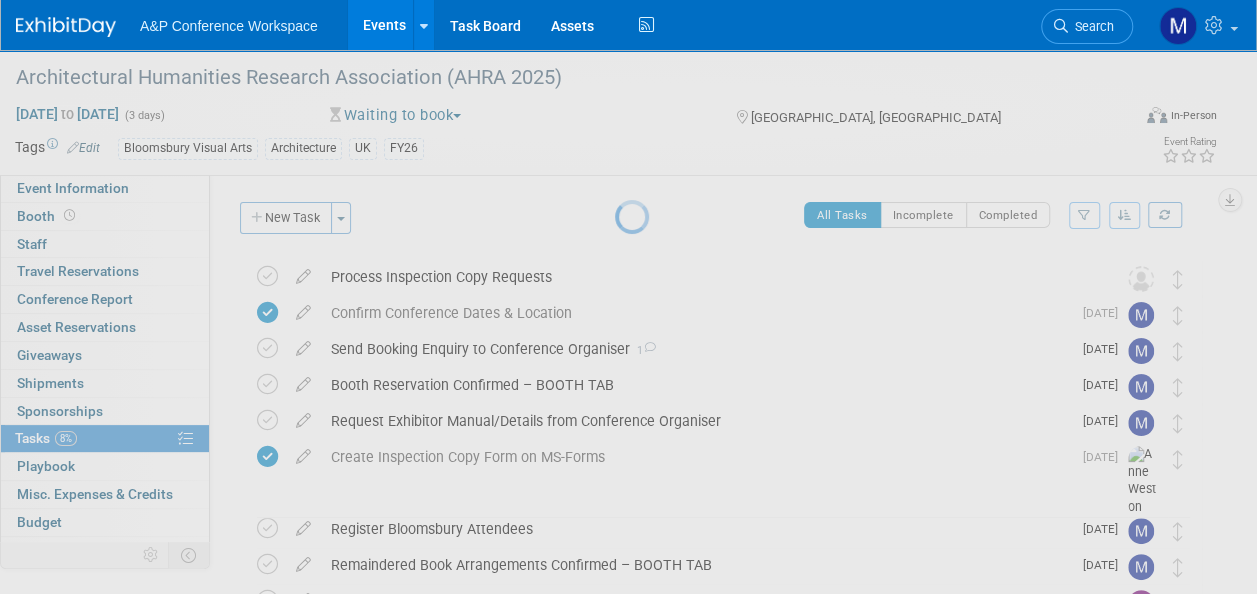 select on "6" 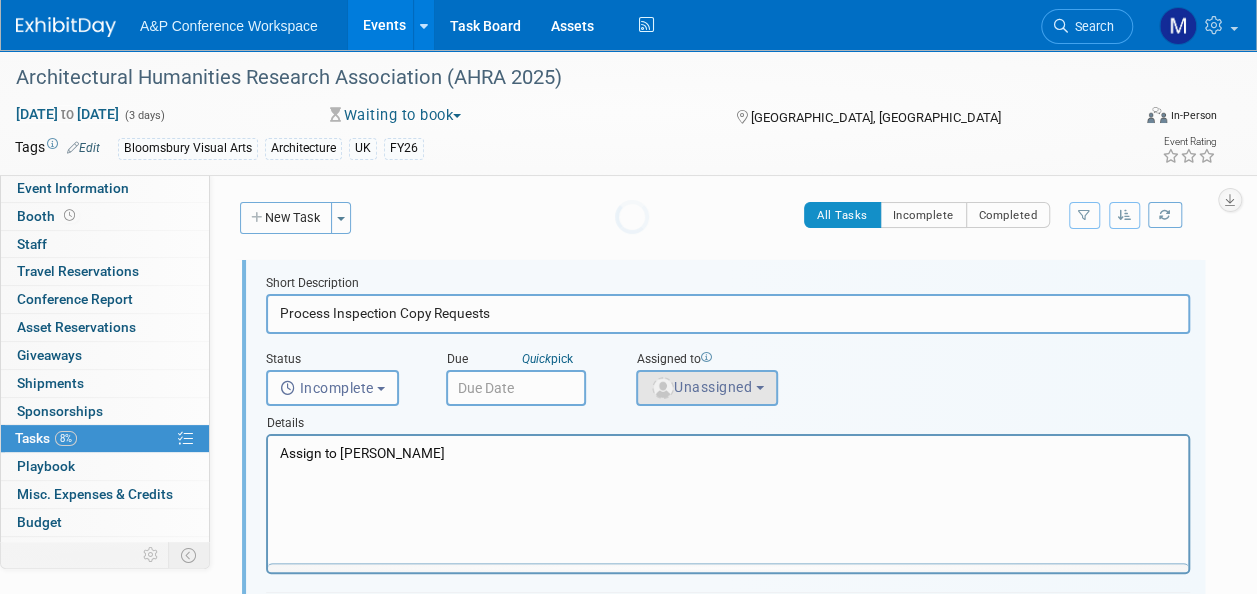 scroll, scrollTop: 0, scrollLeft: 0, axis: both 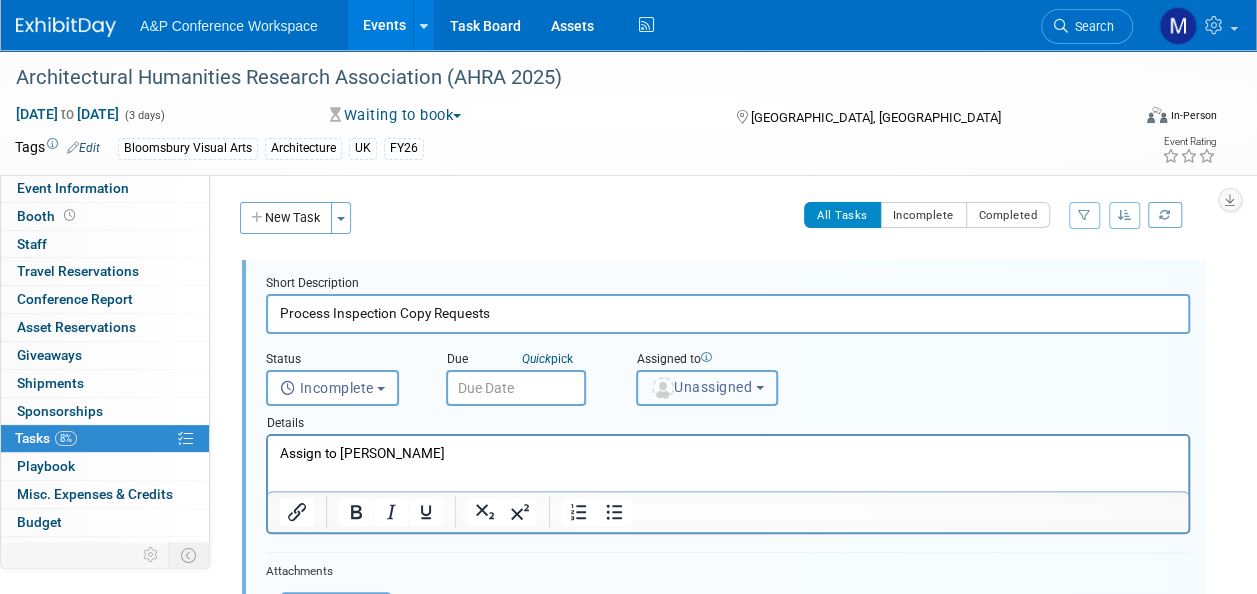 click on "Unassigned" at bounding box center (707, 388) 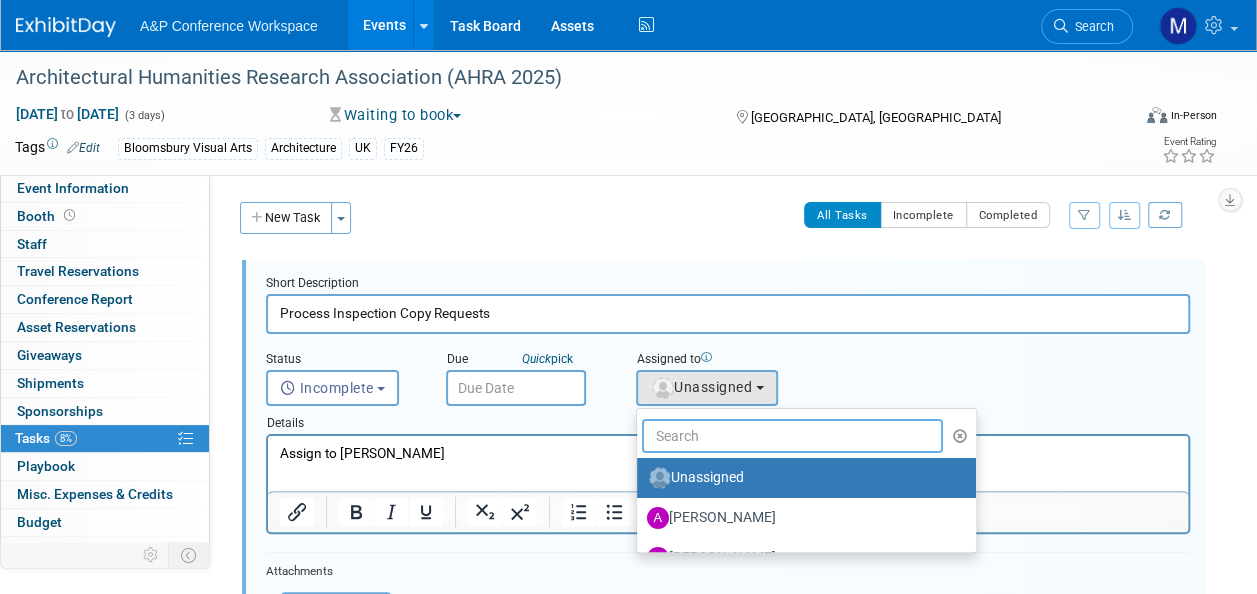click at bounding box center (792, 436) 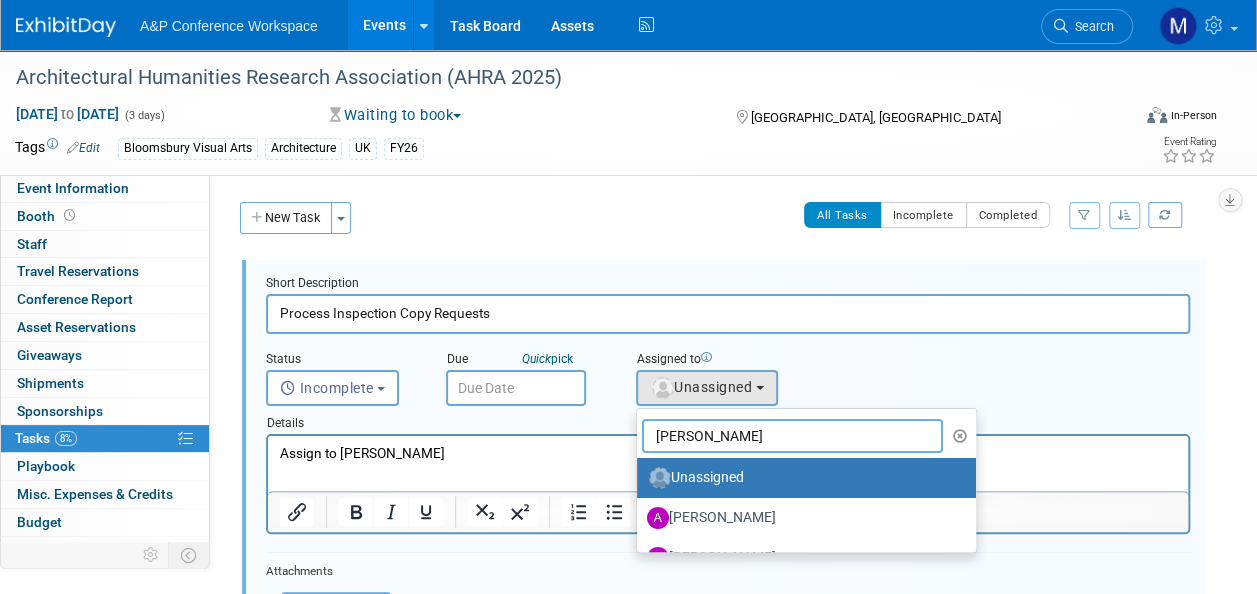 type on "kate hun" 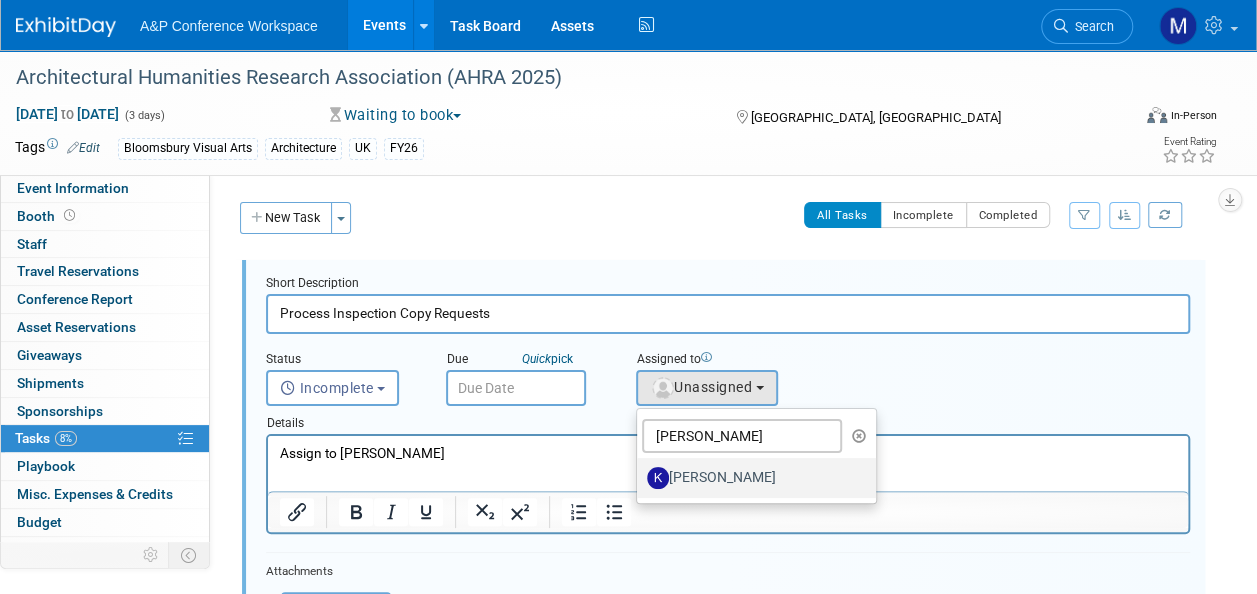 click on "Kate Hunneyball" at bounding box center (751, 478) 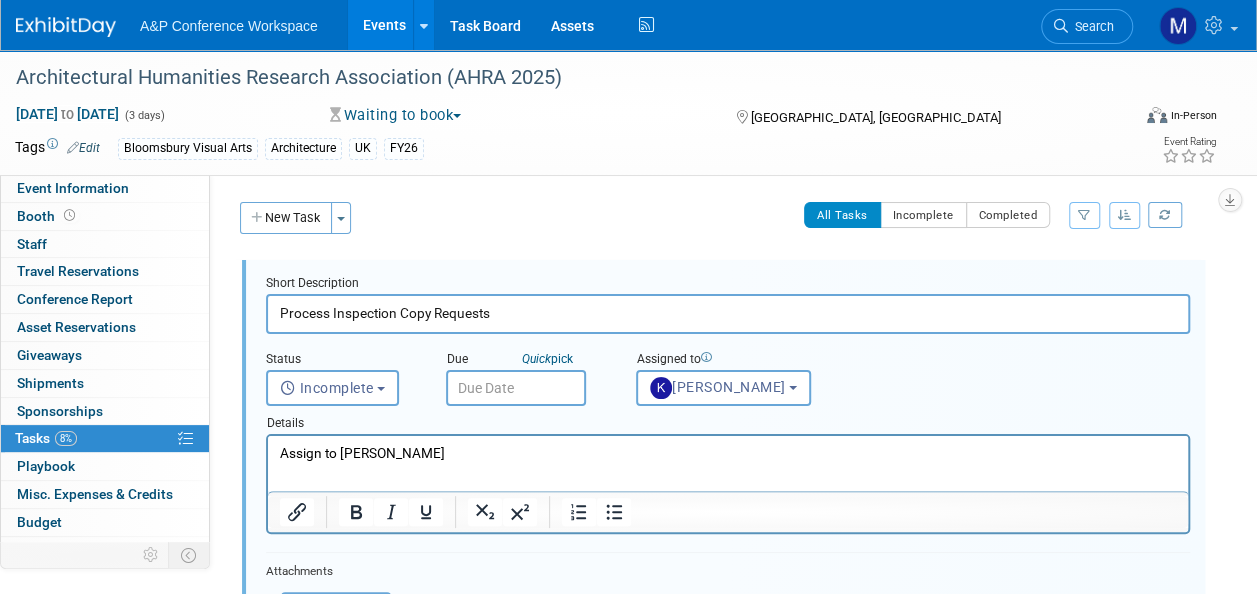 click at bounding box center (516, 388) 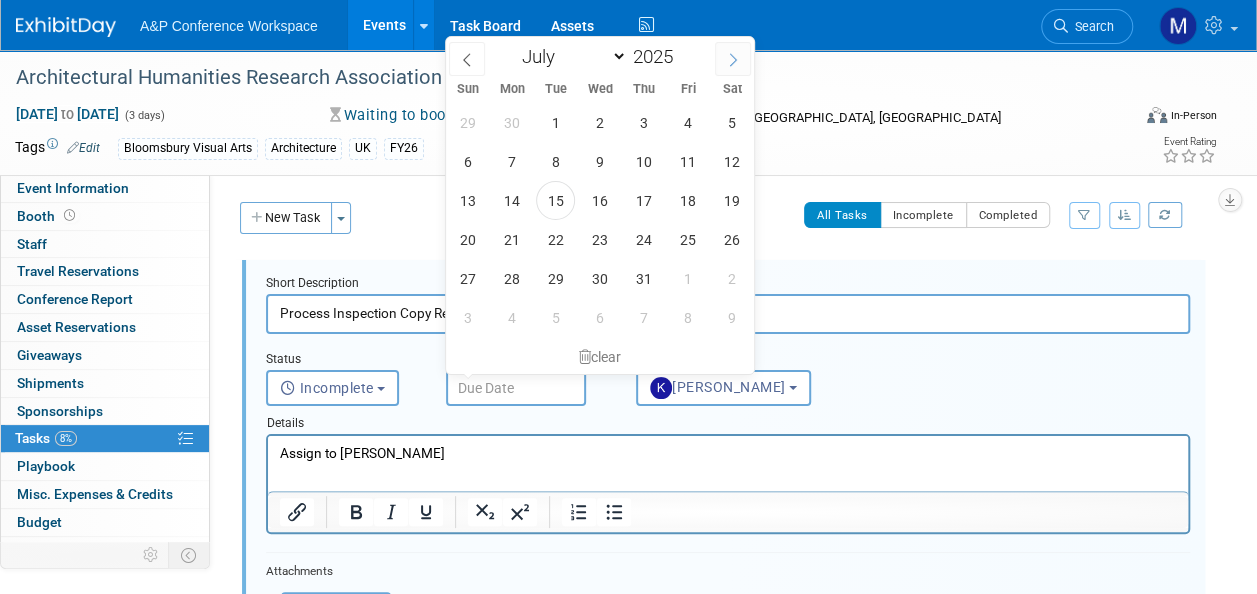 click 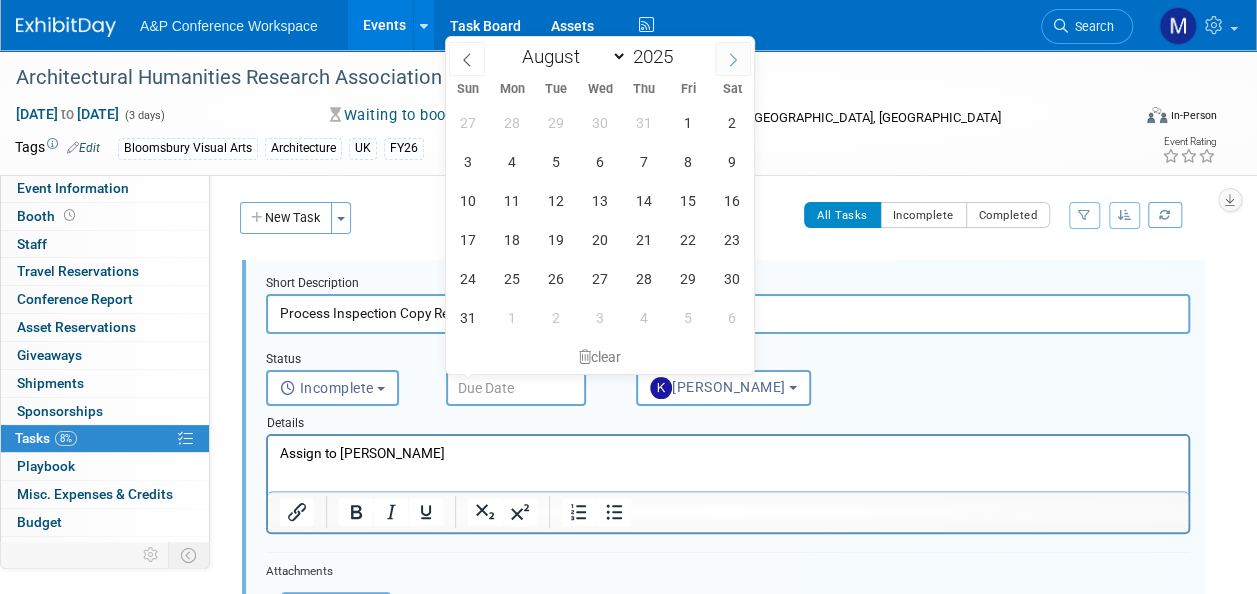 click 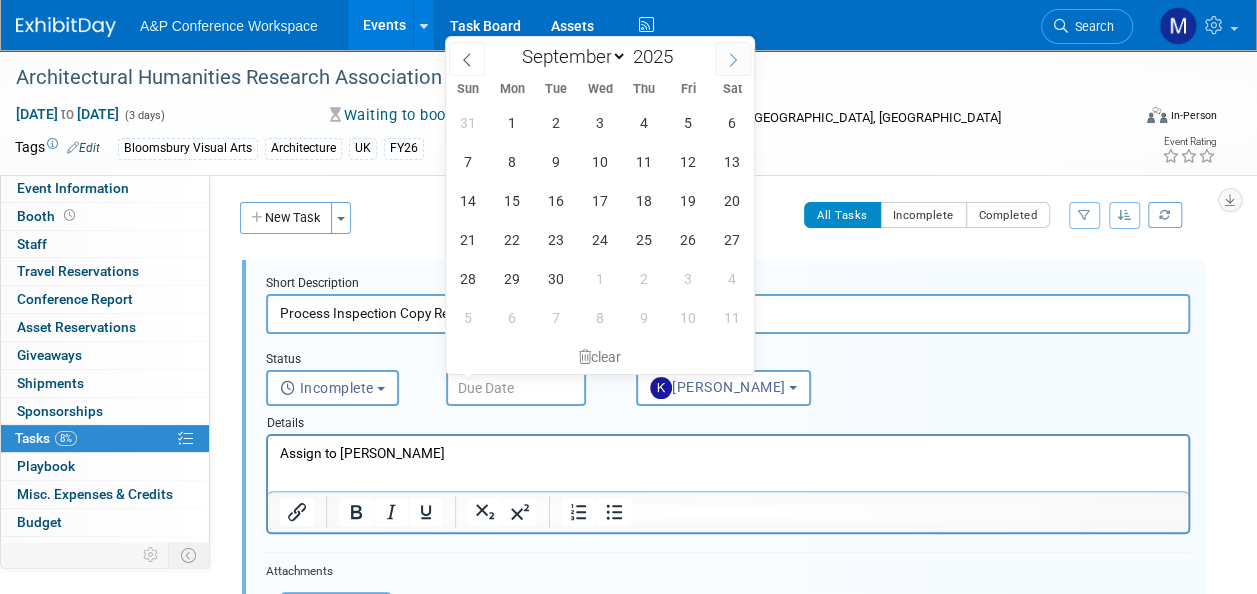 click 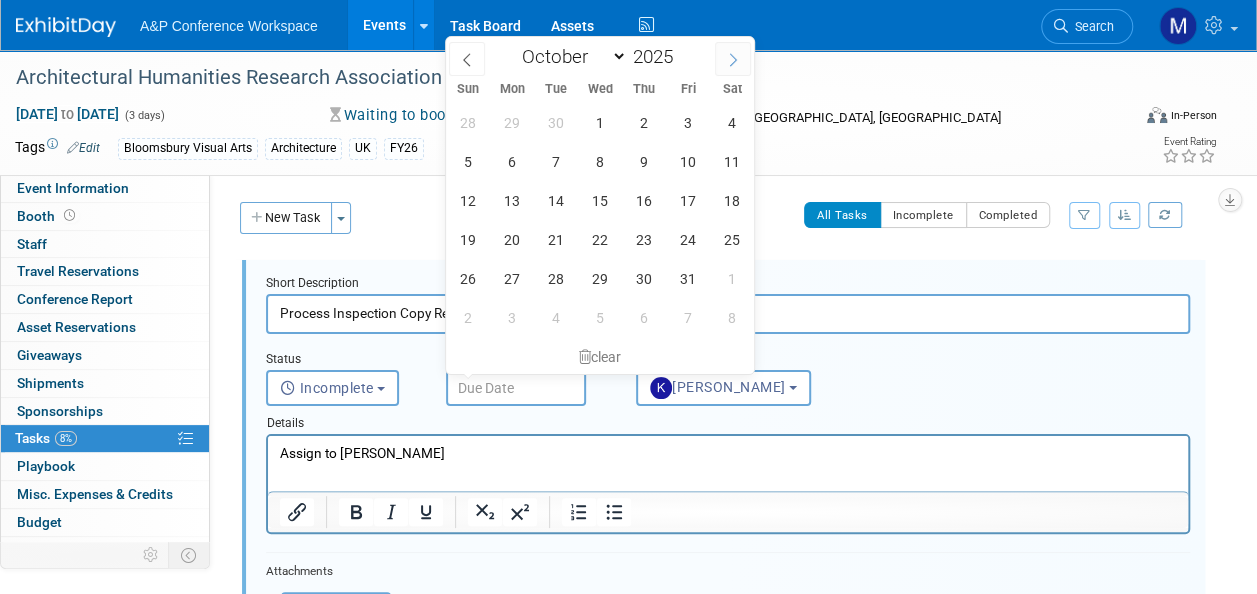 click 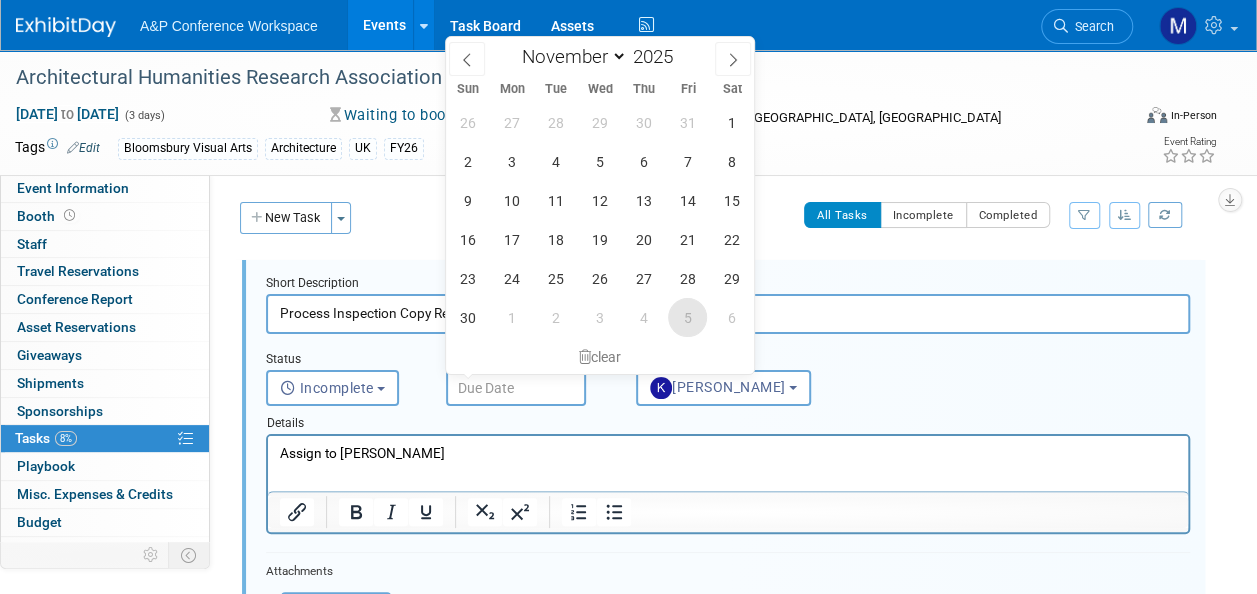 click on "5" at bounding box center (687, 317) 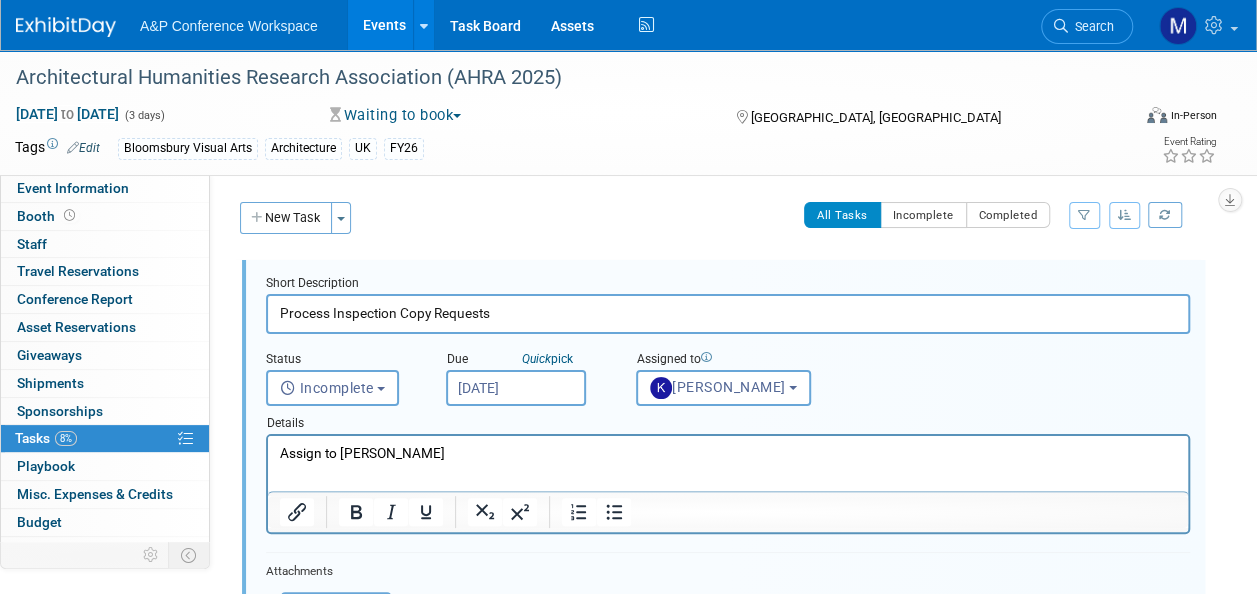 drag, startPoint x: 477, startPoint y: 455, endPoint x: 527, endPoint y: 900, distance: 447.80017 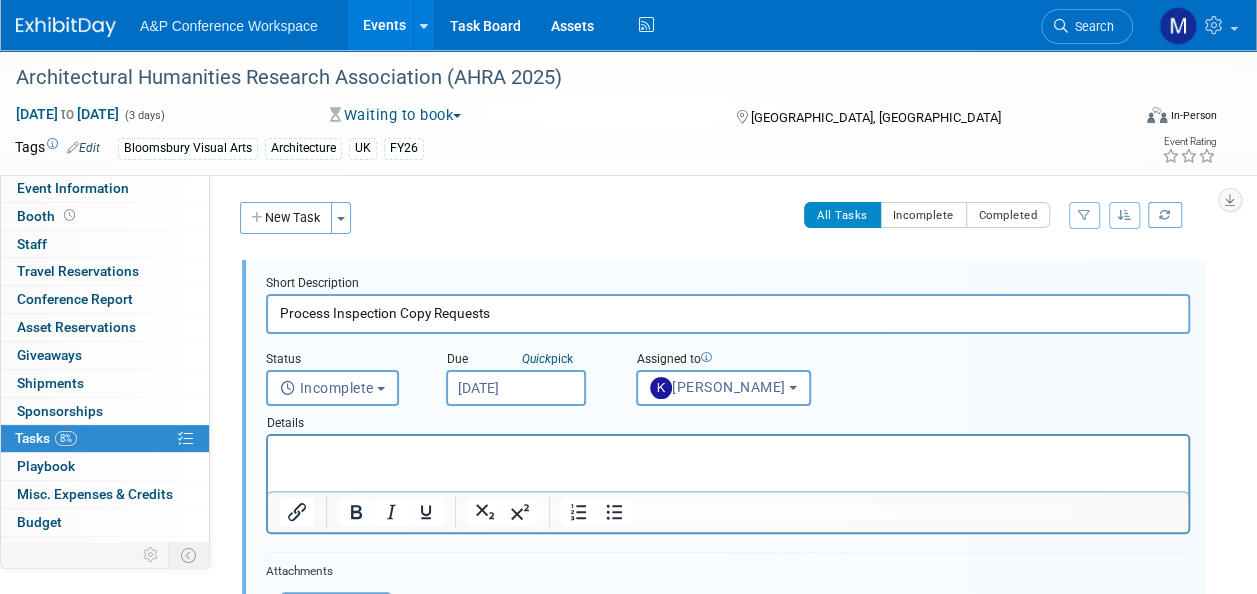 scroll, scrollTop: 300, scrollLeft: 0, axis: vertical 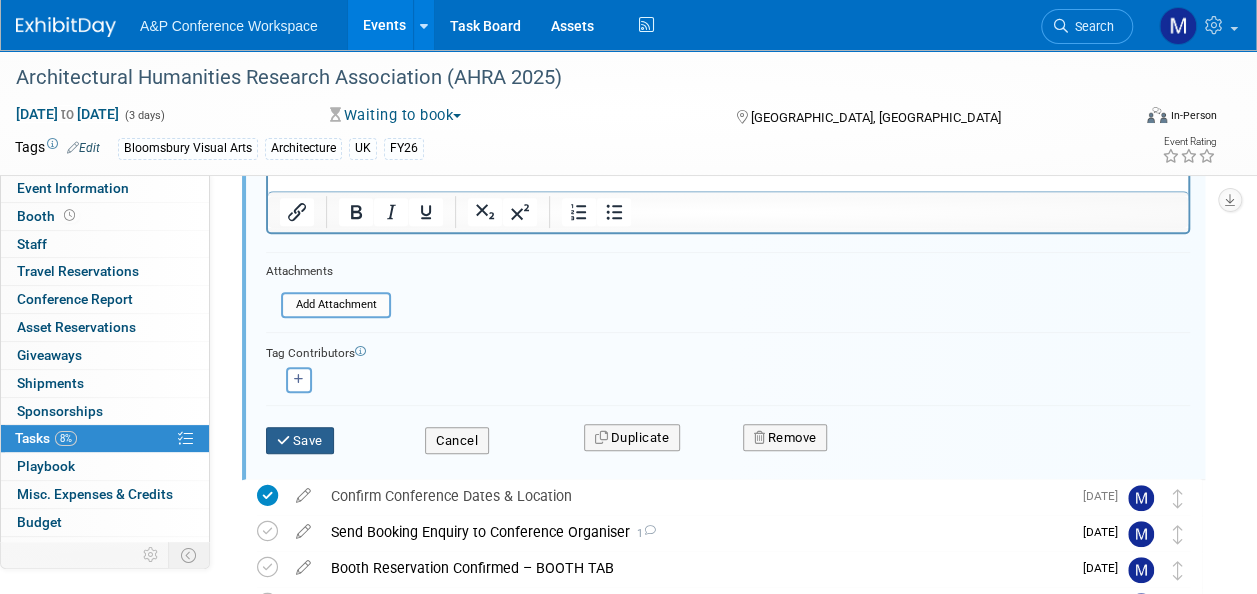 click on "Save" at bounding box center (300, 441) 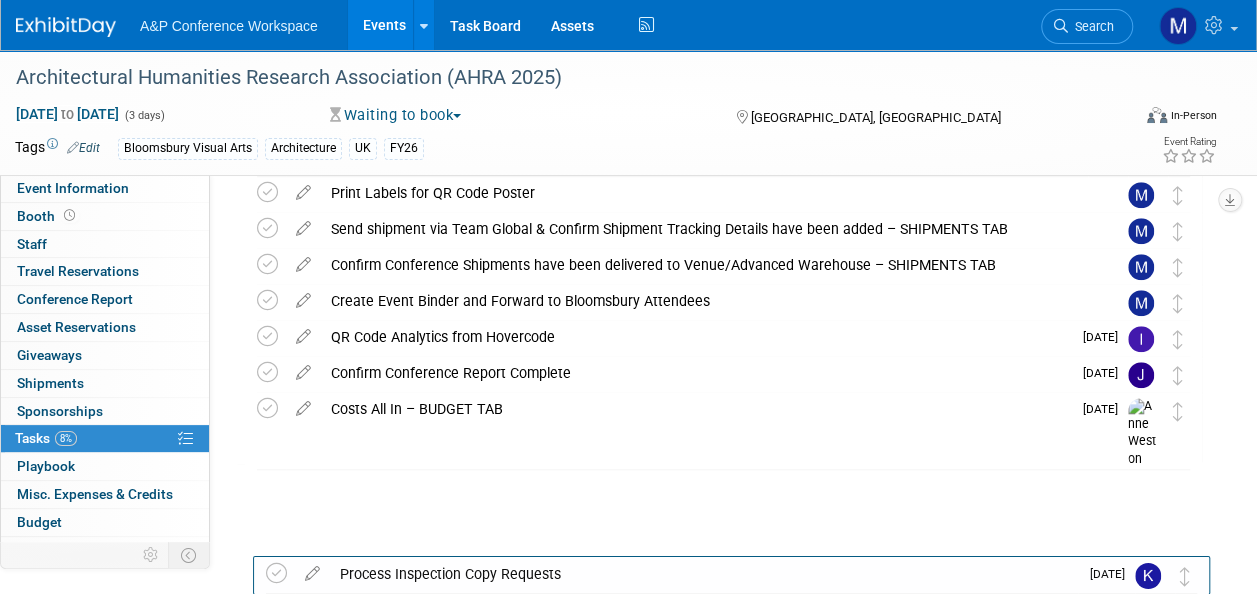 scroll, scrollTop: 723, scrollLeft: 0, axis: vertical 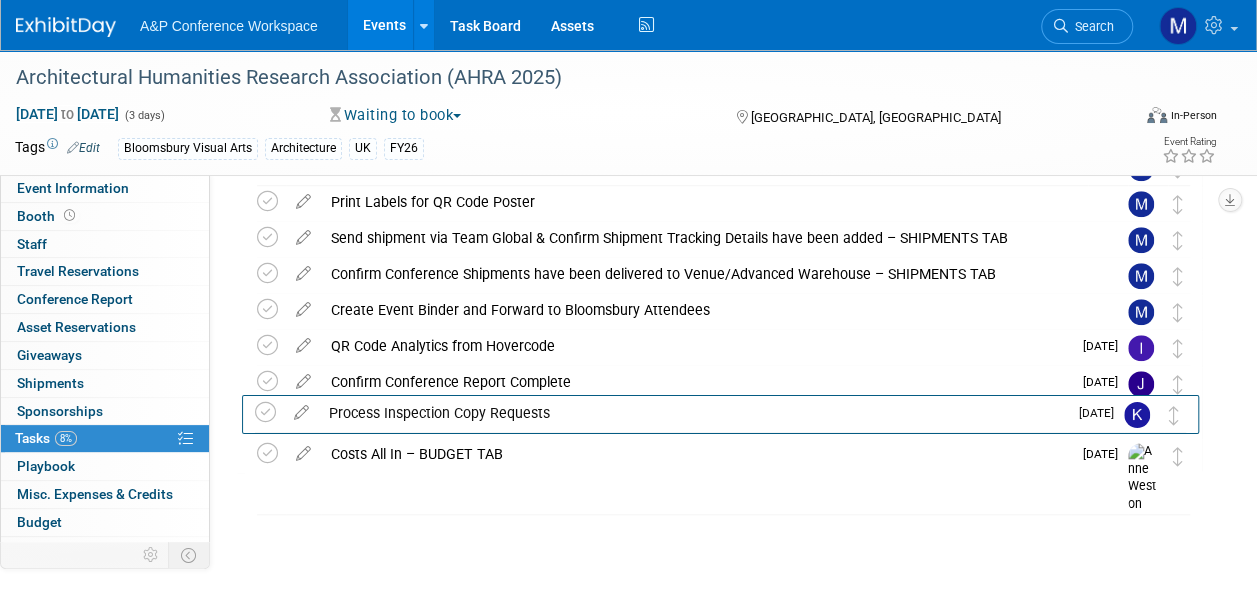 drag, startPoint x: 1180, startPoint y: 277, endPoint x: 1179, endPoint y: 416, distance: 139.0036 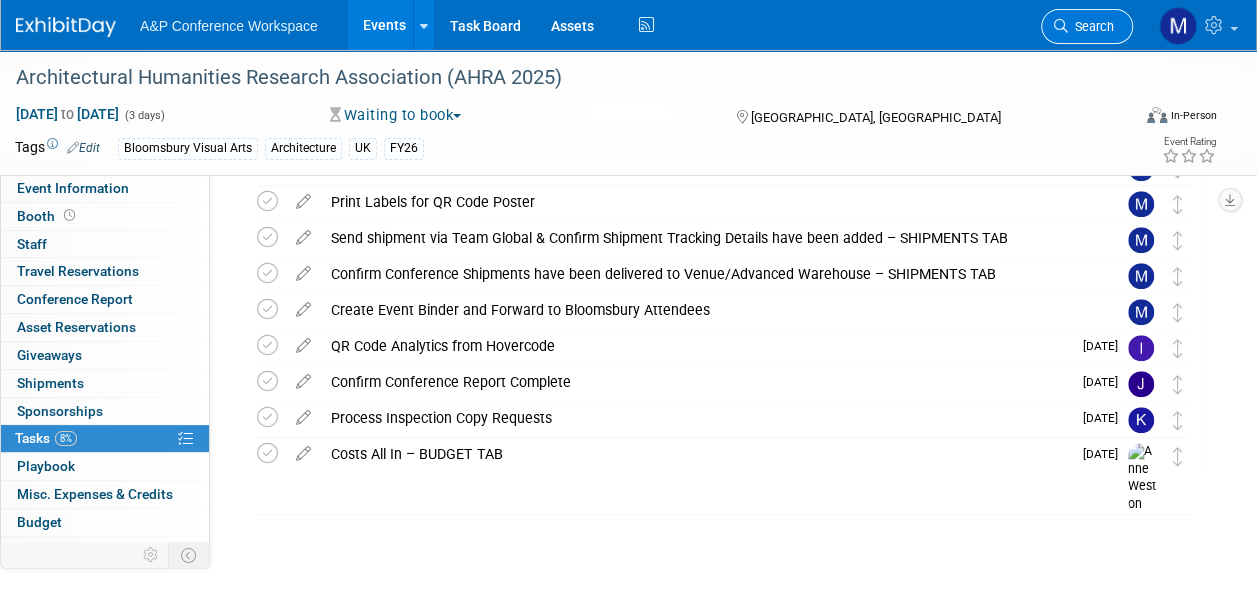 click on "Search" at bounding box center [1091, 26] 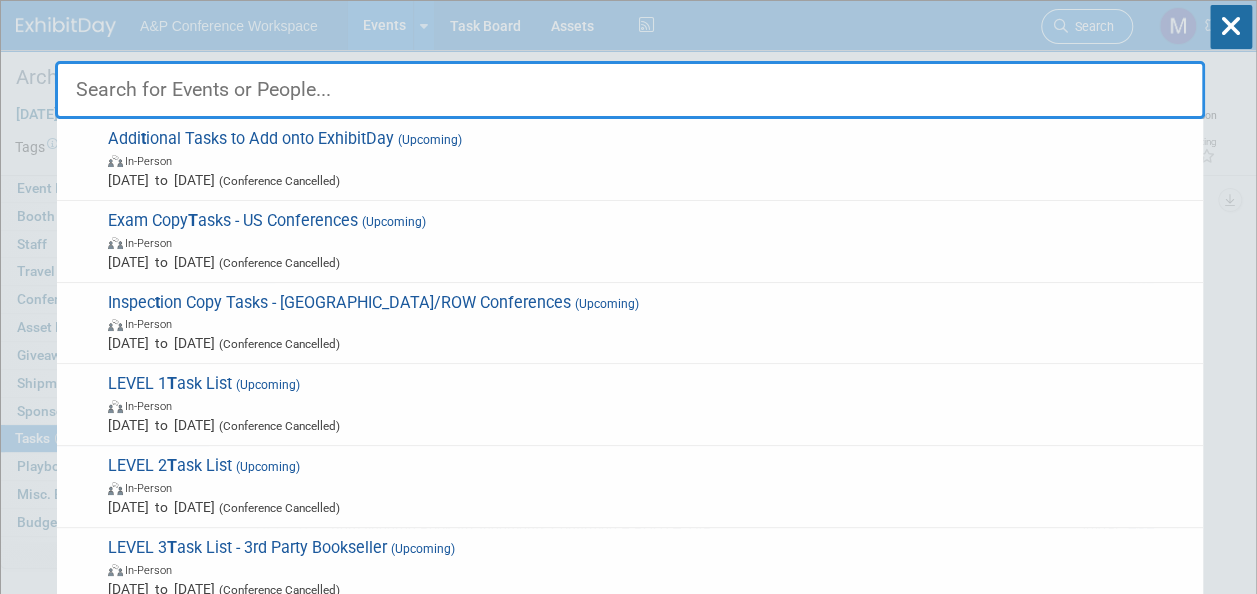 type on "t" 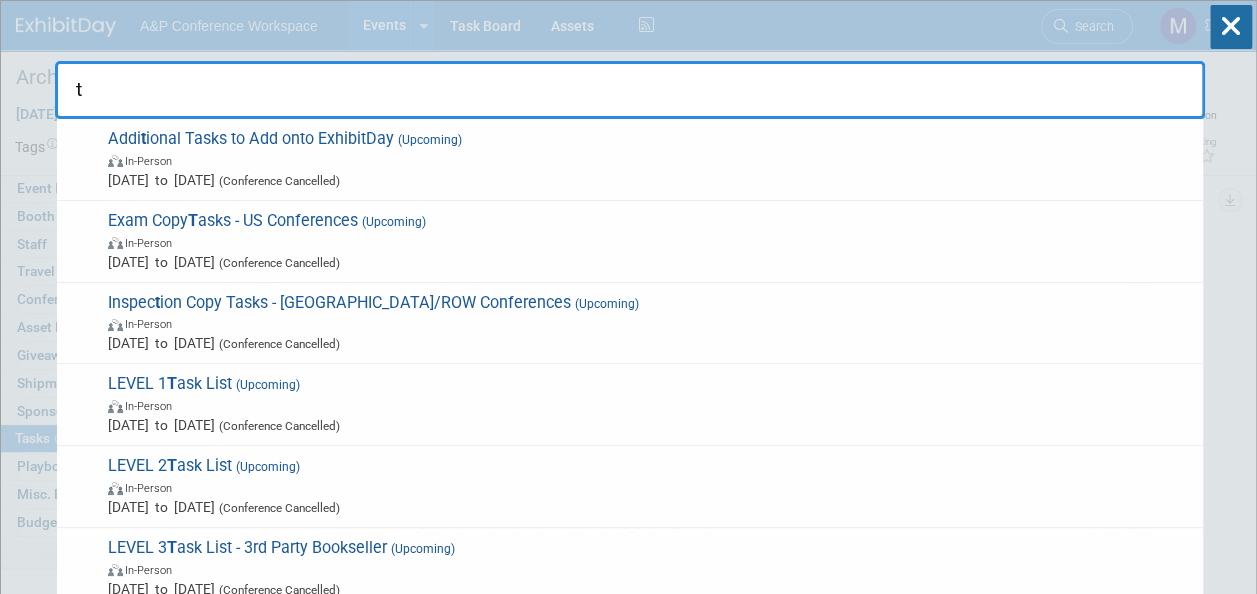 type 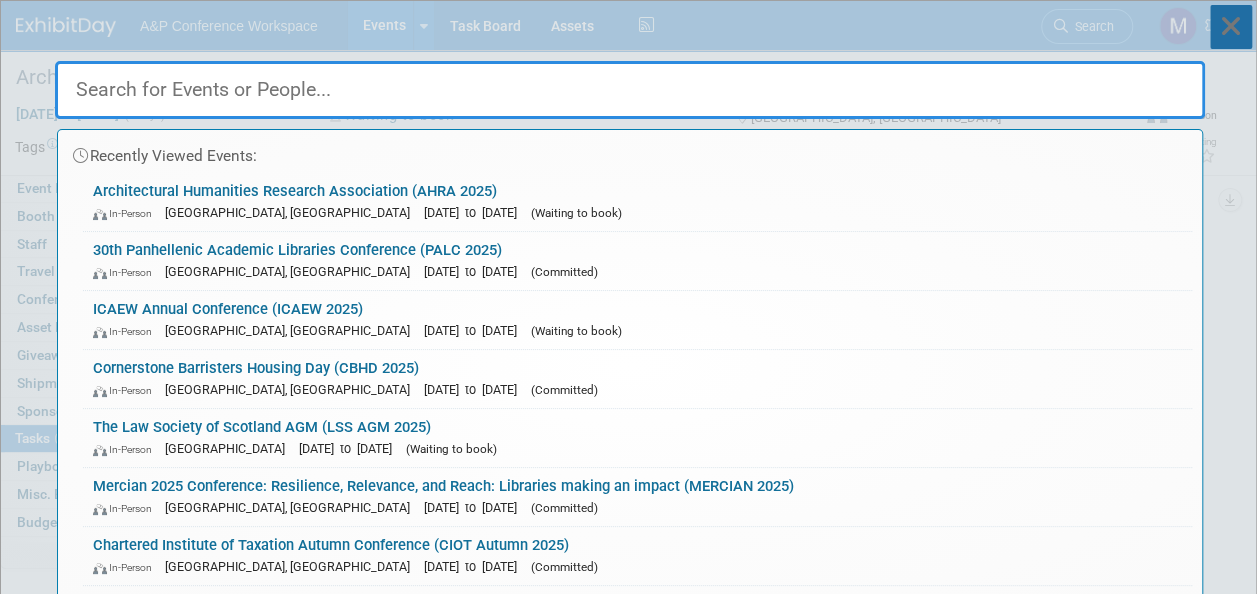 click at bounding box center [1231, 27] 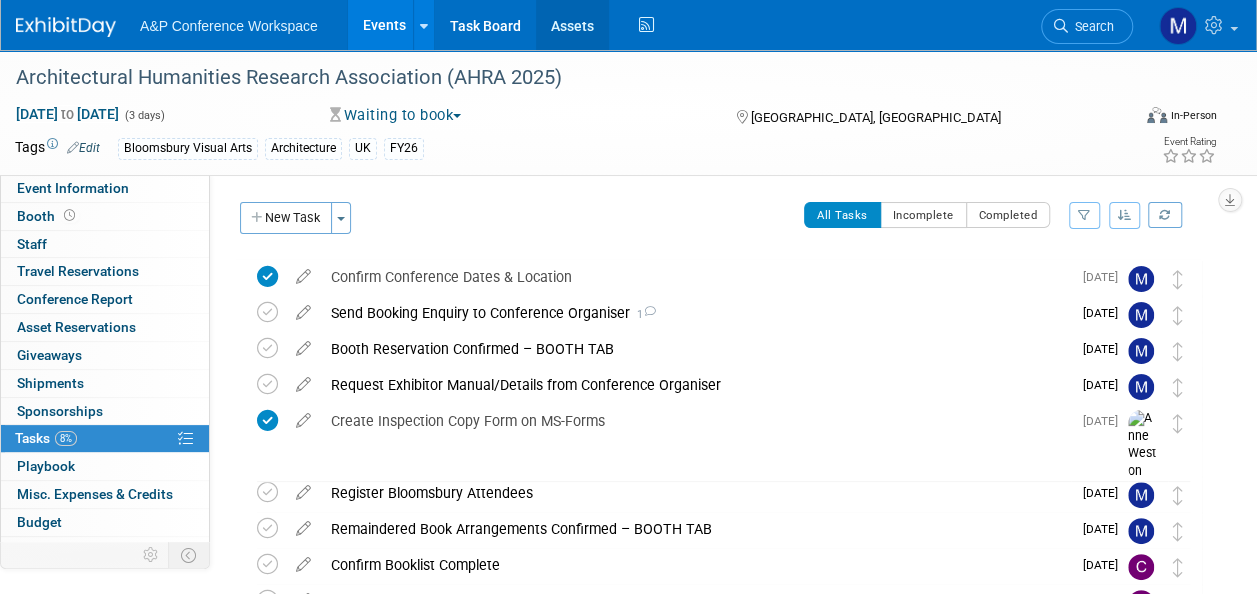 click on "Assets" at bounding box center (572, 25) 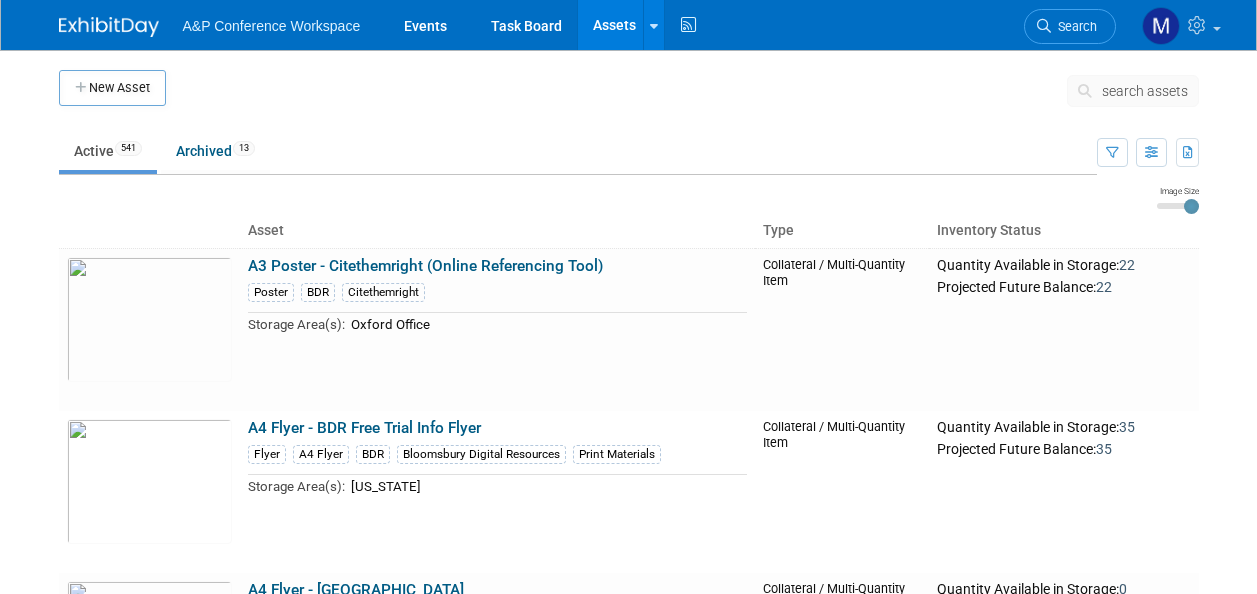 click on "search assets" at bounding box center (1145, 91) 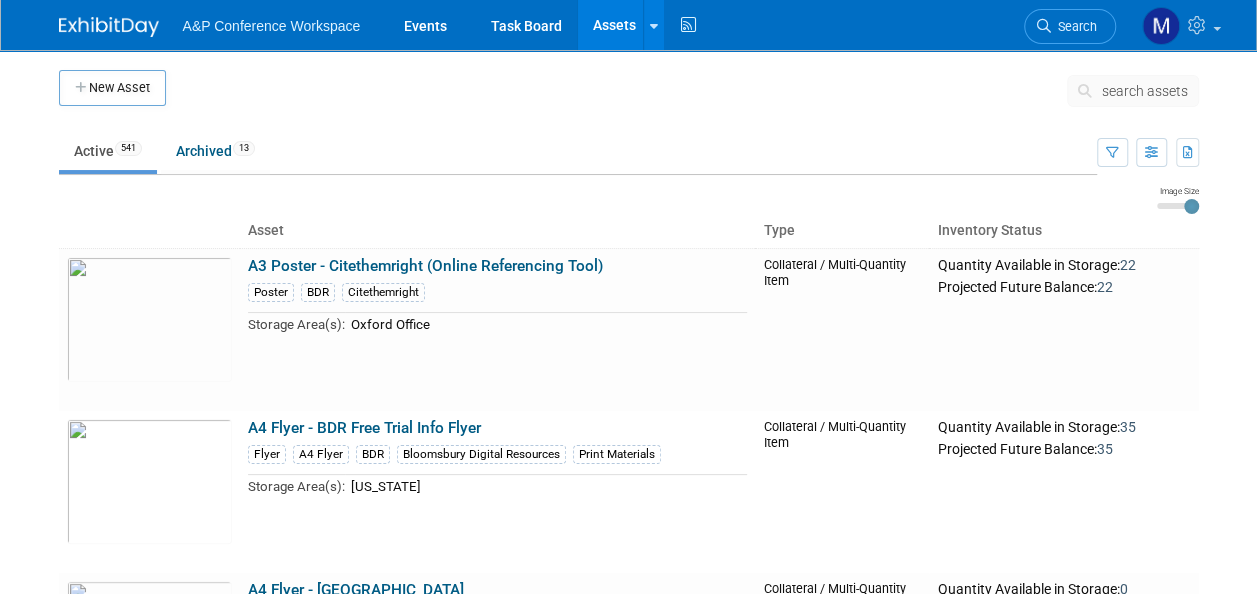 click on "search assets" at bounding box center [1145, 91] 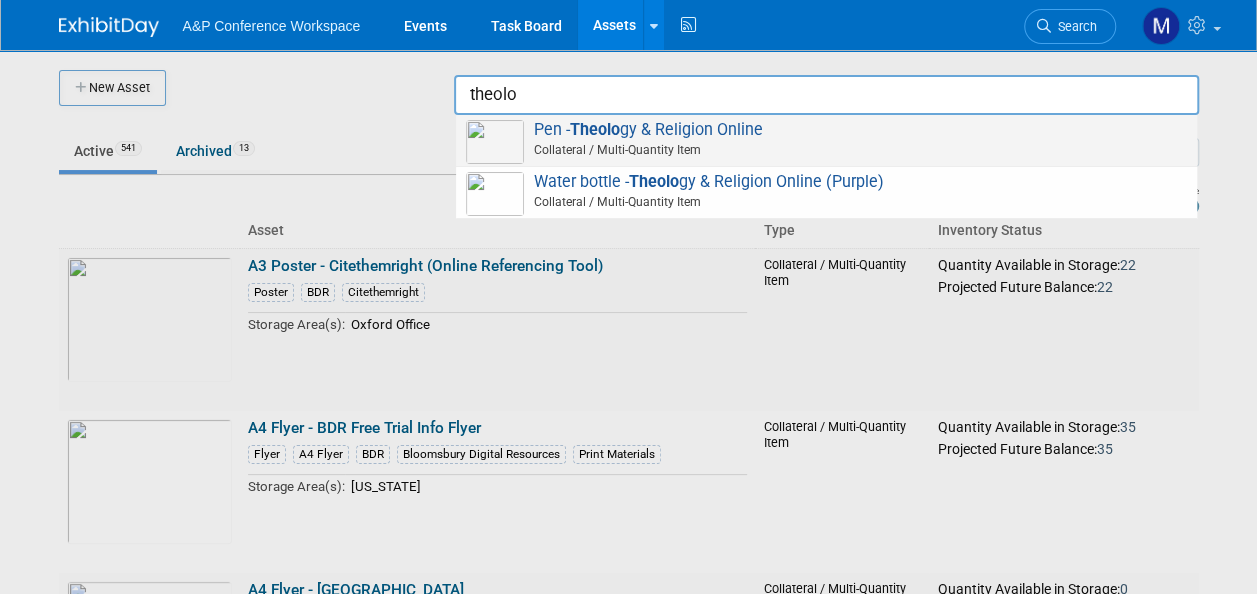 click on "Pen -  Theolo gy & Religion Online Collateral / Multi-Quantity Item" at bounding box center (826, 140) 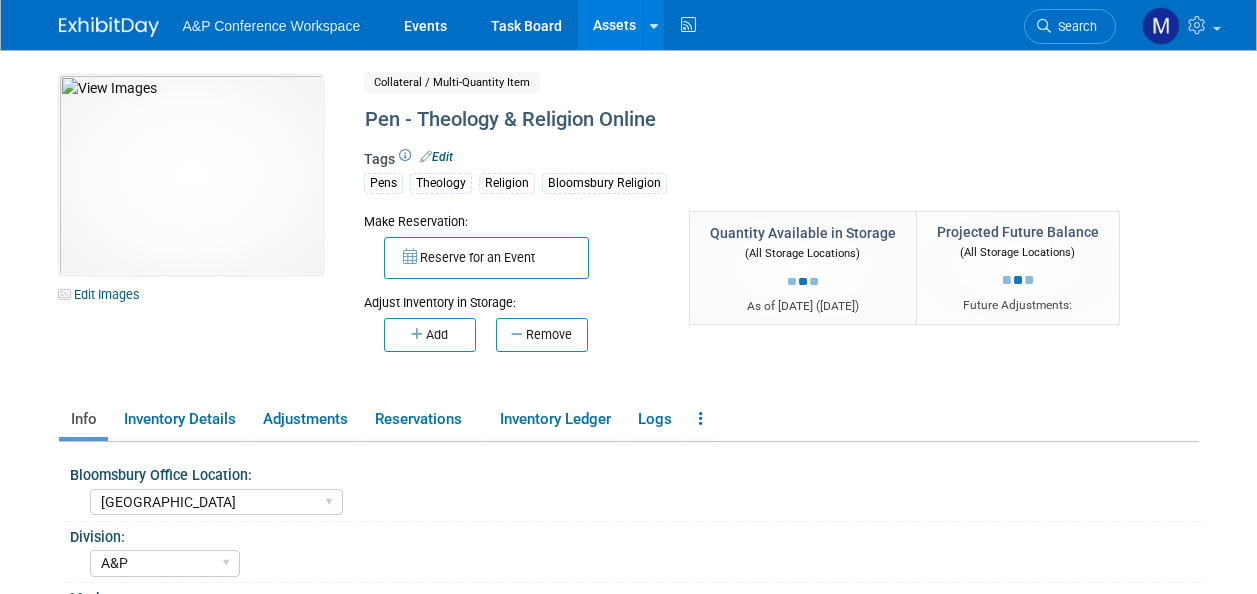 select on "[GEOGRAPHIC_DATA]" 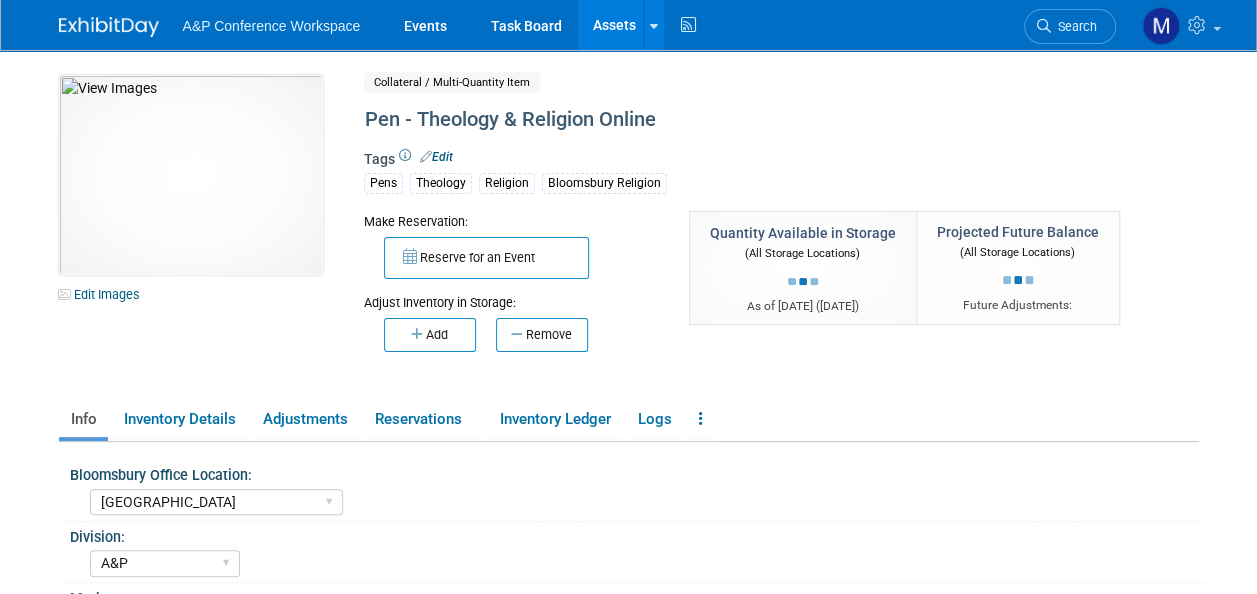 scroll, scrollTop: 0, scrollLeft: 0, axis: both 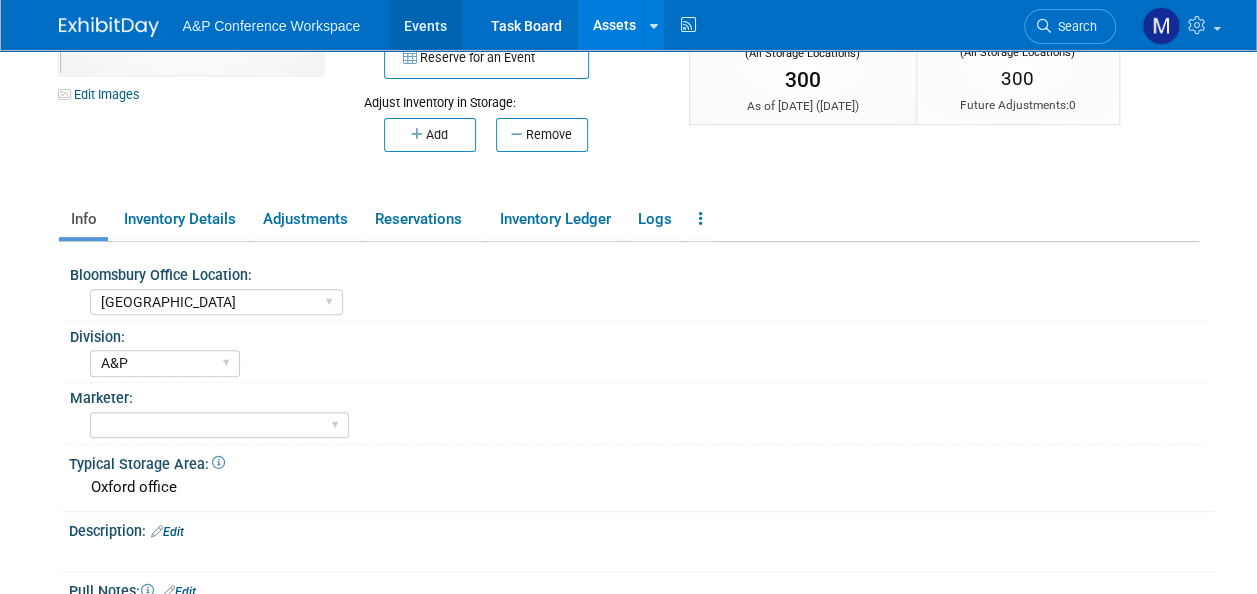 click on "Events" at bounding box center (425, 25) 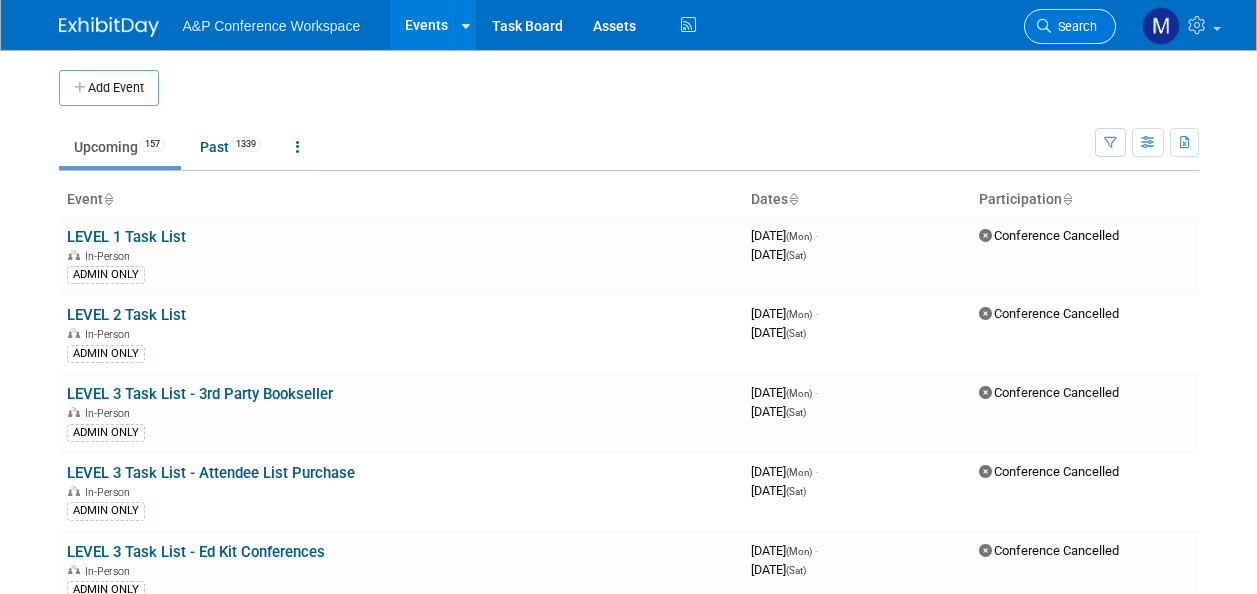 scroll, scrollTop: 0, scrollLeft: 0, axis: both 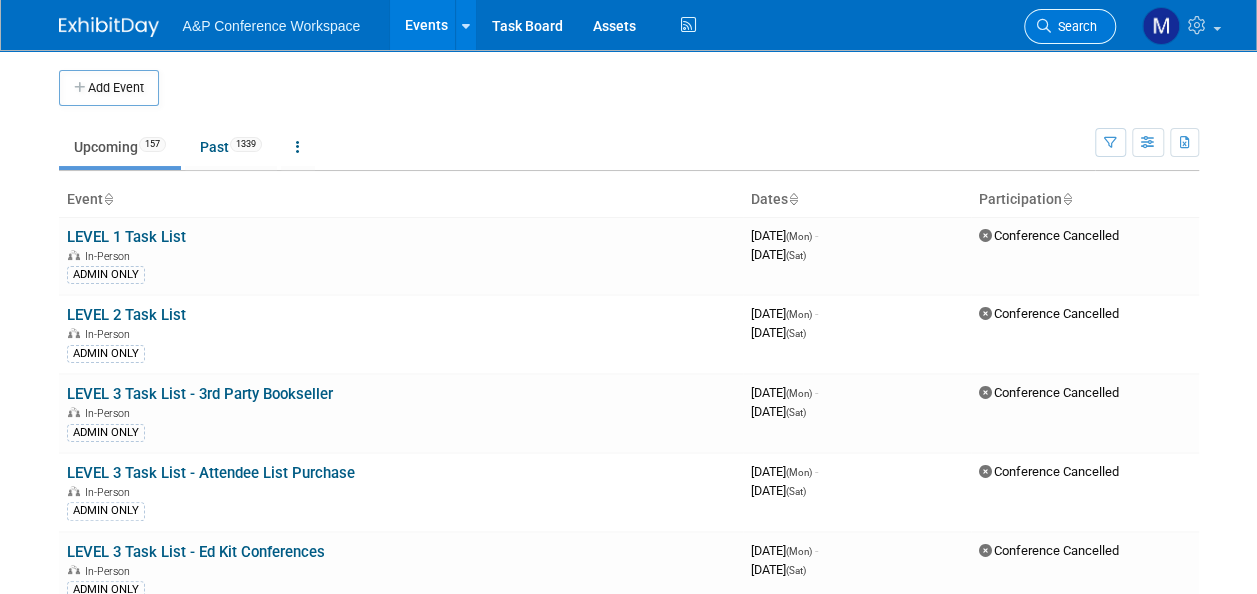click on "Search" at bounding box center (1074, 26) 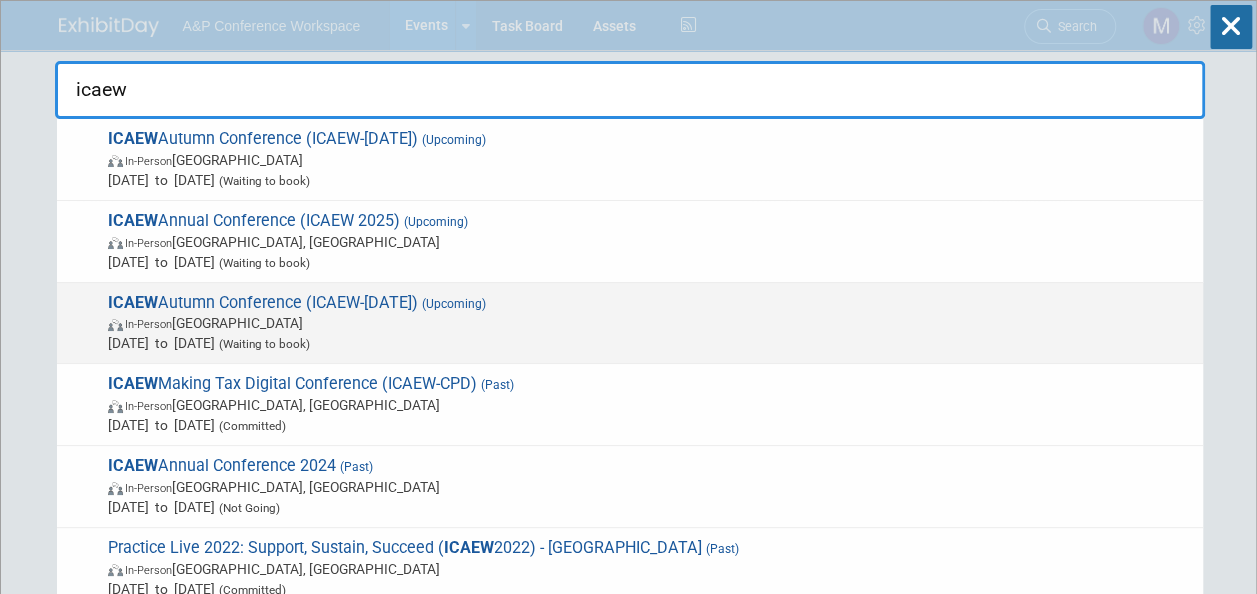 type on "icaew" 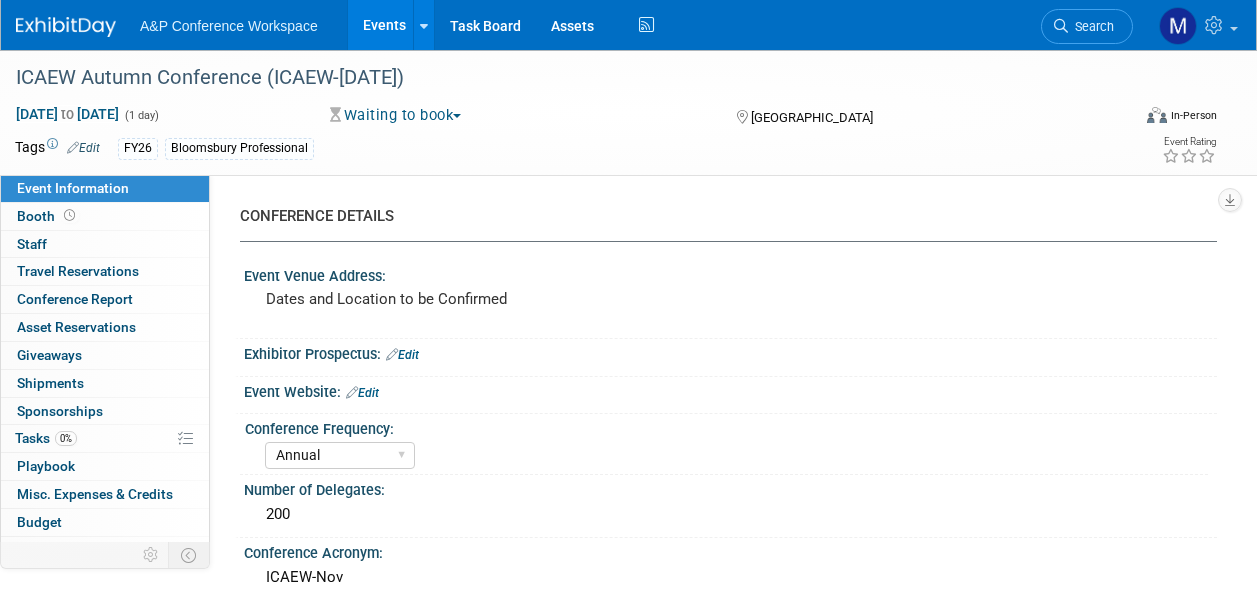 select on "Annual" 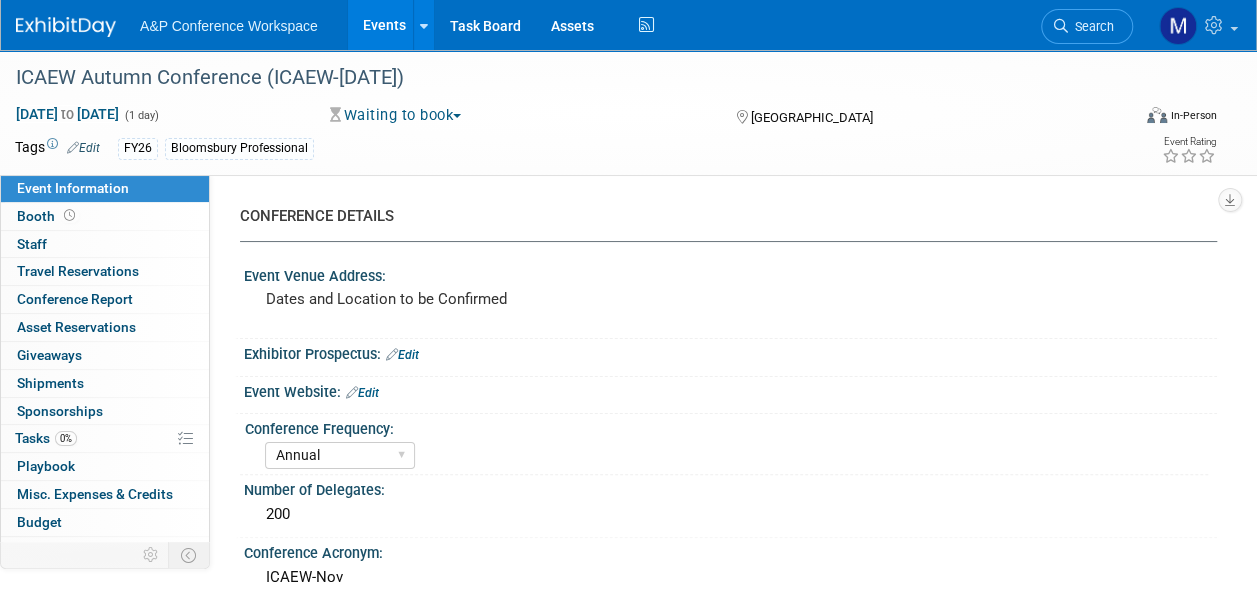 scroll, scrollTop: 0, scrollLeft: 0, axis: both 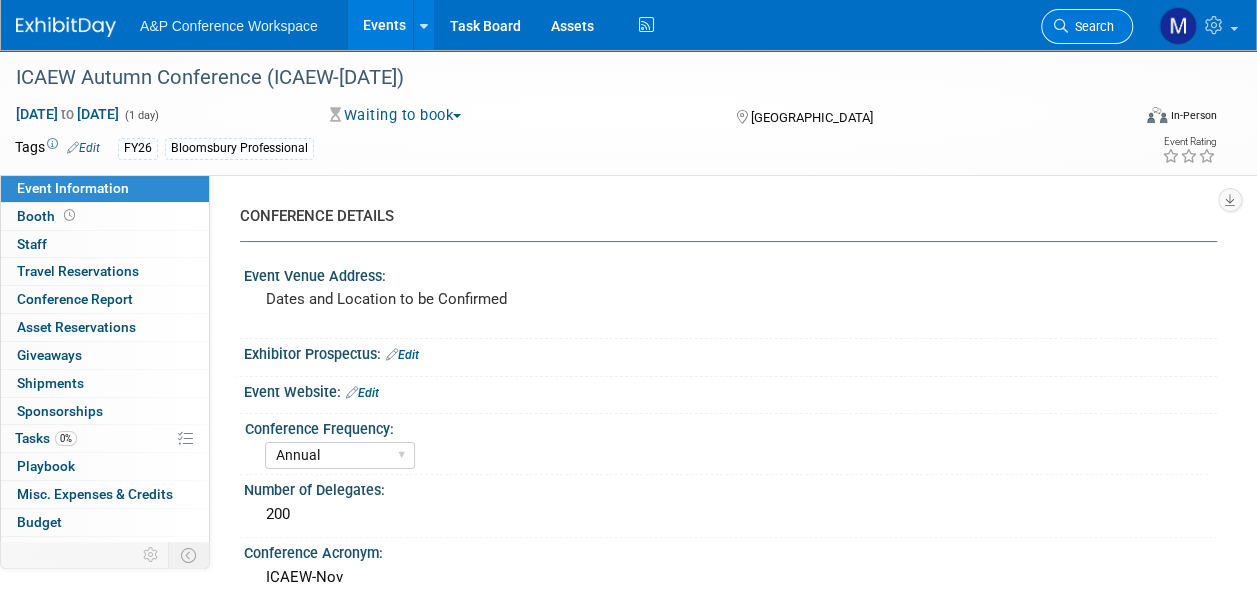 click on "Search" at bounding box center [1087, 26] 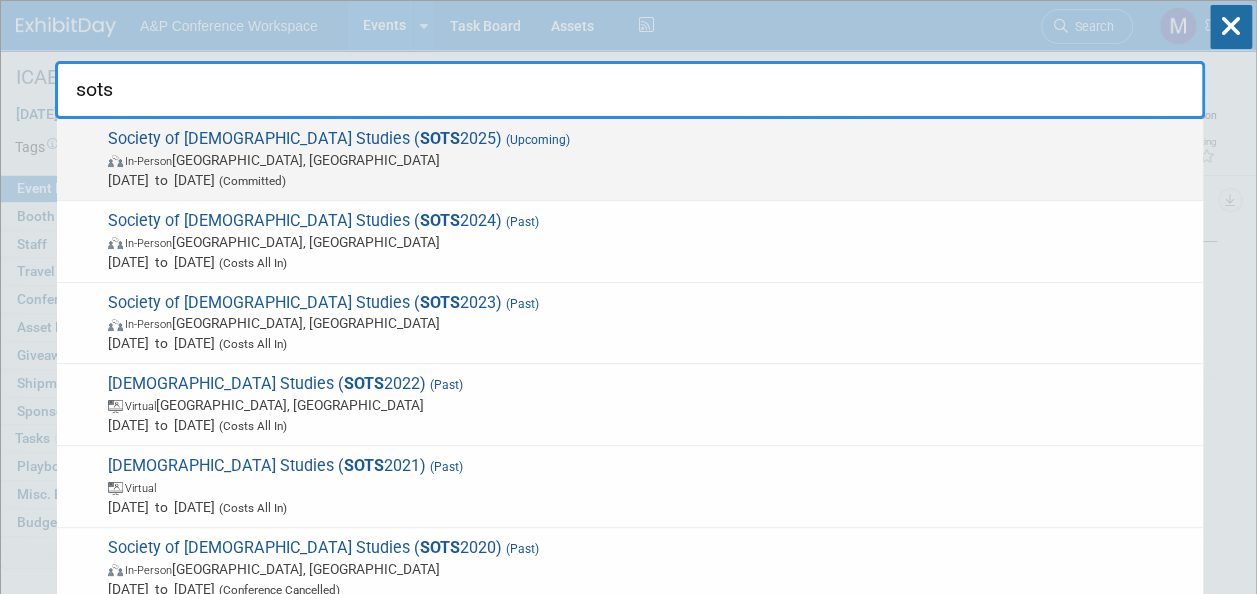 type on "sots" 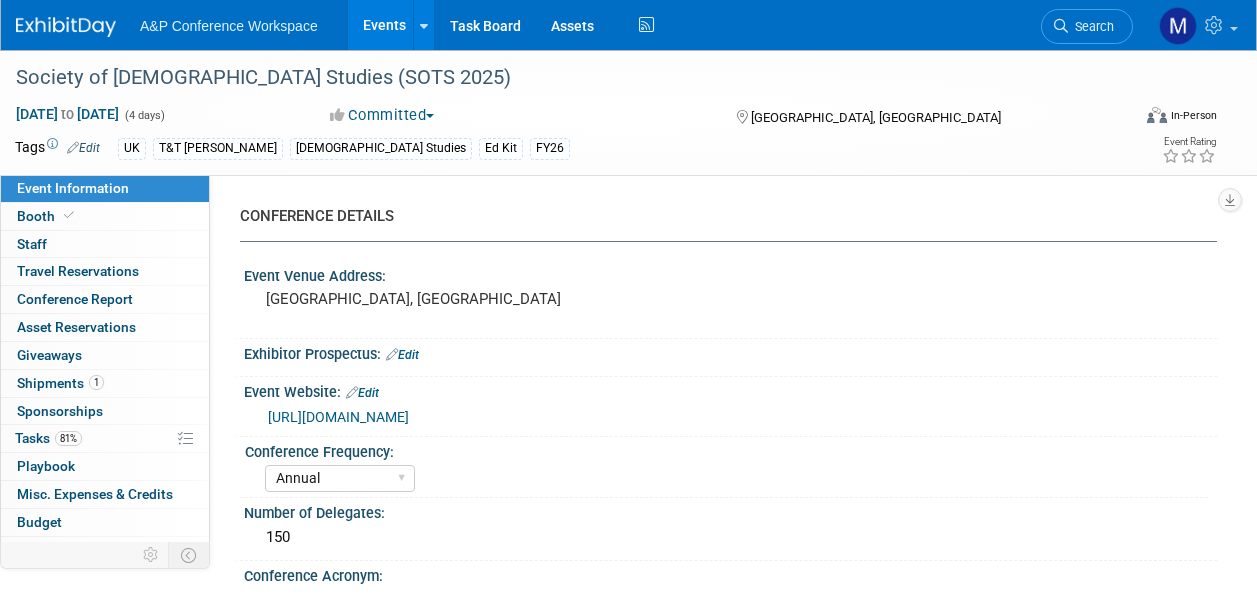 select on "Annual" 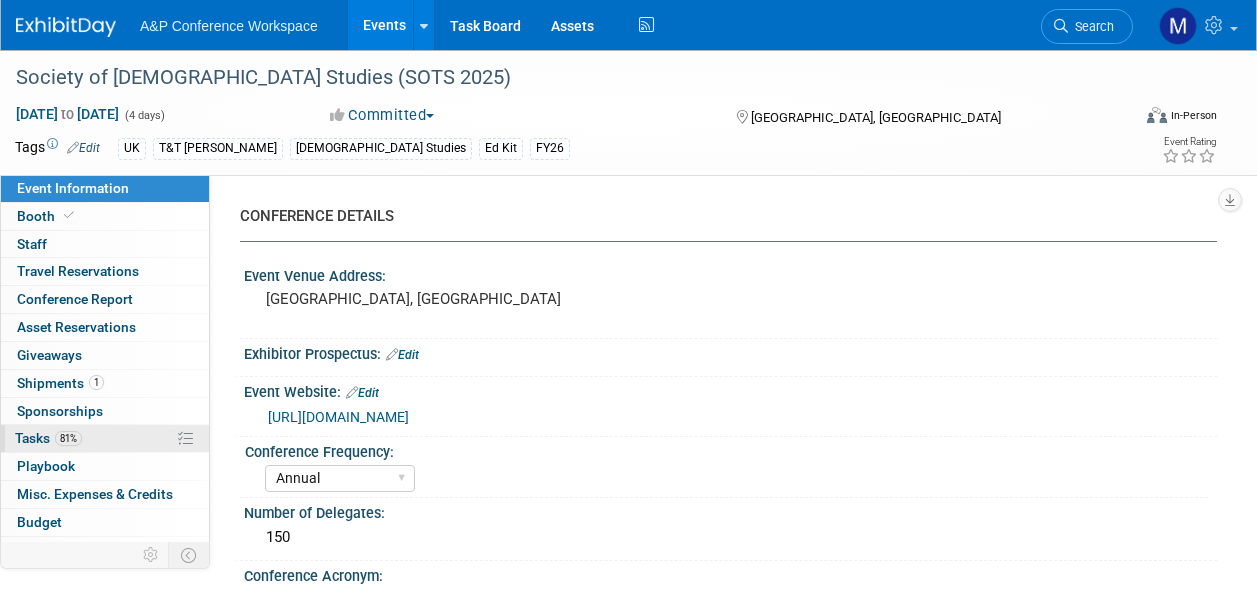 scroll, scrollTop: 0, scrollLeft: 0, axis: both 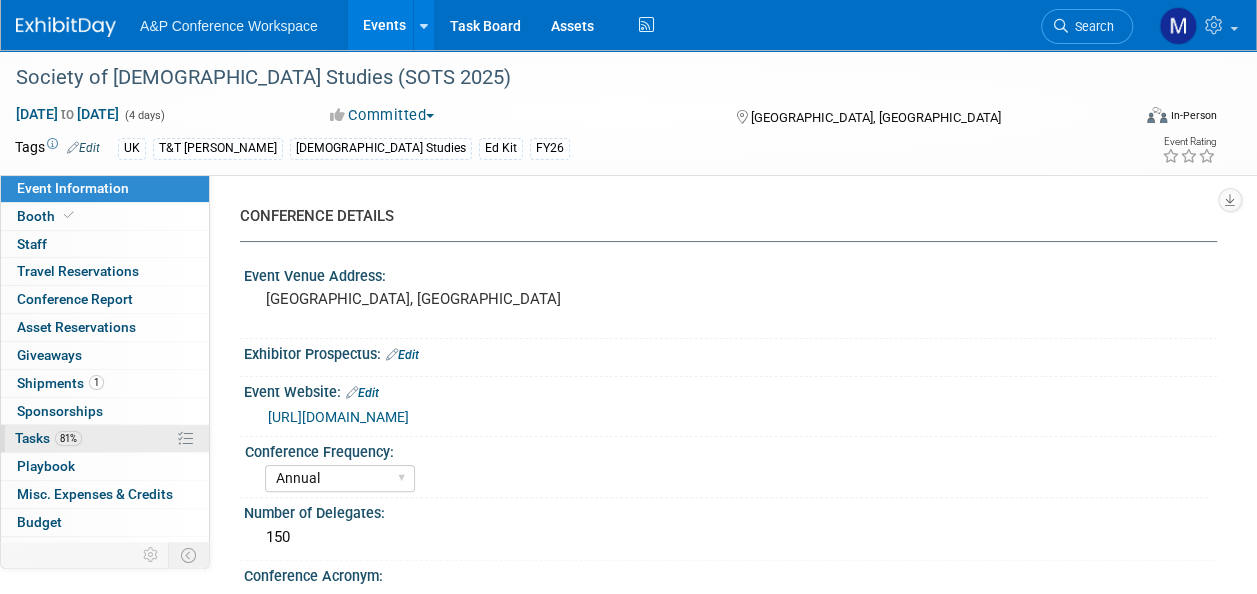 click on "81%
Tasks 81%" at bounding box center (105, 438) 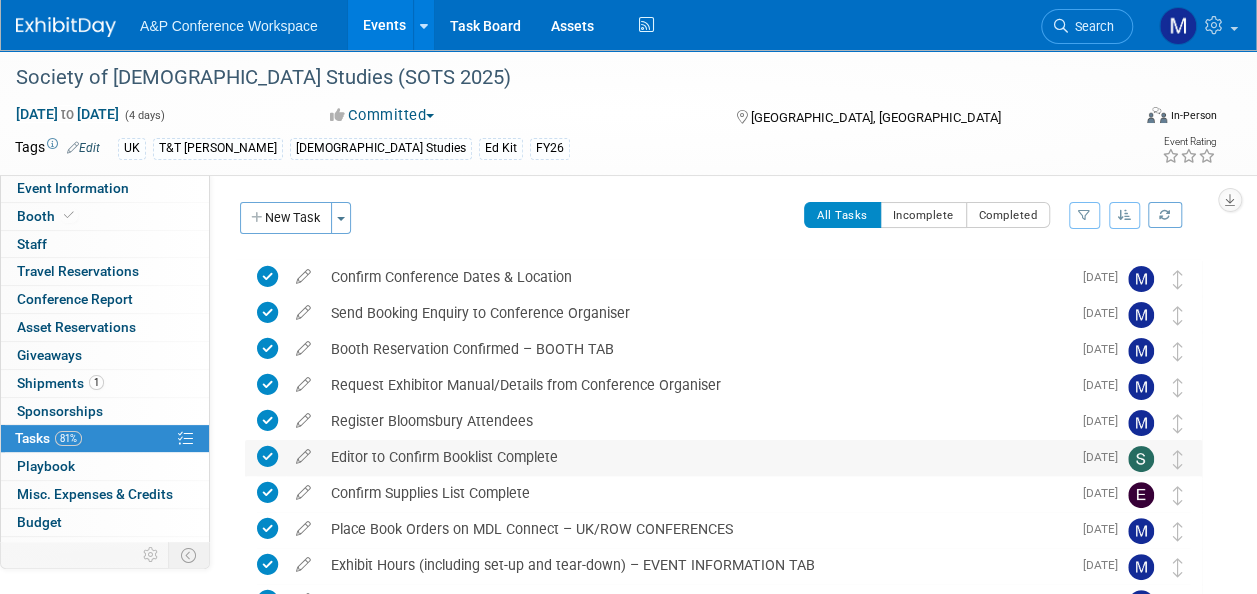 scroll, scrollTop: 363, scrollLeft: 0, axis: vertical 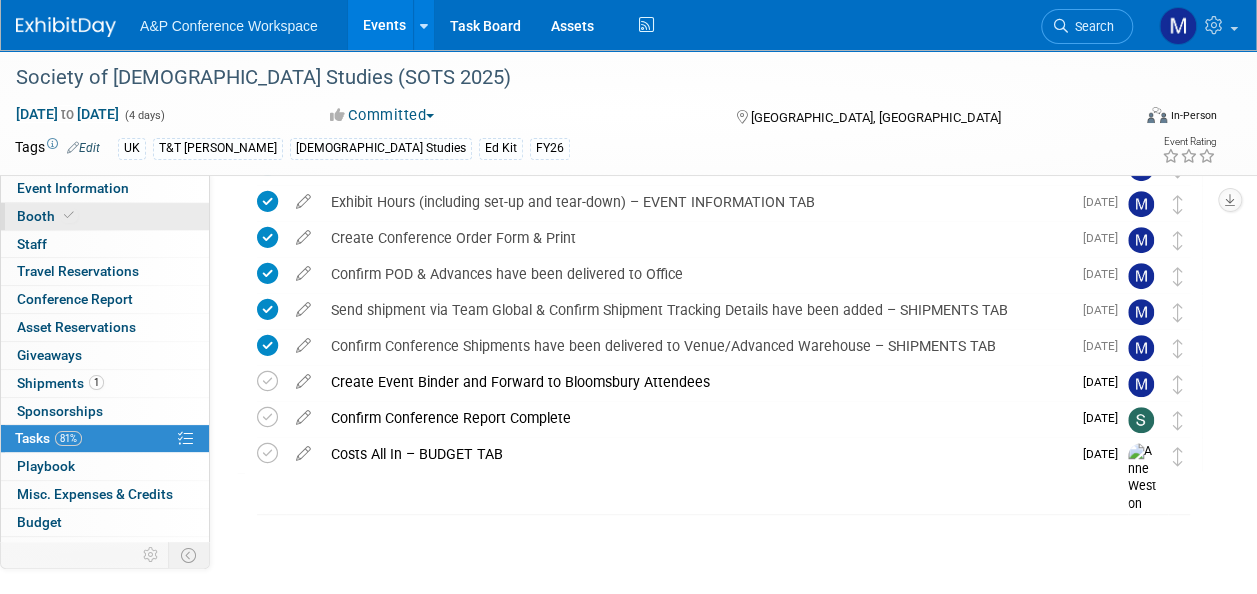 click on "Booth" at bounding box center [105, 216] 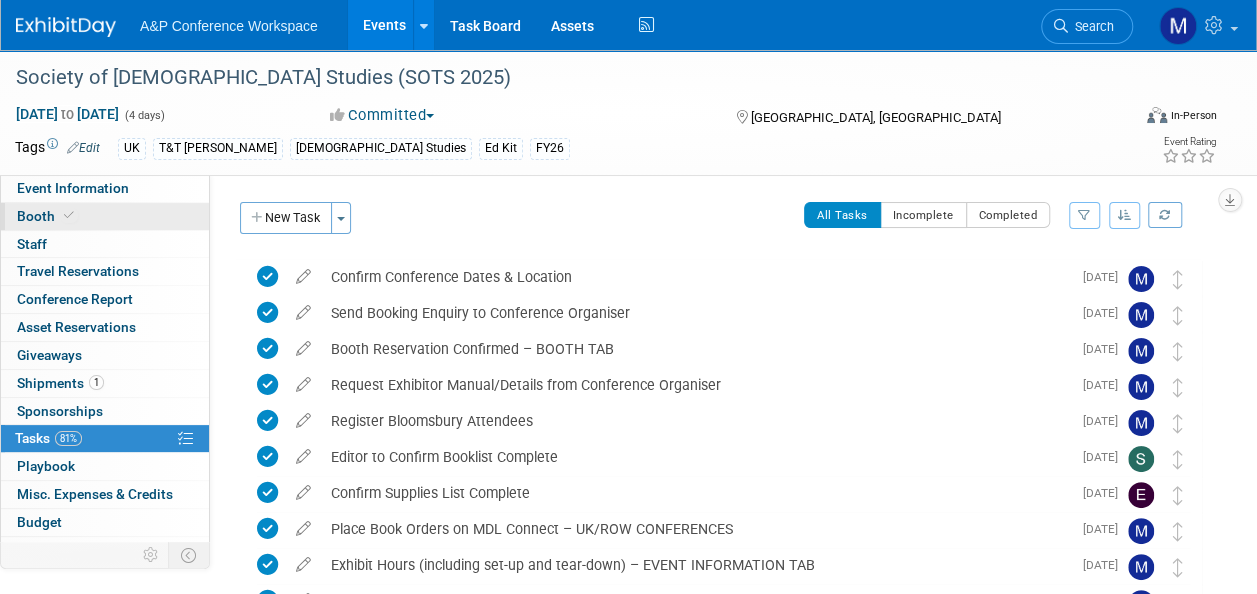 select on "COBA" 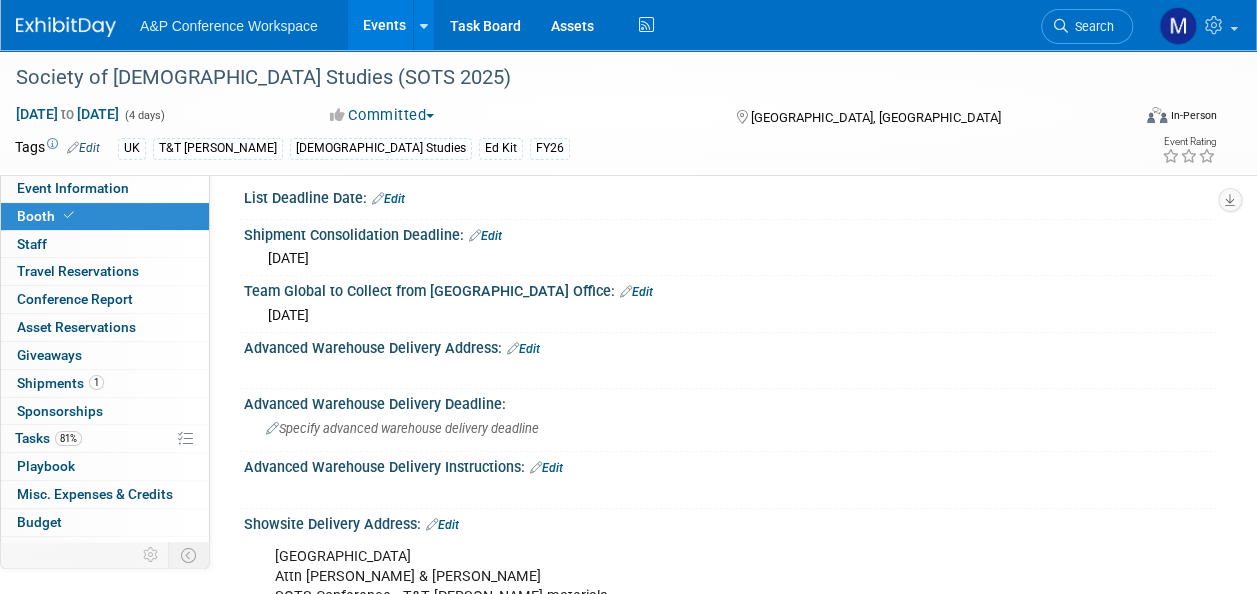 scroll, scrollTop: 900, scrollLeft: 0, axis: vertical 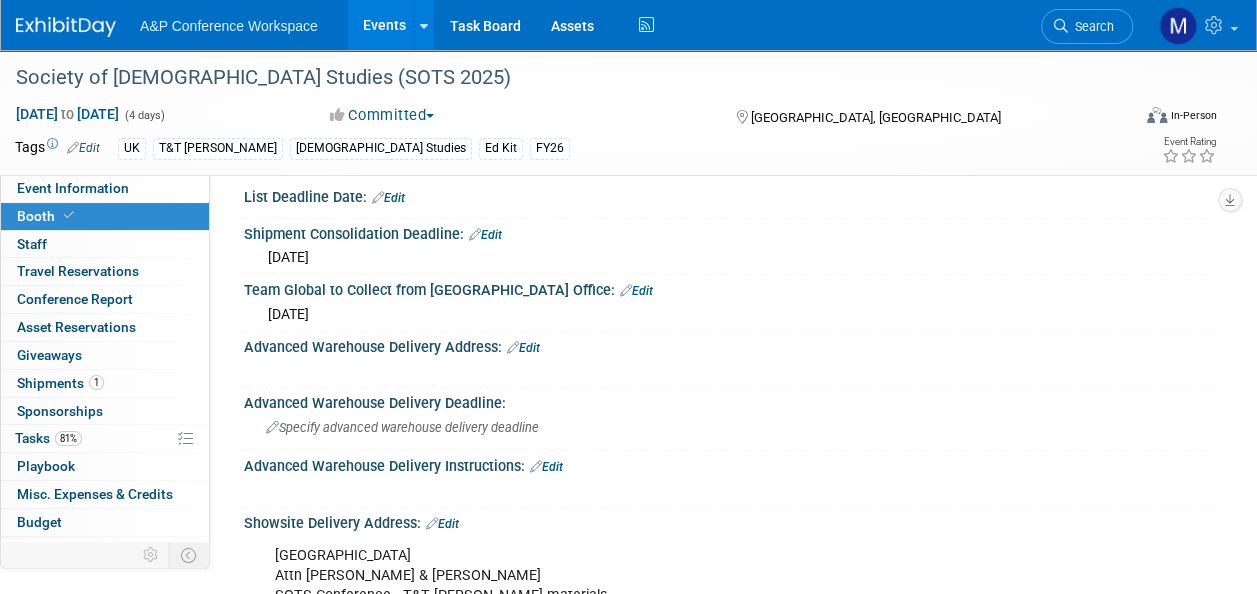 click on "Edit" at bounding box center (636, 291) 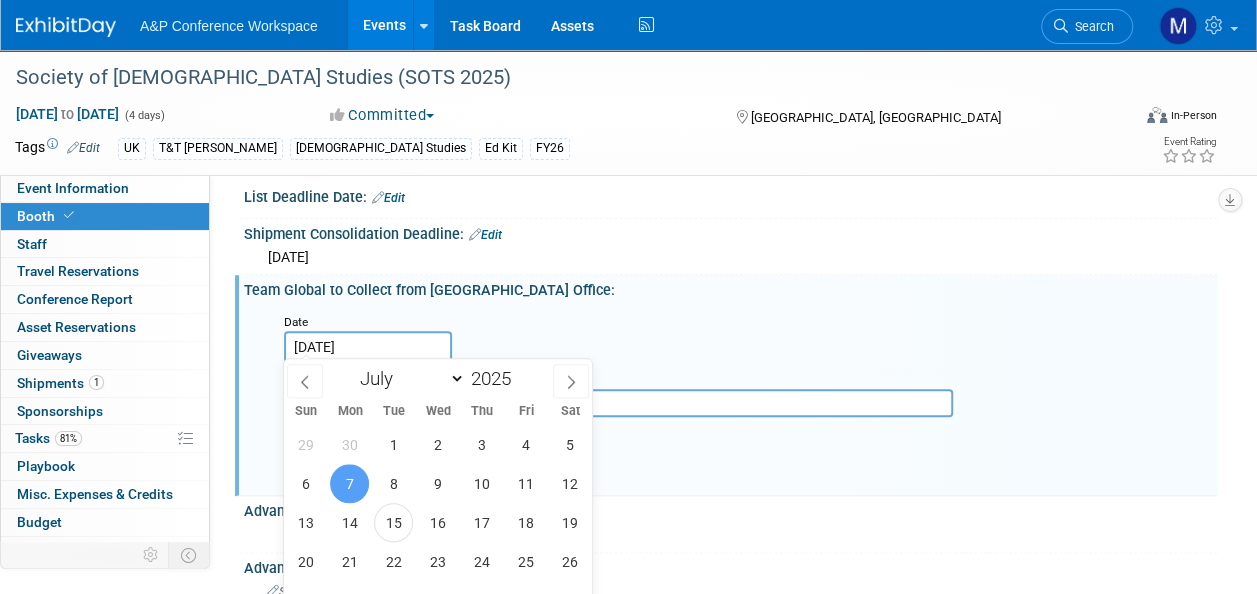click on "Jul 7, 2025" at bounding box center [368, 347] 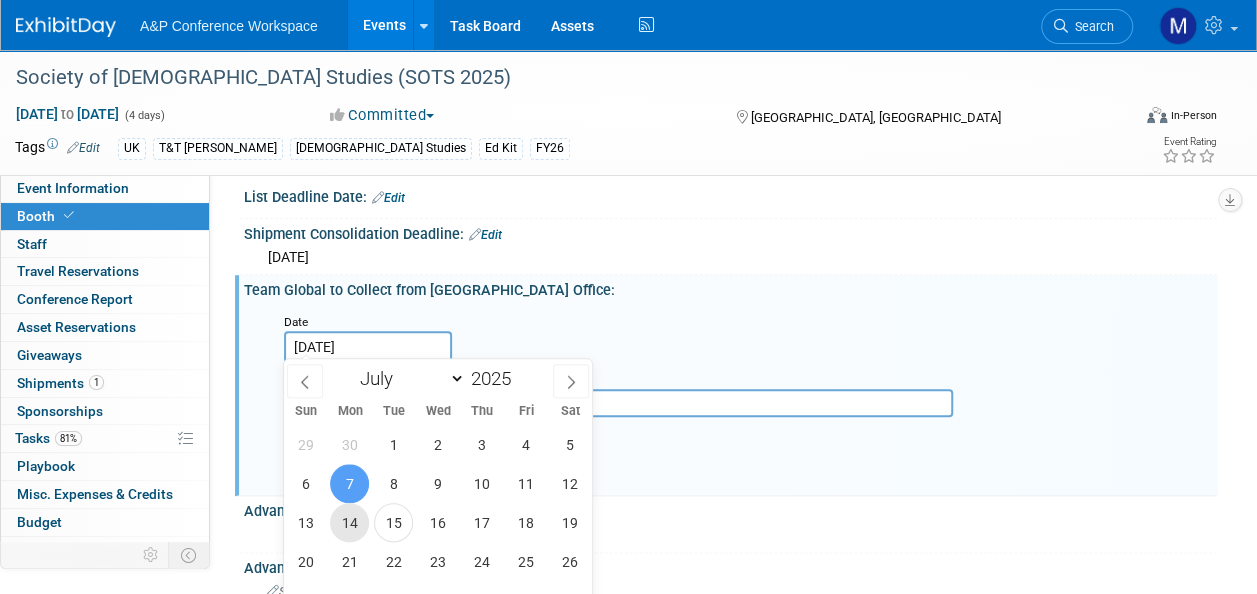 click on "14" at bounding box center [349, 522] 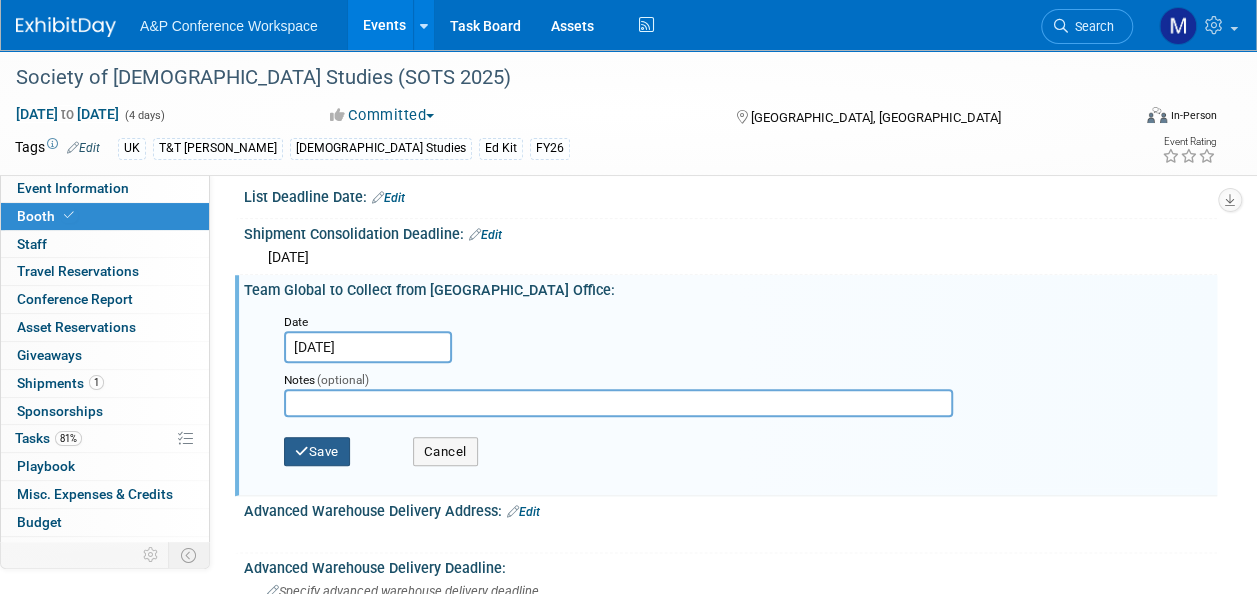 click on "Save" at bounding box center [317, 452] 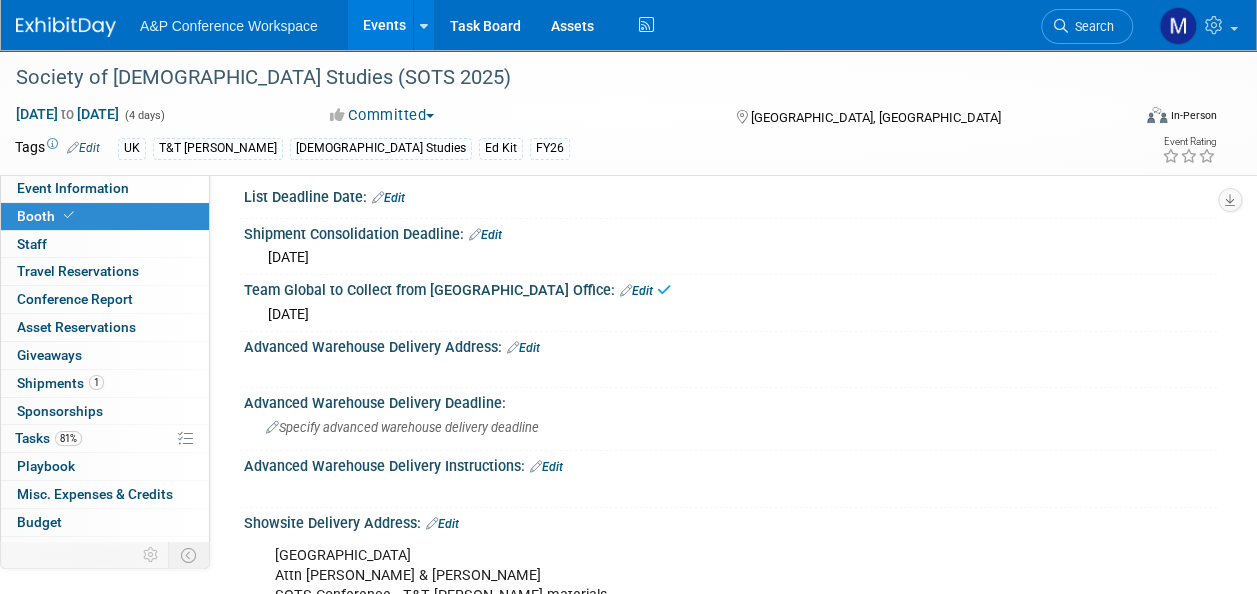click on "Edit" at bounding box center (485, 235) 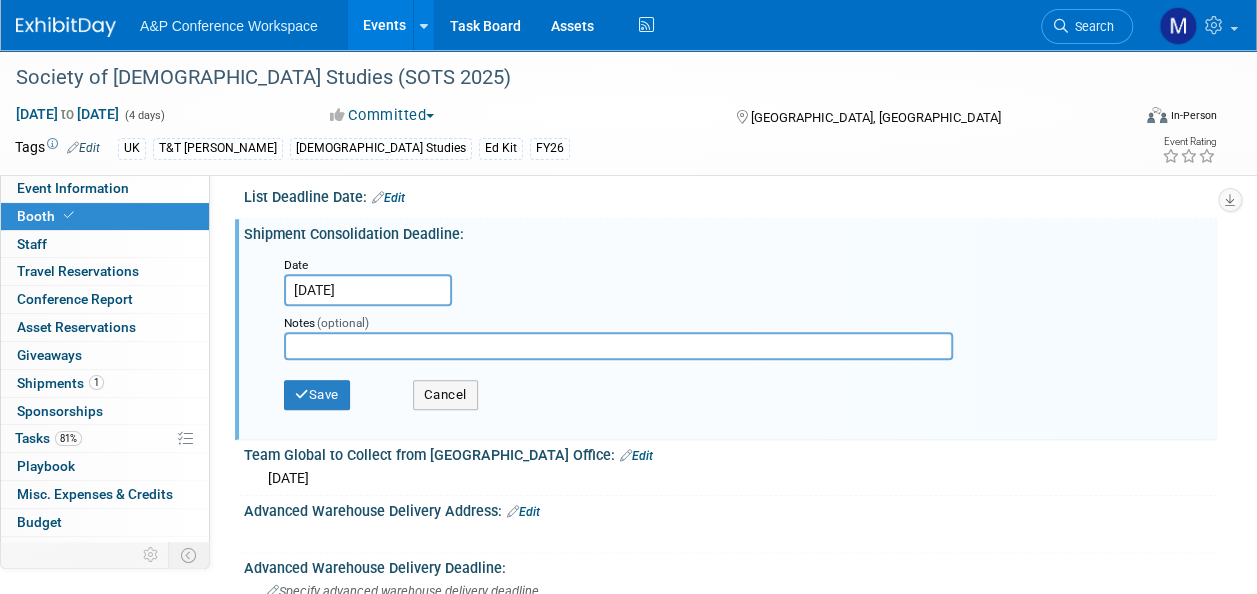 click on "Jul 4, 2025" at bounding box center [368, 290] 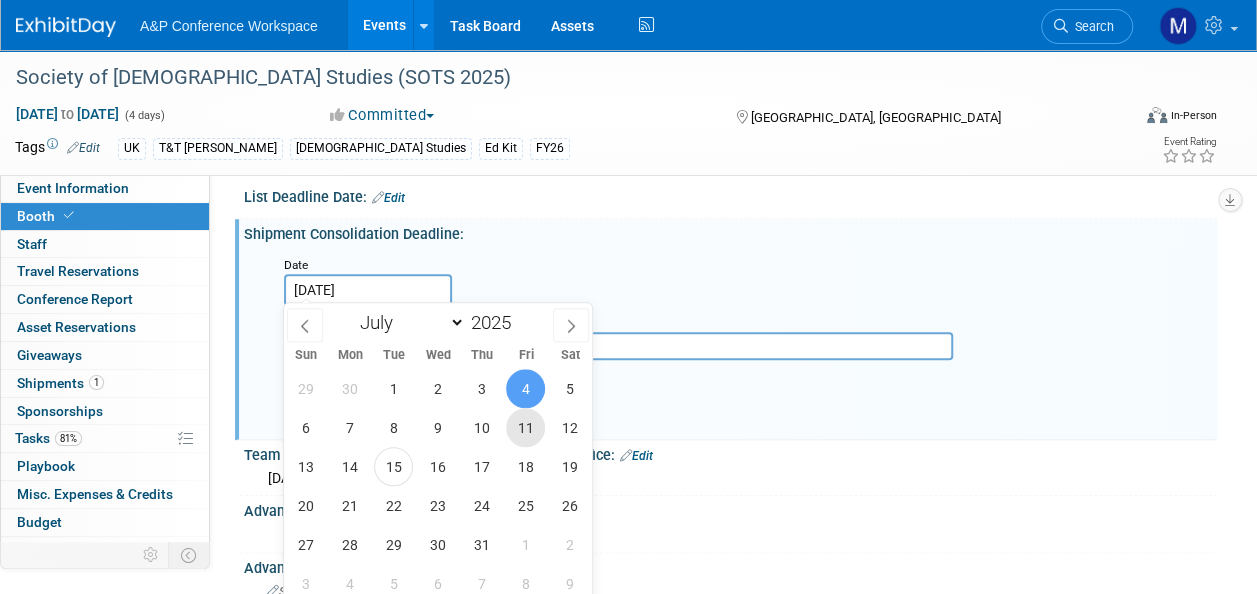 click on "11" at bounding box center [525, 427] 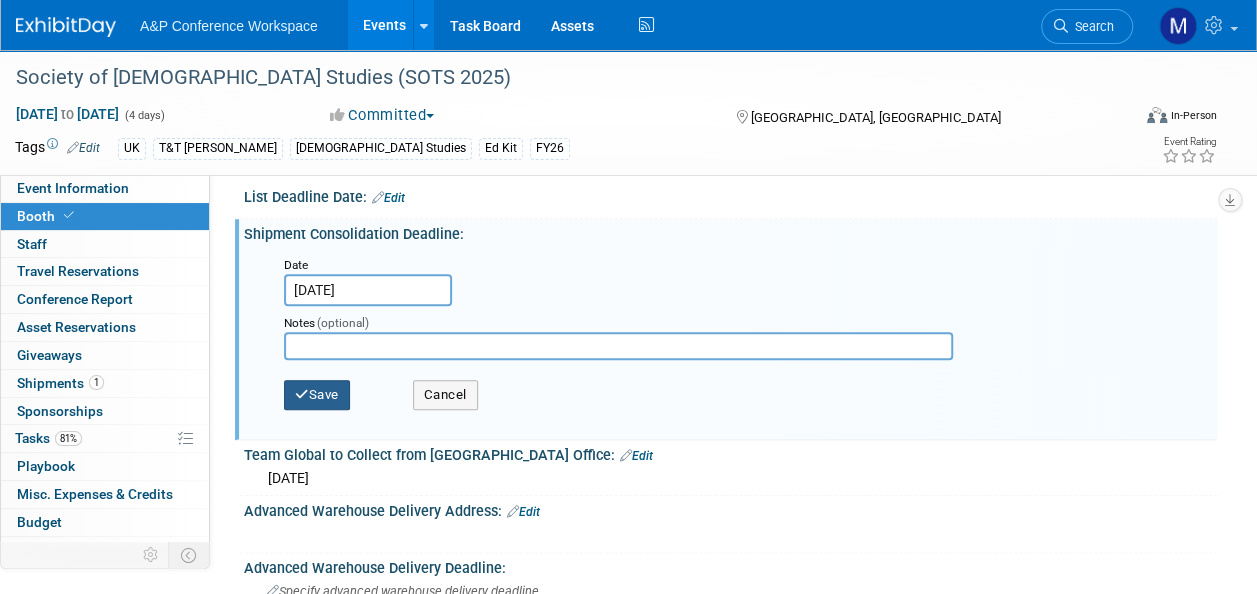 click on "Save" at bounding box center [317, 395] 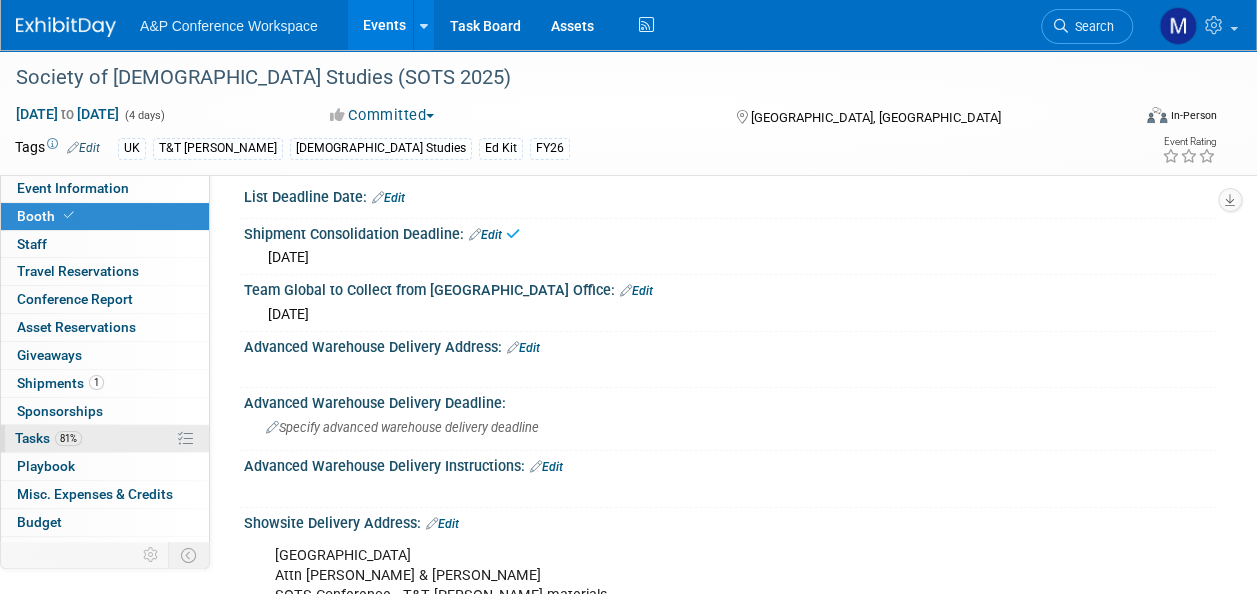 click on "81%
Tasks 81%" at bounding box center (105, 438) 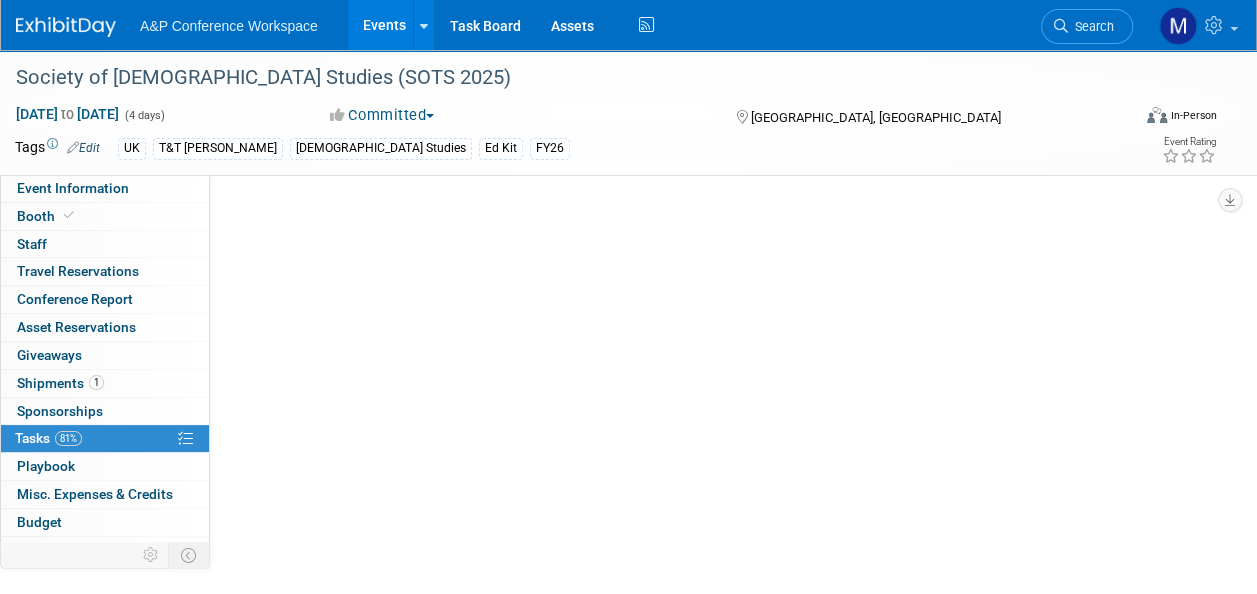scroll, scrollTop: 0, scrollLeft: 0, axis: both 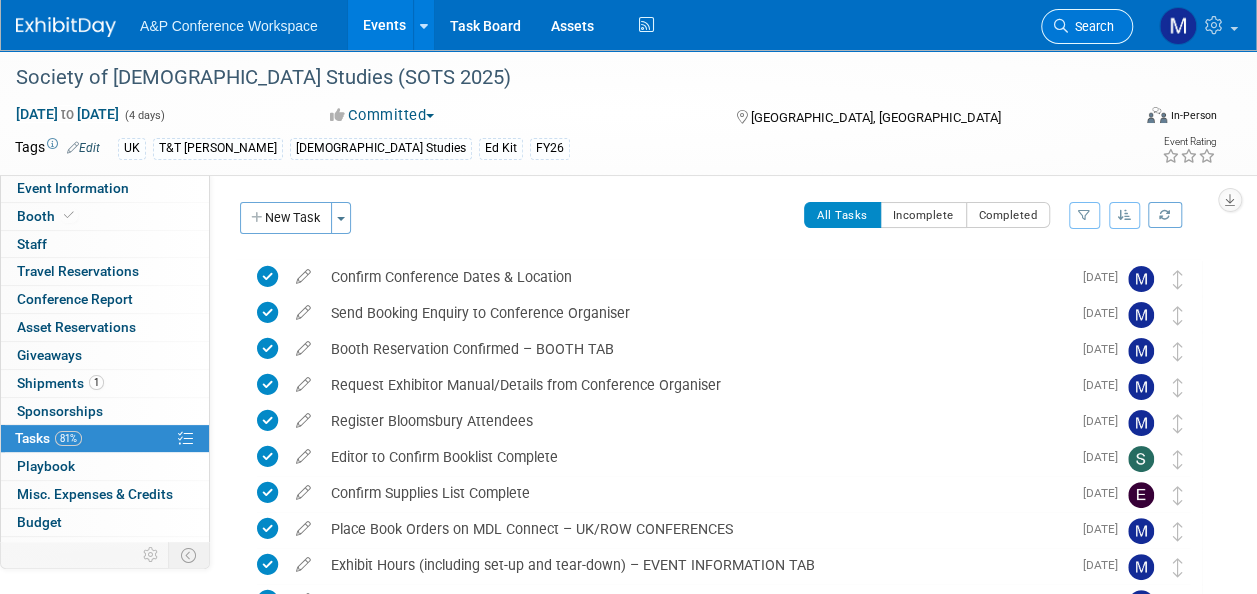 click on "Search" at bounding box center (1091, 26) 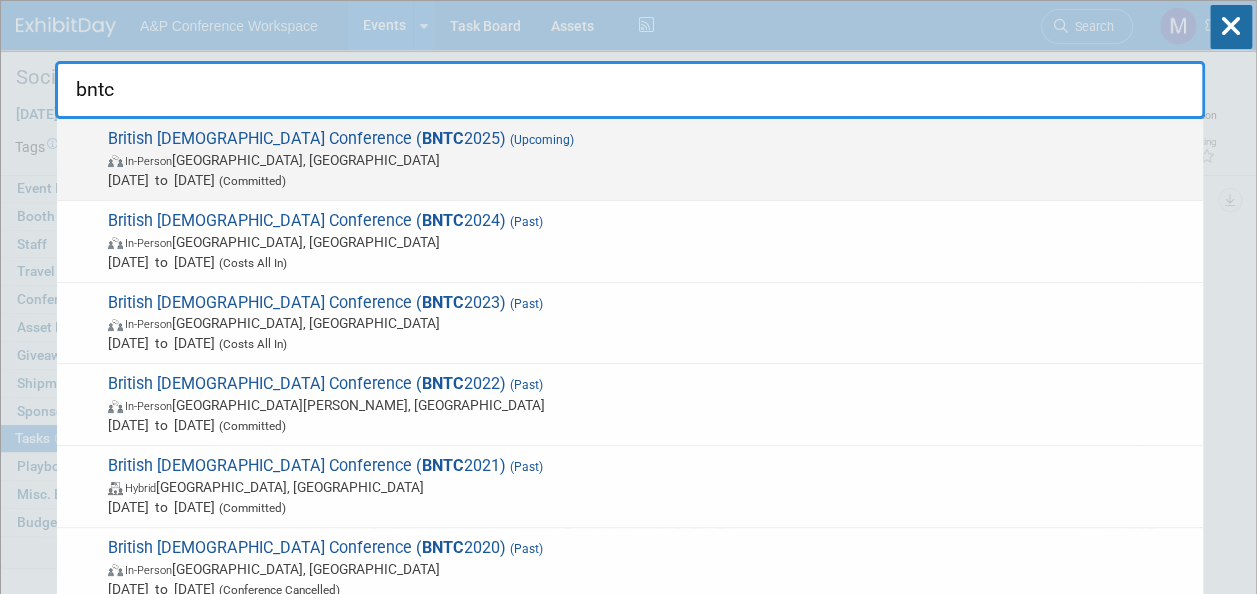 type on "bntc" 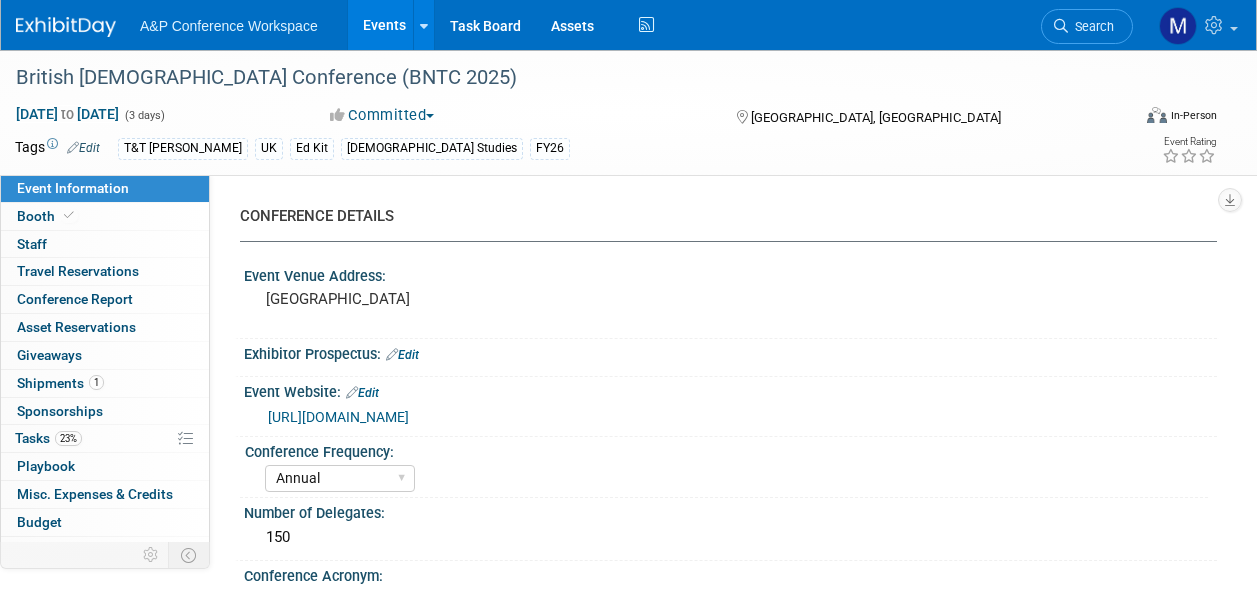 select on "Annual" 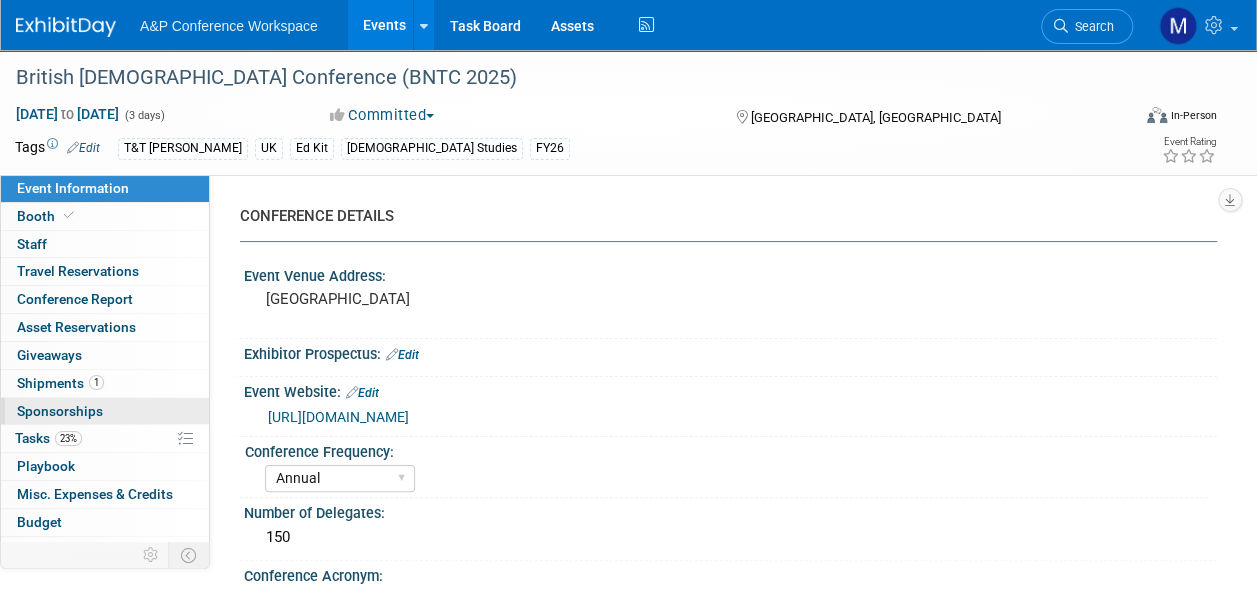 scroll, scrollTop: 0, scrollLeft: 0, axis: both 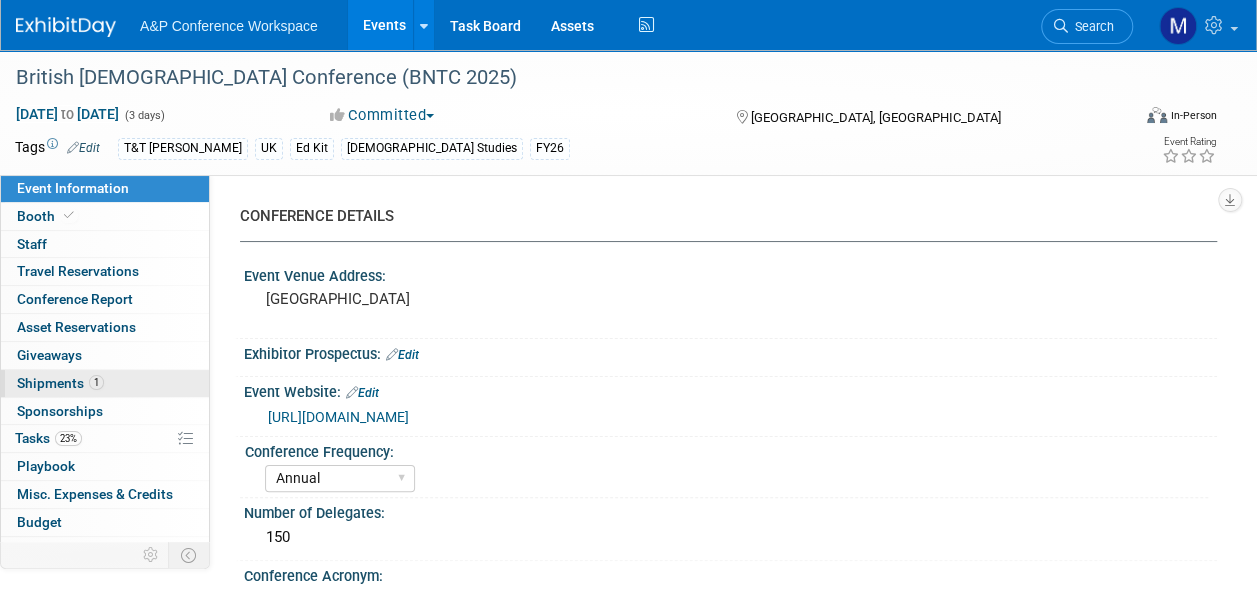 click on "1
Shipments 1" at bounding box center (105, 383) 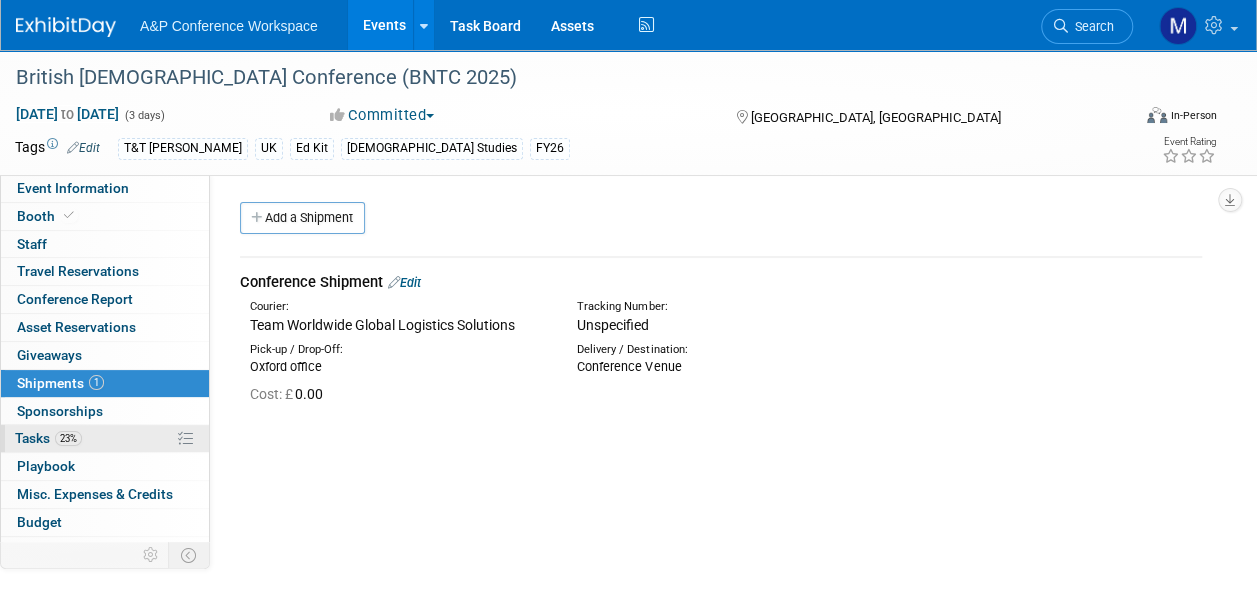 click on "23%
Tasks 23%" at bounding box center [105, 438] 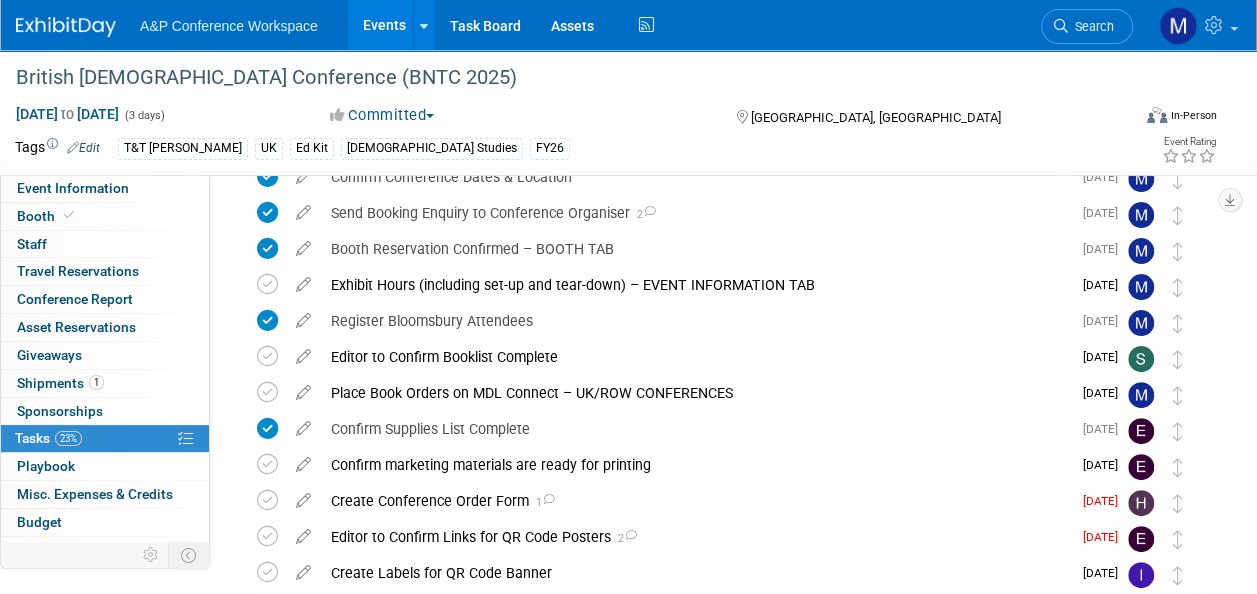 scroll, scrollTop: 200, scrollLeft: 0, axis: vertical 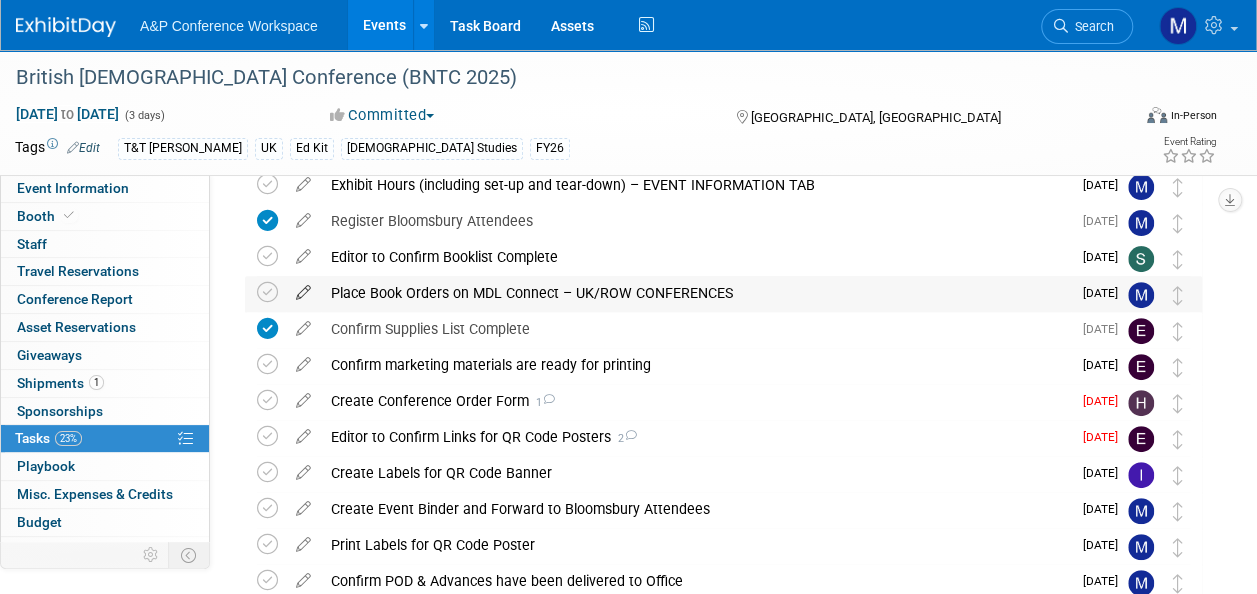 click at bounding box center [303, 288] 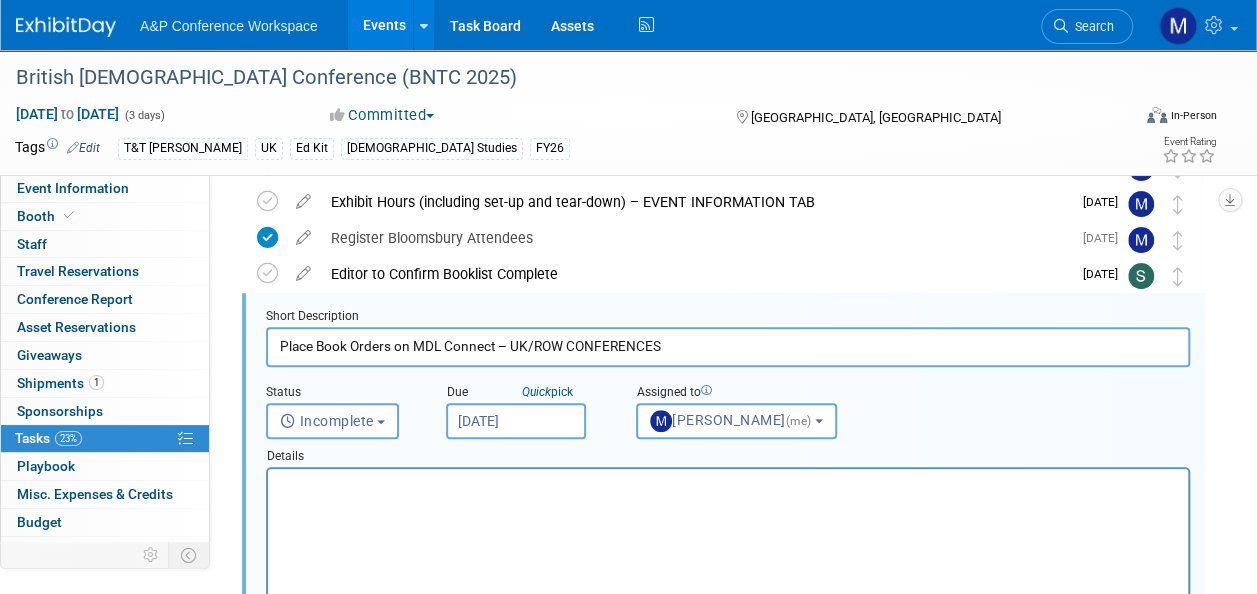 scroll, scrollTop: 0, scrollLeft: 0, axis: both 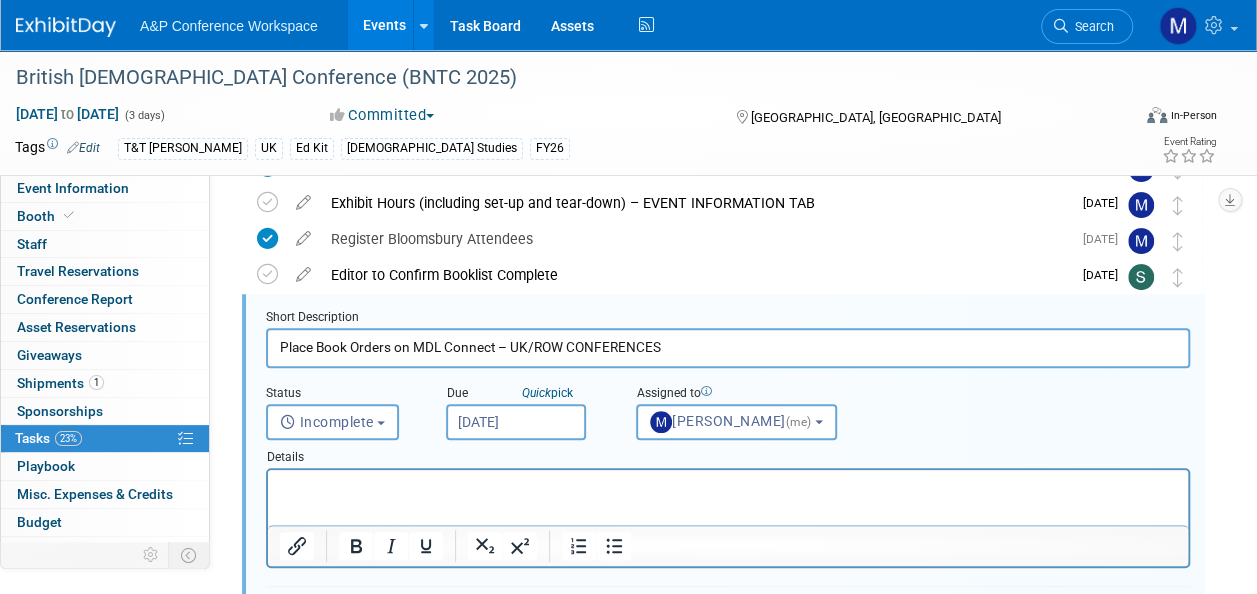 click on "[DATE]" at bounding box center (516, 422) 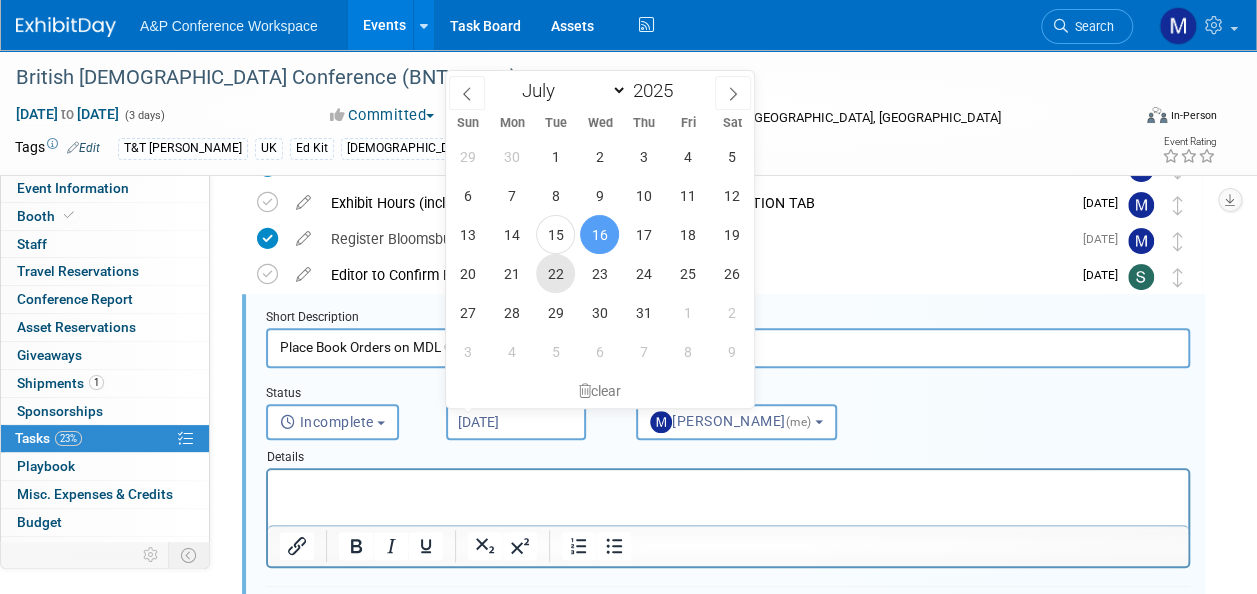 click on "22" at bounding box center [555, 273] 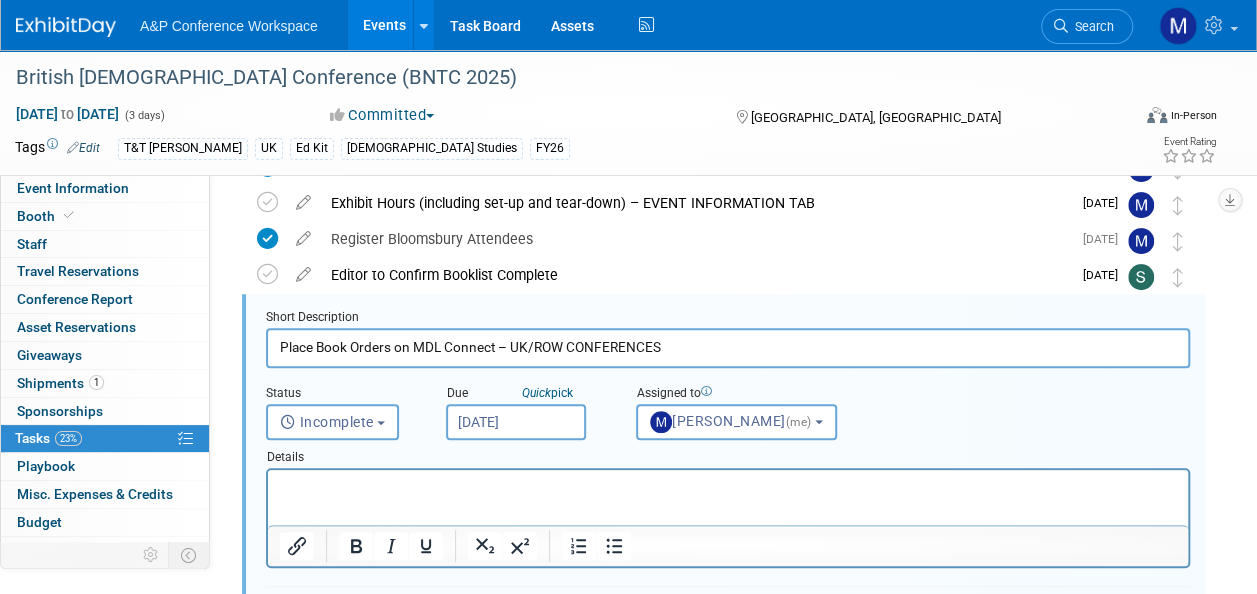 click at bounding box center (728, 483) 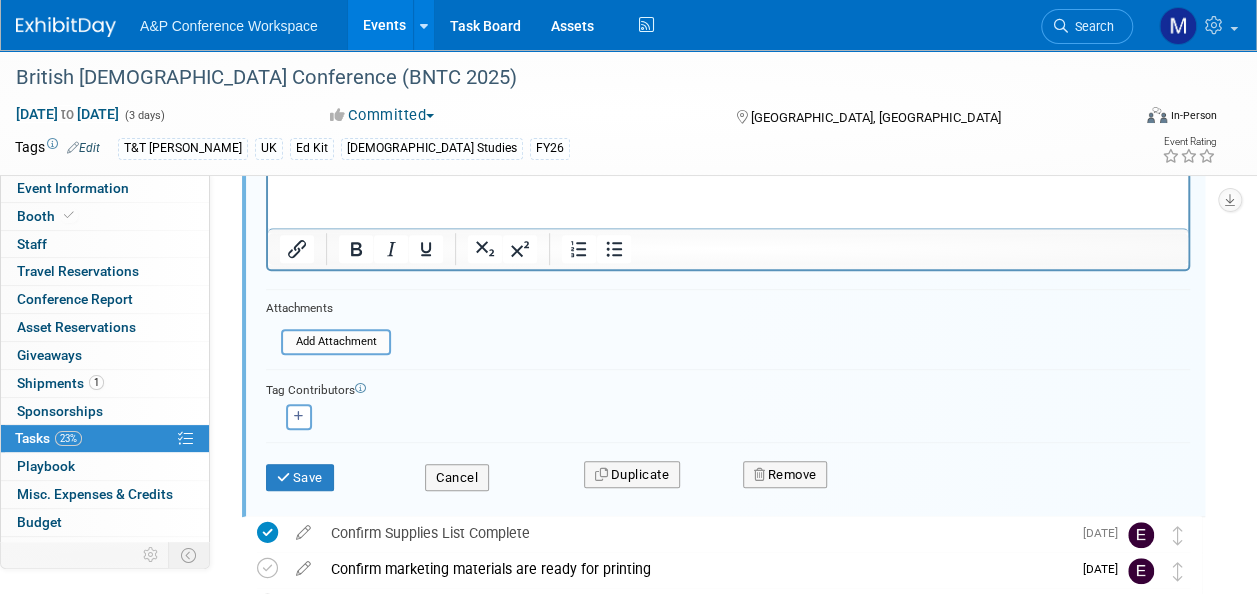 scroll, scrollTop: 482, scrollLeft: 0, axis: vertical 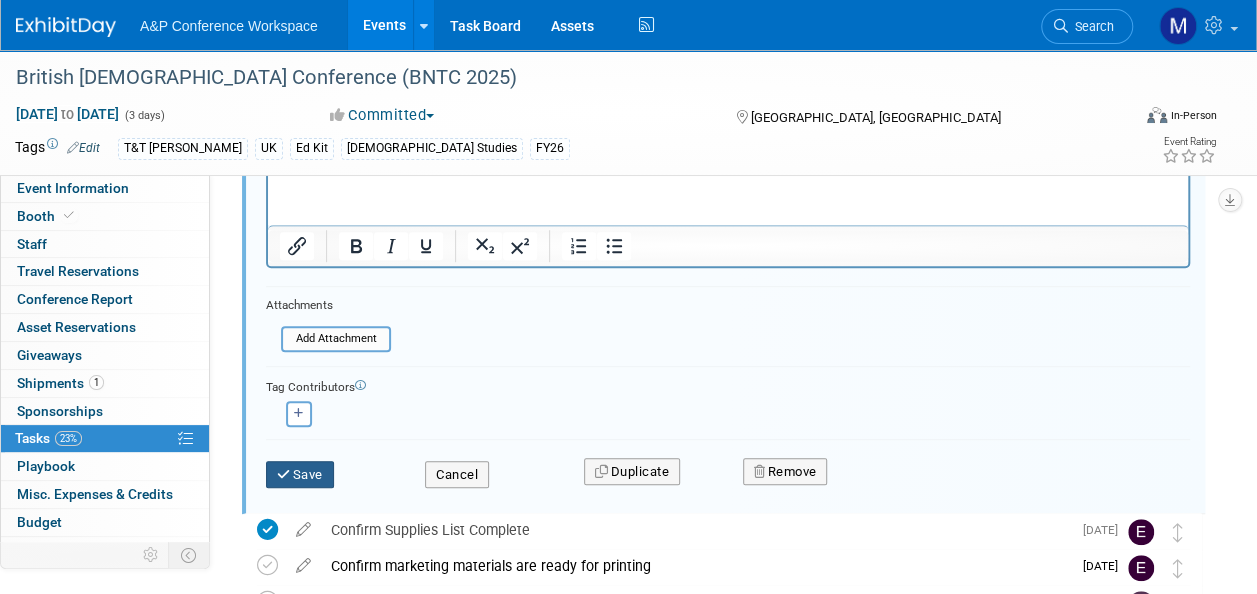 click on "Save" at bounding box center [300, 475] 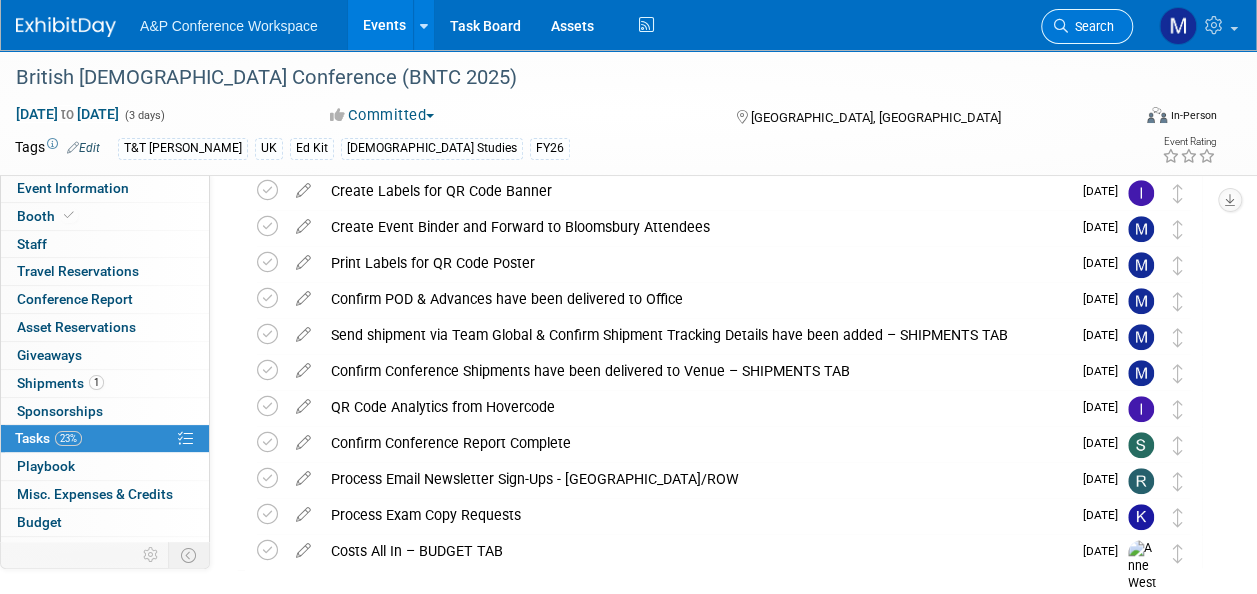 click on "Search" at bounding box center [1091, 26] 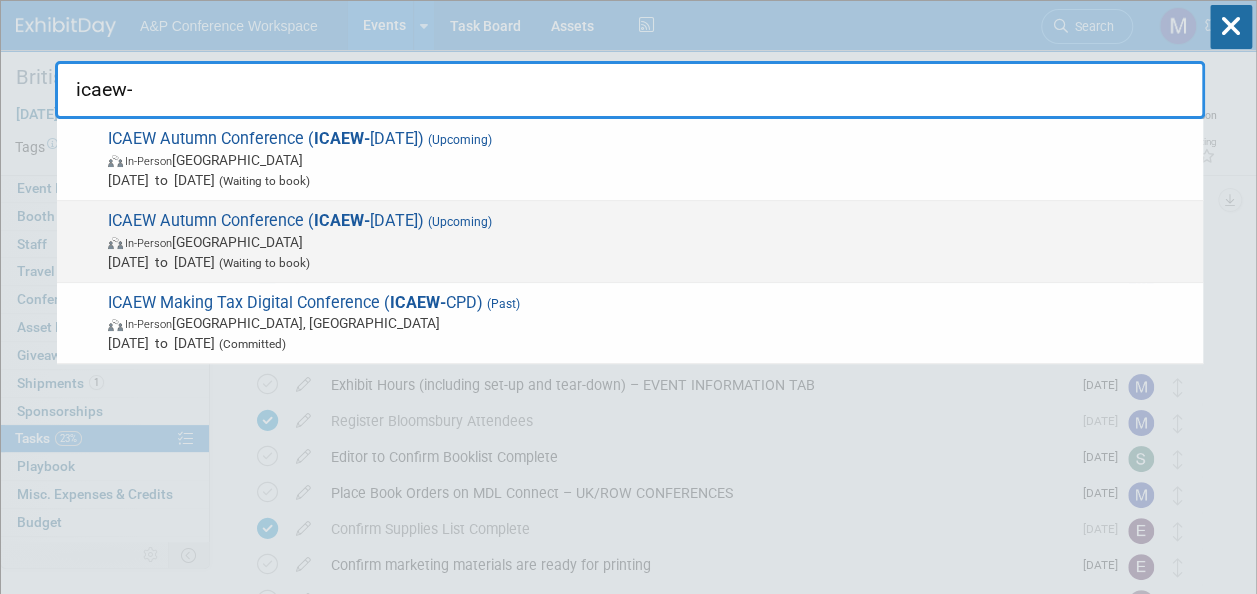 type on "icaew-" 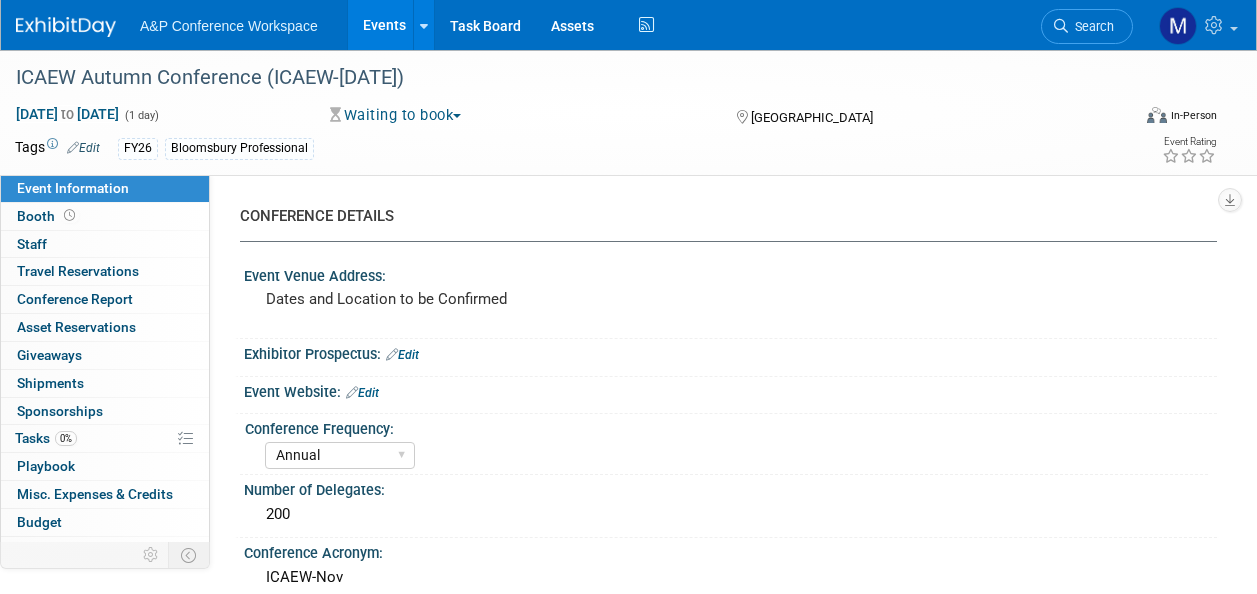 select on "Annual" 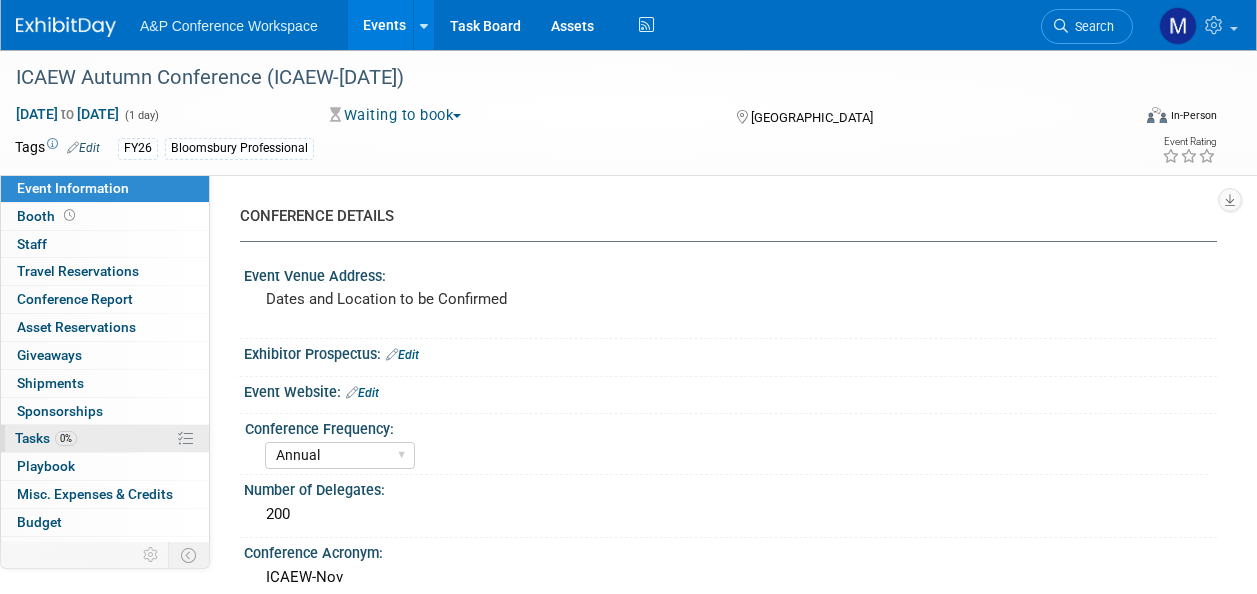 scroll, scrollTop: 0, scrollLeft: 0, axis: both 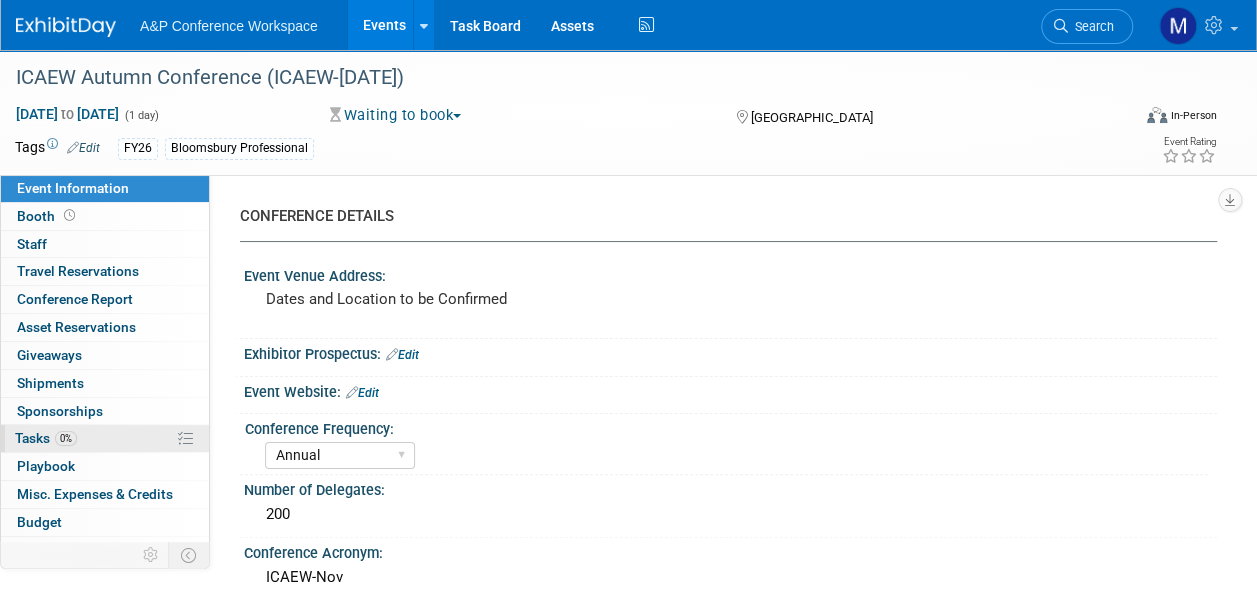 click on "0%" at bounding box center [66, 438] 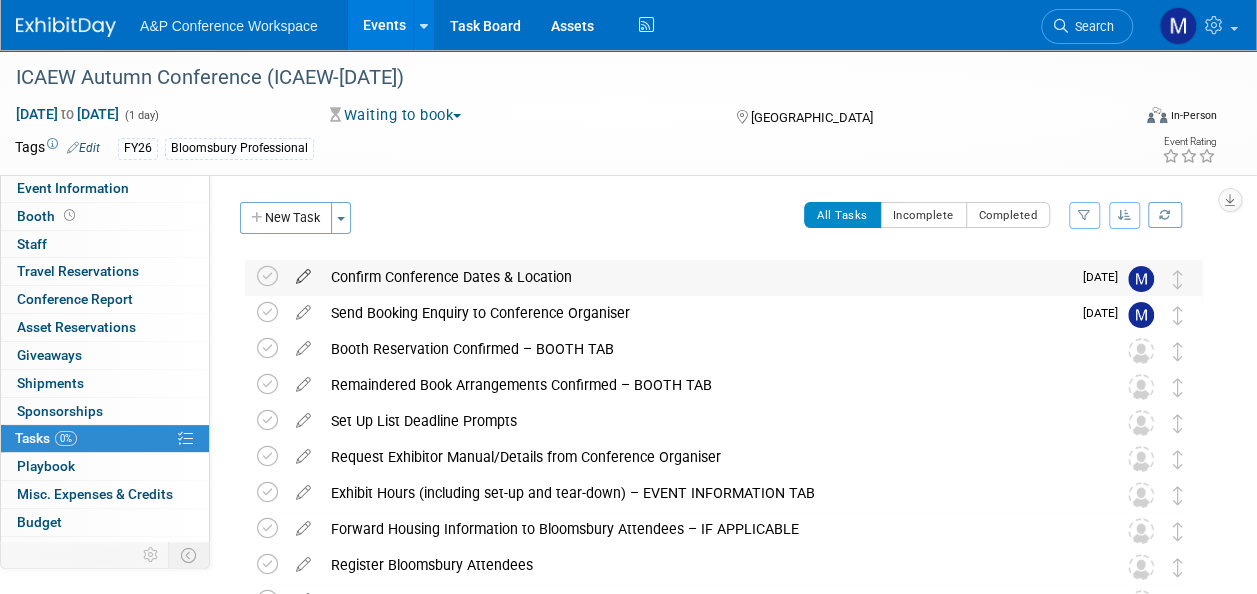click at bounding box center [303, 272] 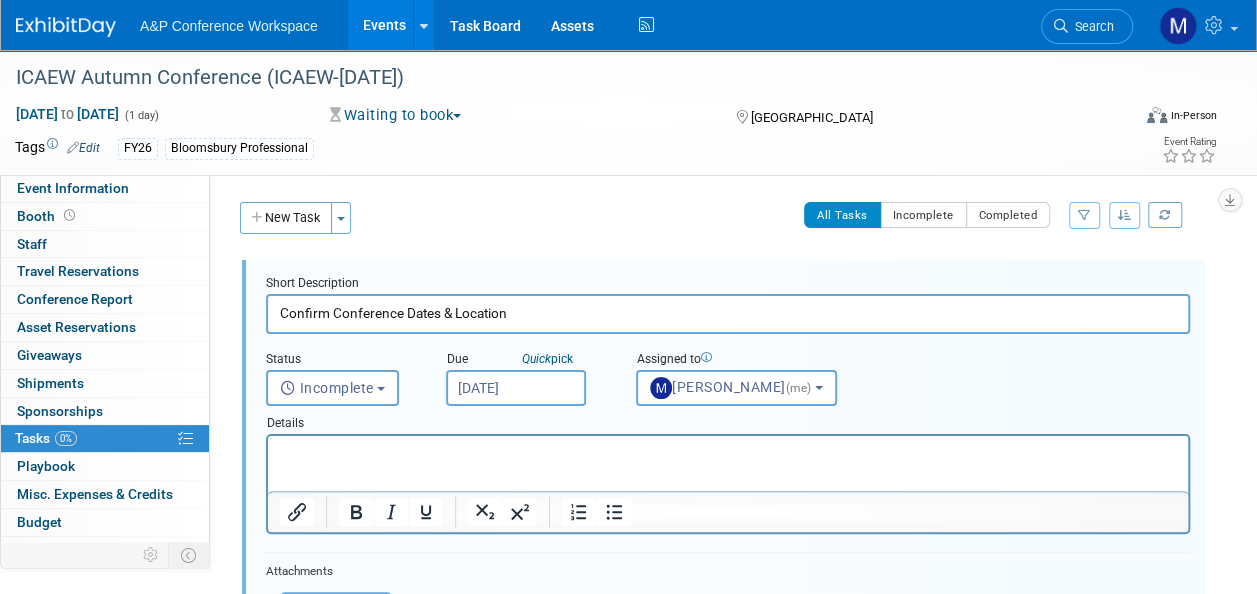 scroll, scrollTop: 0, scrollLeft: 0, axis: both 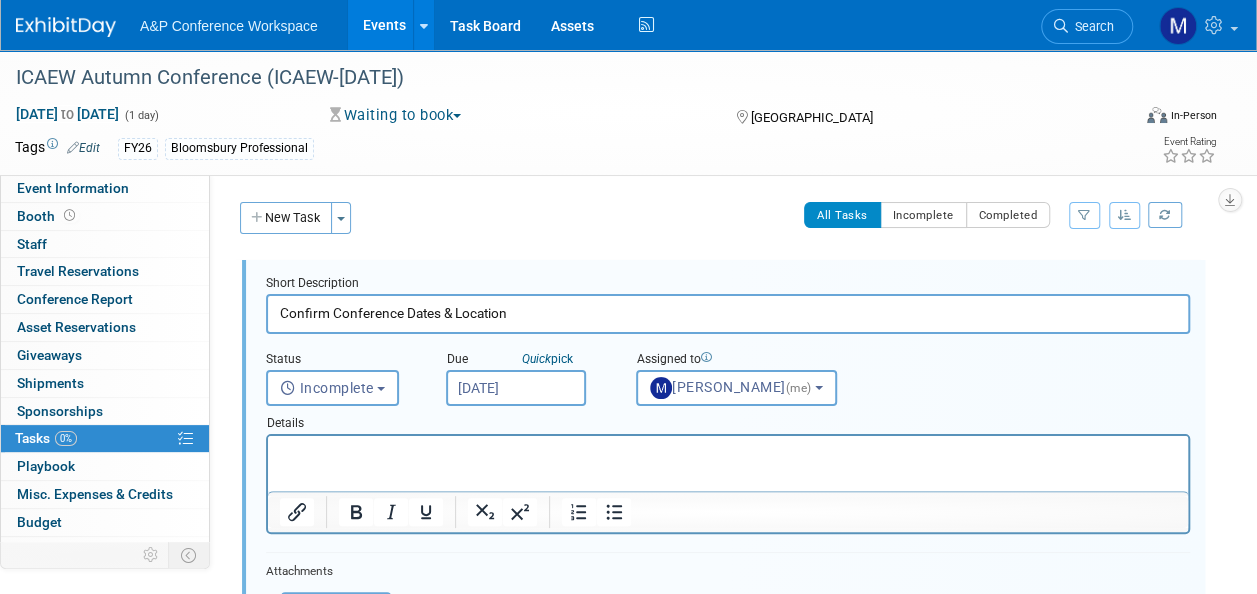 click on "[DATE]" at bounding box center [516, 388] 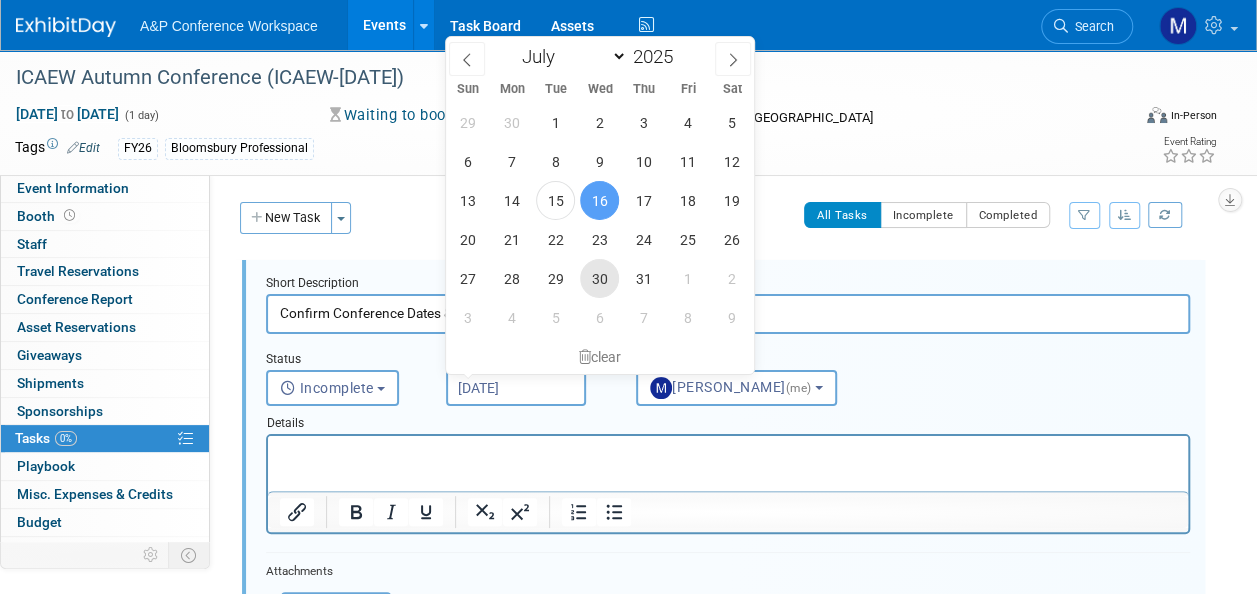 click on "30" at bounding box center (599, 278) 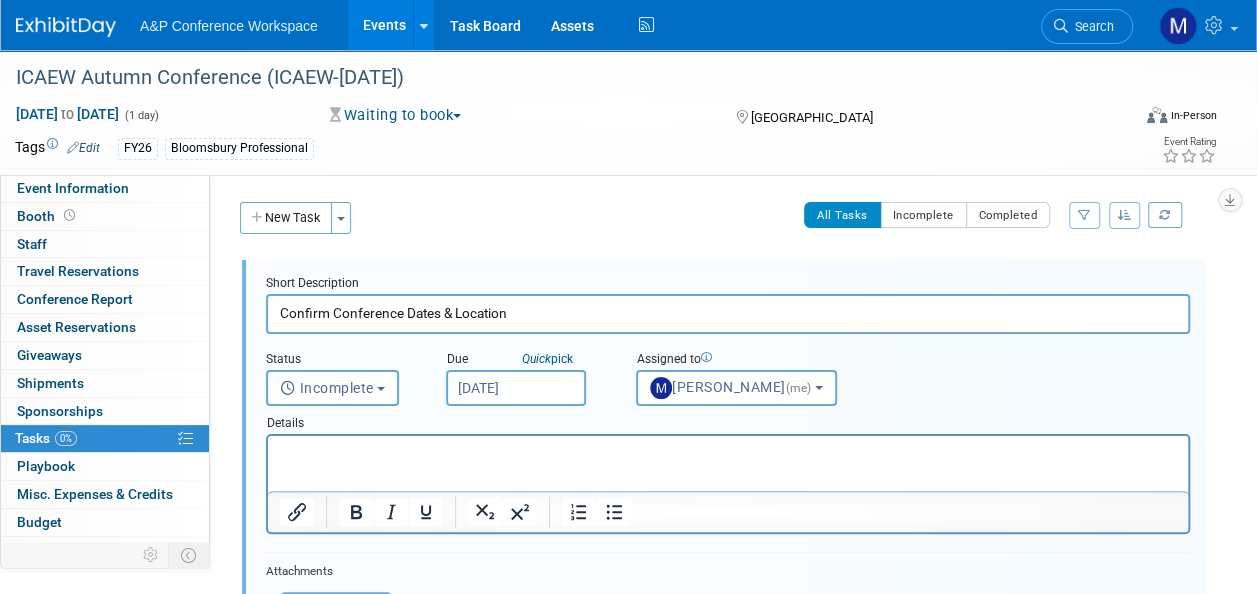 click at bounding box center (728, 453) 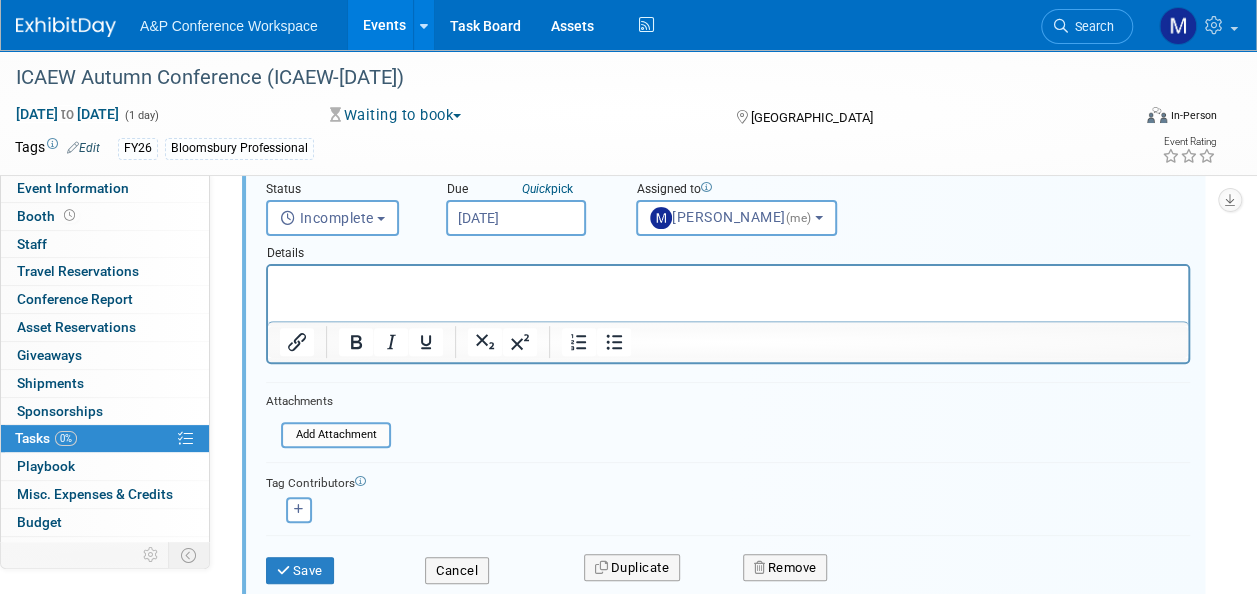 scroll, scrollTop: 300, scrollLeft: 0, axis: vertical 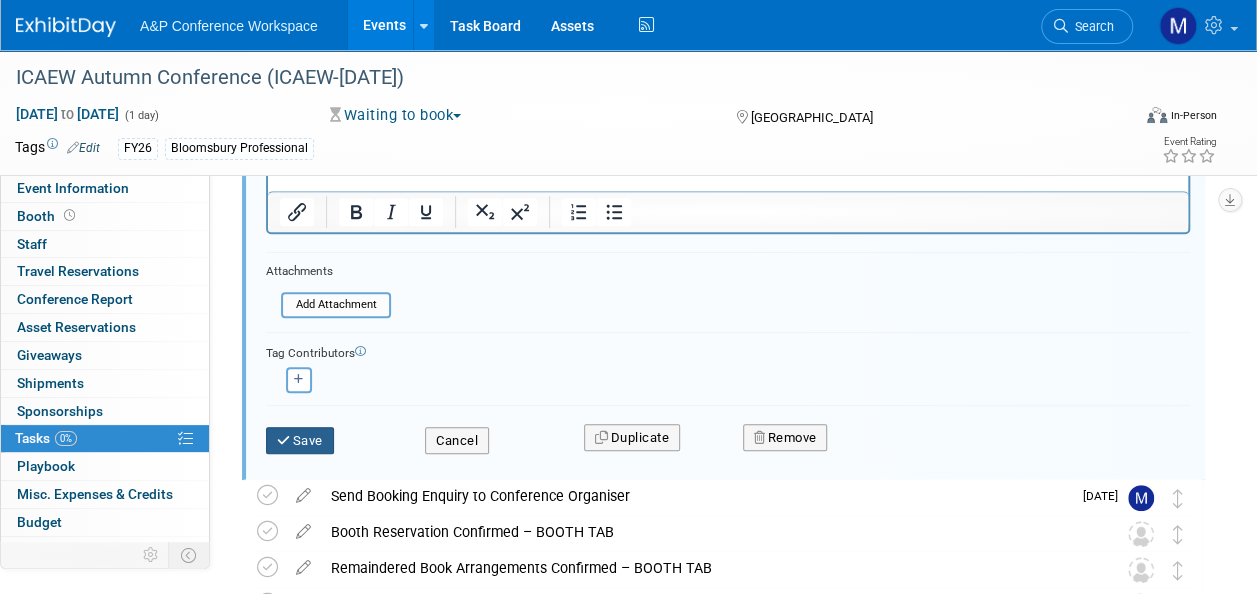 click on "Save" at bounding box center [300, 441] 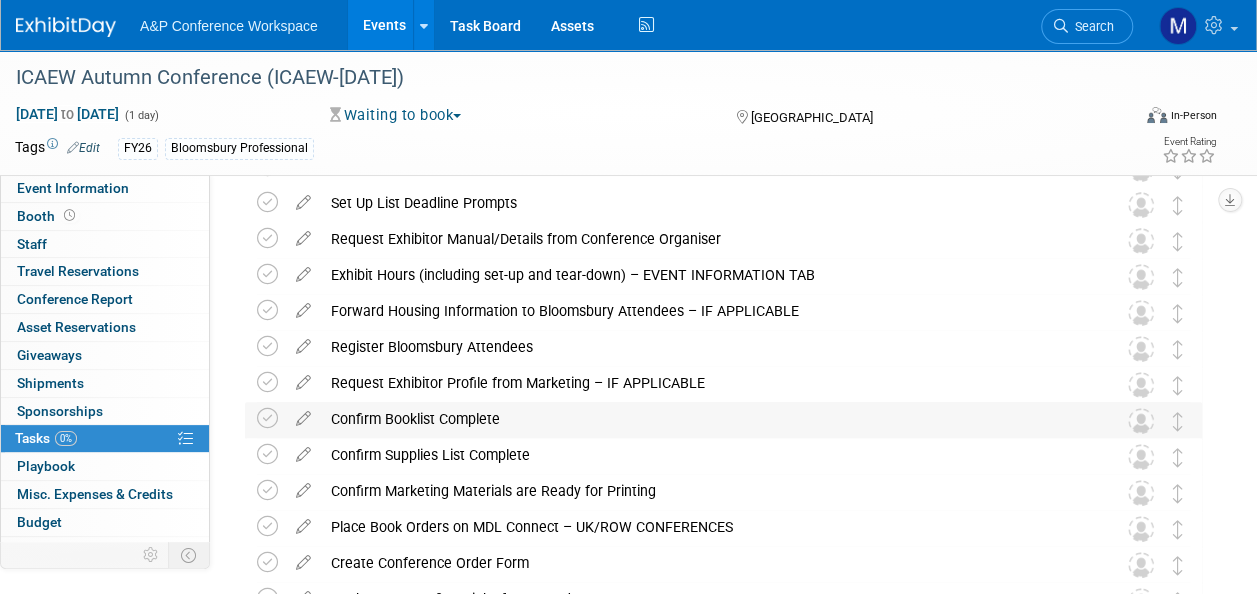 scroll, scrollTop: 0, scrollLeft: 0, axis: both 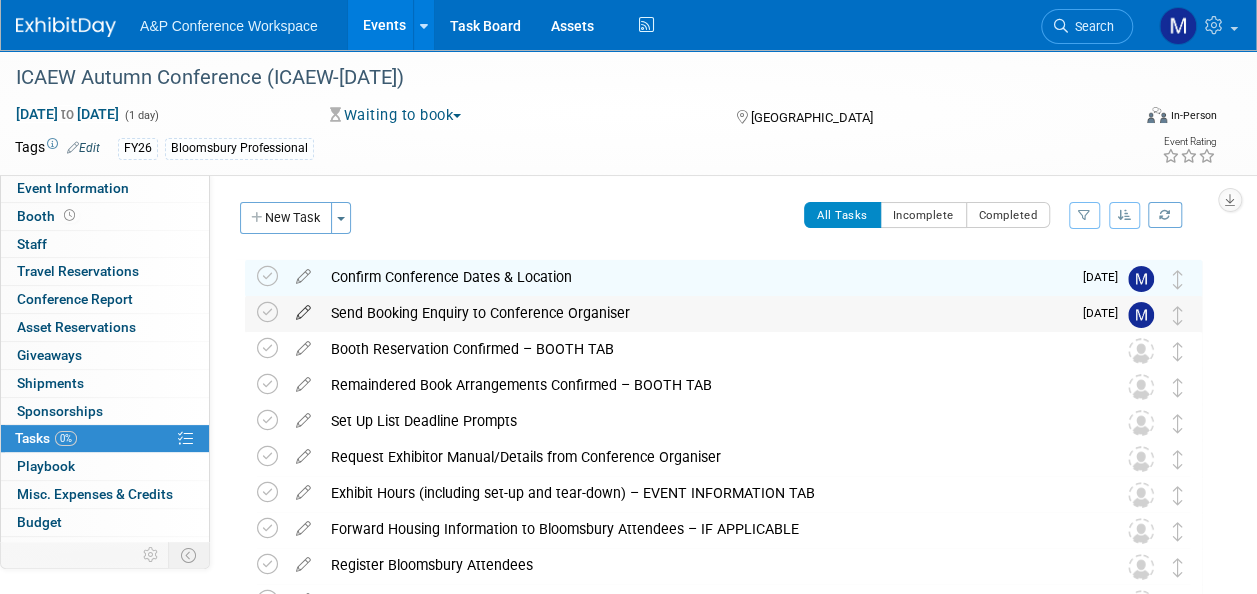 click at bounding box center (303, 308) 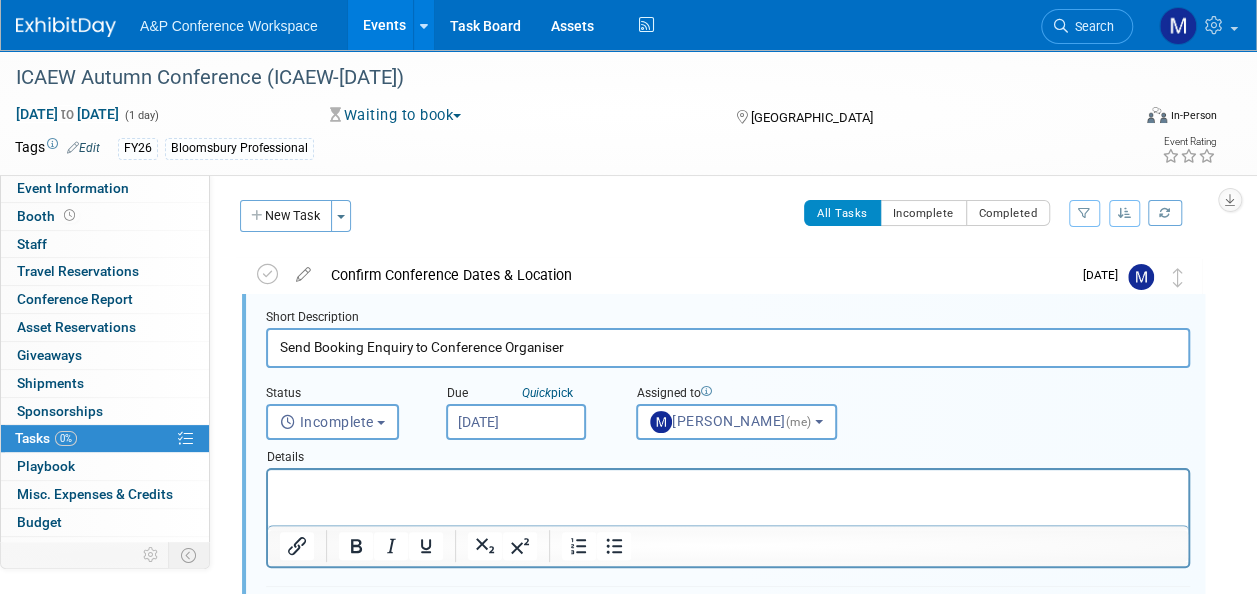 scroll, scrollTop: 2, scrollLeft: 0, axis: vertical 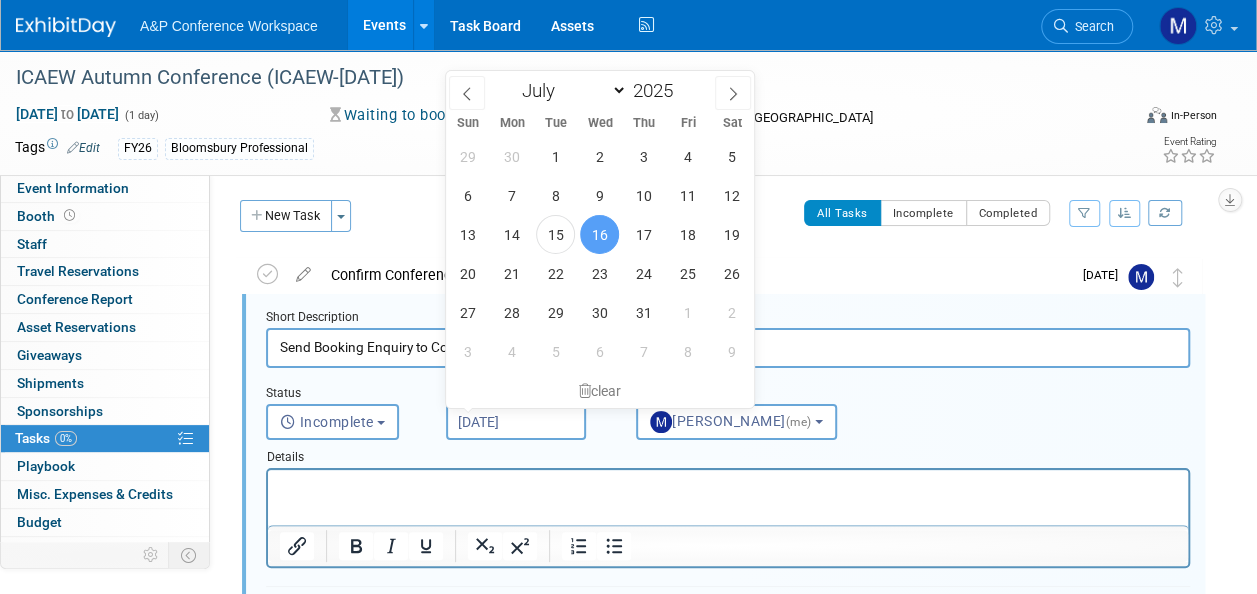 click on "[DATE]" at bounding box center (516, 422) 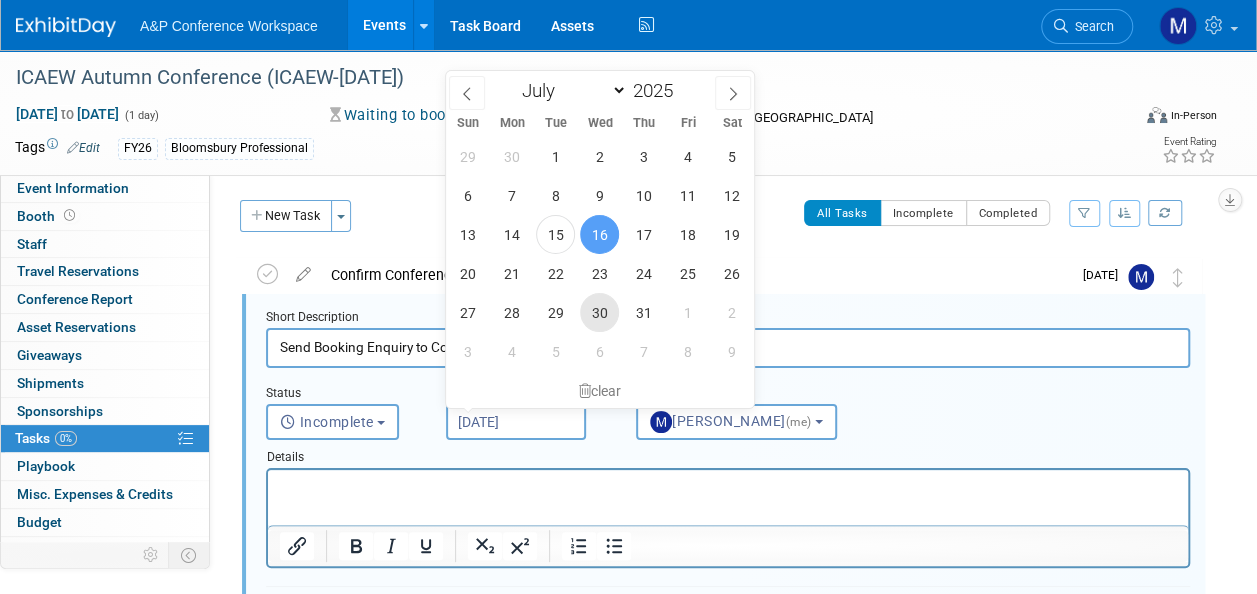 click on "30" at bounding box center [599, 312] 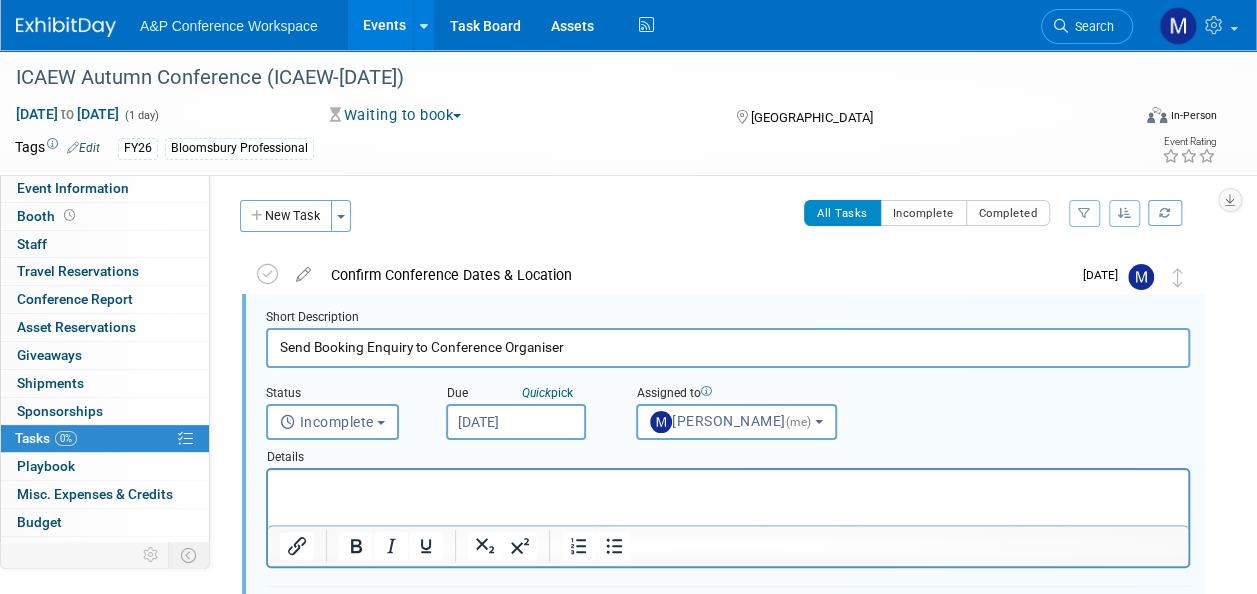 click at bounding box center [728, 483] 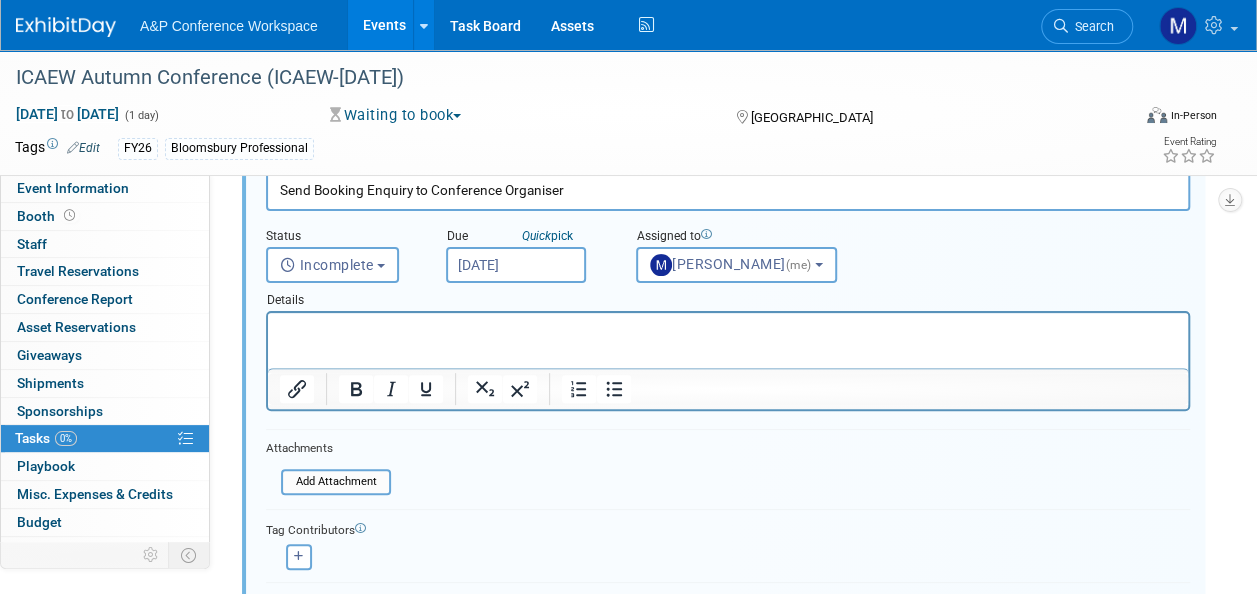 scroll, scrollTop: 302, scrollLeft: 0, axis: vertical 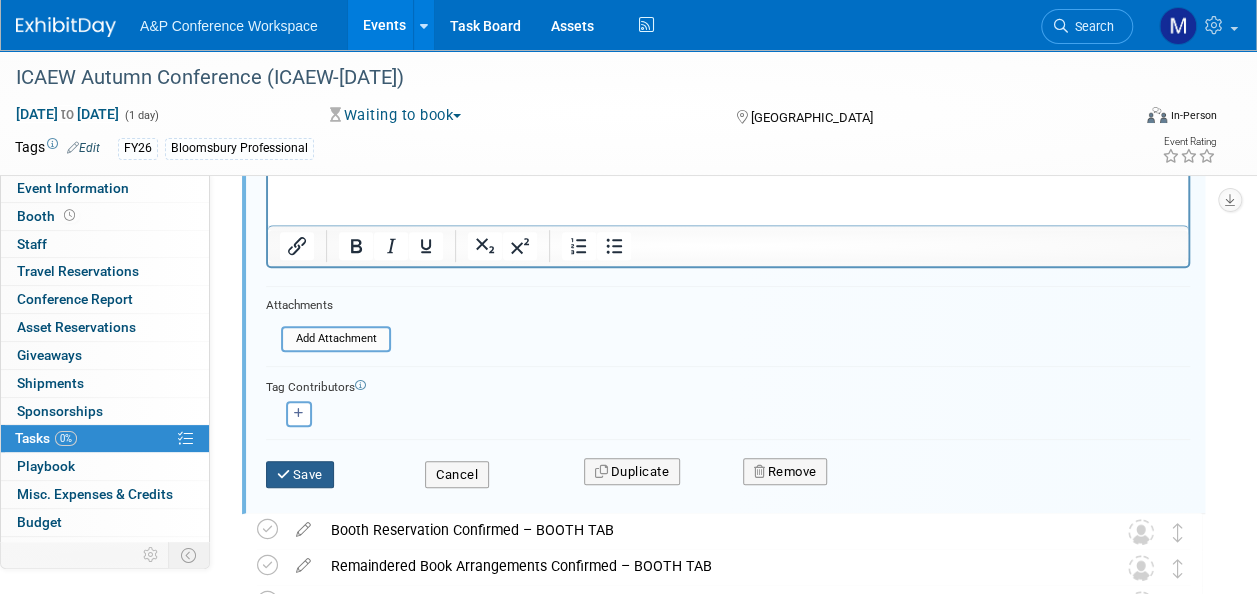 click on "Save" at bounding box center (300, 475) 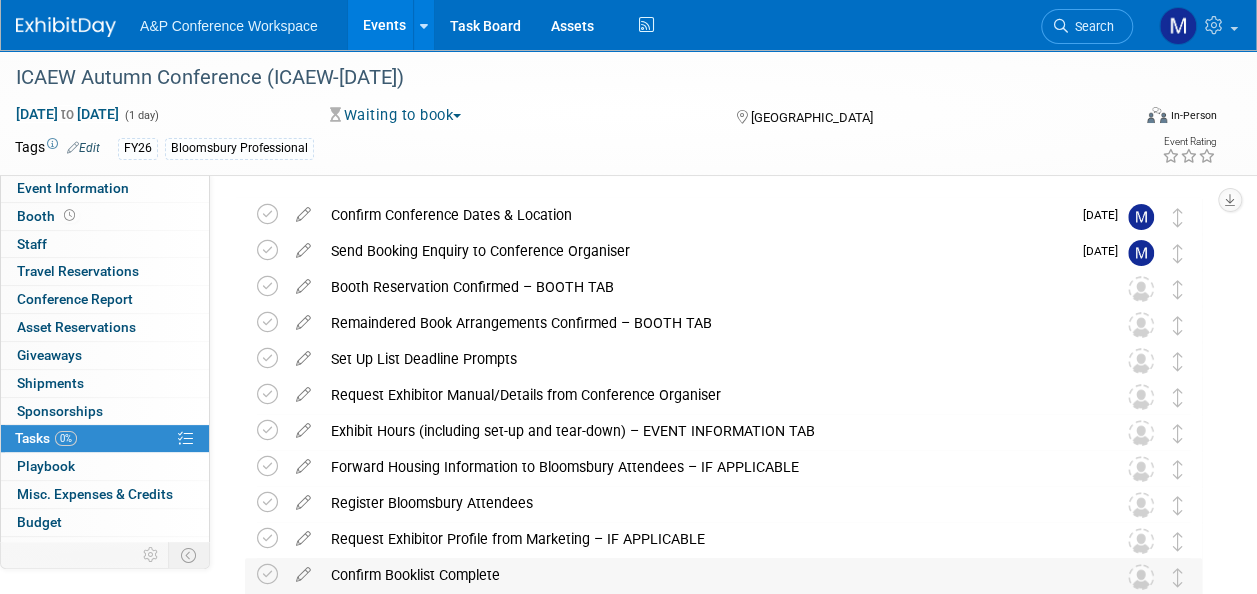 scroll, scrollTop: 0, scrollLeft: 0, axis: both 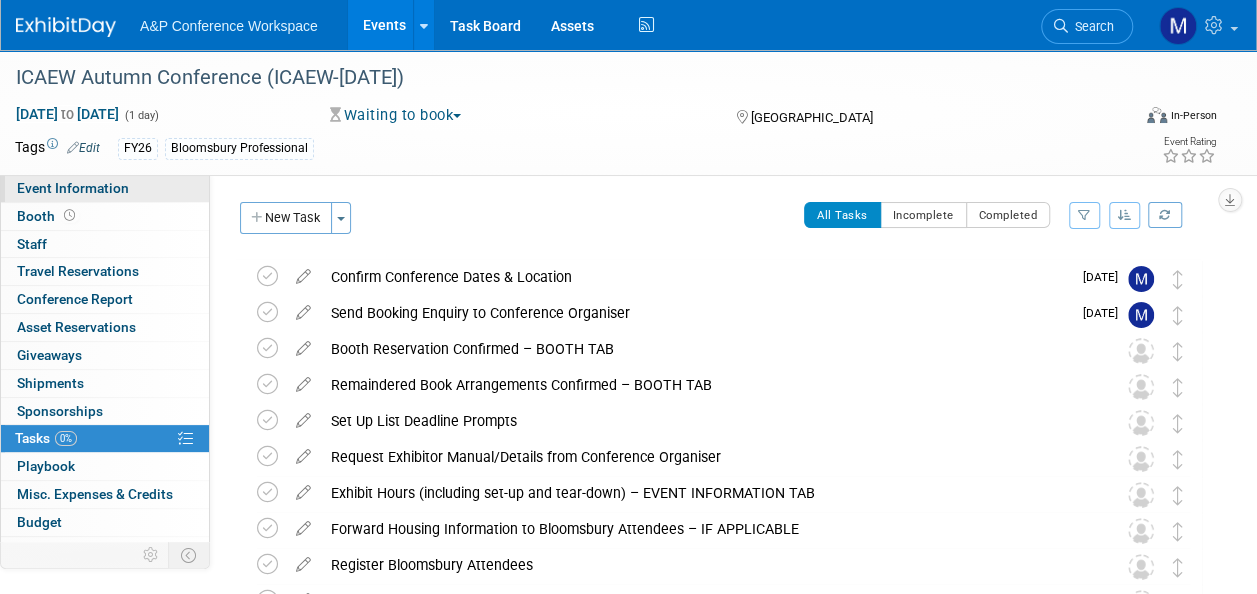 click on "Event Information" at bounding box center (105, 188) 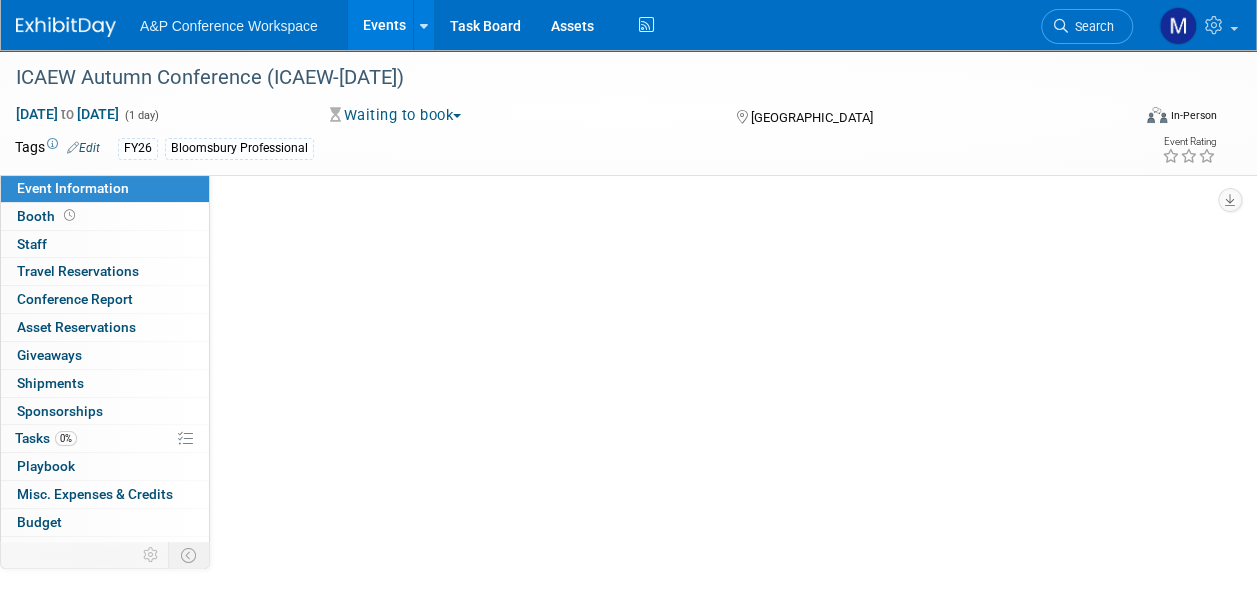 select on "Annual" 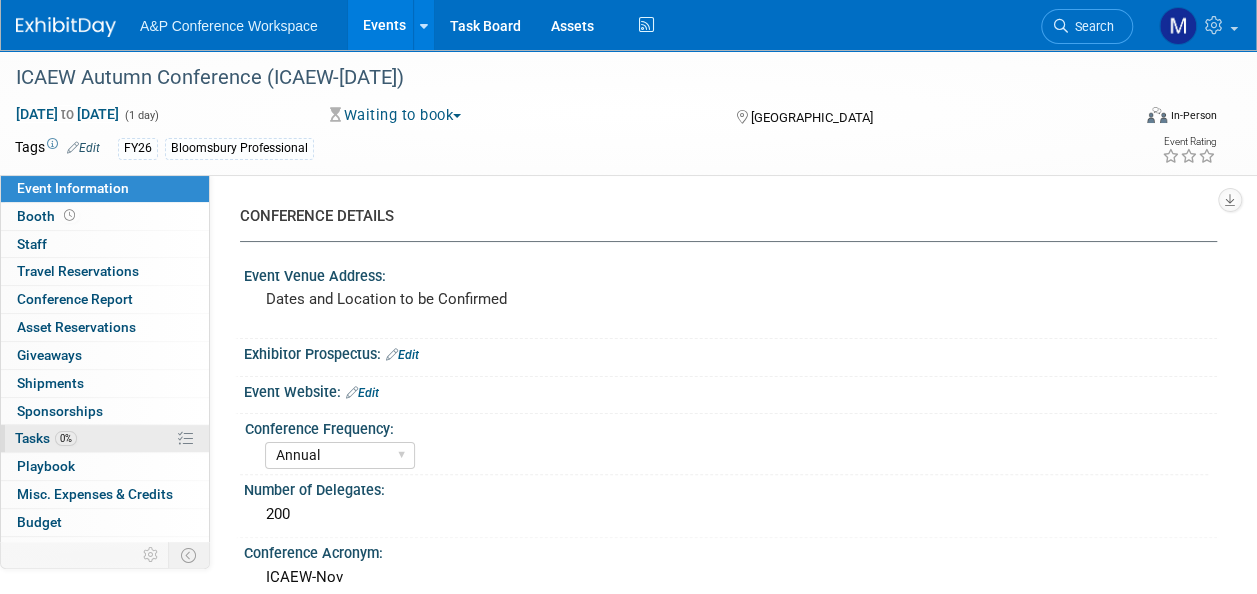 click on "Tasks 0%" at bounding box center (46, 438) 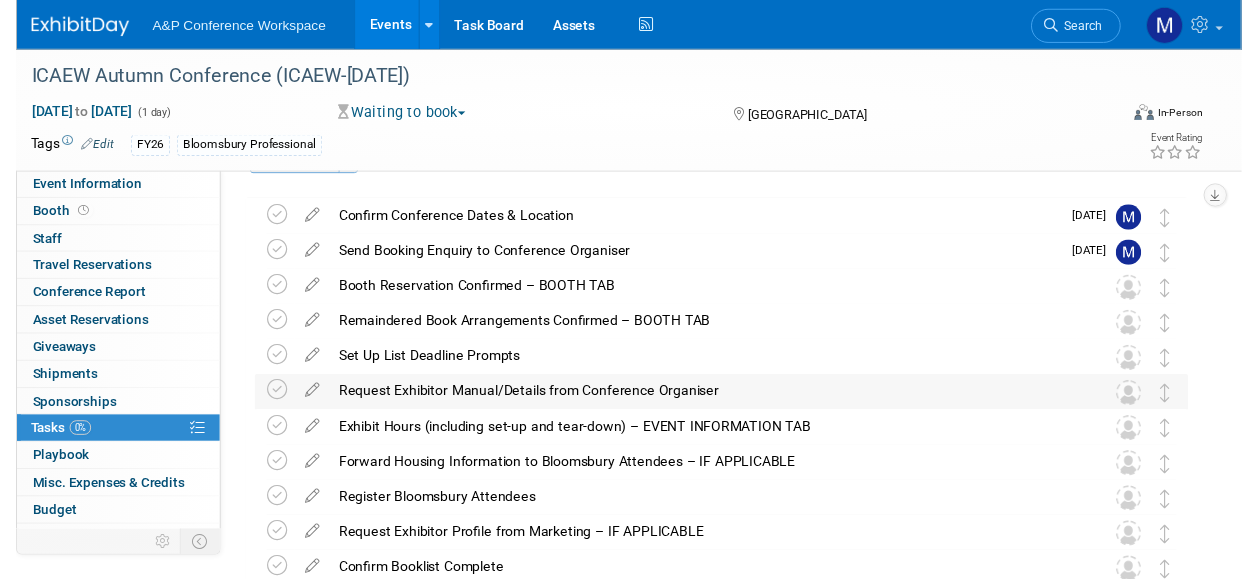 scroll, scrollTop: 0, scrollLeft: 0, axis: both 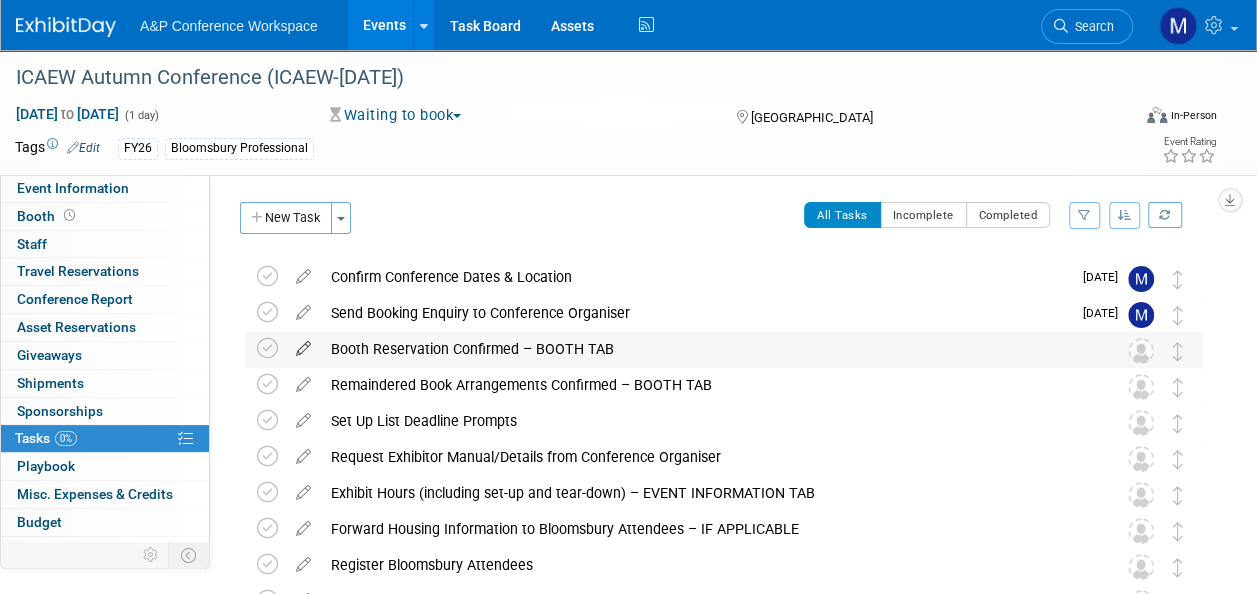 click at bounding box center [303, 344] 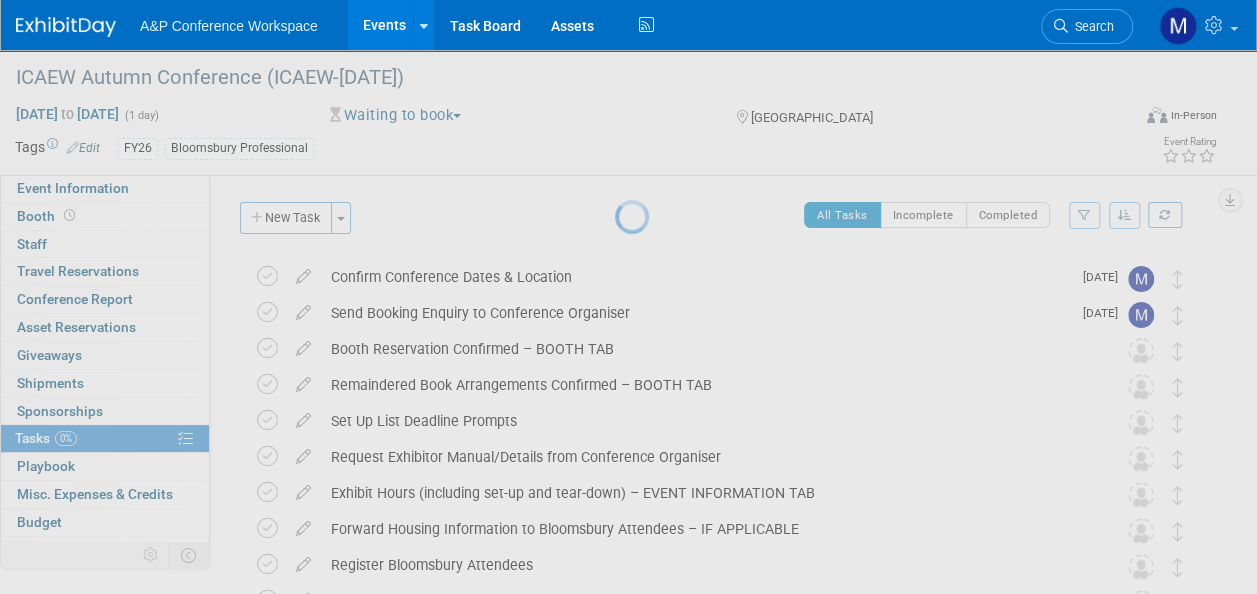 select on "6" 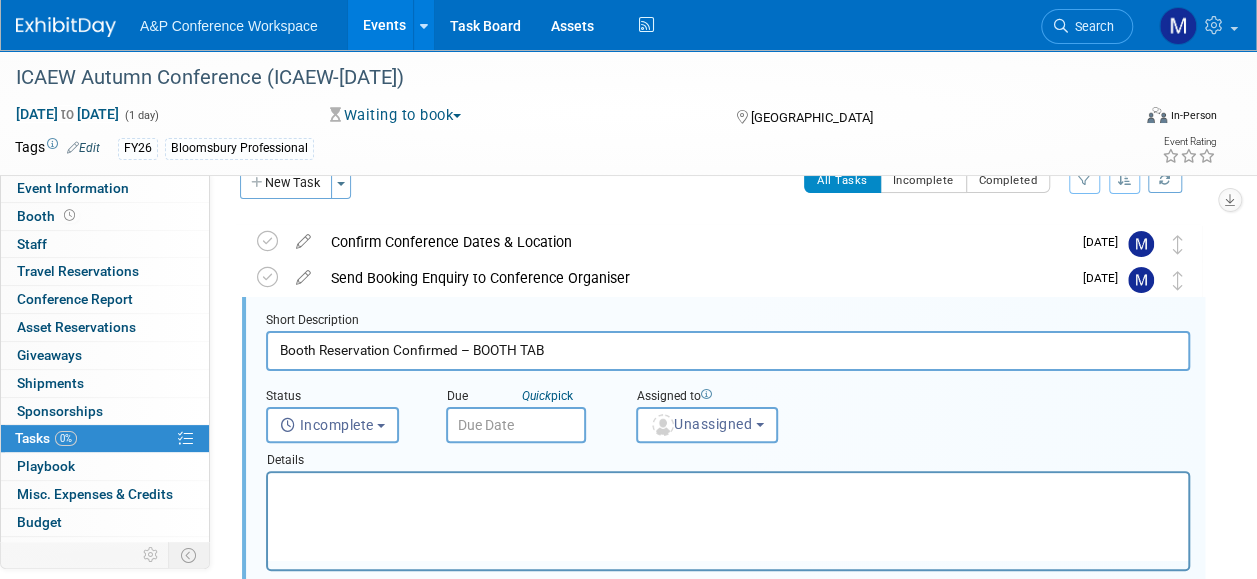 scroll, scrollTop: 38, scrollLeft: 0, axis: vertical 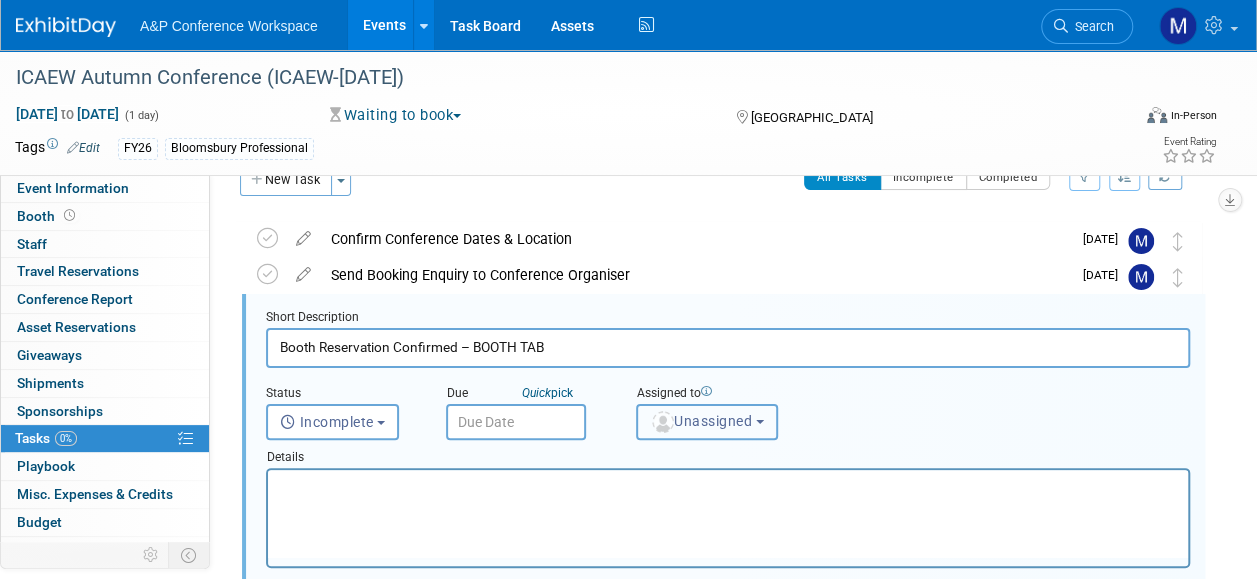 click on "Unassigned" at bounding box center (707, 422) 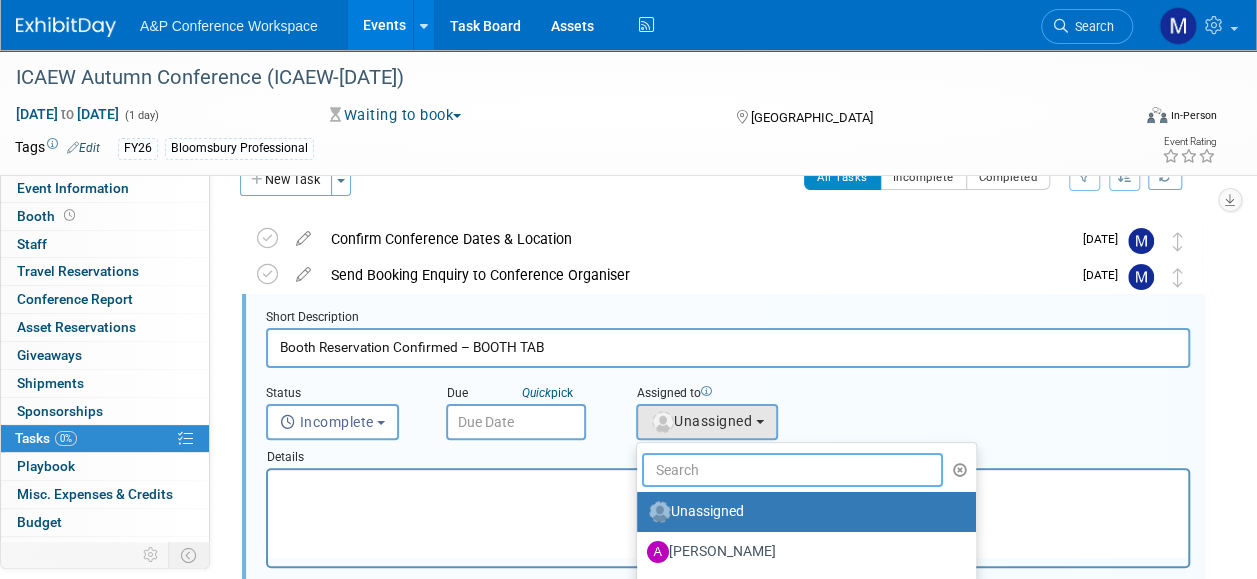 click at bounding box center [792, 470] 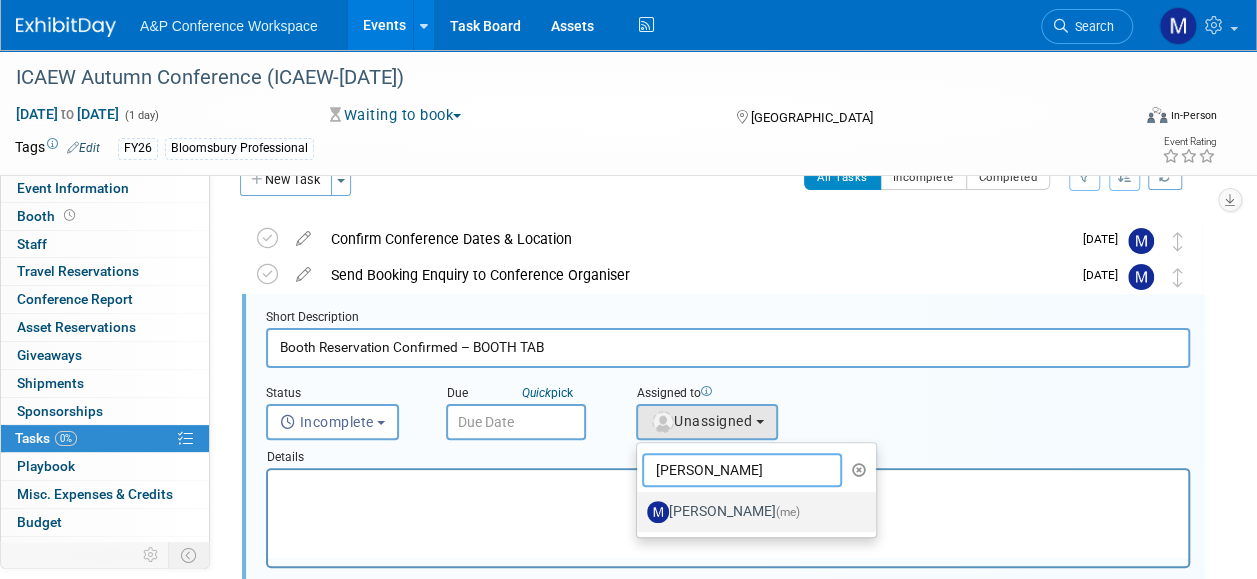 type on "matt ha" 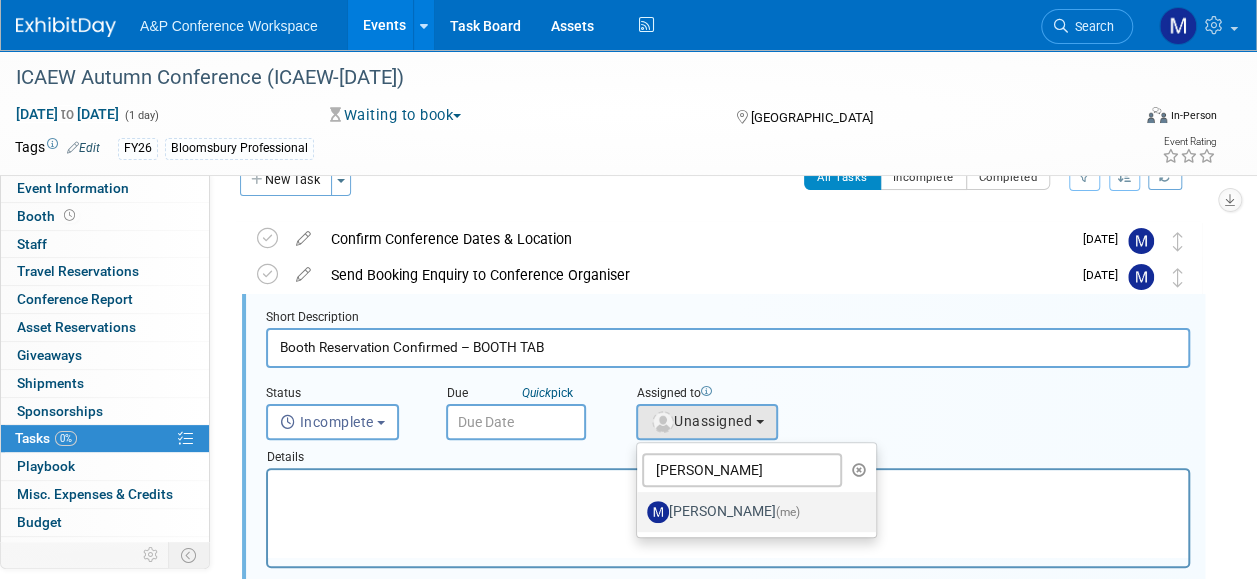 click on "Matt Hambridge
(me)" at bounding box center [751, 512] 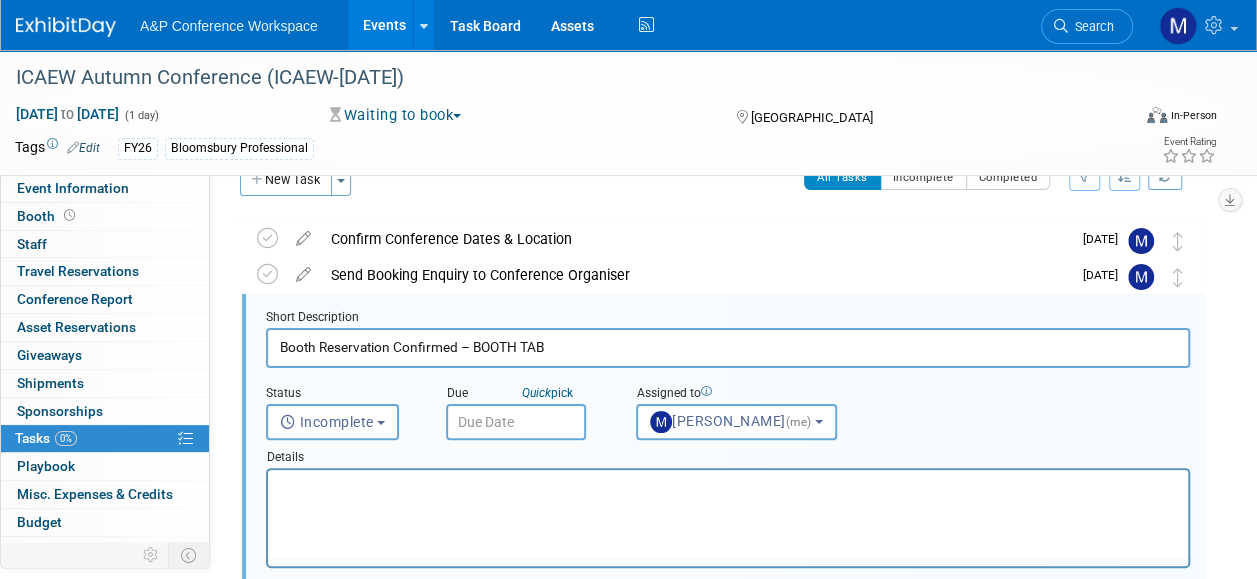click at bounding box center [516, 422] 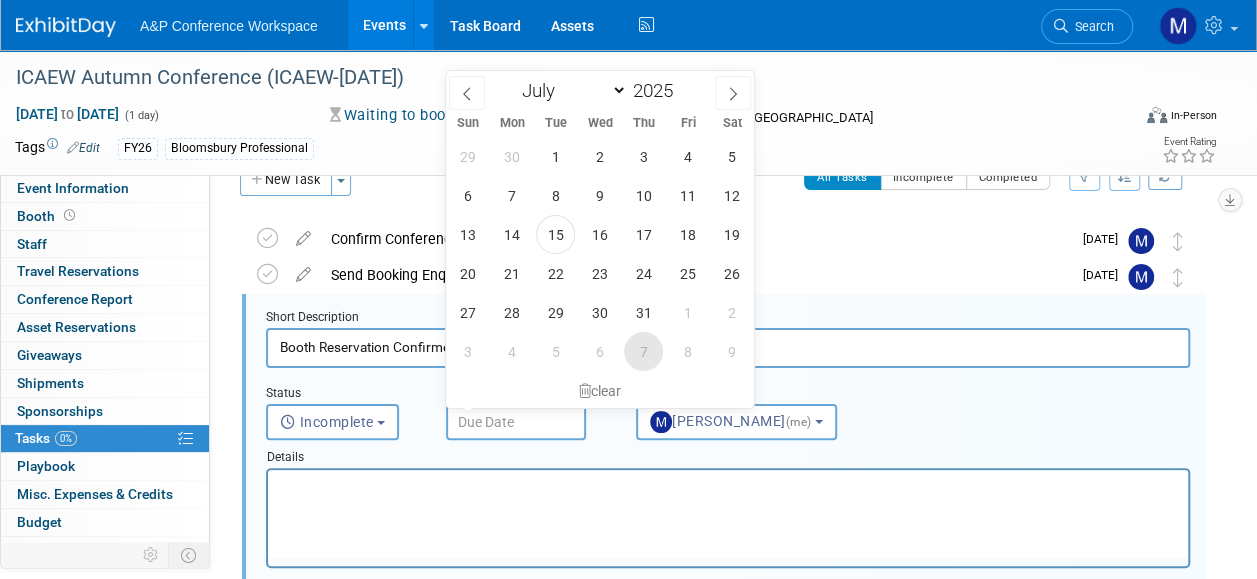 click on "7" at bounding box center (643, 351) 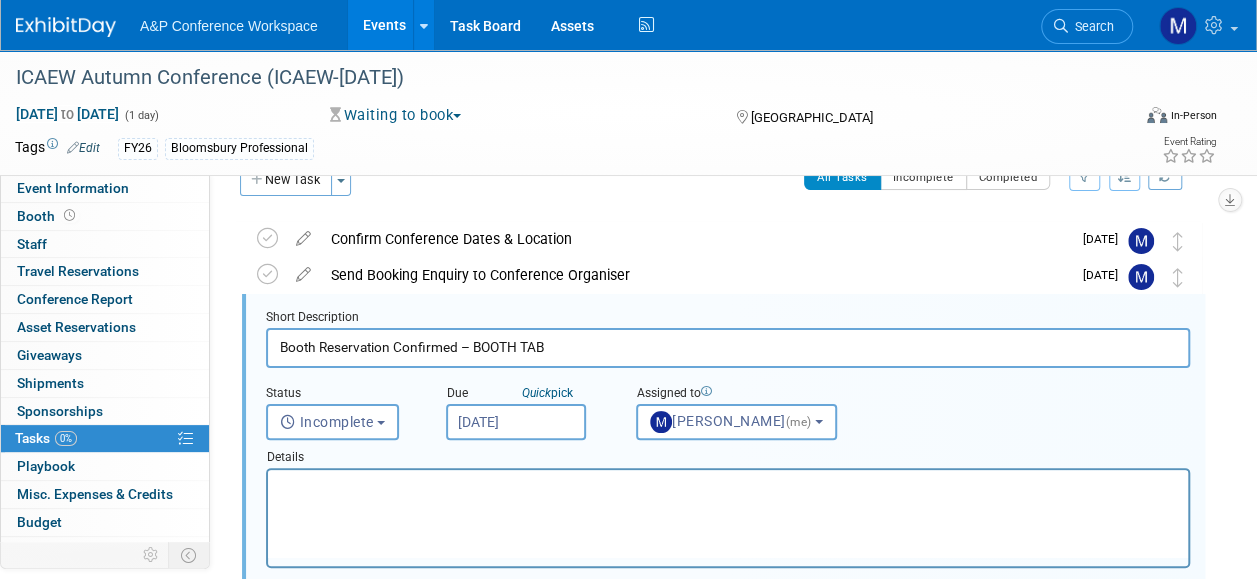 click at bounding box center (728, 487) 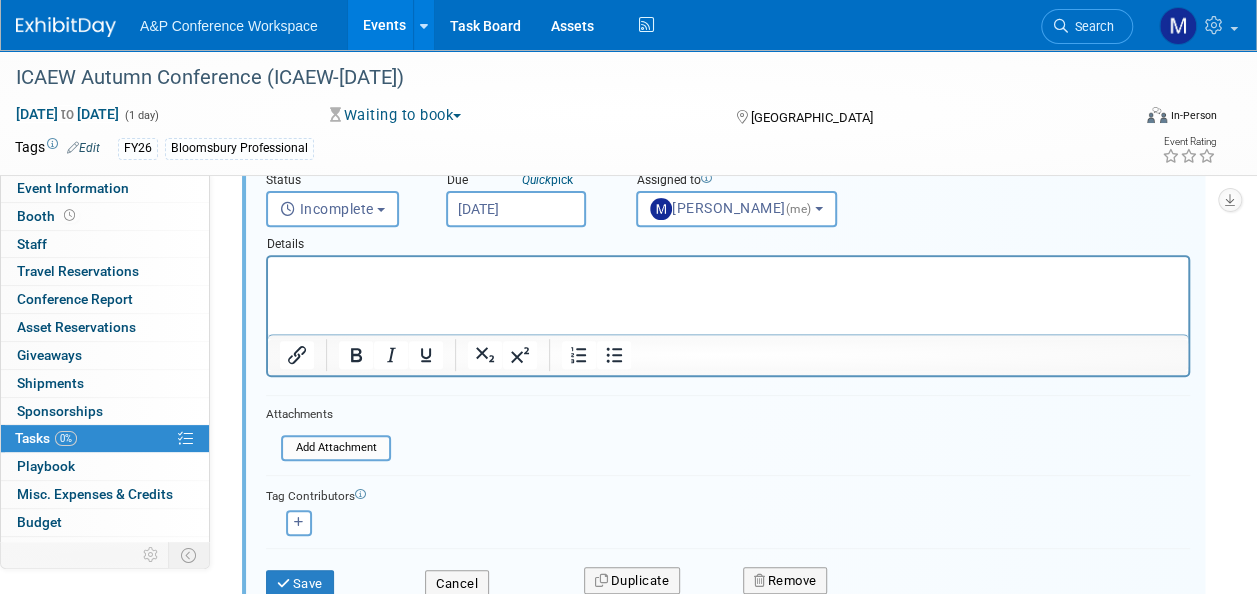 scroll, scrollTop: 338, scrollLeft: 0, axis: vertical 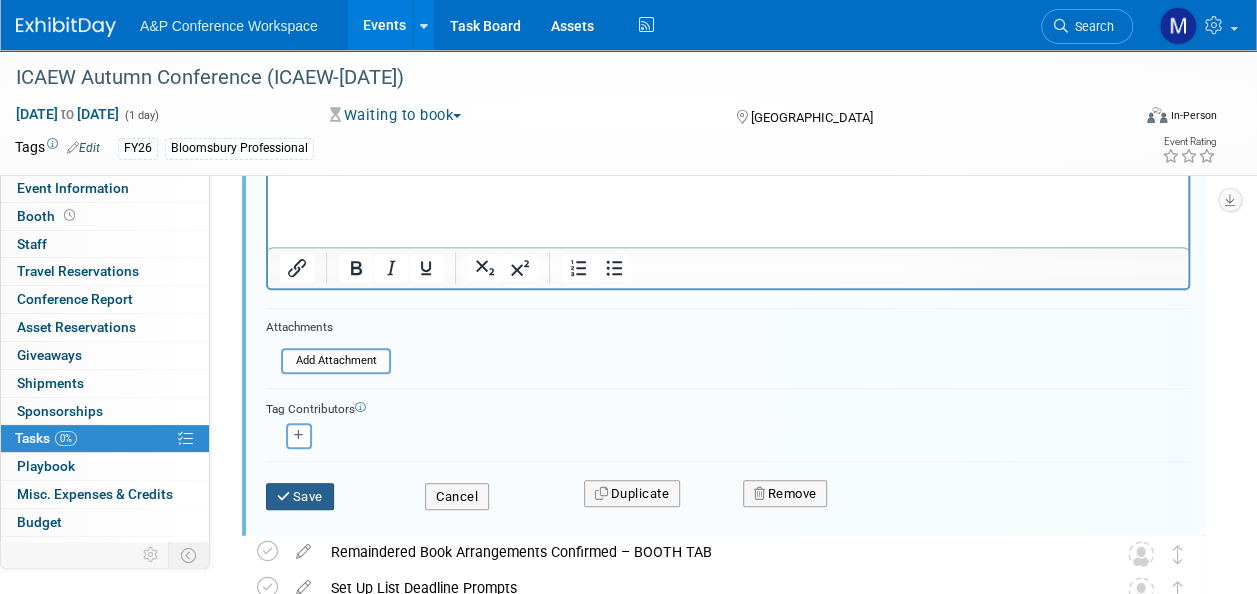 click at bounding box center [285, 496] 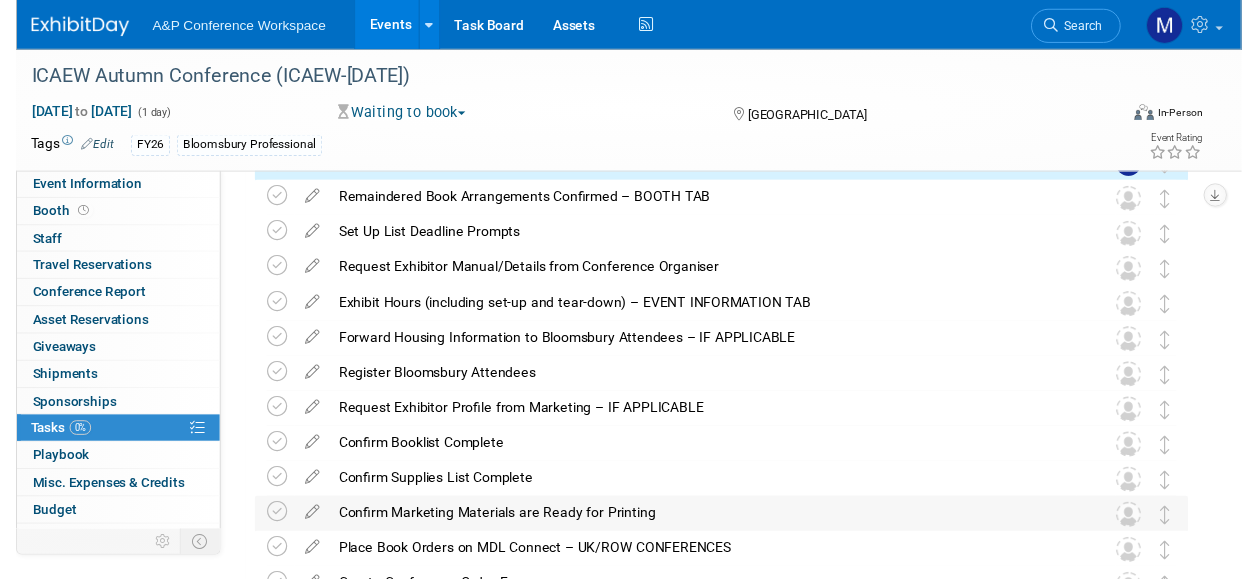 scroll, scrollTop: 38, scrollLeft: 0, axis: vertical 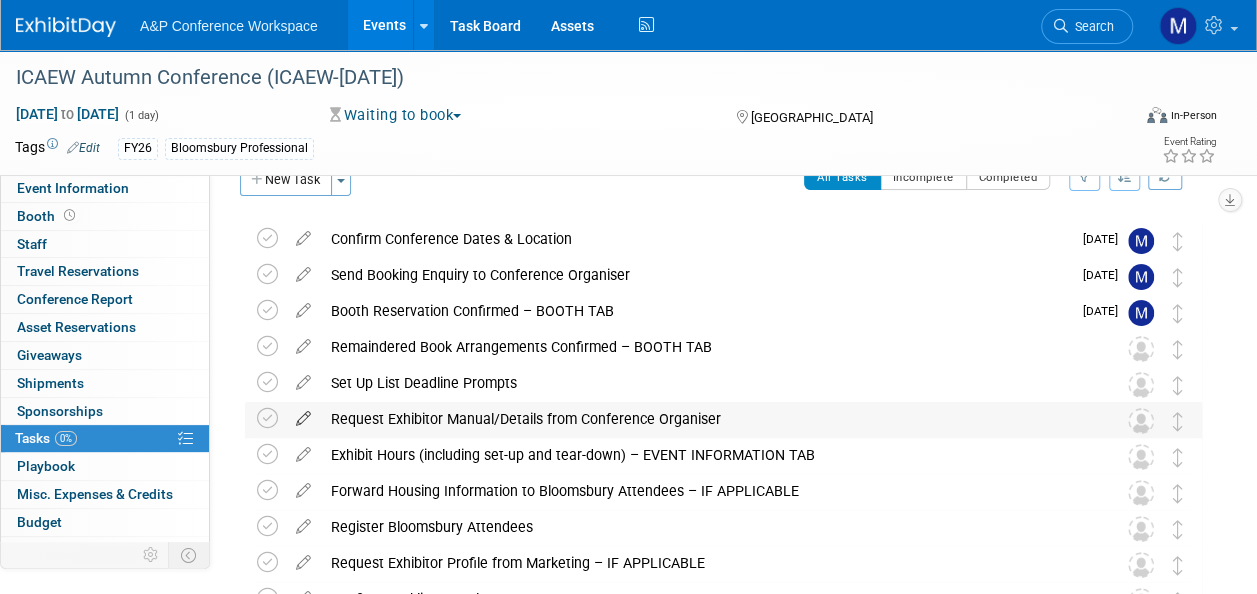 click at bounding box center [303, 414] 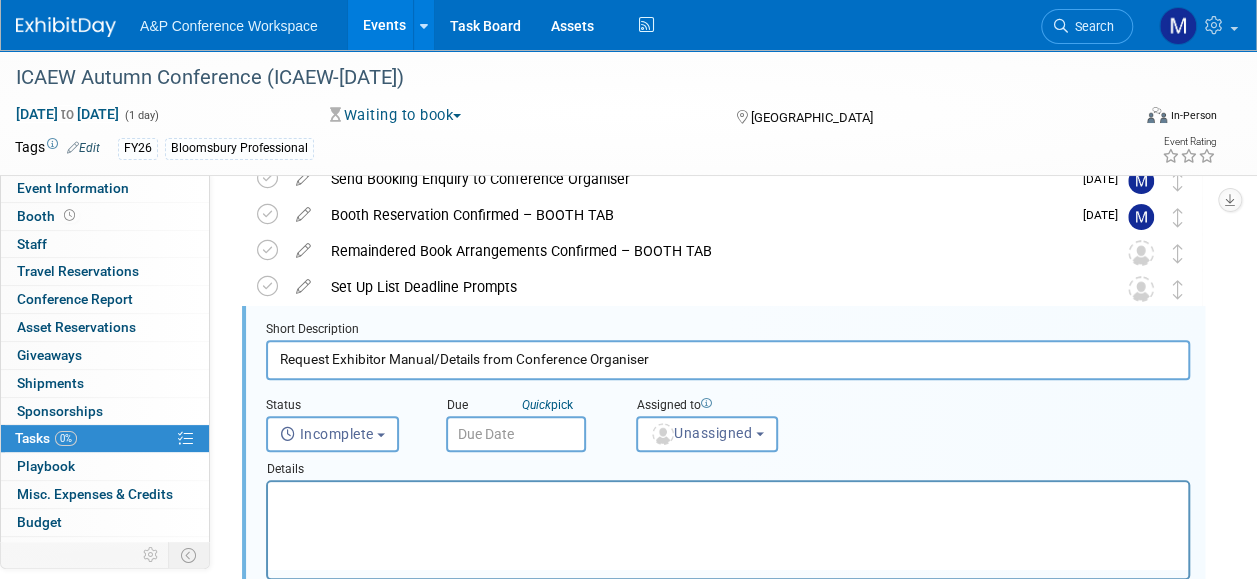 scroll, scrollTop: 146, scrollLeft: 0, axis: vertical 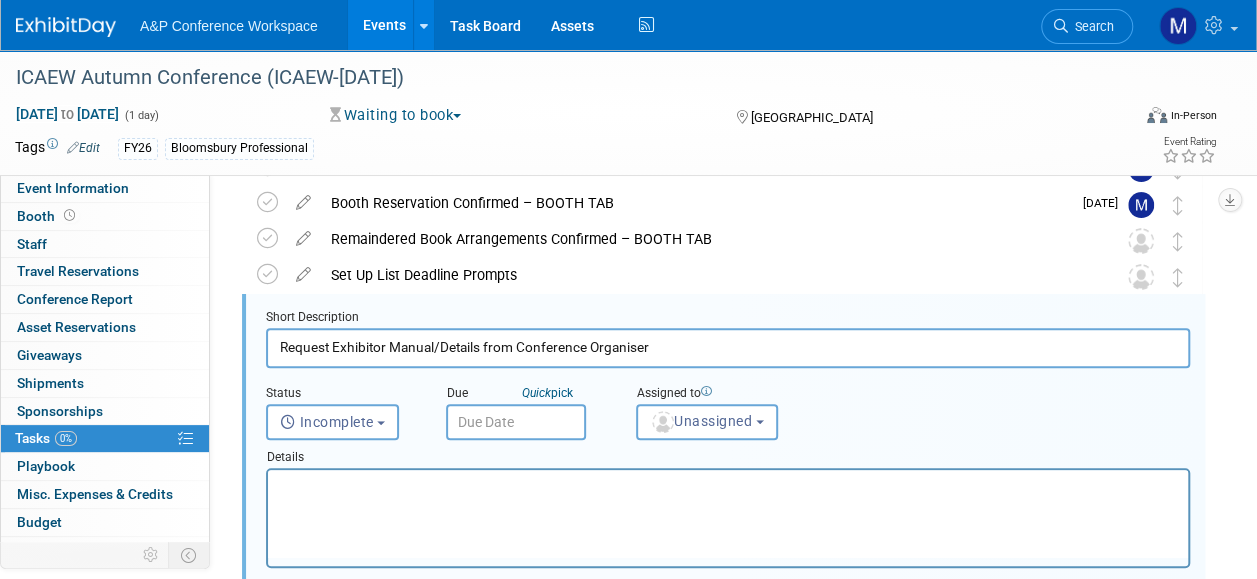 click at bounding box center [516, 422] 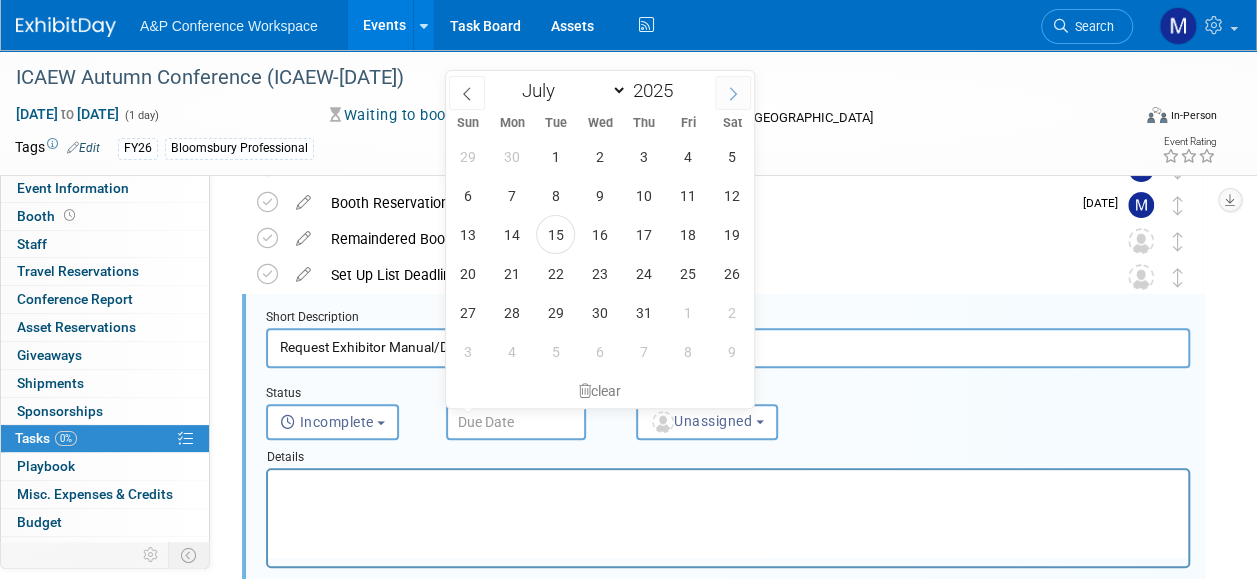 click 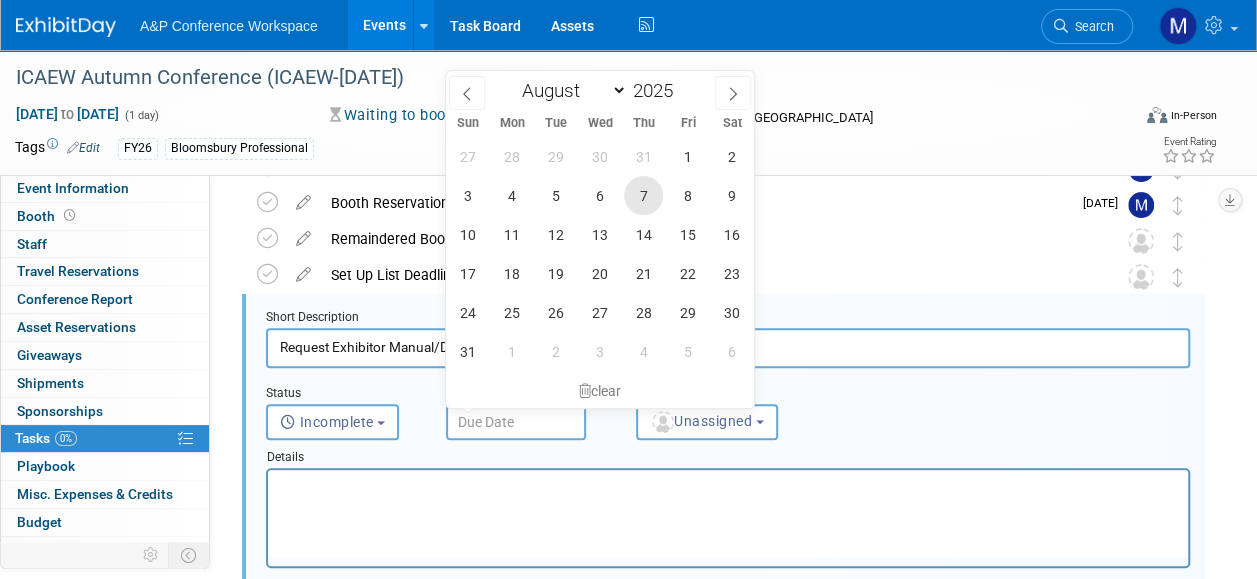 click on "7" at bounding box center [643, 195] 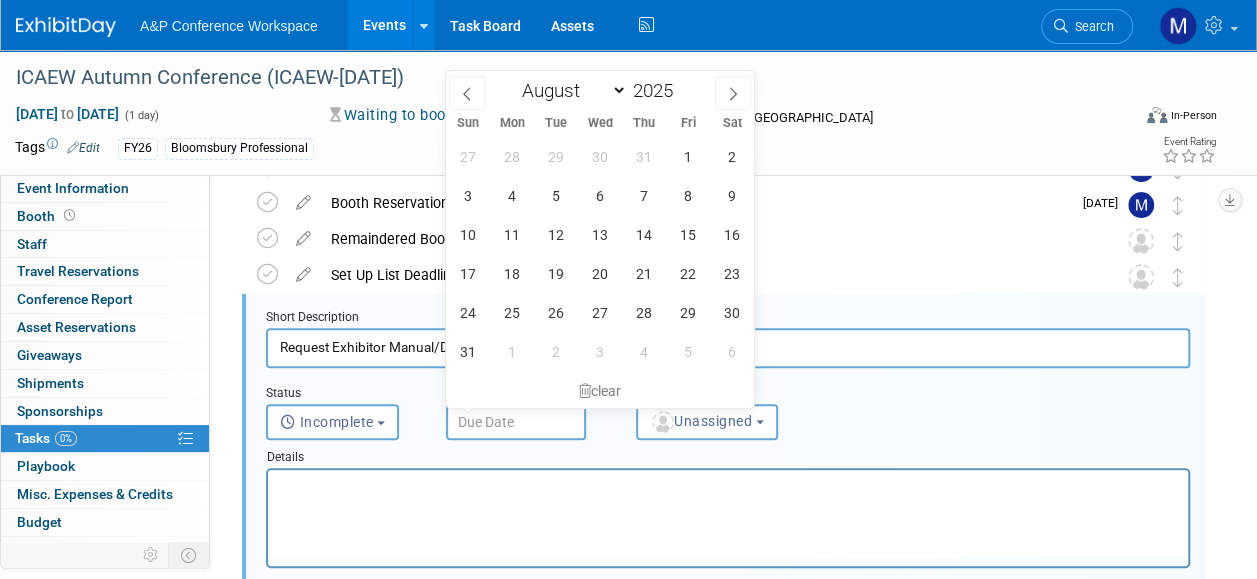 type on "Aug 7, 2025" 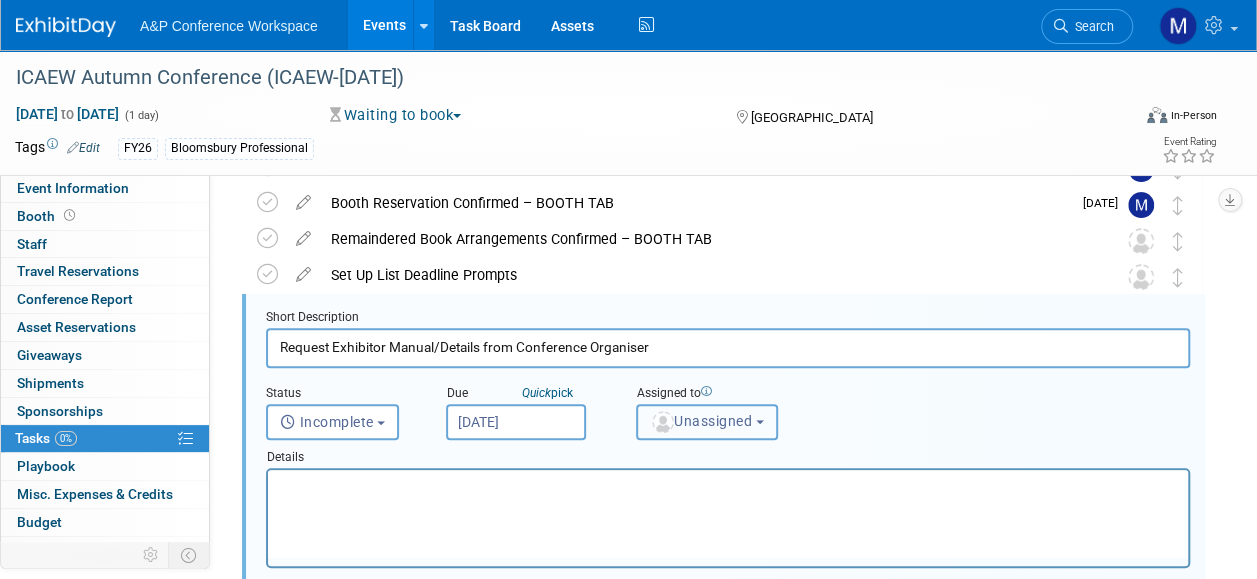 click on "Unassigned" at bounding box center (707, 422) 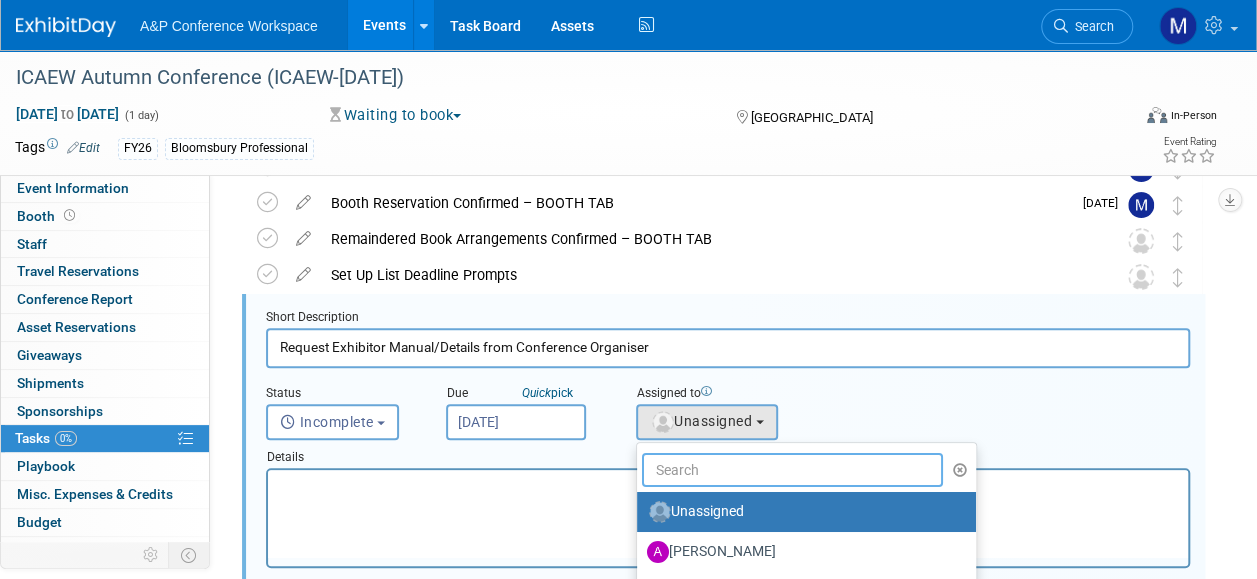 click at bounding box center [792, 470] 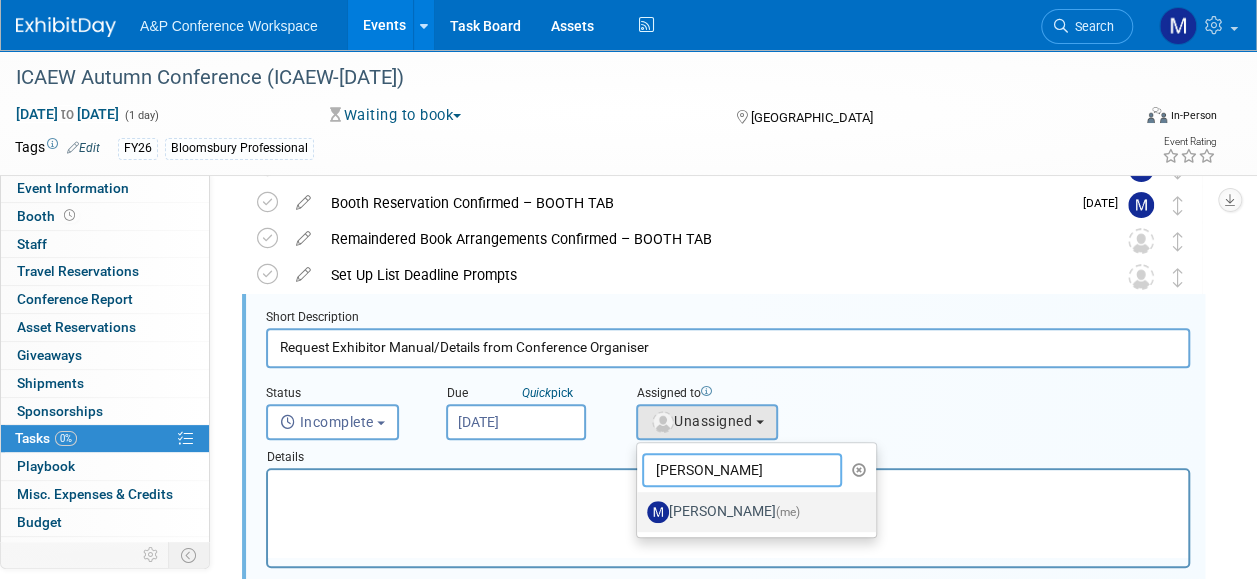 type on "matt ha" 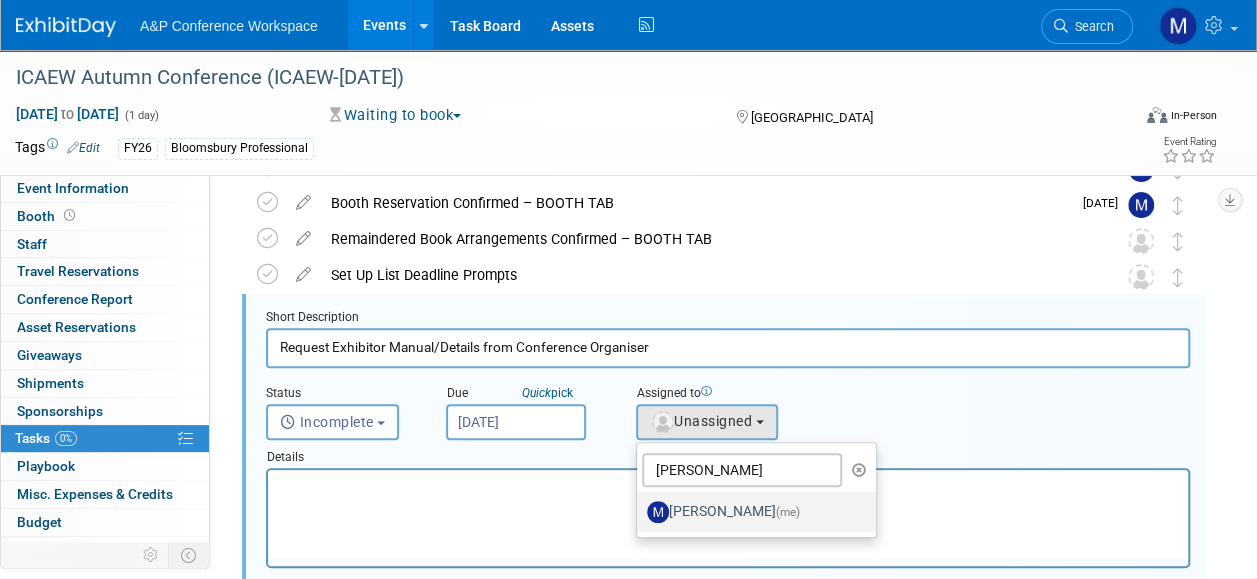 click on "Matt Hambridge
(me)" at bounding box center (751, 512) 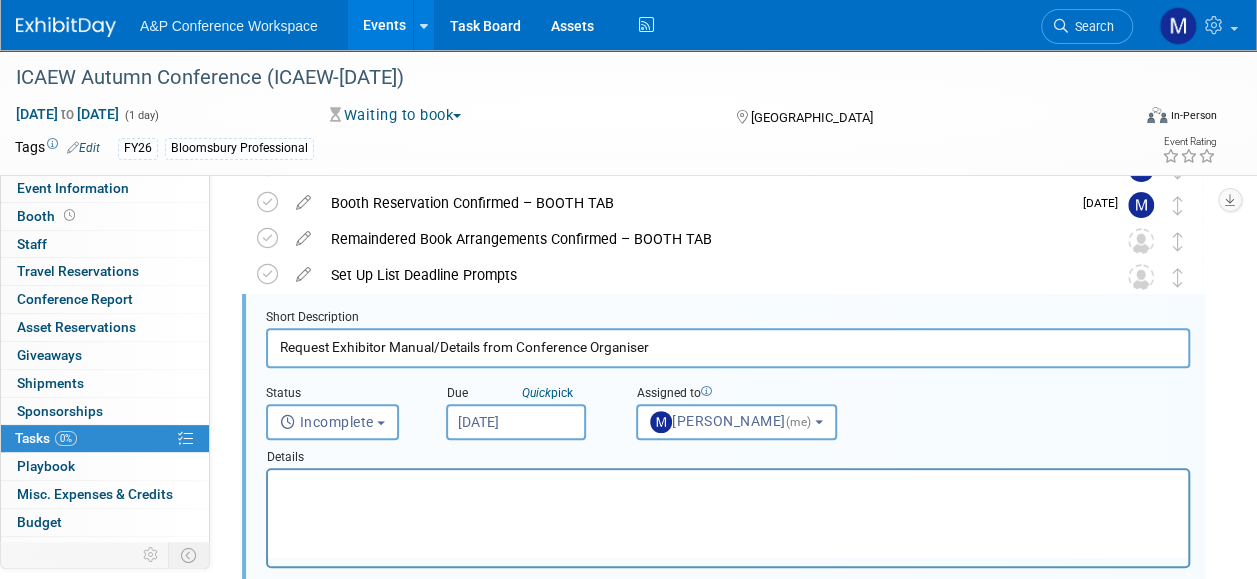 click at bounding box center [728, 483] 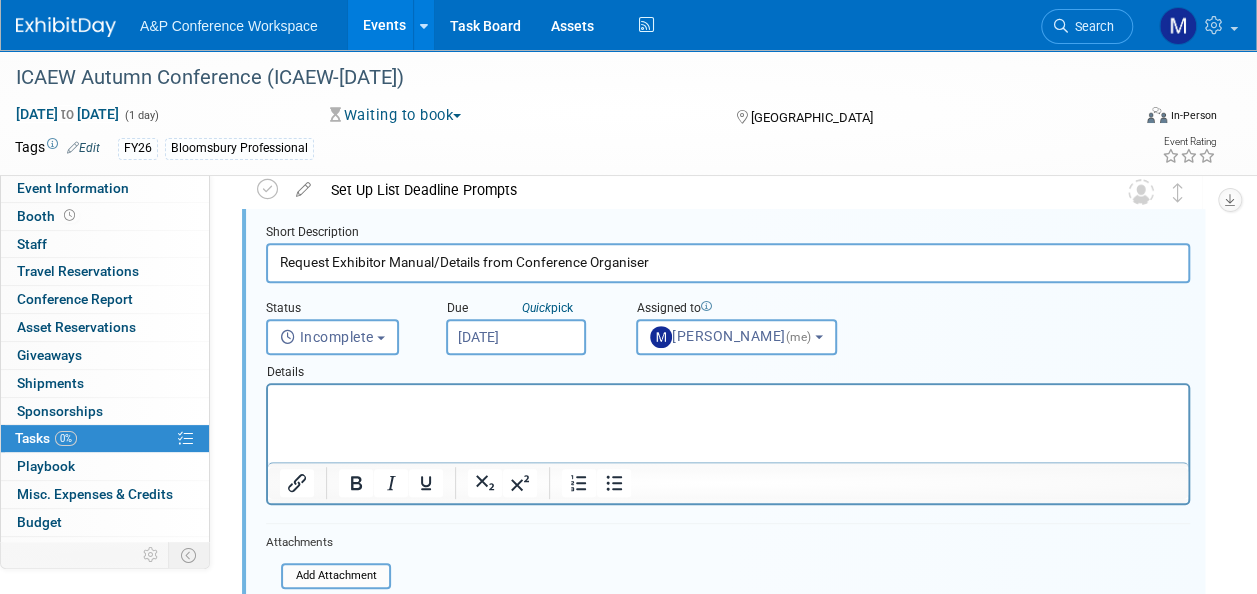 scroll, scrollTop: 346, scrollLeft: 0, axis: vertical 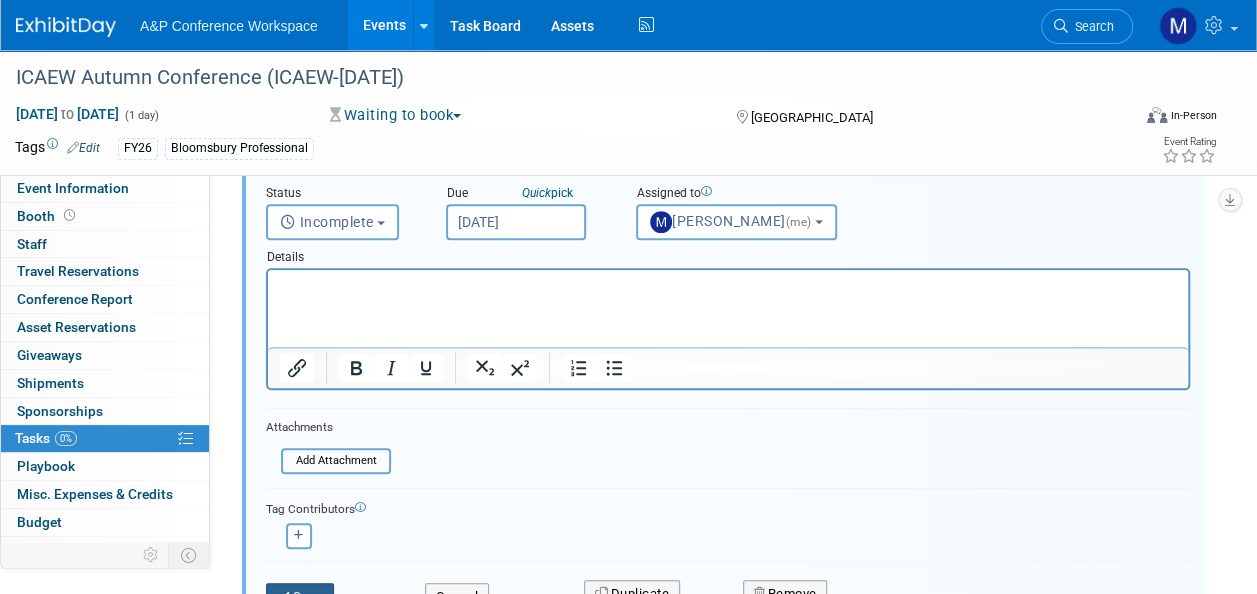 click on "Save" at bounding box center (300, 597) 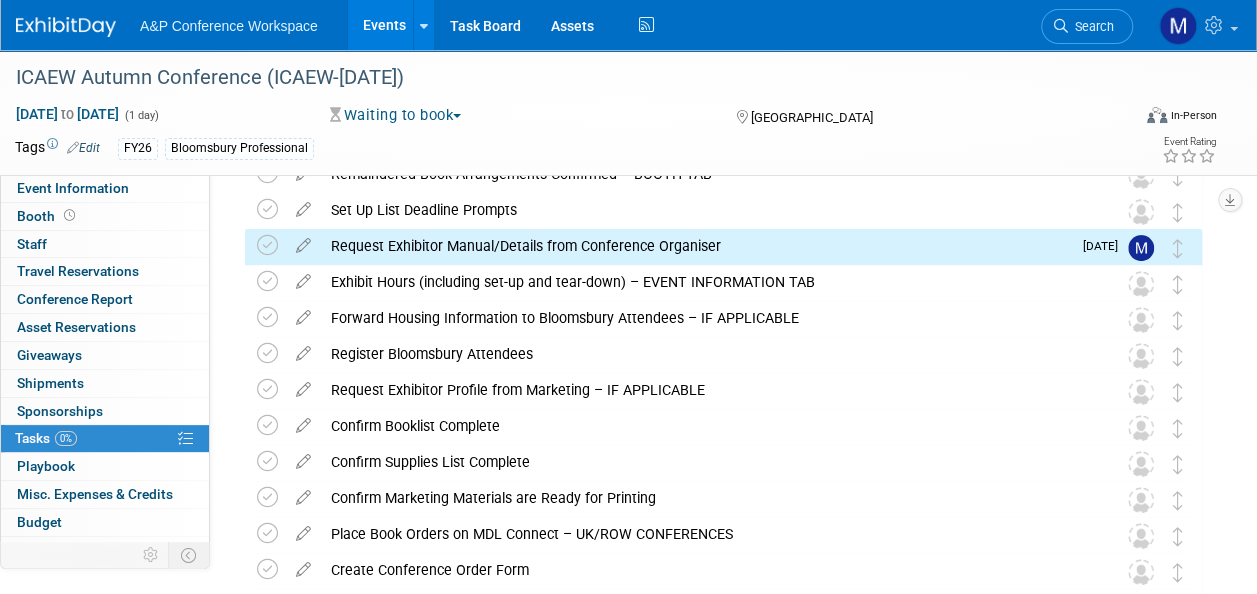 scroll, scrollTop: 46, scrollLeft: 0, axis: vertical 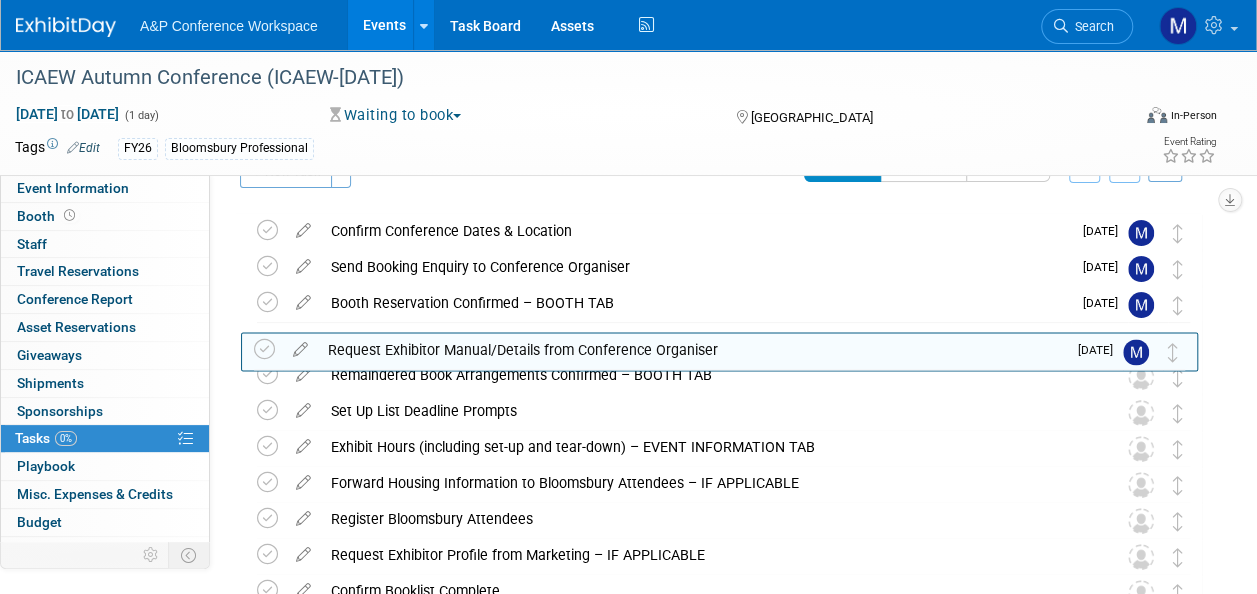 drag, startPoint x: 1185, startPoint y: 418, endPoint x: 1180, endPoint y: 348, distance: 70.178345 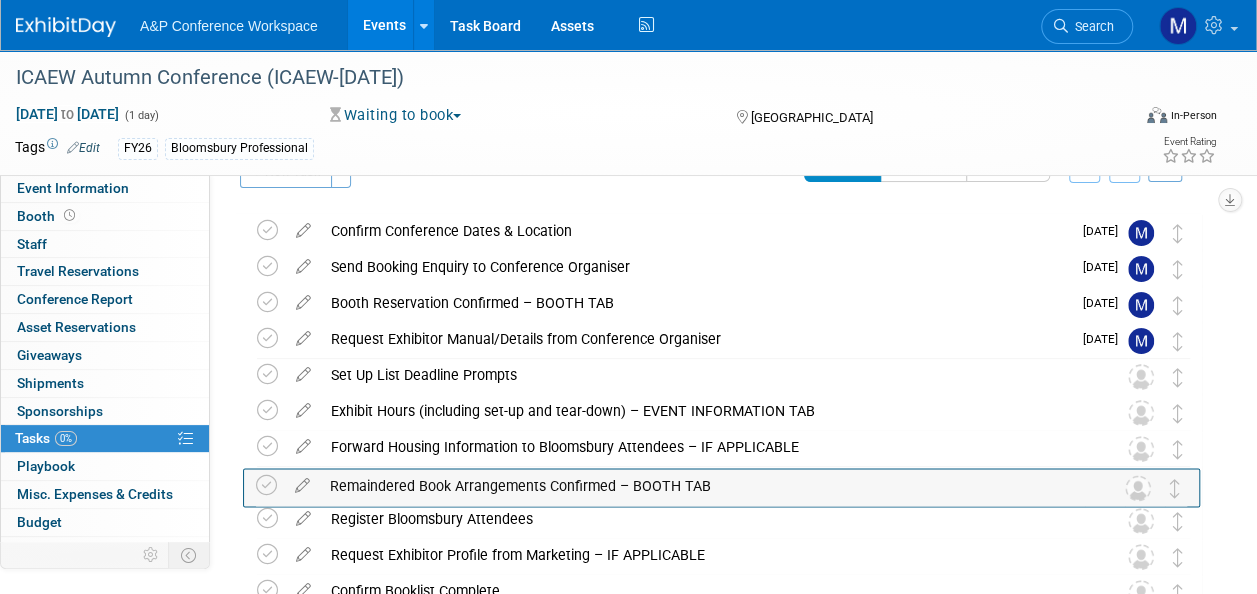 drag, startPoint x: 1183, startPoint y: 384, endPoint x: 1181, endPoint y: 496, distance: 112.01785 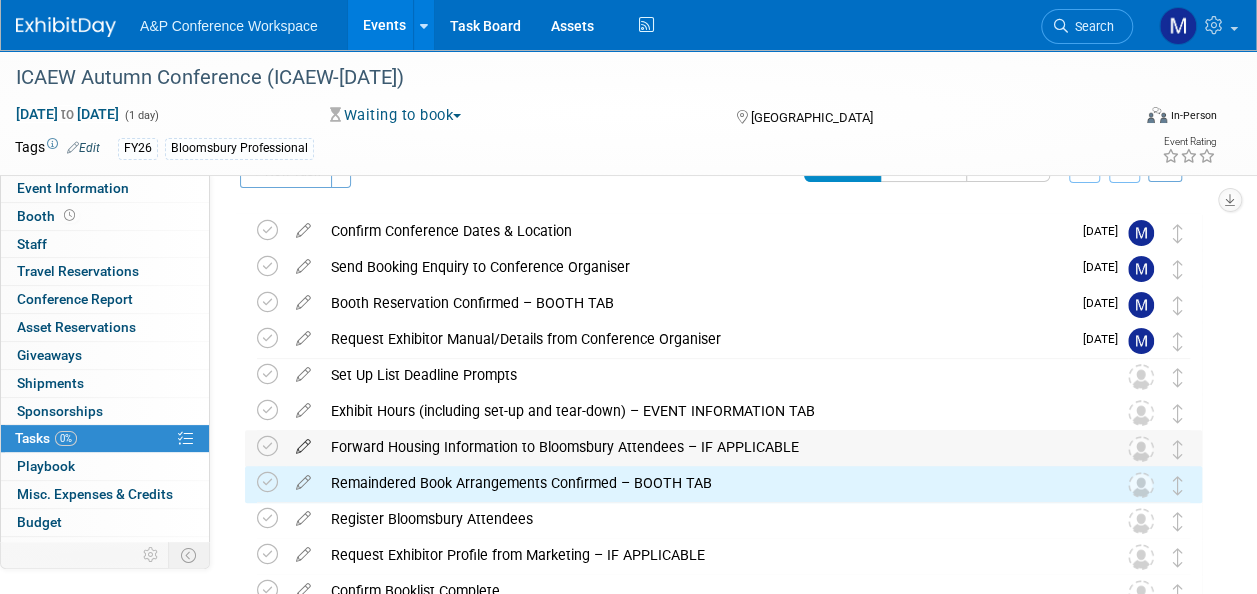click at bounding box center [303, 442] 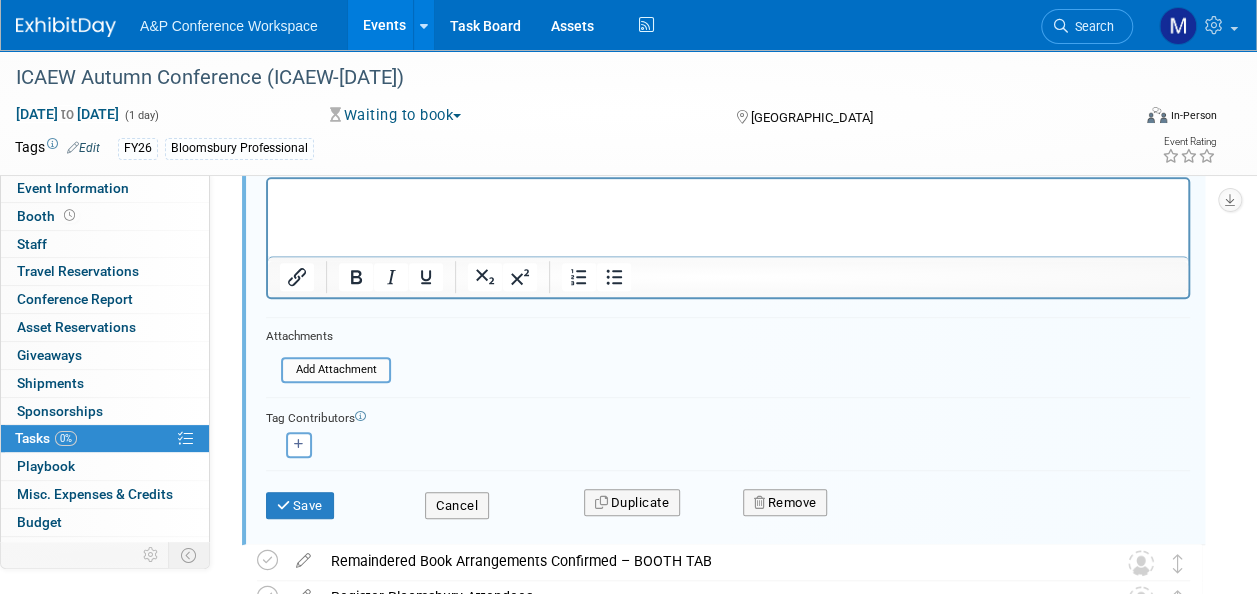 scroll, scrollTop: 482, scrollLeft: 0, axis: vertical 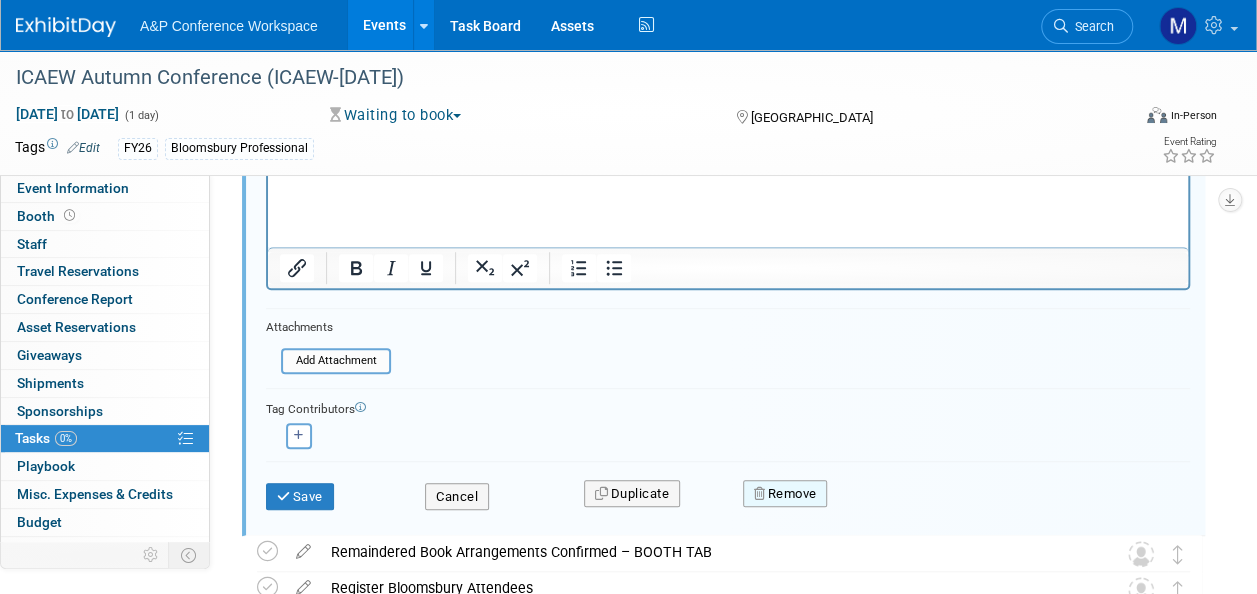 click at bounding box center (761, 493) 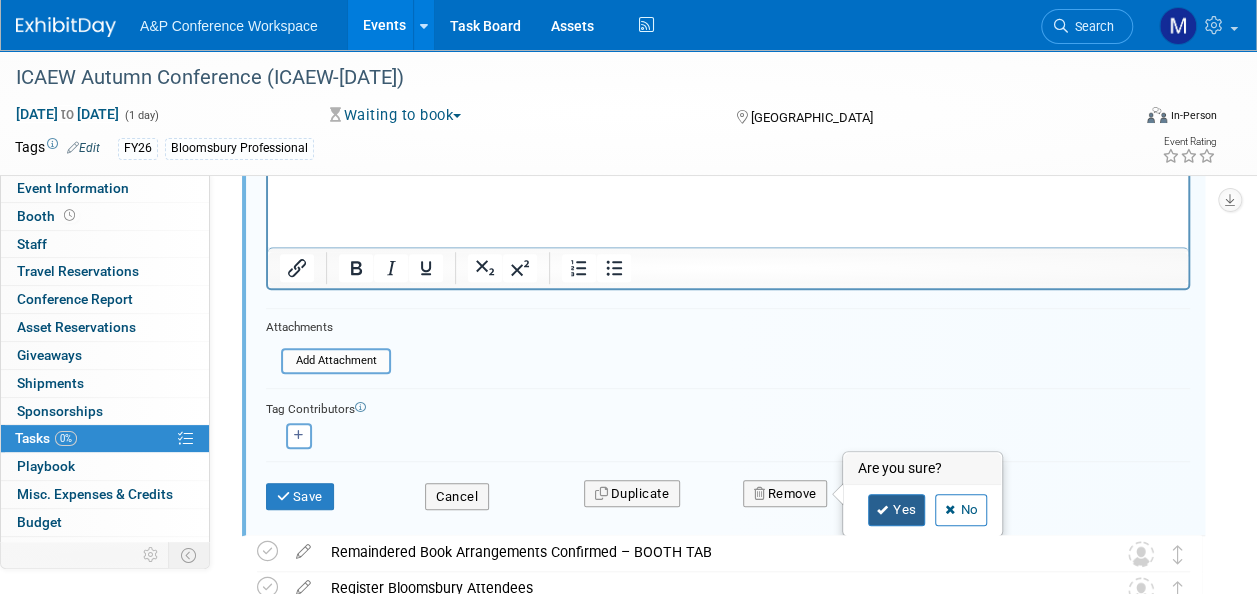 click on "Yes" at bounding box center [897, 510] 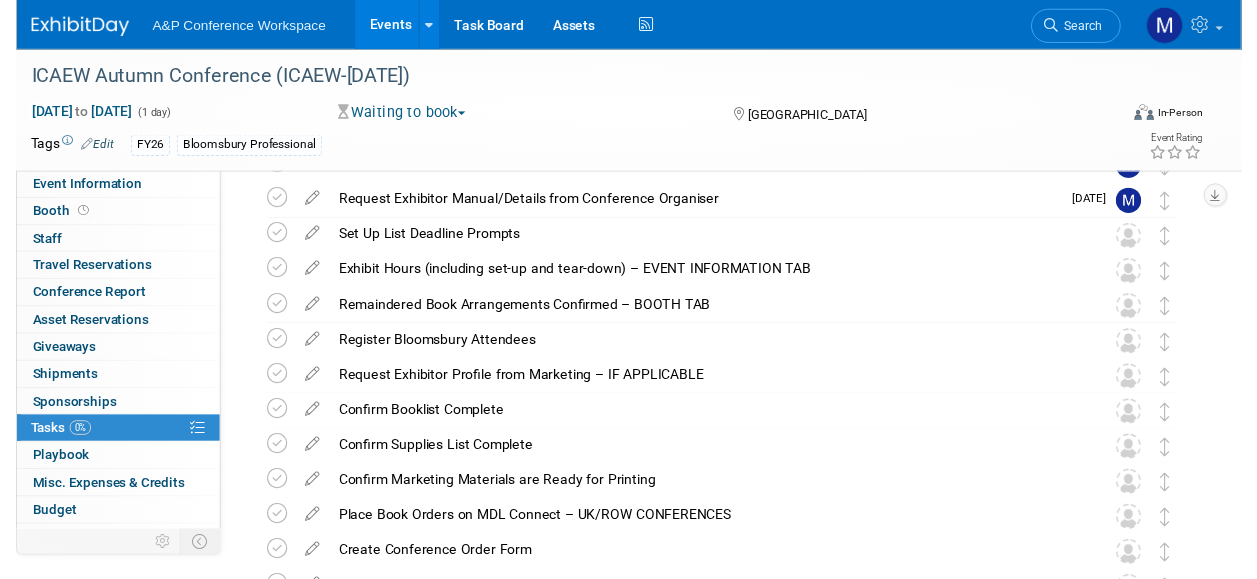 scroll, scrollTop: 0, scrollLeft: 0, axis: both 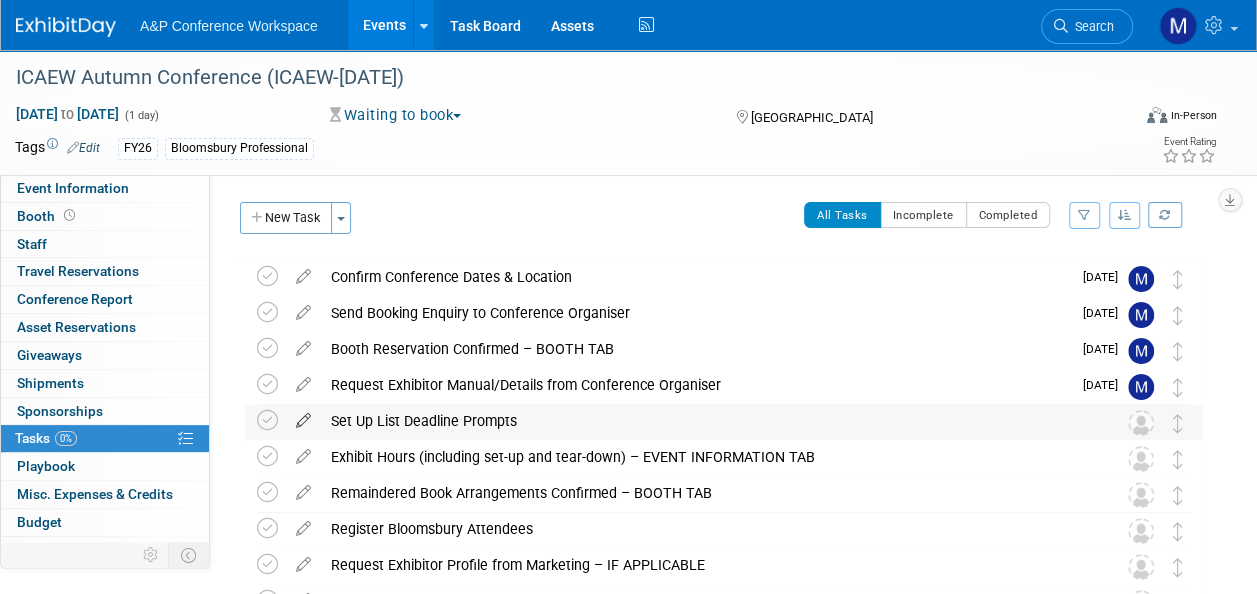 click at bounding box center [303, 416] 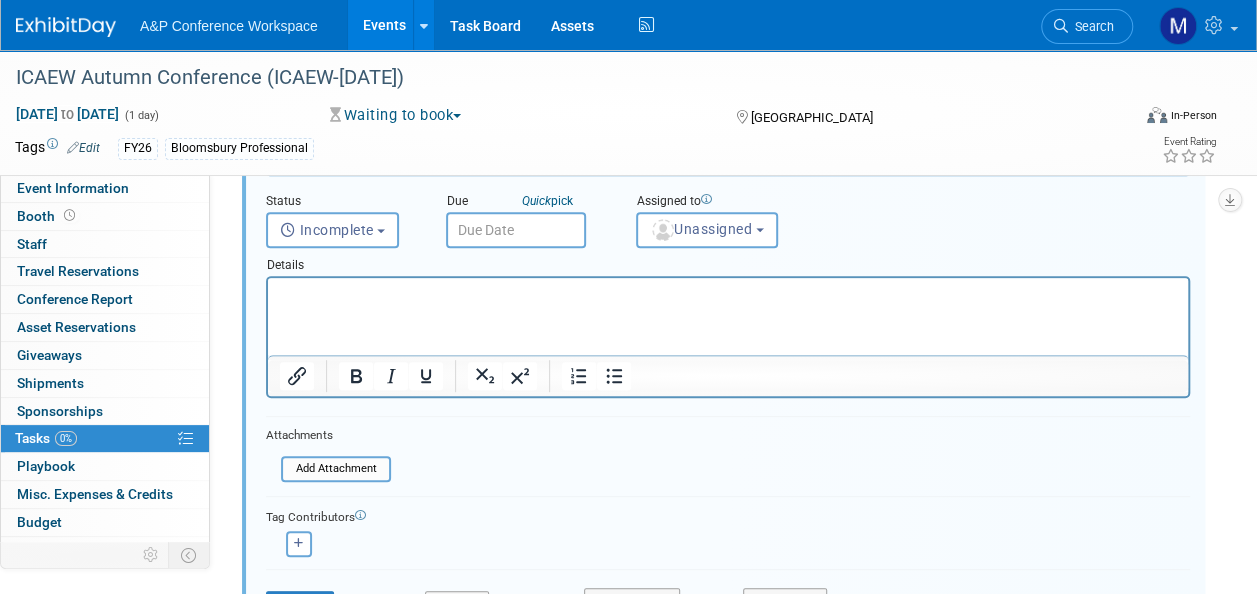scroll, scrollTop: 510, scrollLeft: 0, axis: vertical 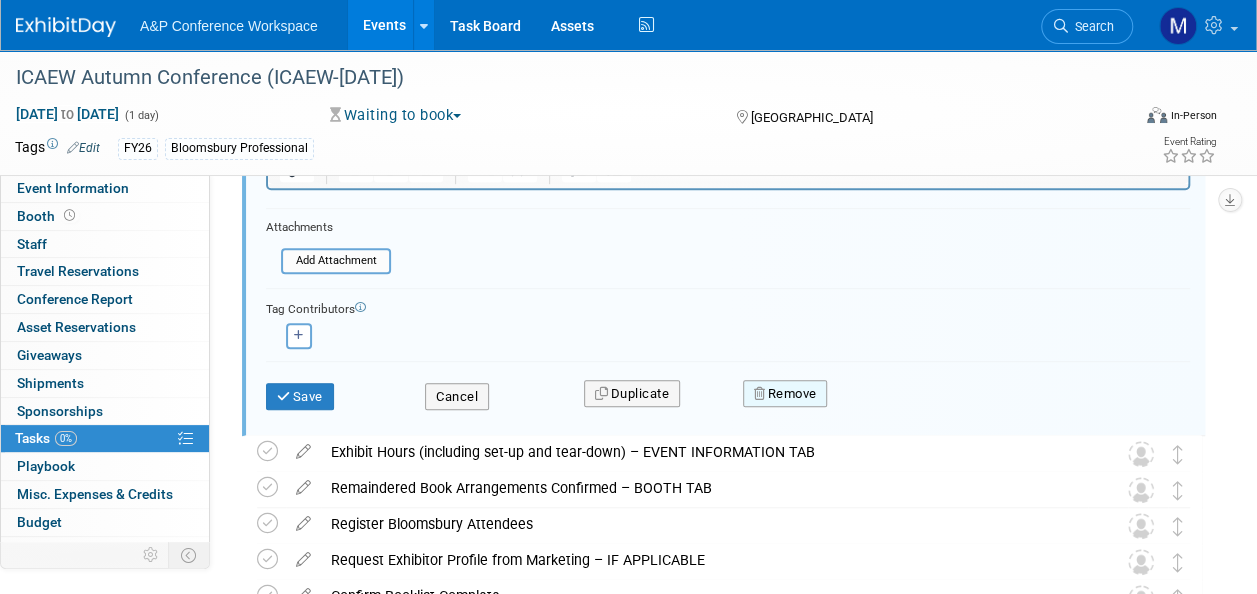 click on "Remove" at bounding box center (785, 394) 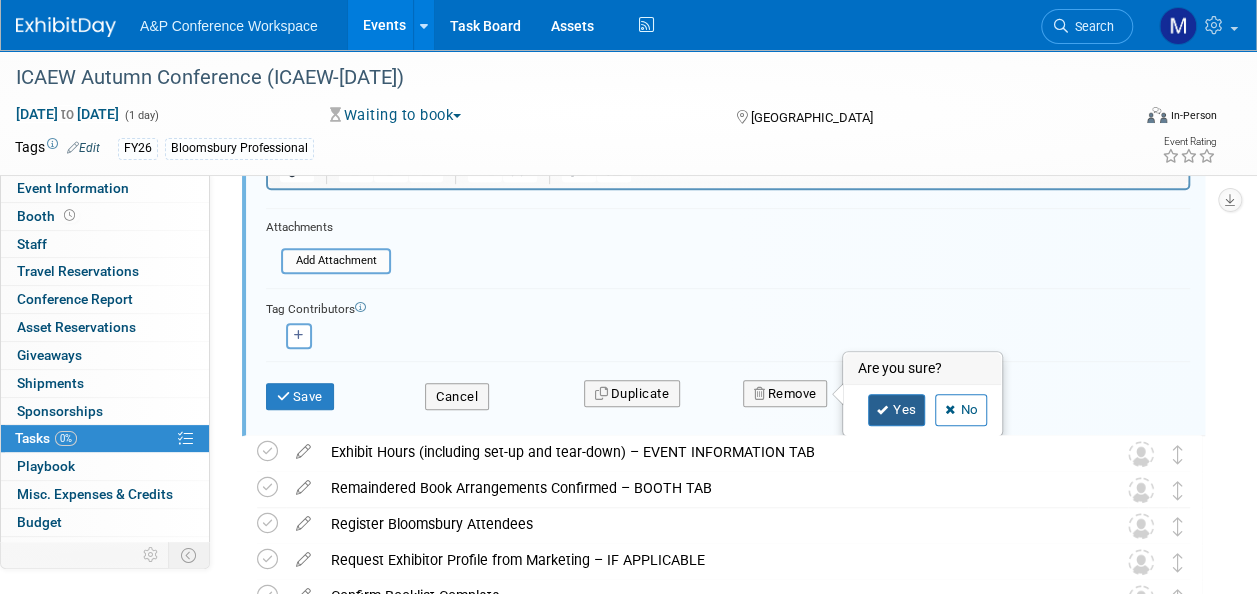 click at bounding box center (883, 410) 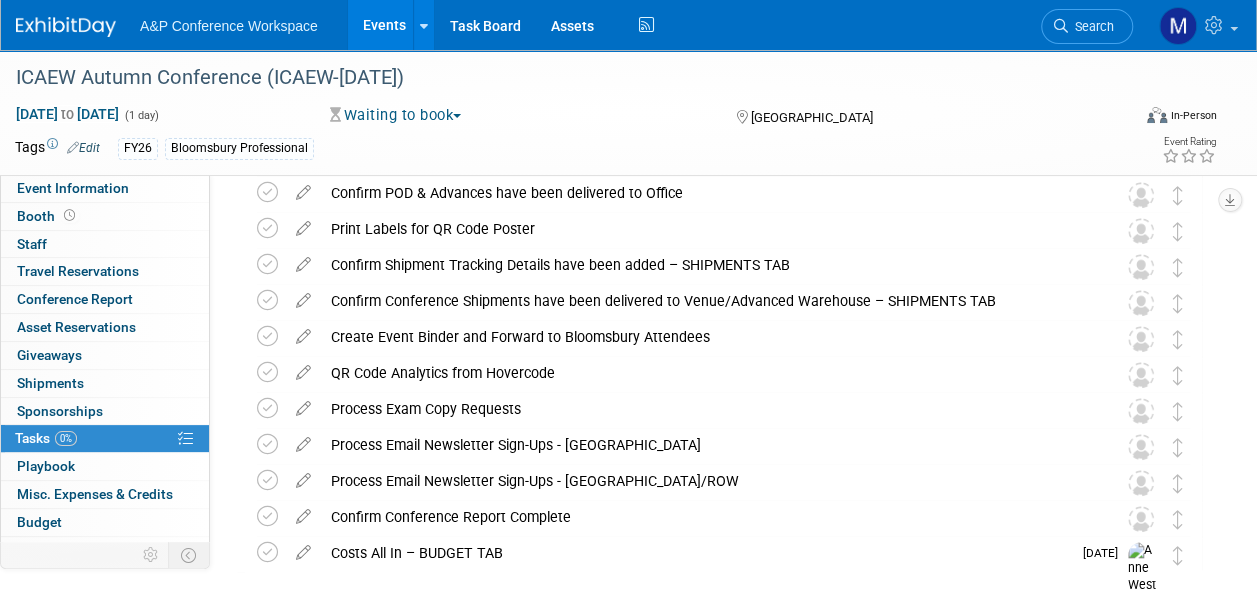 scroll, scrollTop: 723, scrollLeft: 0, axis: vertical 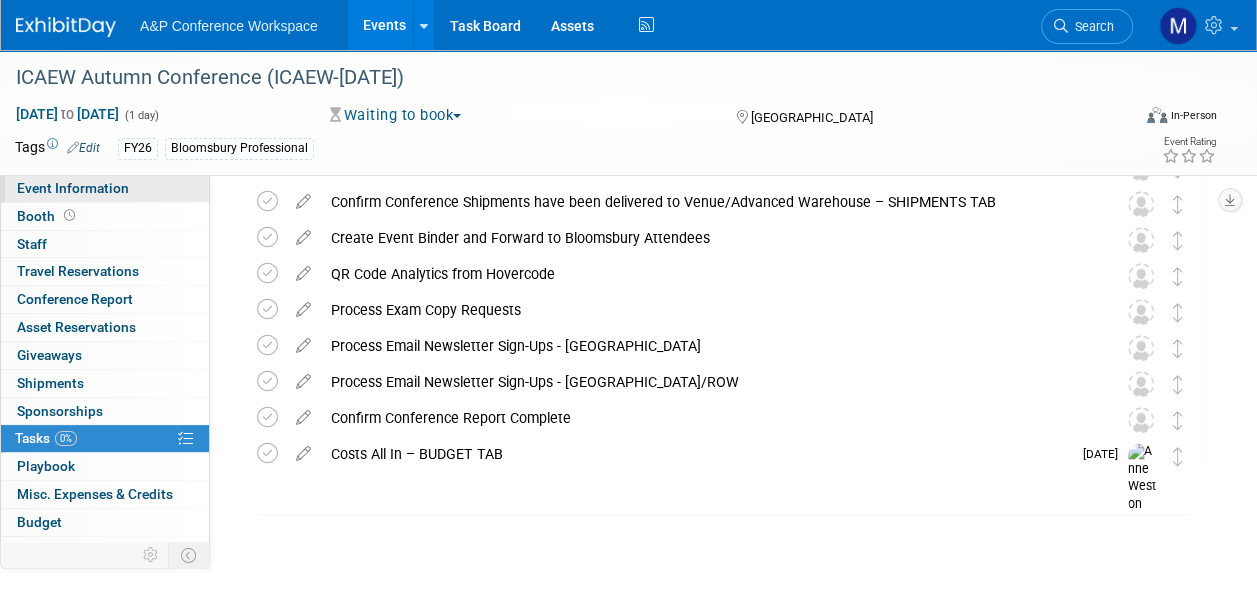click on "Event Information" at bounding box center (105, 188) 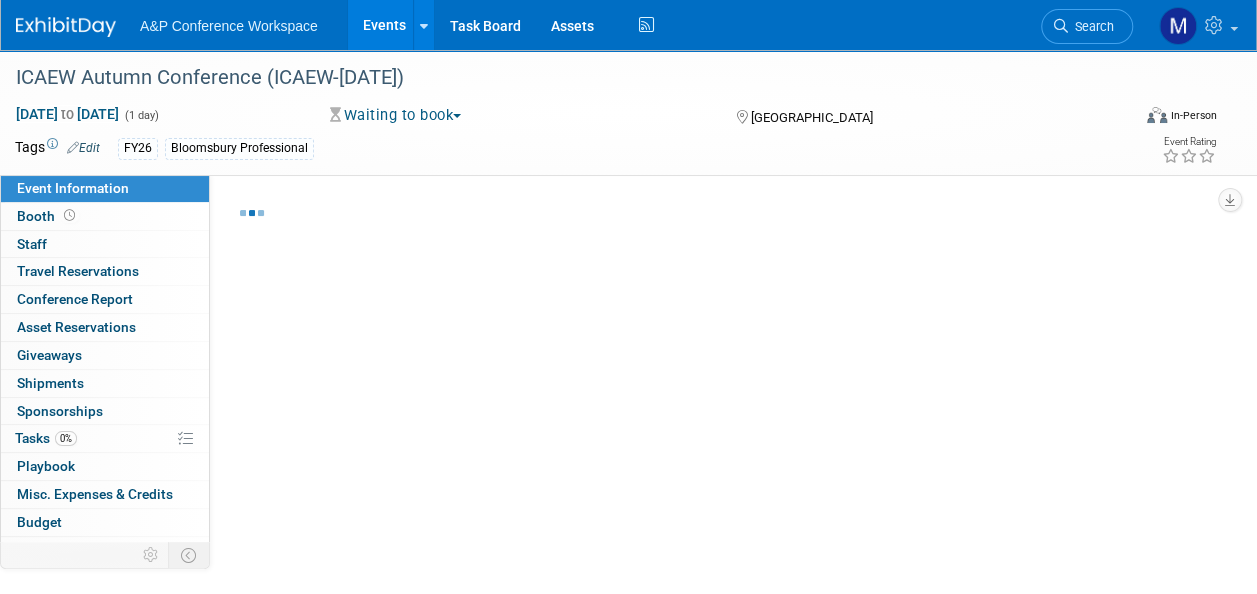 select on "Annual" 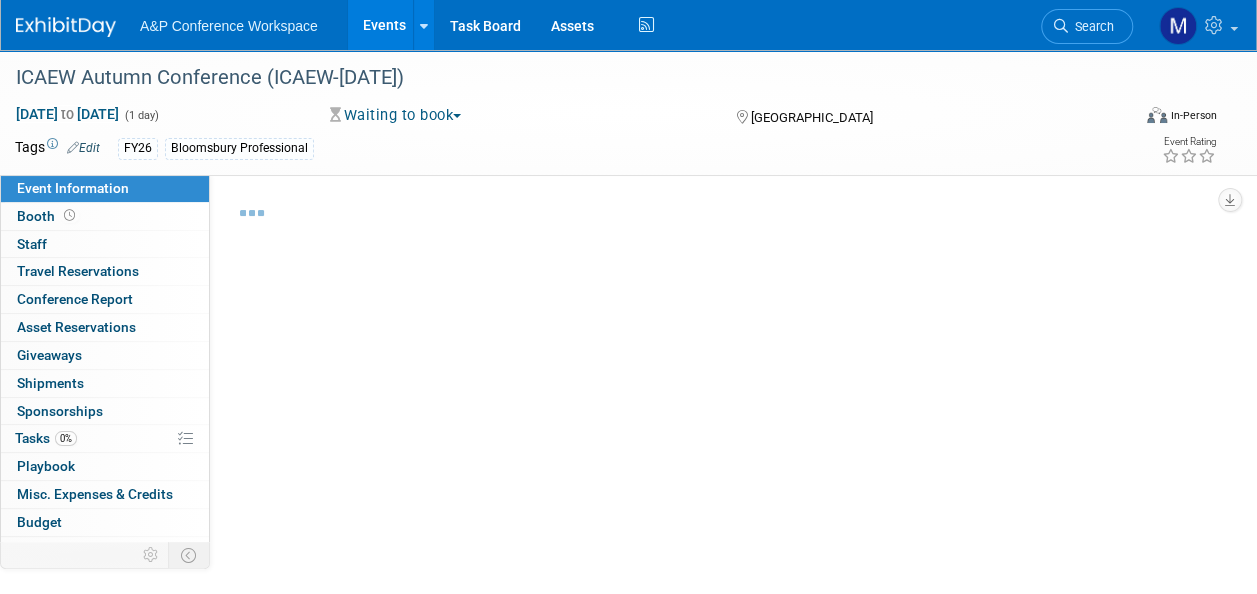 select on "Level 2" 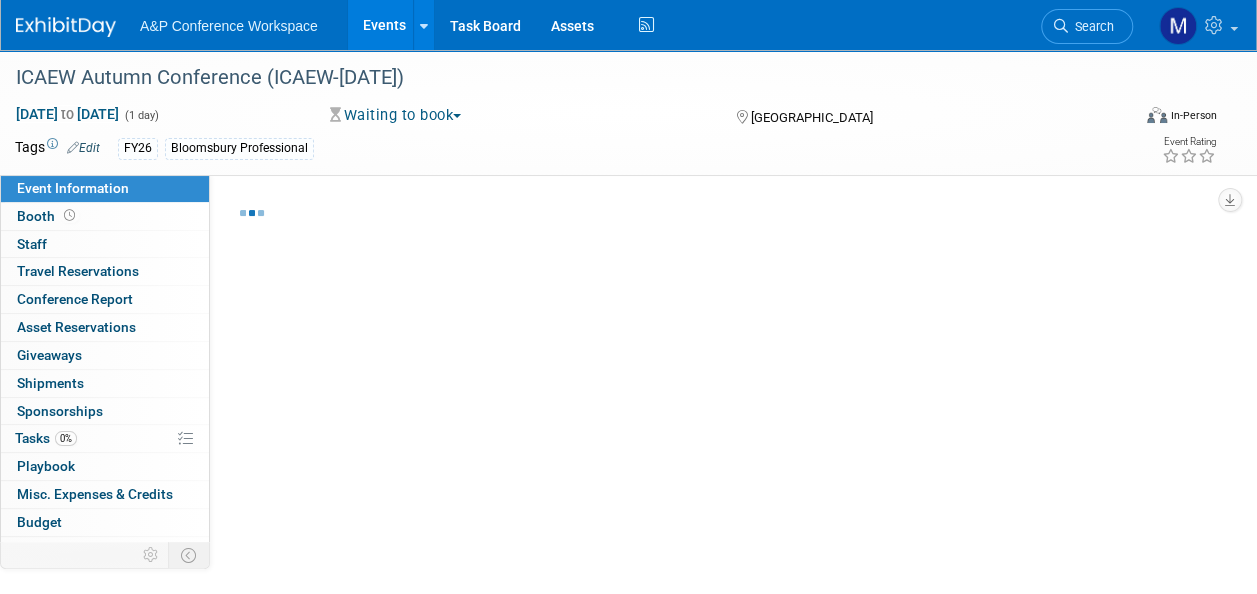 select on "In-Person Booth" 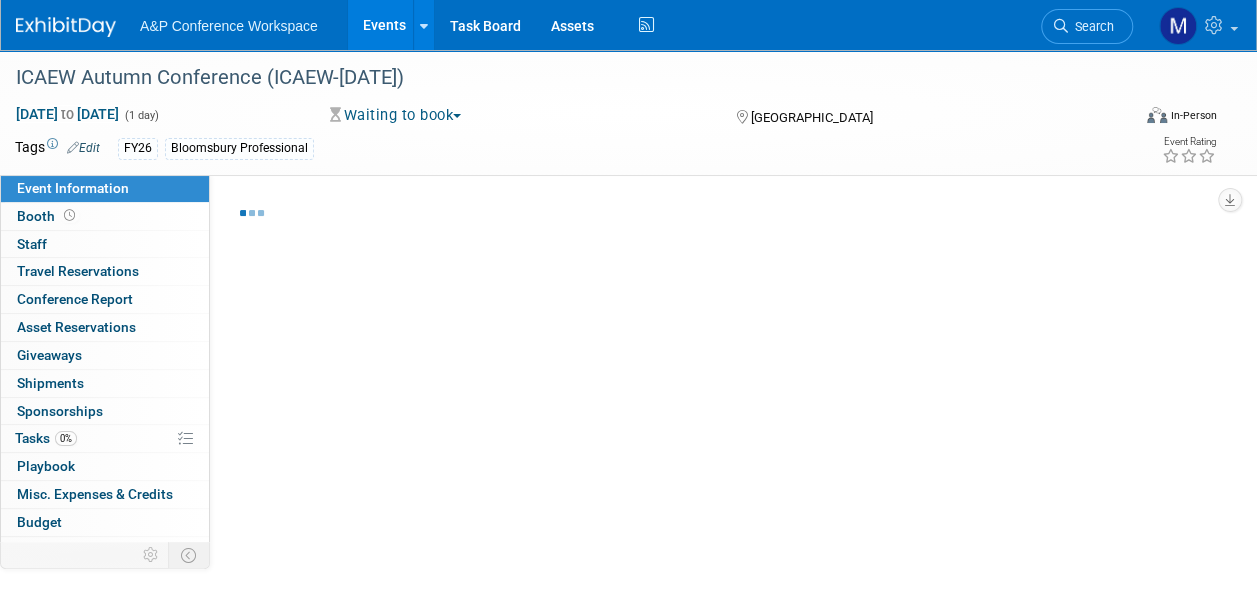 select on "Law" 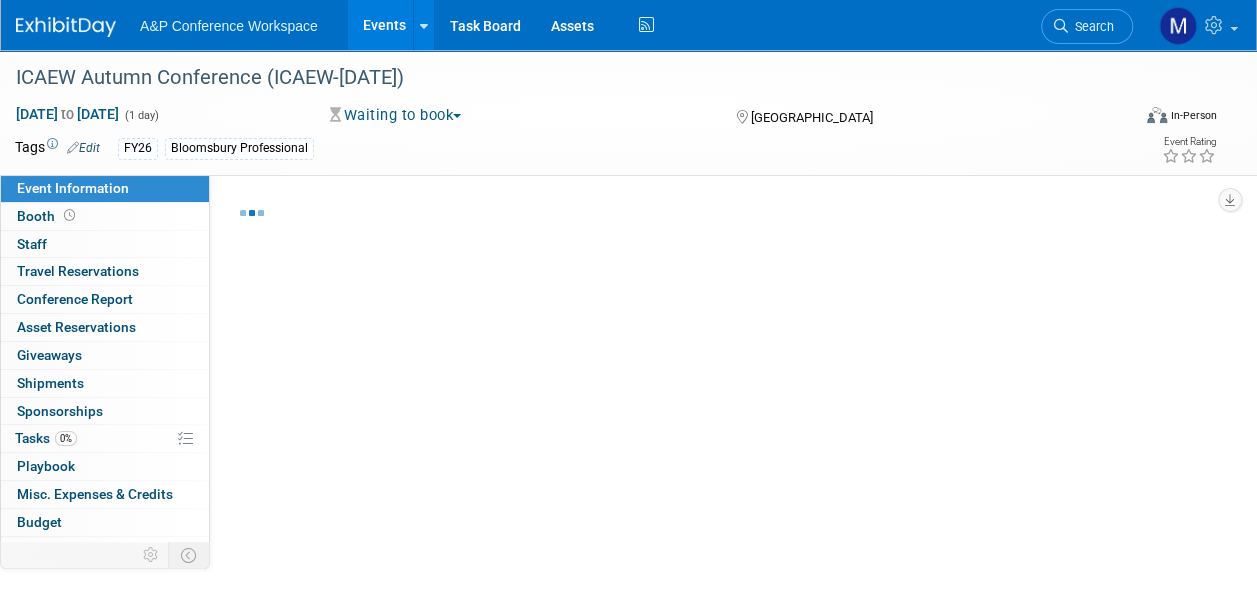select on "Bloomsbury Professional" 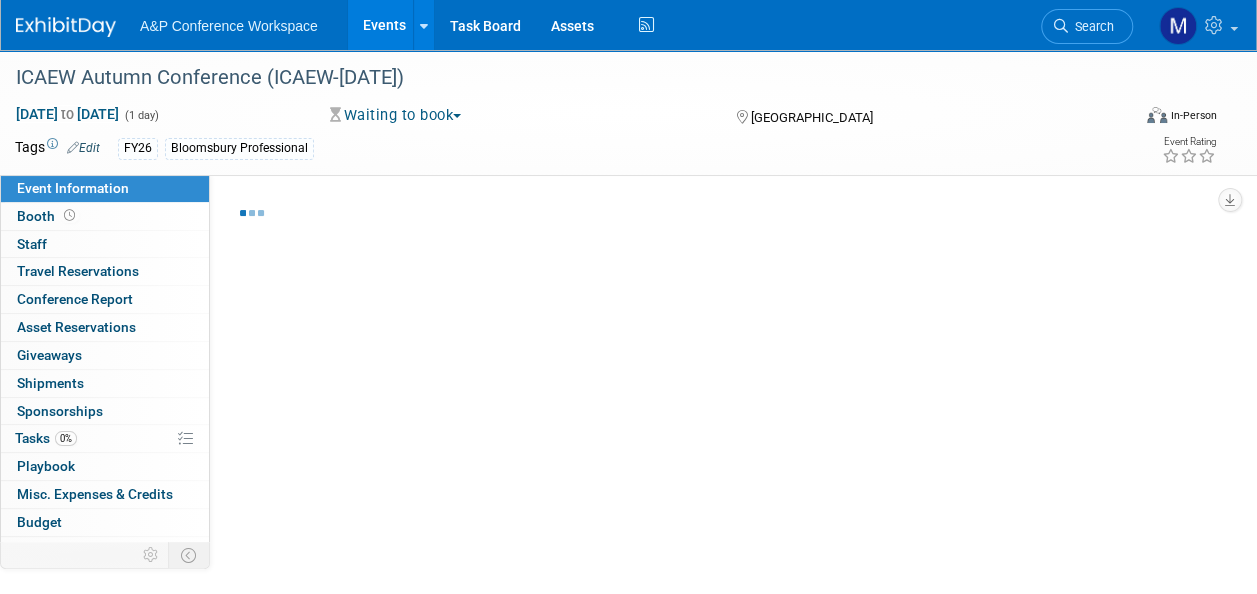 select on "[PERSON_NAME]" 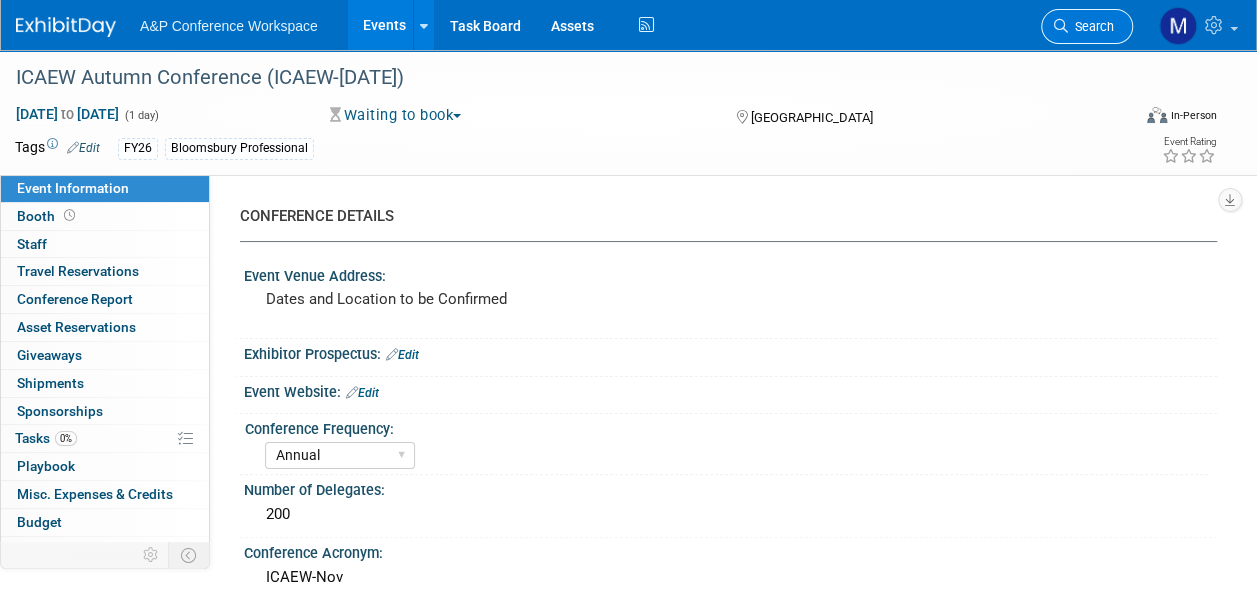 click on "Search" at bounding box center [1087, 26] 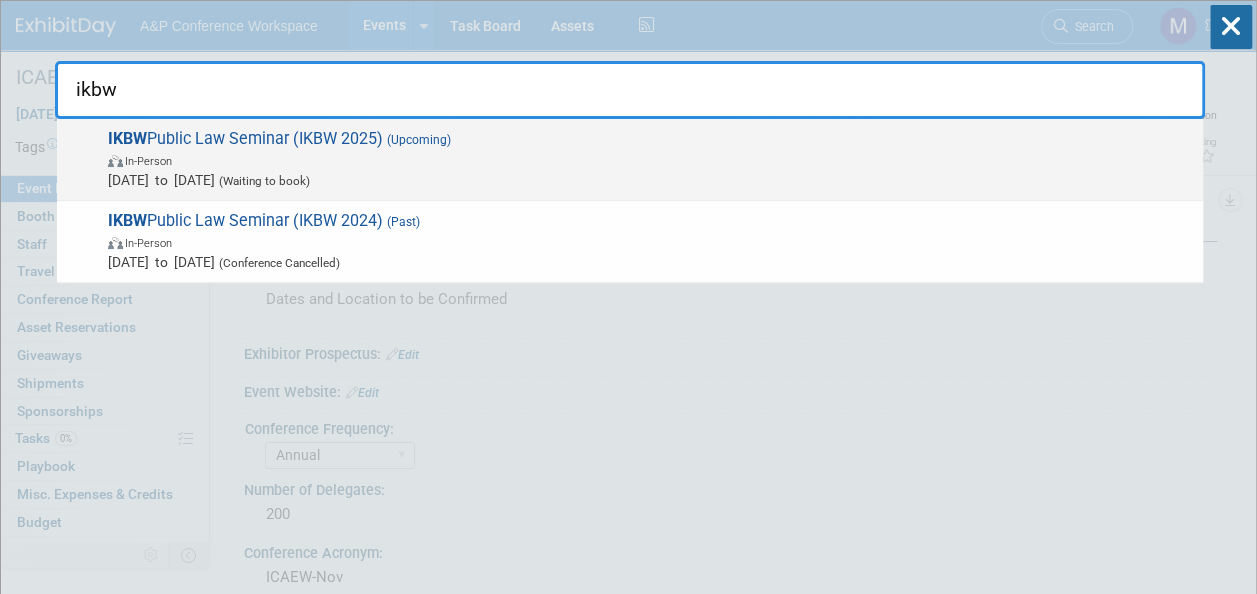 type on "ikbw" 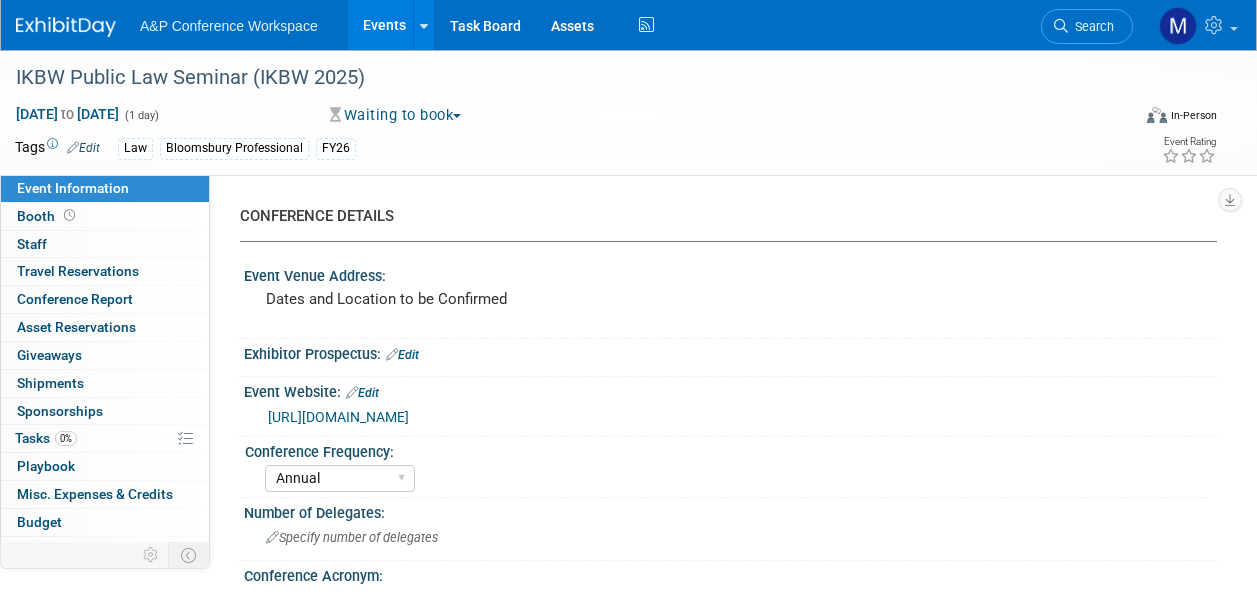 select on "Annual" 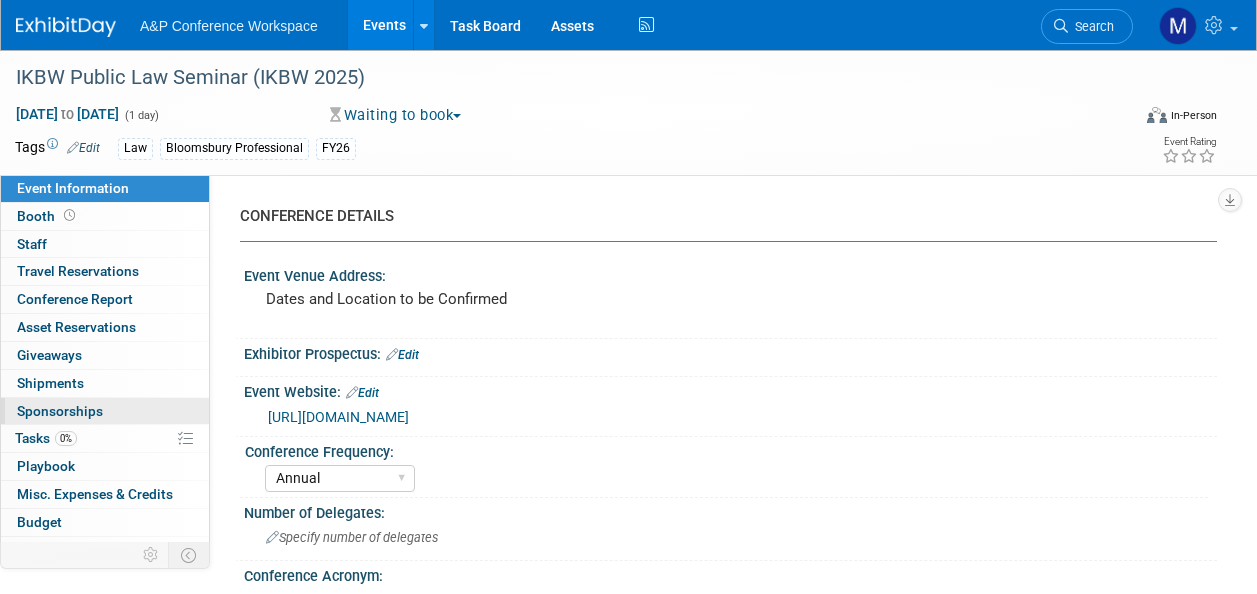 scroll, scrollTop: 0, scrollLeft: 0, axis: both 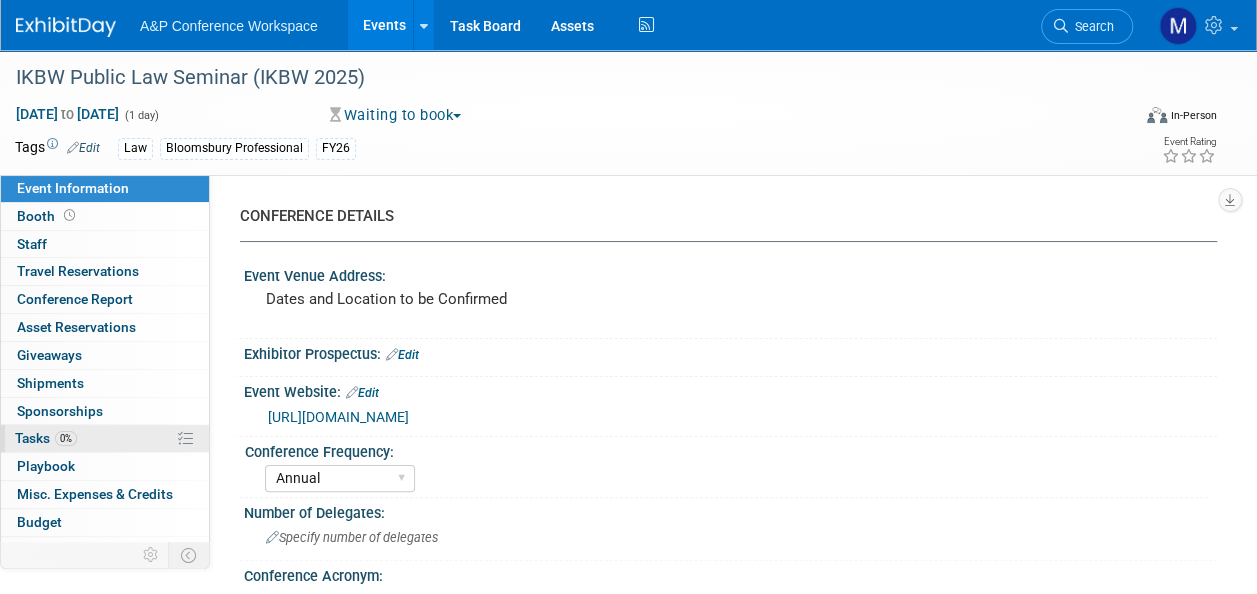 click on "0%
Tasks 0%" at bounding box center [105, 438] 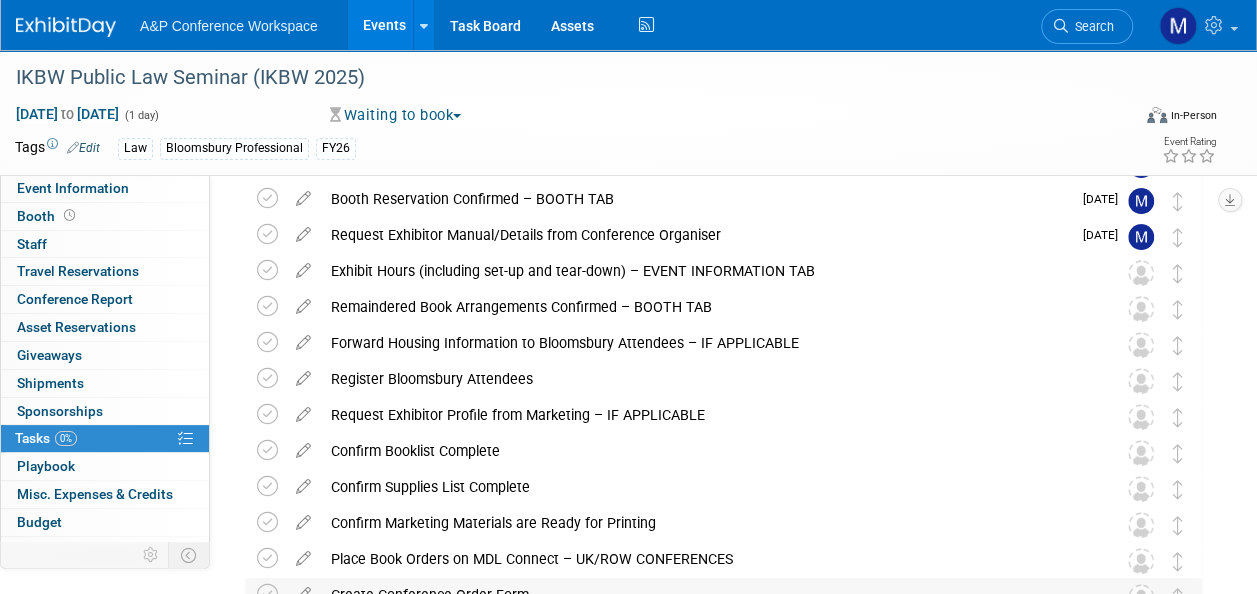 scroll, scrollTop: 0, scrollLeft: 0, axis: both 